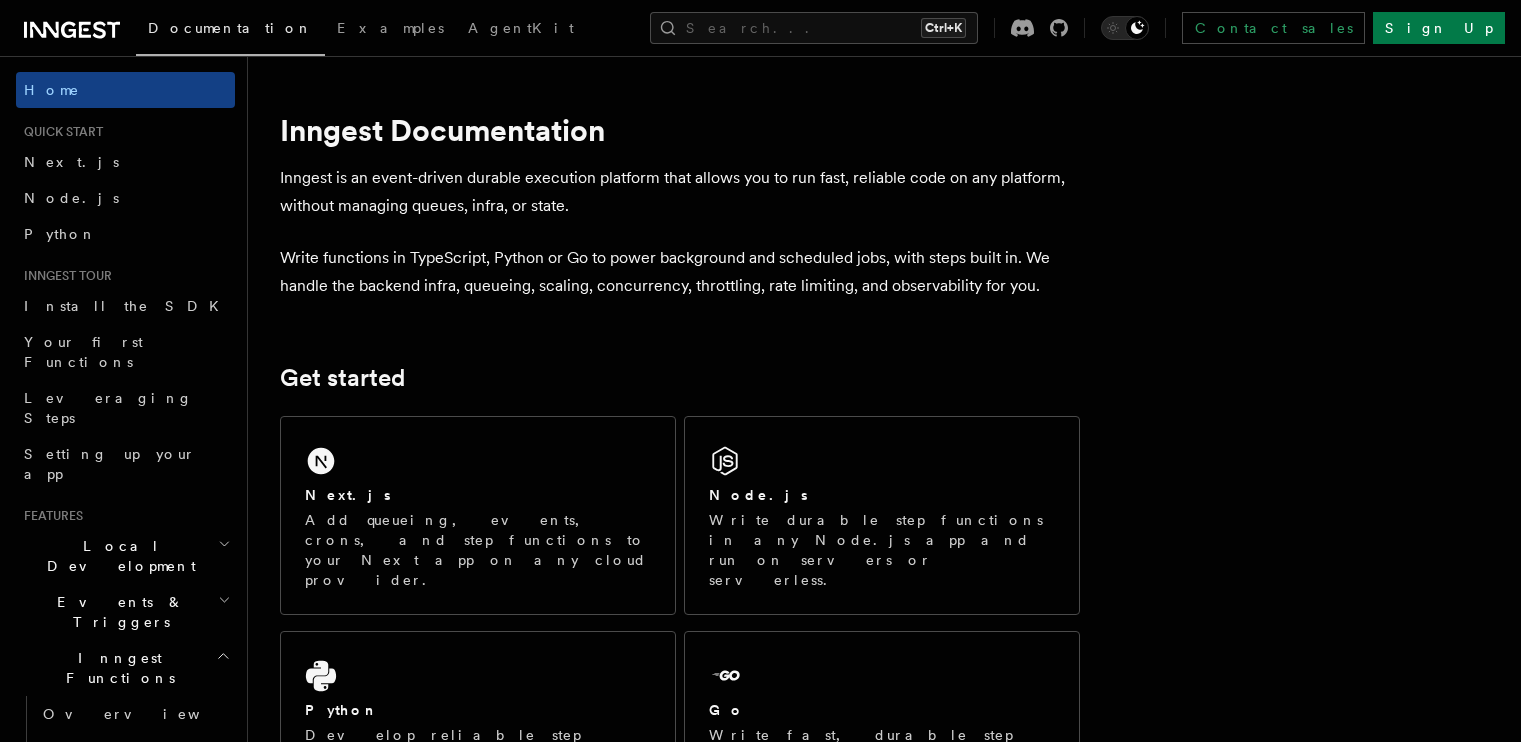 scroll, scrollTop: 0, scrollLeft: 0, axis: both 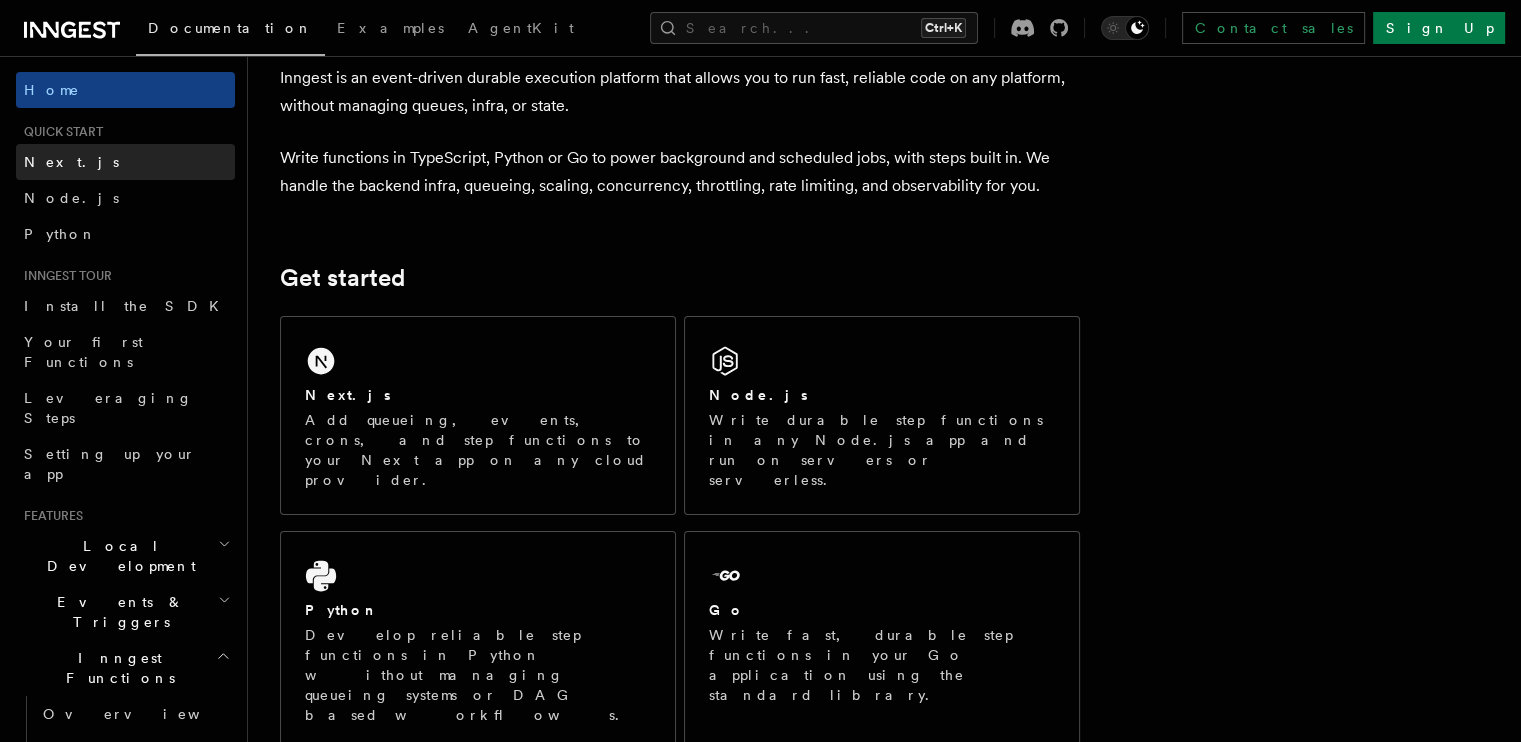 click on "Next.js" at bounding box center [71, 162] 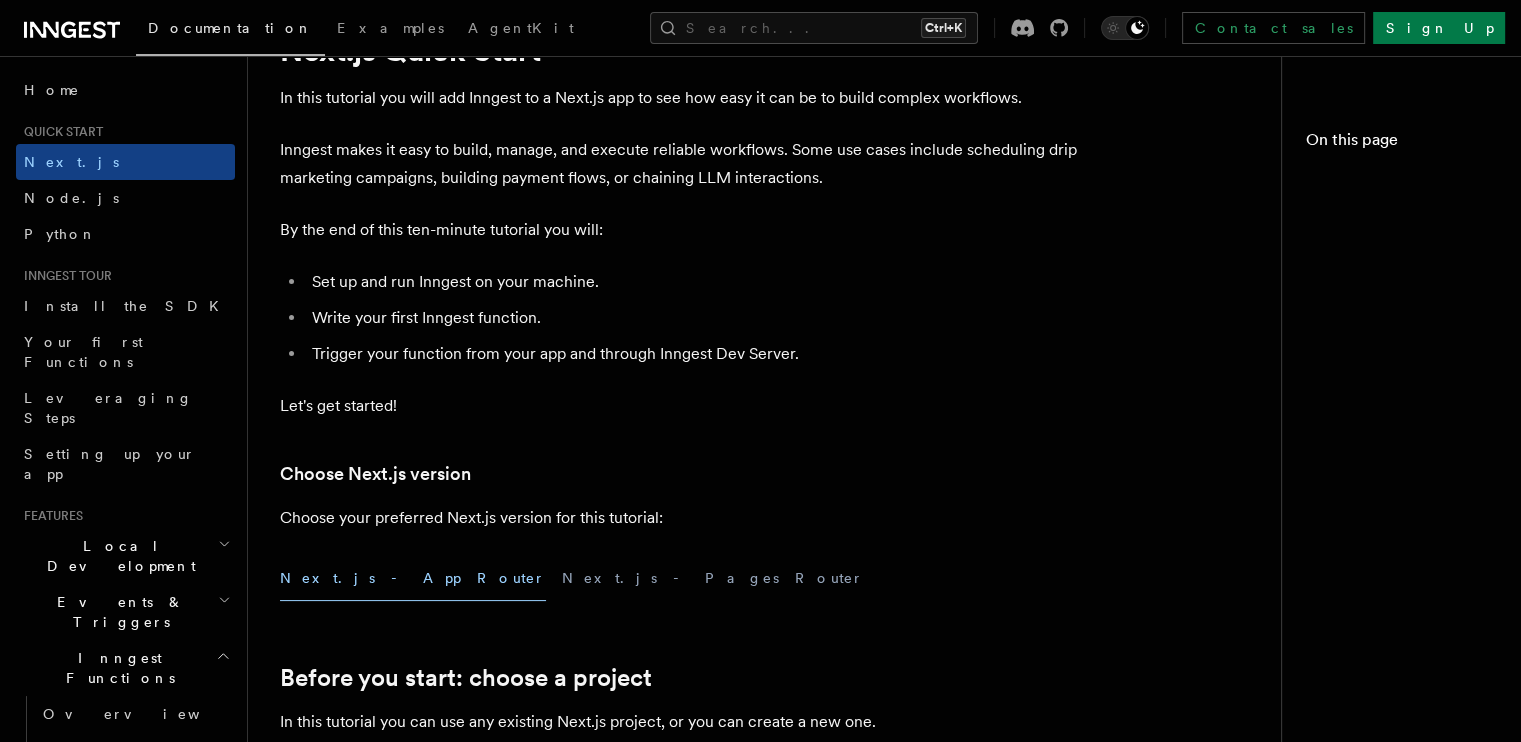 scroll, scrollTop: 0, scrollLeft: 0, axis: both 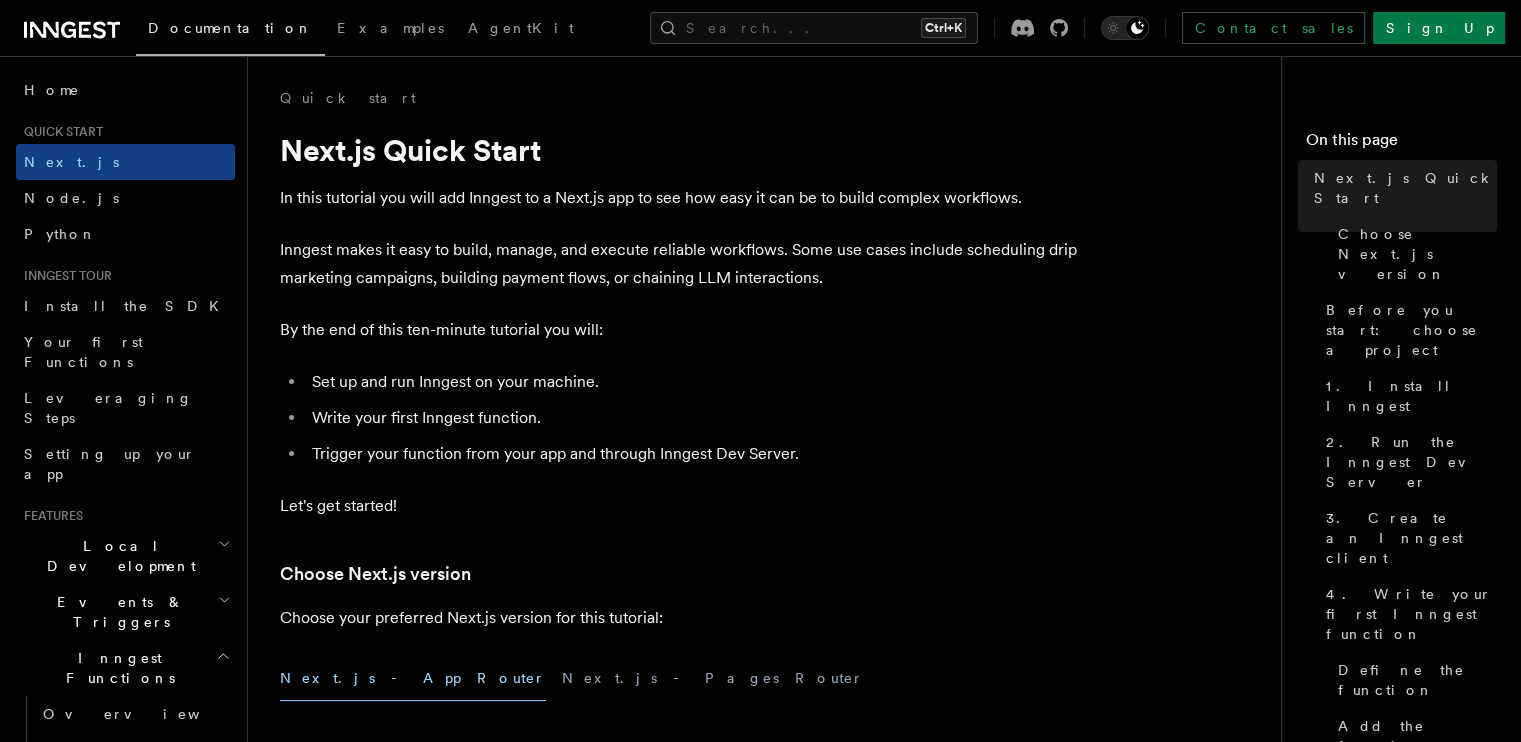 click on "In this tutorial you will add Inngest to a Next.js app to see how easy it can be to build complex workflows." at bounding box center (680, 198) 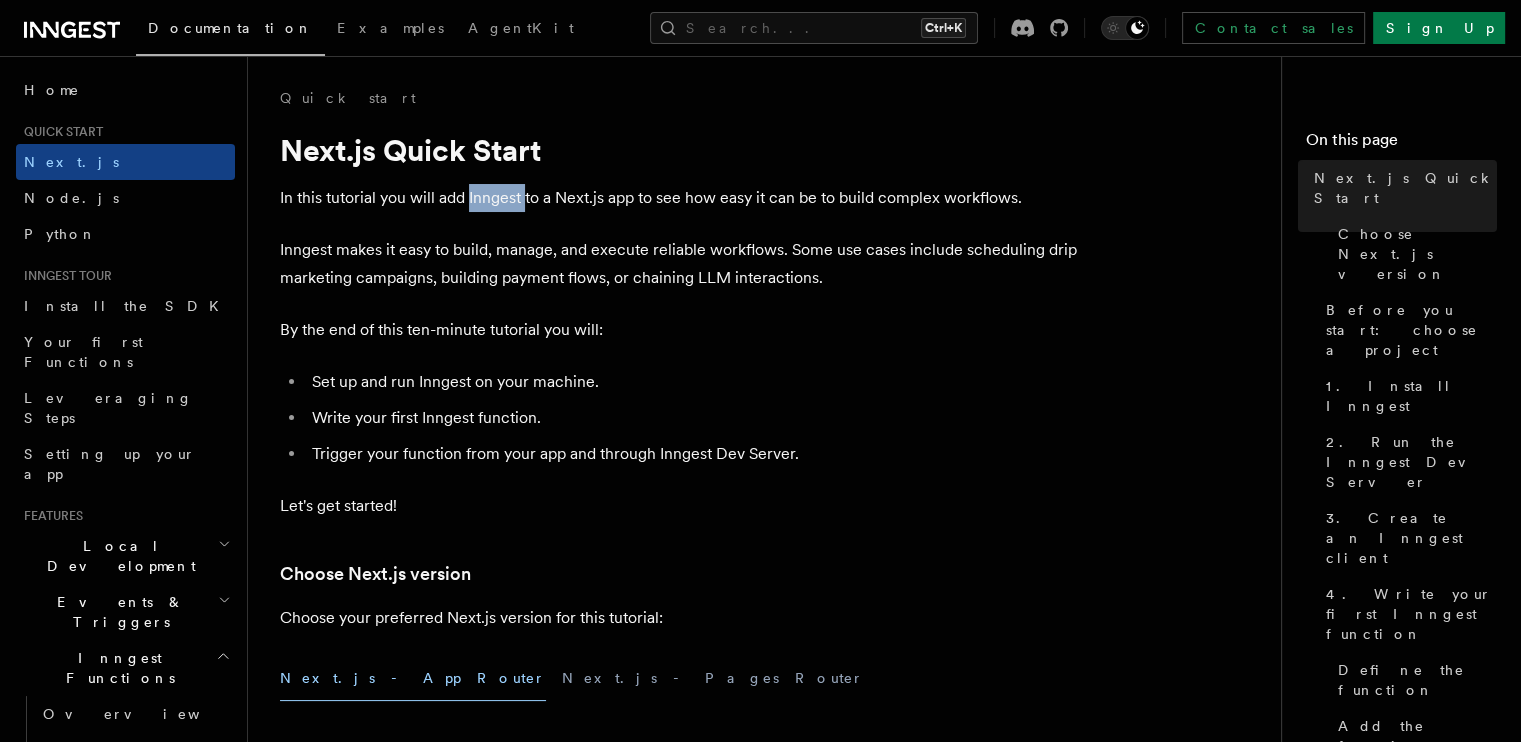 click on "In this tutorial you will add Inngest to a Next.js app to see how easy it can be to build complex workflows." at bounding box center [680, 198] 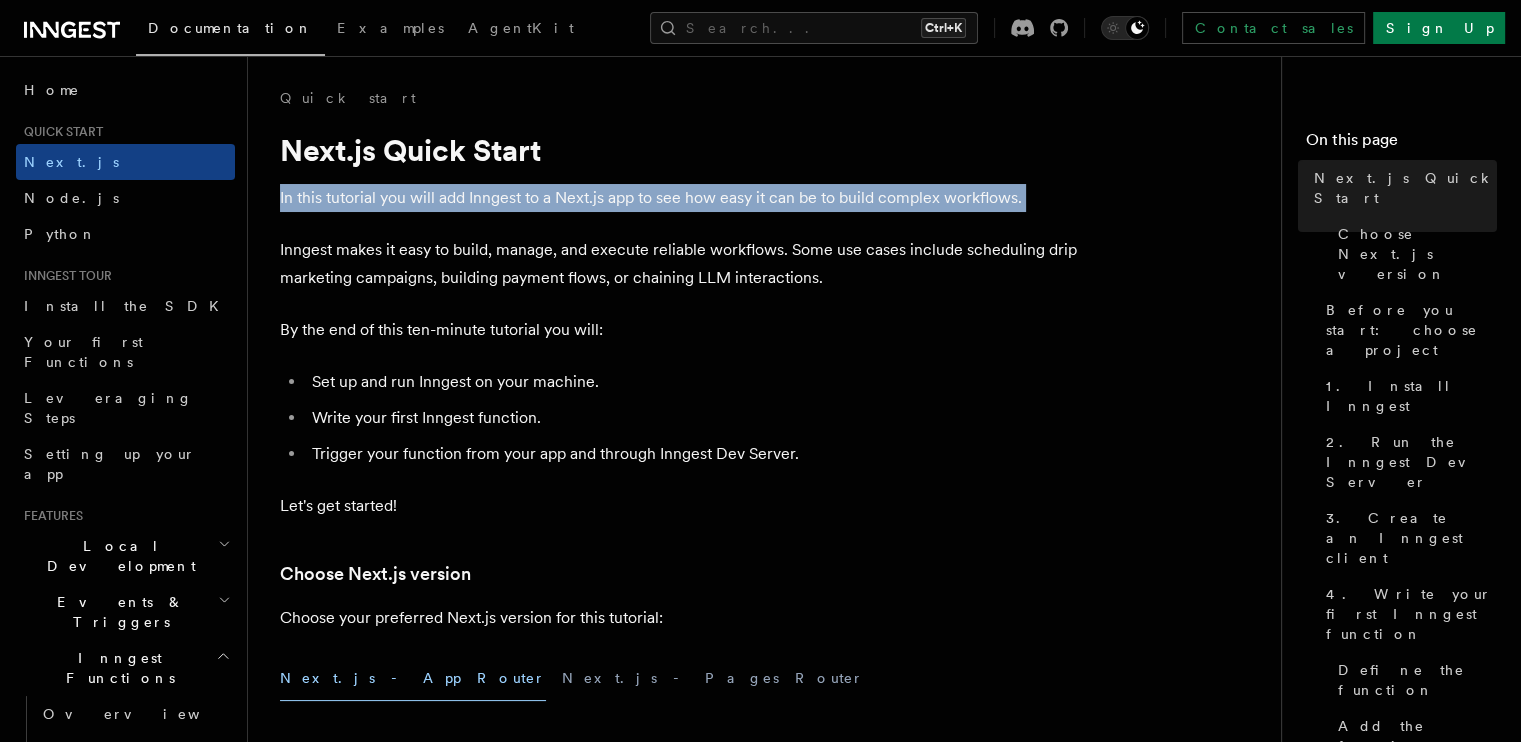click on "In this tutorial you will add Inngest to a Next.js app to see how easy it can be to build complex workflows." at bounding box center [680, 198] 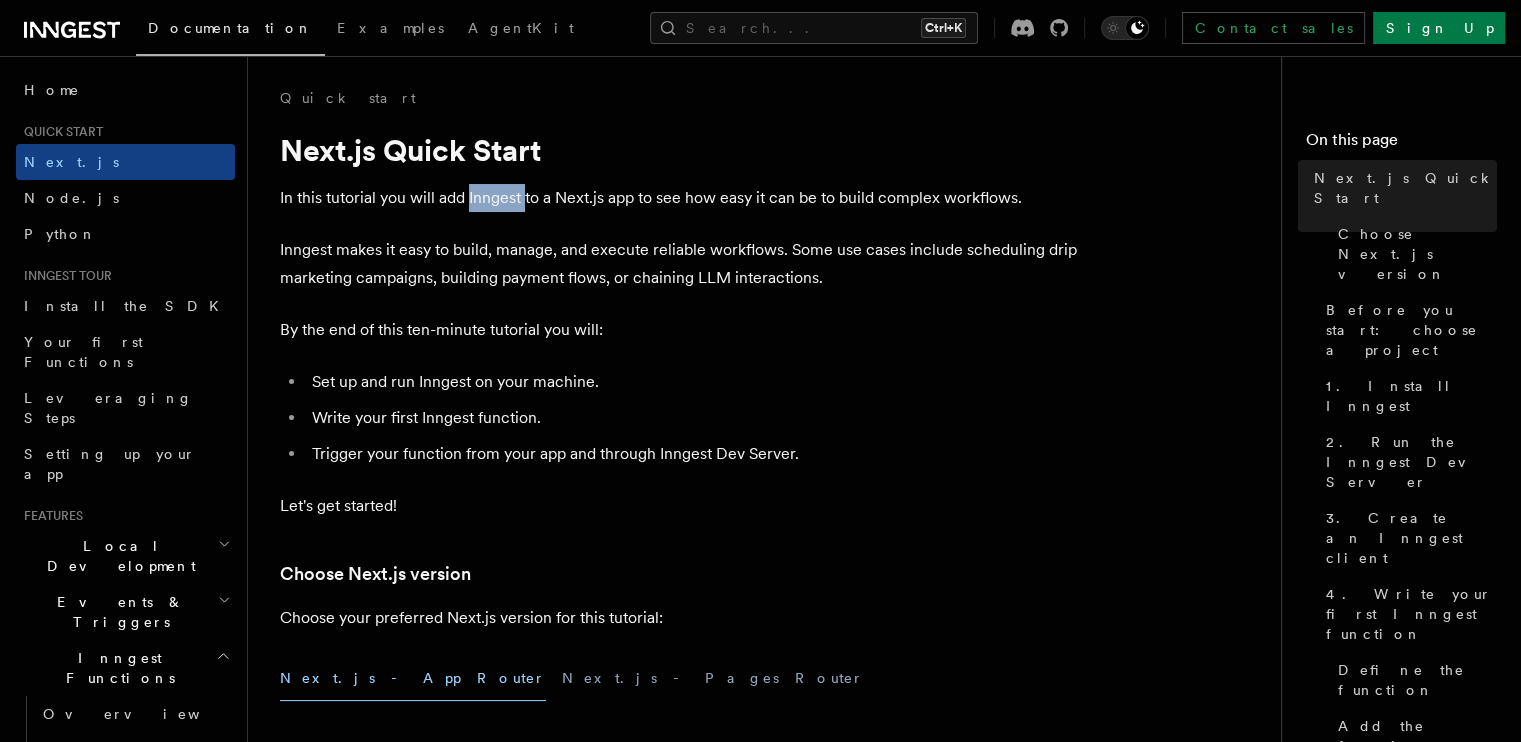 click on "In this tutorial you will add Inngest to a Next.js app to see how easy it can be to build complex workflows." at bounding box center [680, 198] 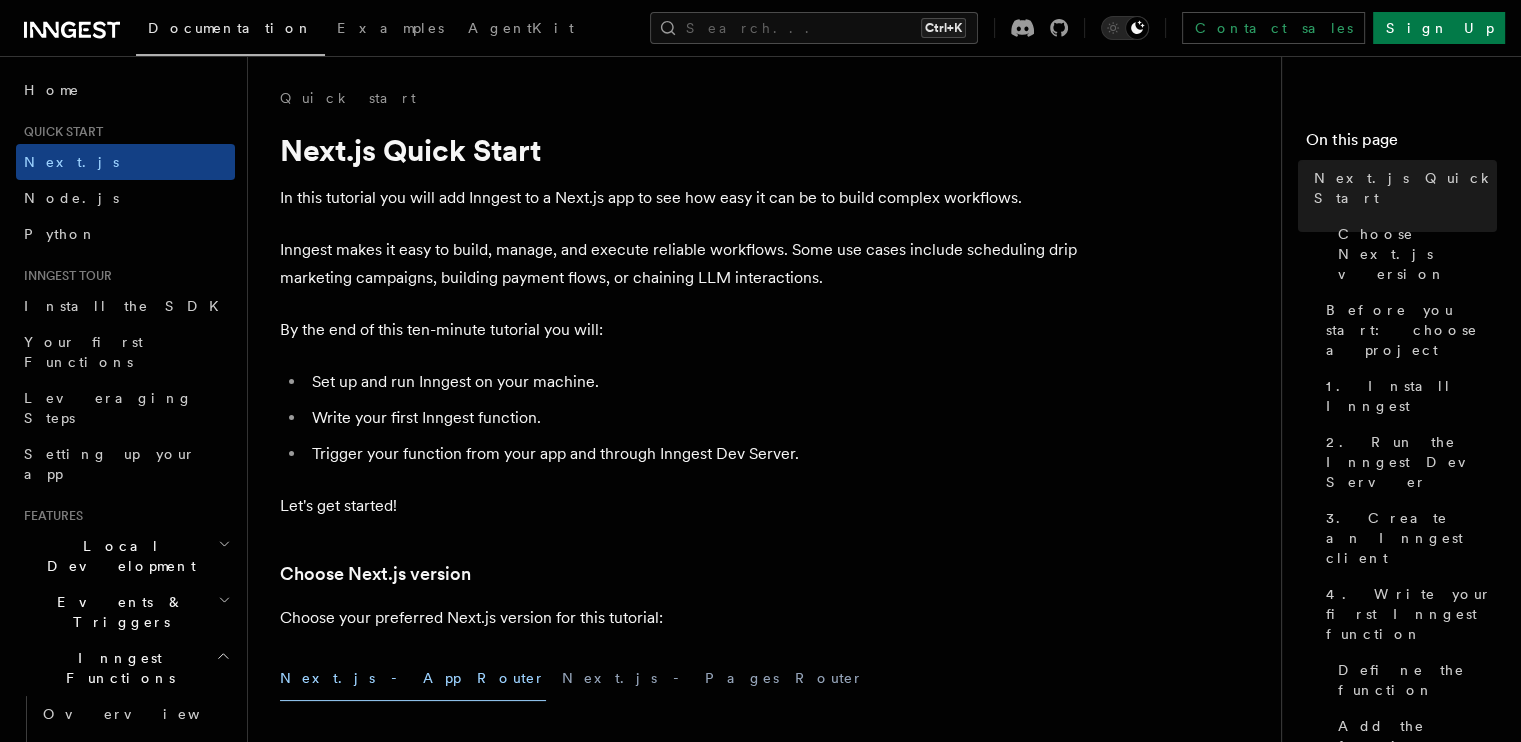 click on "In this tutorial you will add Inngest to a Next.js app to see how easy it can be to build complex workflows." at bounding box center (680, 198) 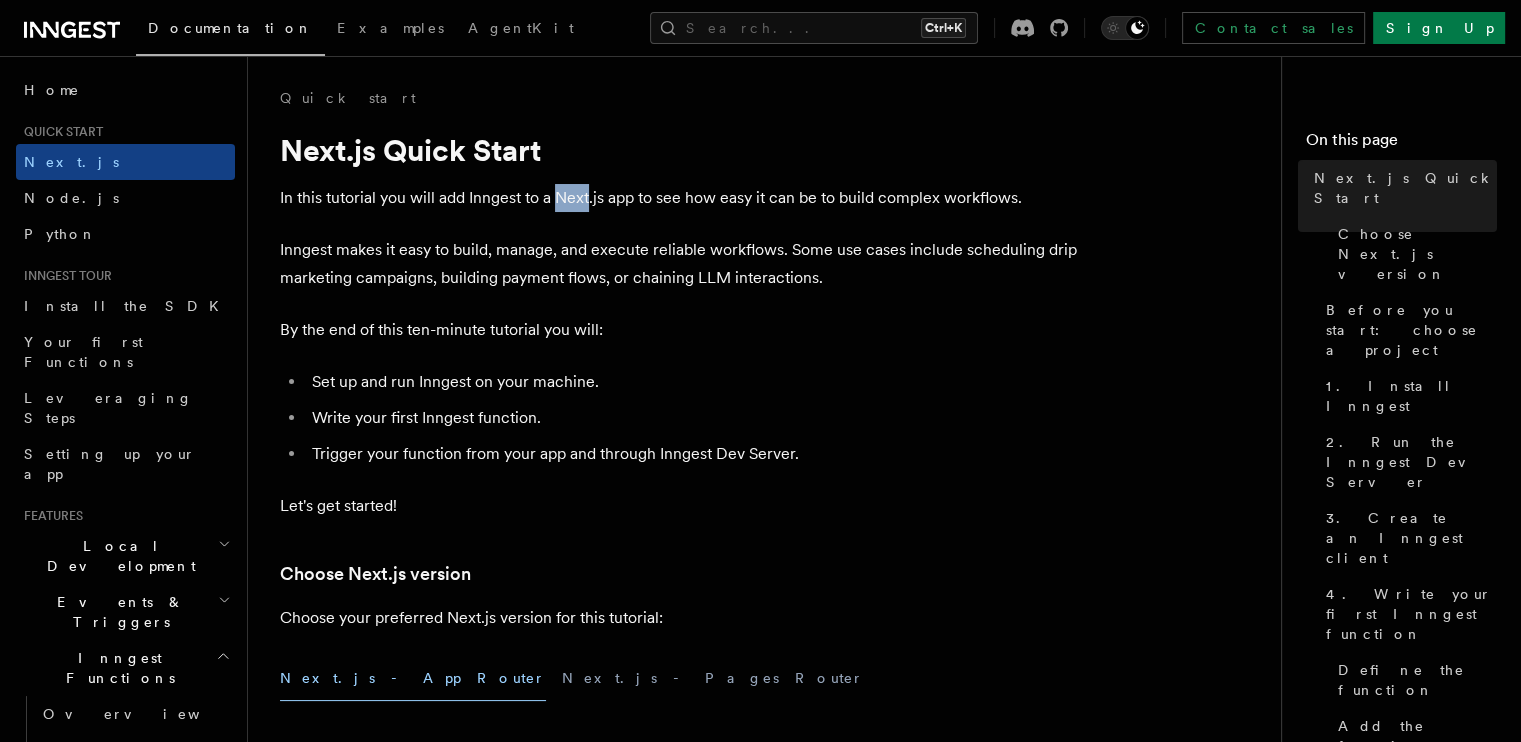 click on "In this tutorial you will add Inngest to a Next.js app to see how easy it can be to build complex workflows." at bounding box center (680, 198) 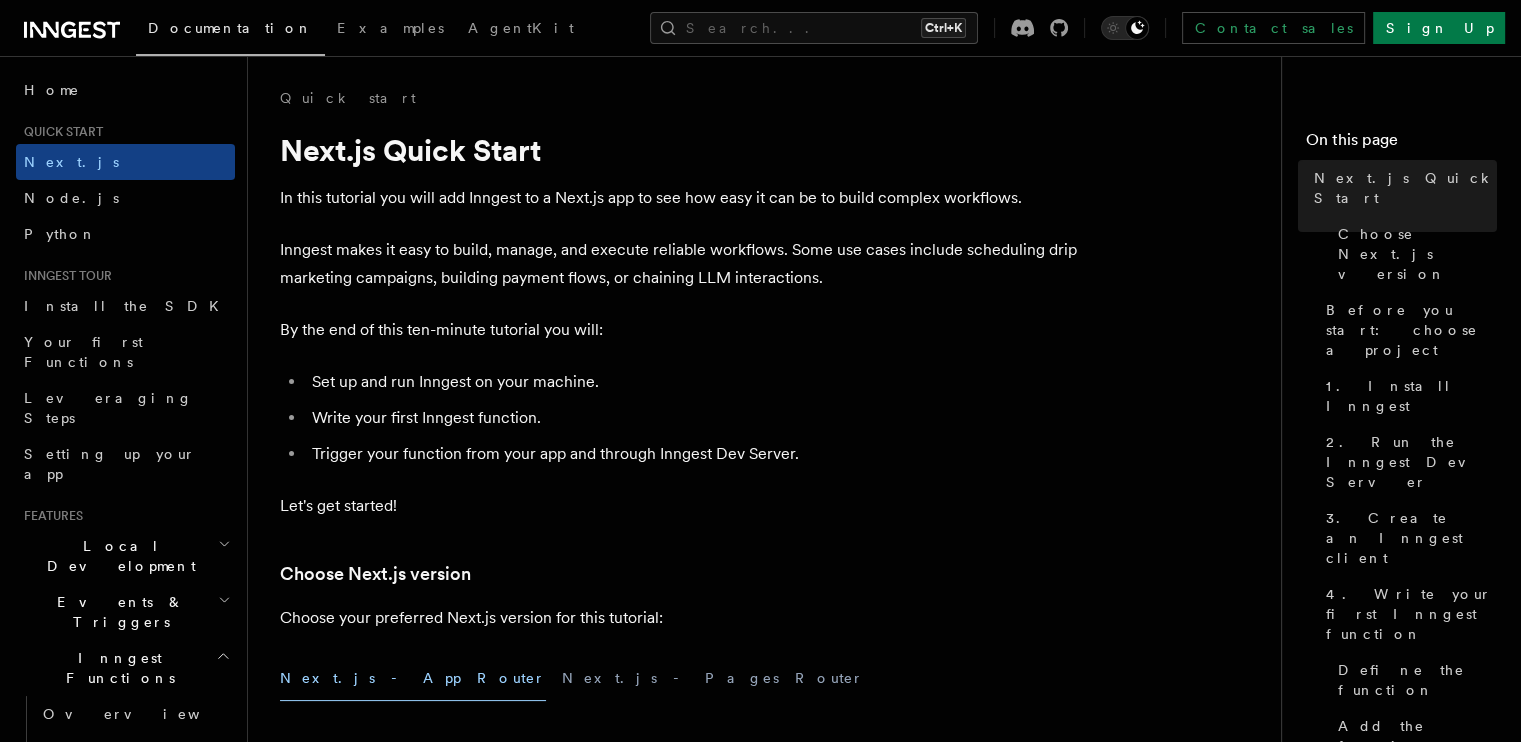 click on "In this tutorial you will add Inngest to a Next.js app to see how easy it can be to build complex workflows." at bounding box center [680, 198] 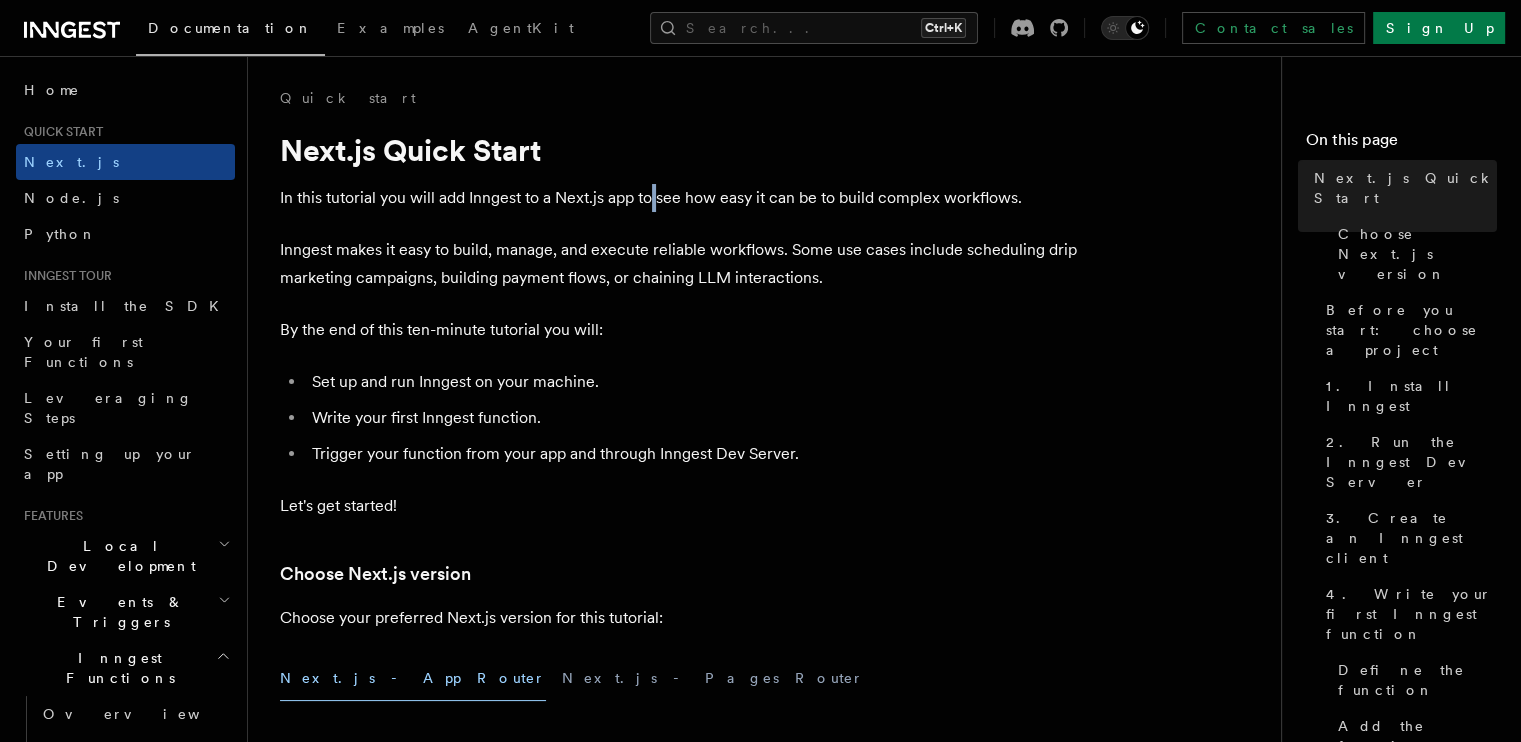 click on "In this tutorial you will add Inngest to a Next.js app to see how easy it can be to build complex workflows." at bounding box center [680, 198] 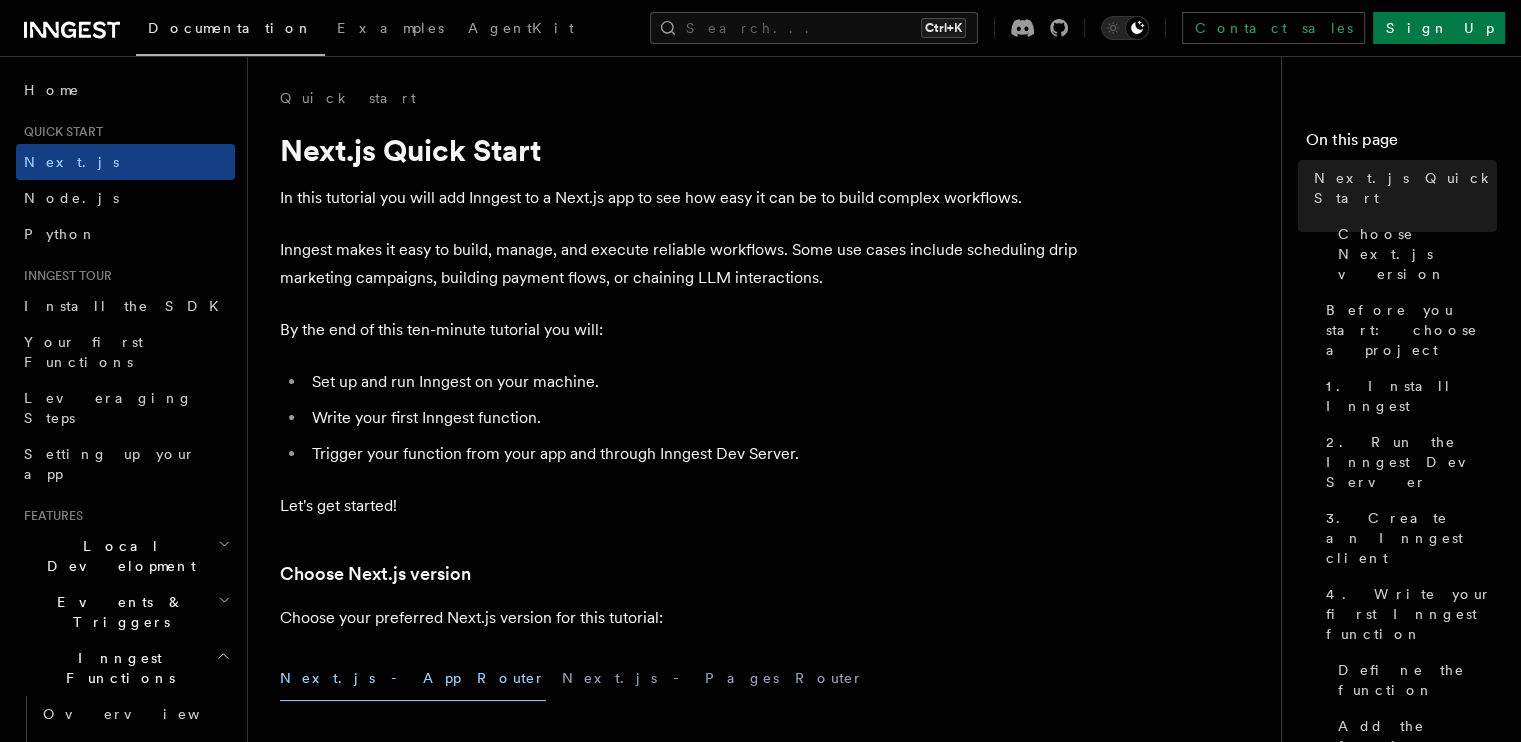 click on "In this tutorial you will add Inngest to a Next.js app to see how easy it can be to build complex workflows." at bounding box center (680, 198) 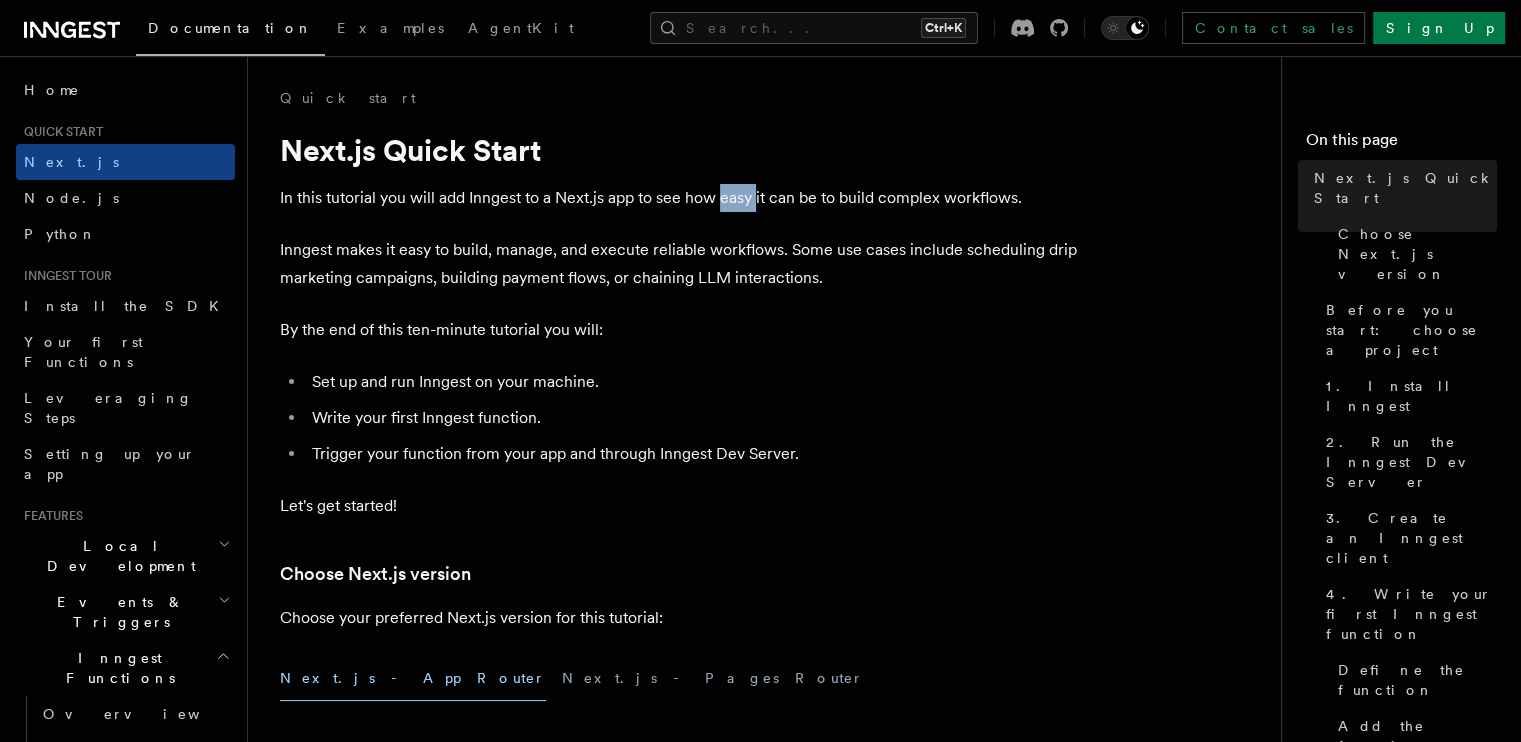 click on "In this tutorial you will add Inngest to a Next.js app to see how easy it can be to build complex workflows." at bounding box center (680, 198) 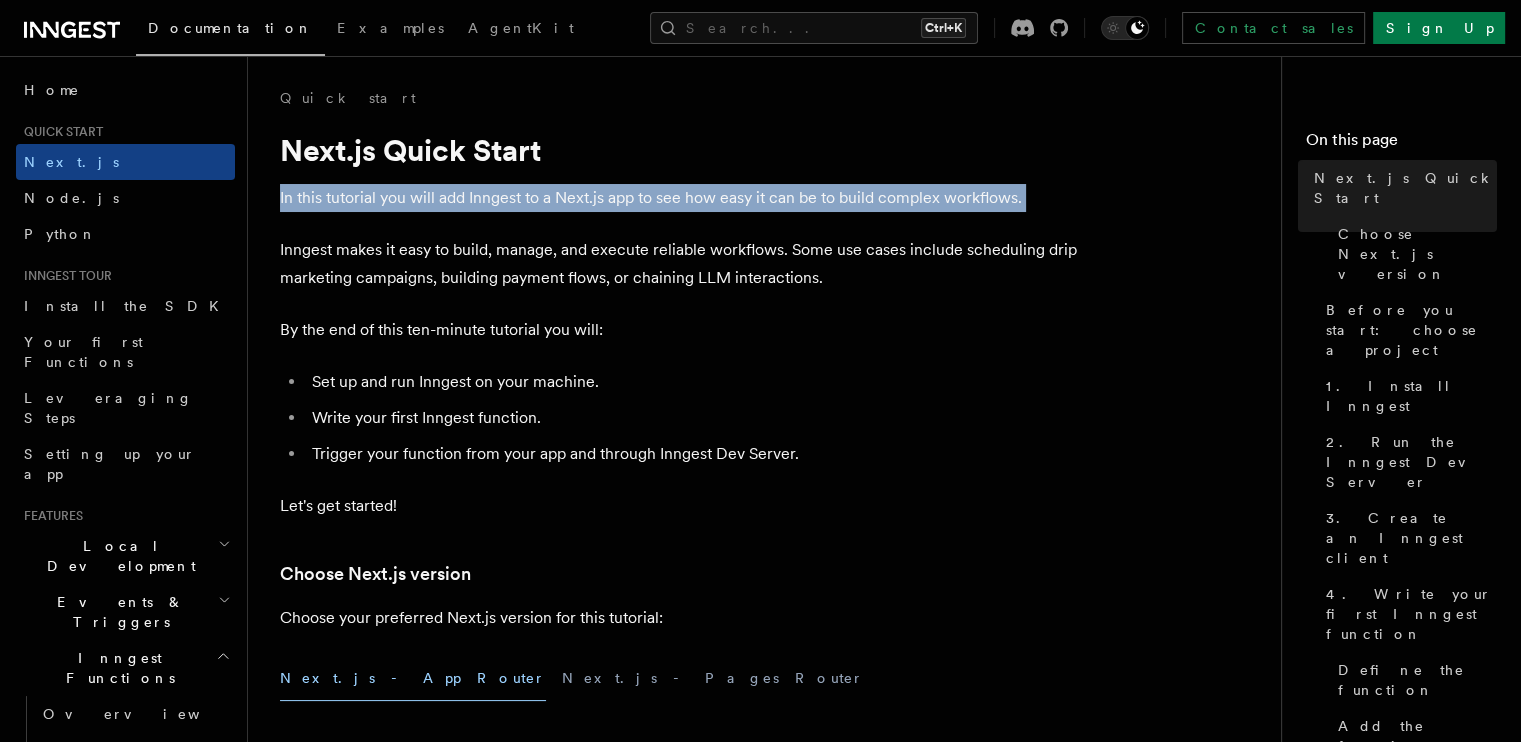 click on "In this tutorial you will add Inngest to a Next.js app to see how easy it can be to build complex workflows." at bounding box center (680, 198) 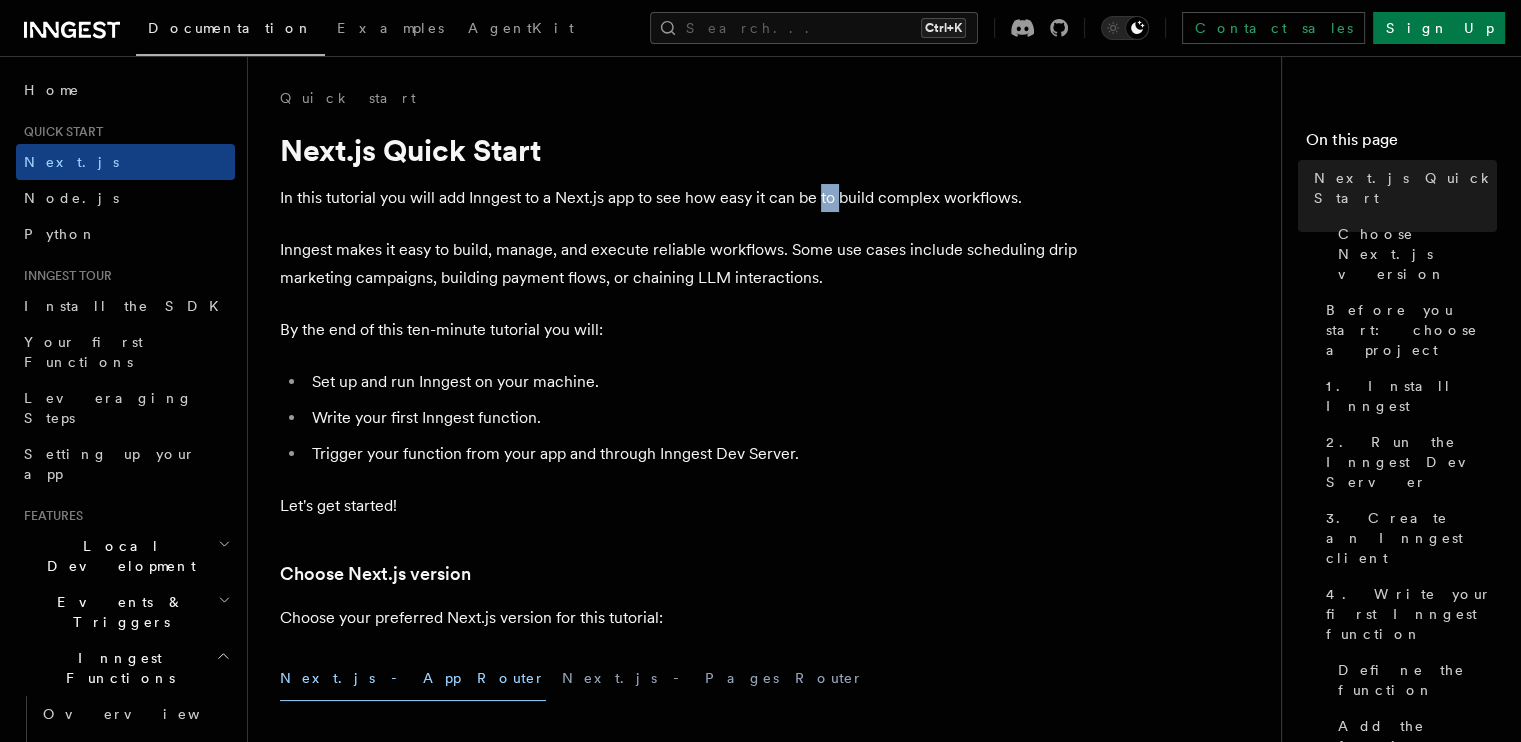 click on "In this tutorial you will add Inngest to a Next.js app to see how easy it can be to build complex workflows." at bounding box center (680, 198) 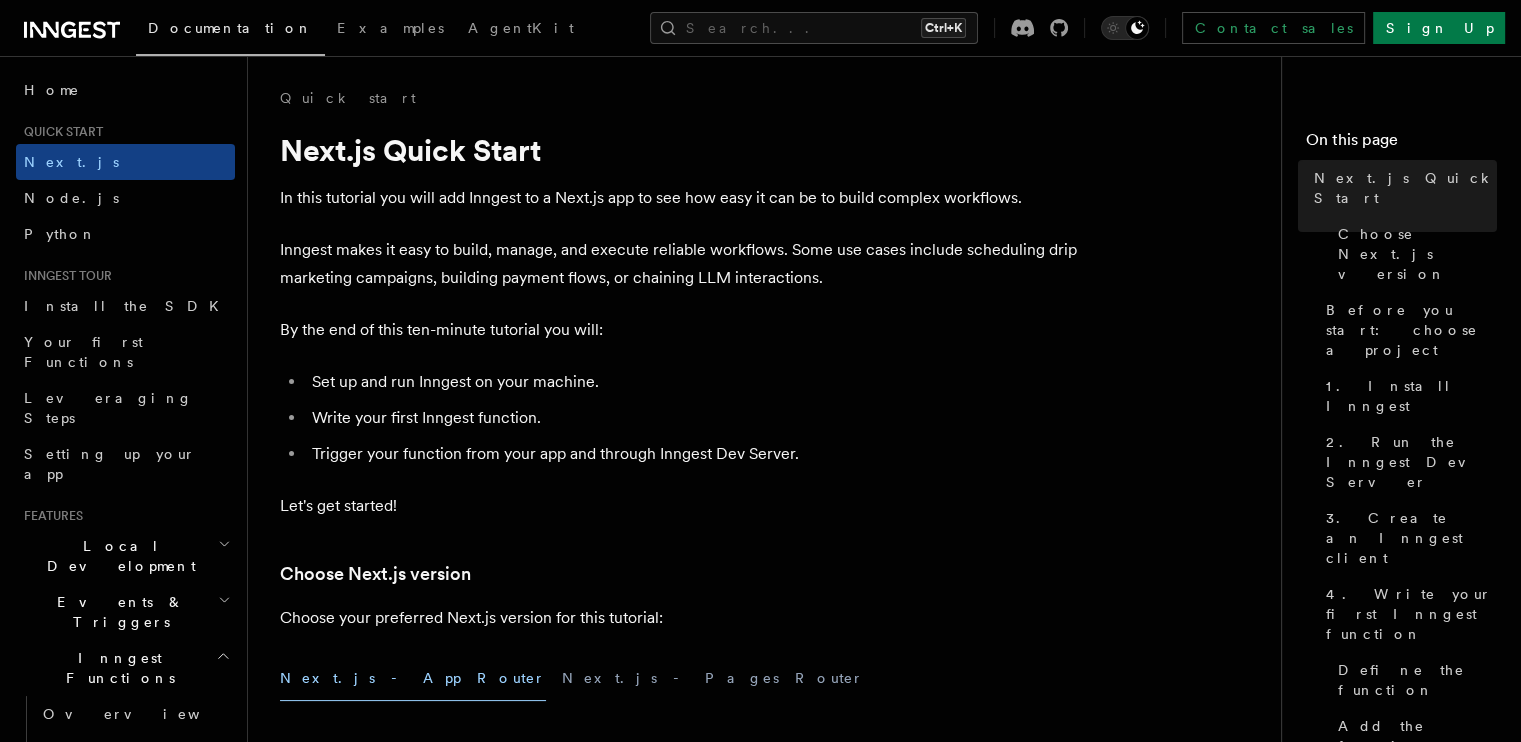 click on "In this tutorial you will add Inngest to a Next.js app to see how easy it can be to build complex workflows." at bounding box center [680, 198] 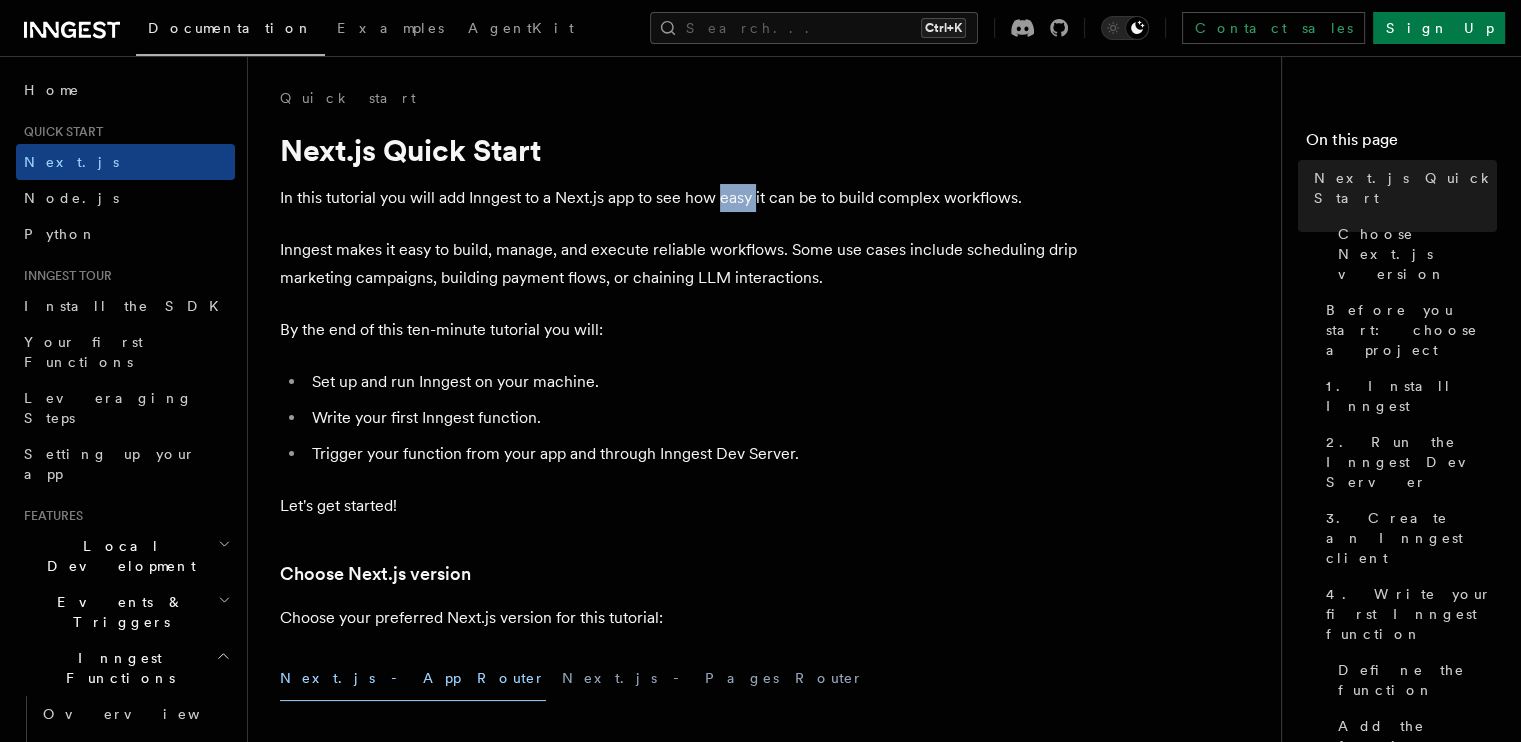 click on "In this tutorial you will add Inngest to a Next.js app to see how easy it can be to build complex workflows." at bounding box center [680, 198] 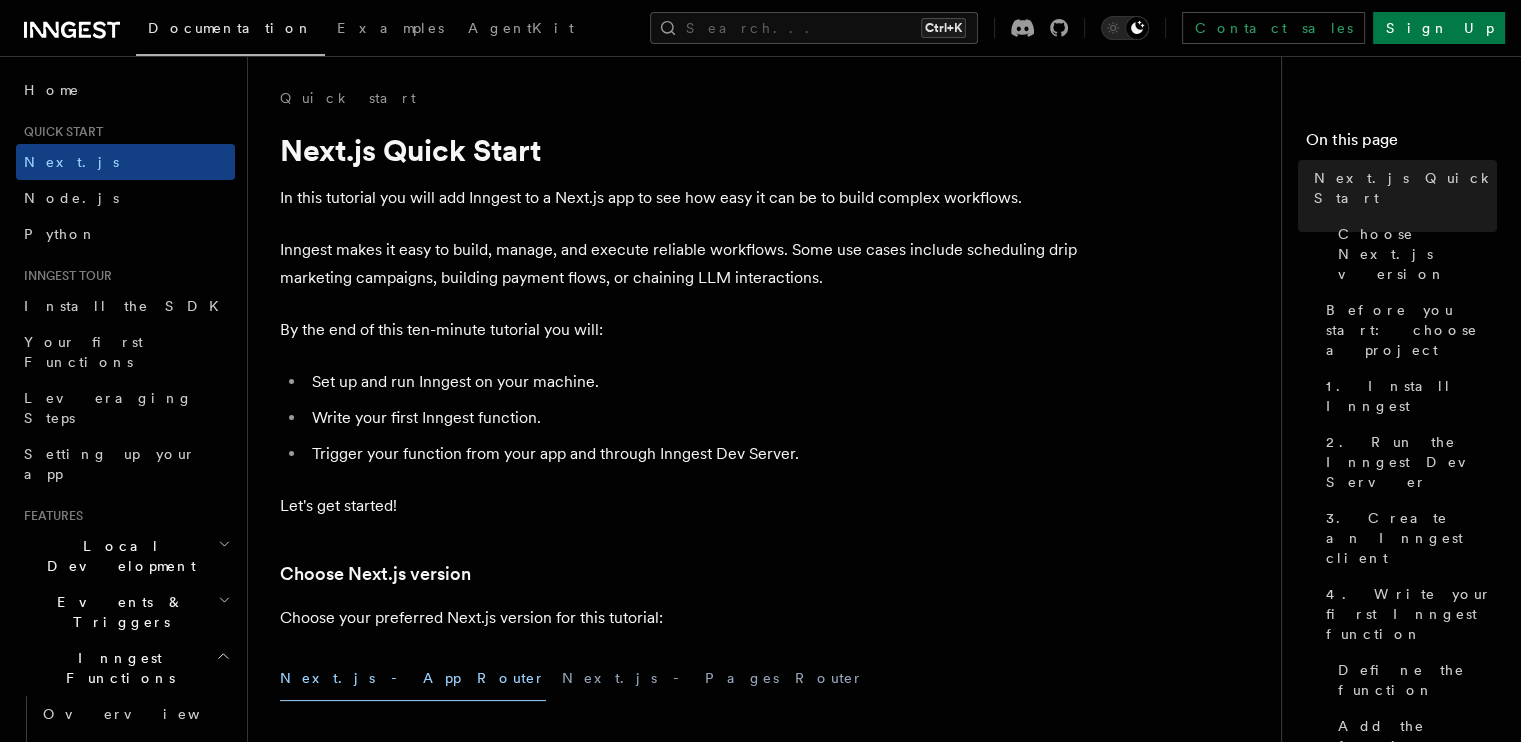click on "In this tutorial you will add Inngest to a Next.js app to see how easy it can be to build complex workflows." at bounding box center (680, 198) 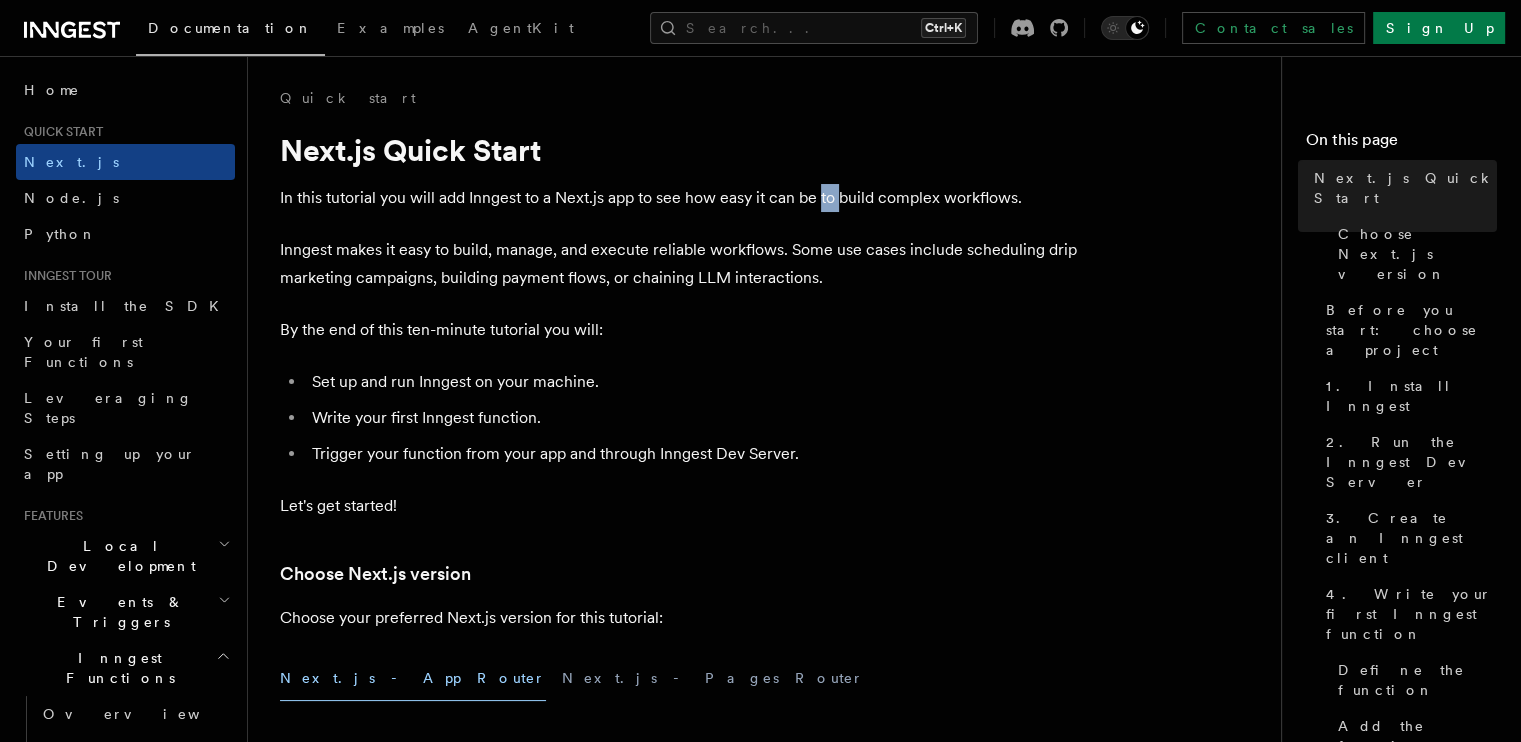 click on "In this tutorial you will add Inngest to a Next.js app to see how easy it can be to build complex workflows." at bounding box center [680, 198] 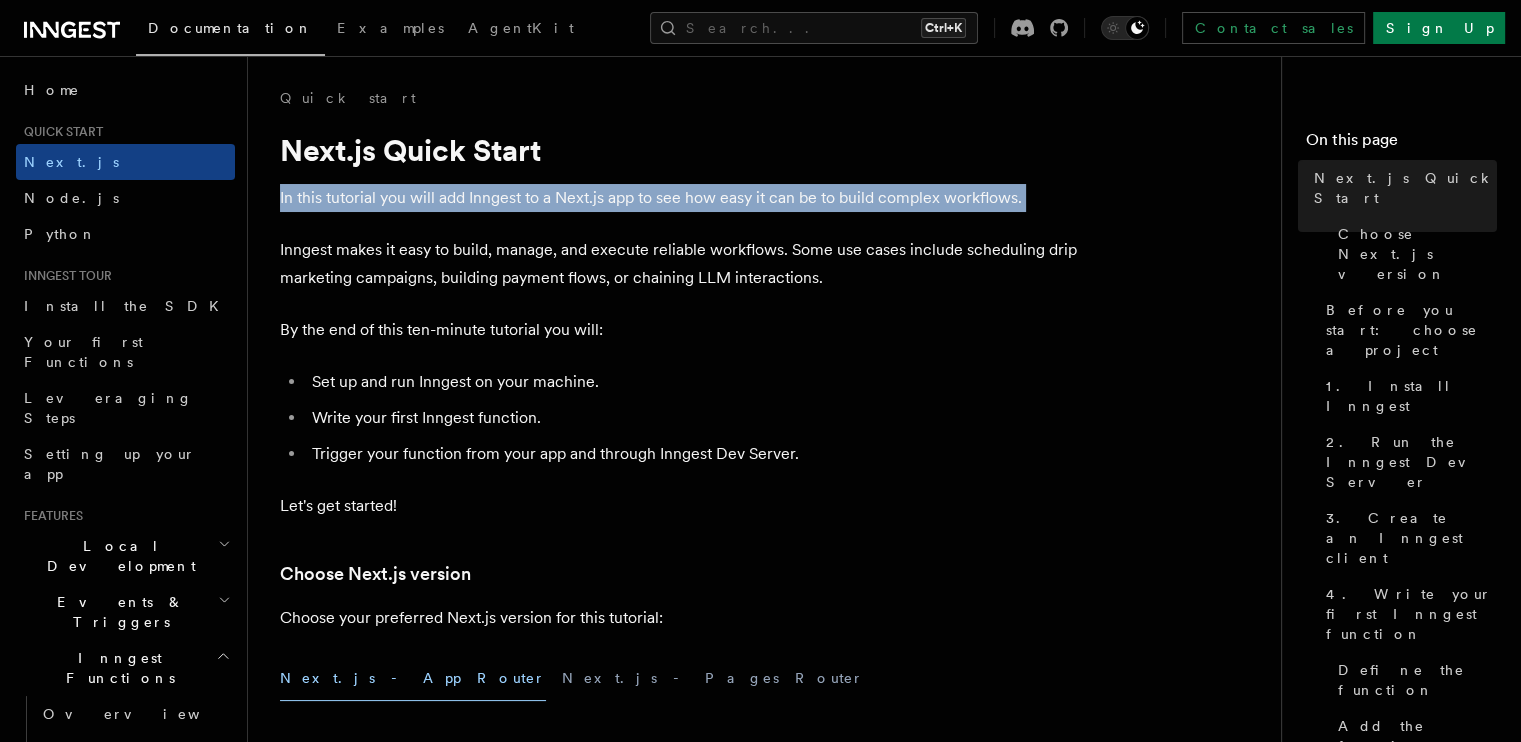 click on "In this tutorial you will add Inngest to a Next.js app to see how easy it can be to build complex workflows." at bounding box center (680, 198) 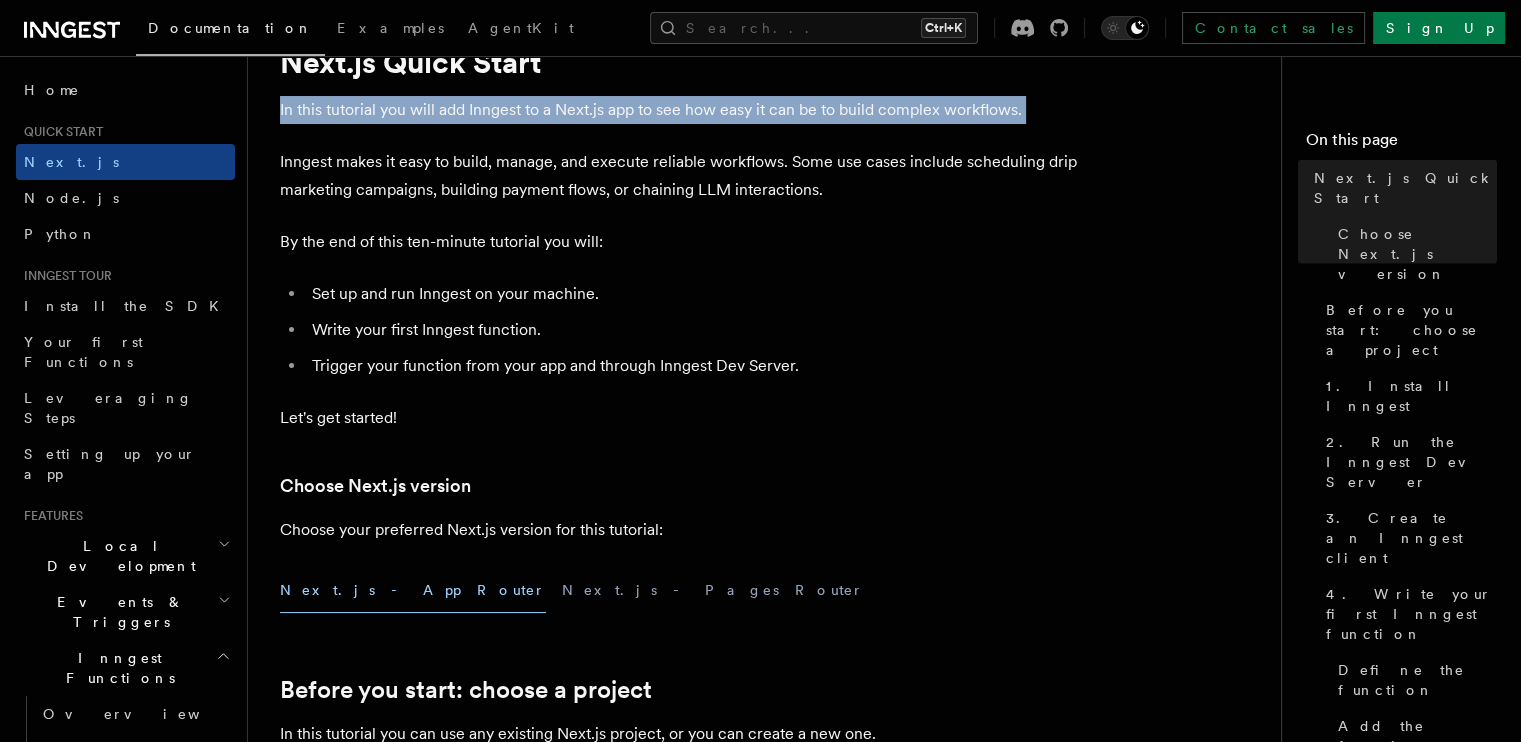 scroll, scrollTop: 100, scrollLeft: 0, axis: vertical 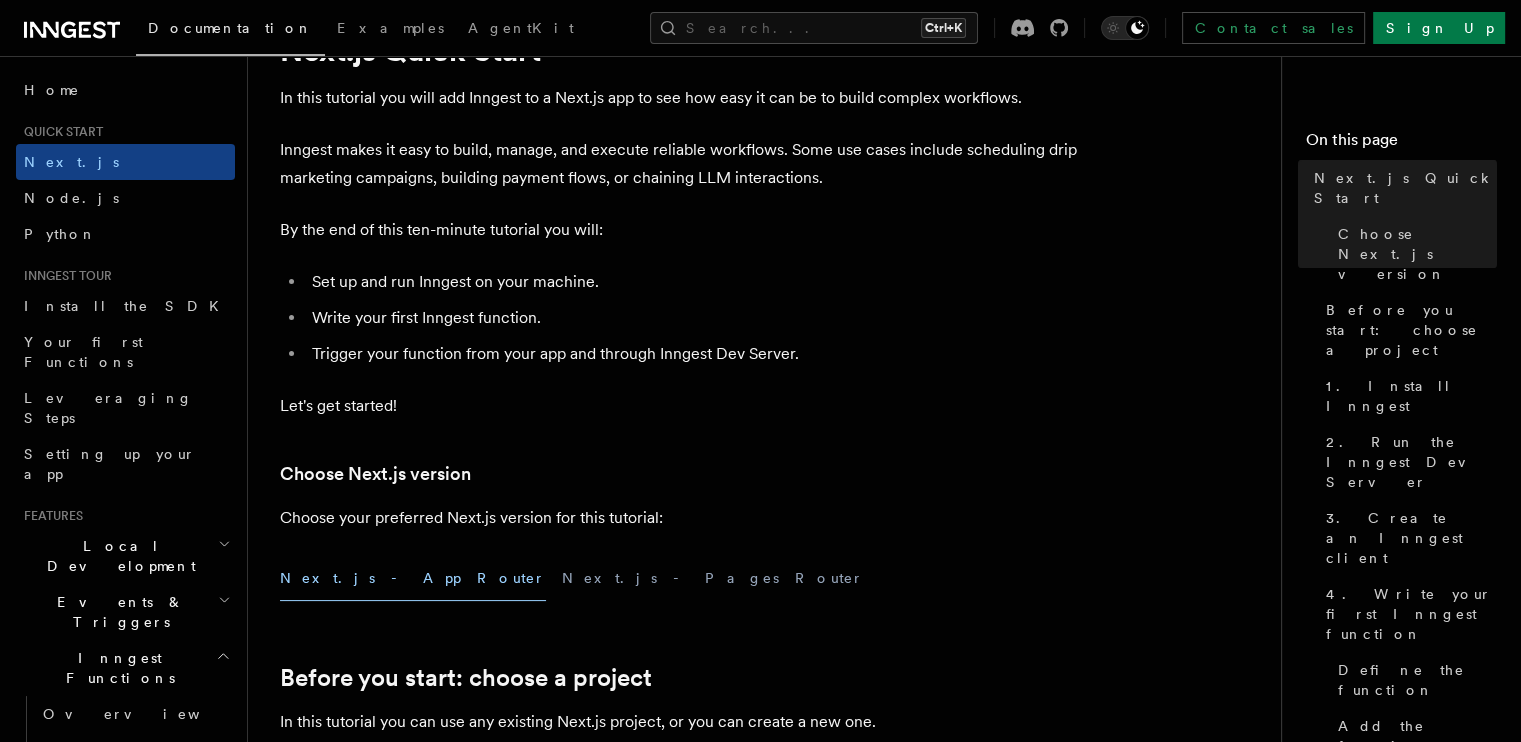 click on "Inngest makes it easy to build, manage, and execute reliable workflows. Some use cases include scheduling drip marketing campaigns, building payment flows, or chaining LLM interactions." at bounding box center [680, 164] 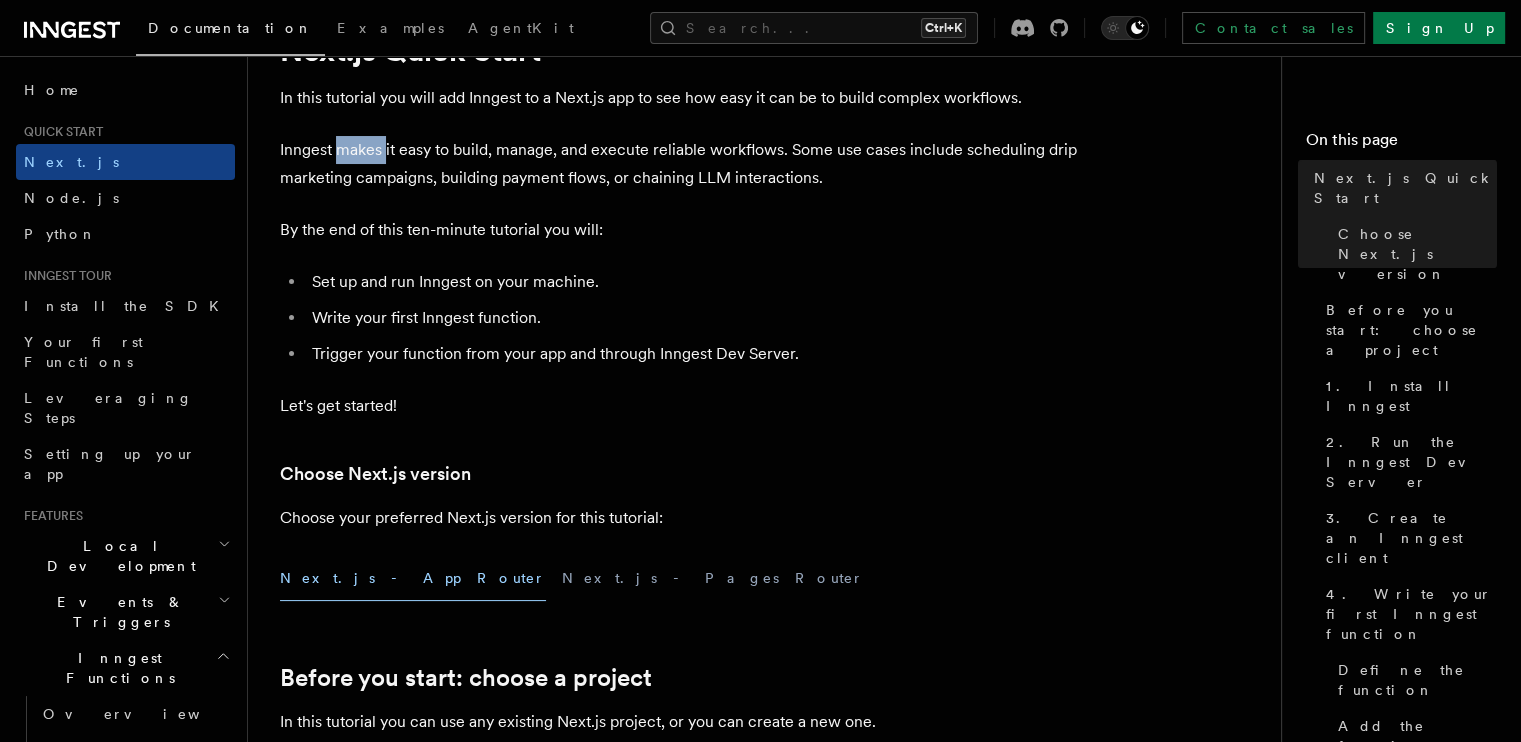 click on "Inngest makes it easy to build, manage, and execute reliable workflows. Some use cases include scheduling drip marketing campaigns, building payment flows, or chaining LLM interactions." at bounding box center [680, 164] 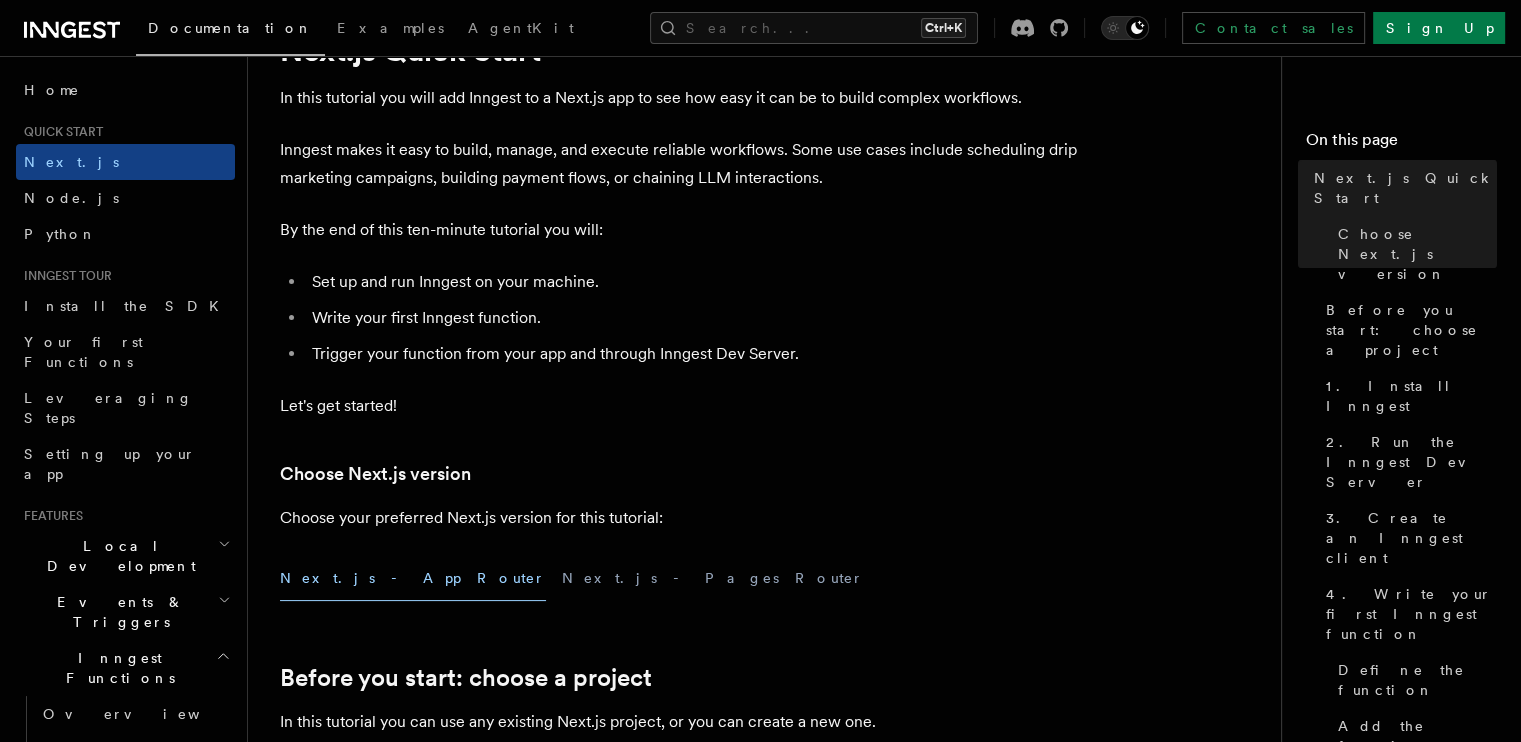 click on "Inngest makes it easy to build, manage, and execute reliable workflows. Some use cases include scheduling drip marketing campaigns, building payment flows, or chaining LLM interactions." at bounding box center (680, 164) 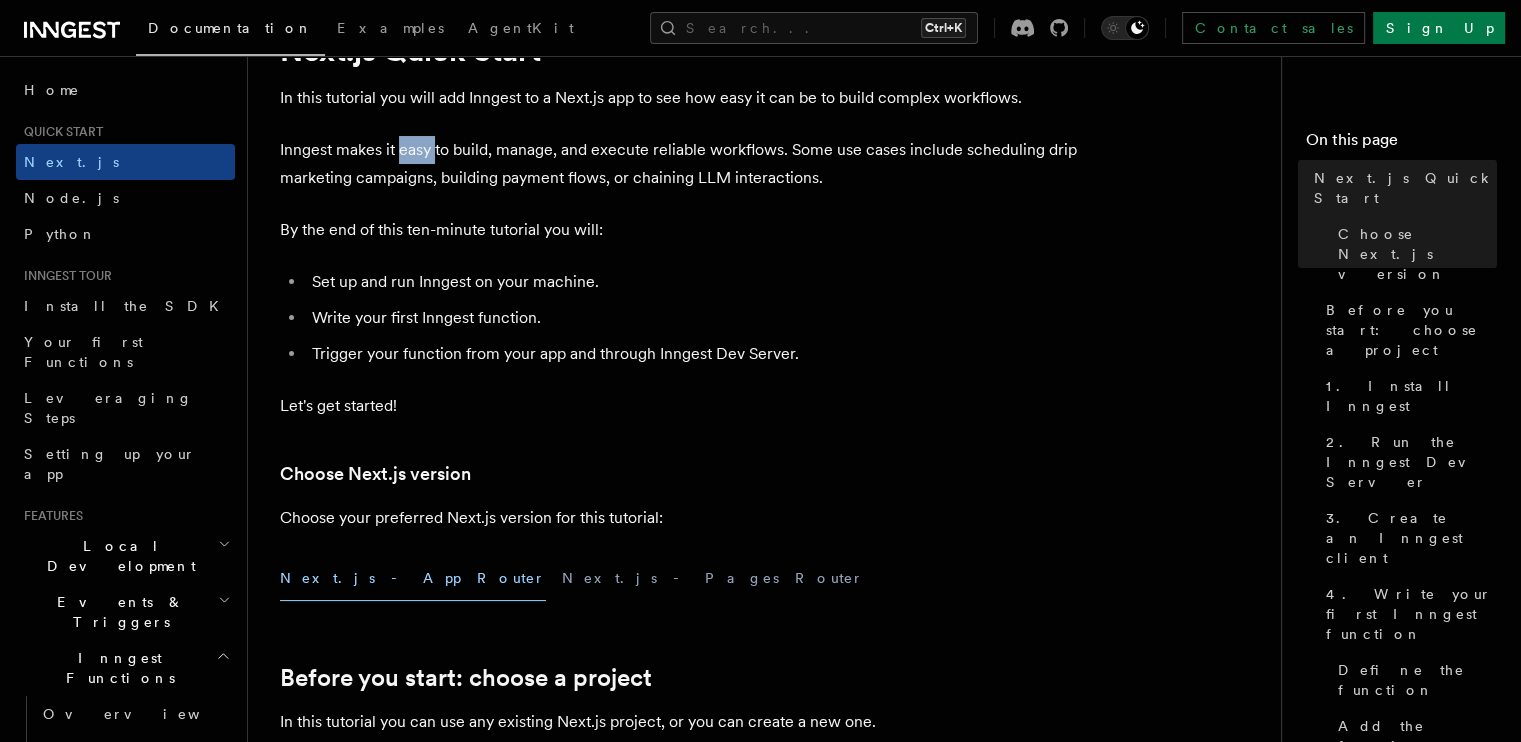 click on "Inngest makes it easy to build, manage, and execute reliable workflows. Some use cases include scheduling drip marketing campaigns, building payment flows, or chaining LLM interactions." at bounding box center [680, 164] 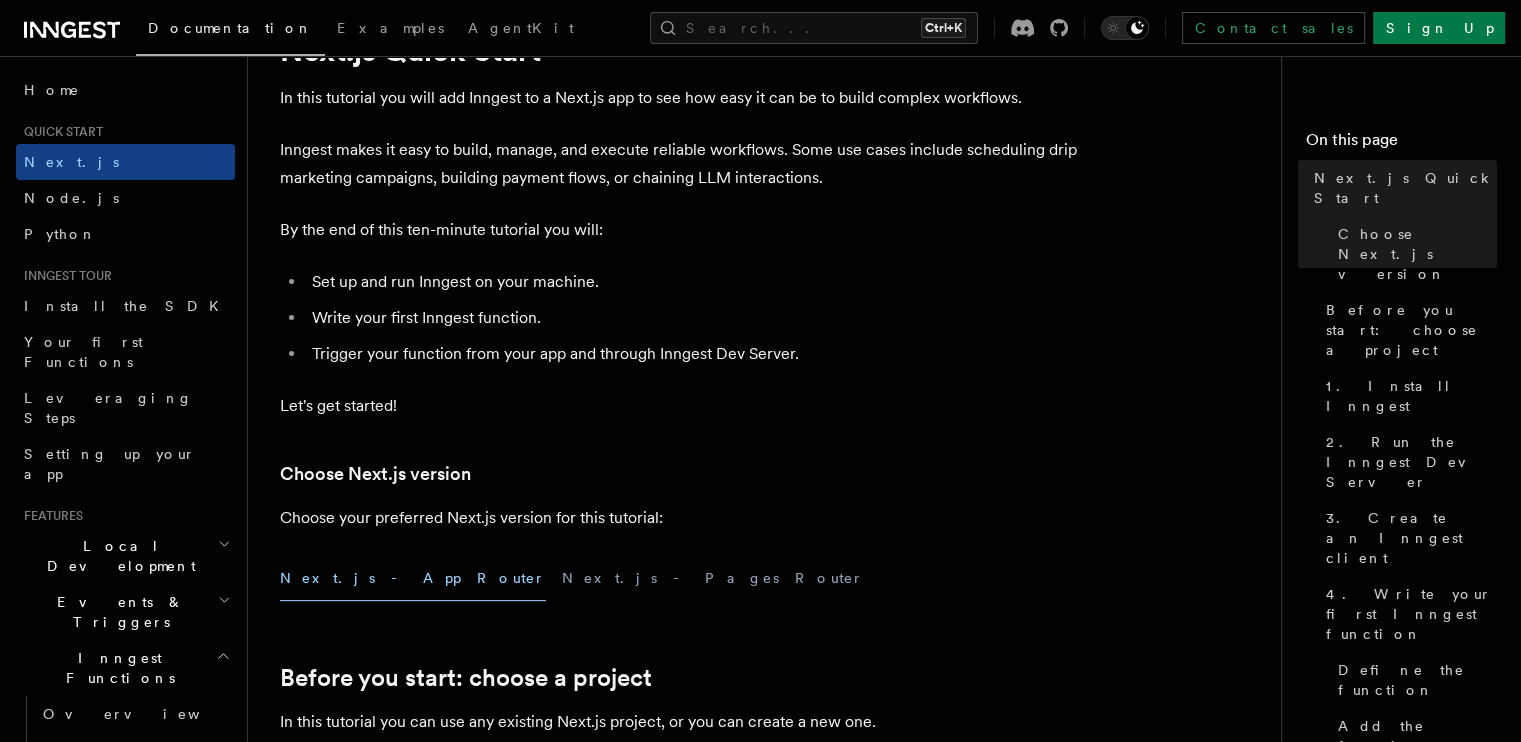 click on "Inngest makes it easy to build, manage, and execute reliable workflows. Some use cases include scheduling drip marketing campaigns, building payment flows, or chaining LLM interactions." at bounding box center [680, 164] 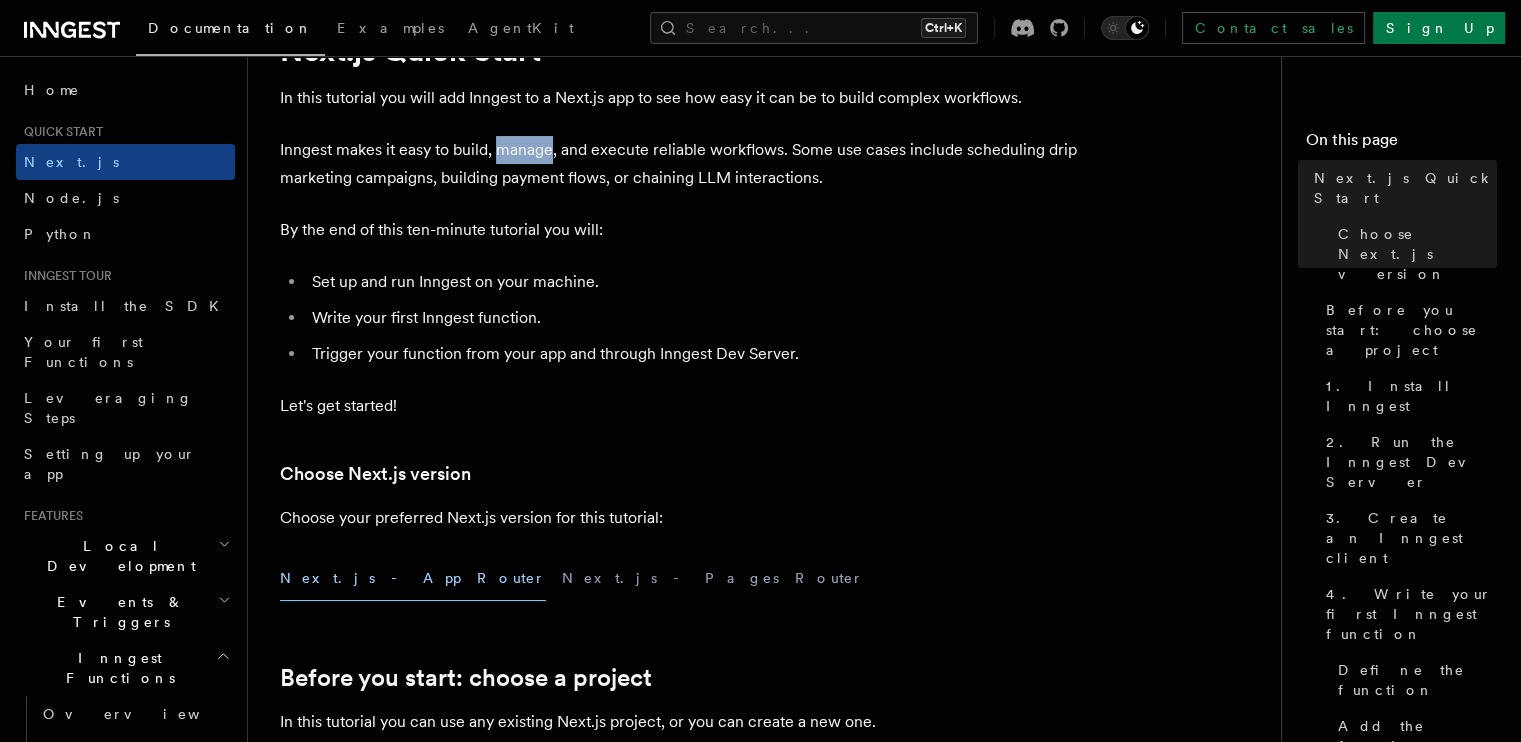click on "Inngest makes it easy to build, manage, and execute reliable workflows. Some use cases include scheduling drip marketing campaigns, building payment flows, or chaining LLM interactions." at bounding box center (680, 164) 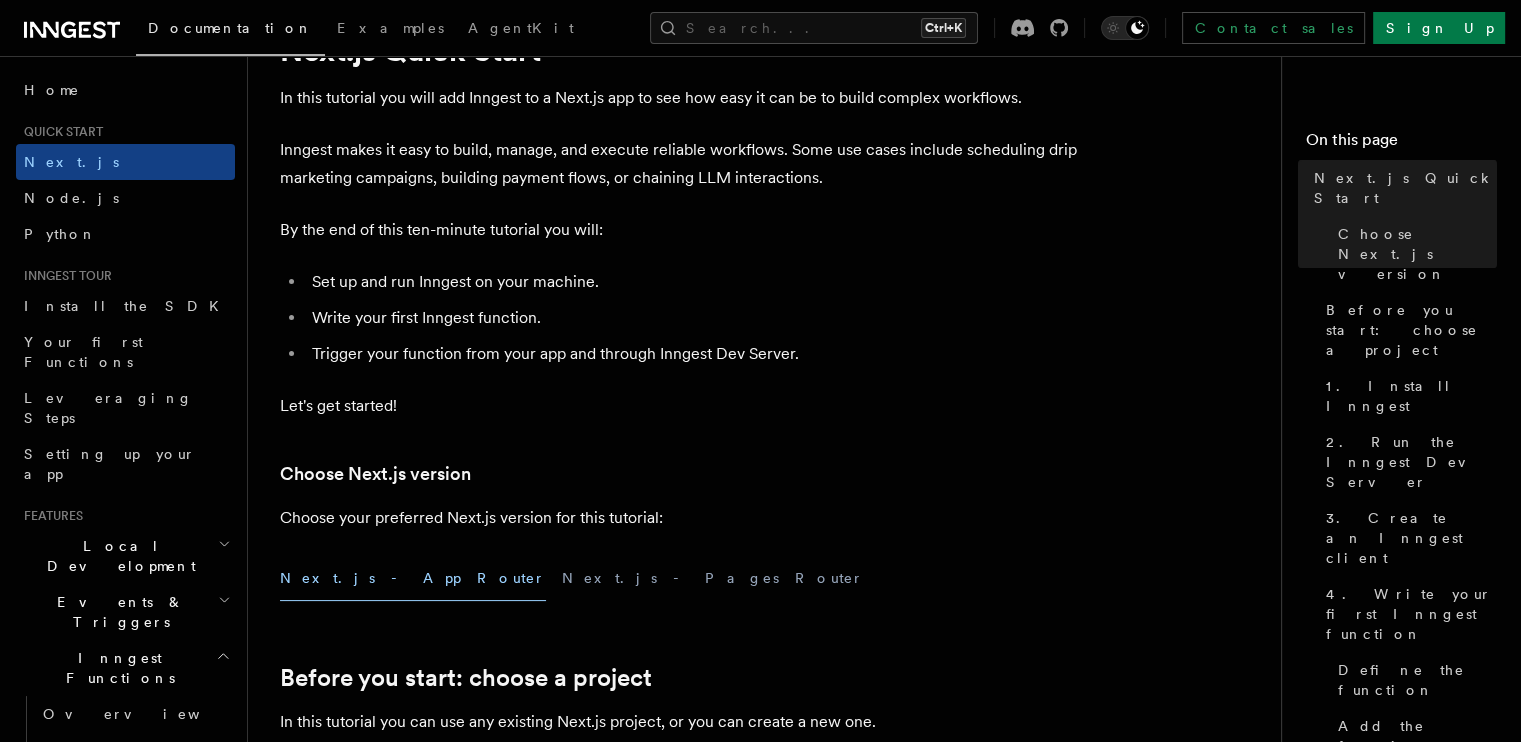 click on "Inngest makes it easy to build, manage, and execute reliable workflows. Some use cases include scheduling drip marketing campaigns, building payment flows, or chaining LLM interactions." at bounding box center [680, 164] 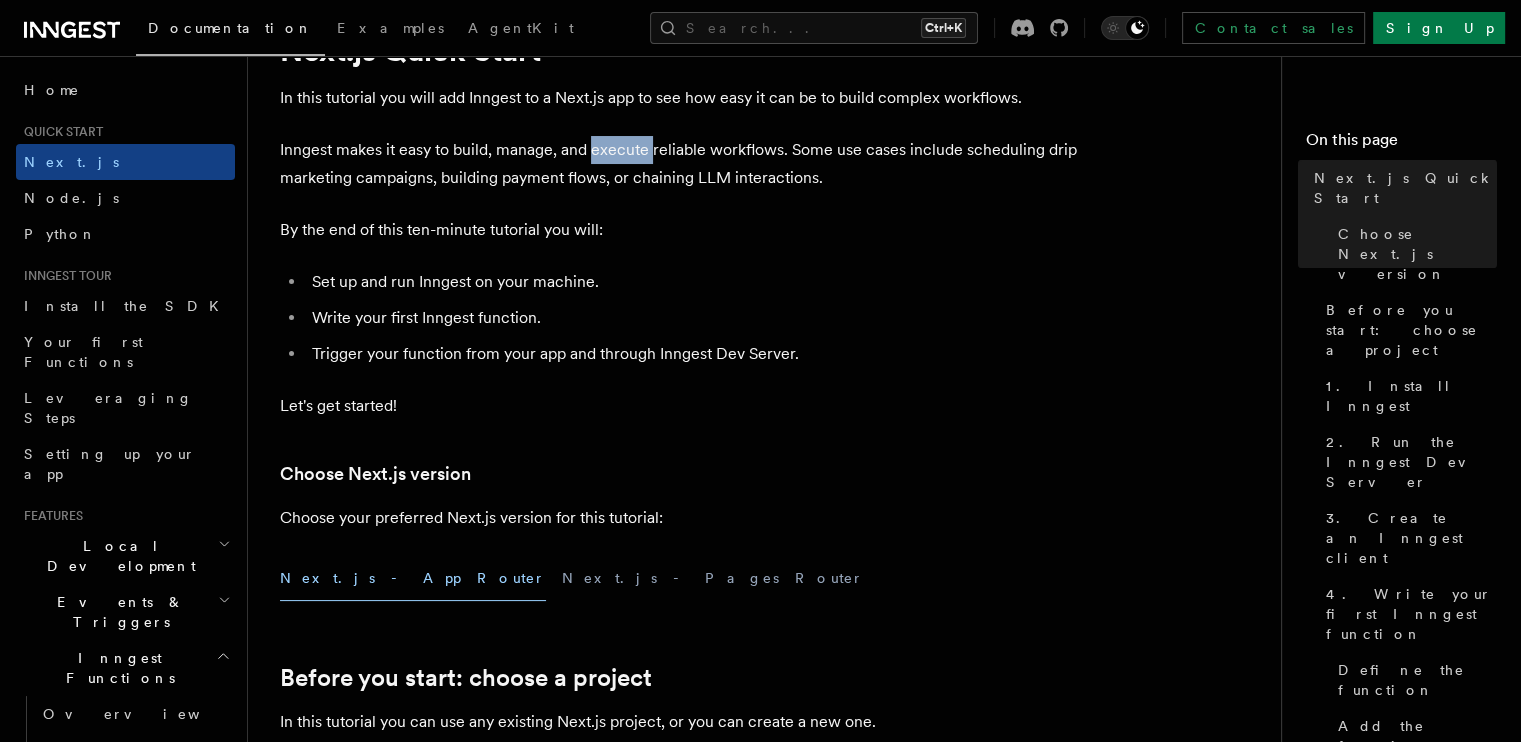click on "Inngest makes it easy to build, manage, and execute reliable workflows. Some use cases include scheduling drip marketing campaigns, building payment flows, or chaining LLM interactions." at bounding box center (680, 164) 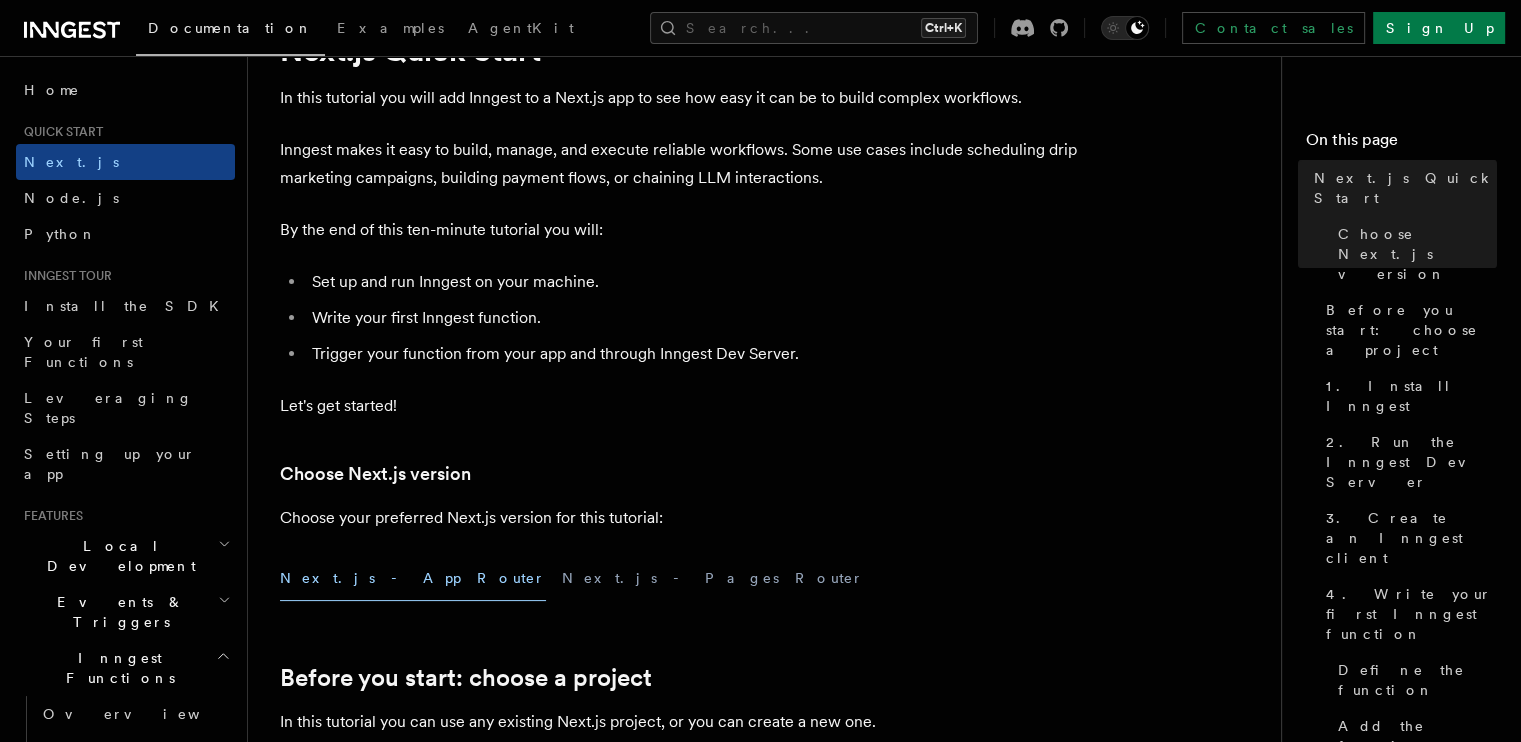 click on "Inngest makes it easy to build, manage, and execute reliable workflows. Some use cases include scheduling drip marketing campaigns, building payment flows, or chaining LLM interactions." at bounding box center (680, 164) 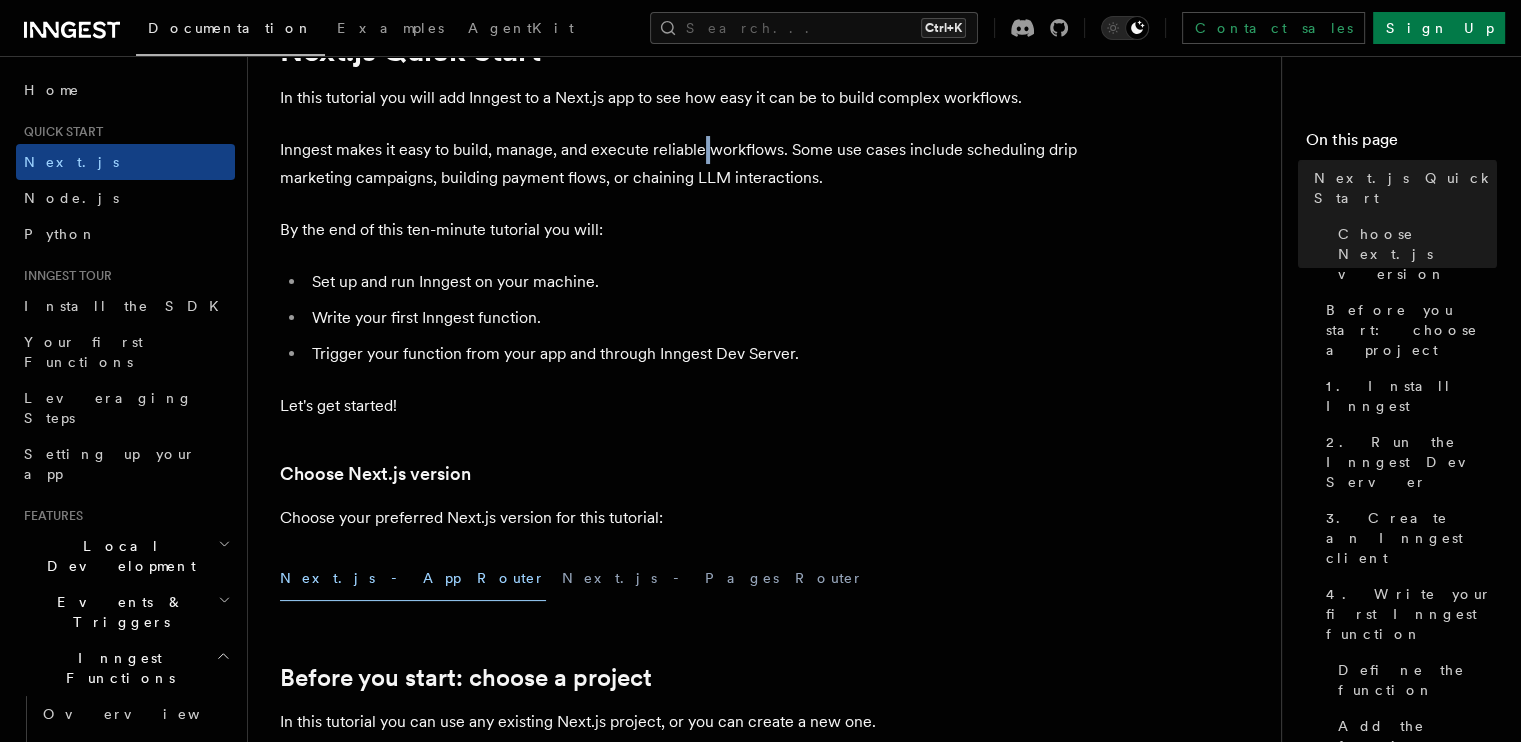 click on "Inngest makes it easy to build, manage, and execute reliable workflows. Some use cases include scheduling drip marketing campaigns, building payment flows, or chaining LLM interactions." at bounding box center [680, 164] 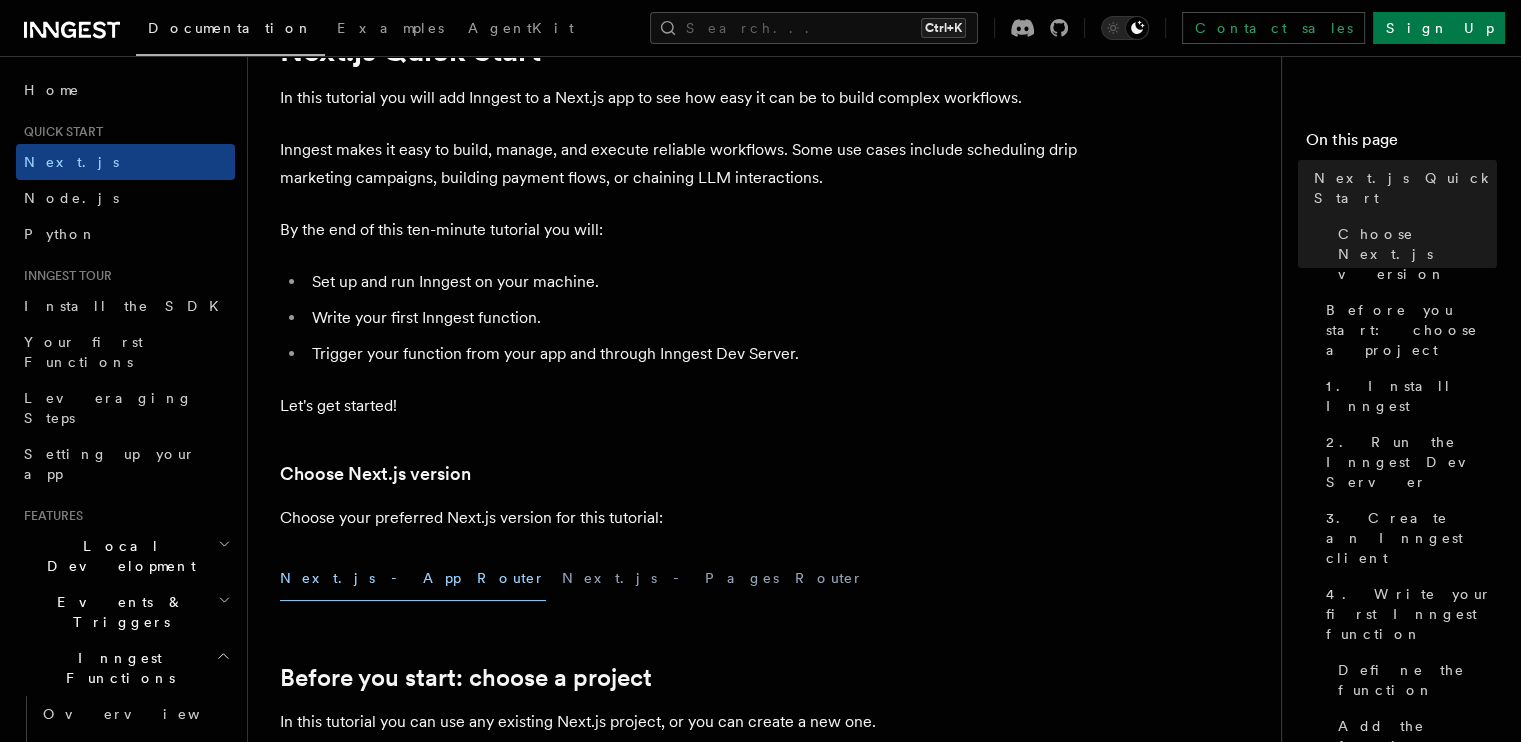 click on "Inngest makes it easy to build, manage, and execute reliable workflows. Some use cases include scheduling drip marketing campaigns, building payment flows, or chaining LLM interactions." at bounding box center [680, 164] 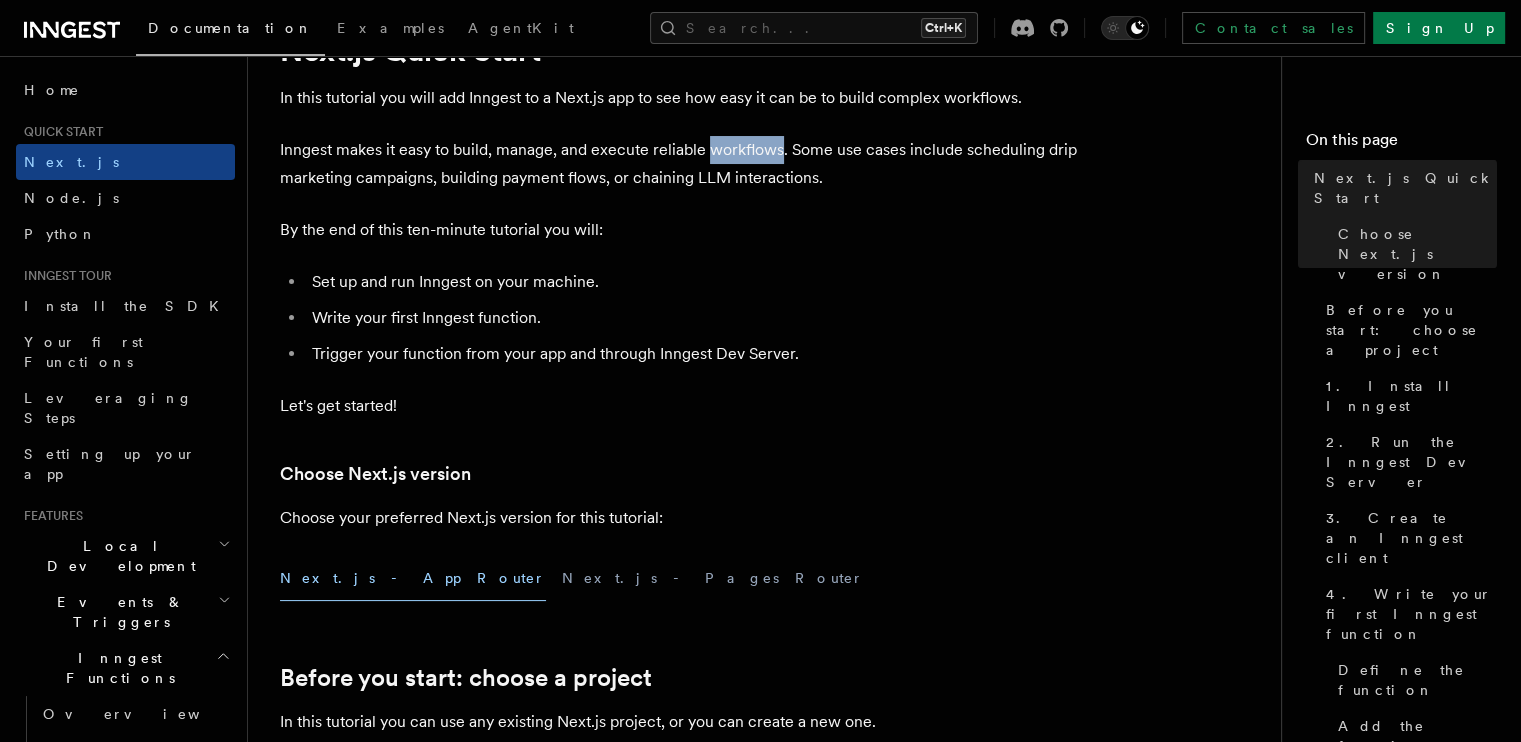 click on "Inngest makes it easy to build, manage, and execute reliable workflows. Some use cases include scheduling drip marketing campaigns, building payment flows, or chaining LLM interactions." at bounding box center (680, 164) 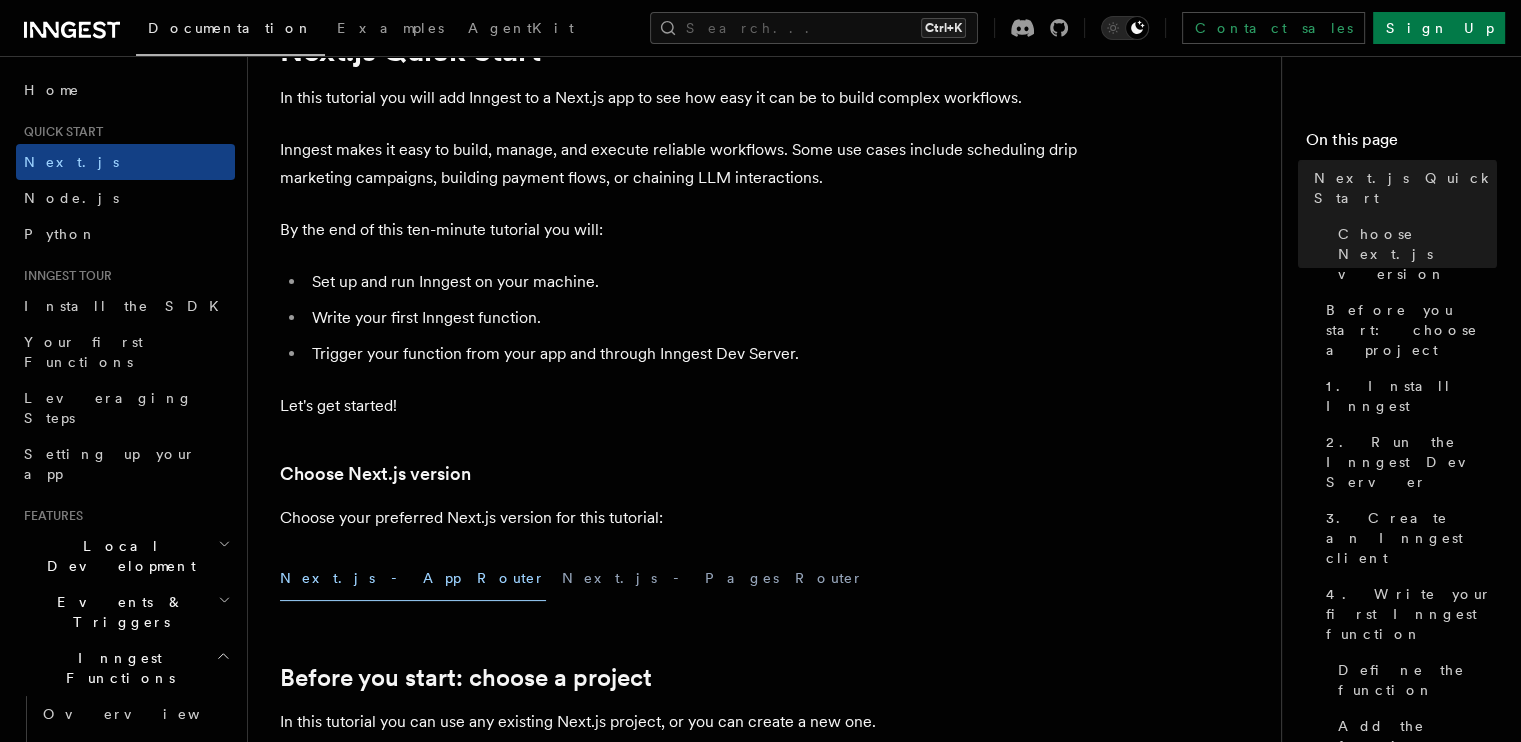click on "Inngest makes it easy to build, manage, and execute reliable workflows. Some use cases include scheduling drip marketing campaigns, building payment flows, or chaining LLM interactions." at bounding box center (680, 164) 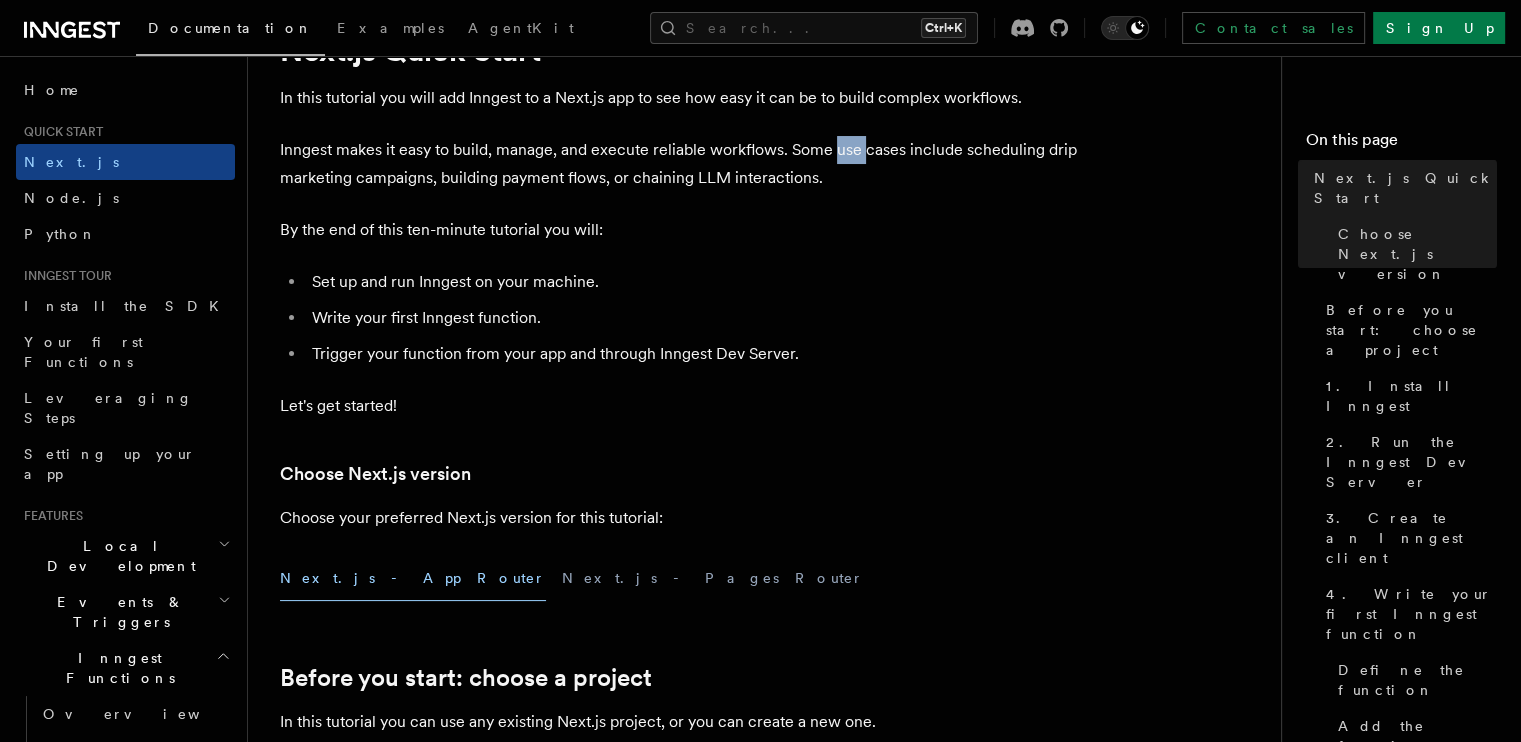 click on "Inngest makes it easy to build, manage, and execute reliable workflows. Some use cases include scheduling drip marketing campaigns, building payment flows, or chaining LLM interactions." at bounding box center [680, 164] 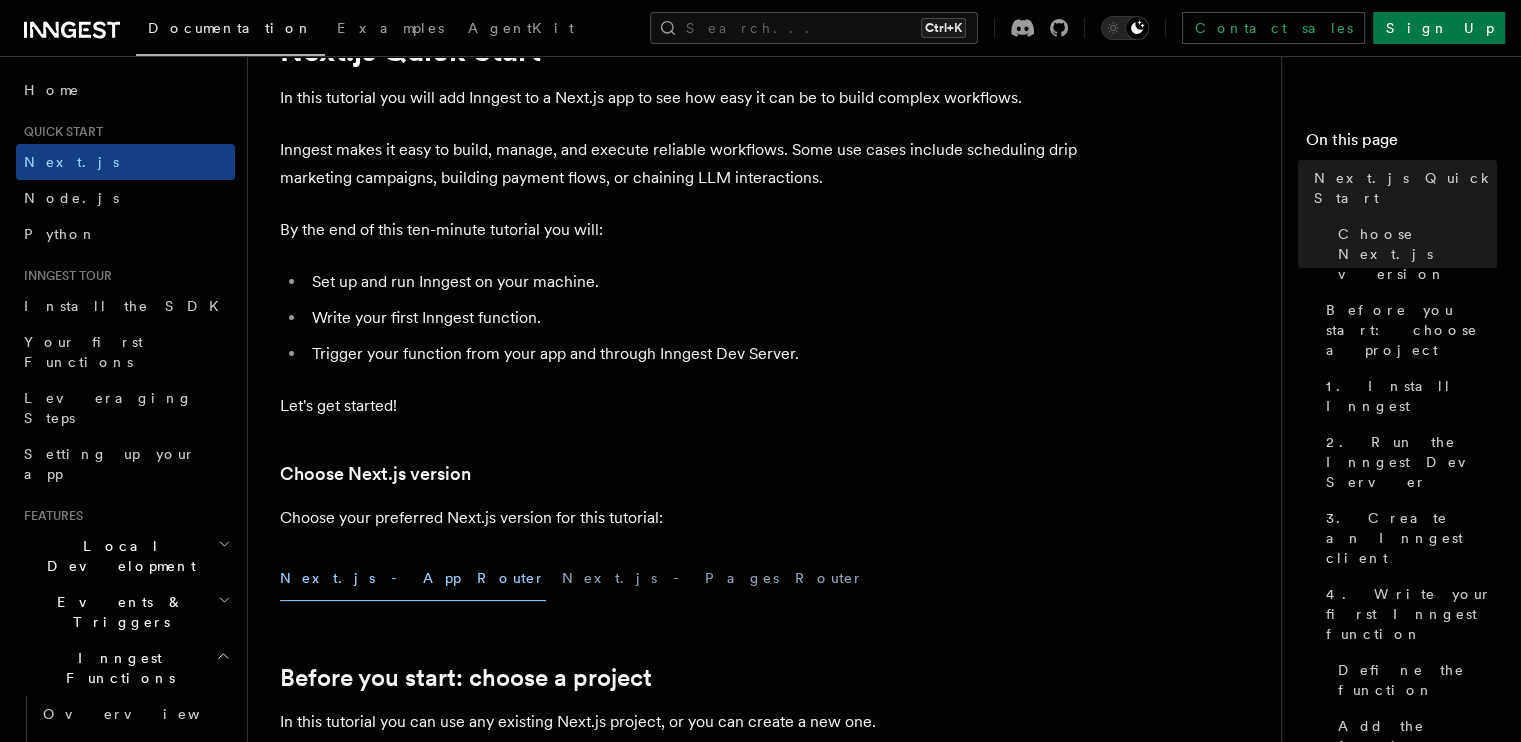 click on "Inngest makes it easy to build, manage, and execute reliable workflows. Some use cases include scheduling drip marketing campaigns, building payment flows, or chaining LLM interactions." at bounding box center [680, 164] 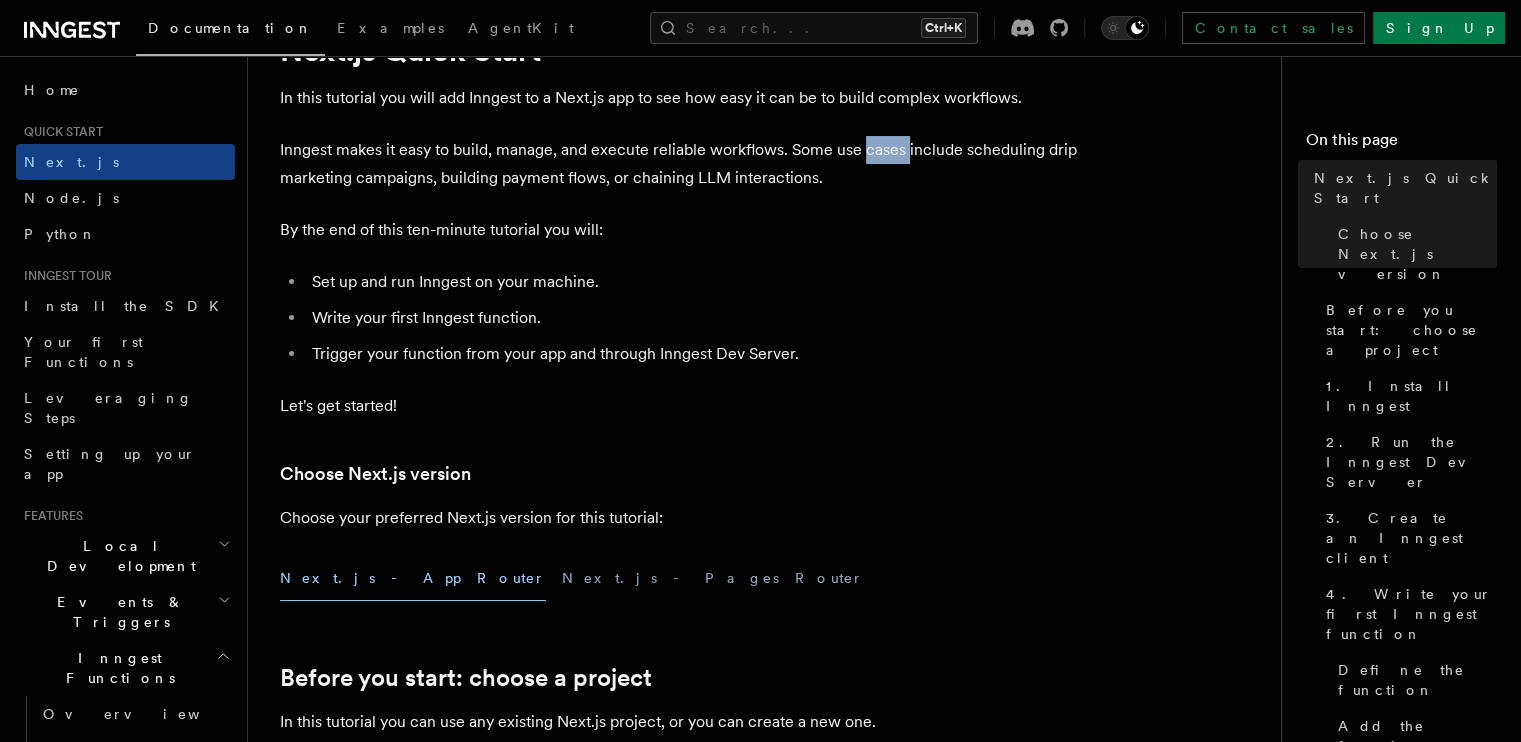 click on "Inngest makes it easy to build, manage, and execute reliable workflows. Some use cases include scheduling drip marketing campaigns, building payment flows, or chaining LLM interactions." at bounding box center [680, 164] 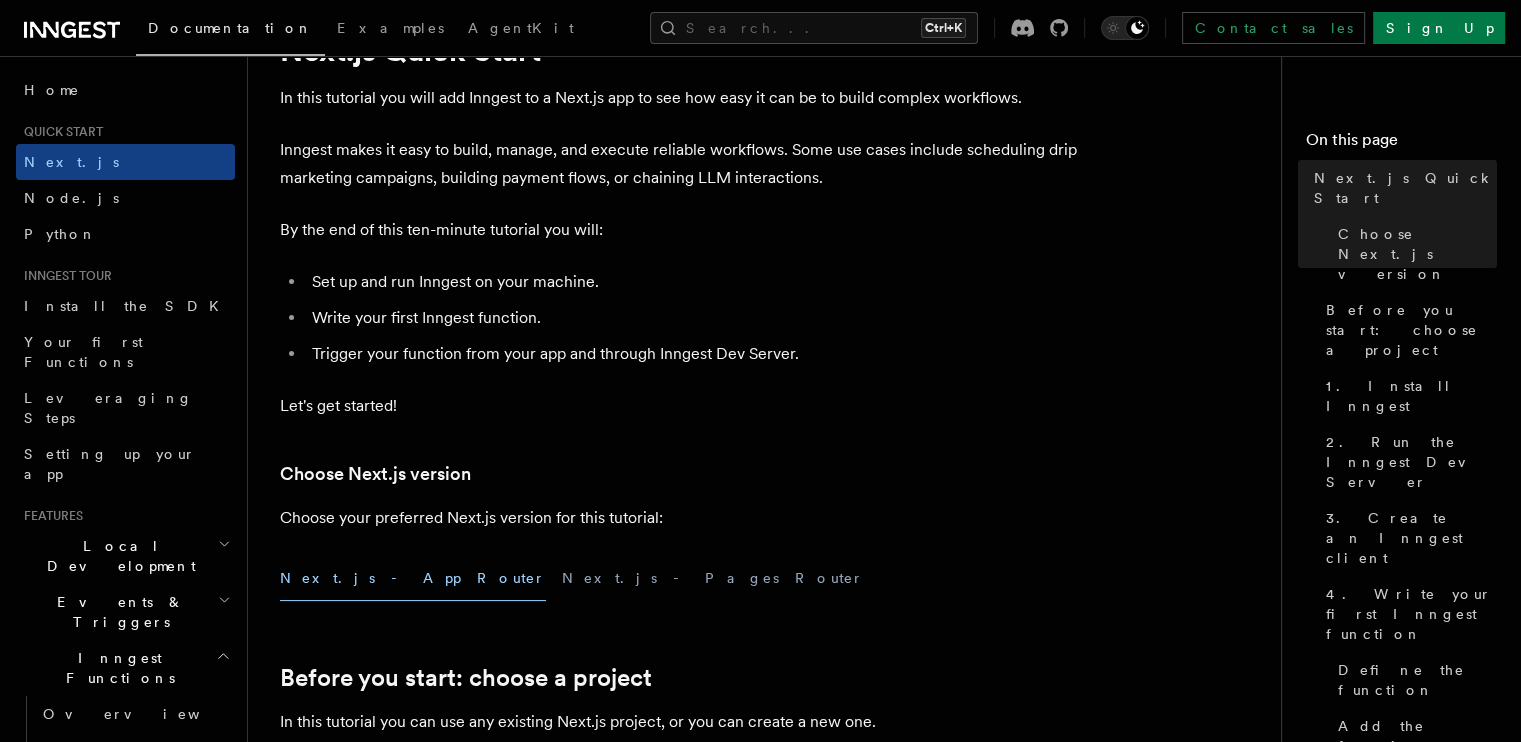 click on "Inngest makes it easy to build, manage, and execute reliable workflows. Some use cases include scheduling drip marketing campaigns, building payment flows, or chaining LLM interactions." at bounding box center [680, 164] 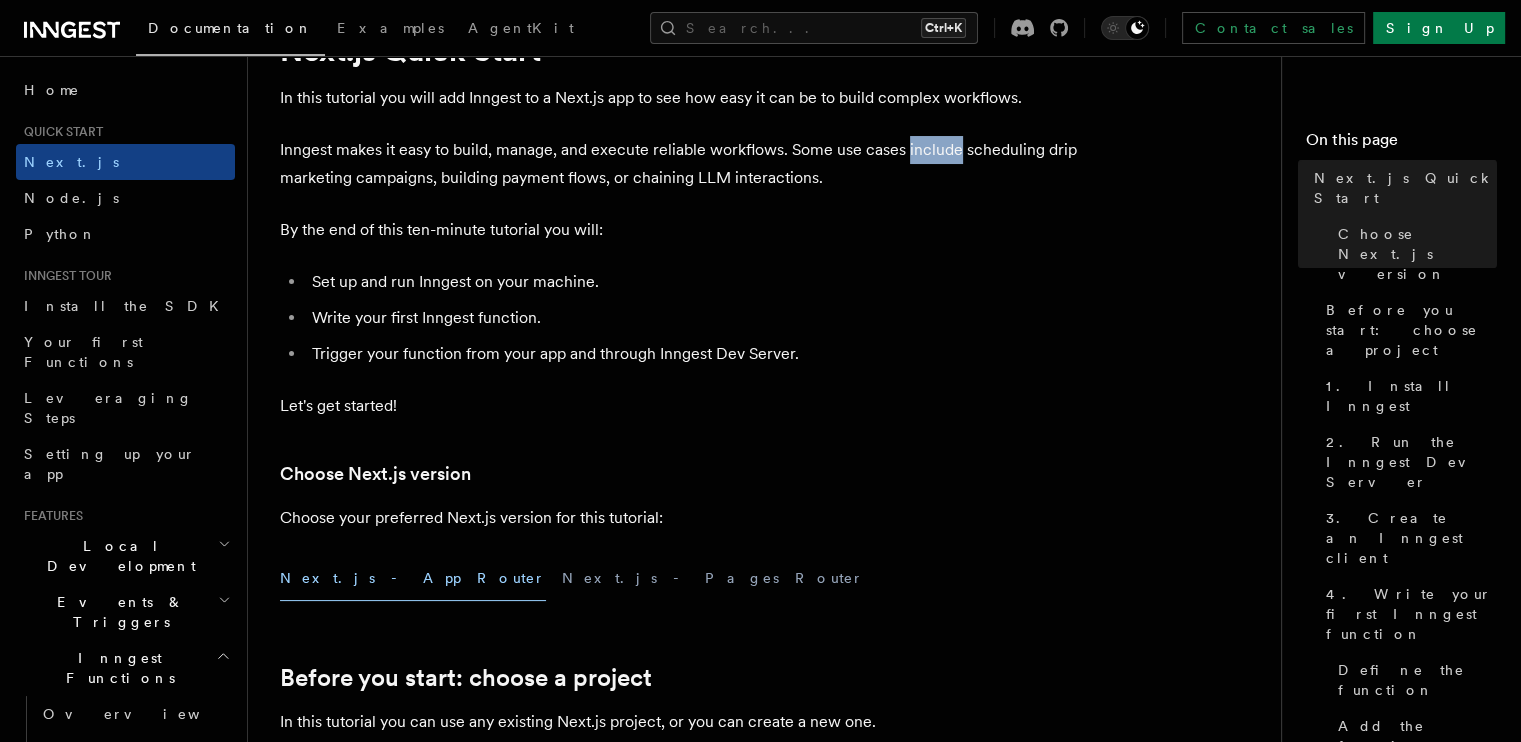 click on "Inngest makes it easy to build, manage, and execute reliable workflows. Some use cases include scheduling drip marketing campaigns, building payment flows, or chaining LLM interactions." at bounding box center [680, 164] 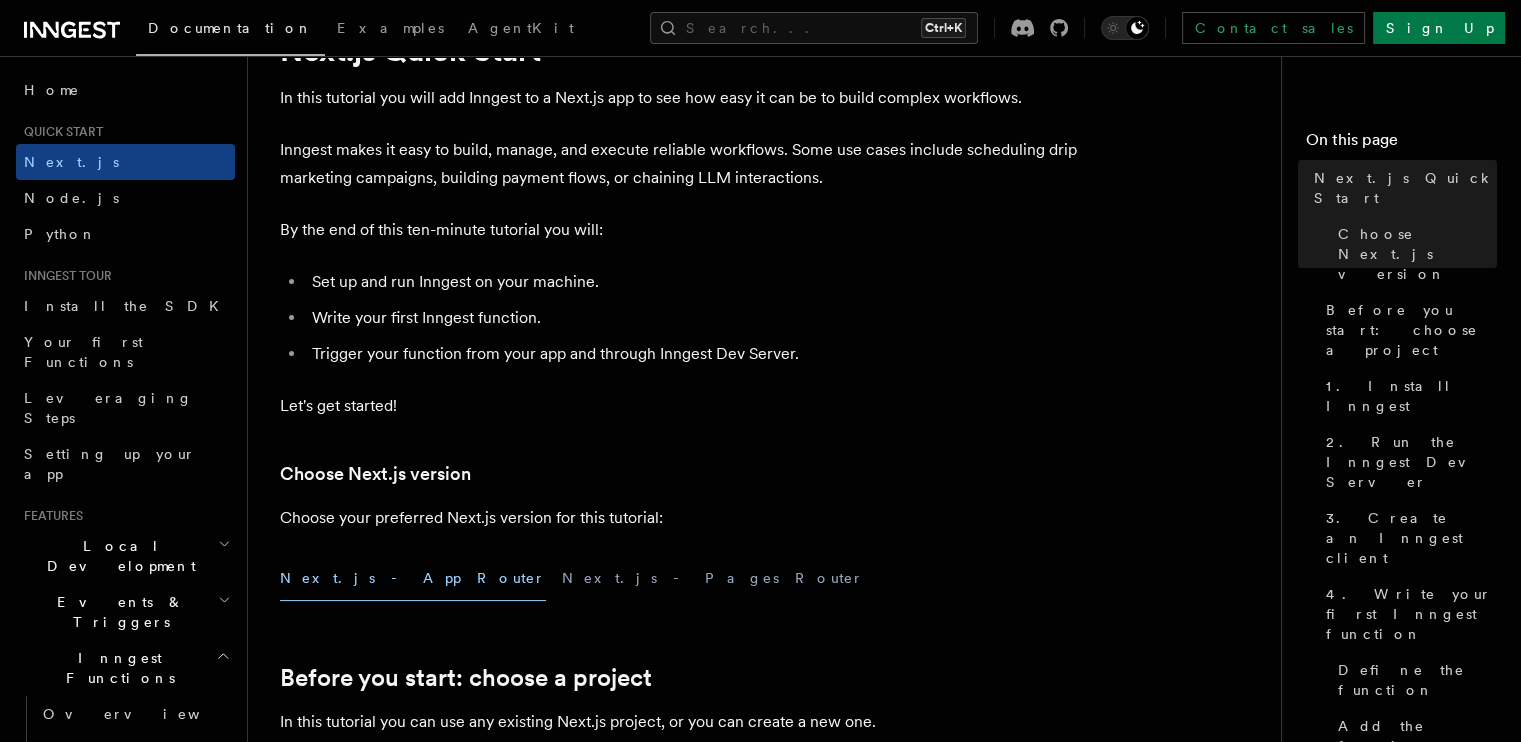 click on "Inngest makes it easy to build, manage, and execute reliable workflows. Some use cases include scheduling drip marketing campaigns, building payment flows, or chaining LLM interactions." at bounding box center [680, 164] 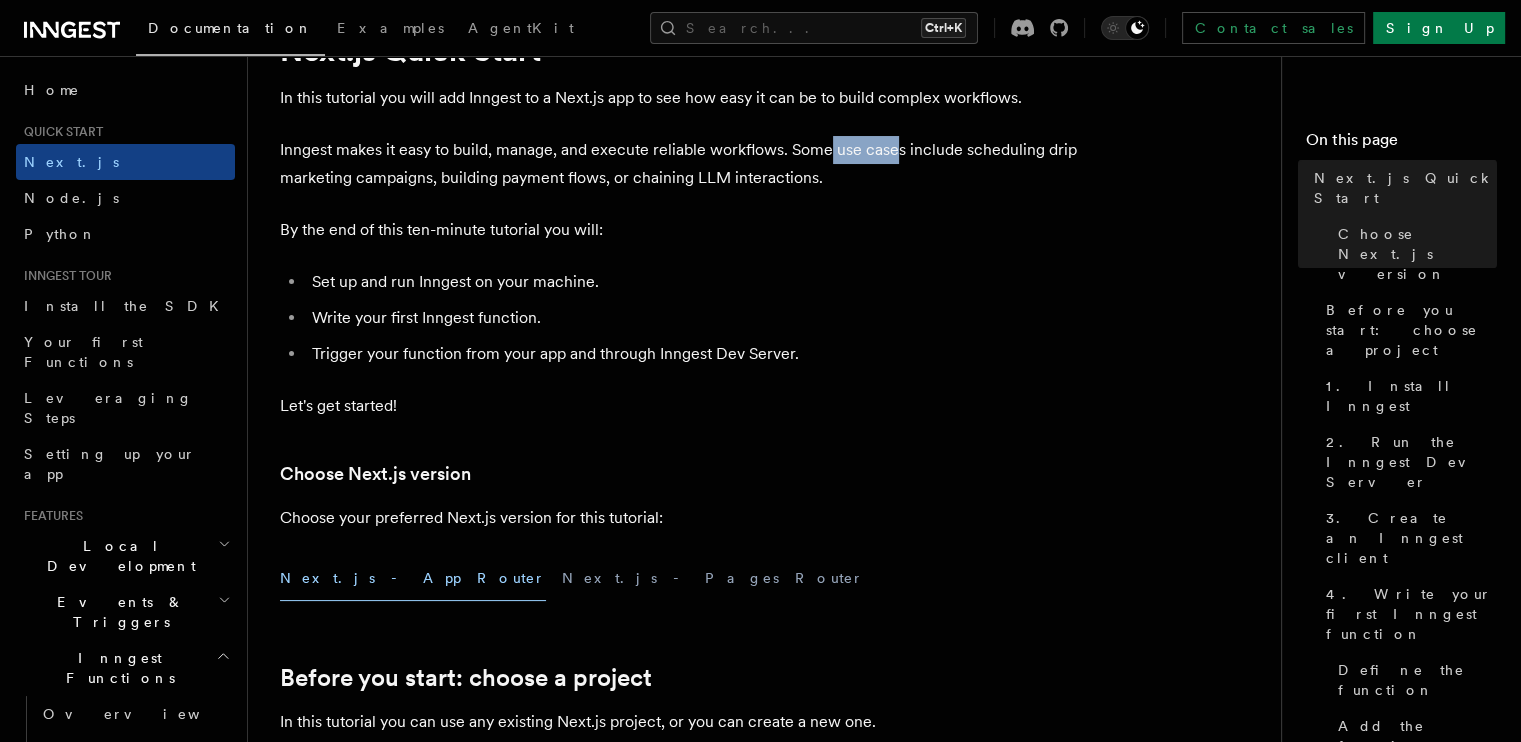 drag, startPoint x: 830, startPoint y: 149, endPoint x: 919, endPoint y: 151, distance: 89.02247 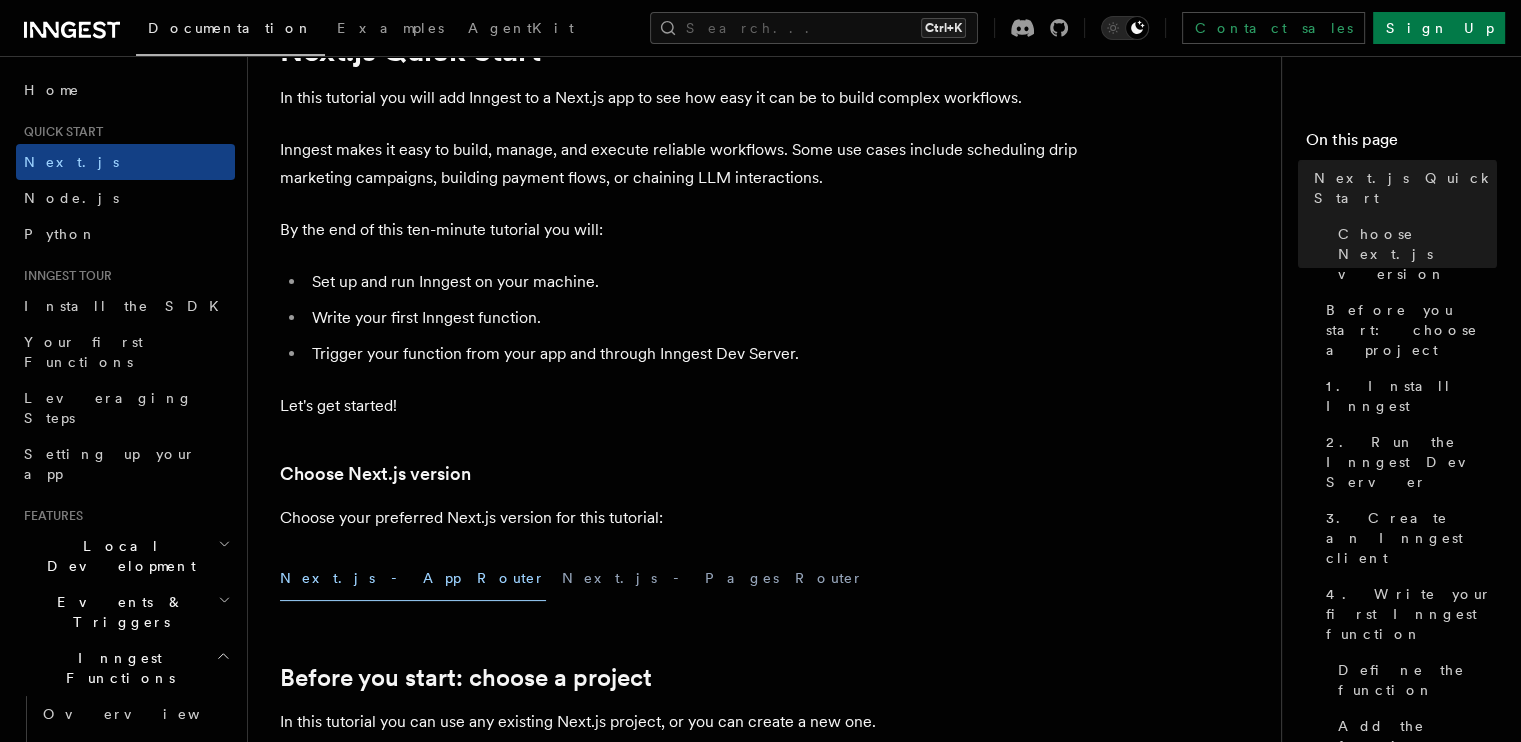 click on "Inngest makes it easy to build, manage, and execute reliable workflows. Some use cases include scheduling drip marketing campaigns, building payment flows, or chaining LLM interactions." at bounding box center [680, 164] 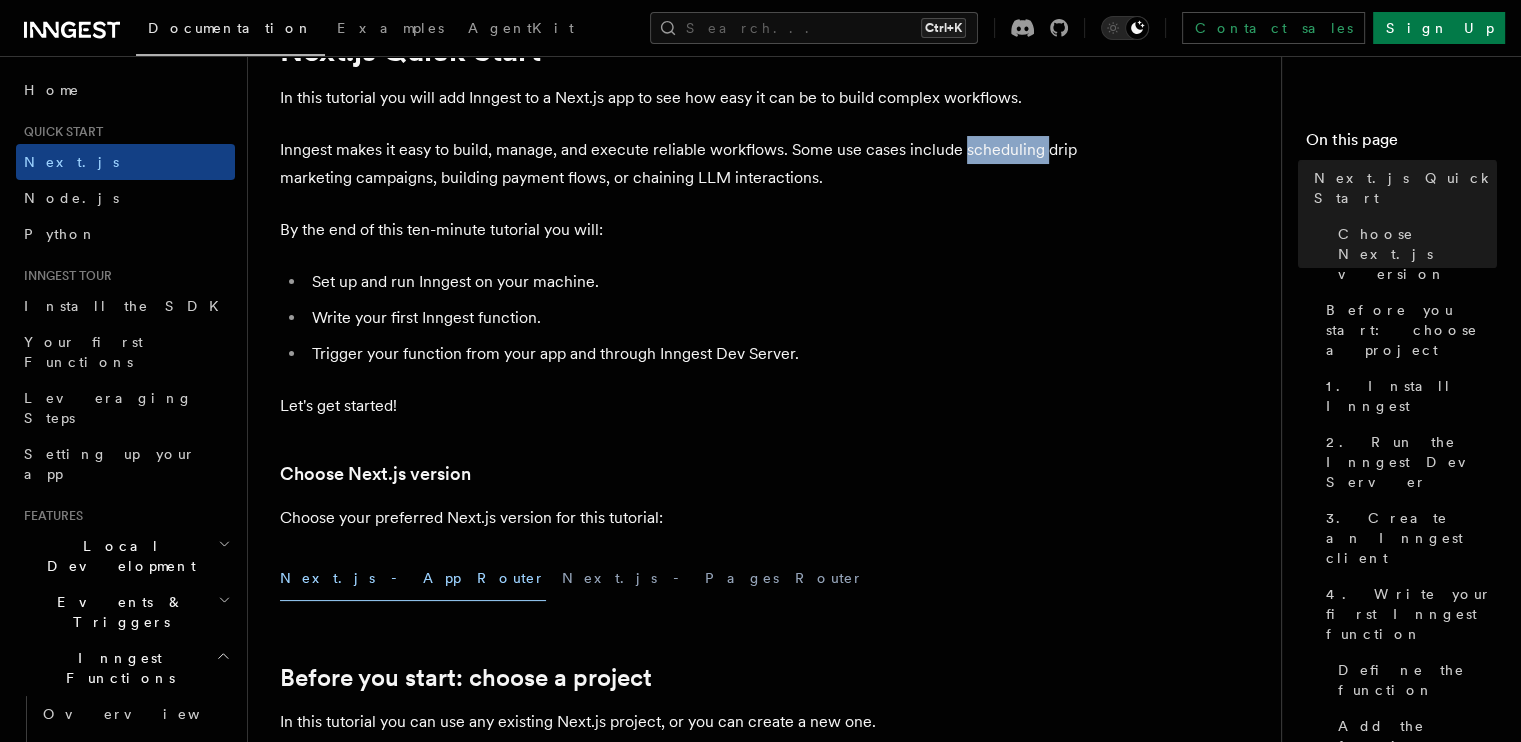 click on "Inngest makes it easy to build, manage, and execute reliable workflows. Some use cases include scheduling drip marketing campaigns, building payment flows, or chaining LLM interactions." at bounding box center (680, 164) 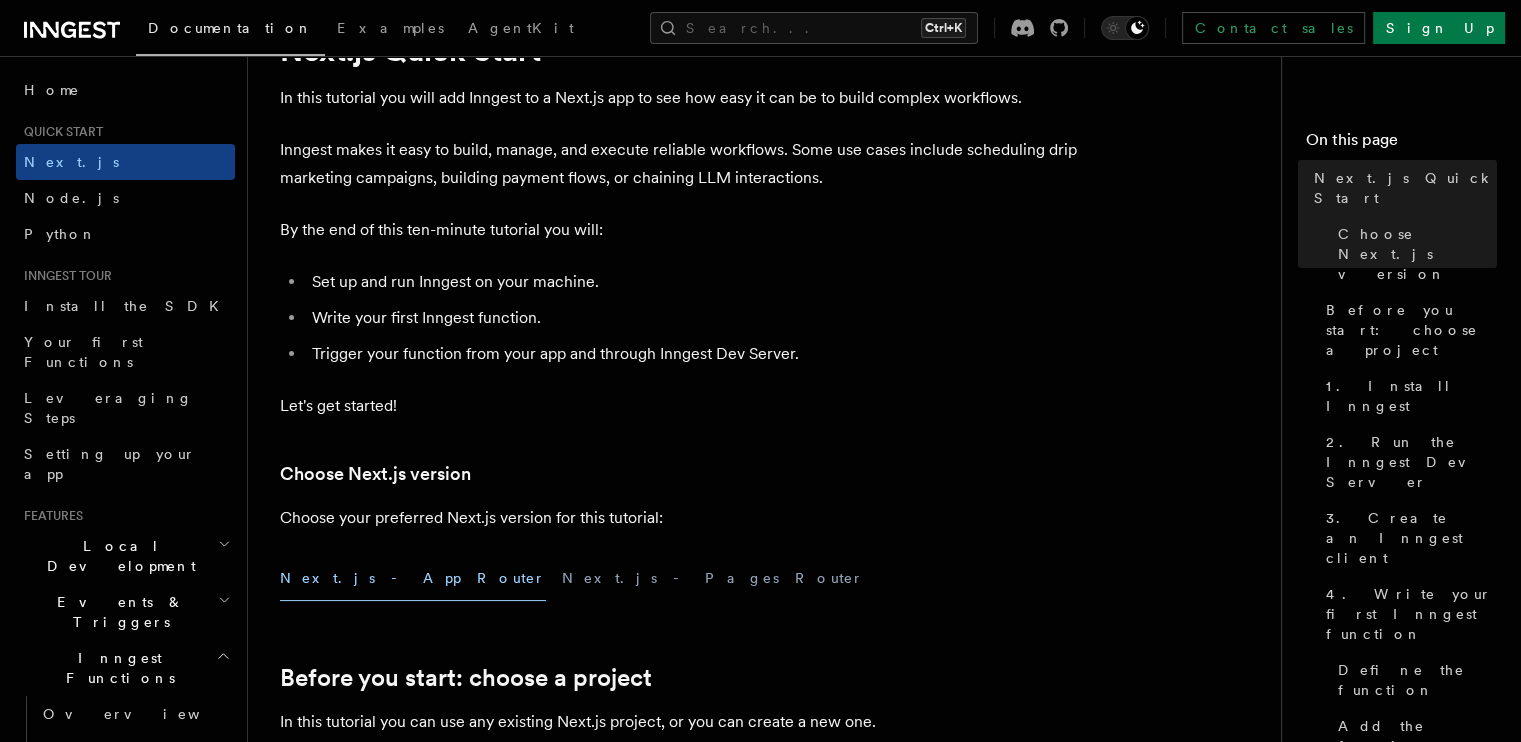 click on "Inngest makes it easy to build, manage, and execute reliable workflows. Some use cases include scheduling drip marketing campaigns, building payment flows, or chaining LLM interactions." at bounding box center (680, 164) 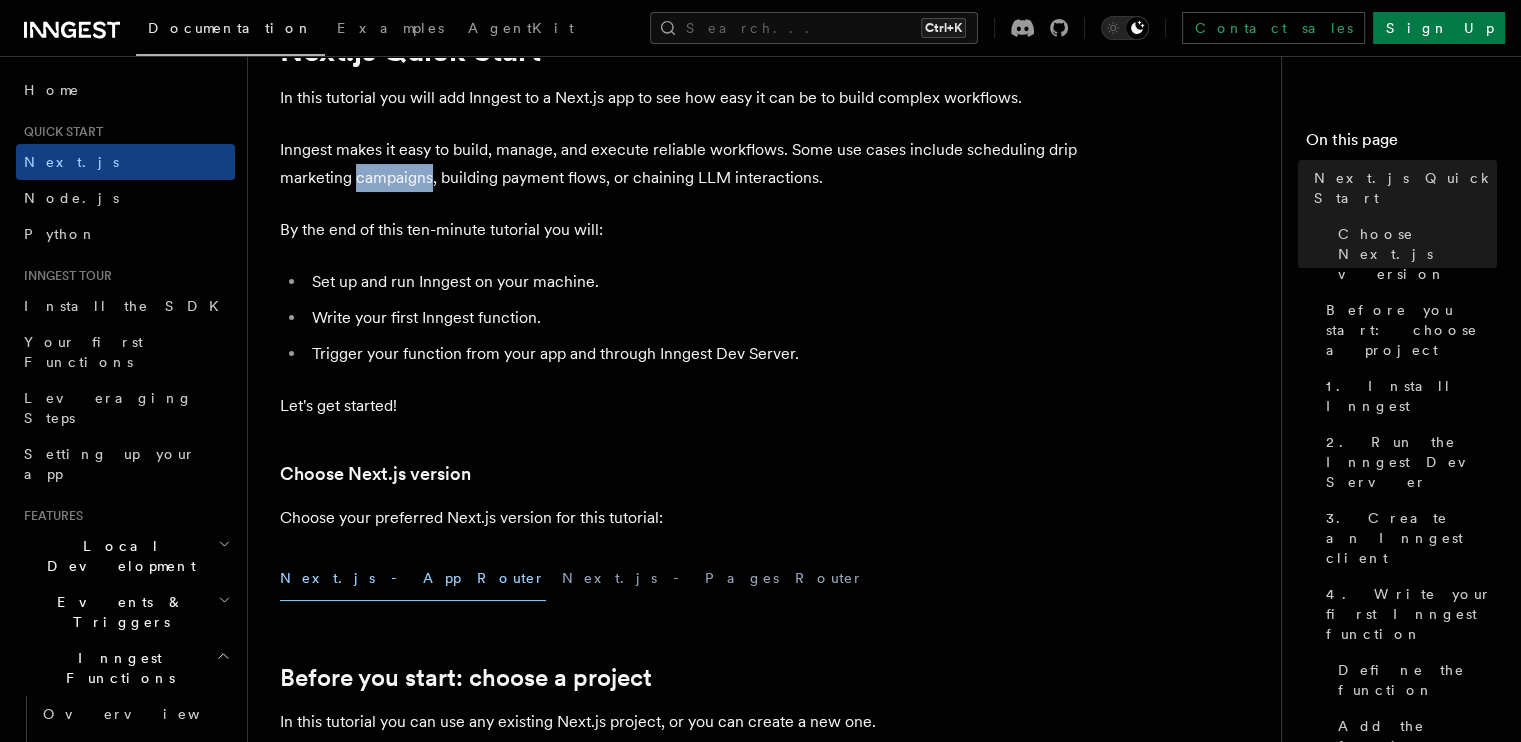 click on "Inngest makes it easy to build, manage, and execute reliable workflows. Some use cases include scheduling drip marketing campaigns, building payment flows, or chaining LLM interactions." at bounding box center [680, 164] 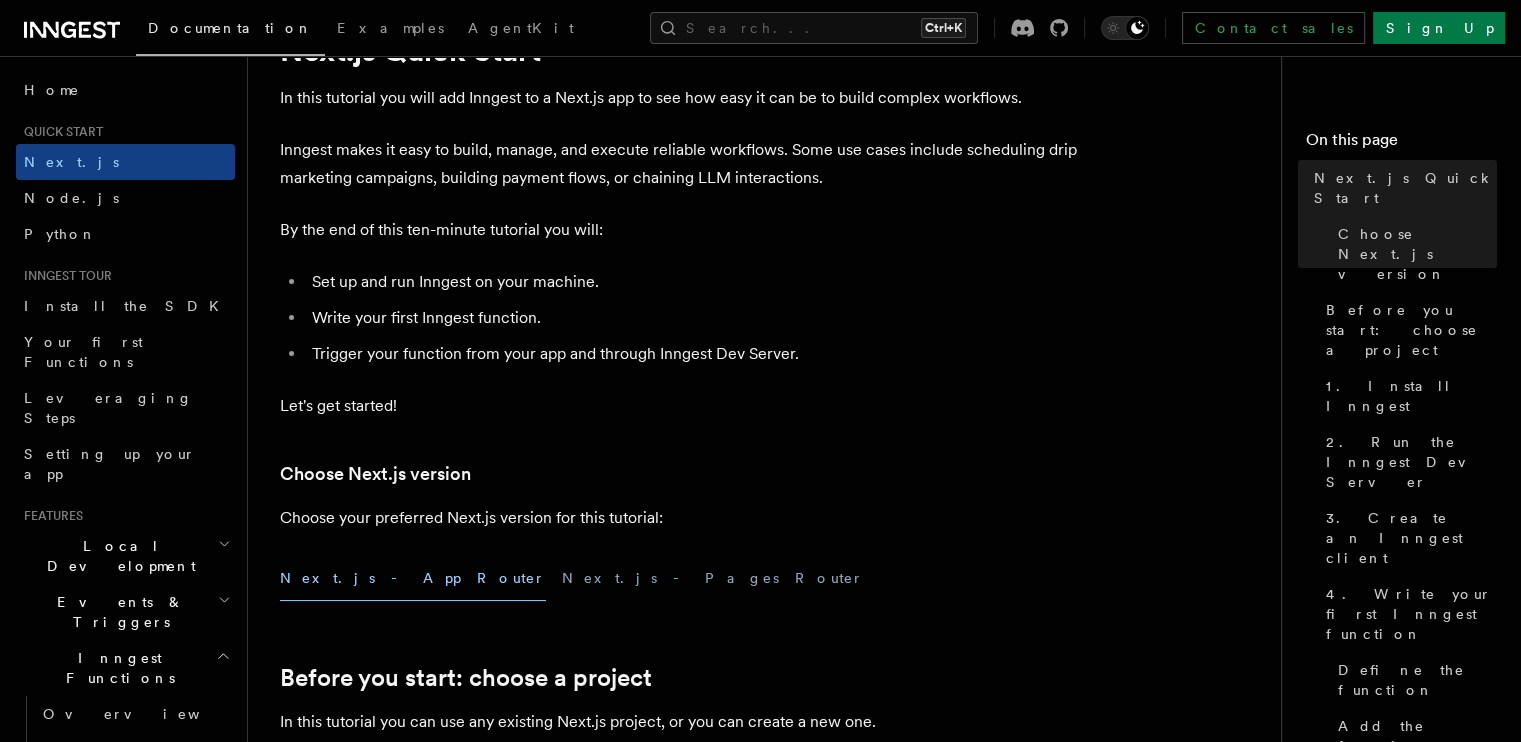 click on "Inngest makes it easy to build, manage, and execute reliable workflows. Some use cases include scheduling drip marketing campaigns, building payment flows, or chaining LLM interactions." at bounding box center [680, 164] 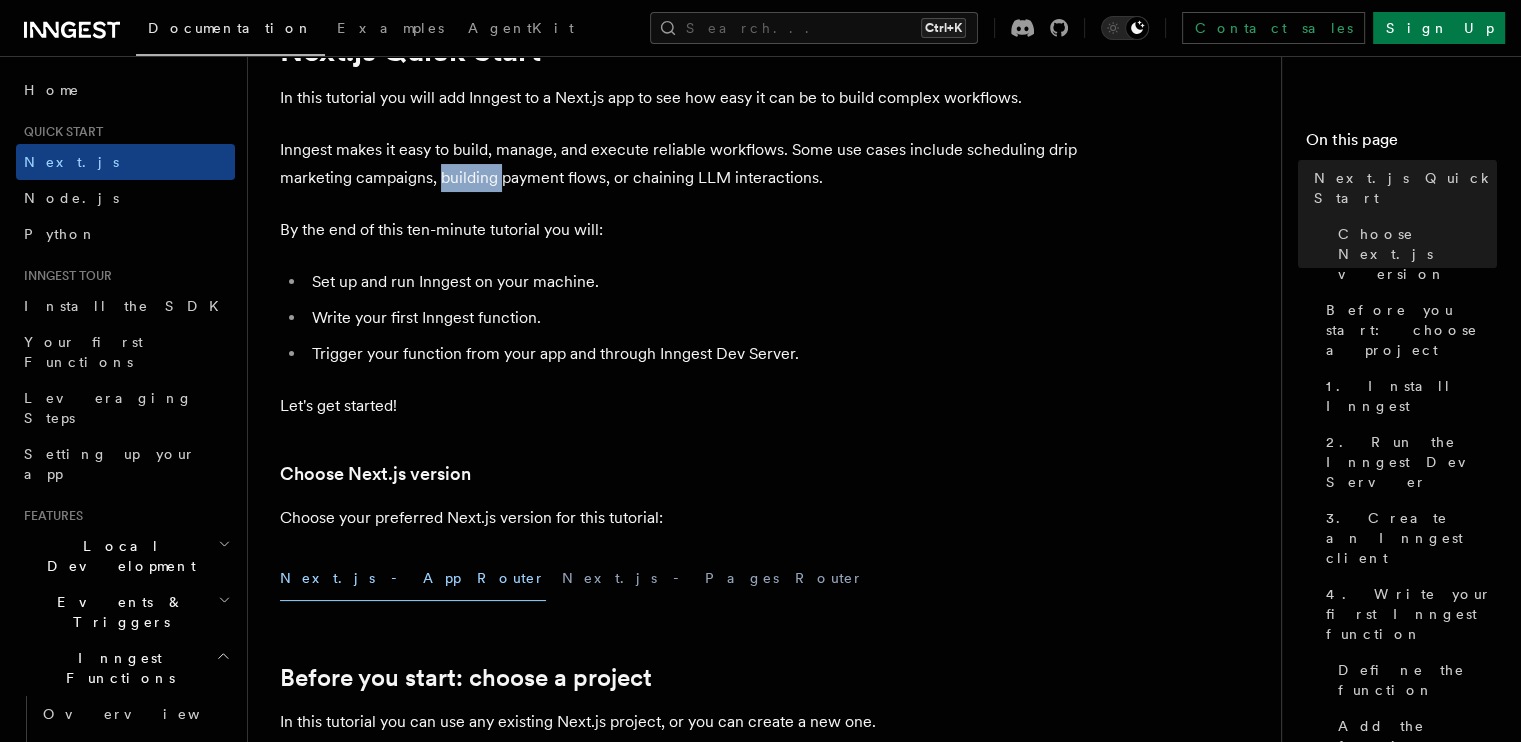 click on "Inngest makes it easy to build, manage, and execute reliable workflows. Some use cases include scheduling drip marketing campaigns, building payment flows, or chaining LLM interactions." at bounding box center (680, 164) 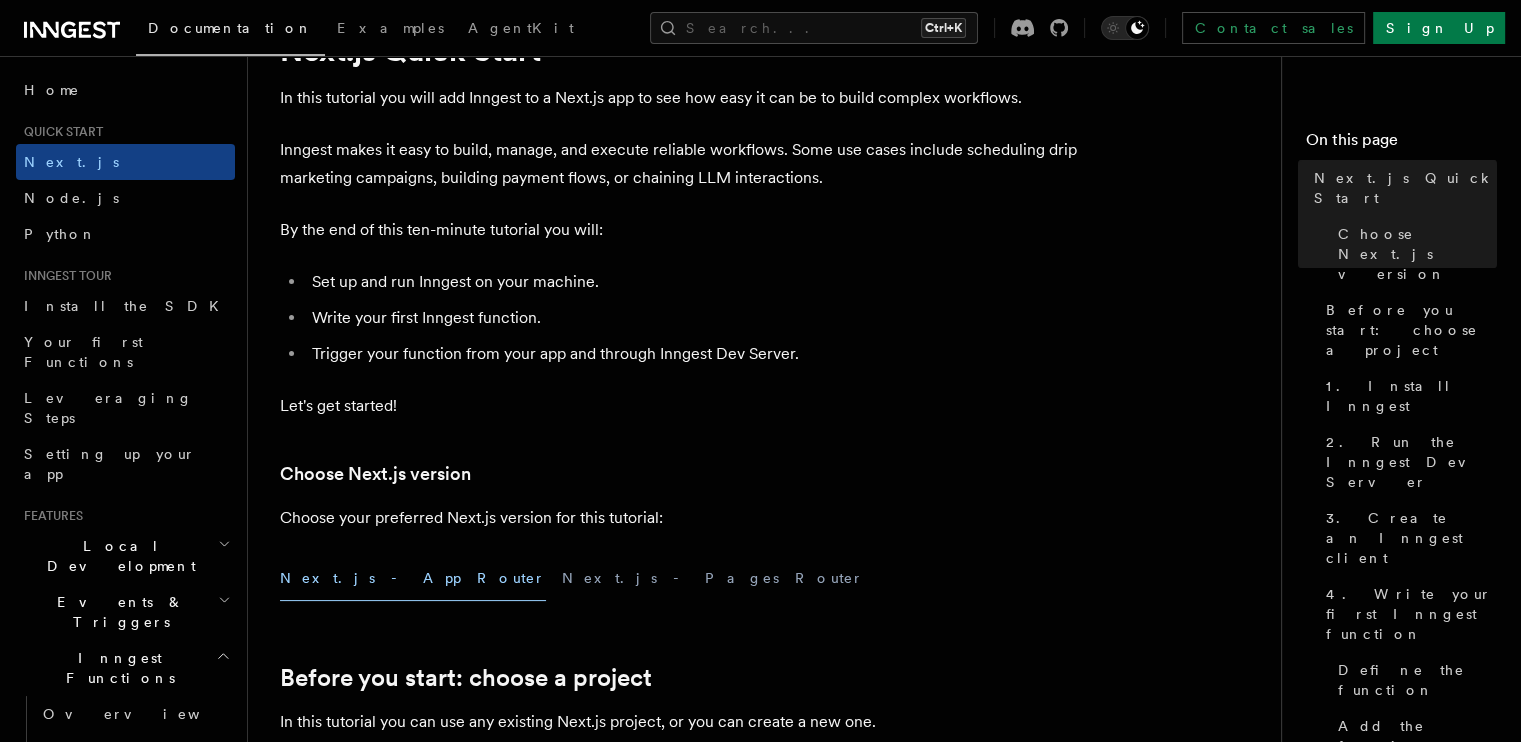 click on "Inngest makes it easy to build, manage, and execute reliable workflows. Some use cases include scheduling drip marketing campaigns, building payment flows, or chaining LLM interactions." at bounding box center [680, 164] 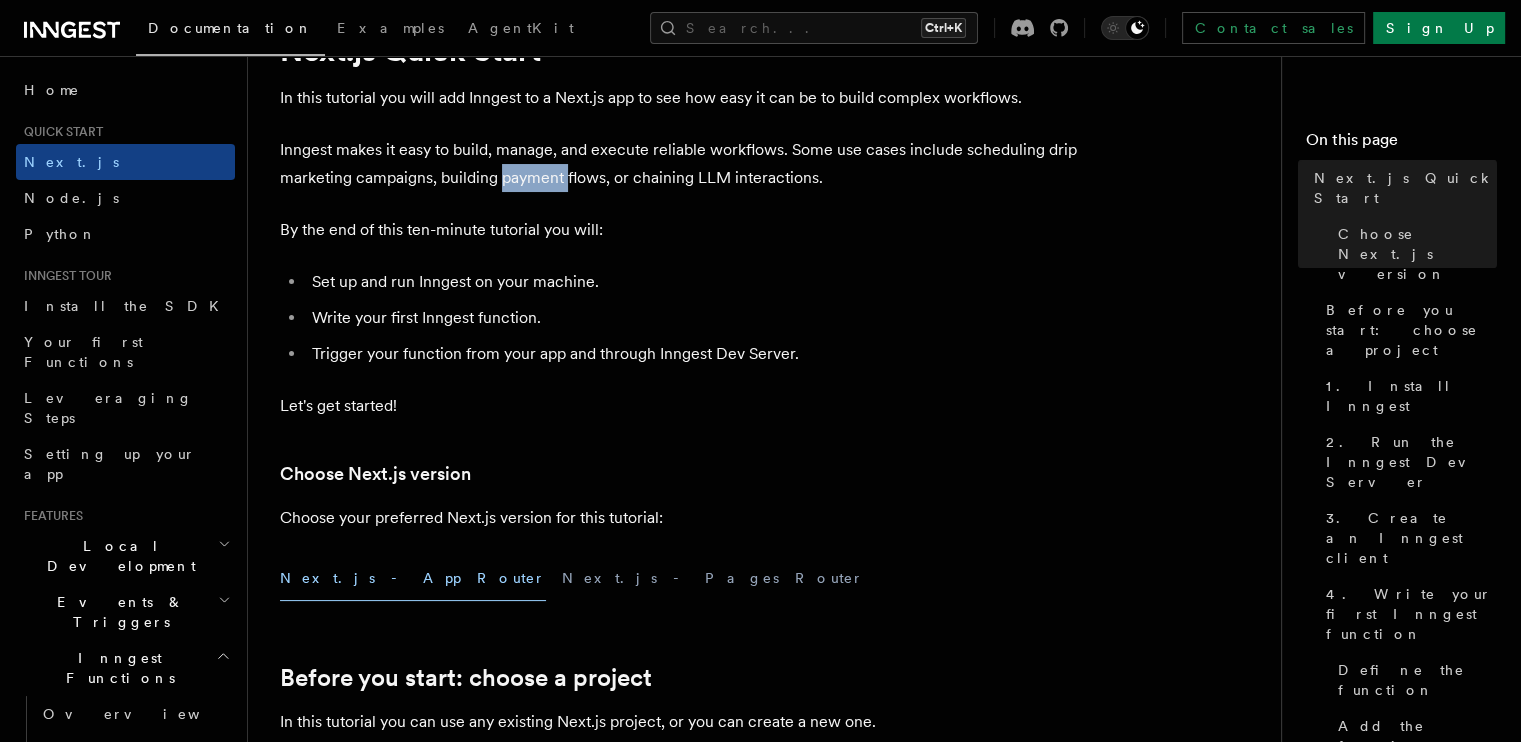 click on "Inngest makes it easy to build, manage, and execute reliable workflows. Some use cases include scheduling drip marketing campaigns, building payment flows, or chaining LLM interactions." at bounding box center [680, 164] 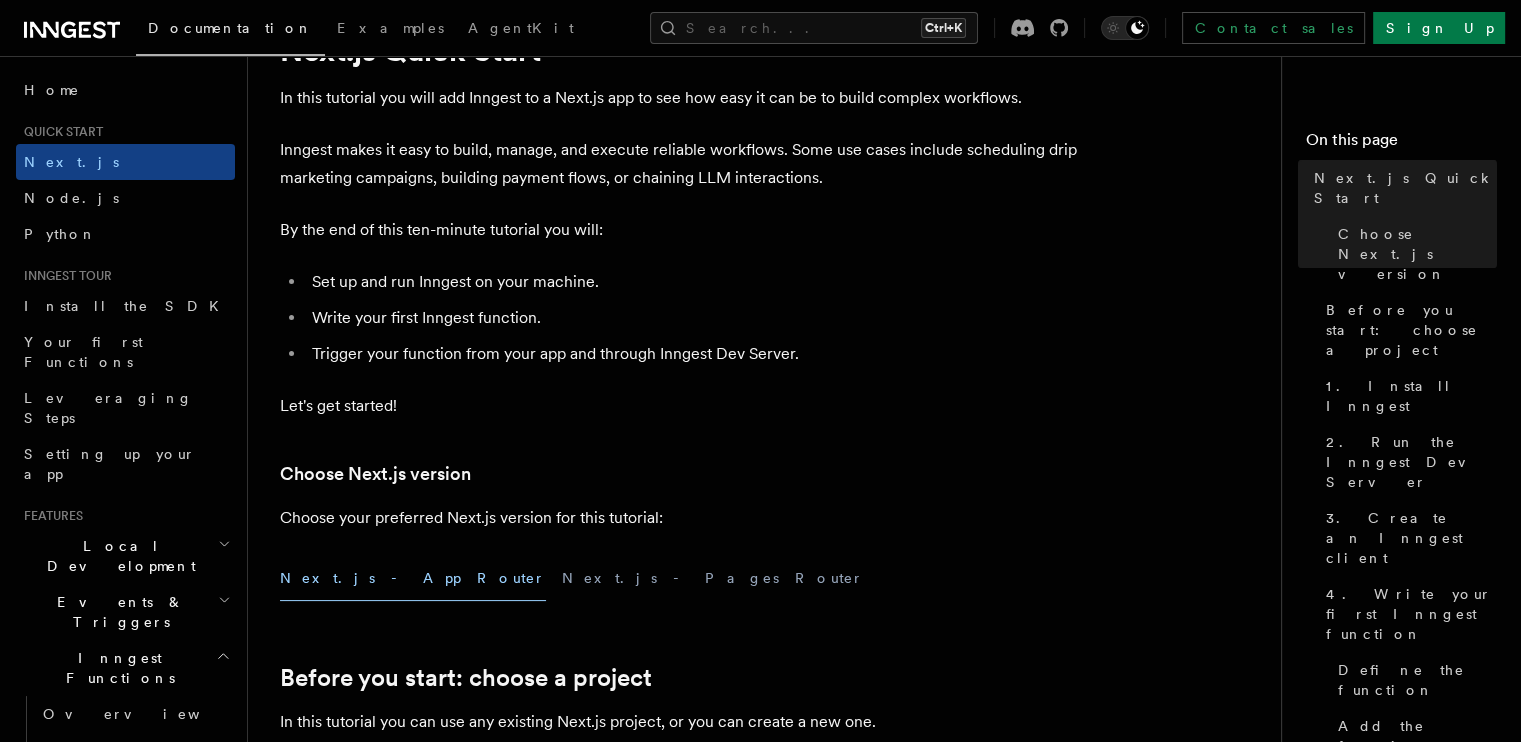 click on "Inngest makes it easy to build, manage, and execute reliable workflows. Some use cases include scheduling drip marketing campaigns, building payment flows, or chaining LLM interactions." at bounding box center (680, 164) 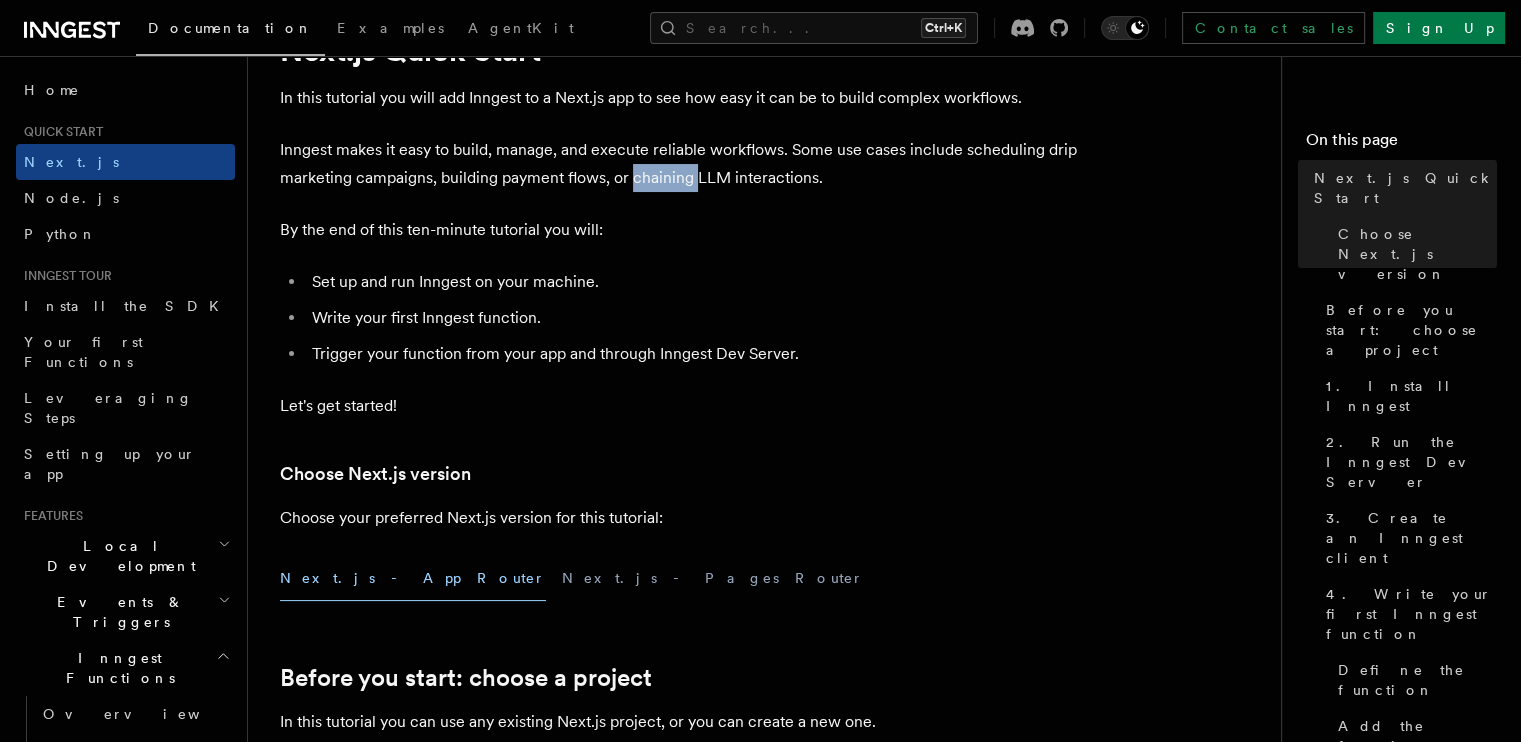 click on "Inngest makes it easy to build, manage, and execute reliable workflows. Some use cases include scheduling drip marketing campaigns, building payment flows, or chaining LLM interactions." at bounding box center [680, 164] 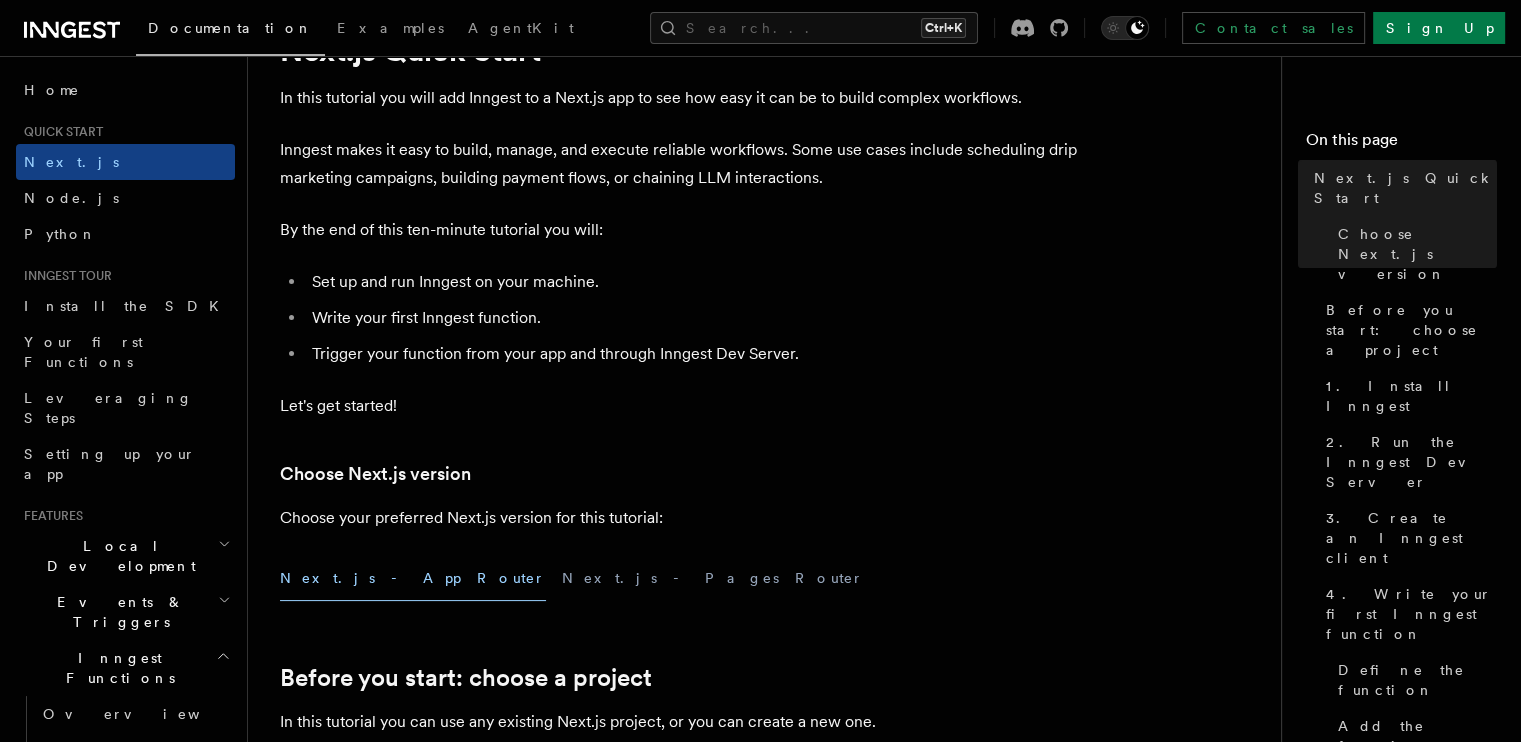 click on "Inngest makes it easy to build, manage, and execute reliable workflows. Some use cases include scheduling drip marketing campaigns, building payment flows, or chaining LLM interactions." at bounding box center (680, 164) 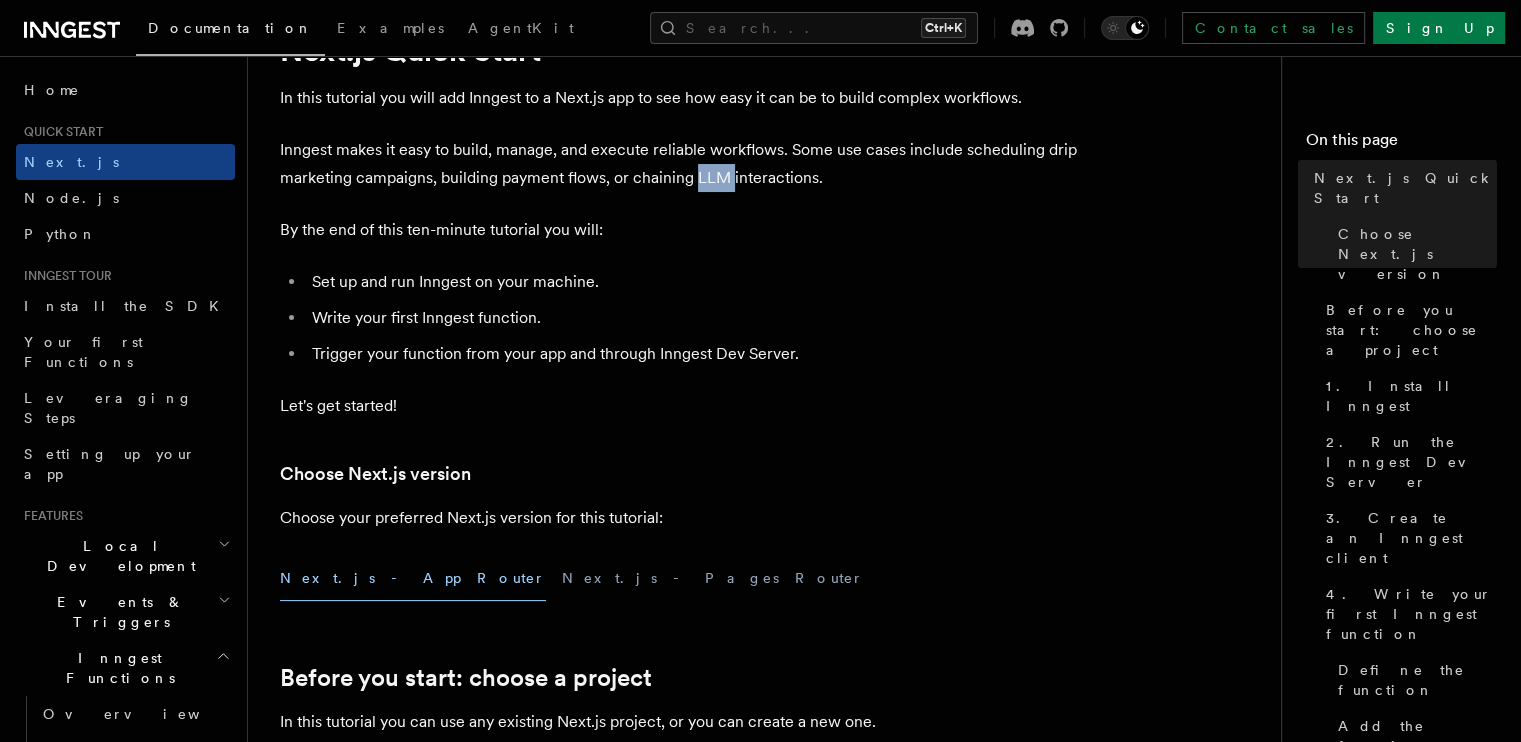 click on "Inngest makes it easy to build, manage, and execute reliable workflows. Some use cases include scheduling drip marketing campaigns, building payment flows, or chaining LLM interactions." at bounding box center [680, 164] 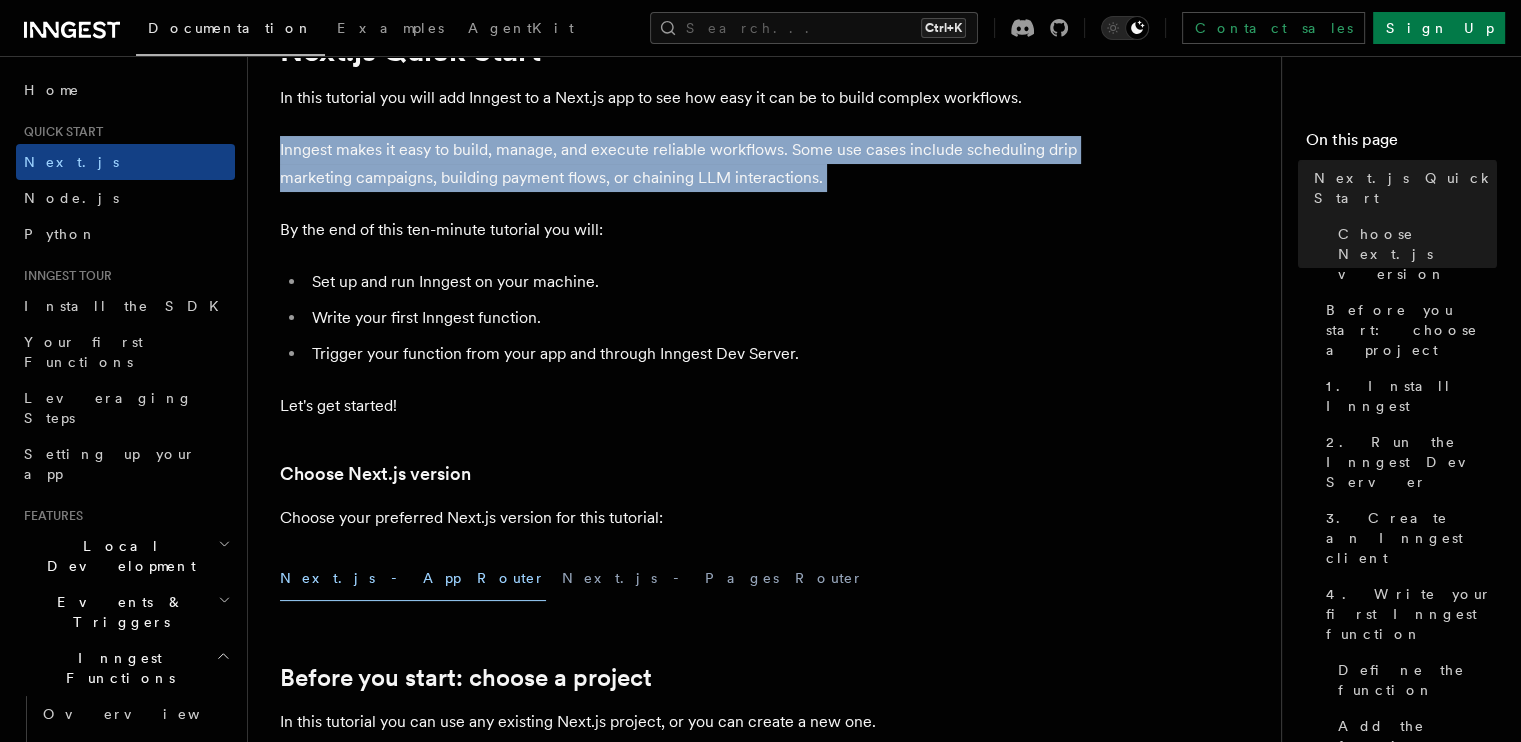 click on "Inngest makes it easy to build, manage, and execute reliable workflows. Some use cases include scheduling drip marketing campaigns, building payment flows, or chaining LLM interactions." at bounding box center [680, 164] 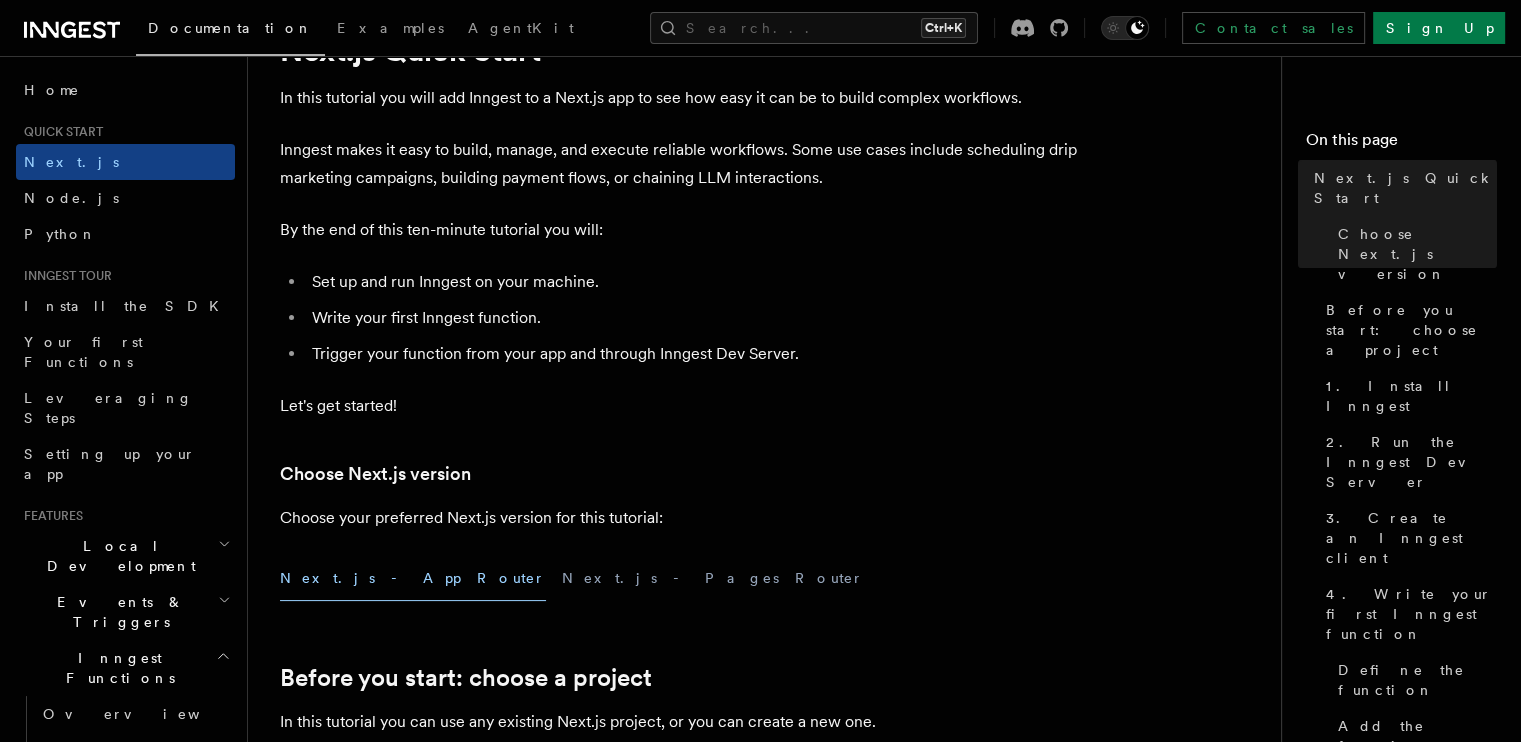 click on "By the end of this ten-minute tutorial you will:" at bounding box center (680, 230) 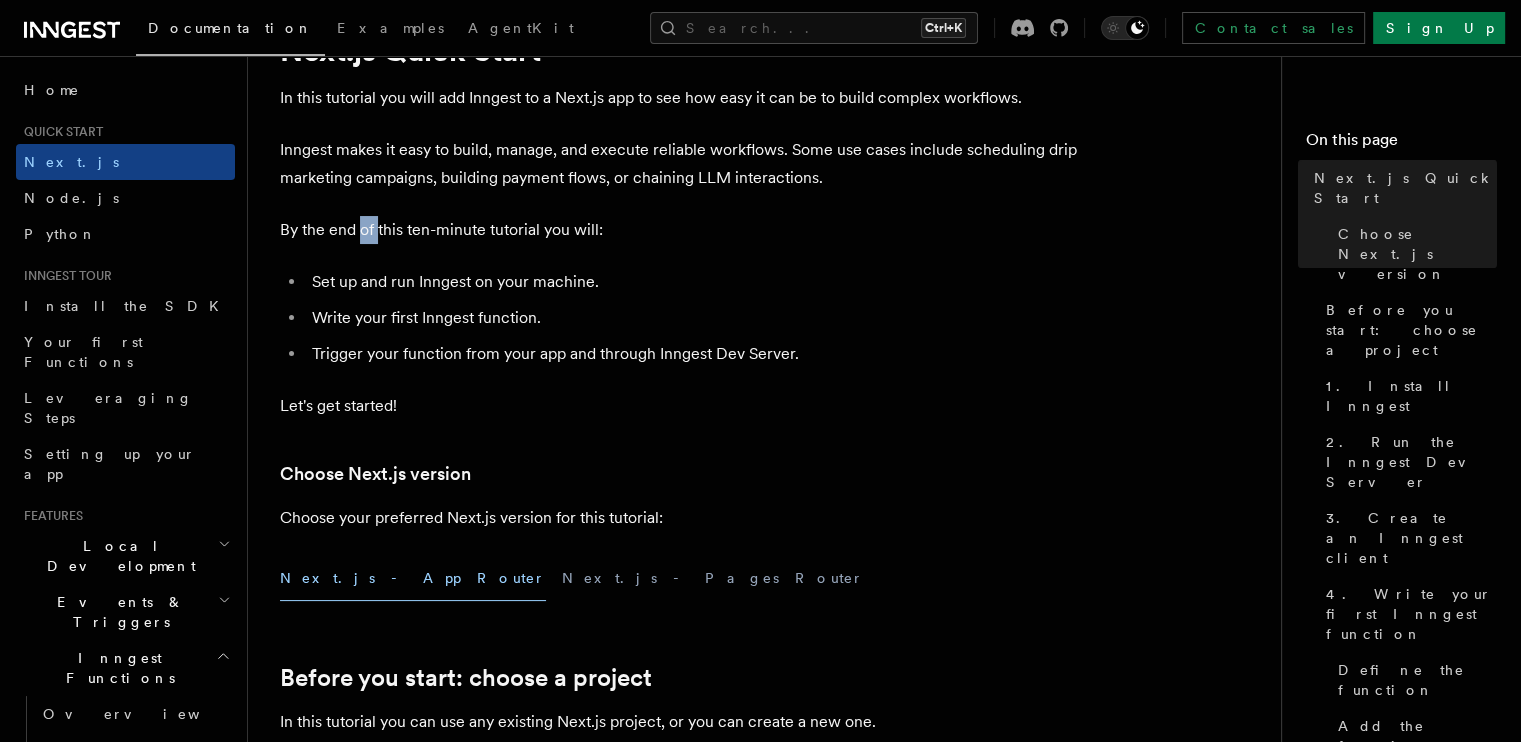 click on "By the end of this ten-minute tutorial you will:" at bounding box center [680, 230] 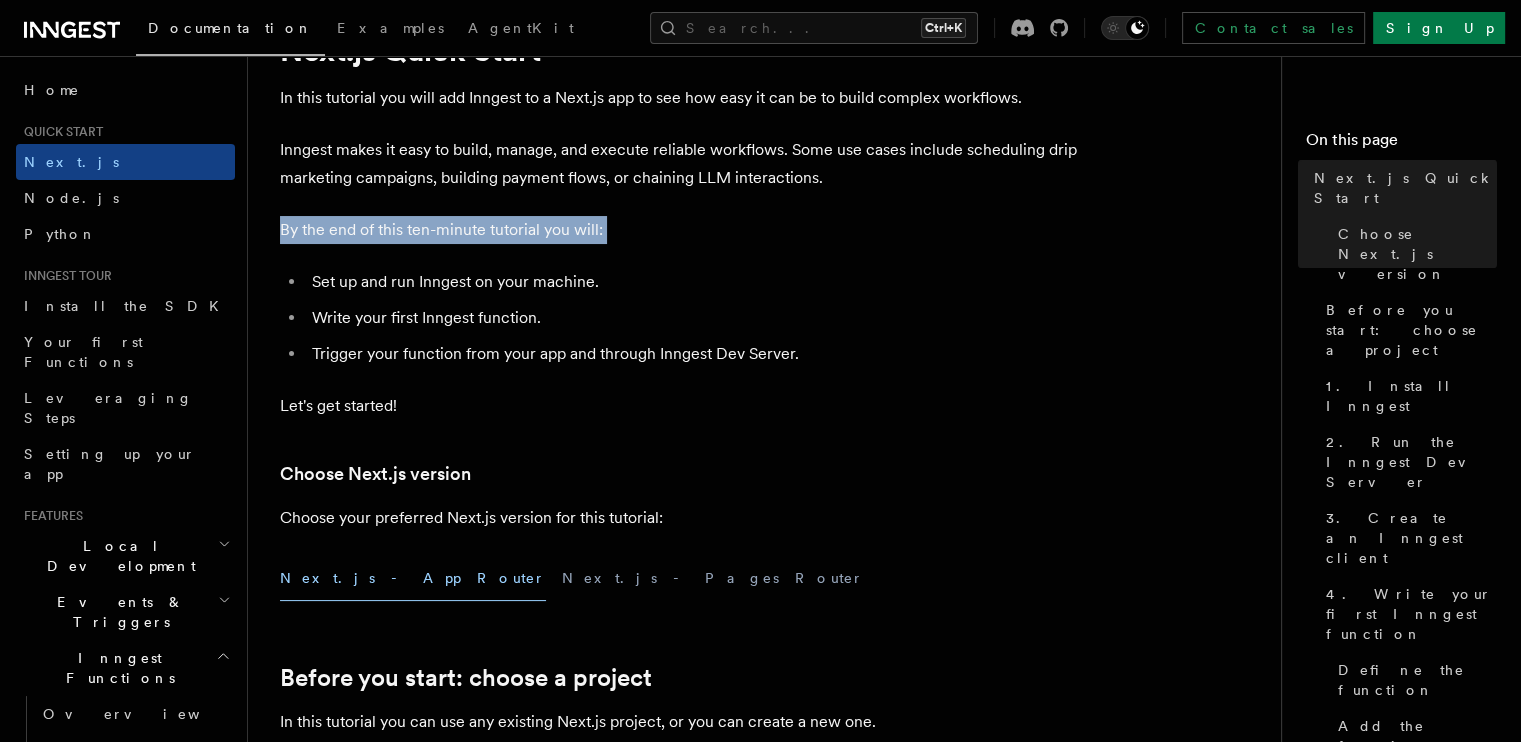 click on "By the end of this ten-minute tutorial you will:" at bounding box center [680, 230] 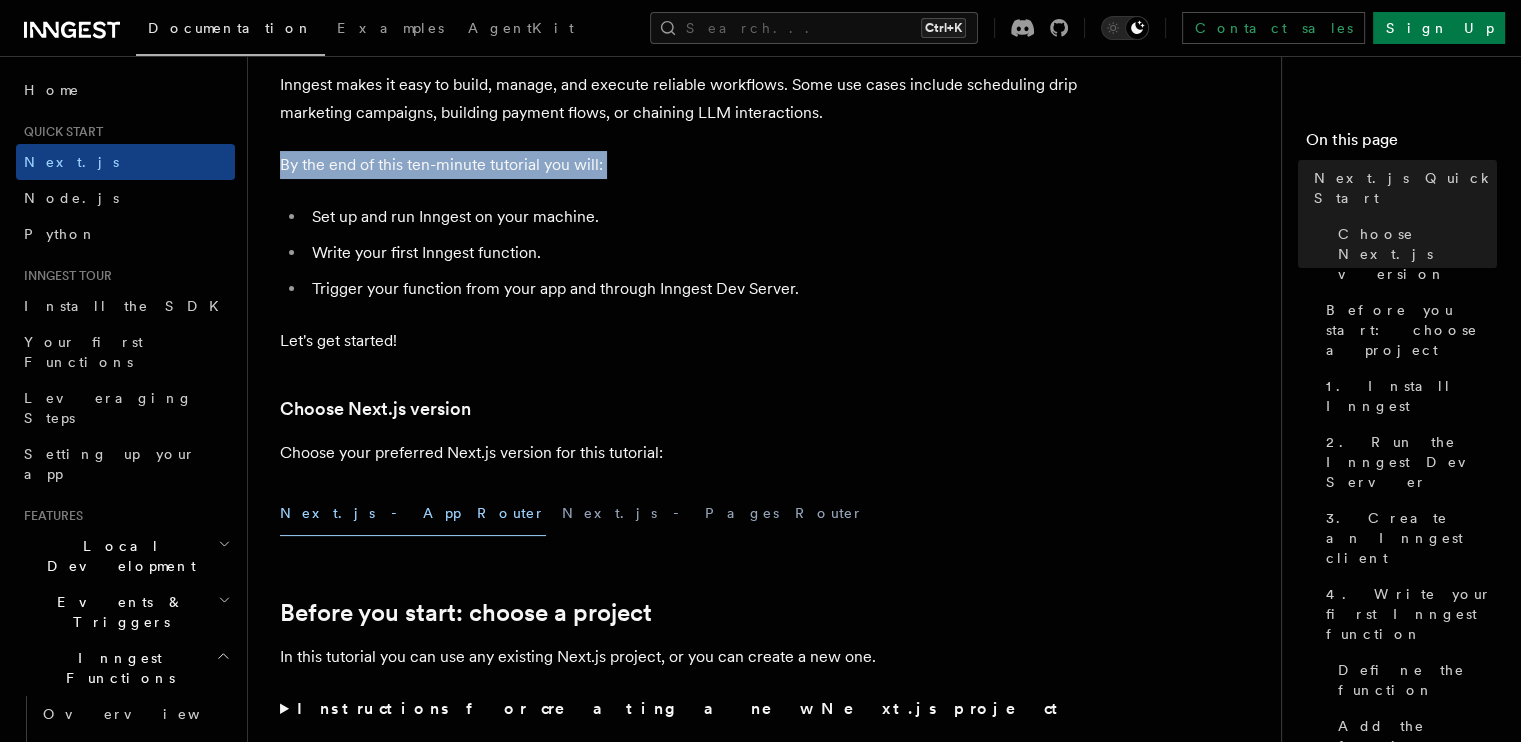 scroll, scrollTop: 200, scrollLeft: 0, axis: vertical 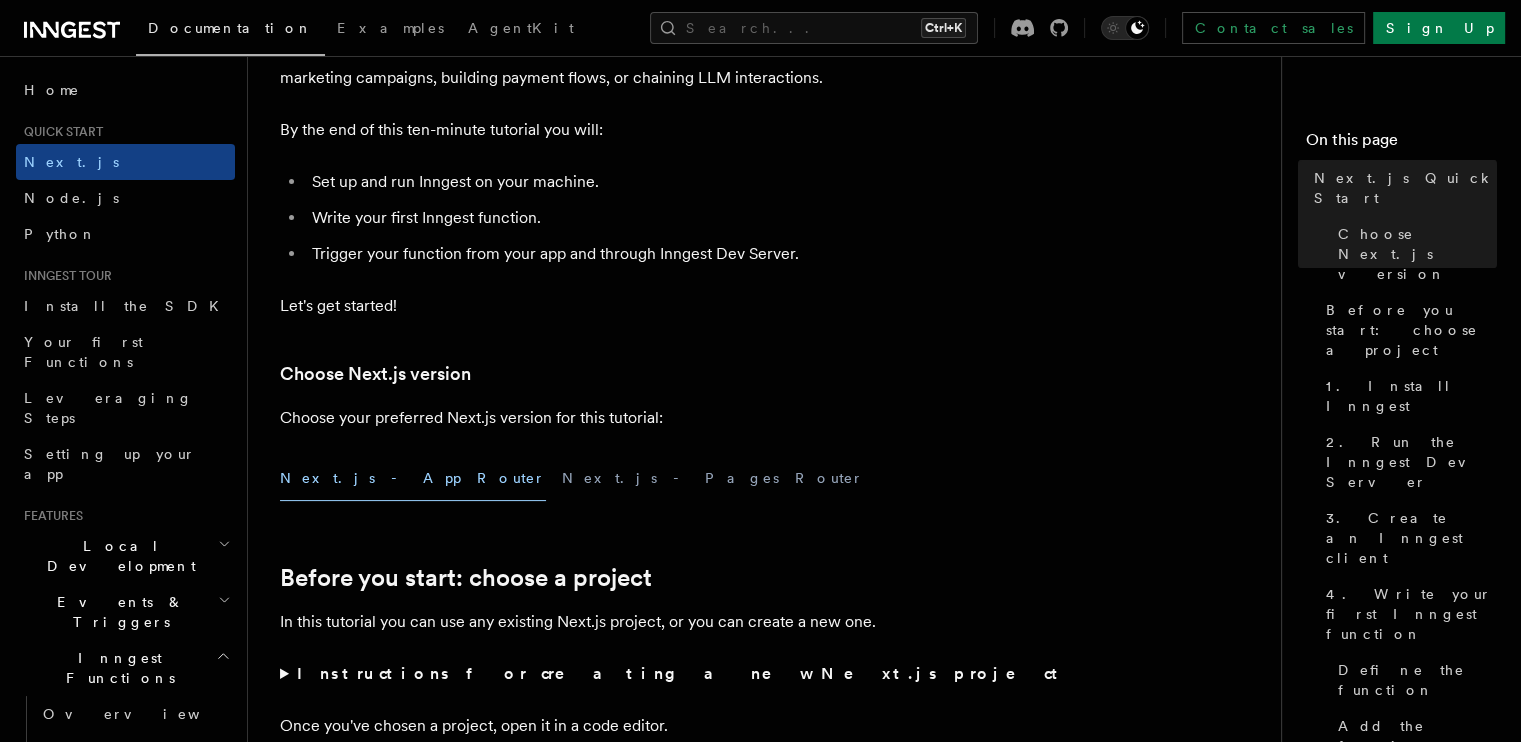 click on "Set up and run Inngest on your machine." at bounding box center (693, 182) 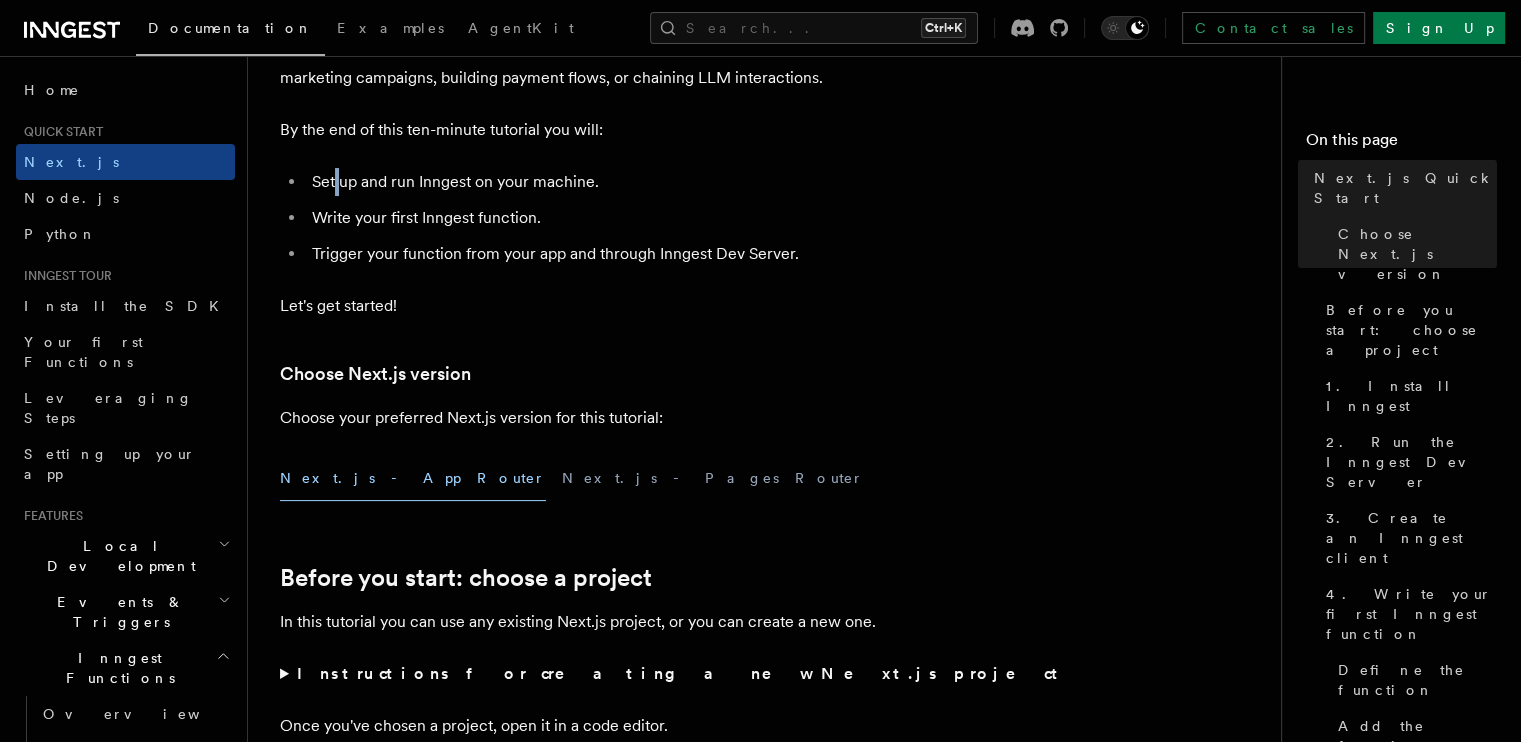 click on "Set up and run Inngest on your machine." at bounding box center (693, 182) 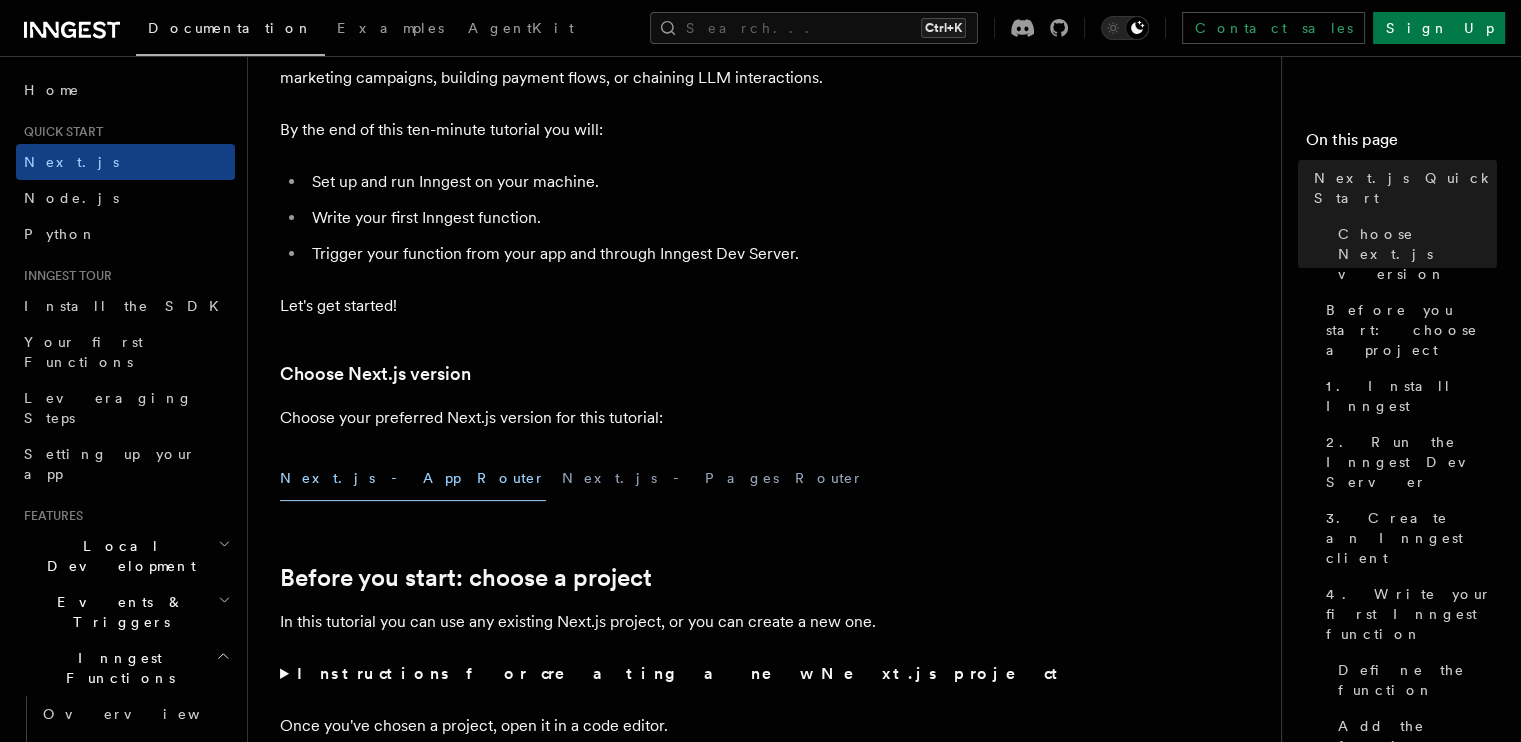 click on "Set up and run Inngest on your machine." at bounding box center (693, 182) 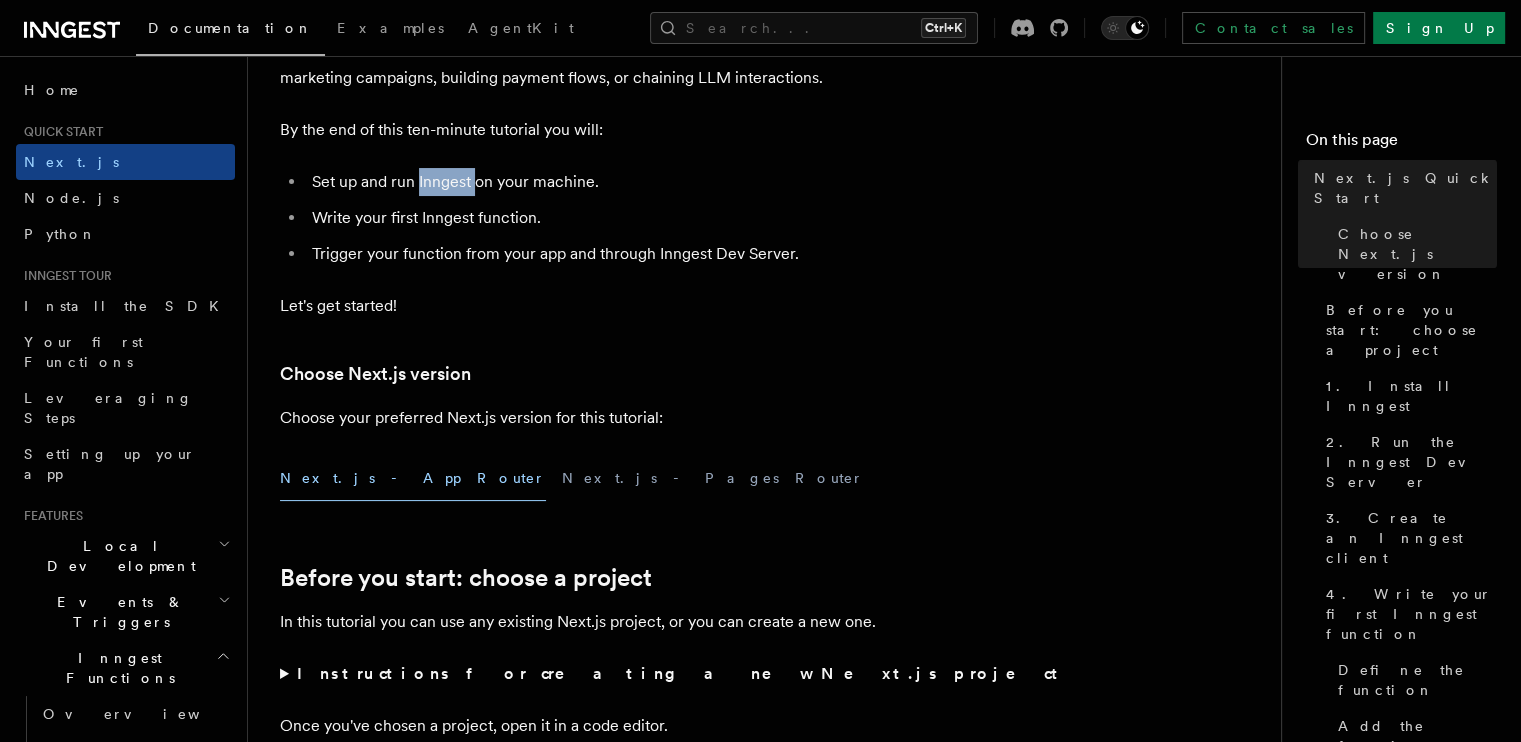 click on "Set up and run Inngest on your machine." at bounding box center (693, 182) 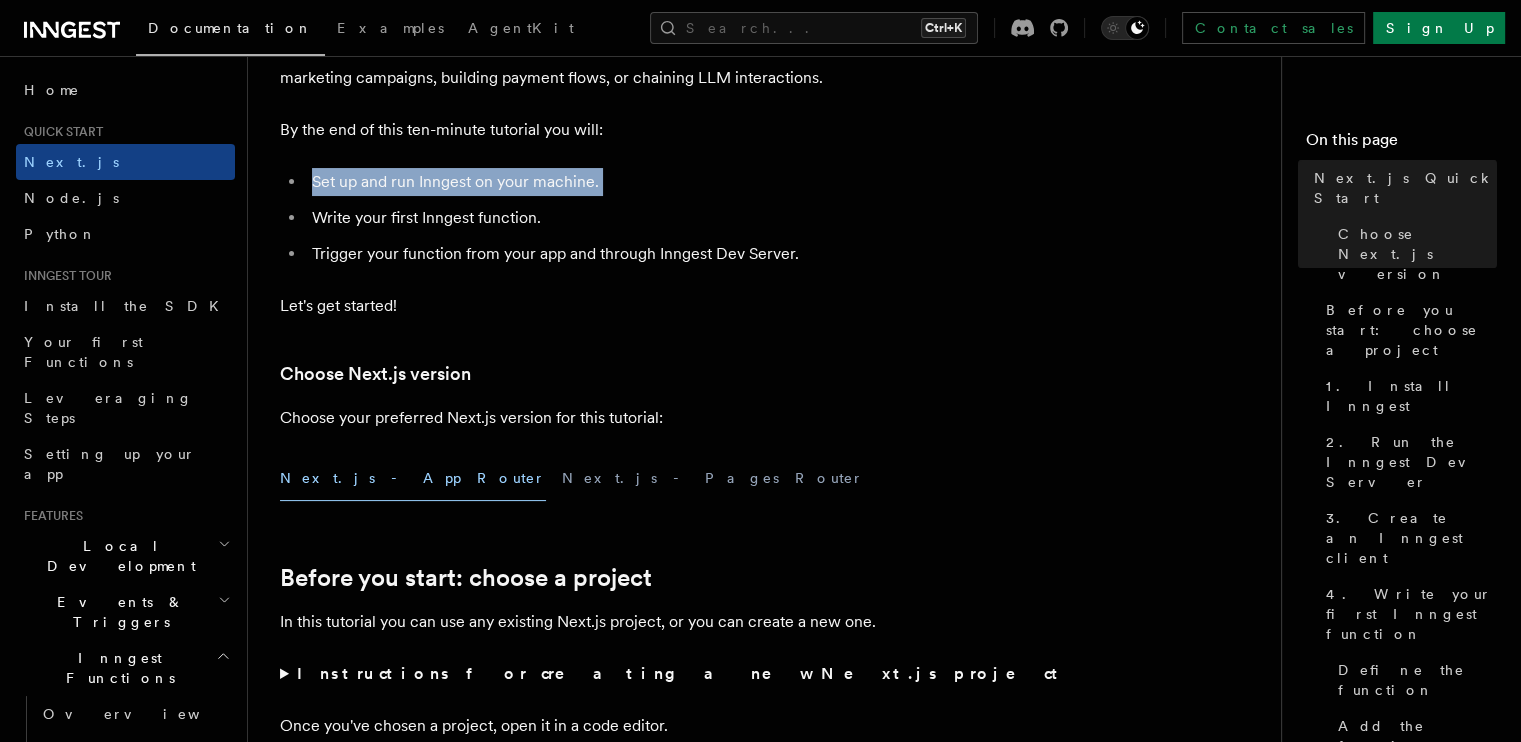 click on "Set up and run Inngest on your machine." at bounding box center (693, 182) 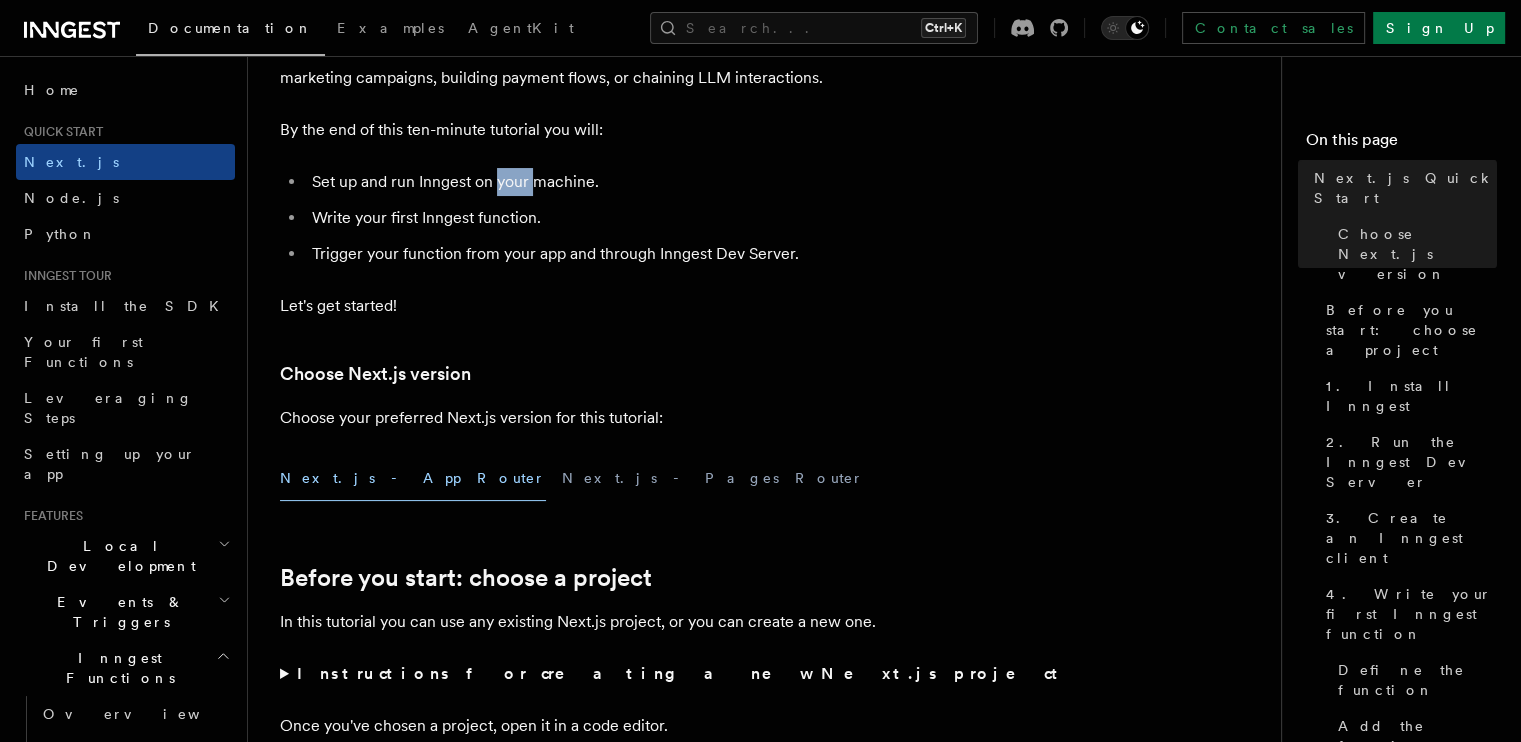 click on "Set up and run Inngest on your machine." at bounding box center (693, 182) 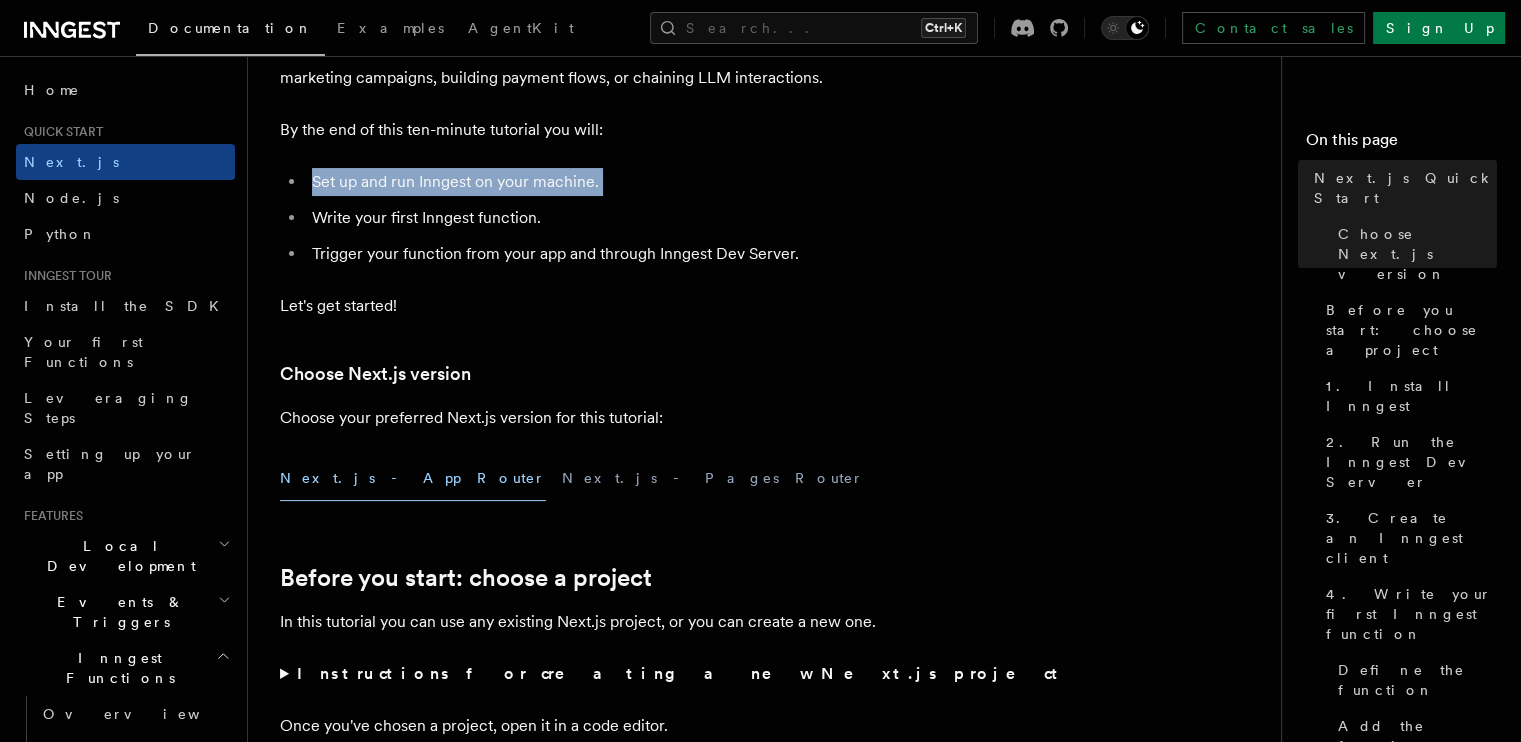 click on "Set up and run Inngest on your machine." at bounding box center (693, 182) 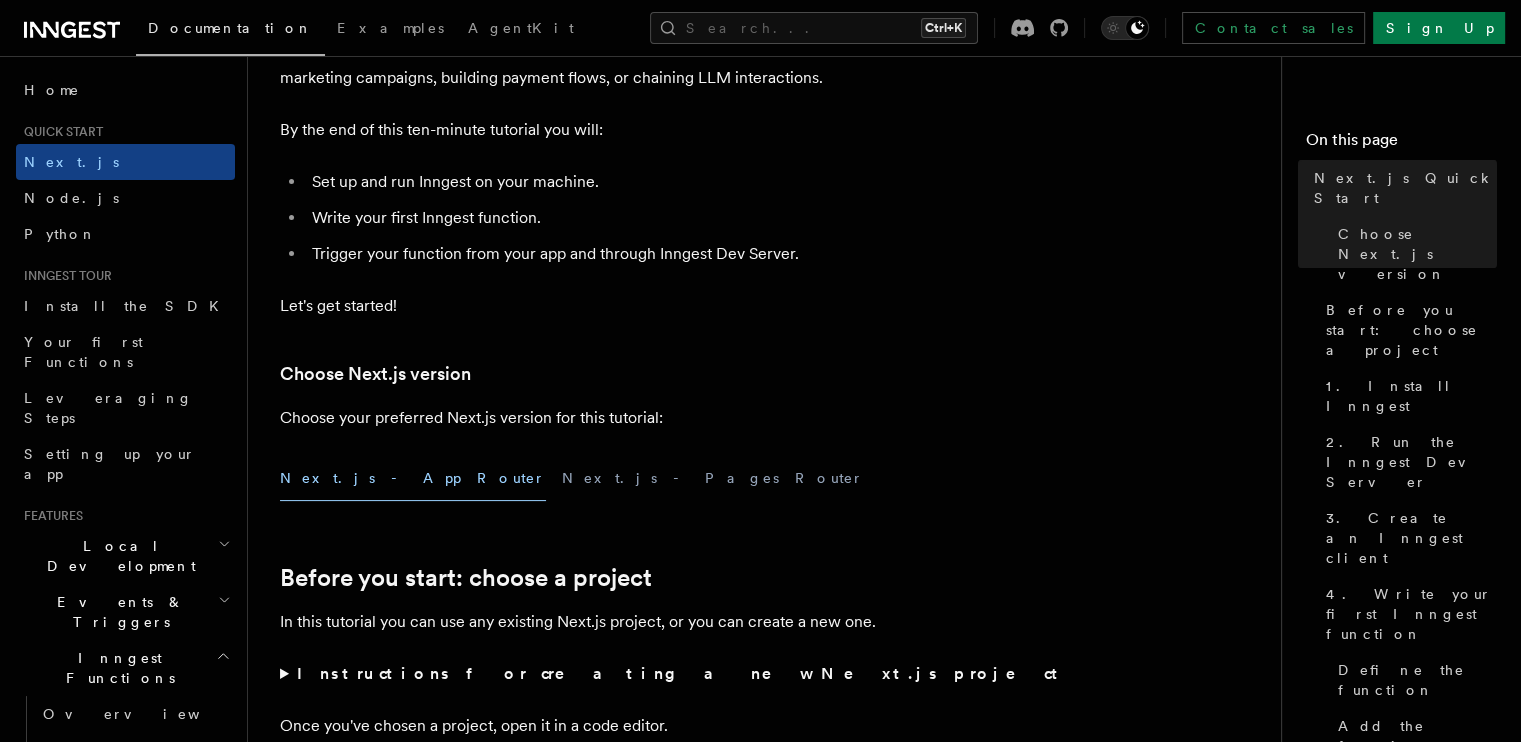 click on "Write your first Inngest function." at bounding box center [693, 218] 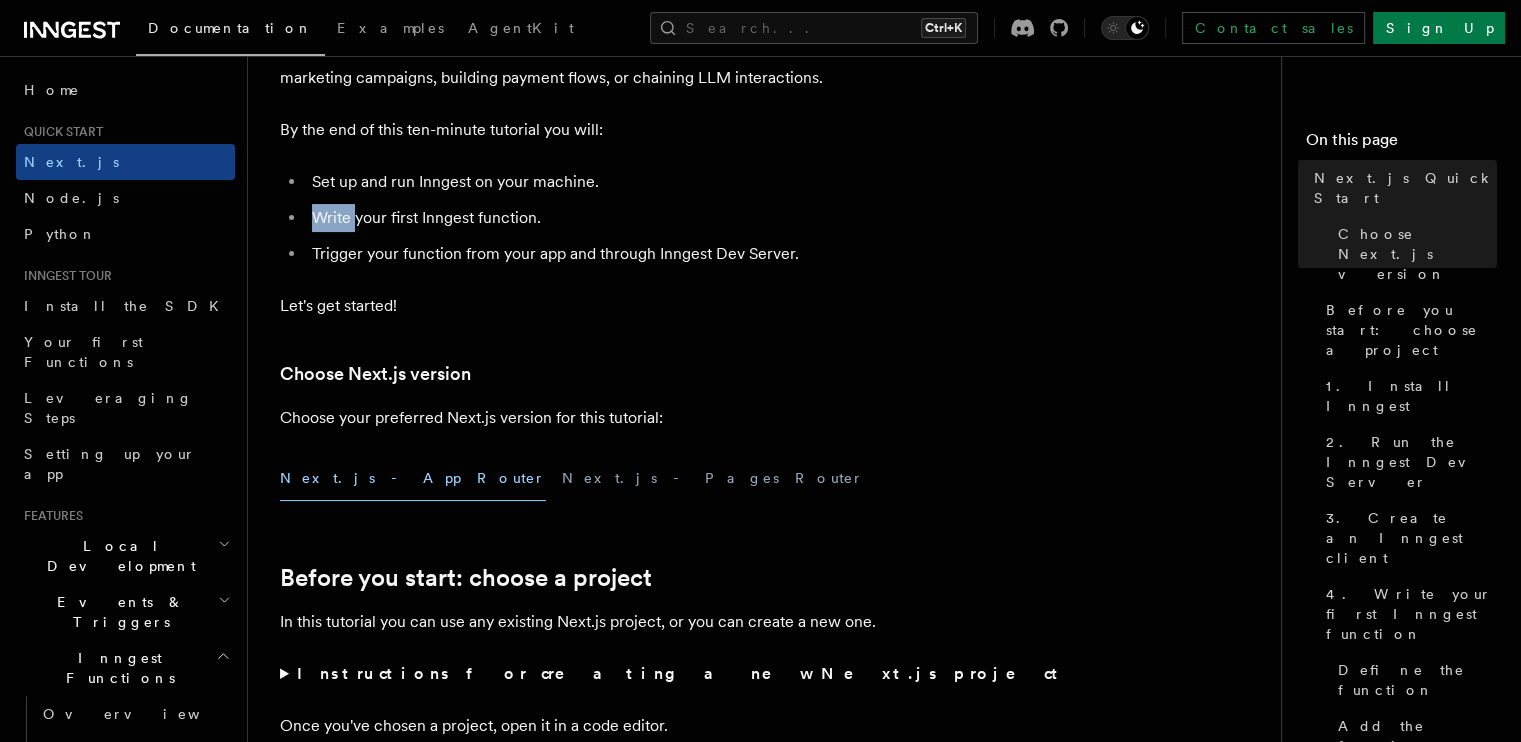 click on "Write your first Inngest function." at bounding box center (693, 218) 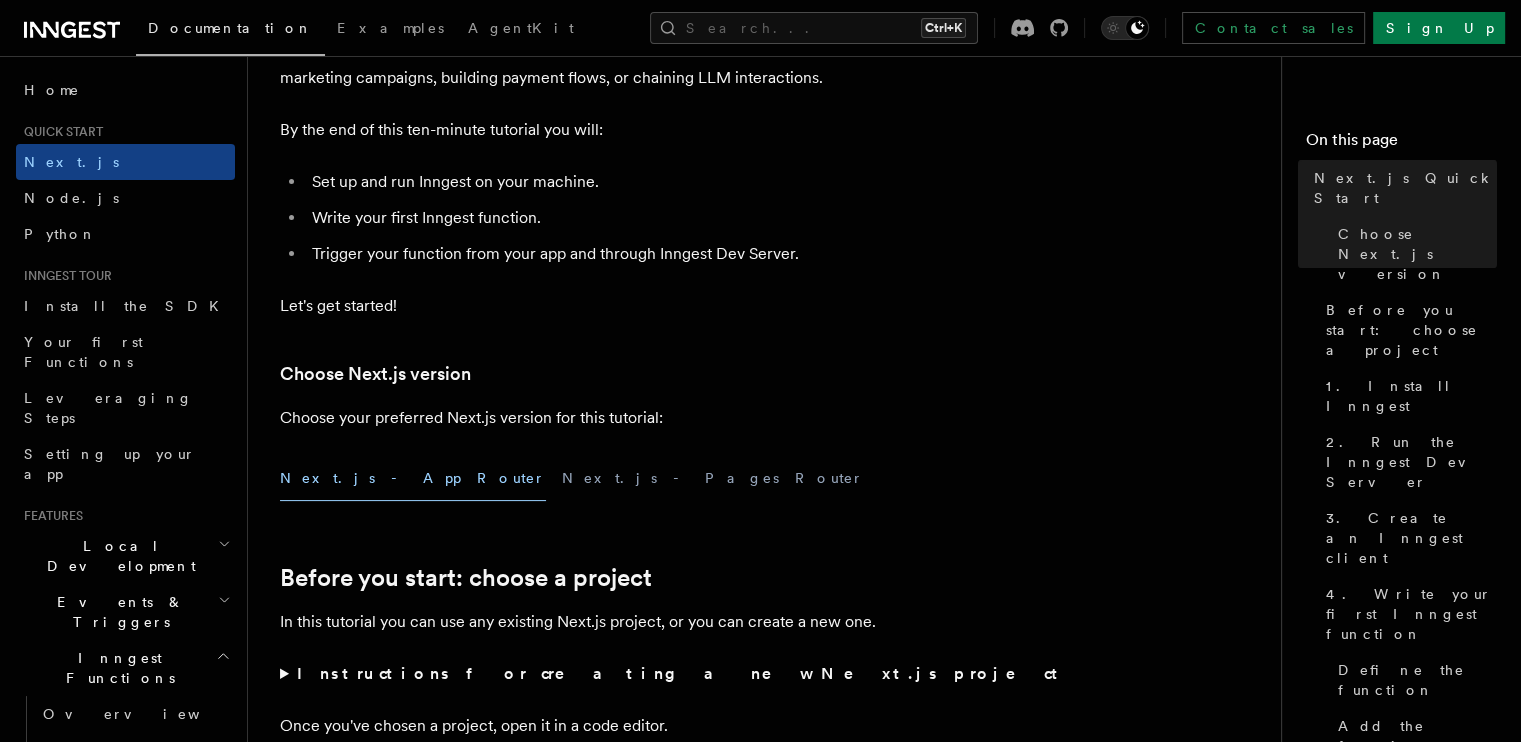 click on "Write your first Inngest function." at bounding box center [693, 218] 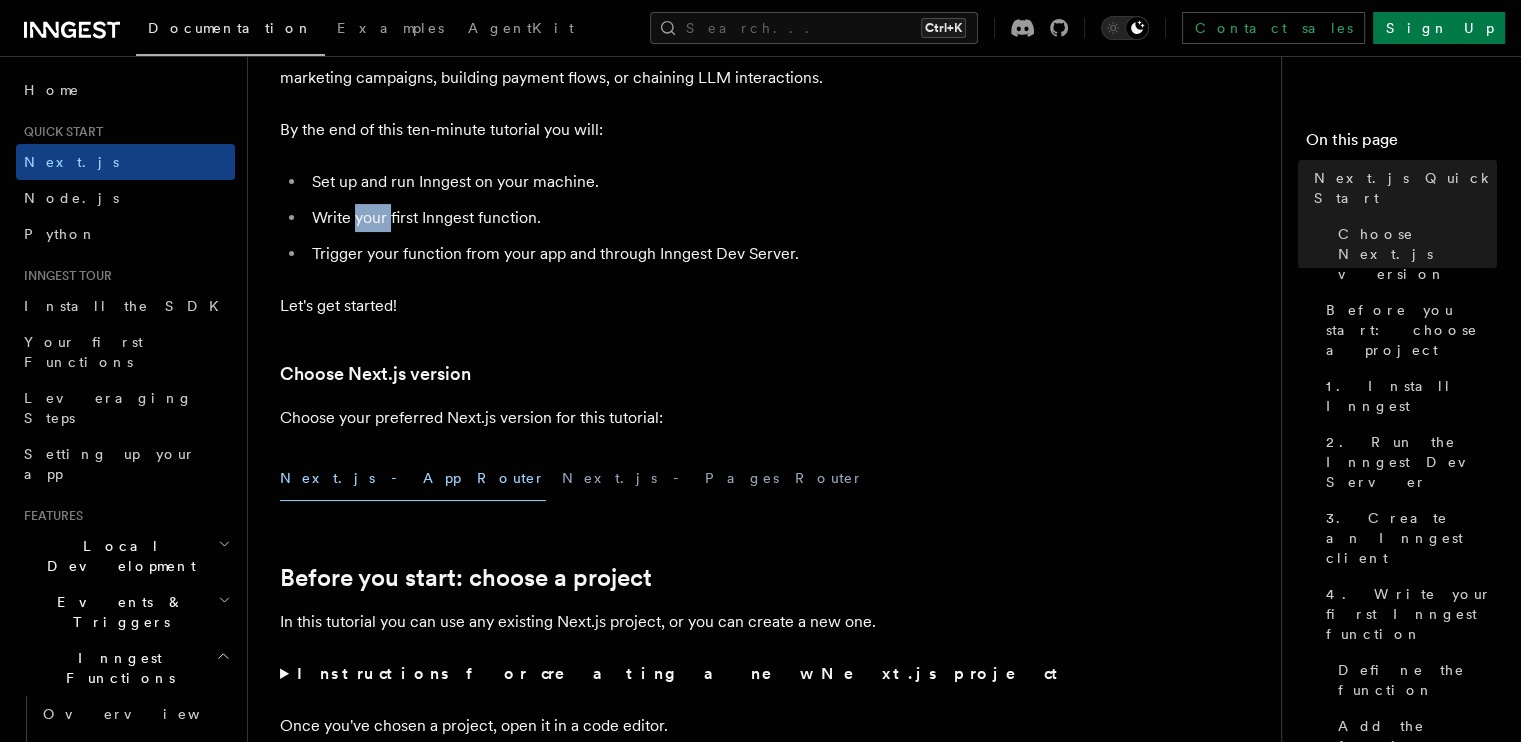 click on "Write your first Inngest function." at bounding box center [693, 218] 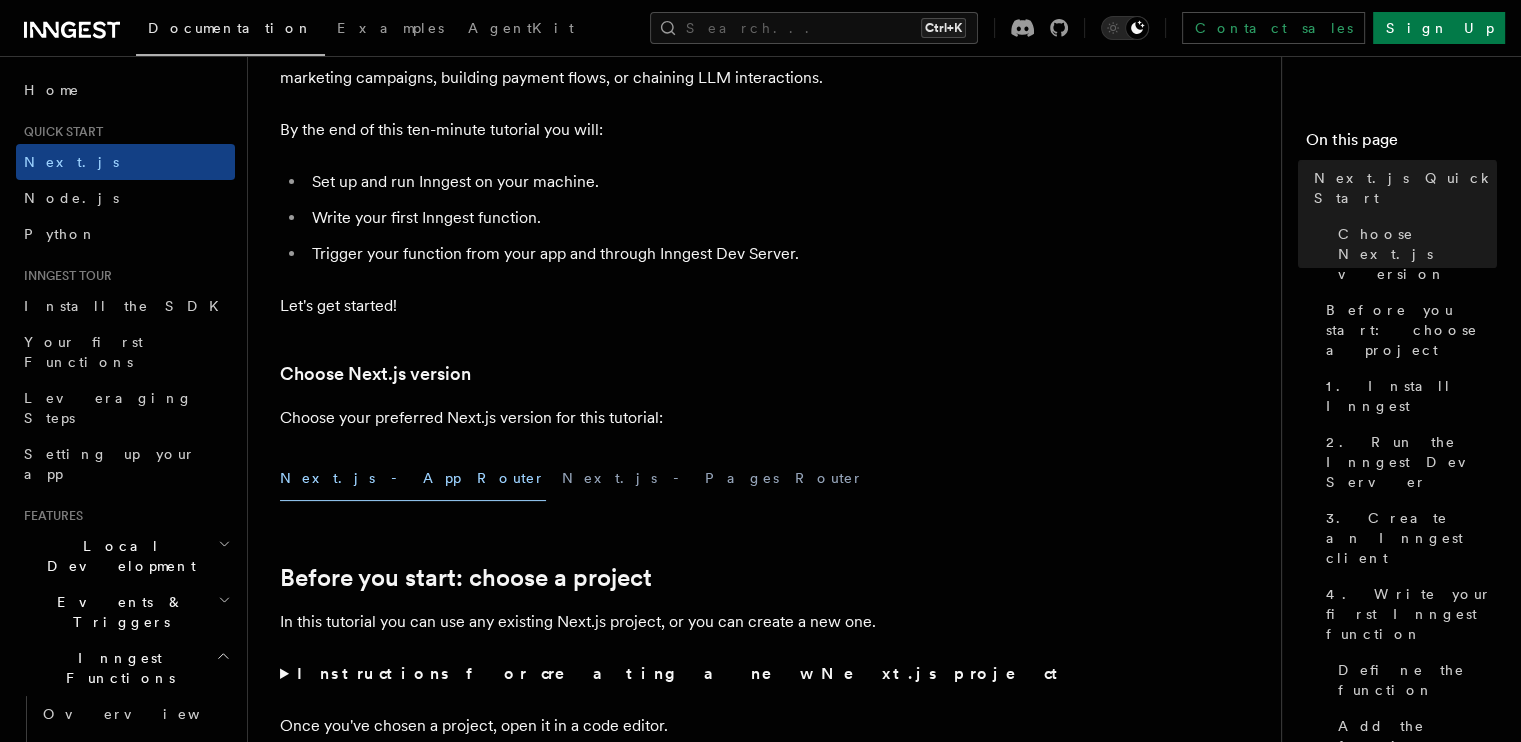 click on "Write your first Inngest function." at bounding box center (693, 218) 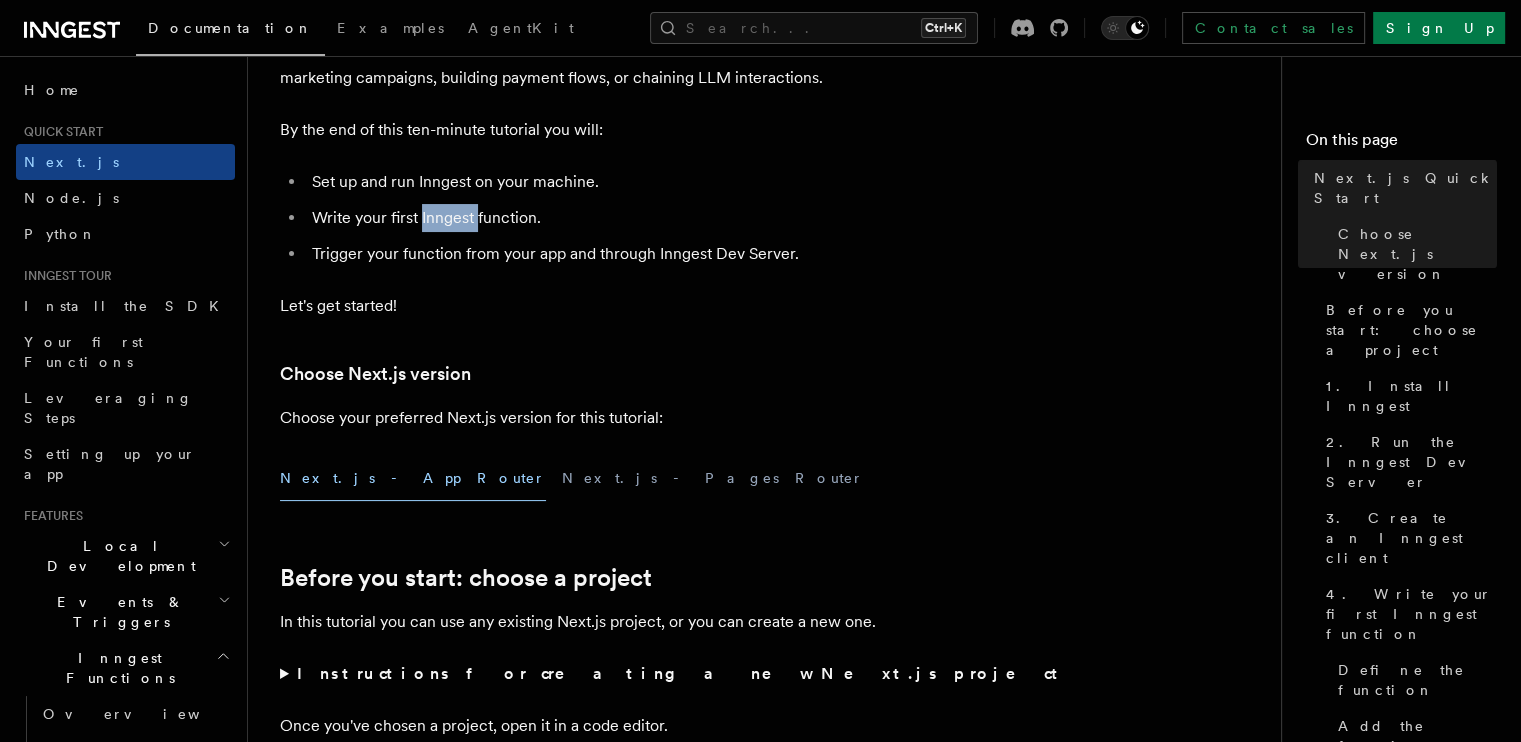 click on "Write your first Inngest function." at bounding box center [693, 218] 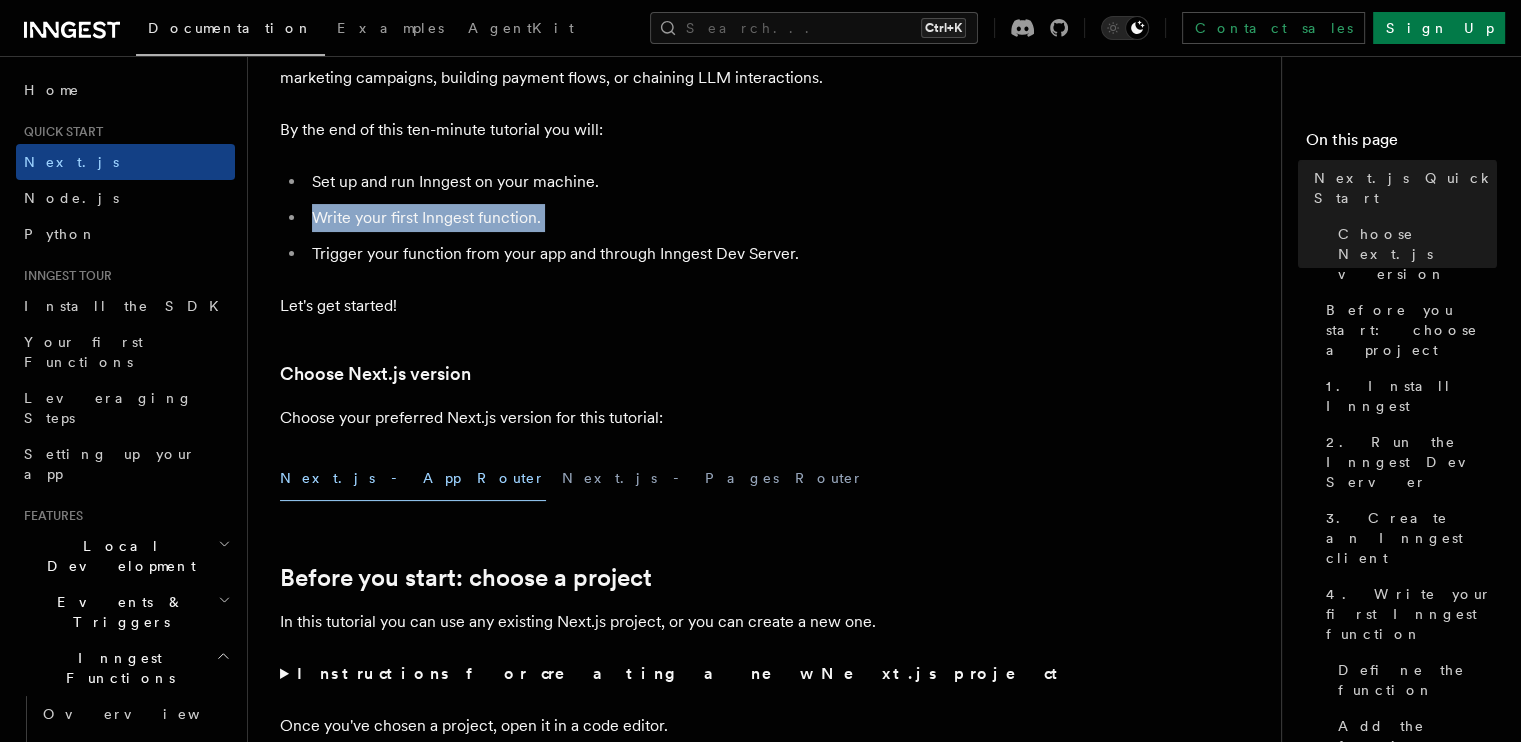 click on "Write your first Inngest function." at bounding box center [693, 218] 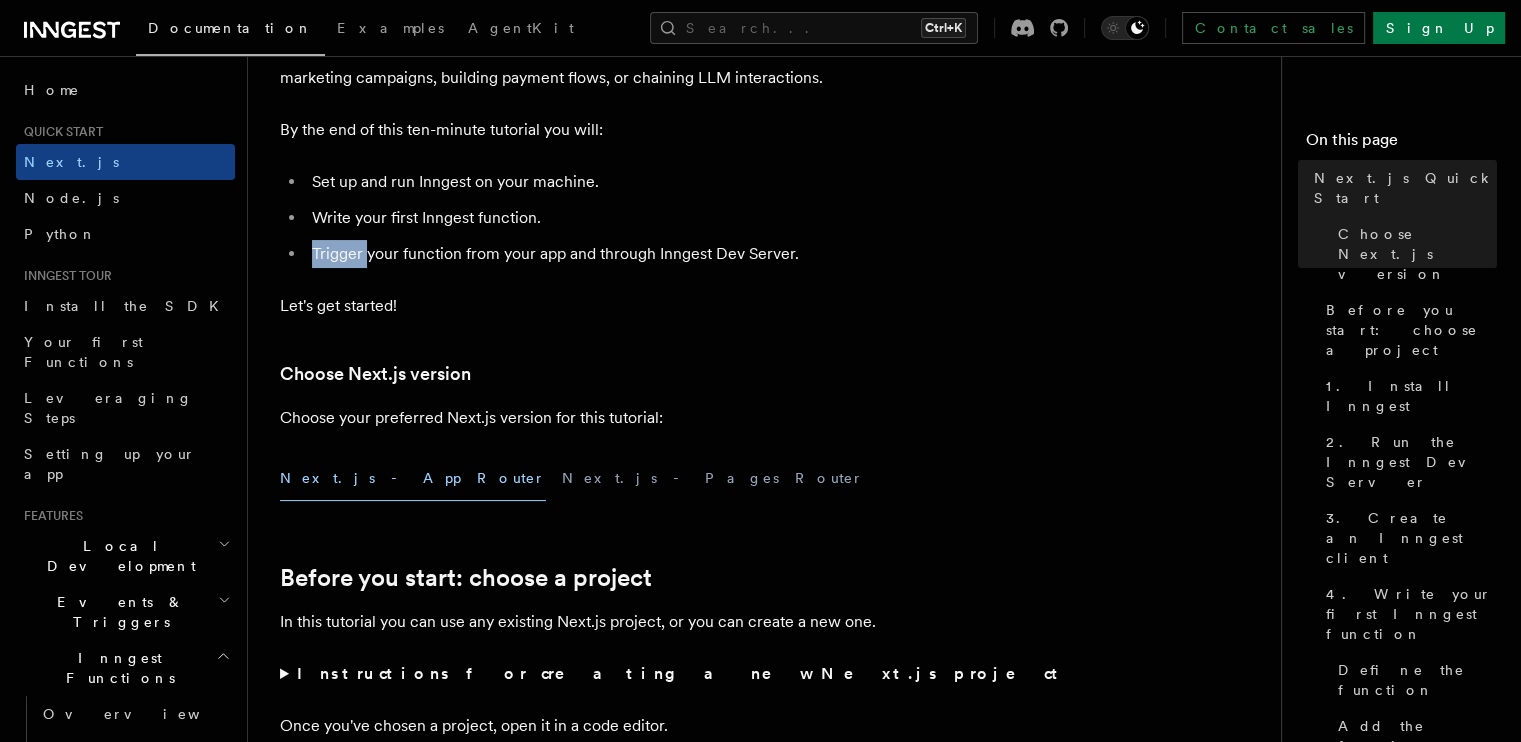 click on "Trigger your function from your app and through Inngest Dev Server." at bounding box center [693, 254] 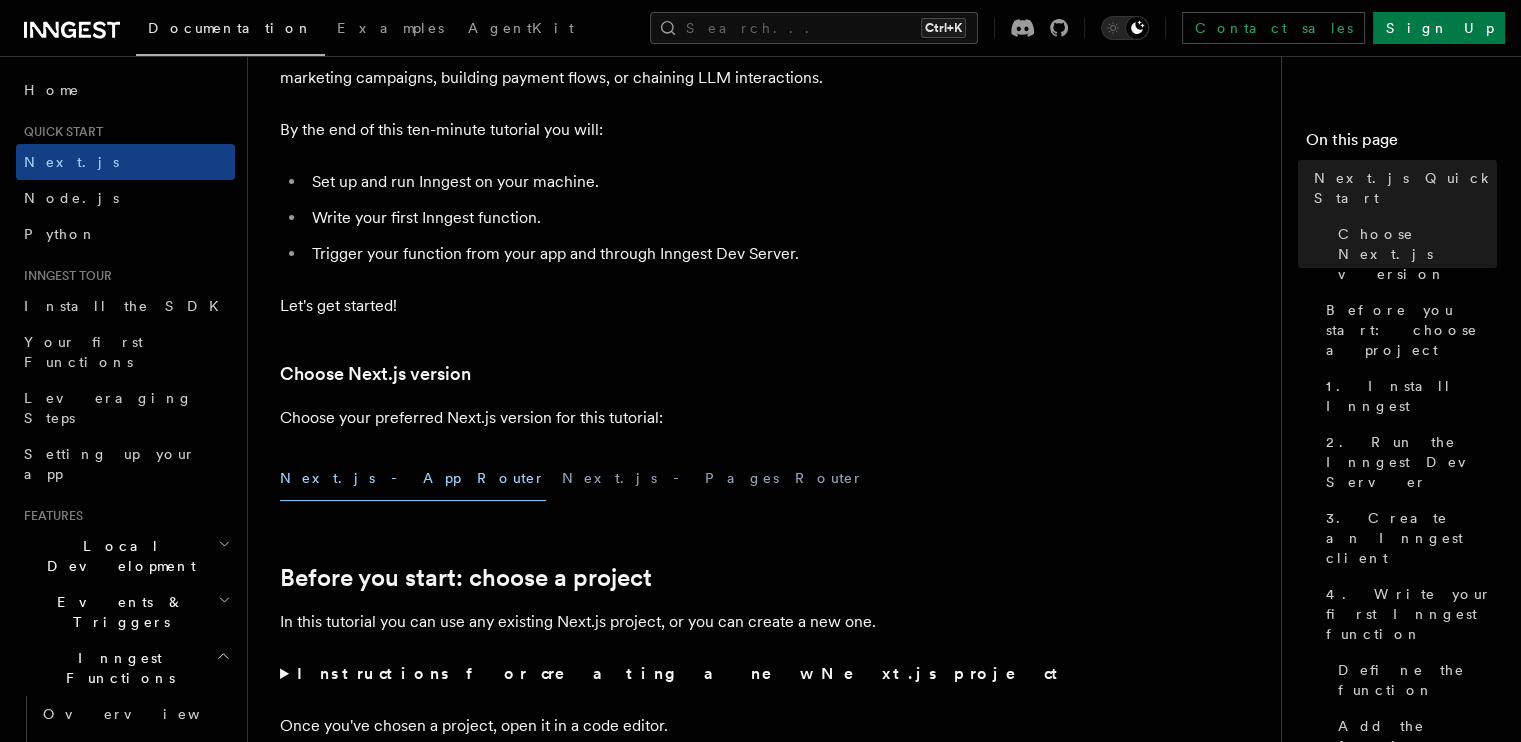 click on "Trigger your function from your app and through Inngest Dev Server." at bounding box center (693, 254) 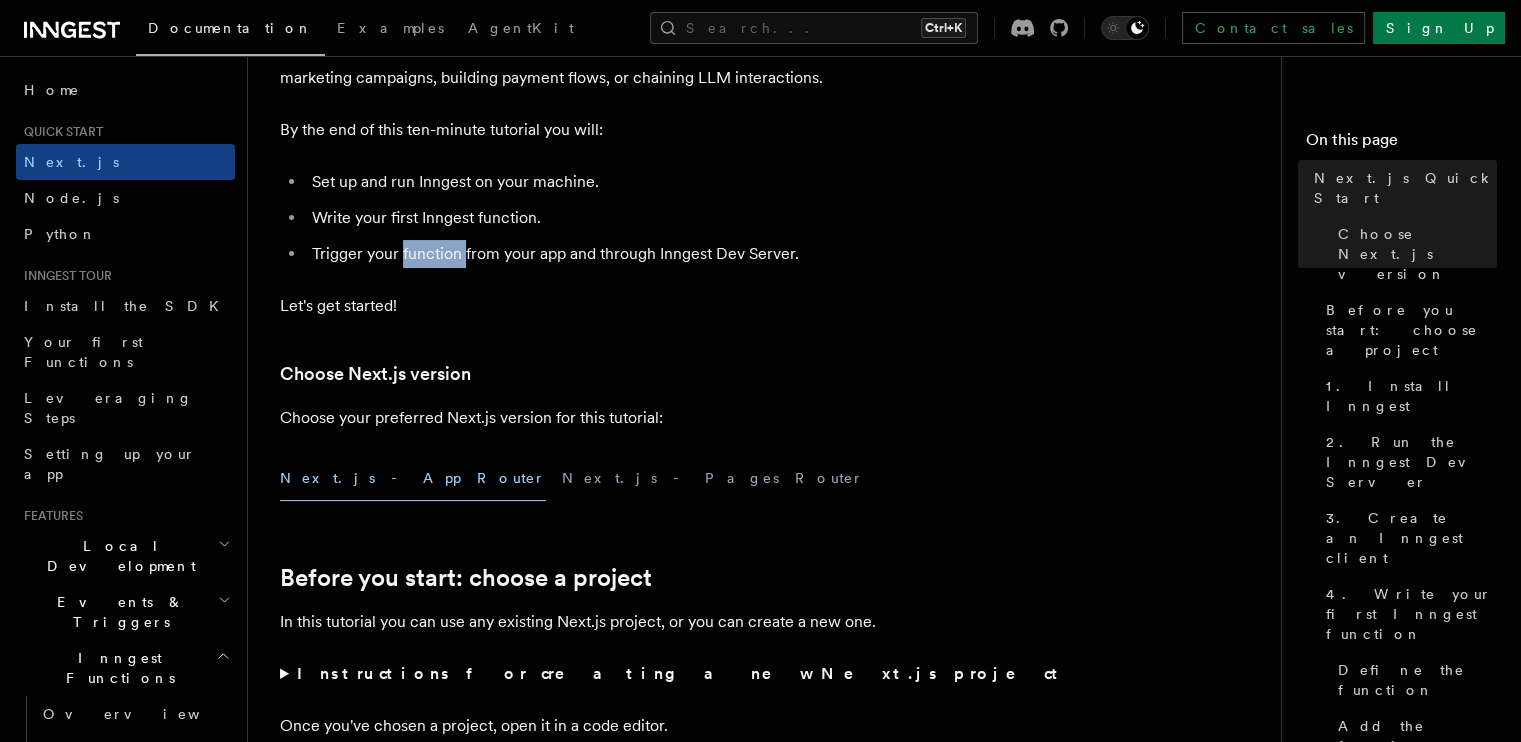 click on "Trigger your function from your app and through Inngest Dev Server." at bounding box center [693, 254] 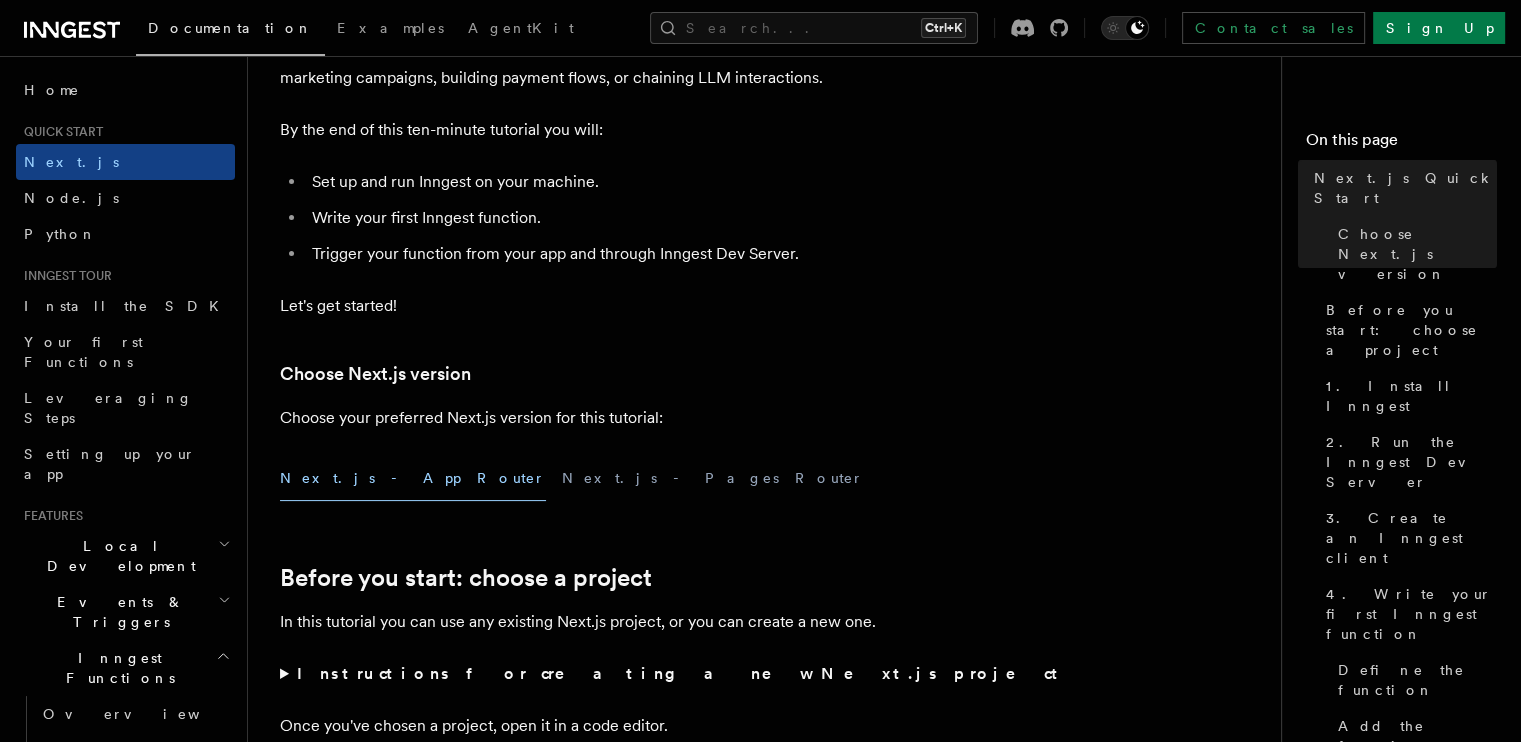 click on "Trigger your function from your app and through Inngest Dev Server." at bounding box center [693, 254] 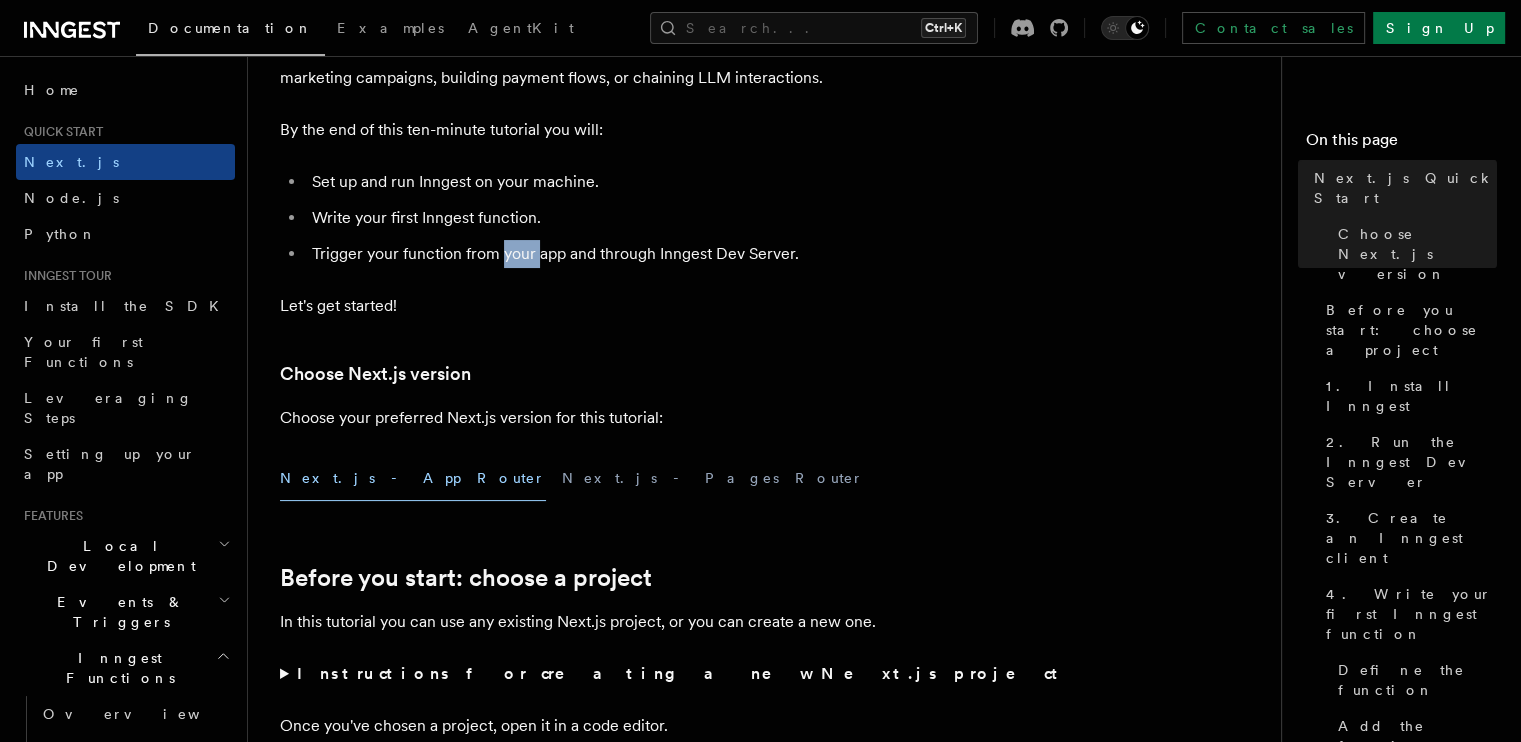 click on "Trigger your function from your app and through Inngest Dev Server." at bounding box center [693, 254] 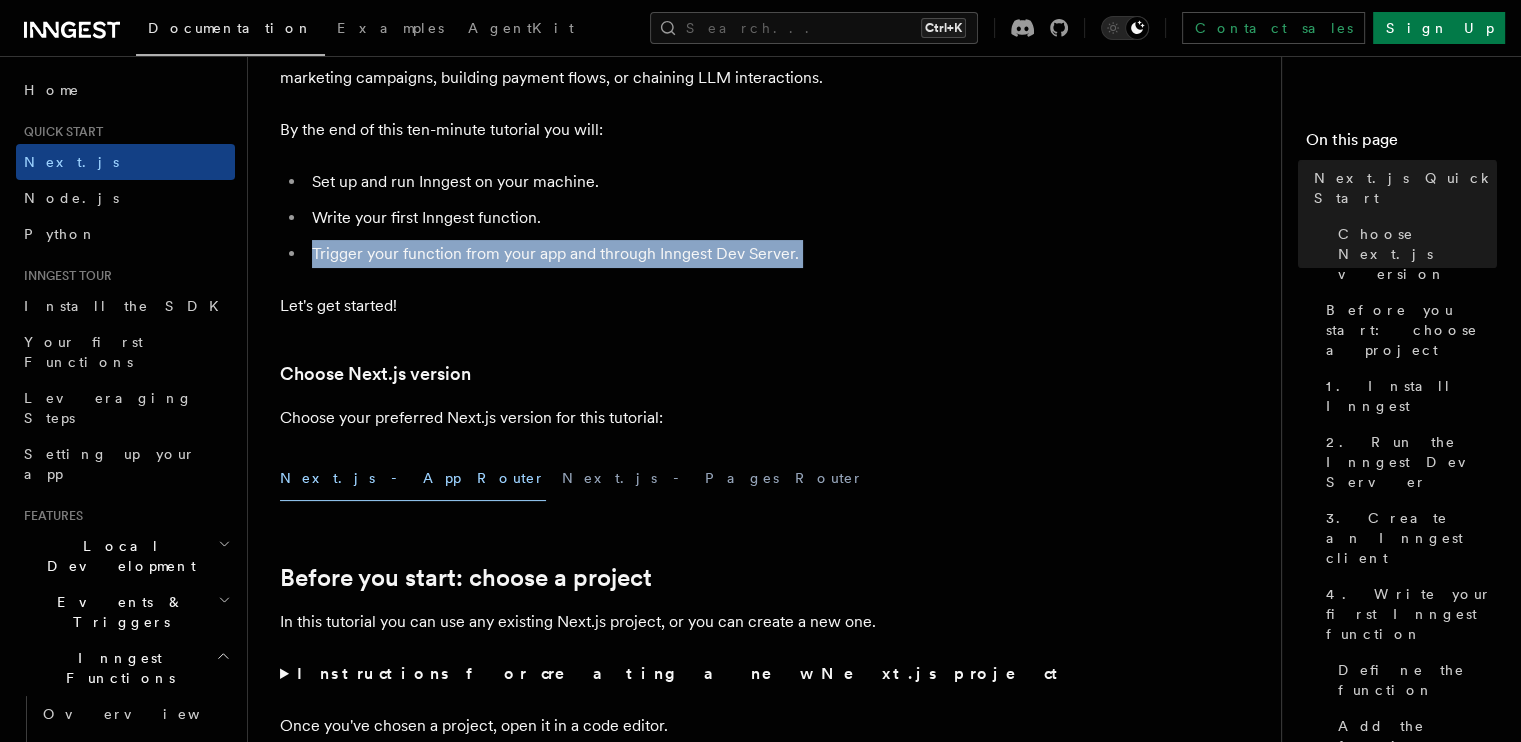 click on "Trigger your function from your app and through Inngest Dev Server." at bounding box center (693, 254) 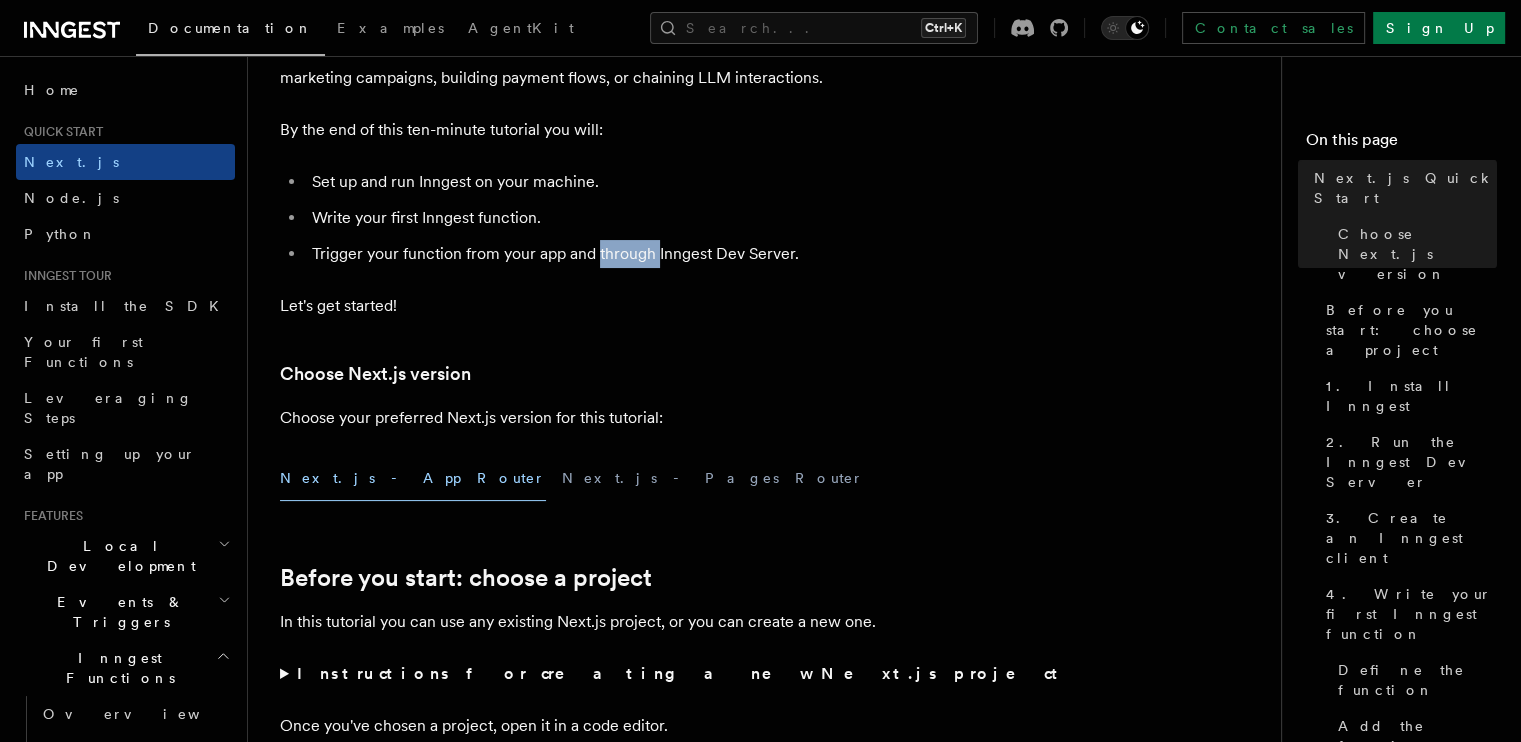 click on "Trigger your function from your app and through Inngest Dev Server." at bounding box center (693, 254) 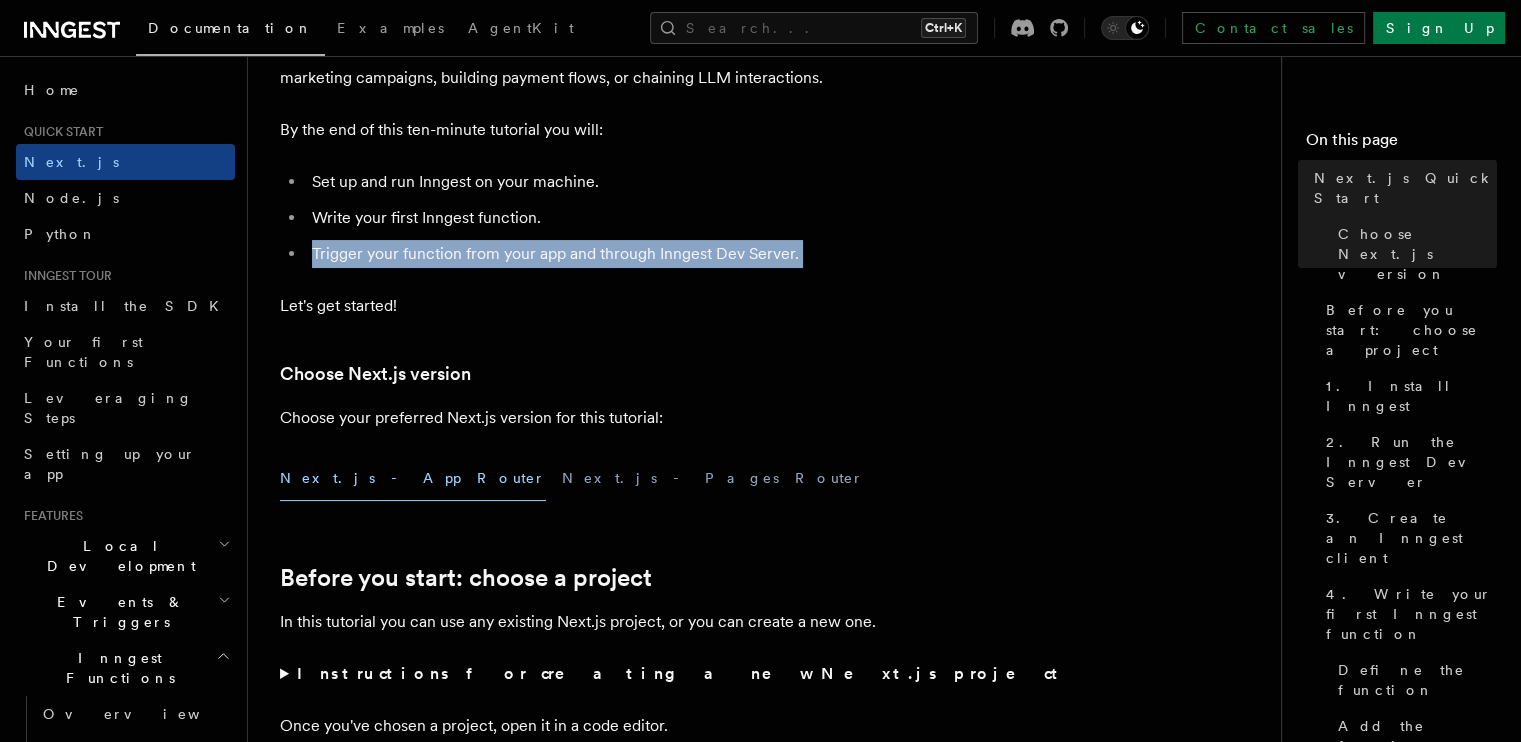 click on "Trigger your function from your app and through Inngest Dev Server." at bounding box center [693, 254] 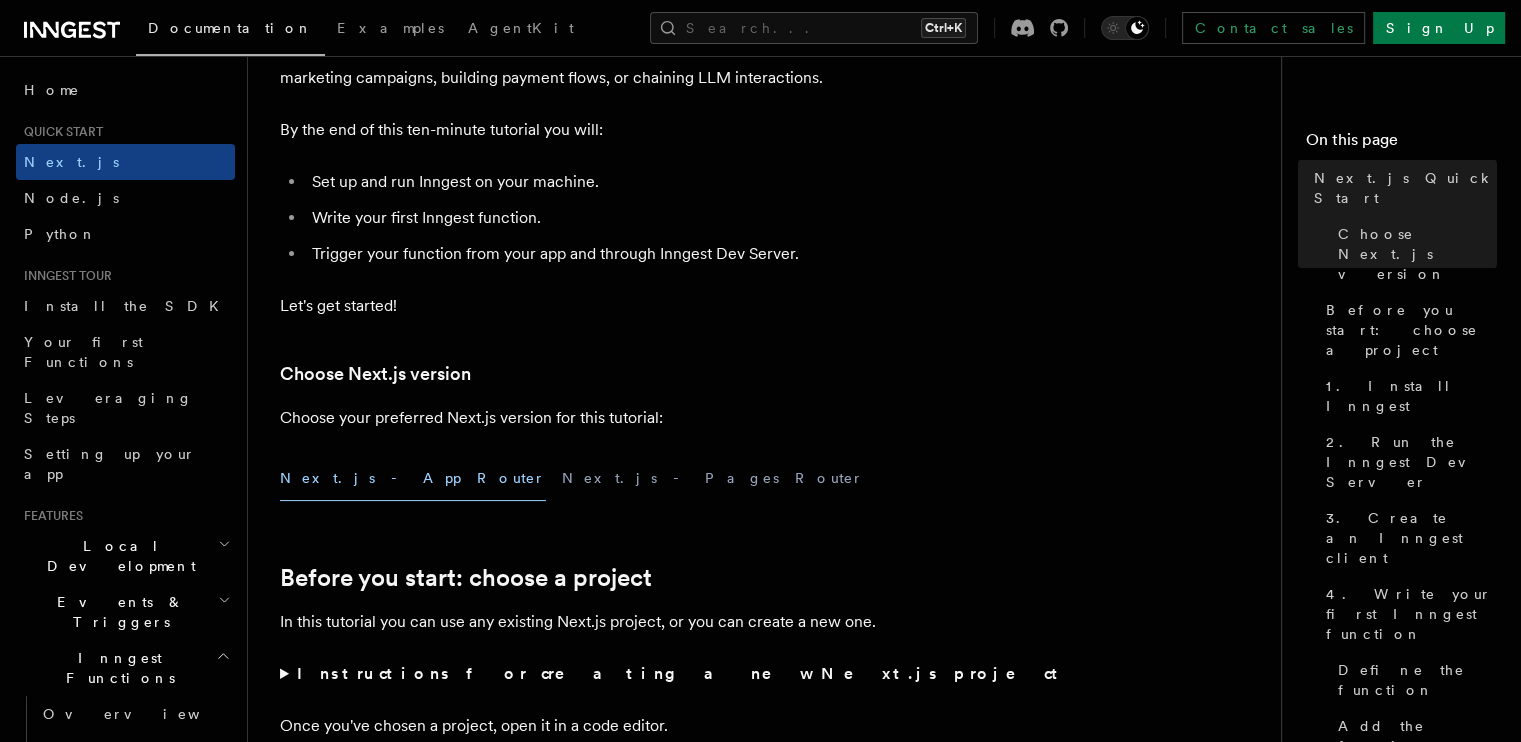 click on "Trigger your function from your app and through Inngest Dev Server." at bounding box center [693, 254] 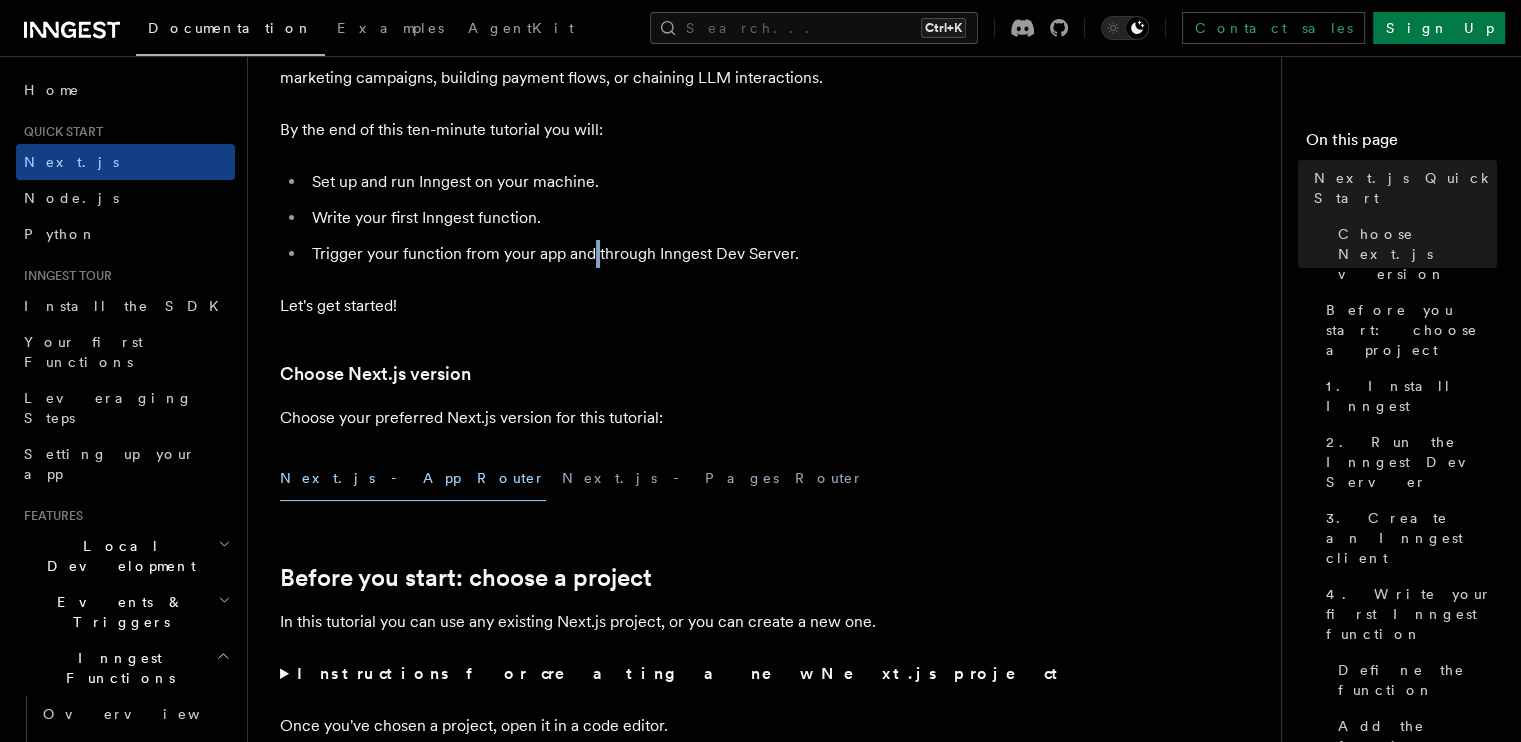 click on "Trigger your function from your app and through Inngest Dev Server." at bounding box center [693, 254] 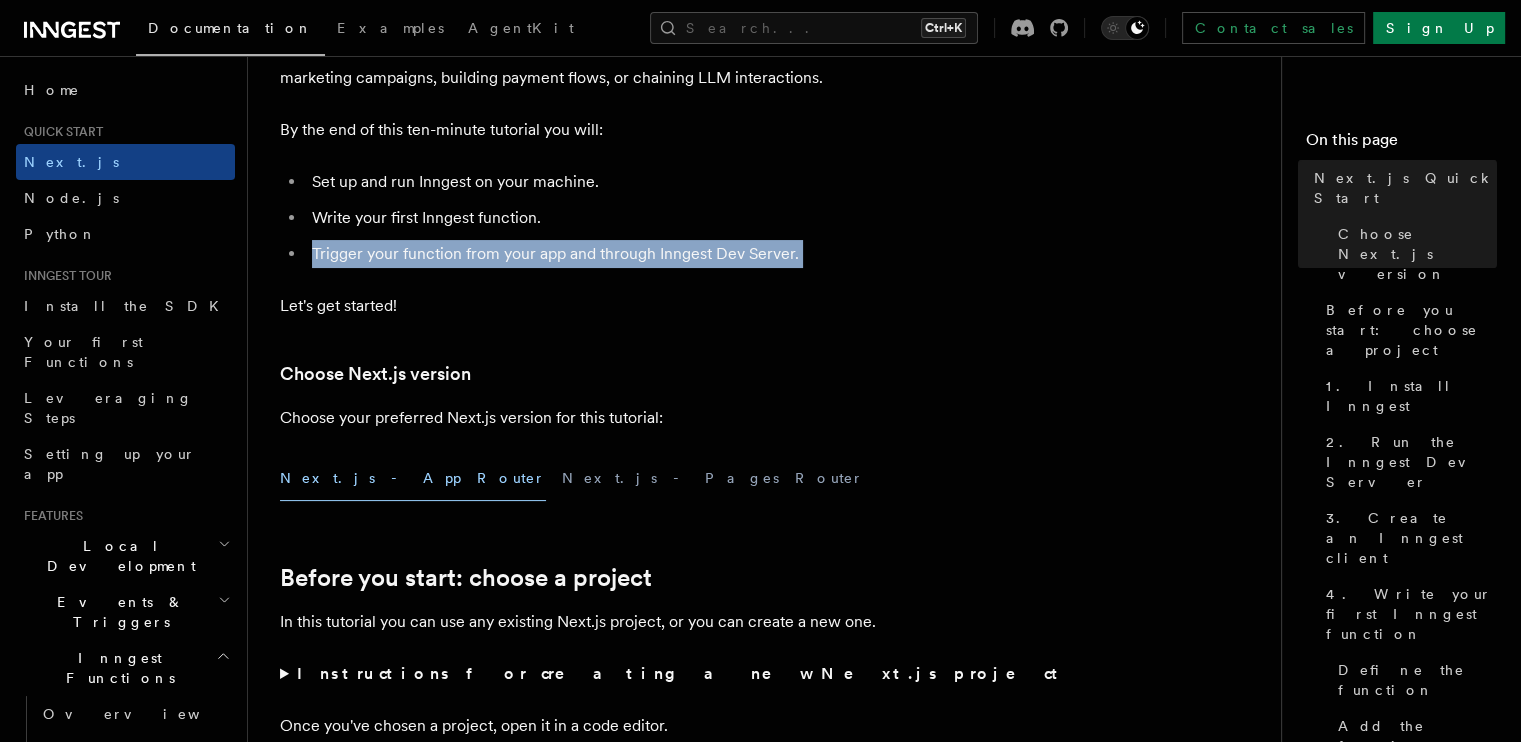 click on "Trigger your function from your app and through Inngest Dev Server." at bounding box center (693, 254) 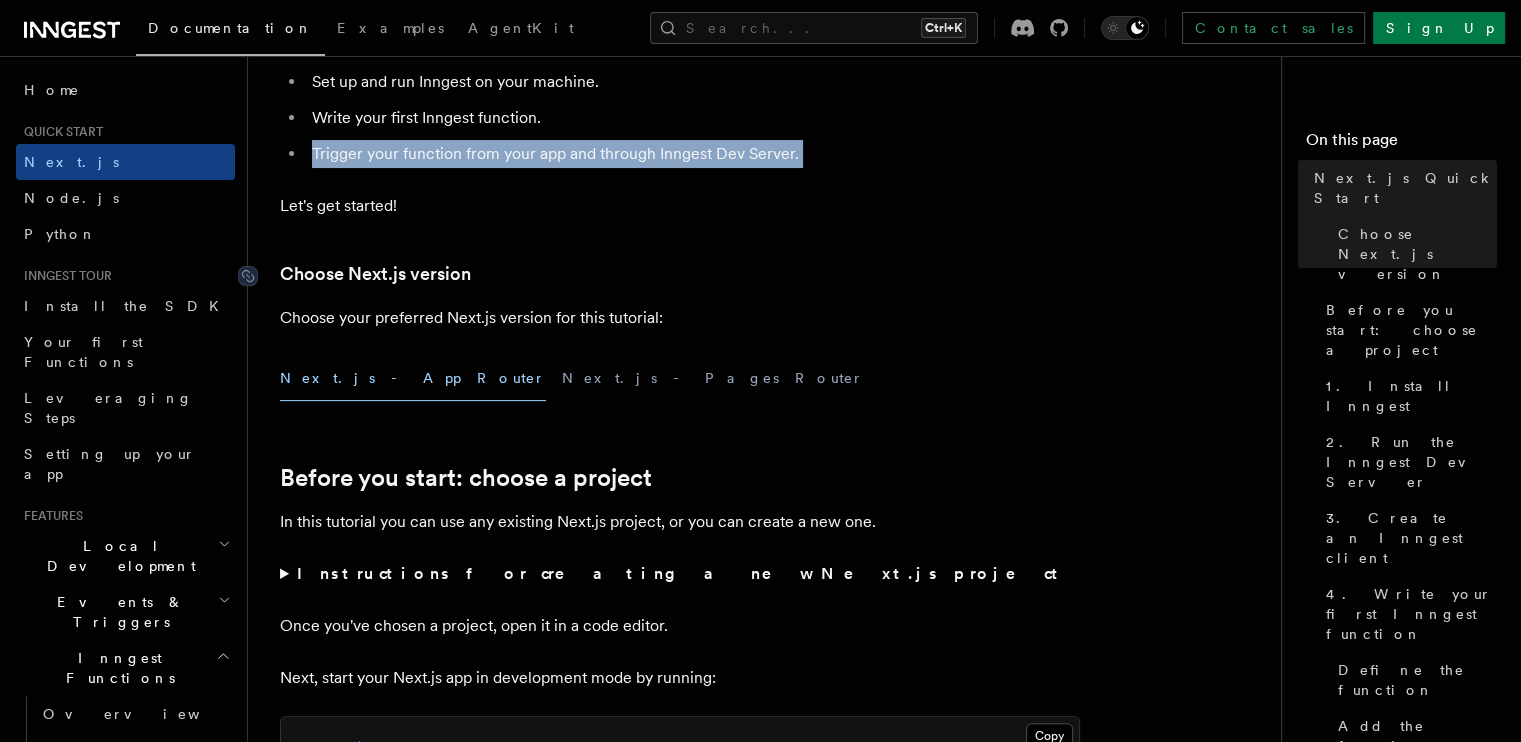 click on "Choose Next.js version" at bounding box center (375, 274) 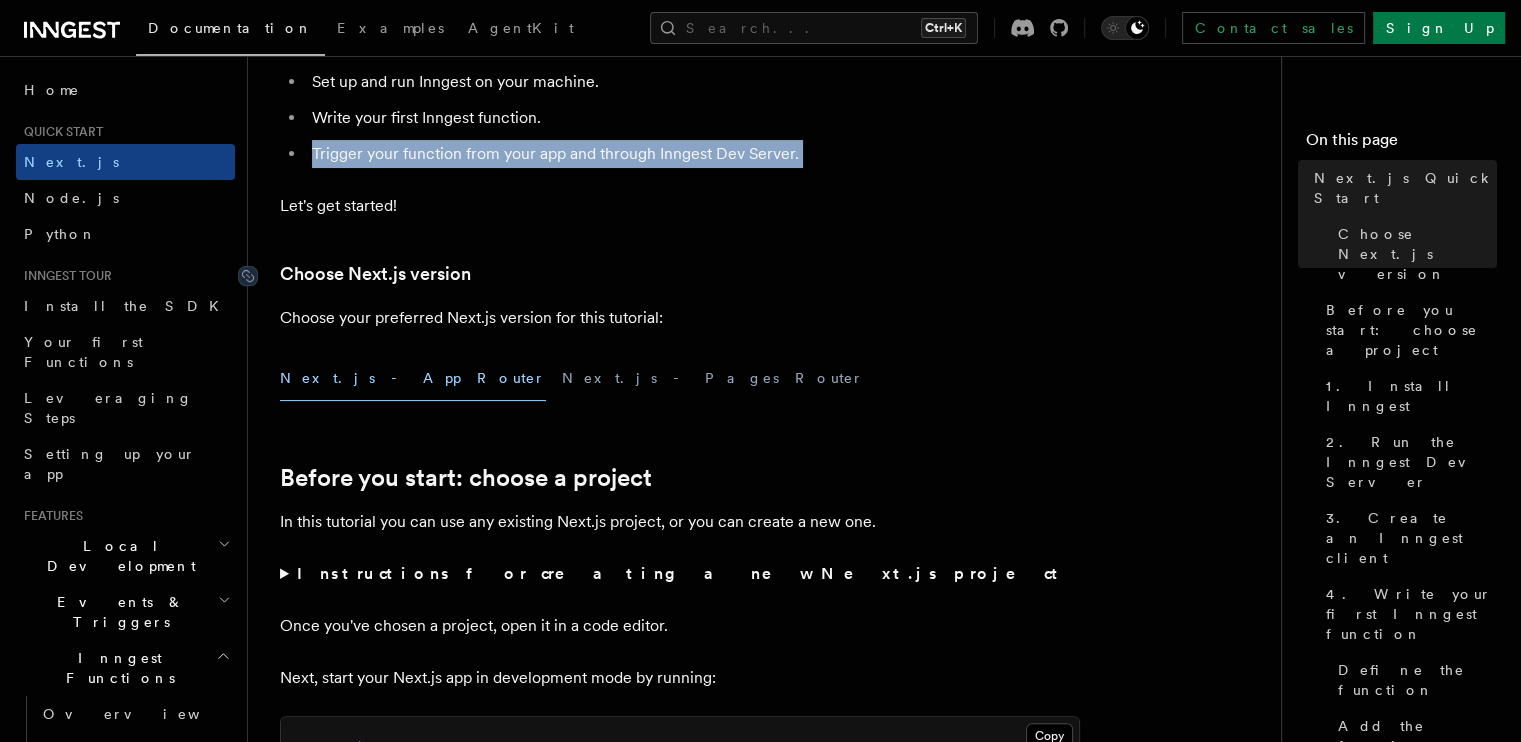 scroll, scrollTop: 464, scrollLeft: 0, axis: vertical 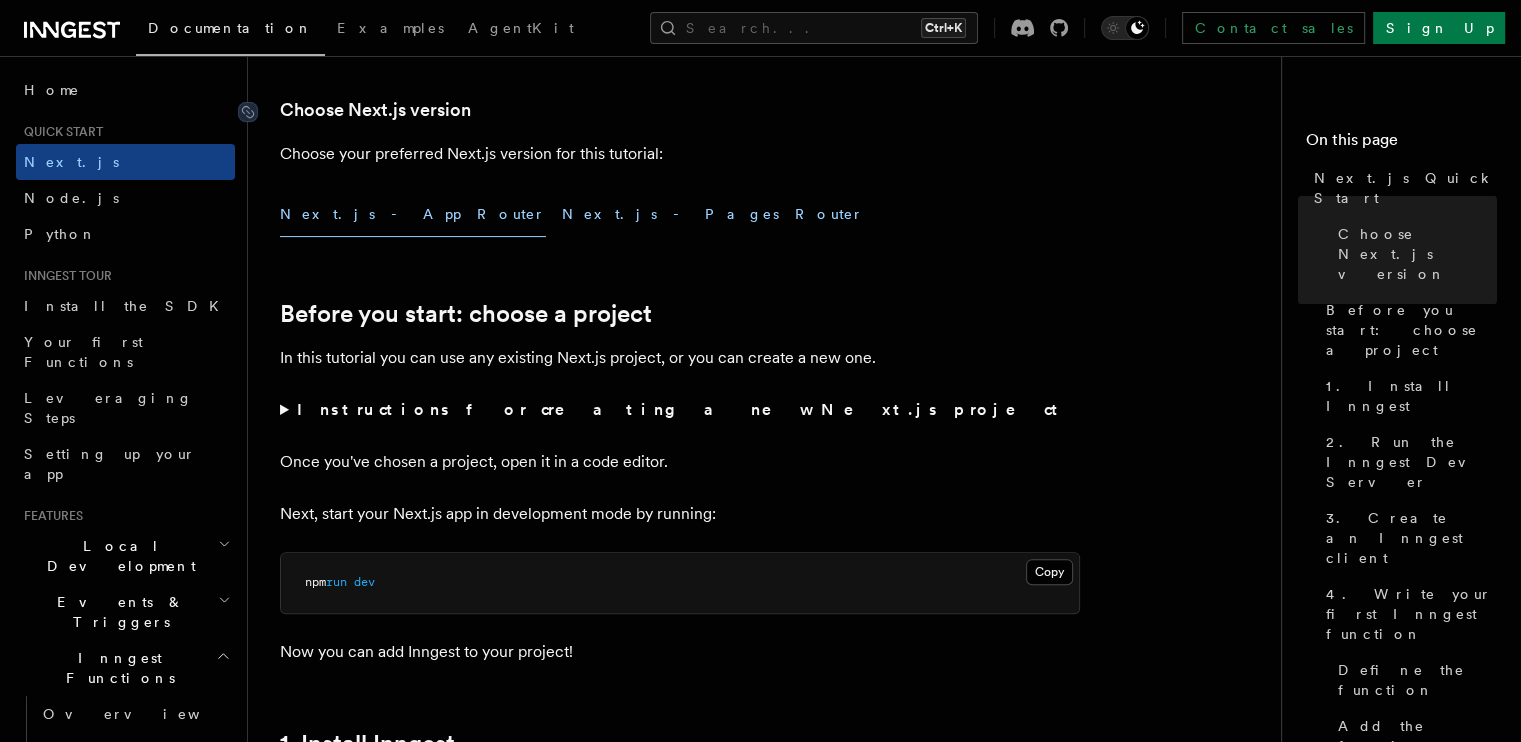 click on "Next.js - Pages Router" at bounding box center [713, 214] 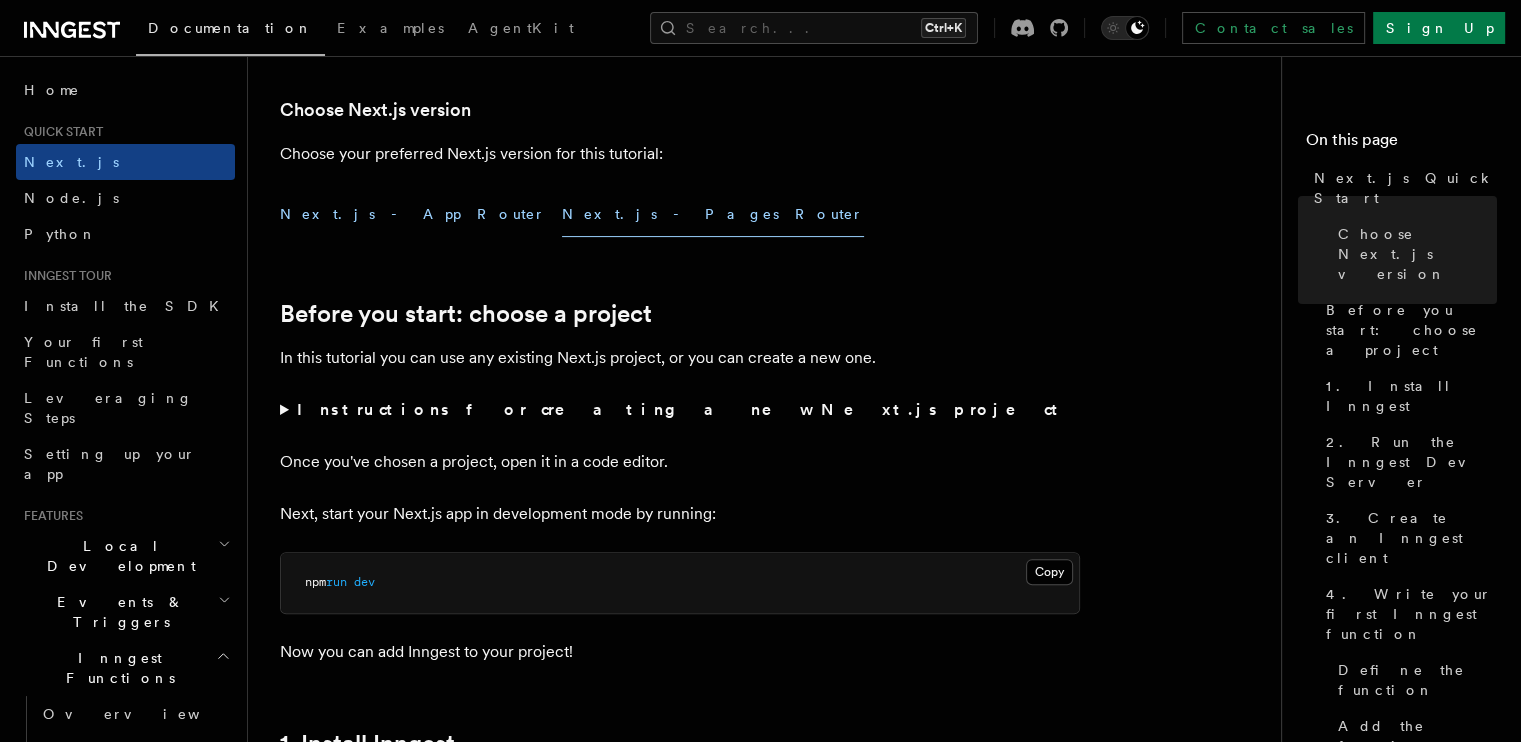click on "Next.js - App Router" at bounding box center (413, 214) 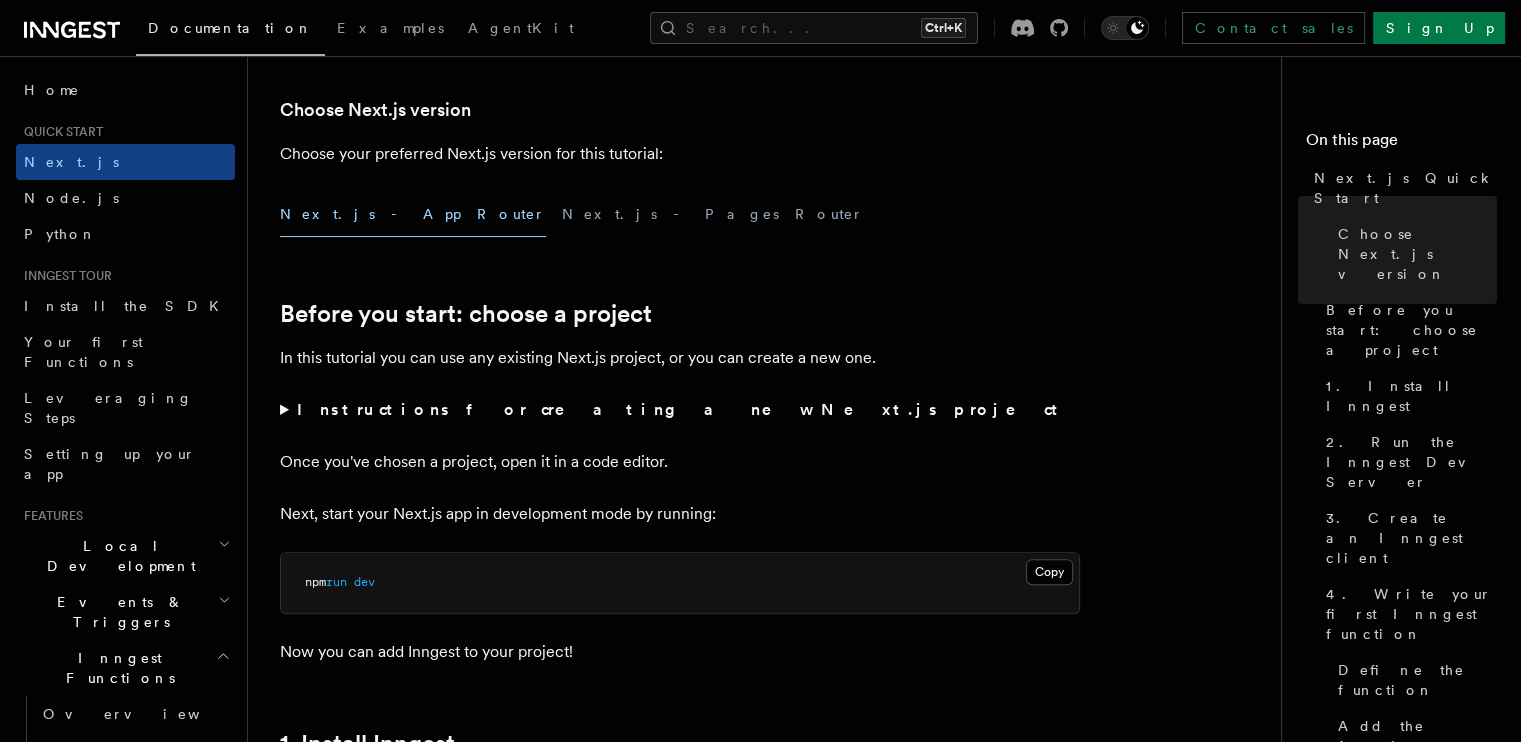 click on "Choose your preferred Next.js version for this tutorial:" at bounding box center (680, 154) 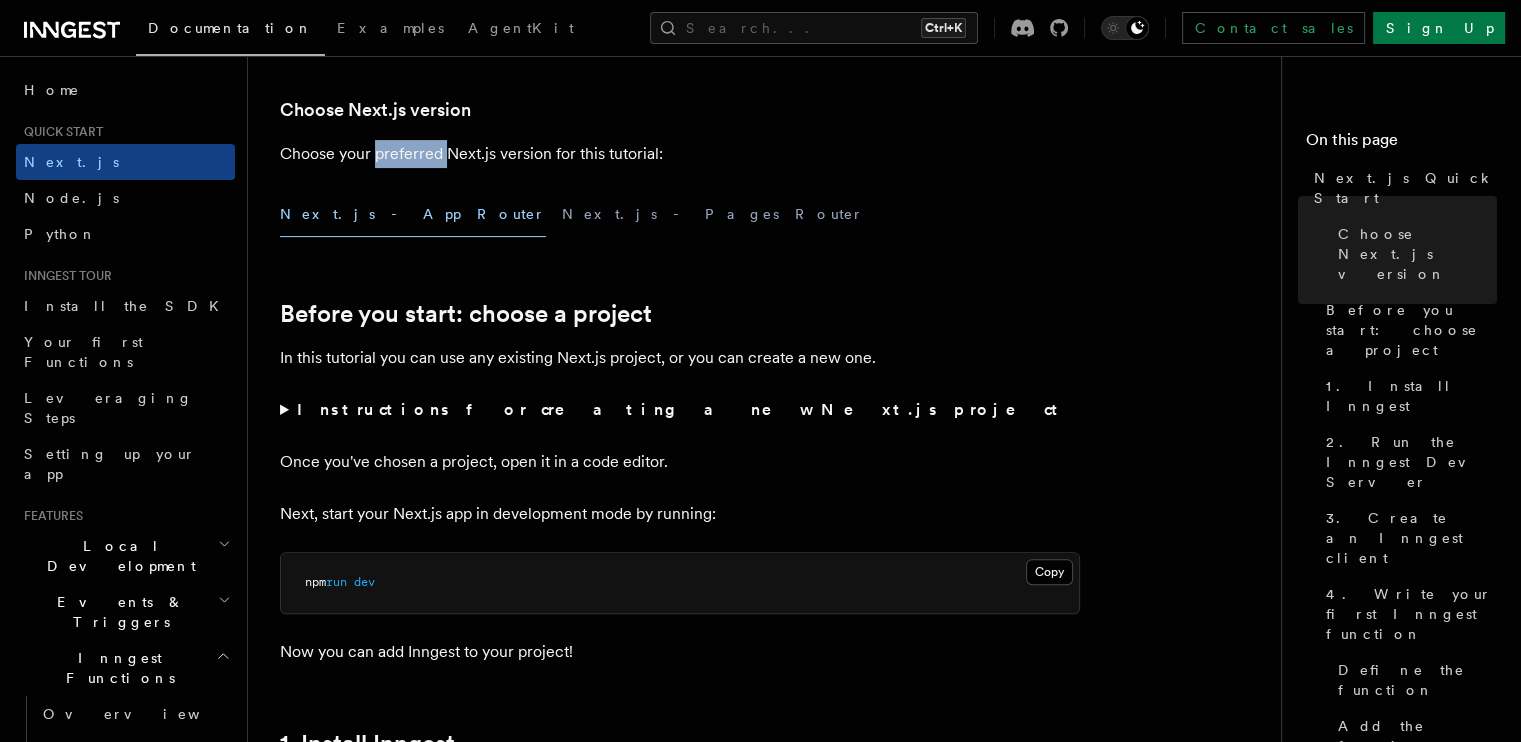 click on "Choose your preferred Next.js version for this tutorial:" at bounding box center [680, 154] 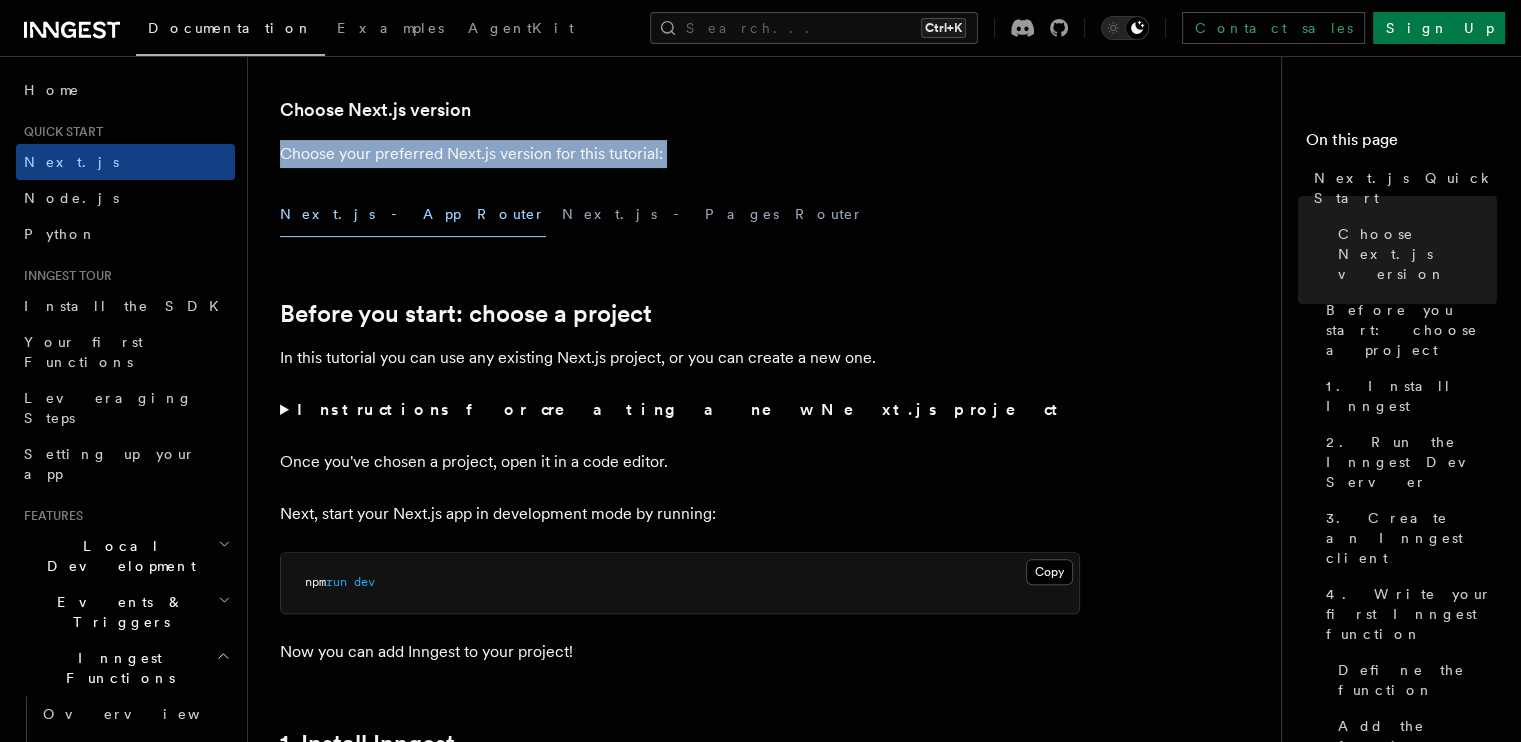 click on "Choose your preferred Next.js version for this tutorial:" at bounding box center (680, 154) 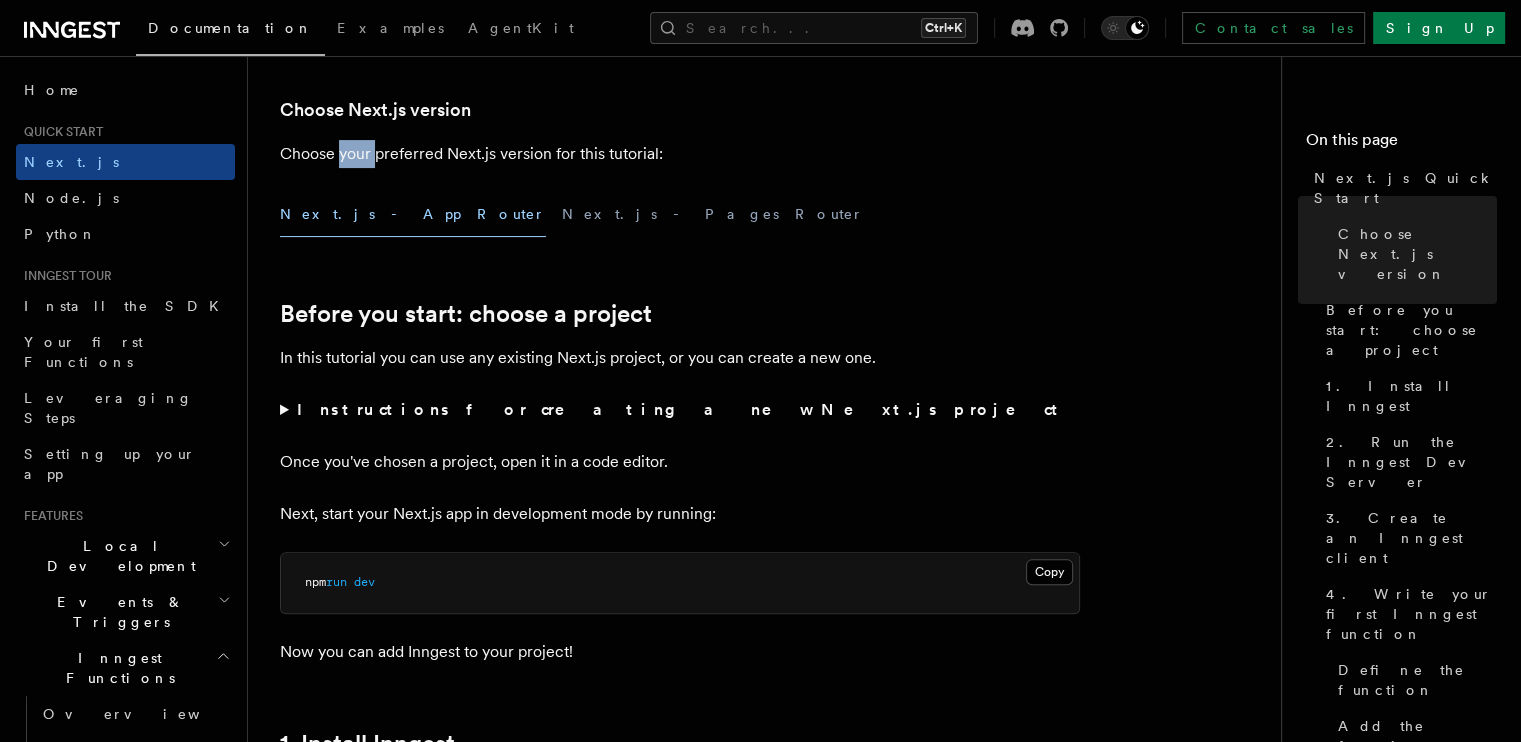 click on "Choose your preferred Next.js version for this tutorial:" at bounding box center (680, 154) 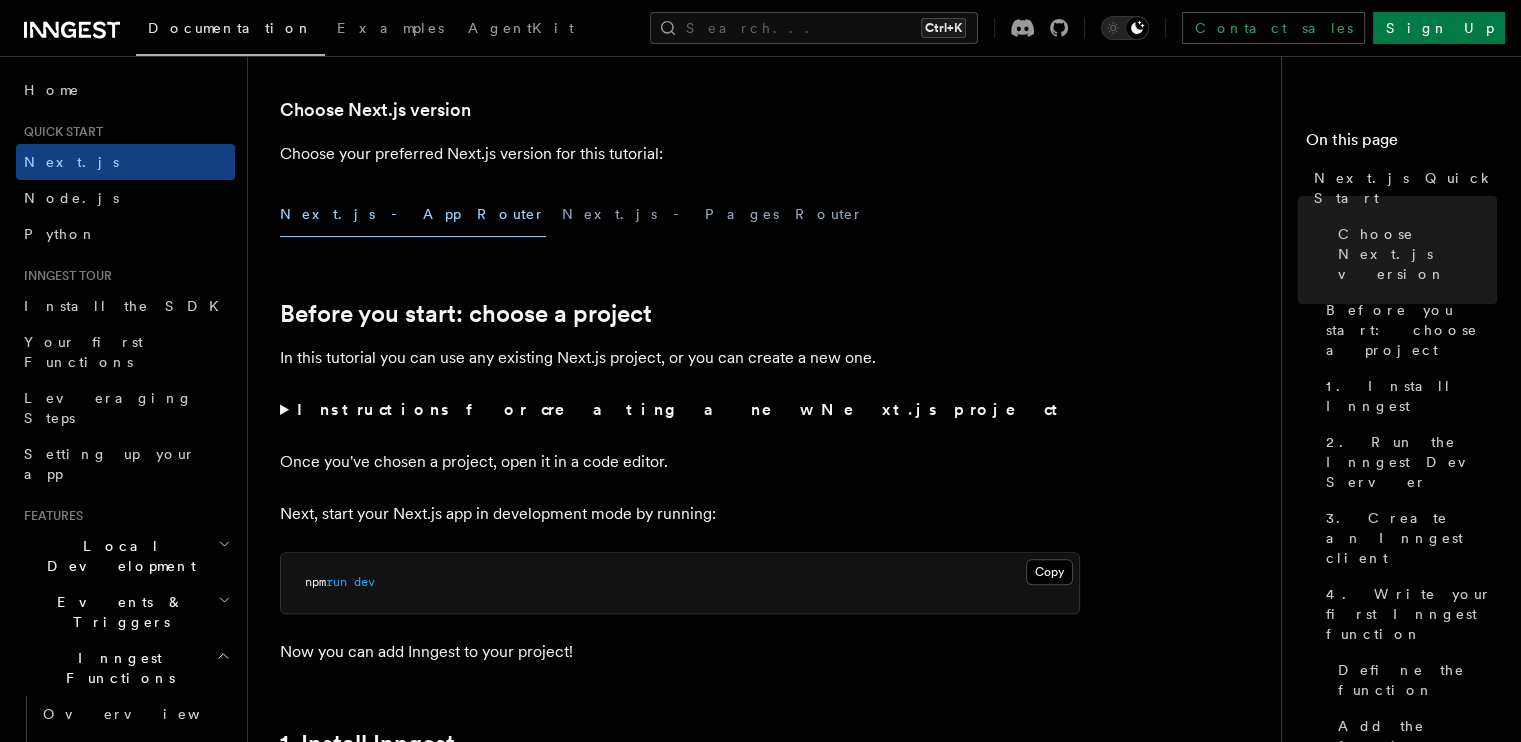 click on "Choose your preferred Next.js version for this tutorial:" at bounding box center [680, 154] 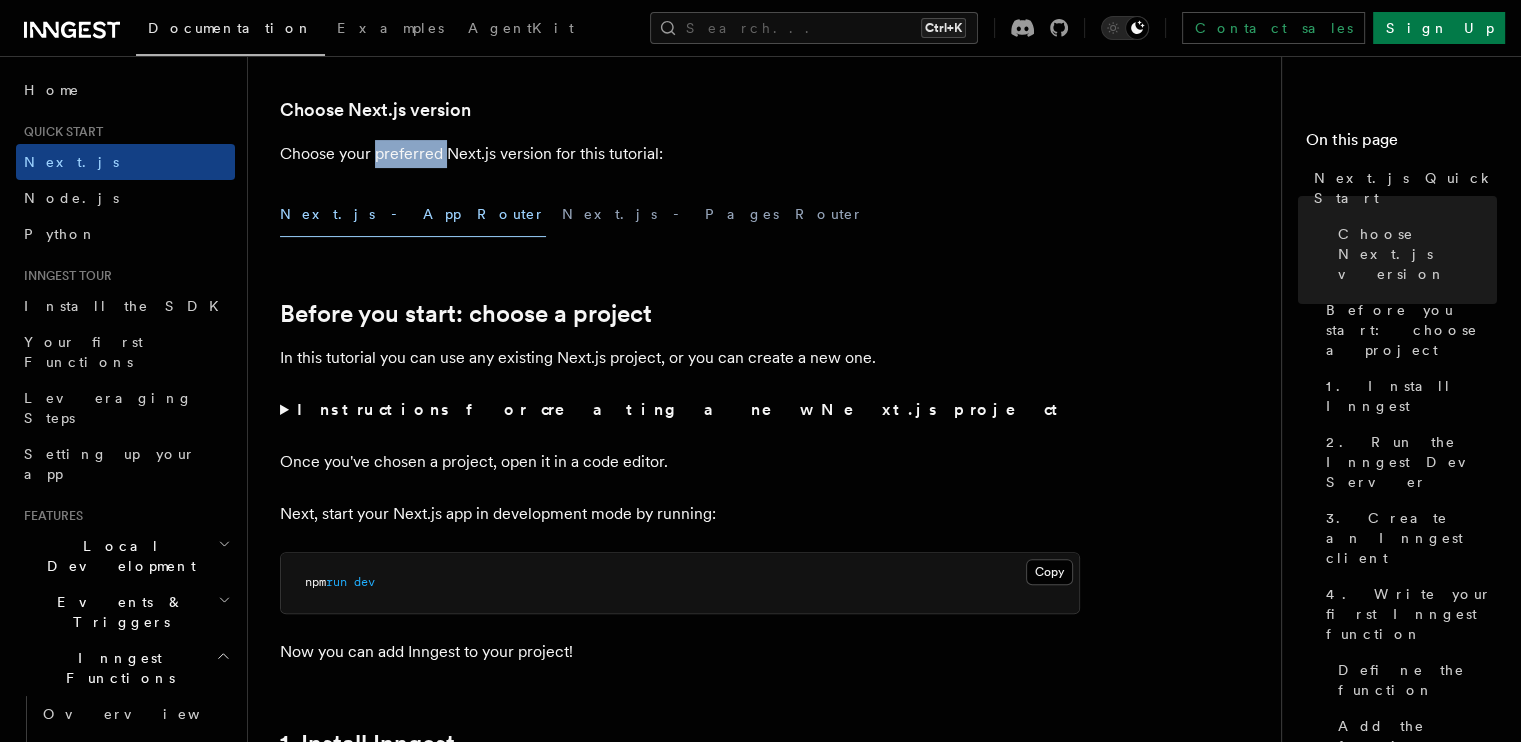 click on "Choose your preferred Next.js version for this tutorial:" at bounding box center (680, 154) 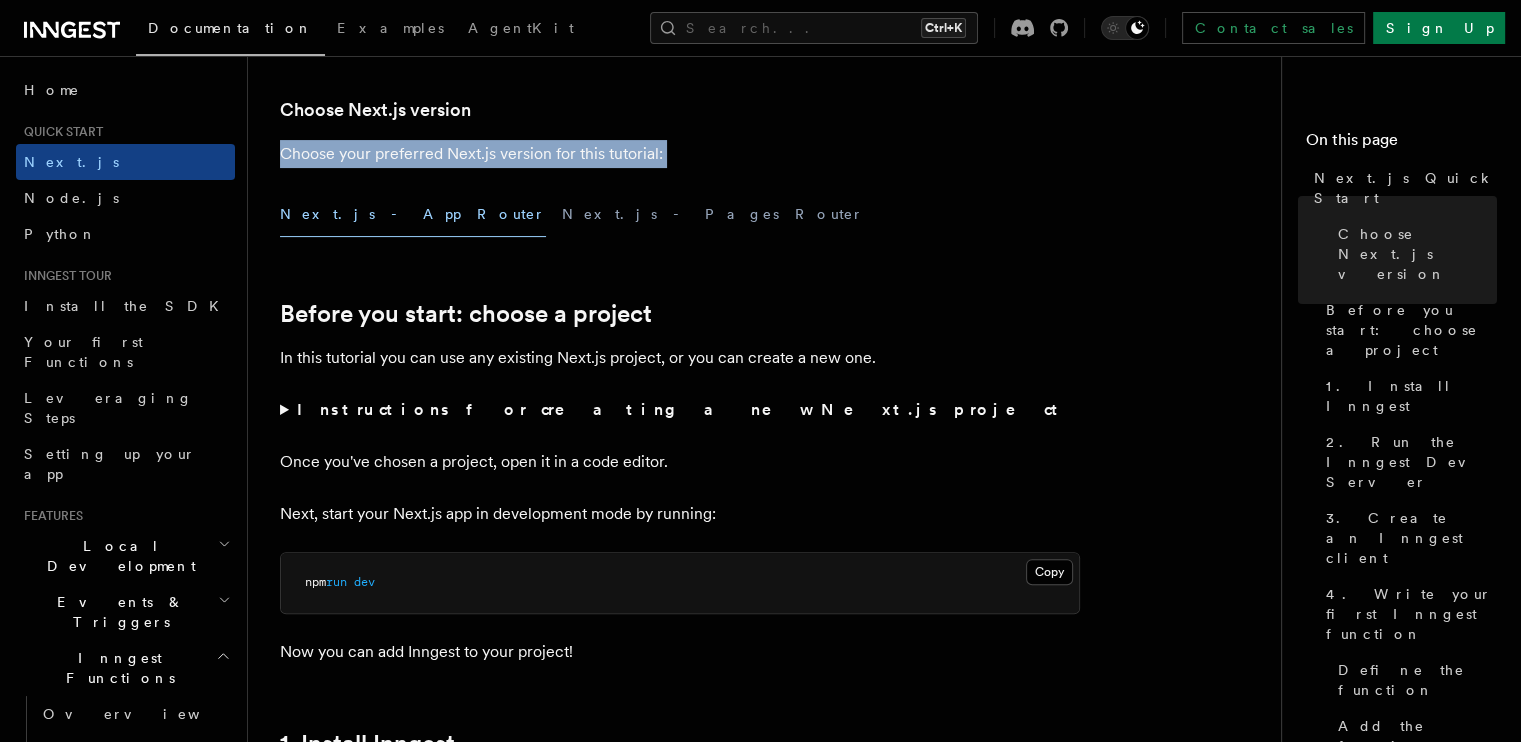 click on "Choose your preferred Next.js version for this tutorial:" at bounding box center (680, 154) 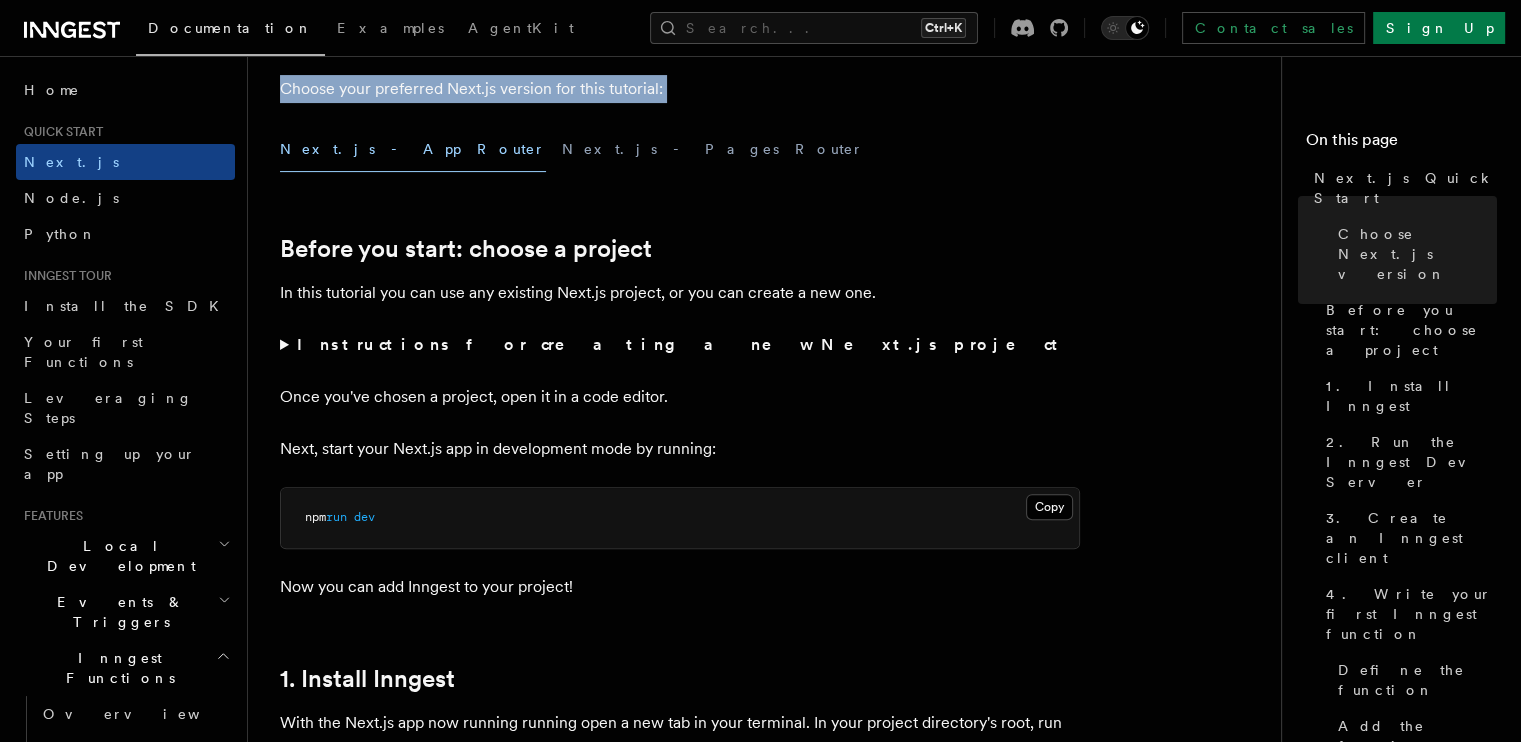 scroll, scrollTop: 564, scrollLeft: 0, axis: vertical 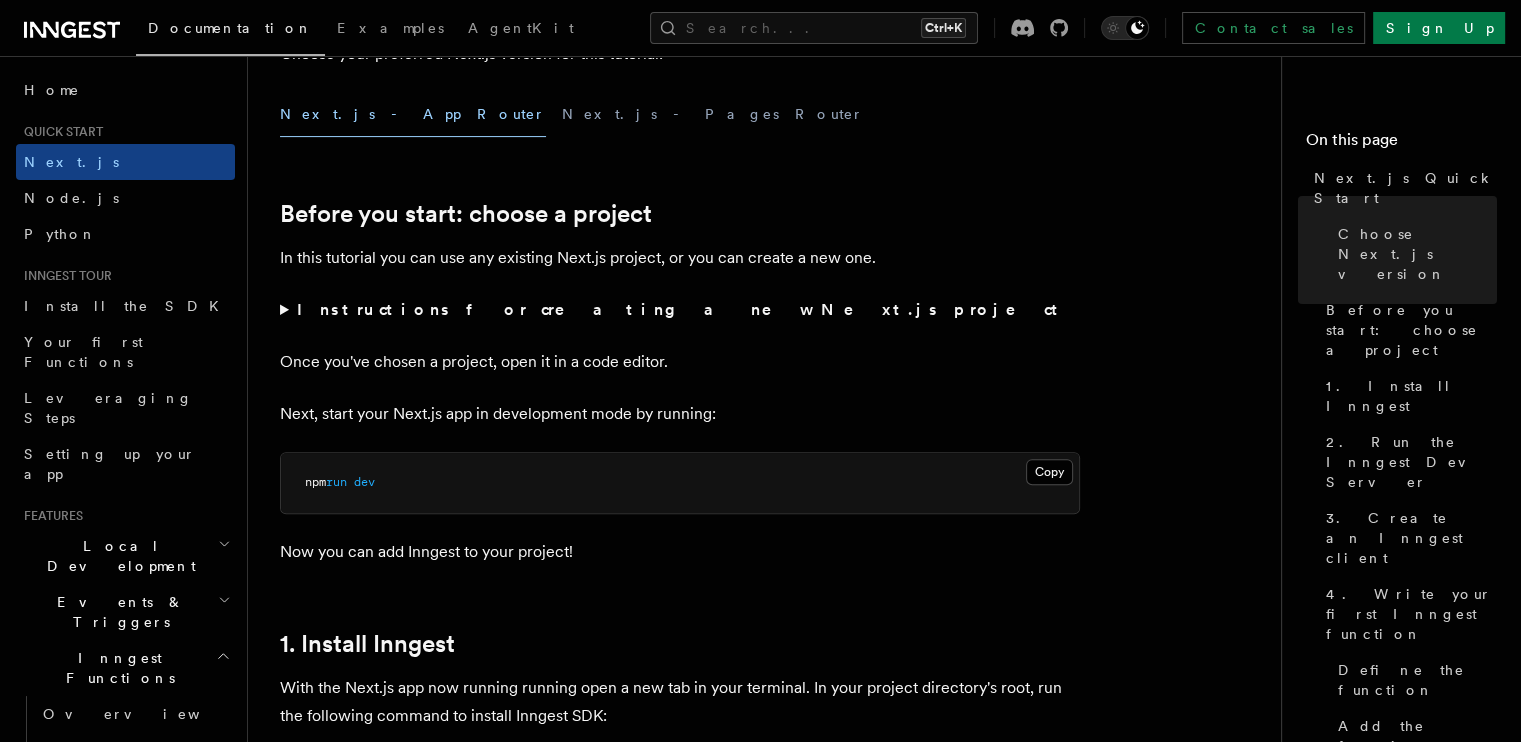 click on "In this tutorial you can use any existing Next.js project, or you can create a new one." at bounding box center [680, 258] 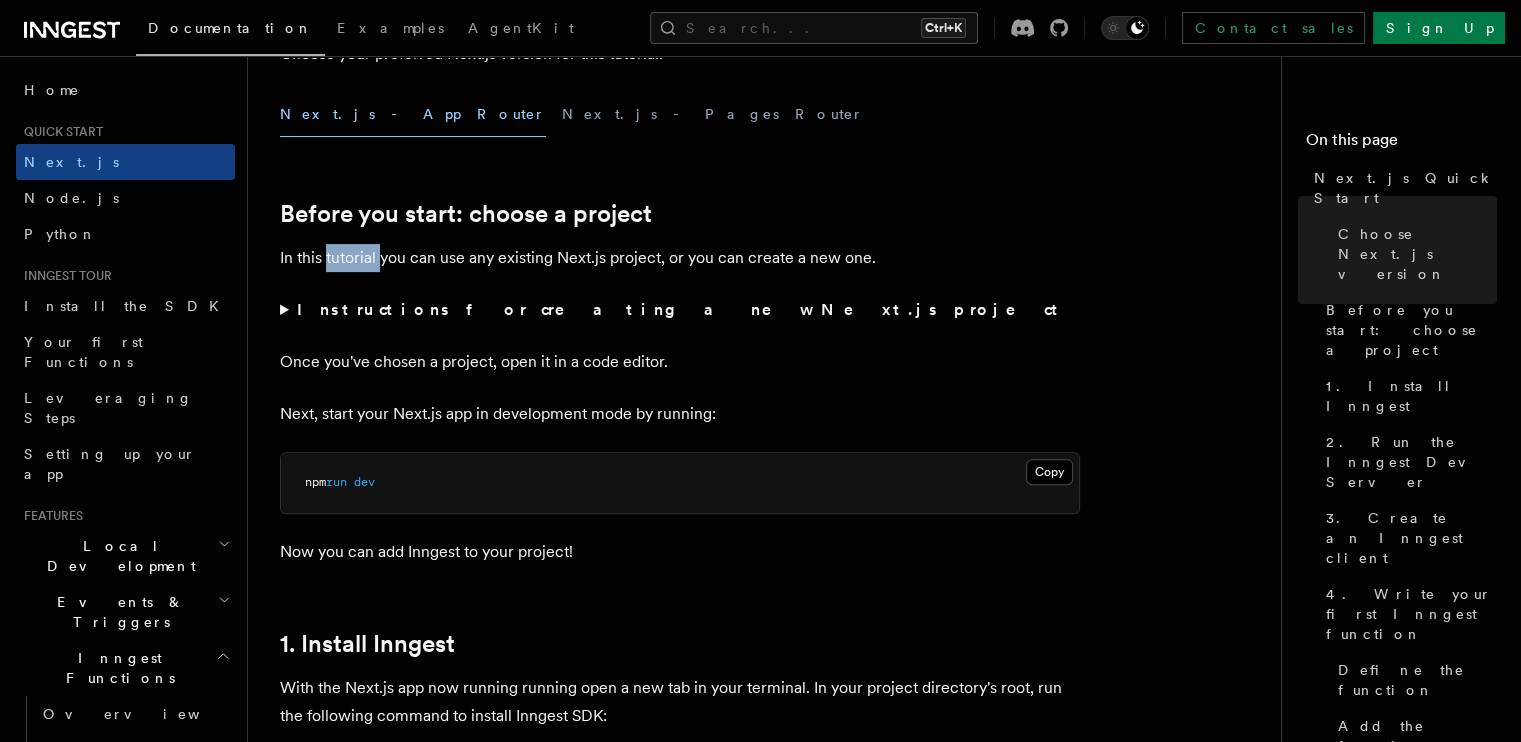 click on "In this tutorial you can use any existing Next.js project, or you can create a new one." at bounding box center (680, 258) 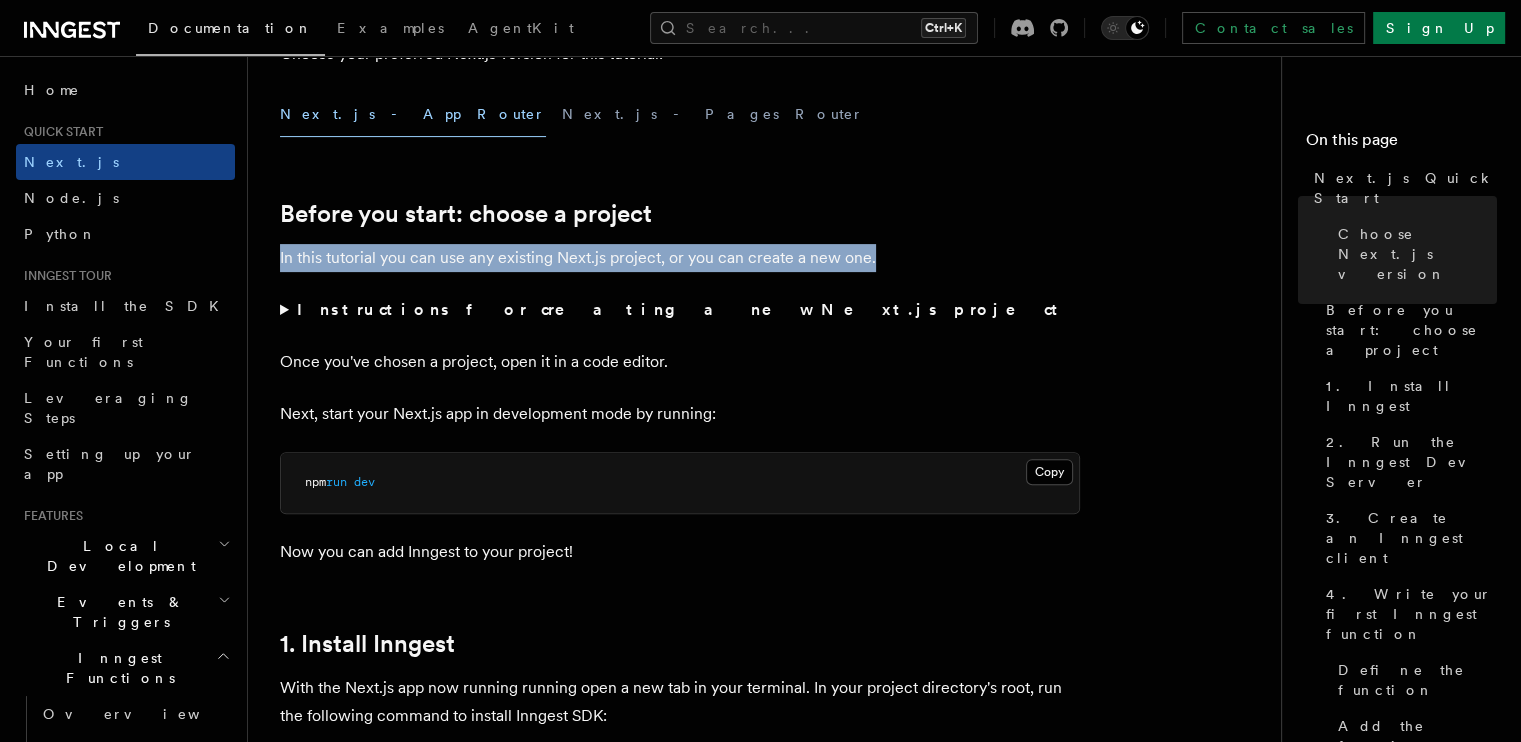 click on "In this tutorial you can use any existing Next.js project, or you can create a new one." at bounding box center (680, 258) 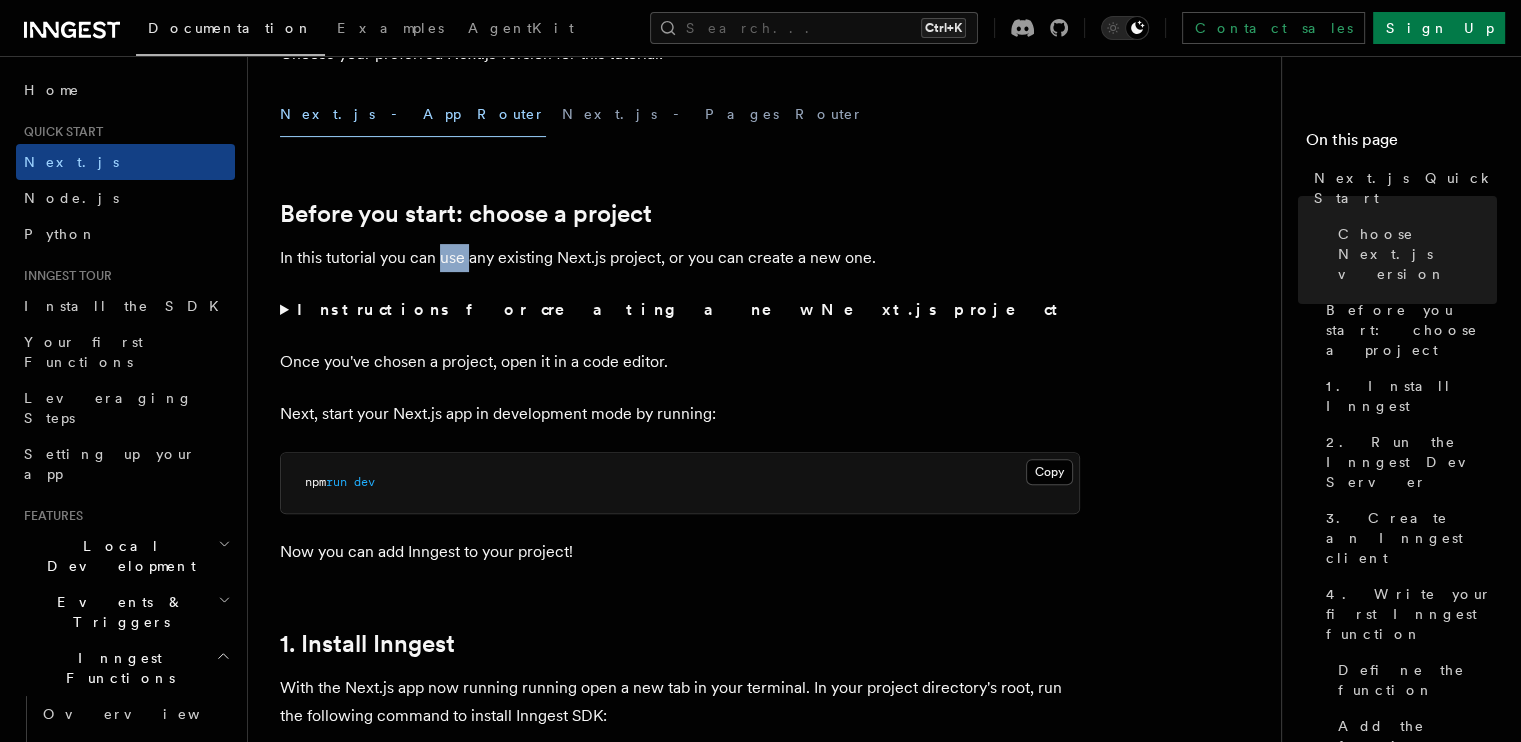 click on "In this tutorial you can use any existing Next.js project, or you can create a new one." at bounding box center [680, 258] 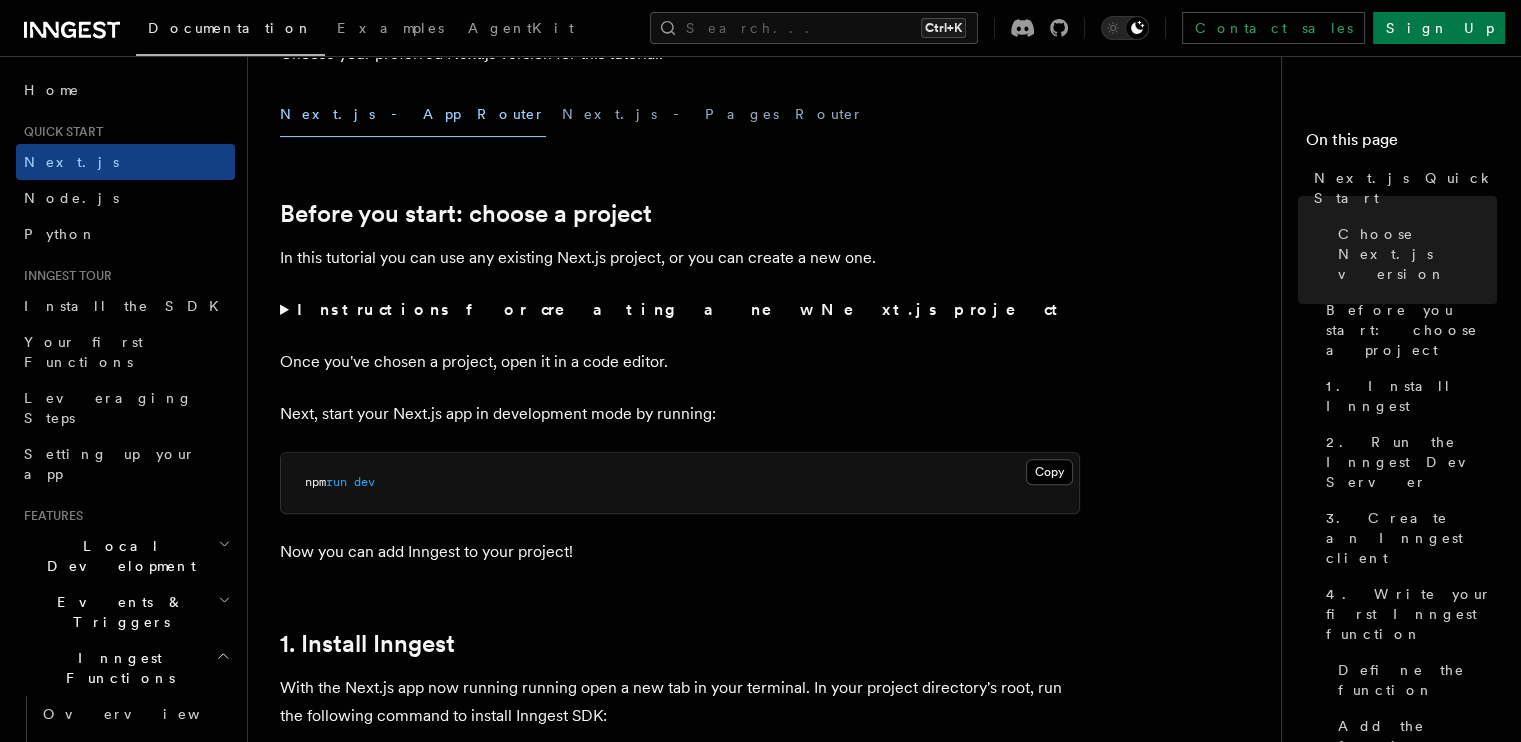 click on "In this tutorial you can use any existing Next.js project, or you can create a new one." at bounding box center [680, 258] 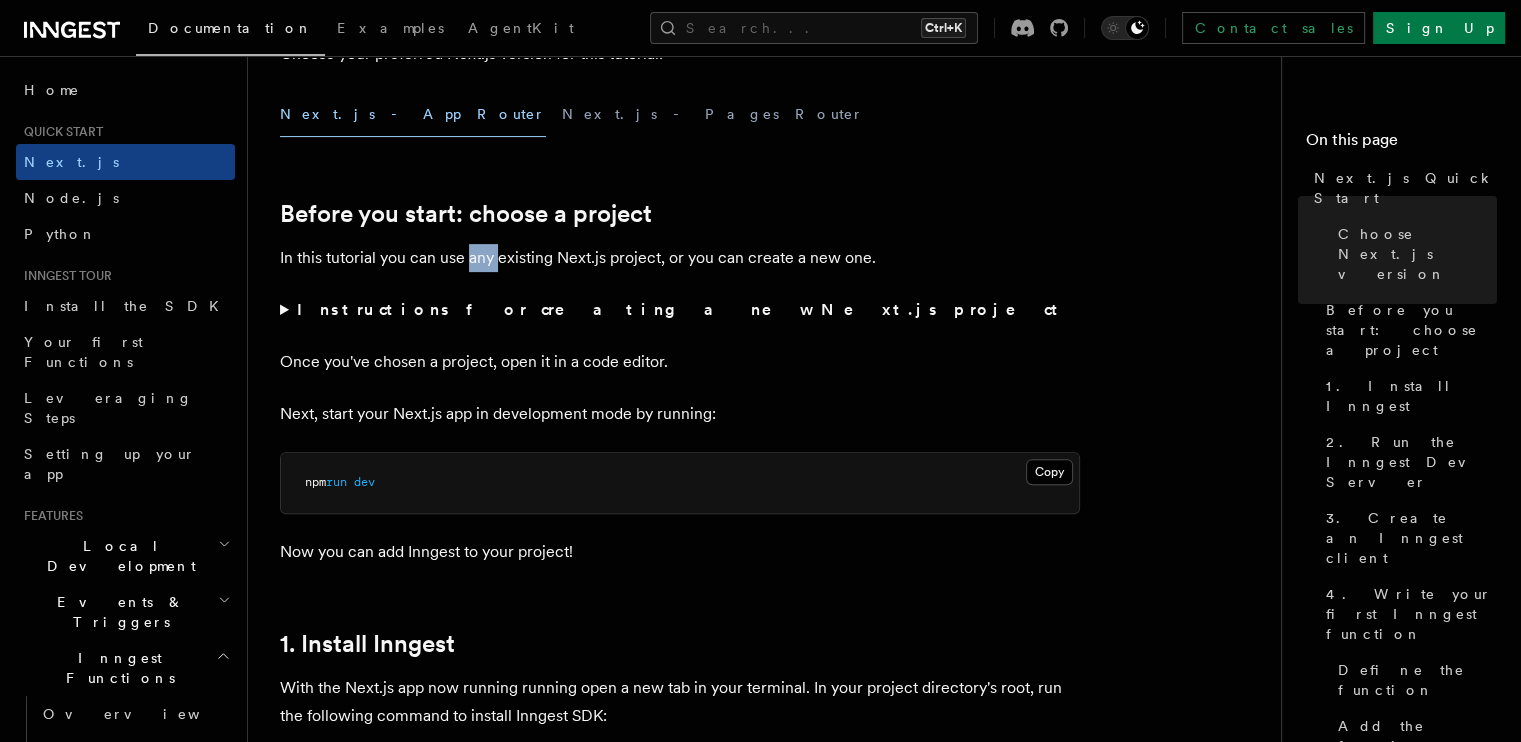 click on "In this tutorial you can use any existing Next.js project, or you can create a new one." at bounding box center (680, 258) 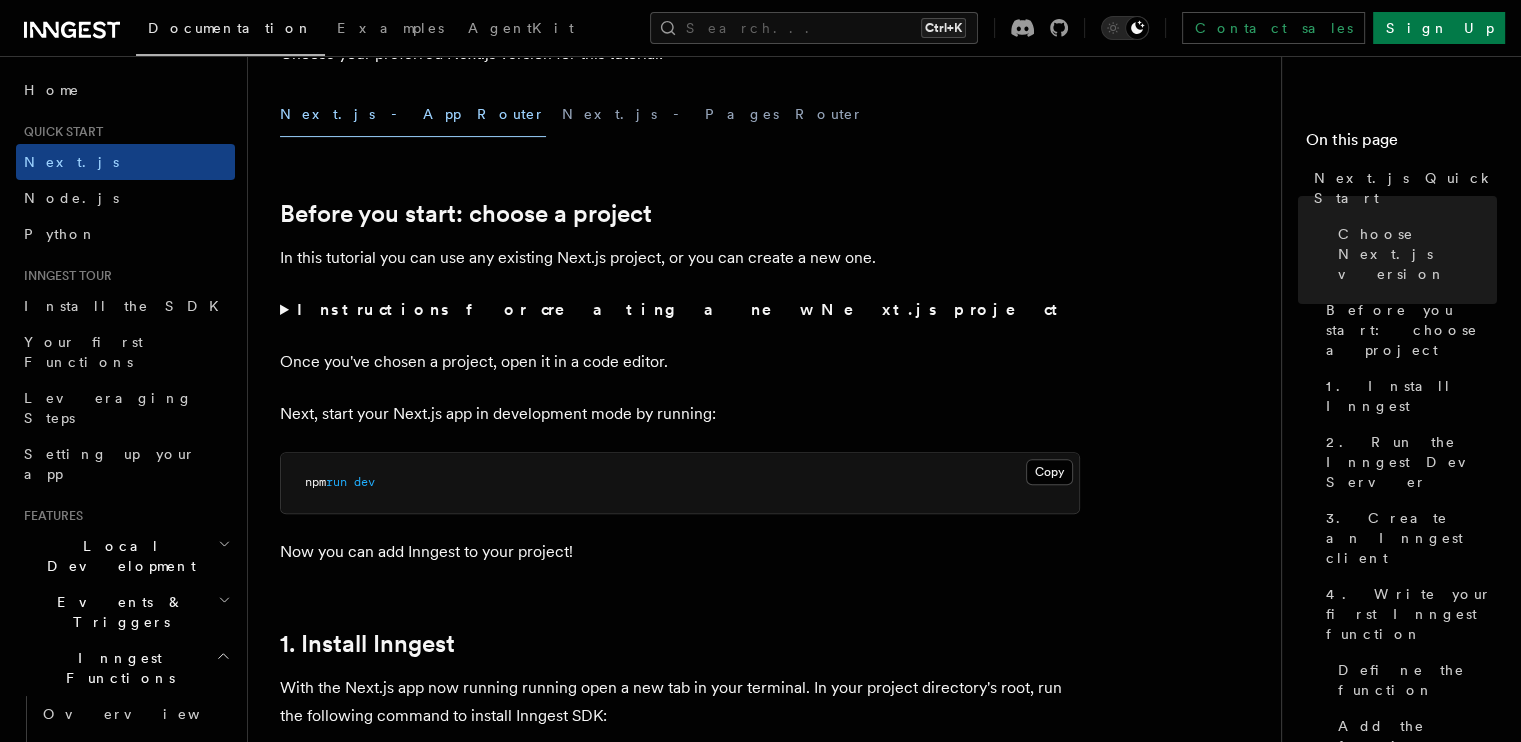 click on "In this tutorial you can use any existing Next.js project, or you can create a new one." at bounding box center [680, 258] 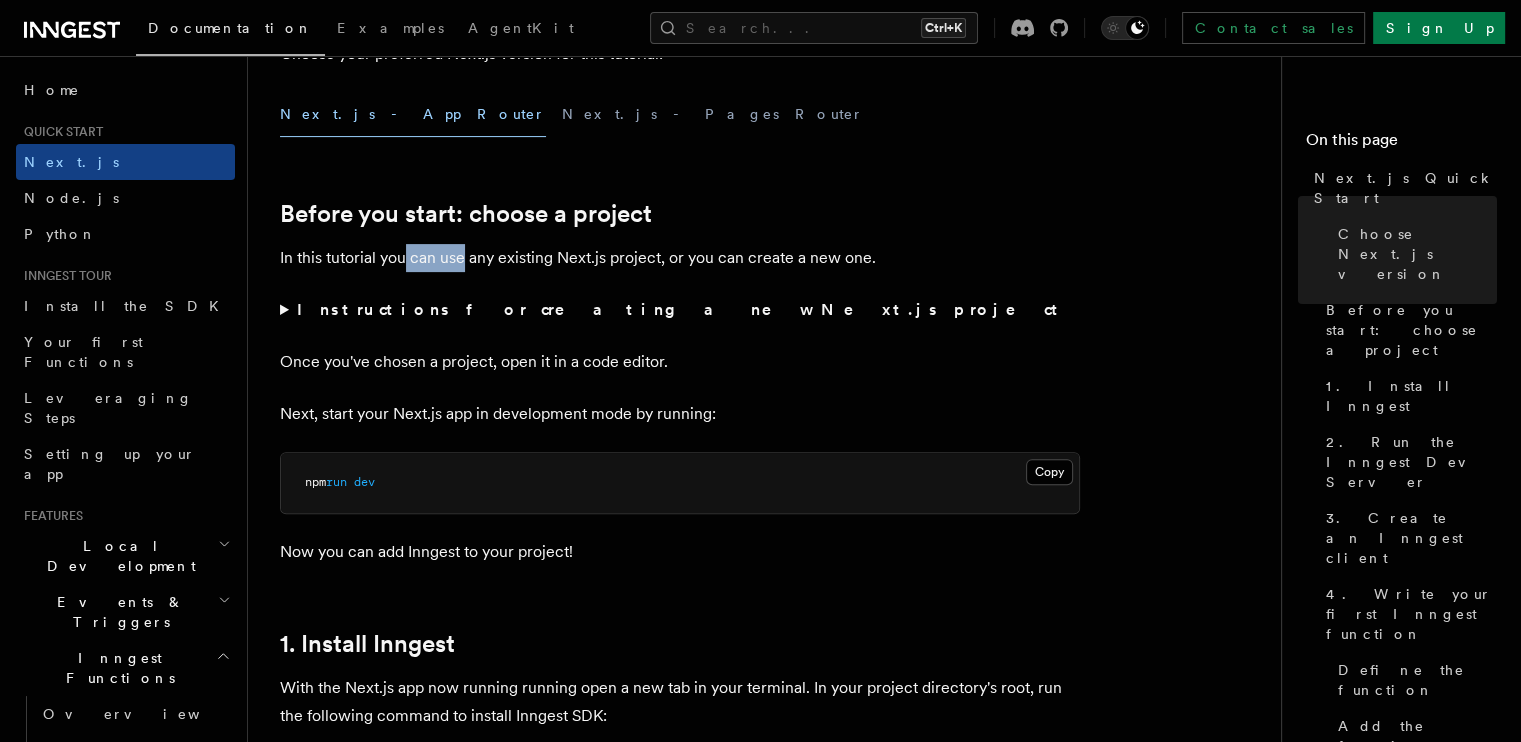 drag, startPoint x: 405, startPoint y: 253, endPoint x: 460, endPoint y: 253, distance: 55 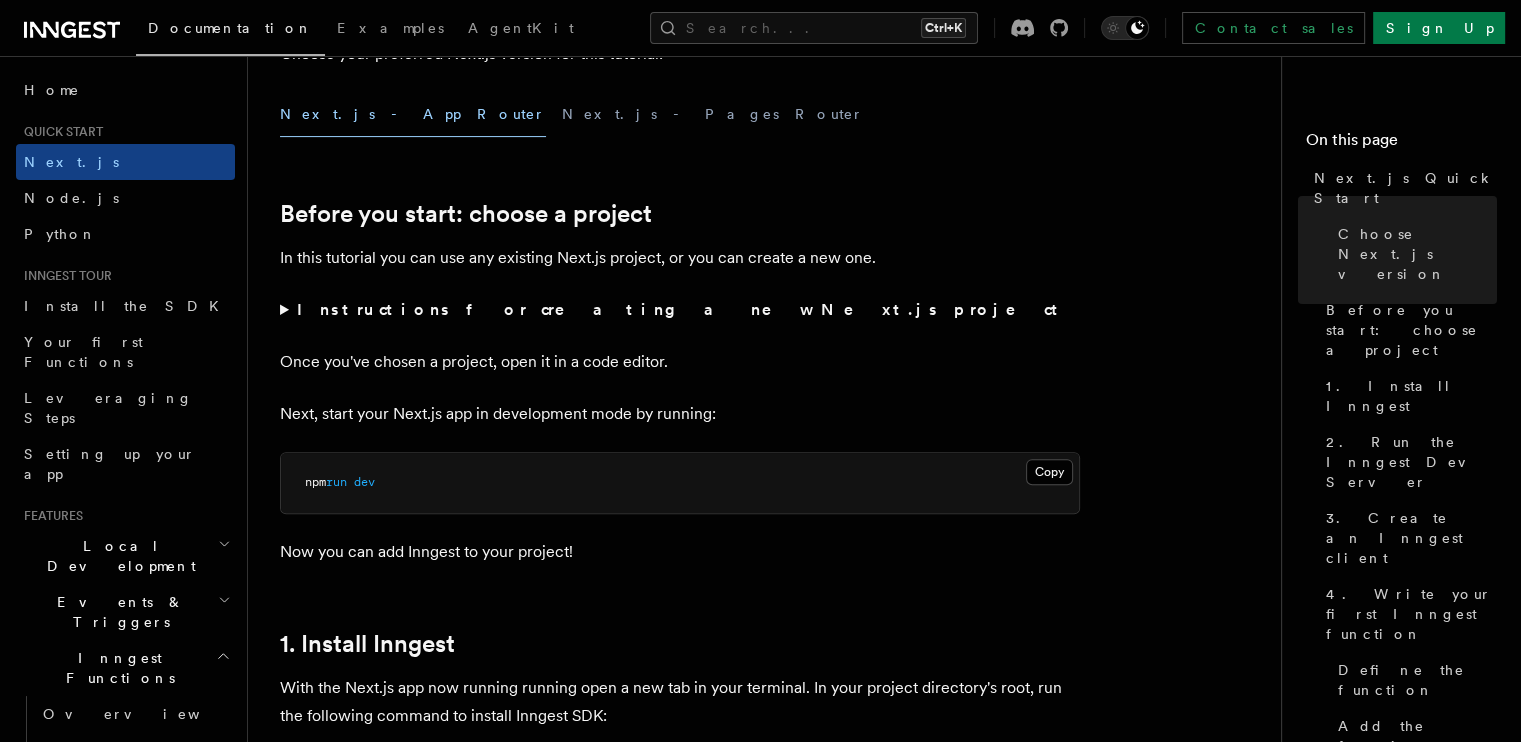 click on "In this tutorial you can use any existing Next.js project, or you can create a new one." at bounding box center [680, 258] 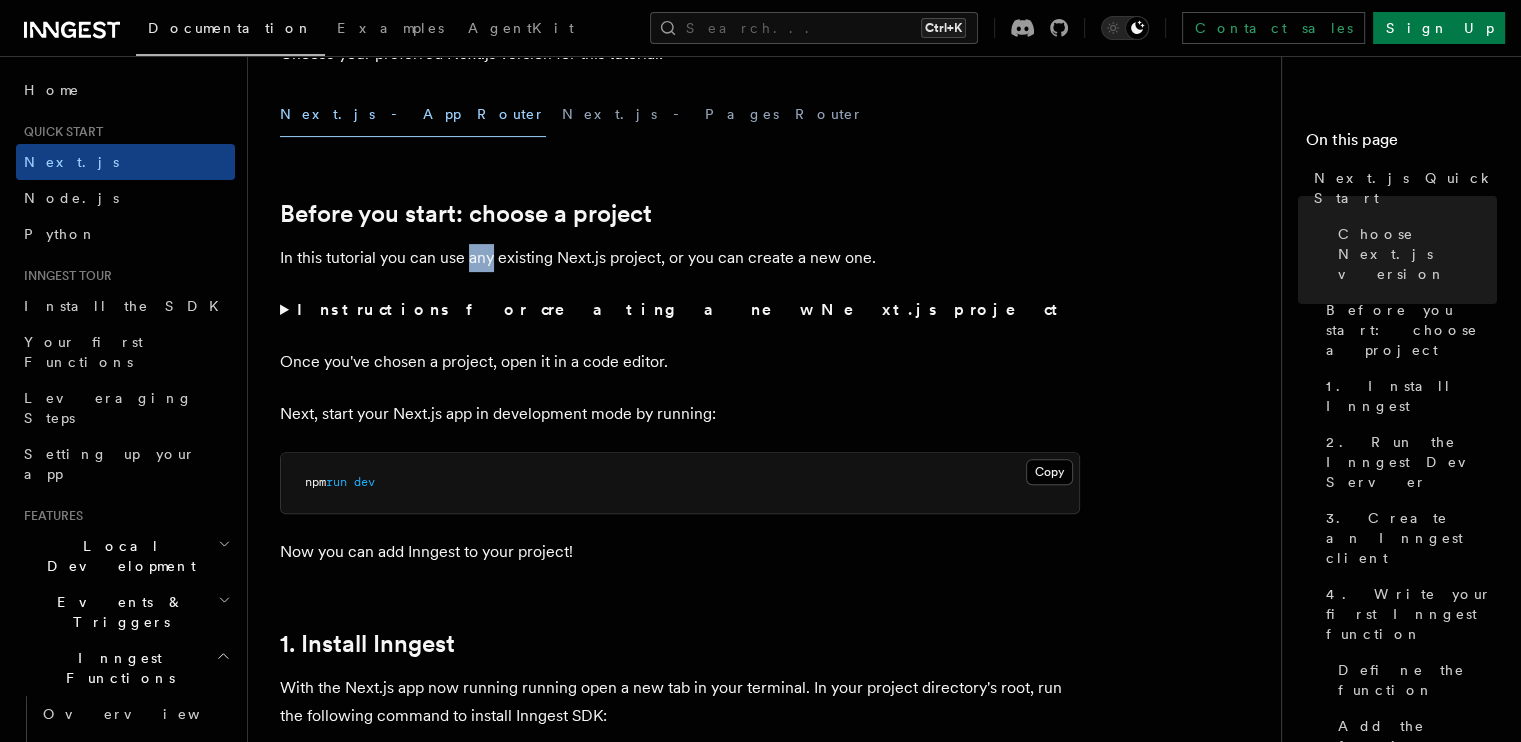 click on "In this tutorial you can use any existing Next.js project, or you can create a new one." at bounding box center (680, 258) 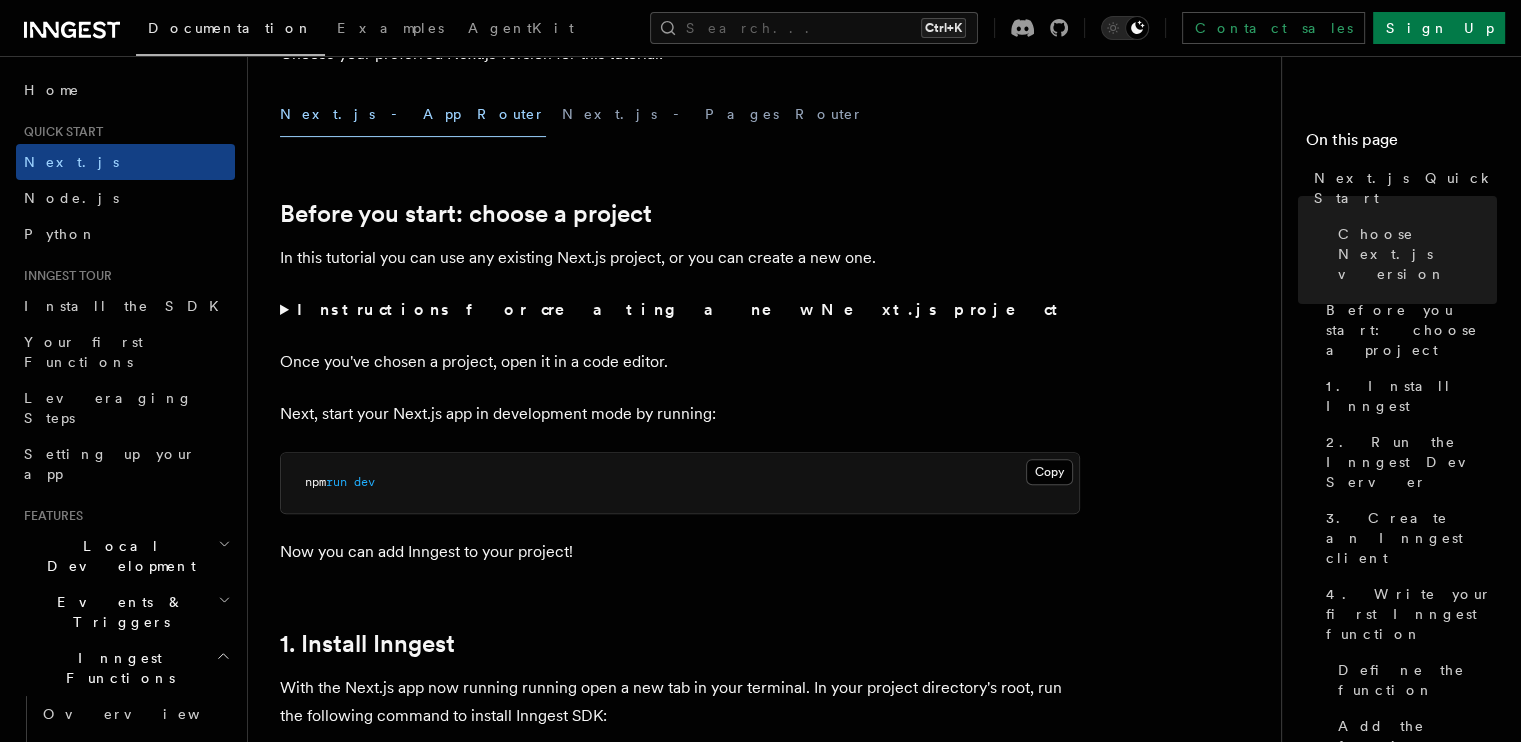 click on "In this tutorial you can use any existing Next.js project, or you can create a new one." at bounding box center [680, 258] 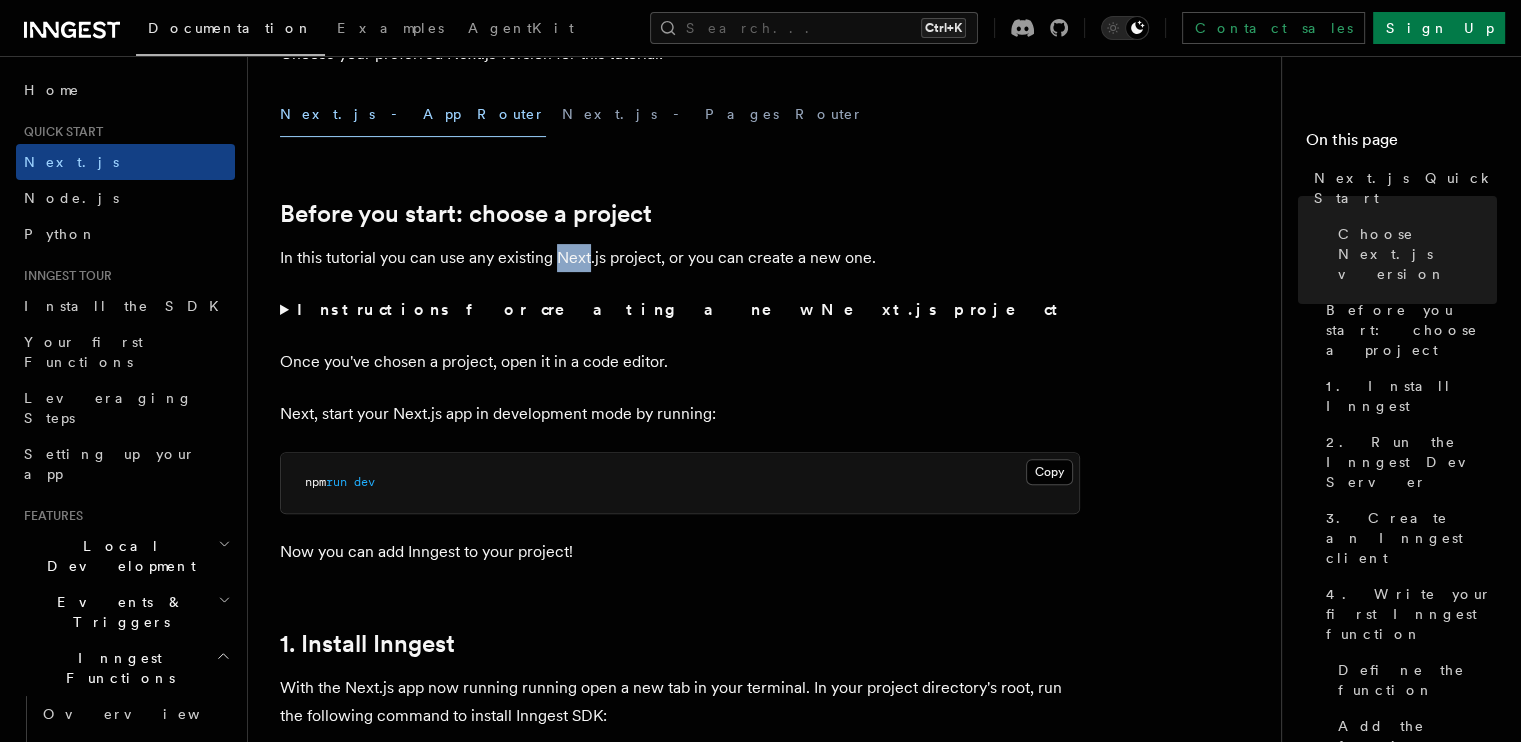 click on "In this tutorial you can use any existing Next.js project, or you can create a new one." at bounding box center (680, 258) 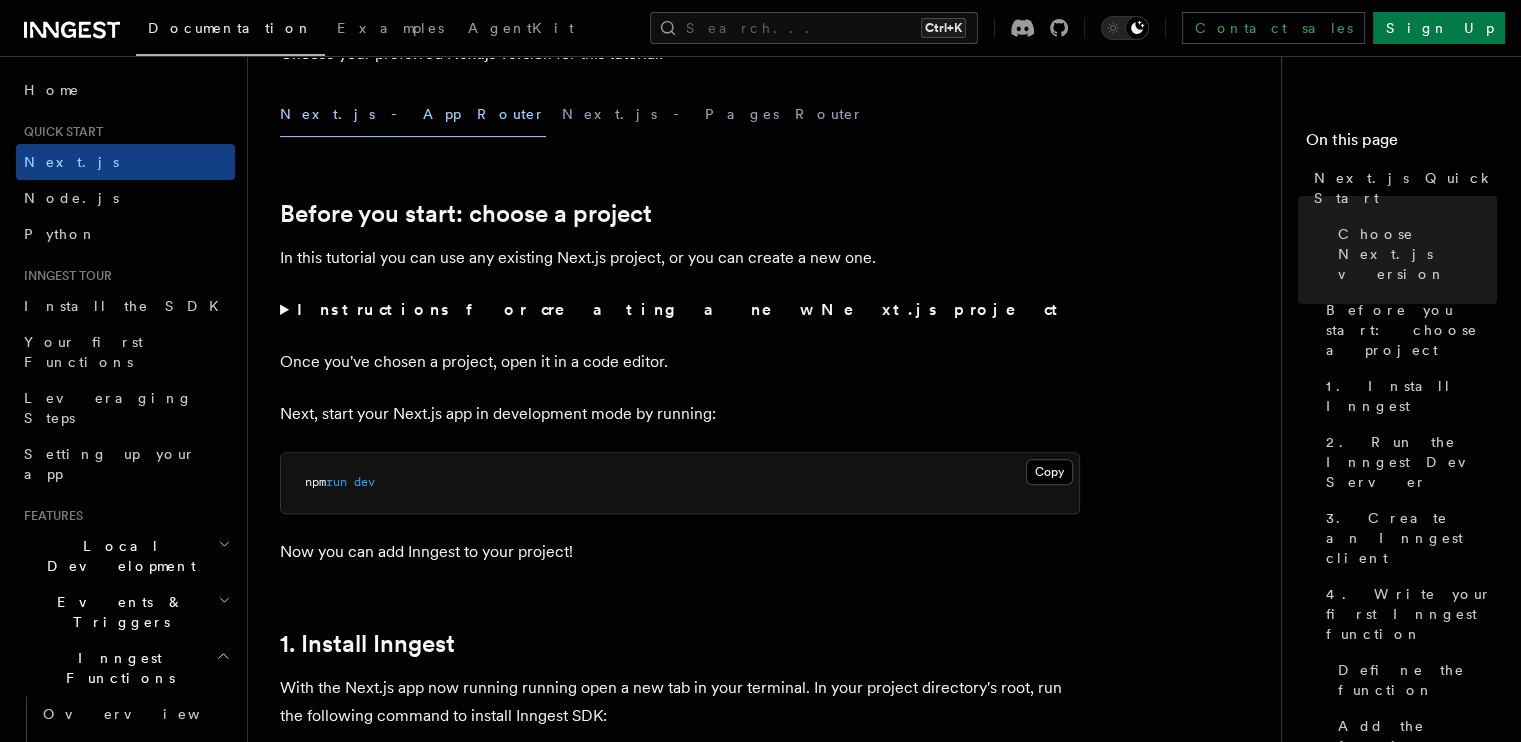 click on "In this tutorial you can use any existing Next.js project, or you can create a new one." at bounding box center (680, 258) 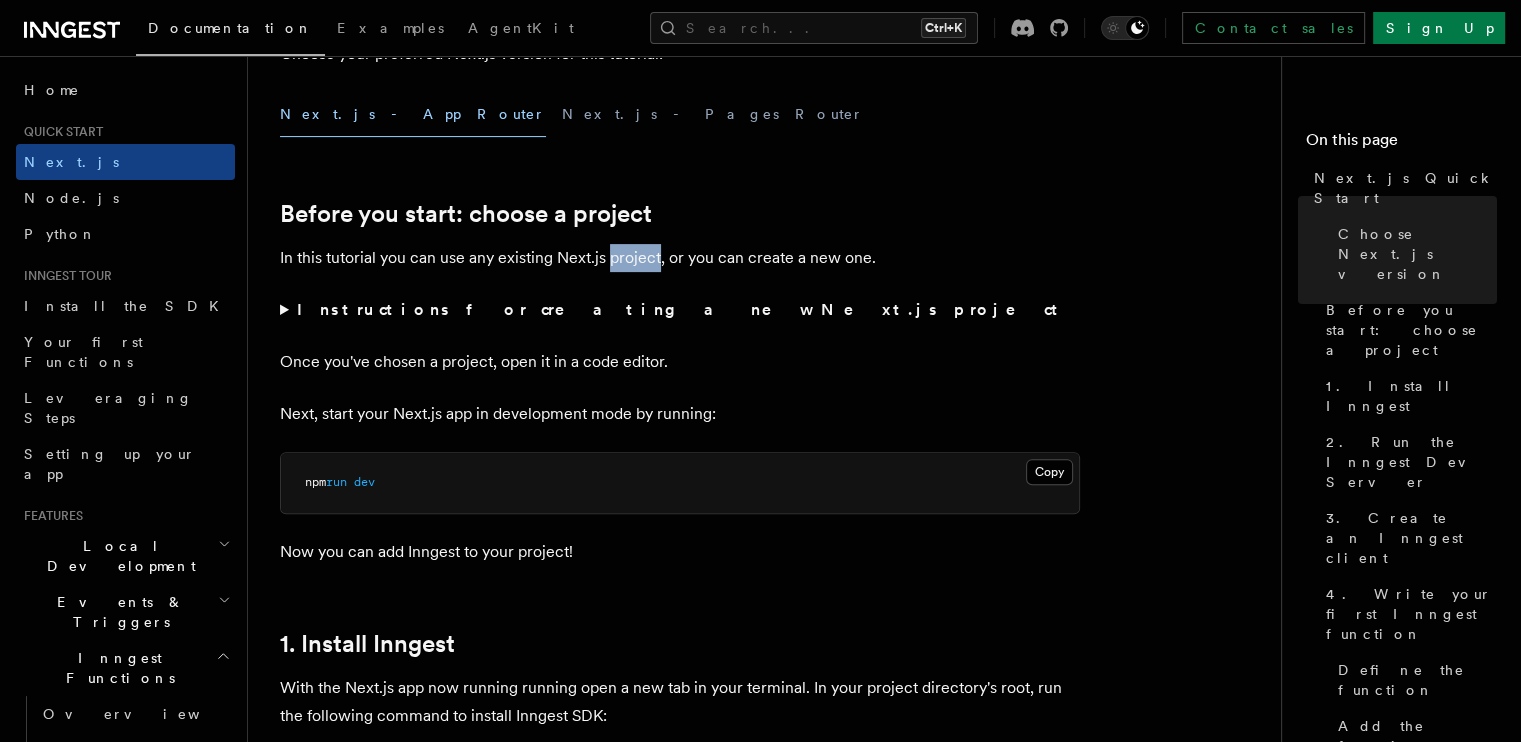 click on "In this tutorial you can use any existing Next.js project, or you can create a new one." at bounding box center (680, 258) 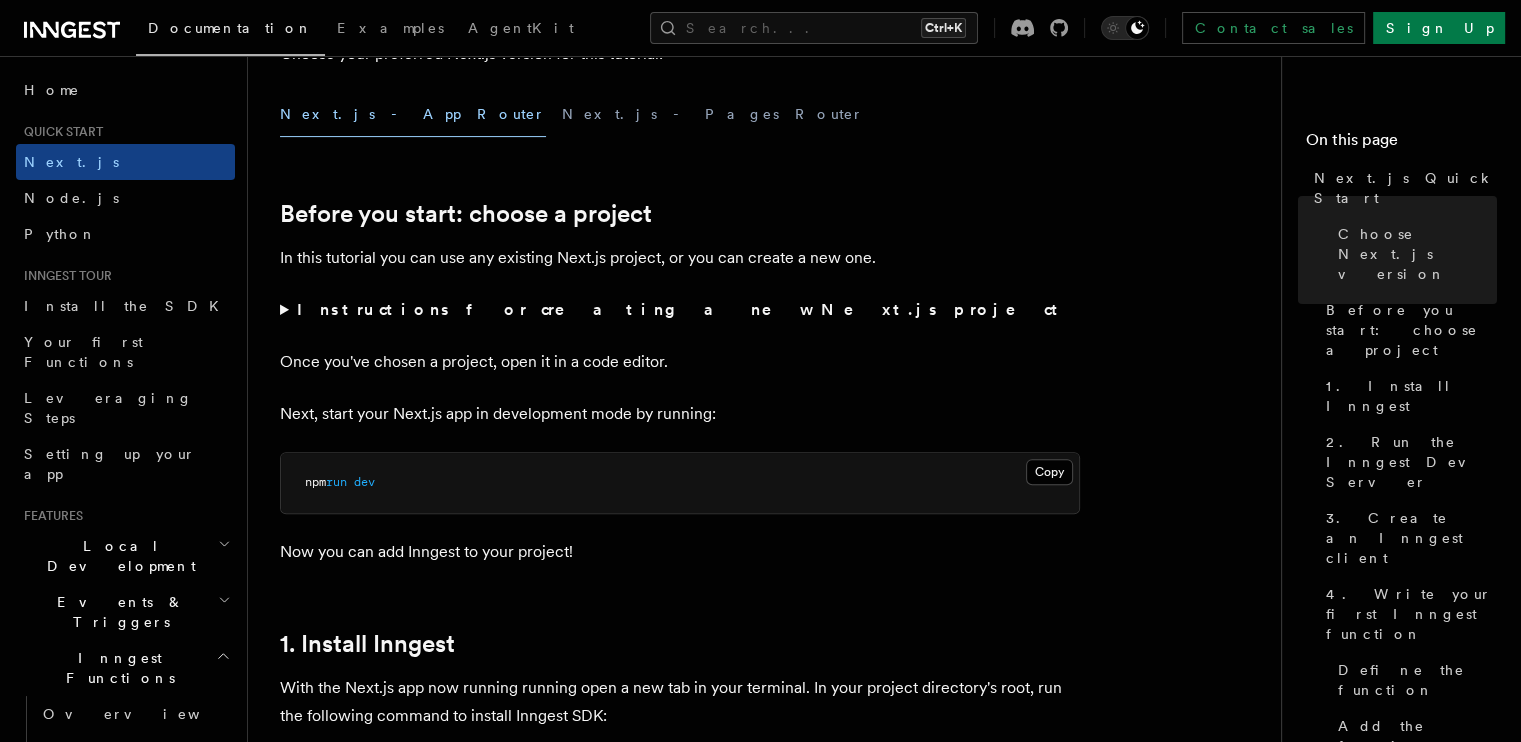 click on "In this tutorial you can use any existing Next.js project, or you can create a new one." at bounding box center (680, 258) 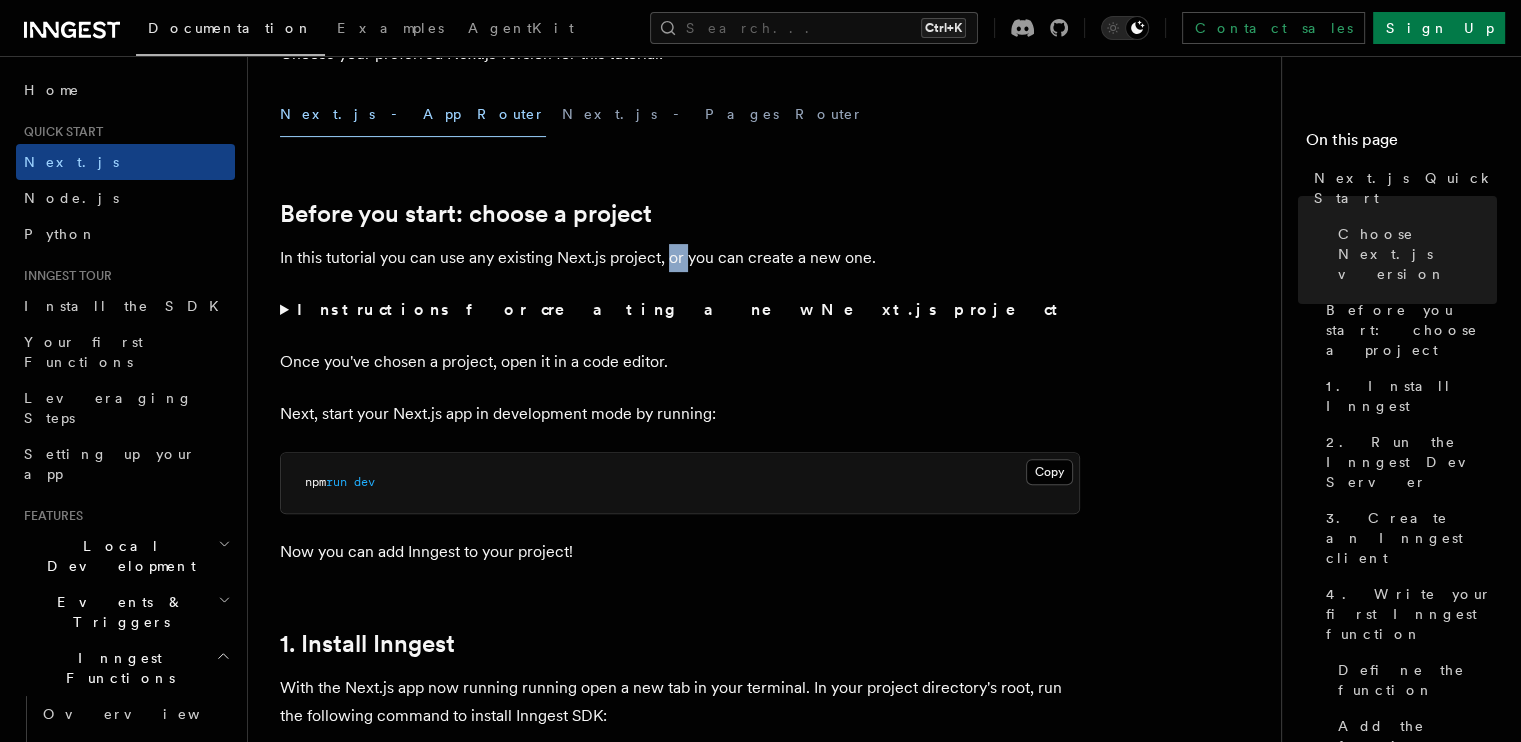 click on "In this tutorial you can use any existing Next.js project, or you can create a new one." at bounding box center [680, 258] 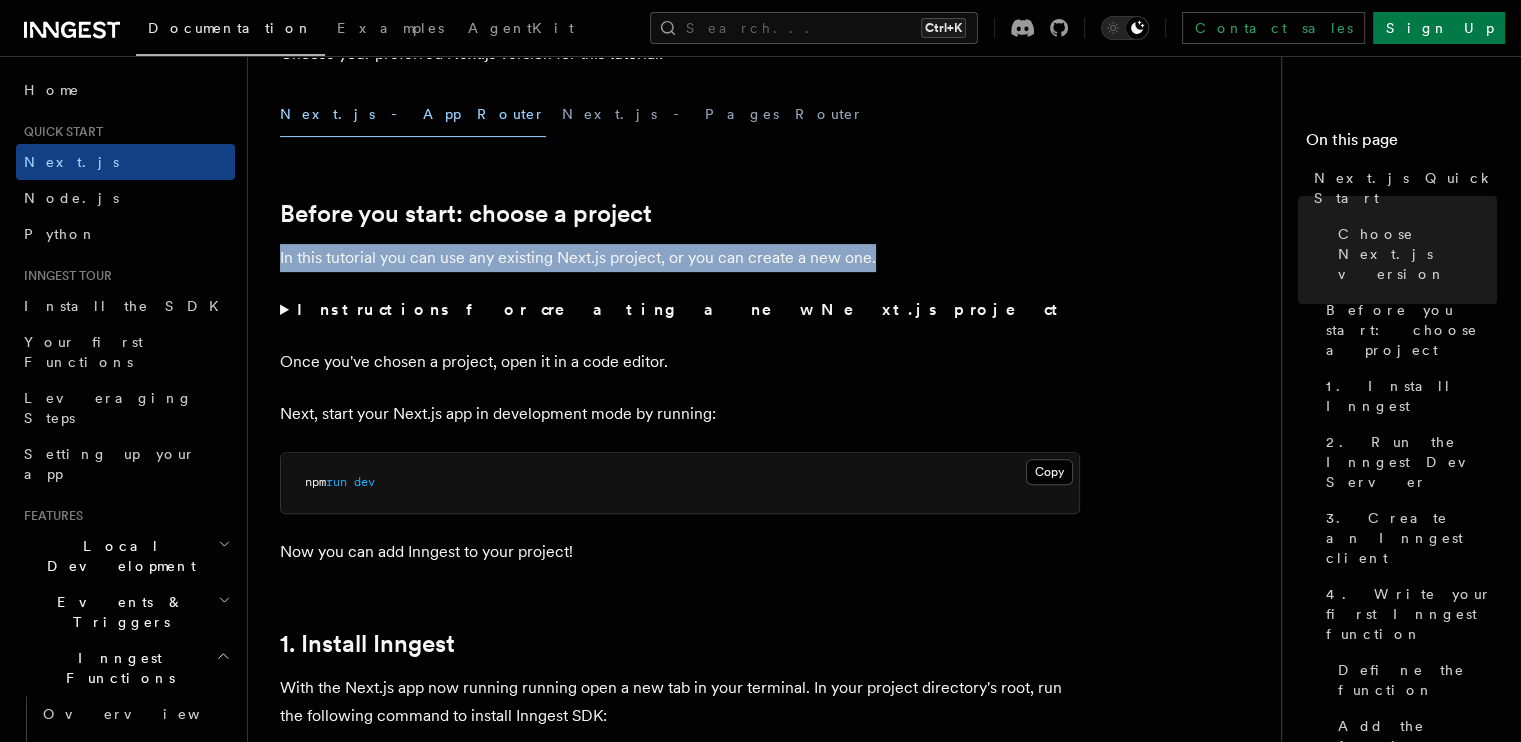 click on "In this tutorial you can use any existing Next.js project, or you can create a new one." at bounding box center (680, 258) 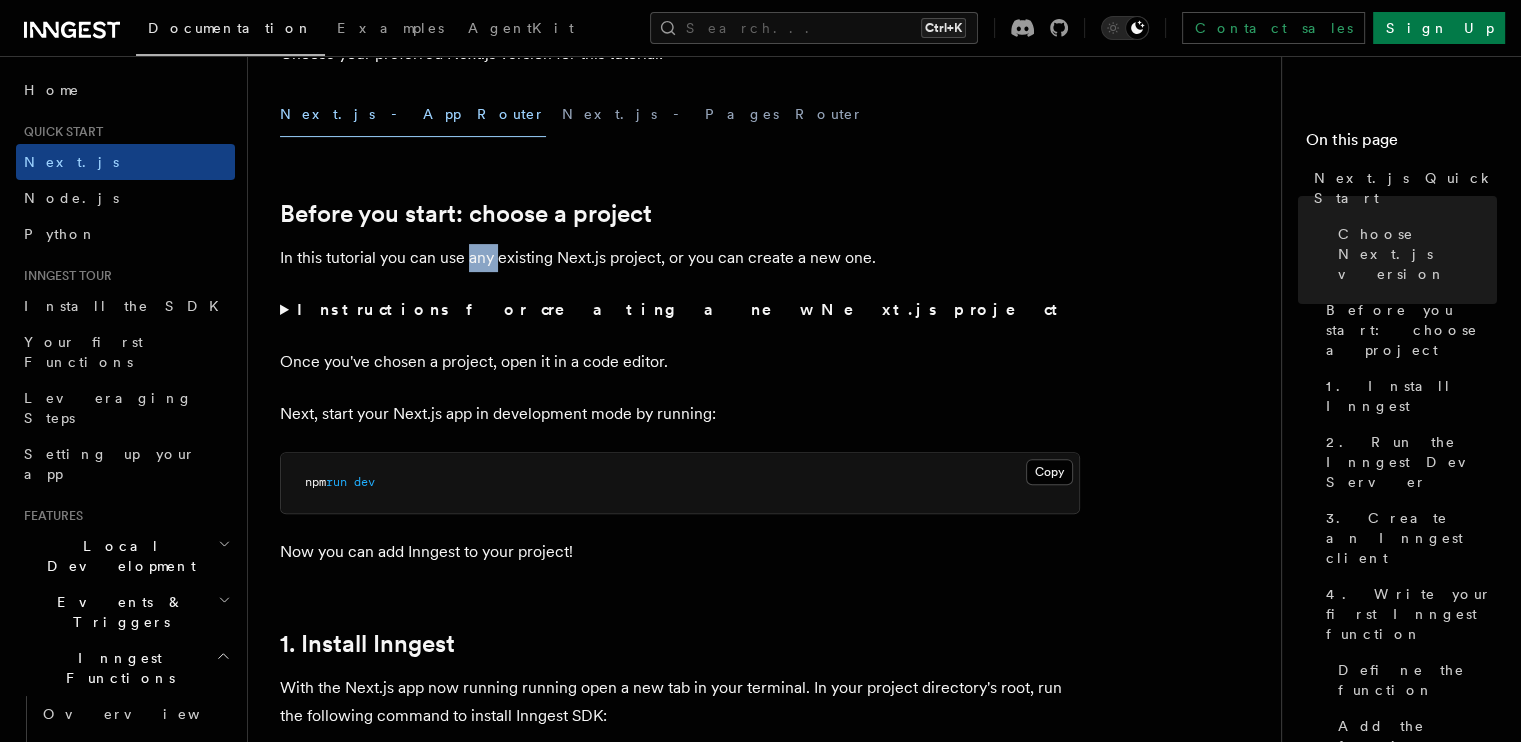 click on "In this tutorial you can use any existing Next.js project, or you can create a new one." at bounding box center (680, 258) 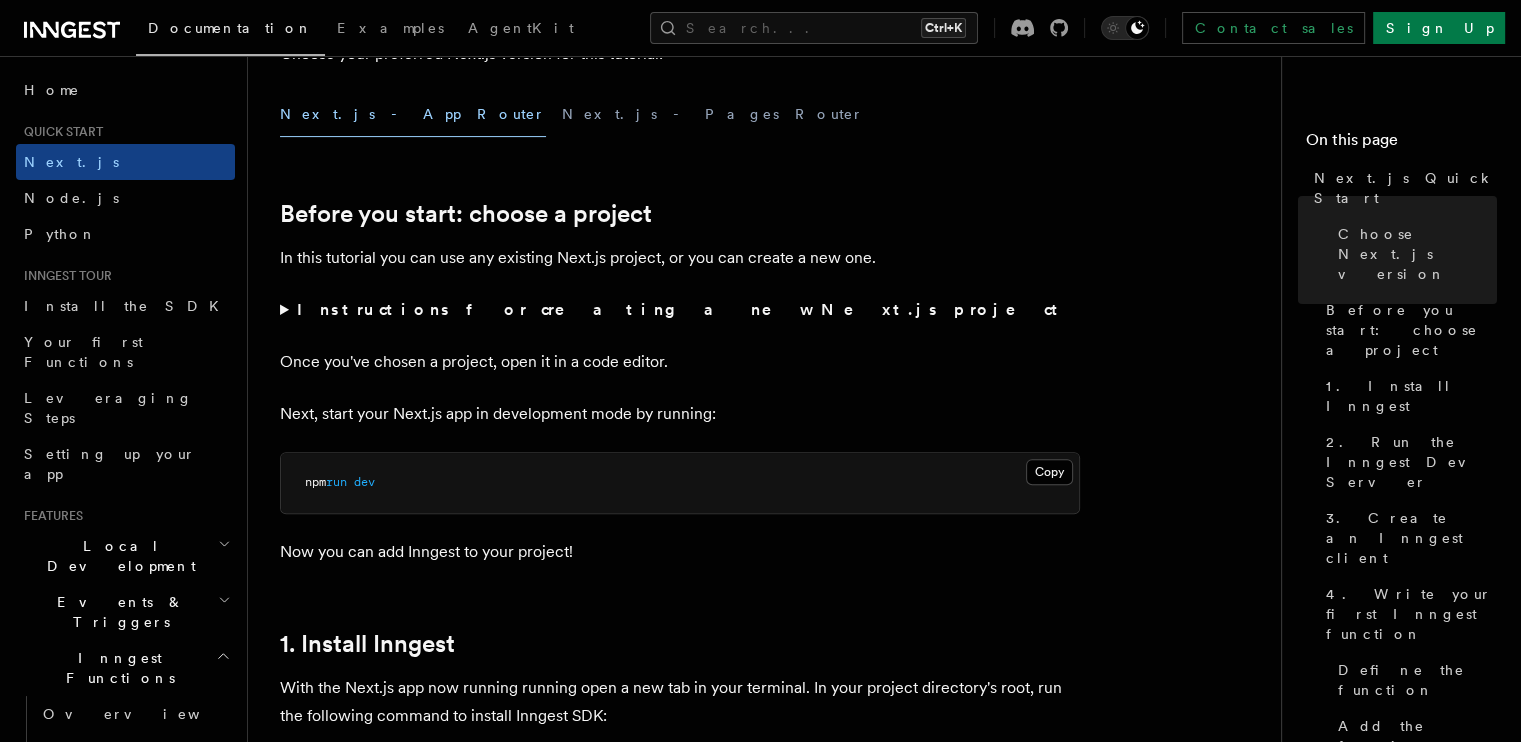 click on "In this tutorial you can use any existing Next.js project, or you can create a new one." at bounding box center [680, 258] 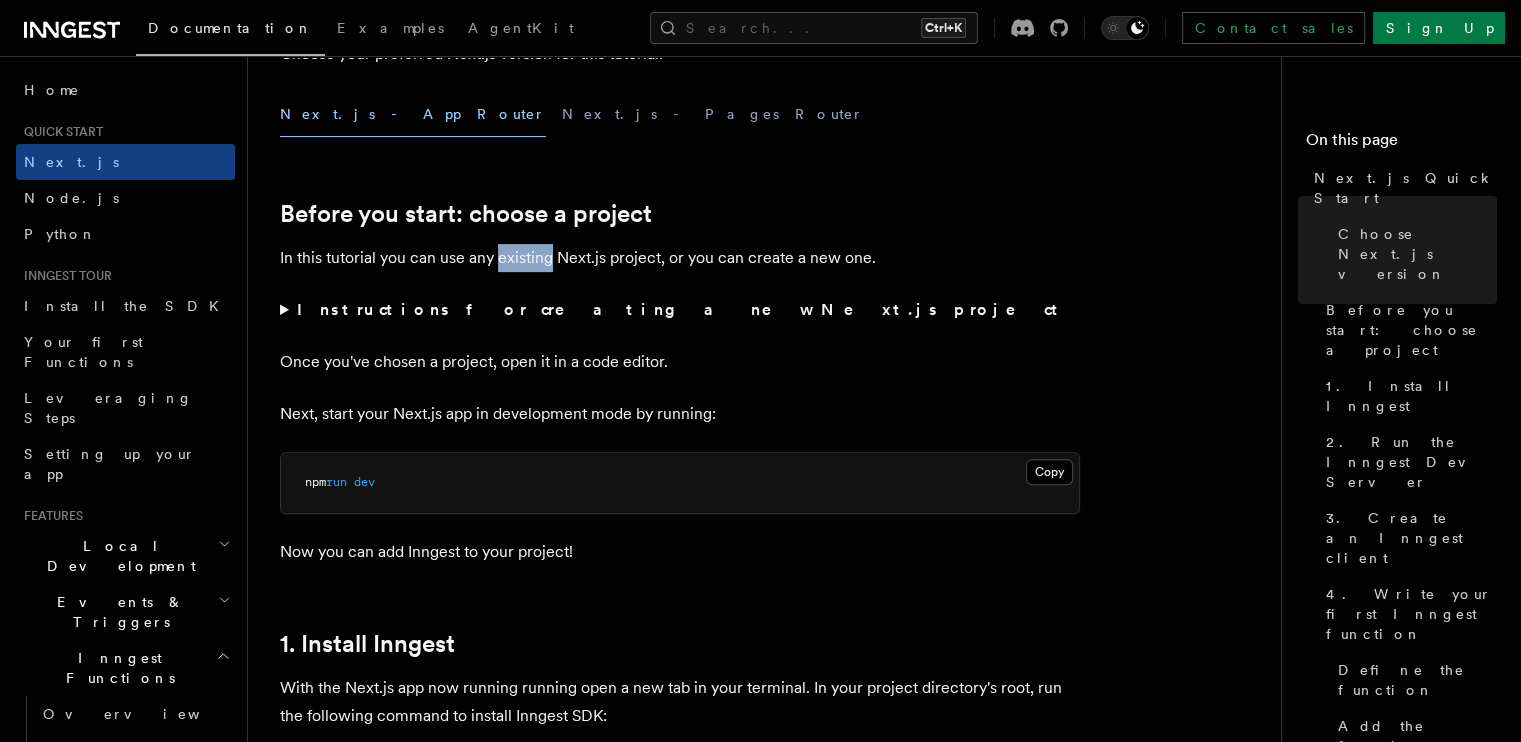 click on "In this tutorial you can use any existing Next.js project, or you can create a new one." at bounding box center [680, 258] 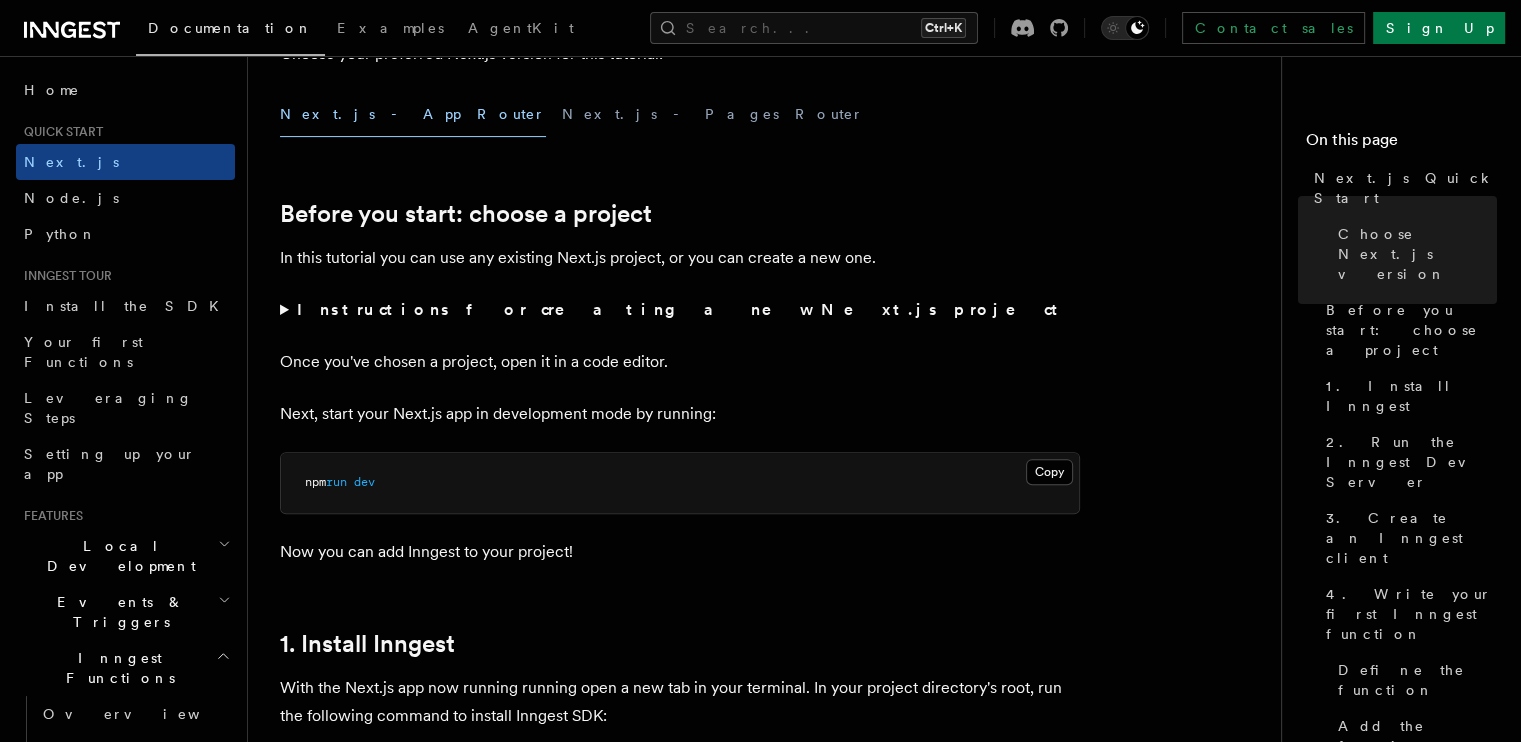 click on "In this tutorial you can use any existing Next.js project, or you can create a new one." at bounding box center [680, 258] 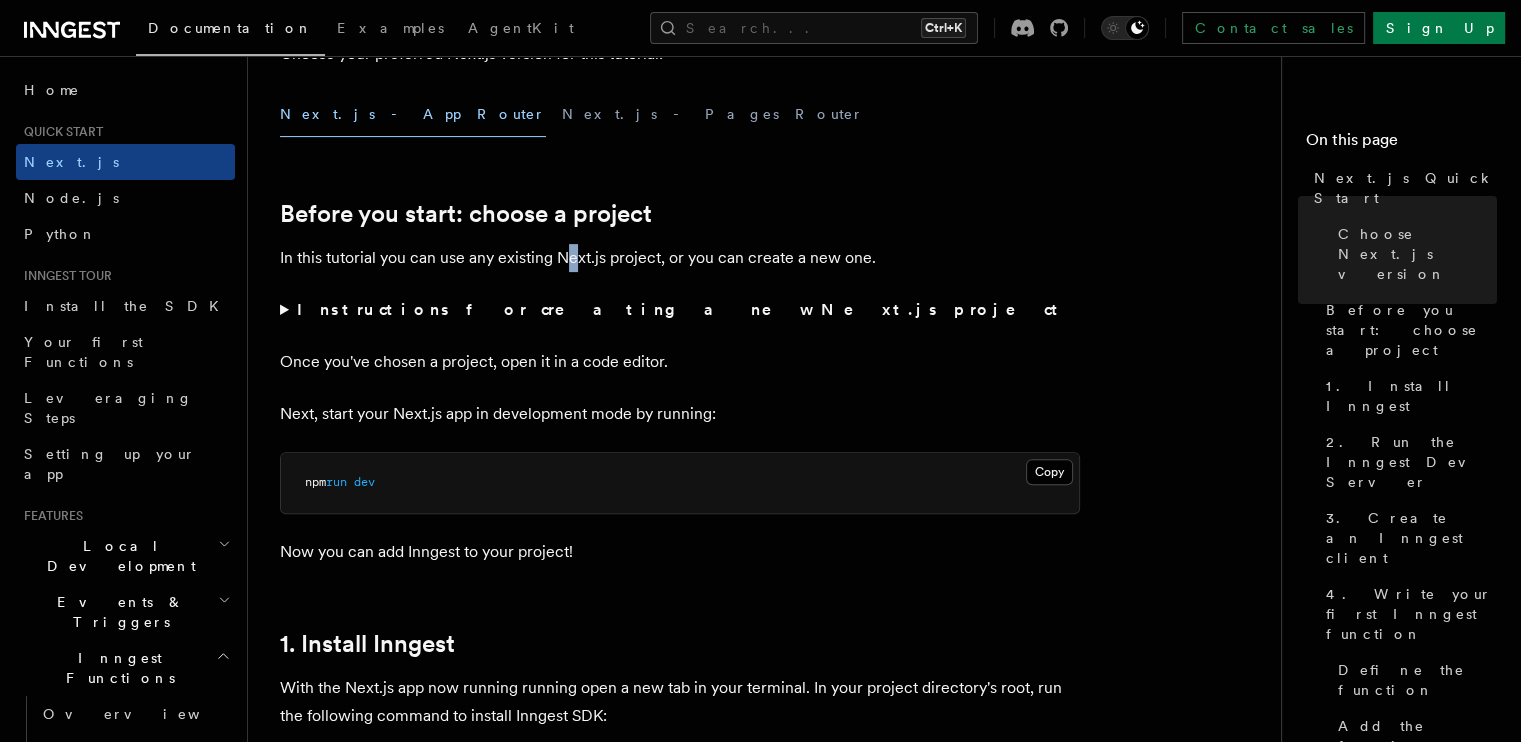 click on "In this tutorial you can use any existing Next.js project, or you can create a new one." at bounding box center [680, 258] 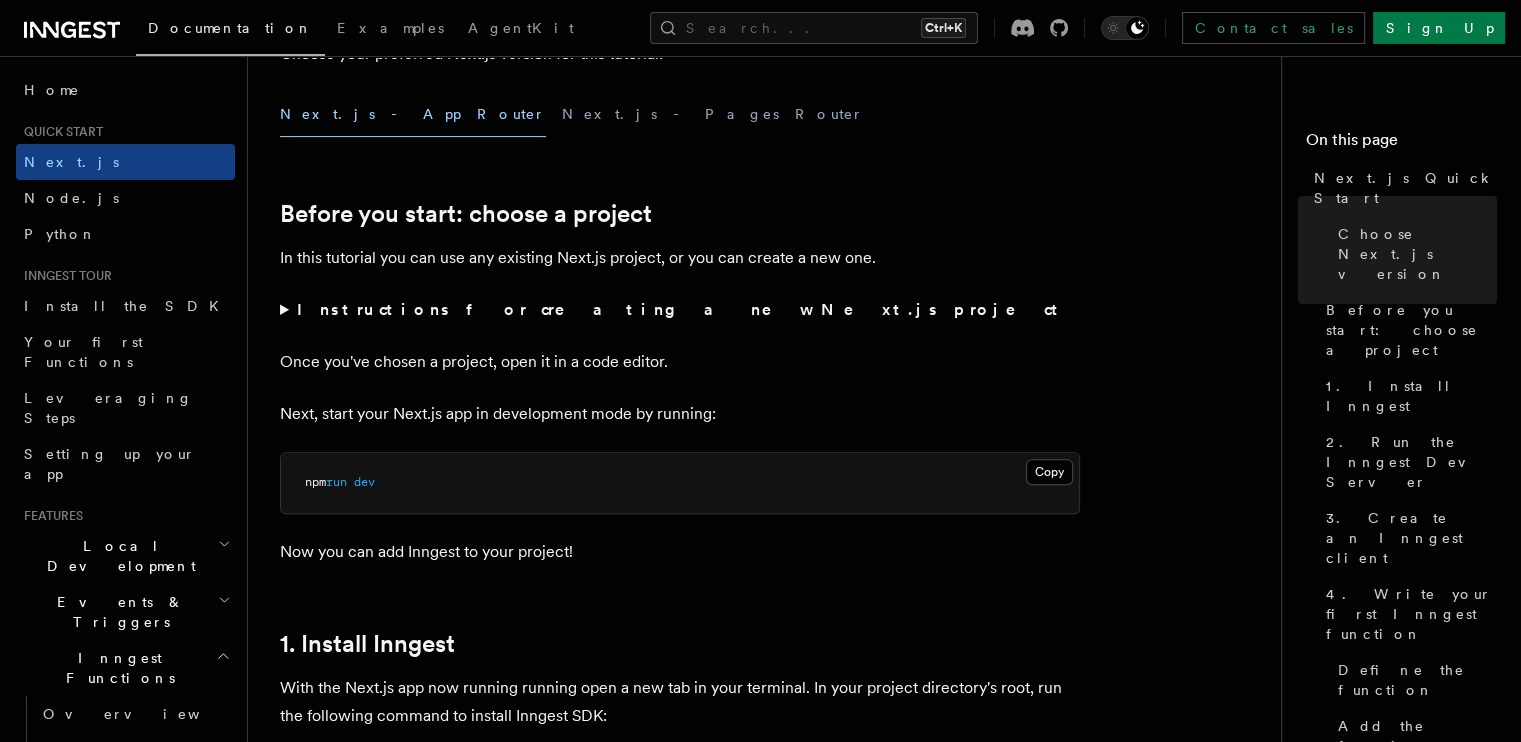 click on "In this tutorial you can use any existing Next.js project, or you can create a new one." at bounding box center [680, 258] 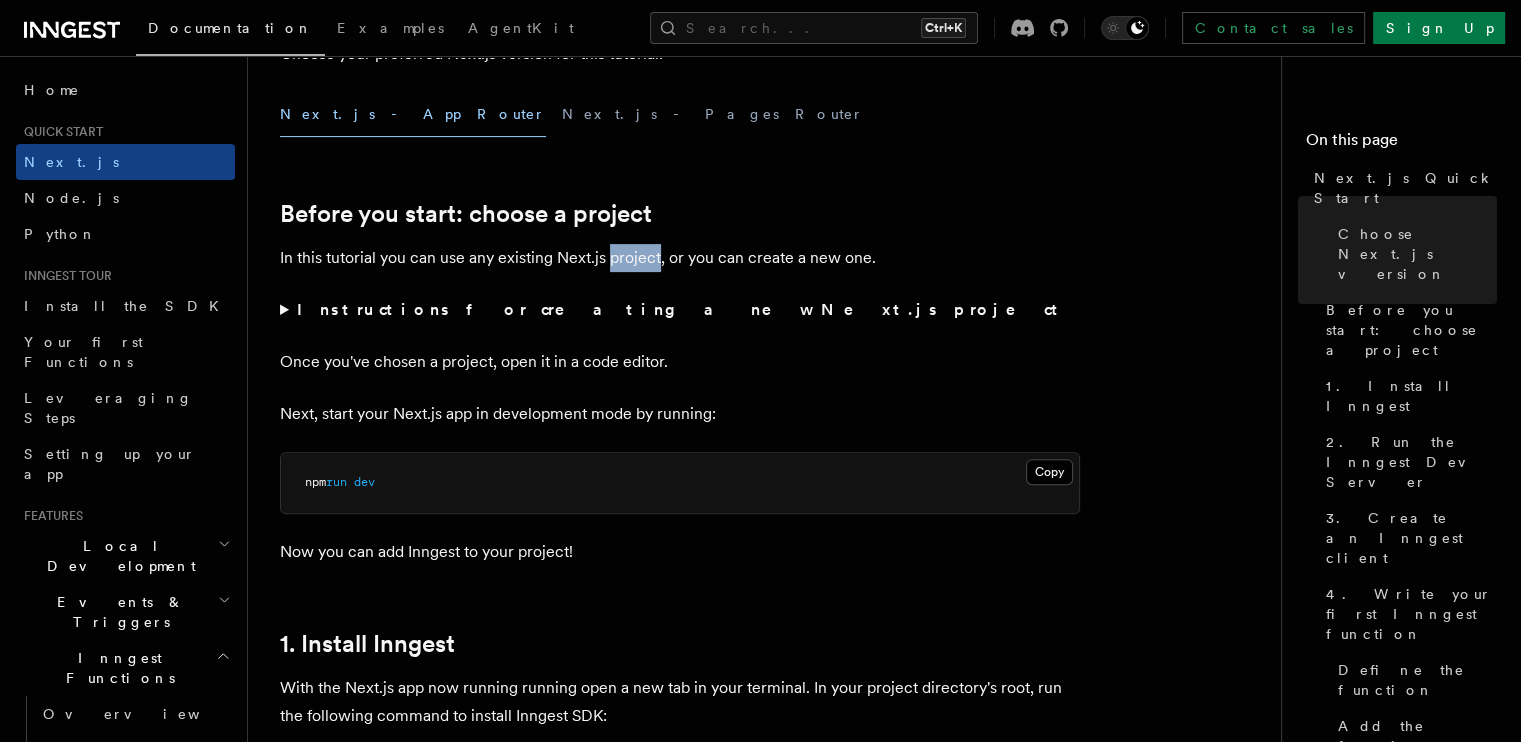 click on "In this tutorial you can use any existing Next.js project, or you can create a new one." at bounding box center (680, 258) 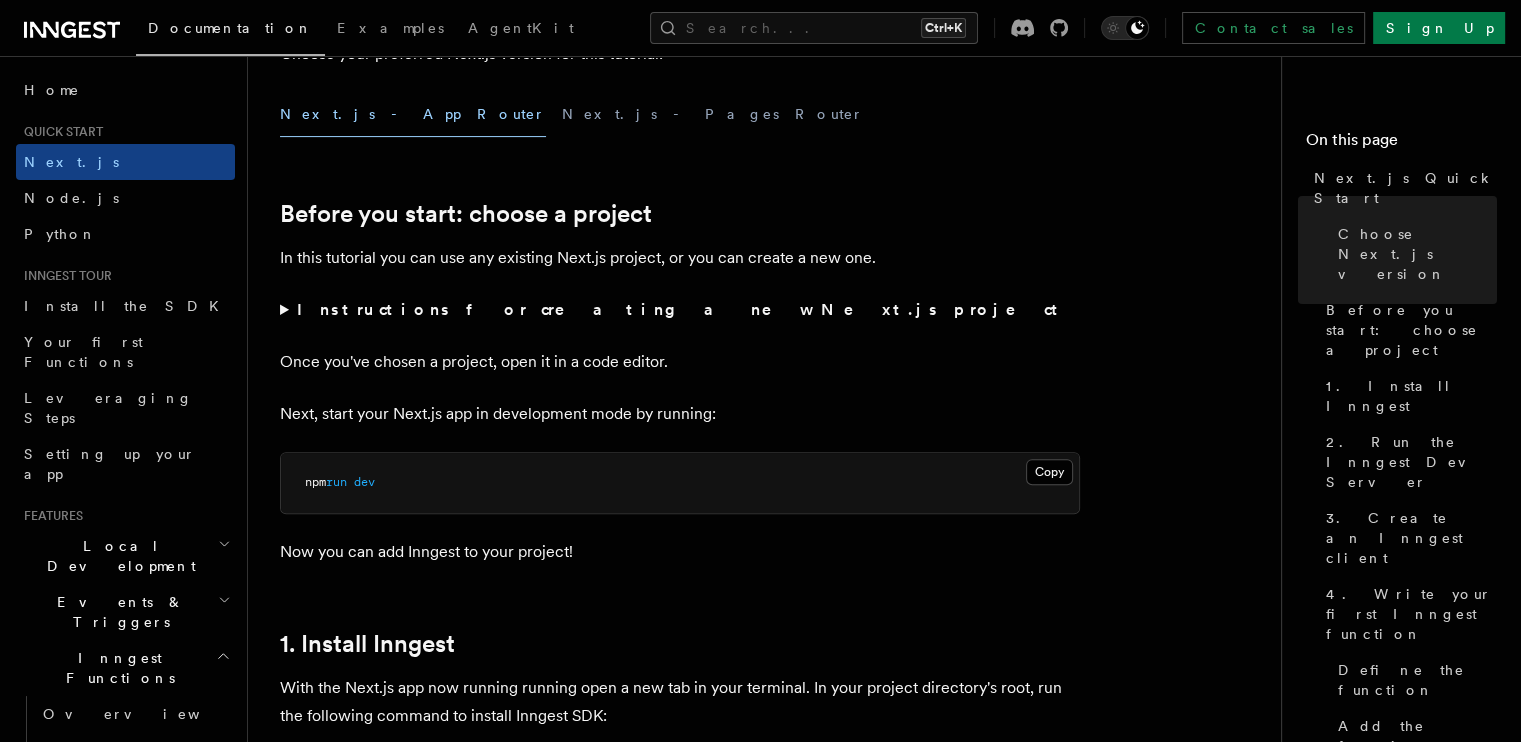 click on "In this tutorial you can use any existing Next.js project, or you can create a new one." at bounding box center (680, 258) 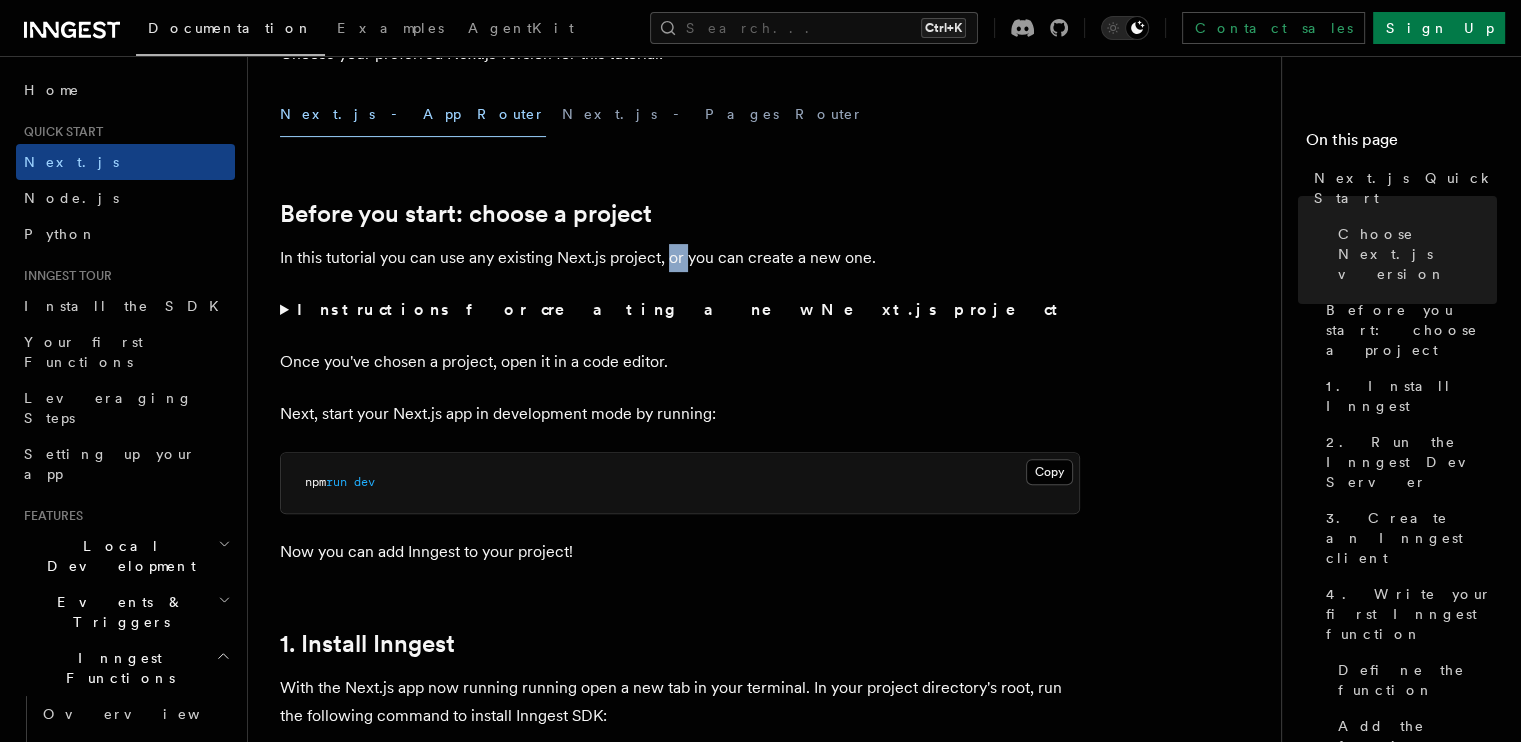click on "In this tutorial you can use any existing Next.js project, or you can create a new one." at bounding box center (680, 258) 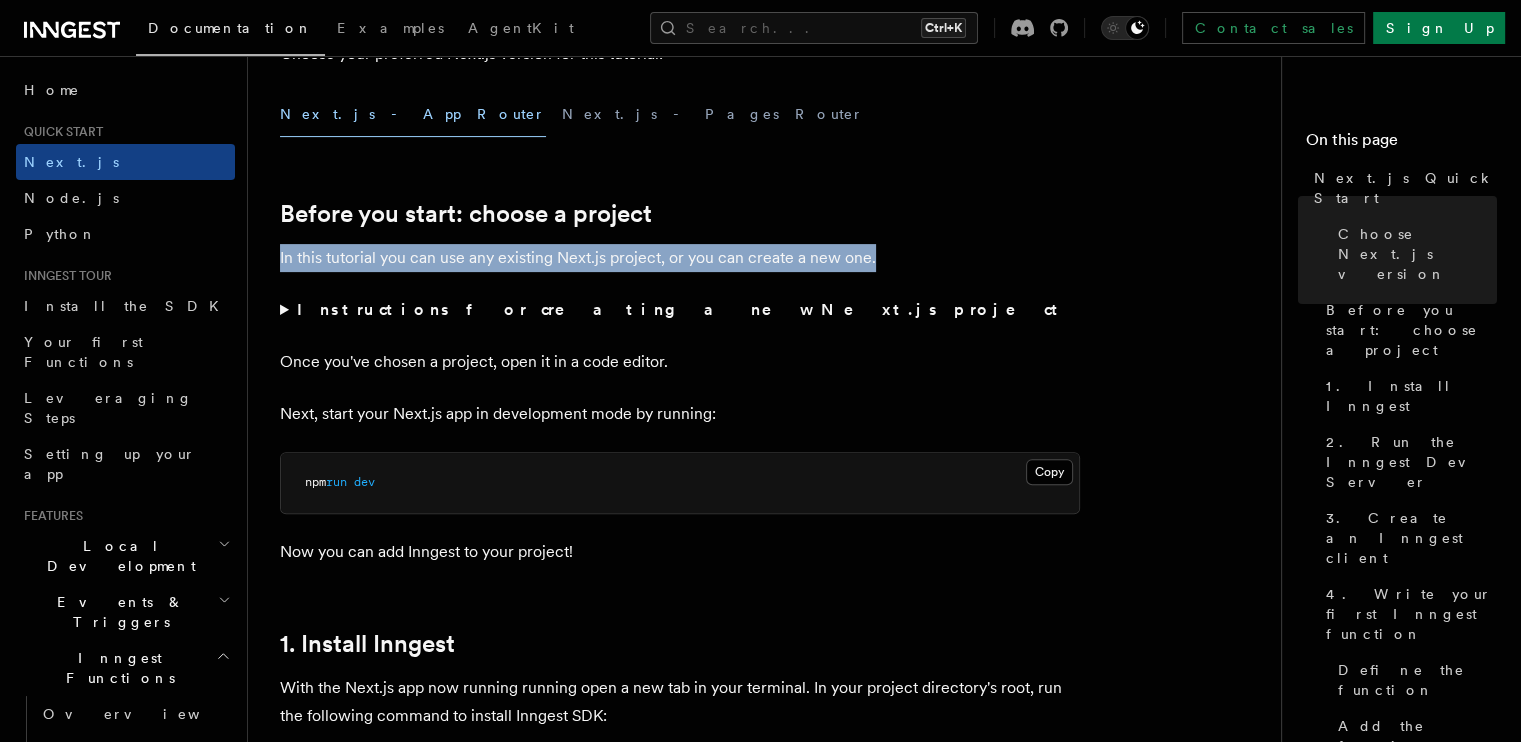 click on "In this tutorial you can use any existing Next.js project, or you can create a new one." at bounding box center [680, 258] 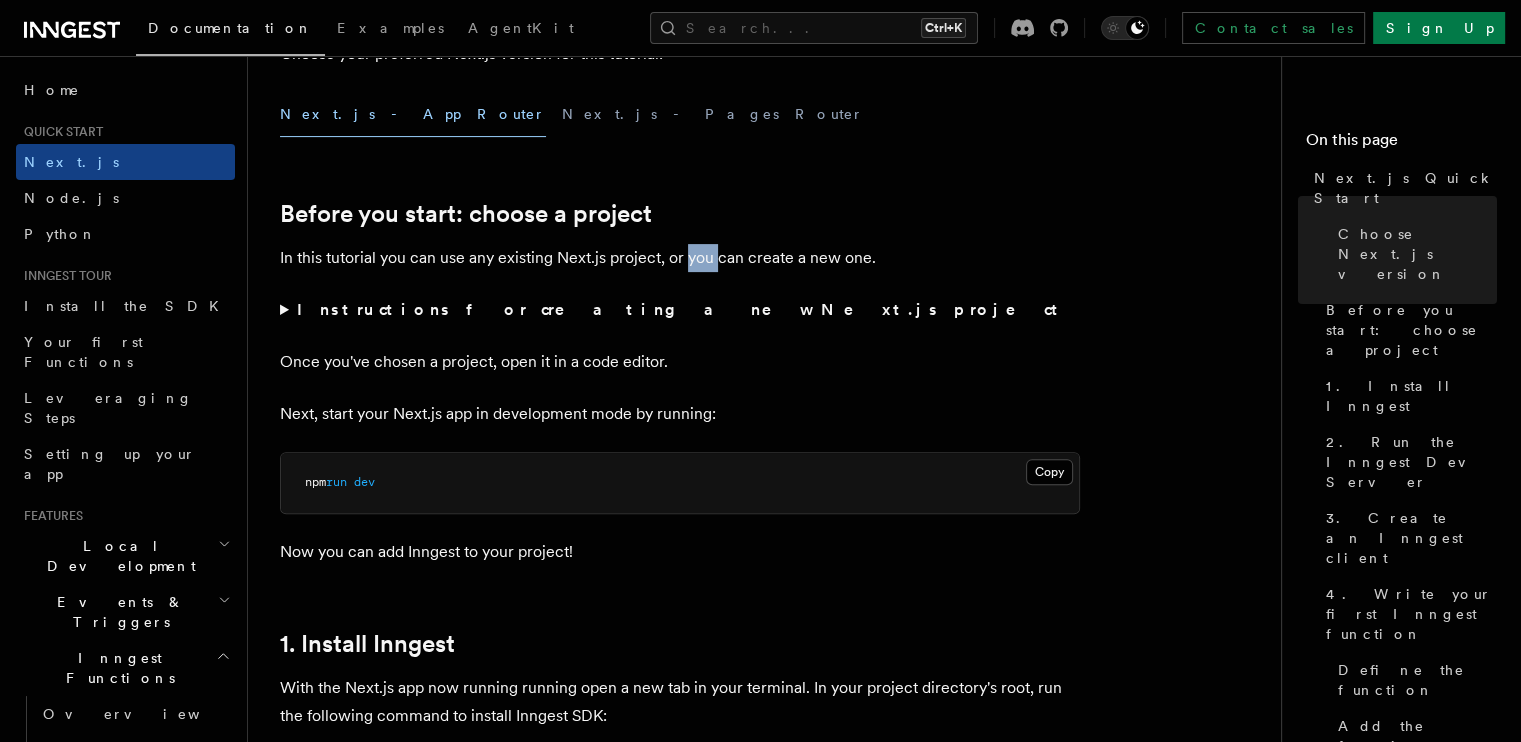 click on "In this tutorial you can use any existing Next.js project, or you can create a new one." at bounding box center (680, 258) 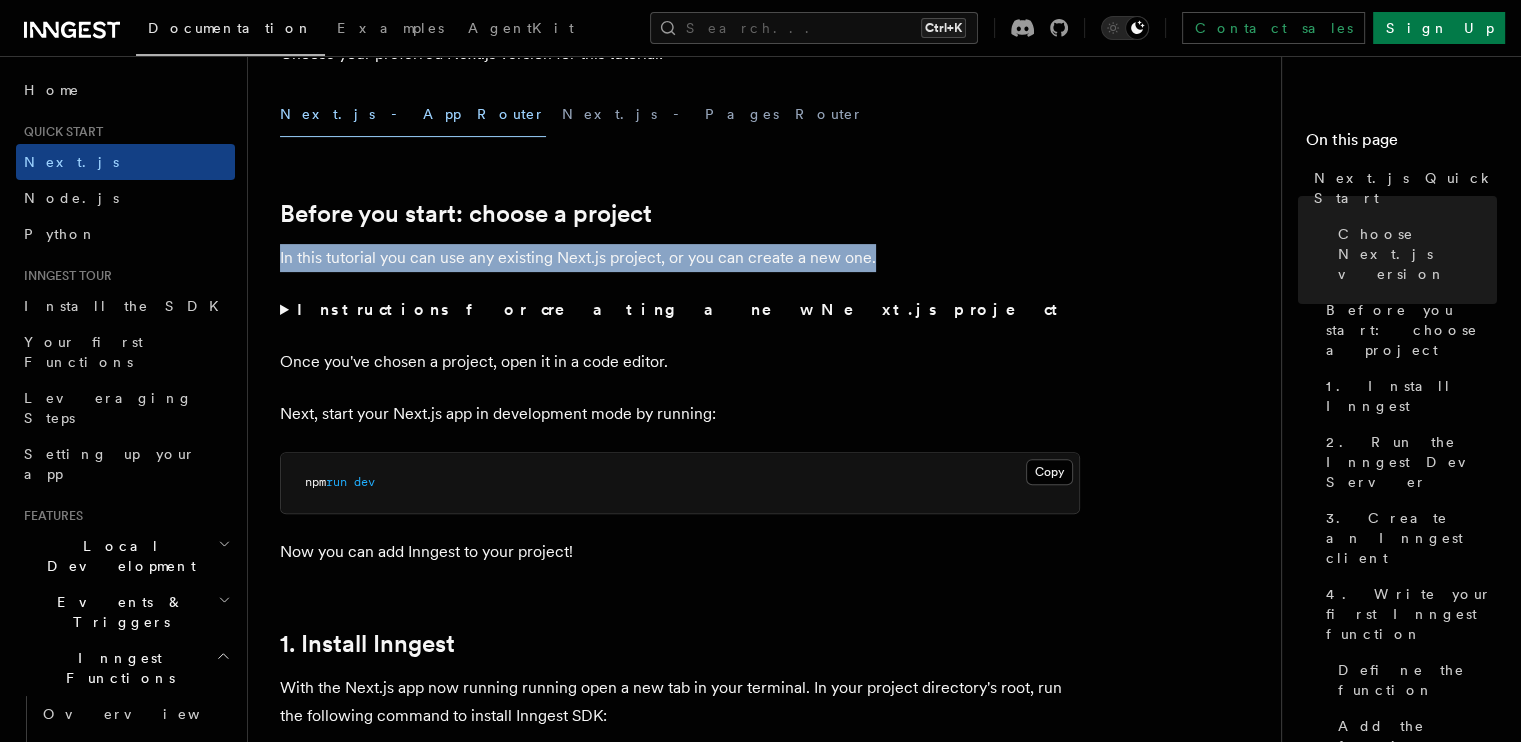 click on "In this tutorial you can use any existing Next.js project, or you can create a new one." at bounding box center (680, 258) 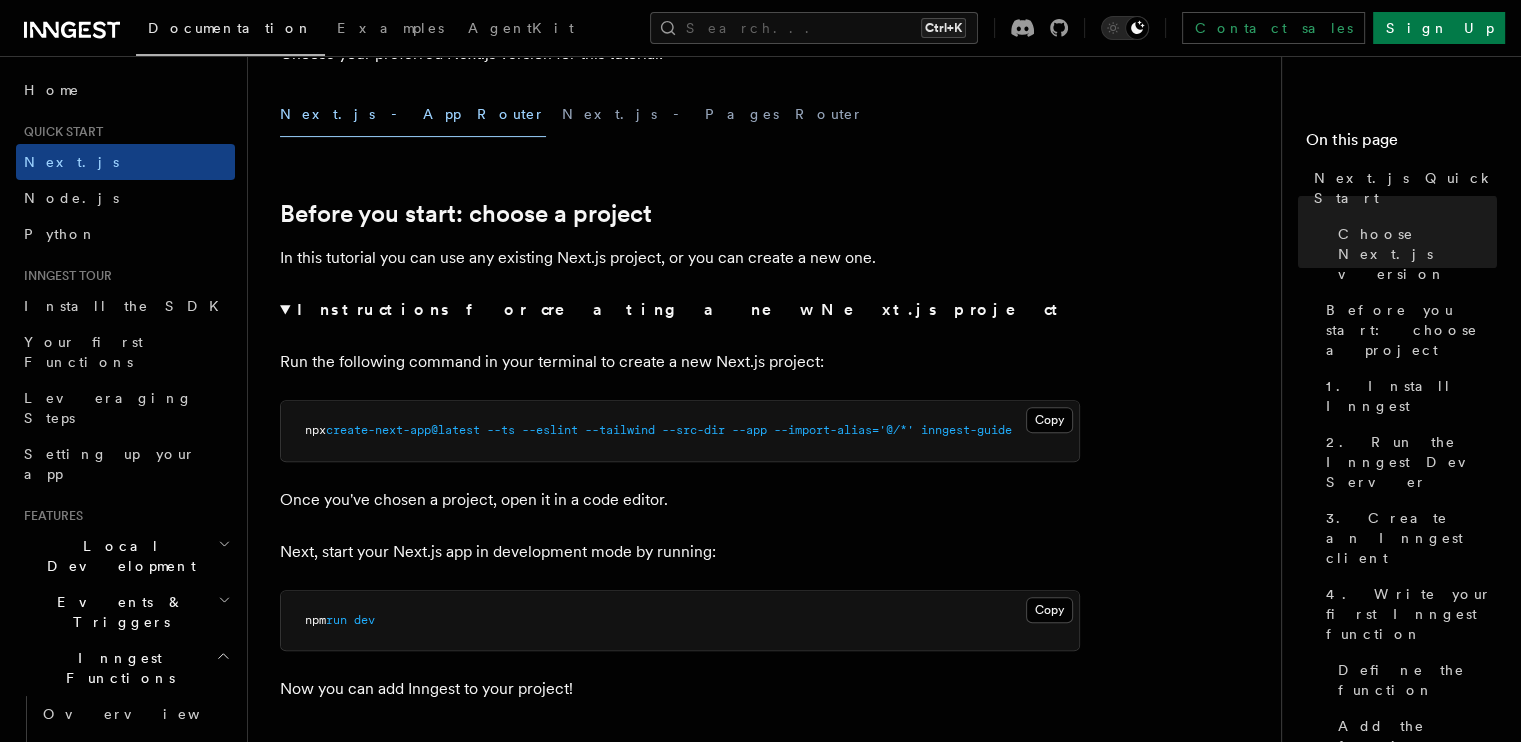 click on "Instructions for creating a new Next.js project" at bounding box center [680, 310] 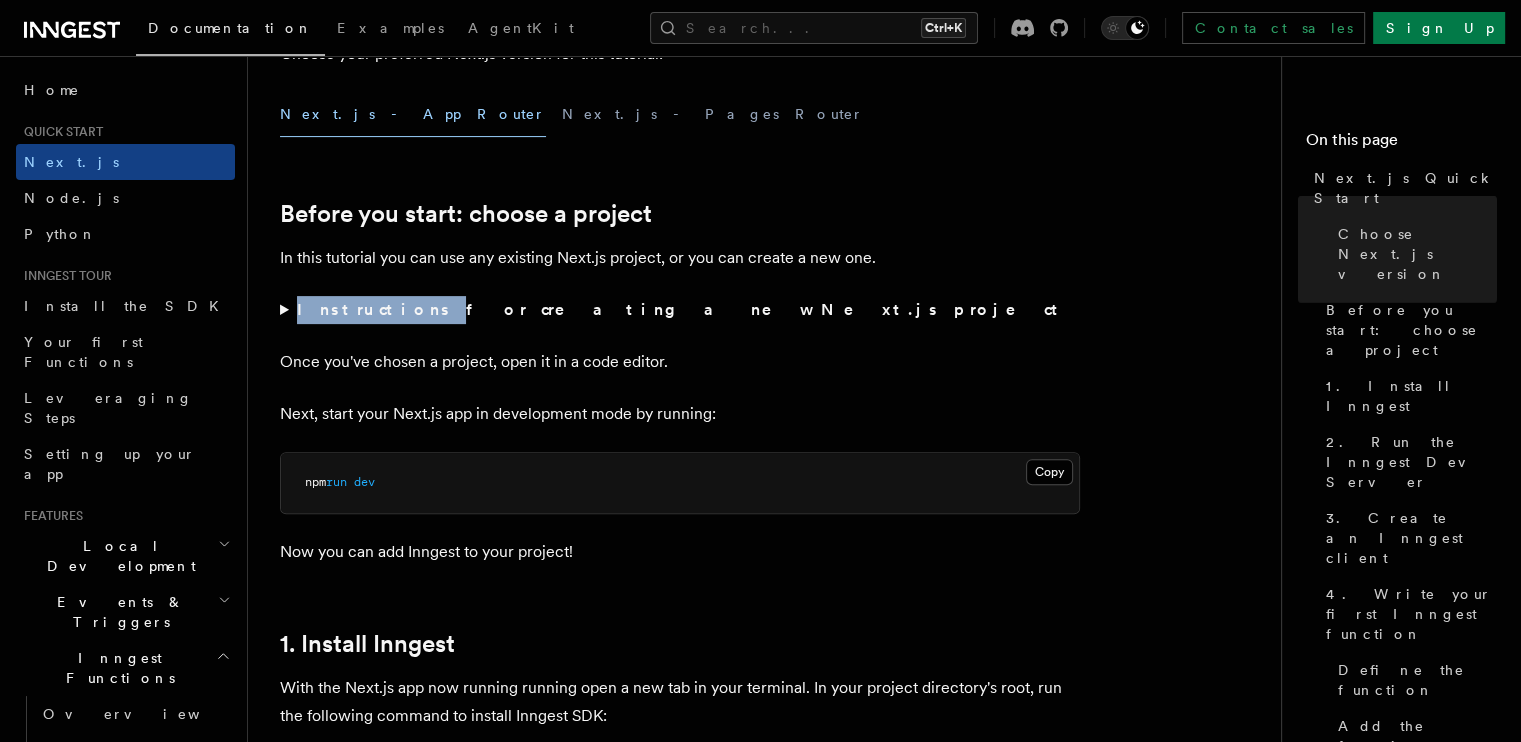 click on "Instructions for creating a new Next.js project" at bounding box center [680, 310] 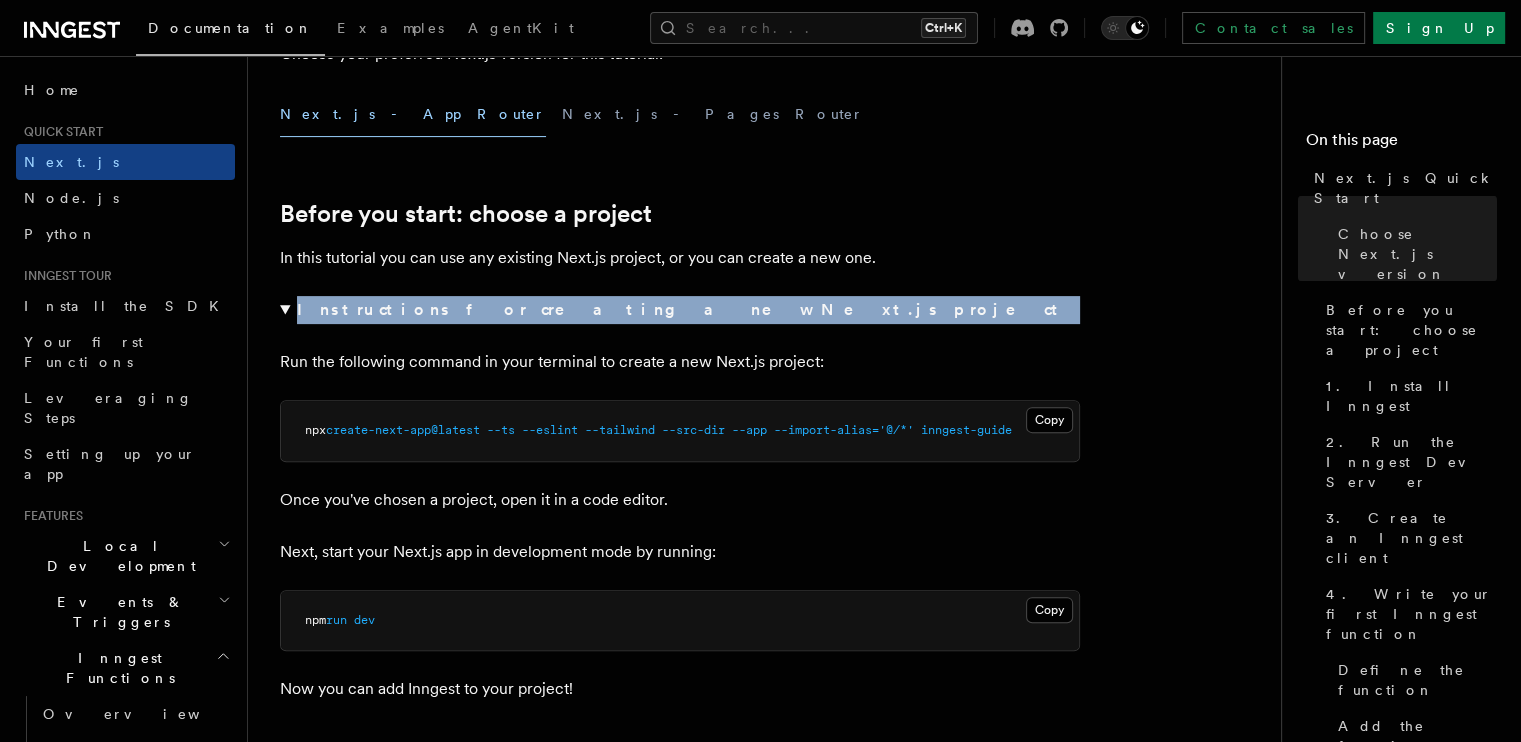 click on "Instructions for creating a new Next.js project" at bounding box center (680, 310) 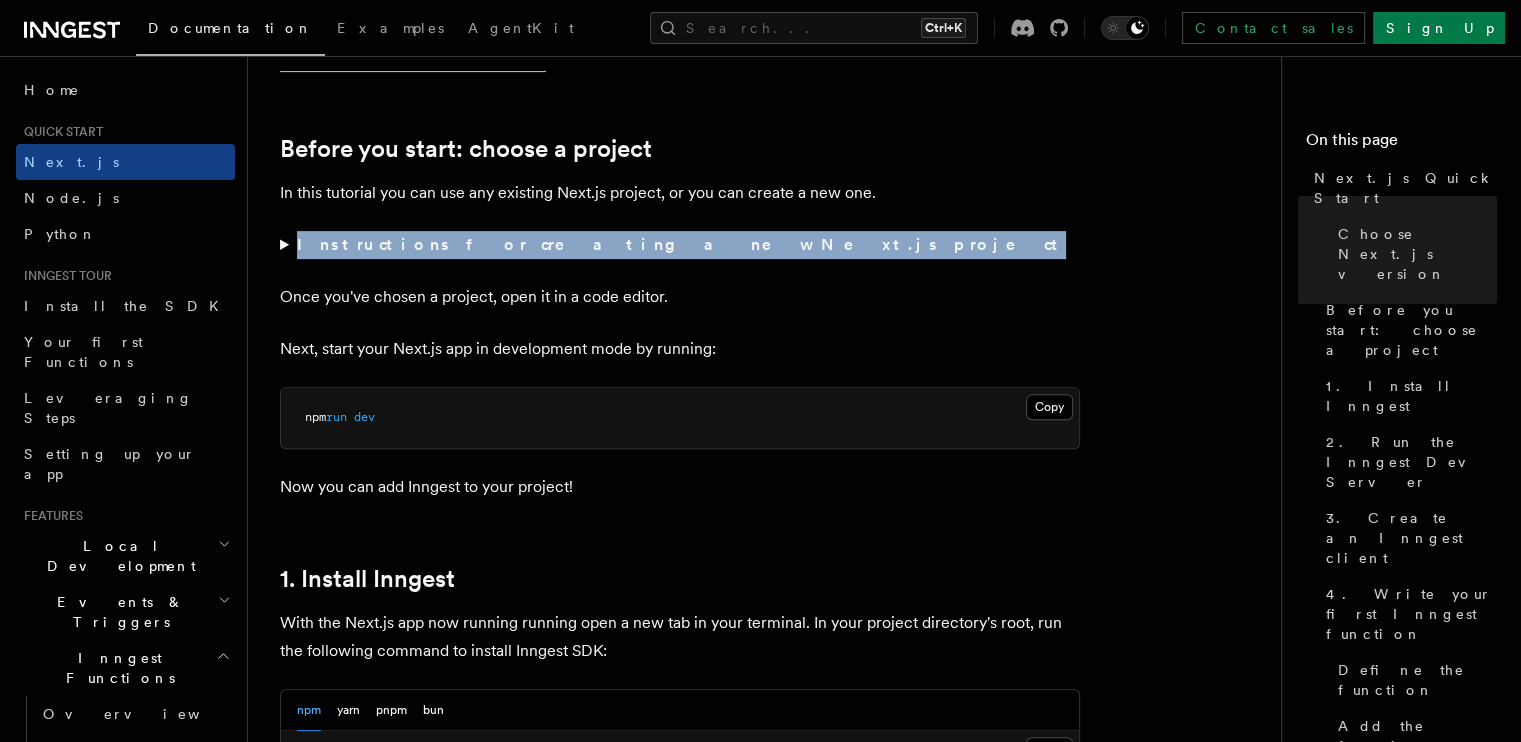 scroll, scrollTop: 664, scrollLeft: 0, axis: vertical 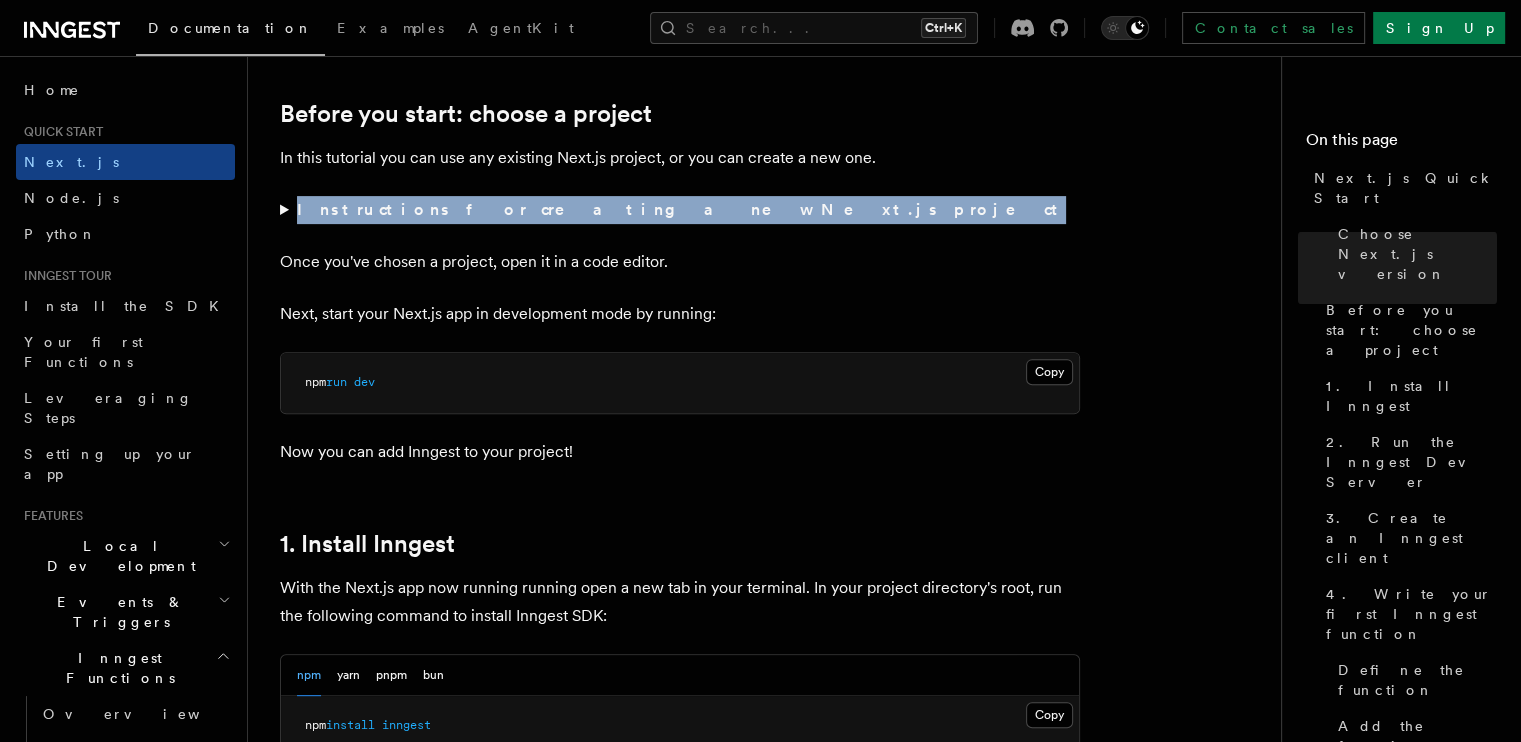 click on "Once you've chosen a project, open it in a code editor." at bounding box center (680, 262) 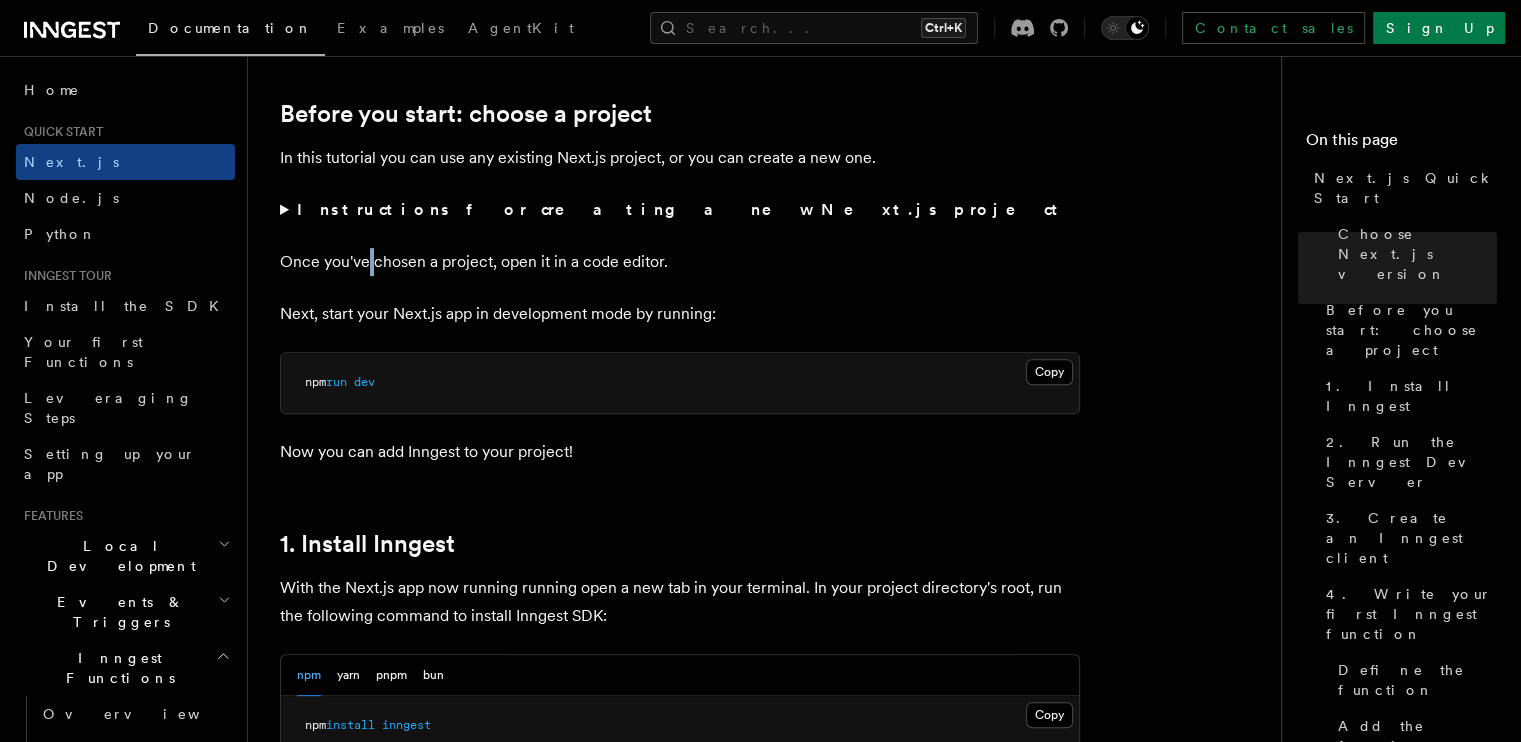click on "Once you've chosen a project, open it in a code editor." at bounding box center [680, 262] 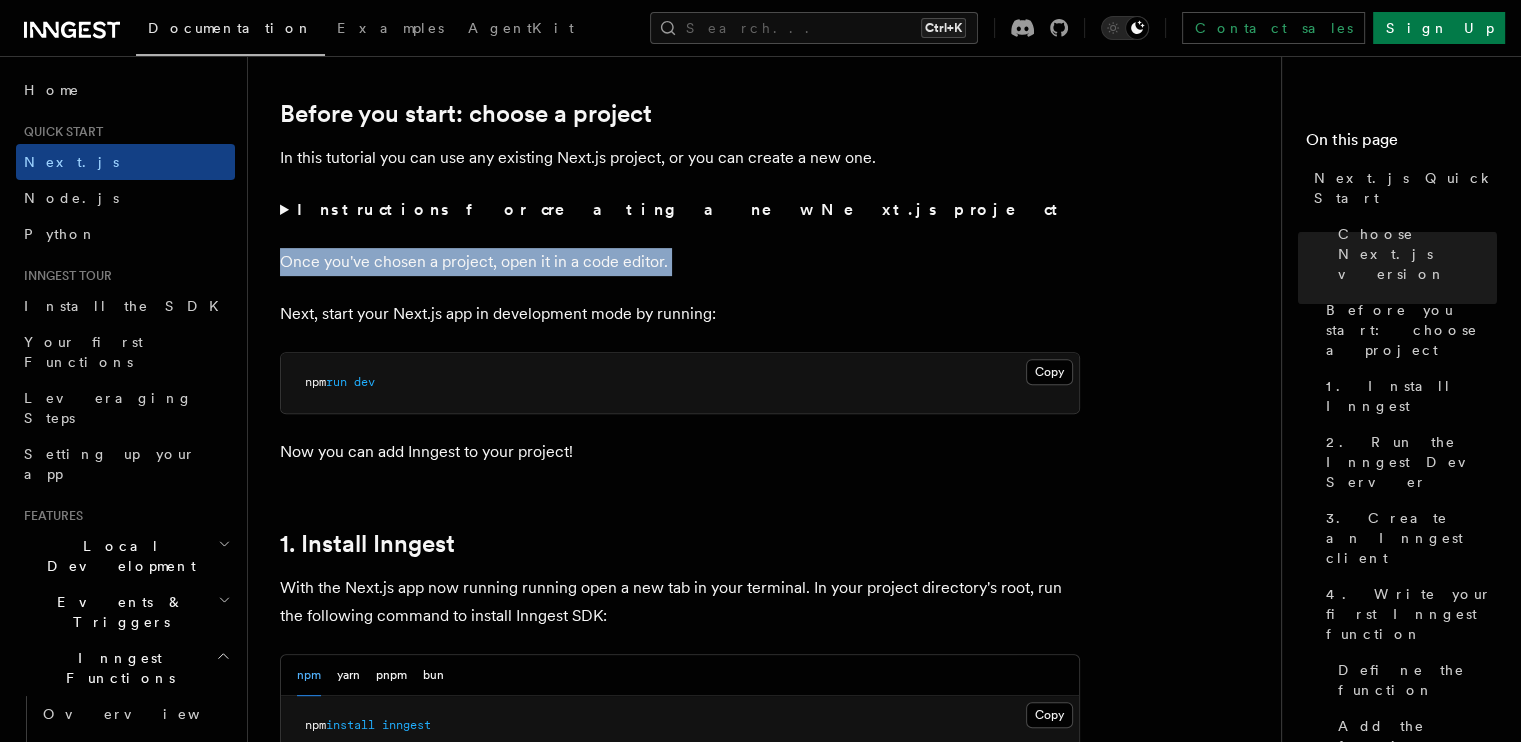 click on "Once you've chosen a project, open it in a code editor." at bounding box center (680, 262) 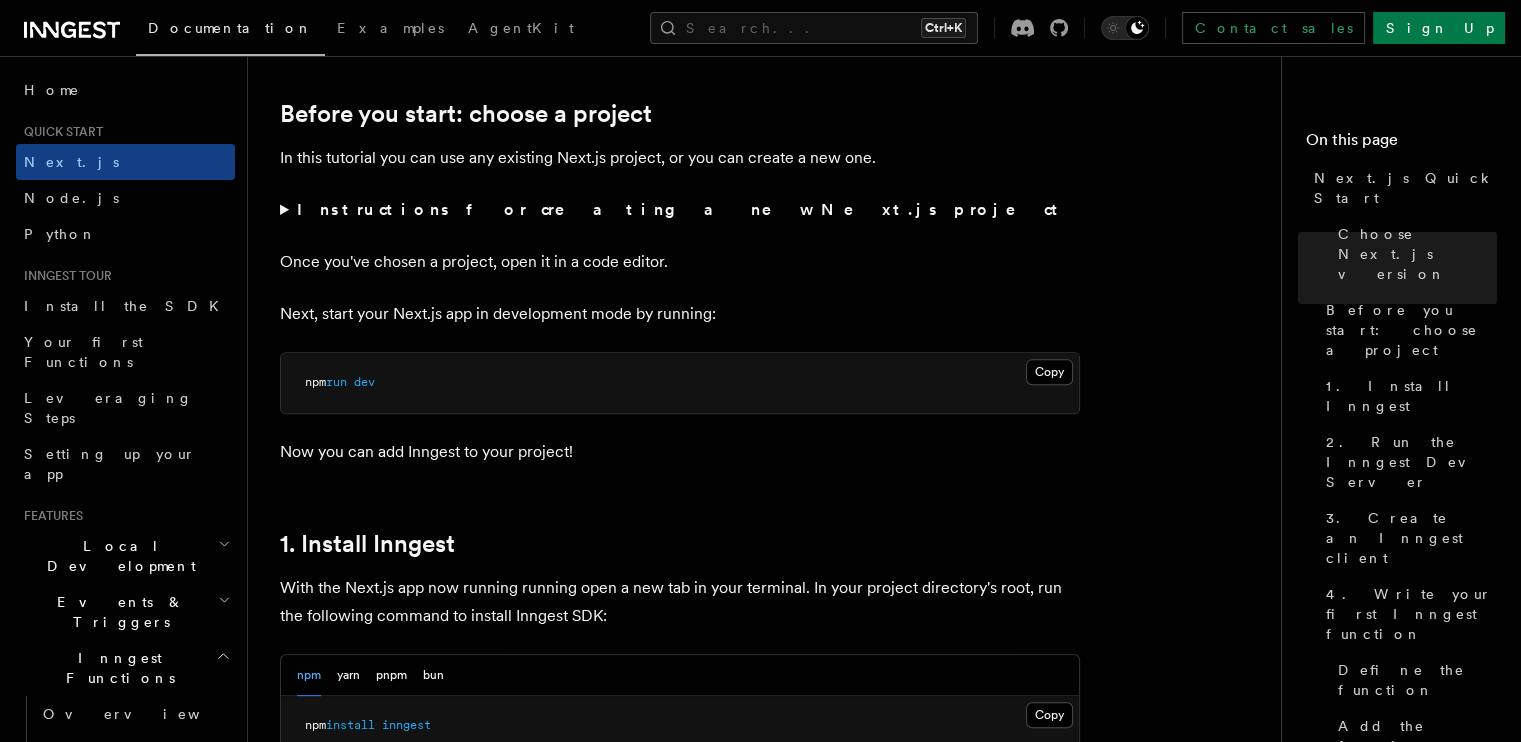 click on "Next, start your Next.js app in development mode by running:" at bounding box center (680, 314) 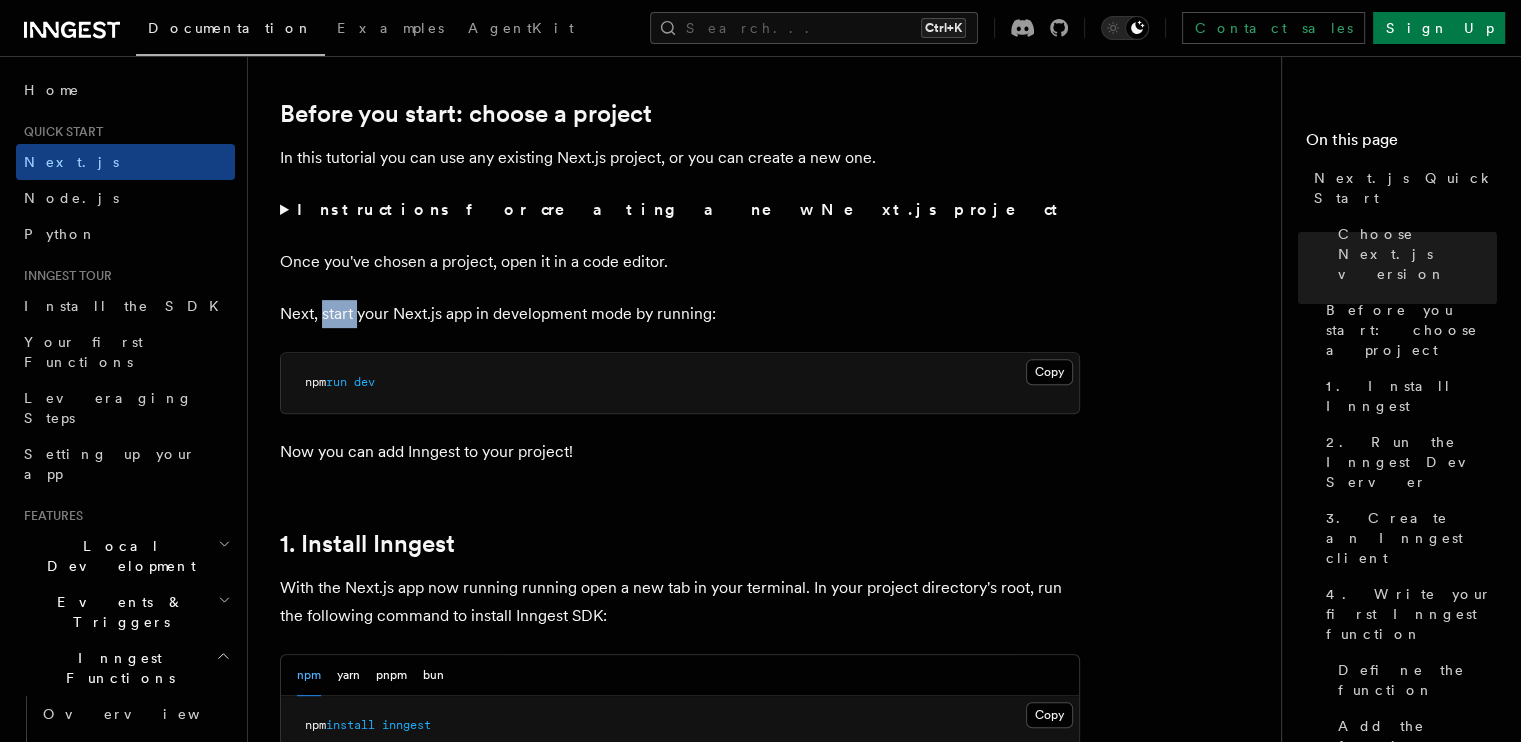 click on "Next, start your Next.js app in development mode by running:" at bounding box center (680, 314) 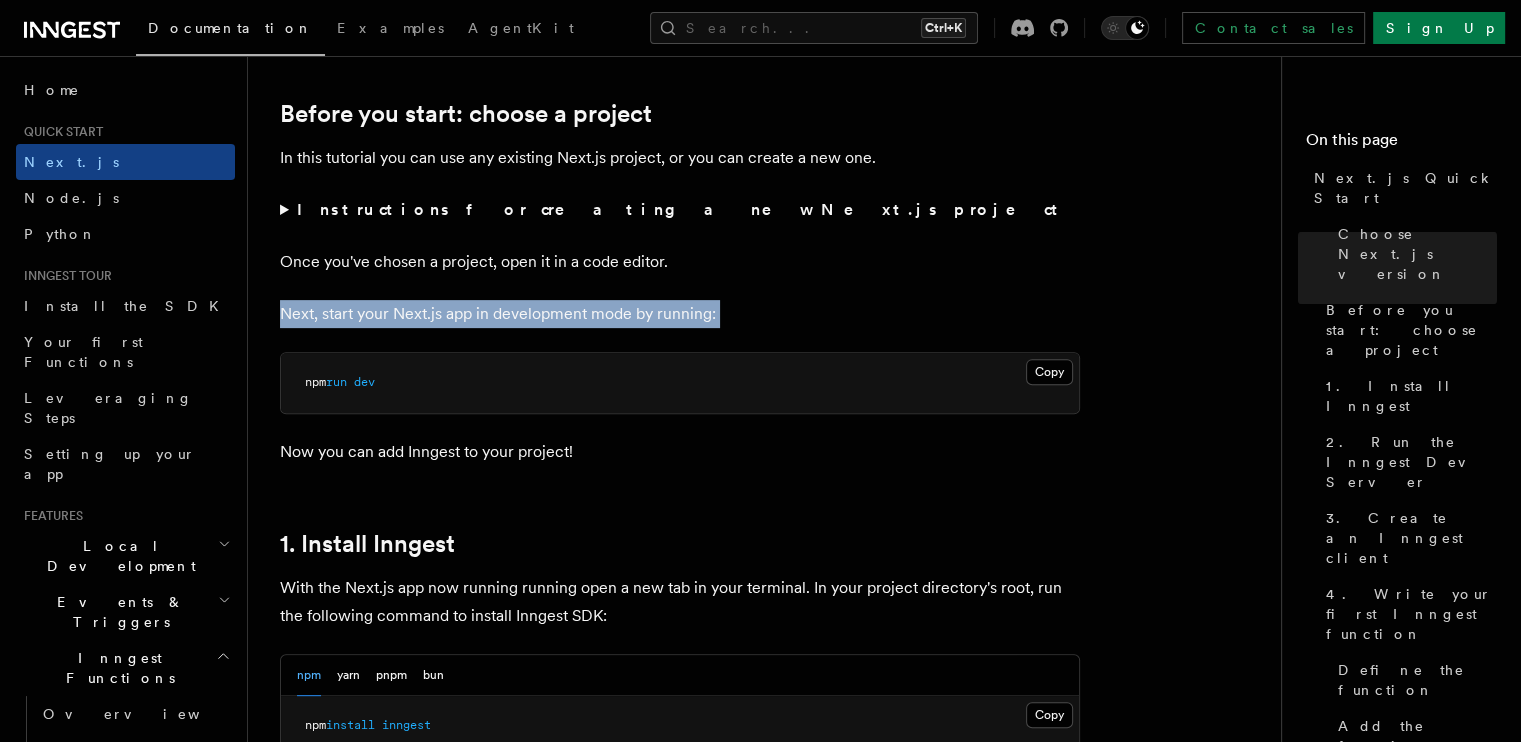 click on "Next, start your Next.js app in development mode by running:" at bounding box center [680, 314] 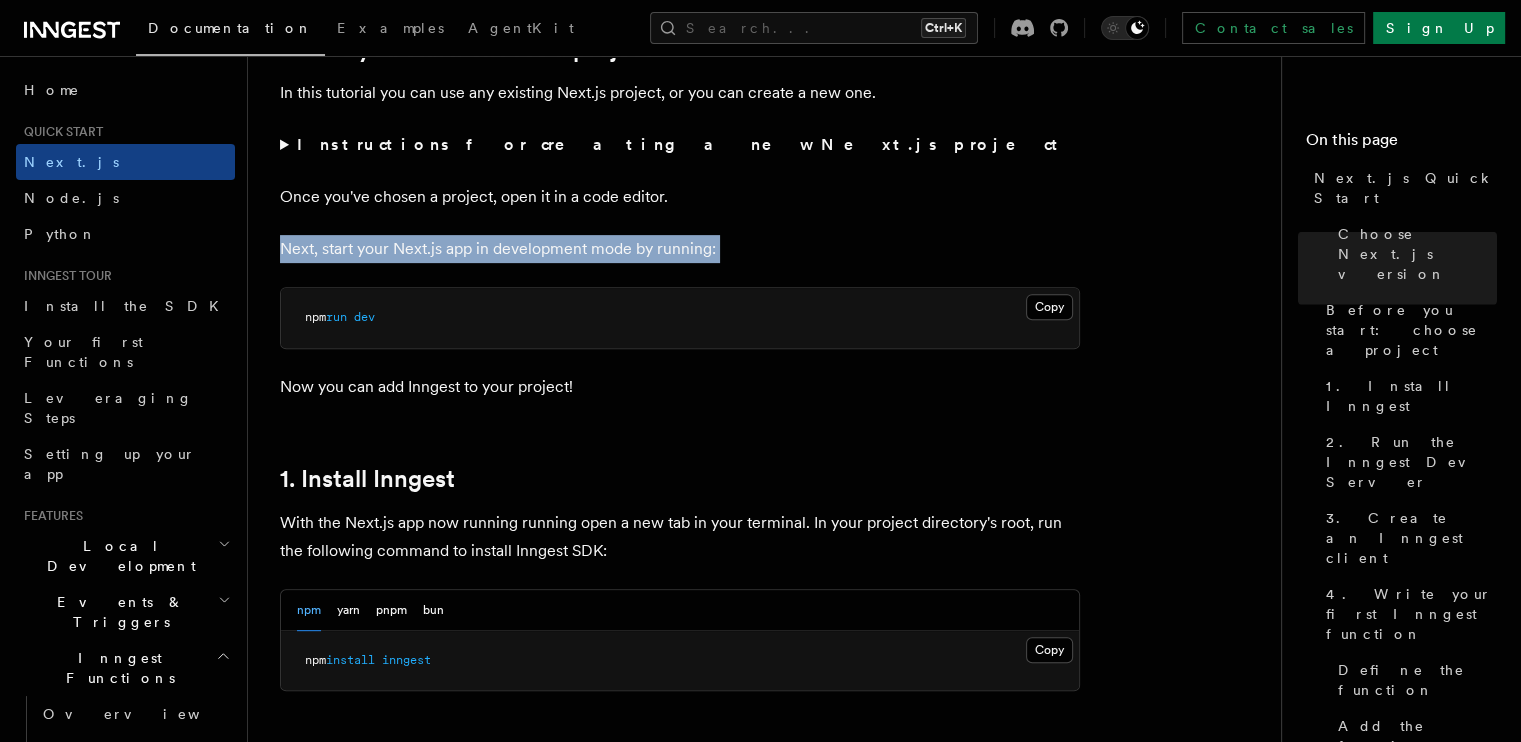 scroll, scrollTop: 764, scrollLeft: 0, axis: vertical 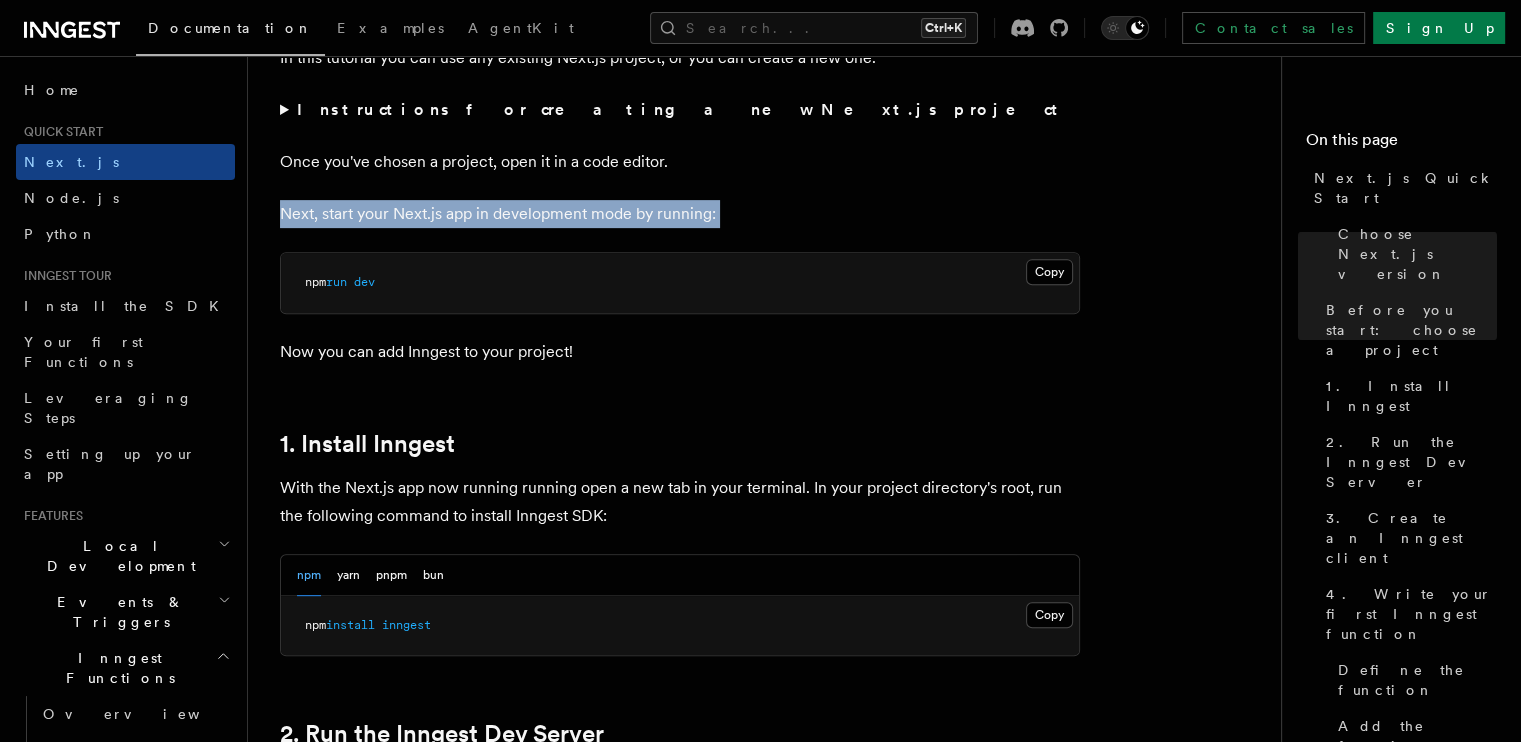 click on "Next, start your Next.js app in development mode by running:" at bounding box center (680, 214) 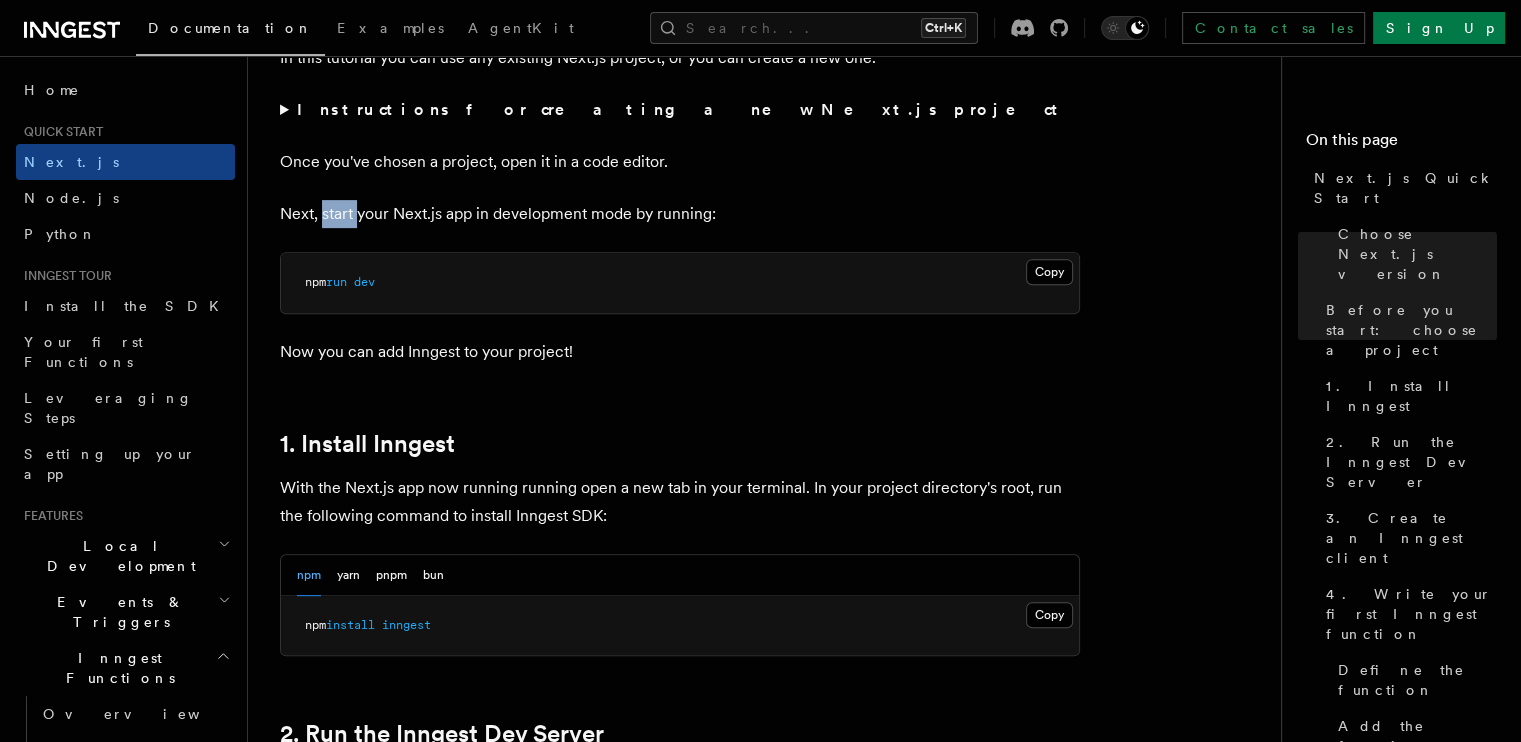 click on "Next, start your Next.js app in development mode by running:" at bounding box center [680, 214] 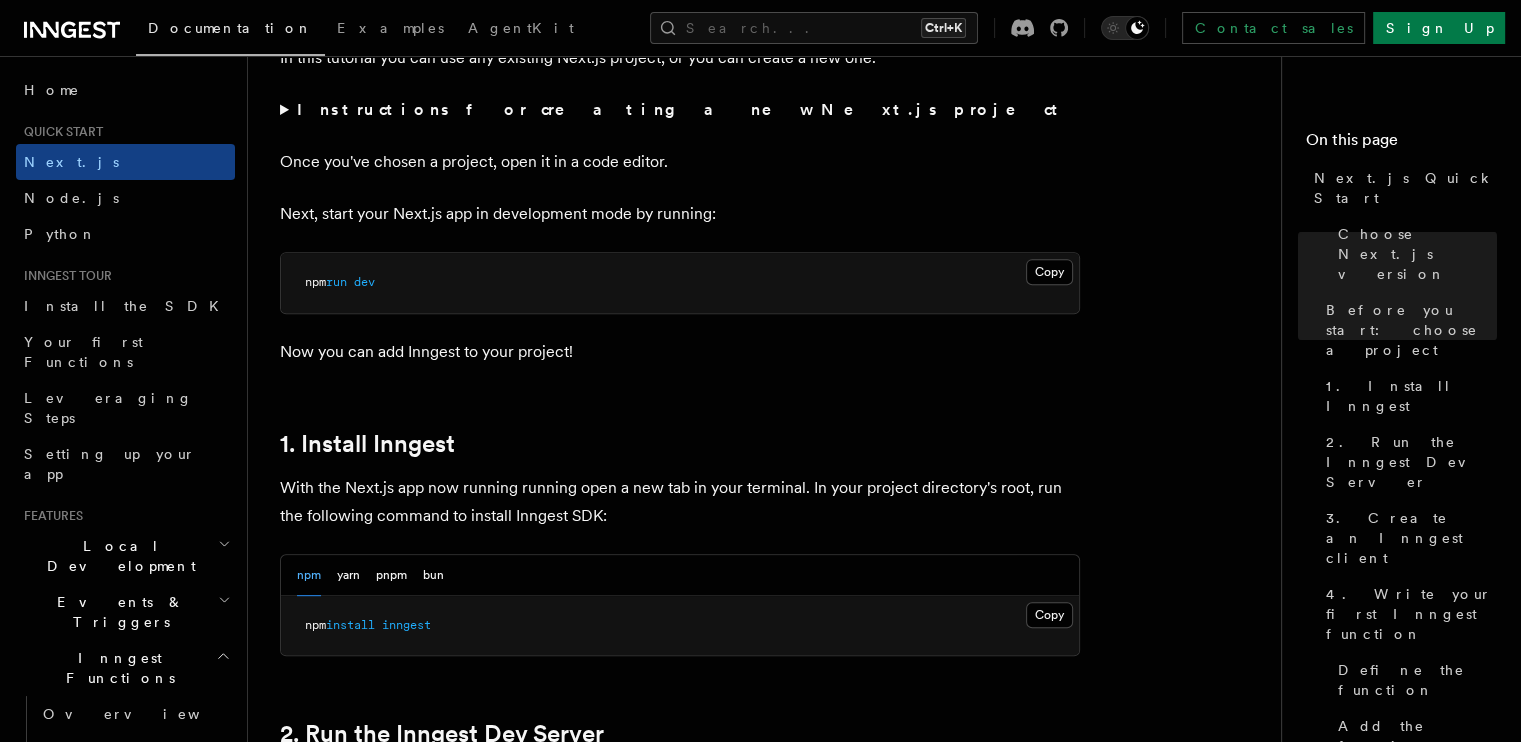 click on "Next, start your Next.js app in development mode by running:" at bounding box center (680, 214) 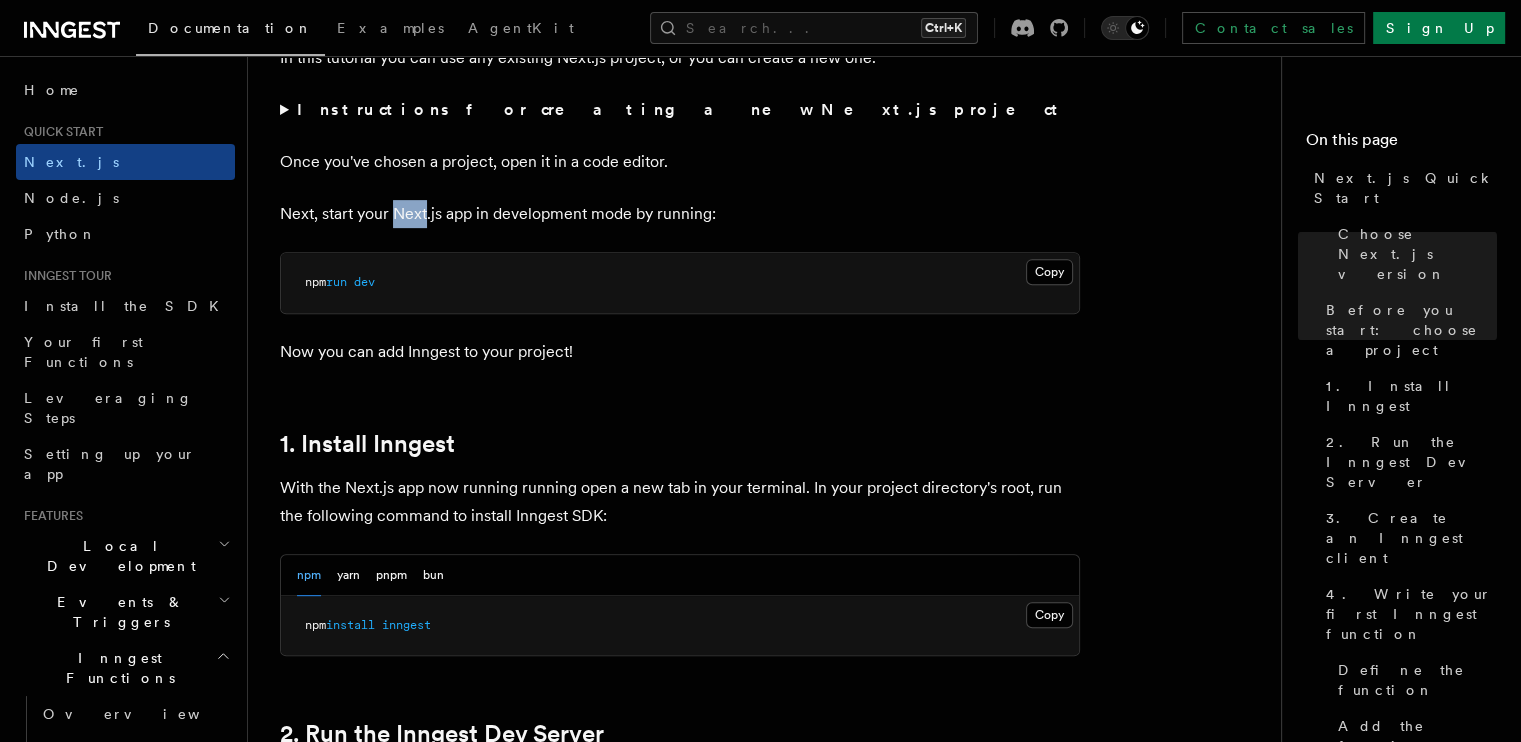 click on "Next, start your Next.js app in development mode by running:" at bounding box center [680, 214] 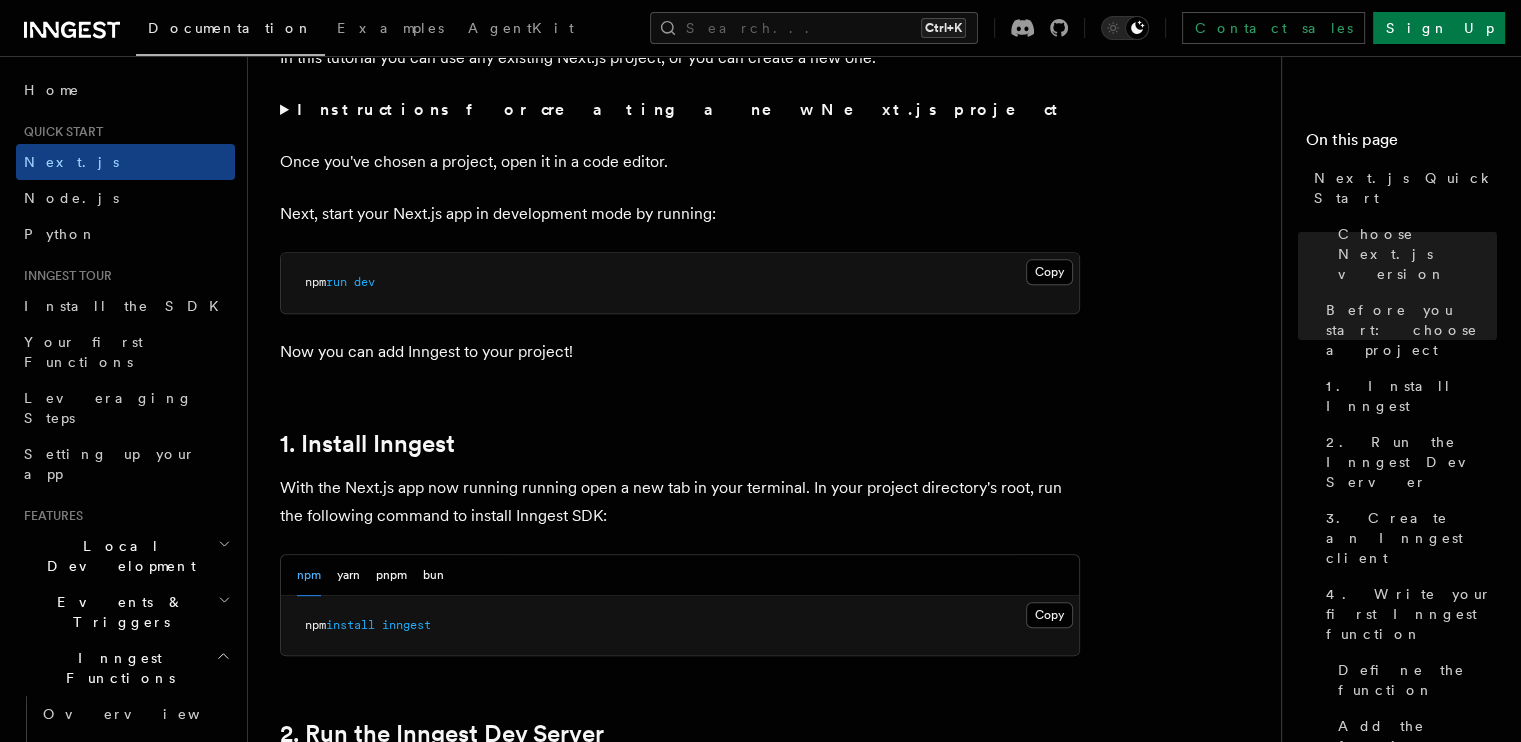 click on "Next, start your Next.js app in development mode by running:" at bounding box center [680, 214] 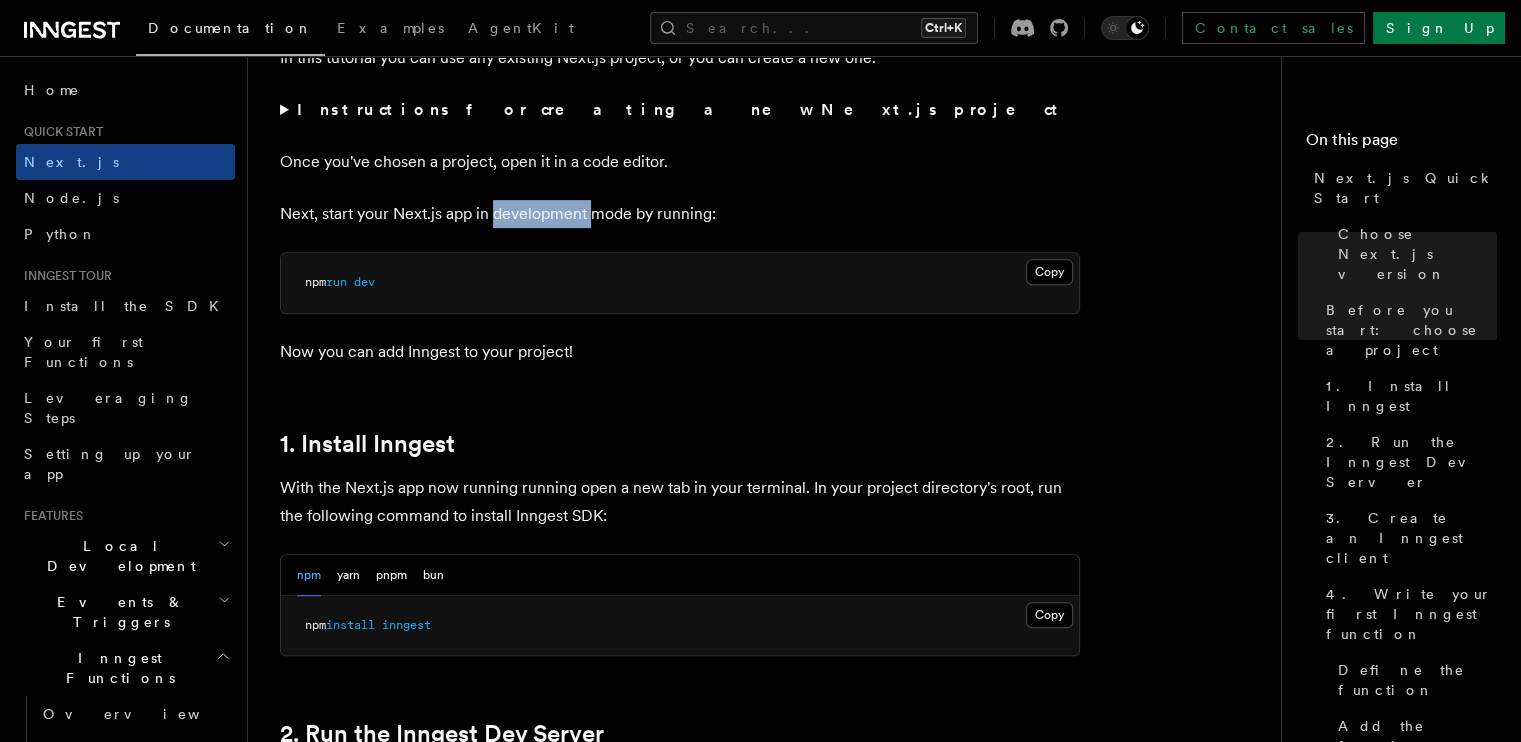 click on "Next, start your Next.js app in development mode by running:" at bounding box center [680, 214] 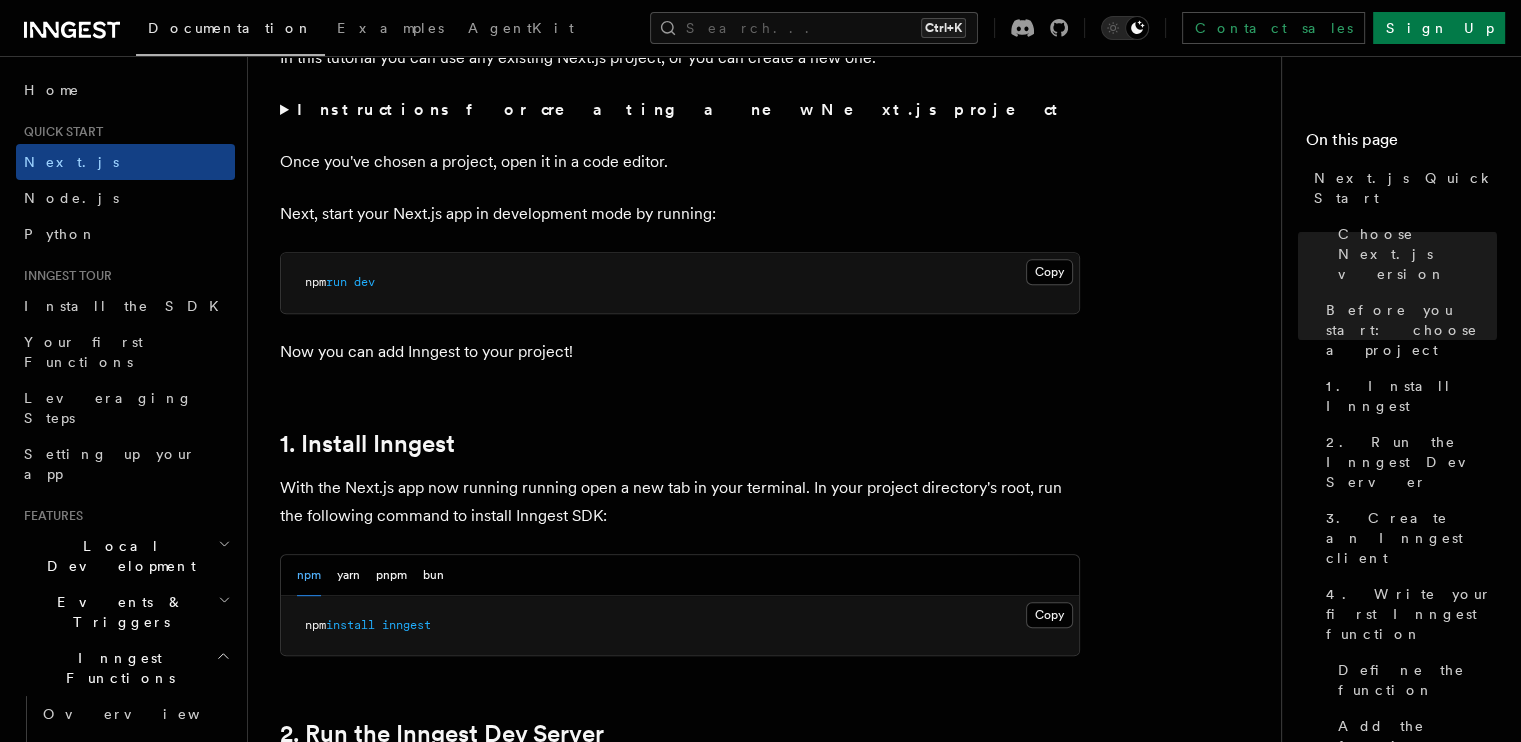 click on "Next, start your Next.js app in development mode by running:" at bounding box center (680, 214) 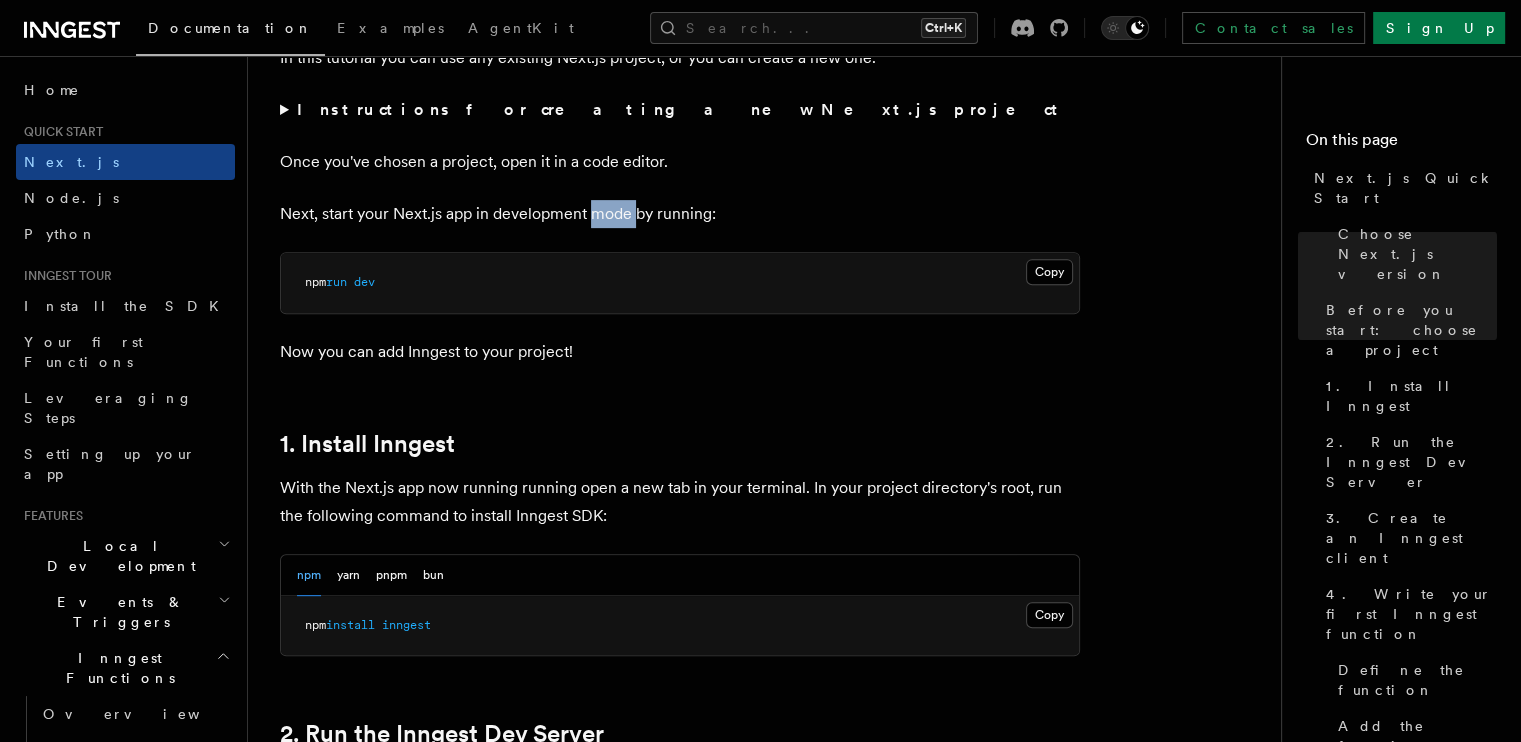 click on "Next, start your Next.js app in development mode by running:" at bounding box center [680, 214] 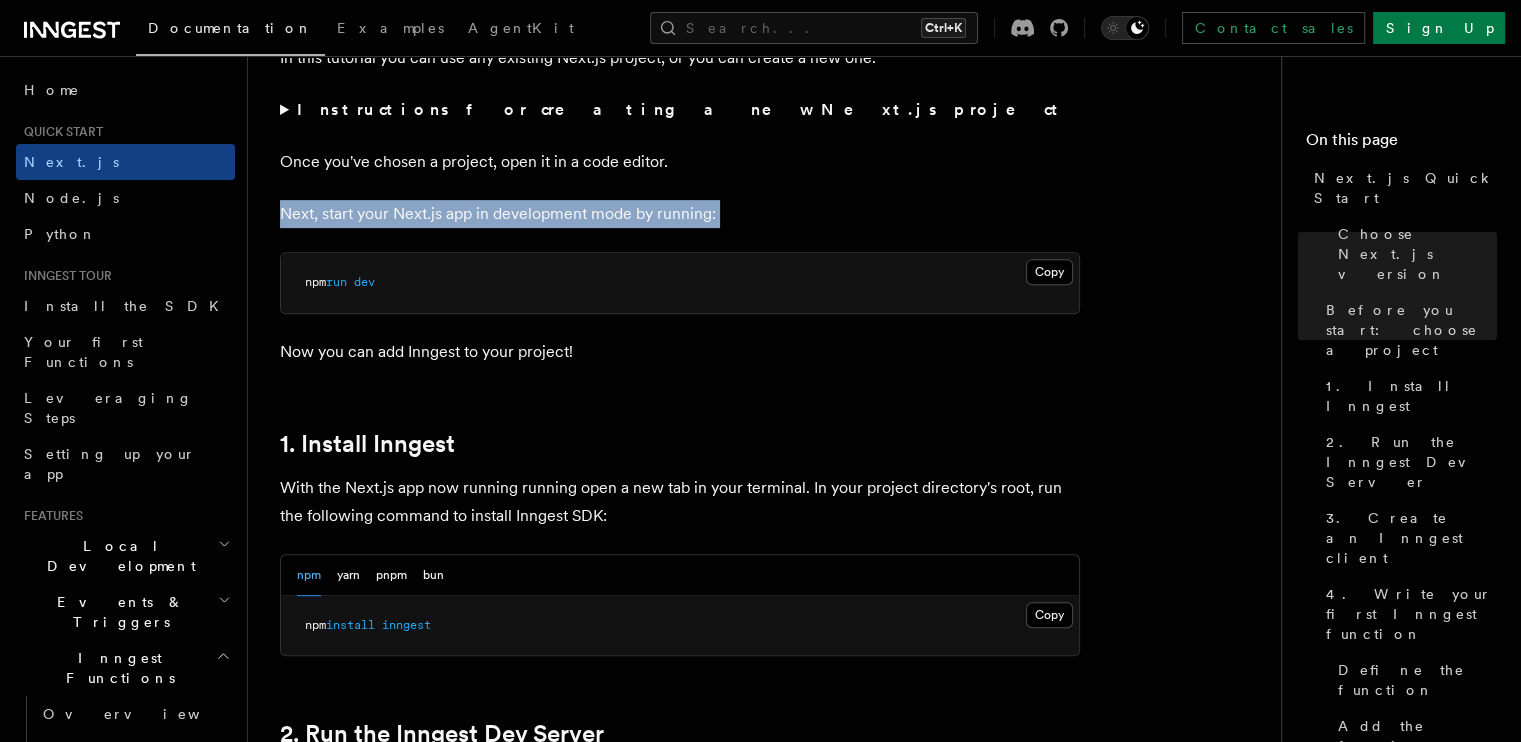 click on "Next, start your Next.js app in development mode by running:" at bounding box center [680, 214] 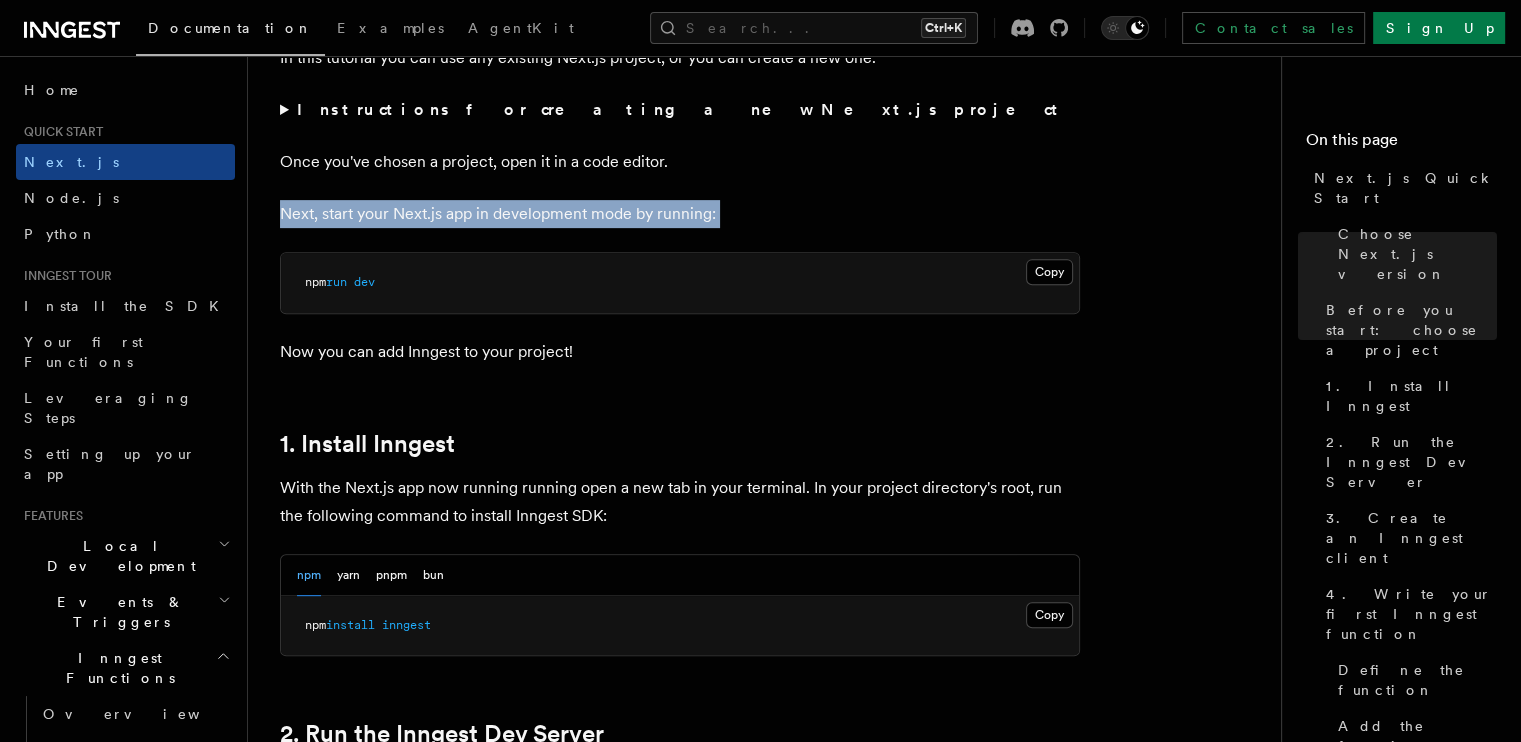 scroll, scrollTop: 864, scrollLeft: 0, axis: vertical 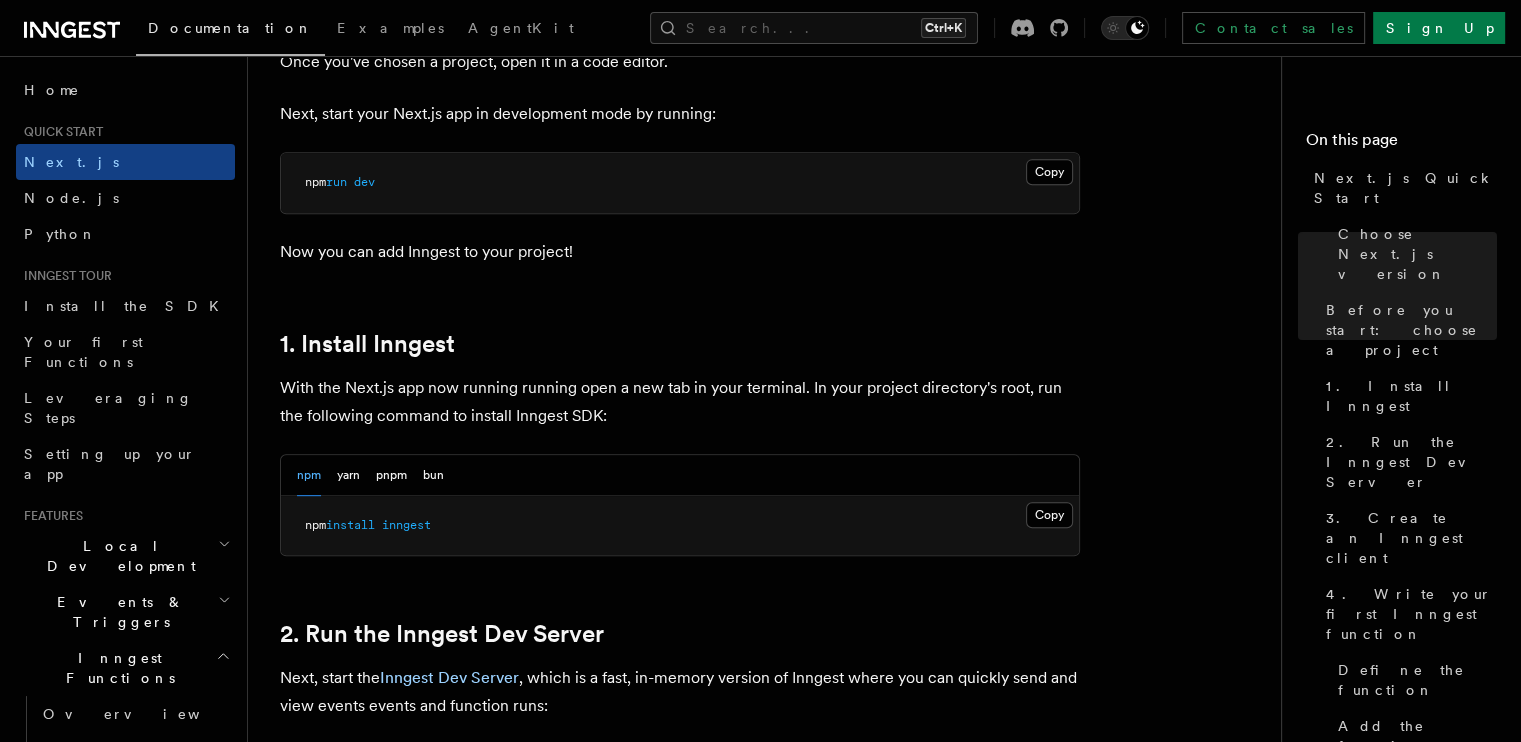 click on "Now you can add Inngest to your project!" at bounding box center (680, 252) 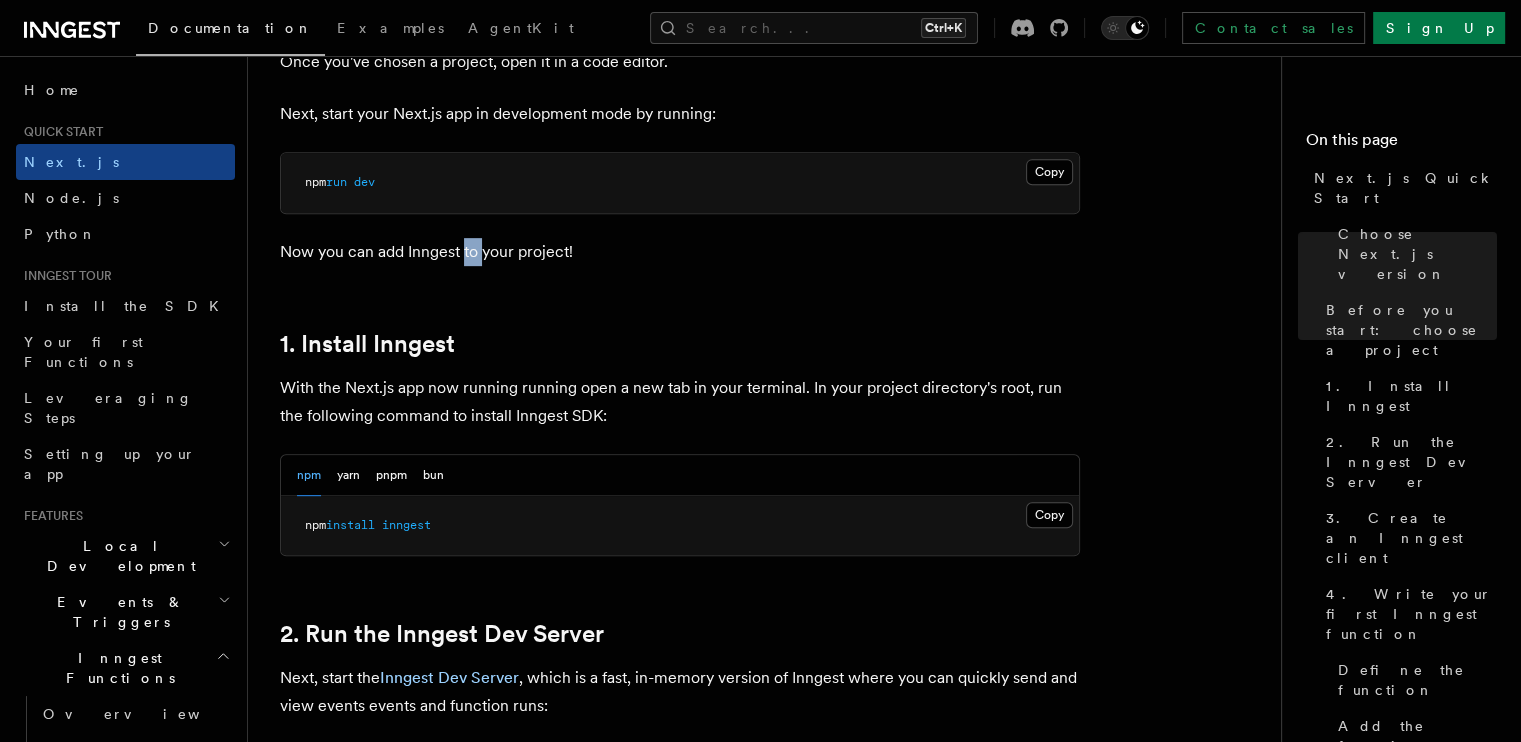 click on "Now you can add Inngest to your project!" at bounding box center (680, 252) 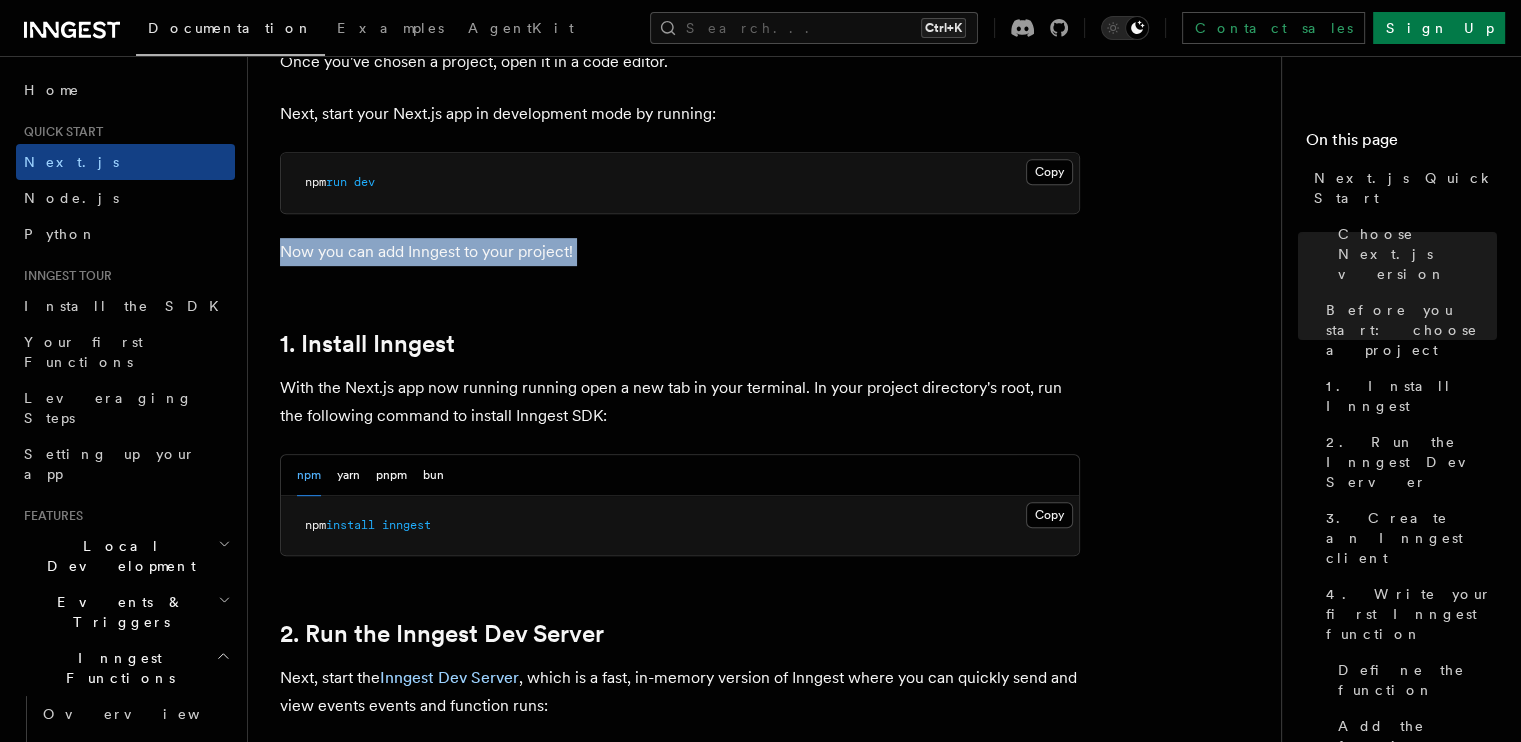 click on "Now you can add Inngest to your project!" at bounding box center (680, 252) 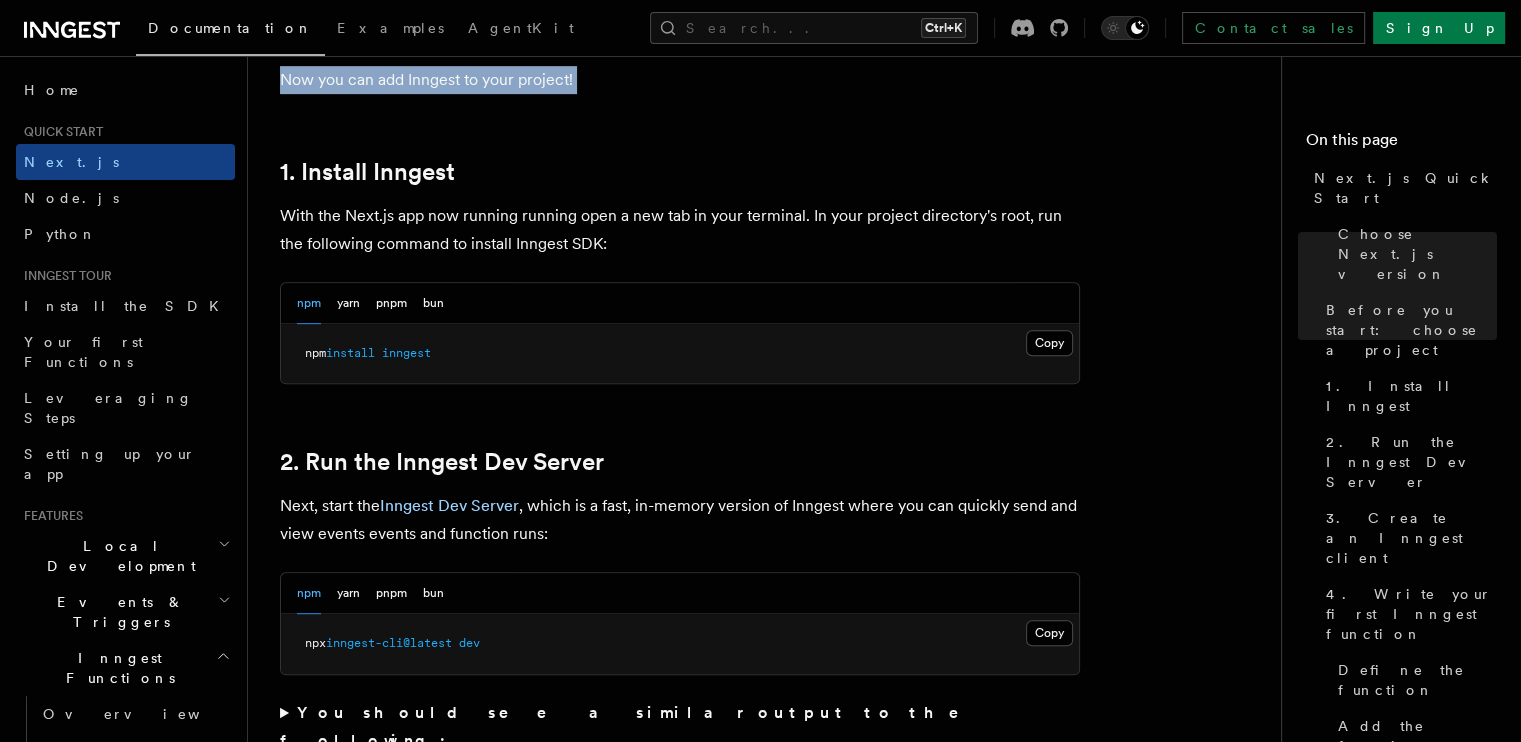 scroll, scrollTop: 1064, scrollLeft: 0, axis: vertical 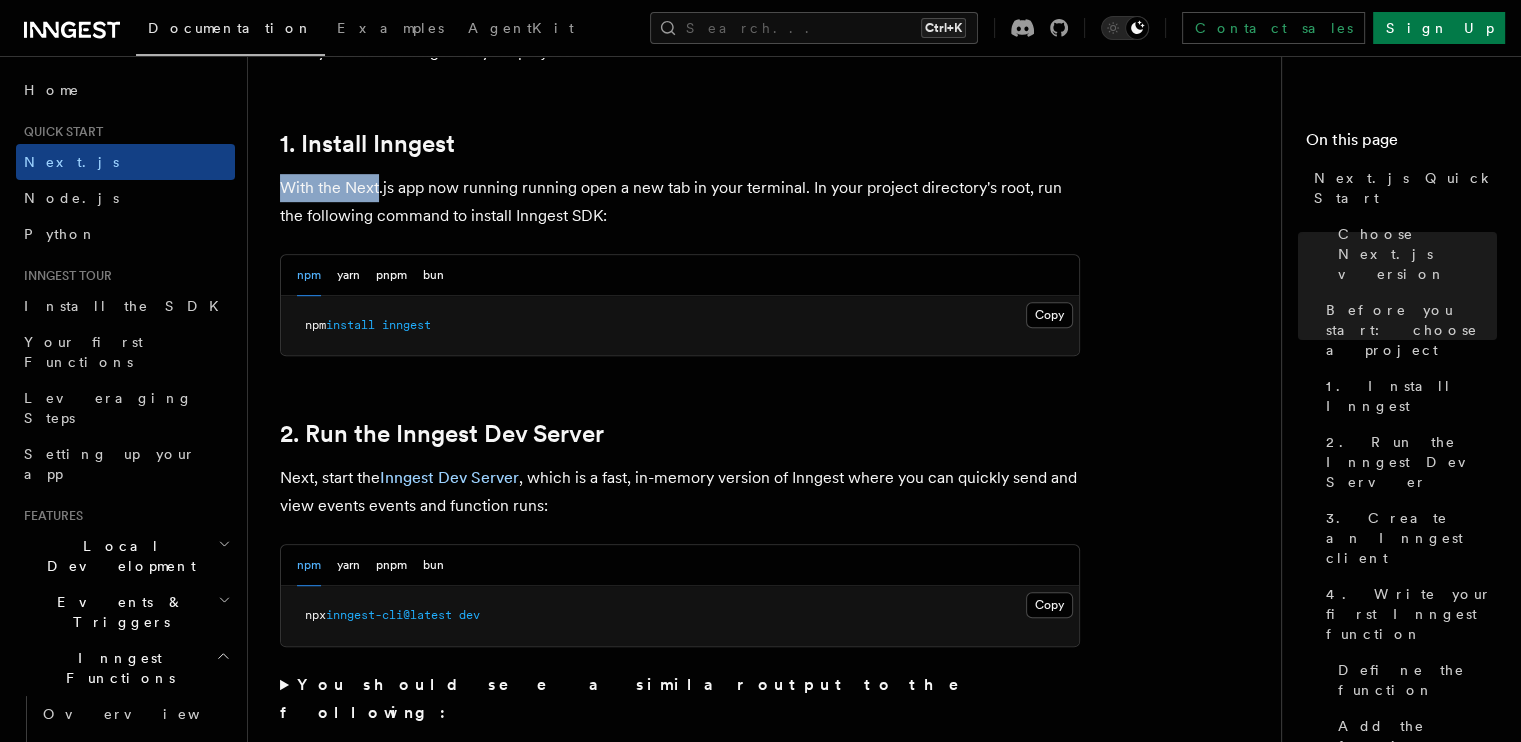 drag, startPoint x: 276, startPoint y: 191, endPoint x: 376, endPoint y: 191, distance: 100 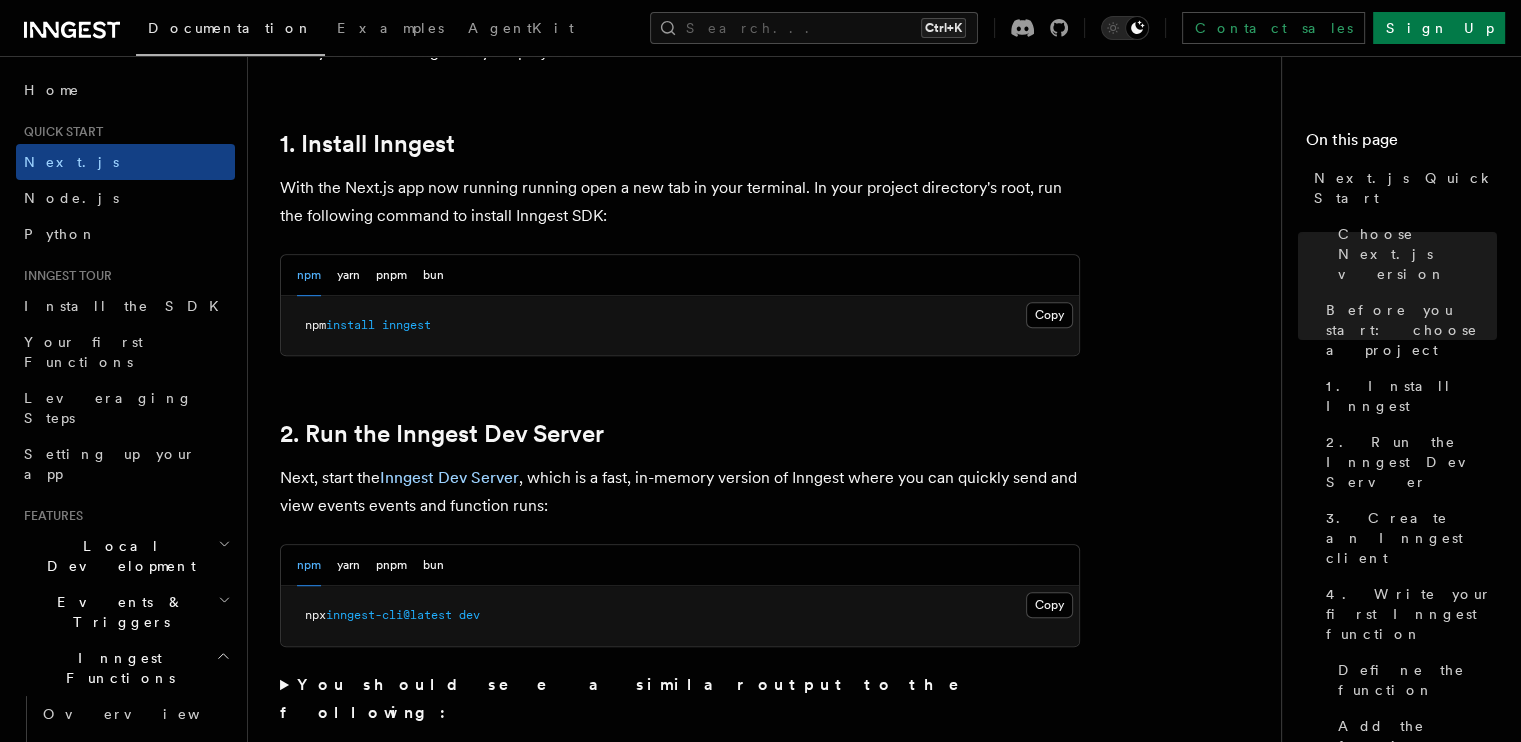 click on "With the Next.js app now running running open a new tab in your terminal. In your project directory's root, run the following command to install Inngest SDK:" at bounding box center [680, 202] 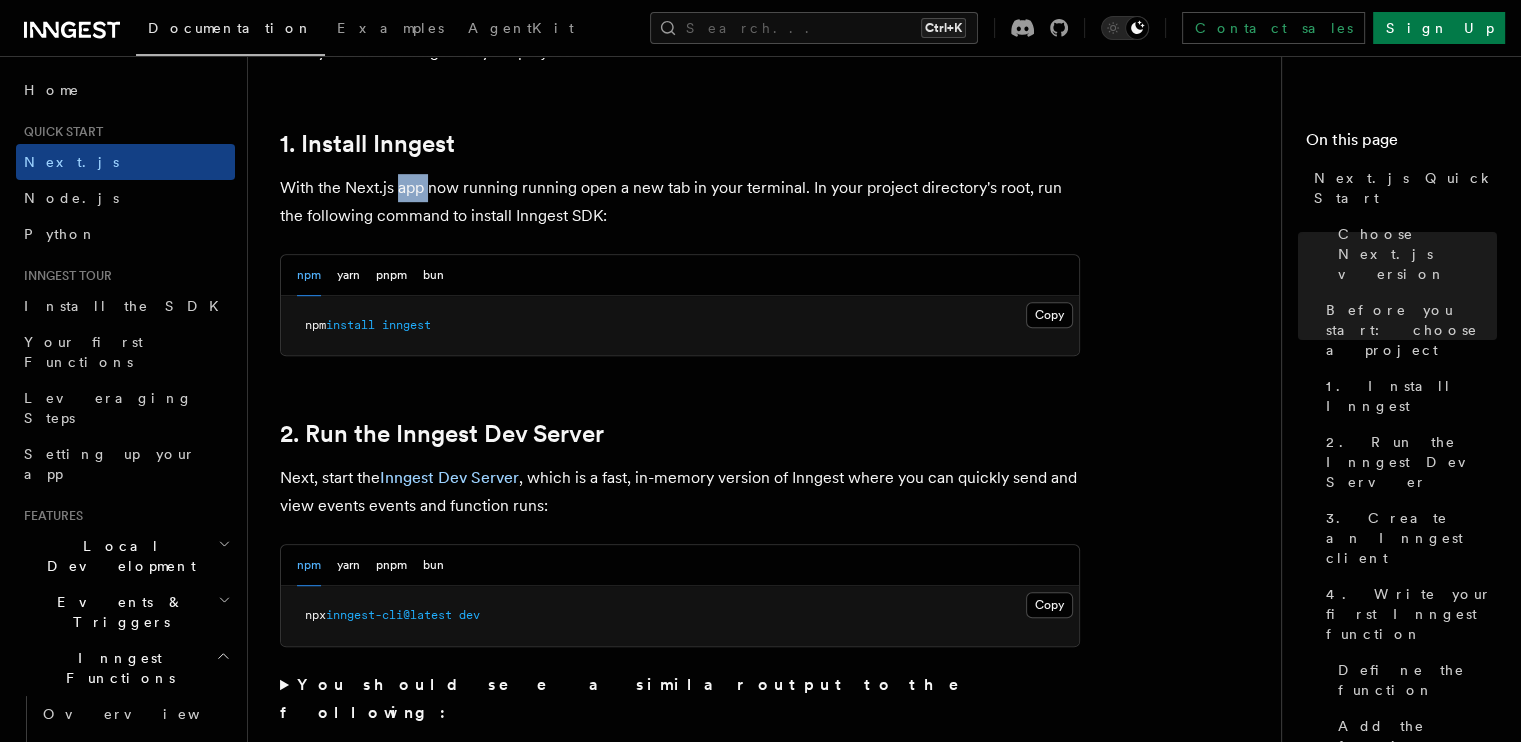 click on "With the Next.js app now running running open a new tab in your terminal. In your project directory's root, run the following command to install Inngest SDK:" at bounding box center (680, 202) 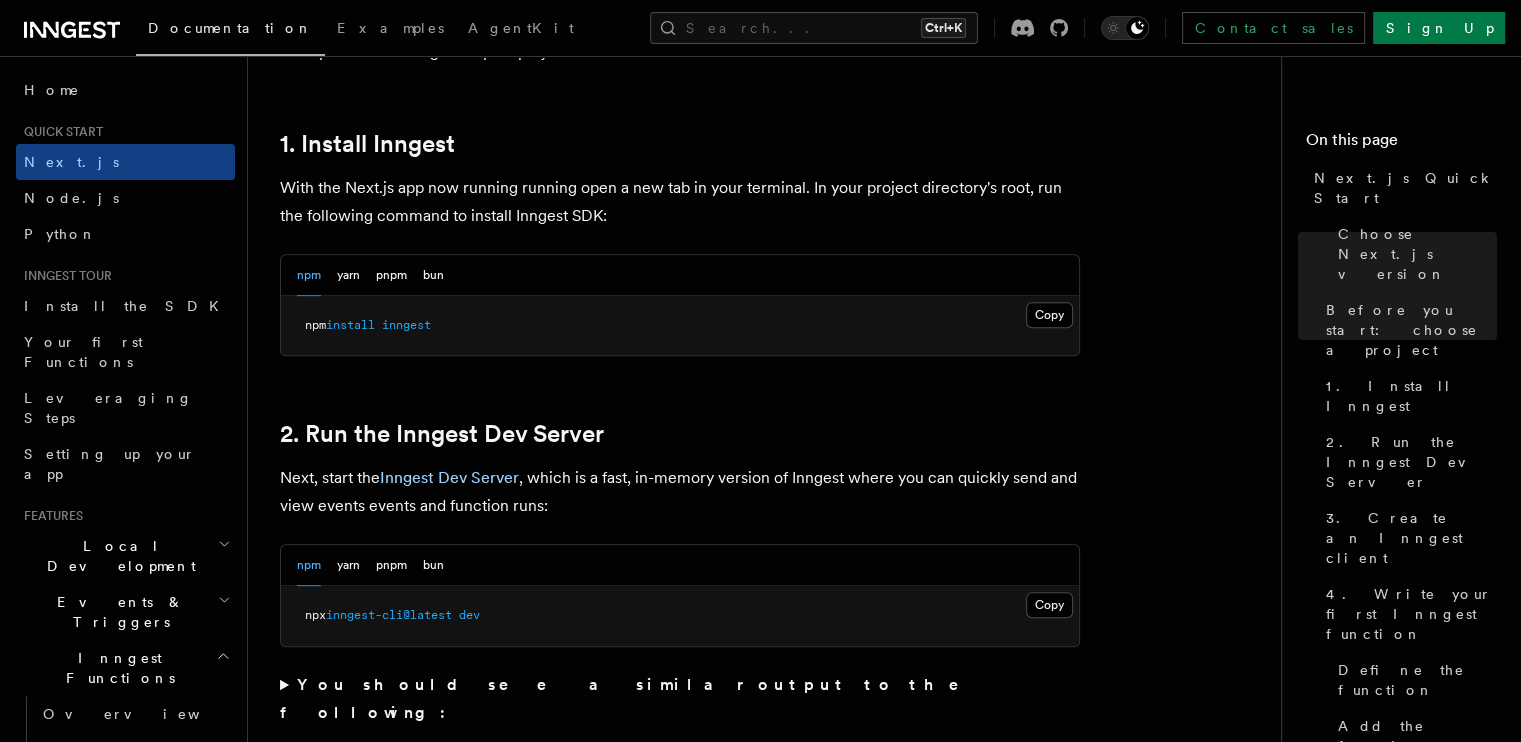 click on "With the Next.js app now running running open a new tab in your terminal. In your project directory's root, run the following command to install Inngest SDK:" at bounding box center [680, 202] 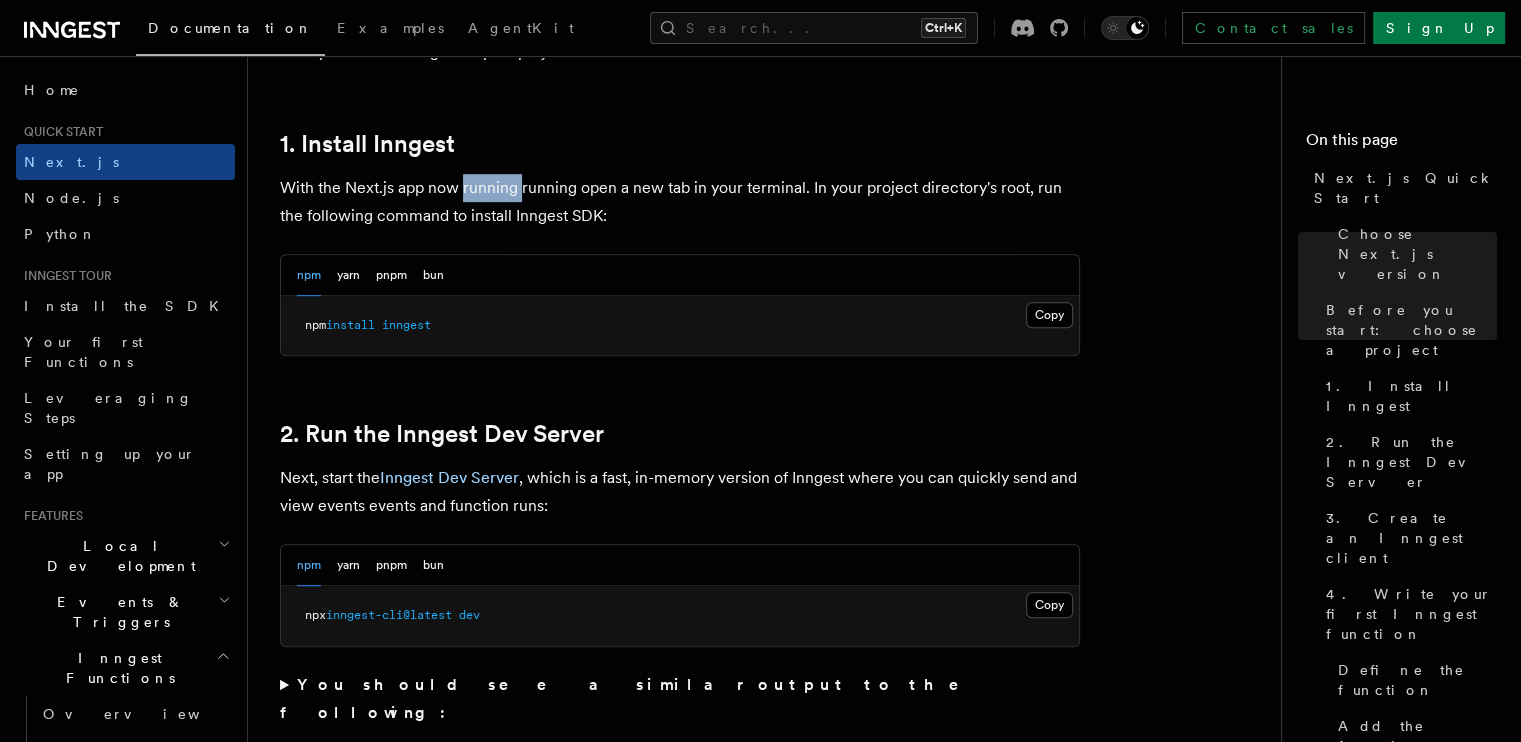 click on "With the Next.js app now running running open a new tab in your terminal. In your project directory's root, run the following command to install Inngest SDK:" at bounding box center [680, 202] 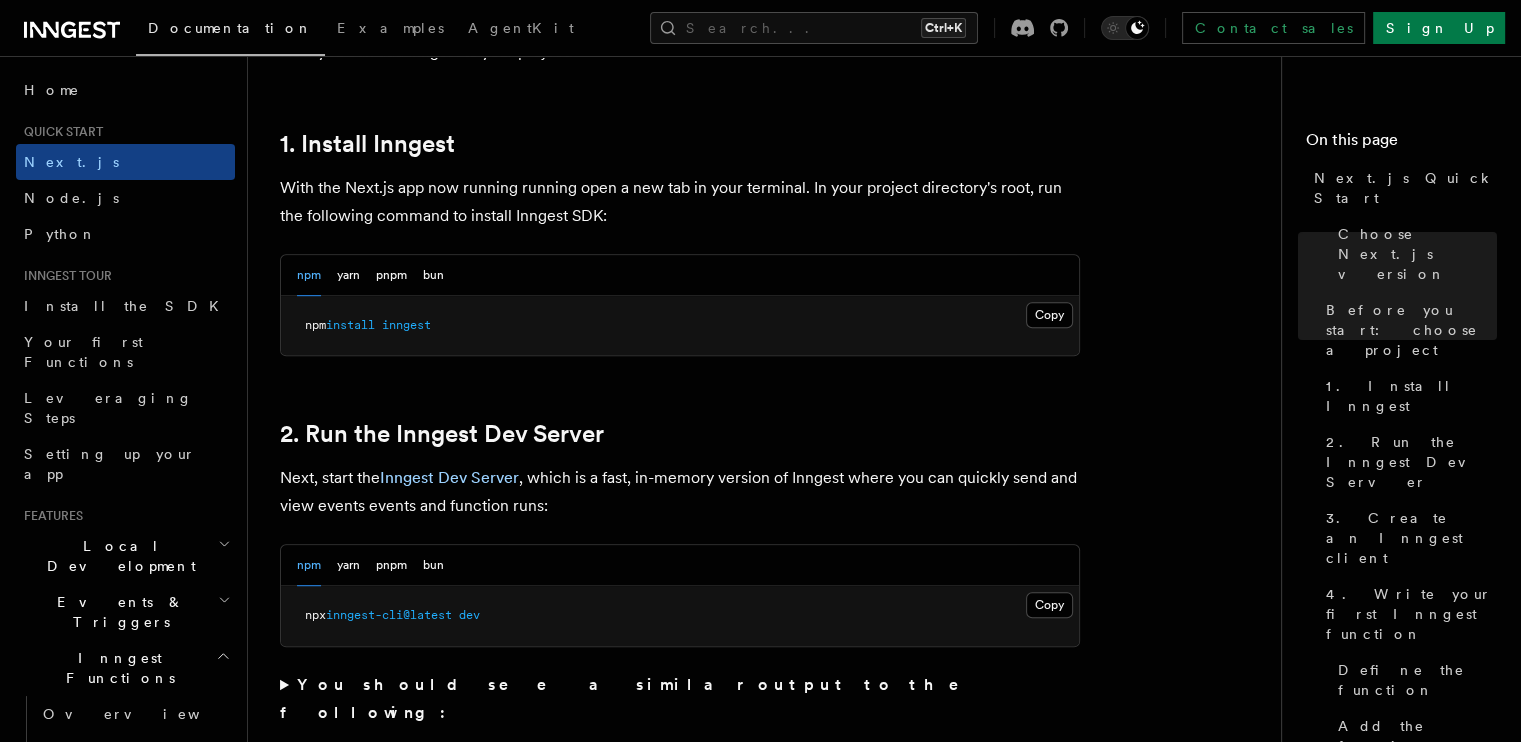 click on "With the Next.js app now running running open a new tab in your terminal. In your project directory's root, run the following command to install Inngest SDK:" at bounding box center [680, 202] 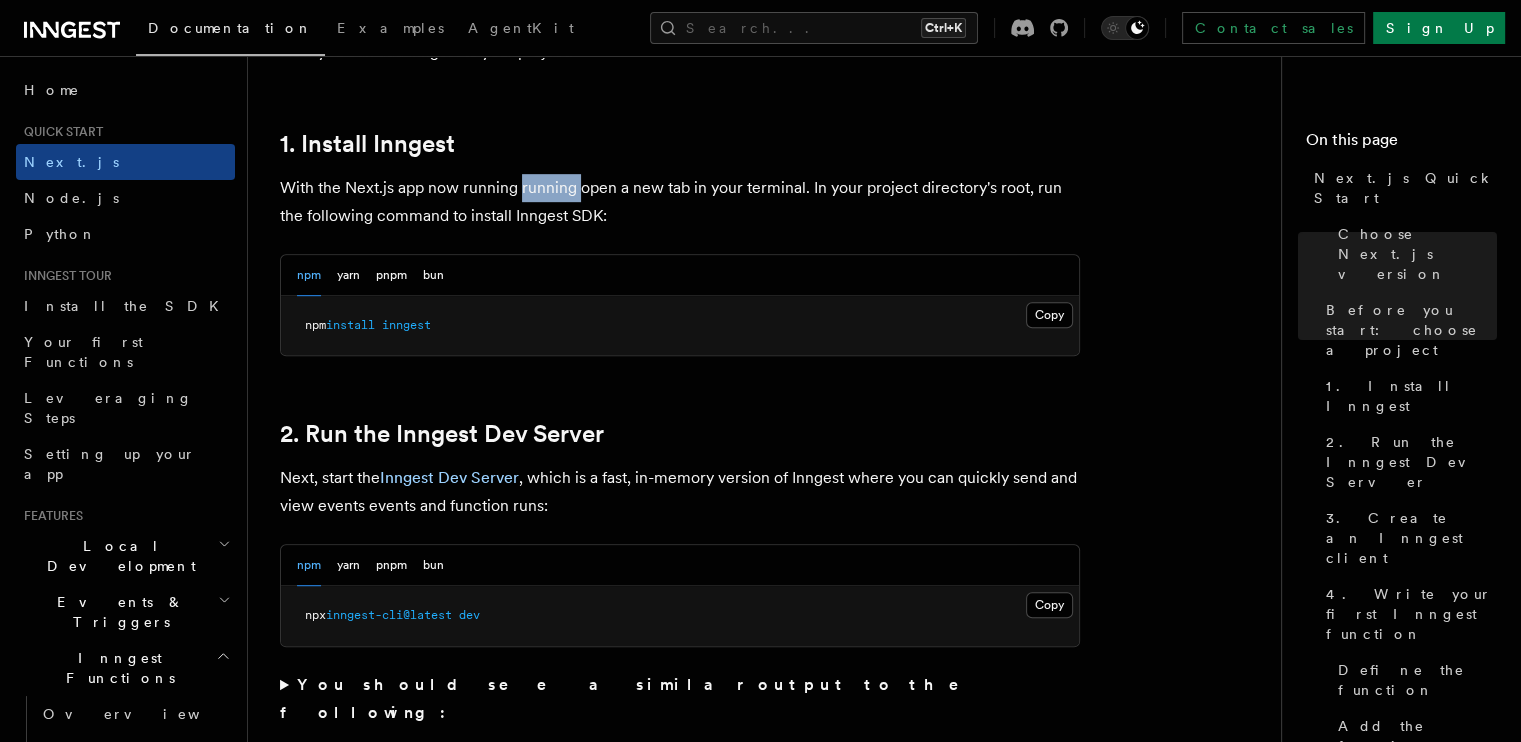 click on "With the Next.js app now running running open a new tab in your terminal. In your project directory's root, run the following command to install Inngest SDK:" at bounding box center [680, 202] 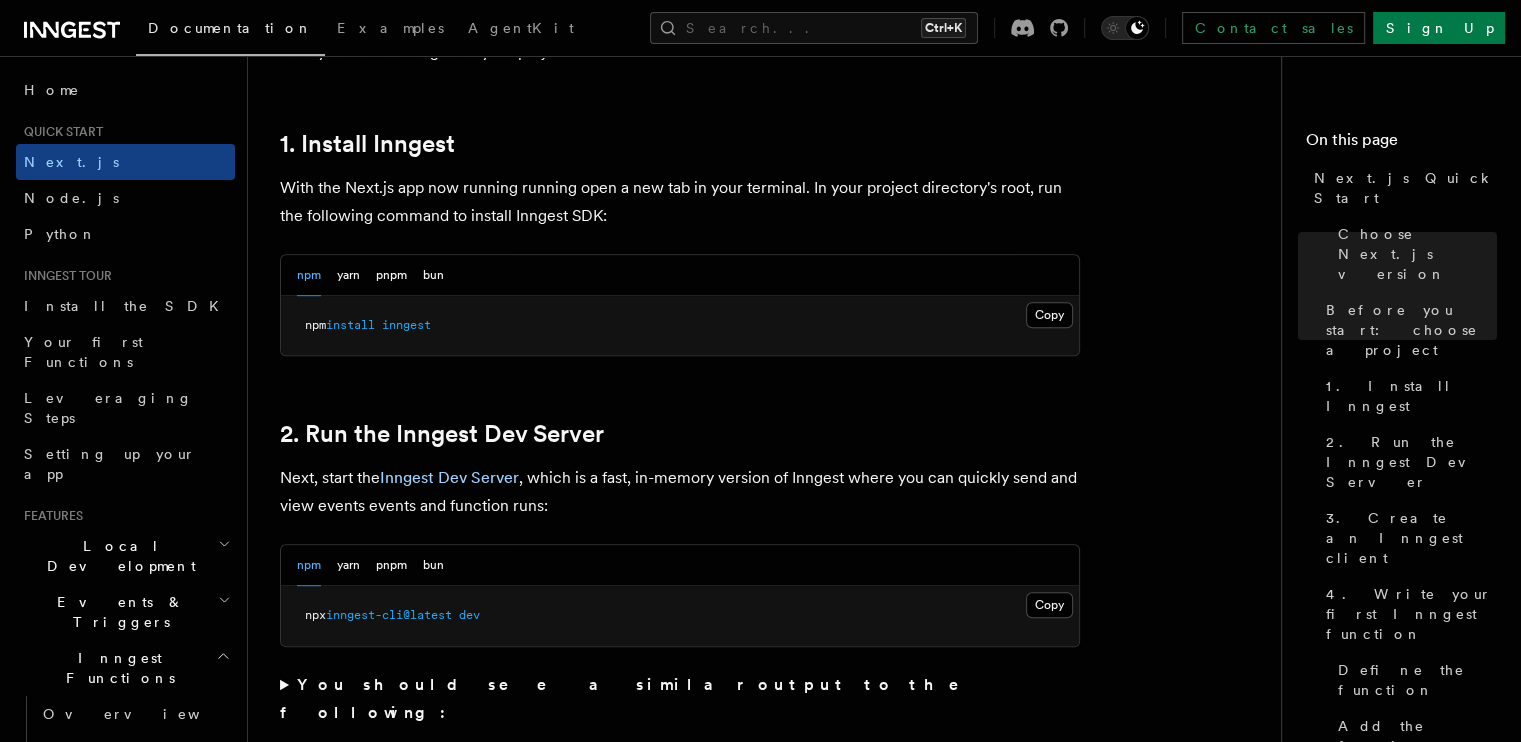 click on "With the Next.js app now running running open a new tab in your terminal. In your project directory's root, run the following command to install Inngest SDK:" at bounding box center [680, 202] 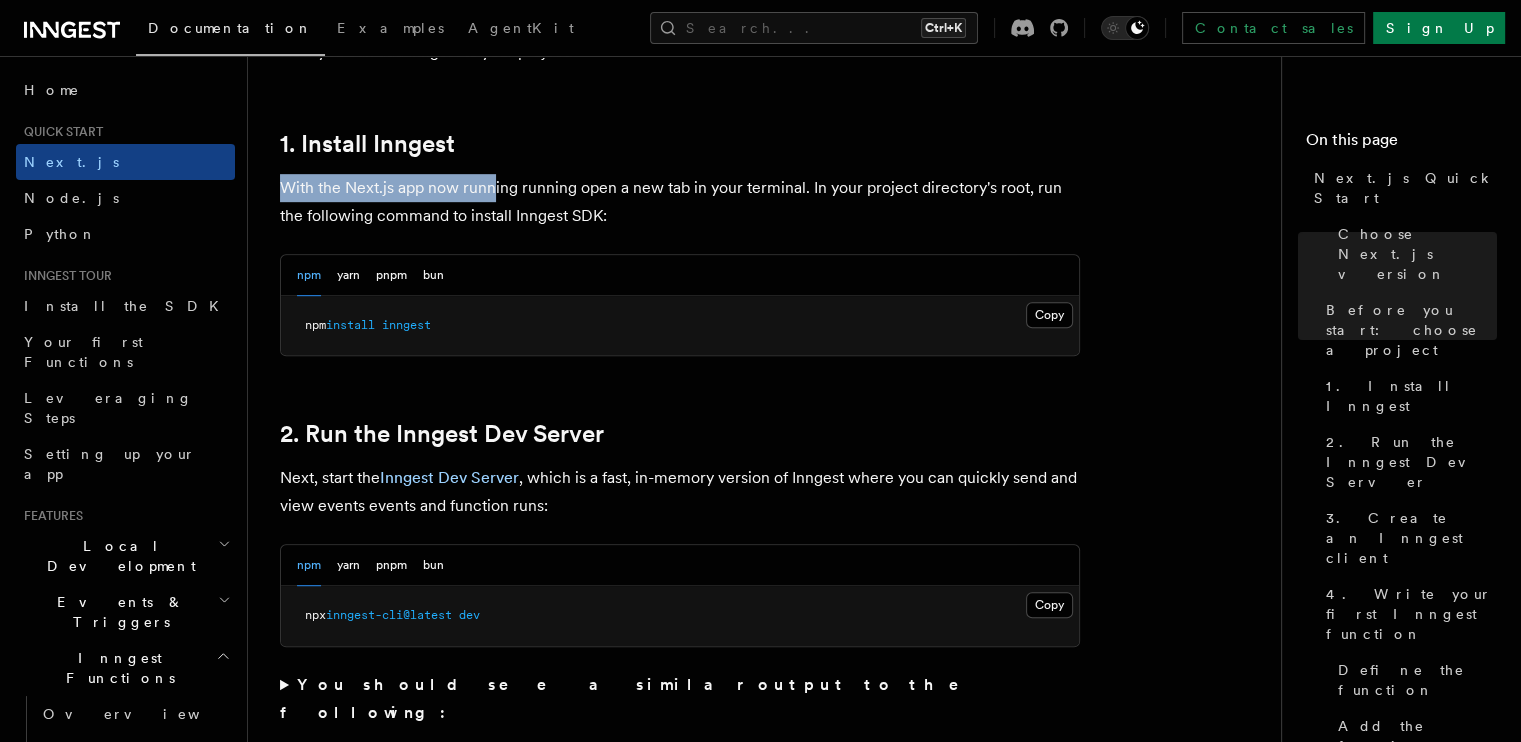 drag, startPoint x: 284, startPoint y: 187, endPoint x: 524, endPoint y: 188, distance: 240.00209 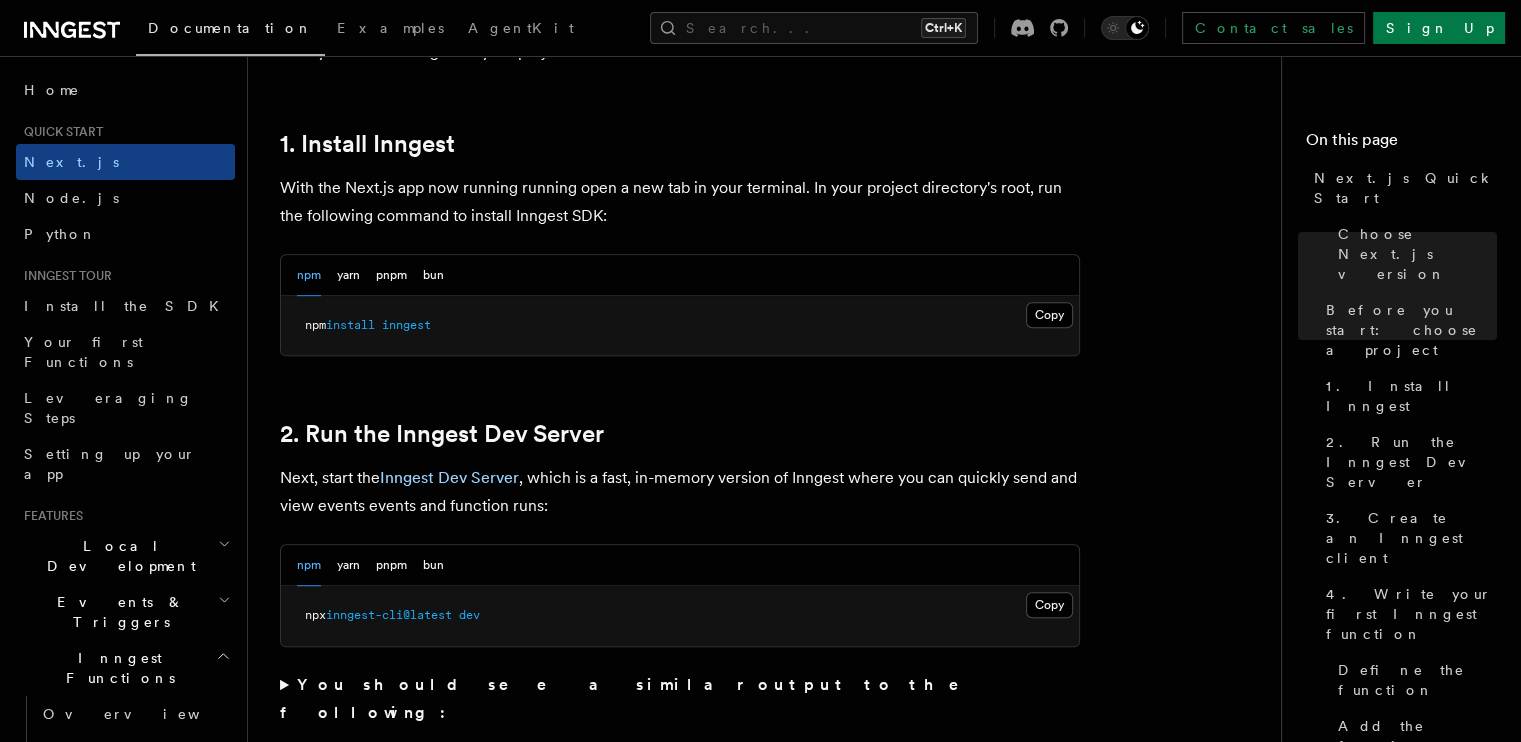 click on "With the Next.js app now running running open a new tab in your terminal. In your project directory's root, run the following command to install Inngest SDK:" at bounding box center [680, 202] 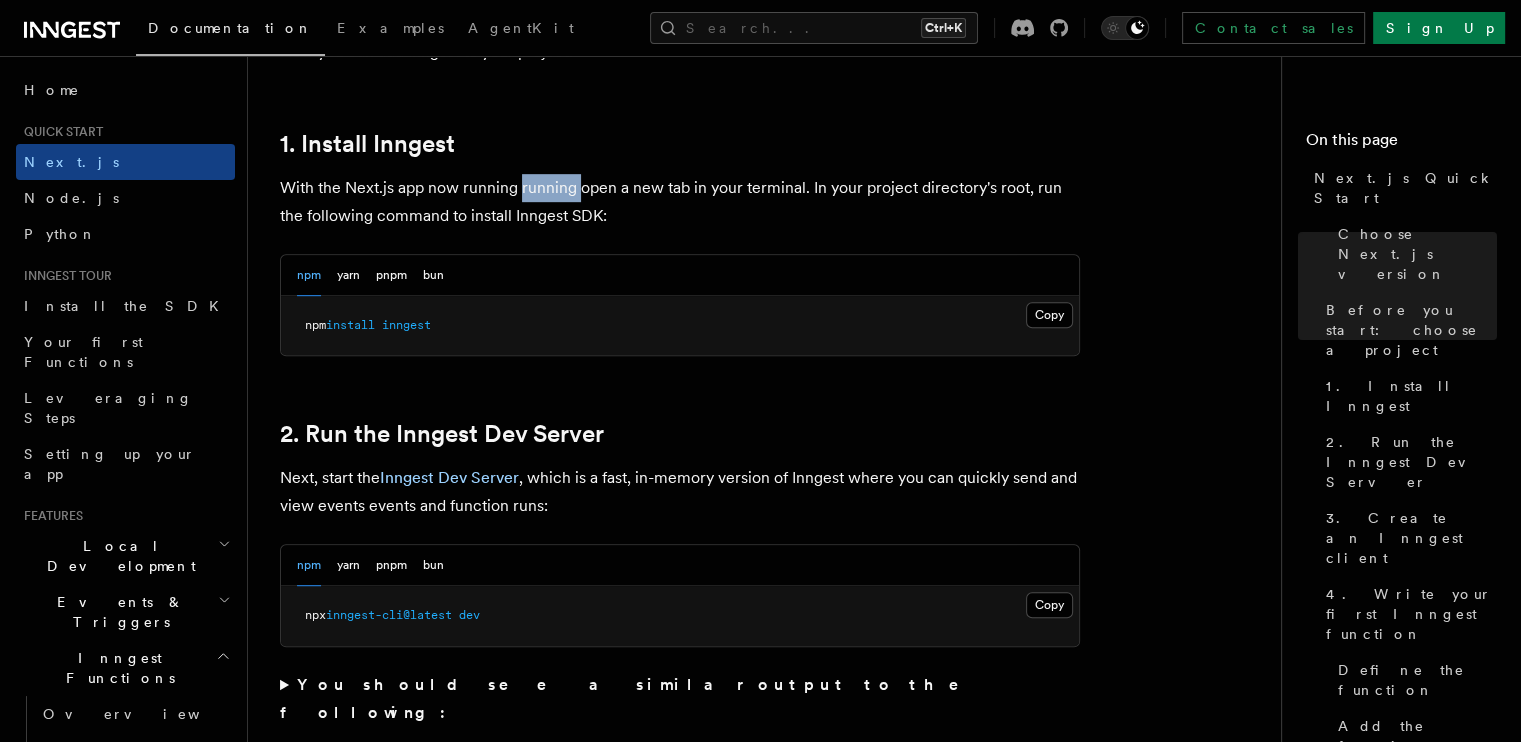 click on "With the Next.js app now running running open a new tab in your terminal. In your project directory's root, run the following command to install Inngest SDK:" at bounding box center (680, 202) 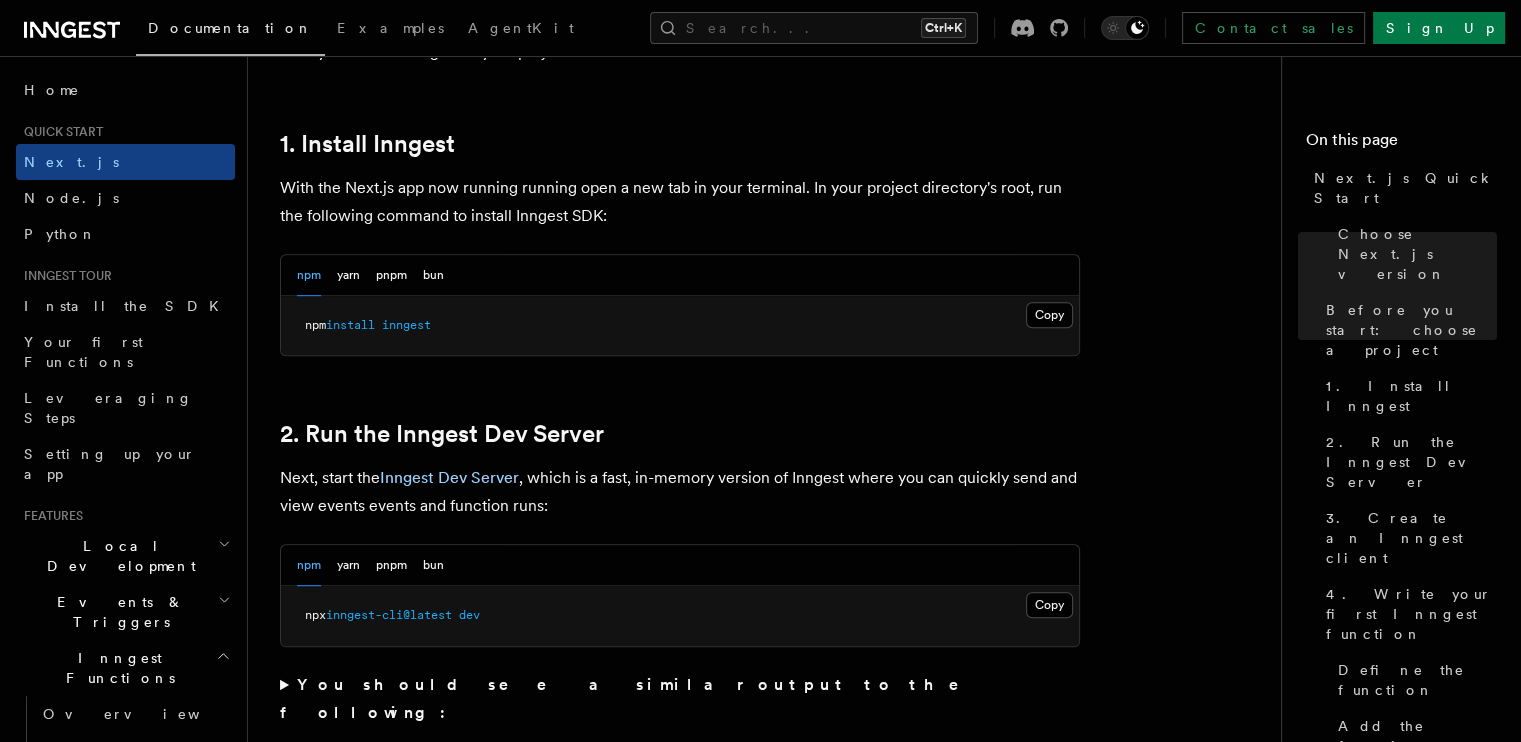 click on "With the Next.js app now running running open a new tab in your terminal. In your project directory's root, run the following command to install Inngest SDK:" at bounding box center [680, 202] 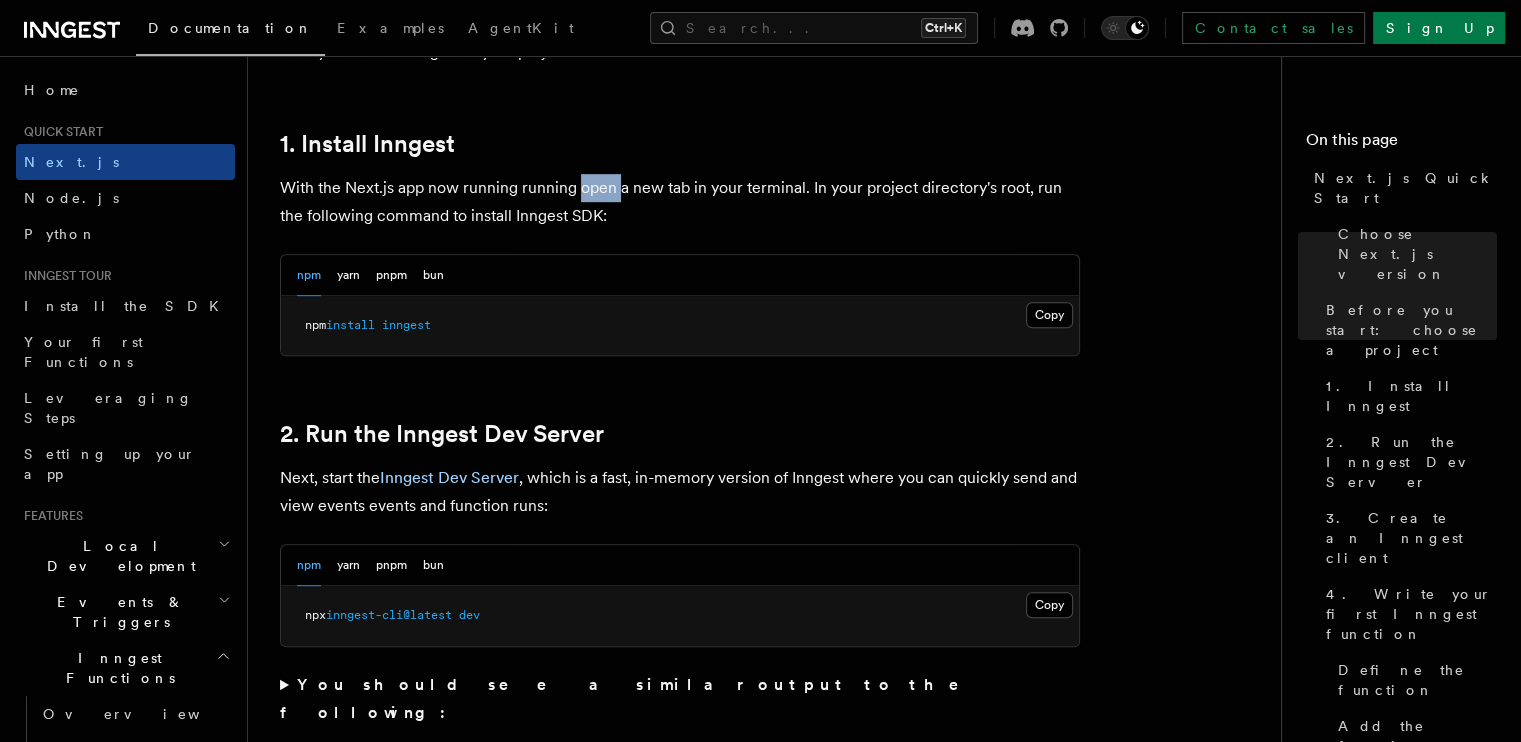 click on "With the Next.js app now running running open a new tab in your terminal. In your project directory's root, run the following command to install Inngest SDK:" at bounding box center [680, 202] 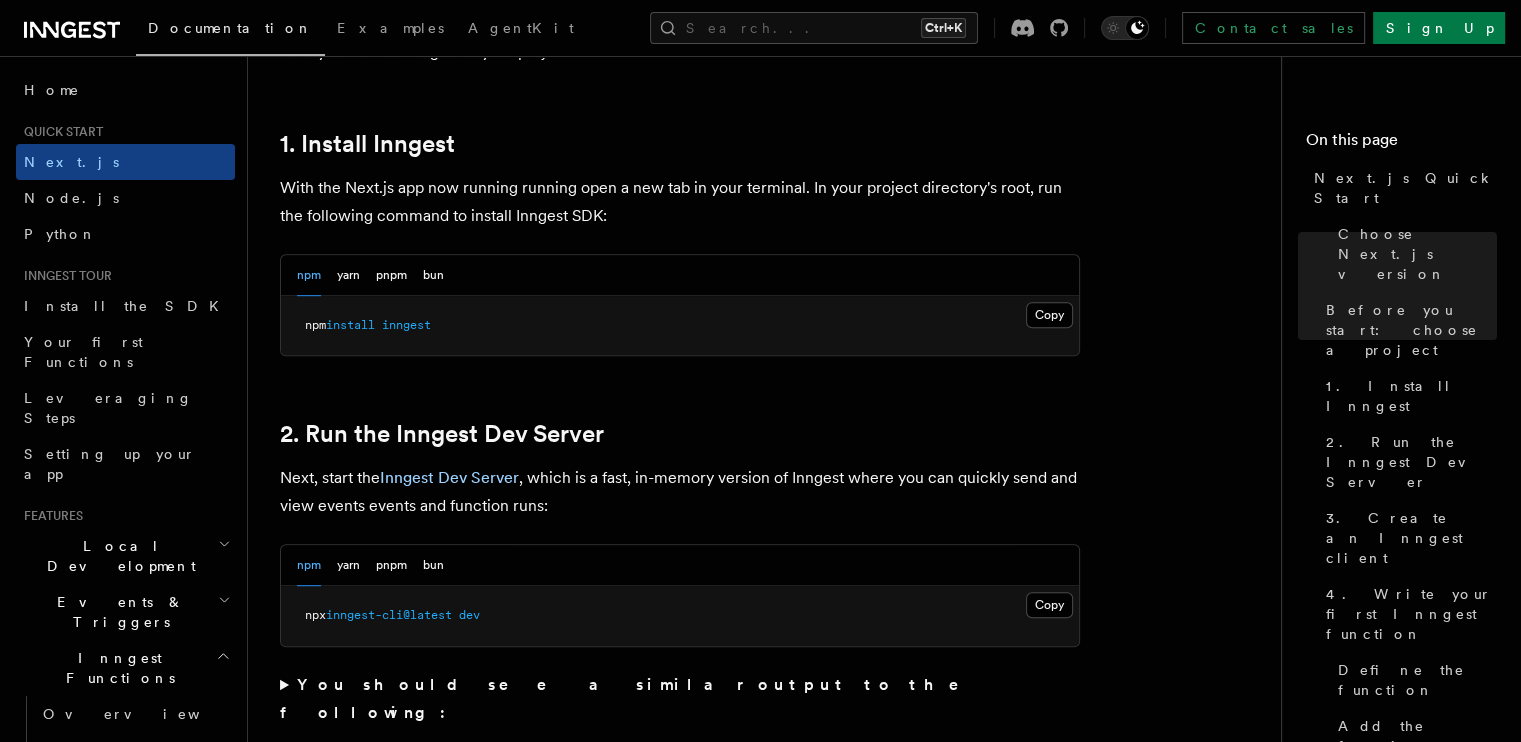 click on "With the Next.js app now running running open a new tab in your terminal. In your project directory's root, run the following command to install Inngest SDK:" at bounding box center (680, 202) 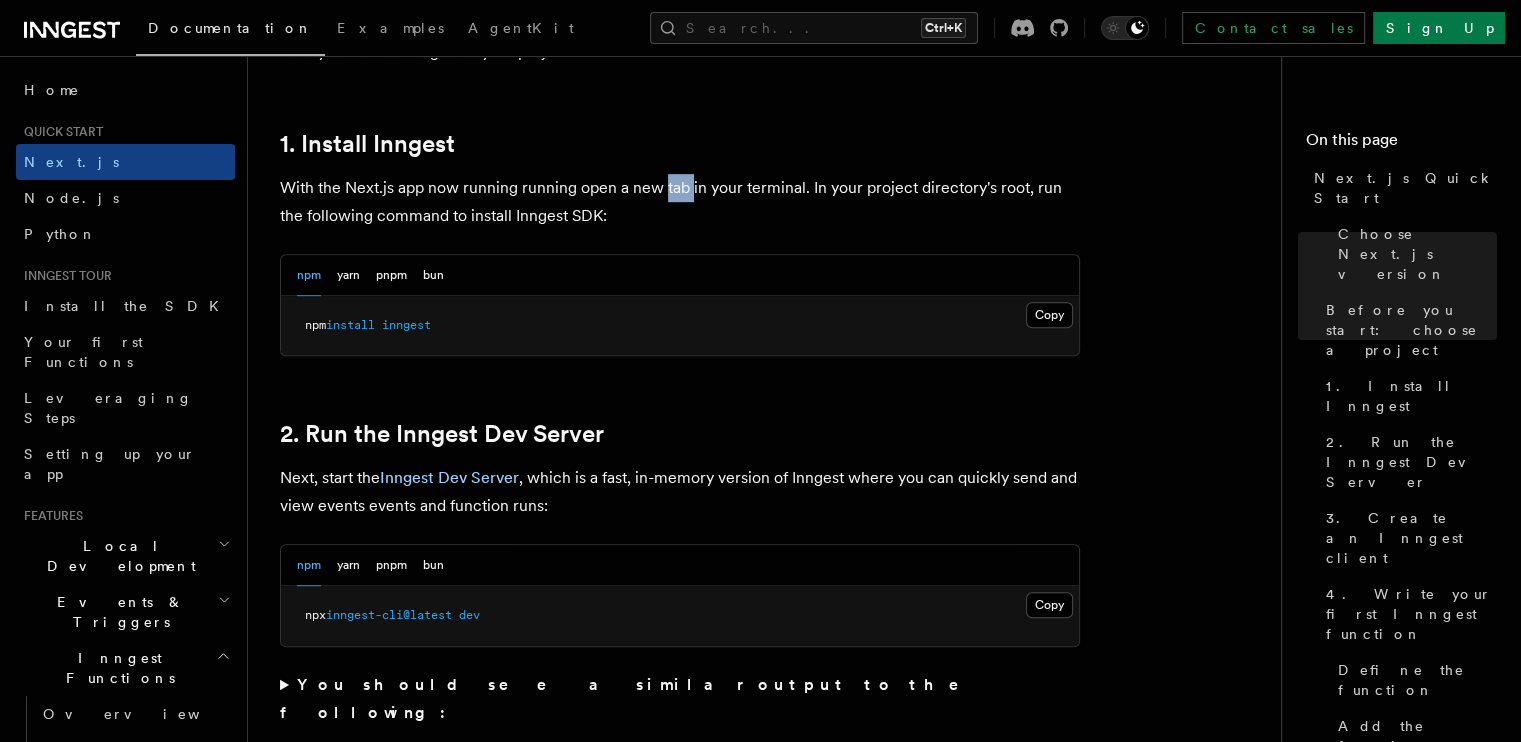 click on "With the Next.js app now running running open a new tab in your terminal. In your project directory's root, run the following command to install Inngest SDK:" at bounding box center [680, 202] 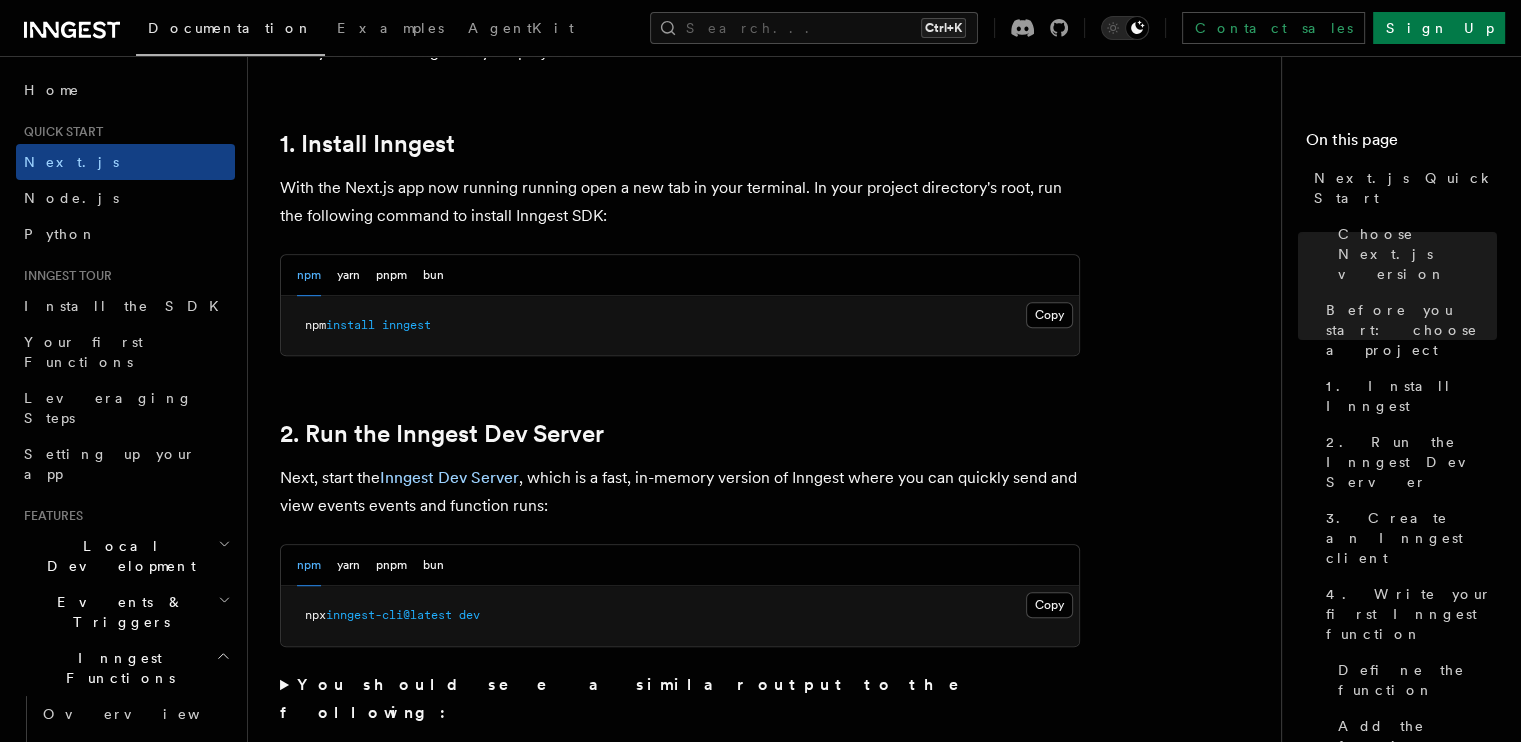 click on "With the Next.js app now running running open a new tab in your terminal. In your project directory's root, run the following command to install Inngest SDK:" at bounding box center (680, 202) 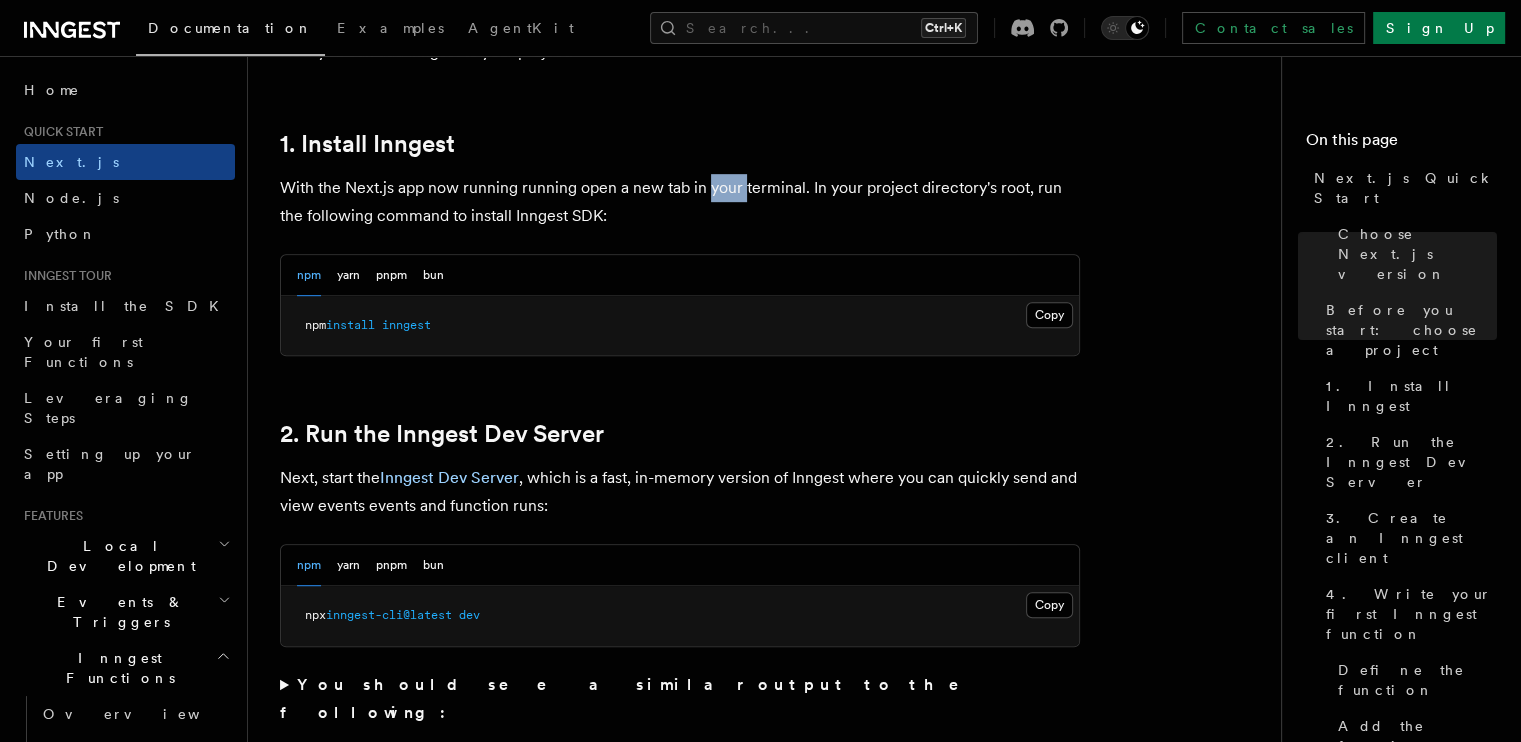 click on "With the Next.js app now running running open a new tab in your terminal. In your project directory's root, run the following command to install Inngest SDK:" at bounding box center (680, 202) 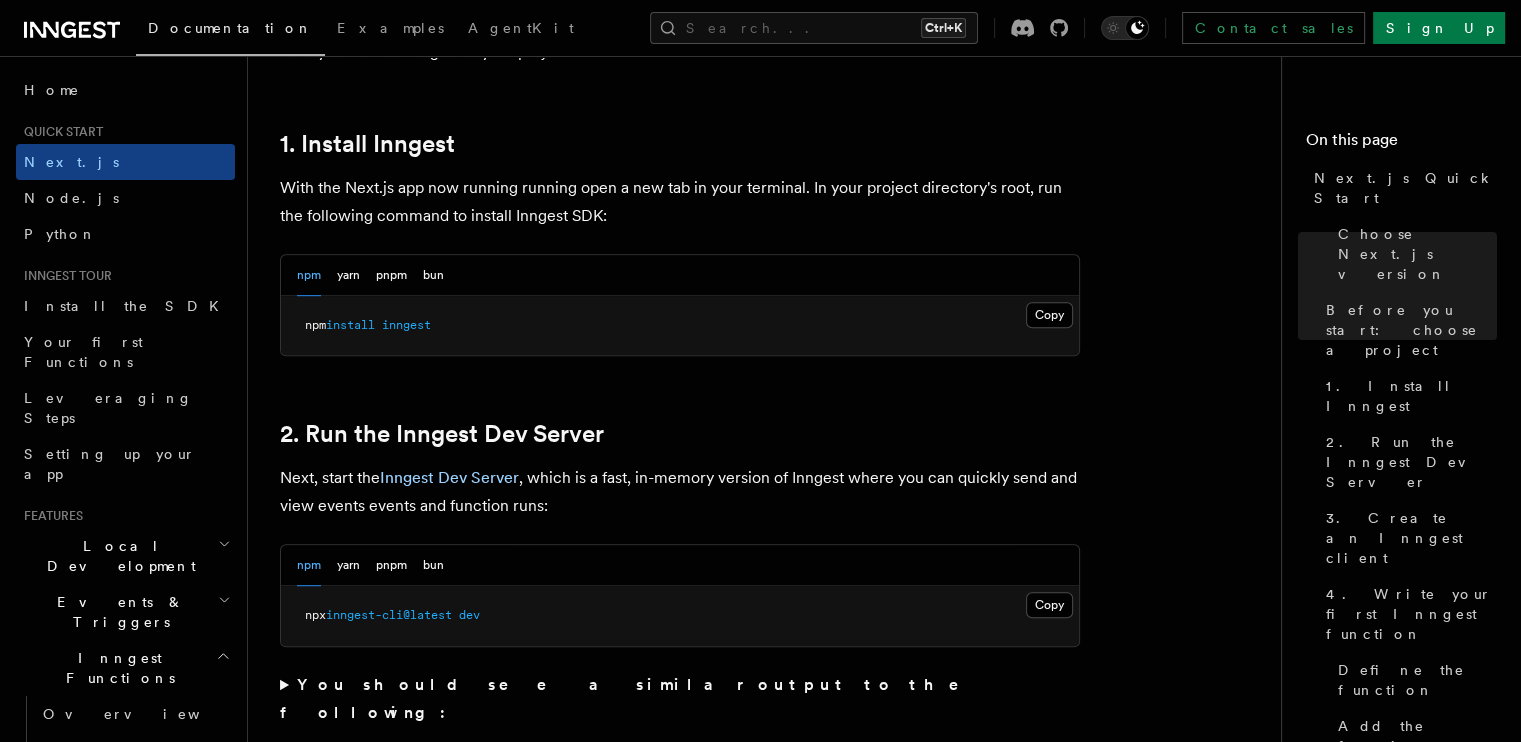click on "With the Next.js app now running running open a new tab in your terminal. In your project directory's root, run the following command to install Inngest SDK:" at bounding box center (680, 202) 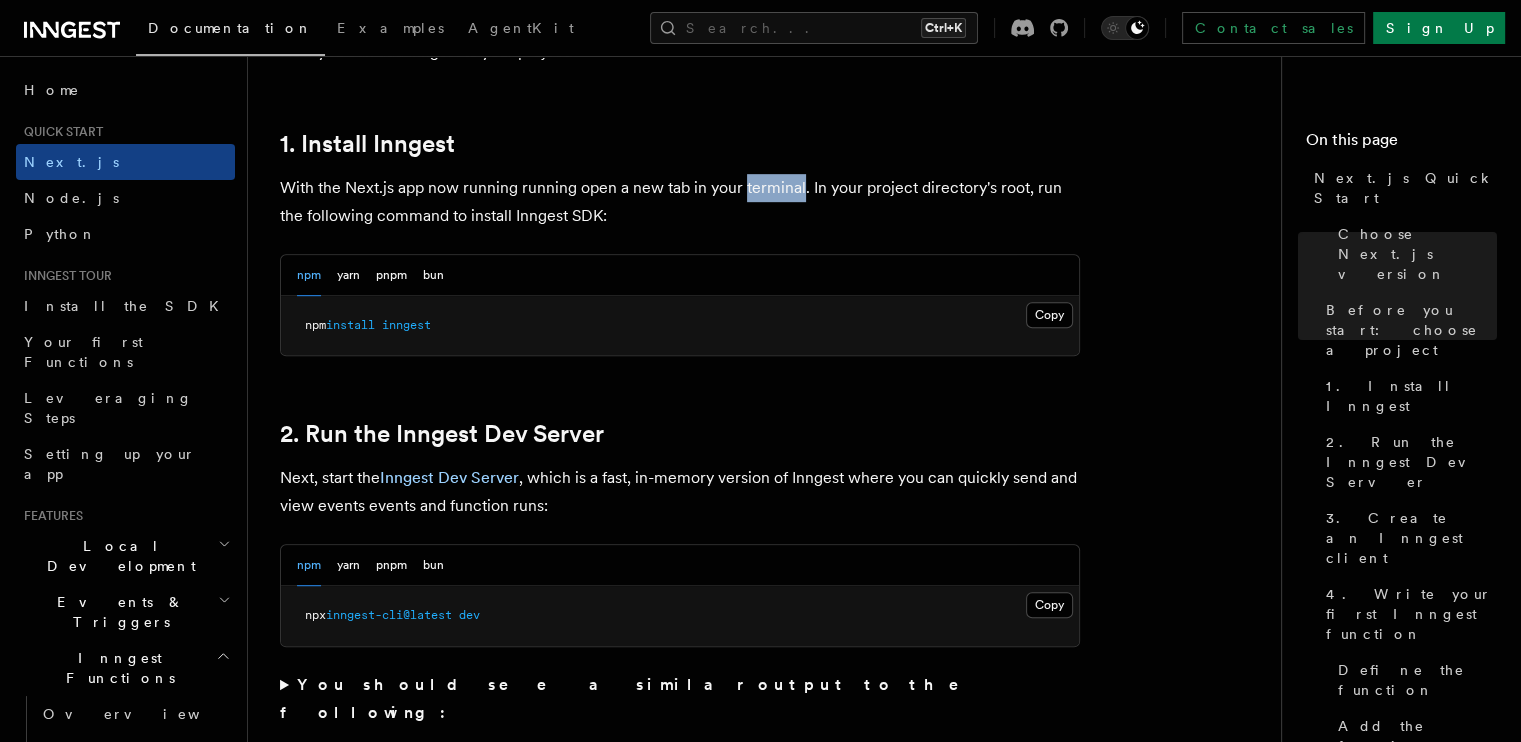 click on "With the Next.js app now running running open a new tab in your terminal. In your project directory's root, run the following command to install Inngest SDK:" at bounding box center [680, 202] 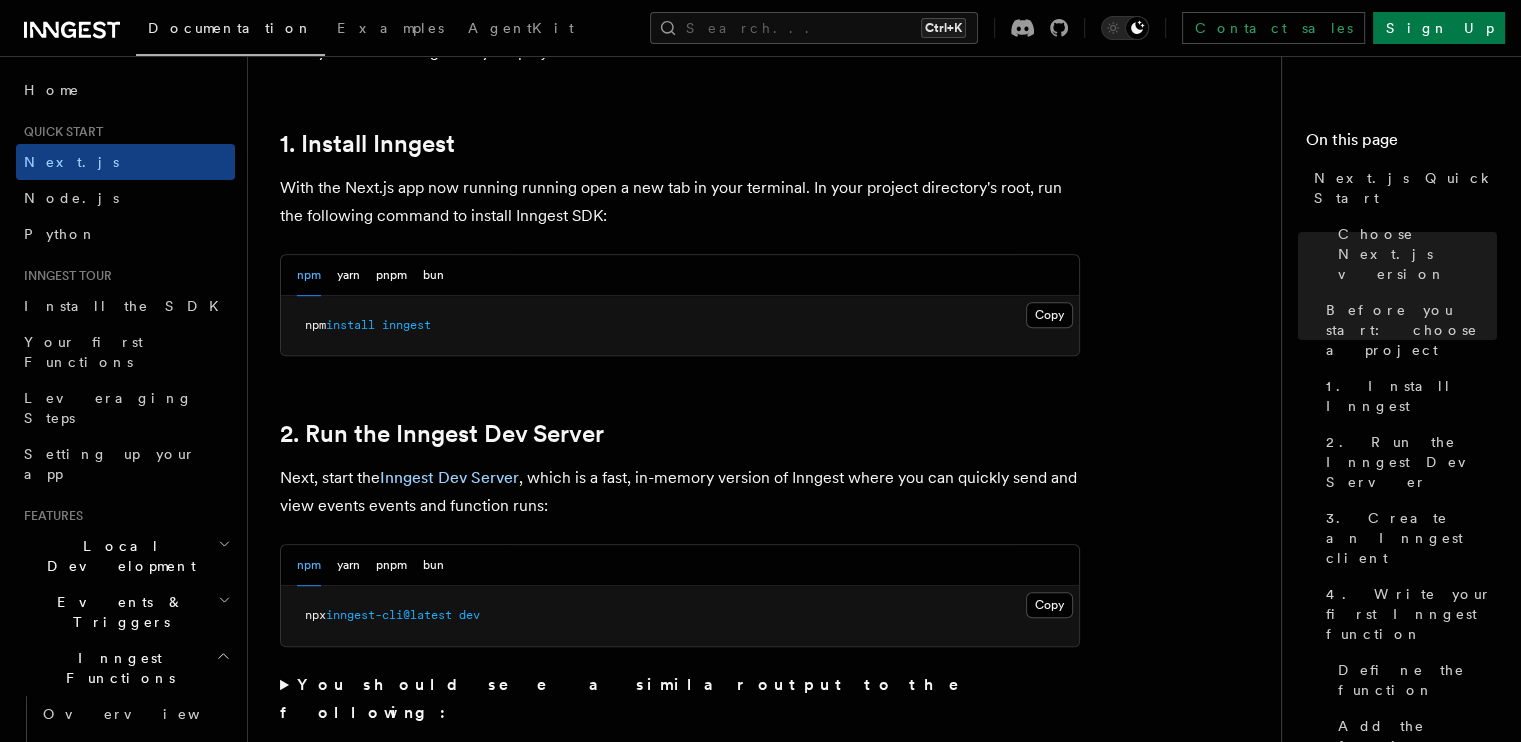 click on "With the Next.js app now running running open a new tab in your terminal. In your project directory's root, run the following command to install Inngest SDK:" at bounding box center [680, 202] 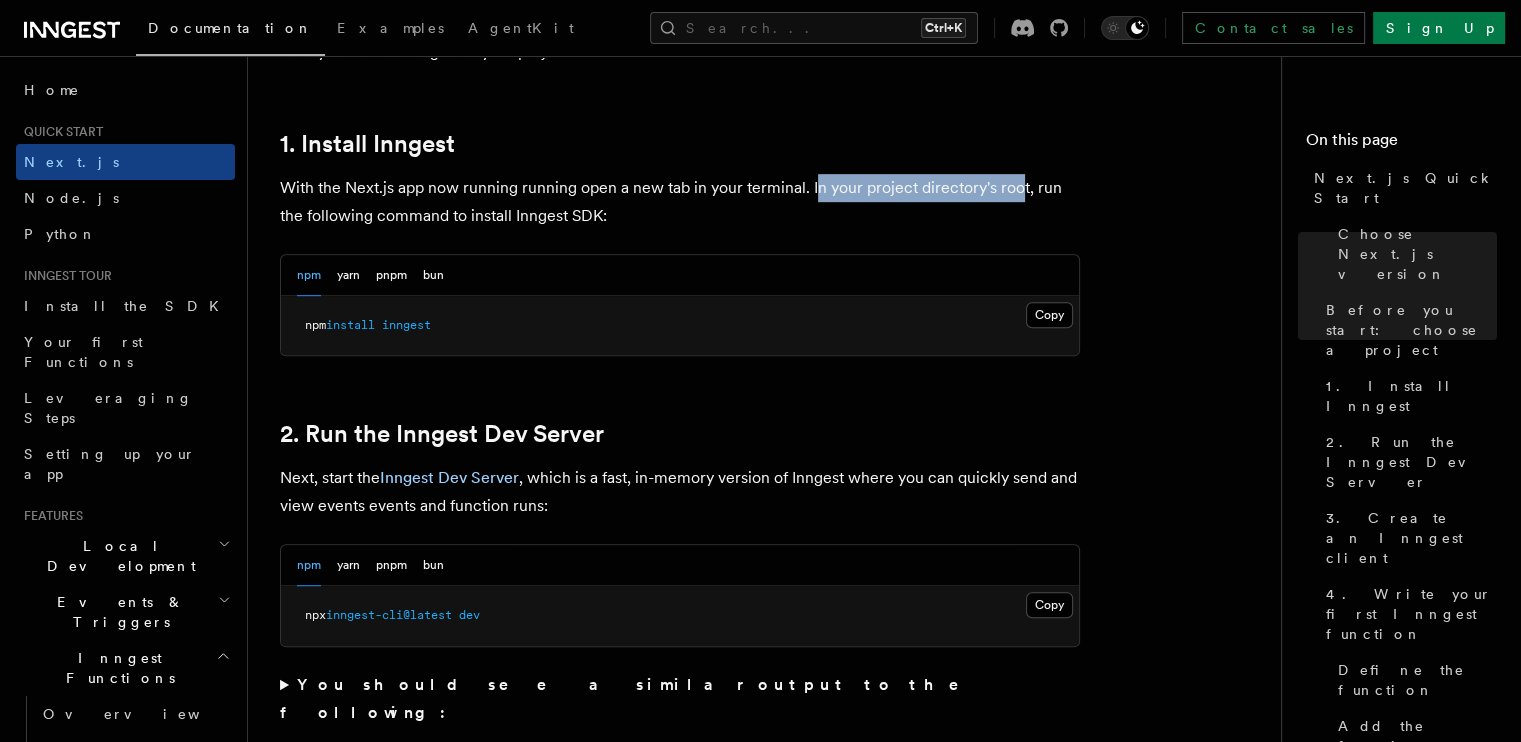 drag, startPoint x: 811, startPoint y: 189, endPoint x: 1020, endPoint y: 189, distance: 209 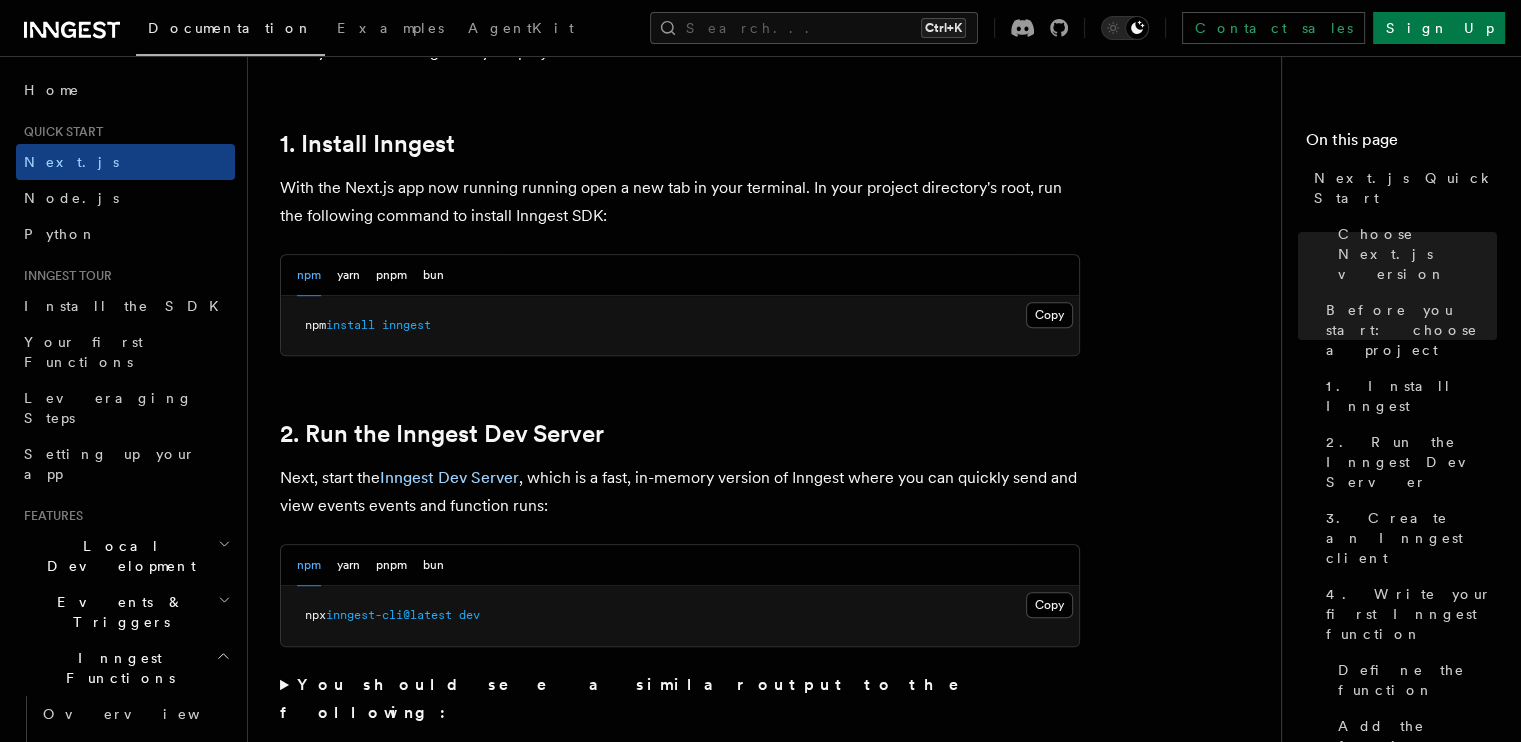 click on "With the Next.js app now running running open a new tab in your terminal. In your project directory's root, run the following command to install Inngest SDK:" at bounding box center [680, 202] 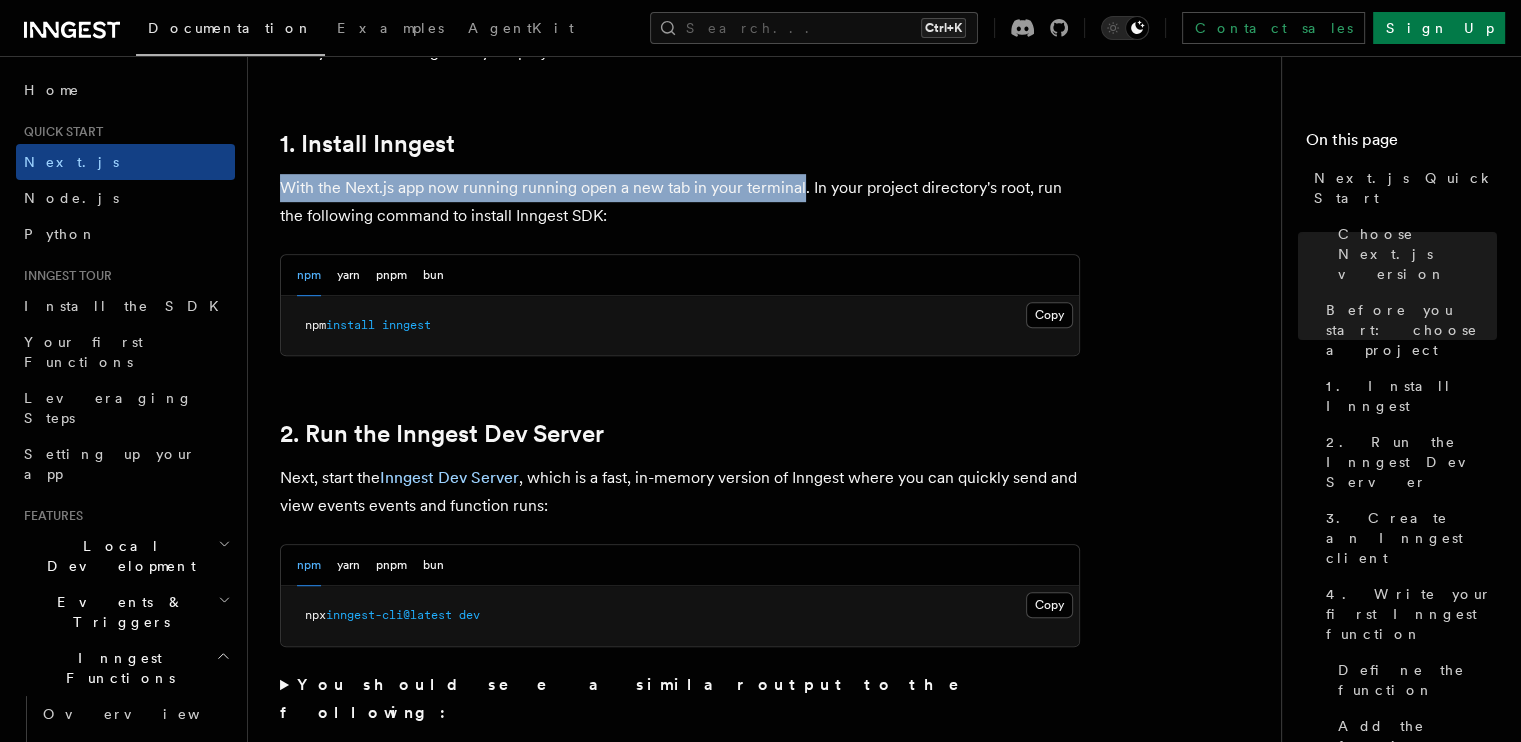 drag, startPoint x: 284, startPoint y: 184, endPoint x: 804, endPoint y: 187, distance: 520.00867 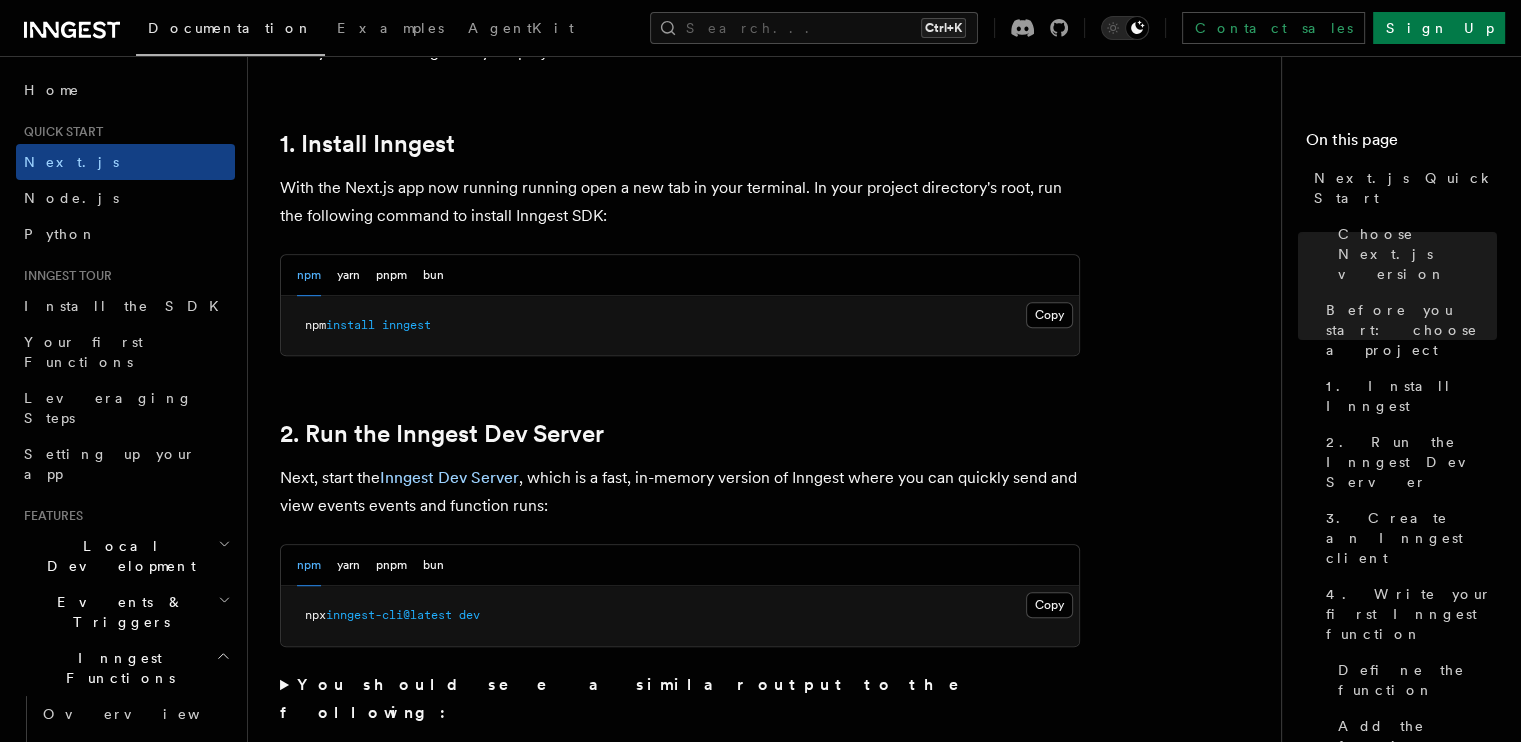 click on "With the Next.js app now running running open a new tab in your terminal. In your project directory's root, run the following command to install Inngest SDK:" at bounding box center [680, 202] 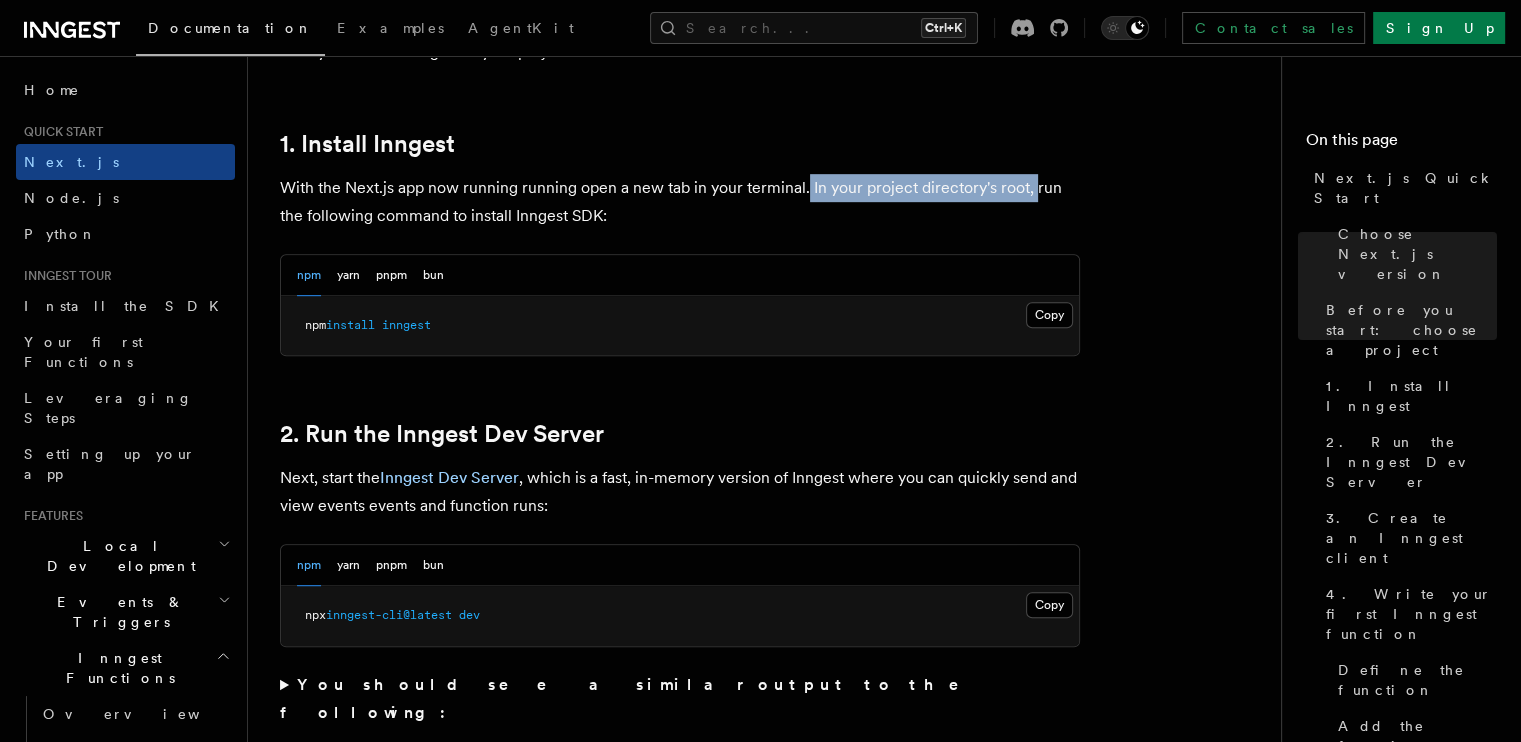 drag, startPoint x: 805, startPoint y: 183, endPoint x: 1033, endPoint y: 183, distance: 228 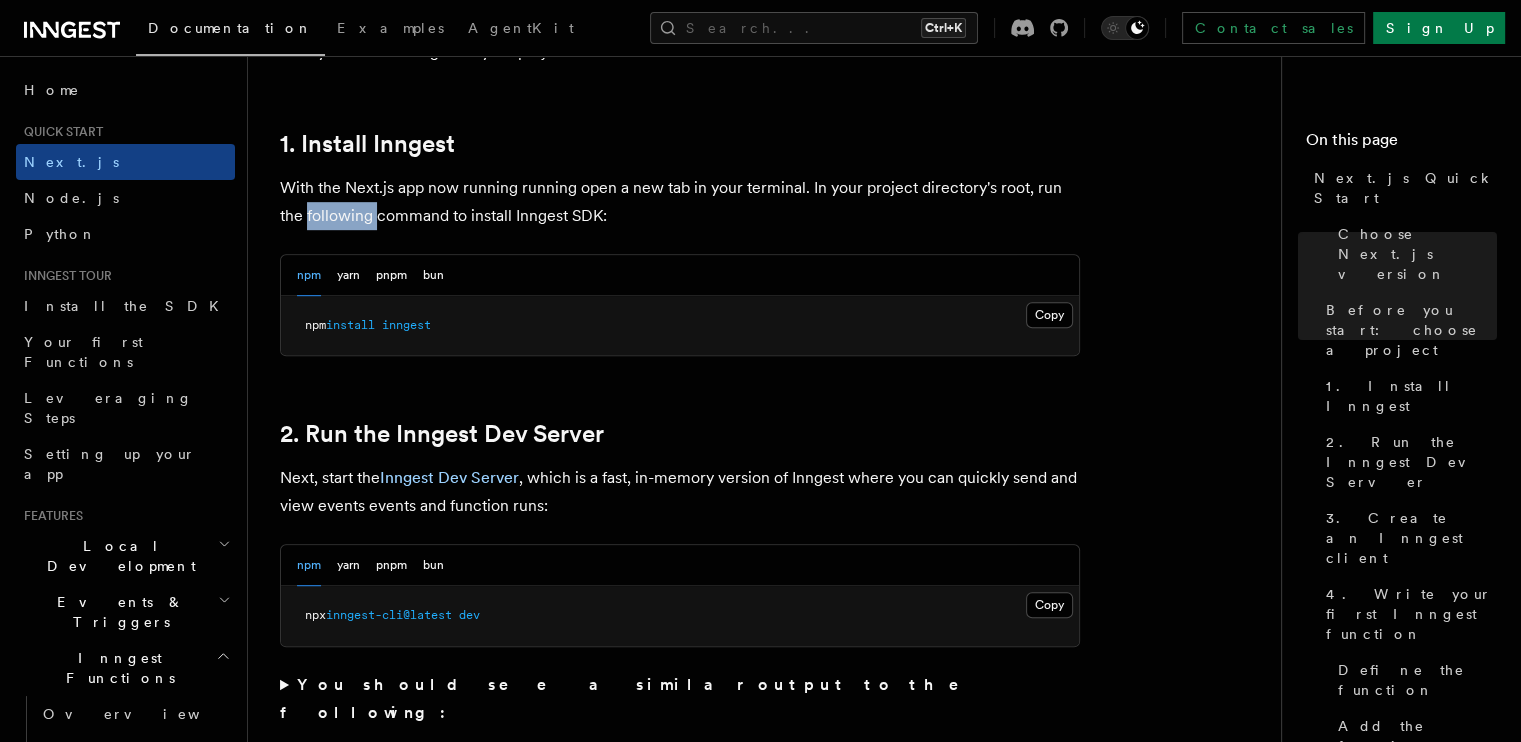 drag, startPoint x: 324, startPoint y: 215, endPoint x: 390, endPoint y: 216, distance: 66.007576 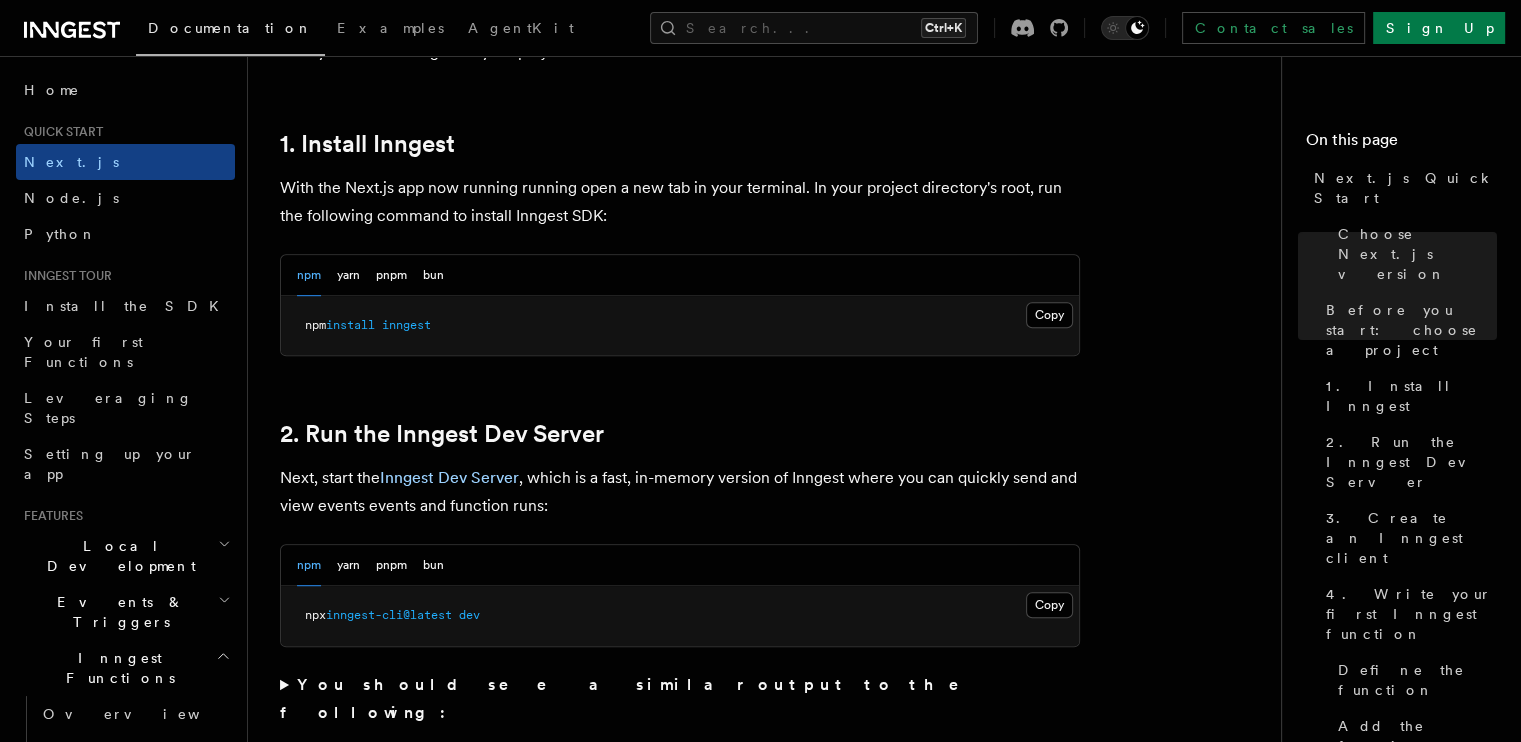 click on "With the Next.js app now running running open a new tab in your terminal. In your project directory's root, run the following command to install Inngest SDK:" at bounding box center (680, 202) 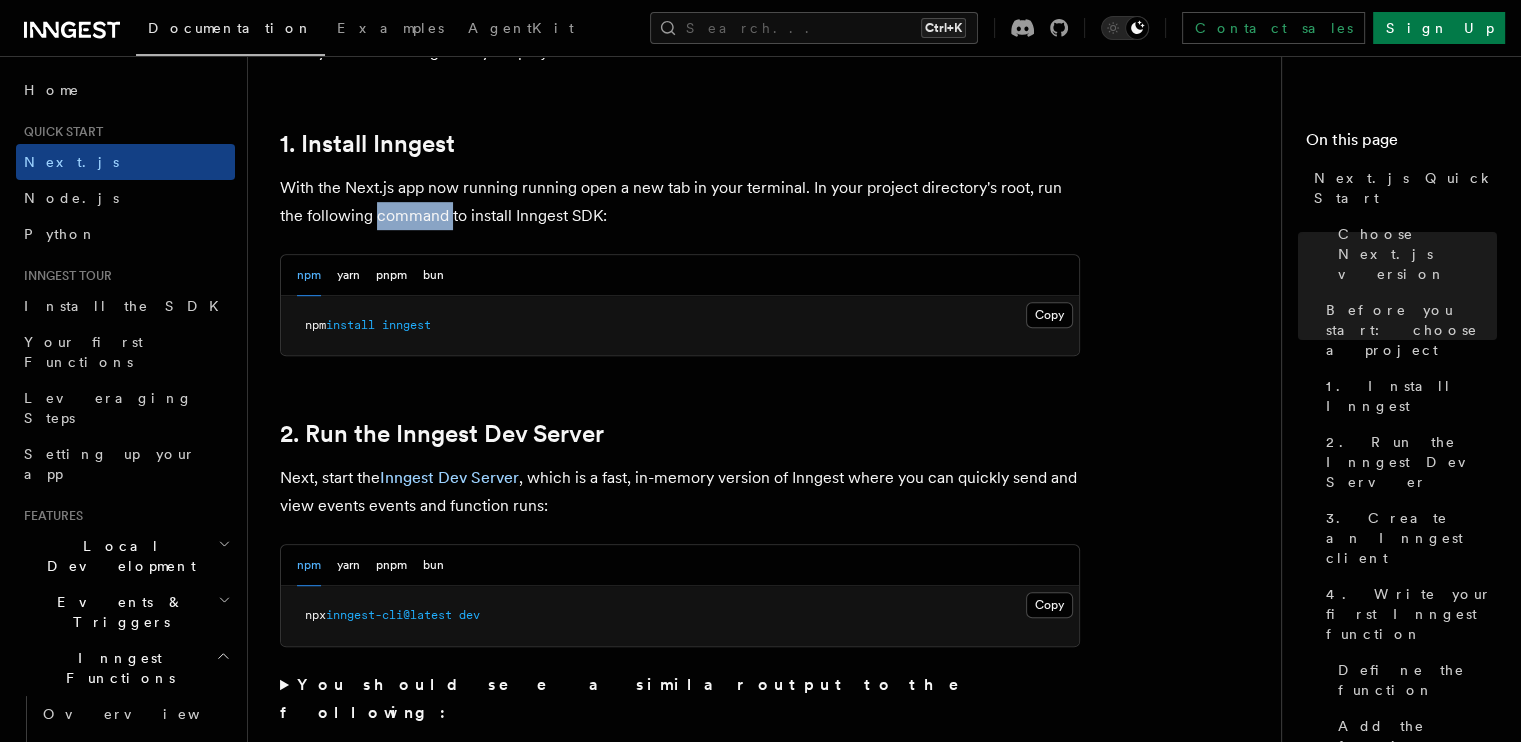 click on "With the Next.js app now running running open a new tab in your terminal. In your project directory's root, run the following command to install Inngest SDK:" at bounding box center [680, 202] 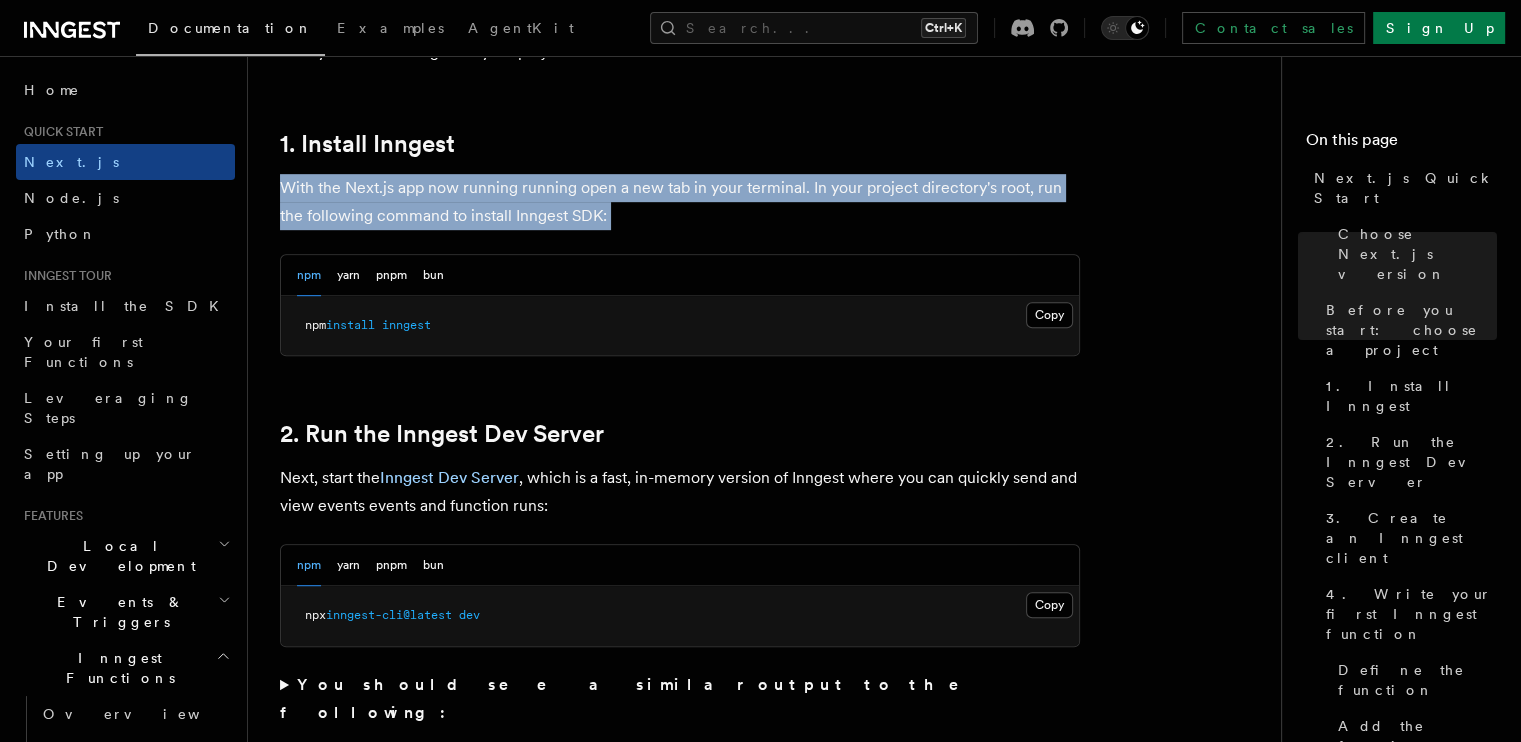 click on "With the Next.js app now running running open a new tab in your terminal. In your project directory's root, run the following command to install Inngest SDK:" at bounding box center (680, 202) 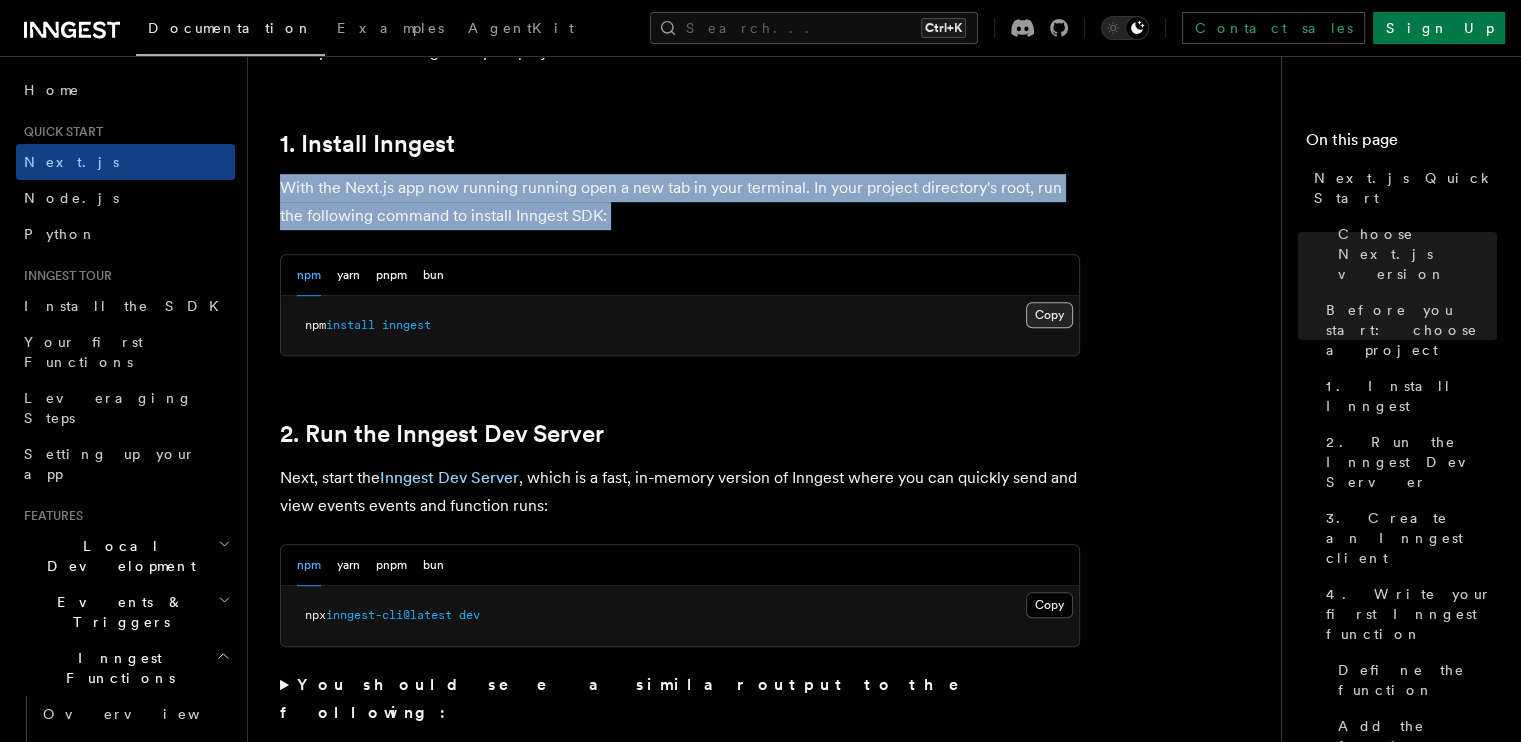 click on "Copy Copied" at bounding box center [1049, 315] 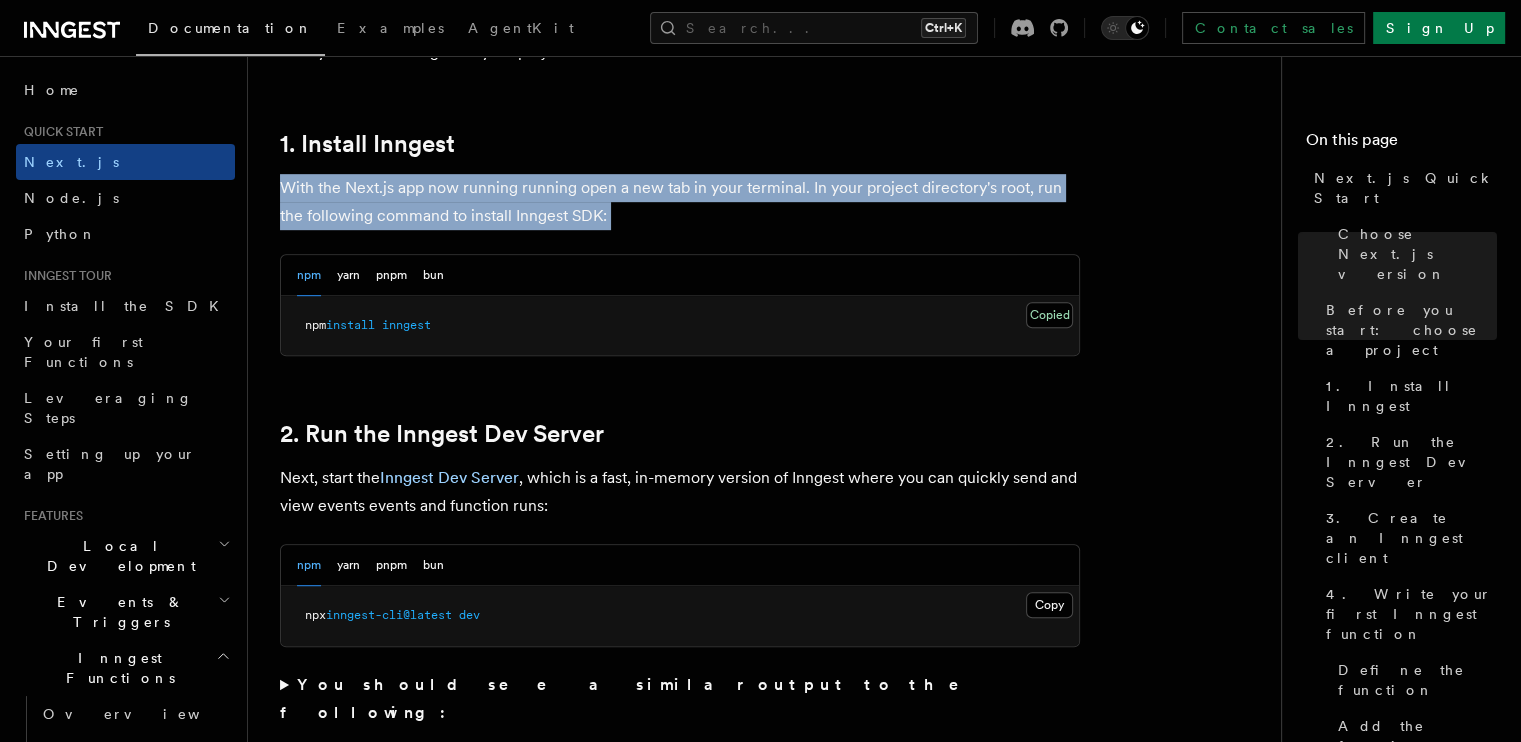 type 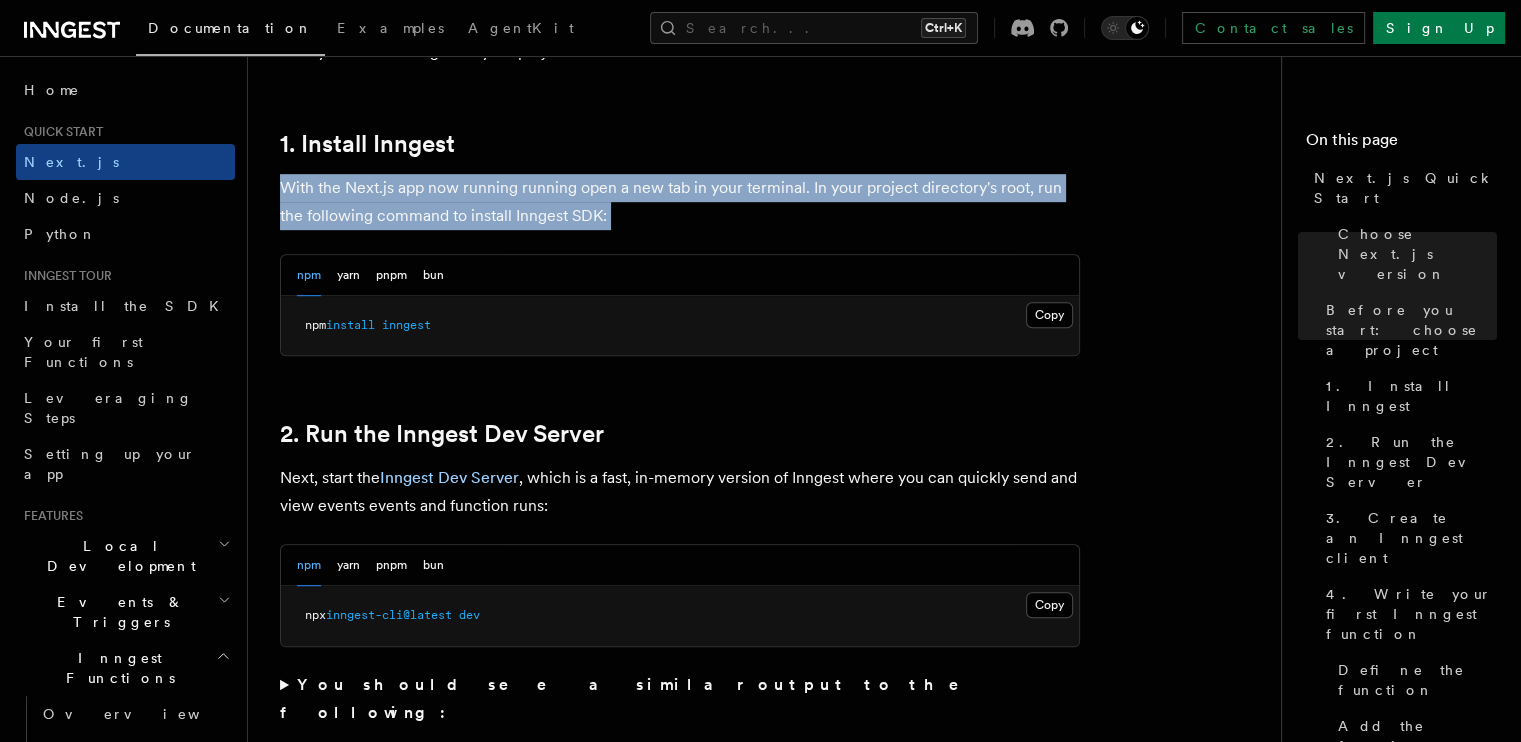 scroll, scrollTop: 1164, scrollLeft: 0, axis: vertical 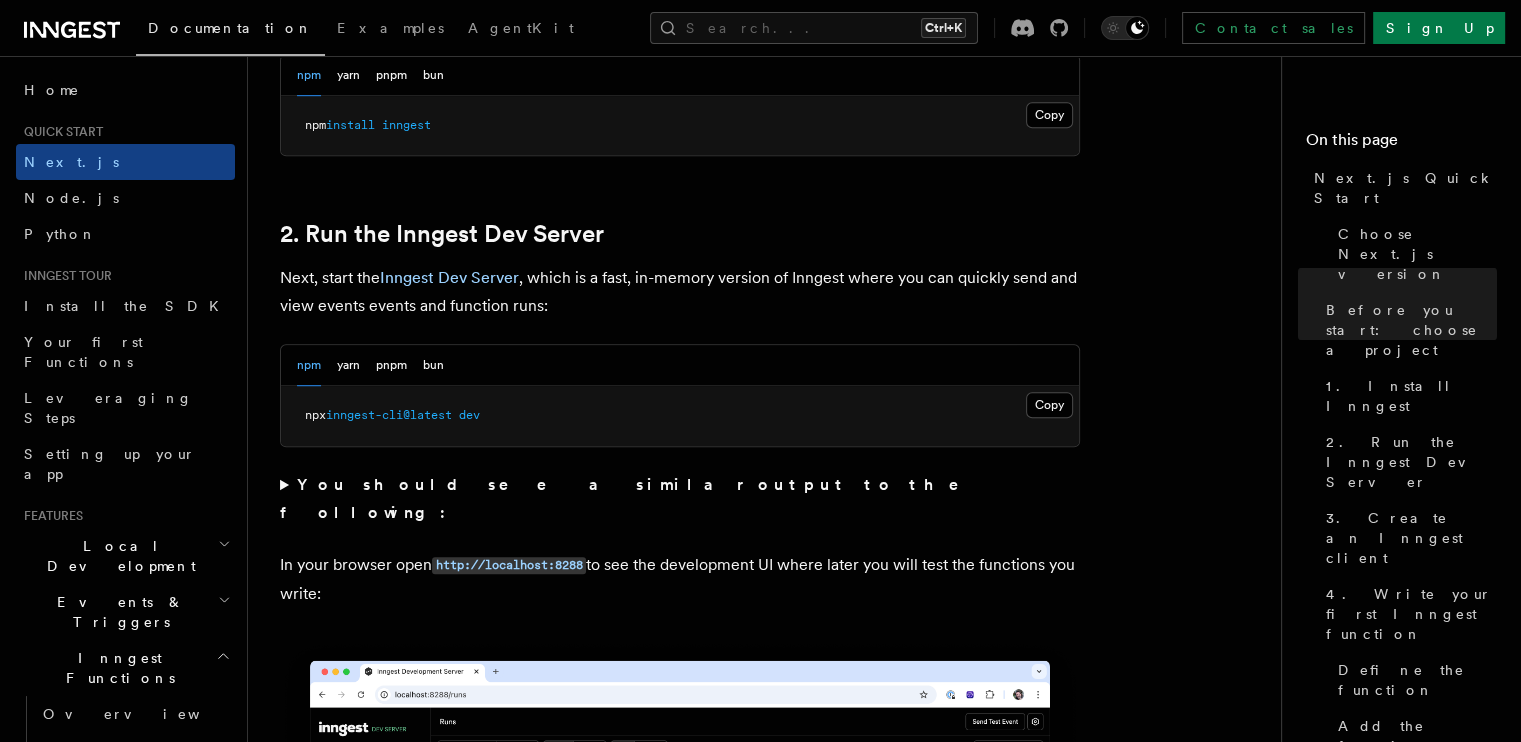 click on "Next, start the  Inngest Dev Server , which is a fast, in-memory version of Inngest where you can quickly send and view events events and function runs:" at bounding box center [680, 292] 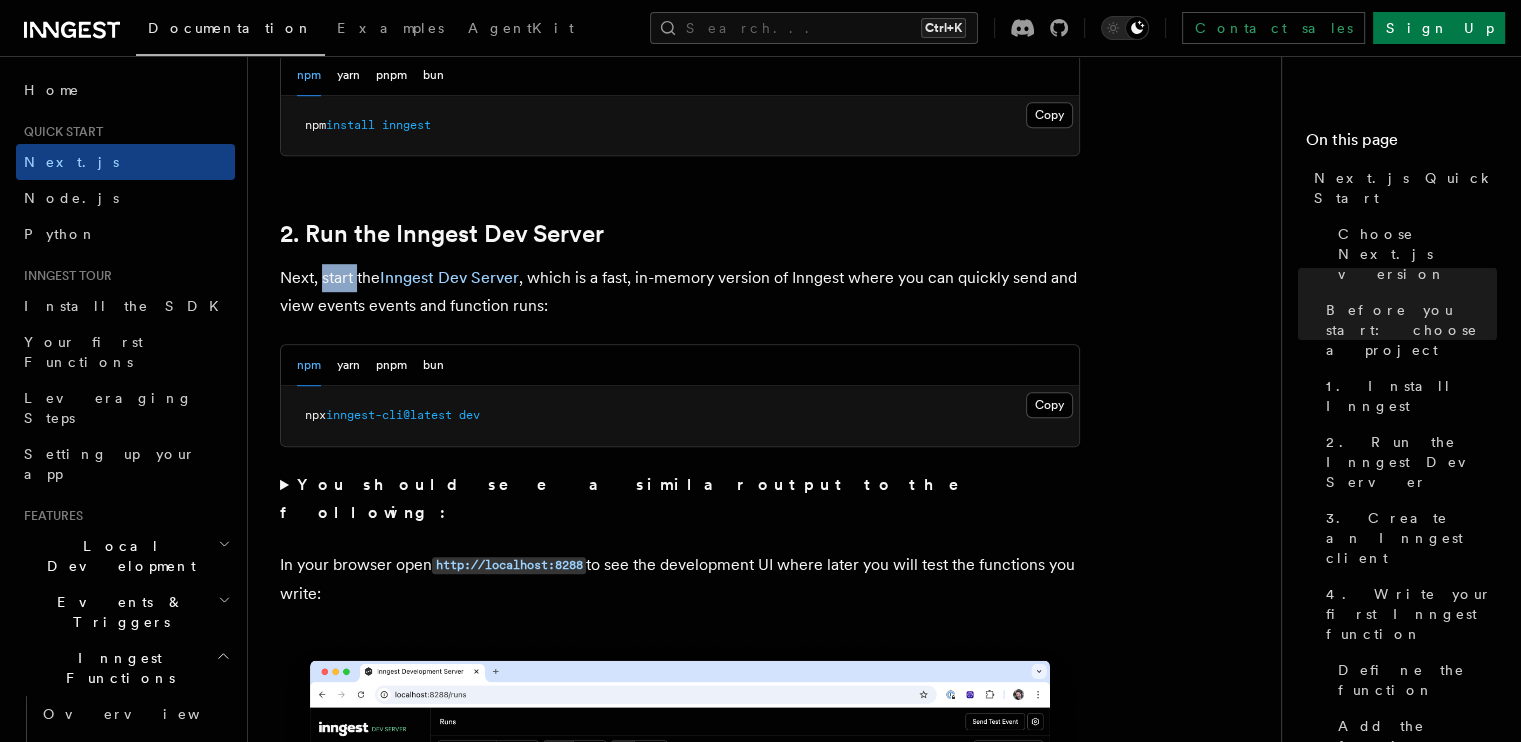 click on "Next, start the  Inngest Dev Server , which is a fast, in-memory version of Inngest where you can quickly send and view events events and function runs:" at bounding box center [680, 292] 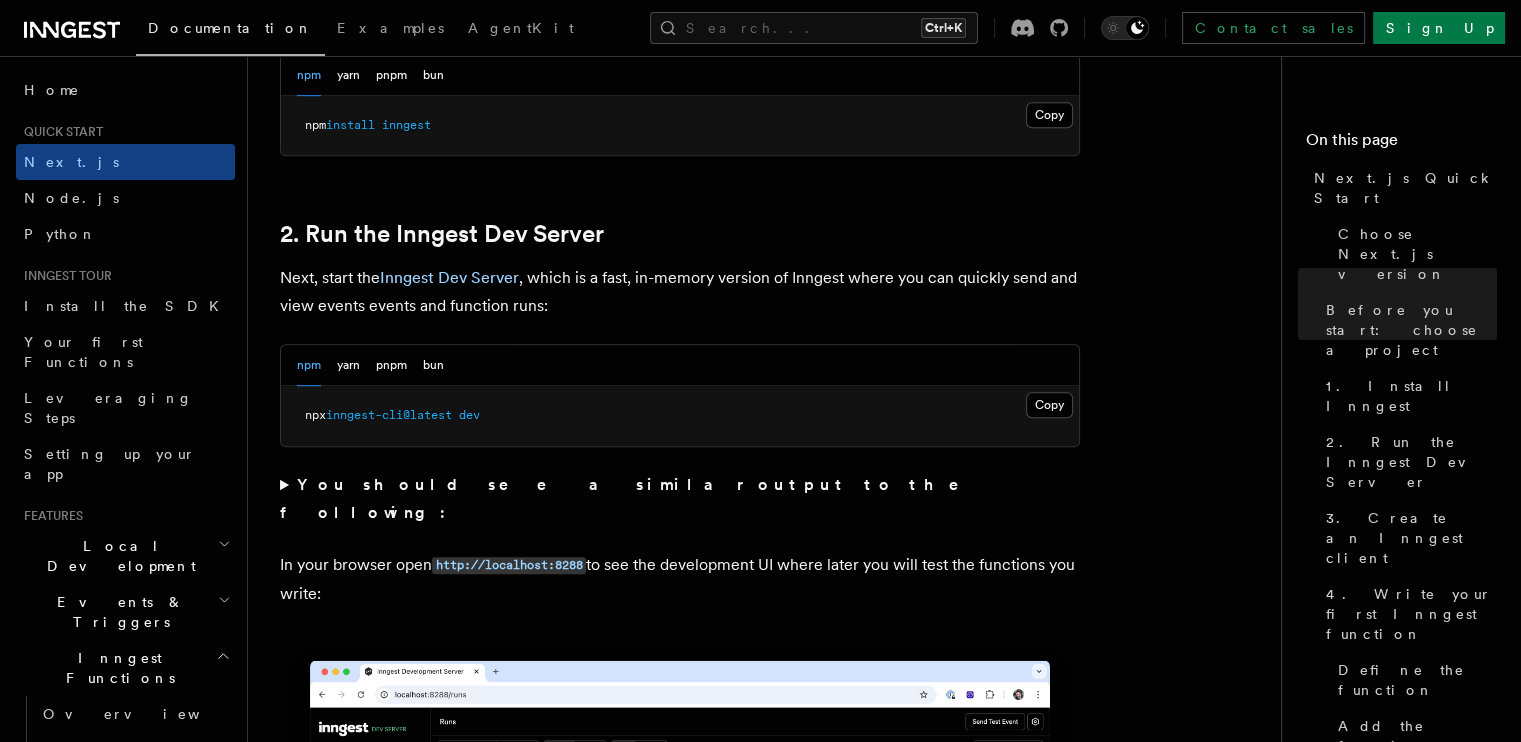 click on "Next, start the  Inngest Dev Server , which is a fast, in-memory version of Inngest where you can quickly send and view events events and function runs:" at bounding box center (680, 292) 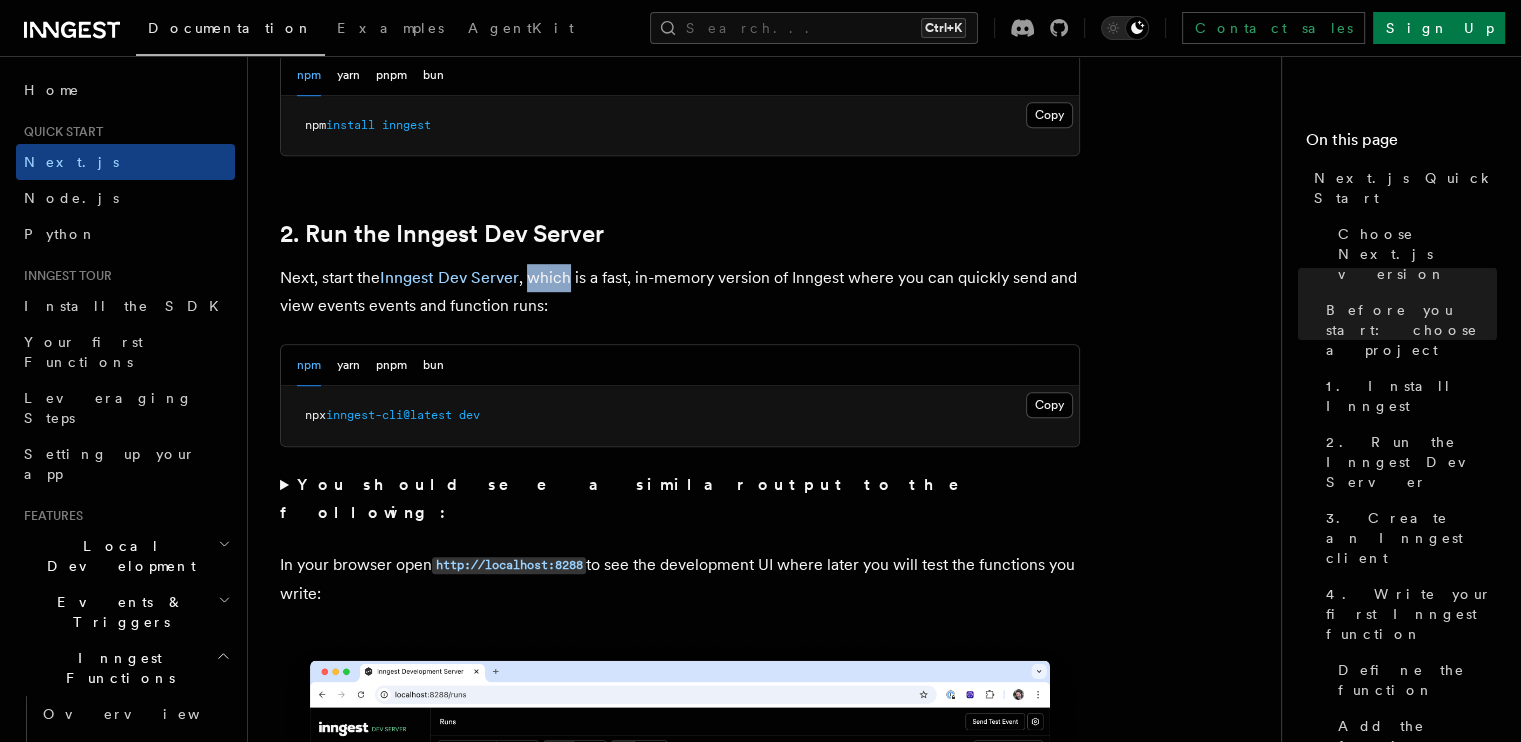 click on "Next, start the  Inngest Dev Server , which is a fast, in-memory version of Inngest where you can quickly send and view events events and function runs:" at bounding box center [680, 292] 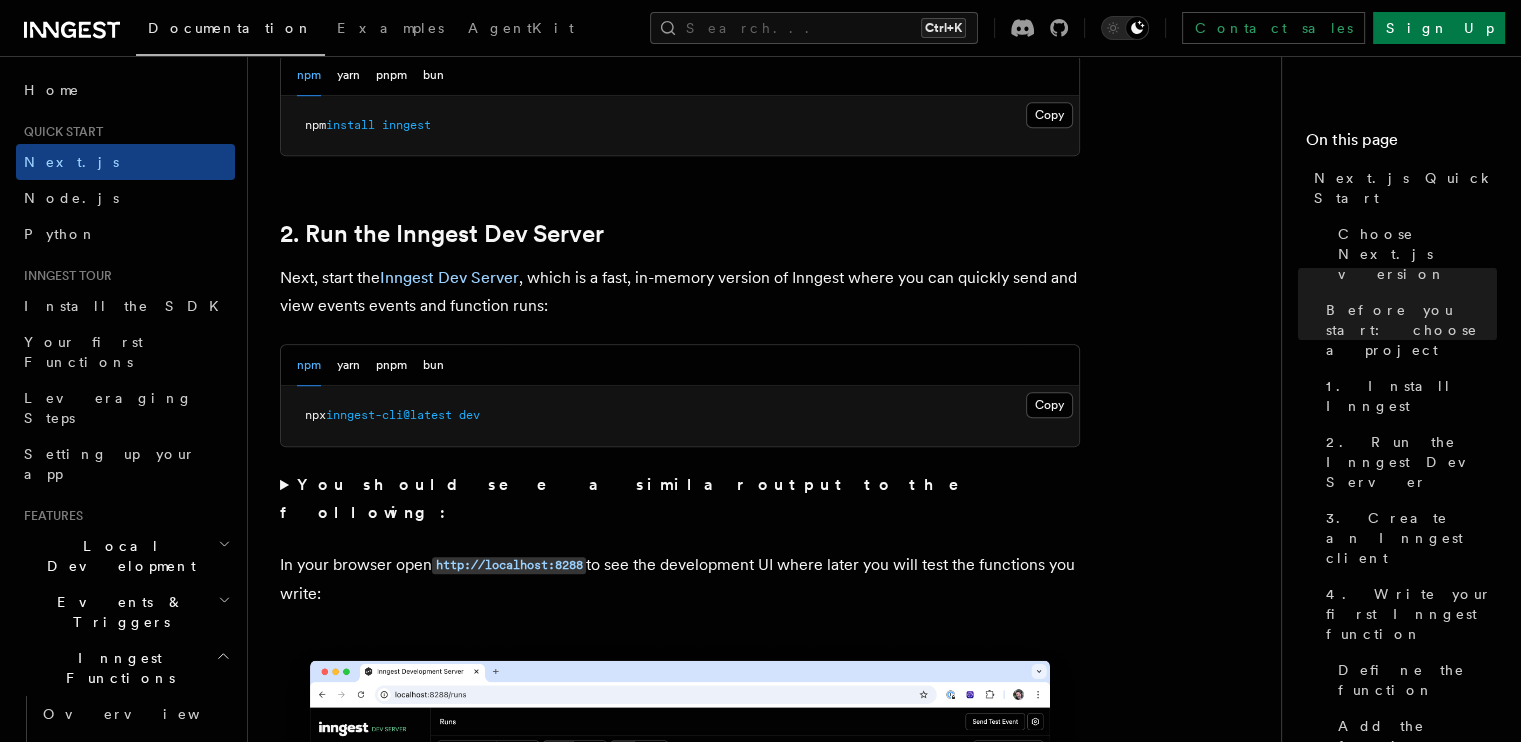 click on "Next, start the  Inngest Dev Server , which is a fast, in-memory version of Inngest where you can quickly send and view events events and function runs:" at bounding box center [680, 292] 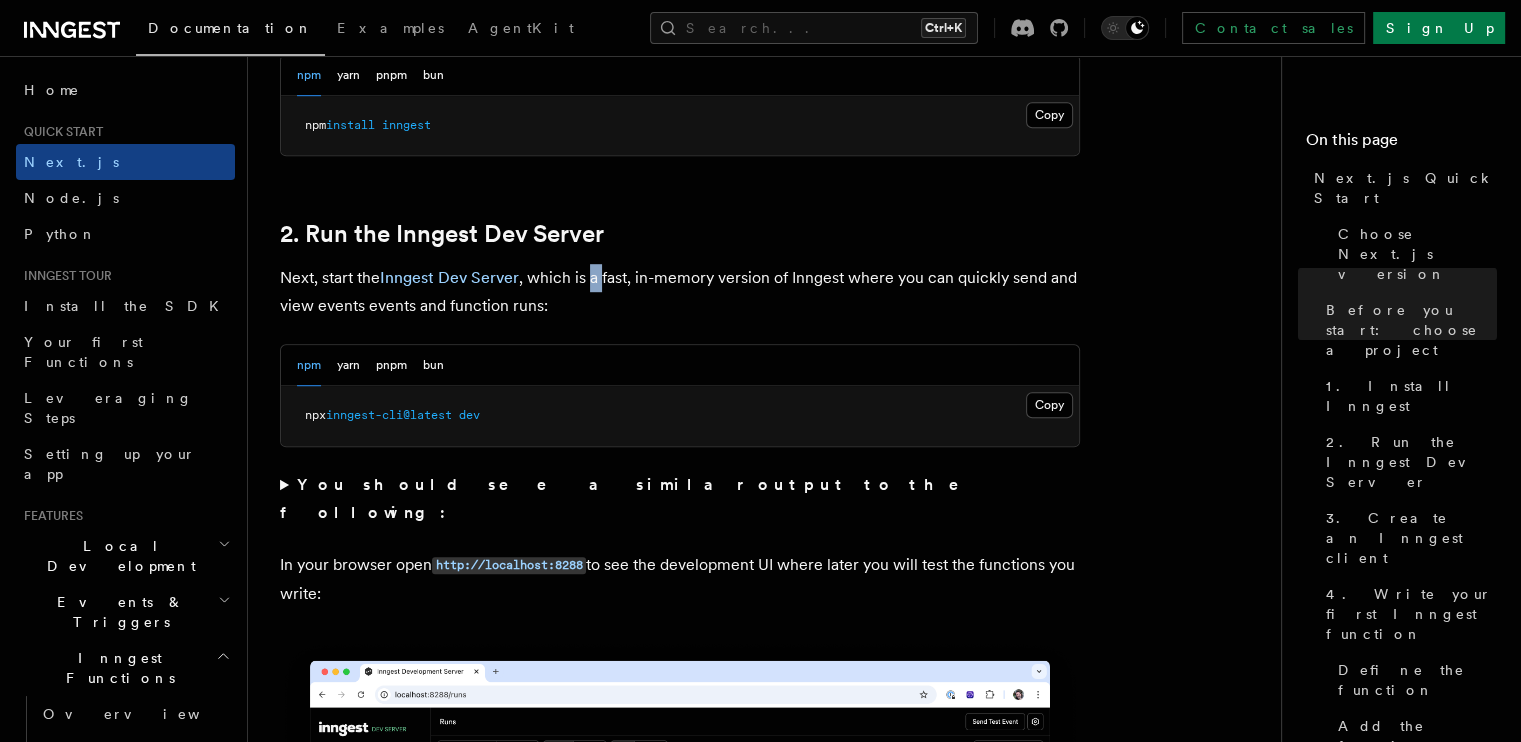 click on "Next, start the  Inngest Dev Server , which is a fast, in-memory version of Inngest where you can quickly send and view events events and function runs:" at bounding box center (680, 292) 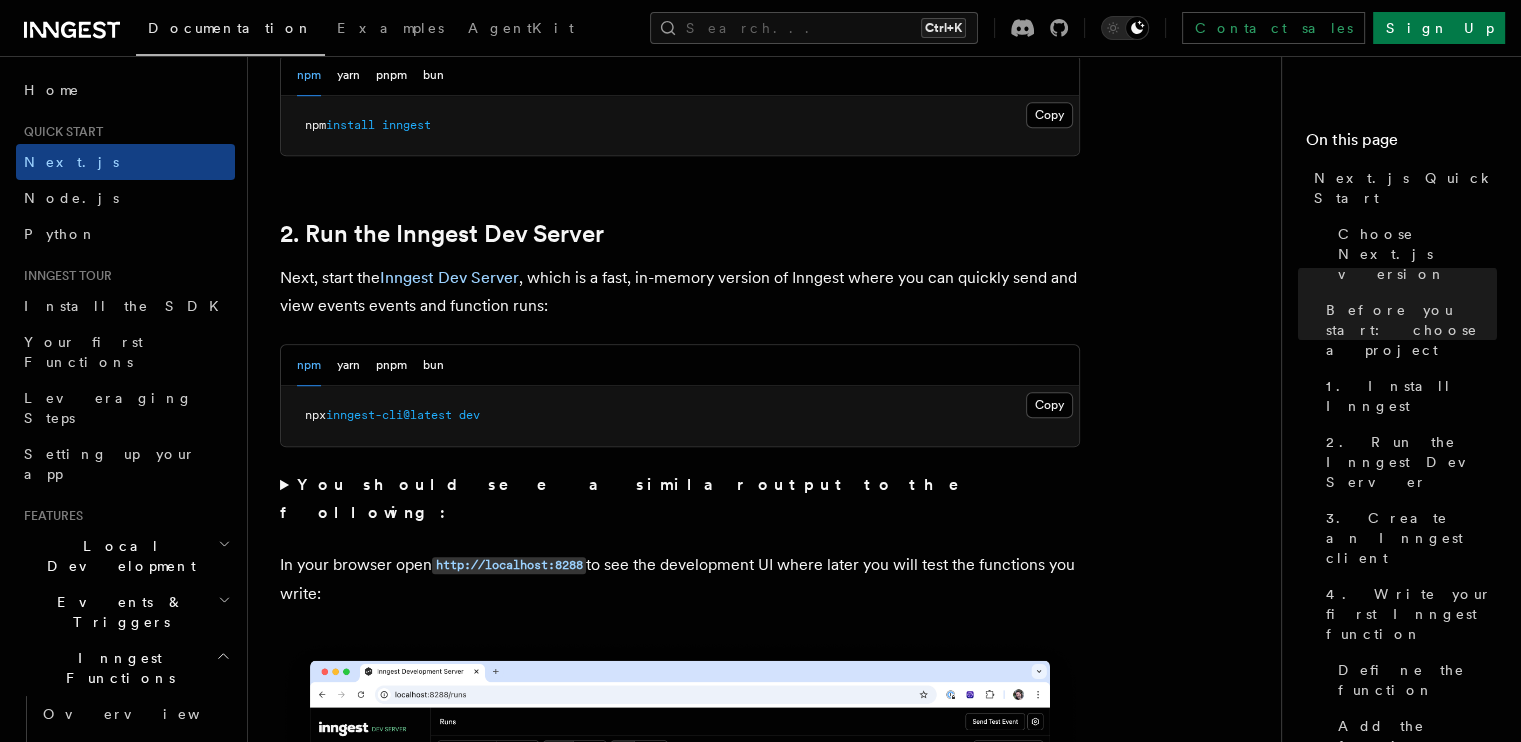 click on "Next, start the  Inngest Dev Server , which is a fast, in-memory version of Inngest where you can quickly send and view events events and function runs:" at bounding box center [680, 292] 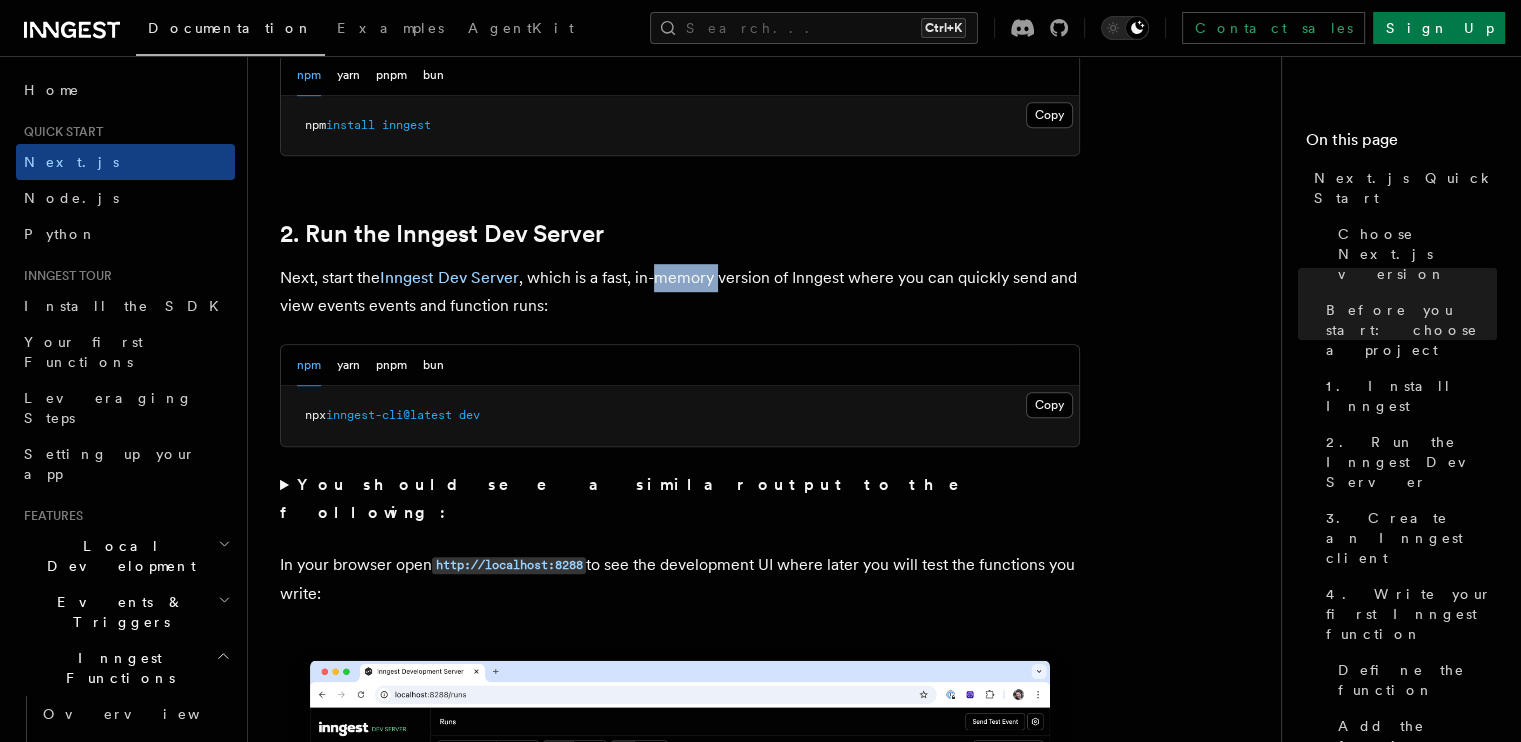 click on "Next, start the  Inngest Dev Server , which is a fast, in-memory version of Inngest where you can quickly send and view events events and function runs:" at bounding box center (680, 292) 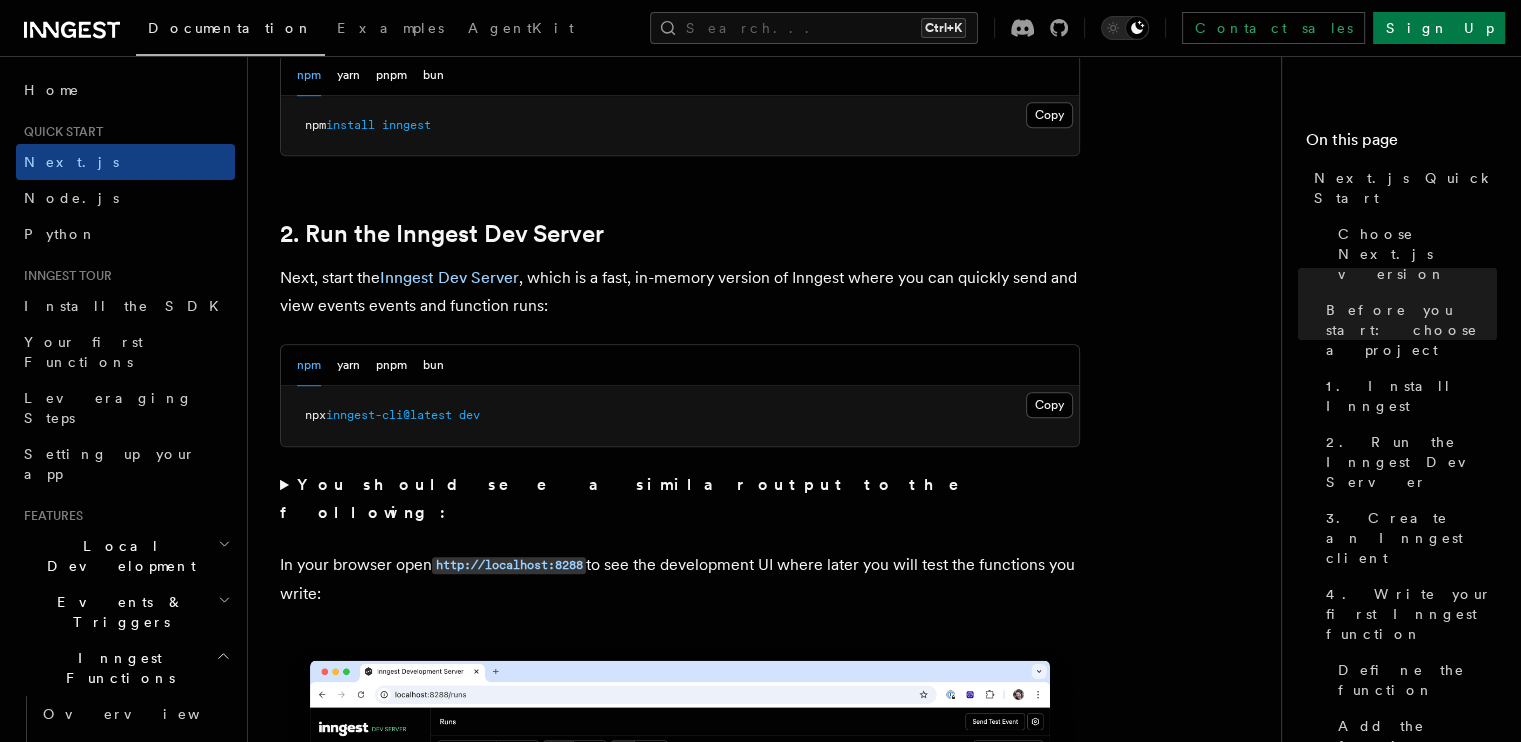 click on "Next, start the  Inngest Dev Server , which is a fast, in-memory version of Inngest where you can quickly send and view events events and function runs:" at bounding box center (680, 292) 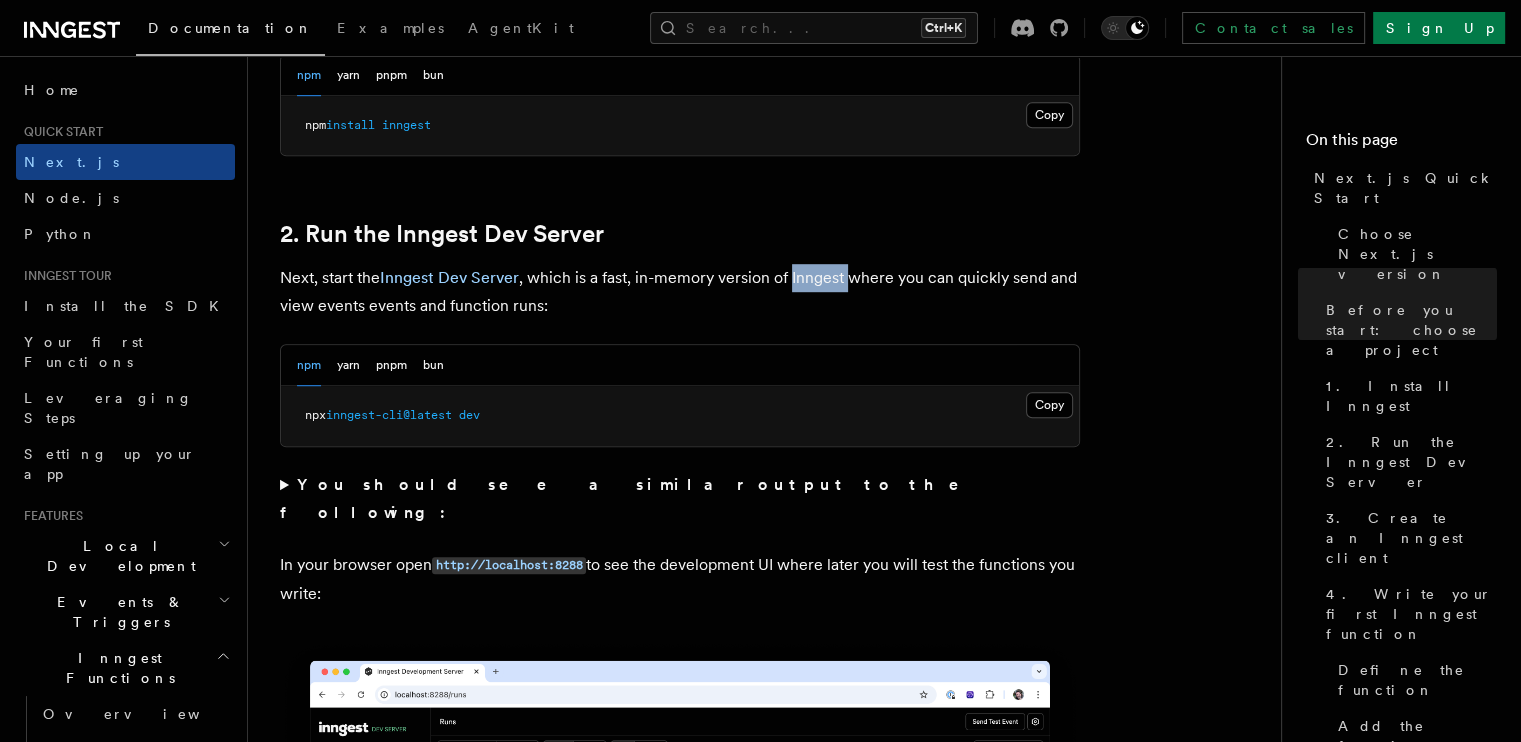 click on "Next, start the  Inngest Dev Server , which is a fast, in-memory version of Inngest where you can quickly send and view events events and function runs:" at bounding box center [680, 292] 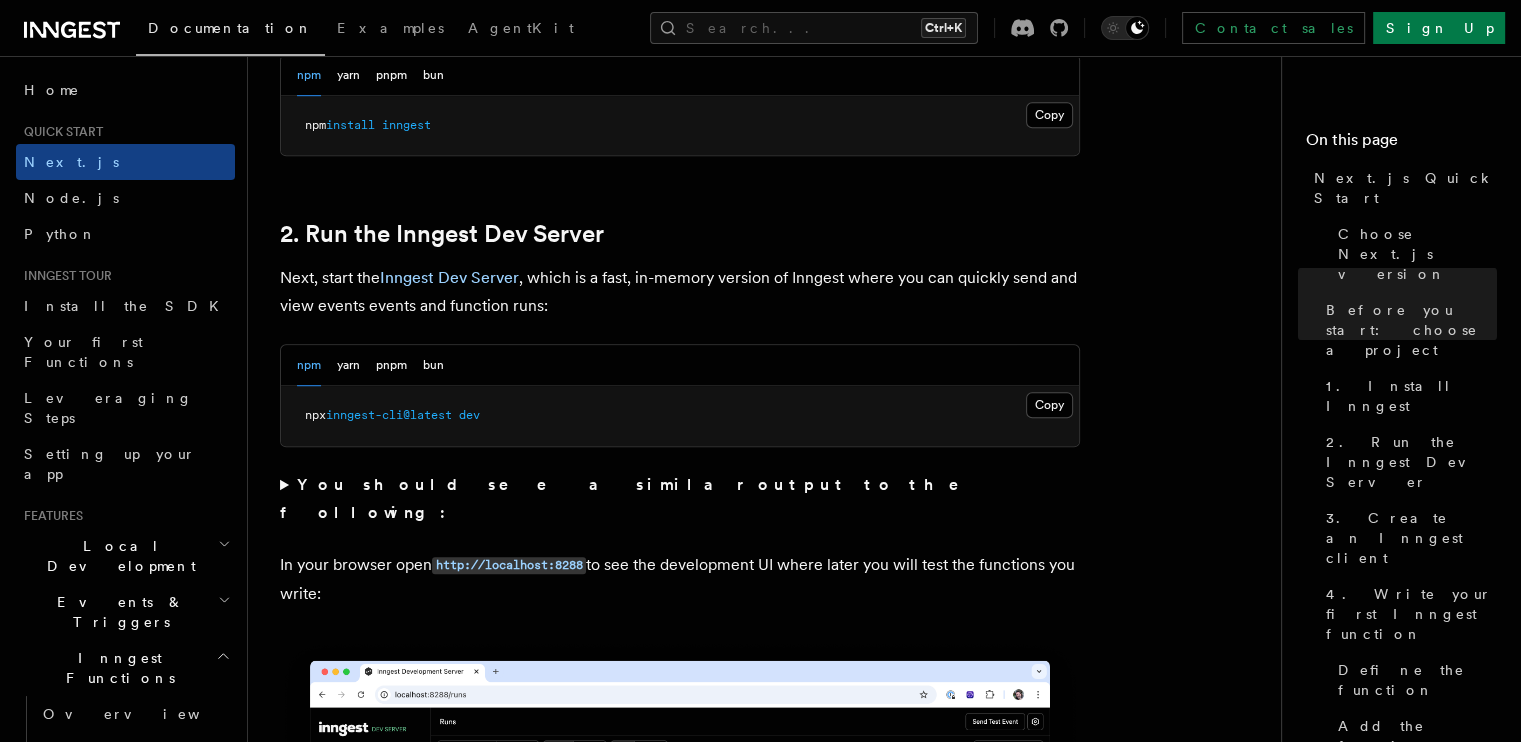 click on "Next, start the  Inngest Dev Server , which is a fast, in-memory version of Inngest where you can quickly send and view events events and function runs:" at bounding box center (680, 292) 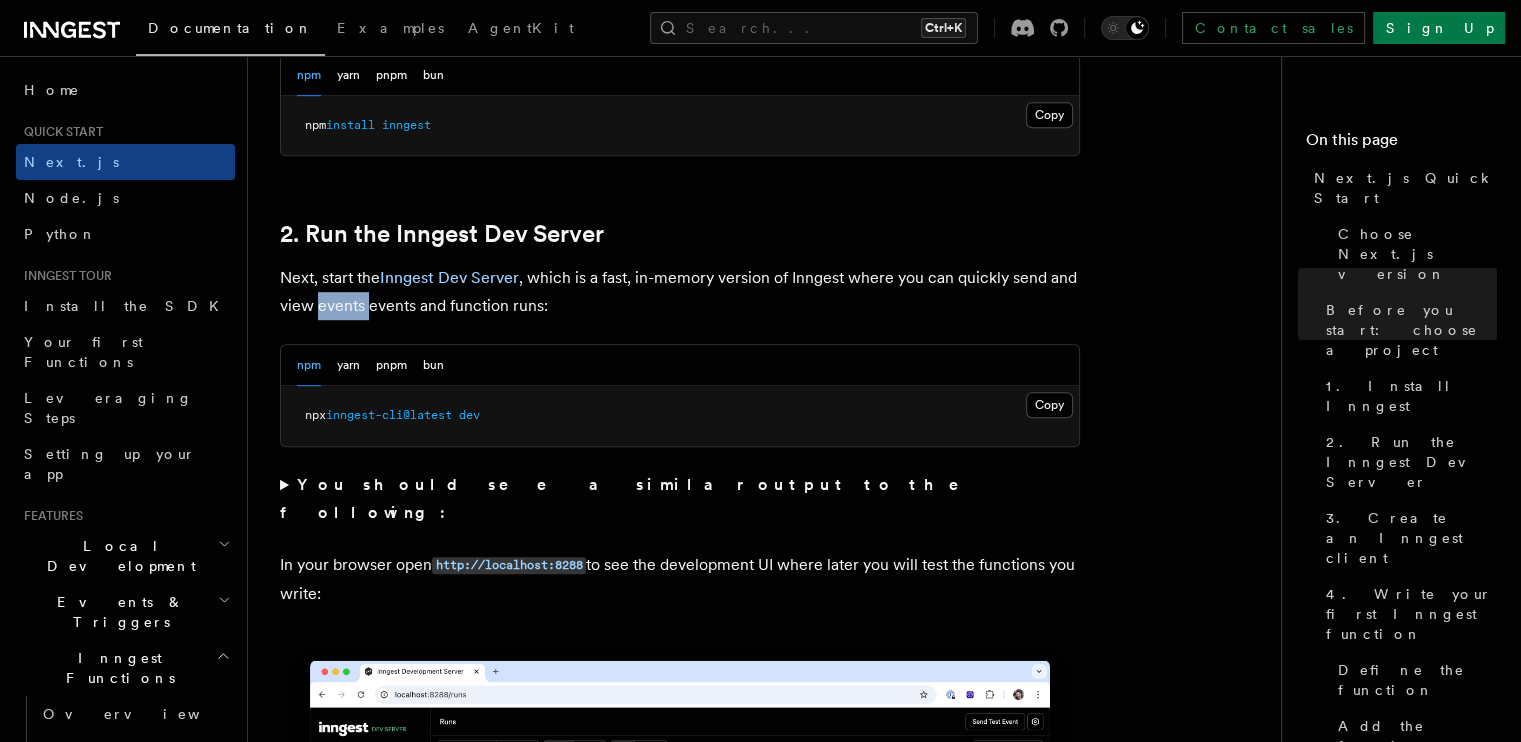 click on "Next, start the  Inngest Dev Server , which is a fast, in-memory version of Inngest where you can quickly send and view events events and function runs:" at bounding box center (680, 292) 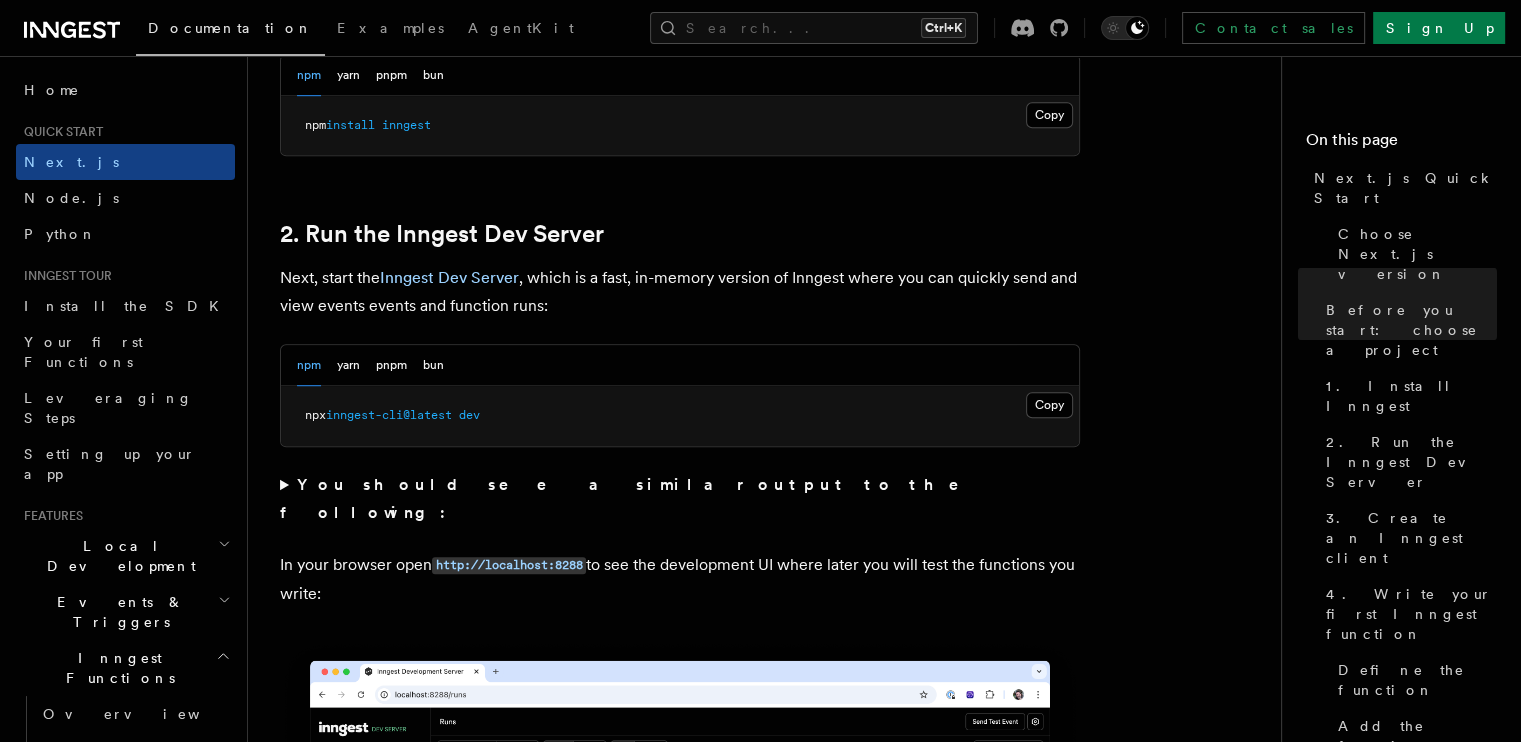 click on "Next, start the  Inngest Dev Server , which is a fast, in-memory version of Inngest where you can quickly send and view events events and function runs:" at bounding box center [680, 292] 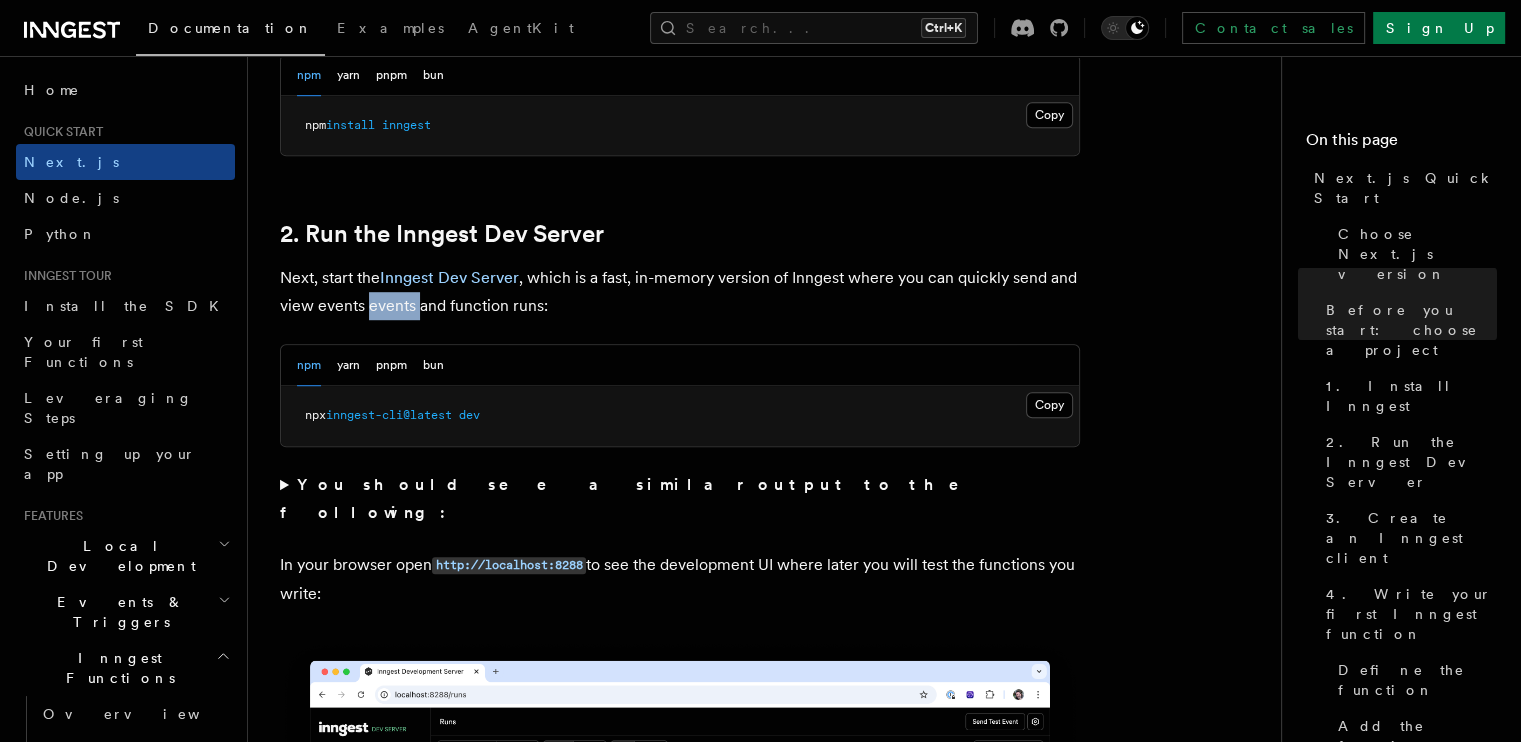 click on "Next, start the  Inngest Dev Server , which is a fast, in-memory version of Inngest where you can quickly send and view events events and function runs:" at bounding box center [680, 292] 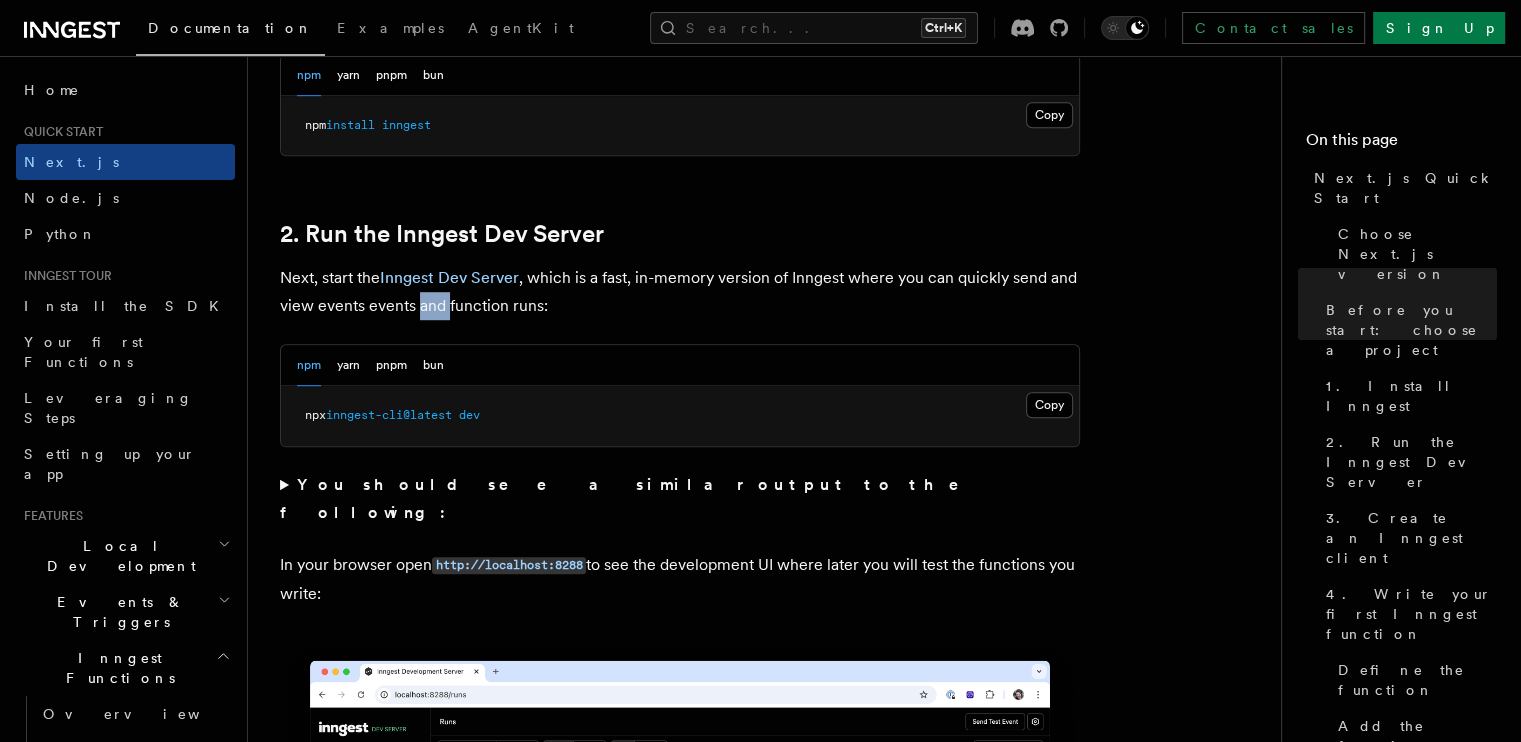 click on "Next, start the  Inngest Dev Server , which is a fast, in-memory version of Inngest where you can quickly send and view events events and function runs:" at bounding box center (680, 292) 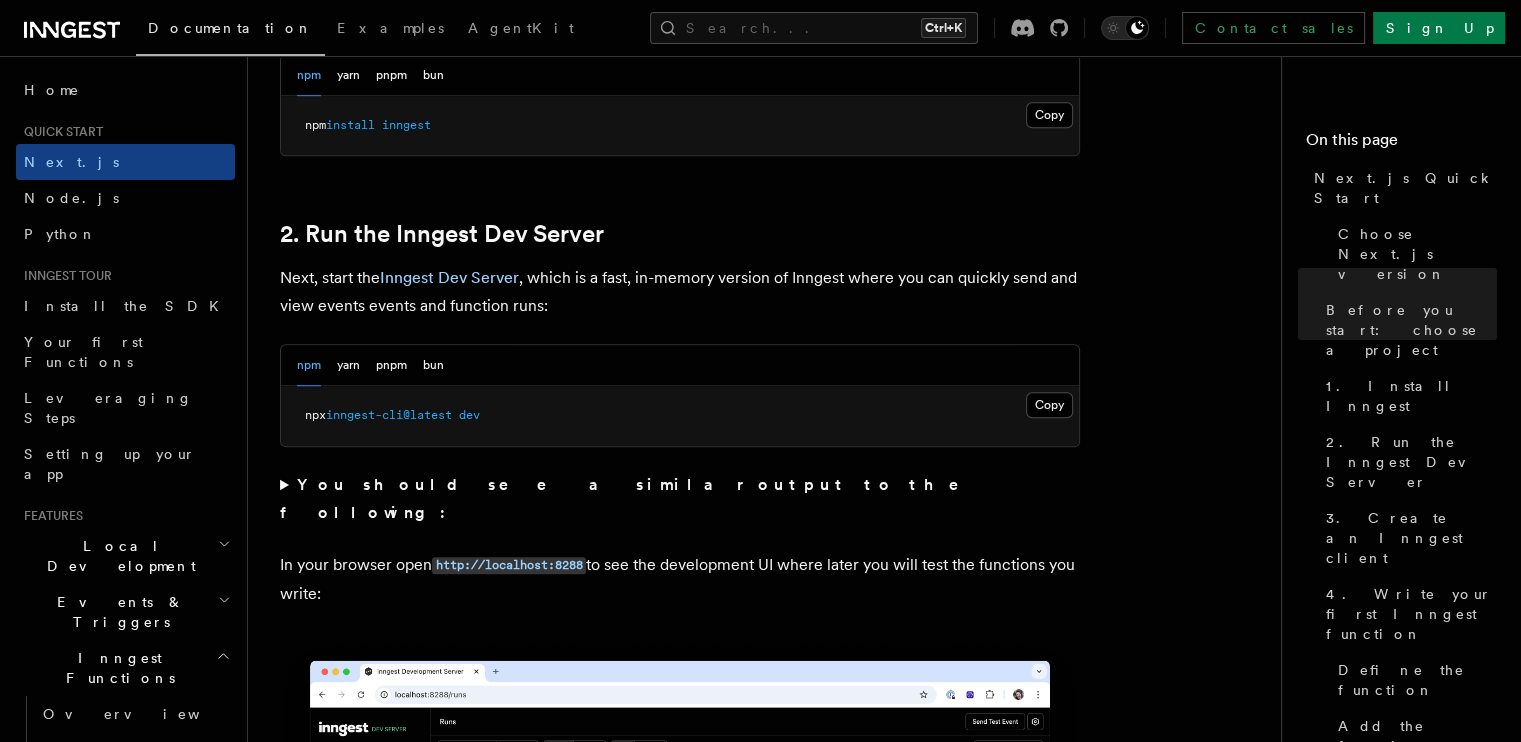 click on "Next, start the  Inngest Dev Server , which is a fast, in-memory version of Inngest where you can quickly send and view events events and function runs:" at bounding box center [680, 292] 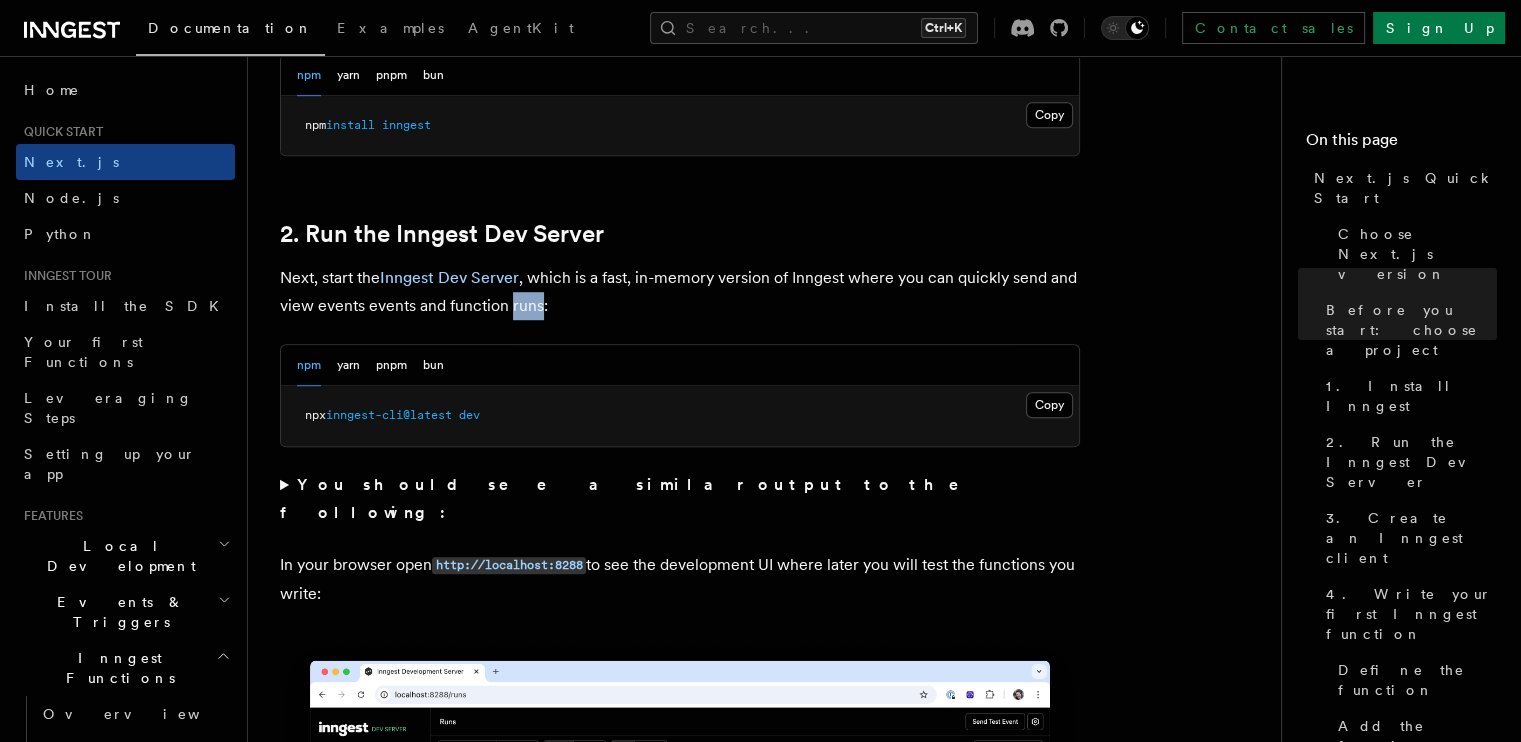 click on "Next, start the  Inngest Dev Server , which is a fast, in-memory version of Inngest where you can quickly send and view events events and function runs:" at bounding box center [680, 292] 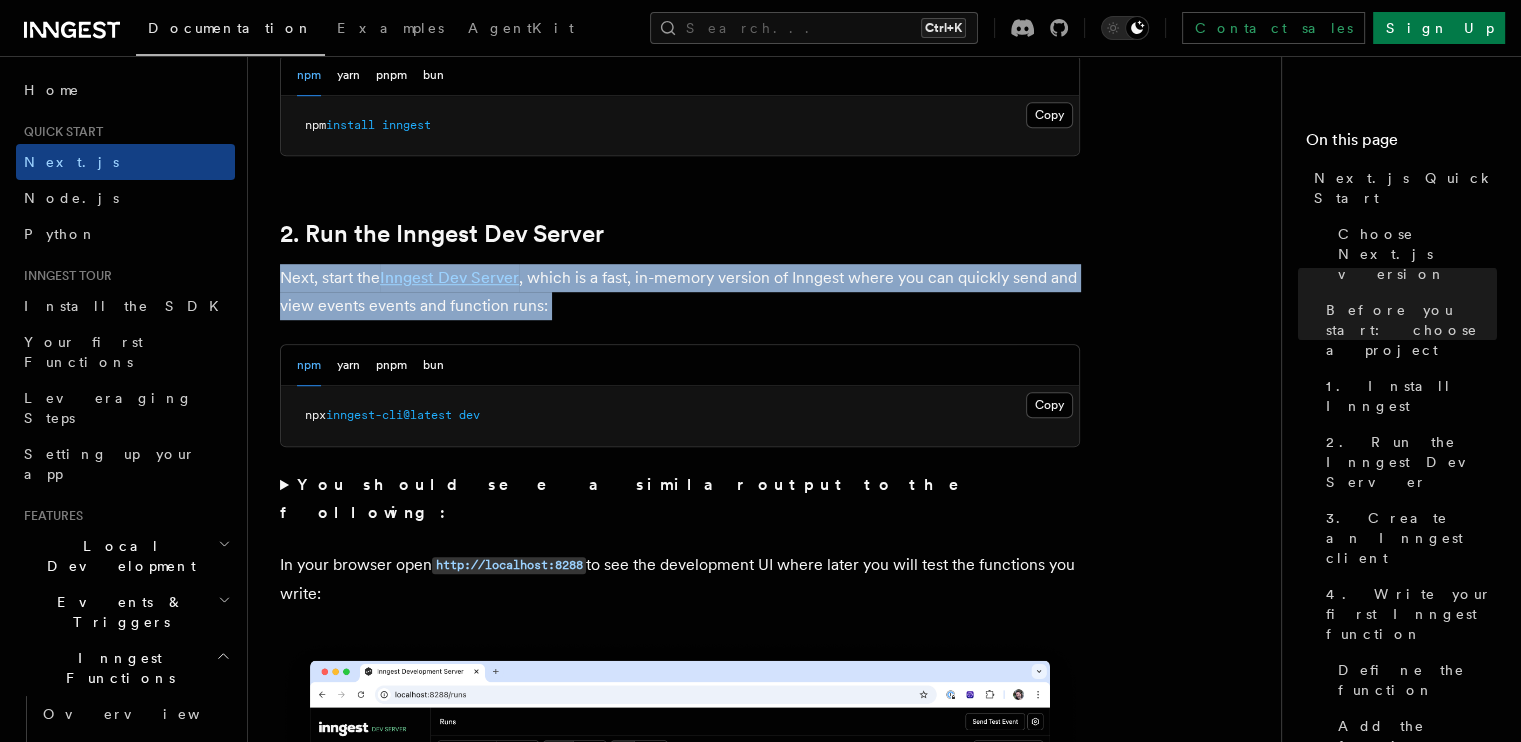 click on "Next, start the  Inngest Dev Server , which is a fast, in-memory version of Inngest where you can quickly send and view events events and function runs:" at bounding box center (680, 292) 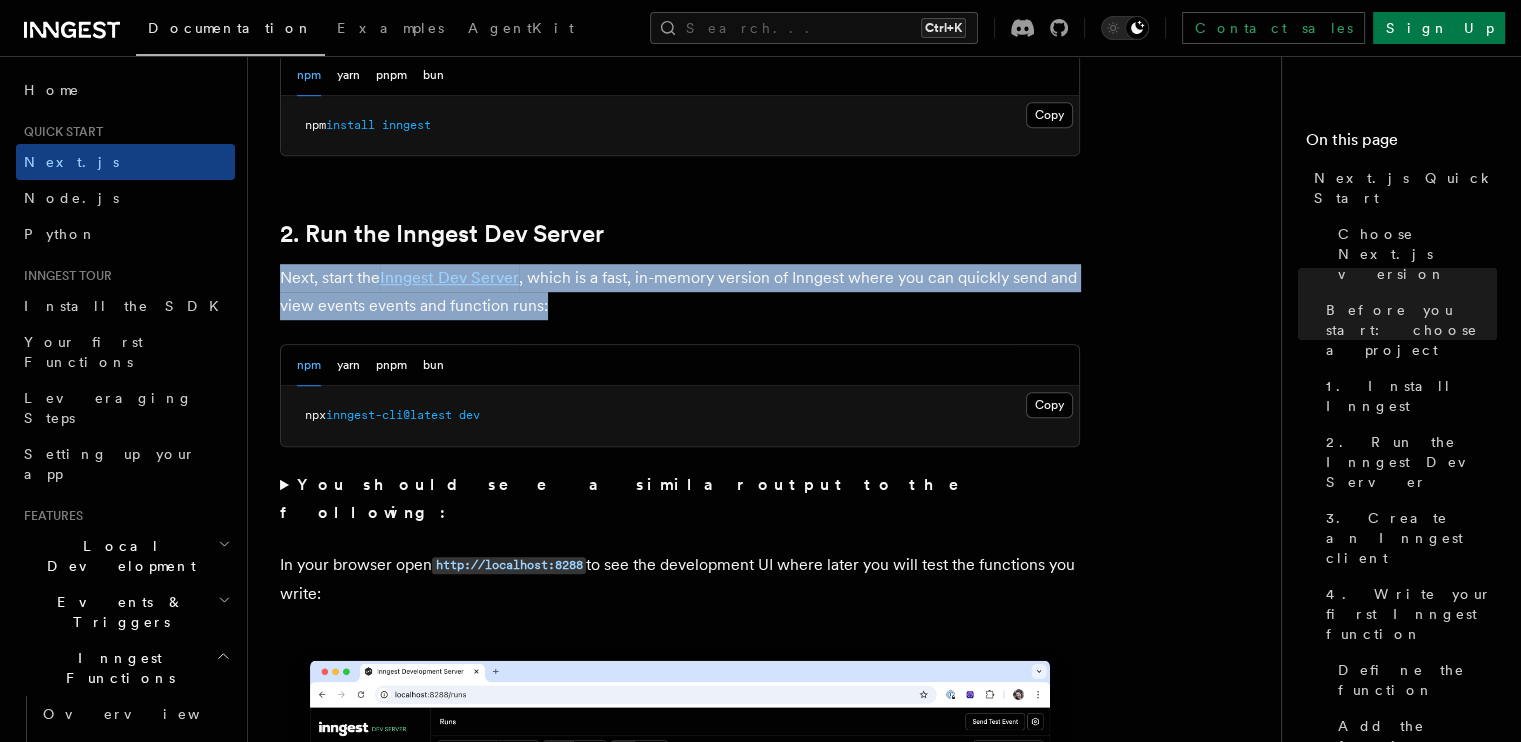 drag, startPoint x: 280, startPoint y: 272, endPoint x: 552, endPoint y: 298, distance: 273.2398 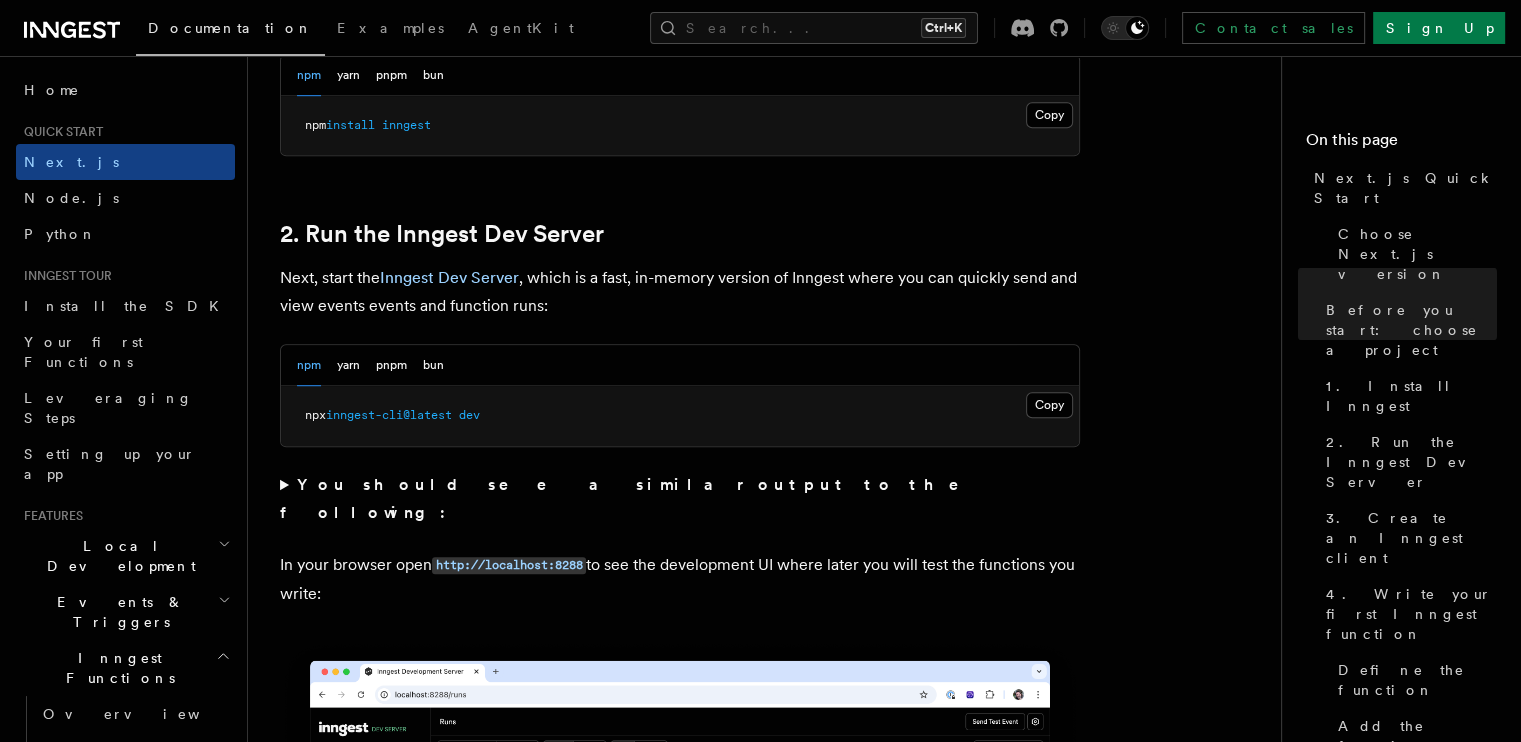 click on "Next, start the  Inngest Dev Server , which is a fast, in-memory version of Inngest where you can quickly send and view events events and function runs:" at bounding box center [680, 292] 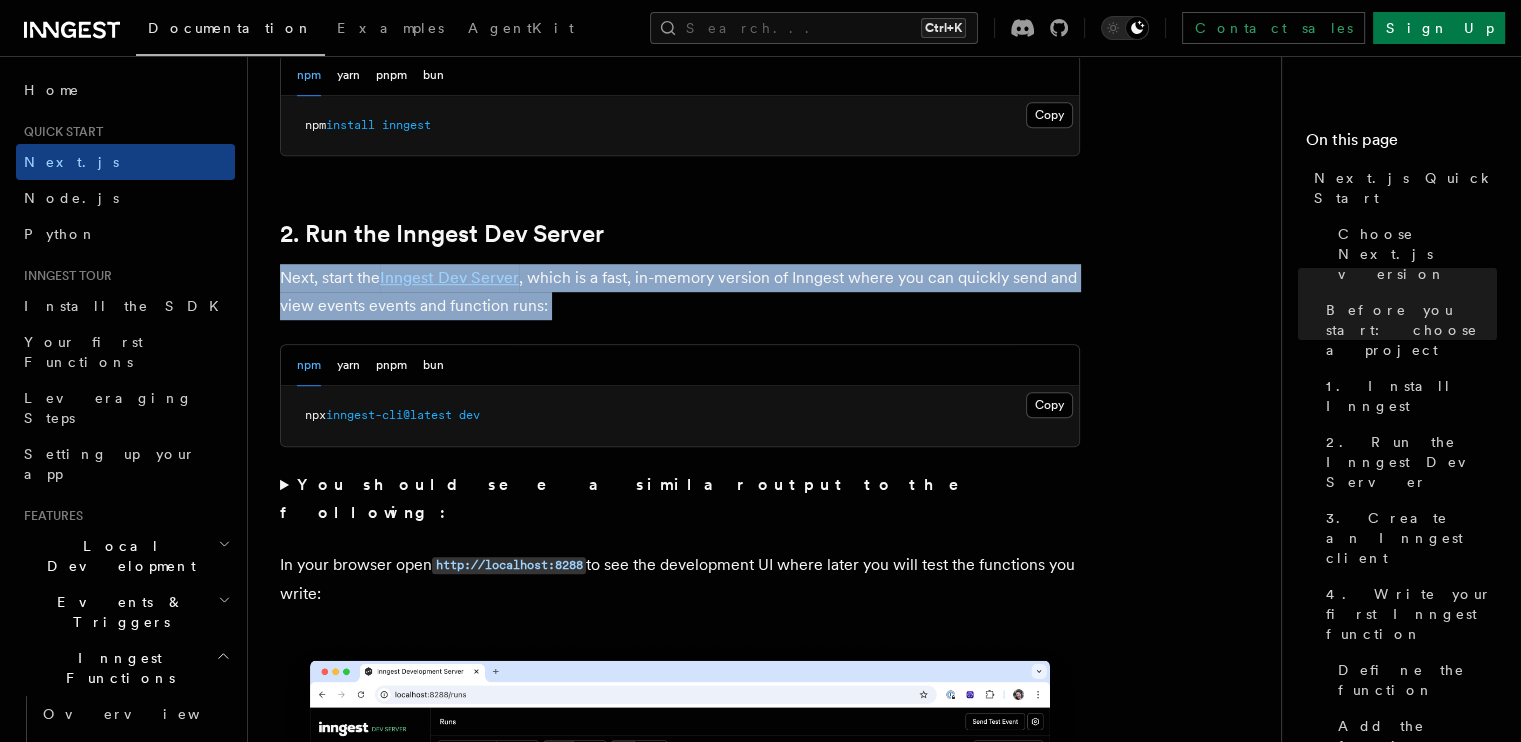click on "Next, start the  Inngest Dev Server , which is a fast, in-memory version of Inngest where you can quickly send and view events events and function runs:" at bounding box center [680, 292] 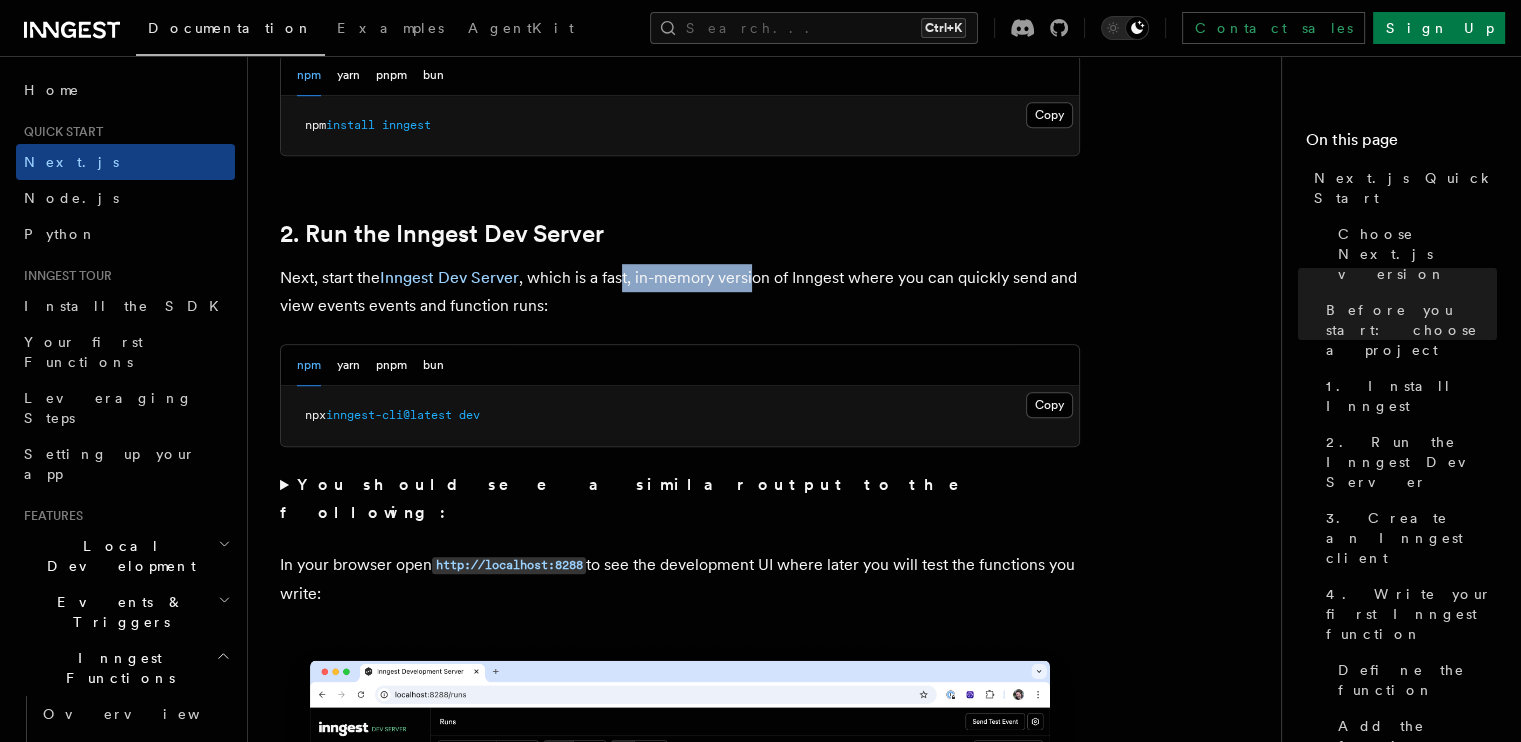 drag, startPoint x: 624, startPoint y: 281, endPoint x: 756, endPoint y: 279, distance: 132.01515 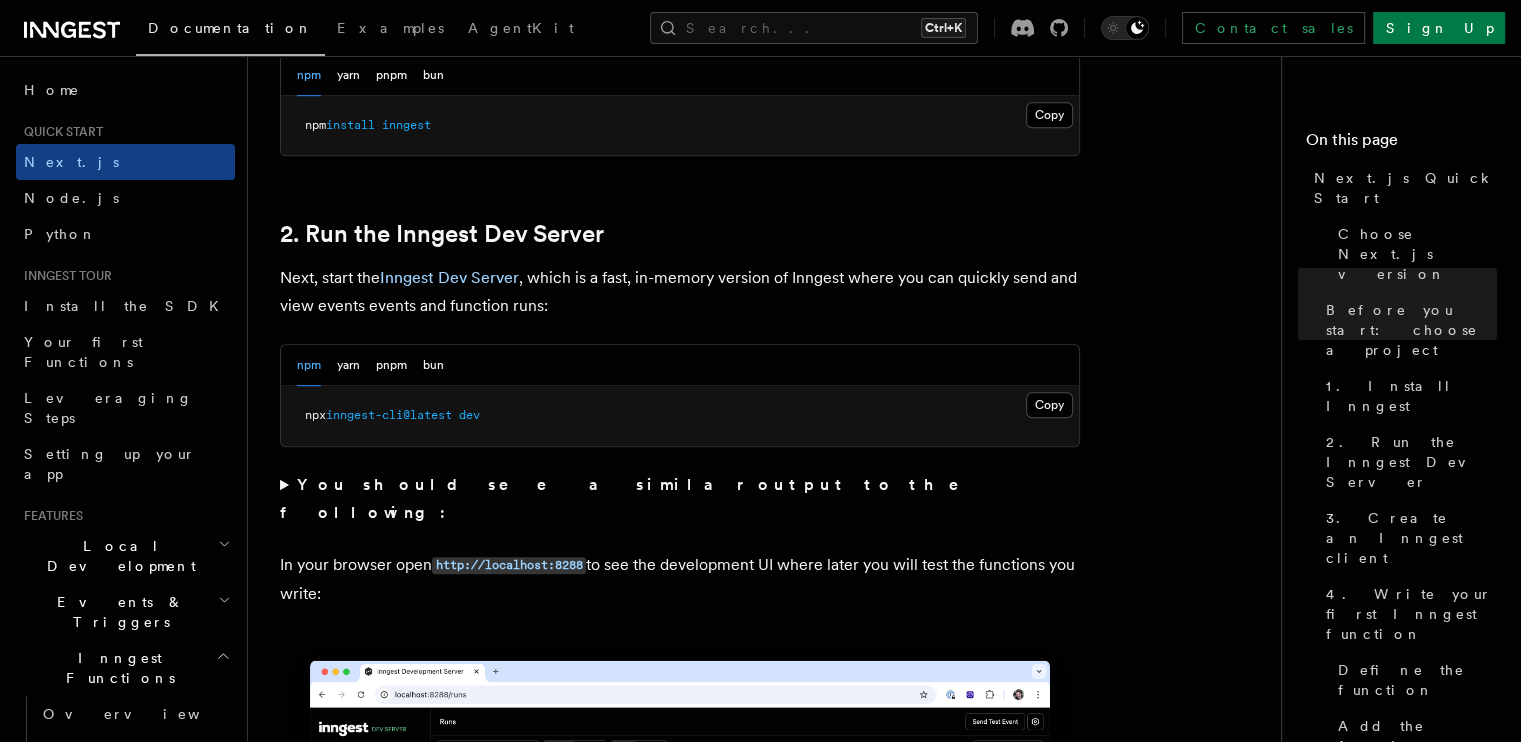 click on "Next, start the  Inngest Dev Server , which is a fast, in-memory version of Inngest where you can quickly send and view events events and function runs:" at bounding box center [680, 292] 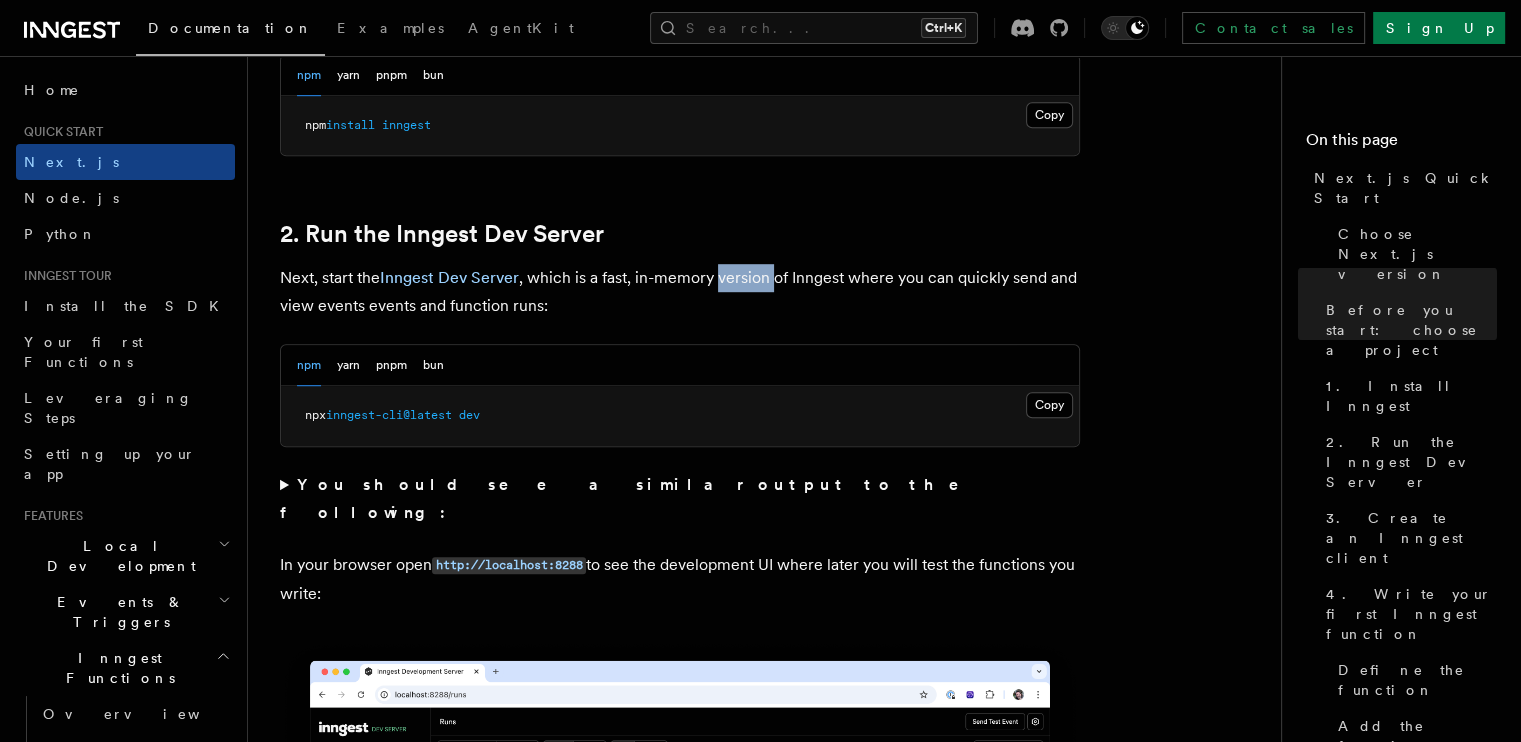 click on "Next, start the  Inngest Dev Server , which is a fast, in-memory version of Inngest where you can quickly send and view events events and function runs:" at bounding box center (680, 292) 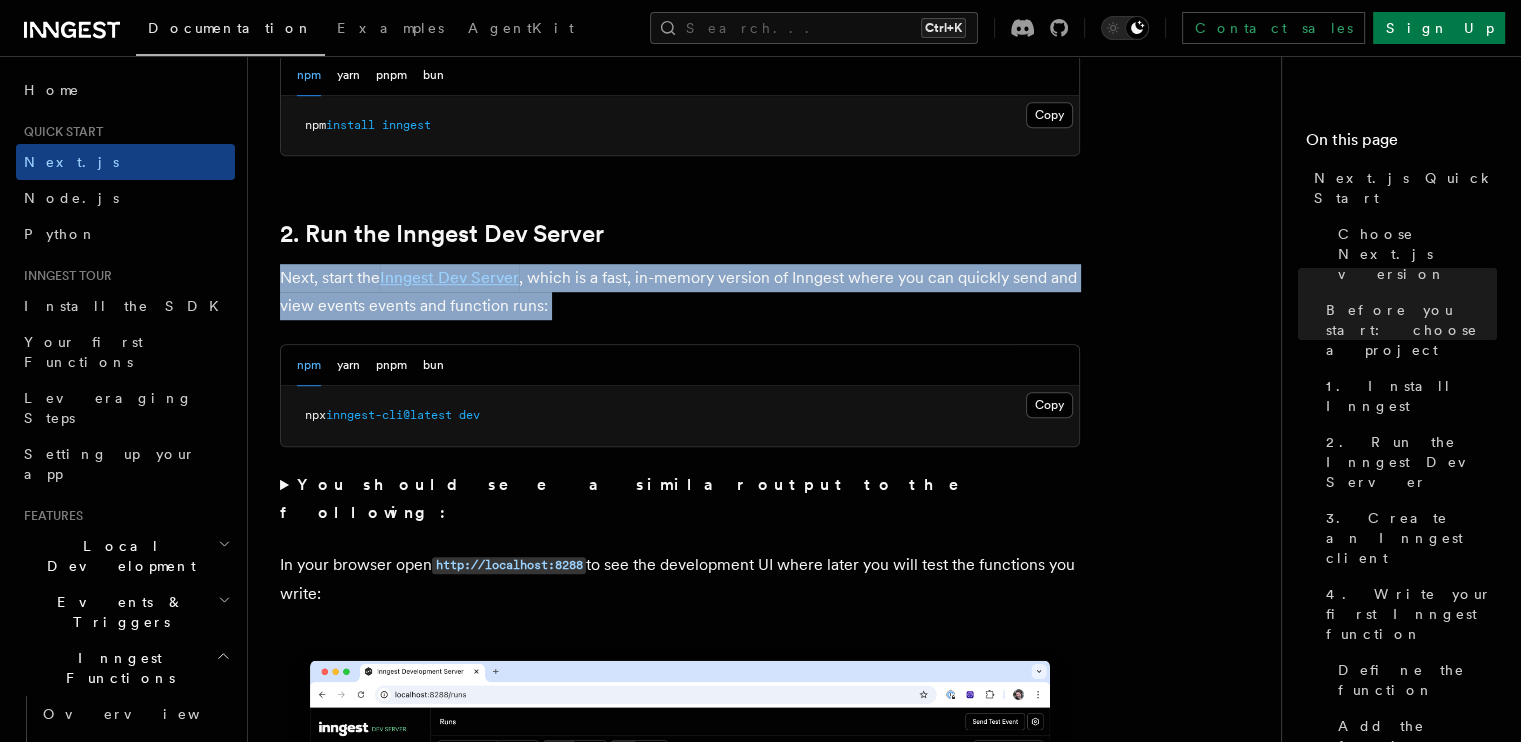 click on "Next, start the  Inngest Dev Server , which is a fast, in-memory version of Inngest where you can quickly send and view events events and function runs:" at bounding box center (680, 292) 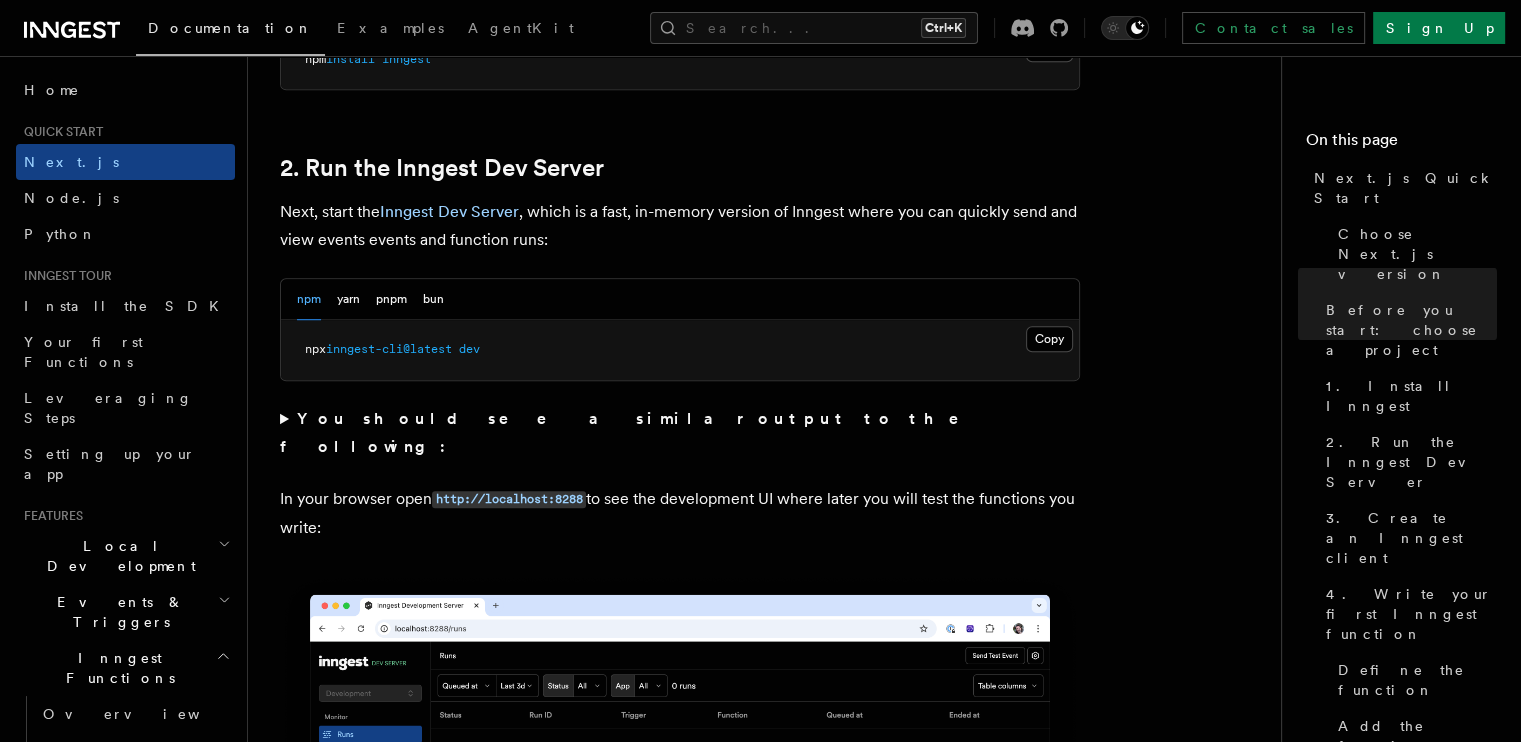 scroll, scrollTop: 1364, scrollLeft: 0, axis: vertical 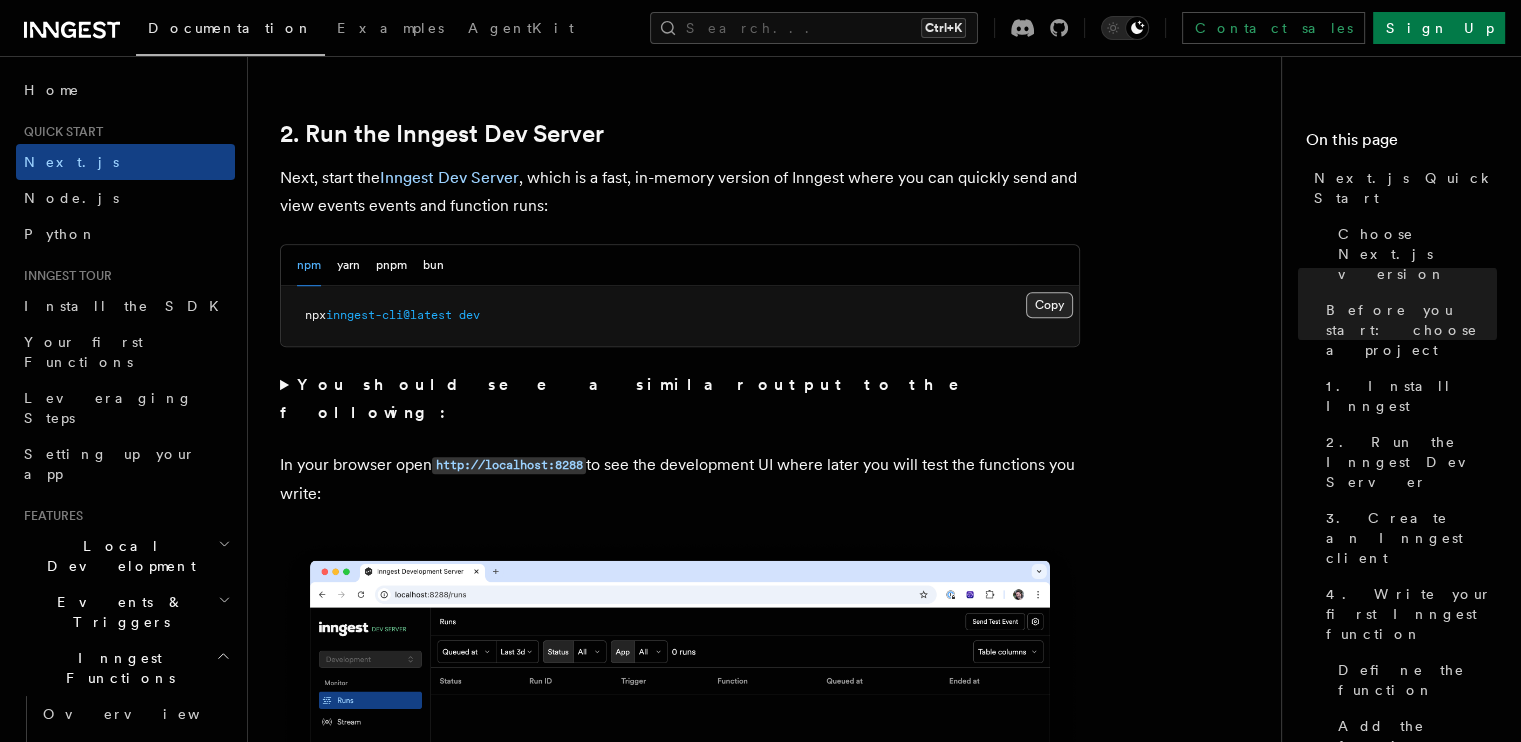 click on "Copy Copied" at bounding box center [1049, 305] 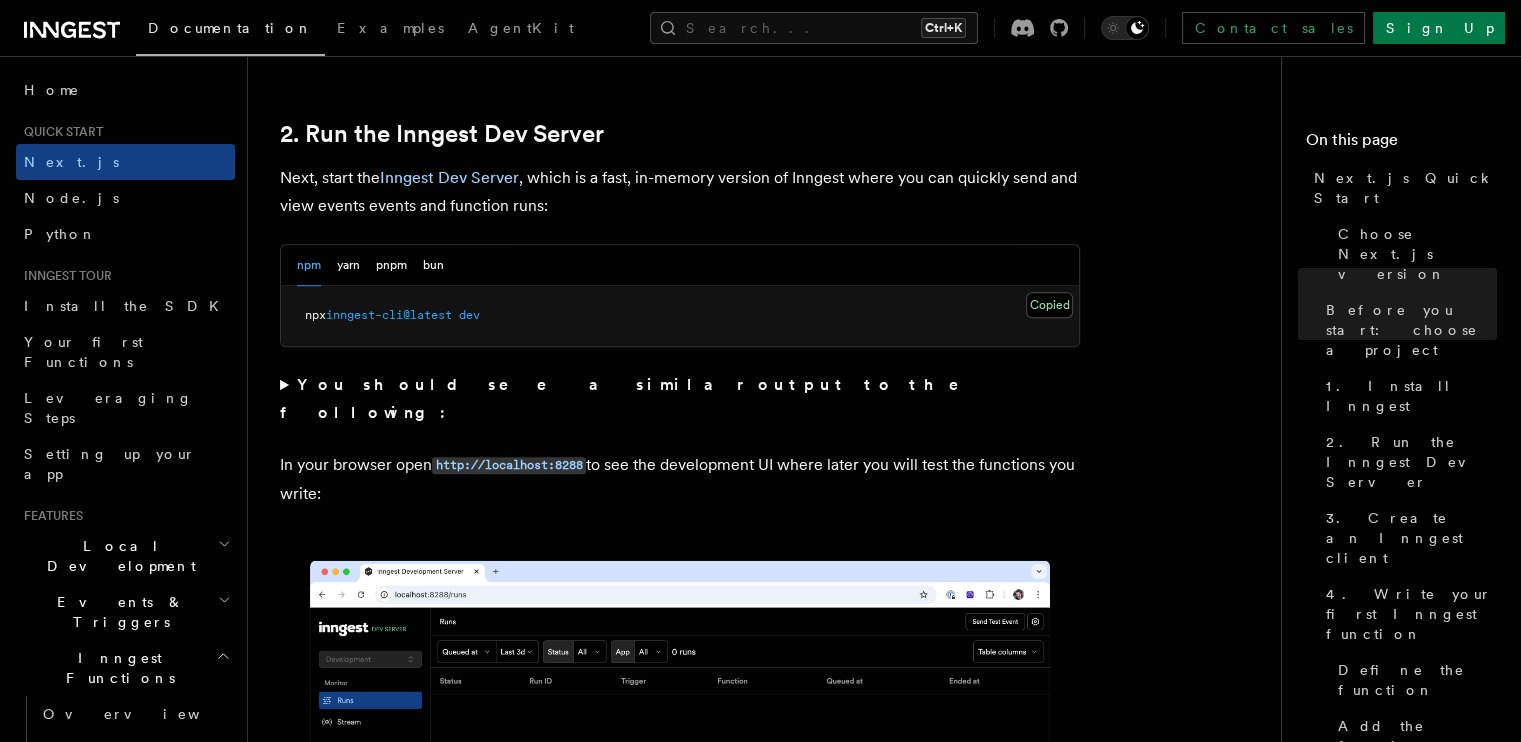 type 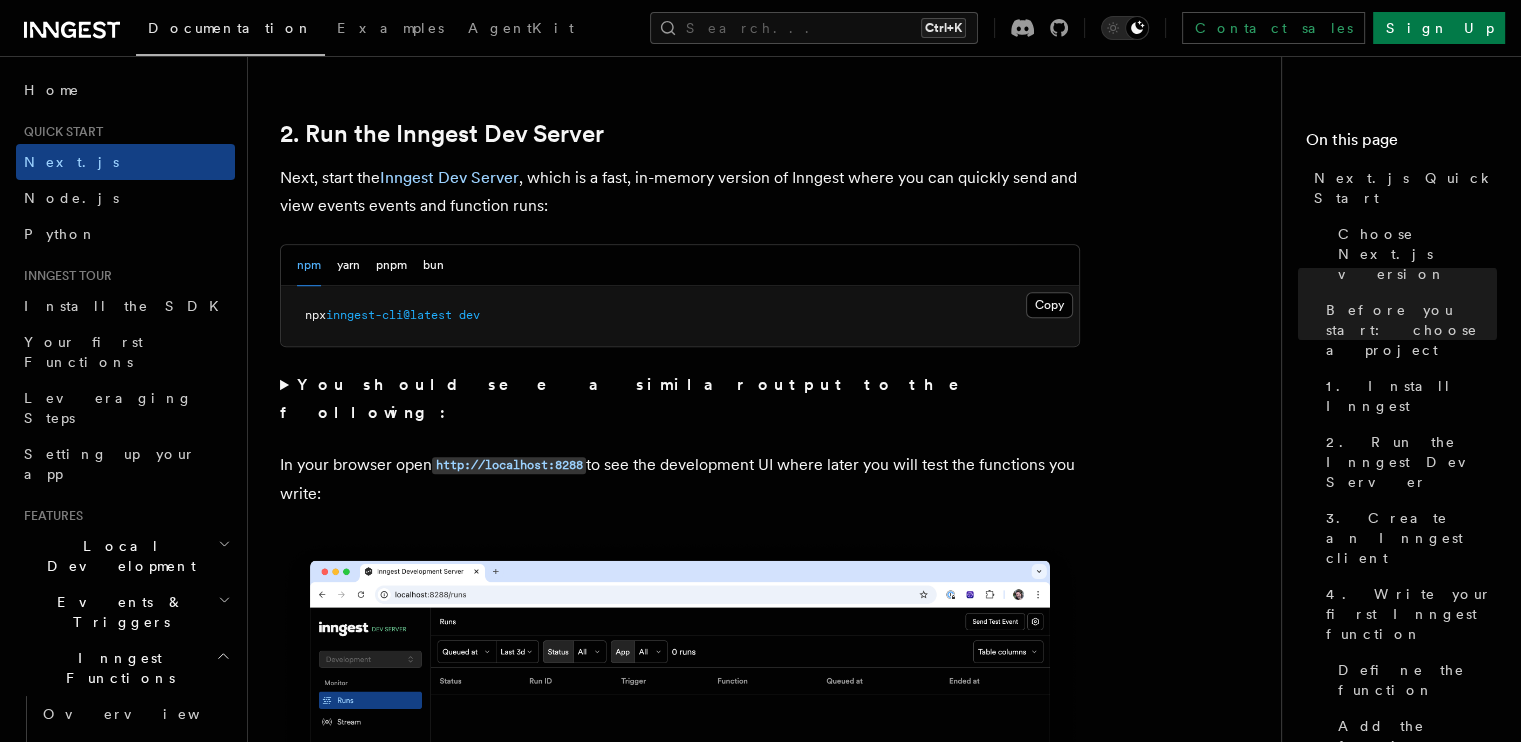 click on "You should see a similar output to the following:" at bounding box center [680, 399] 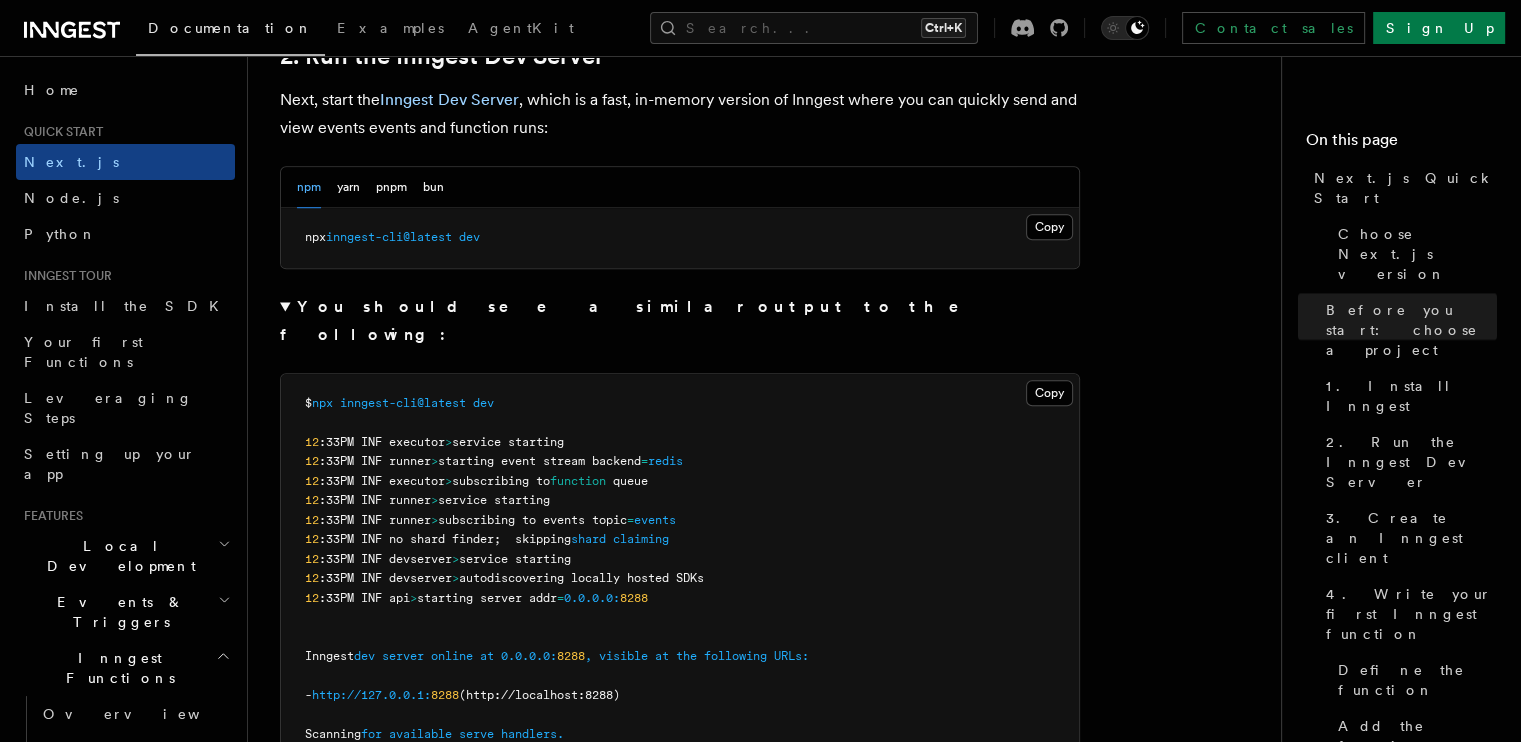 scroll, scrollTop: 1464, scrollLeft: 0, axis: vertical 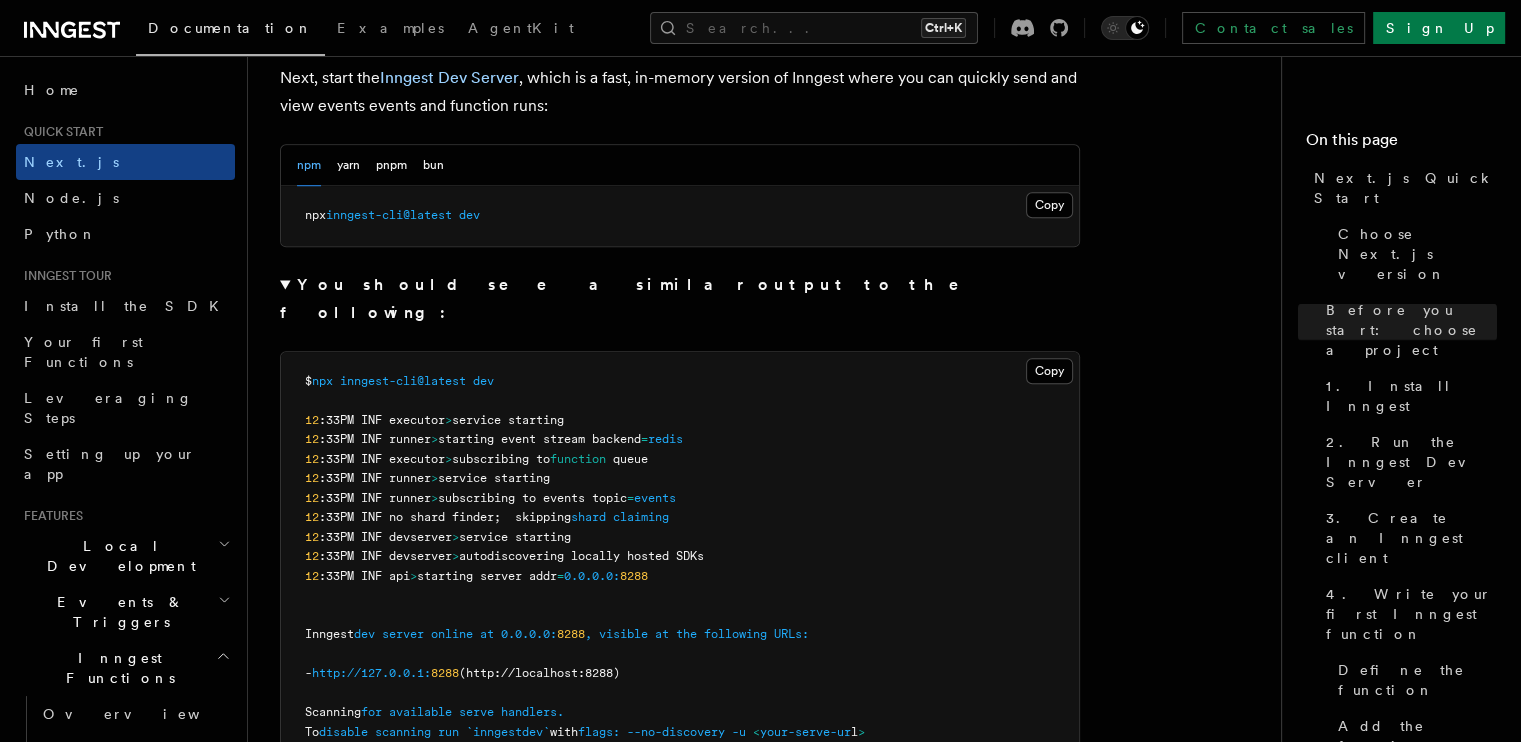click on ":33PM INF executor" at bounding box center (382, 420) 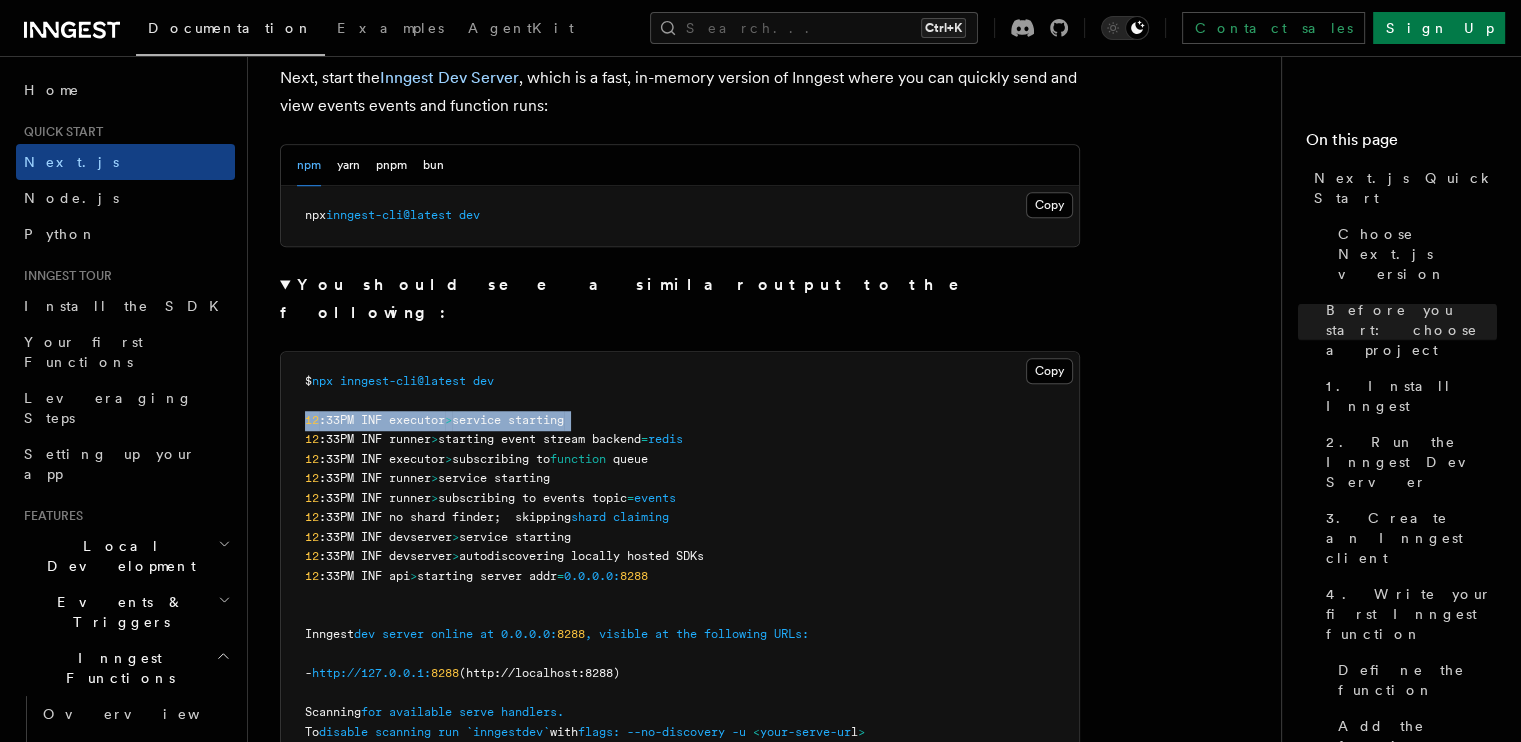 click on ":33PM INF executor" at bounding box center (382, 420) 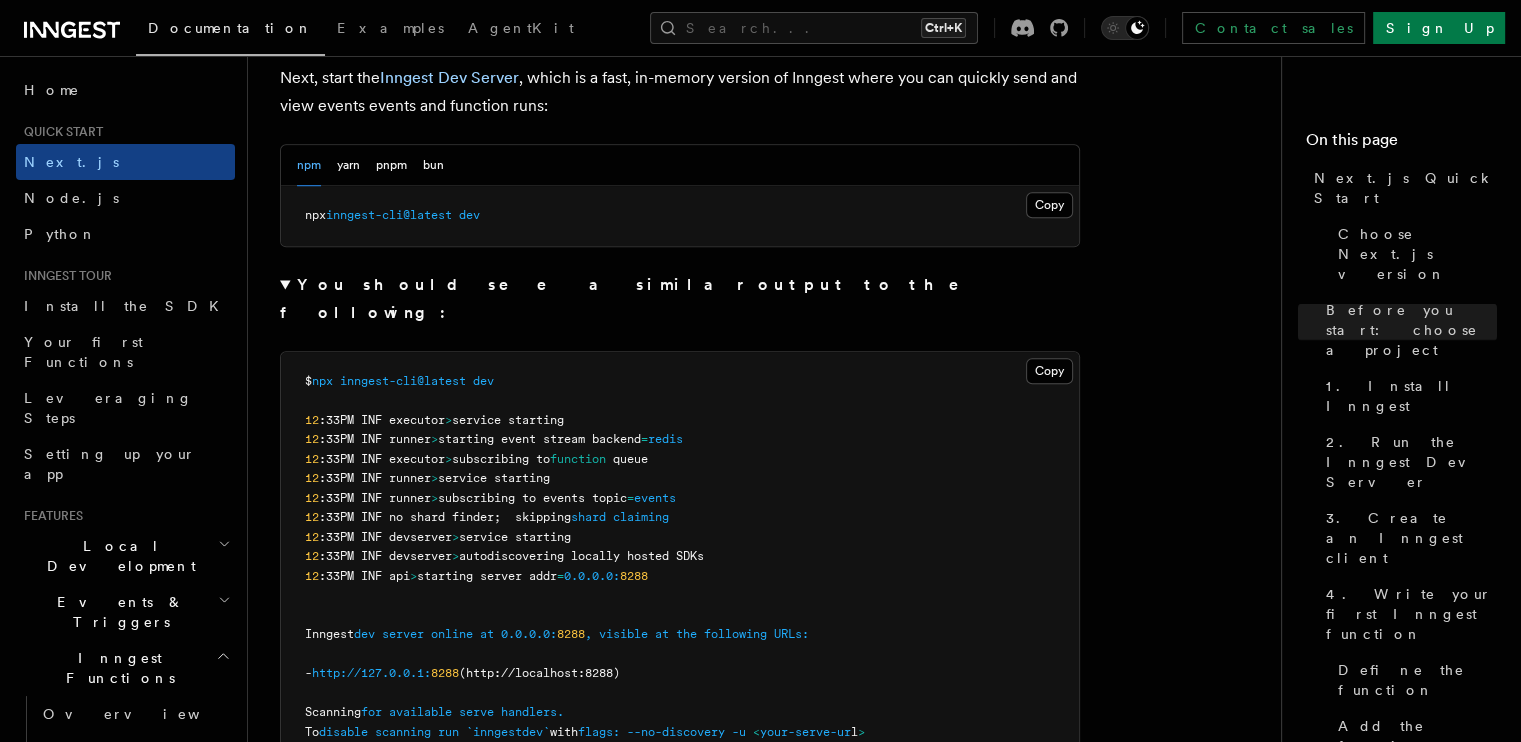 click on ":33PM INF runner" at bounding box center (375, 439) 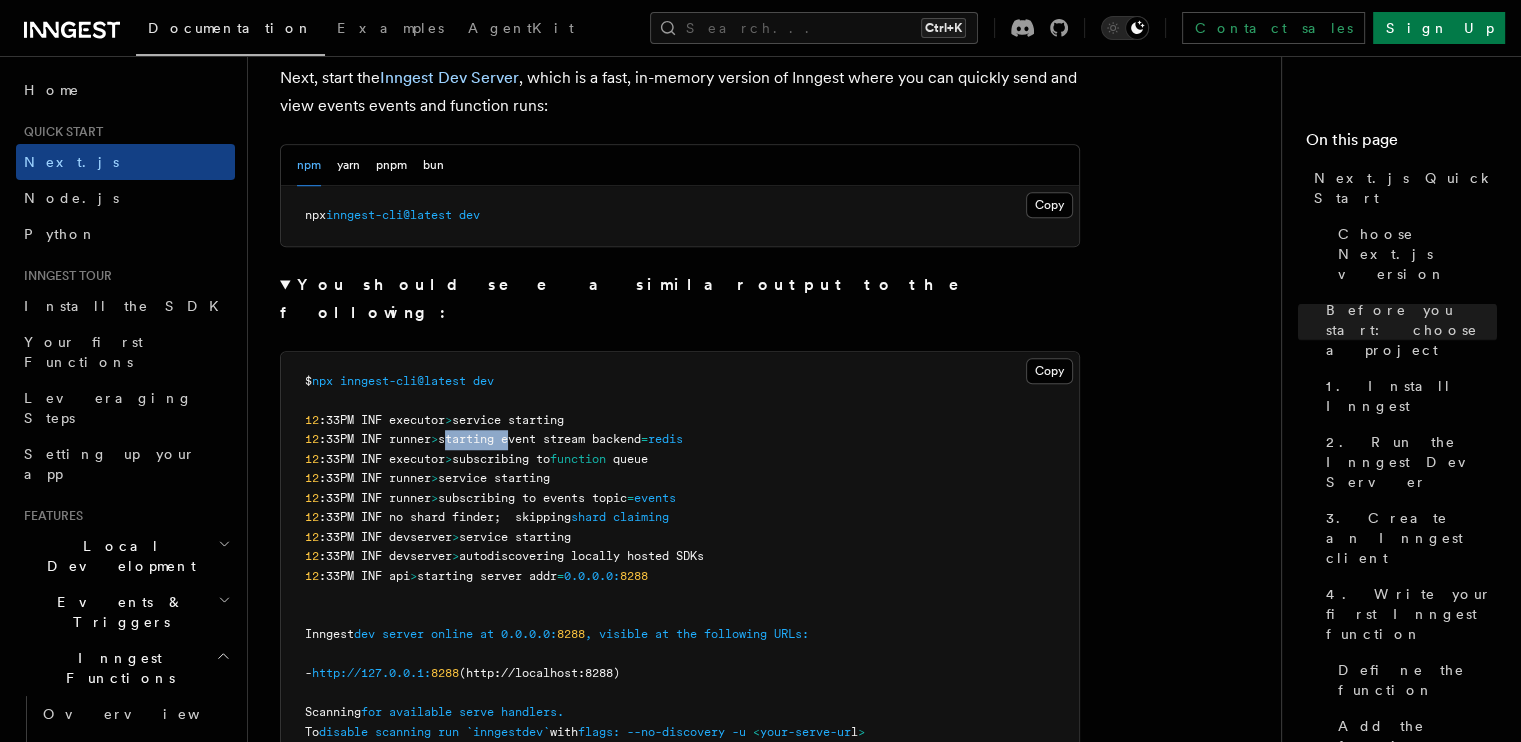 click on "starting event stream backend" at bounding box center (539, 439) 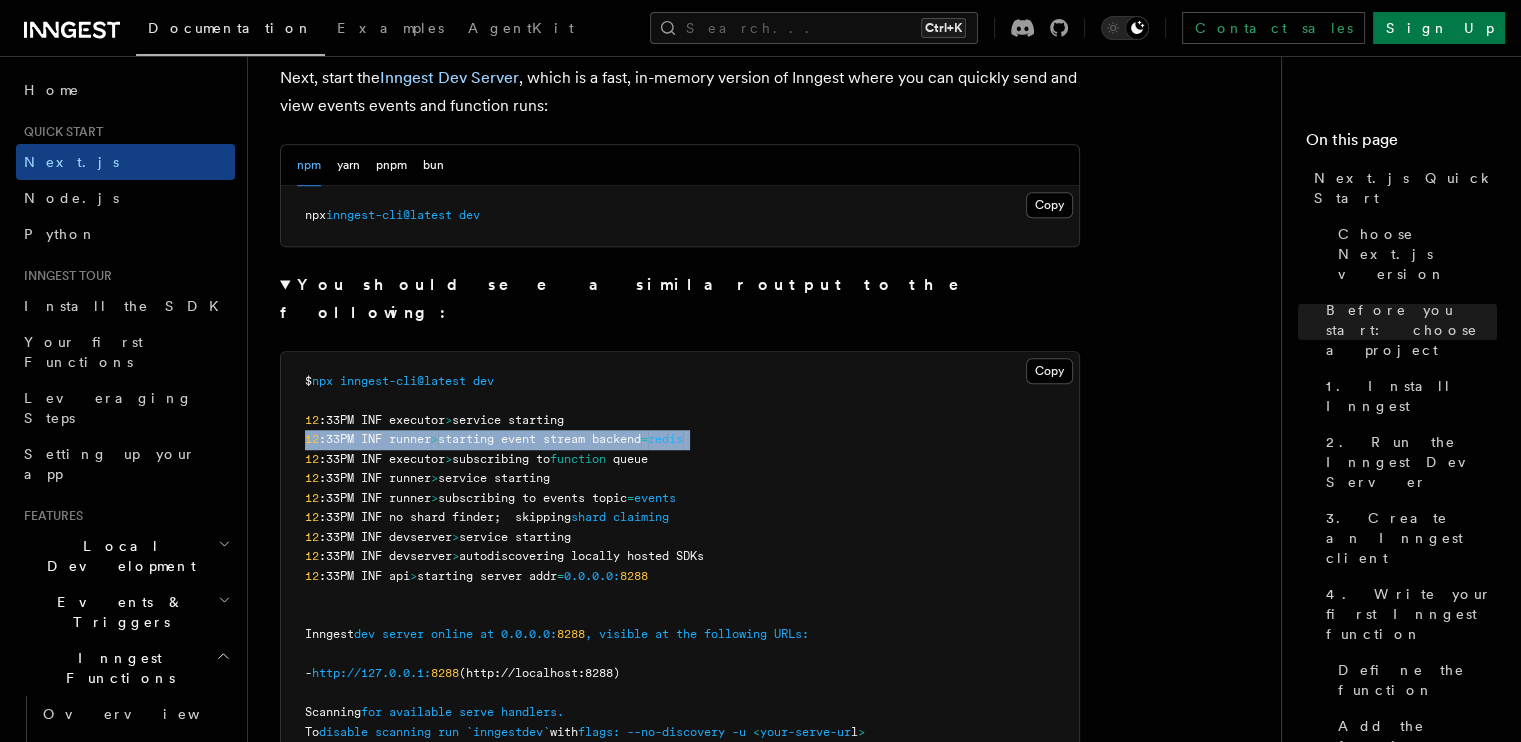 click on "starting event stream backend" at bounding box center (539, 439) 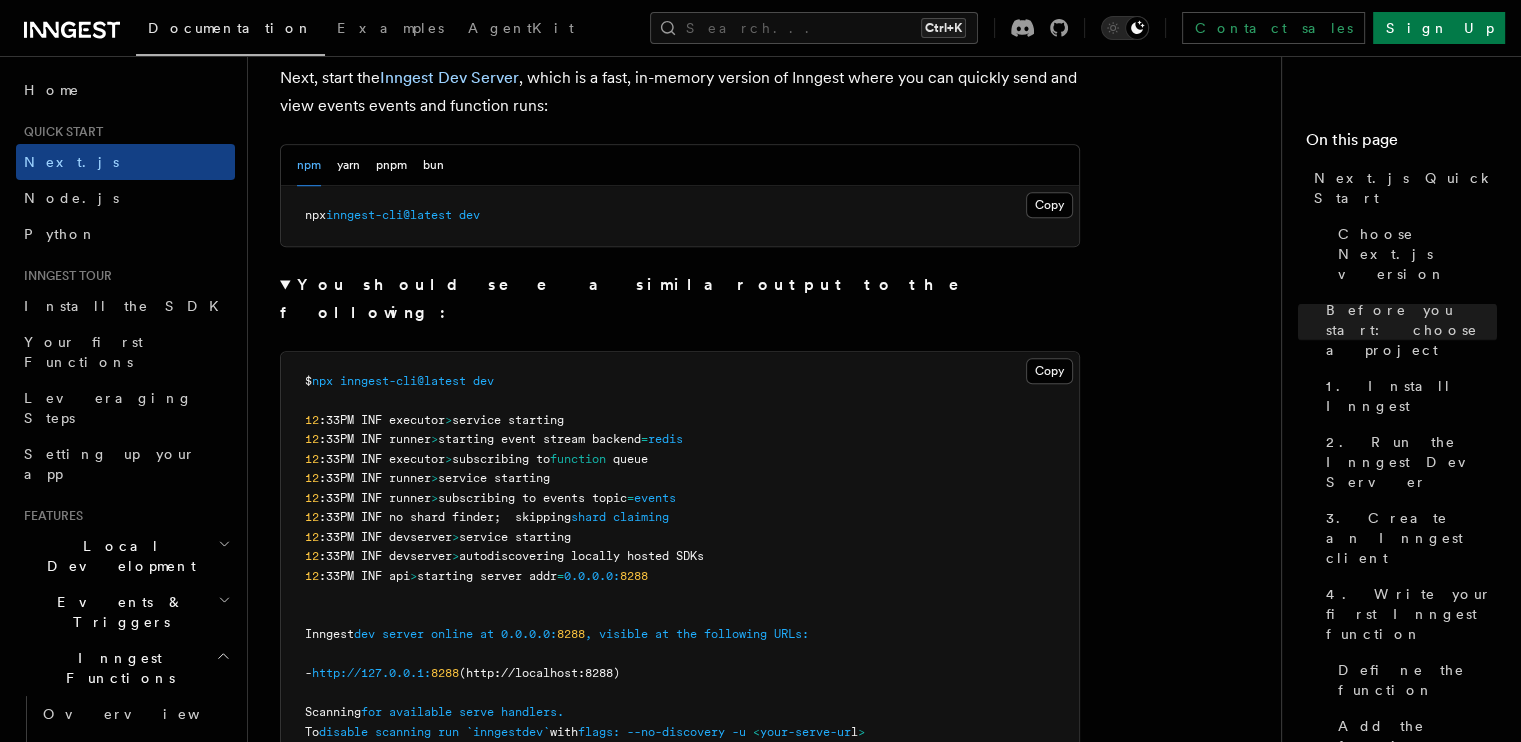 click on "$  npx   inngest-cli@latest   dev
12 :33PM INF executor  >  service starting
12 :33PM INF runner  >  starting event stream backend = redis
12 :33PM INF executor  >  subscribing to  function   queue
12 :33PM INF runner  >  service starting
12 :33PM INF runner  >  subscribing to events topic = events
12 :33PM INF no shard finder;  skipping  shard   claiming
12 :33PM INF devserver  >  service starting
12 :33PM INF devserver  >  autodiscovering locally hosted SDKs
12 :33PM INF api  >  starting server addr = 0.0.0.0: 8288
Inngest  dev   server   online   at   0.0.0.0: 8288 ,   visible   at   the   following   URLs:
-  http://127.0.0.1: 8288  (http://localhost:8288)
Scanning  for   available   serve   handlers.
To  disable   scanning   run   `inngest  dev `  with  flags:   --no-discovery   -u   < your-serve-ur l >" at bounding box center [680, 557] 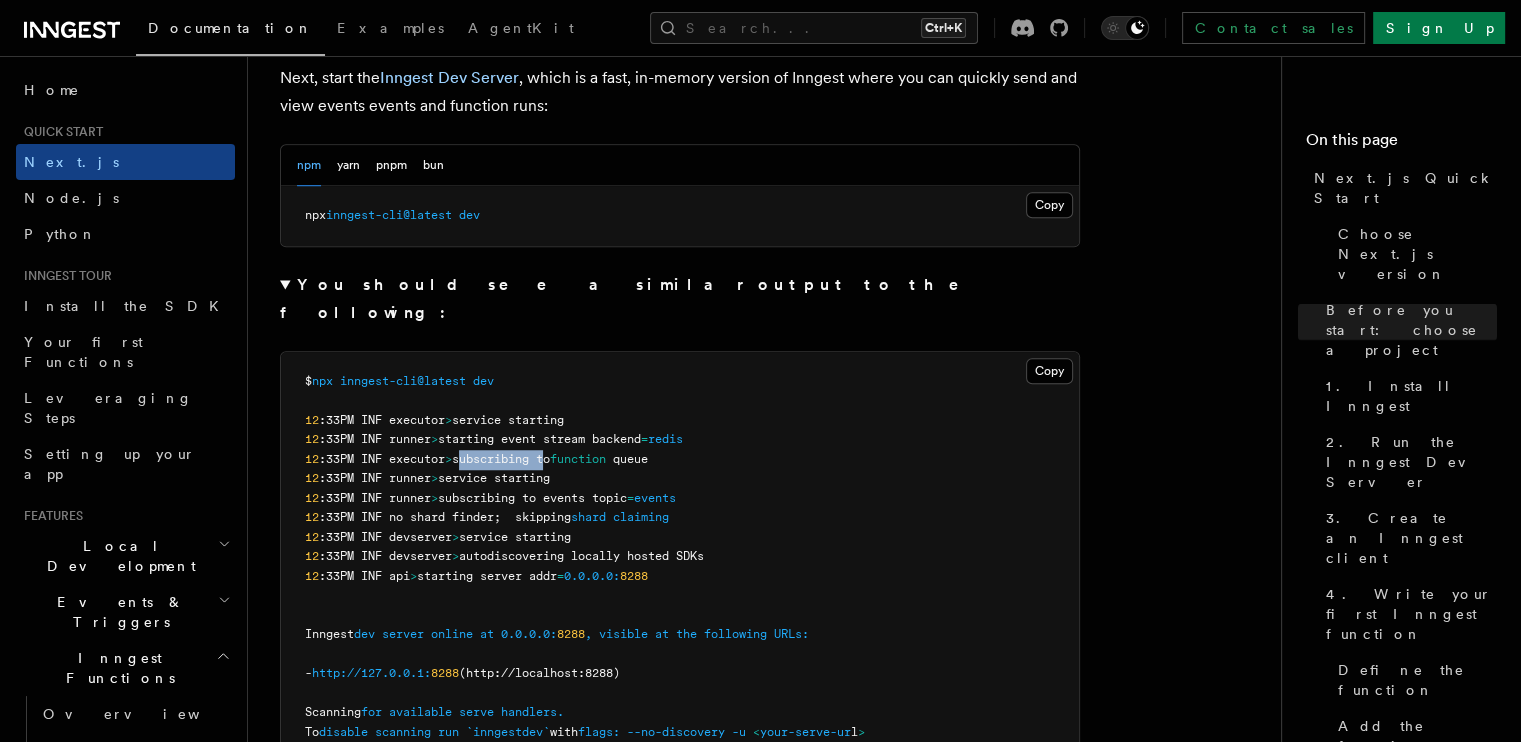 click on "subscribing to" at bounding box center (501, 459) 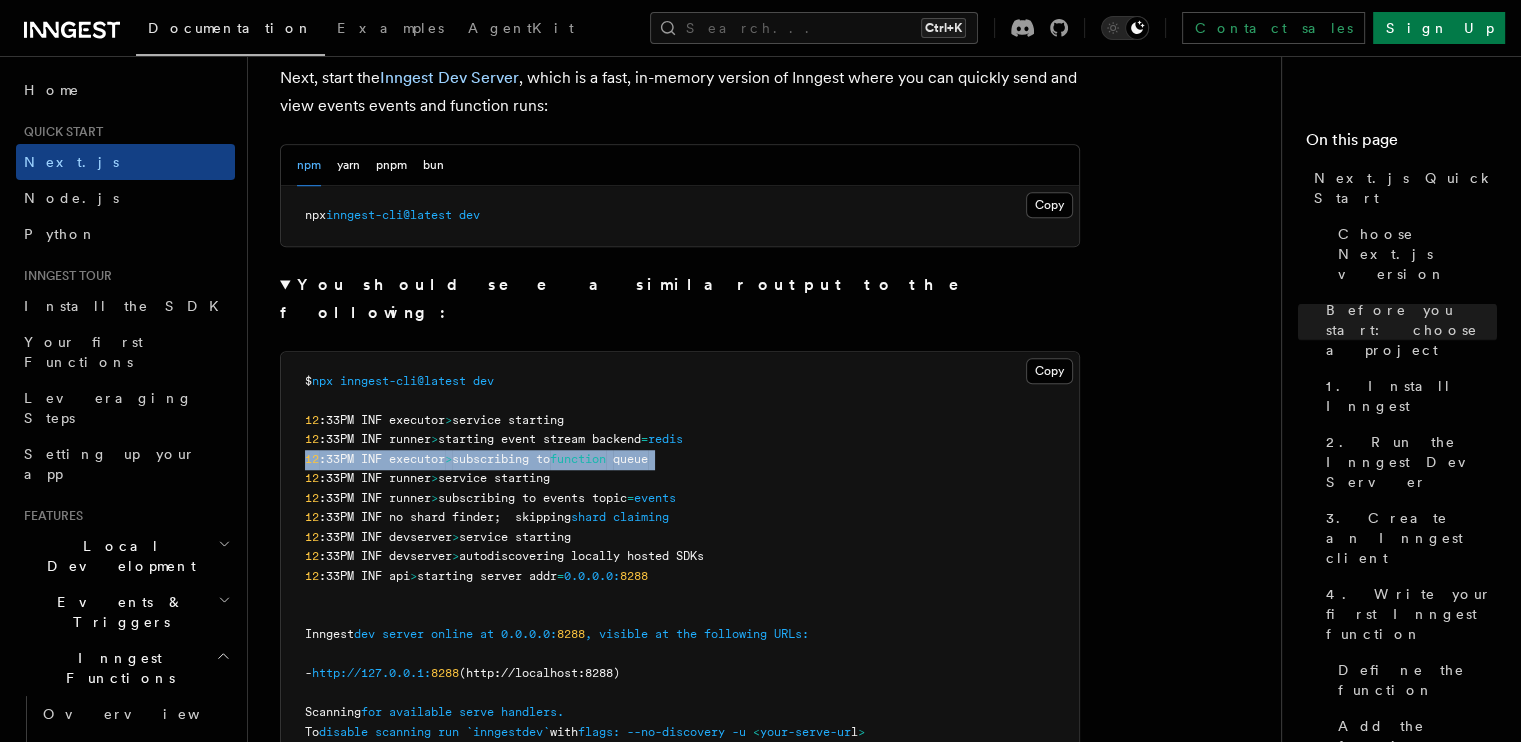 click on "subscribing to" at bounding box center [501, 459] 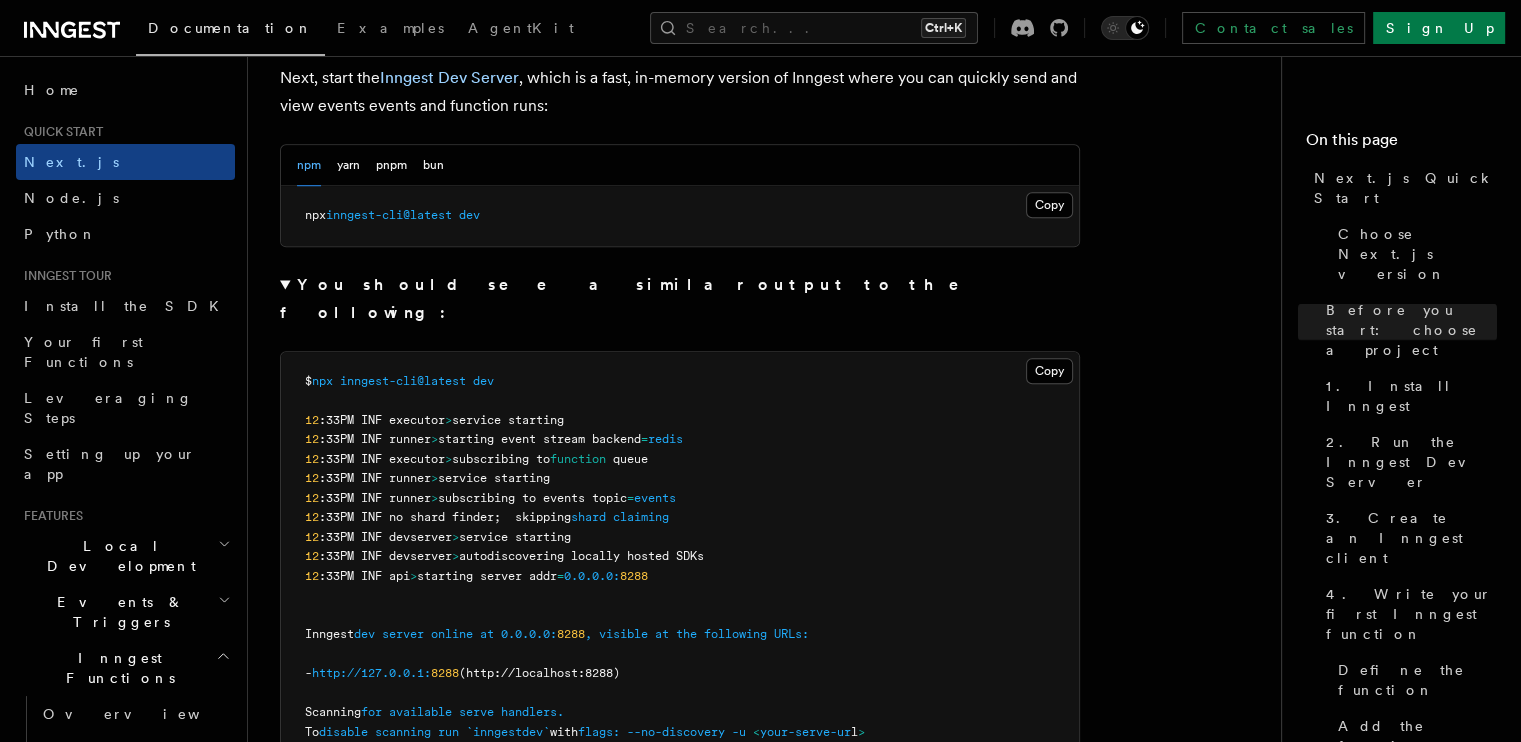 click on ":33PM INF runner" at bounding box center [375, 478] 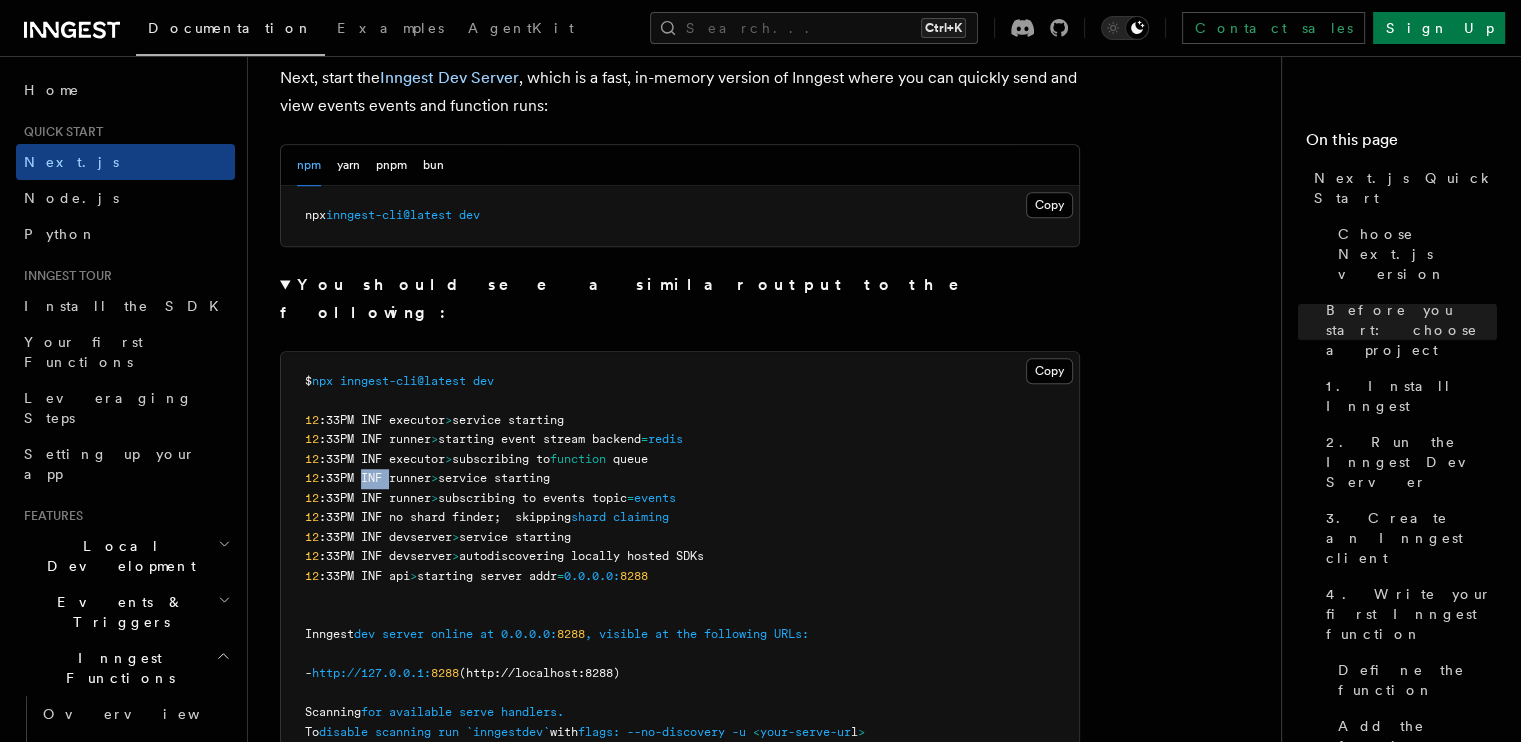 click on ":33PM INF runner" at bounding box center [375, 478] 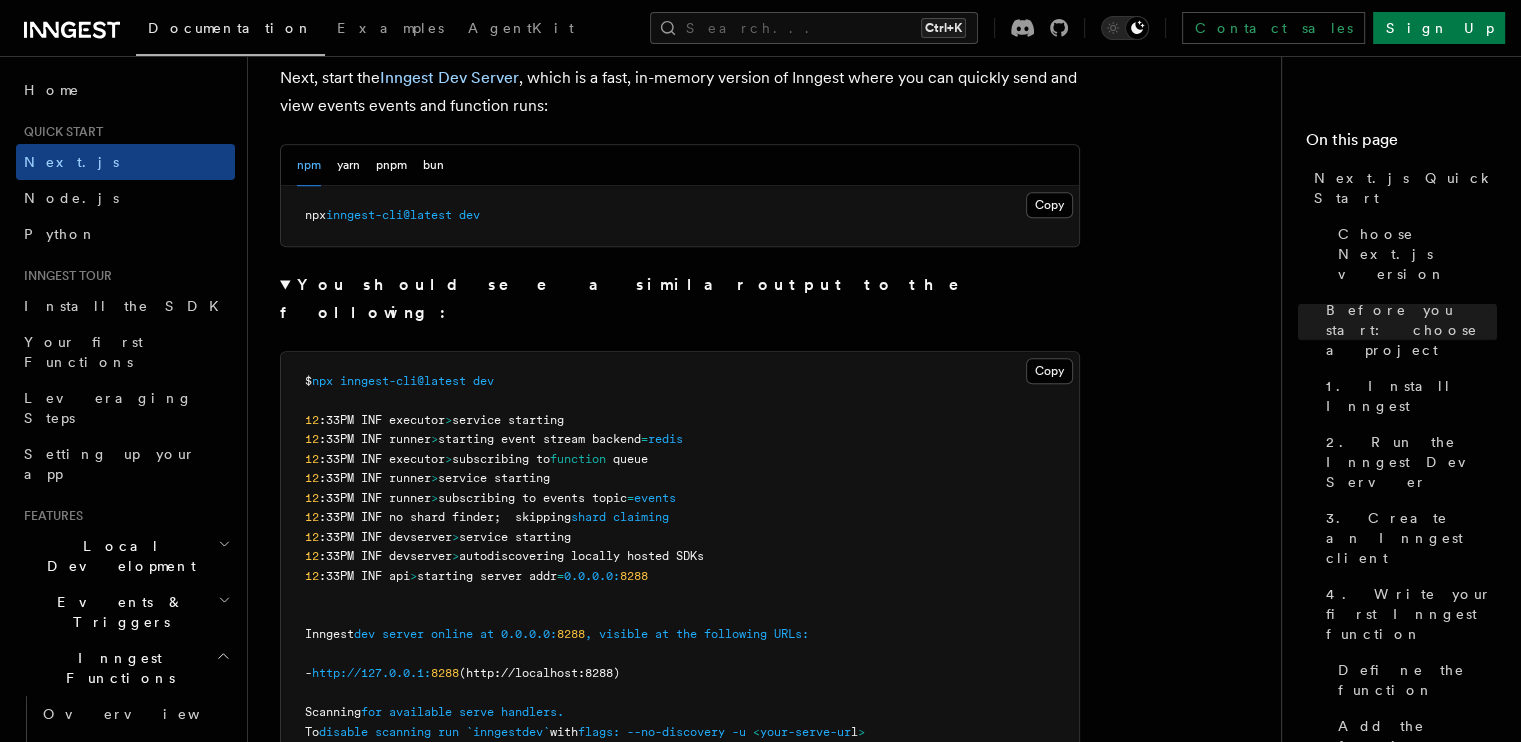 click on ":33PM INF runner" at bounding box center [375, 478] 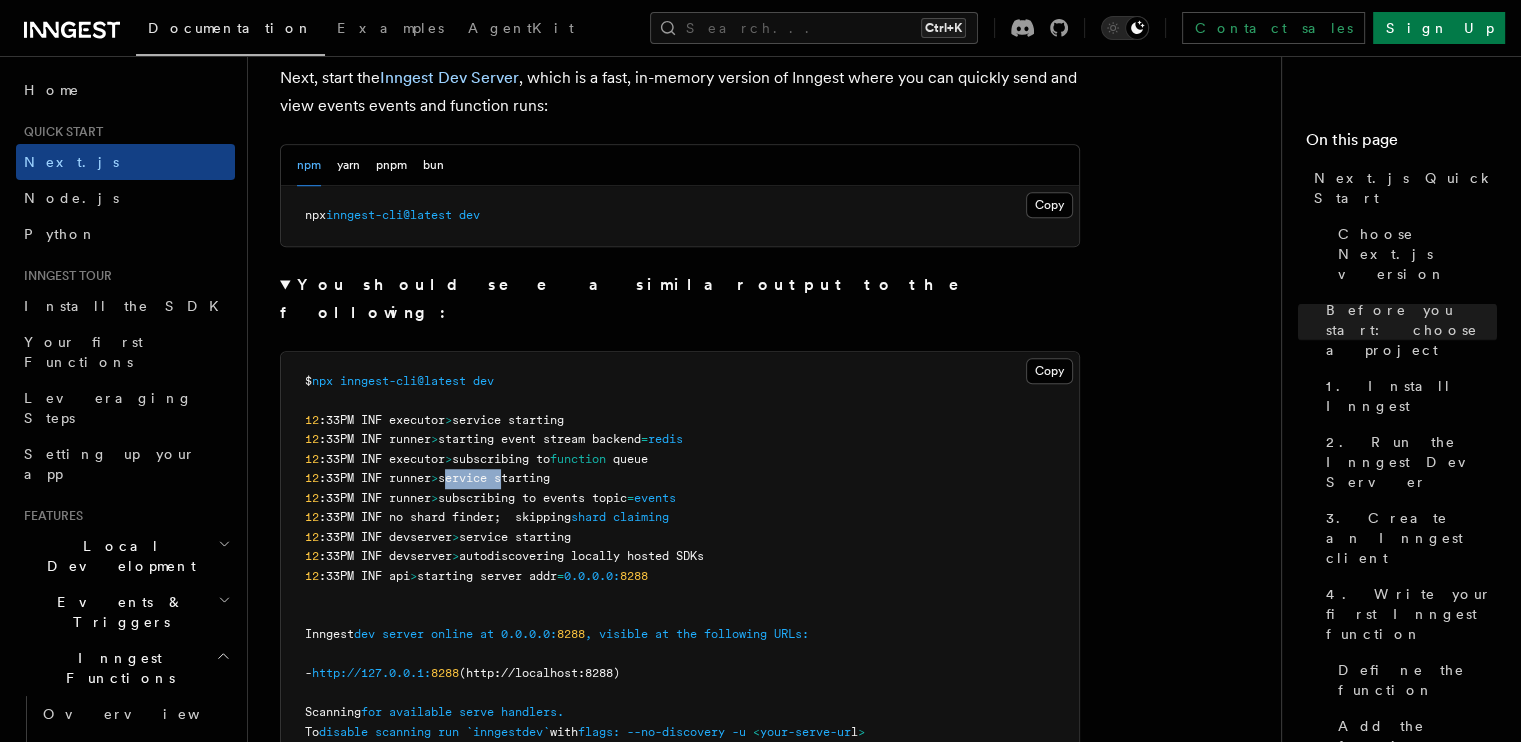click on "service starting" at bounding box center [494, 478] 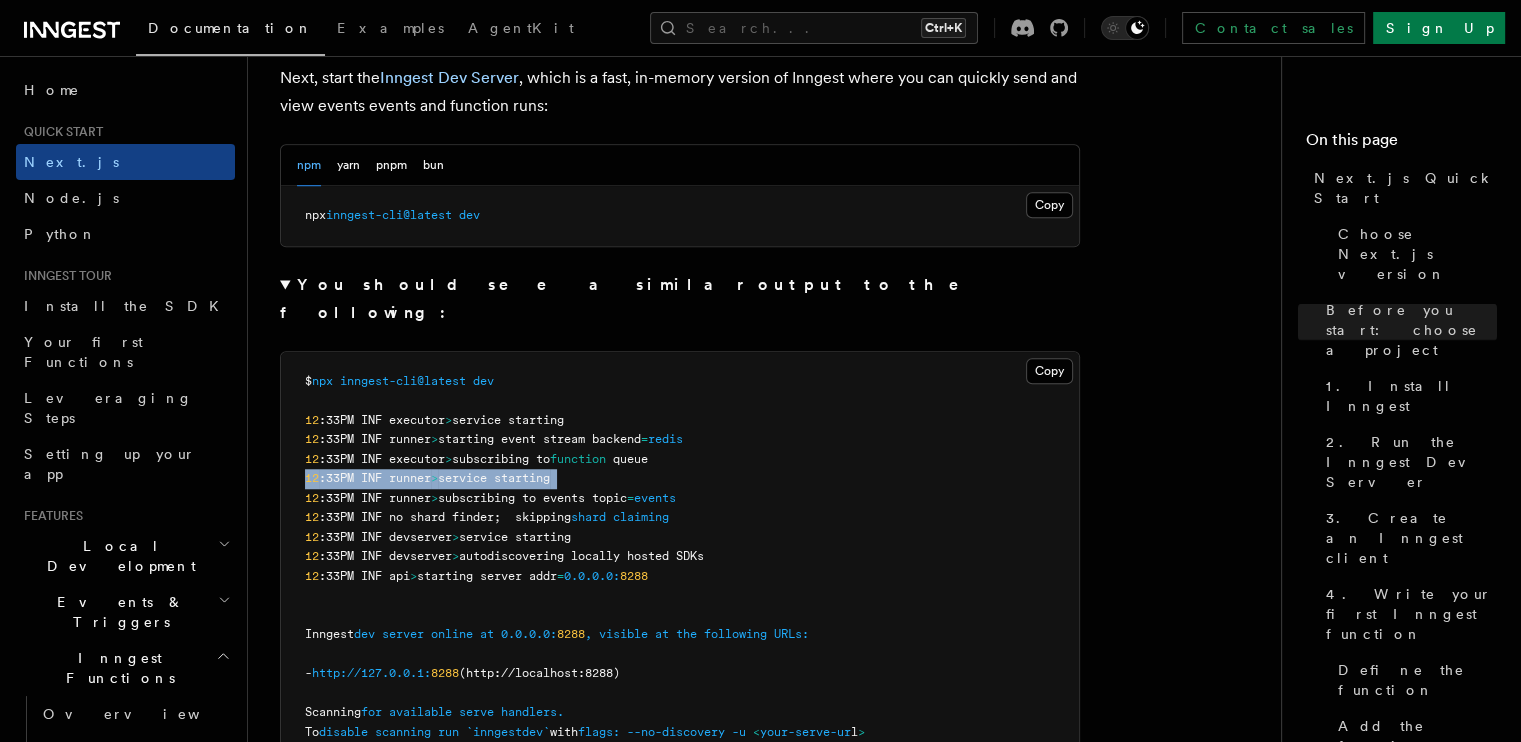 click on "service starting" at bounding box center [494, 478] 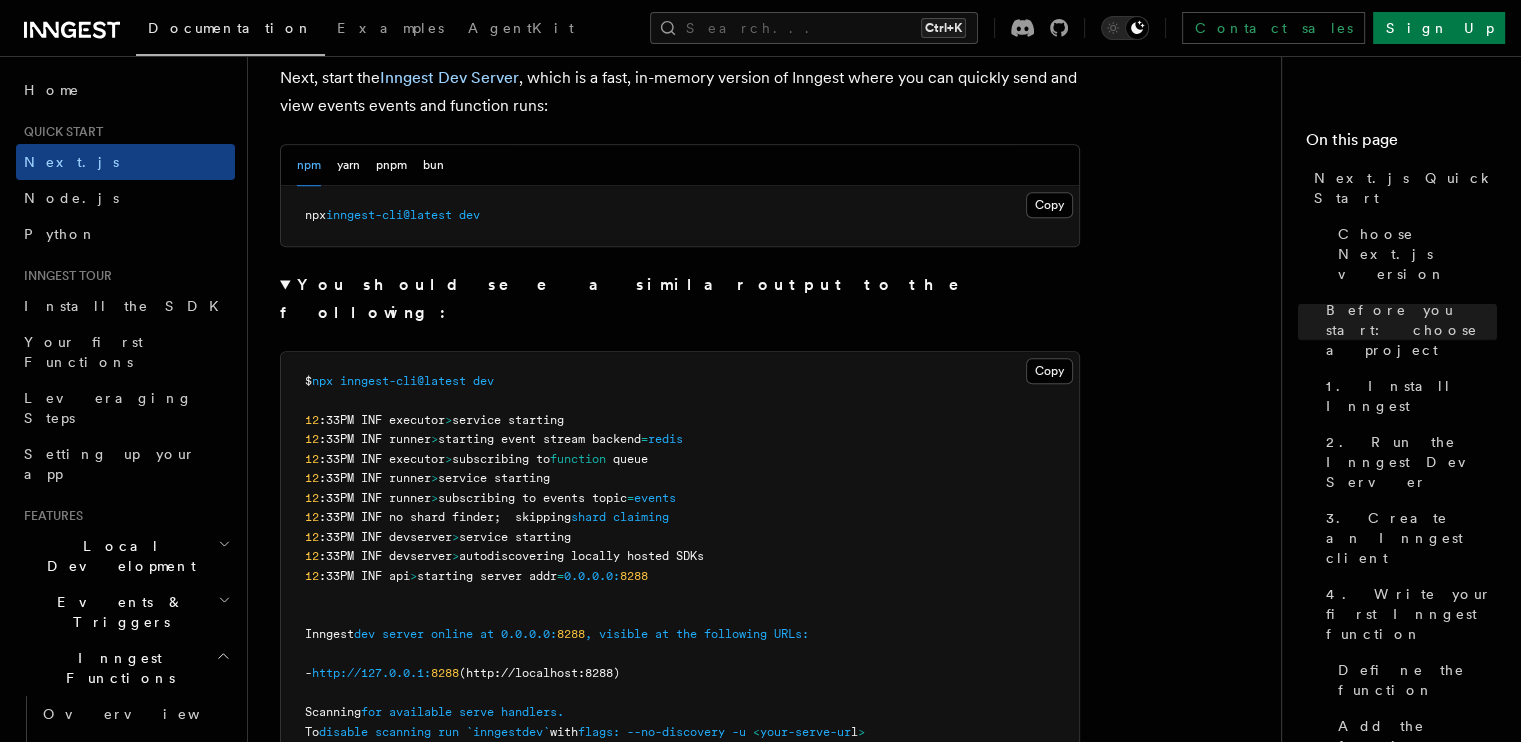 click on ":33PM INF runner" at bounding box center [375, 498] 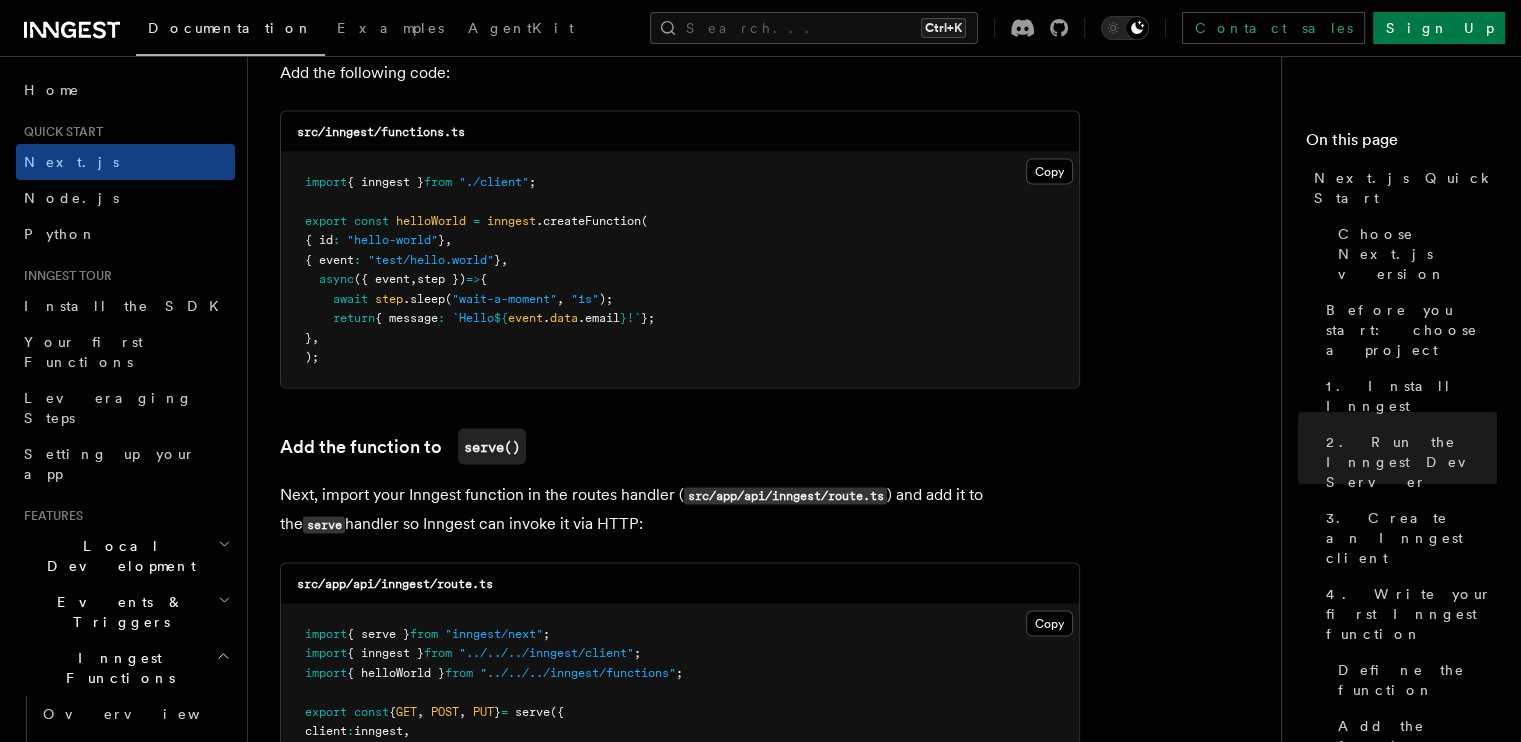 scroll, scrollTop: 4164, scrollLeft: 0, axis: vertical 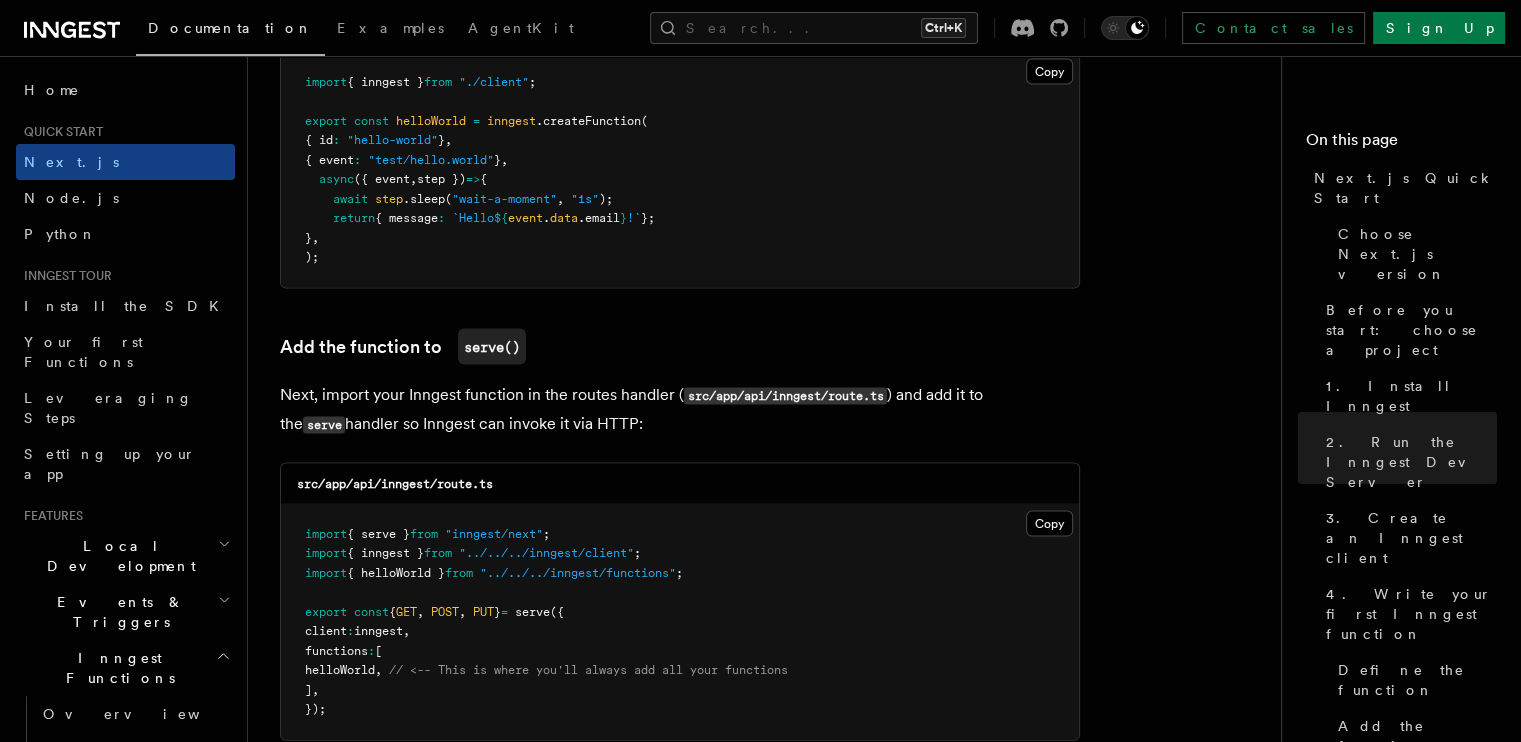 click on "Next, import your Inngest function in the routes handler ( src/app/api/inngest/route.ts ) and add it to the  serve  handler so Inngest can invoke it via HTTP:" at bounding box center [680, 410] 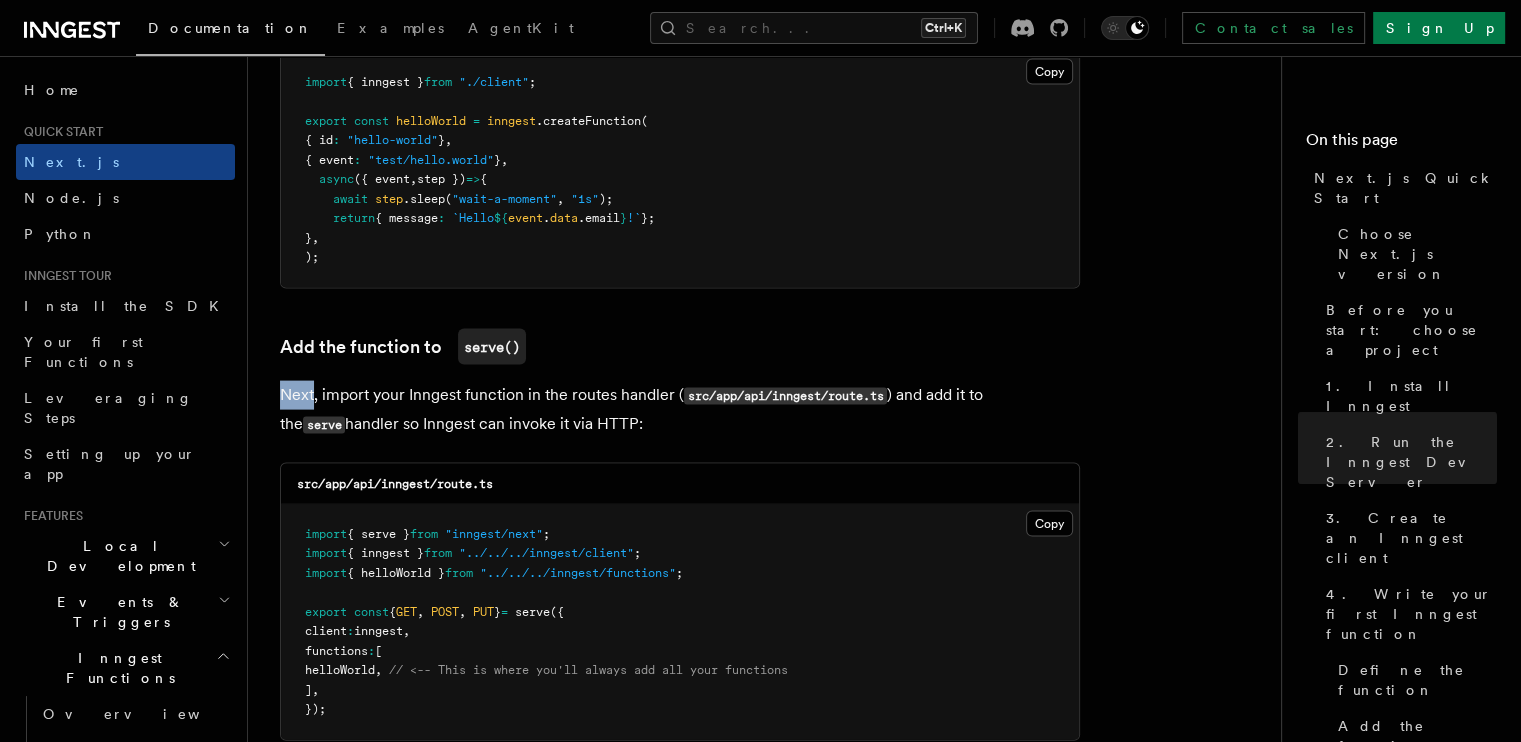 click on "Next, import your Inngest function in the routes handler ( src/app/api/inngest/route.ts ) and add it to the  serve  handler so Inngest can invoke it via HTTP:" at bounding box center [680, 410] 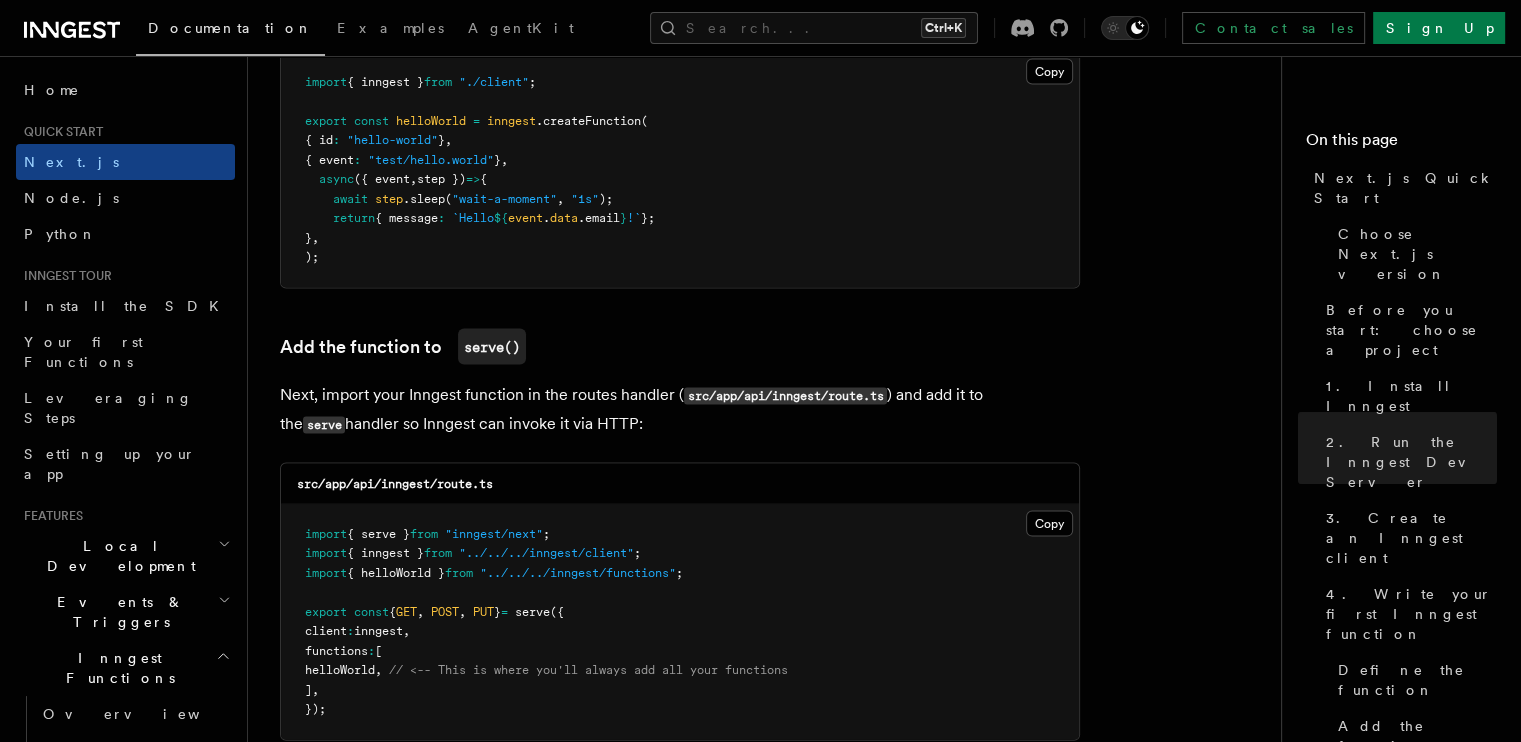 click on "Next, import your Inngest function in the routes handler ( src/app/api/inngest/route.ts ) and add it to the  serve  handler so Inngest can invoke it via HTTP:" at bounding box center (680, 410) 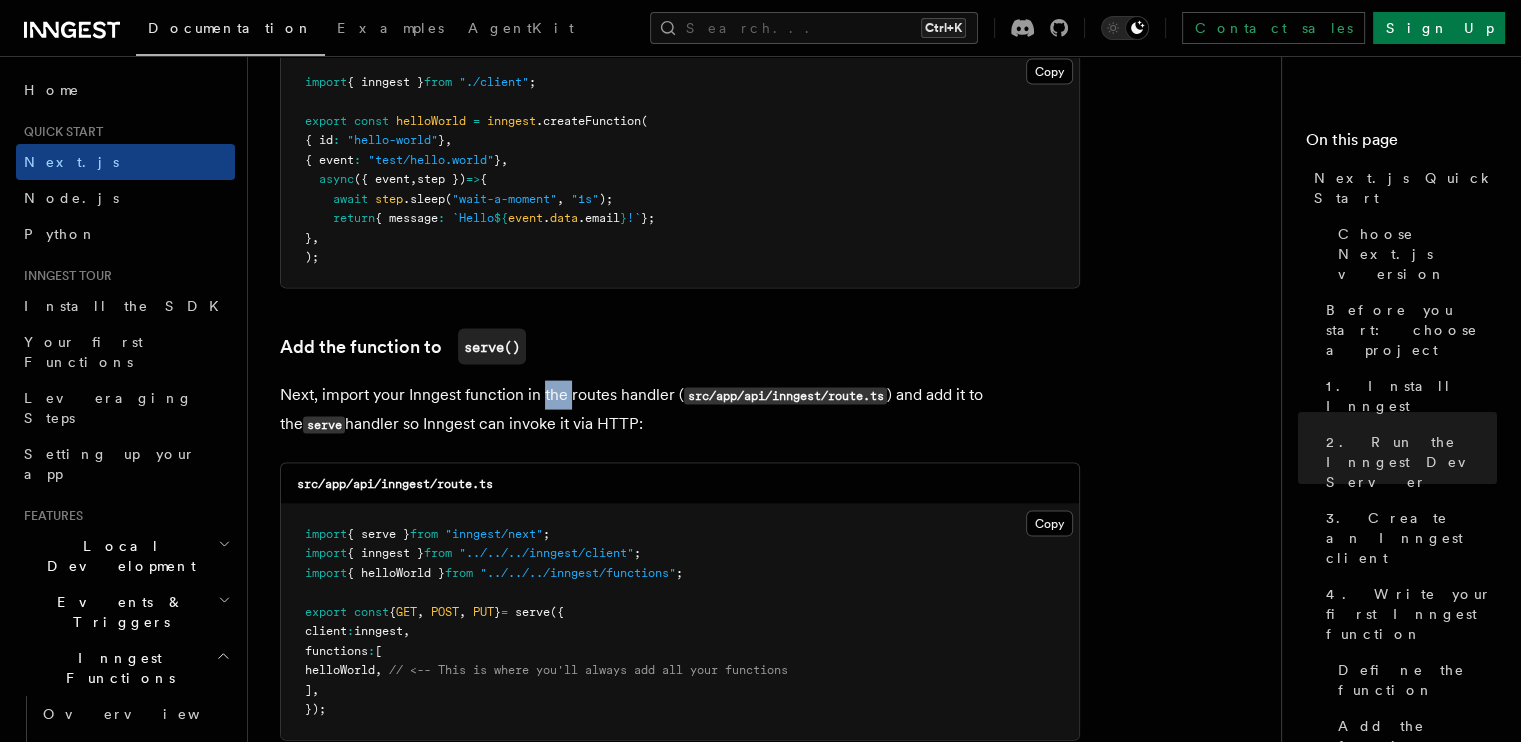 click on "Next, import your Inngest function in the routes handler ( src/app/api/inngest/route.ts ) and add it to the  serve  handler so Inngest can invoke it via HTTP:" at bounding box center [680, 410] 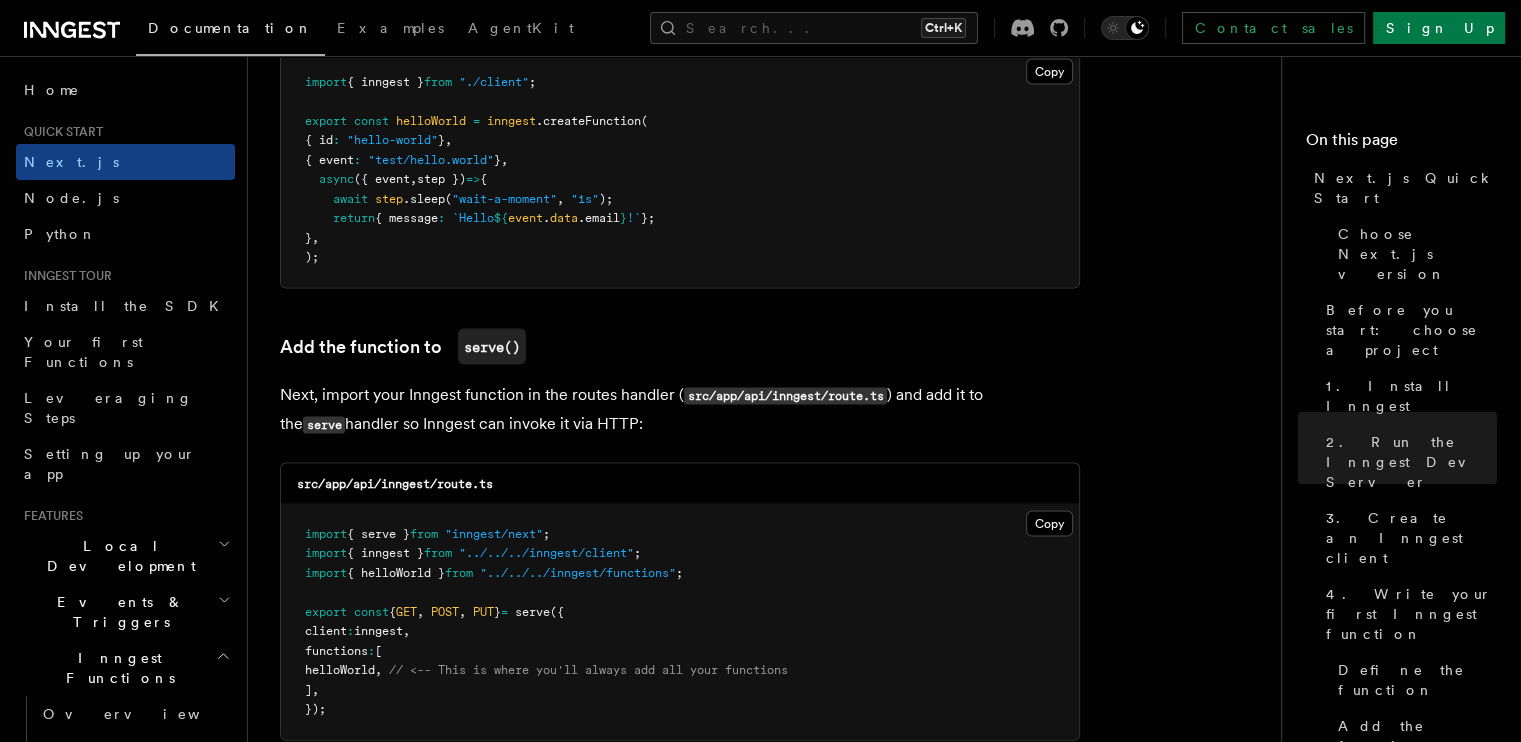 click on "Next, import your Inngest function in the routes handler ( src/app/api/inngest/route.ts ) and add it to the  serve  handler so Inngest can invoke it via HTTP:" at bounding box center [680, 410] 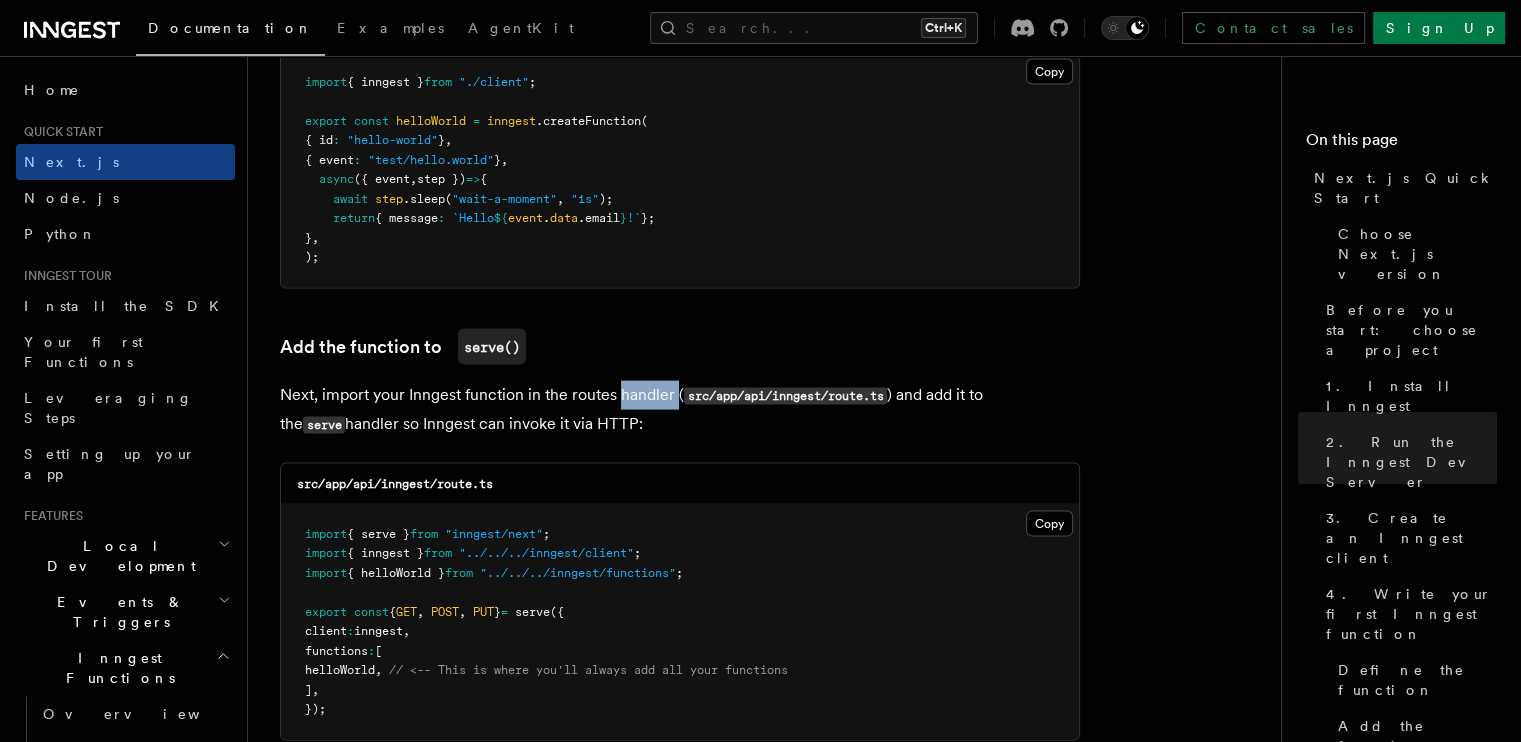 click on "Next, import your Inngest function in the routes handler ( src/app/api/inngest/route.ts ) and add it to the  serve  handler so Inngest can invoke it via HTTP:" at bounding box center (680, 410) 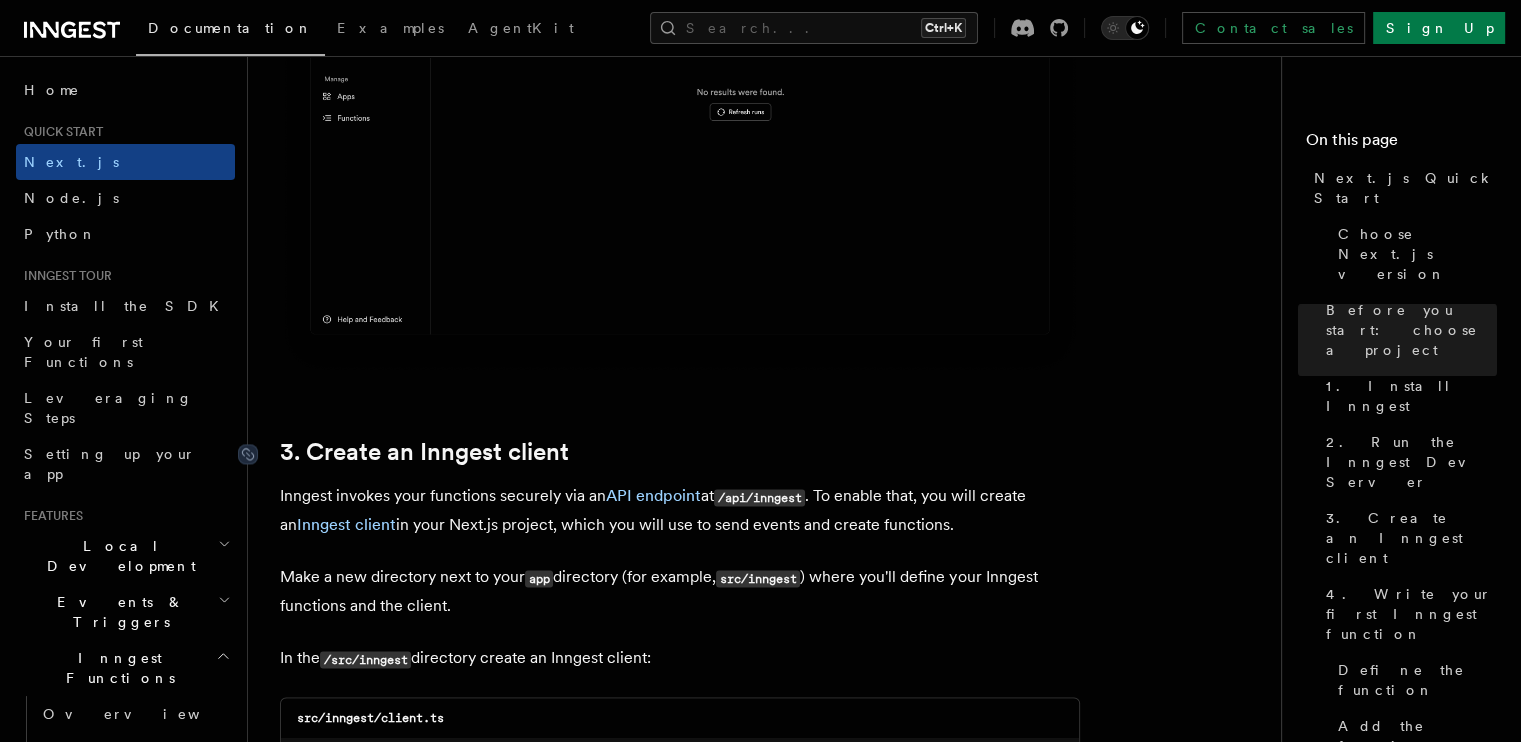 scroll, scrollTop: 2664, scrollLeft: 0, axis: vertical 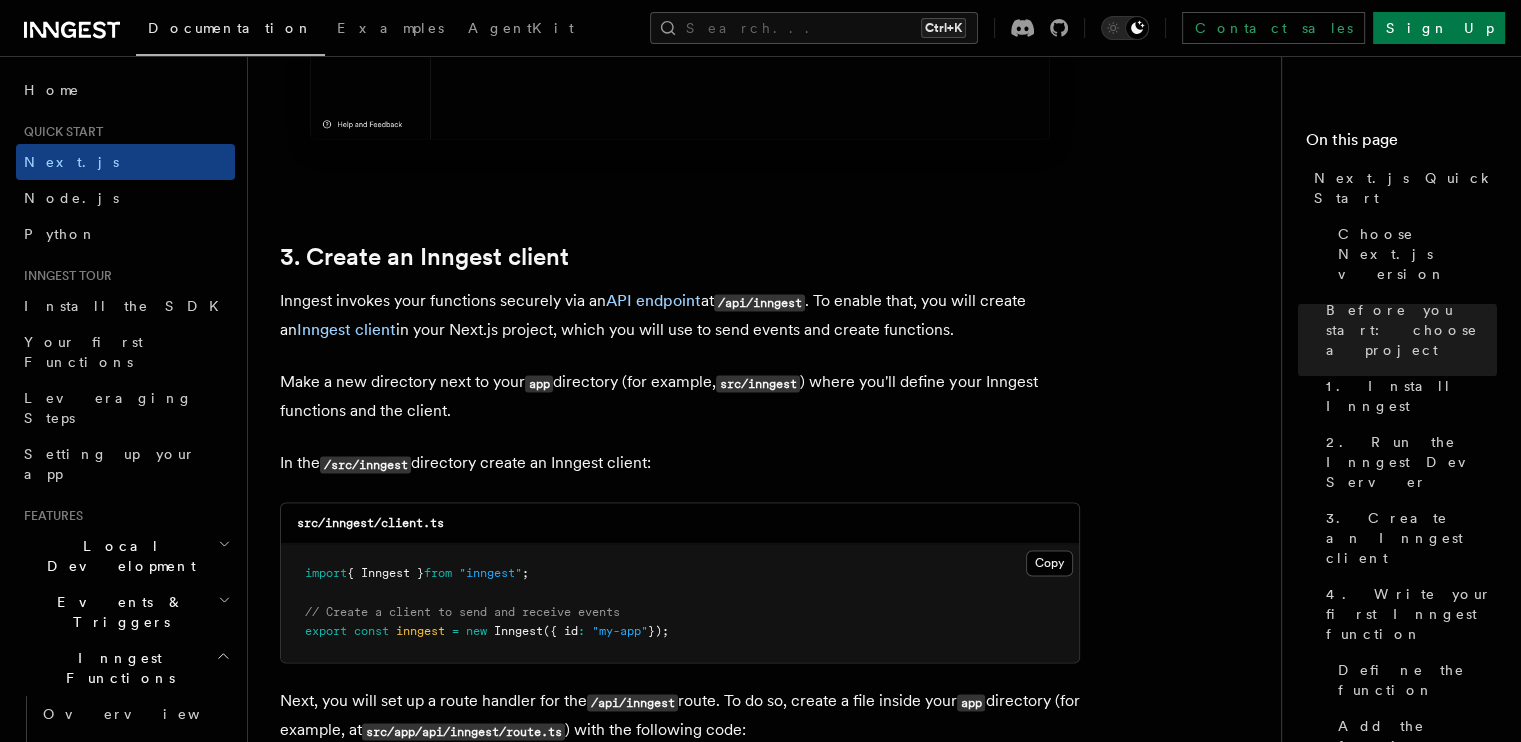 click on "Inngest invokes your functions securely via an  API endpoint  at  /api/inngest . To enable that, you will create an  Inngest client  in your Next.js project, which you will use to send events and create functions." at bounding box center [680, 315] 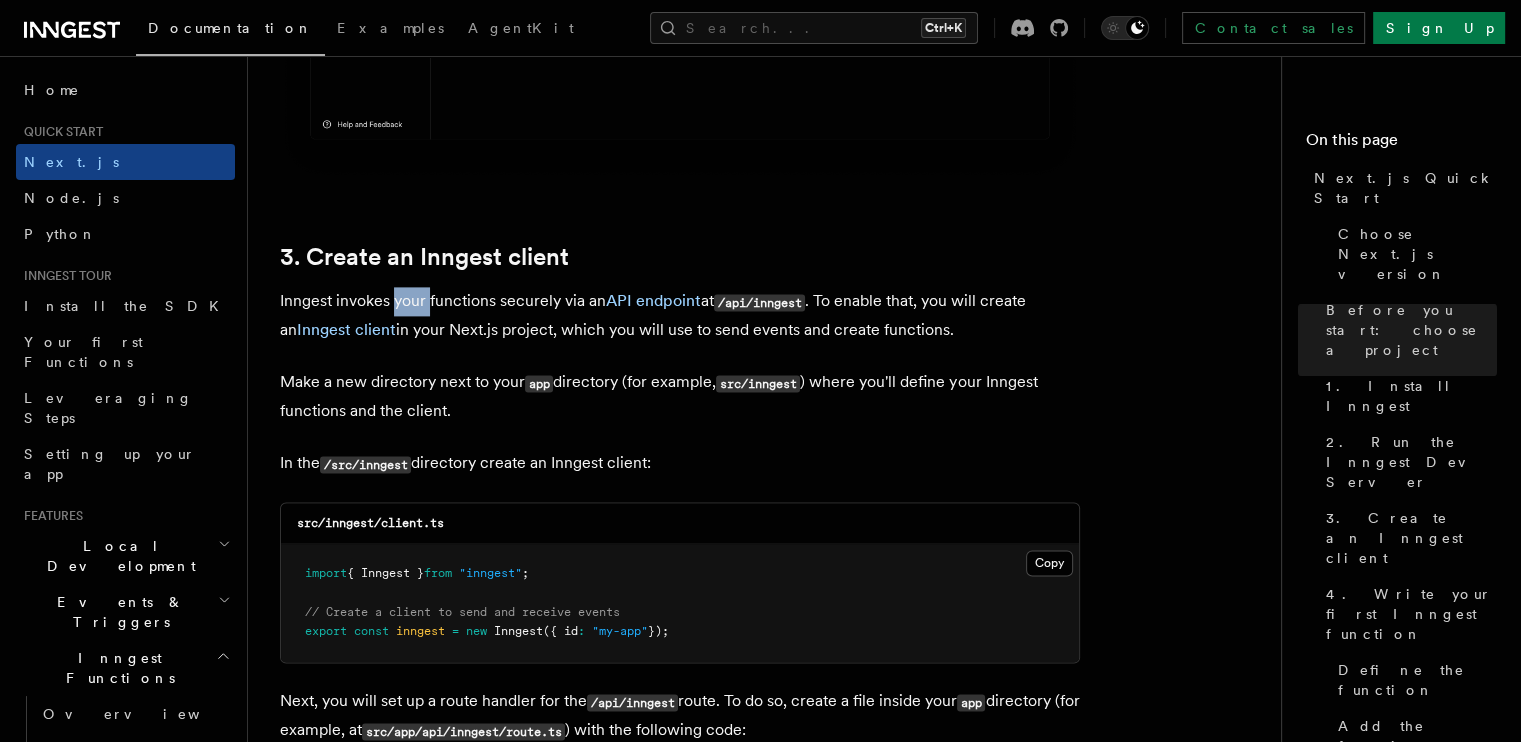 click on "Inngest invokes your functions securely via an  API endpoint  at  /api/inngest . To enable that, you will create an  Inngest client  in your Next.js project, which you will use to send events and create functions." at bounding box center (680, 315) 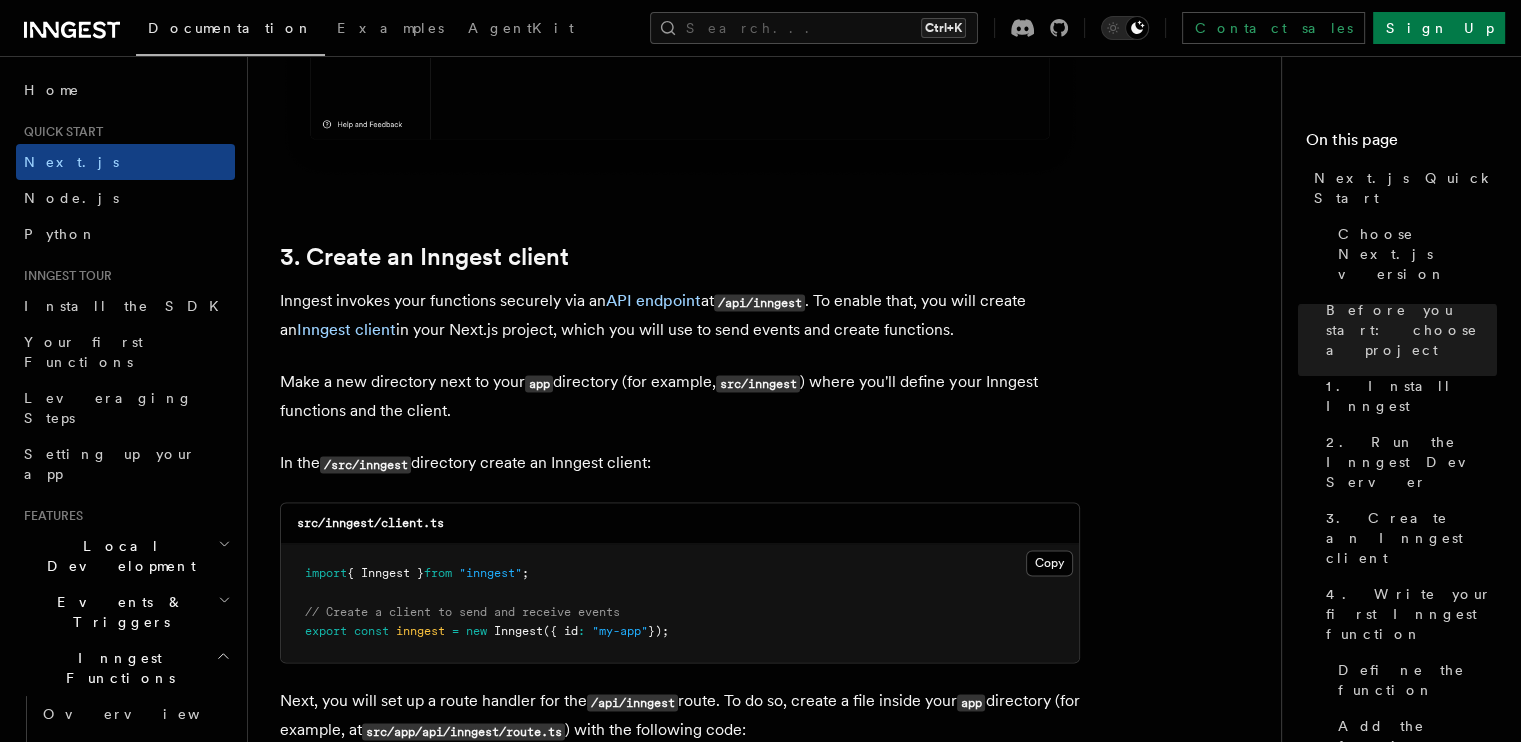 click on "Inngest invokes your functions securely via an  API endpoint  at  /api/inngest . To enable that, you will create an  Inngest client  in your Next.js project, which you will use to send events and create functions." at bounding box center (680, 315) 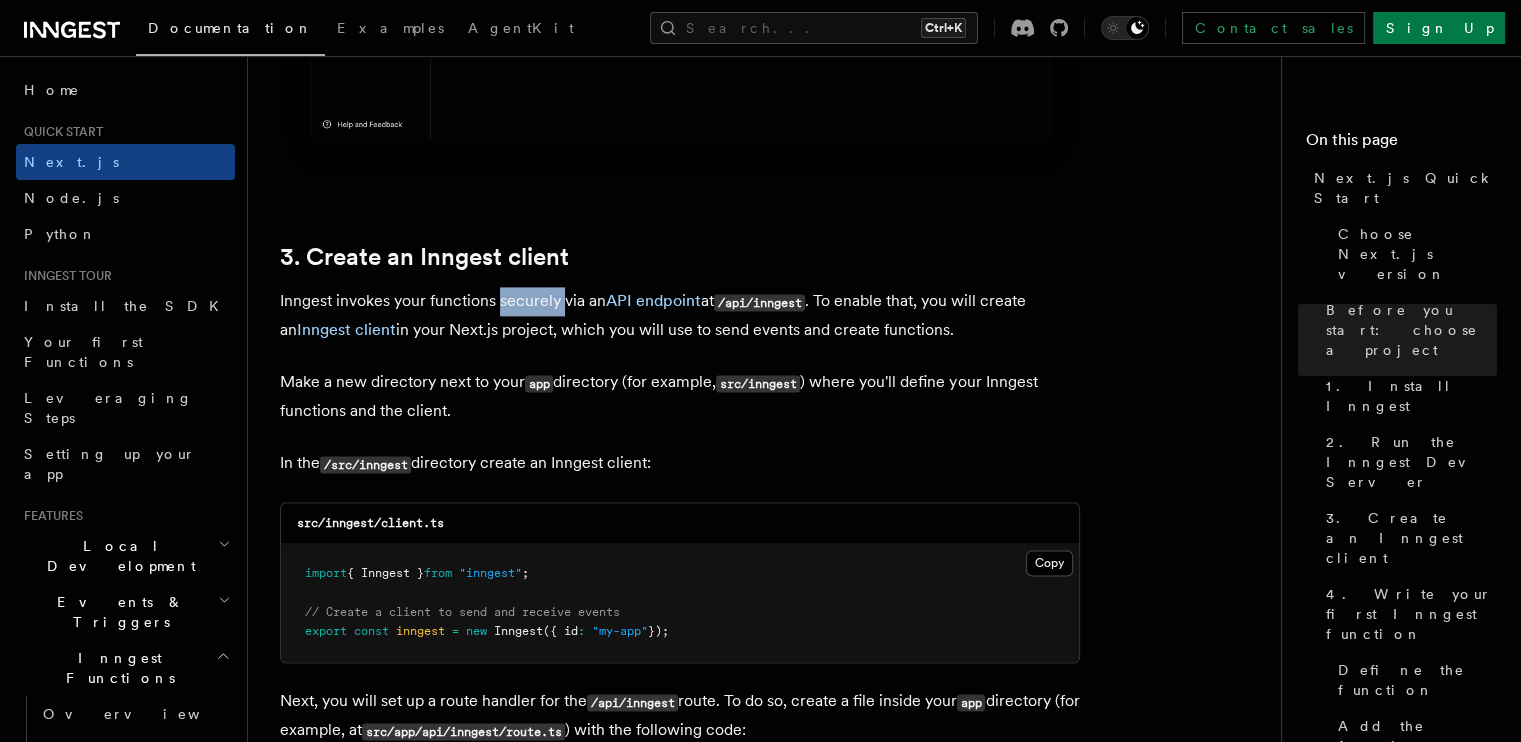 click on "Inngest invokes your functions securely via an  API endpoint  at  /api/inngest . To enable that, you will create an  Inngest client  in your Next.js project, which you will use to send events and create functions." at bounding box center (680, 315) 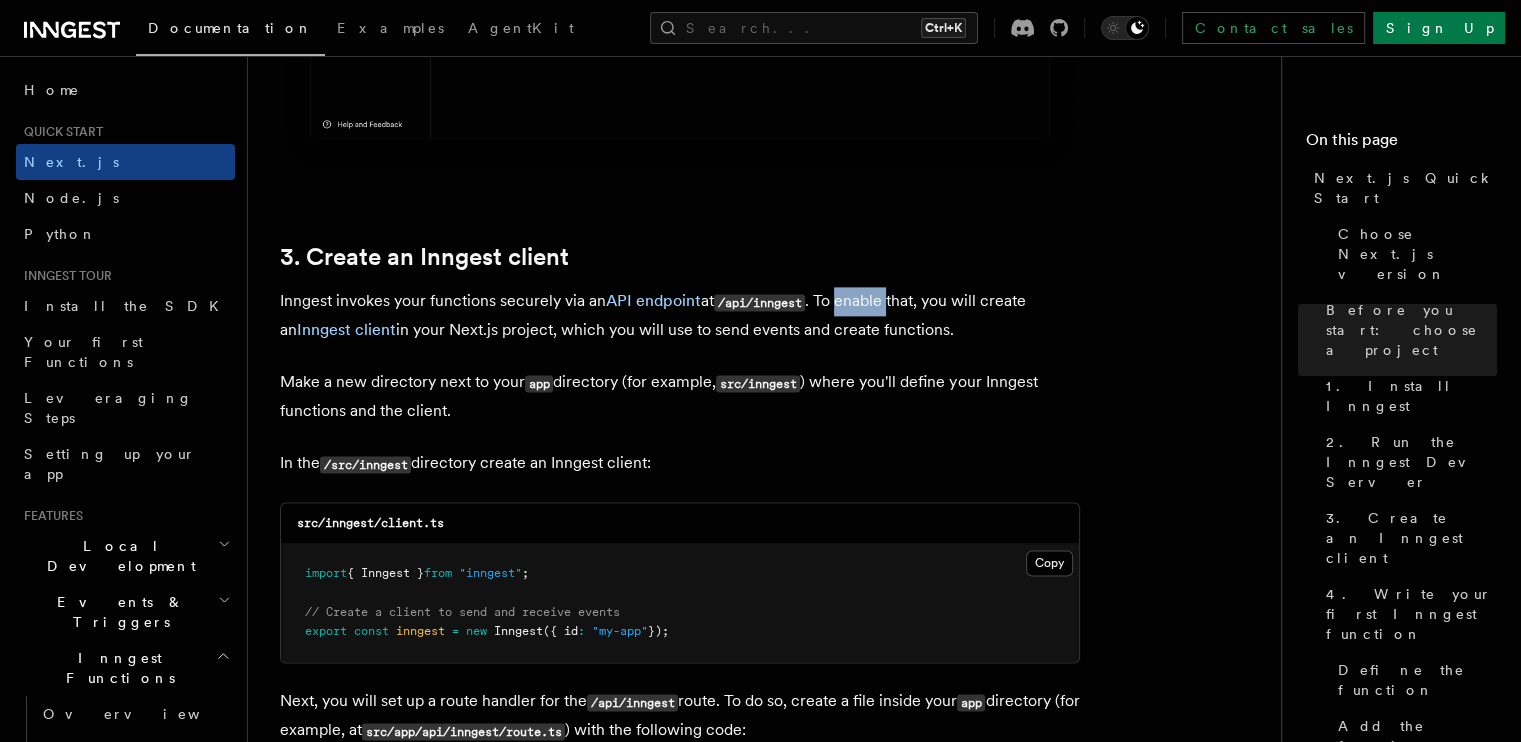 click on "Inngest invokes your functions securely via an  API endpoint  at  /api/inngest . To enable that, you will create an  Inngest client  in your Next.js project, which you will use to send events and create functions." at bounding box center (680, 315) 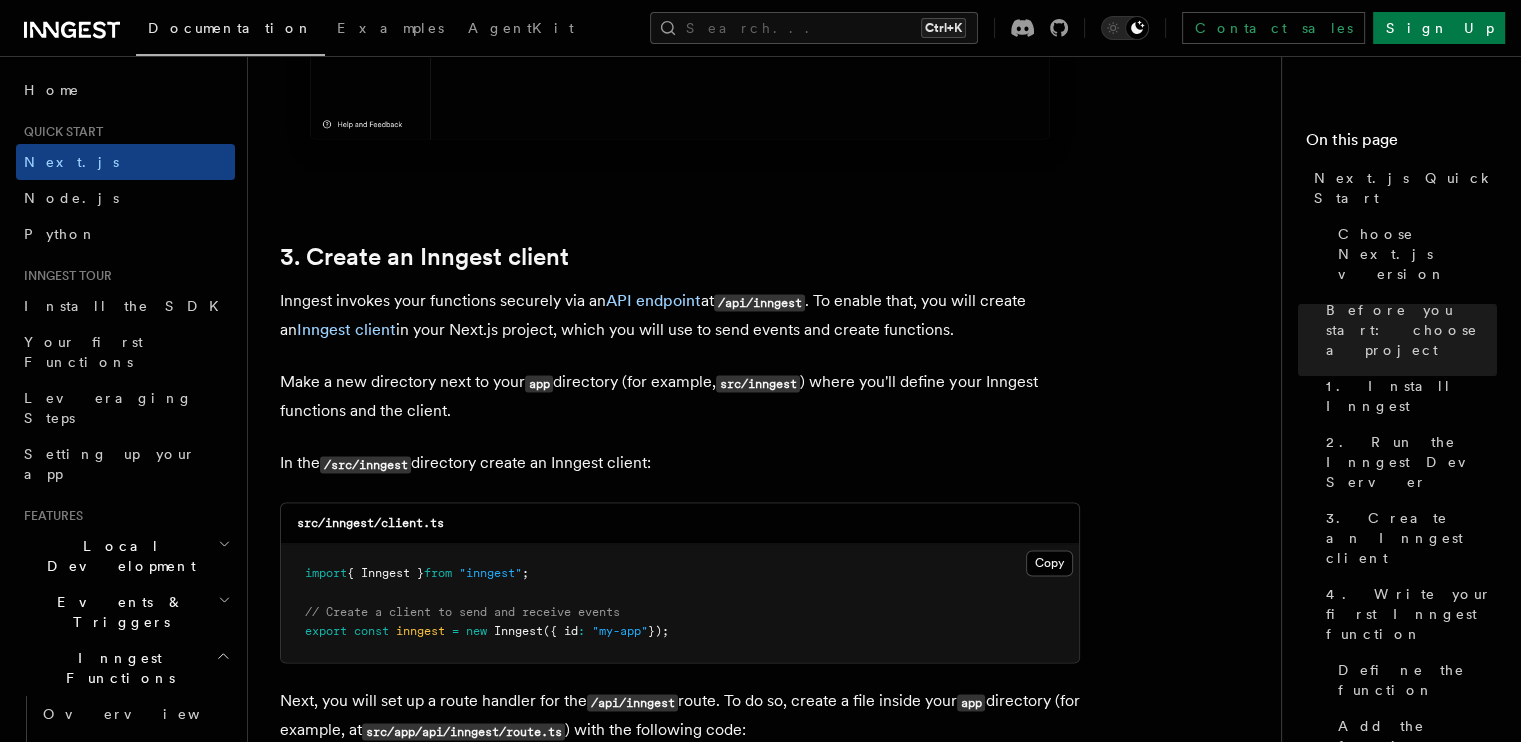 click on "Inngest invokes your functions securely via an  API endpoint  at  /api/inngest . To enable that, you will create an  Inngest client  in your Next.js project, which you will use to send events and create functions." at bounding box center (680, 315) 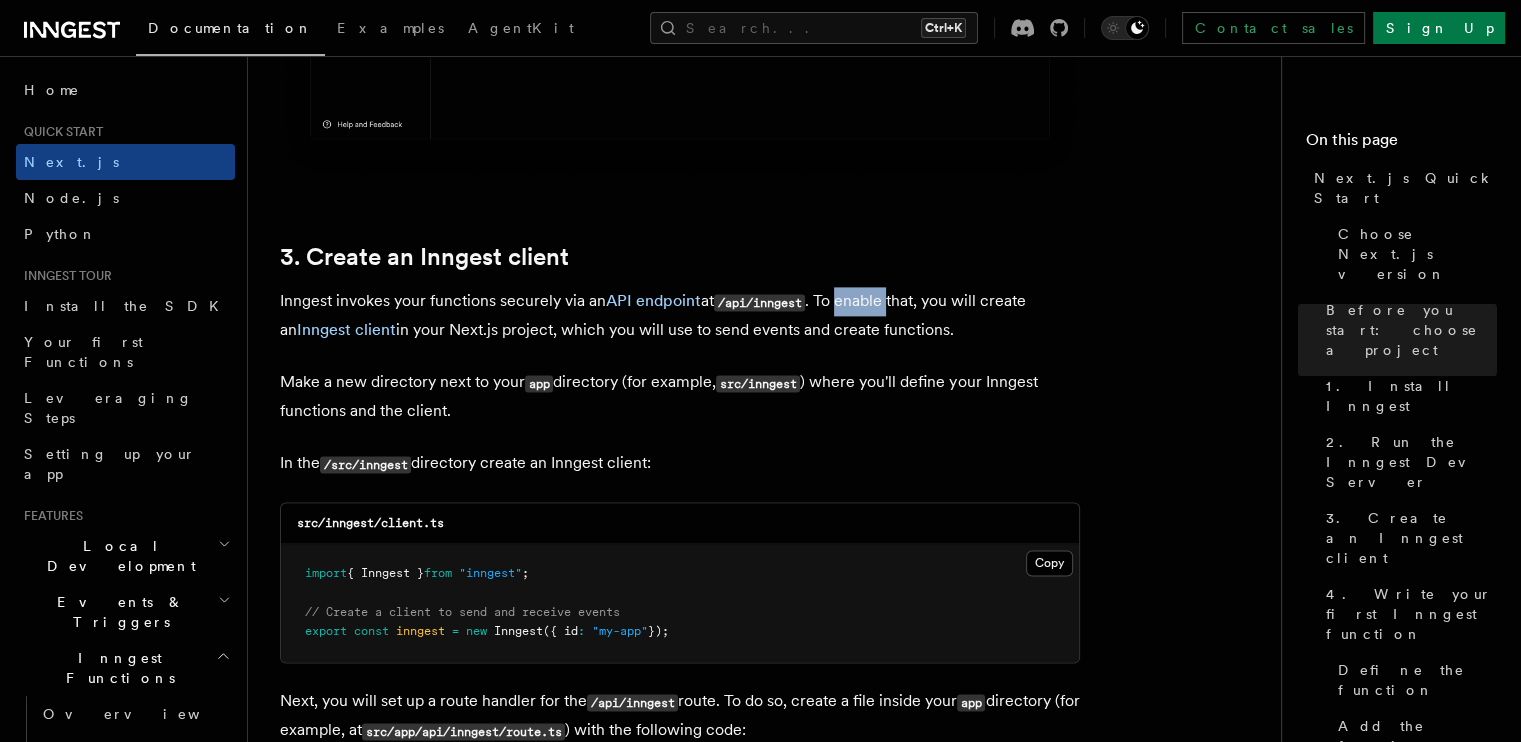 click on "Inngest invokes your functions securely via an  API endpoint  at  /api/inngest . To enable that, you will create an  Inngest client  in your Next.js project, which you will use to send events and create functions." at bounding box center (680, 315) 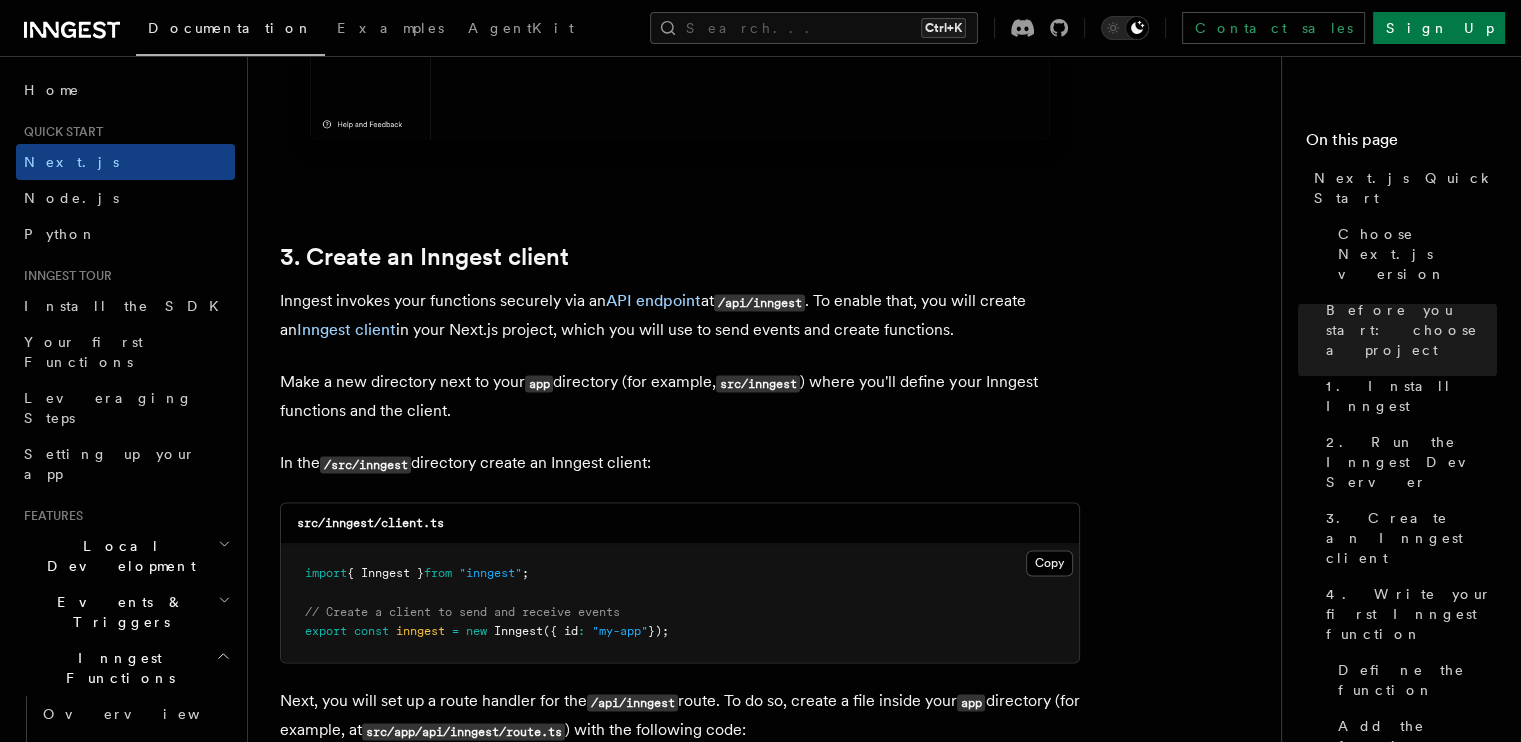 click on "Inngest invokes your functions securely via an  API endpoint  at  /api/inngest . To enable that, you will create an  Inngest client  in your Next.js project, which you will use to send events and create functions." at bounding box center (680, 315) 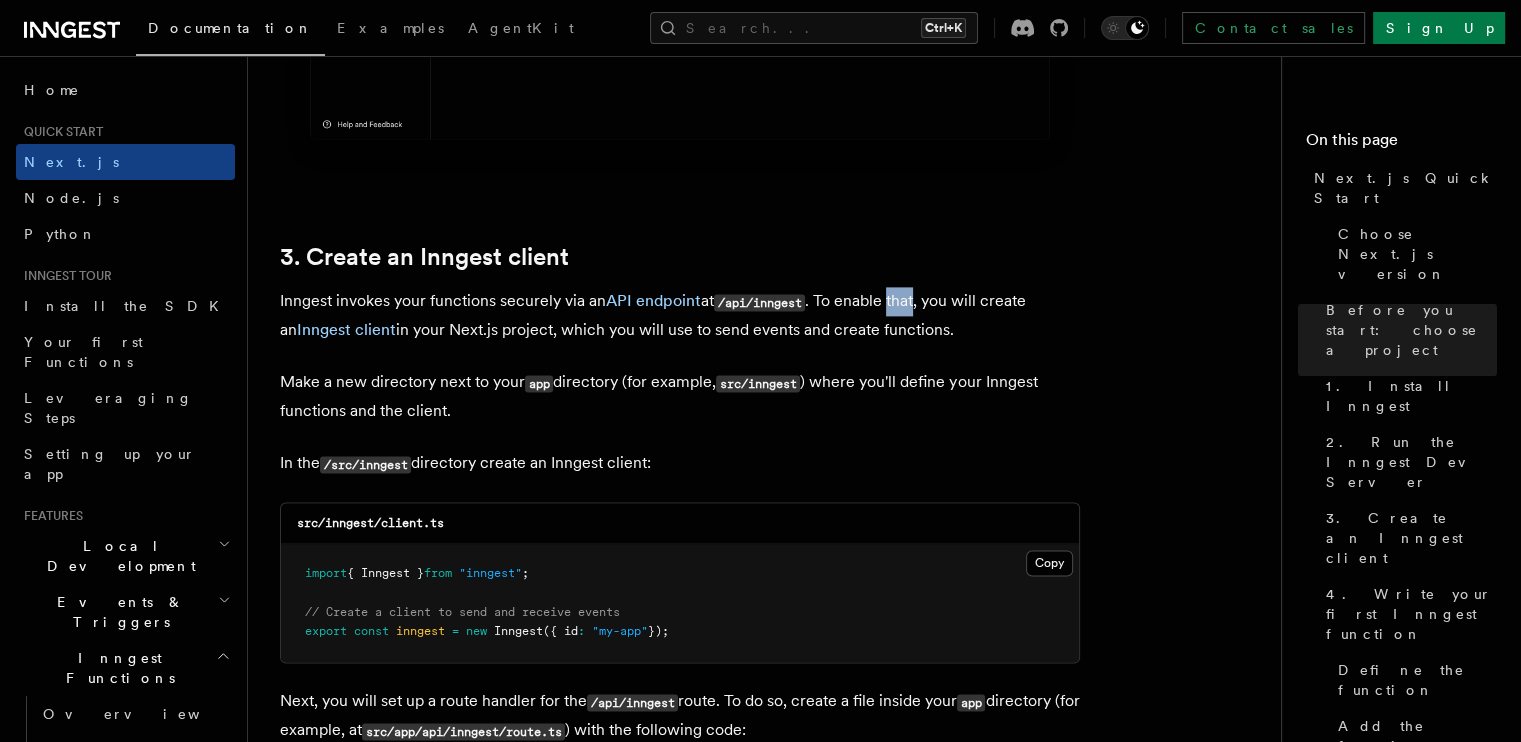 click on "Inngest invokes your functions securely via an  API endpoint  at  /api/inngest . To enable that, you will create an  Inngest client  in your Next.js project, which you will use to send events and create functions." at bounding box center [680, 315] 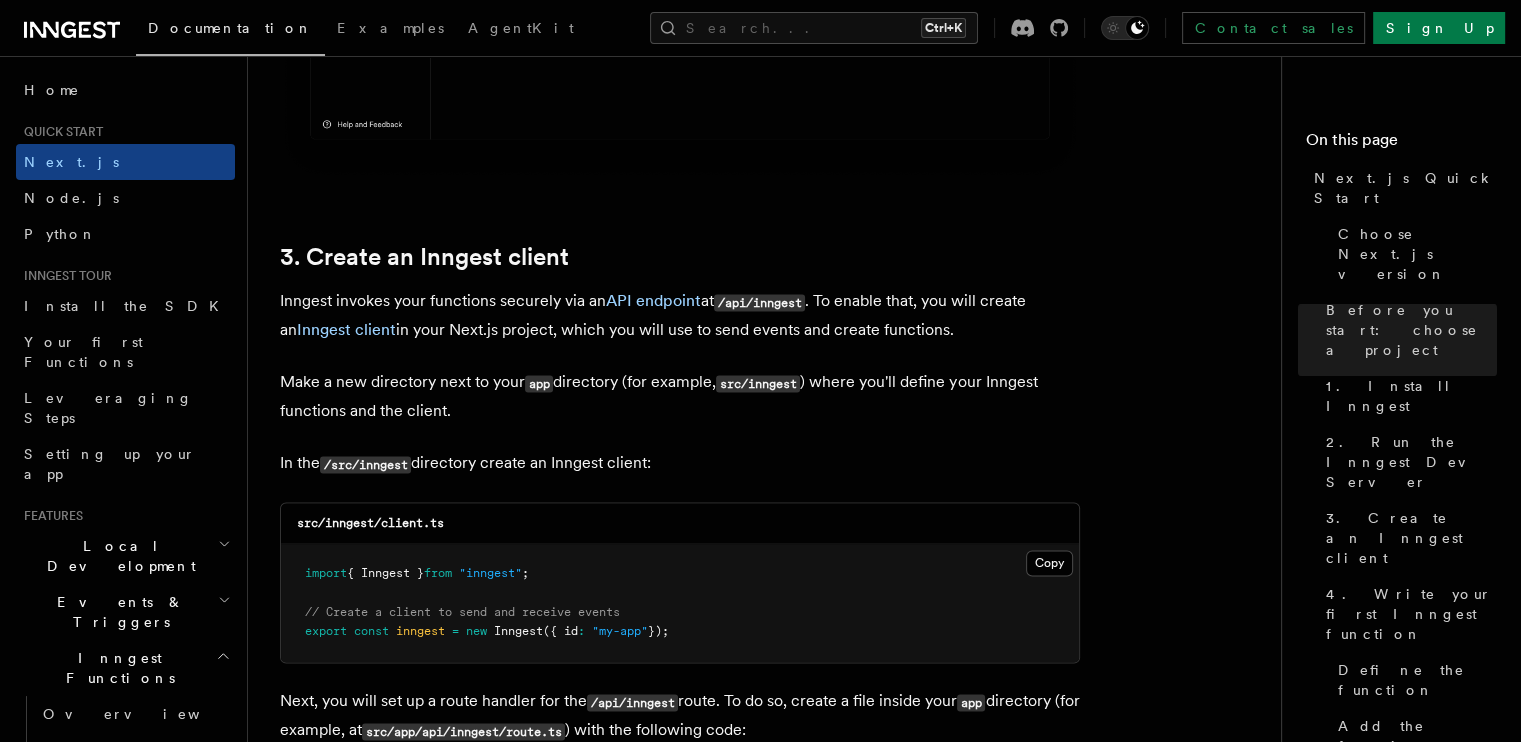 click on "Inngest invokes your functions securely via an  API endpoint  at  /api/inngest . To enable that, you will create an  Inngest client  in your Next.js project, which you will use to send events and create functions." at bounding box center [680, 315] 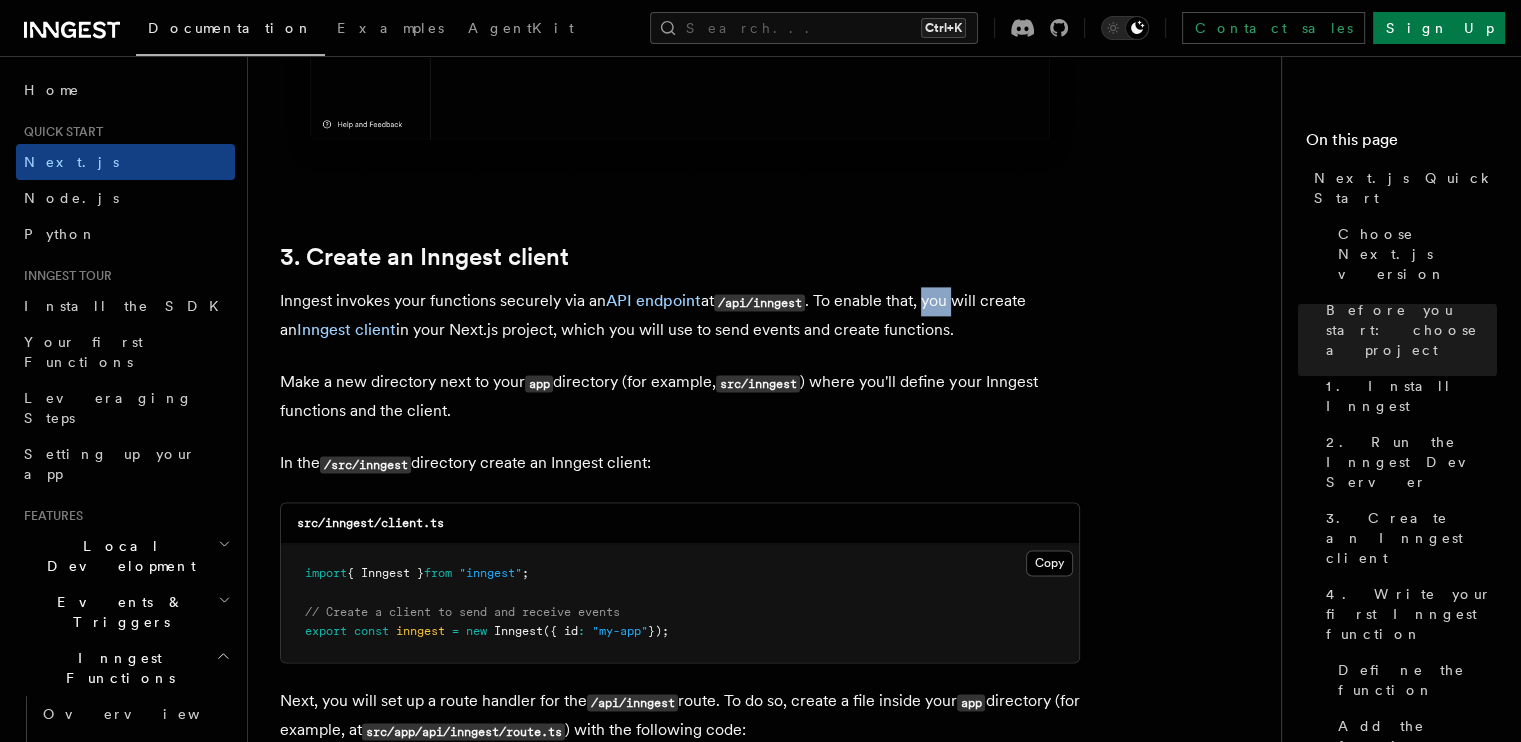 click on "Inngest invokes your functions securely via an  API endpoint  at  /api/inngest . To enable that, you will create an  Inngest client  in your Next.js project, which you will use to send events and create functions." at bounding box center (680, 315) 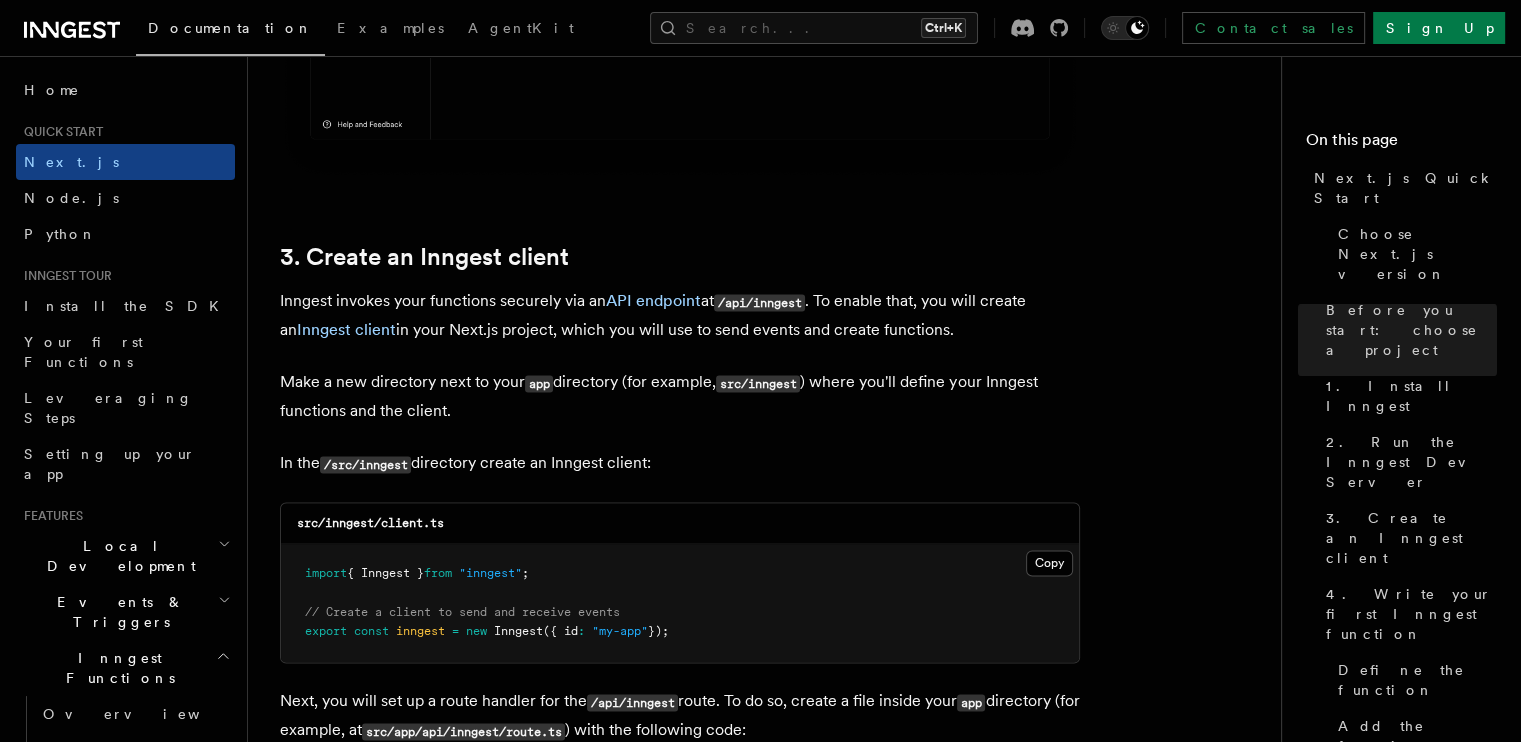 click on "Inngest invokes your functions securely via an  API endpoint  at  /api/inngest . To enable that, you will create an  Inngest client  in your Next.js project, which you will use to send events and create functions." at bounding box center (680, 315) 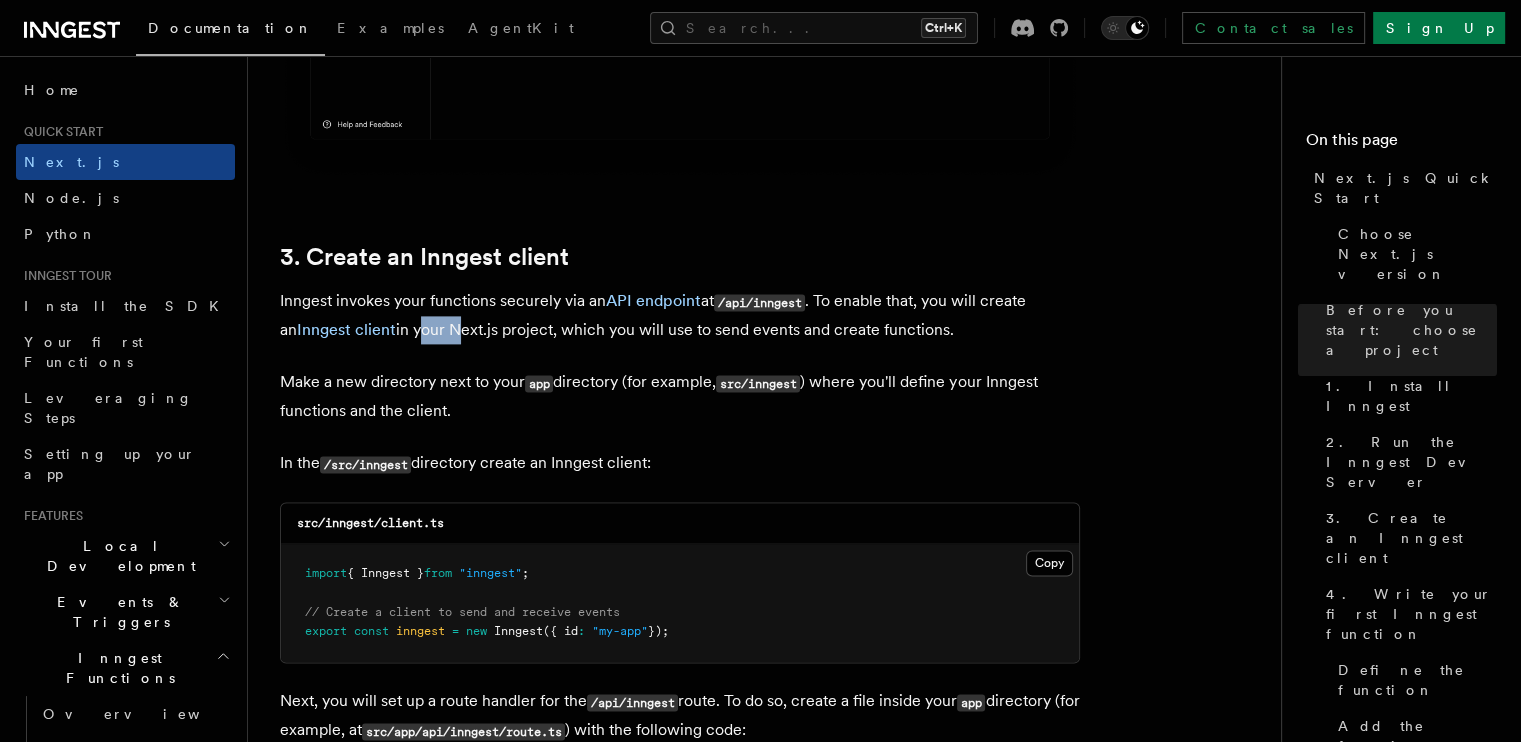 click on "Inngest invokes your functions securely via an  API endpoint  at  /api/inngest . To enable that, you will create an  Inngest client  in your Next.js project, which you will use to send events and create functions." at bounding box center [680, 315] 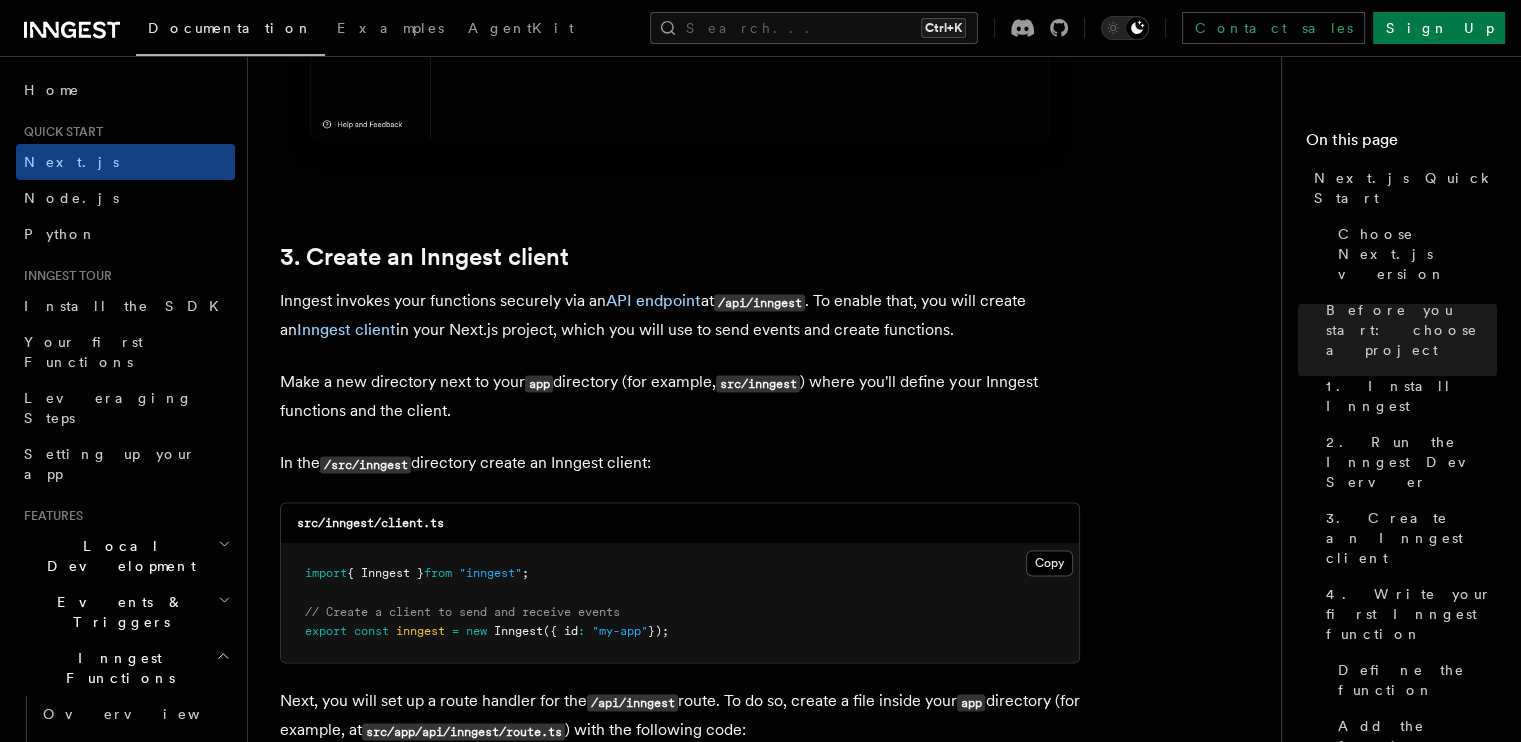 click on "Inngest invokes your functions securely via an  API endpoint  at  /api/inngest . To enable that, you will create an  Inngest client  in your Next.js project, which you will use to send events and create functions." at bounding box center [680, 315] 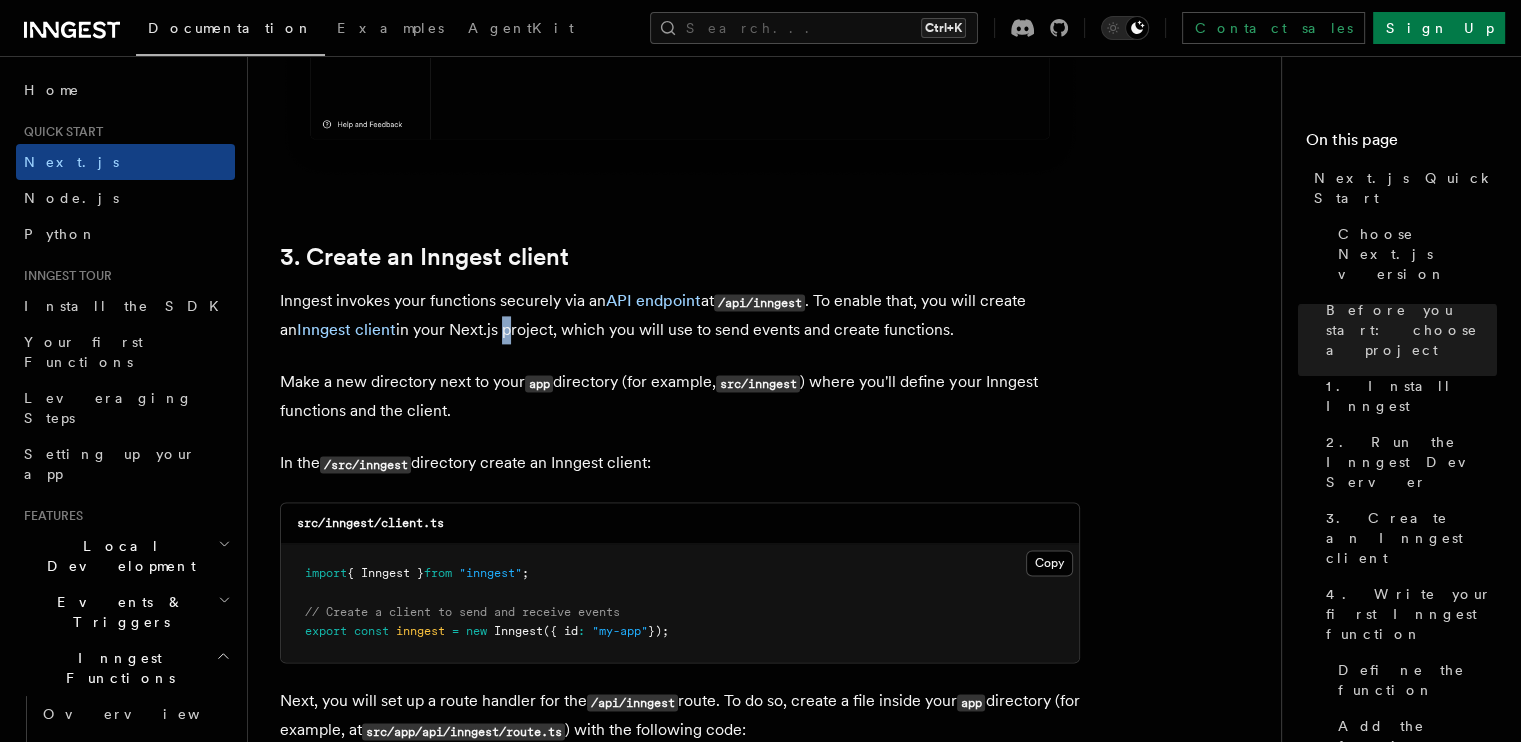 click on "Inngest invokes your functions securely via an  API endpoint  at  /api/inngest . To enable that, you will create an  Inngest client  in your Next.js project, which you will use to send events and create functions." at bounding box center (680, 315) 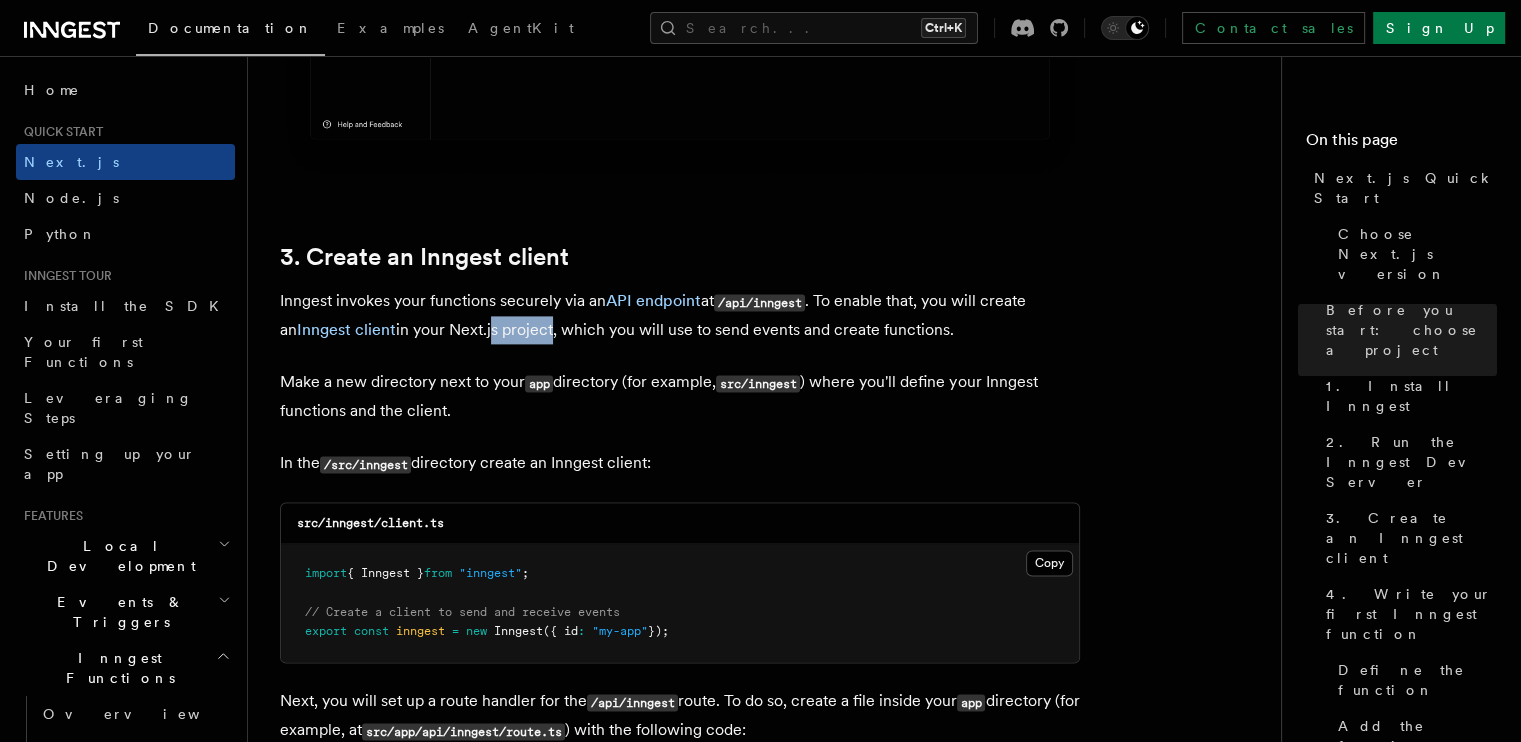 drag, startPoint x: 491, startPoint y: 301, endPoint x: 534, endPoint y: 303, distance: 43.046486 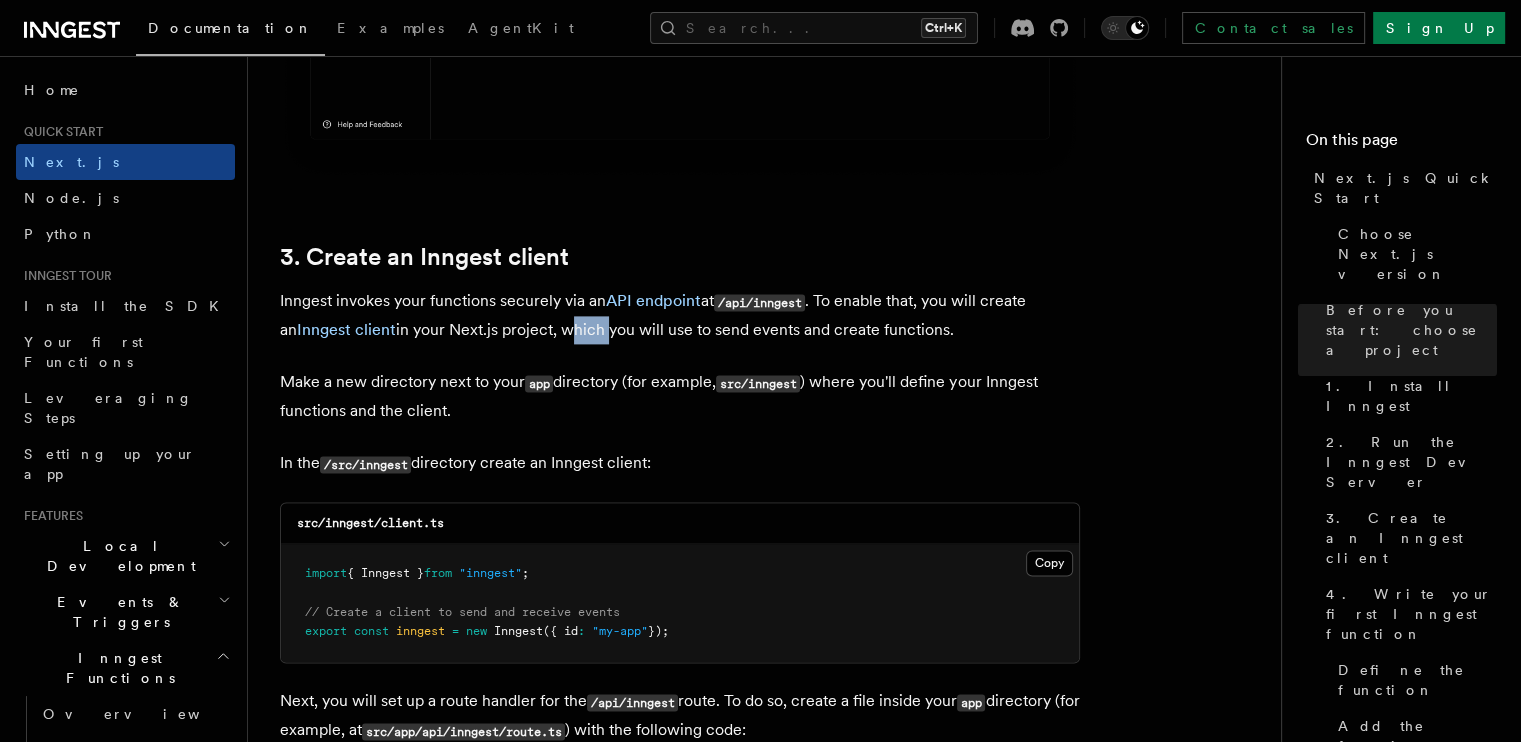 drag, startPoint x: 546, startPoint y: 303, endPoint x: 589, endPoint y: 299, distance: 43.185646 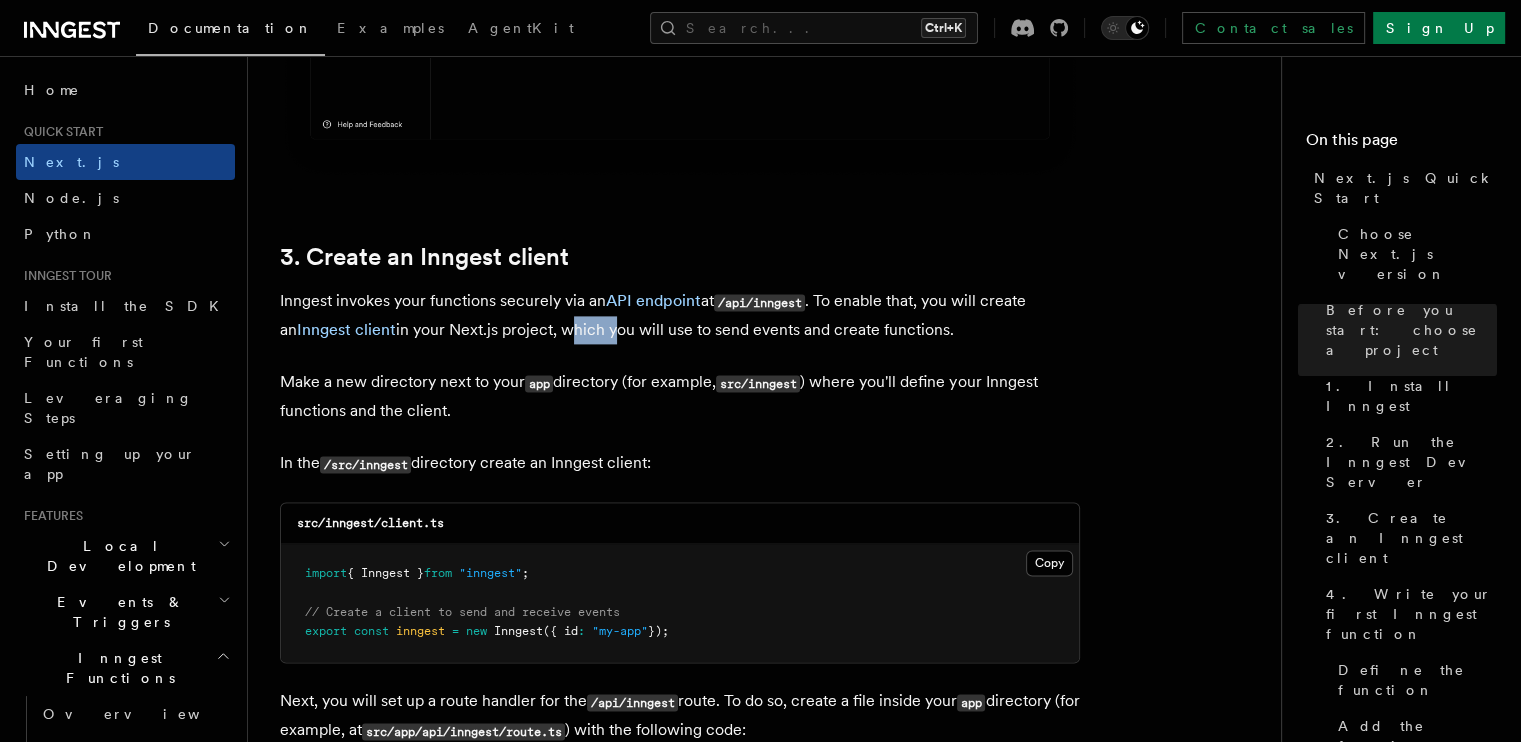click on "Inngest invokes your functions securely via an  API endpoint  at  /api/inngest . To enable that, you will create an  Inngest client  in your Next.js project, which you will use to send events and create functions." at bounding box center (680, 315) 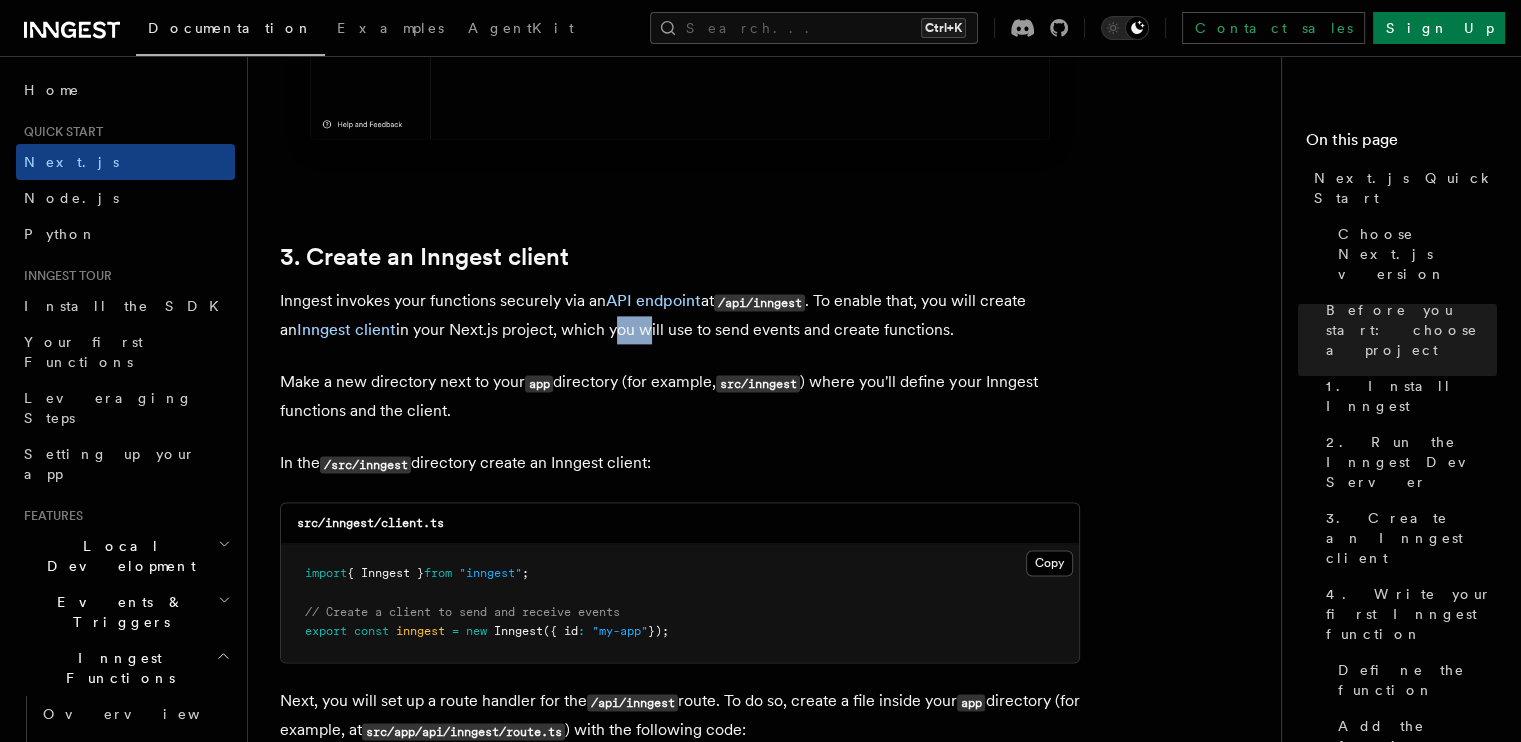 click on "Inngest invokes your functions securely via an  API endpoint  at  /api/inngest . To enable that, you will create an  Inngest client  in your Next.js project, which you will use to send events and create functions." at bounding box center (680, 315) 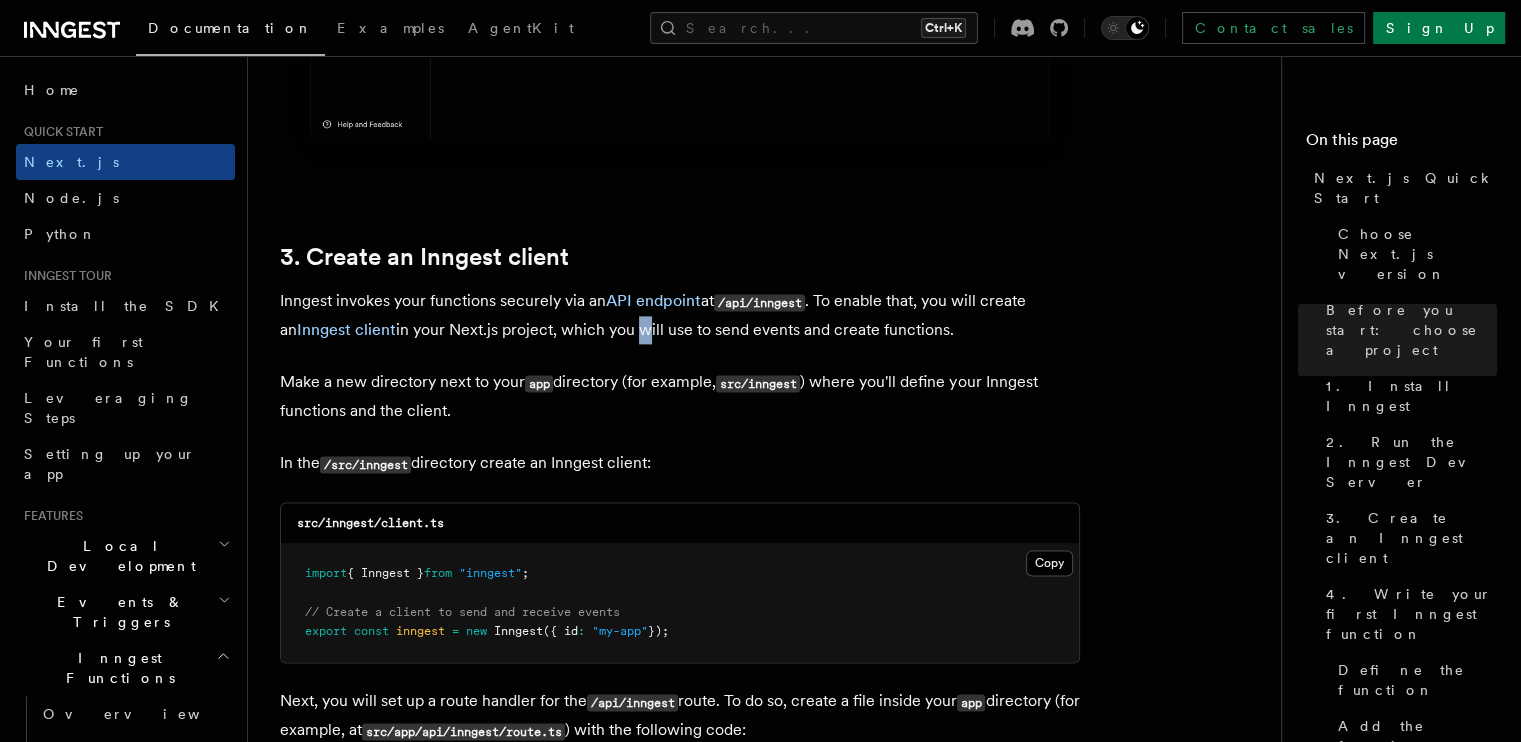 click on "Inngest invokes your functions securely via an  API endpoint  at  /api/inngest . To enable that, you will create an  Inngest client  in your Next.js project, which you will use to send events and create functions." at bounding box center (680, 315) 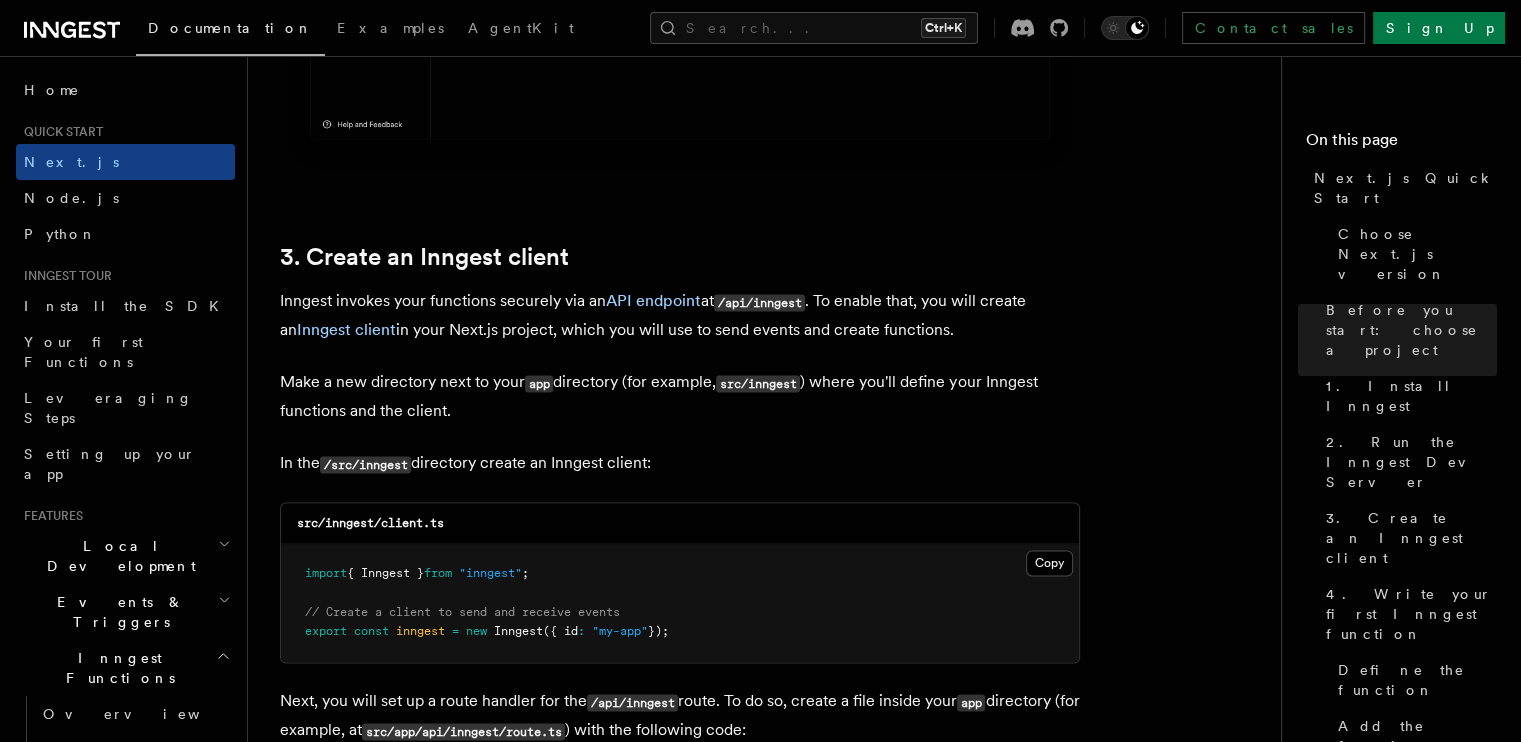 click on "Inngest invokes your functions securely via an  API endpoint  at  /api/inngest . To enable that, you will create an  Inngest client  in your Next.js project, which you will use to send events and create functions." at bounding box center [680, 315] 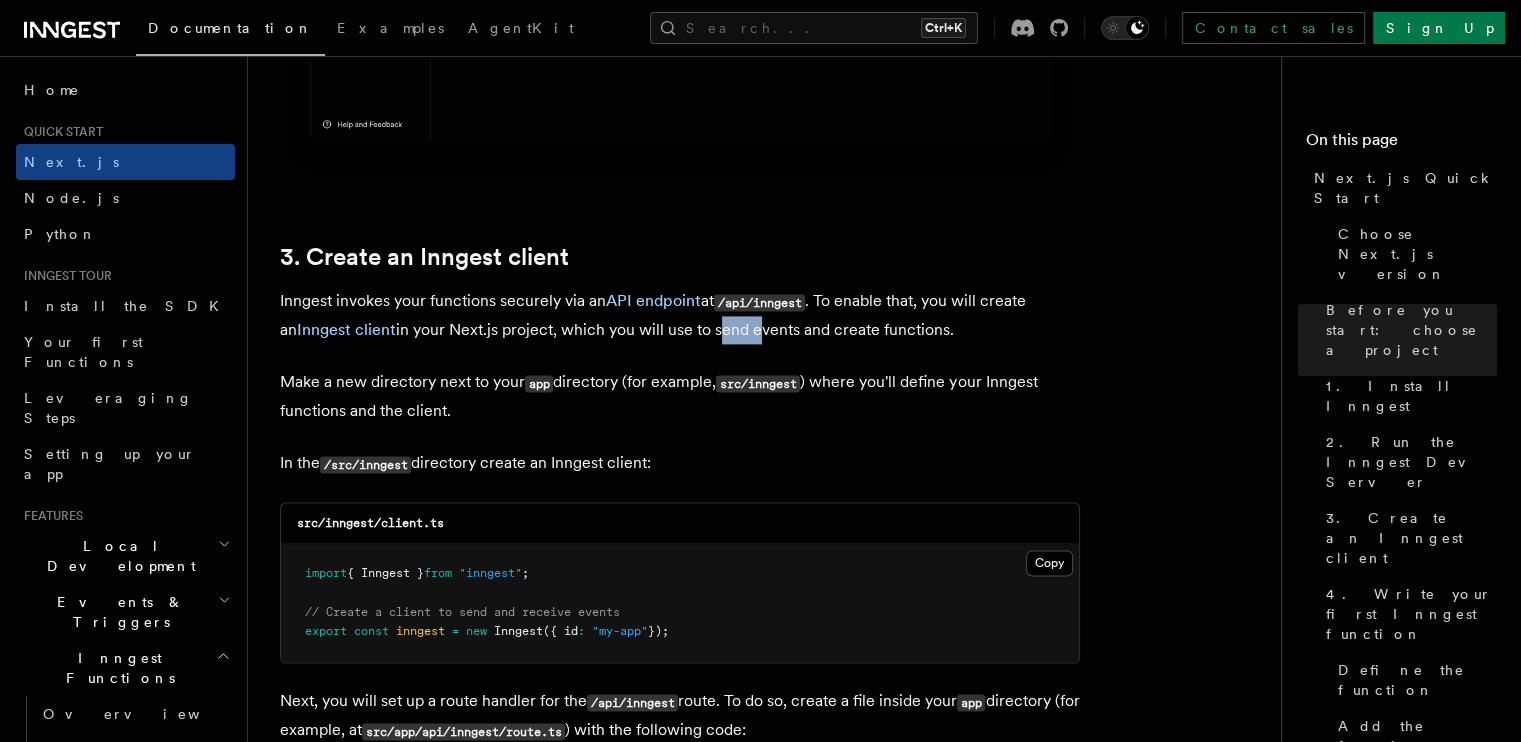 click on "Inngest invokes your functions securely via an  API endpoint  at  /api/inngest . To enable that, you will create an  Inngest client  in your Next.js project, which you will use to send events and create functions." at bounding box center [680, 315] 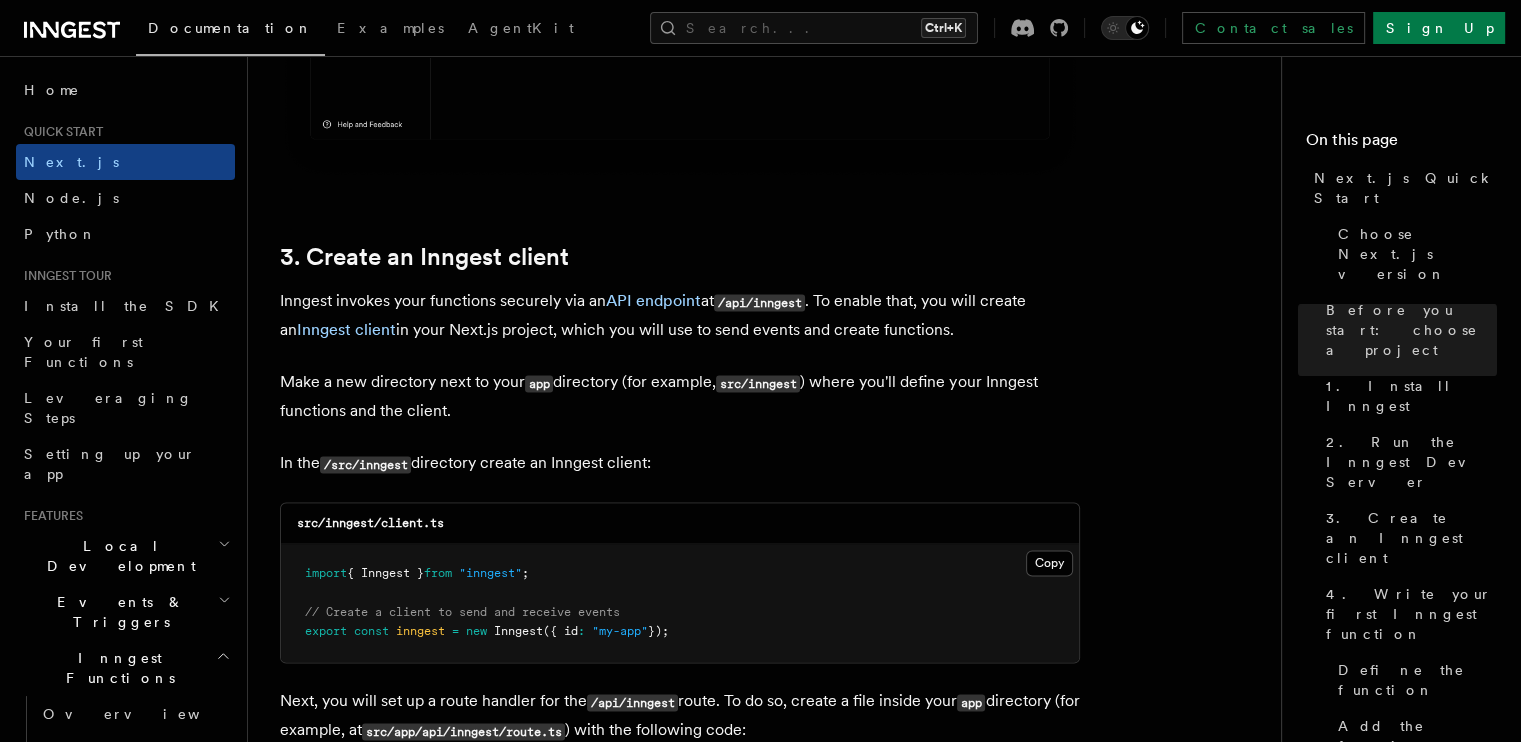 click on "Inngest invokes your functions securely via an  API endpoint  at  /api/inngest . To enable that, you will create an  Inngest client  in your Next.js project, which you will use to send events and create functions." at bounding box center (680, 315) 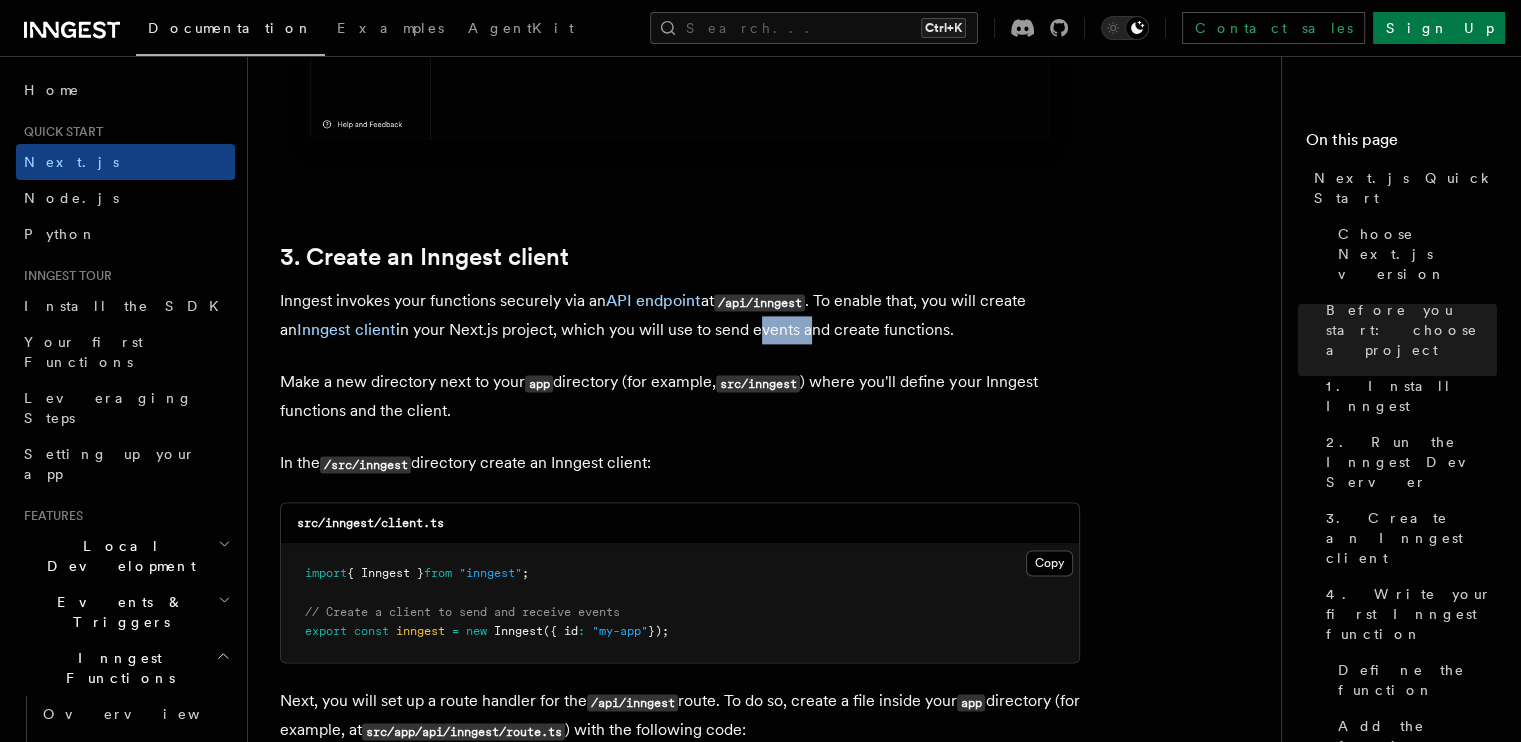 click on "Inngest invokes your functions securely via an  API endpoint  at  /api/inngest . To enable that, you will create an  Inngest client  in your Next.js project, which you will use to send events and create functions." at bounding box center (680, 315) 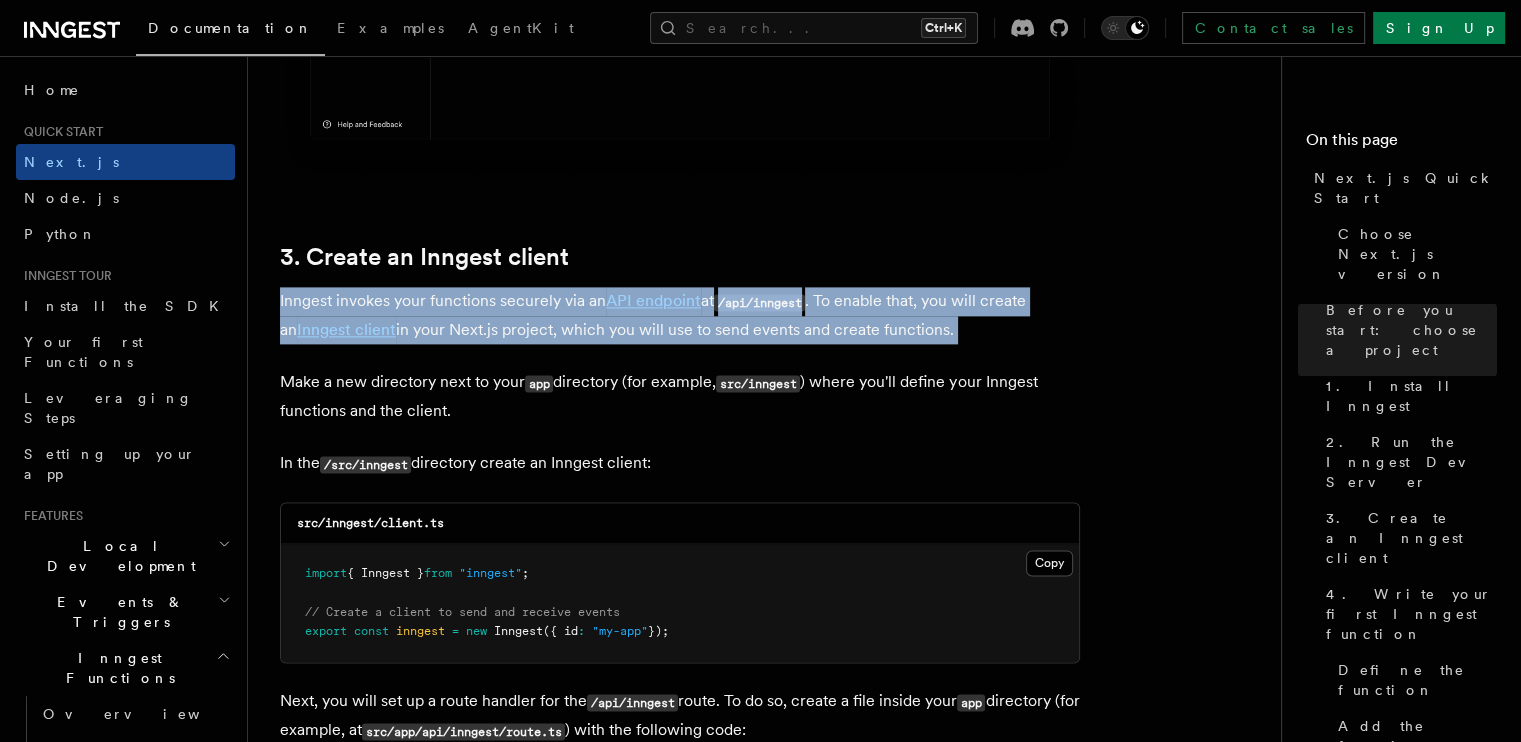 click on "Inngest invokes your functions securely via an  API endpoint  at  /api/inngest . To enable that, you will create an  Inngest client  in your Next.js project, which you will use to send events and create functions." at bounding box center [680, 315] 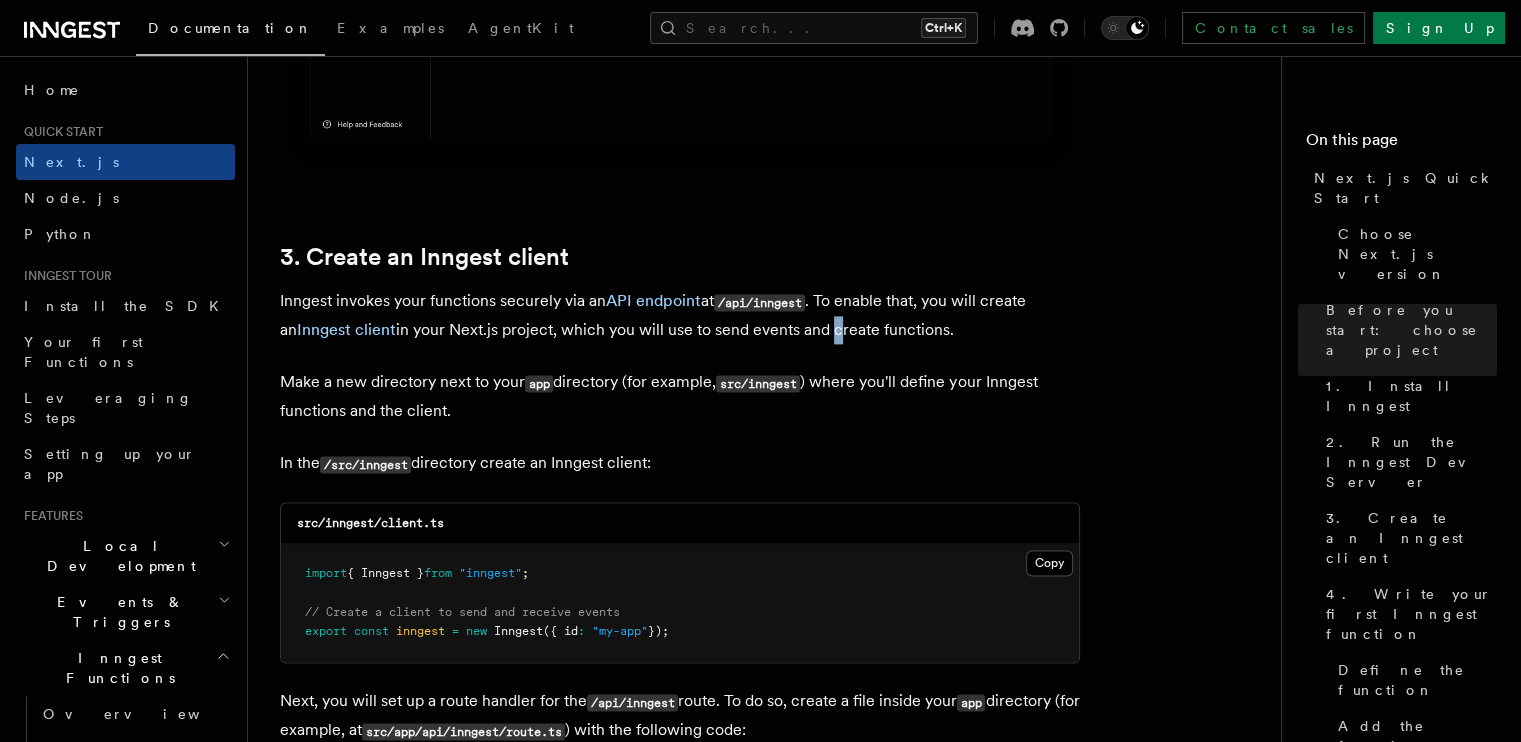 click on "Inngest invokes your functions securely via an  API endpoint  at  /api/inngest . To enable that, you will create an  Inngest client  in your Next.js project, which you will use to send events and create functions." at bounding box center [680, 315] 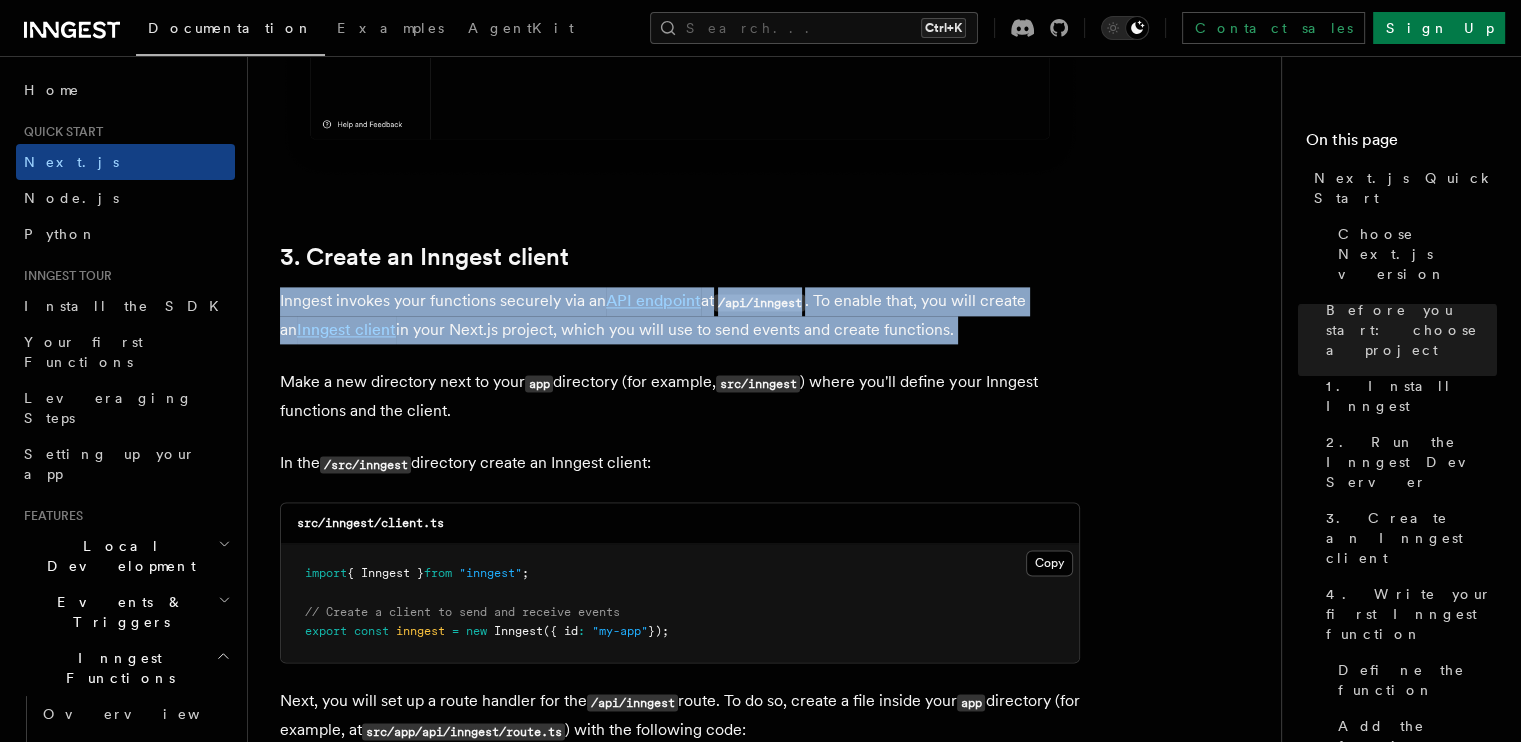 click on "Inngest invokes your functions securely via an  API endpoint  at  /api/inngest . To enable that, you will create an  Inngest client  in your Next.js project, which you will use to send events and create functions." at bounding box center (680, 315) 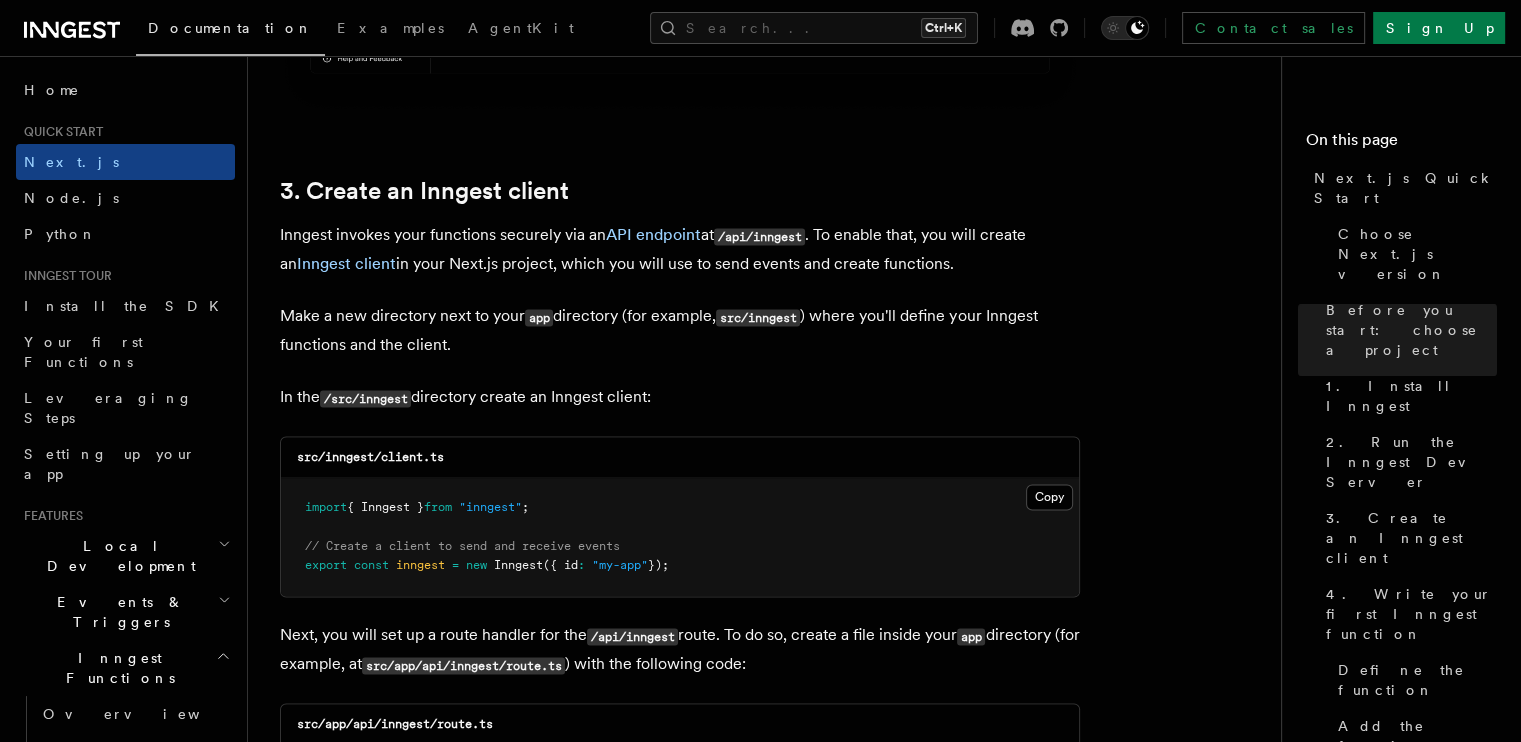 scroll, scrollTop: 2764, scrollLeft: 0, axis: vertical 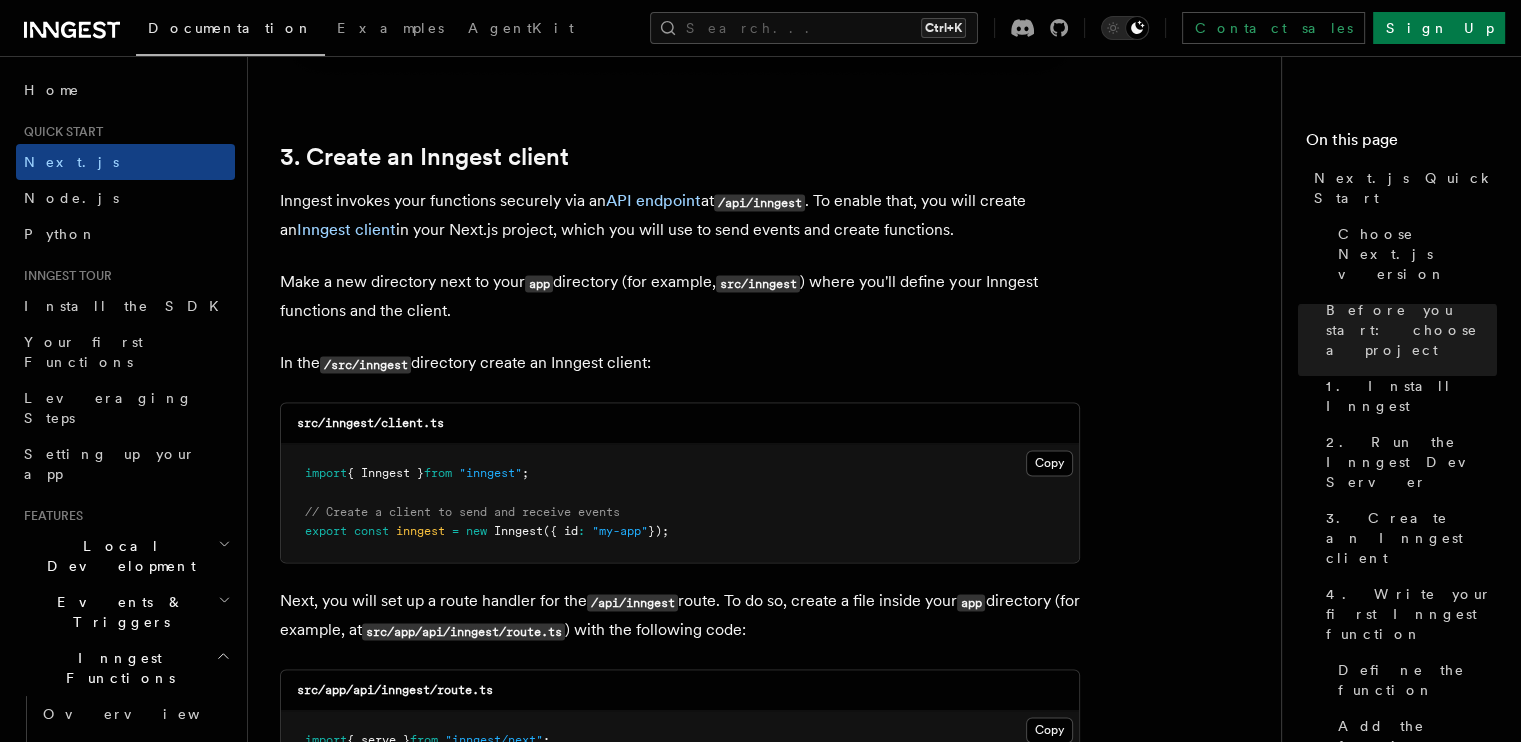 click on "Make a new directory next to your  app  directory (for example,  src/inngest ) where you'll define your Inngest functions and the client." at bounding box center [680, 296] 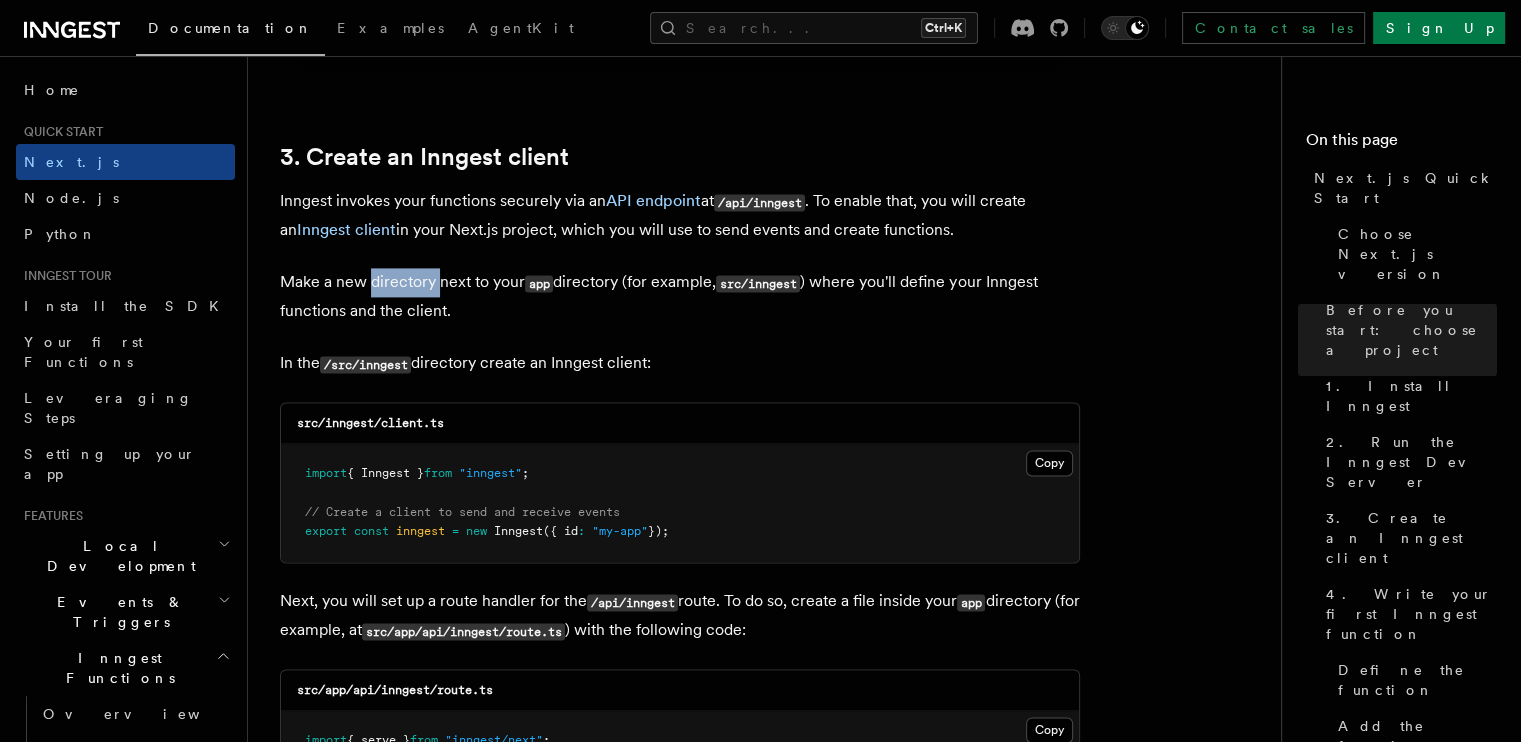 click on "Make a new directory next to your  app  directory (for example,  src/inngest ) where you'll define your Inngest functions and the client." at bounding box center (680, 296) 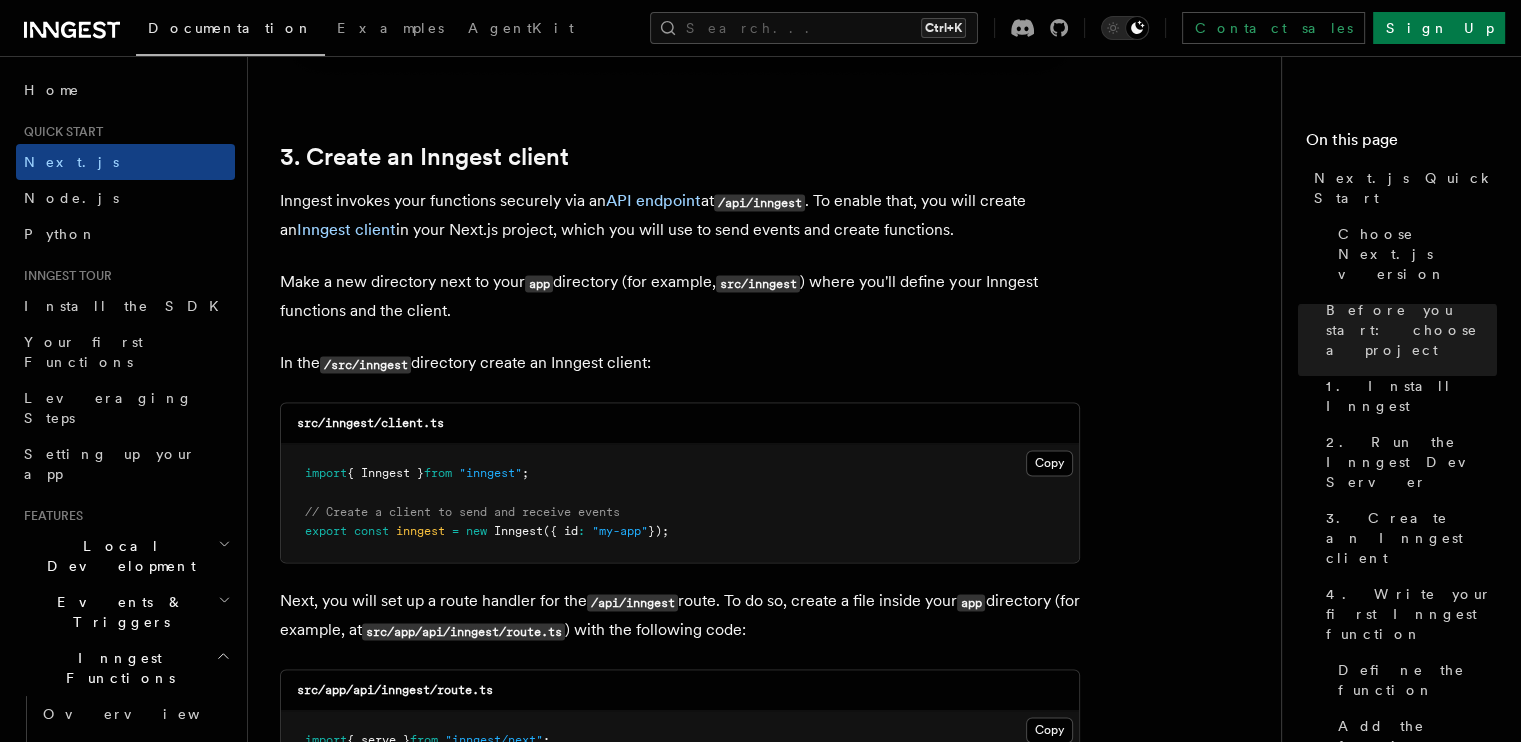 click on "Make a new directory next to your  app  directory (for example,  src/inngest ) where you'll define your Inngest functions and the client." at bounding box center (680, 296) 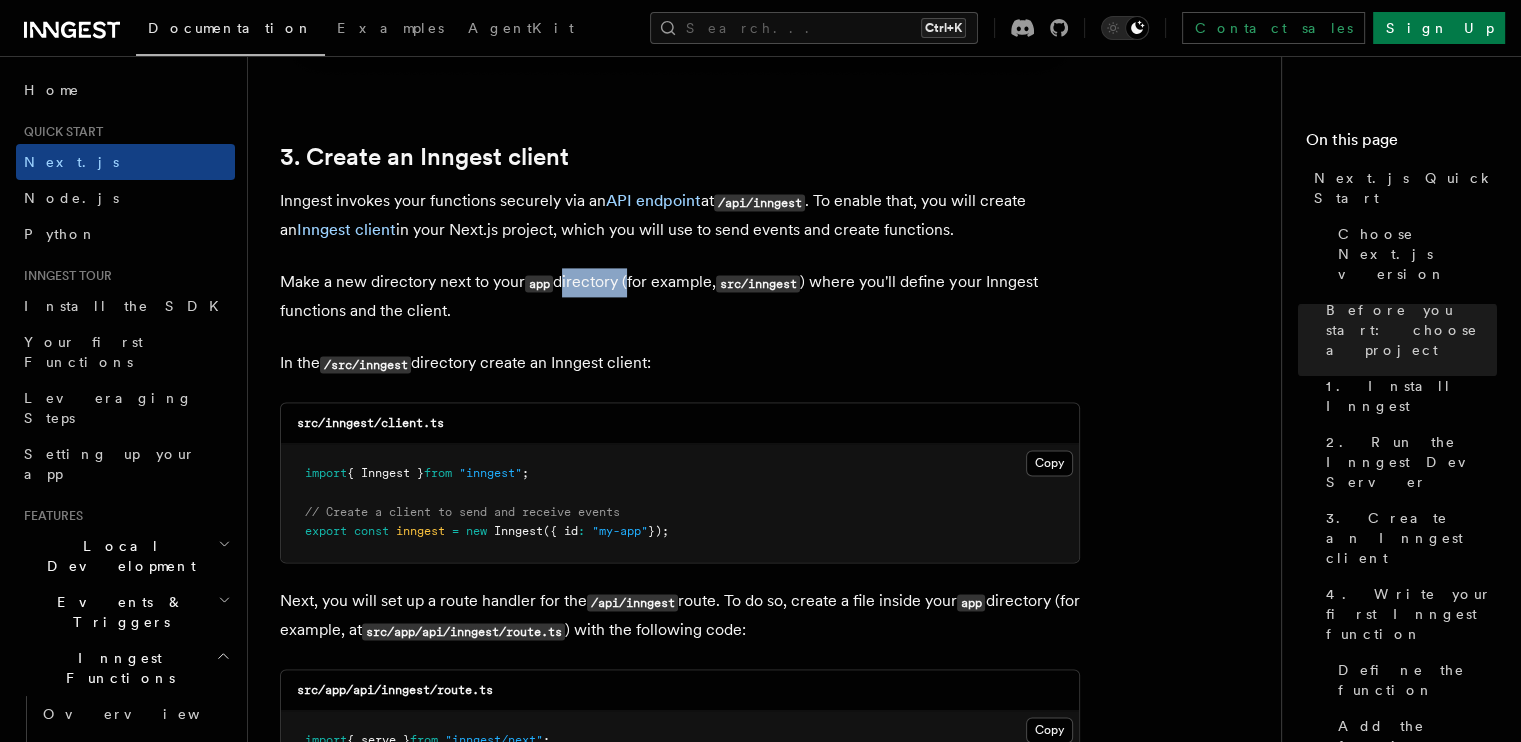 click on "Make a new directory next to your  app  directory (for example,  src/inngest ) where you'll define your Inngest functions and the client." at bounding box center (680, 296) 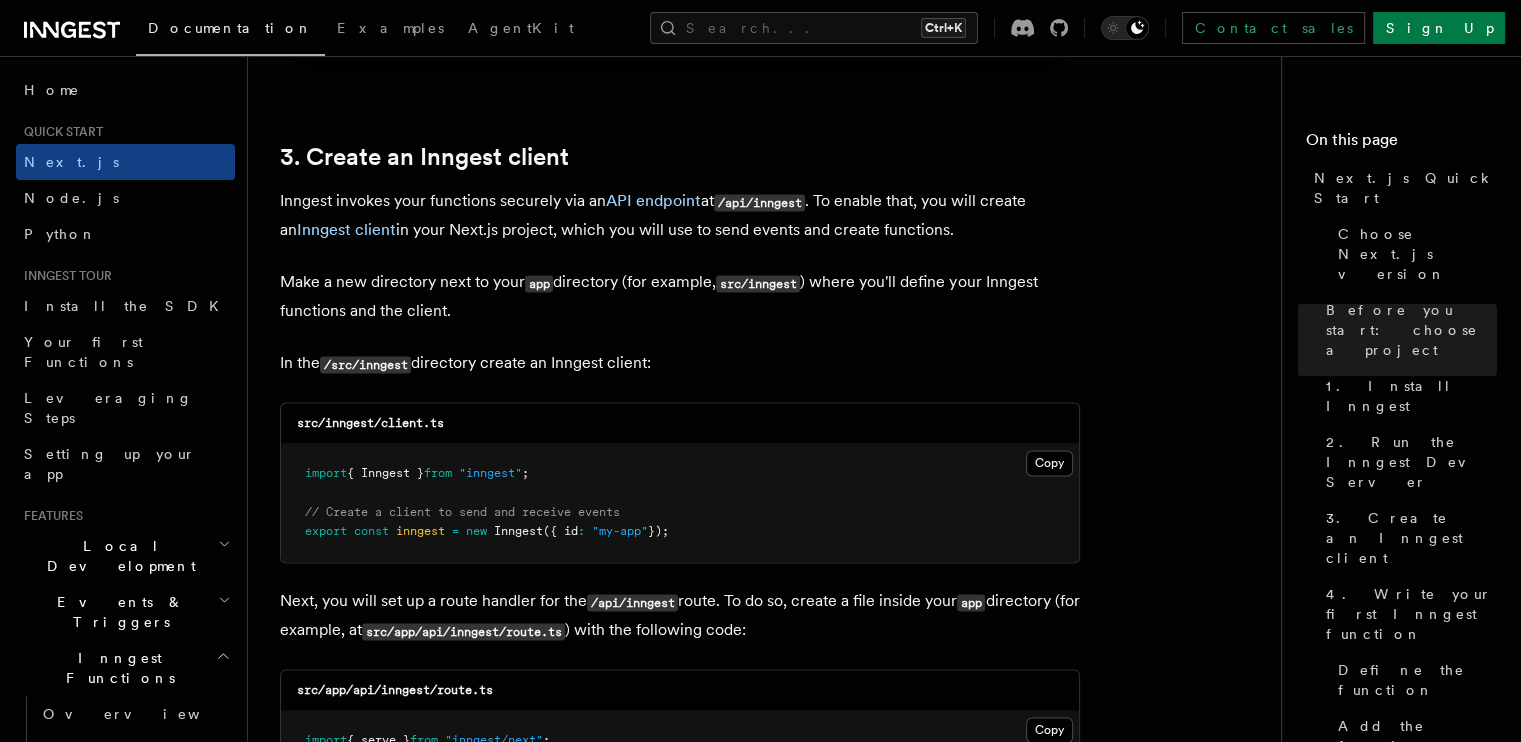 click on "Make a new directory next to your  app  directory (for example,  src/inngest ) where you'll define your Inngest functions and the client." at bounding box center (680, 296) 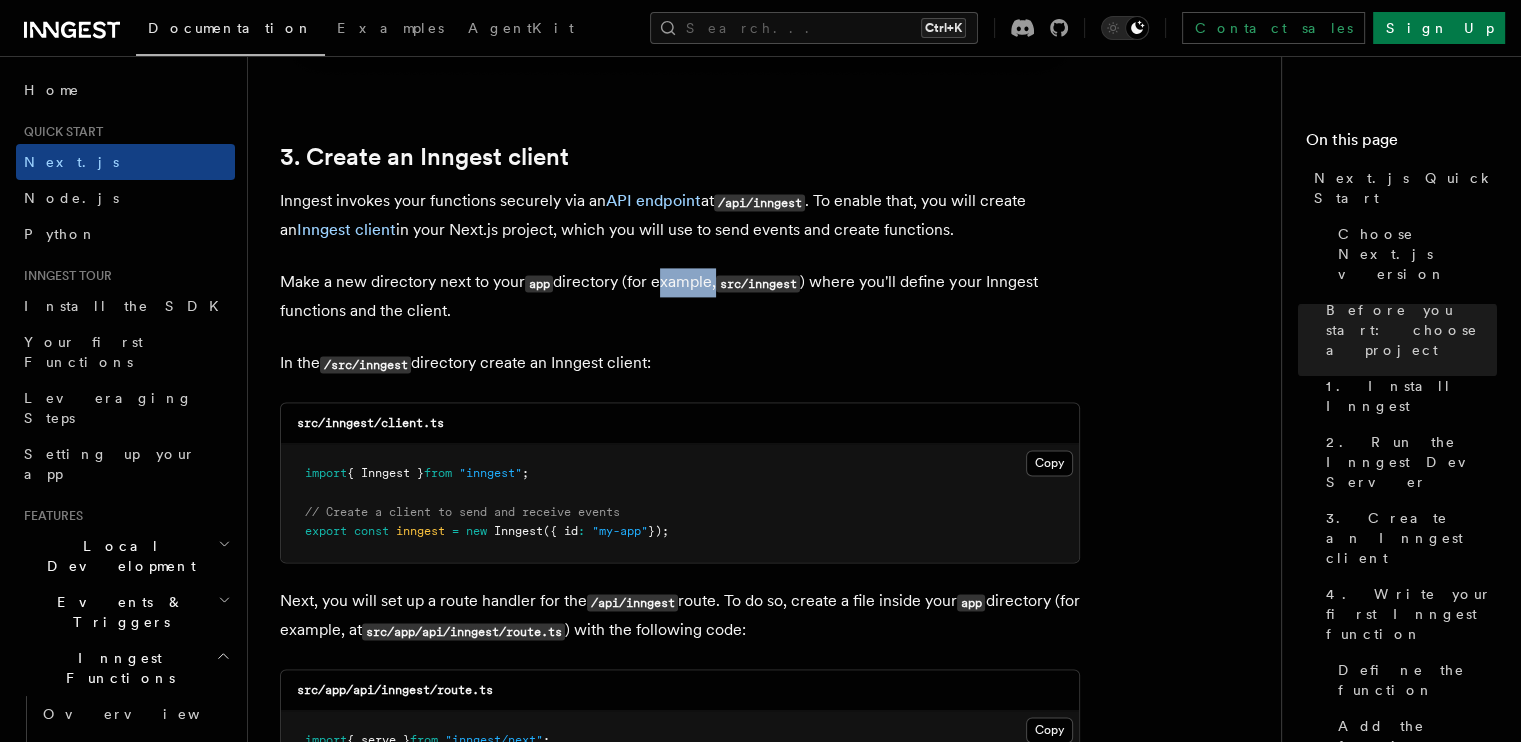 click on "Make a new directory next to your  app  directory (for example,  src/inngest ) where you'll define your Inngest functions and the client." at bounding box center (680, 296) 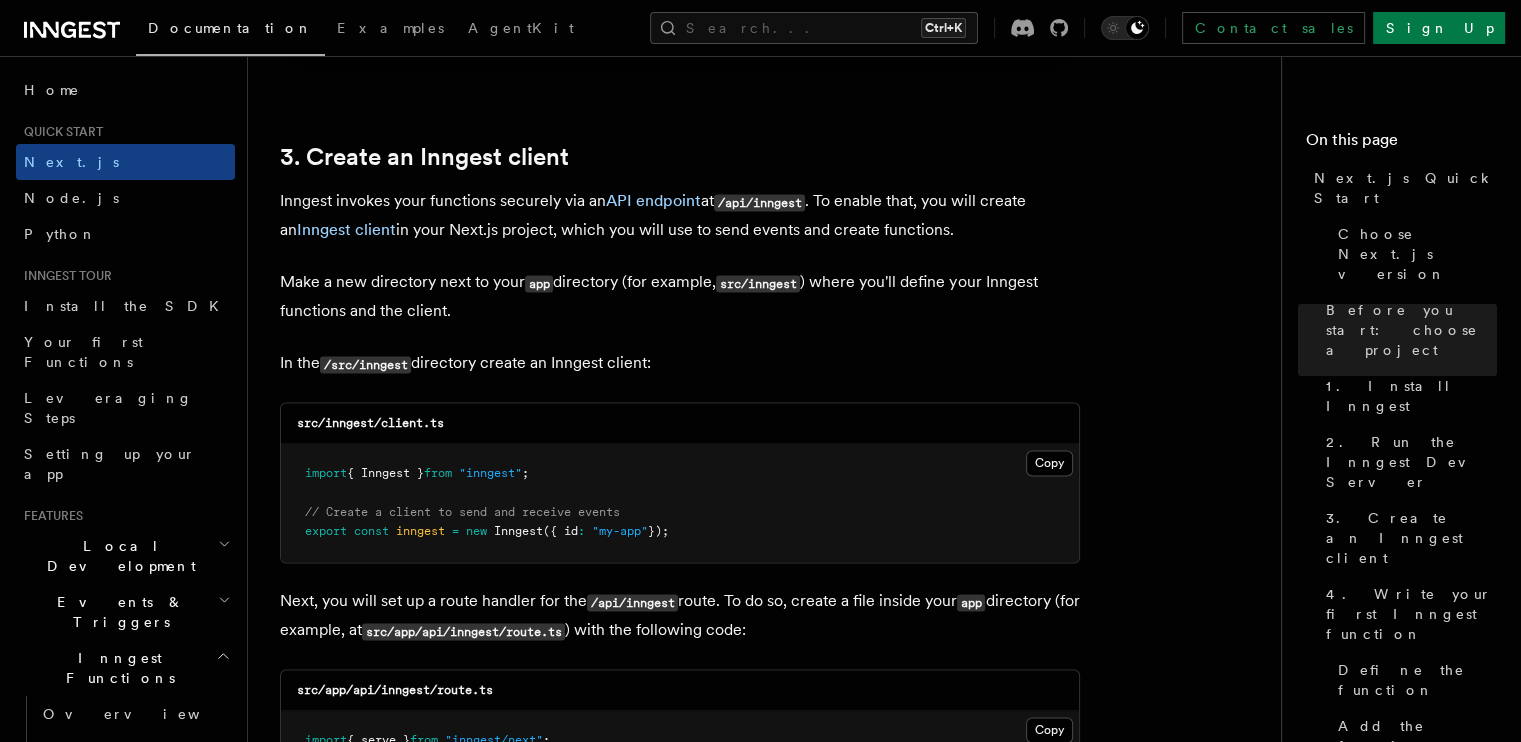 click on "src/inngest" at bounding box center [758, 283] 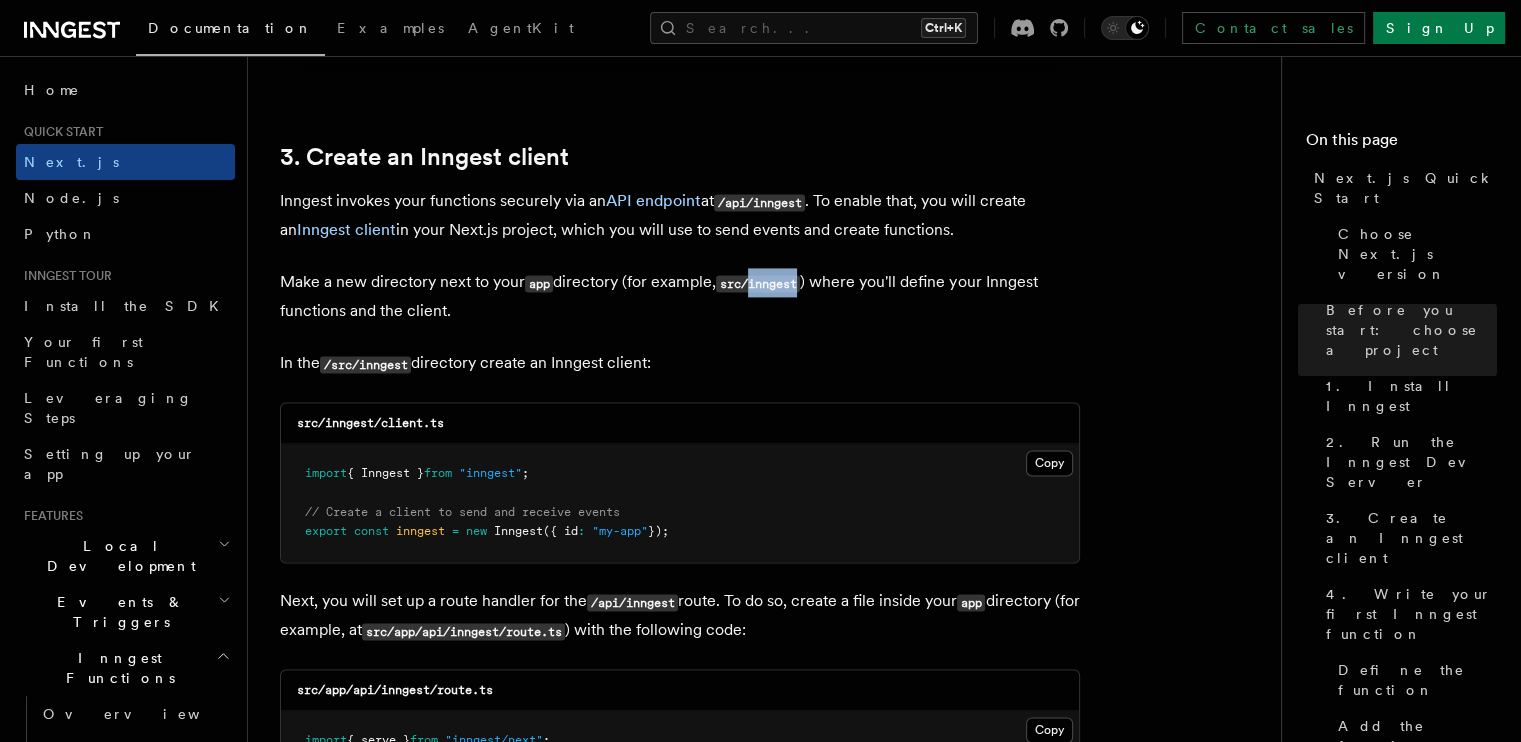 click on "src/inngest" at bounding box center [758, 283] 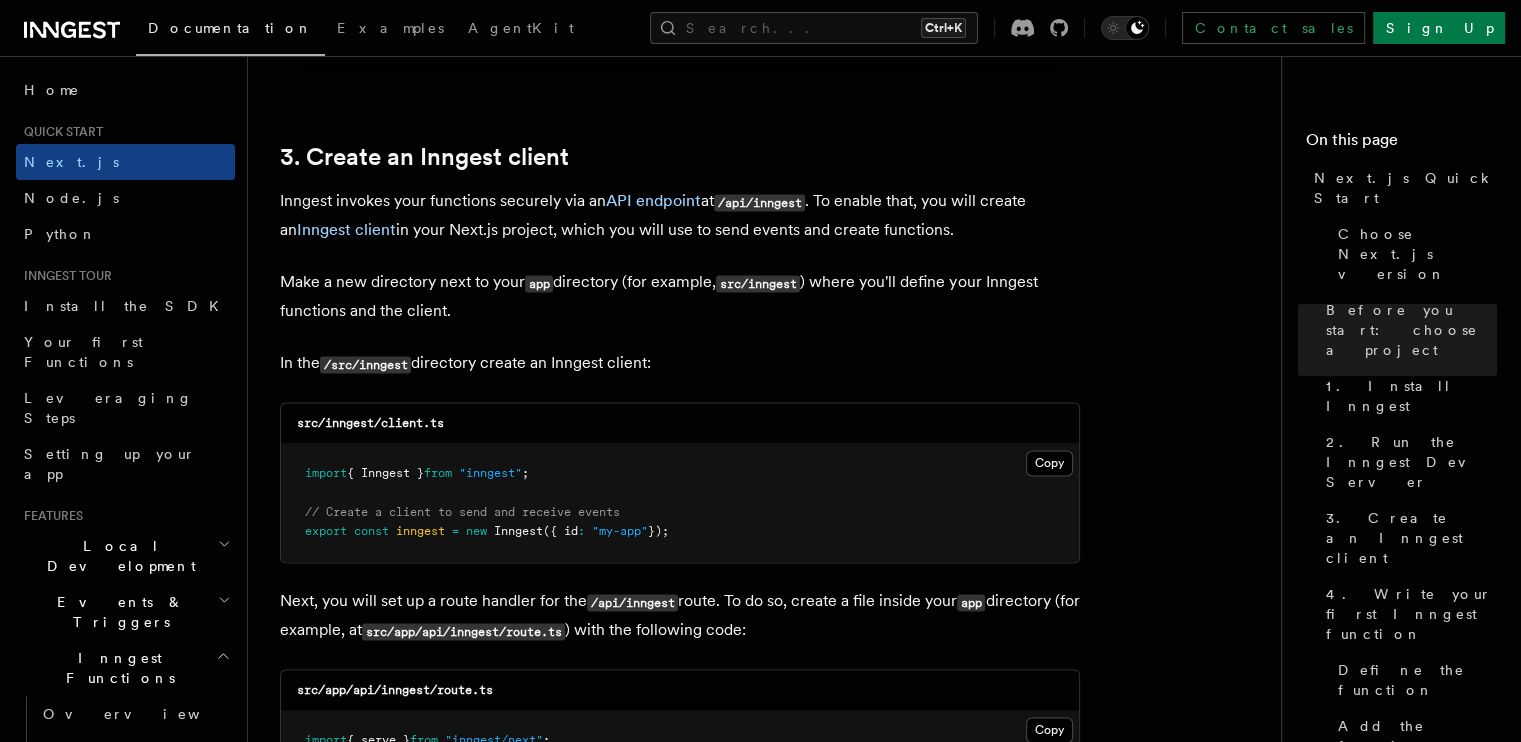 click on "Make a new directory next to your  app  directory (for example,  src/inngest ) where you'll define your Inngest functions and the client." at bounding box center [680, 296] 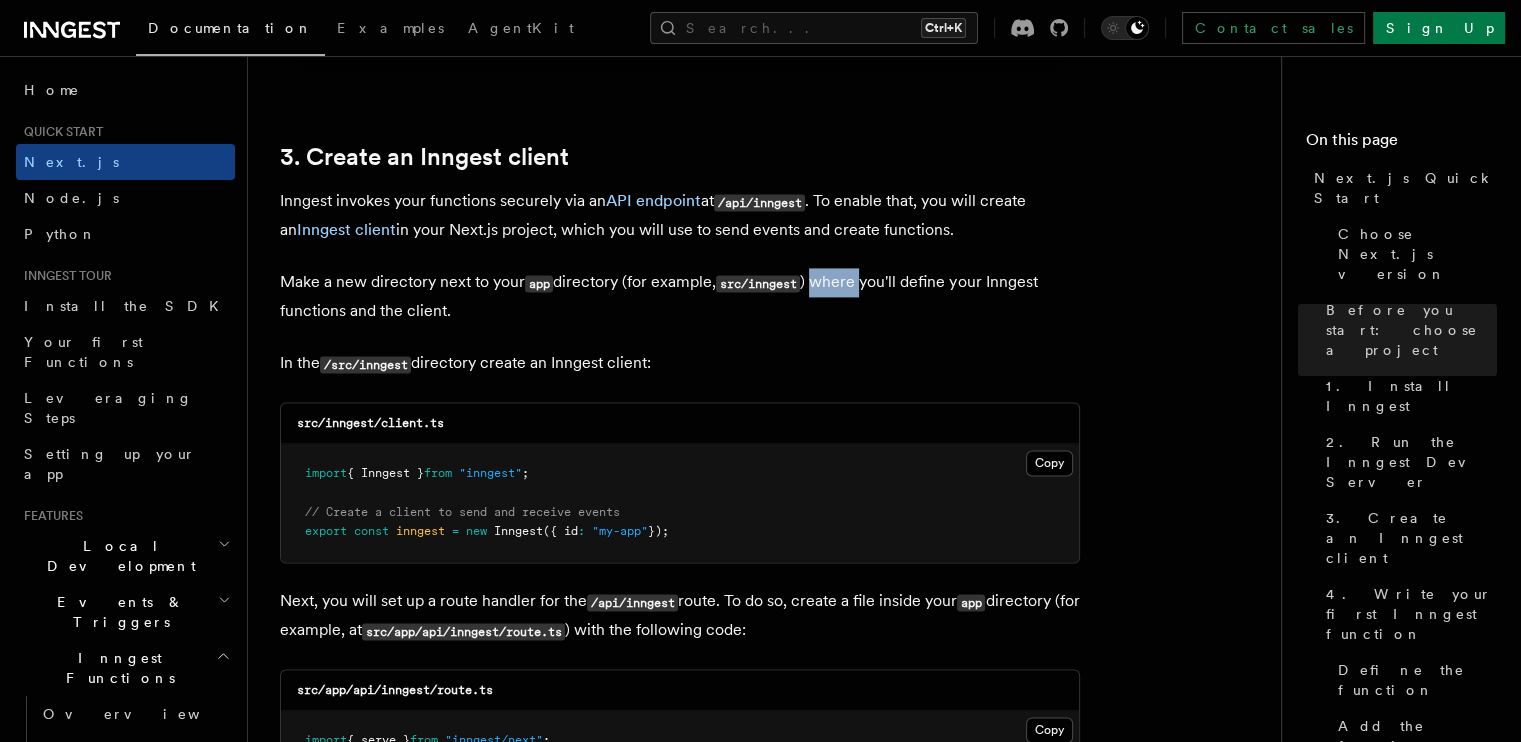 click on "Make a new directory next to your  app  directory (for example,  src/inngest ) where you'll define your Inngest functions and the client." at bounding box center (680, 296) 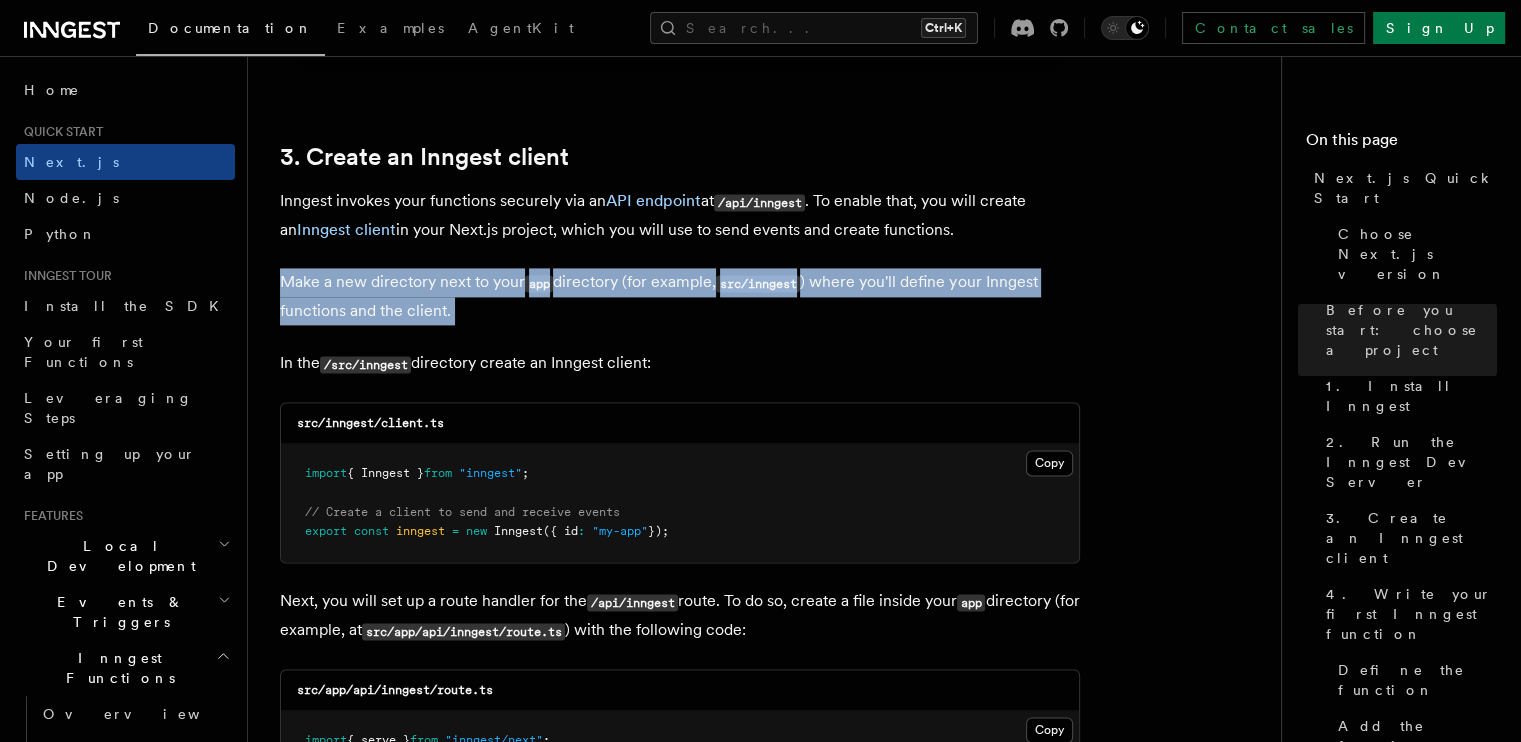 click on "Make a new directory next to your  app  directory (for example,  src/inngest ) where you'll define your Inngest functions and the client." at bounding box center [680, 296] 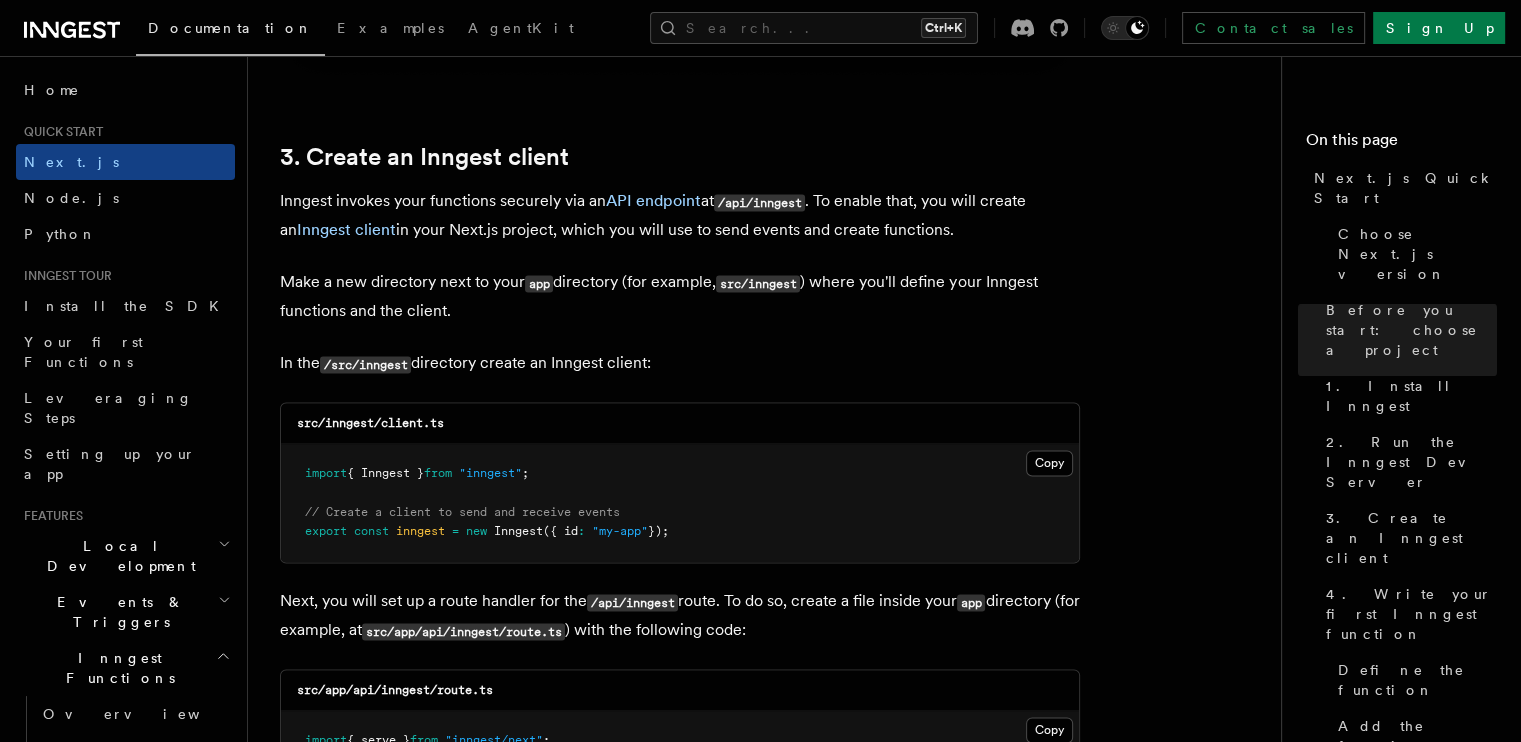 click on "/src/inngest" at bounding box center (365, 364) 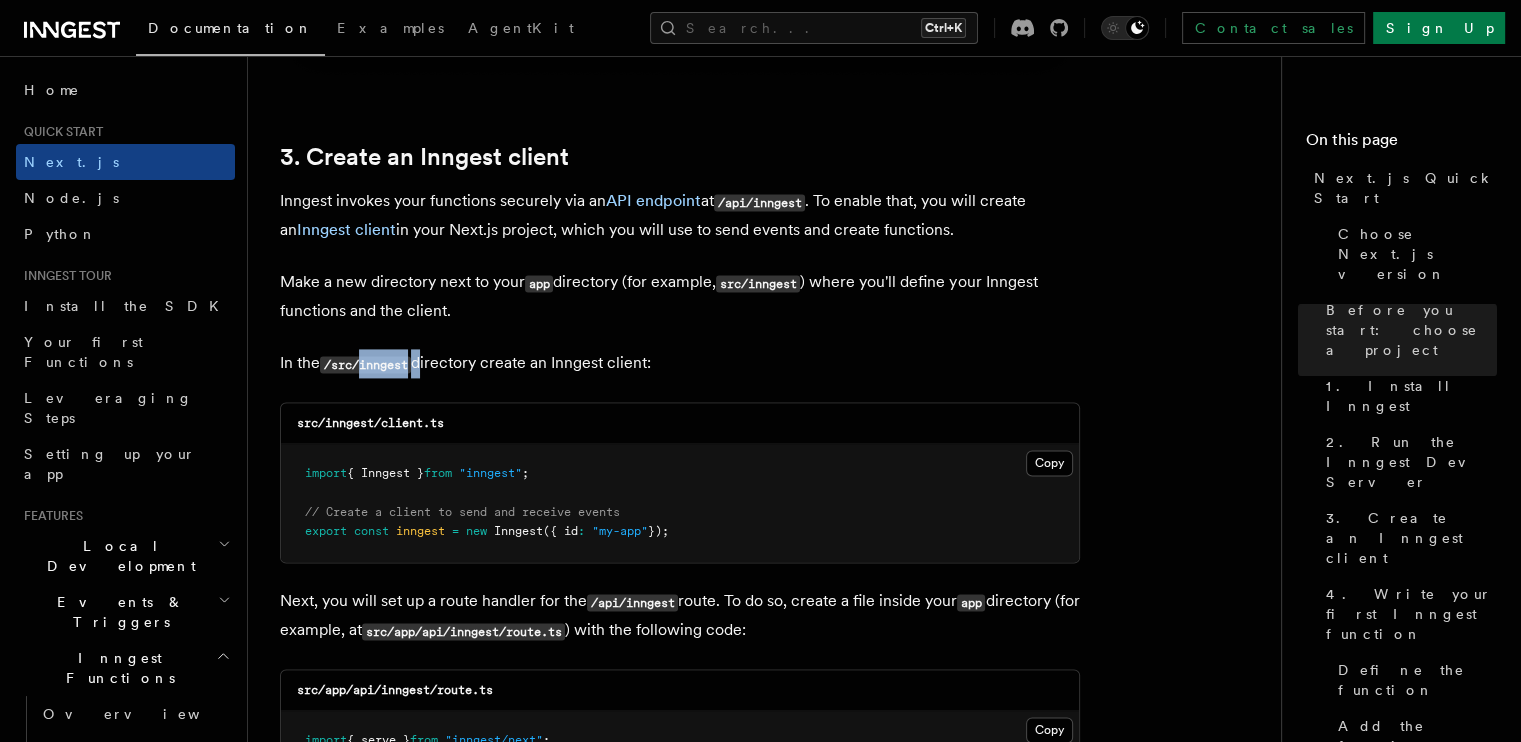 click on "/src/inngest" at bounding box center (365, 364) 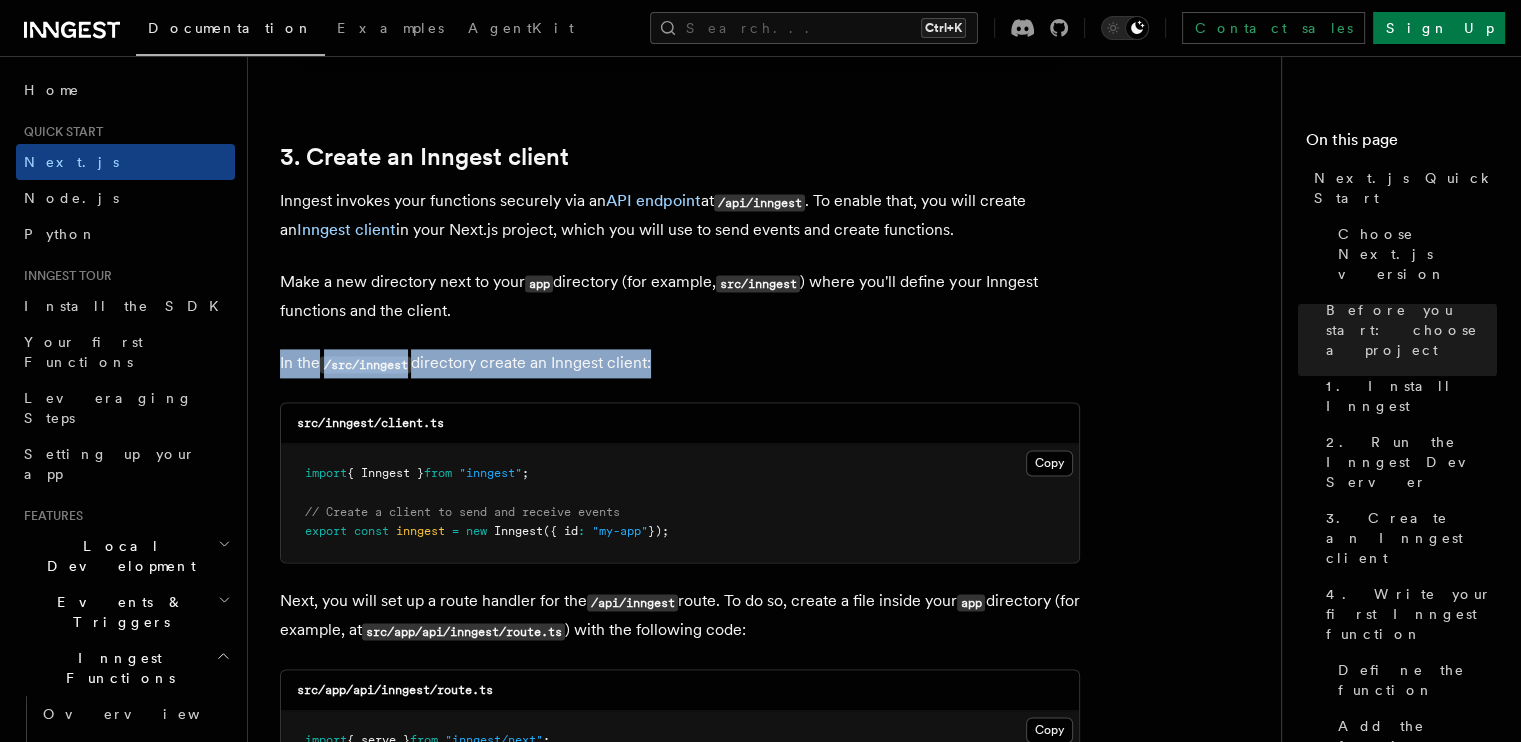 click on "/src/inngest" at bounding box center [365, 364] 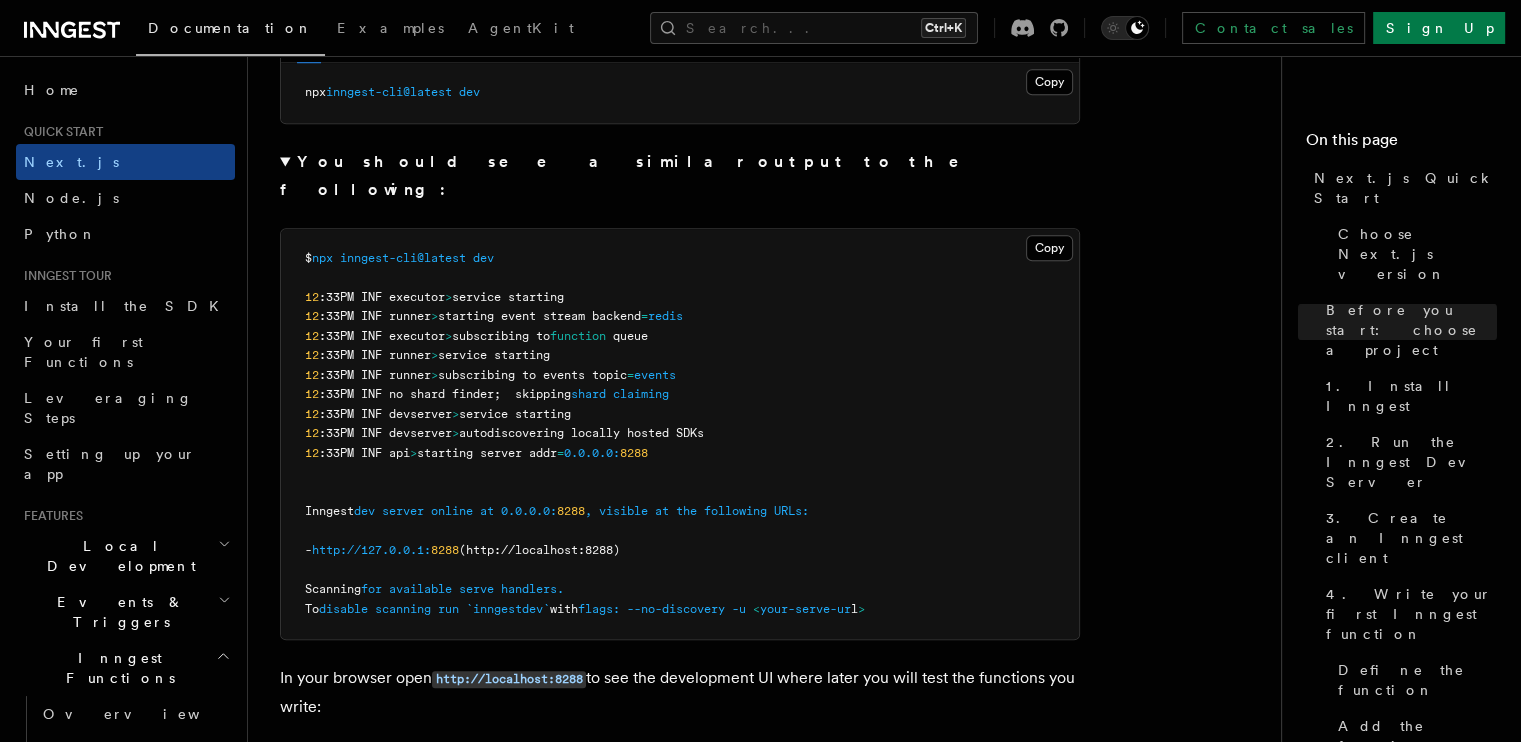 scroll, scrollTop: 1464, scrollLeft: 0, axis: vertical 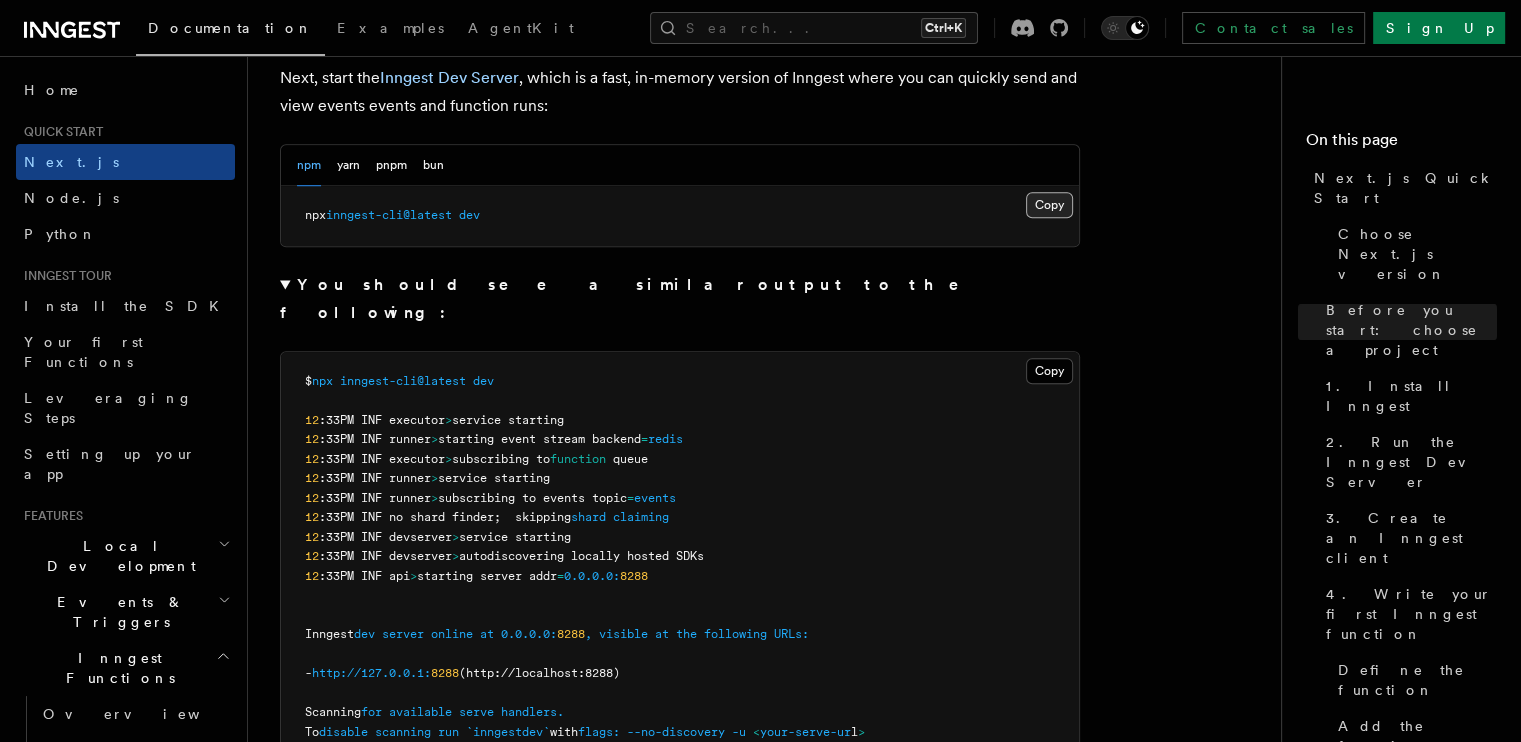 click on "Copy Copied" at bounding box center [1049, 205] 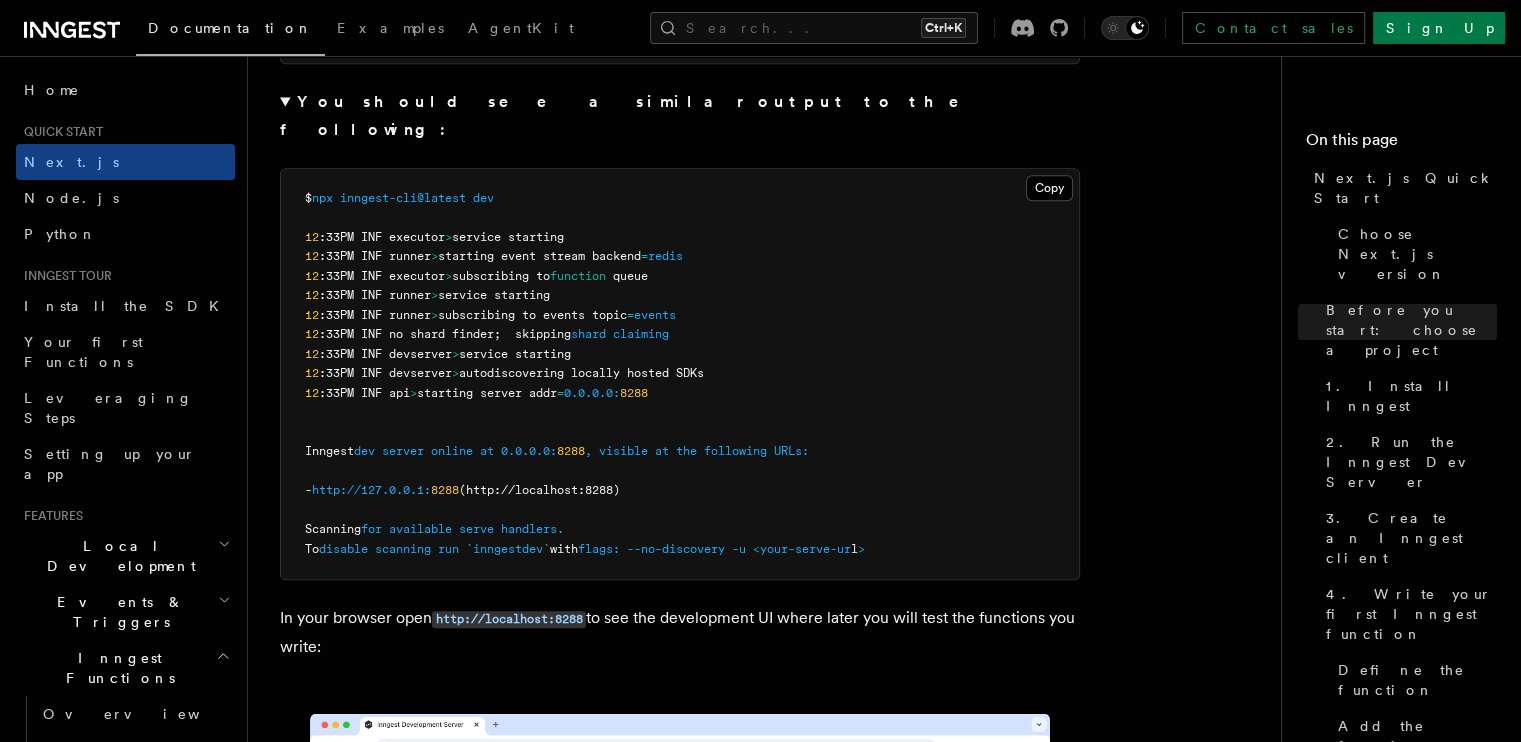 scroll, scrollTop: 1764, scrollLeft: 0, axis: vertical 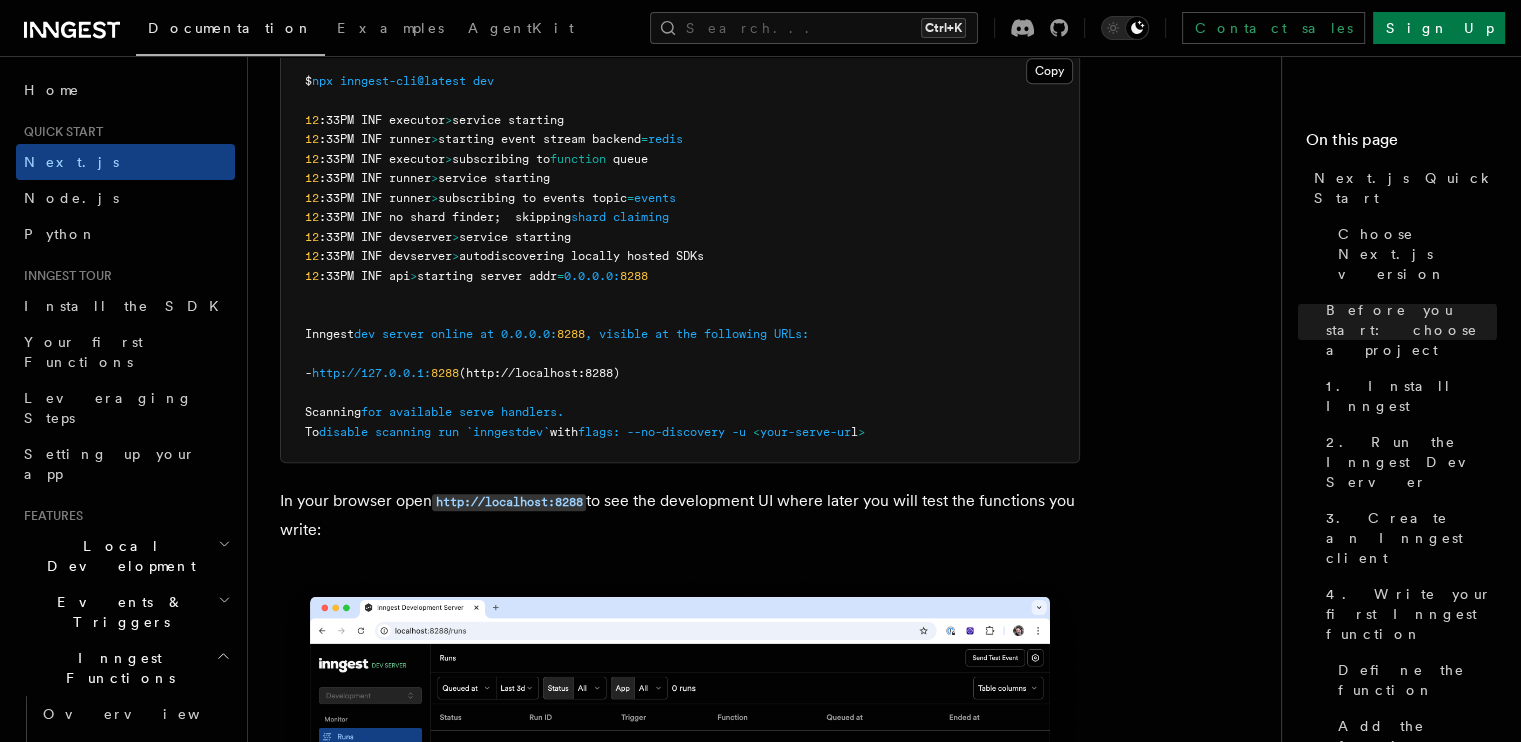 click on "(http://localhost:8288)" at bounding box center [539, 373] 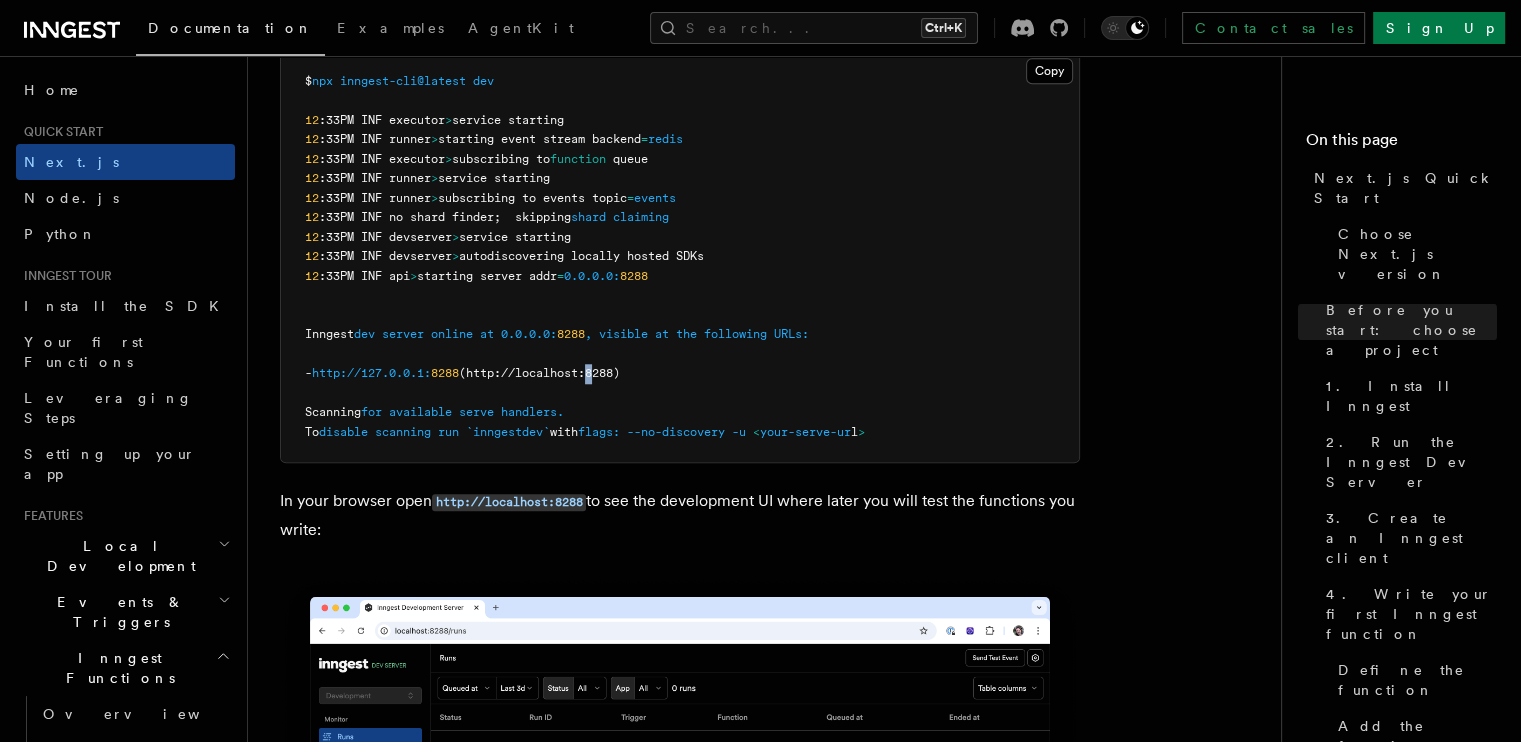 click on "(http://localhost:8288)" at bounding box center (539, 373) 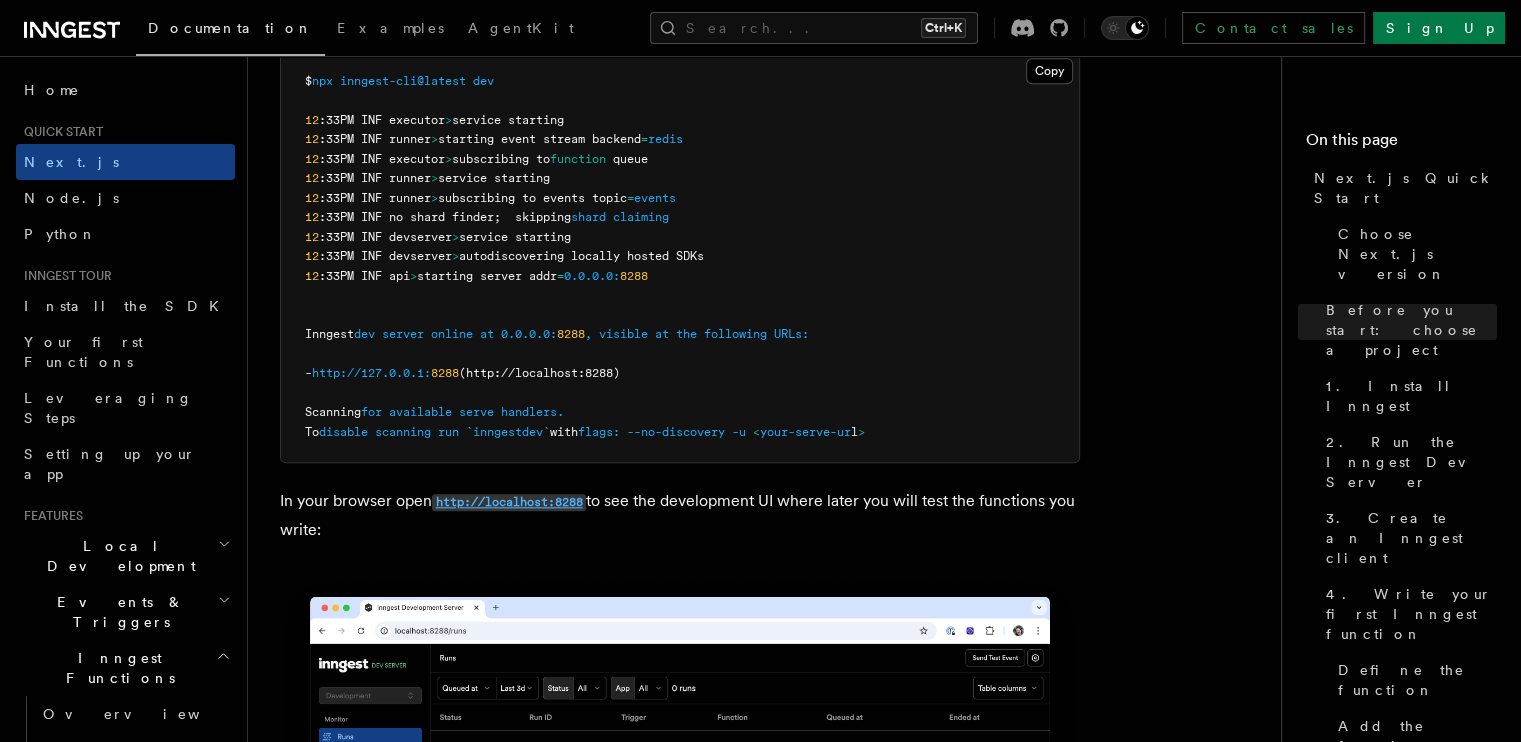 click on "http://localhost:8288" at bounding box center (509, 502) 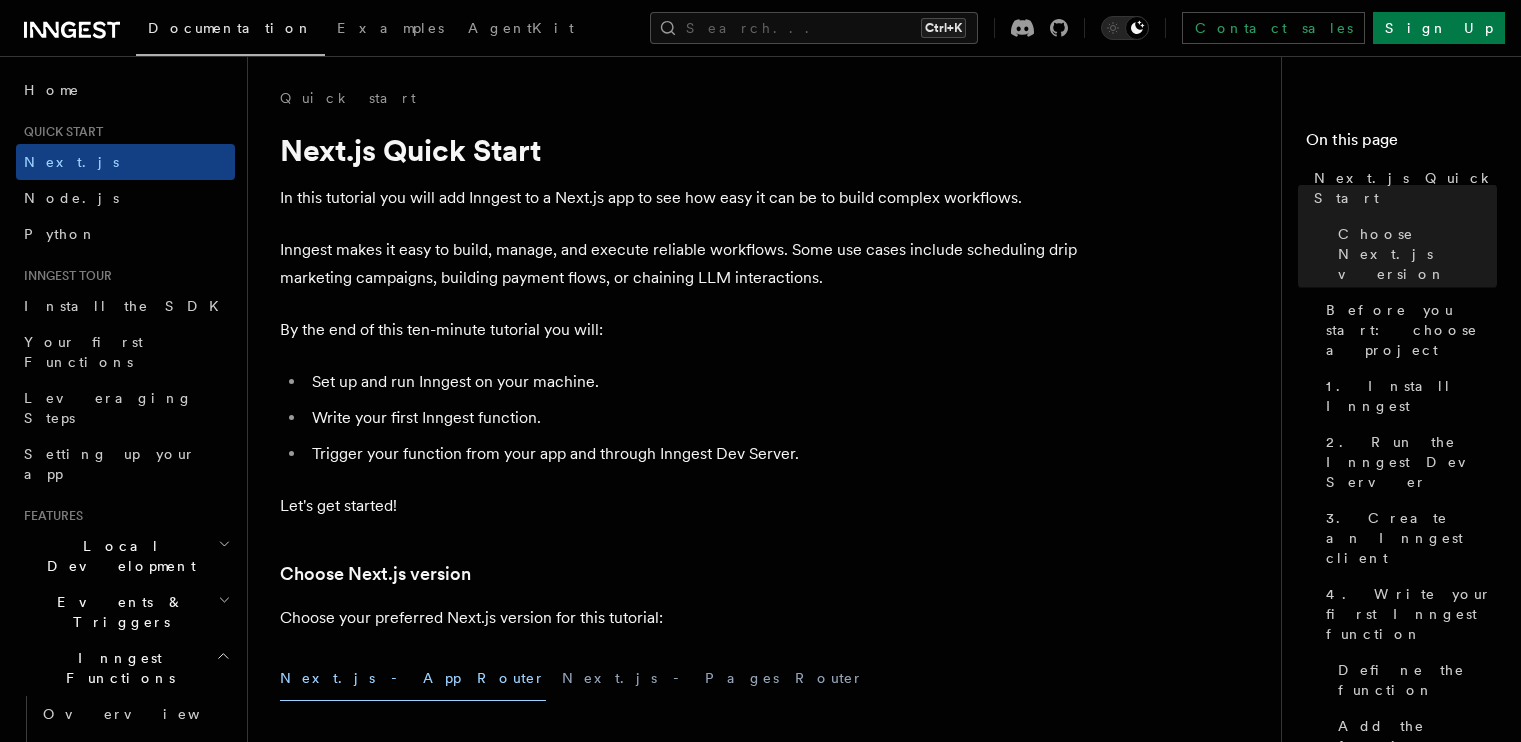 scroll, scrollTop: 464, scrollLeft: 0, axis: vertical 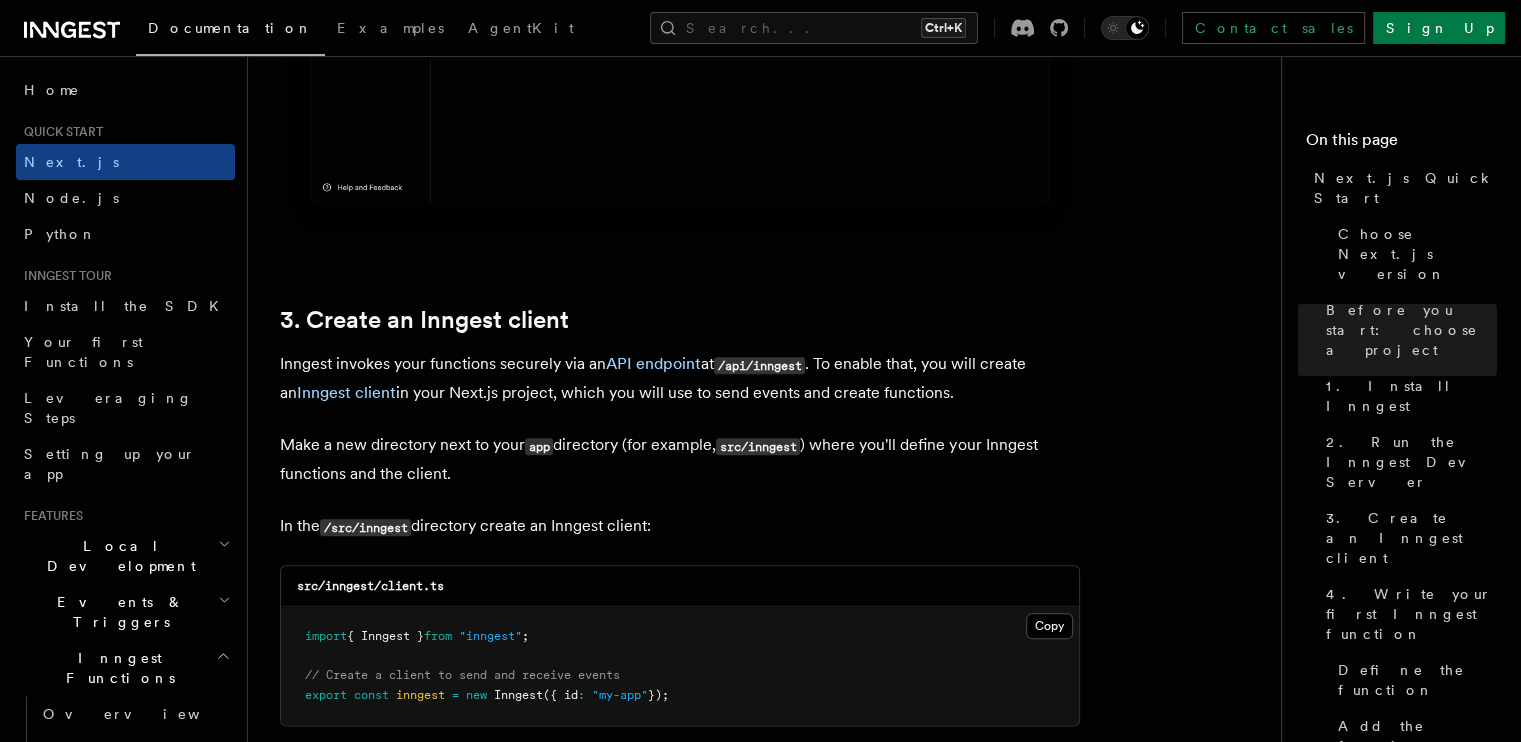 click on "Inngest invokes your functions securely via an  API endpoint  at  /api/inngest . To enable that, you will create an  Inngest client  in your Next.js project, which you will use to send events and create functions." at bounding box center [680, 378] 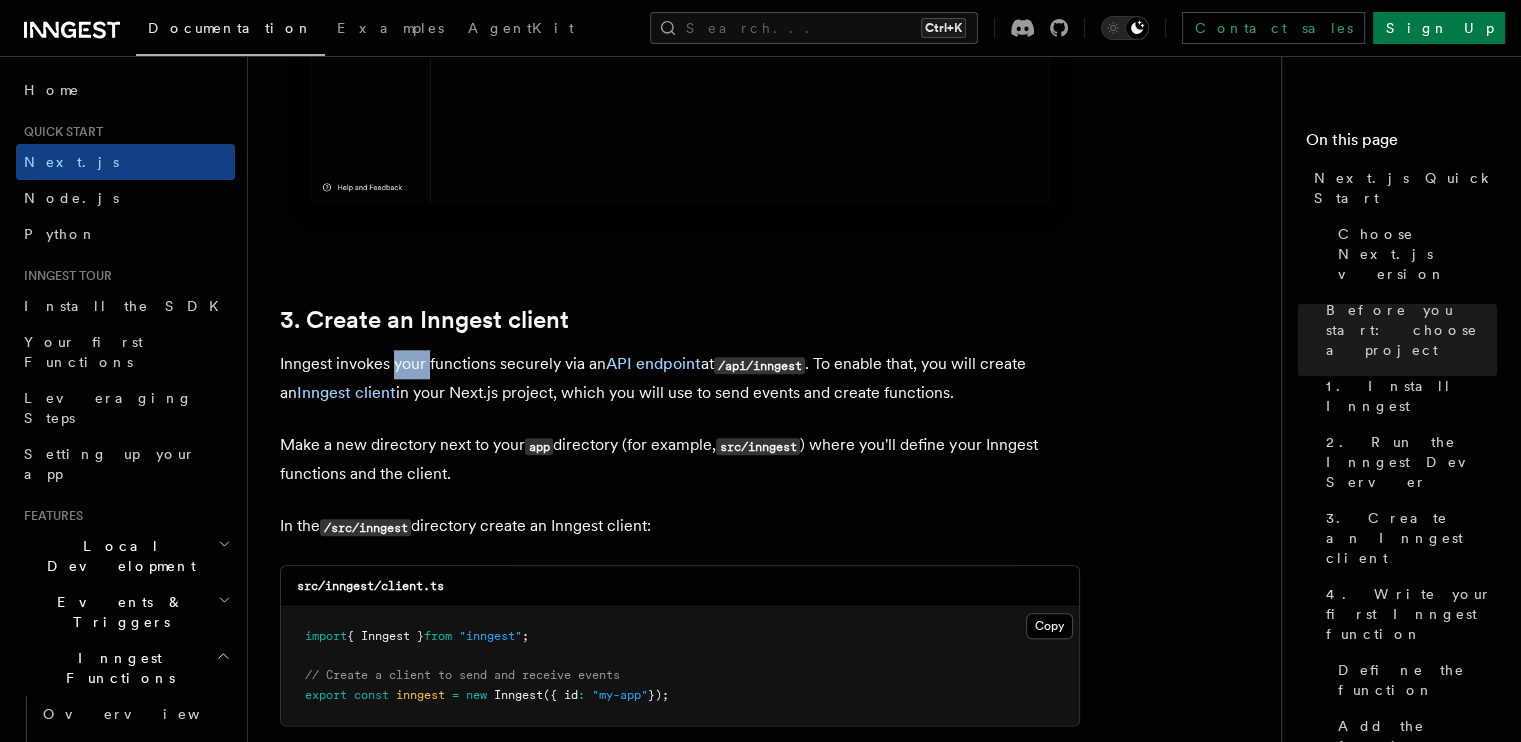 click on "Inngest invokes your functions securely via an  API endpoint  at  /api/inngest . To enable that, you will create an  Inngest client  in your Next.js project, which you will use to send events and create functions." at bounding box center [680, 378] 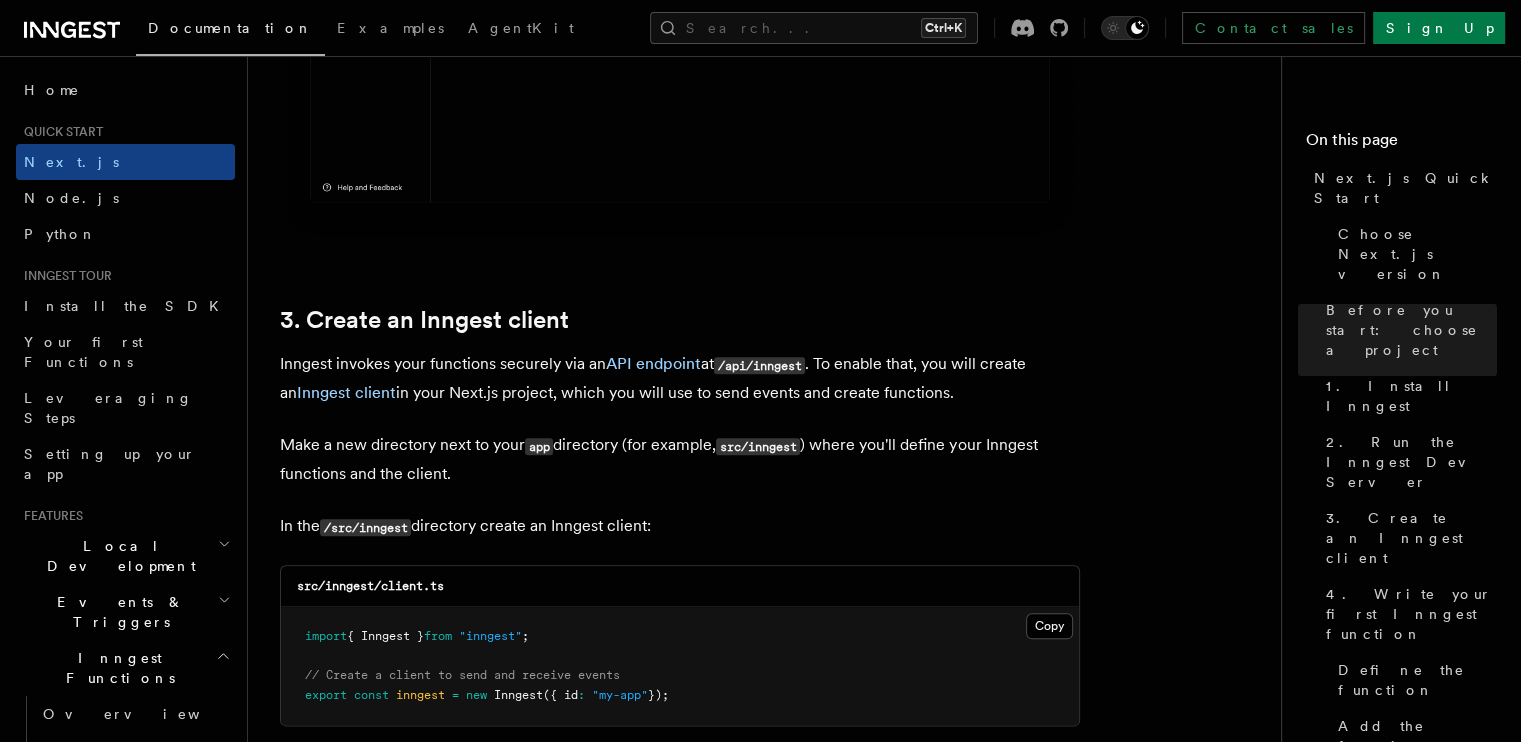 click on "Inngest invokes your functions securely via an  API endpoint  at  /api/inngest . To enable that, you will create an  Inngest client  in your Next.js project, which you will use to send events and create functions." at bounding box center [680, 378] 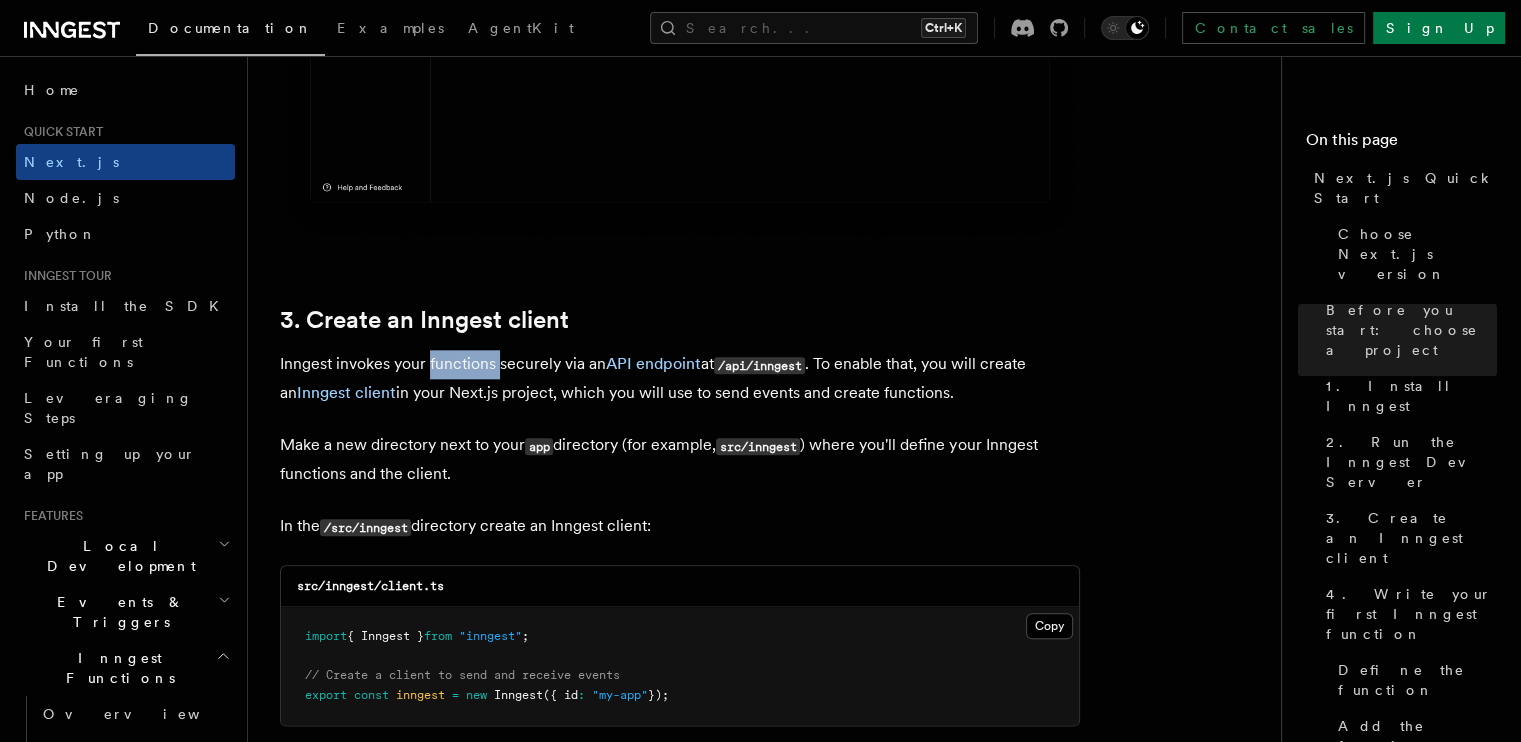 click on "Inngest invokes your functions securely via an  API endpoint  at  /api/inngest . To enable that, you will create an  Inngest client  in your Next.js project, which you will use to send events and create functions." at bounding box center (680, 378) 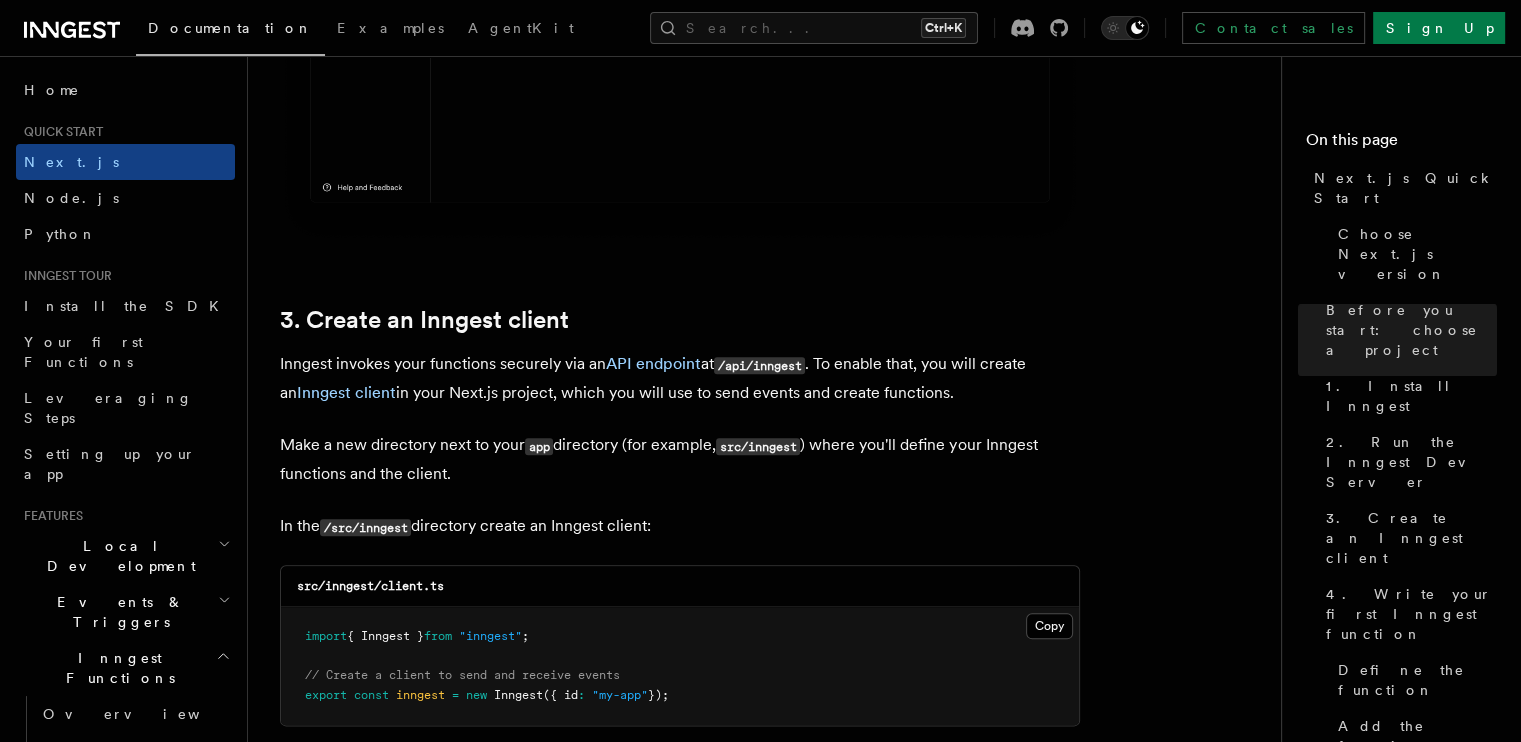 click on "/api/inngest" at bounding box center (759, 365) 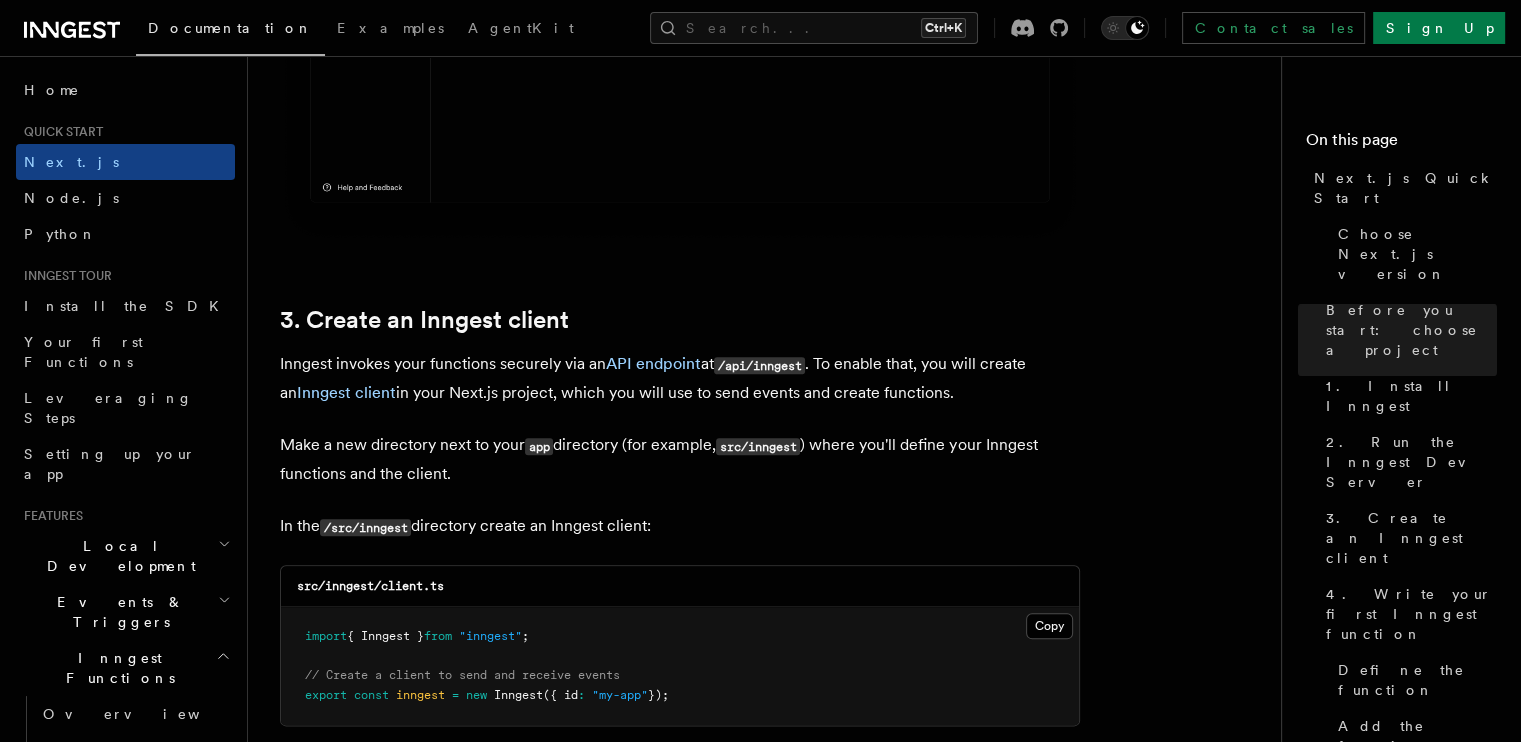 click on "Inngest invokes your functions securely via an  API endpoint  at  /api/inngest . To enable that, you will create an  Inngest client  in your Next.js project, which you will use to send events and create functions." at bounding box center (680, 378) 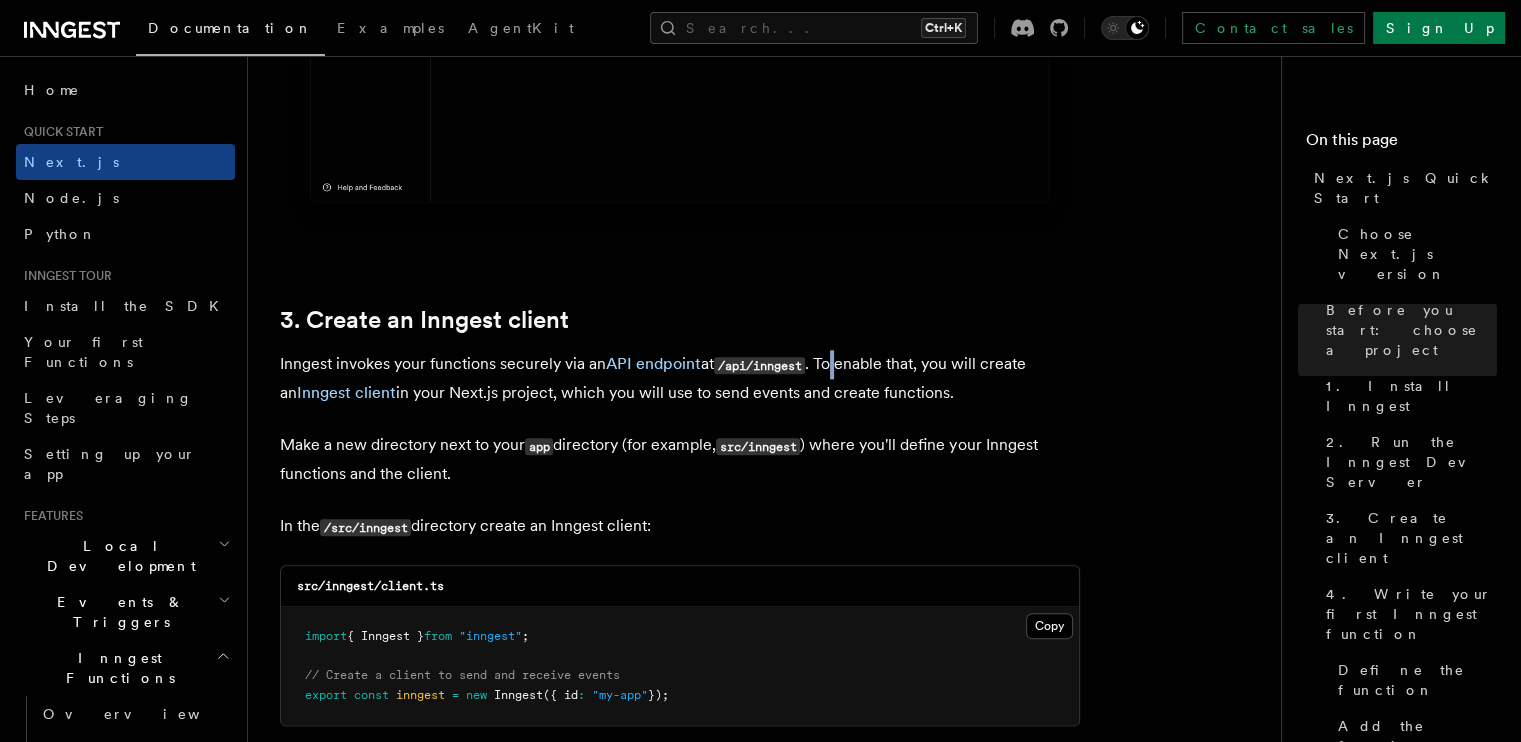 click on "Inngest invokes your functions securely via an  API endpoint  at  /api/inngest . To enable that, you will create an  Inngest client  in your Next.js project, which you will use to send events and create functions." at bounding box center (680, 378) 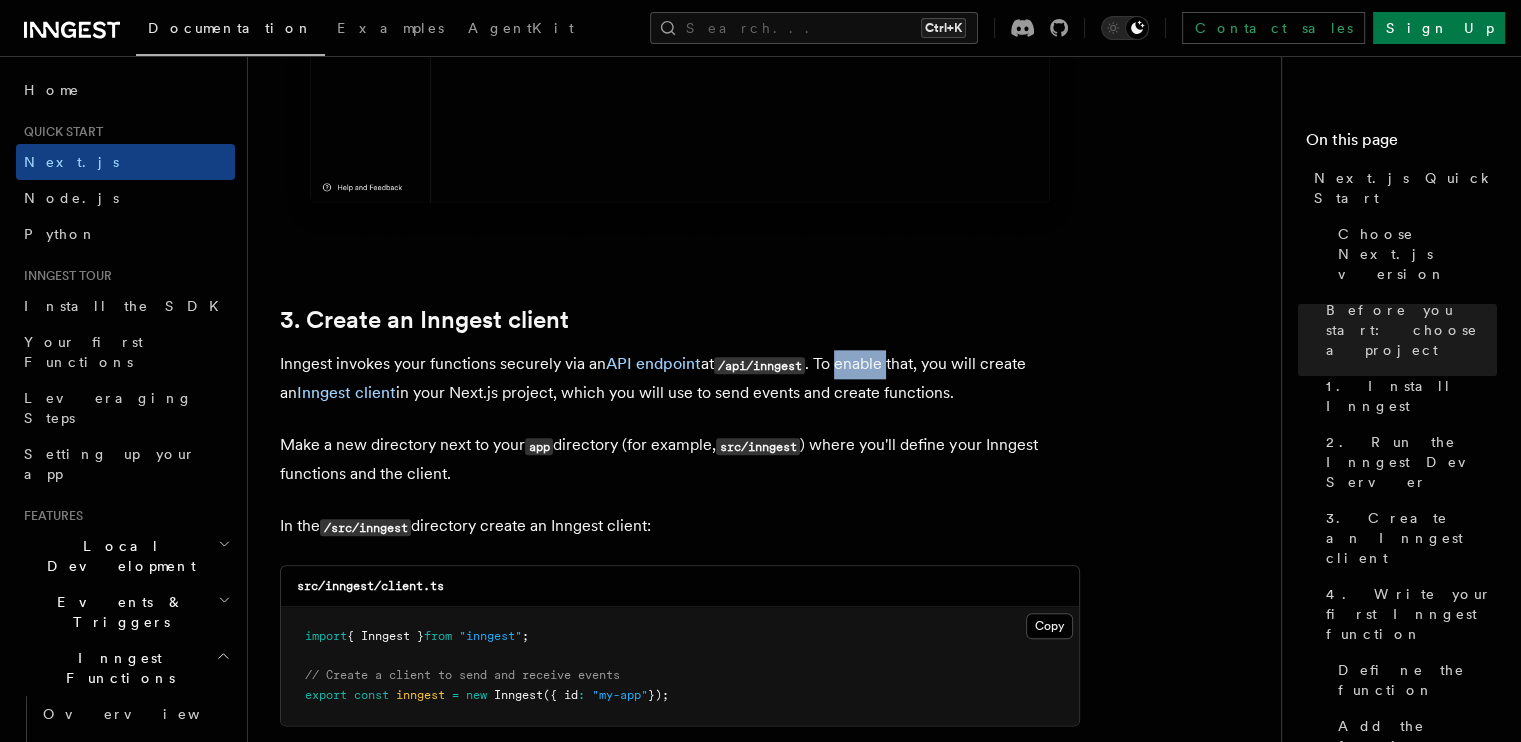 click on "Inngest invokes your functions securely via an  API endpoint  at  /api/inngest . To enable that, you will create an  Inngest client  in your Next.js project, which you will use to send events and create functions." at bounding box center [680, 378] 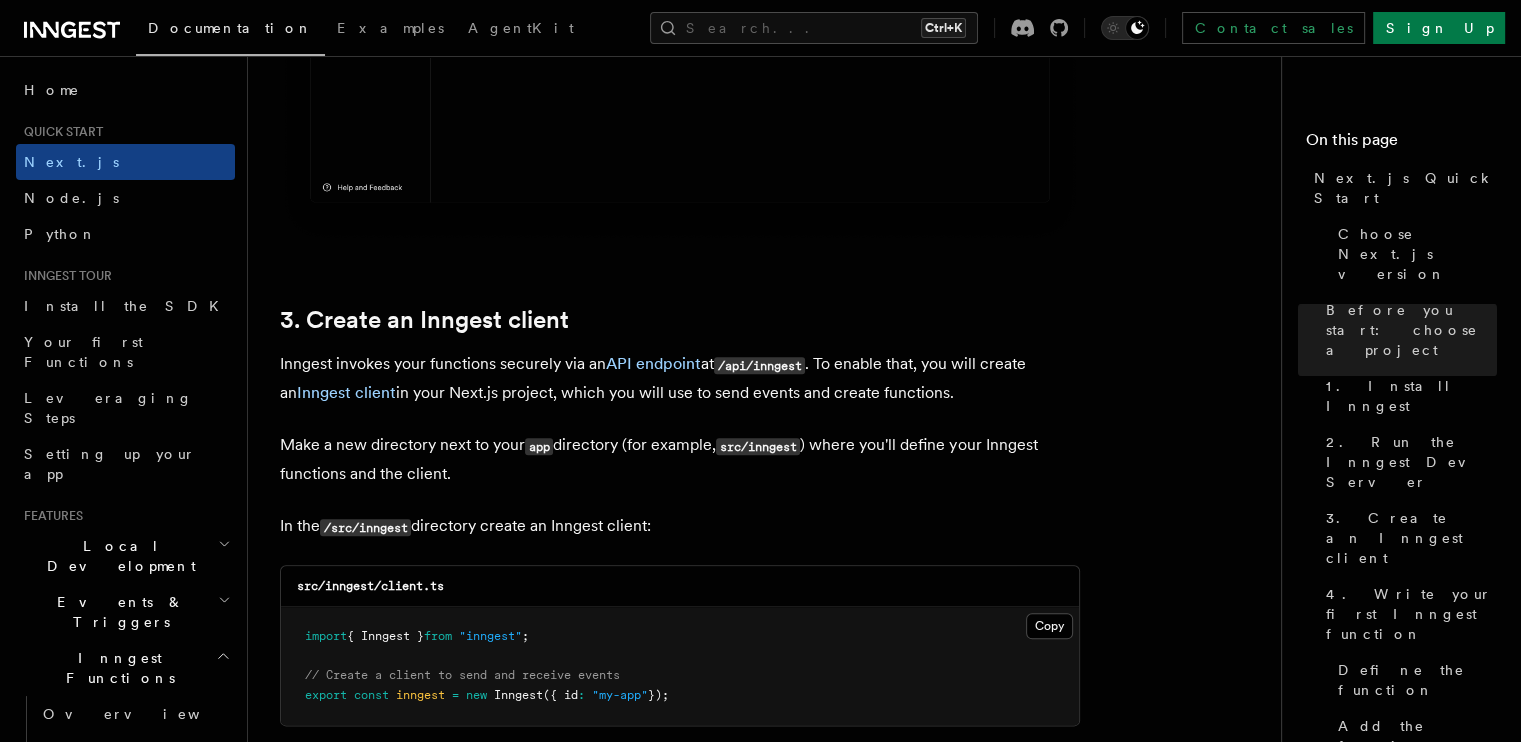 click on "Inngest invokes your functions securely via an  API endpoint  at  /api/inngest . To enable that, you will create an  Inngest client  in your Next.js project, which you will use to send events and create functions." at bounding box center (680, 378) 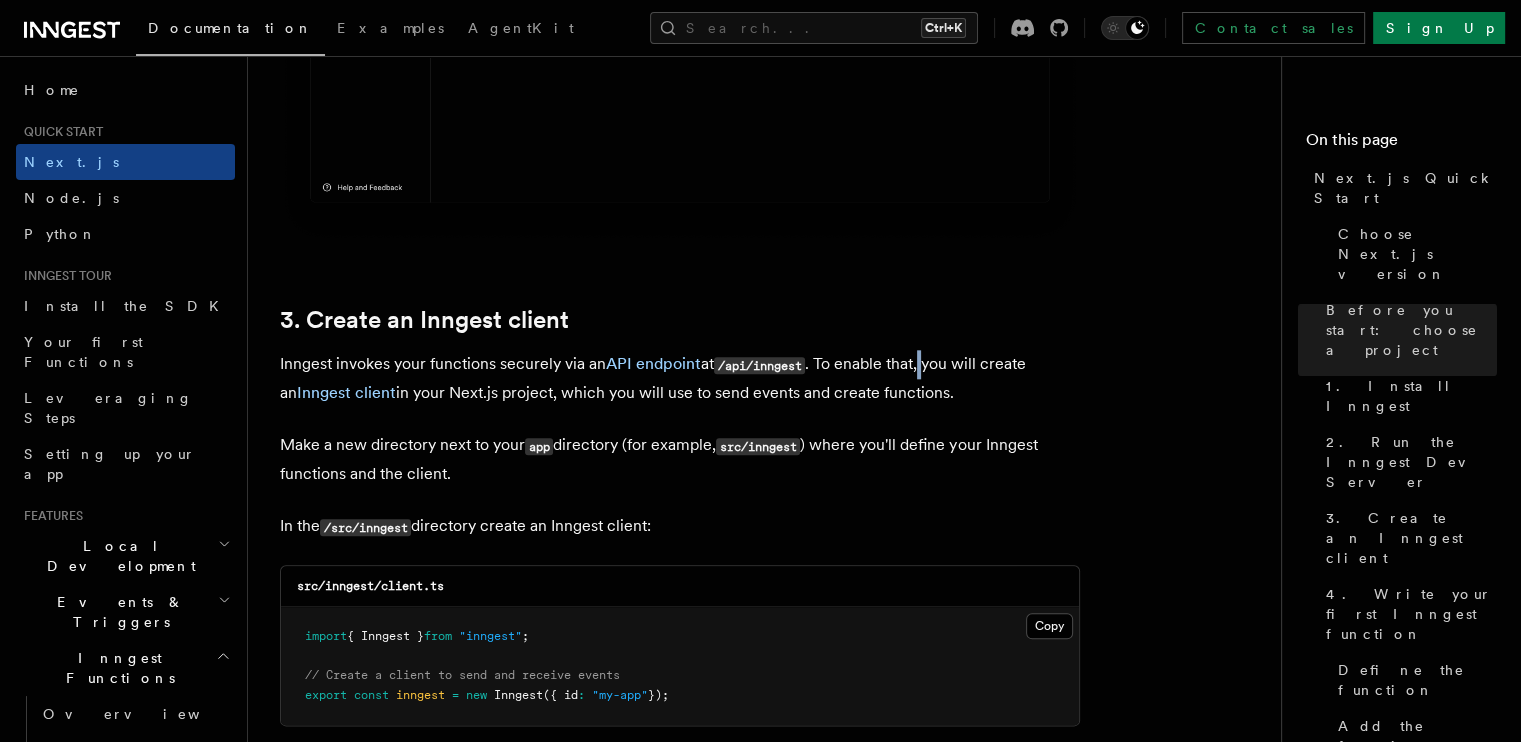 click on "Inngest invokes your functions securely via an  API endpoint  at  /api/inngest . To enable that, you will create an  Inngest client  in your Next.js project, which you will use to send events and create functions." at bounding box center (680, 378) 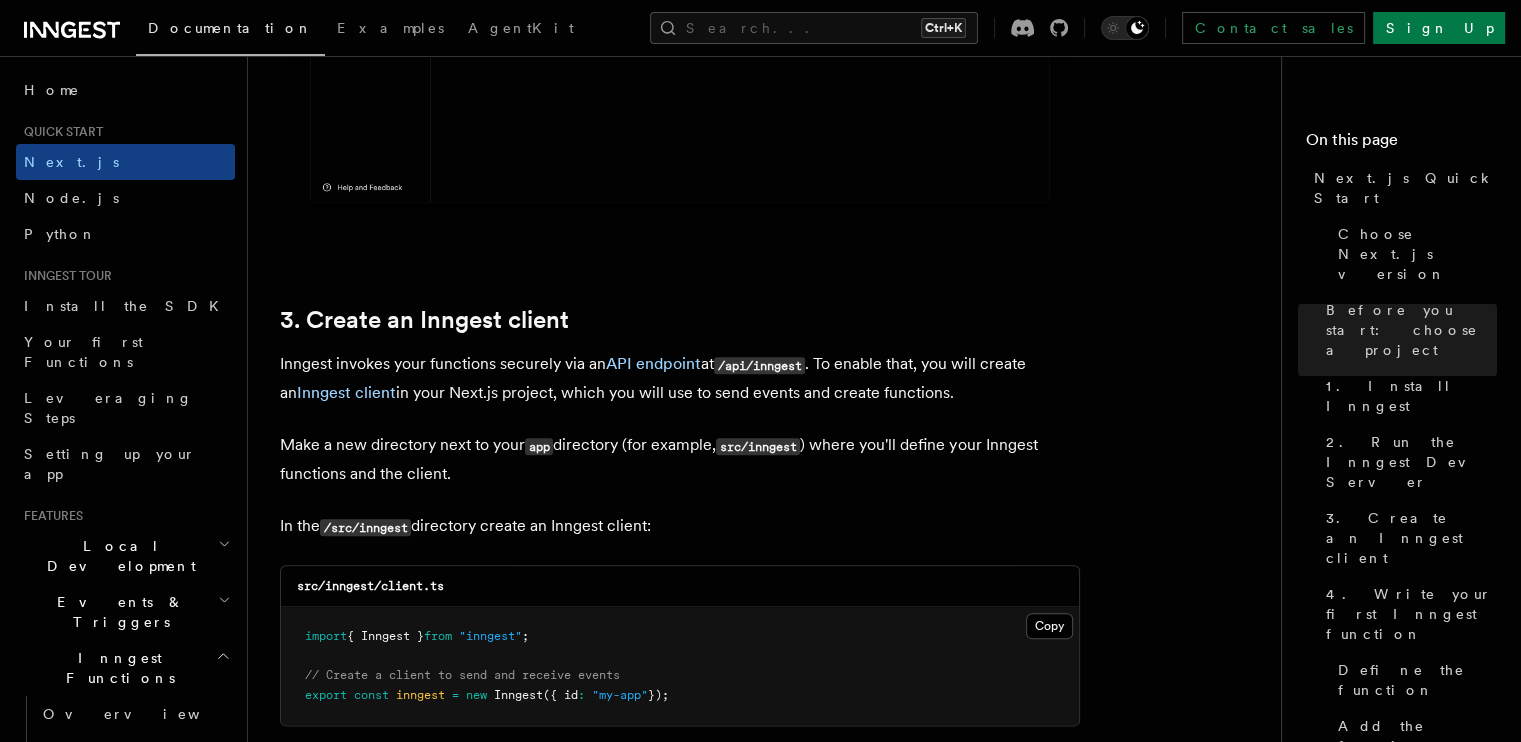 click on "Inngest invokes your functions securely via an  API endpoint  at  /api/inngest . To enable that, you will create an  Inngest client  in your Next.js project, which you will use to send events and create functions." at bounding box center [680, 378] 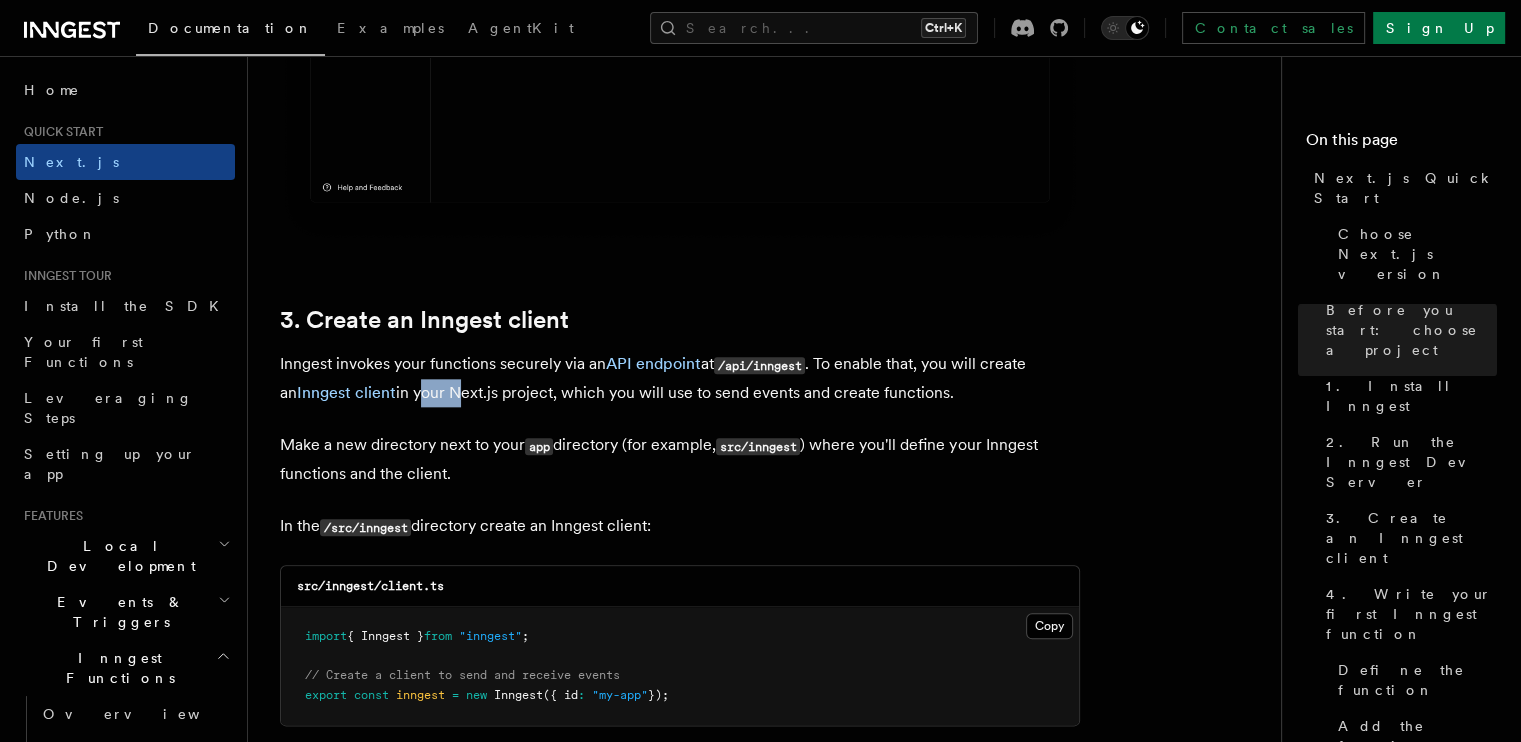 click on "Inngest invokes your functions securely via an  API endpoint  at  /api/inngest . To enable that, you will create an  Inngest client  in your Next.js project, which you will use to send events and create functions." at bounding box center (680, 378) 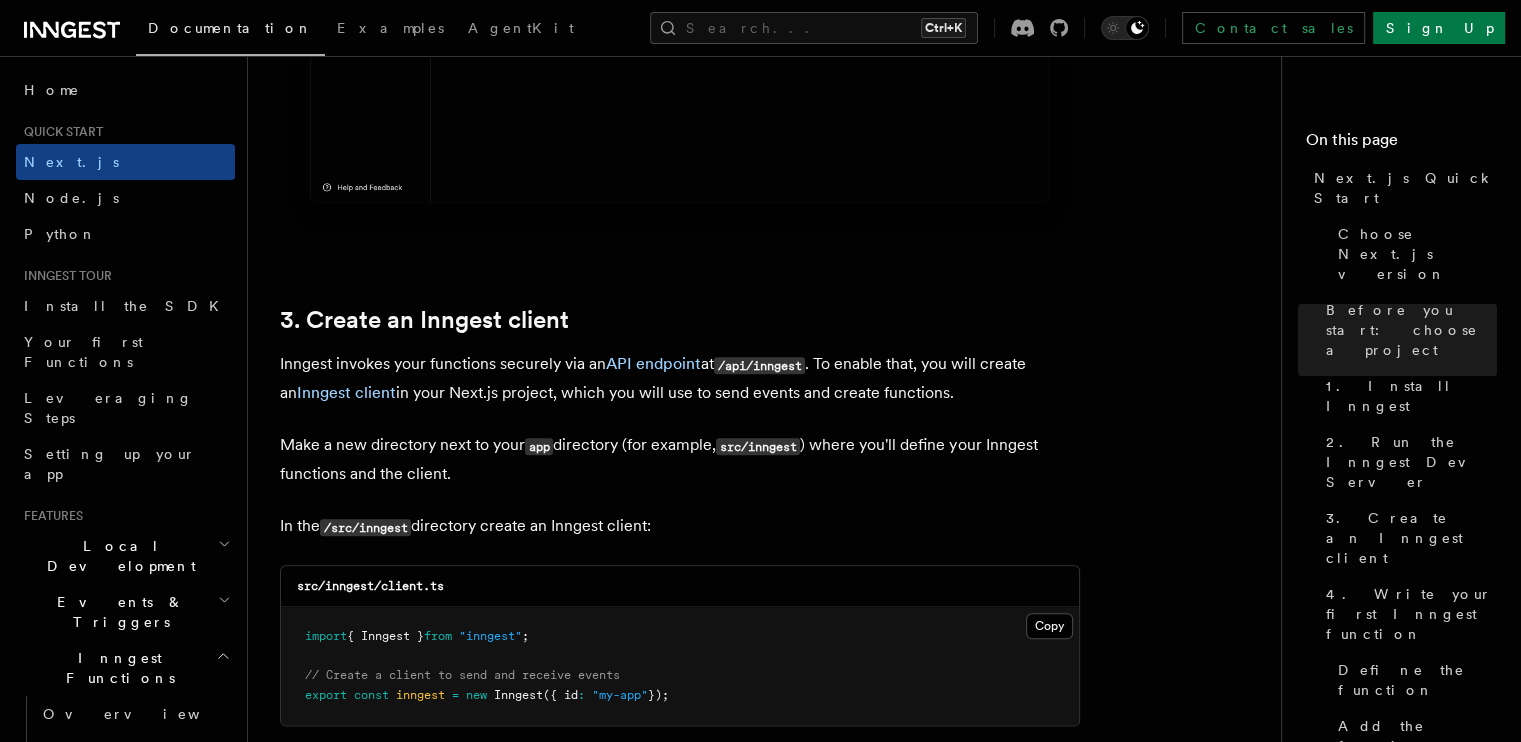 click on "Inngest invokes your functions securely via an  API endpoint  at  /api/inngest . To enable that, you will create an  Inngest client  in your Next.js project, which you will use to send events and create functions." at bounding box center [680, 378] 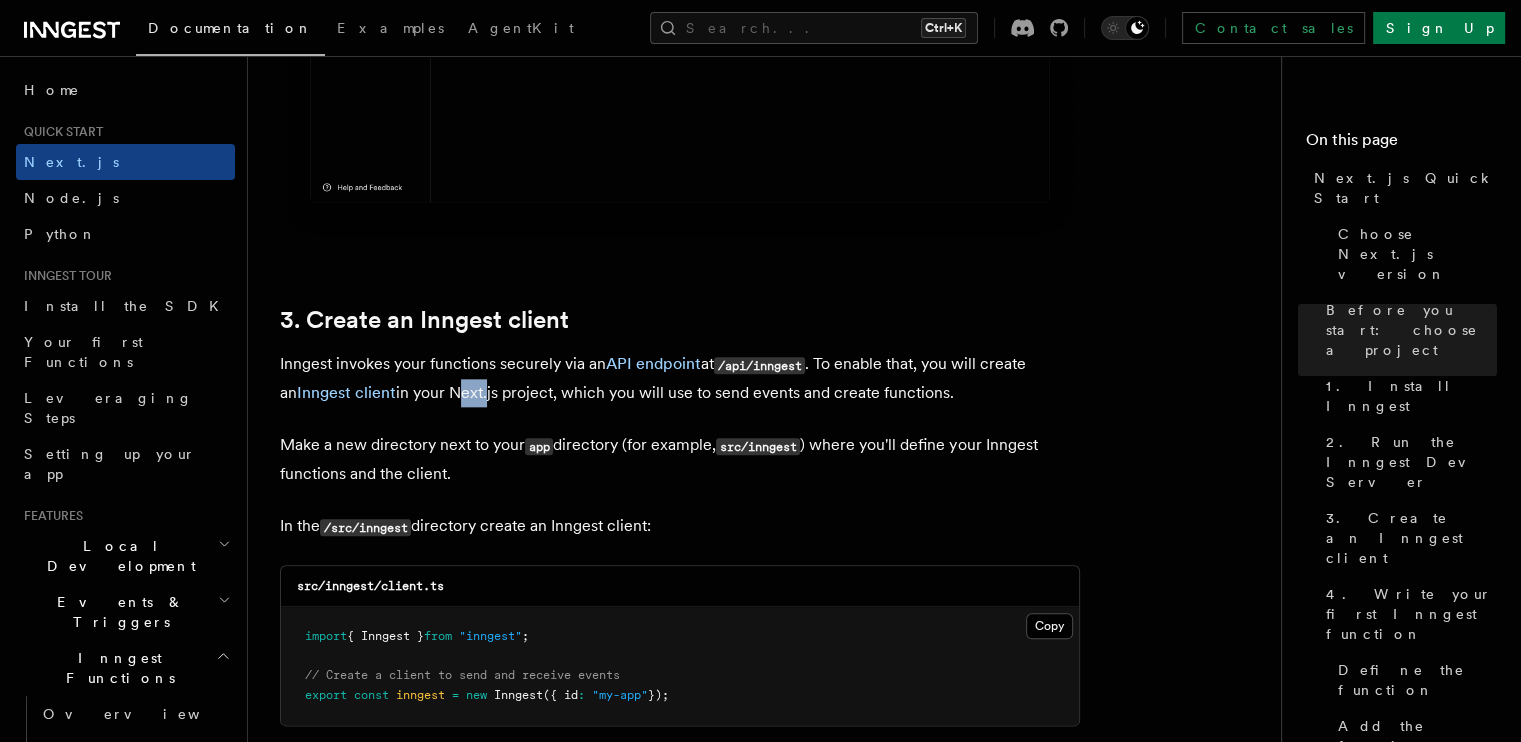 click on "Inngest invokes your functions securely via an  API endpoint  at  /api/inngest . To enable that, you will create an  Inngest client  in your Next.js project, which you will use to send events and create functions." at bounding box center [680, 378] 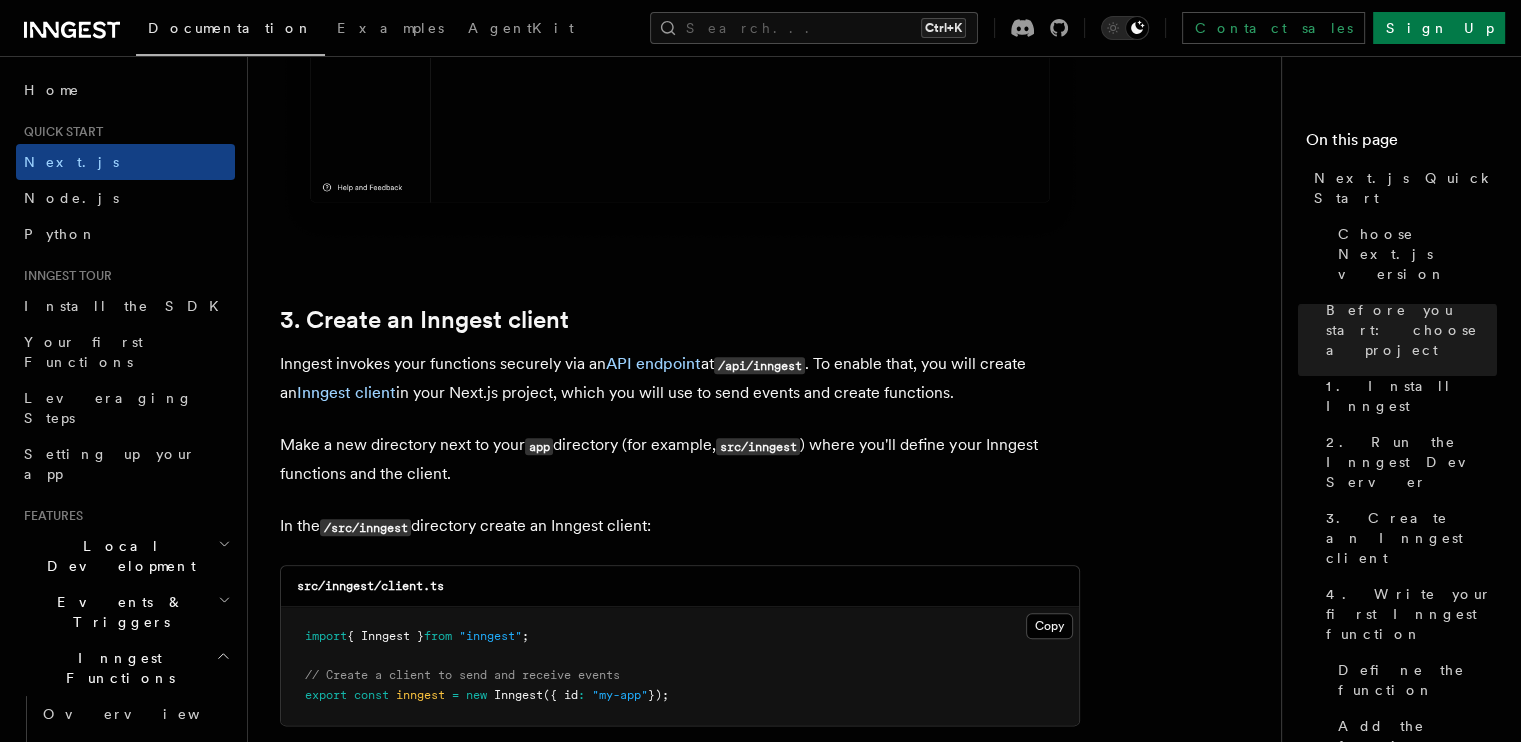 click on "Inngest invokes your functions securely via an  API endpoint  at  /api/inngest . To enable that, you will create an  Inngest client  in your Next.js project, which you will use to send events and create functions." at bounding box center (680, 378) 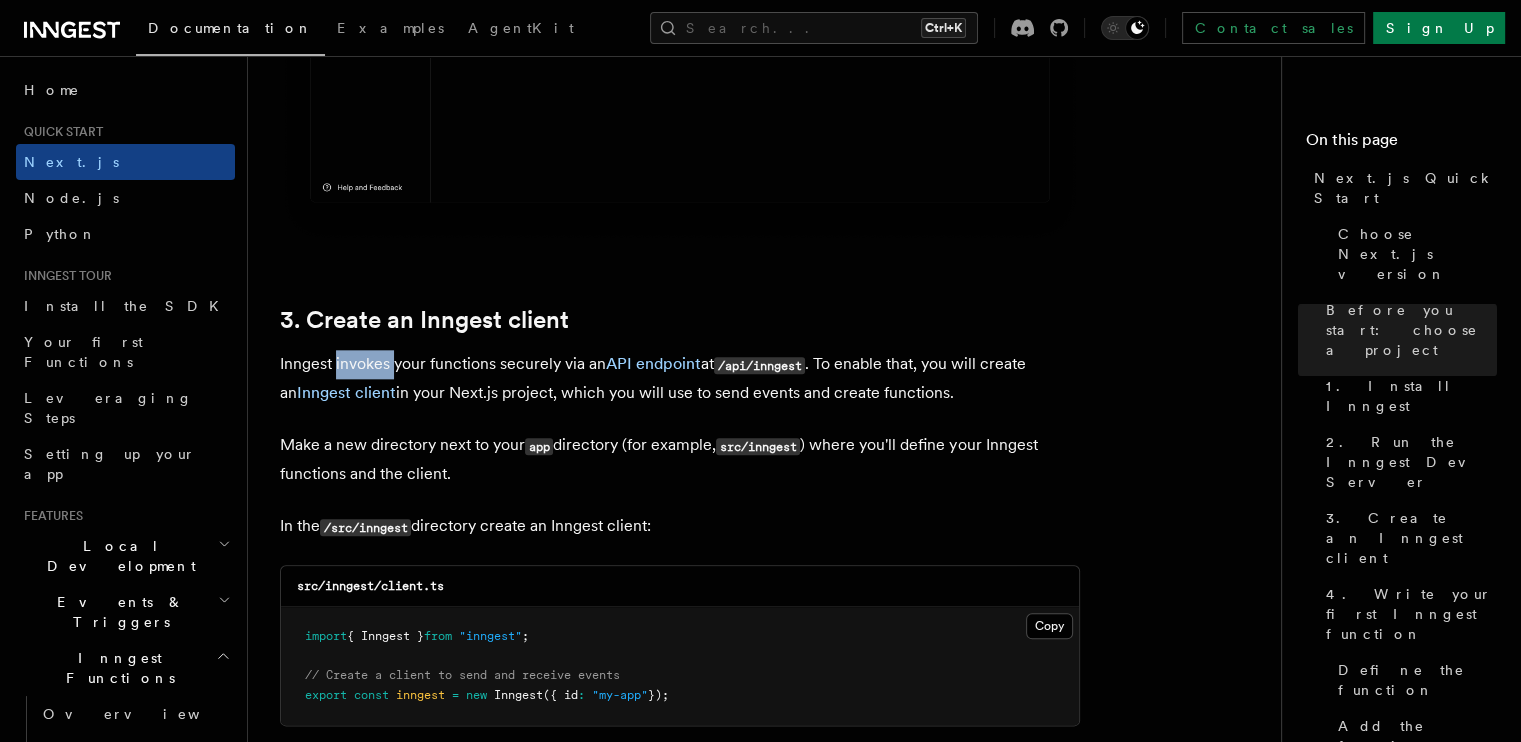 click on "Inngest invokes your functions securely via an  API endpoint  at  /api/inngest . To enable that, you will create an  Inngest client  in your Next.js project, which you will use to send events and create functions." at bounding box center [680, 378] 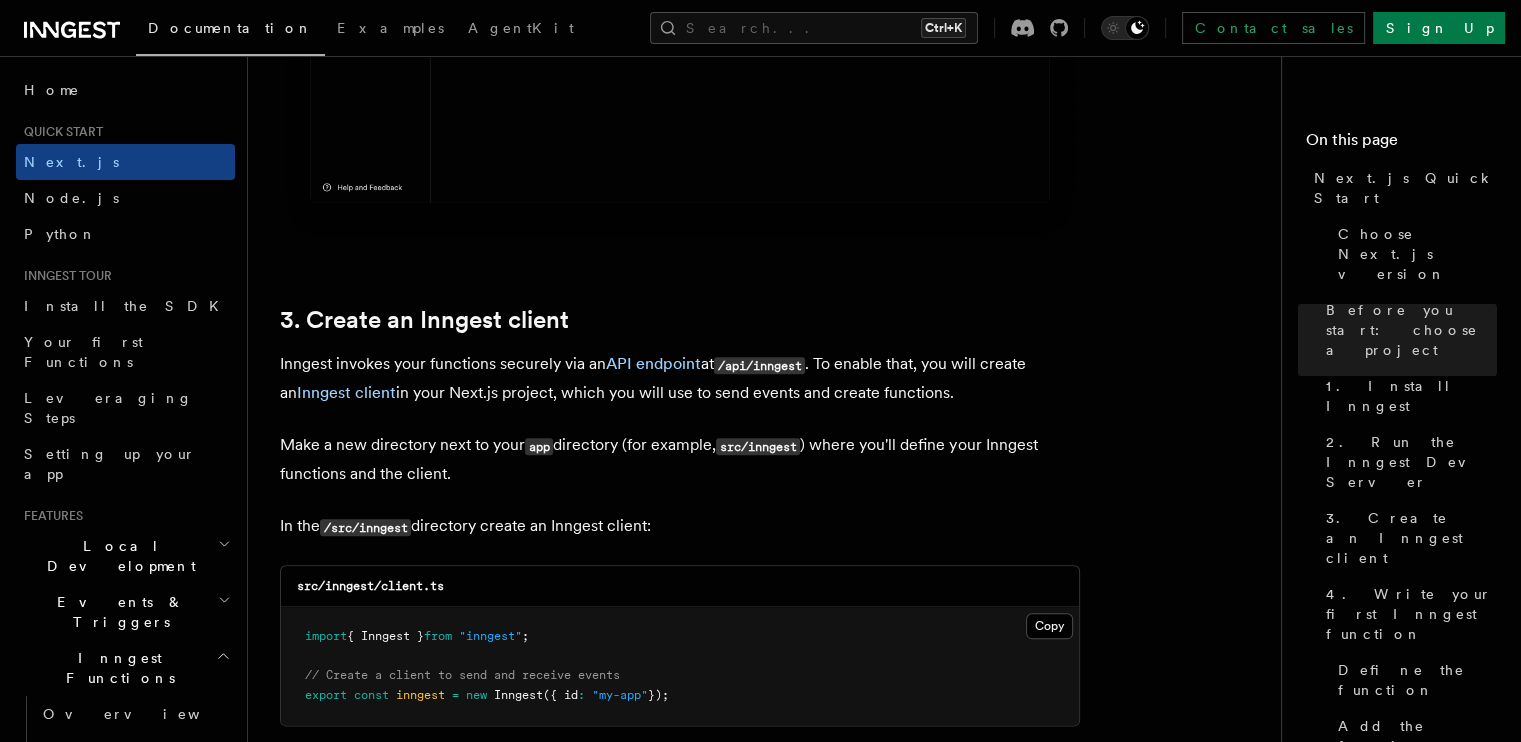 click on "Inngest invokes your functions securely via an  API endpoint  at  /api/inngest . To enable that, you will create an  Inngest client  in your Next.js project, which you will use to send events and create functions." at bounding box center [680, 378] 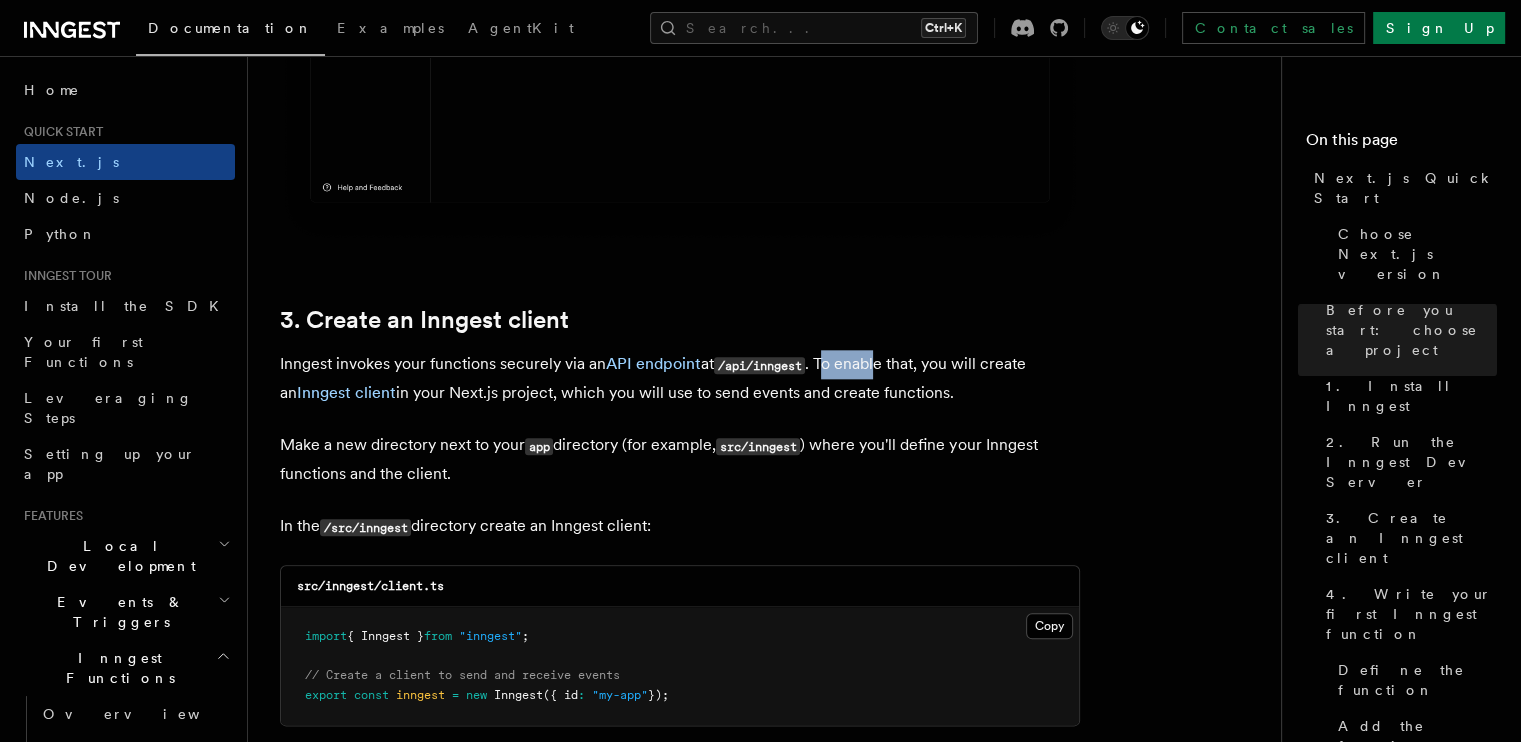 drag, startPoint x: 828, startPoint y: 336, endPoint x: 884, endPoint y: 332, distance: 56.142673 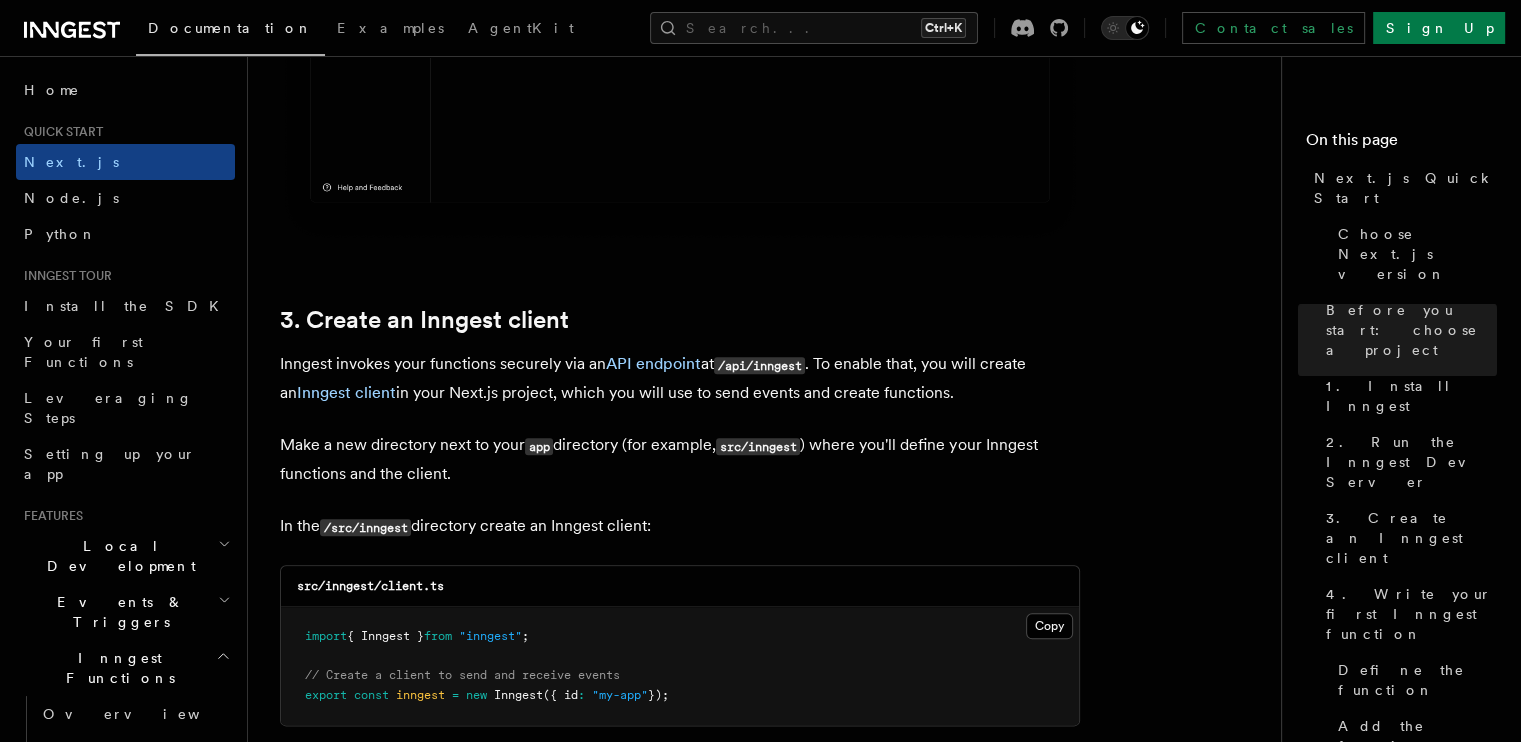 click on "Inngest invokes your functions securely via an  API endpoint  at  /api/inngest . To enable that, you will create an  Inngest client  in your Next.js project, which you will use to send events and create functions." at bounding box center (680, 378) 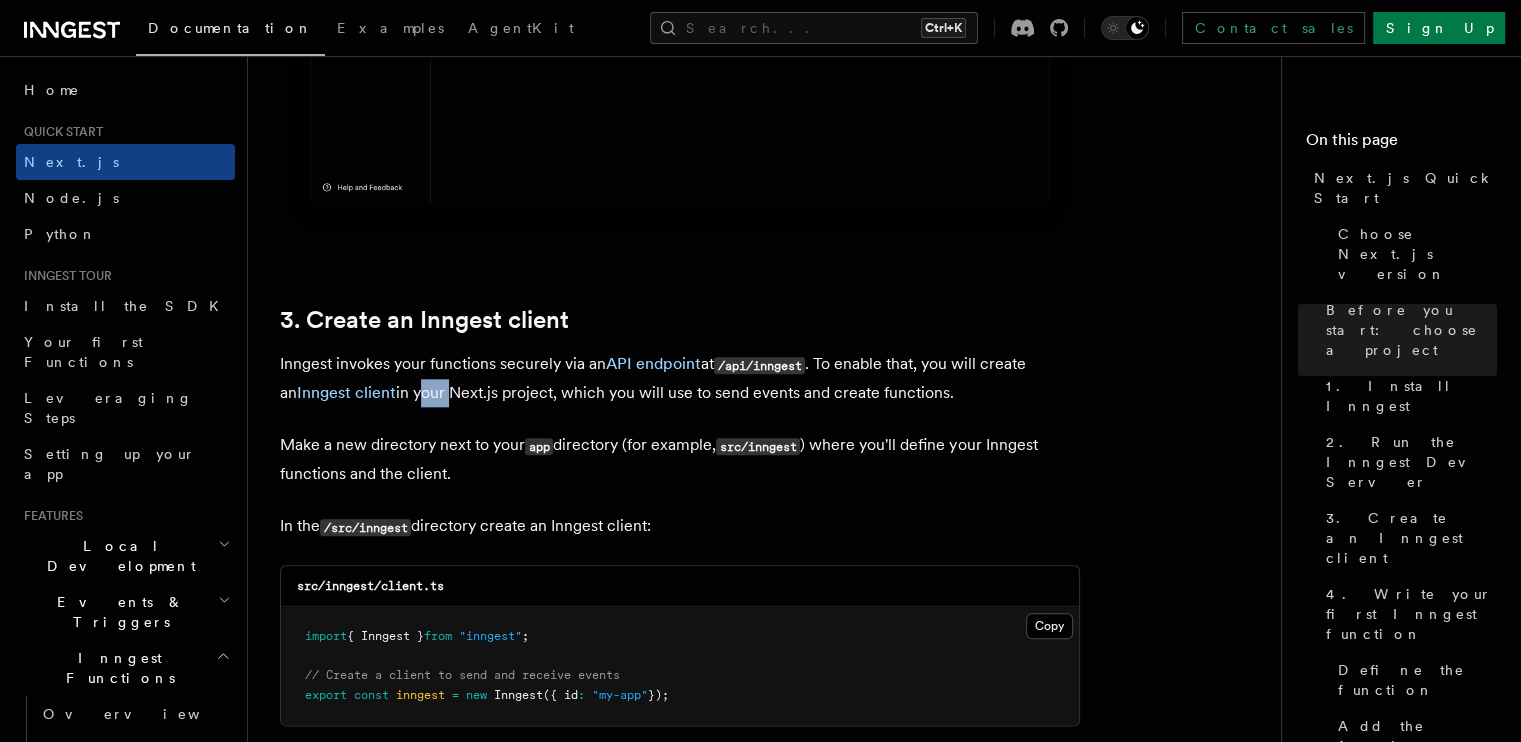 click on "Inngest invokes your functions securely via an  API endpoint  at  /api/inngest . To enable that, you will create an  Inngest client  in your Next.js project, which you will use to send events and create functions." at bounding box center [680, 378] 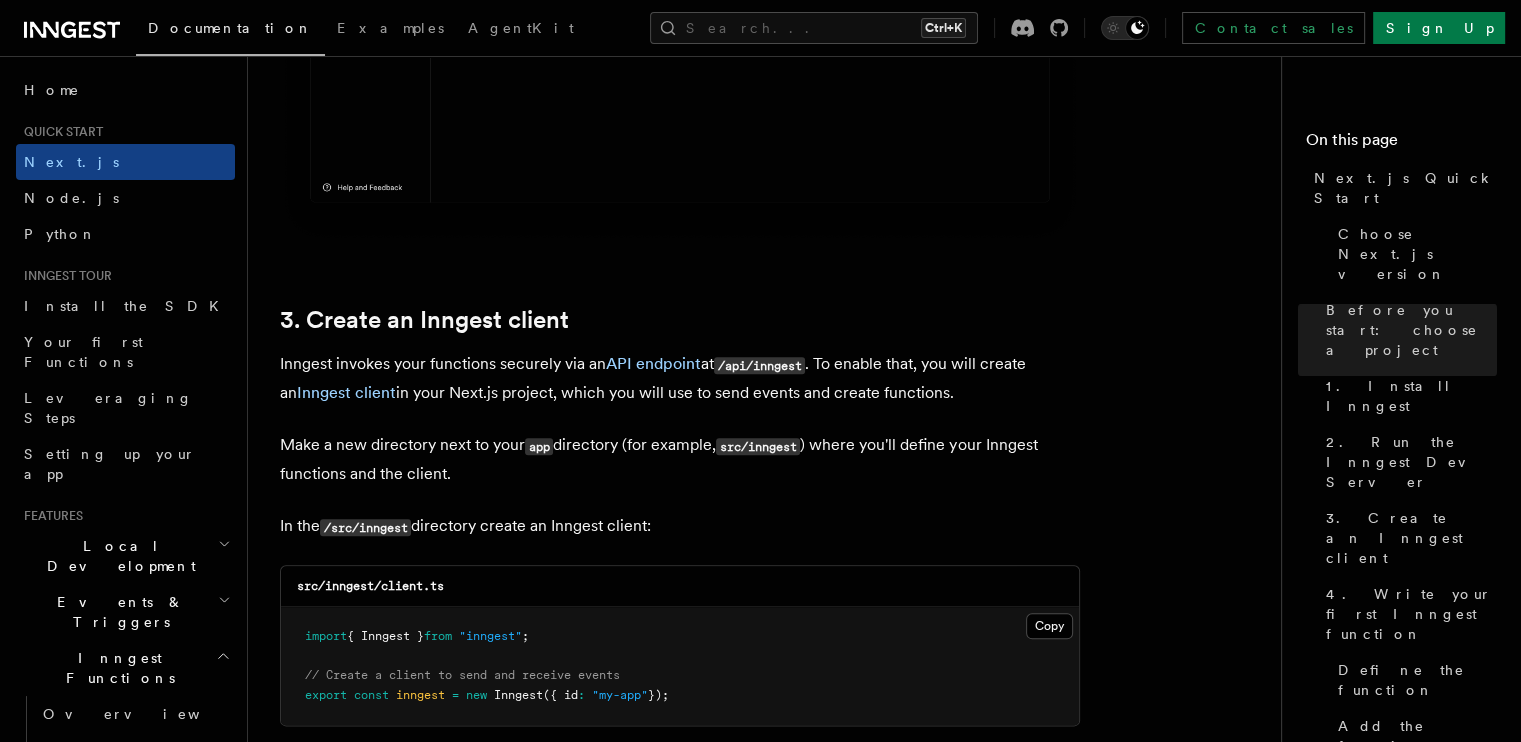 click on "Inngest invokes your functions securely via an  API endpoint  at  /api/inngest . To enable that, you will create an  Inngest client  in your Next.js project, which you will use to send events and create functions." at bounding box center [680, 378] 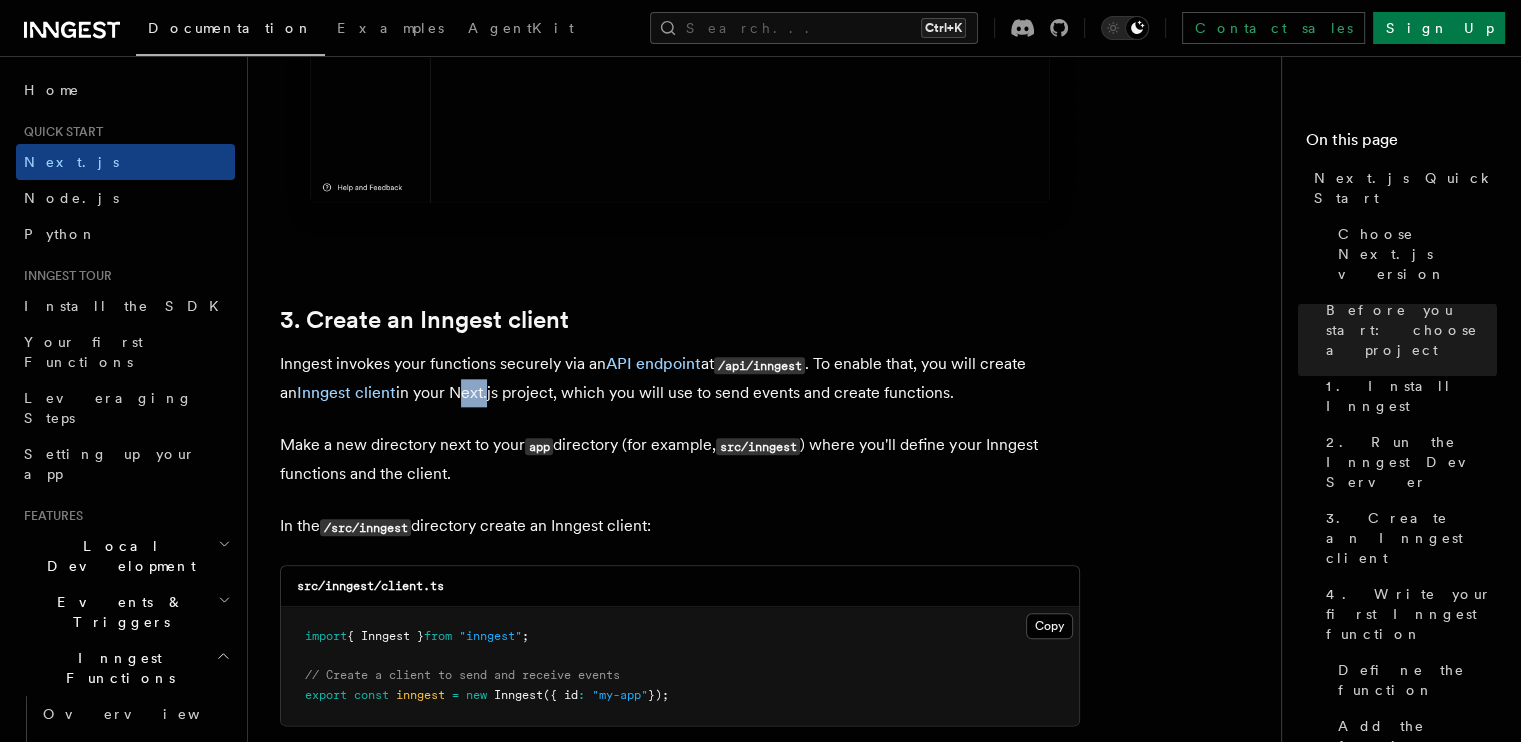 click on "Inngest invokes your functions securely via an  API endpoint  at  /api/inngest . To enable that, you will create an  Inngest client  in your Next.js project, which you will use to send events and create functions." at bounding box center [680, 378] 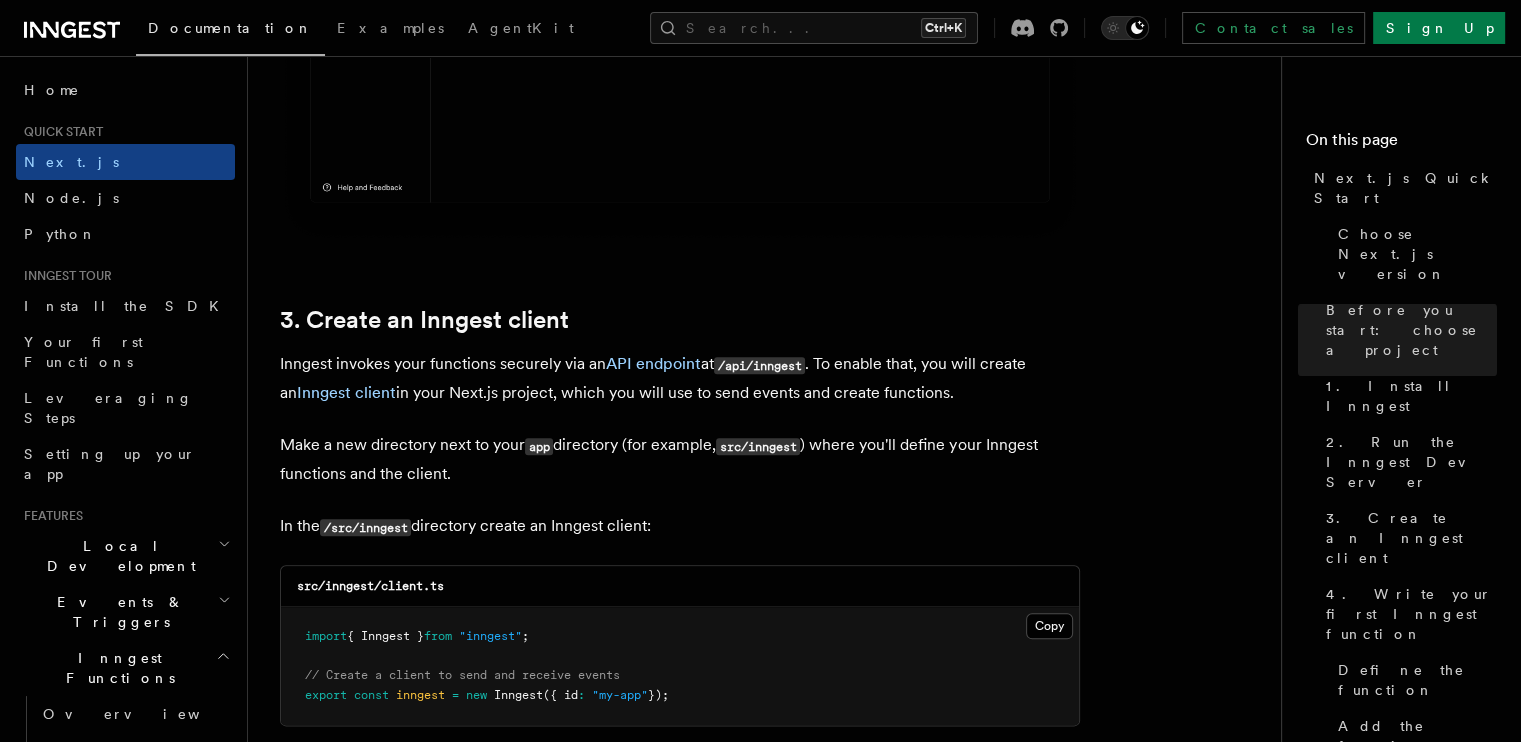 click on "Inngest invokes your functions securely via an  API endpoint  at  /api/inngest . To enable that, you will create an  Inngest client  in your Next.js project, which you will use to send events and create functions." at bounding box center [680, 378] 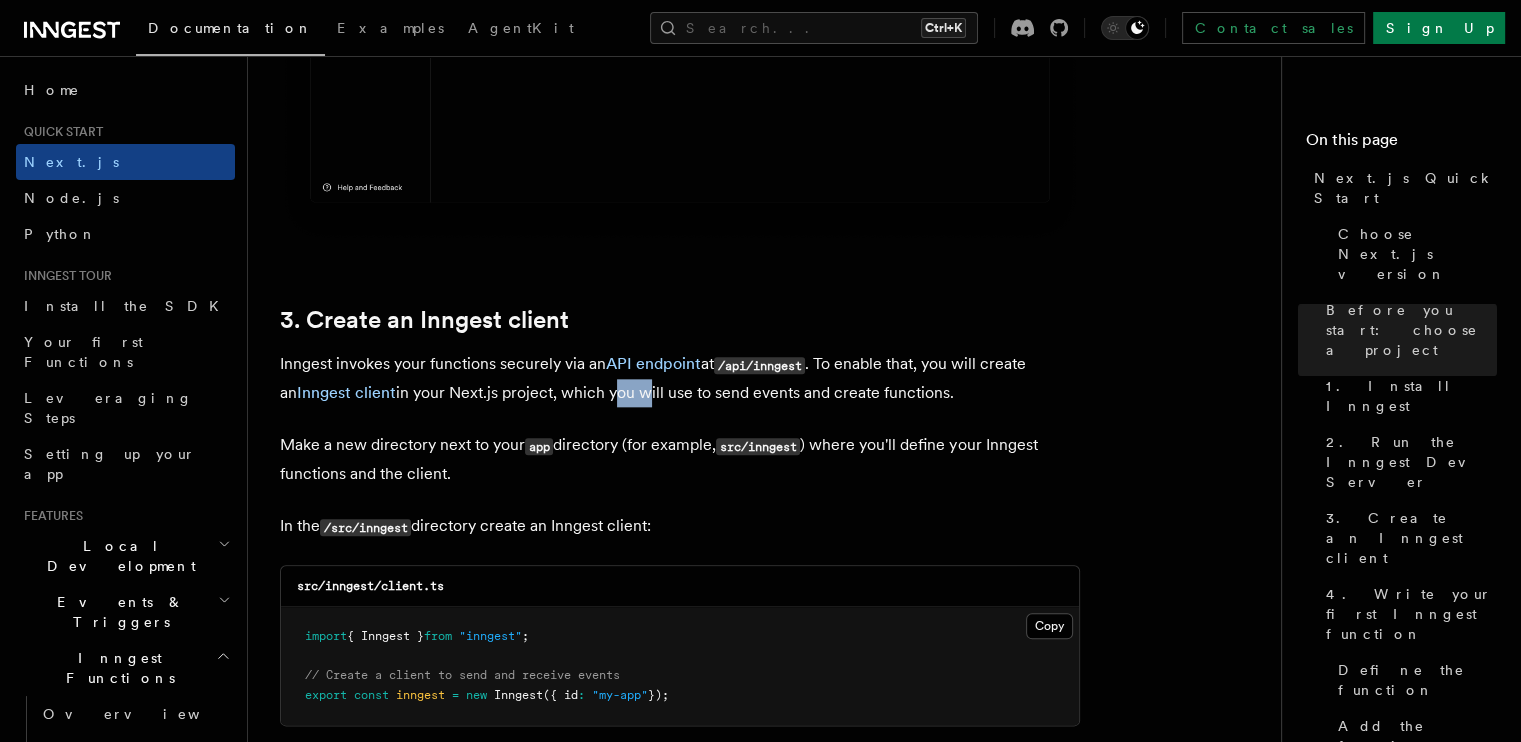 click on "Inngest invokes your functions securely via an  API endpoint  at  /api/inngest . To enable that, you will create an  Inngest client  in your Next.js project, which you will use to send events and create functions." at bounding box center (680, 378) 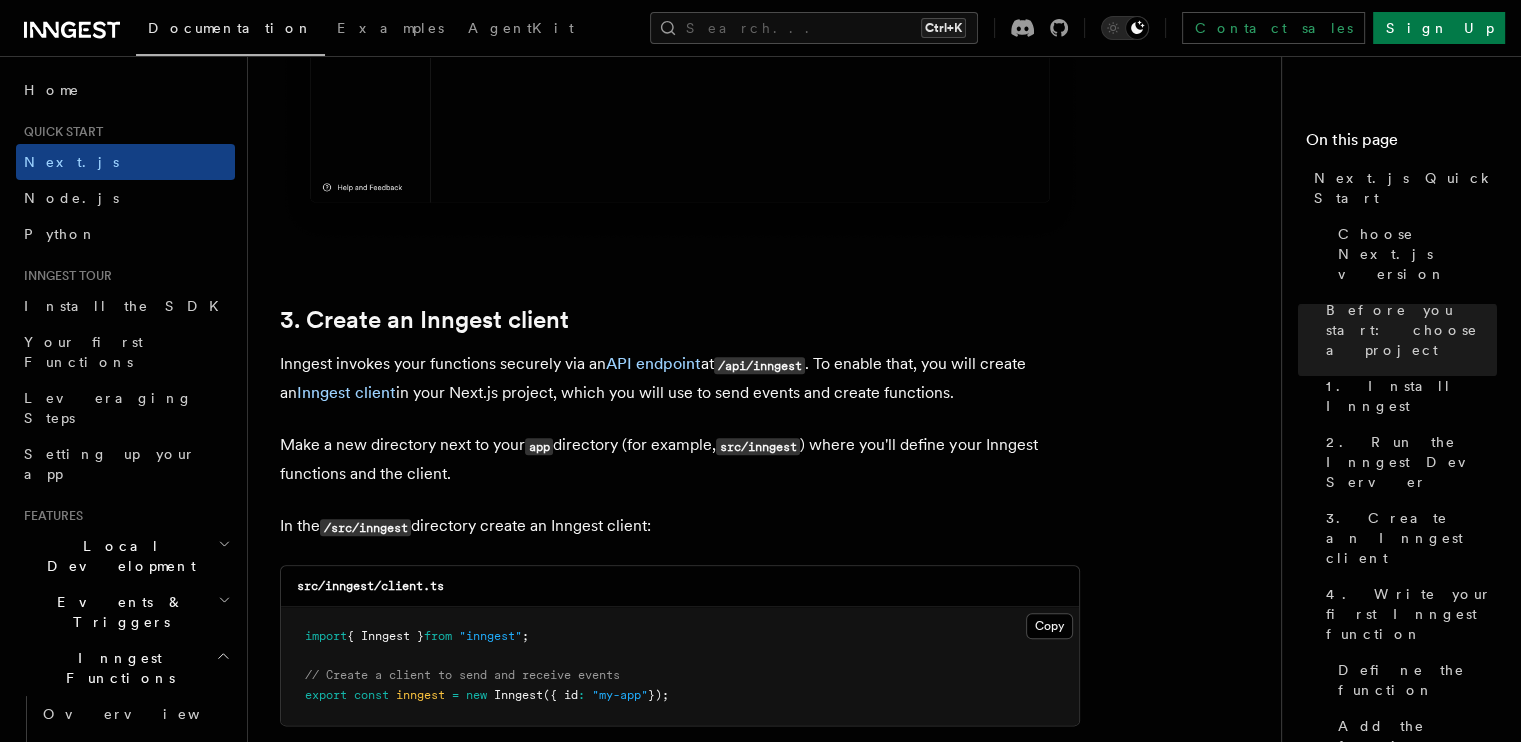 click on "Inngest invokes your functions securely via an  API endpoint  at  /api/inngest . To enable that, you will create an  Inngest client  in your Next.js project, which you will use to send events and create functions." at bounding box center [680, 378] 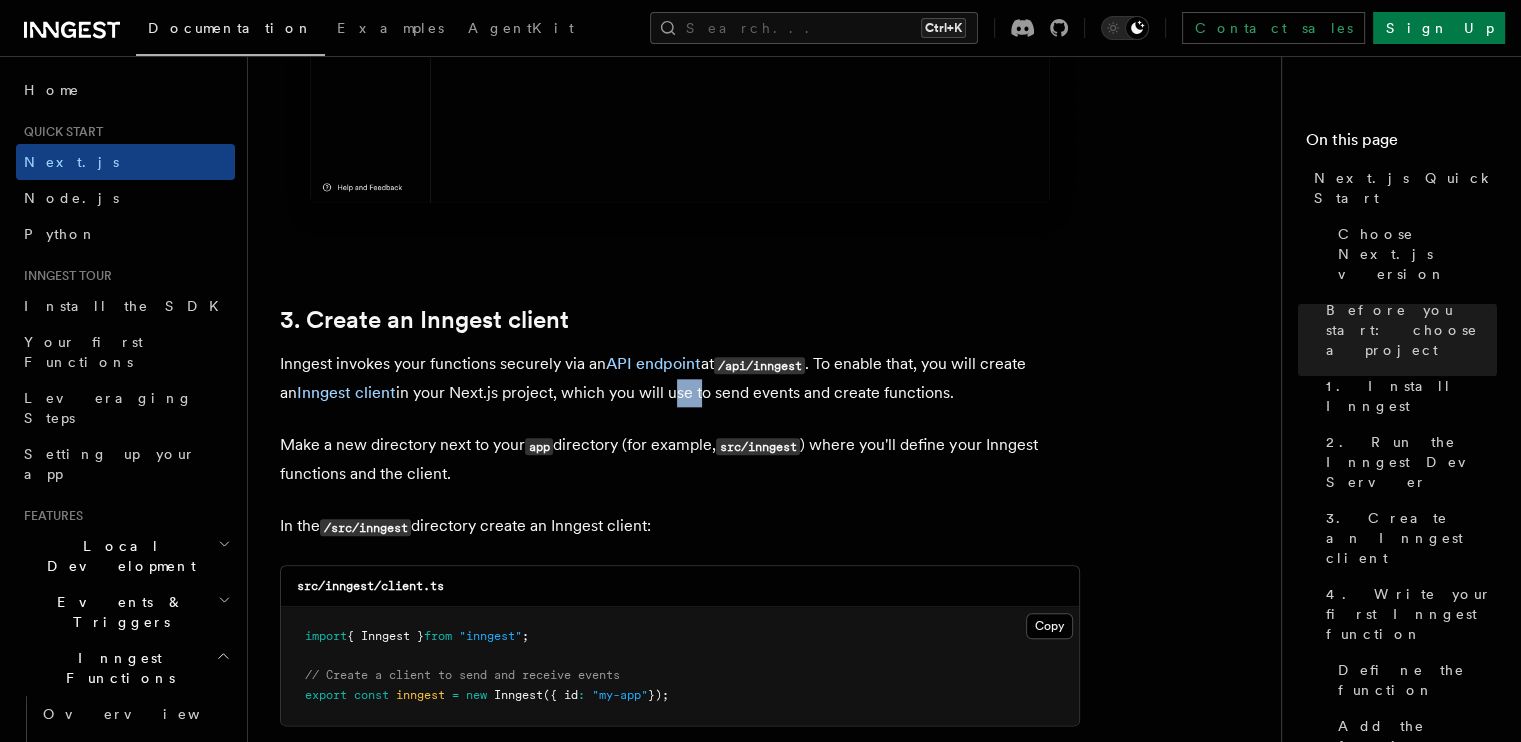 click on "Inngest invokes your functions securely via an  API endpoint  at  /api/inngest . To enable that, you will create an  Inngest client  in your Next.js project, which you will use to send events and create functions." at bounding box center (680, 378) 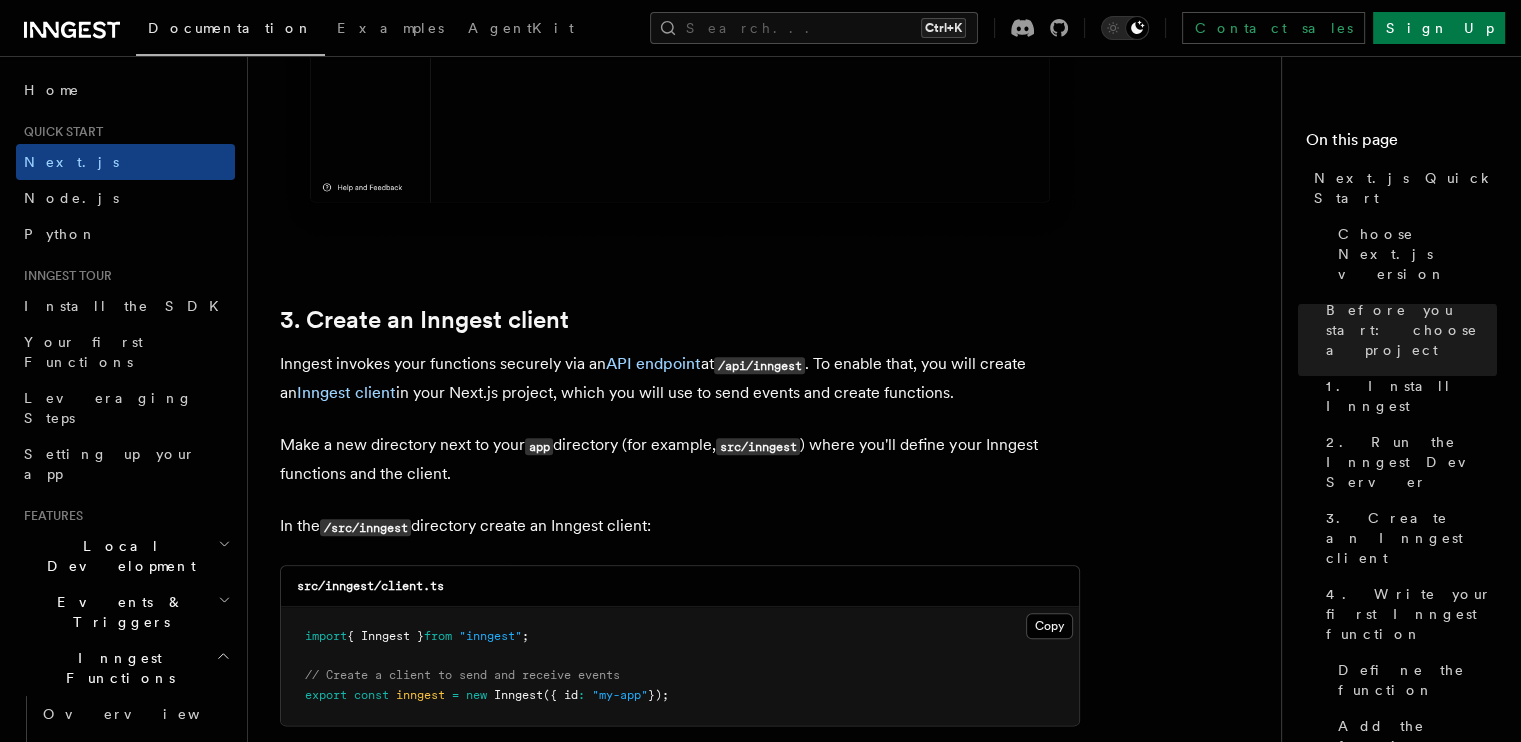 click on "Inngest invokes your functions securely via an  API endpoint  at  /api/inngest . To enable that, you will create an  Inngest client  in your Next.js project, which you will use to send events and create functions." at bounding box center [680, 378] 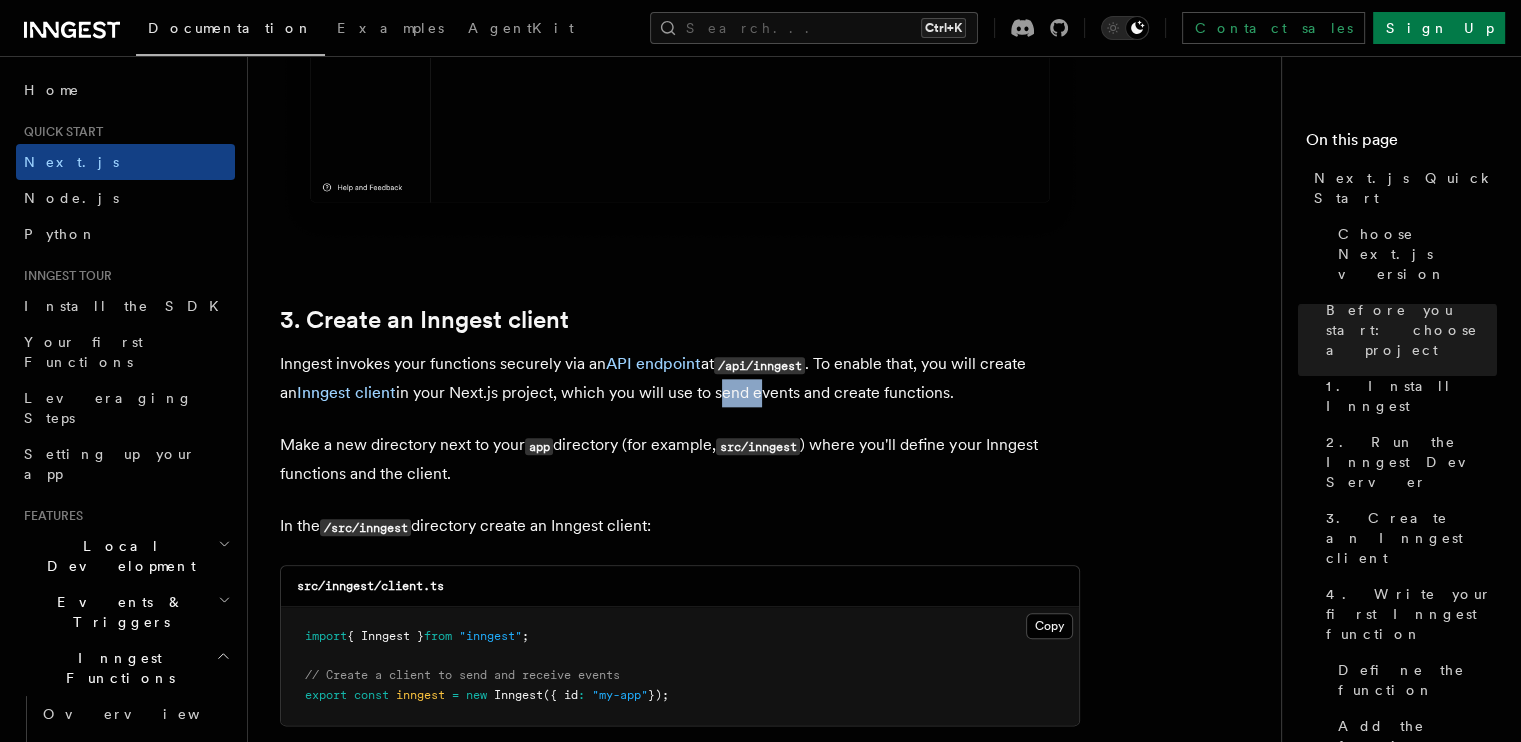 click on "Inngest invokes your functions securely via an  API endpoint  at  /api/inngest . To enable that, you will create an  Inngest client  in your Next.js project, which you will use to send events and create functions." at bounding box center [680, 378] 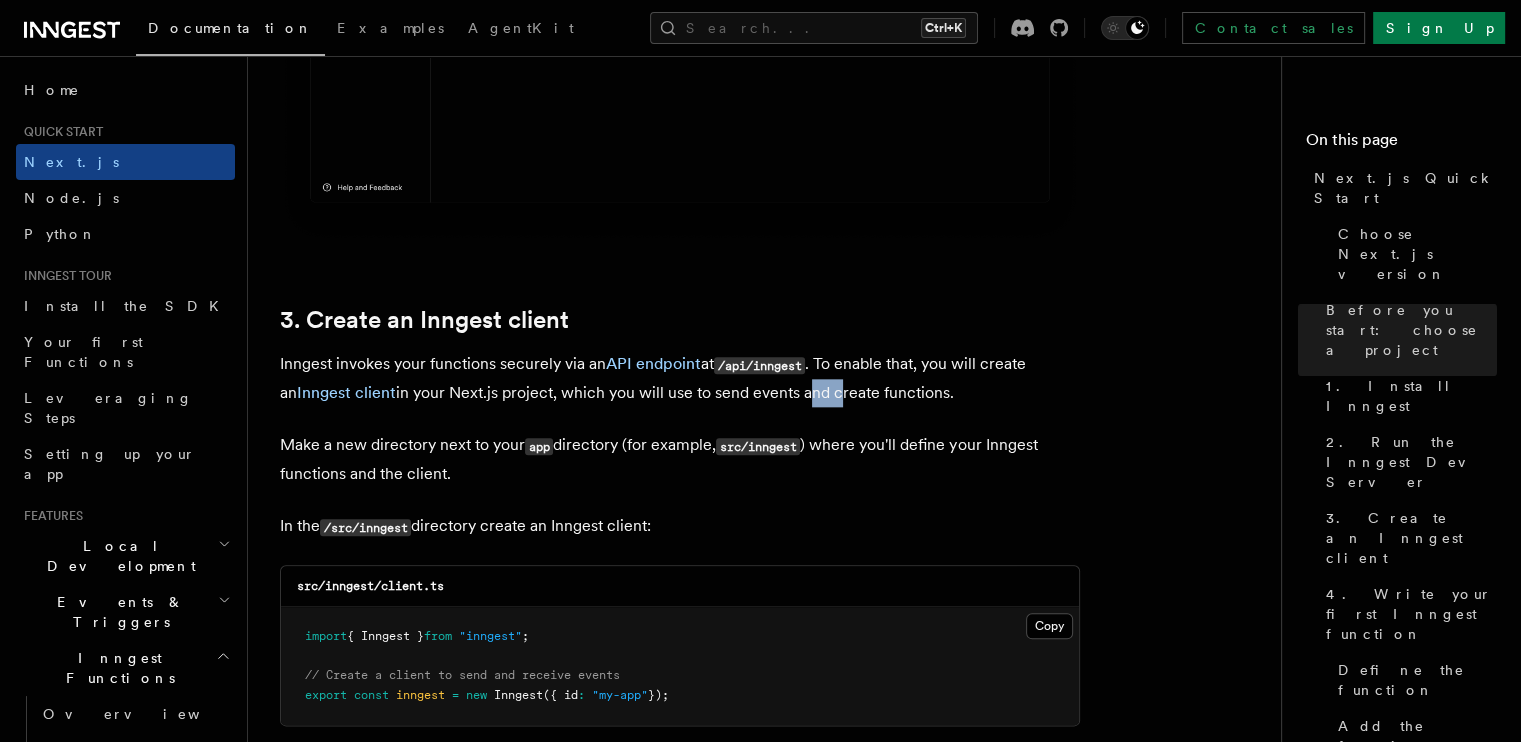 click on "Inngest invokes your functions securely via an  API endpoint  at  /api/inngest . To enable that, you will create an  Inngest client  in your Next.js project, which you will use to send events and create functions." at bounding box center [680, 378] 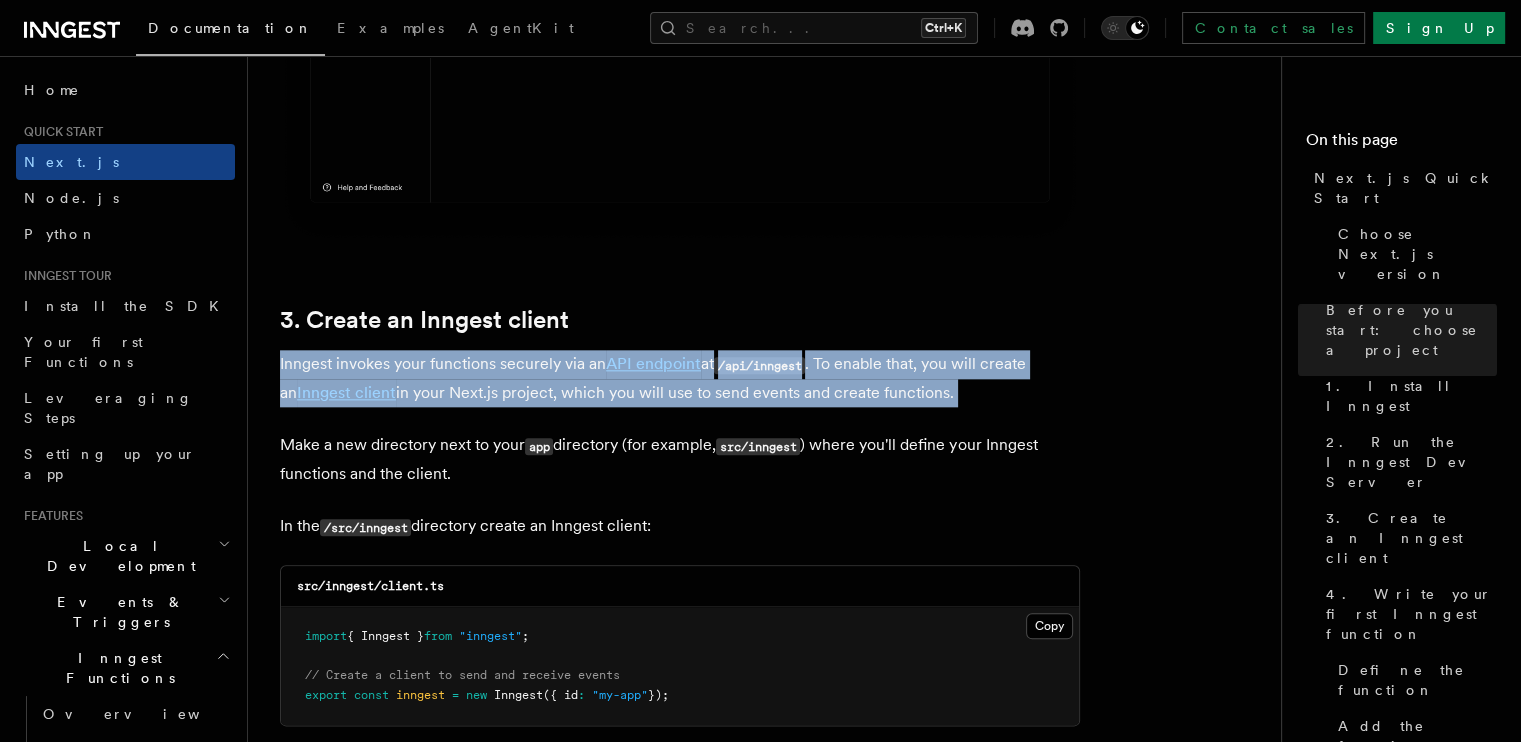 click on "Inngest invokes your functions securely via an  API endpoint  at  /api/inngest . To enable that, you will create an  Inngest client  in your Next.js project, which you will use to send events and create functions." at bounding box center [680, 378] 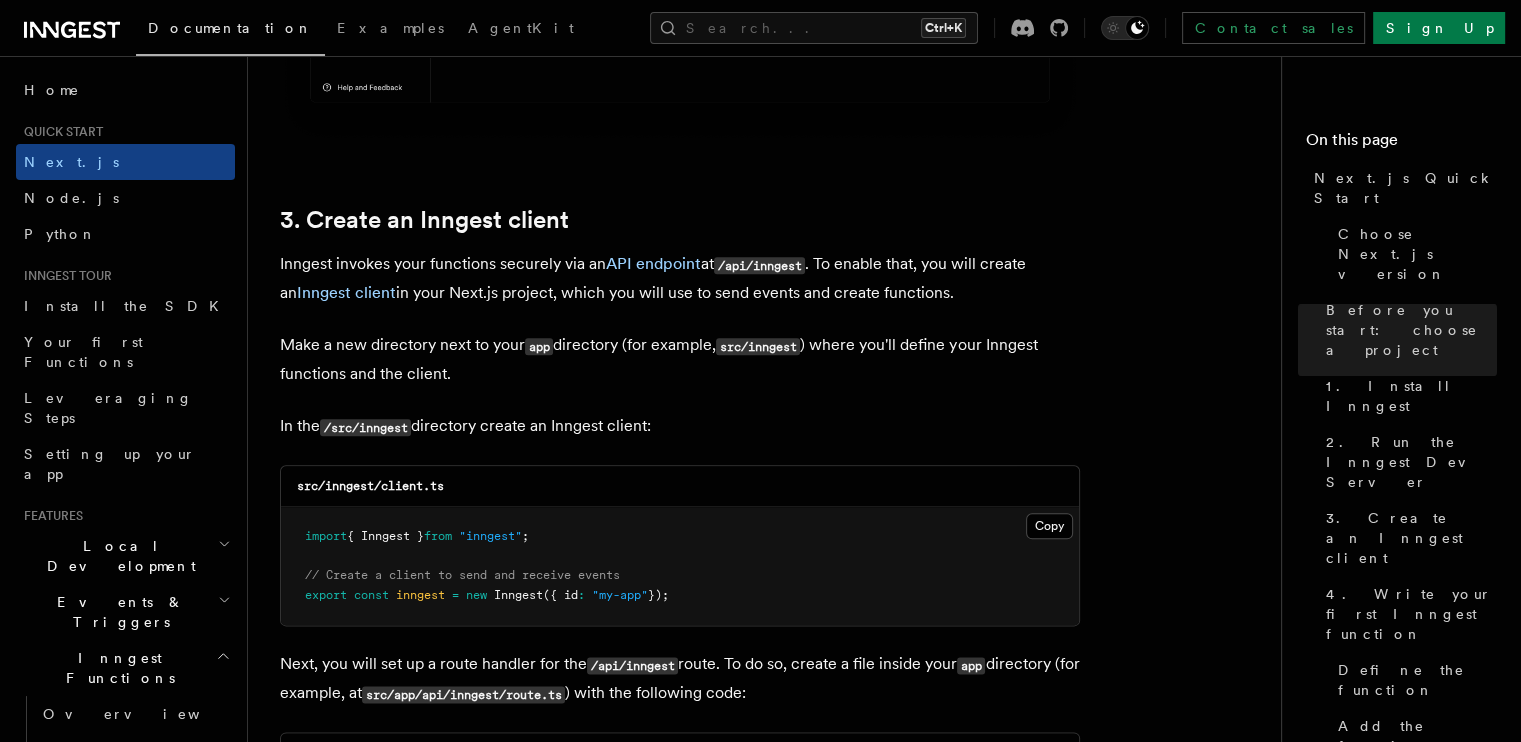 click on "Make a new directory next to your  app  directory (for example,  src/inngest ) where you'll define your Inngest functions and the client." at bounding box center [680, 359] 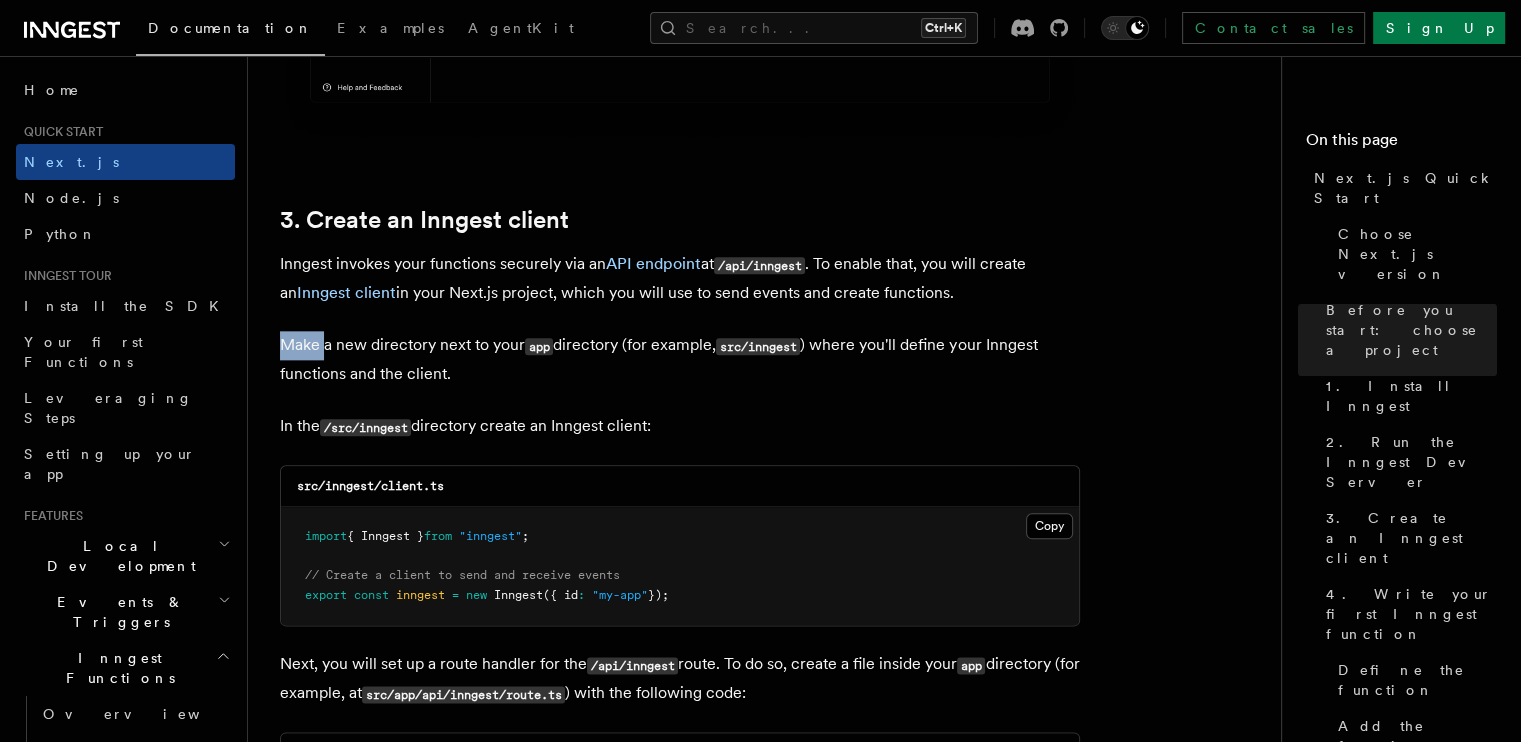 click on "Make a new directory next to your  app  directory (for example,  src/inngest ) where you'll define your Inngest functions and the client." at bounding box center [680, 359] 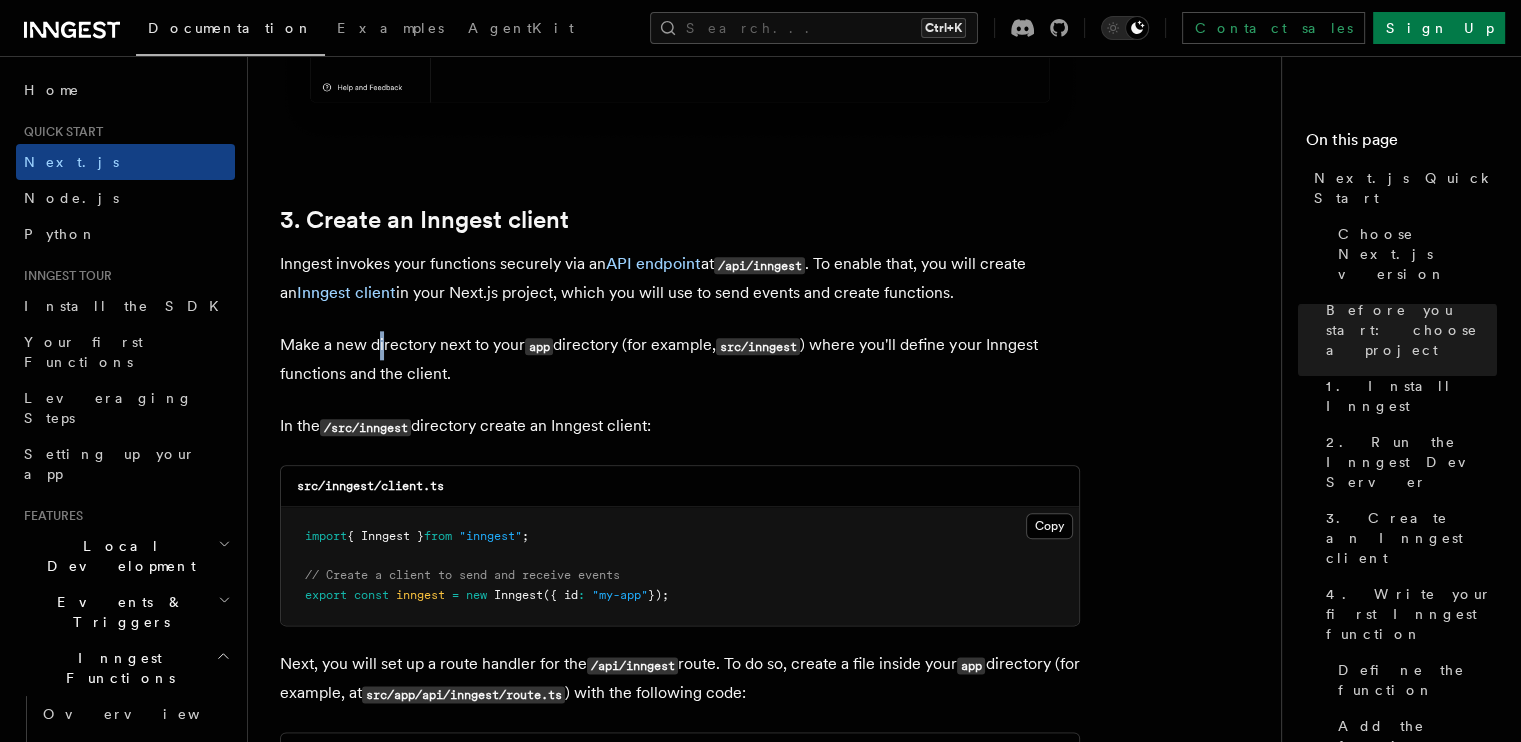 click on "Make a new directory next to your  app  directory (for example,  src/inngest ) where you'll define your Inngest functions and the client." at bounding box center (680, 359) 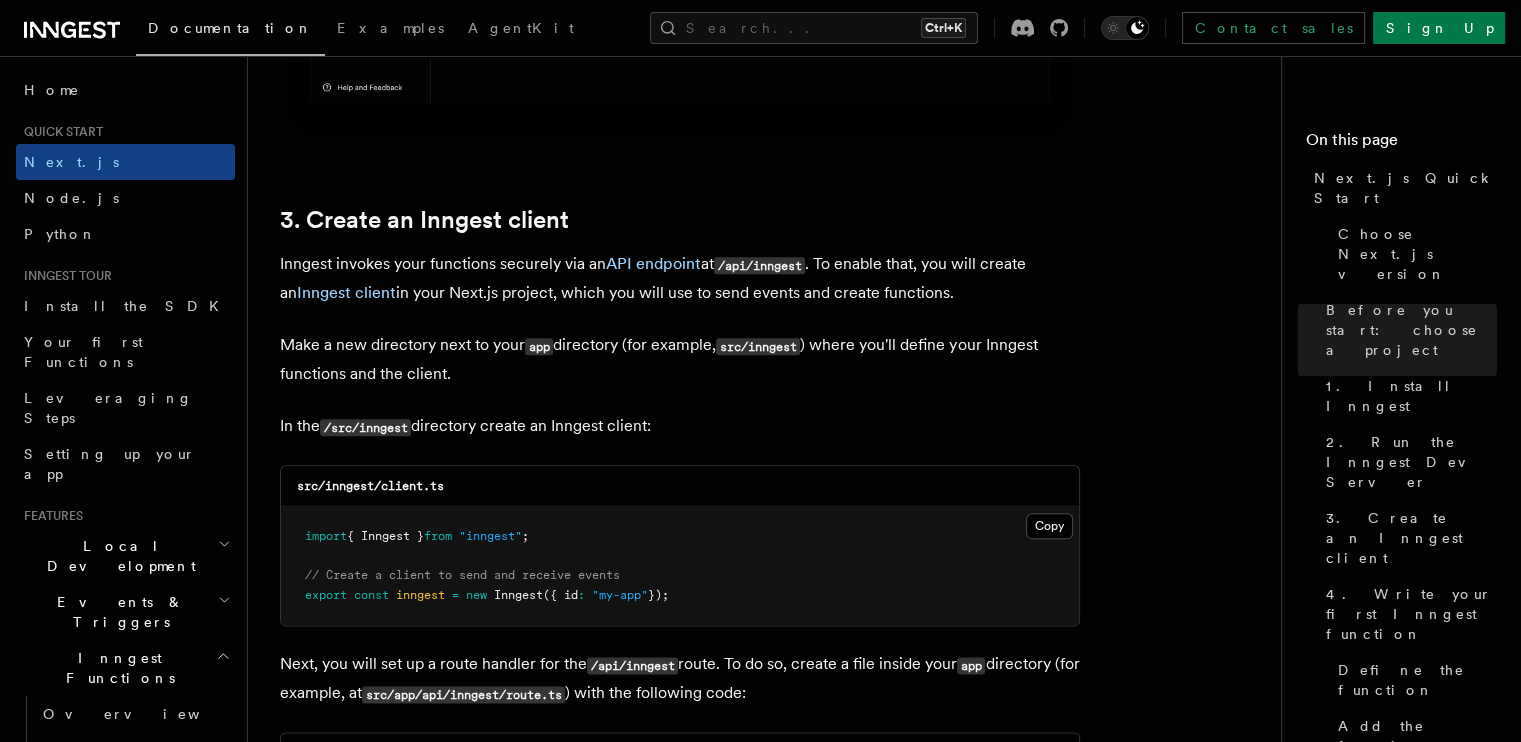 click on "Make a new directory next to your  app  directory (for example,  src/inngest ) where you'll define your Inngest functions and the client." at bounding box center (680, 359) 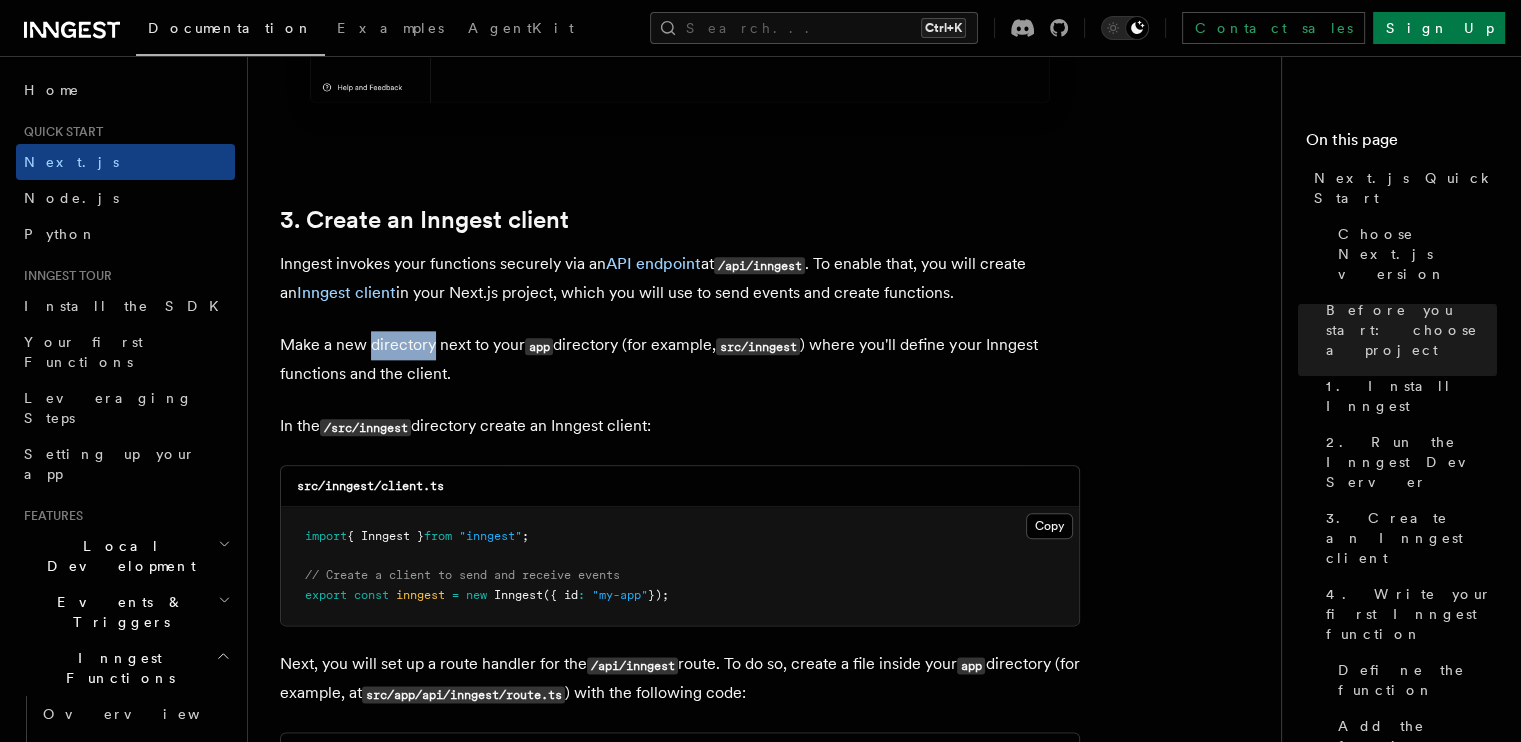 click on "Make a new directory next to your  app  directory (for example,  src/inngest ) where you'll define your Inngest functions and the client." at bounding box center (680, 359) 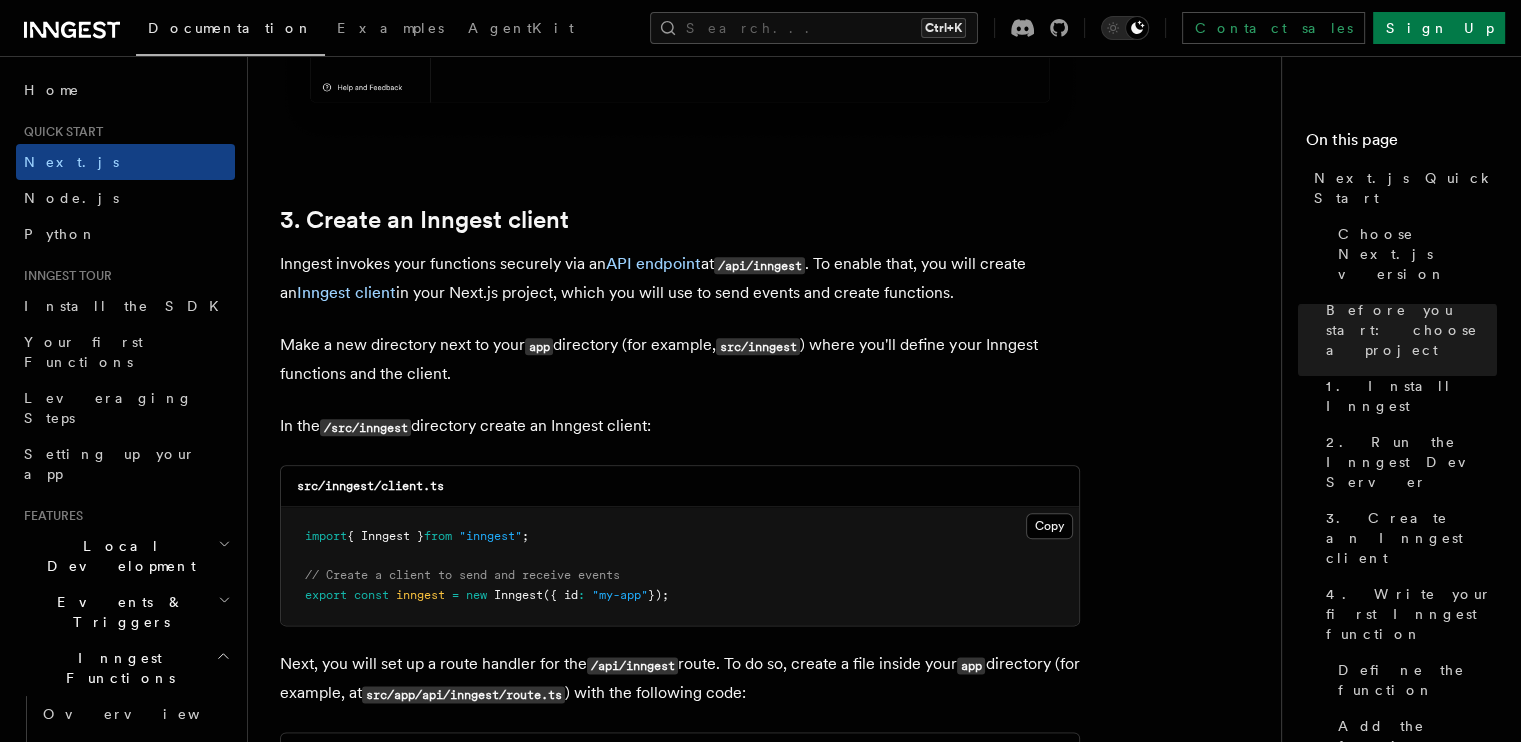 click on "Make a new directory next to your  app  directory (for example,  src/inngest ) where you'll define your Inngest functions and the client." at bounding box center [680, 359] 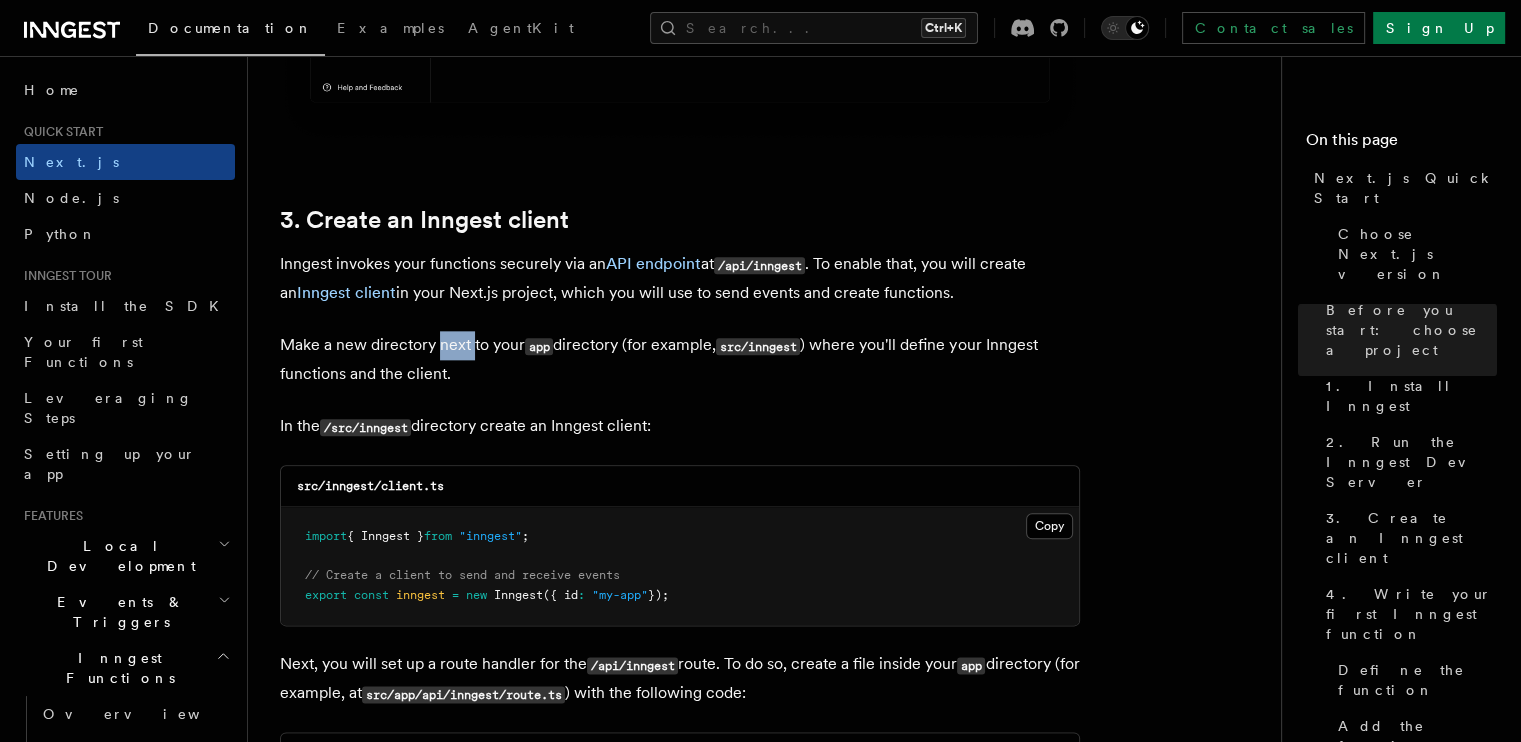 click on "Make a new directory next to your  app  directory (for example,  src/inngest ) where you'll define your Inngest functions and the client." at bounding box center (680, 359) 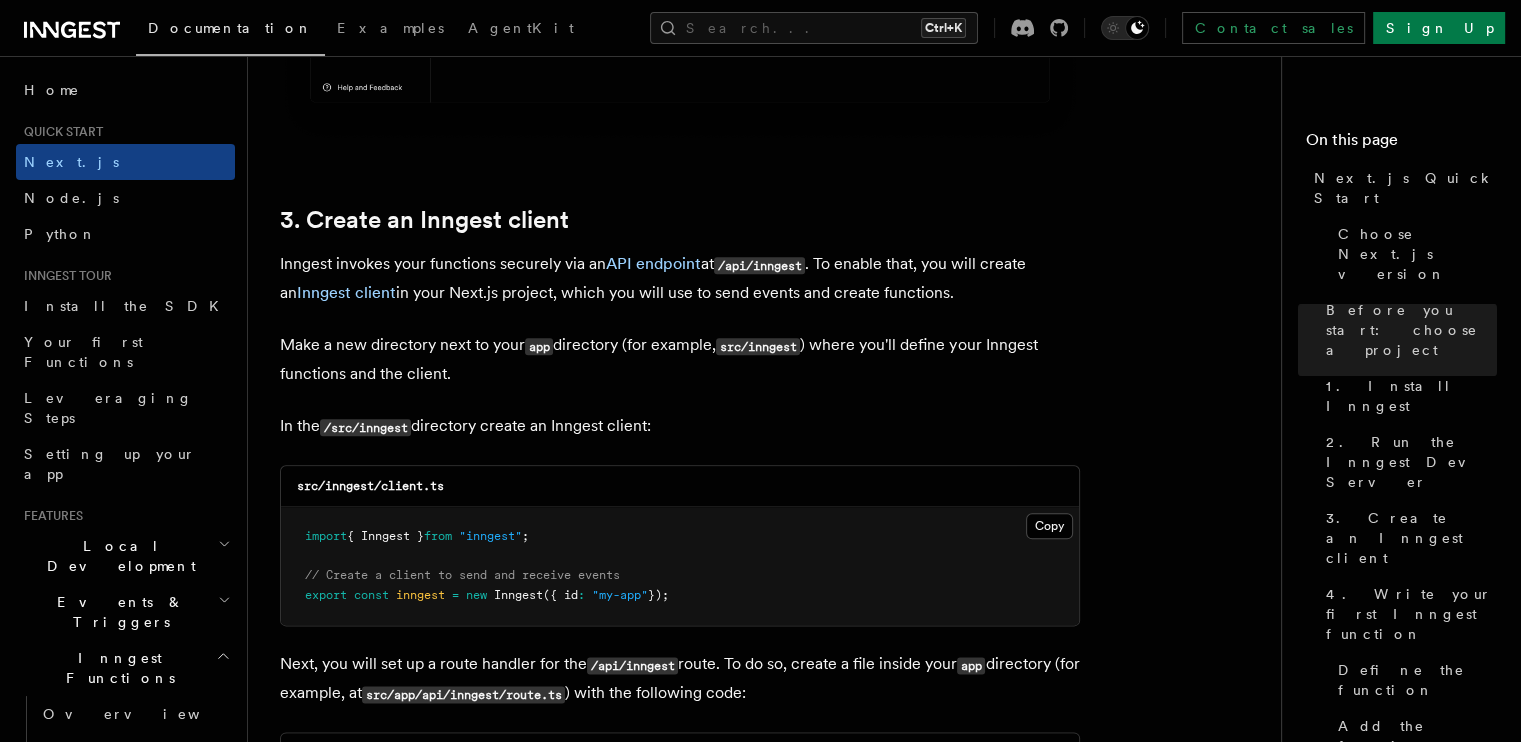 click on "Make a new directory next to your  app  directory (for example,  src/inngest ) where you'll define your Inngest functions and the client." at bounding box center (680, 359) 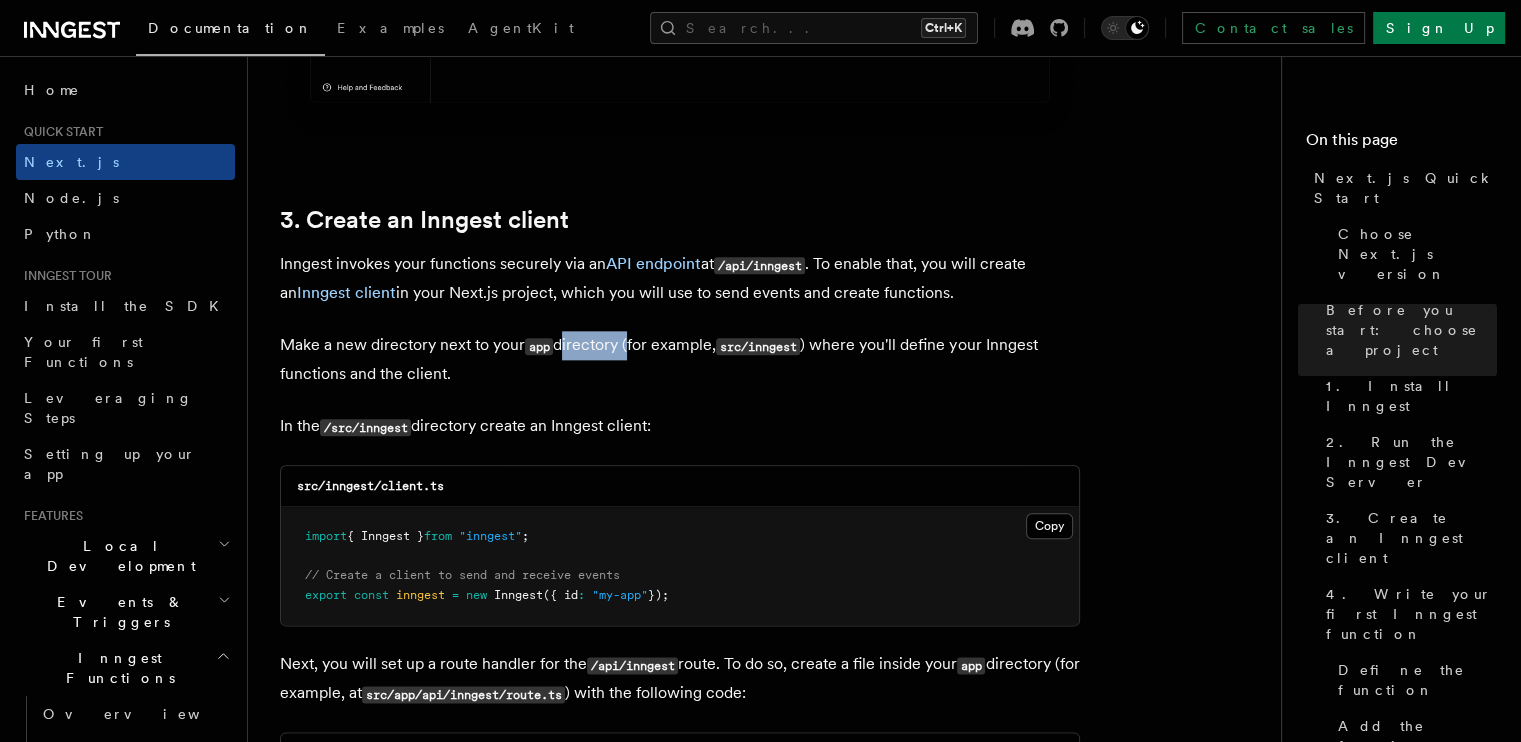 click on "Make a new directory next to your  app  directory (for example,  src/inngest ) where you'll define your Inngest functions and the client." at bounding box center (680, 359) 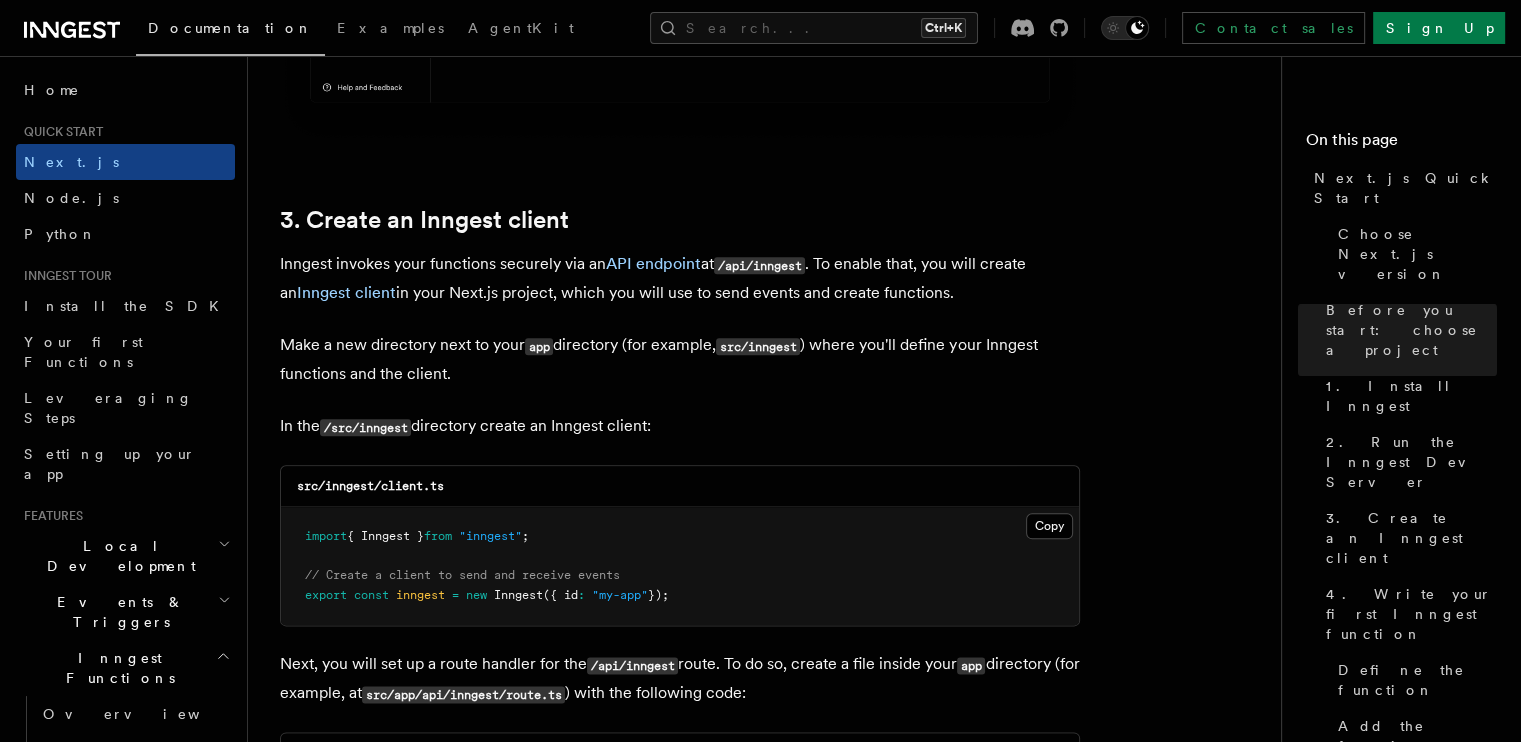 click on "Make a new directory next to your  app  directory (for example,  src/inngest ) where you'll define your Inngest functions and the client." at bounding box center (680, 359) 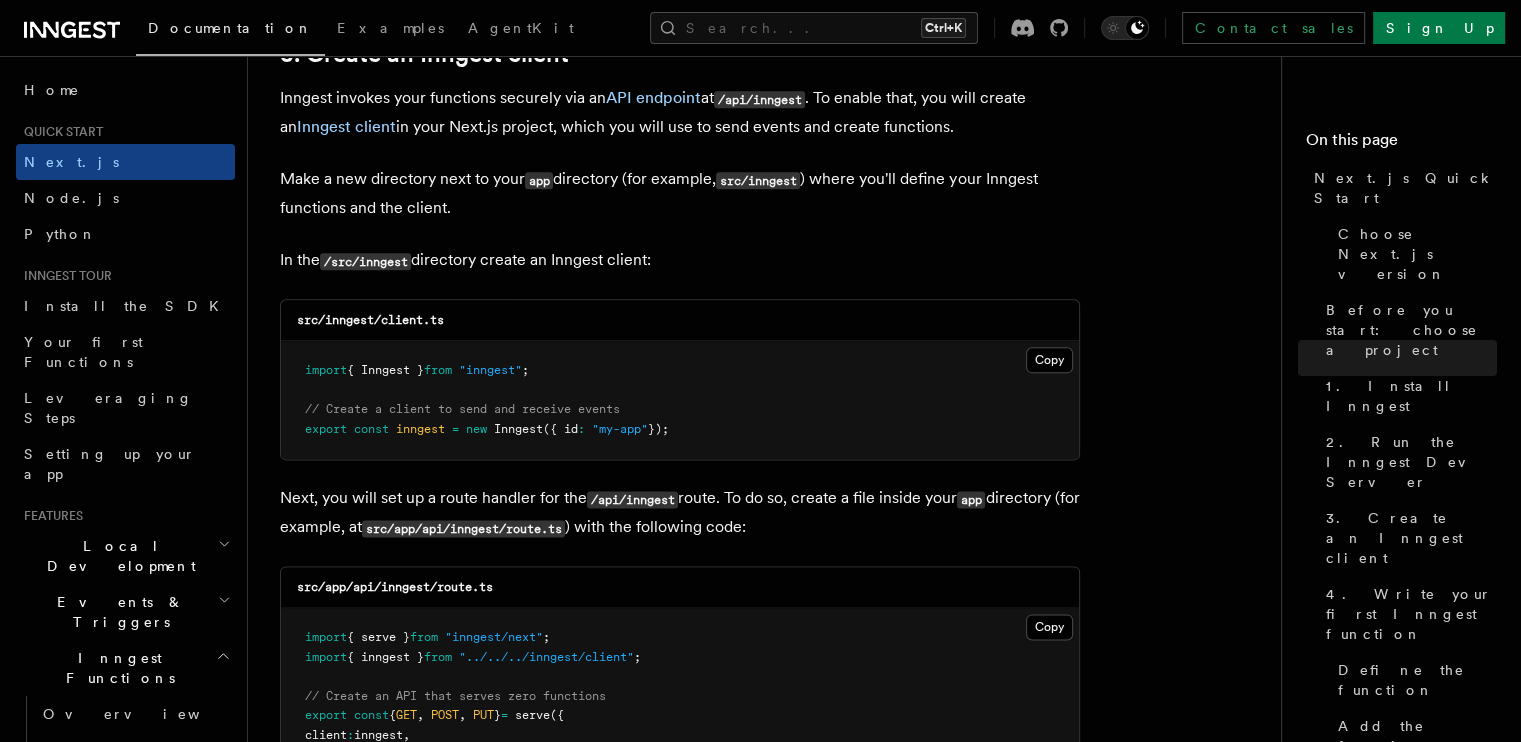 scroll, scrollTop: 2464, scrollLeft: 0, axis: vertical 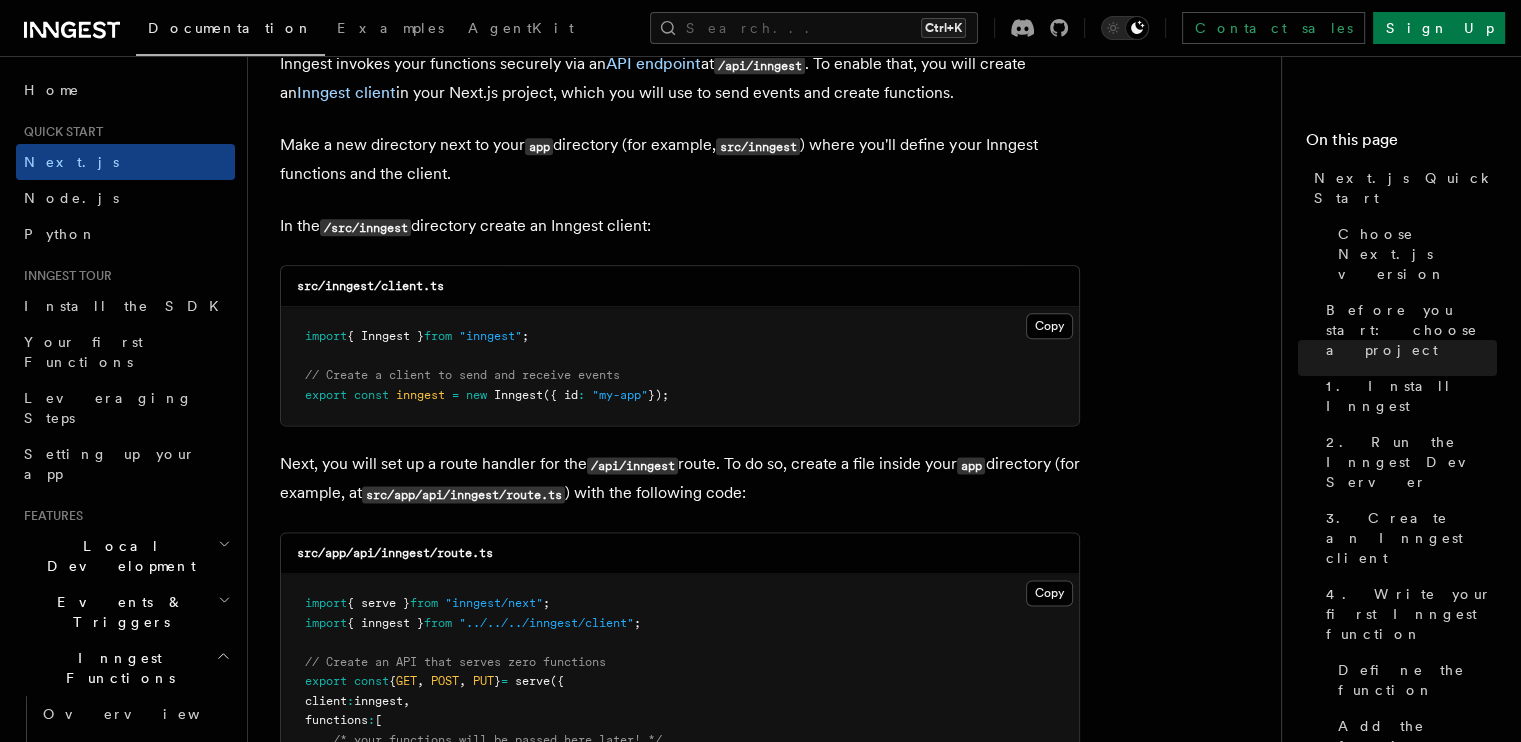 click on "/src/inngest" at bounding box center [365, 227] 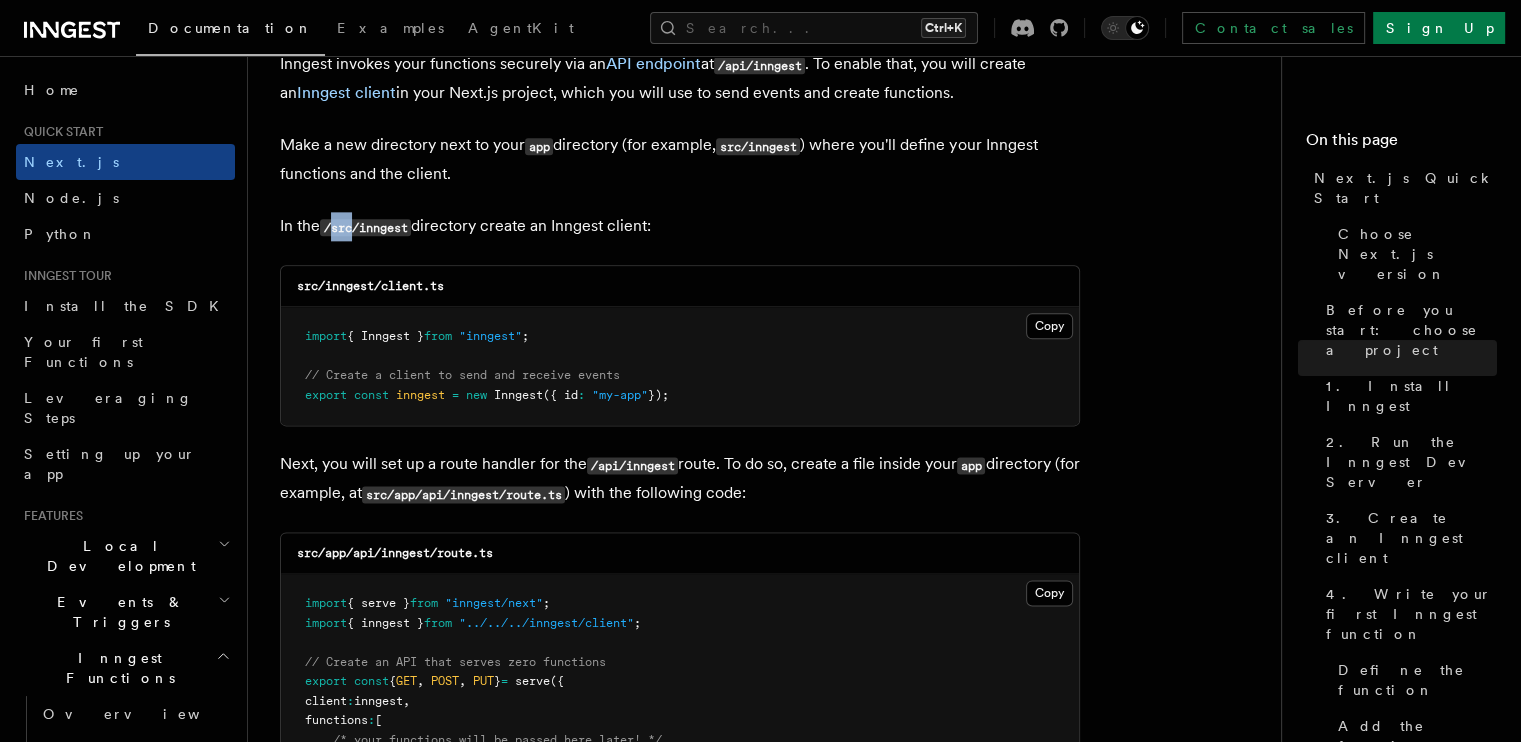 click on "/src/inngest" at bounding box center [365, 227] 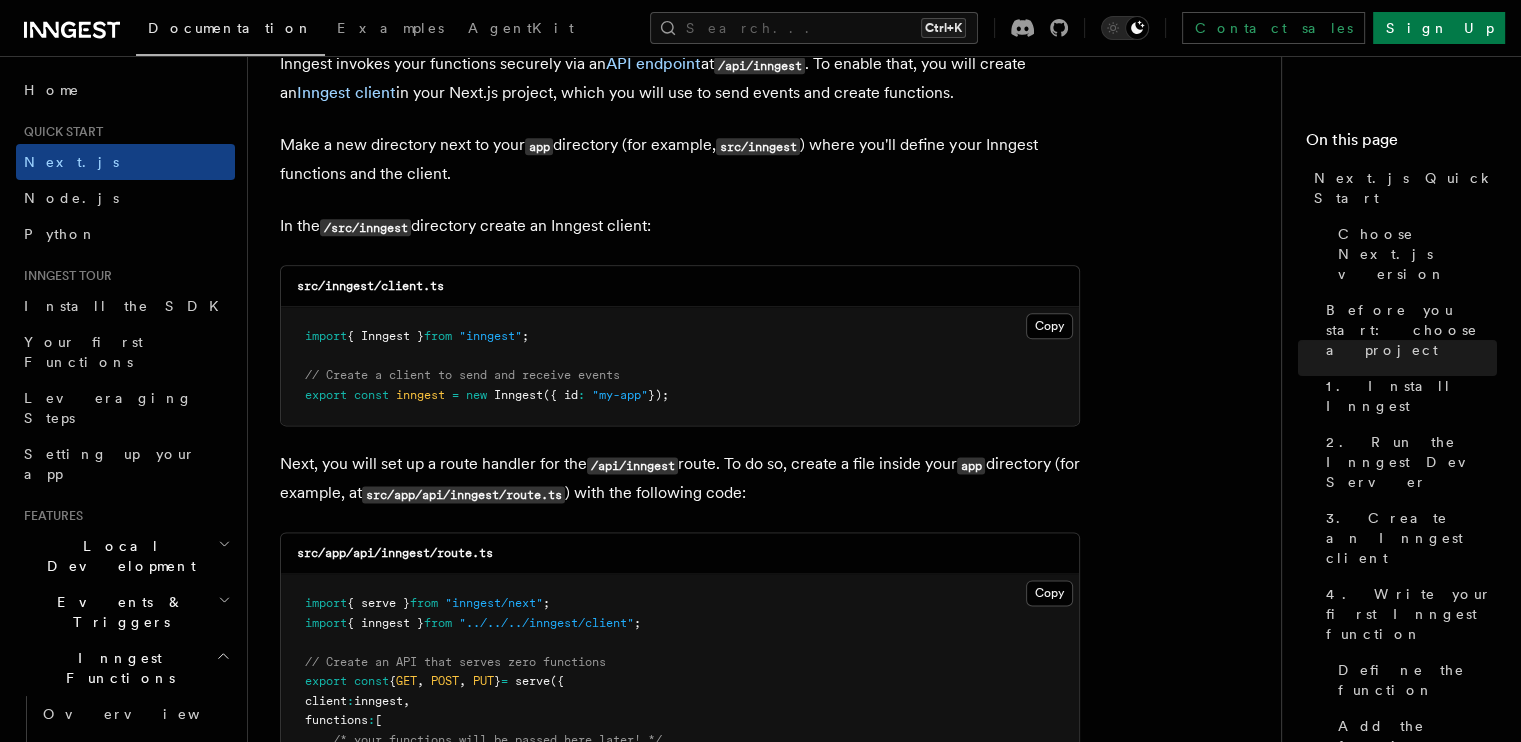 click on "In the  /src/inngest  directory create an Inngest client:" at bounding box center (680, 226) 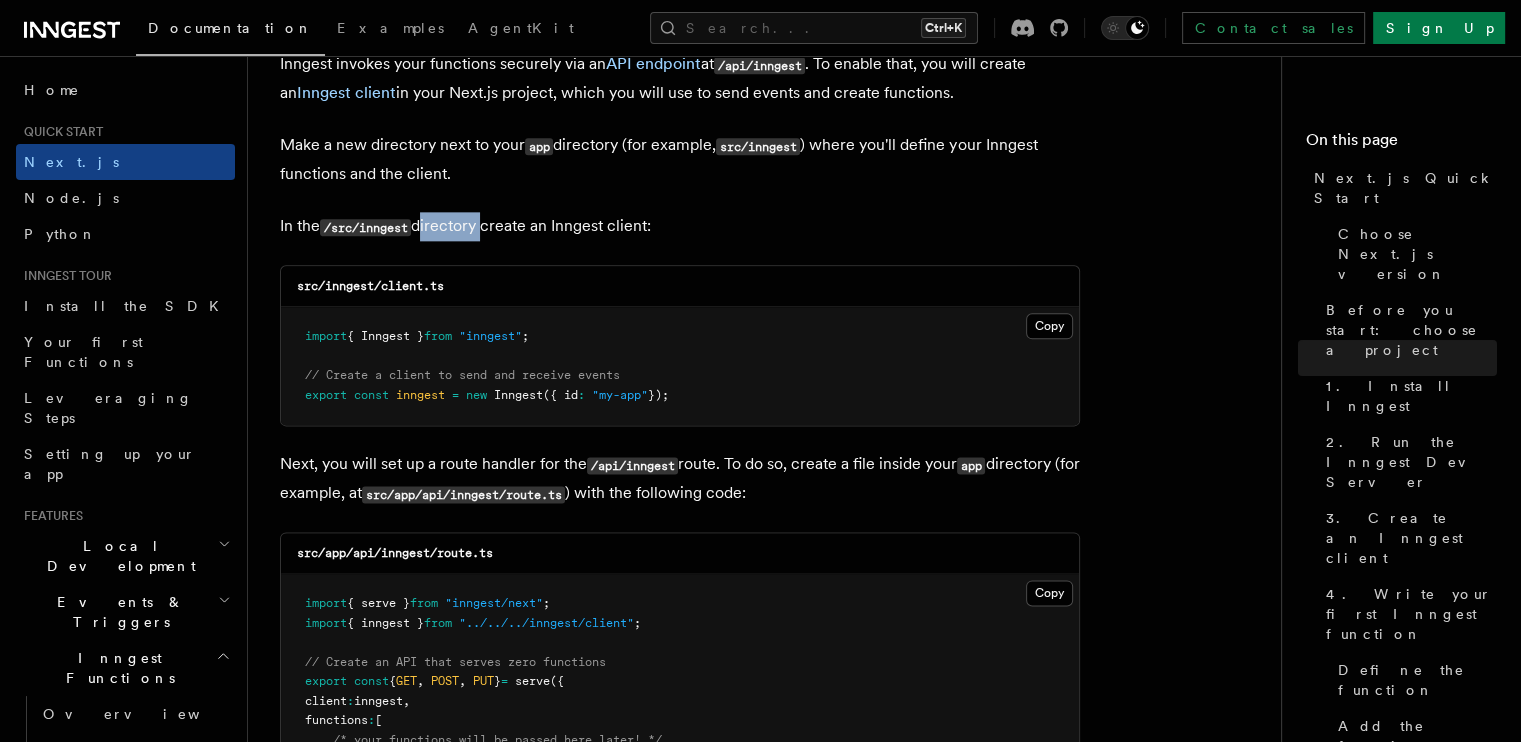 click on "In the  /src/inngest  directory create an Inngest client:" at bounding box center (680, 226) 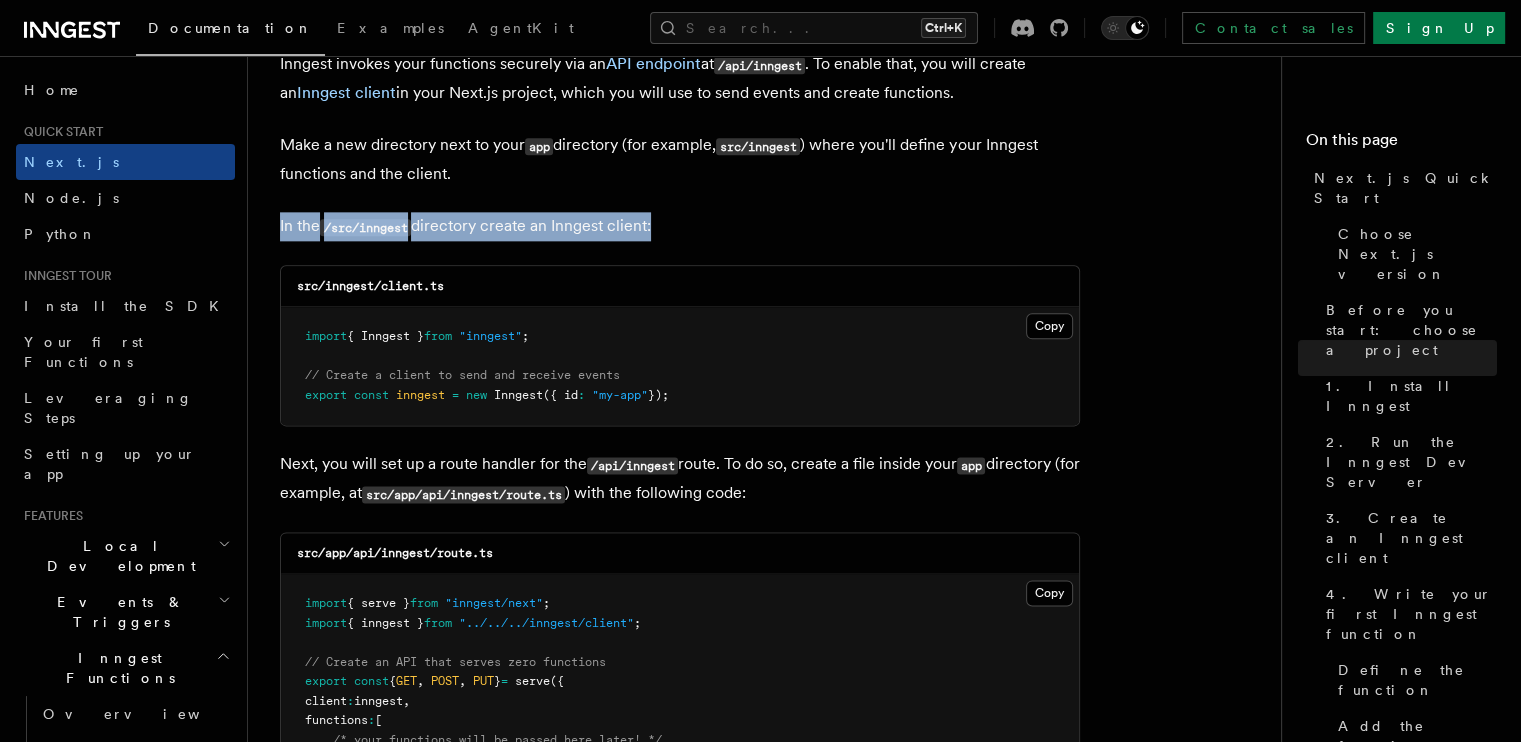 click on "In the  /src/inngest  directory create an Inngest client:" at bounding box center [680, 226] 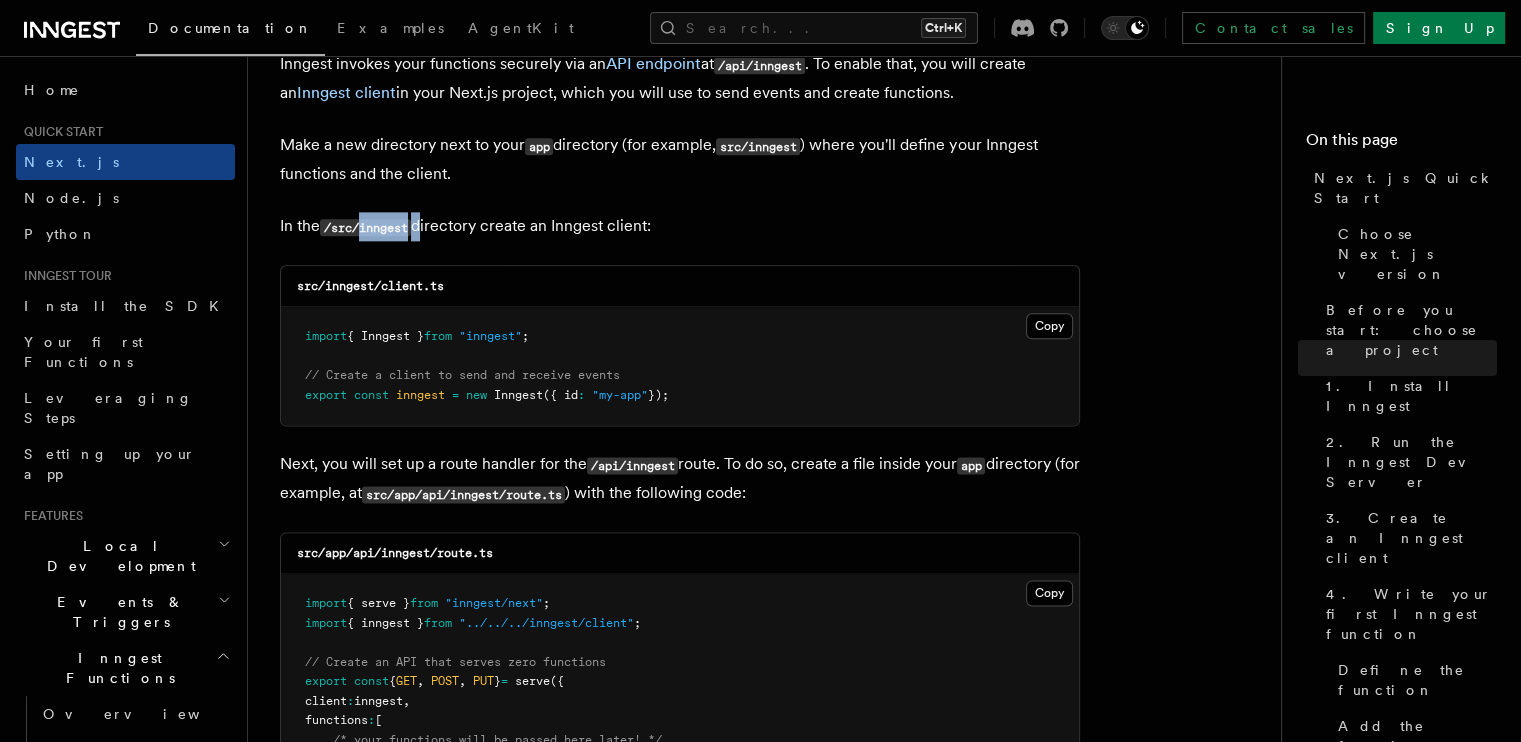 click on "/src/inngest" at bounding box center [365, 227] 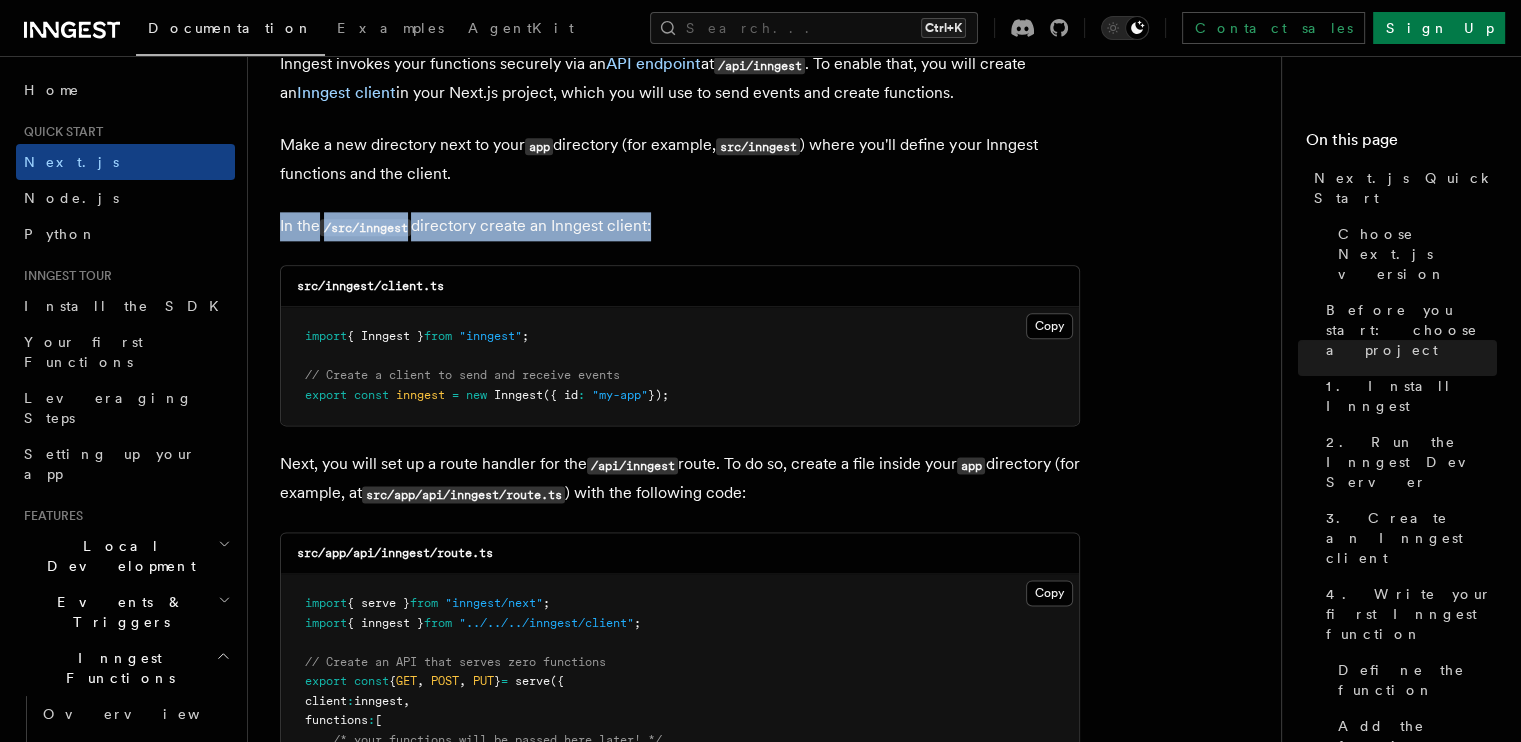 click on "/src/inngest" at bounding box center (365, 227) 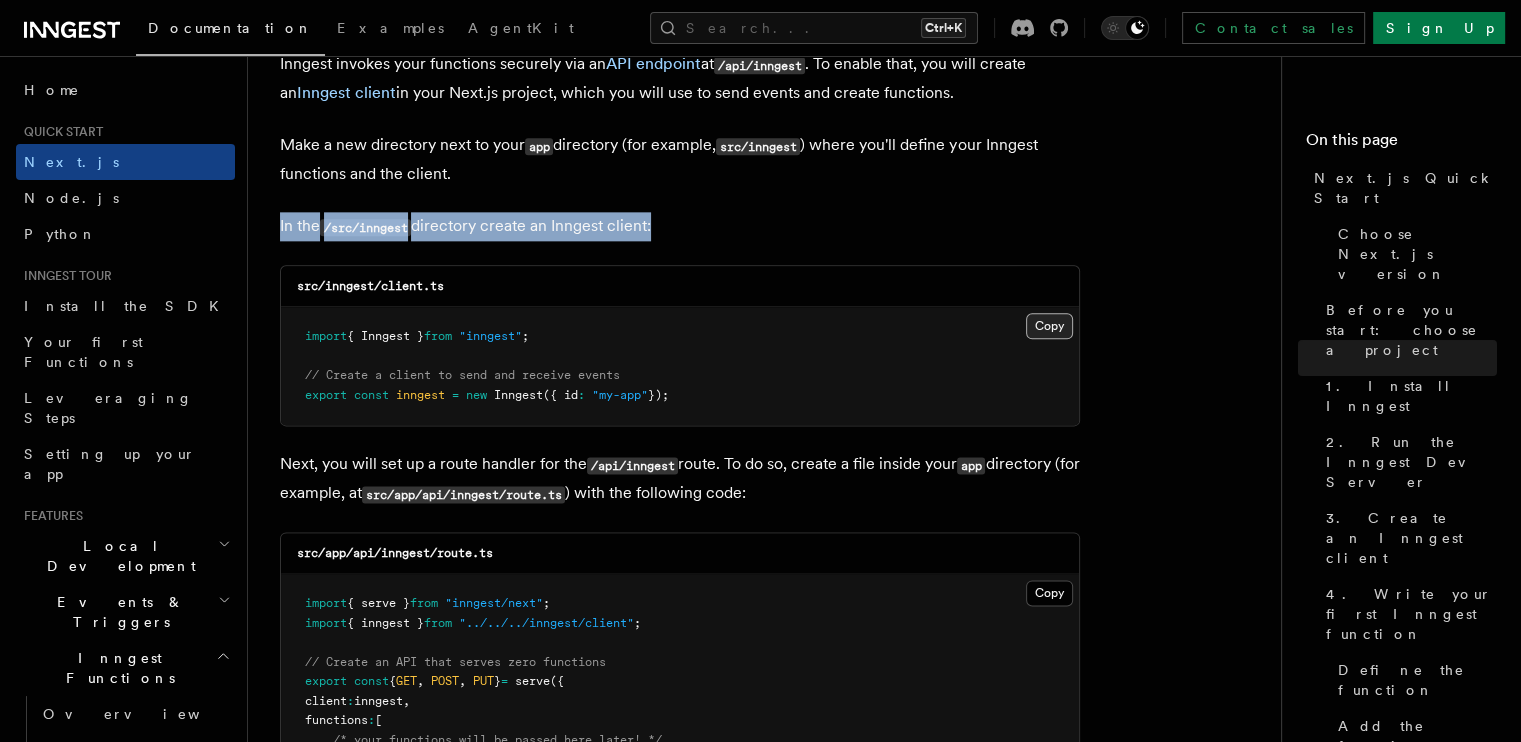 click on "Copy Copied" at bounding box center [1049, 326] 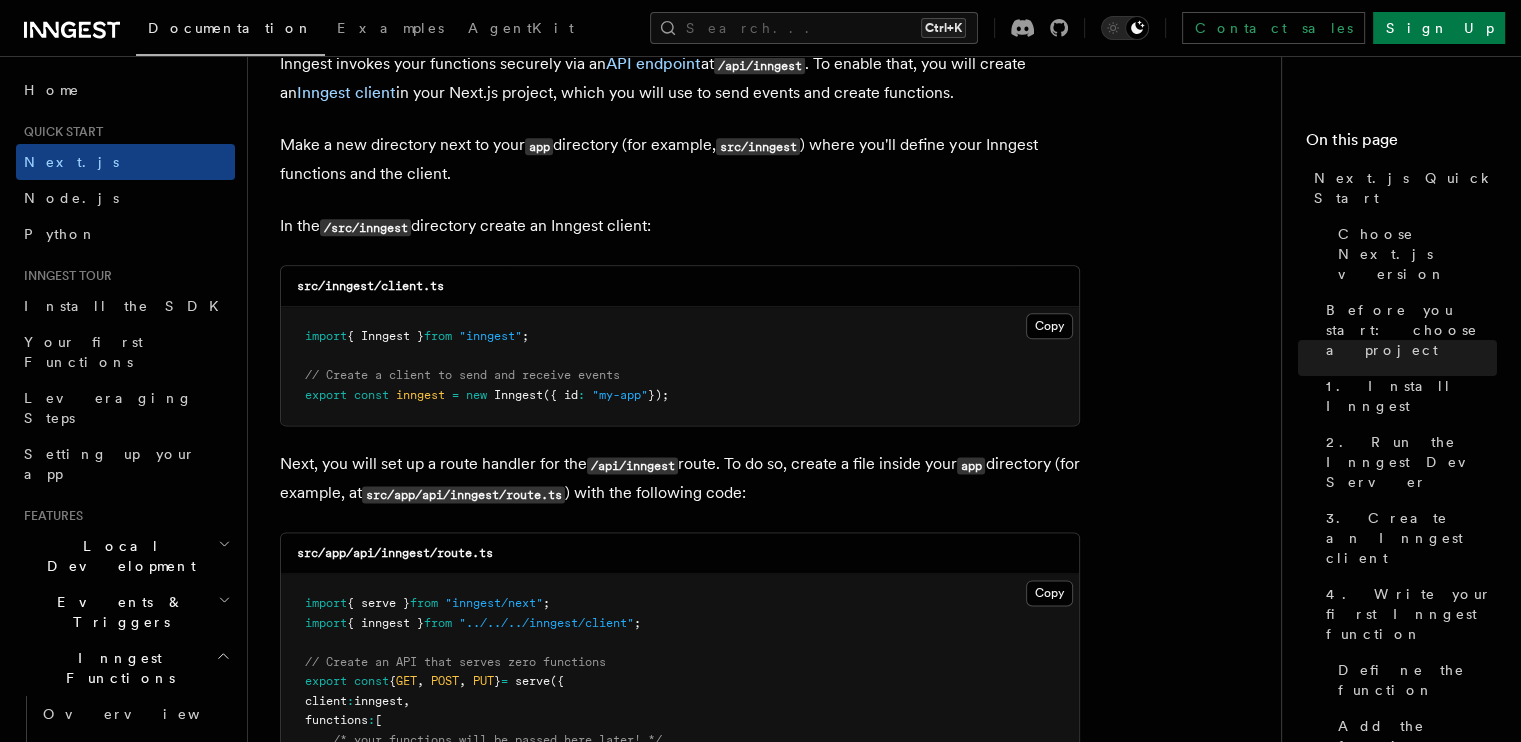 click on "Inngest" at bounding box center (518, 395) 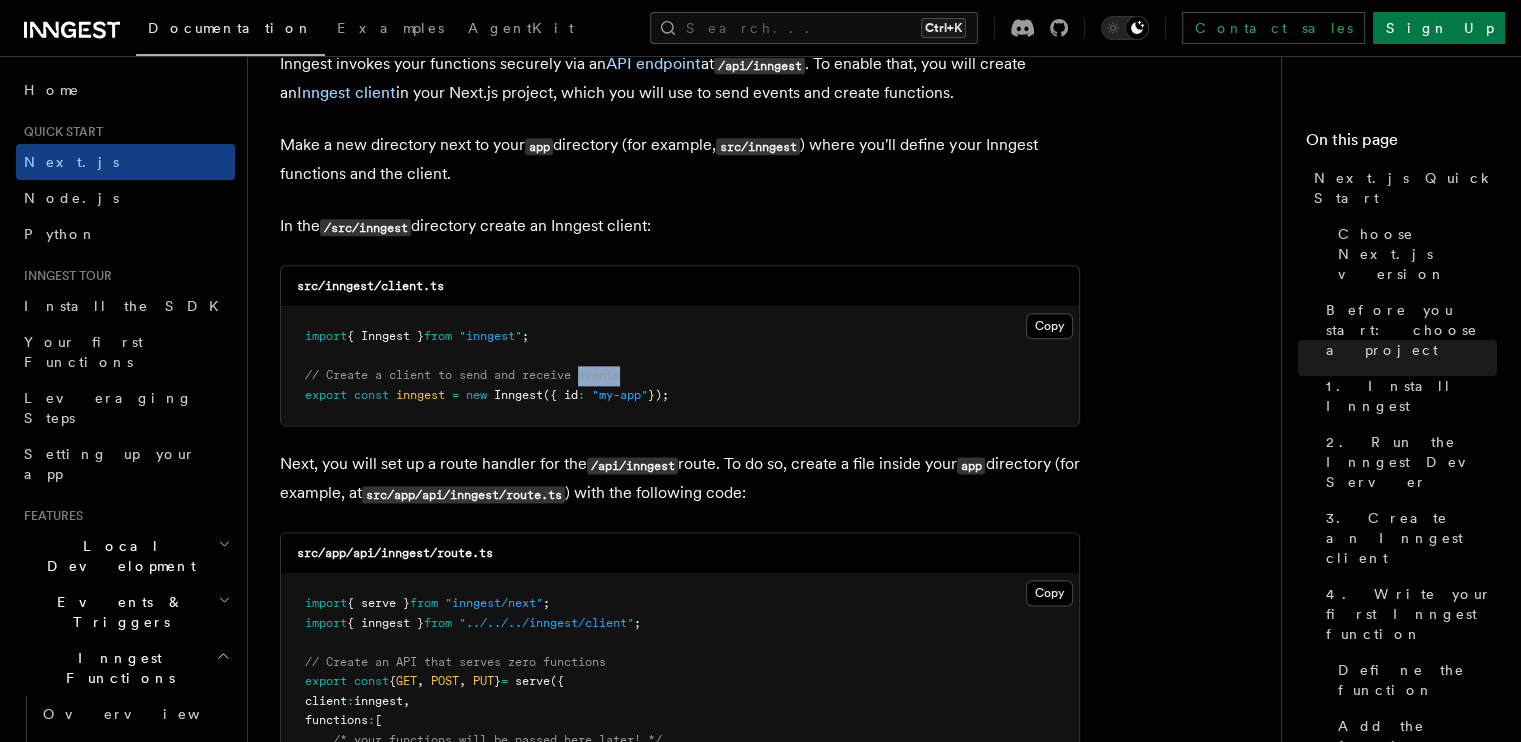 click on "// Create a client to send and receive events" at bounding box center [462, 375] 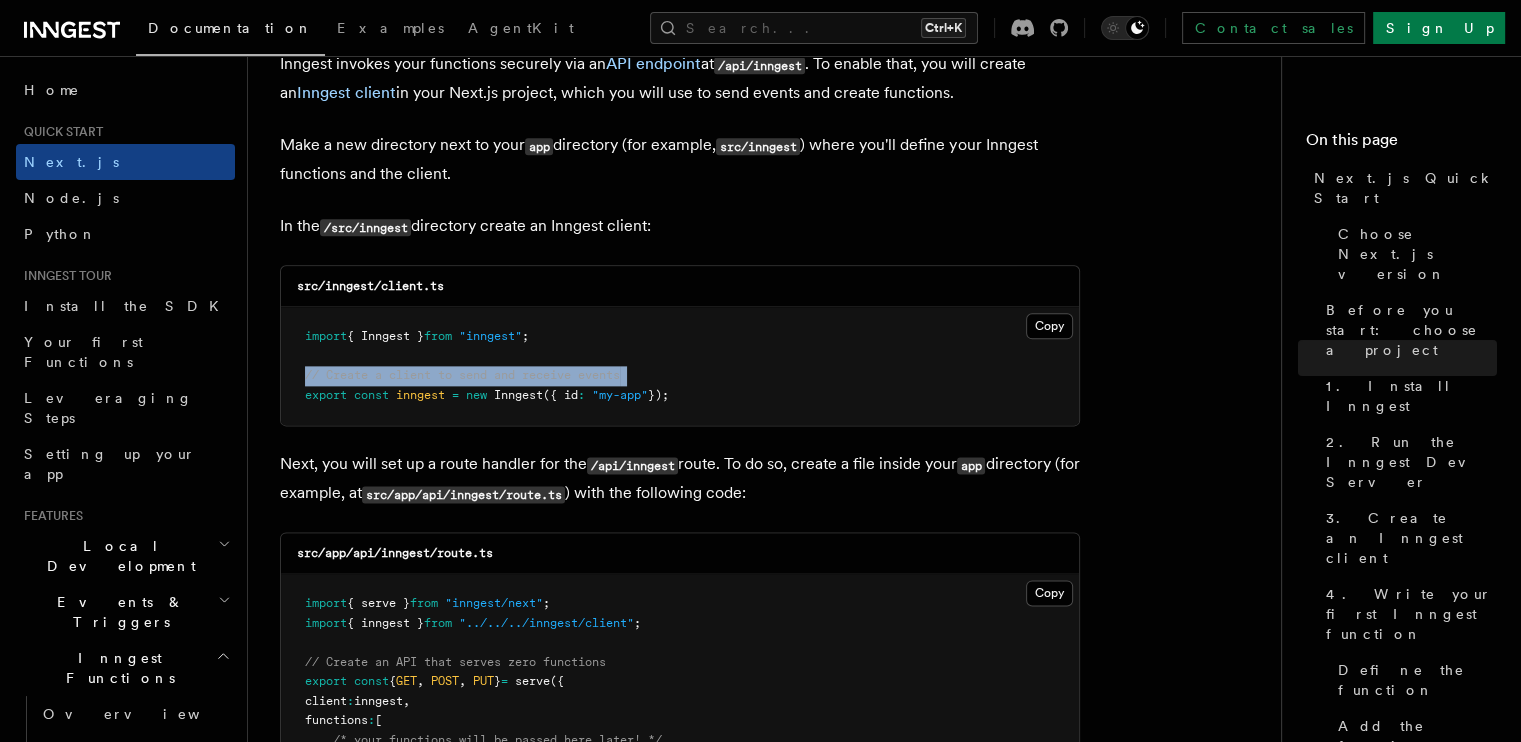 click on "// Create a client to send and receive events" at bounding box center (462, 375) 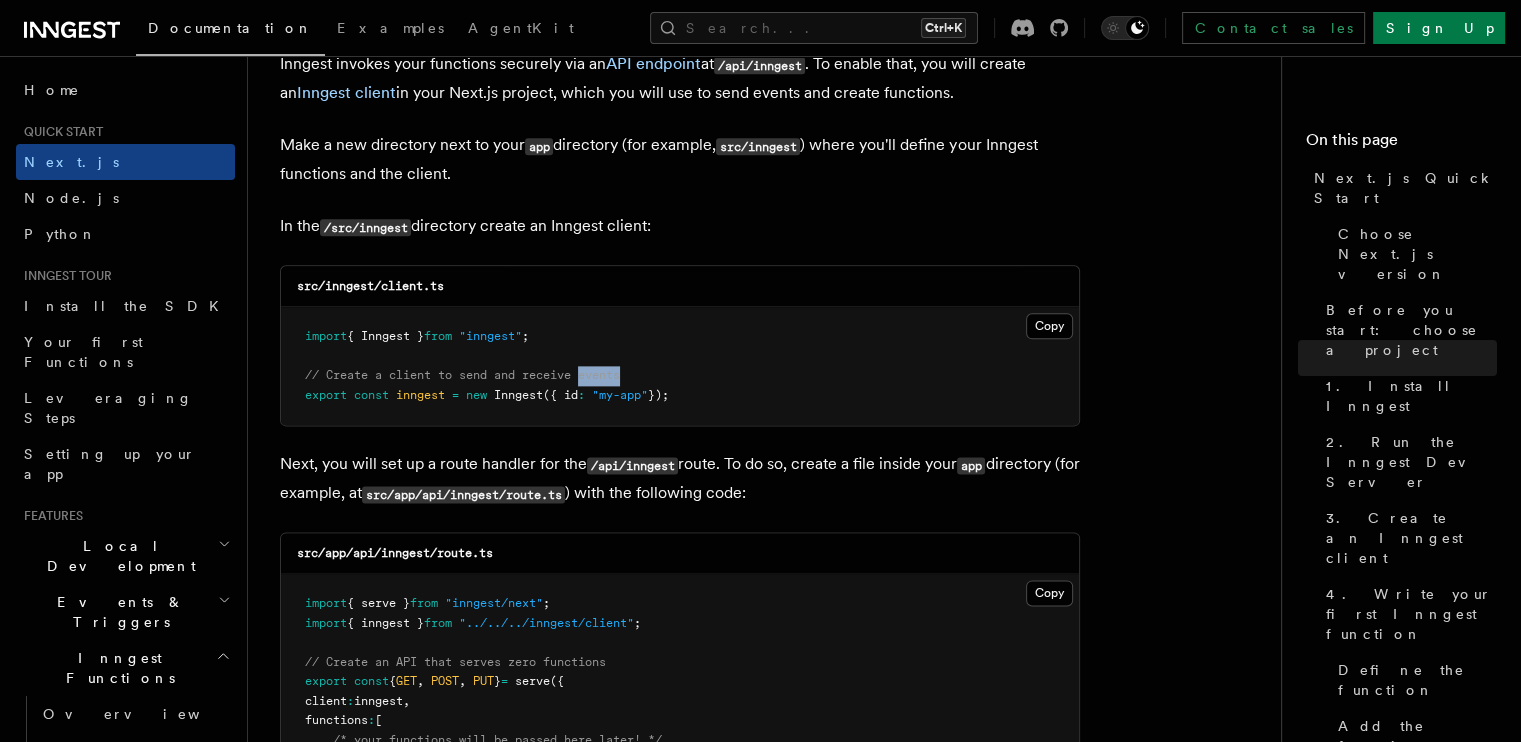 click on "// Create a client to send and receive events" at bounding box center (462, 375) 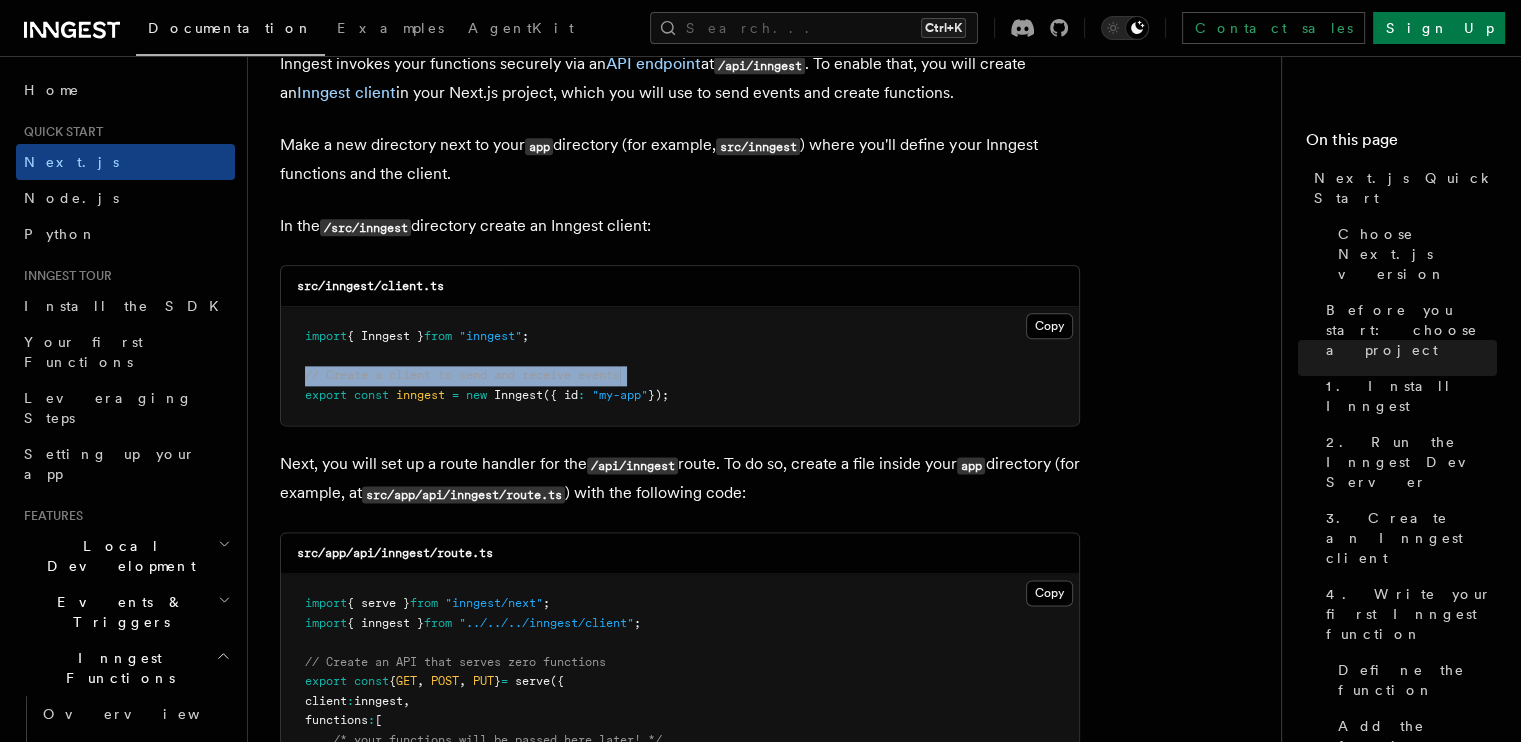 click on "// Create a client to send and receive events" at bounding box center (462, 375) 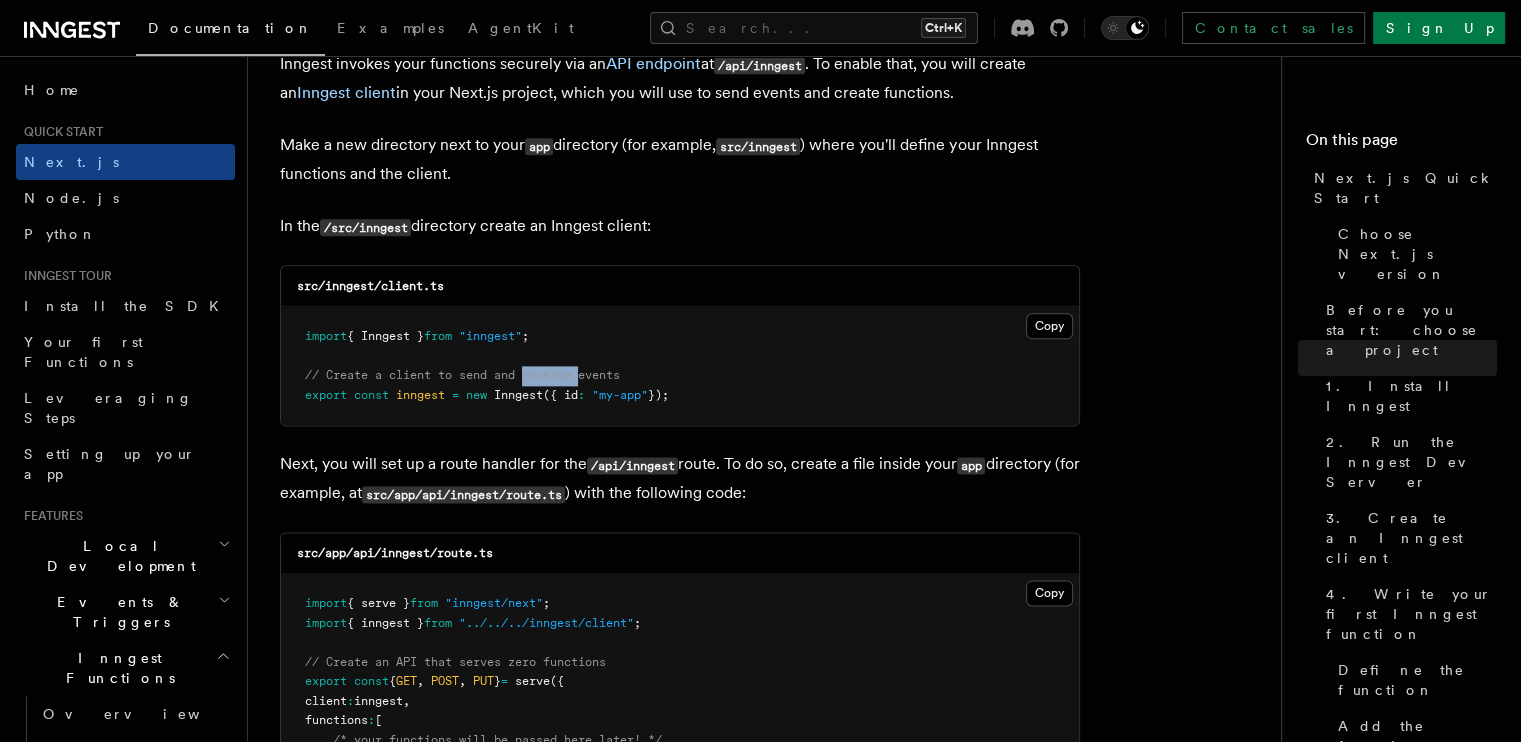 click on "// Create a client to send and receive events" at bounding box center [462, 375] 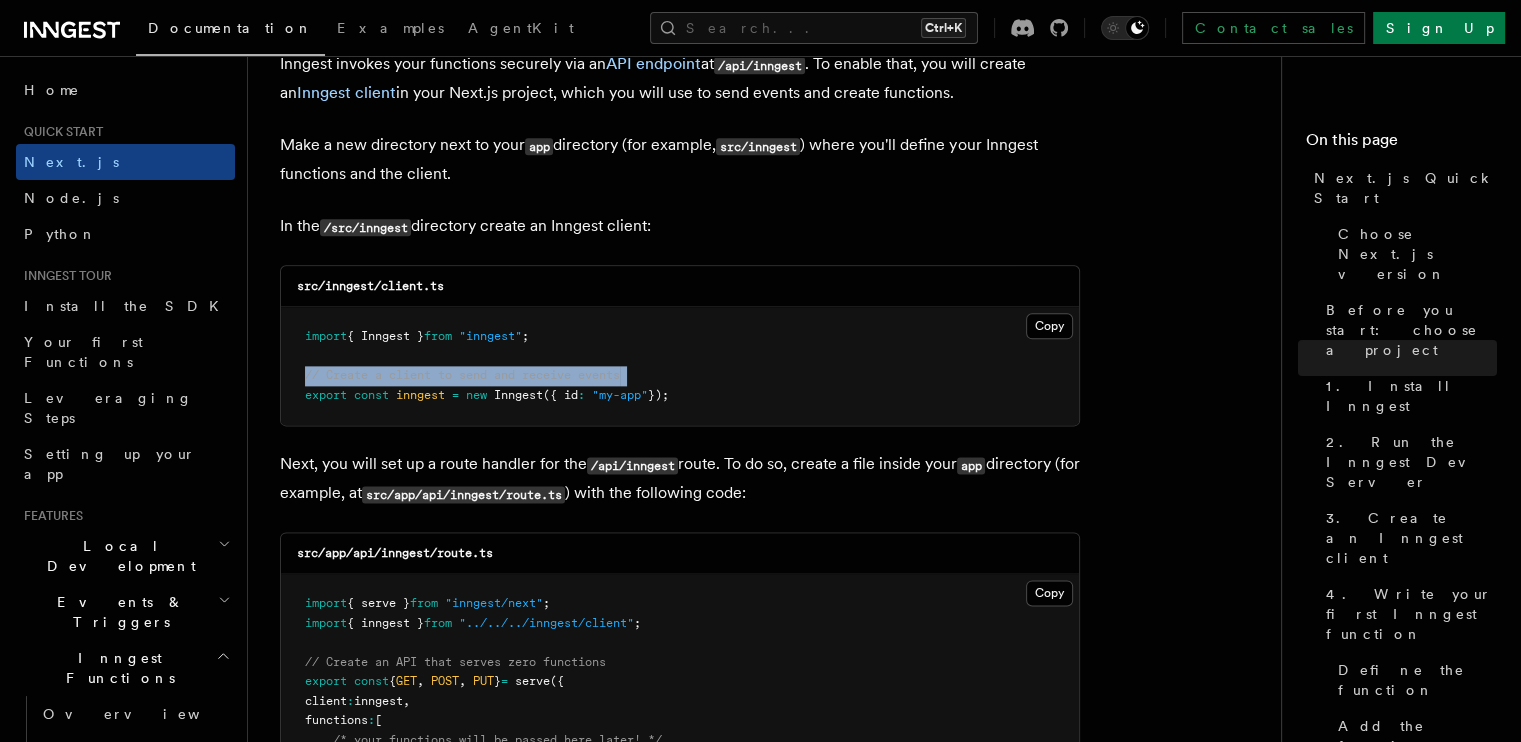 click on "// Create a client to send and receive events" at bounding box center (462, 375) 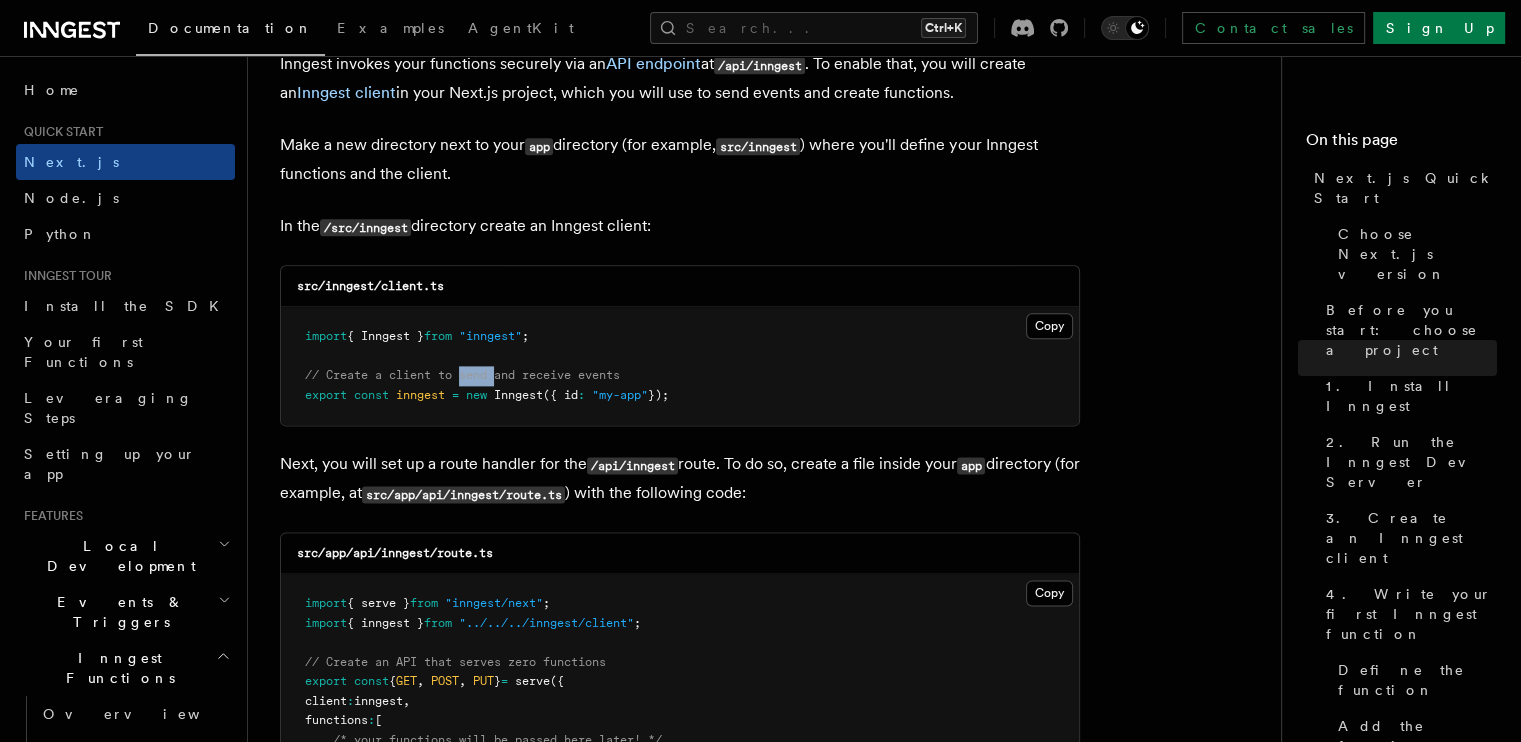 click on "// Create a client to send and receive events" at bounding box center [462, 375] 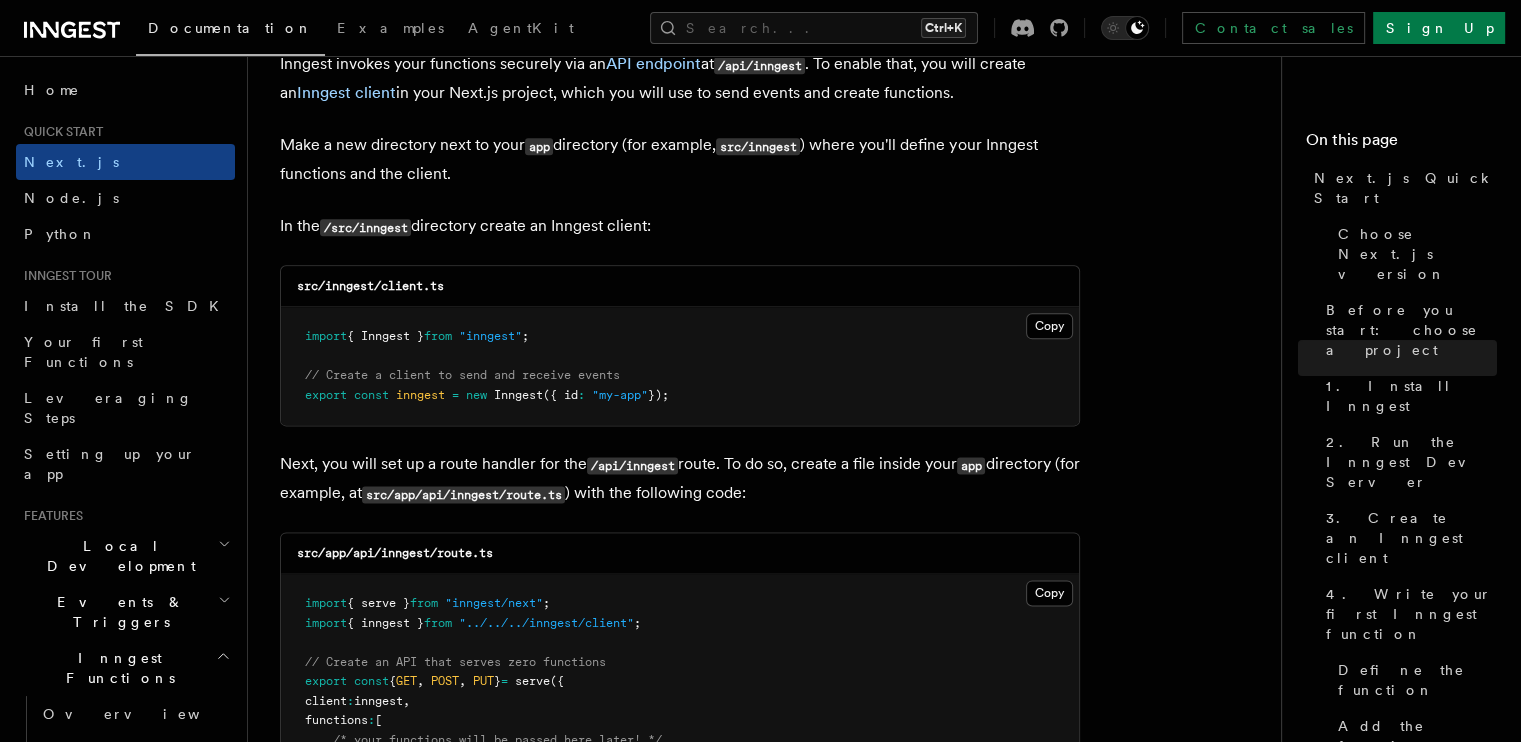 click on "// Create a client to send and receive events" at bounding box center (462, 375) 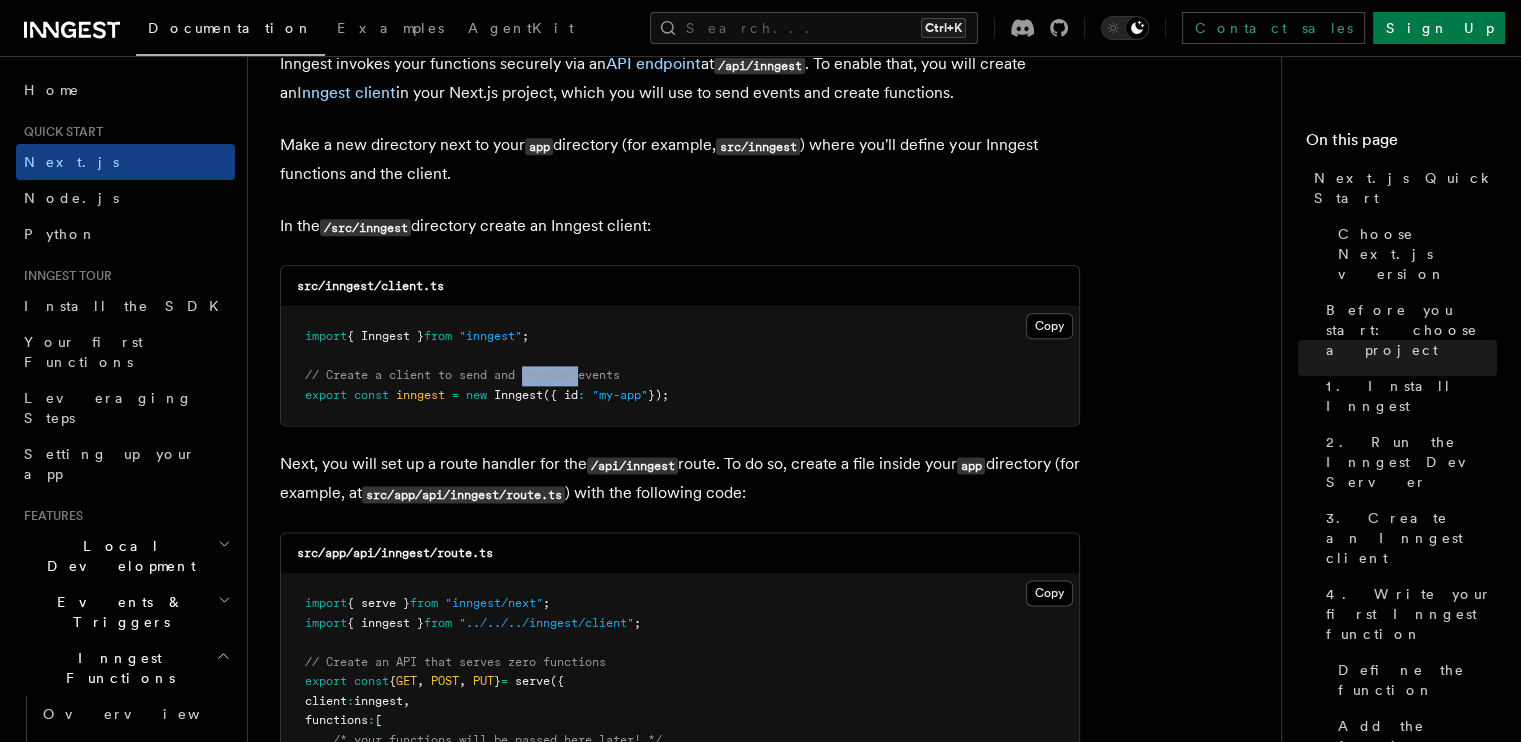 click on "// Create a client to send and receive events" at bounding box center (462, 375) 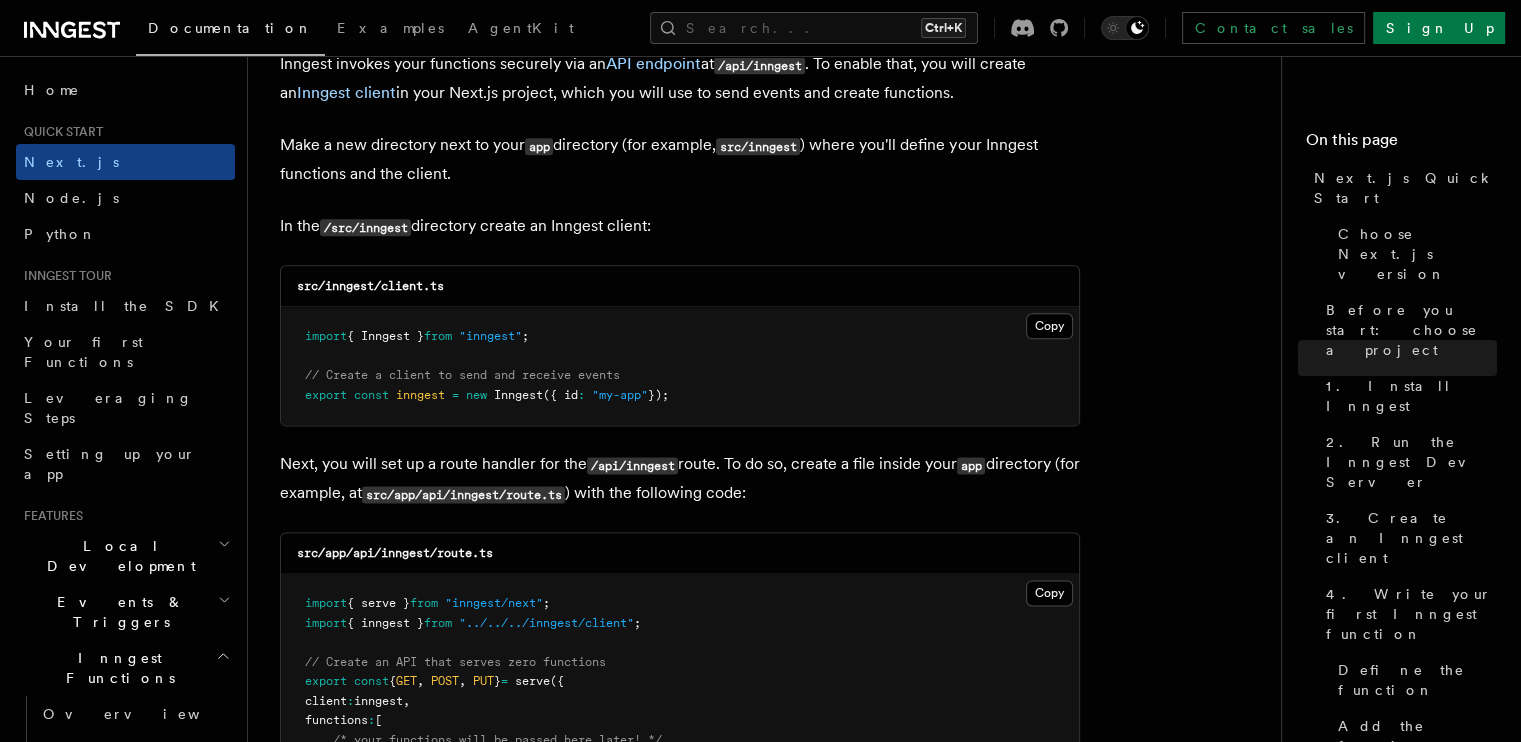 click on "// Create a client to send and receive events" at bounding box center (462, 375) 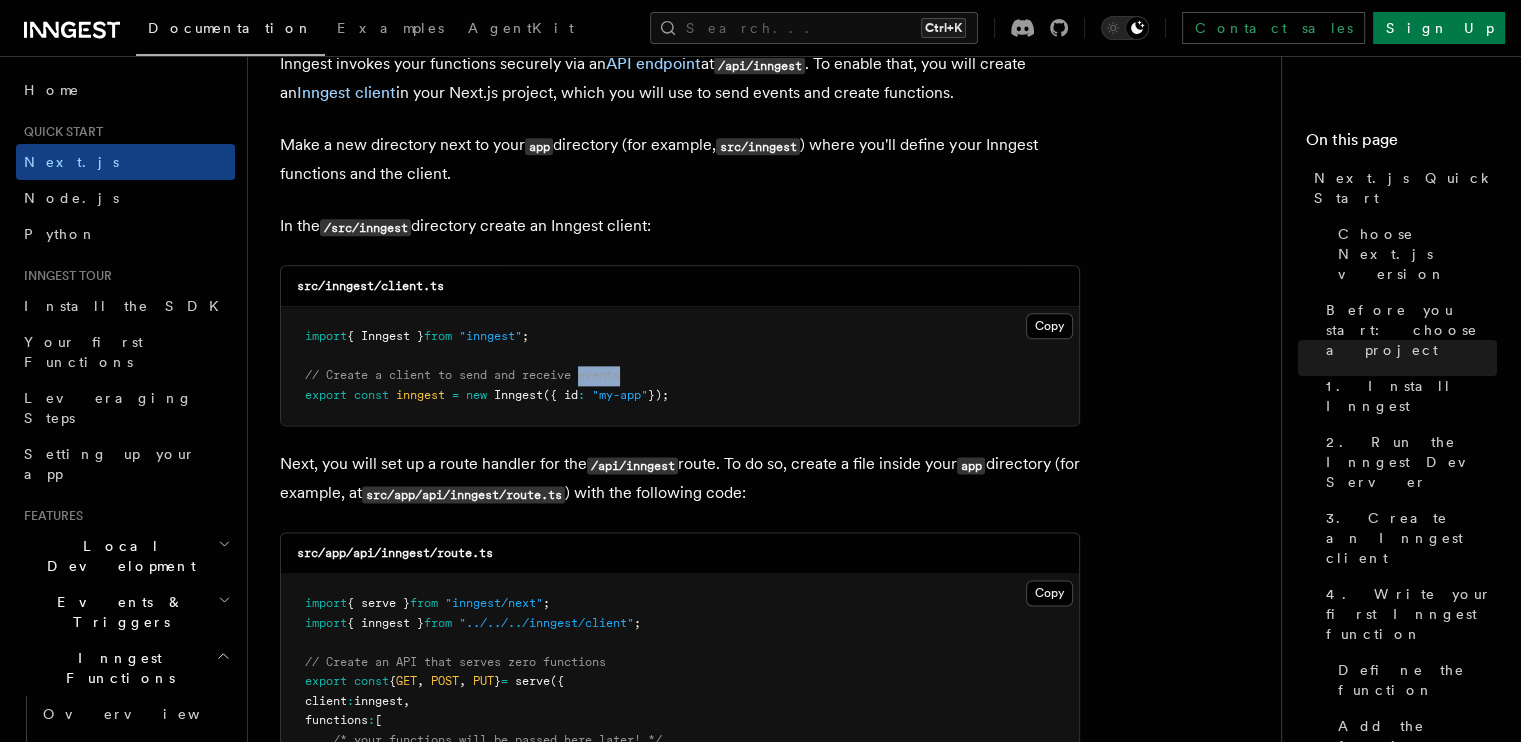 click on "// Create a client to send and receive events" at bounding box center (462, 375) 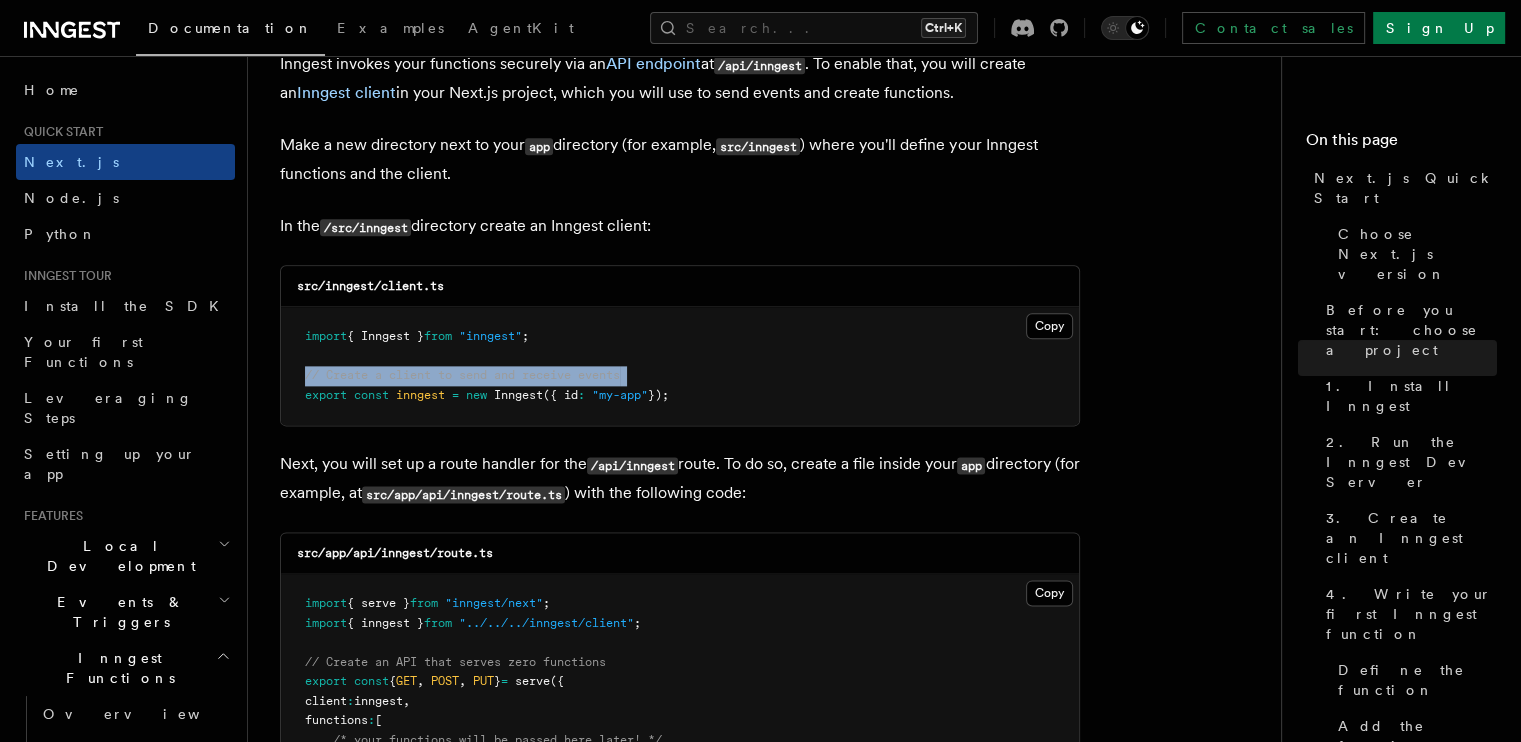 click on "// Create a client to send and receive events" at bounding box center [462, 375] 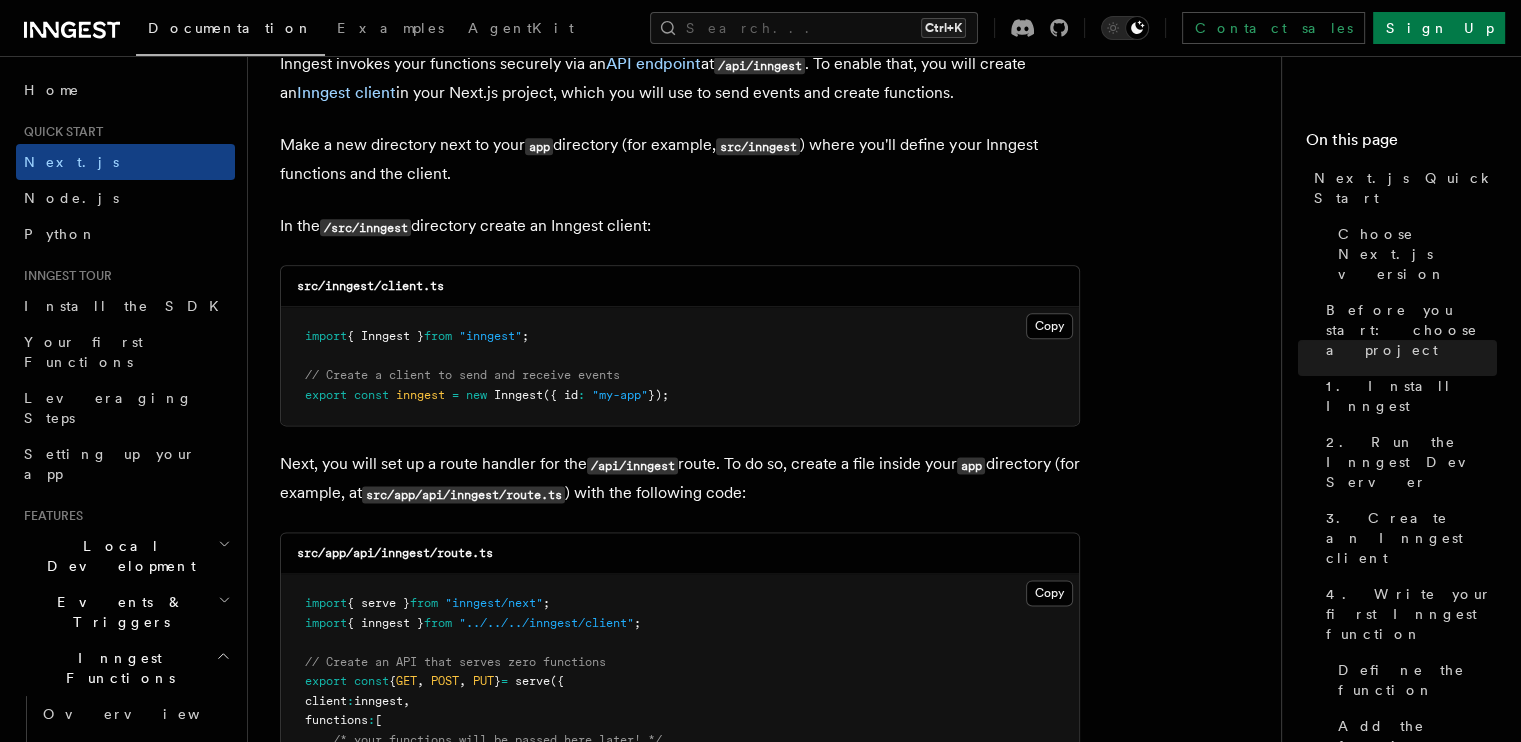 click on "inngest" at bounding box center (420, 395) 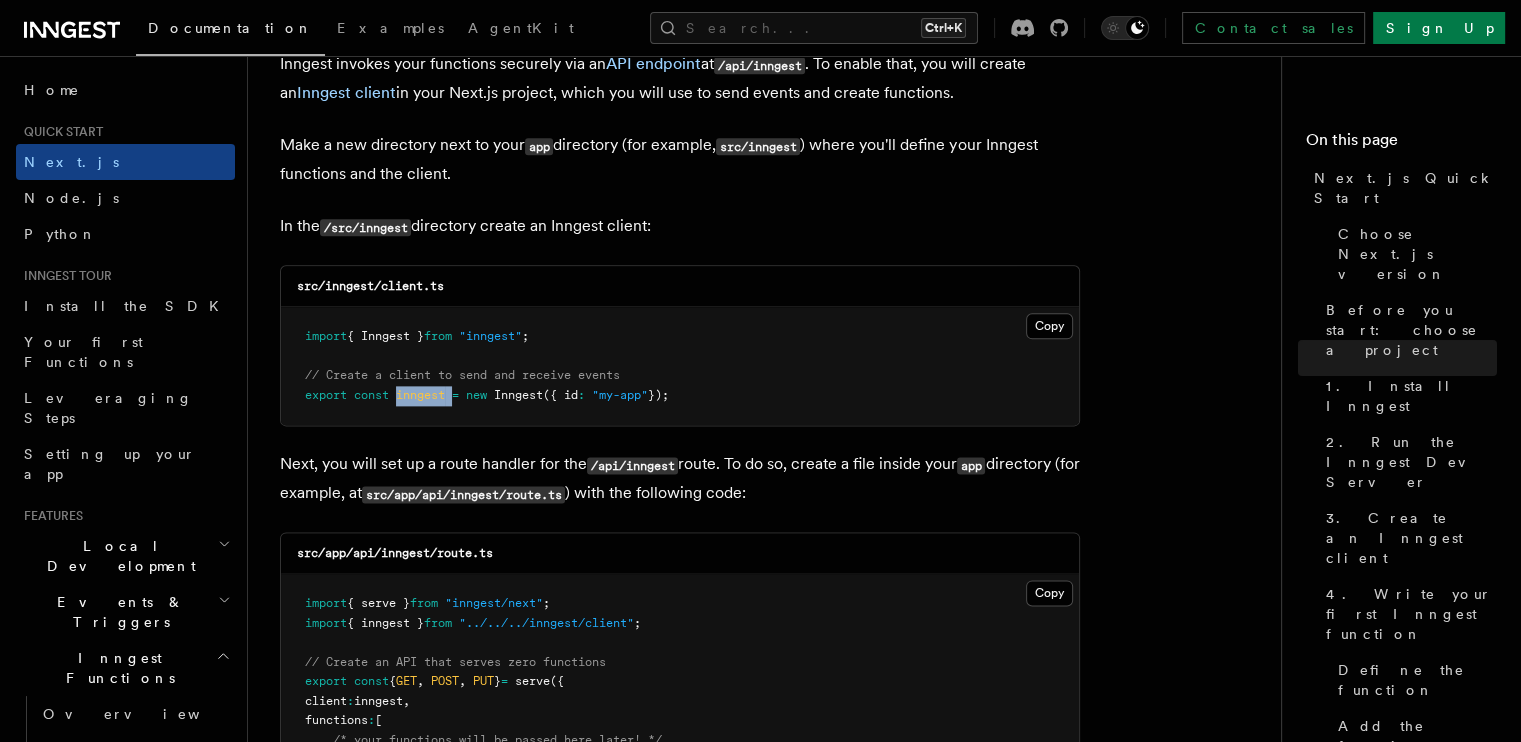 click on "inngest" at bounding box center (420, 395) 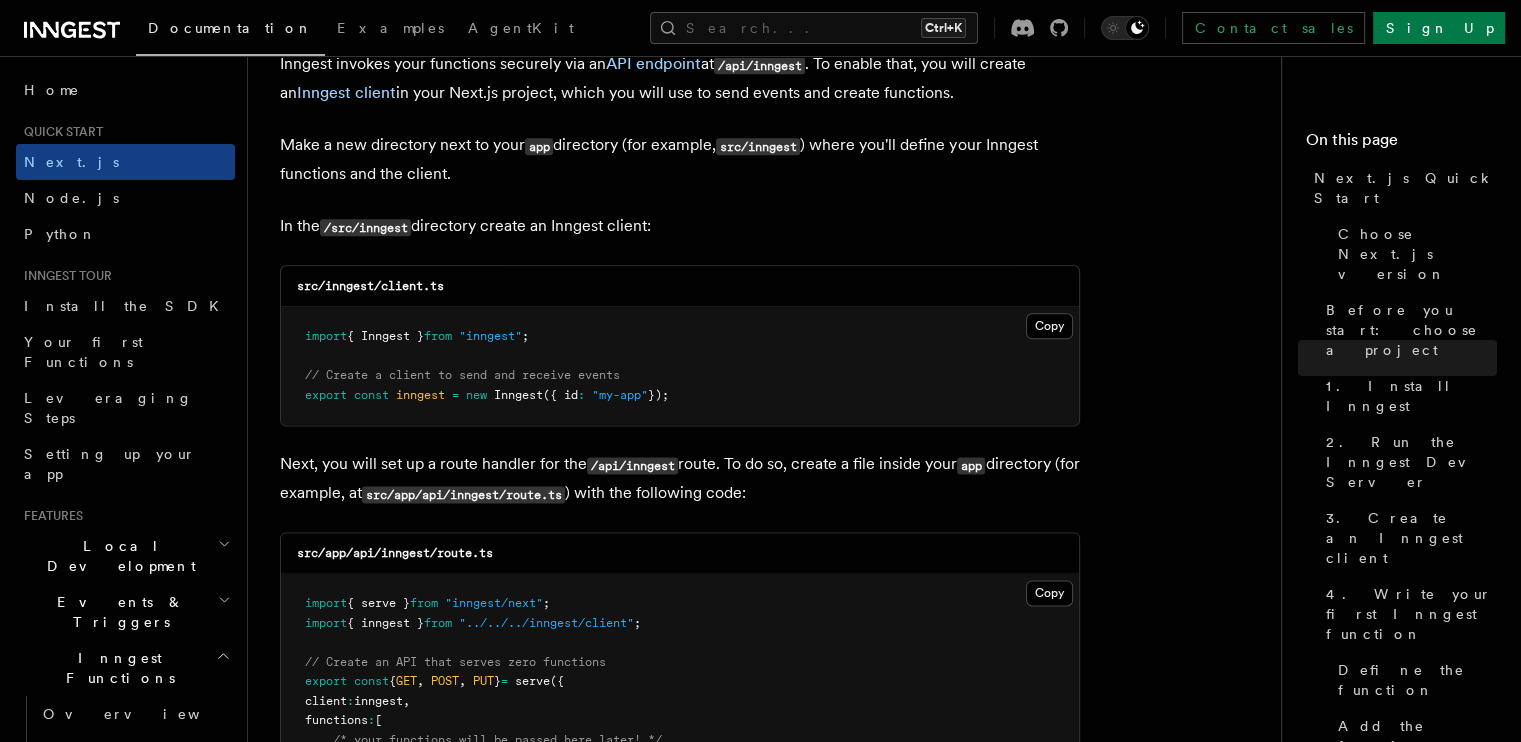 click on "import  { Inngest }  from   "inngest" ;
// Create a client to send and receive events
export   const   inngest   =   new   Inngest ({ id :   "my-app"  });" at bounding box center [680, 366] 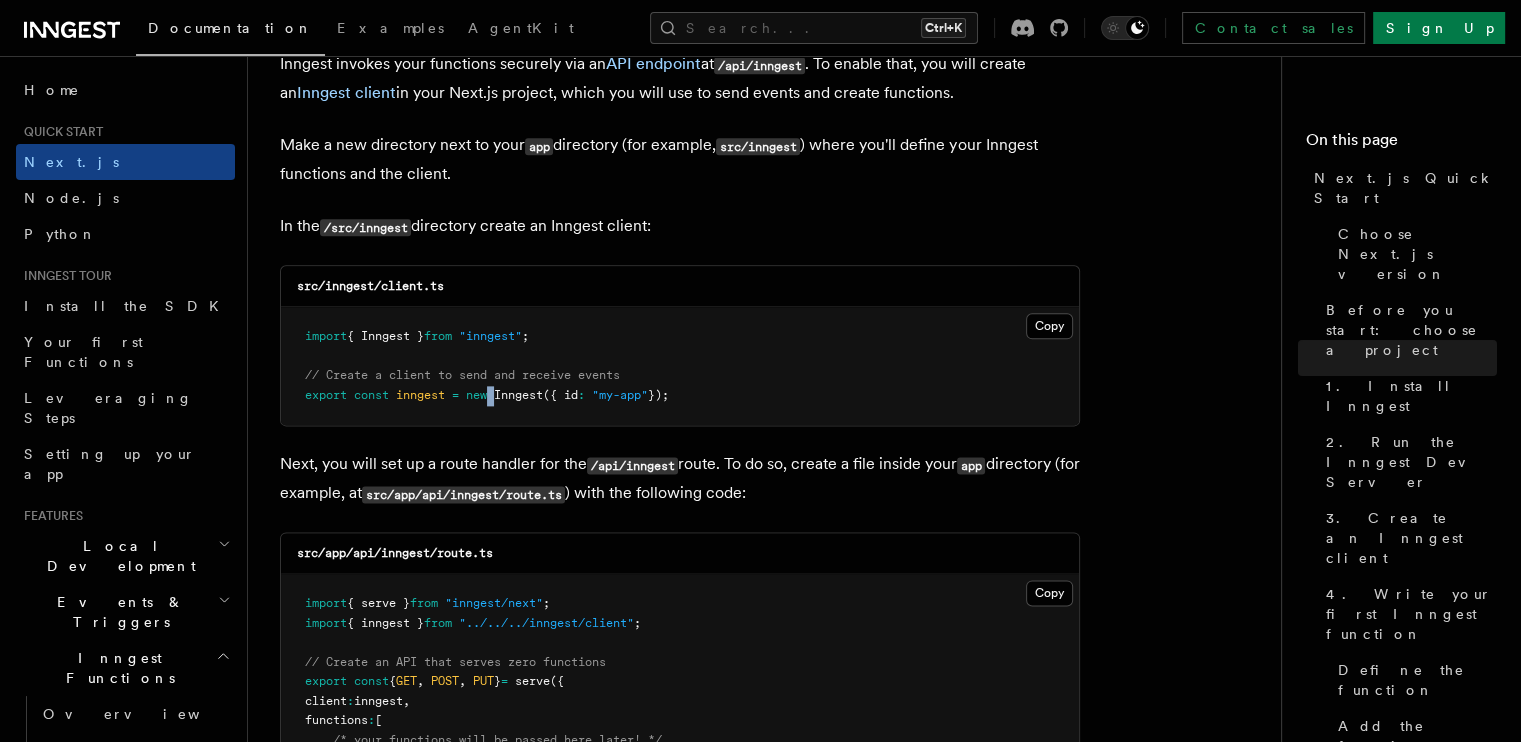 click on "new" at bounding box center [476, 395] 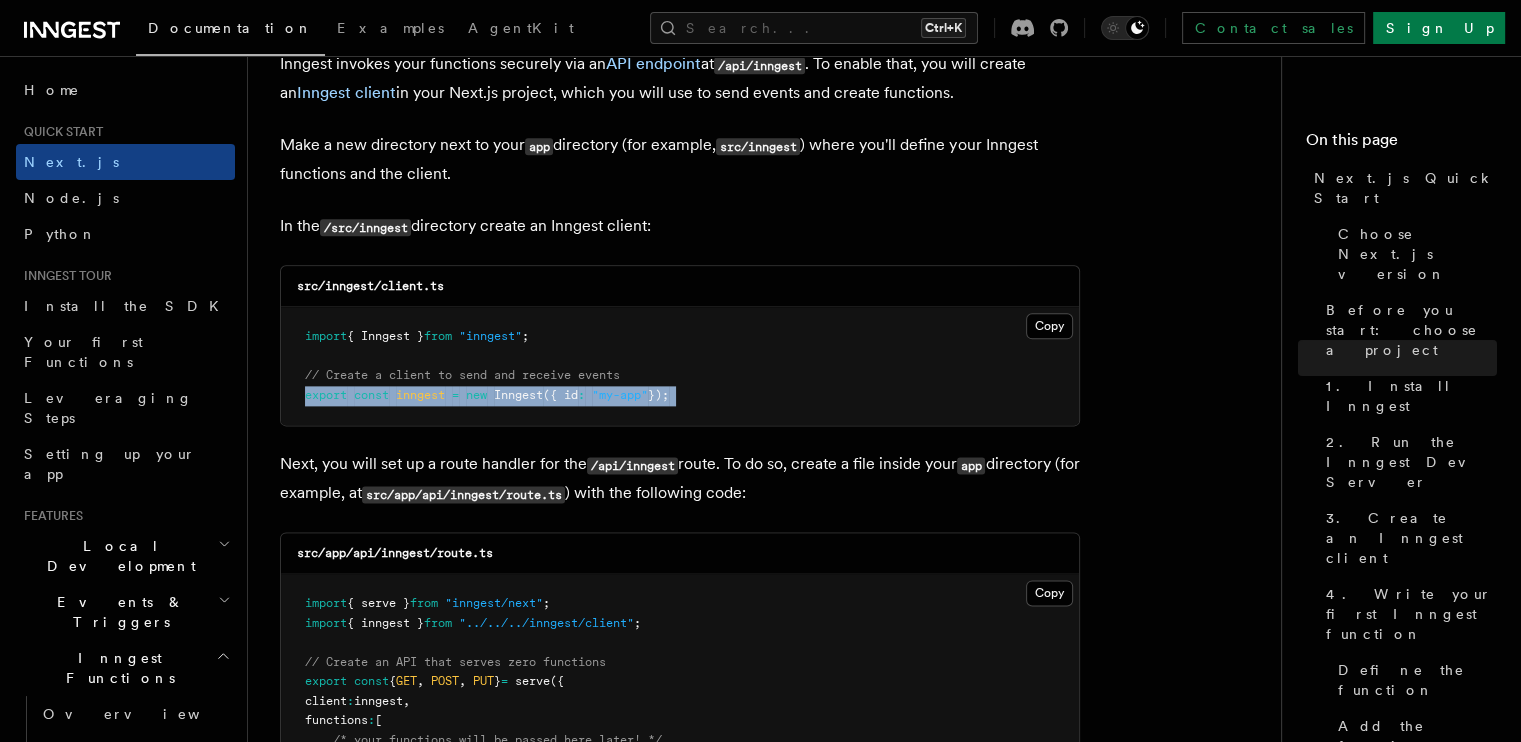 click on "new" at bounding box center [476, 395] 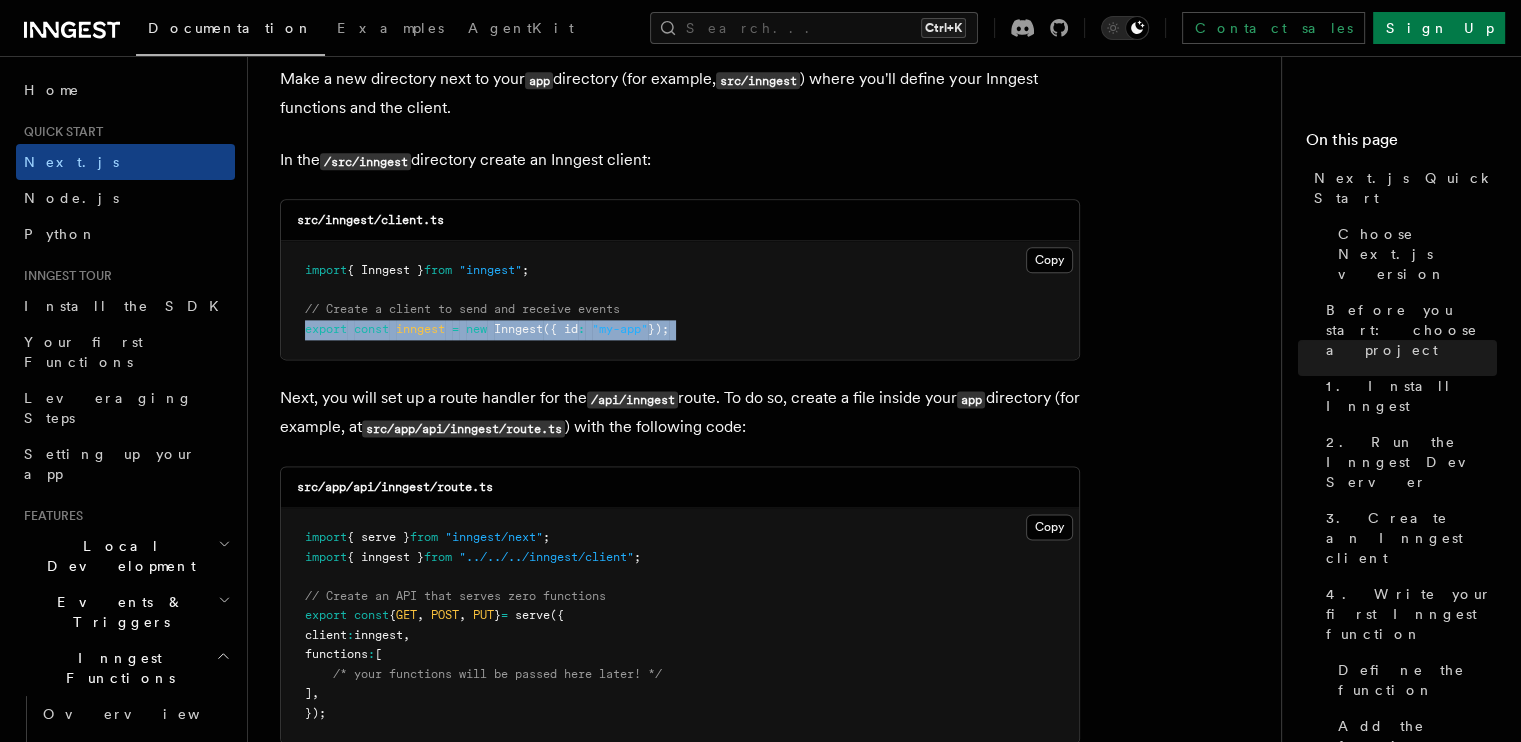 scroll, scrollTop: 2564, scrollLeft: 0, axis: vertical 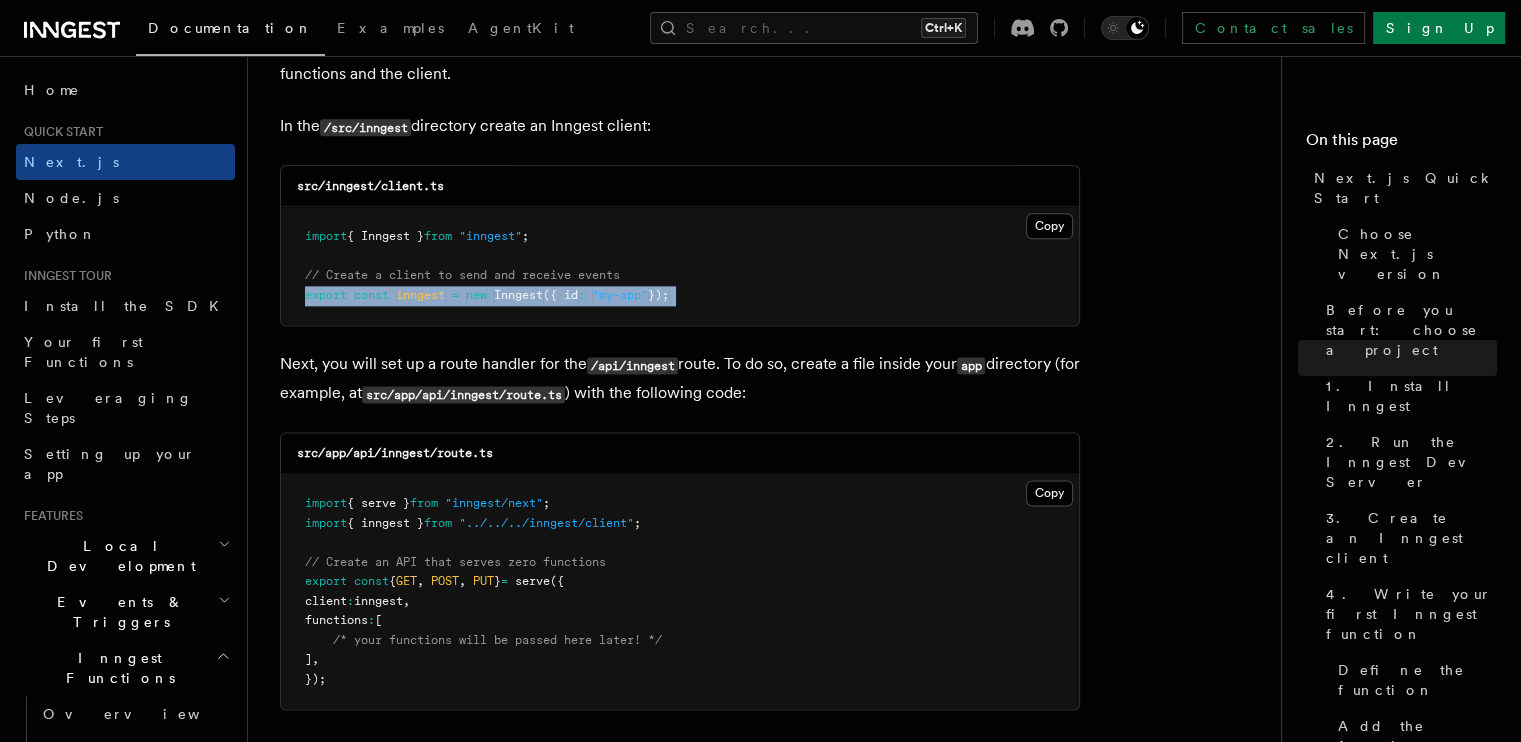 click on "Next, you will set up a route handler for the  /api/inngest  route. To do so, create a file inside your  app  directory (for example, at  src/app/api/inngest/route.ts ) with the following code:" at bounding box center [680, 379] 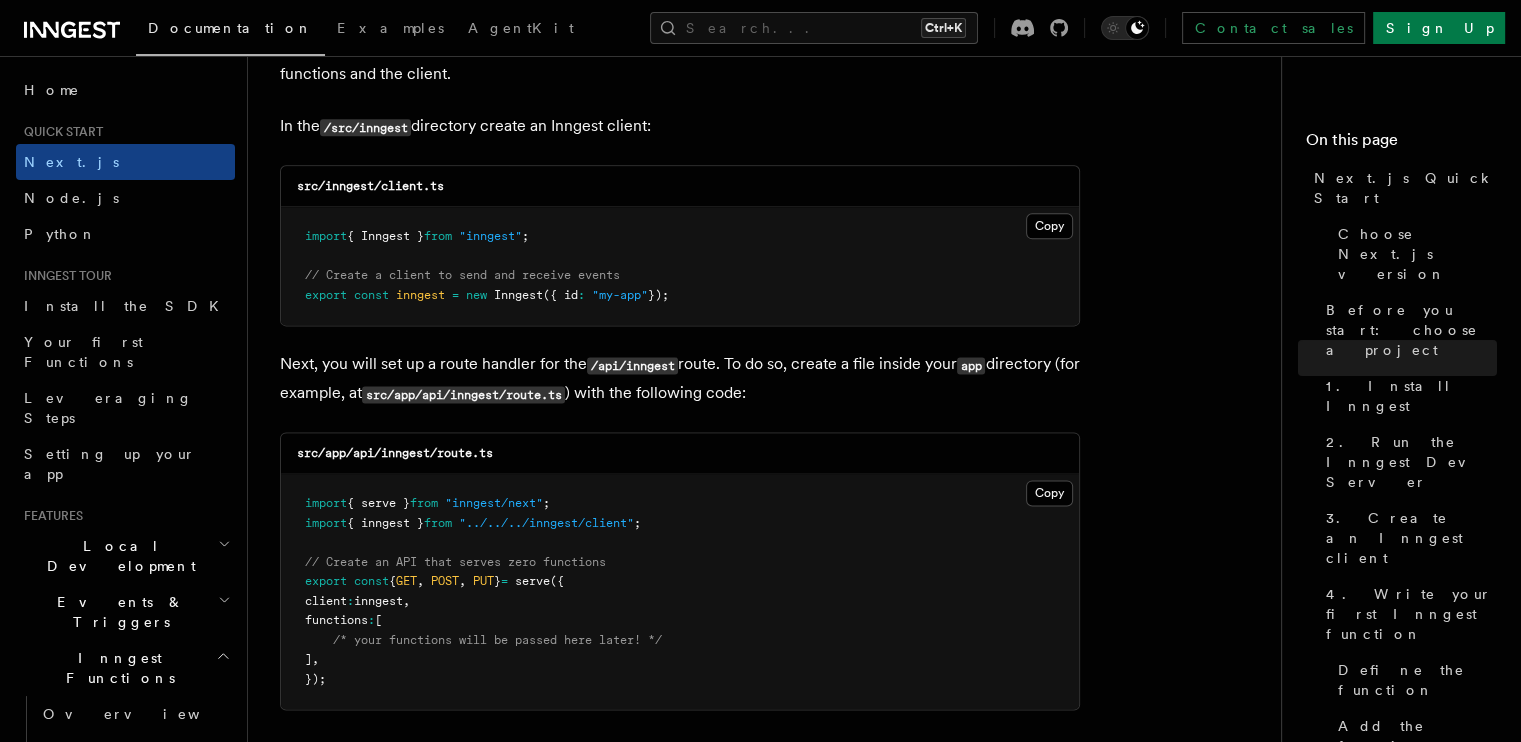click on "Next, you will set up a route handler for the  /api/inngest  route. To do so, create a file inside your  app  directory (for example, at  src/app/api/inngest/route.ts ) with the following code:" at bounding box center (680, 379) 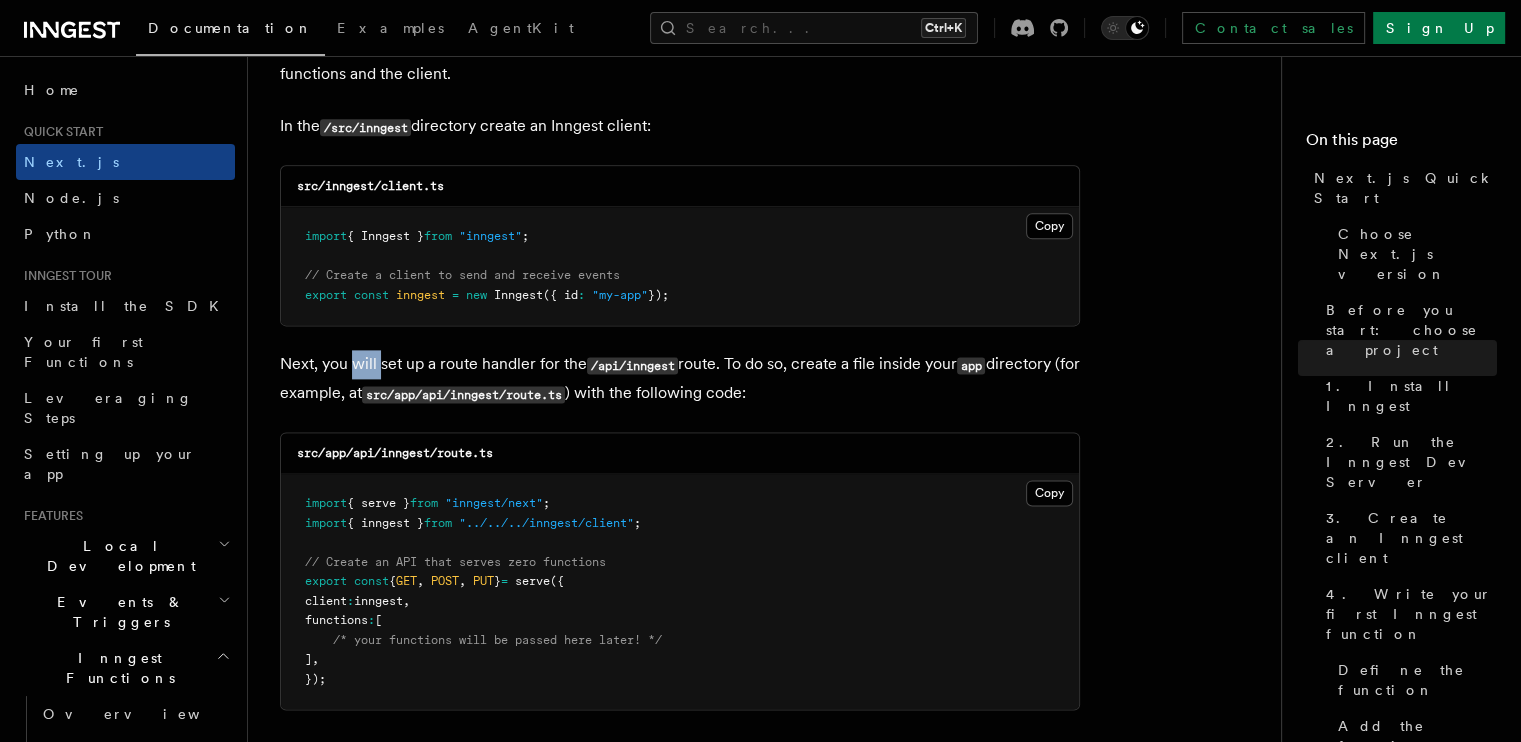 click on "Next, you will set up a route handler for the  /api/inngest  route. To do so, create a file inside your  app  directory (for example, at  src/app/api/inngest/route.ts ) with the following code:" at bounding box center [680, 379] 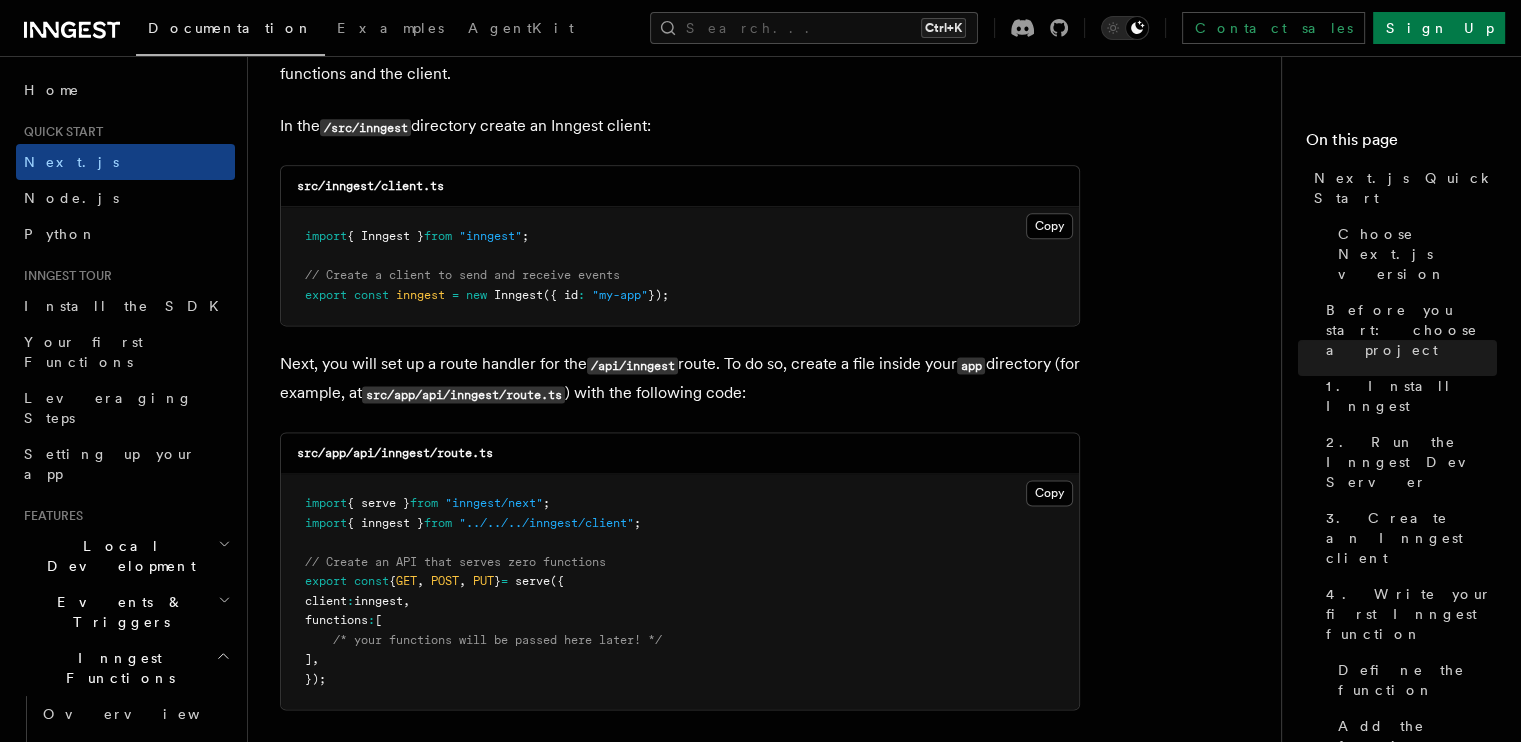 click on "Next, you will set up a route handler for the  /api/inngest  route. To do so, create a file inside your  app  directory (for example, at  src/app/api/inngest/route.ts ) with the following code:" at bounding box center [680, 379] 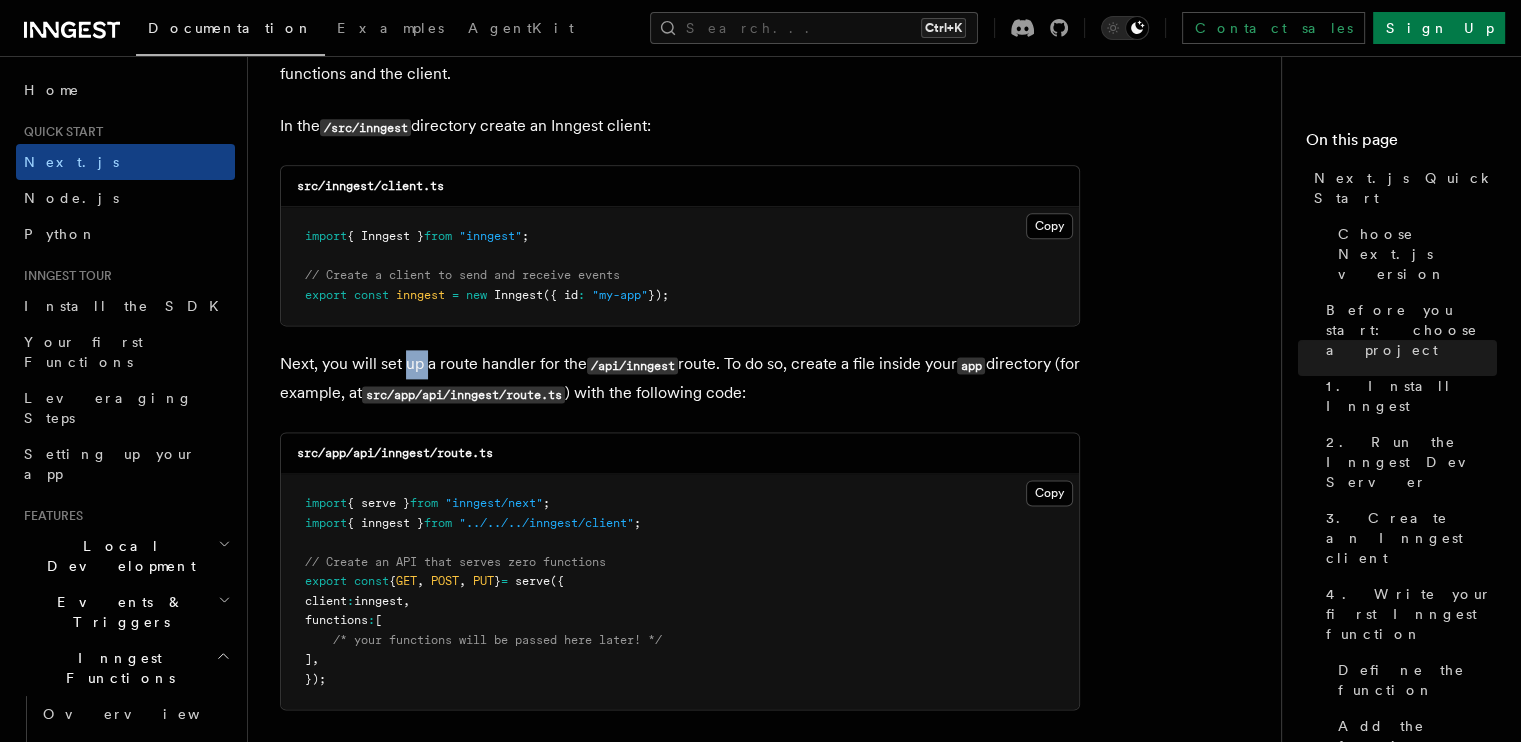 click on "Next, you will set up a route handler for the  /api/inngest  route. To do so, create a file inside your  app  directory (for example, at  src/app/api/inngest/route.ts ) with the following code:" at bounding box center [680, 379] 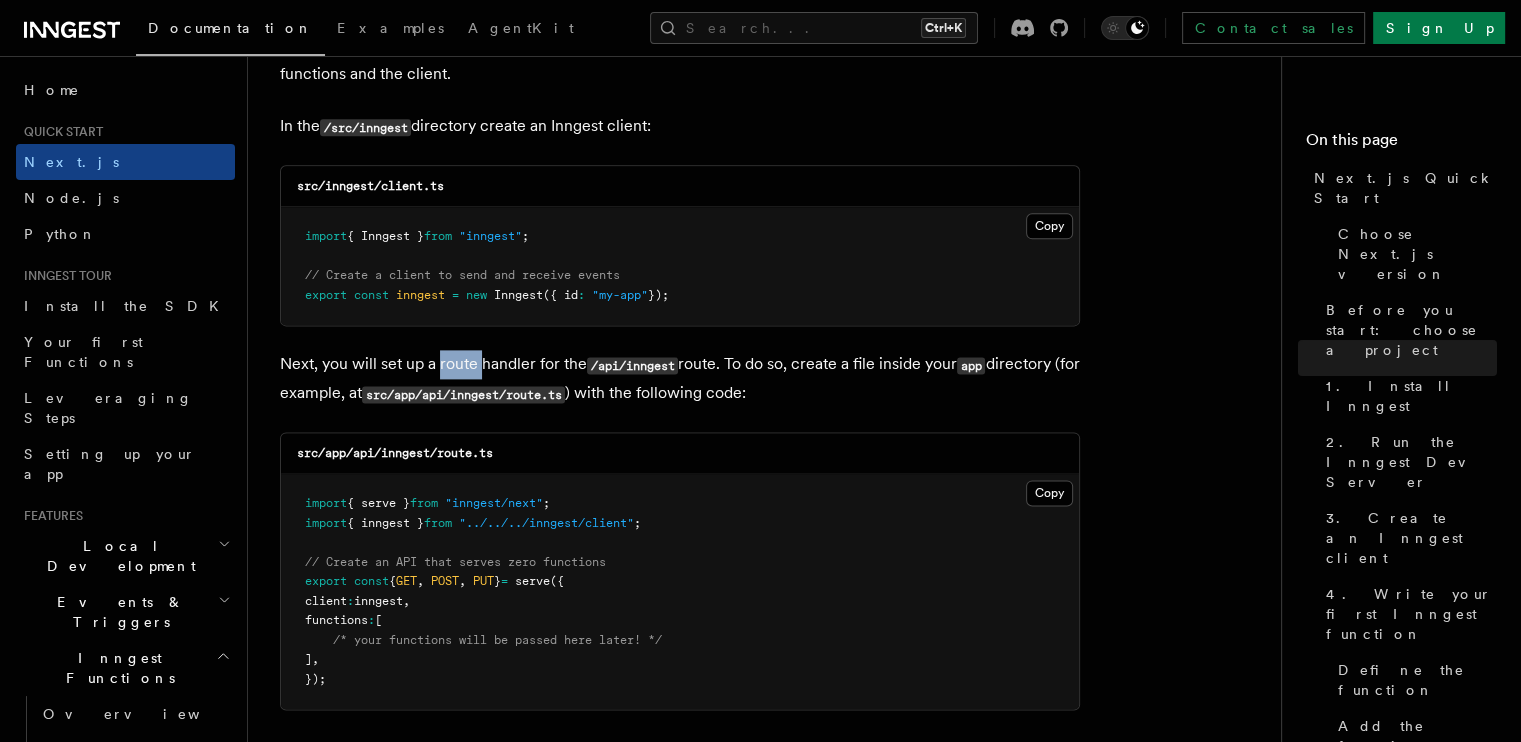 click on "Next, you will set up a route handler for the  /api/inngest  route. To do so, create a file inside your  app  directory (for example, at  src/app/api/inngest/route.ts ) with the following code:" at bounding box center (680, 379) 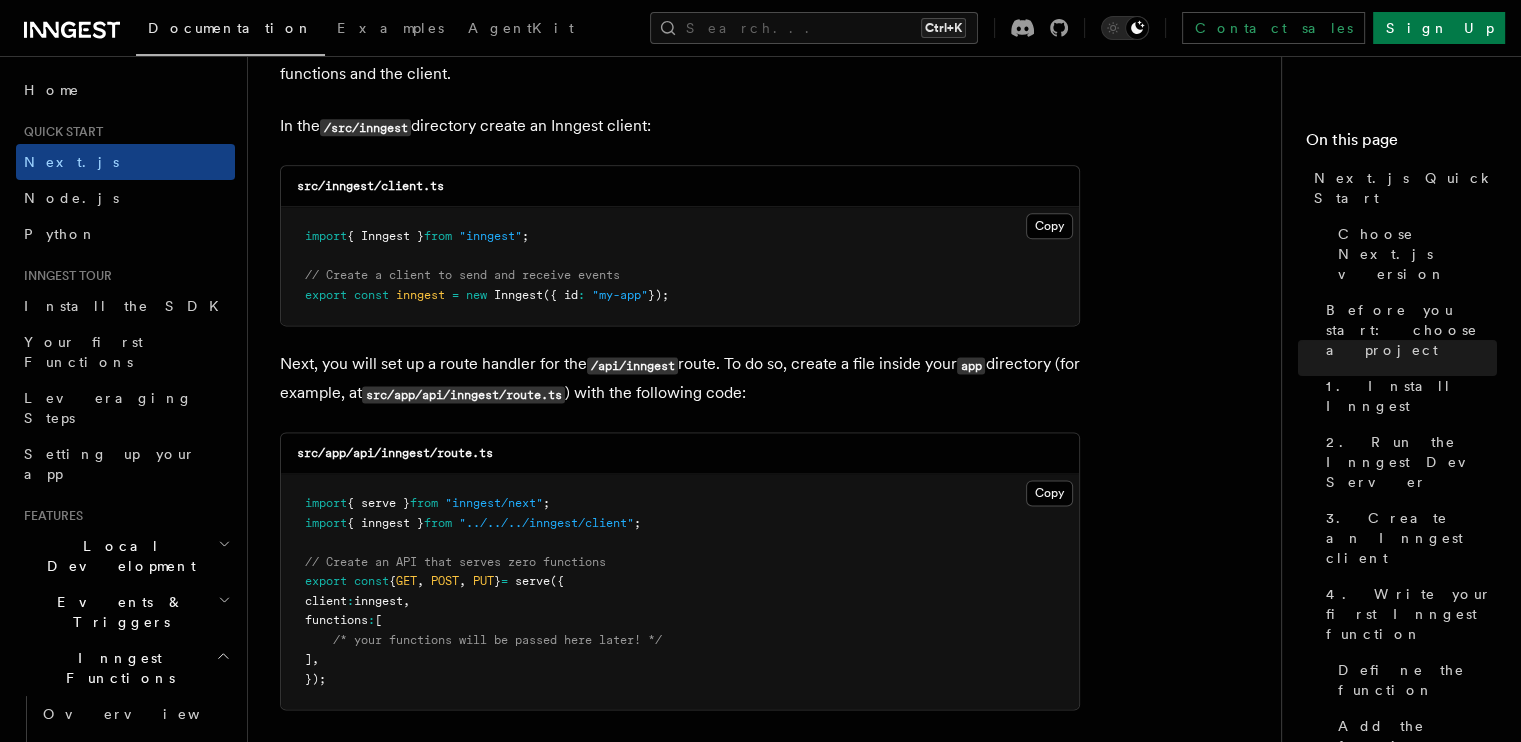 click on "Next, you will set up a route handler for the  /api/inngest  route. To do so, create a file inside your  app  directory (for example, at  src/app/api/inngest/route.ts ) with the following code:" at bounding box center (680, 379) 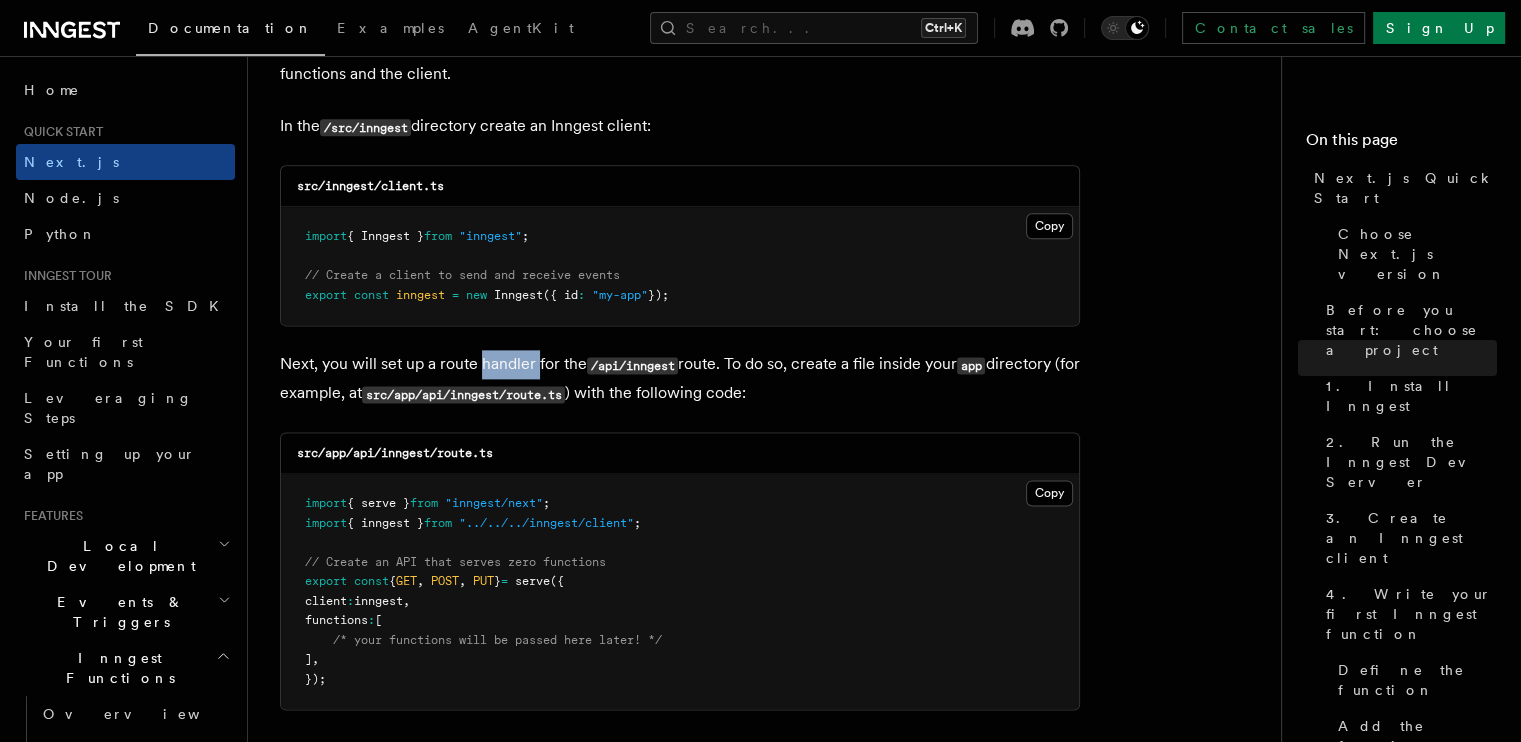 click on "Next, you will set up a route handler for the  /api/inngest  route. To do so, create a file inside your  app  directory (for example, at  src/app/api/inngest/route.ts ) with the following code:" at bounding box center [680, 379] 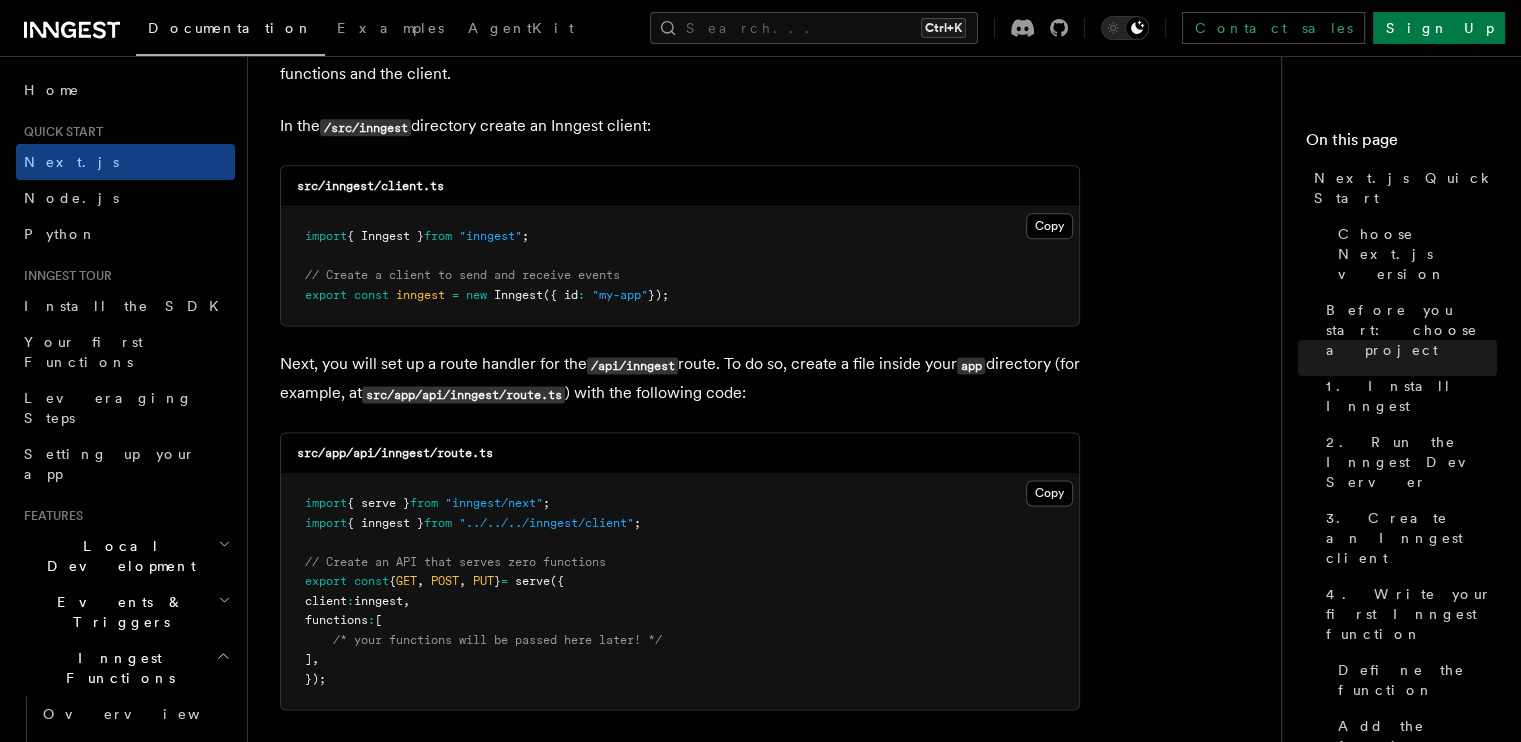 click on "Next, you will set up a route handler for the  /api/inngest  route. To do so, create a file inside your  app  directory (for example, at  src/app/api/inngest/route.ts ) with the following code:" at bounding box center (680, 379) 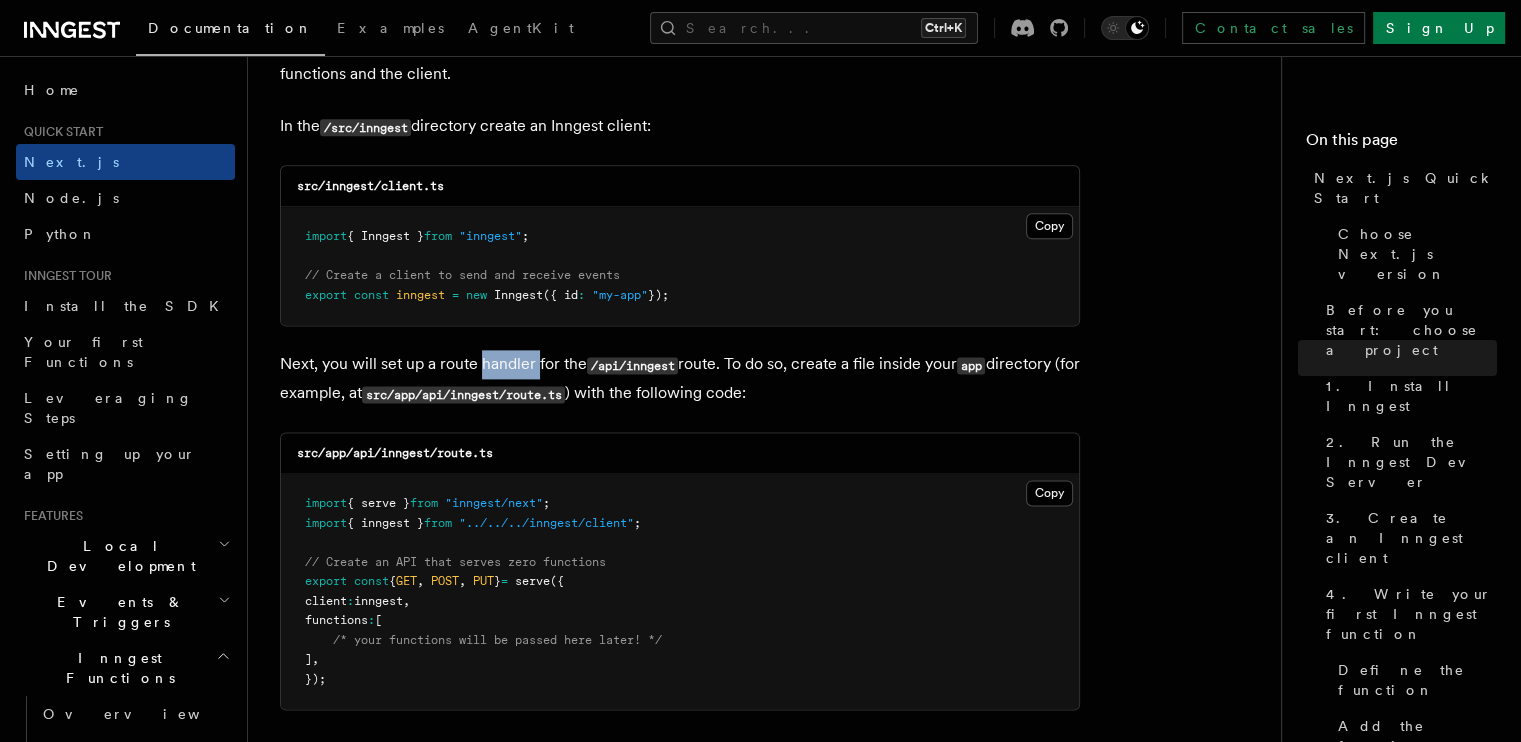 click on "Next, you will set up a route handler for the  /api/inngest  route. To do so, create a file inside your  app  directory (for example, at  src/app/api/inngest/route.ts ) with the following code:" at bounding box center (680, 379) 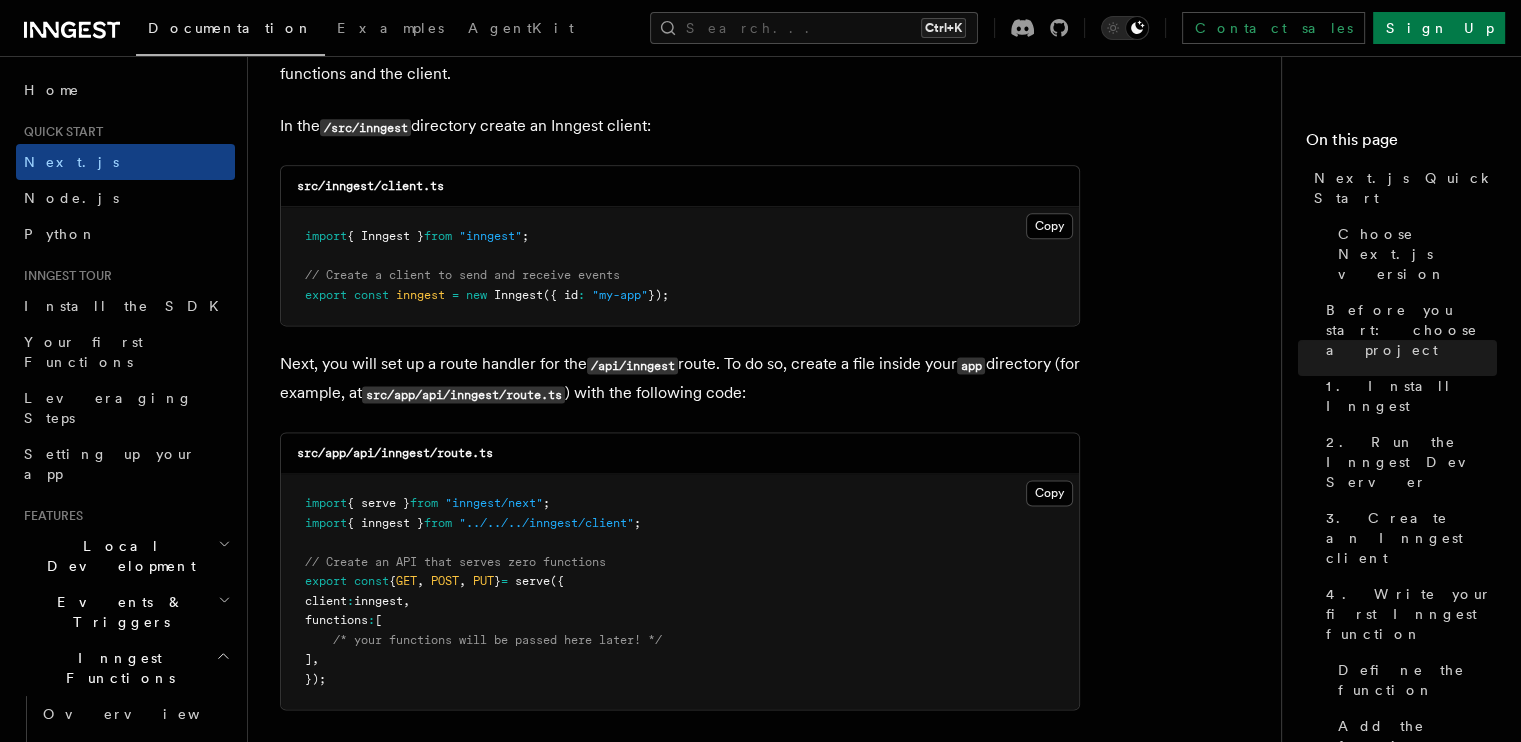 click on "Next, you will set up a route handler for the  /api/inngest  route. To do so, create a file inside your  app  directory (for example, at  src/app/api/inngest/route.ts ) with the following code:" at bounding box center (680, 379) 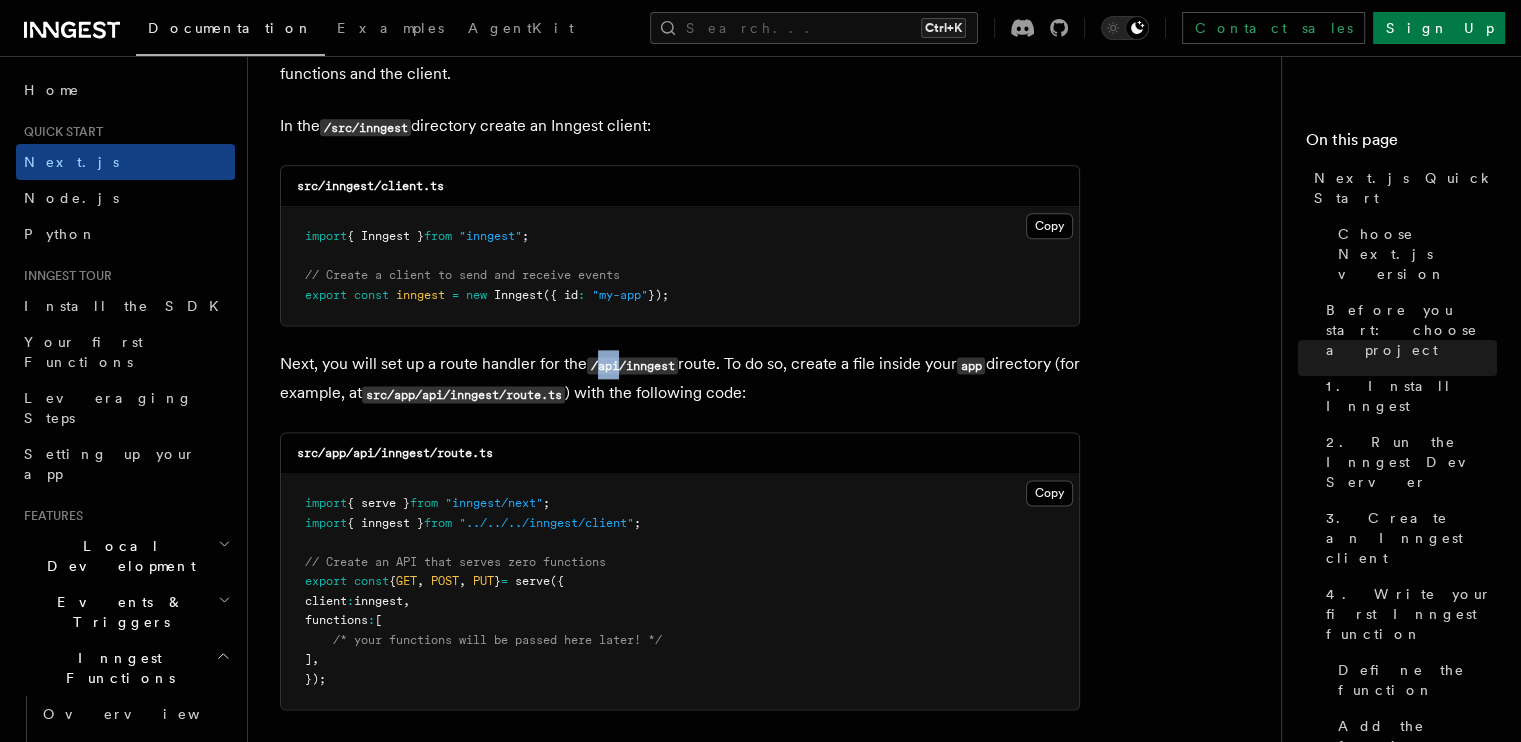 click on "/api/inngest" at bounding box center [632, 365] 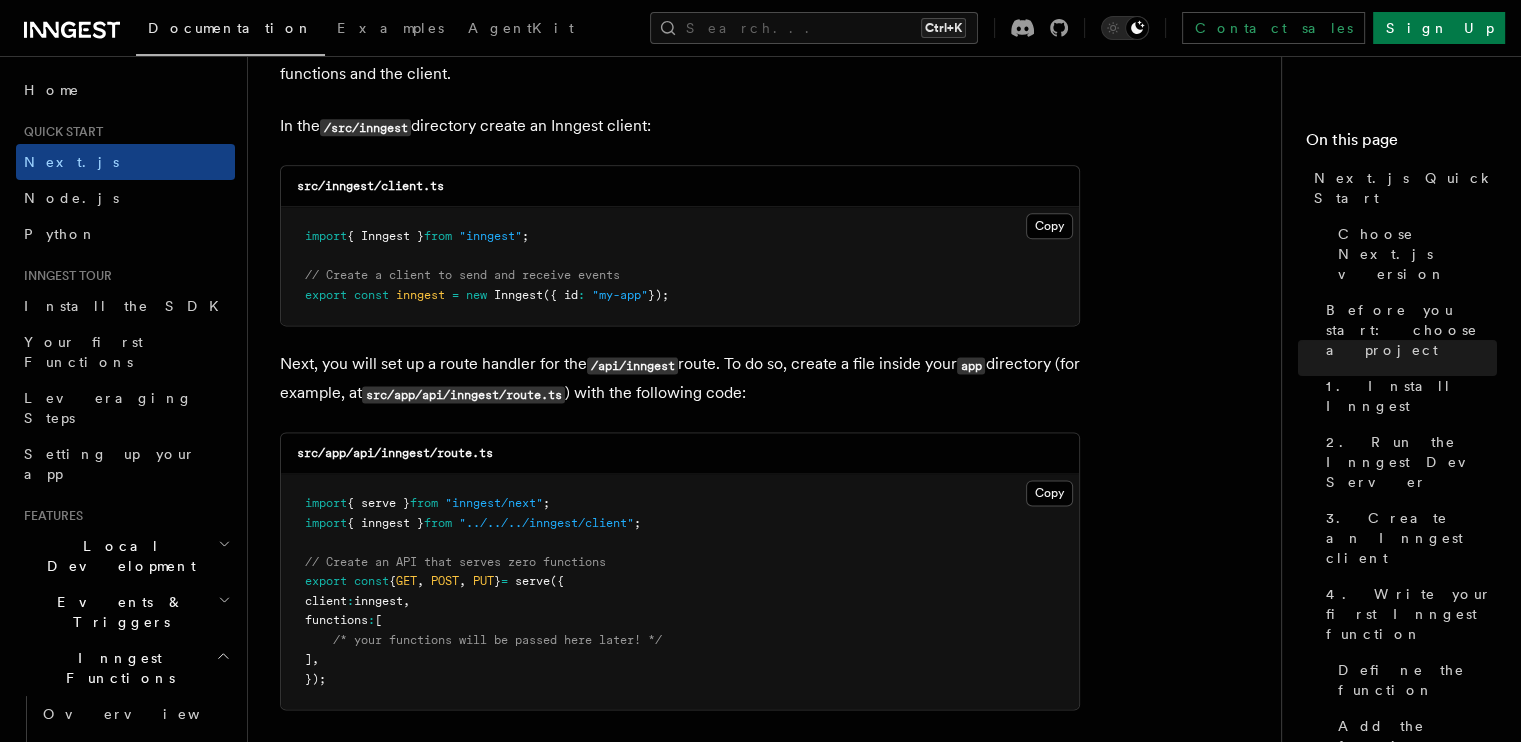 click on "Next, you will set up a route handler for the  /api/inngest  route. To do so, create a file inside your  app  directory (for example, at  src/app/api/inngest/route.ts ) with the following code:" at bounding box center (680, 379) 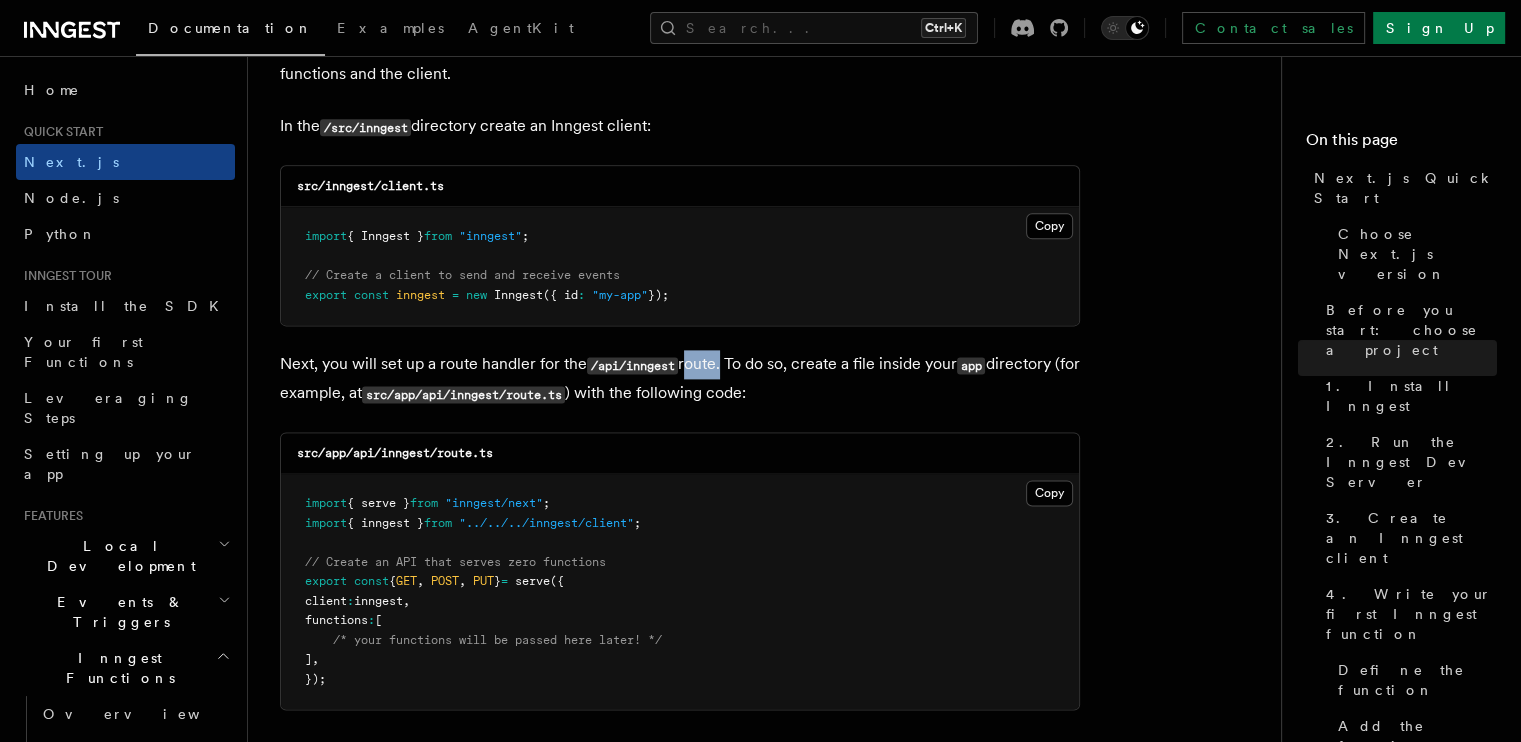 click on "Next, you will set up a route handler for the  /api/inngest  route. To do so, create a file inside your  app  directory (for example, at  src/app/api/inngest/route.ts ) with the following code:" at bounding box center [680, 379] 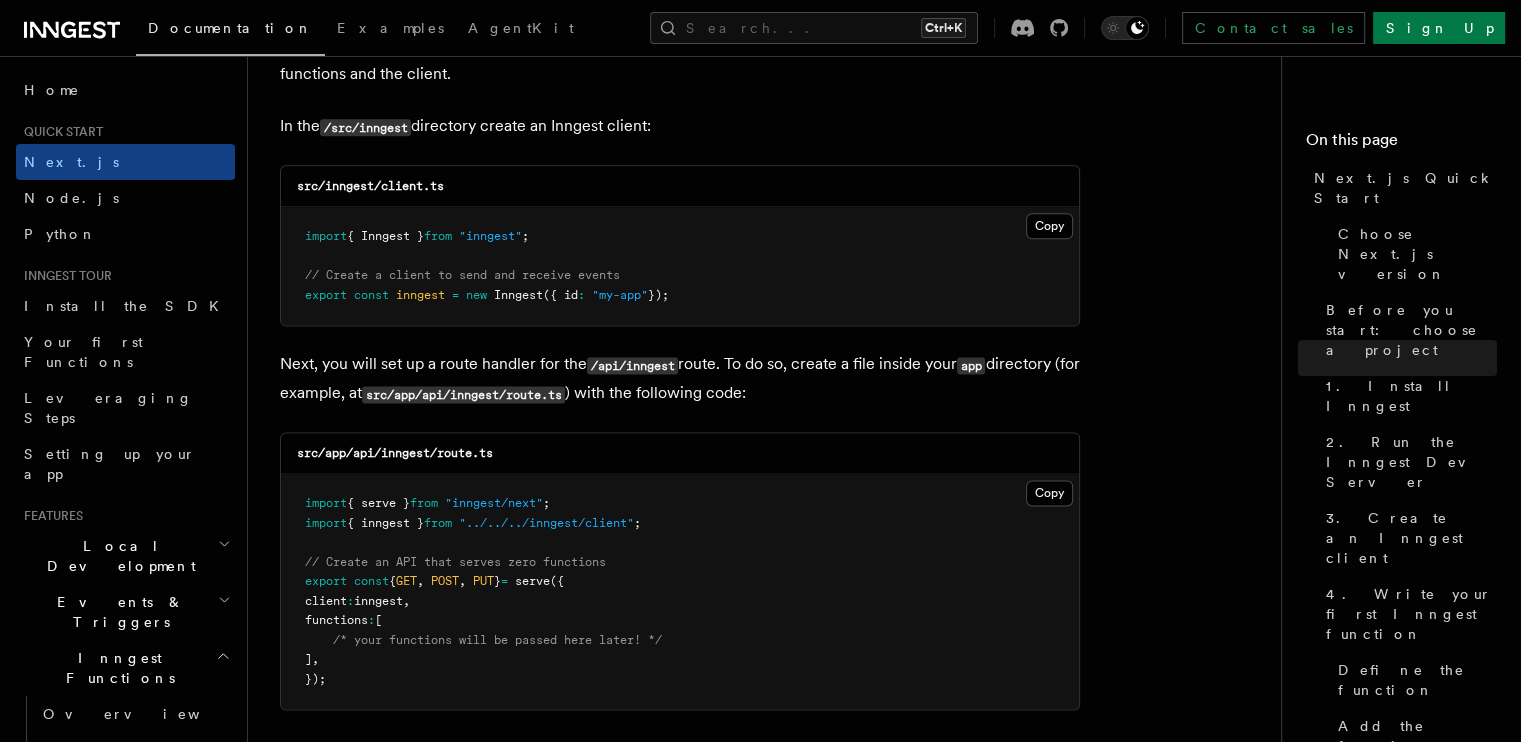 click on "Next, you will set up a route handler for the  /api/inngest  route. To do so, create a file inside your  app  directory (for example, at  src/app/api/inngest/route.ts ) with the following code:" at bounding box center [680, 379] 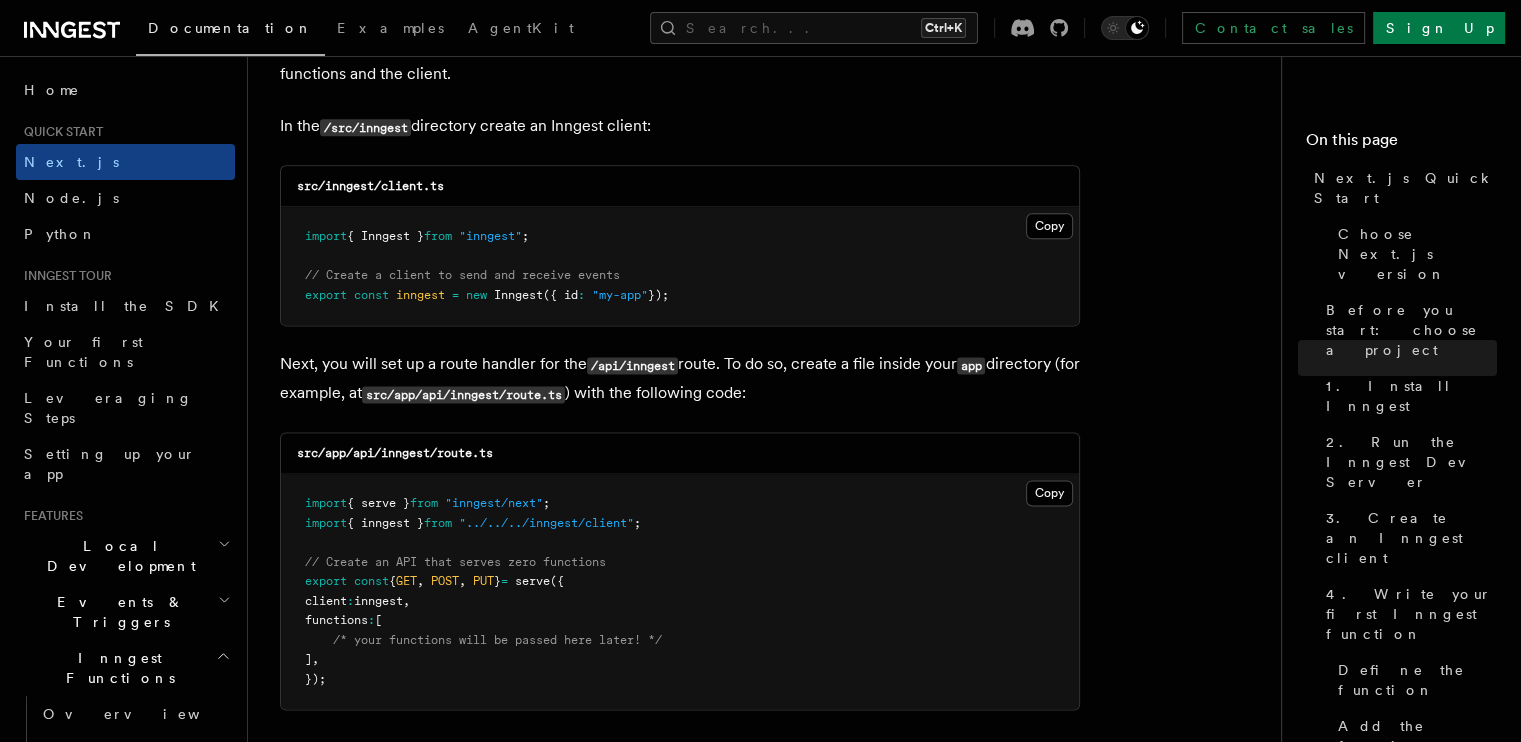 click on "Next, you will set up a route handler for the  /api/inngest  route. To do so, create a file inside your  app  directory (for example, at  src/app/api/inngest/route.ts ) with the following code:" at bounding box center [680, 379] 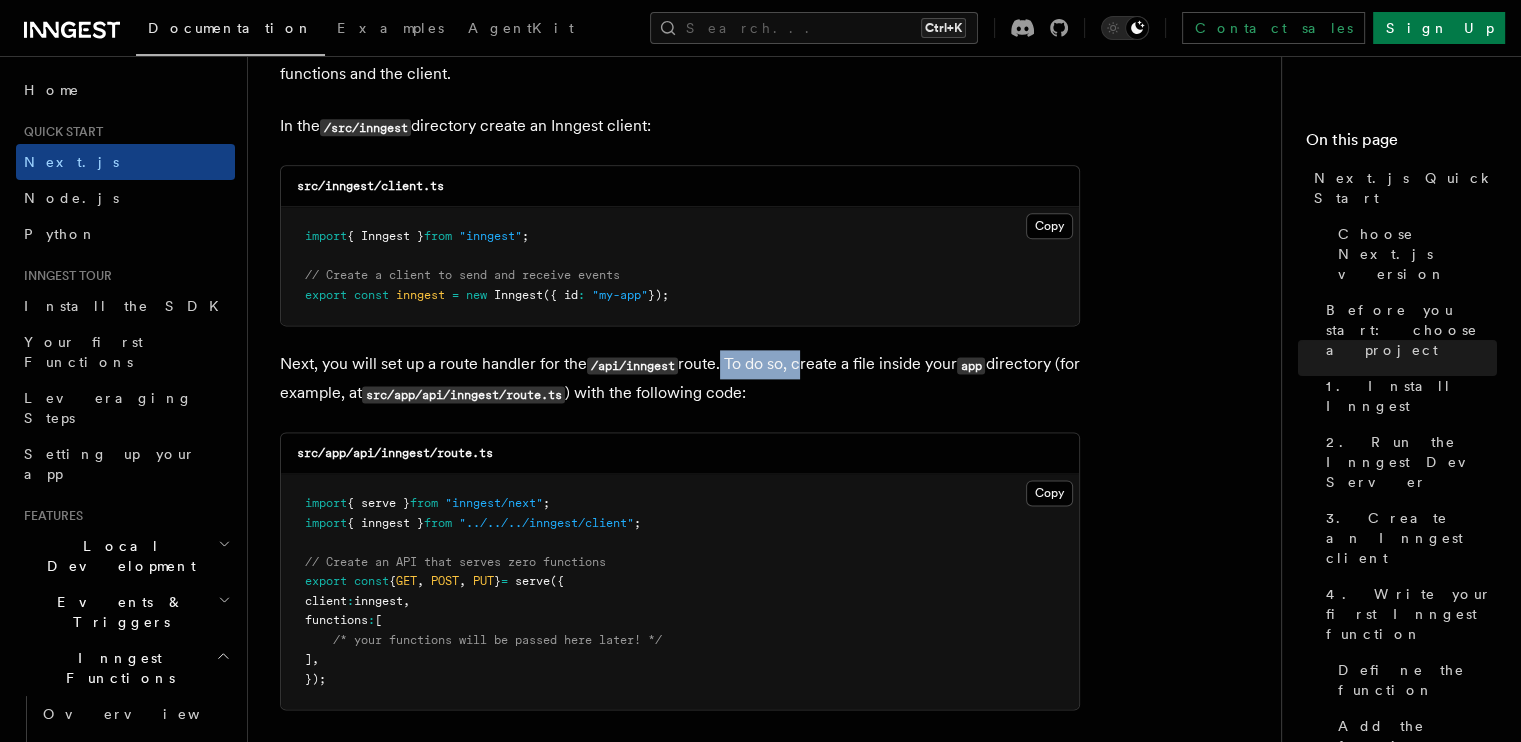 drag, startPoint x: 722, startPoint y: 339, endPoint x: 800, endPoint y: 339, distance: 78 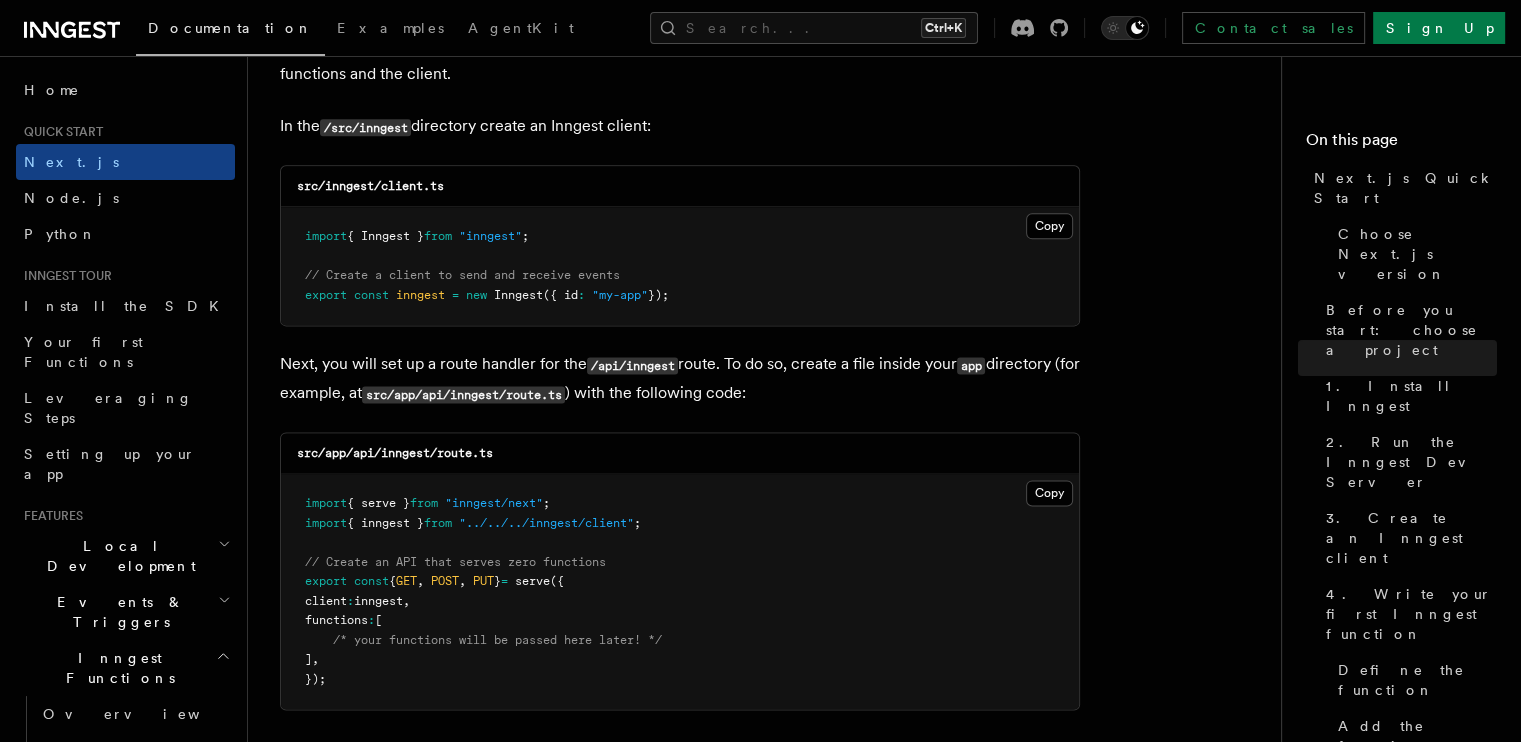 click on "Next, you will set up a route handler for the  /api/inngest  route. To do so, create a file inside your  app  directory (for example, at  src/app/api/inngest/route.ts ) with the following code:" at bounding box center (680, 379) 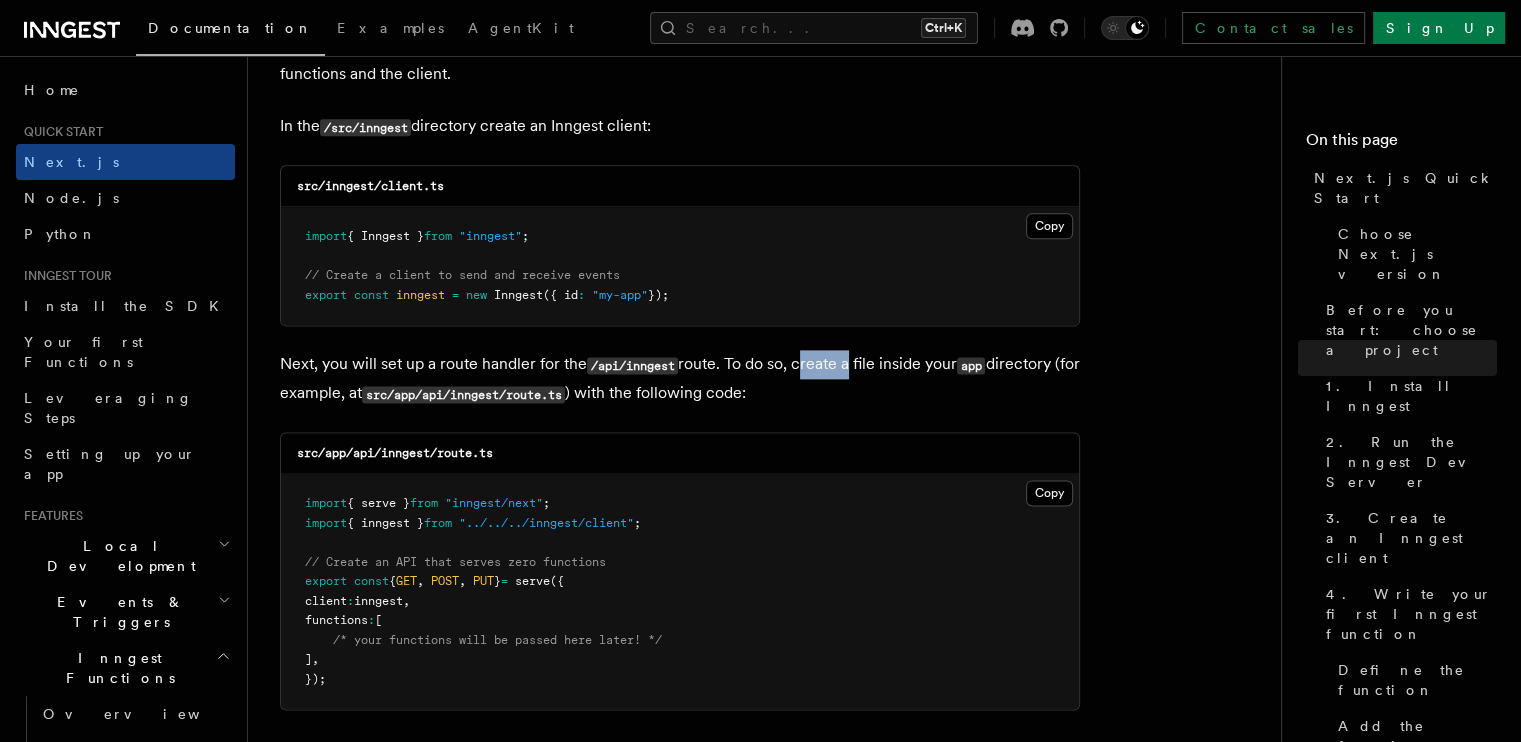 click on "Next, you will set up a route handler for the  /api/inngest  route. To do so, create a file inside your  app  directory (for example, at  src/app/api/inngest/route.ts ) with the following code:" at bounding box center [680, 379] 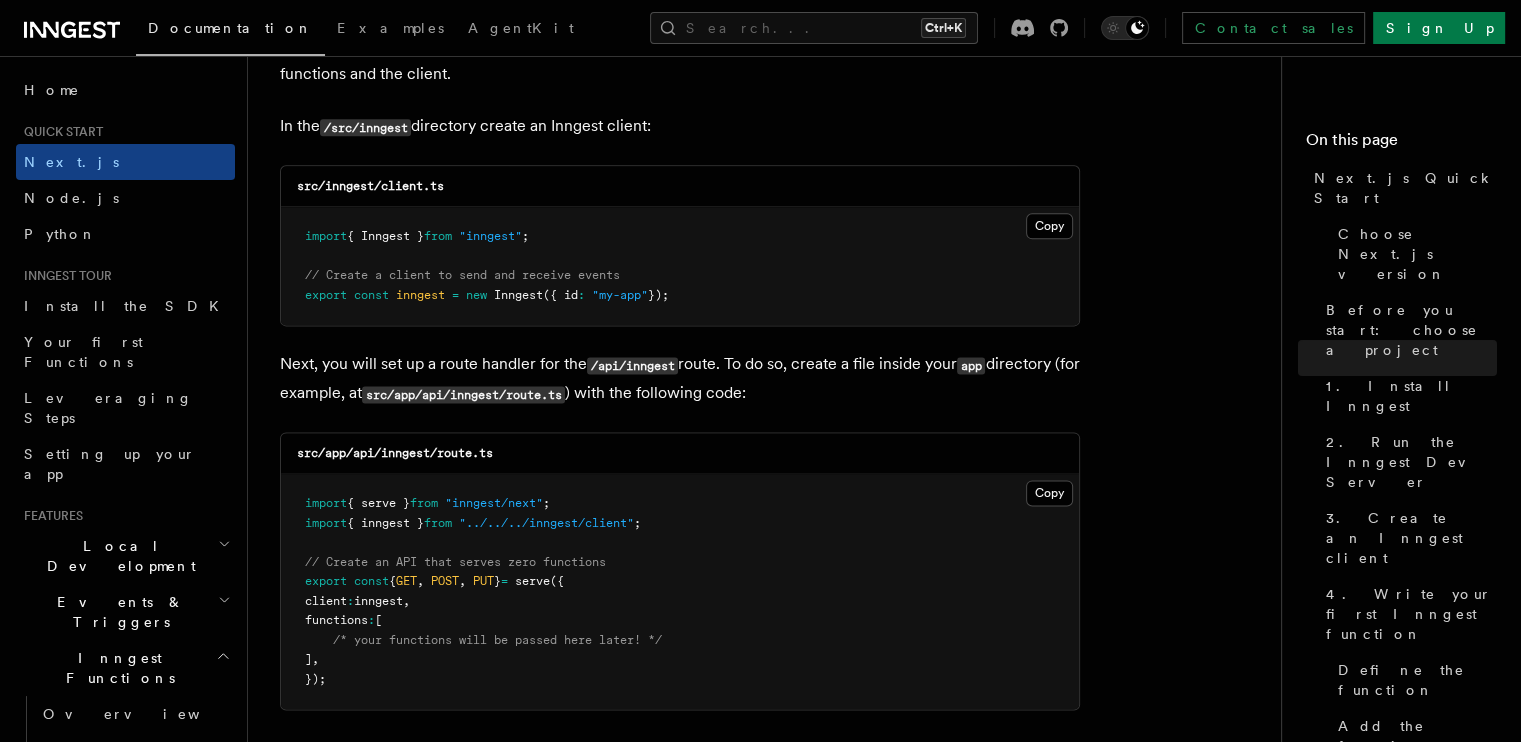click on "Next, you will set up a route handler for the  /api/inngest  route. To do so, create a file inside your  app  directory (for example, at  src/app/api/inngest/route.ts ) with the following code:" at bounding box center [680, 379] 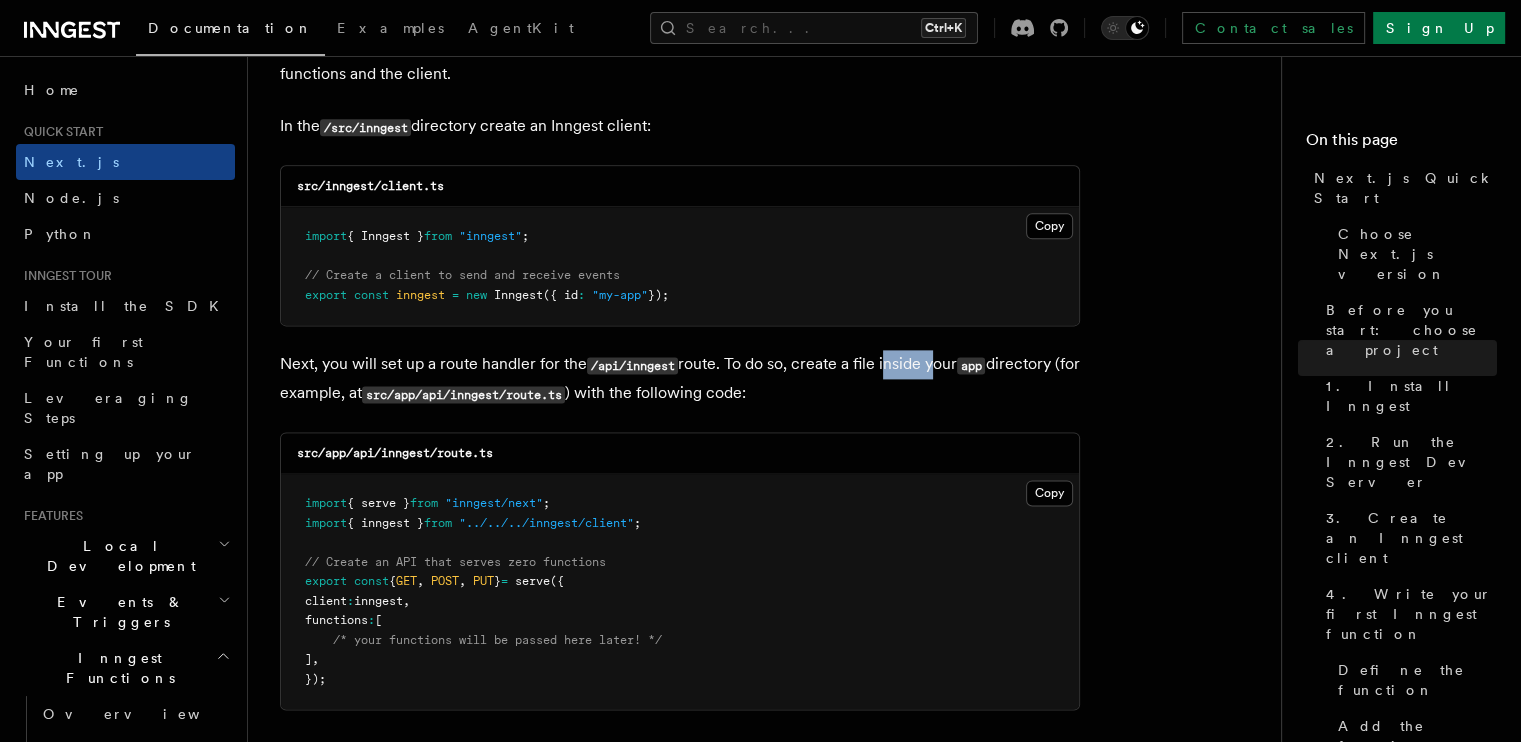 click on "Next, you will set up a route handler for the  /api/inngest  route. To do so, create a file inside your  app  directory (for example, at  src/app/api/inngest/route.ts ) with the following code:" at bounding box center [680, 379] 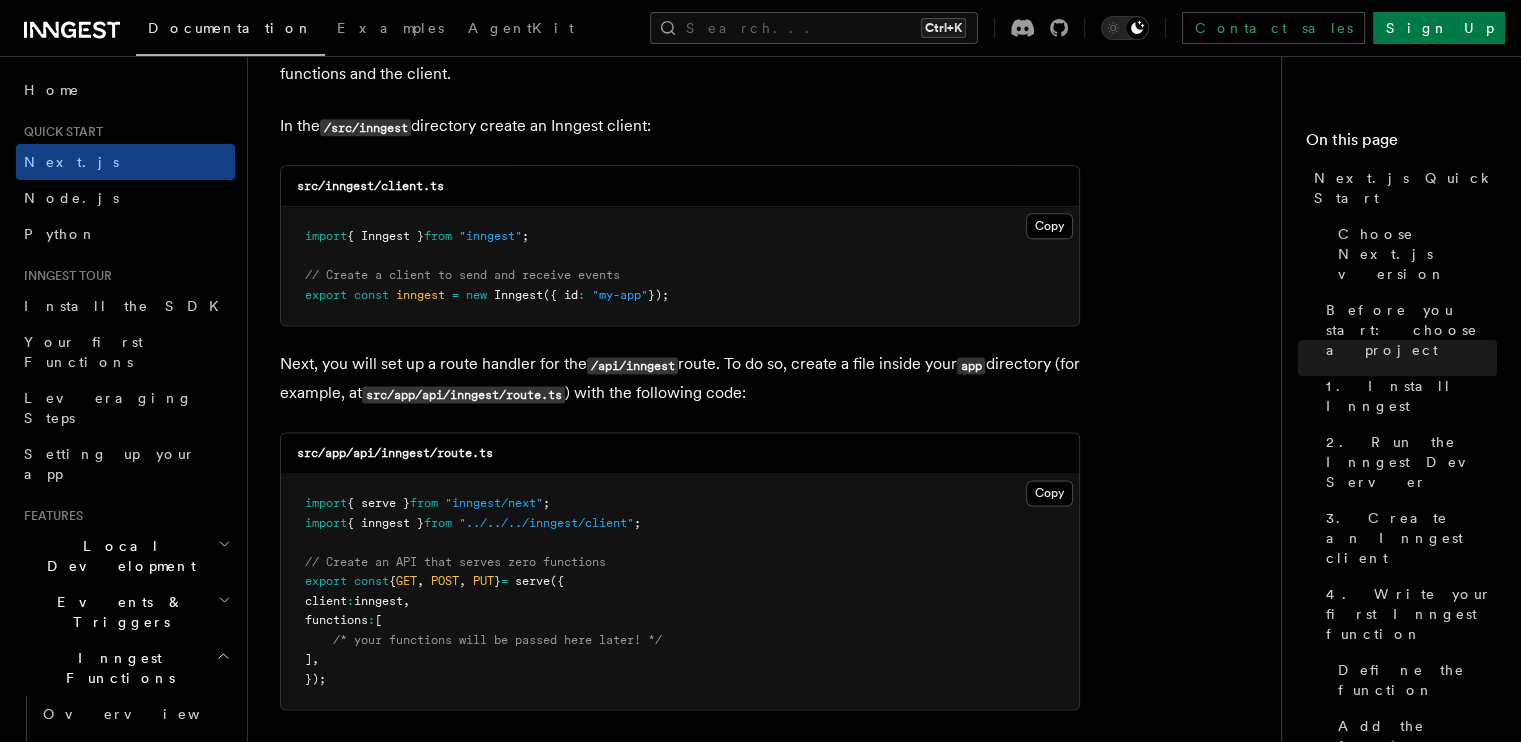 click on "Next, you will set up a route handler for the  /api/inngest  route. To do so, create a file inside your  app  directory (for example, at  src/app/api/inngest/route.ts ) with the following code:" at bounding box center [680, 379] 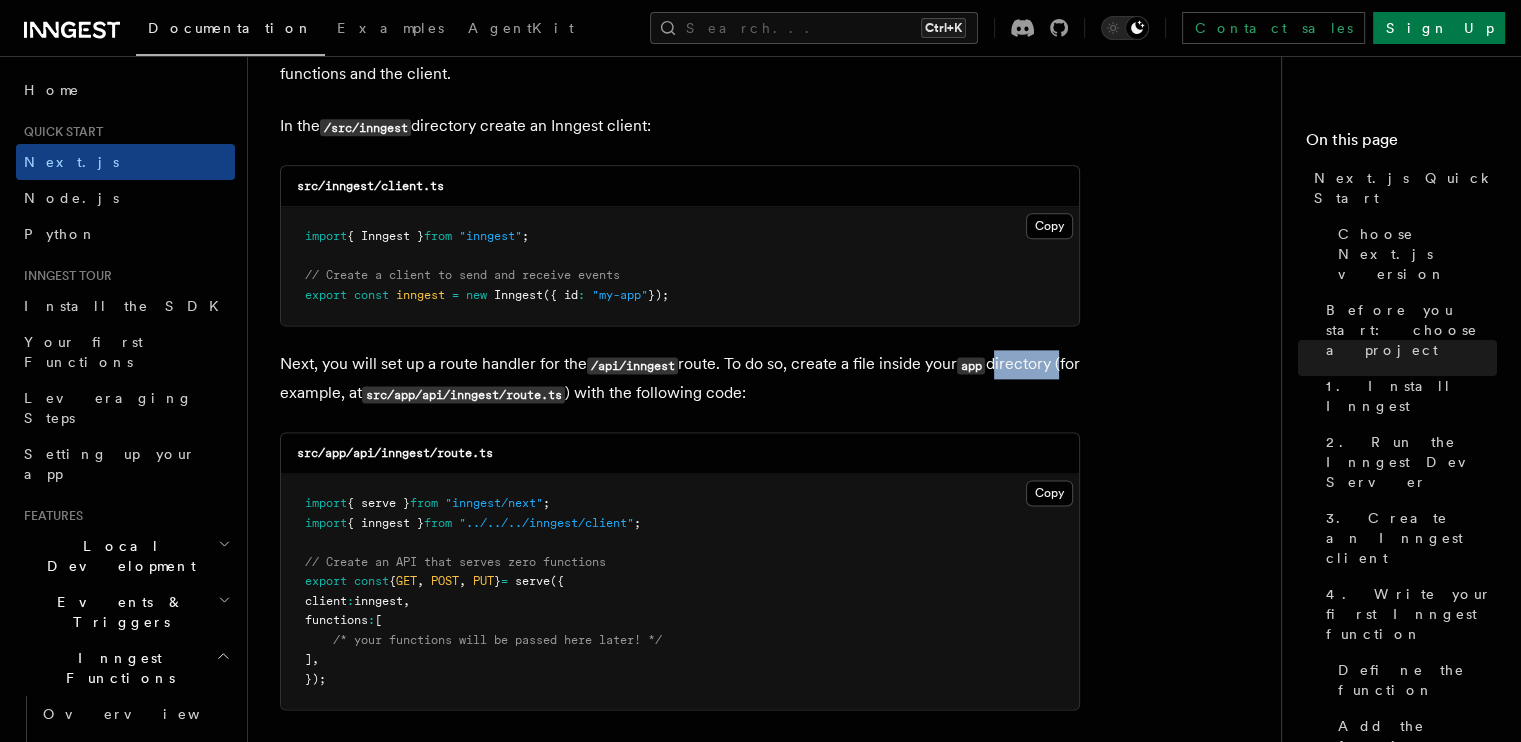 click on "Next, you will set up a route handler for the  /api/inngest  route. To do so, create a file inside your  app  directory (for example, at  src/app/api/inngest/route.ts ) with the following code:" at bounding box center (680, 379) 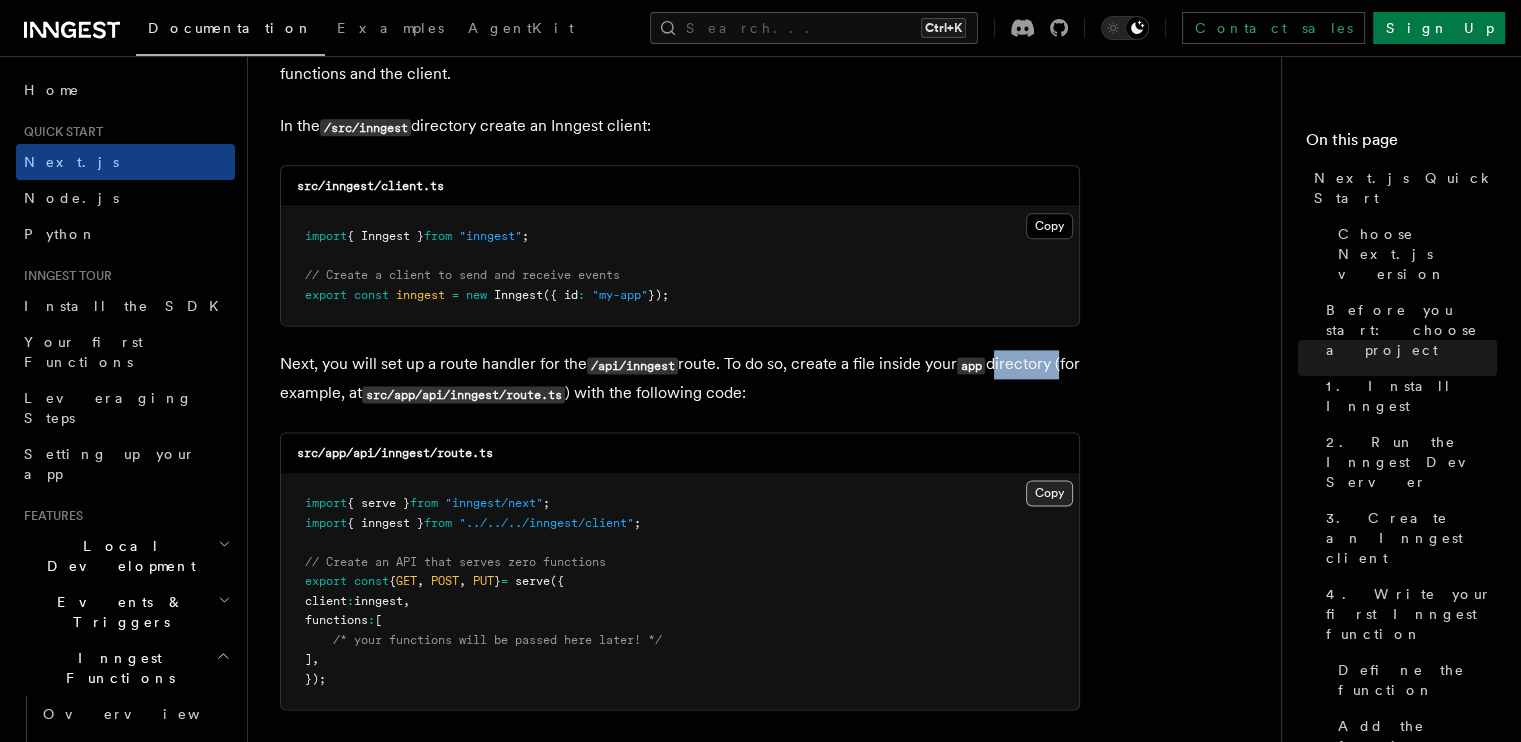 click on "Copy Copied" at bounding box center [1049, 493] 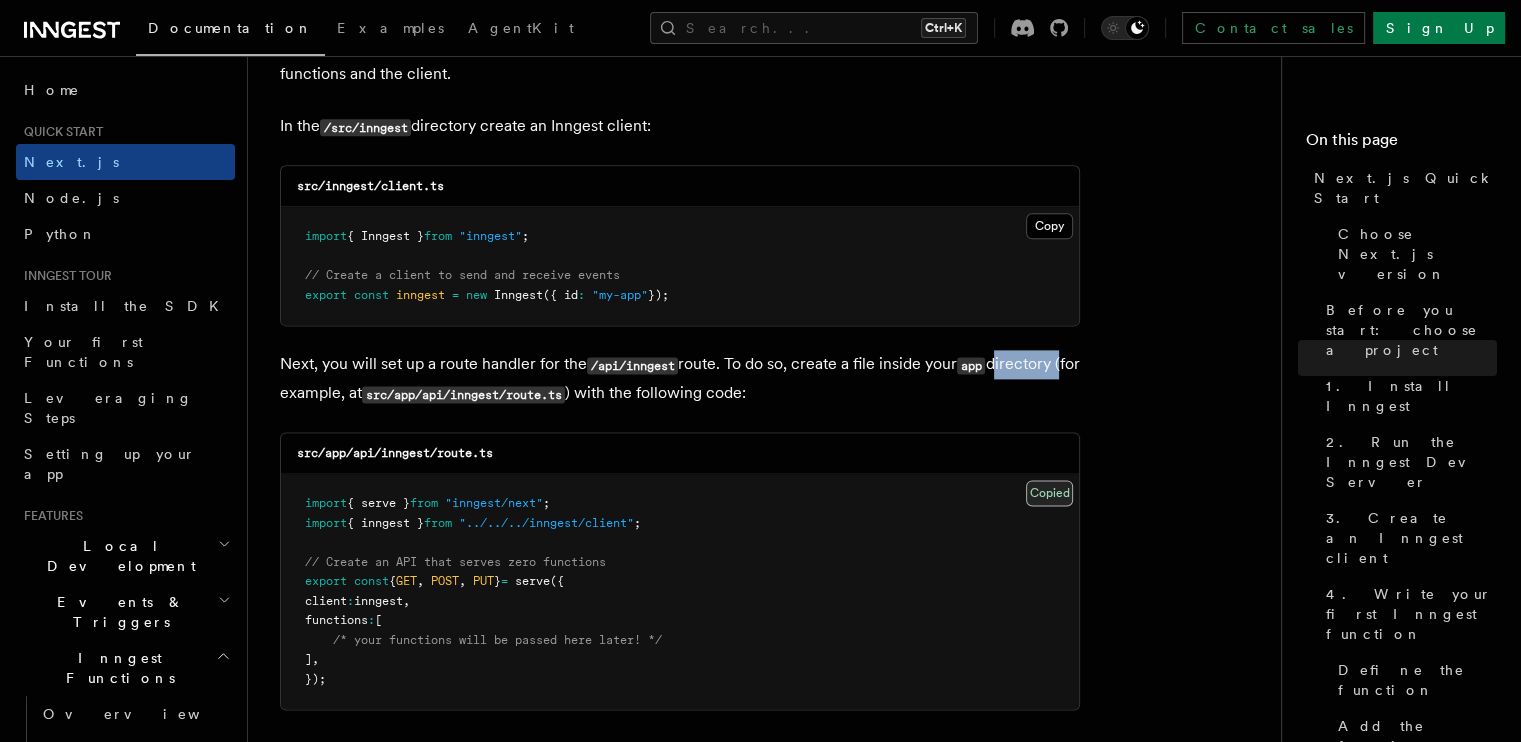 type 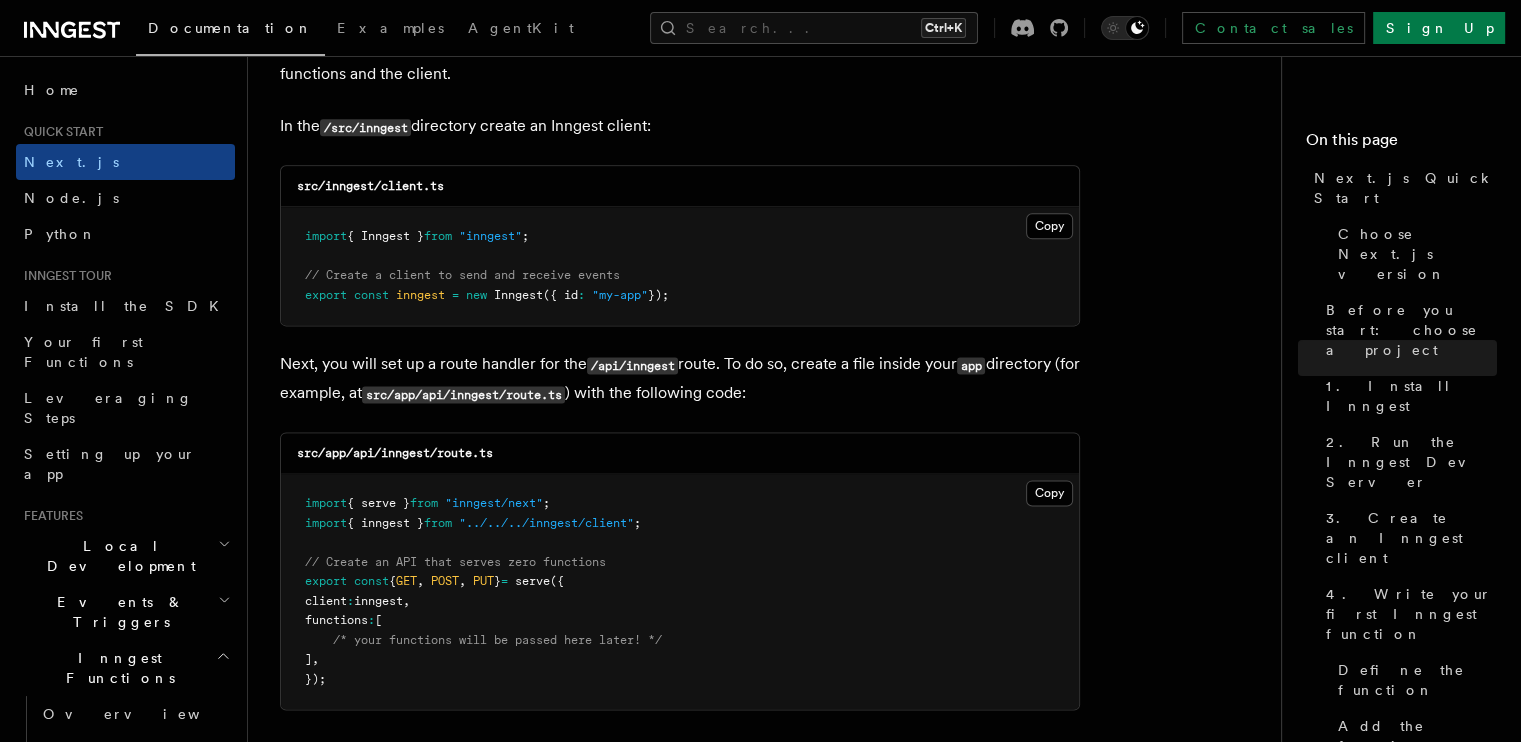 click on "Next, you will set up a route handler for the  /api/inngest  route. To do so, create a file inside your  app  directory (for example, at  src/app/api/inngest/route.ts ) with the following code:" at bounding box center (680, 379) 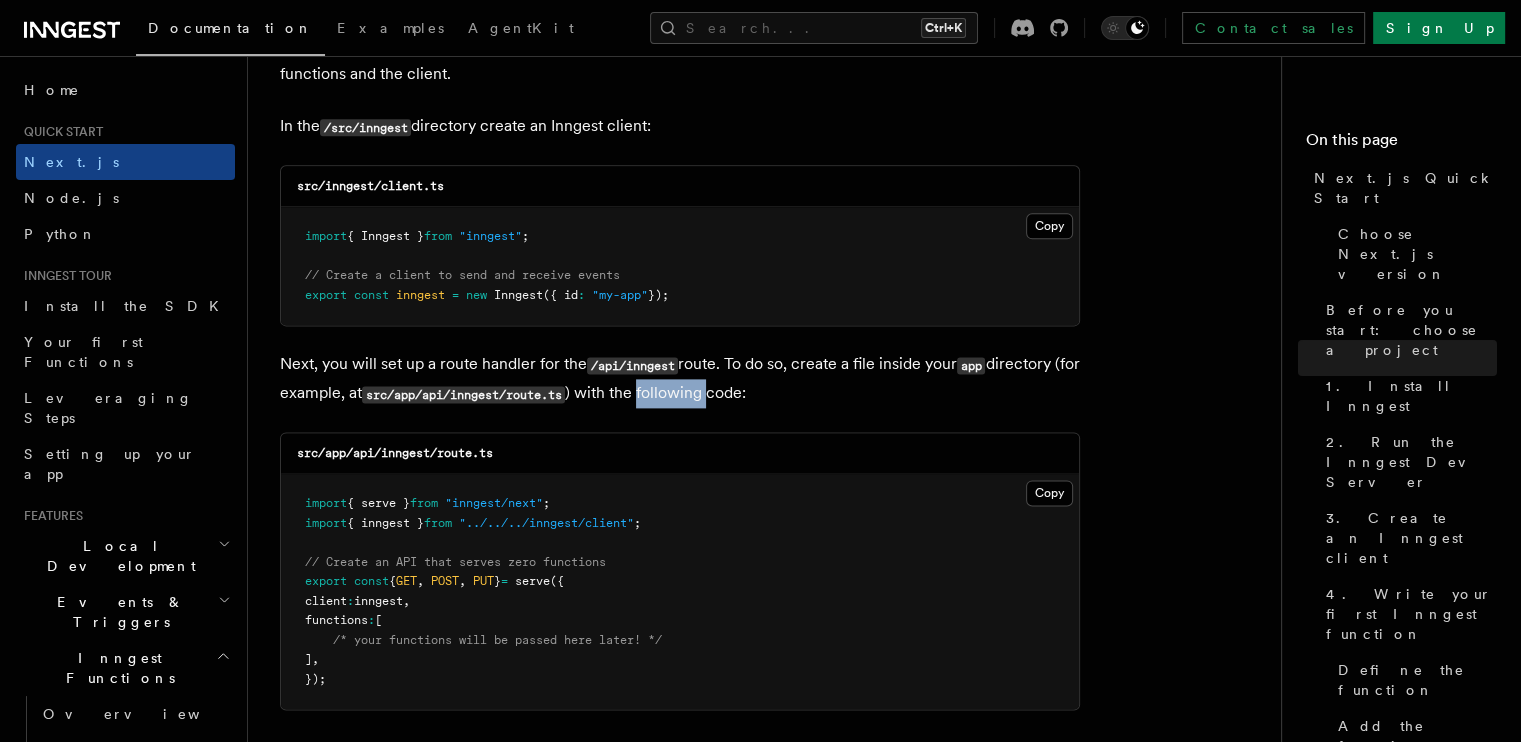click on "Next, you will set up a route handler for the  /api/inngest  route. To do so, create a file inside your  app  directory (for example, at  src/app/api/inngest/route.ts ) with the following code:" at bounding box center [680, 379] 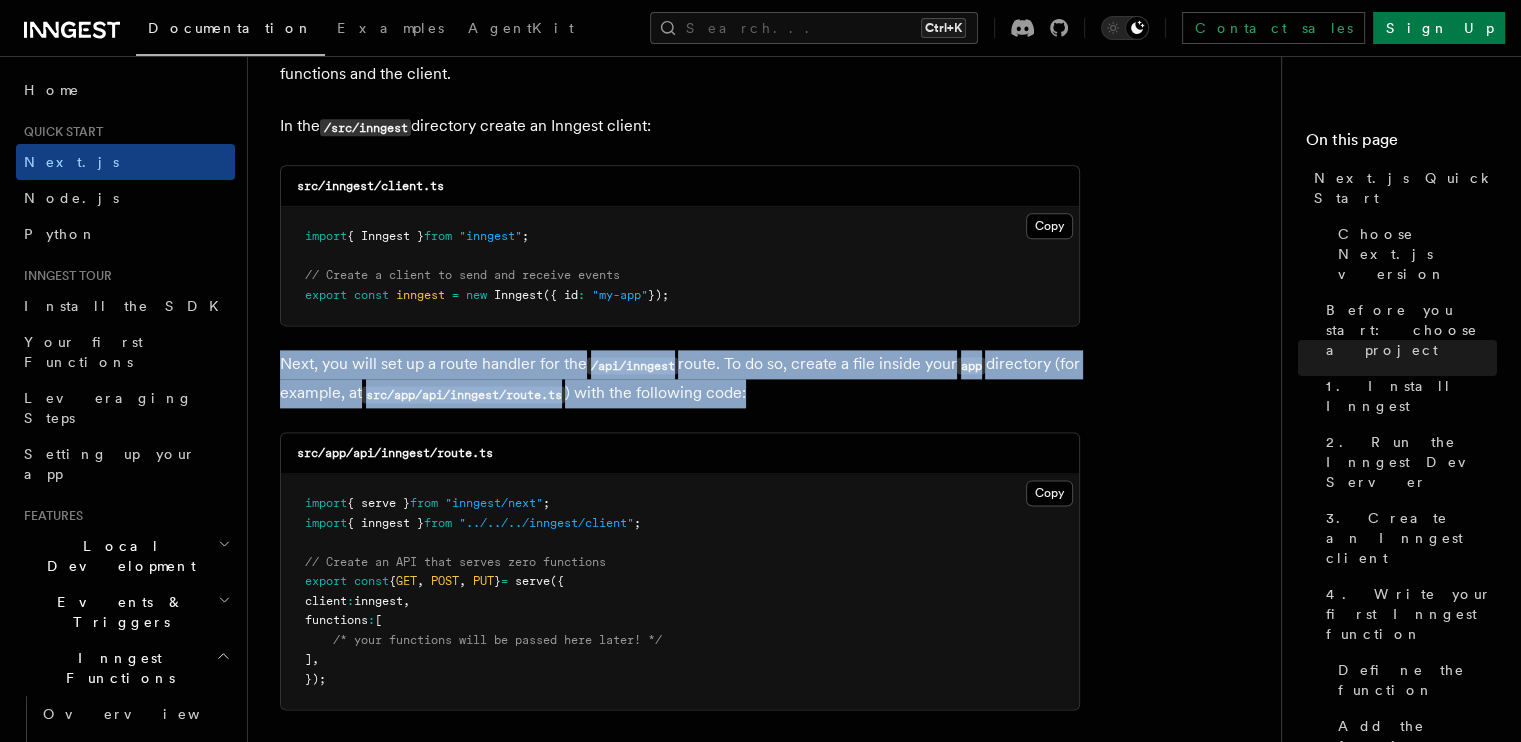 click on "Next, you will set up a route handler for the  /api/inngest  route. To do so, create a file inside your  app  directory (for example, at  src/app/api/inngest/route.ts ) with the following code:" at bounding box center [680, 379] 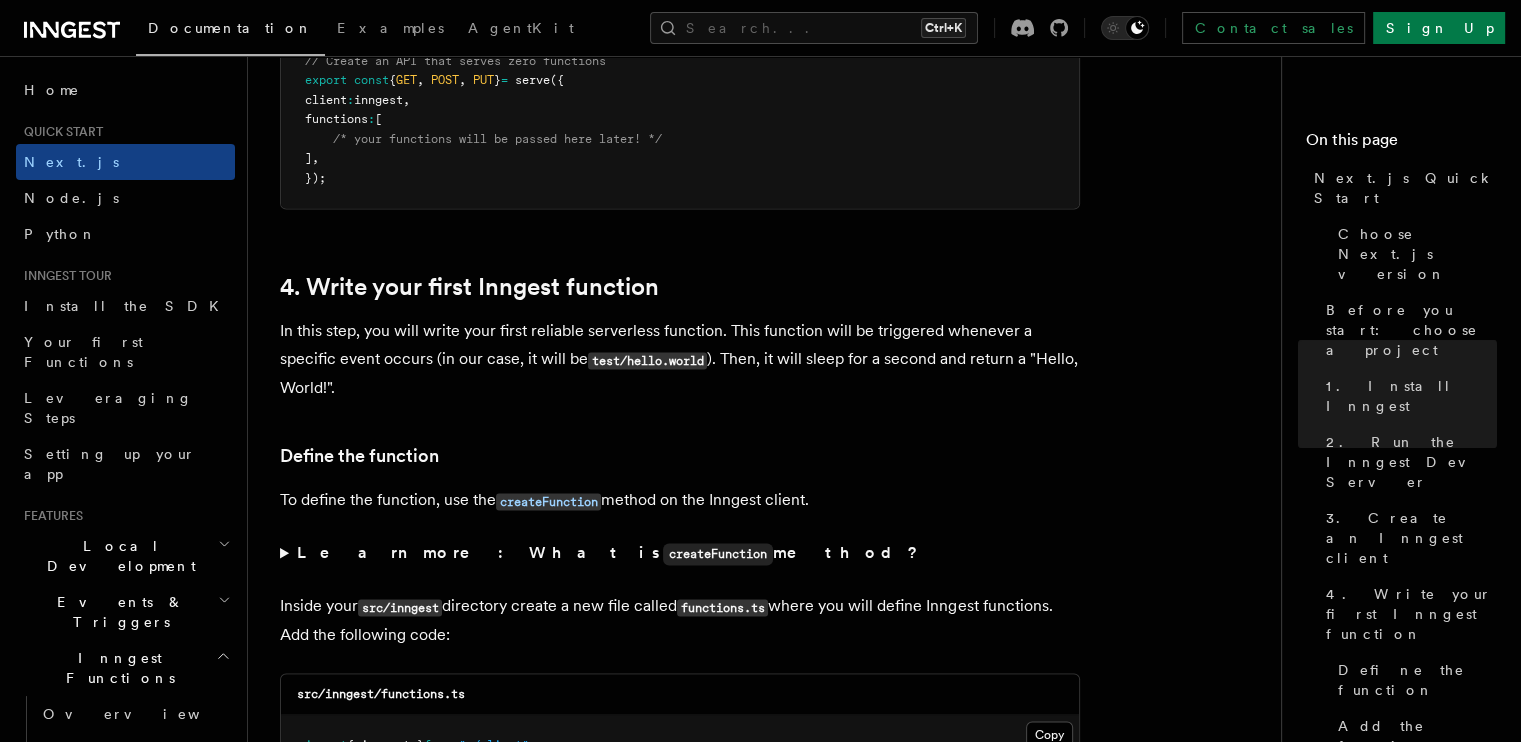 scroll, scrollTop: 3164, scrollLeft: 0, axis: vertical 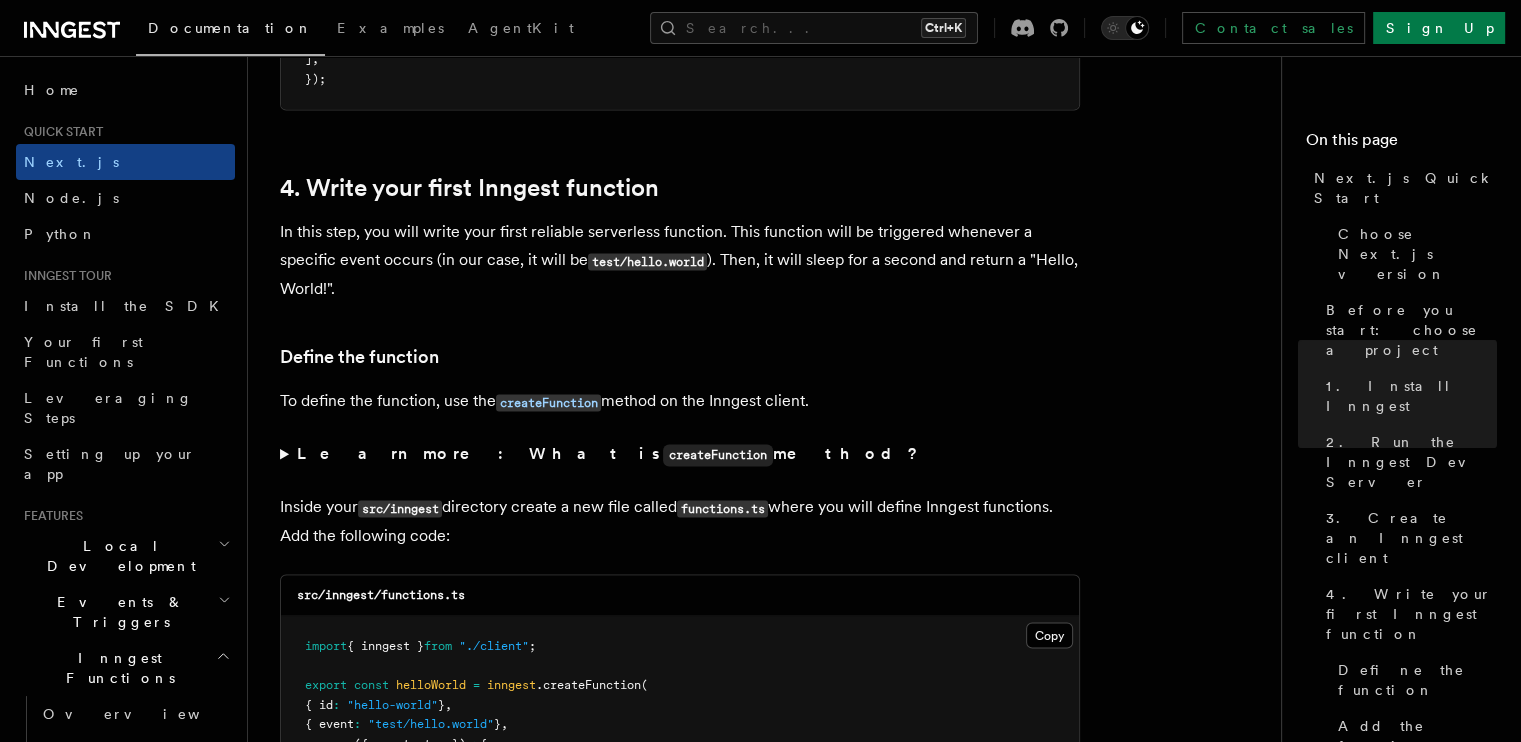 click on "In this step, you will write your first reliable serverless function. This function will be triggered whenever a specific event occurs (in our case, it will be  test/hello.world ). Then, it will sleep for a second and return a "Hello, World!"." at bounding box center [680, 260] 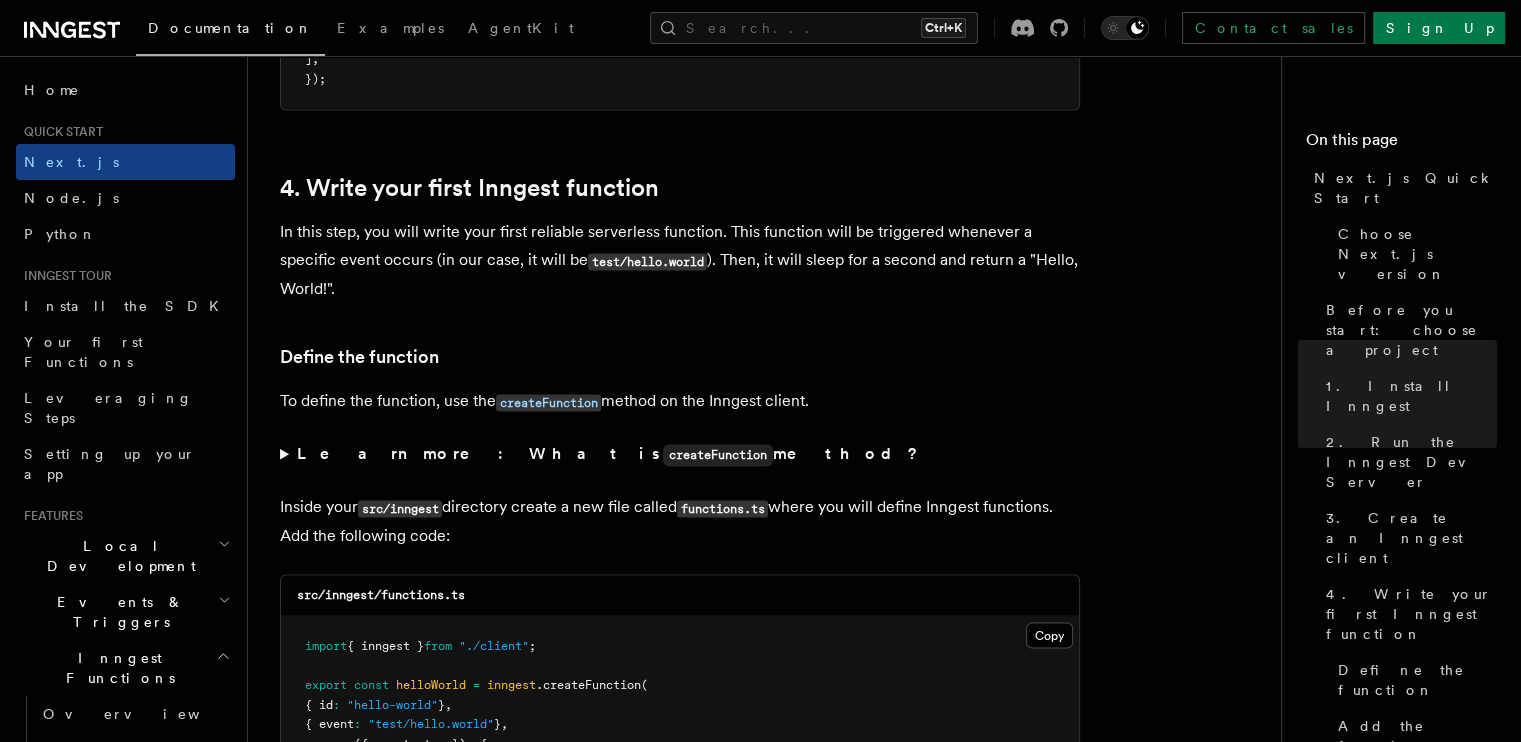 click on "In this step, you will write your first reliable serverless function. This function will be triggered whenever a specific event occurs (in our case, it will be  test/hello.world ). Then, it will sleep for a second and return a "Hello, World!"." at bounding box center (680, 260) 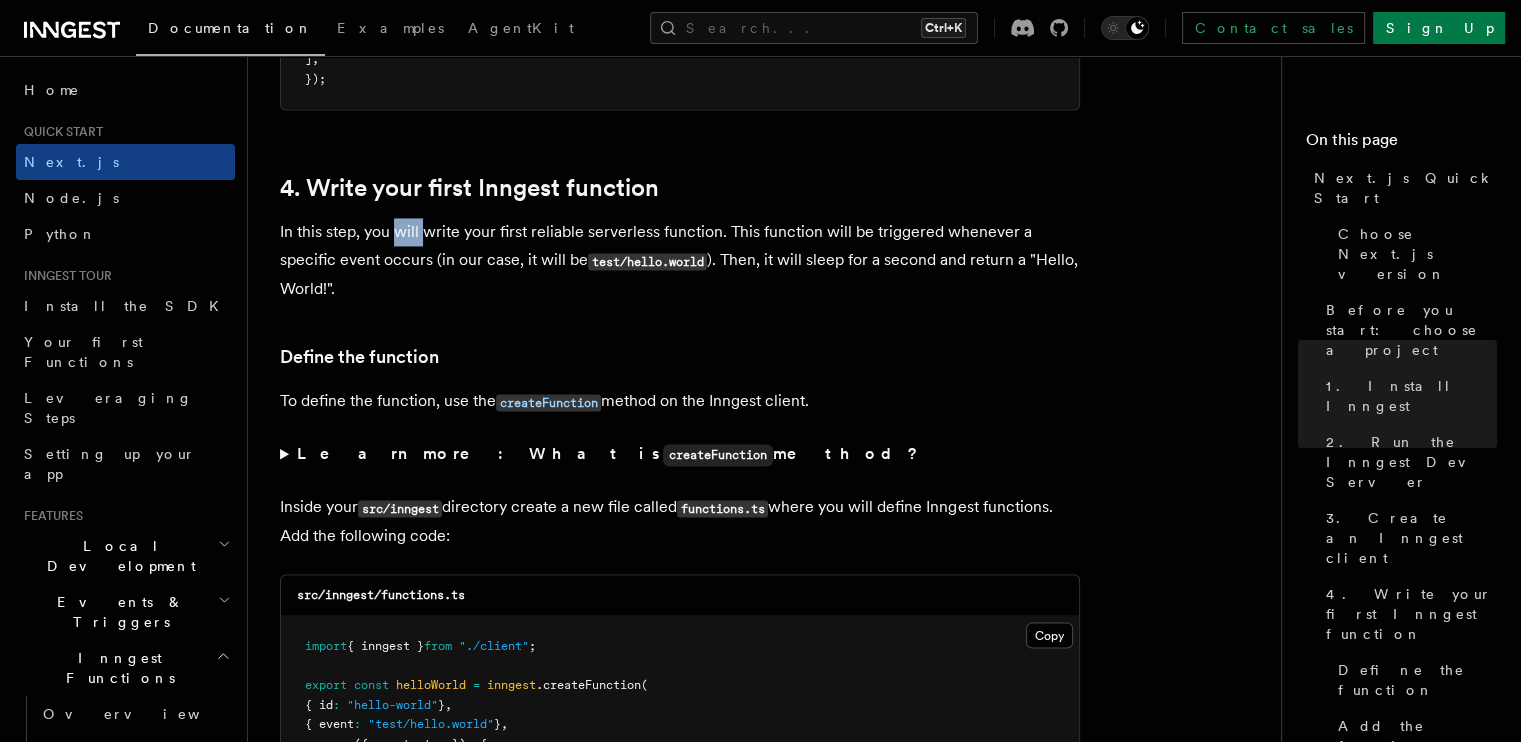 click on "In this step, you will write your first reliable serverless function. This function will be triggered whenever a specific event occurs (in our case, it will be  test/hello.world ). Then, it will sleep for a second and return a "Hello, World!"." at bounding box center (680, 260) 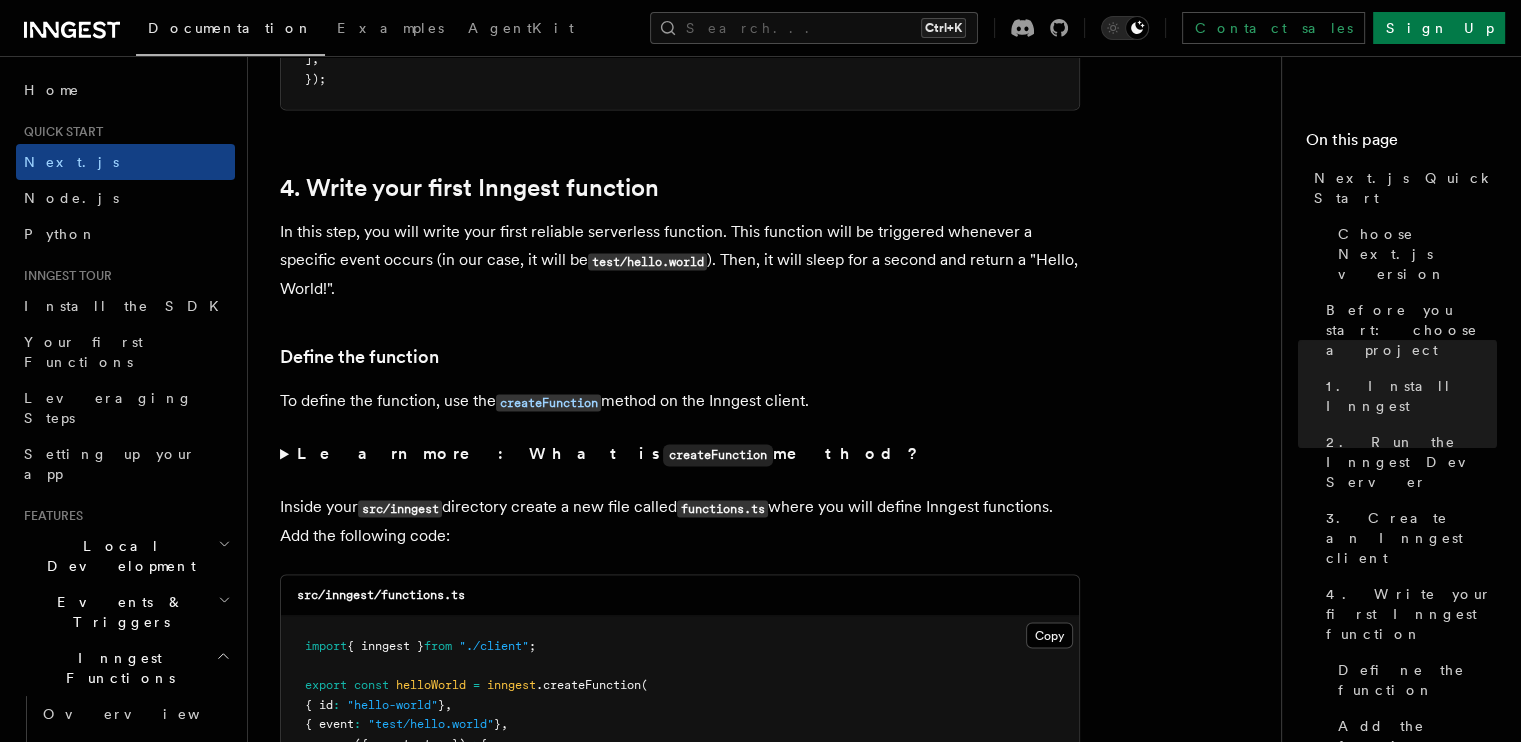 click on "In this step, you will write your first reliable serverless function. This function will be triggered whenever a specific event occurs (in our case, it will be  test/hello.world ). Then, it will sleep for a second and return a "Hello, World!"." at bounding box center (680, 260) 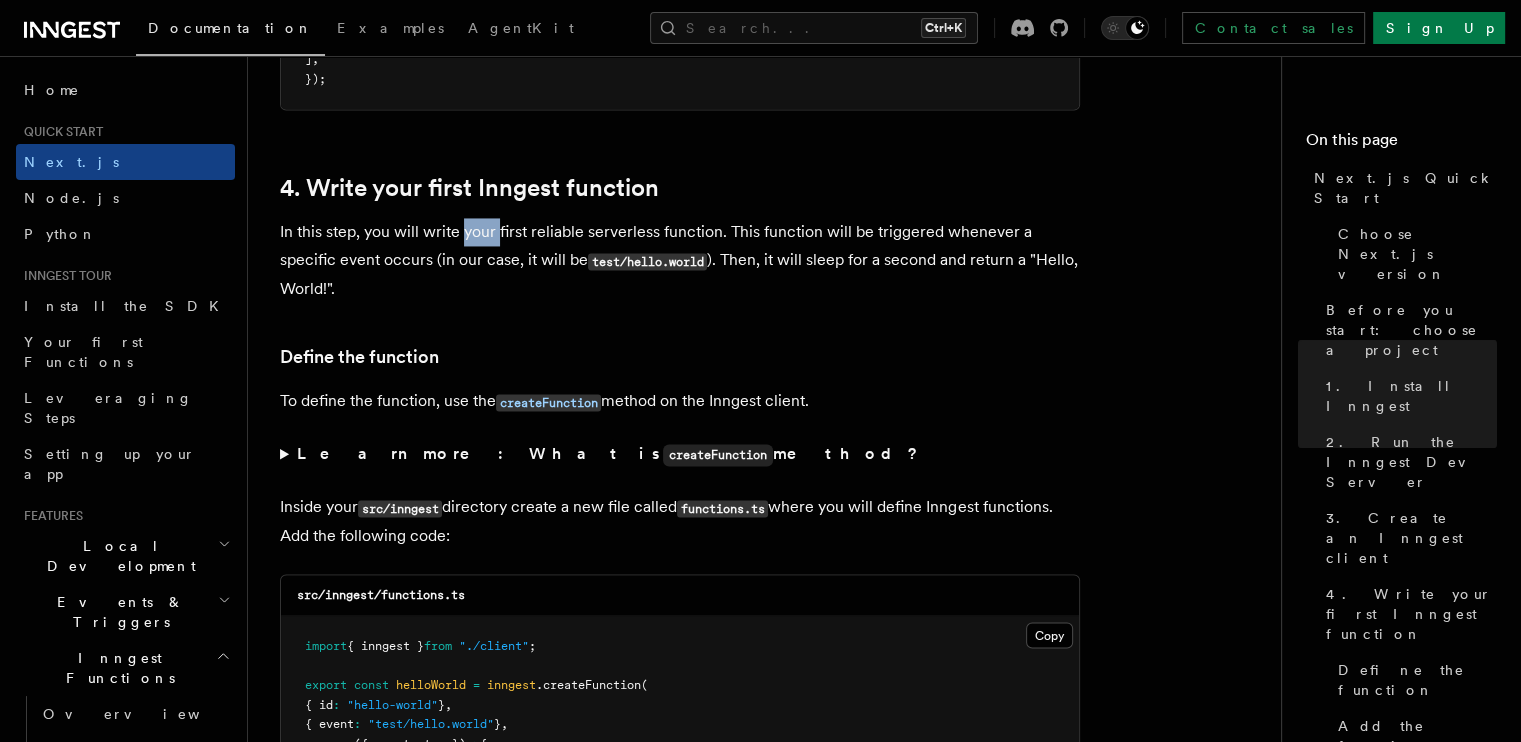 click on "In this step, you will write your first reliable serverless function. This function will be triggered whenever a specific event occurs (in our case, it will be  test/hello.world ). Then, it will sleep for a second and return a "Hello, World!"." at bounding box center [680, 260] 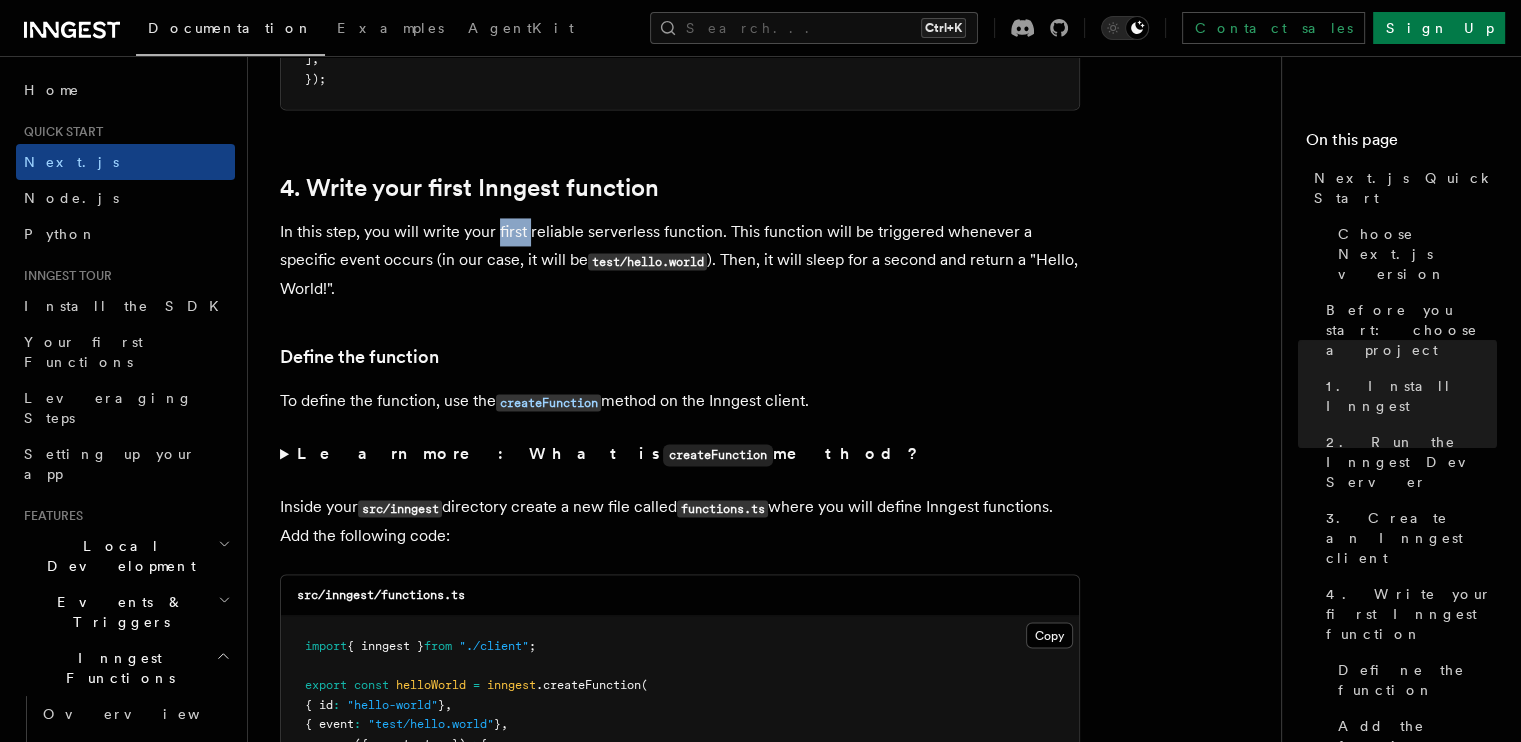 click on "In this step, you will write your first reliable serverless function. This function will be triggered whenever a specific event occurs (in our case, it will be  test/hello.world ). Then, it will sleep for a second and return a "Hello, World!"." at bounding box center [680, 260] 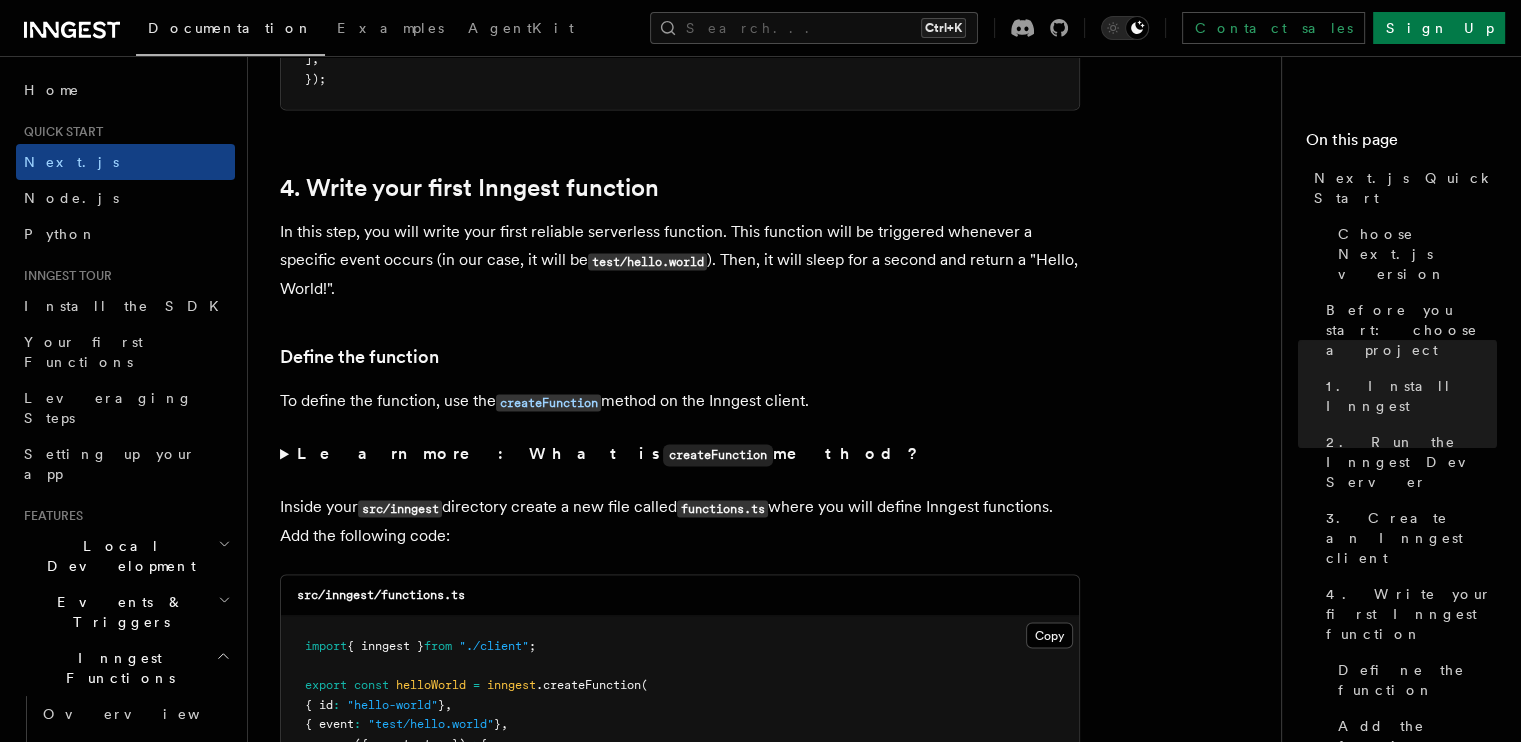 click on "In this step, you will write your first reliable serverless function. This function will be triggered whenever a specific event occurs (in our case, it will be  test/hello.world ). Then, it will sleep for a second and return a "Hello, World!"." at bounding box center (680, 260) 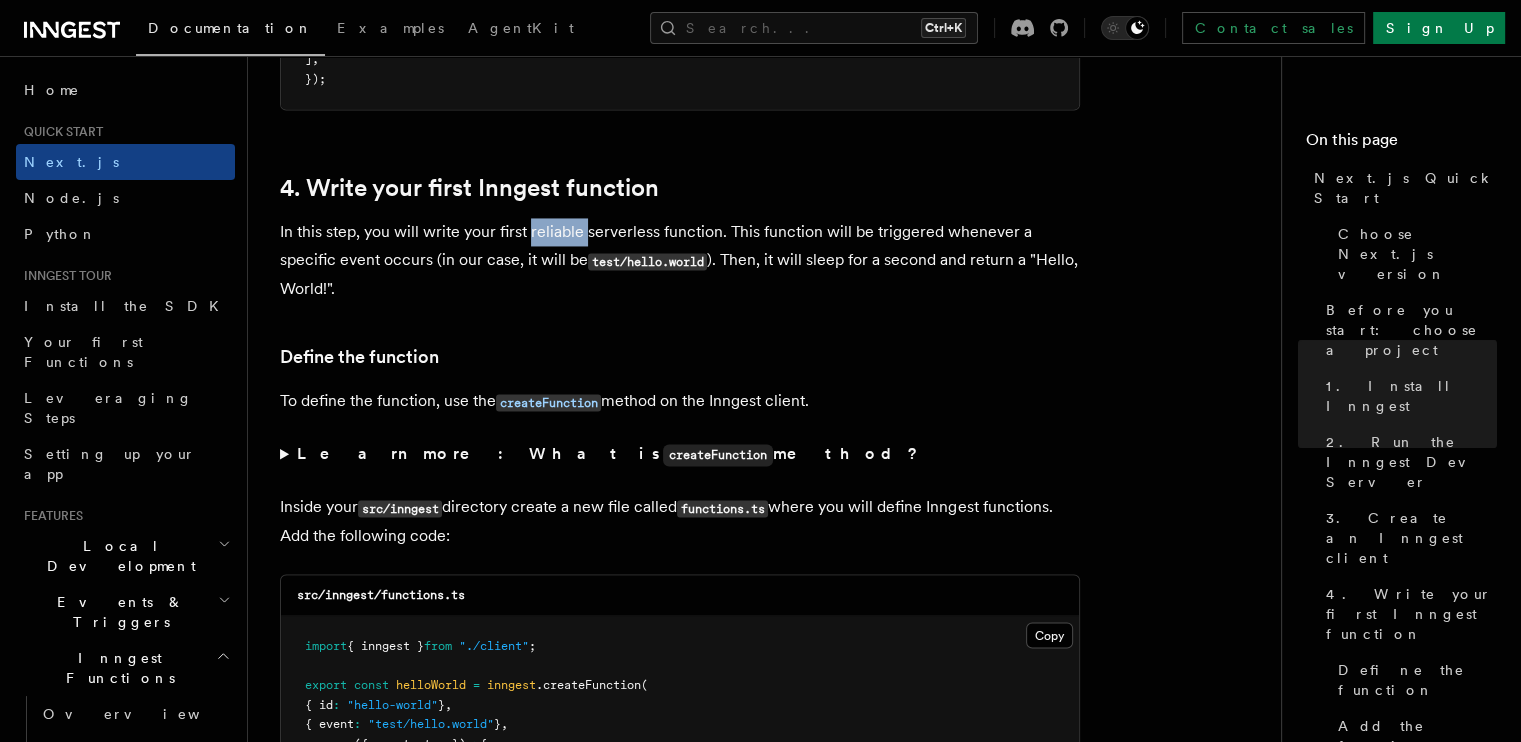 click on "In this step, you will write your first reliable serverless function. This function will be triggered whenever a specific event occurs (in our case, it will be  test/hello.world ). Then, it will sleep for a second and return a "Hello, World!"." at bounding box center (680, 260) 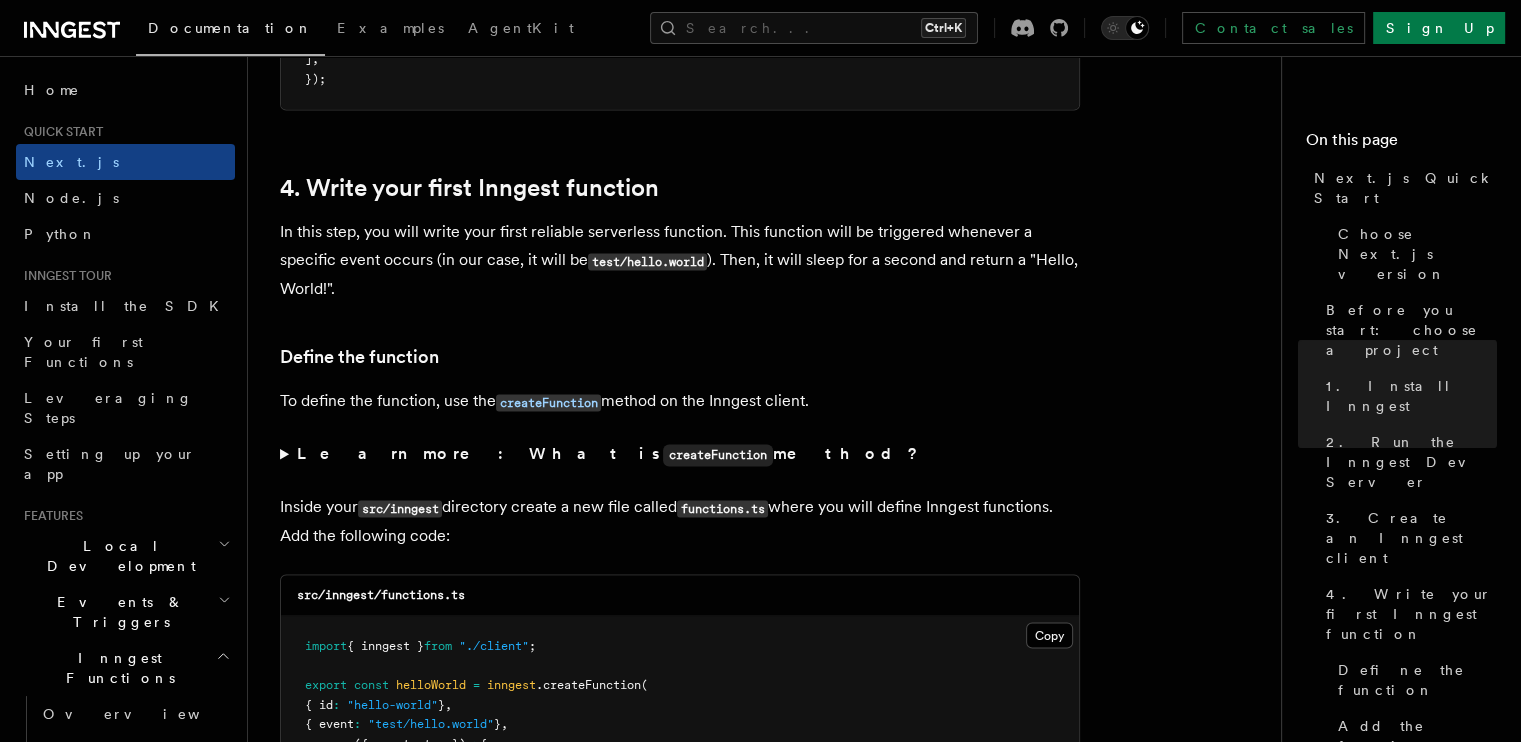 click on "In this step, you will write your first reliable serverless function. This function will be triggered whenever a specific event occurs (in our case, it will be  test/hello.world ). Then, it will sleep for a second and return a "Hello, World!"." at bounding box center [680, 260] 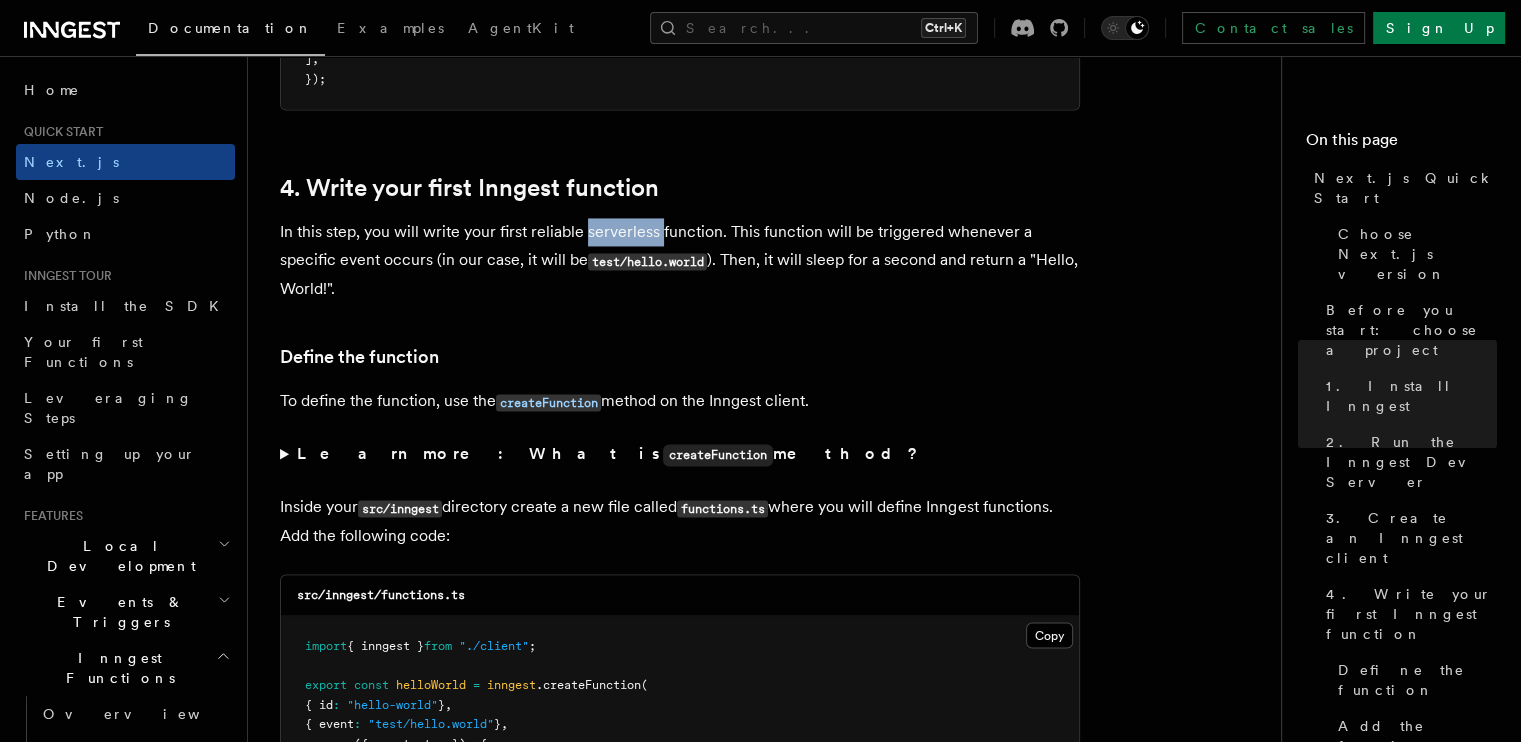 click on "In this step, you will write your first reliable serverless function. This function will be triggered whenever a specific event occurs (in our case, it will be  test/hello.world ). Then, it will sleep for a second and return a "Hello, World!"." at bounding box center (680, 260) 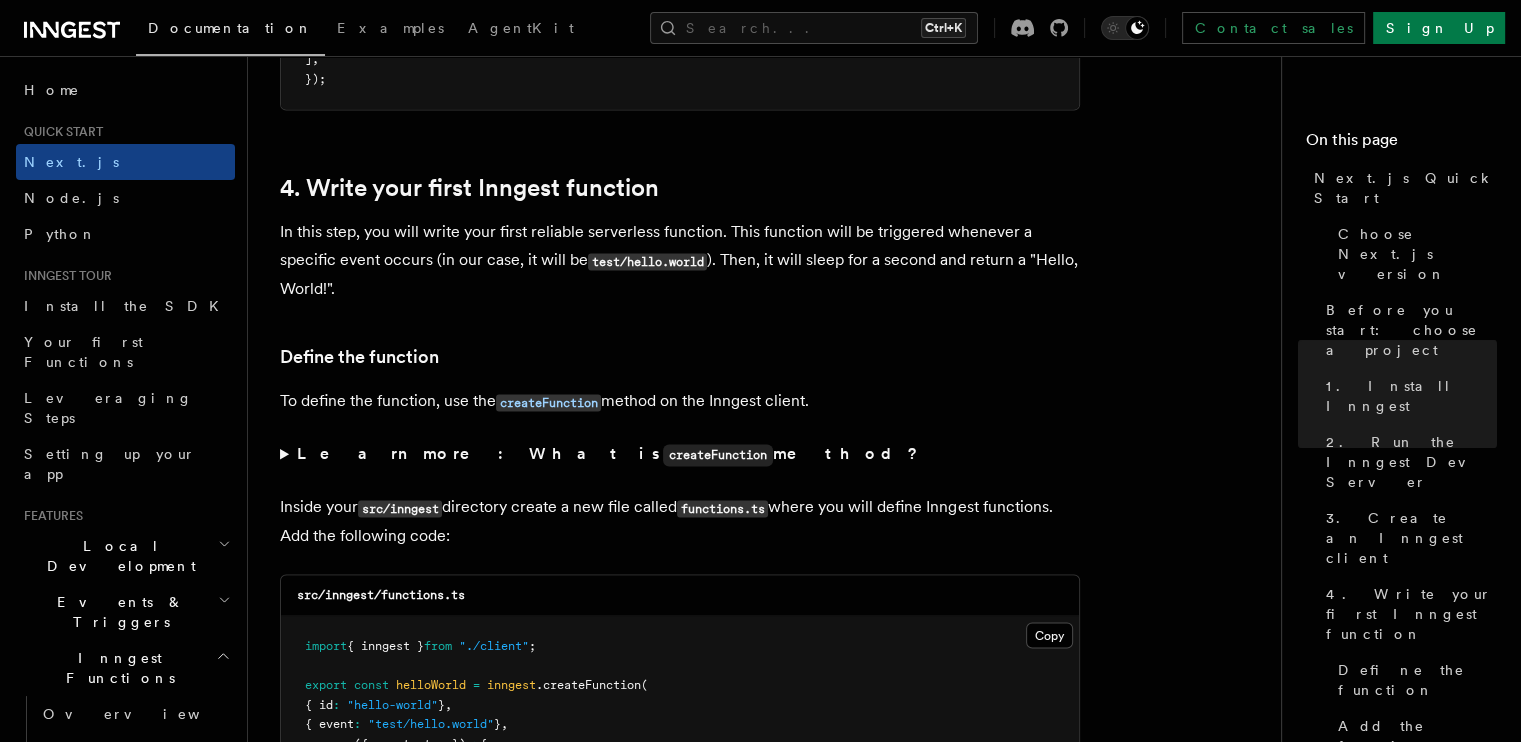 click on "In this step, you will write your first reliable serverless function. This function will be triggered whenever a specific event occurs (in our case, it will be  test/hello.world ). Then, it will sleep for a second and return a "Hello, World!"." at bounding box center (680, 260) 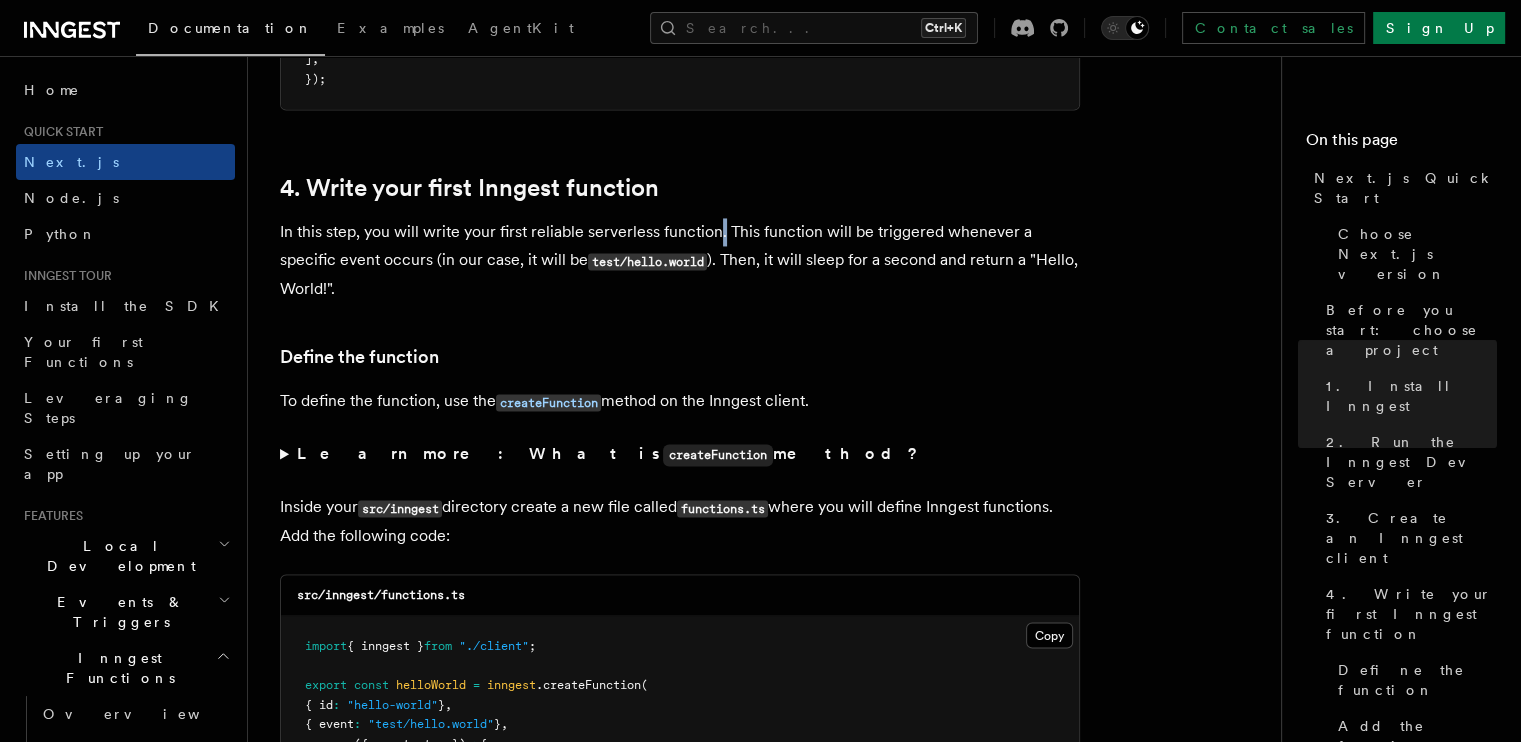 click on "In this step, you will write your first reliable serverless function. This function will be triggered whenever a specific event occurs (in our case, it will be  test/hello.world ). Then, it will sleep for a second and return a "Hello, World!"." at bounding box center (680, 260) 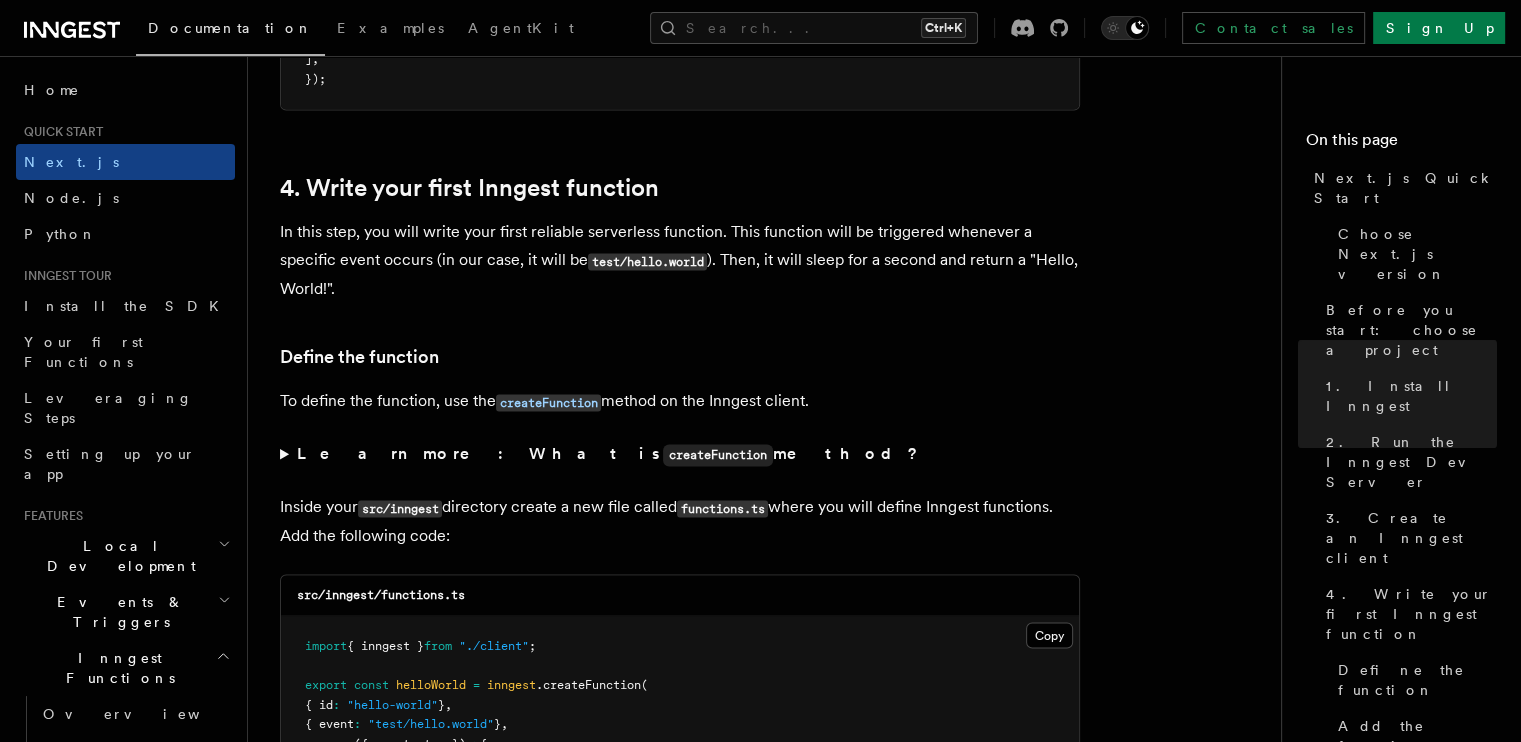 click on "In this step, you will write your first reliable serverless function. This function will be triggered whenever a specific event occurs (in our case, it will be  test/hello.world ). Then, it will sleep for a second and return a "Hello, World!"." at bounding box center (680, 260) 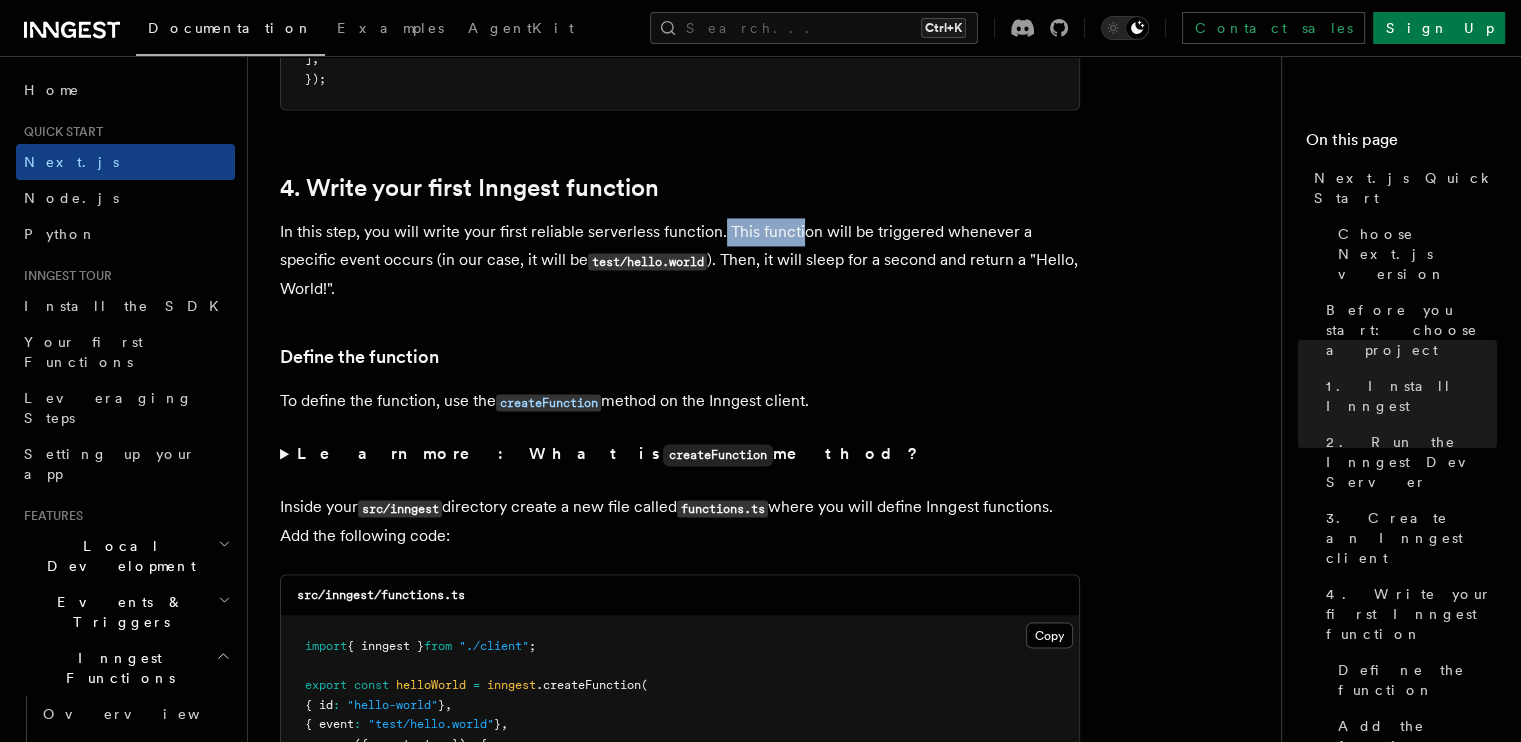 drag, startPoint x: 724, startPoint y: 211, endPoint x: 799, endPoint y: 209, distance: 75.026665 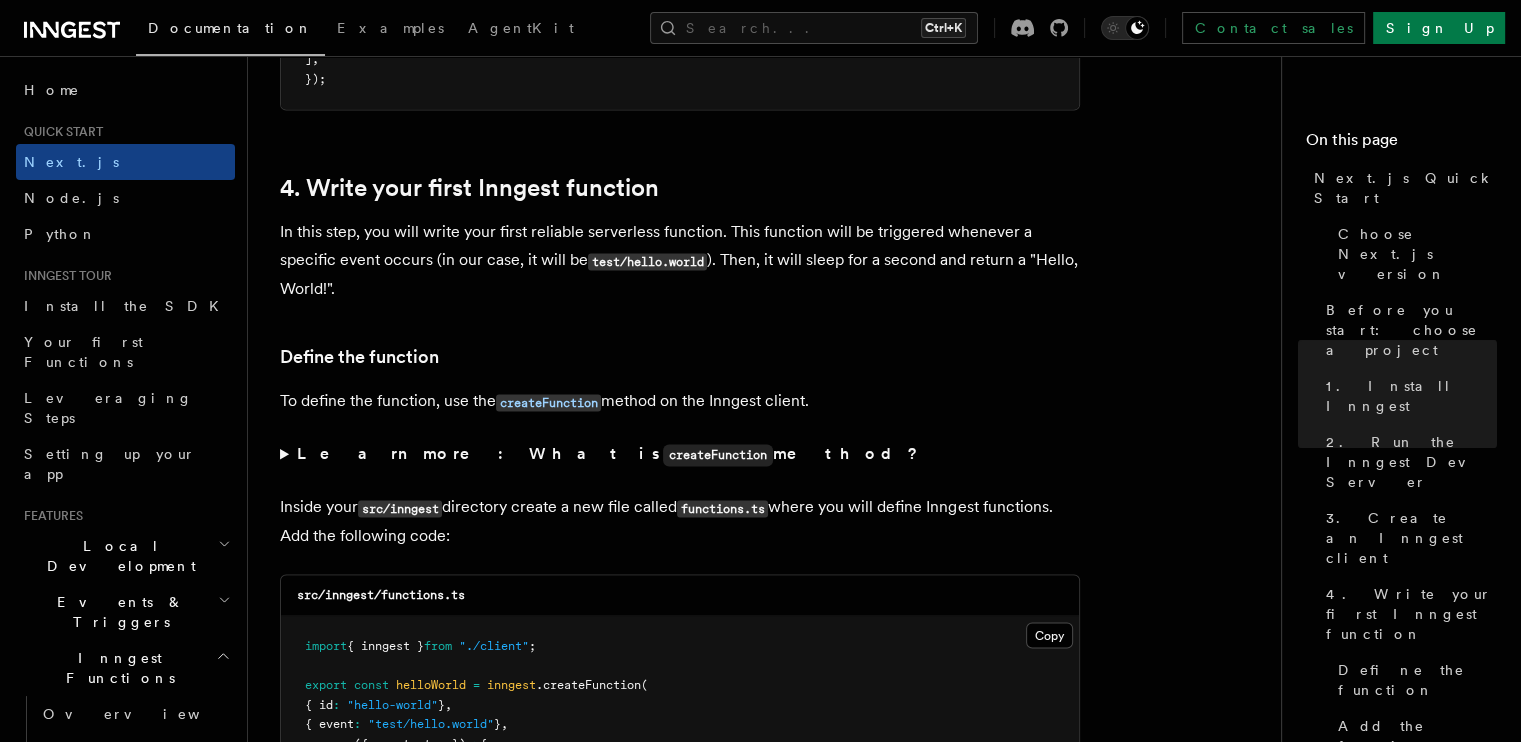 click on "In this step, you will write your first reliable serverless function. This function will be triggered whenever a specific event occurs (in our case, it will be  test/hello.world ). Then, it will sleep for a second and return a "Hello, World!"." at bounding box center [680, 260] 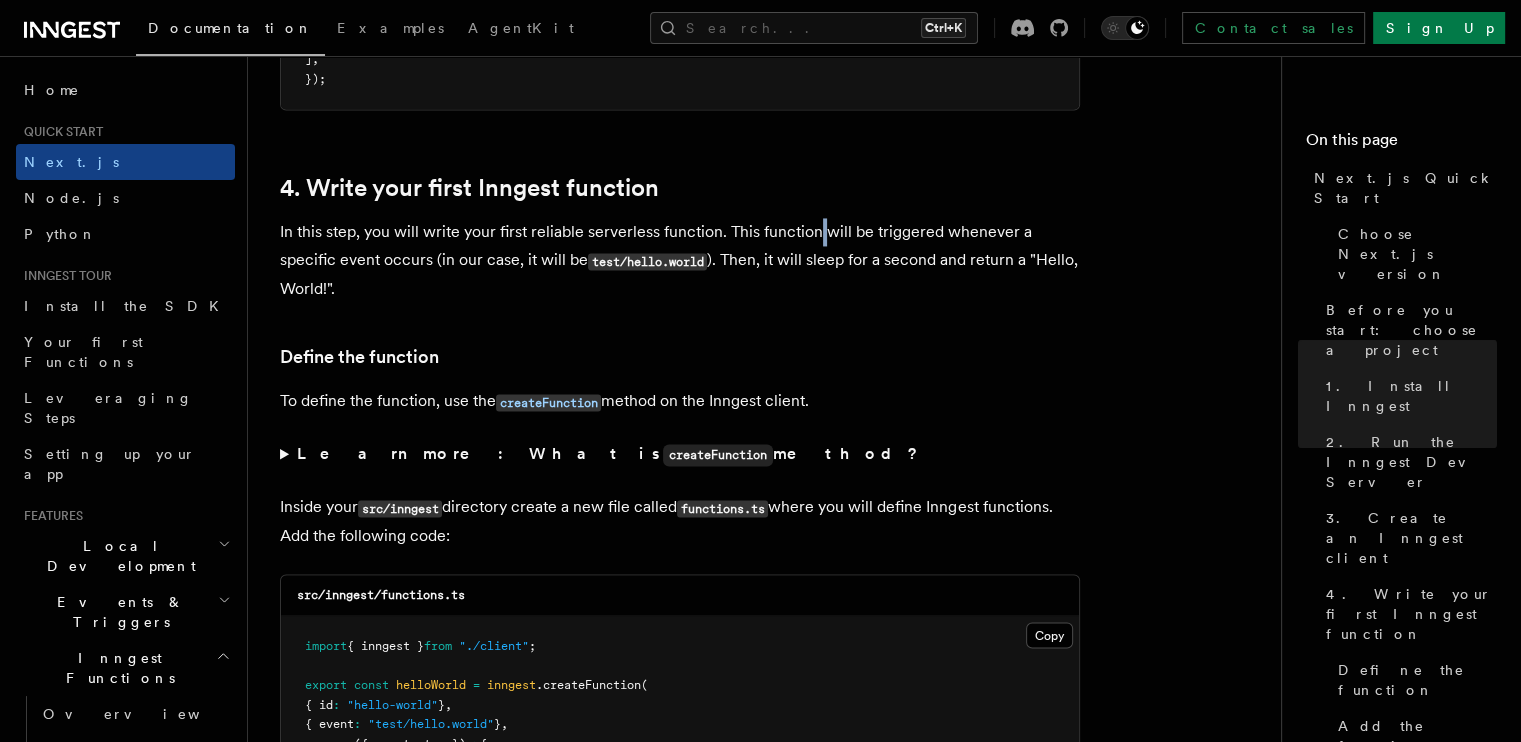 click on "In this step, you will write your first reliable serverless function. This function will be triggered whenever a specific event occurs (in our case, it will be  test/hello.world ). Then, it will sleep for a second and return a "Hello, World!"." at bounding box center [680, 260] 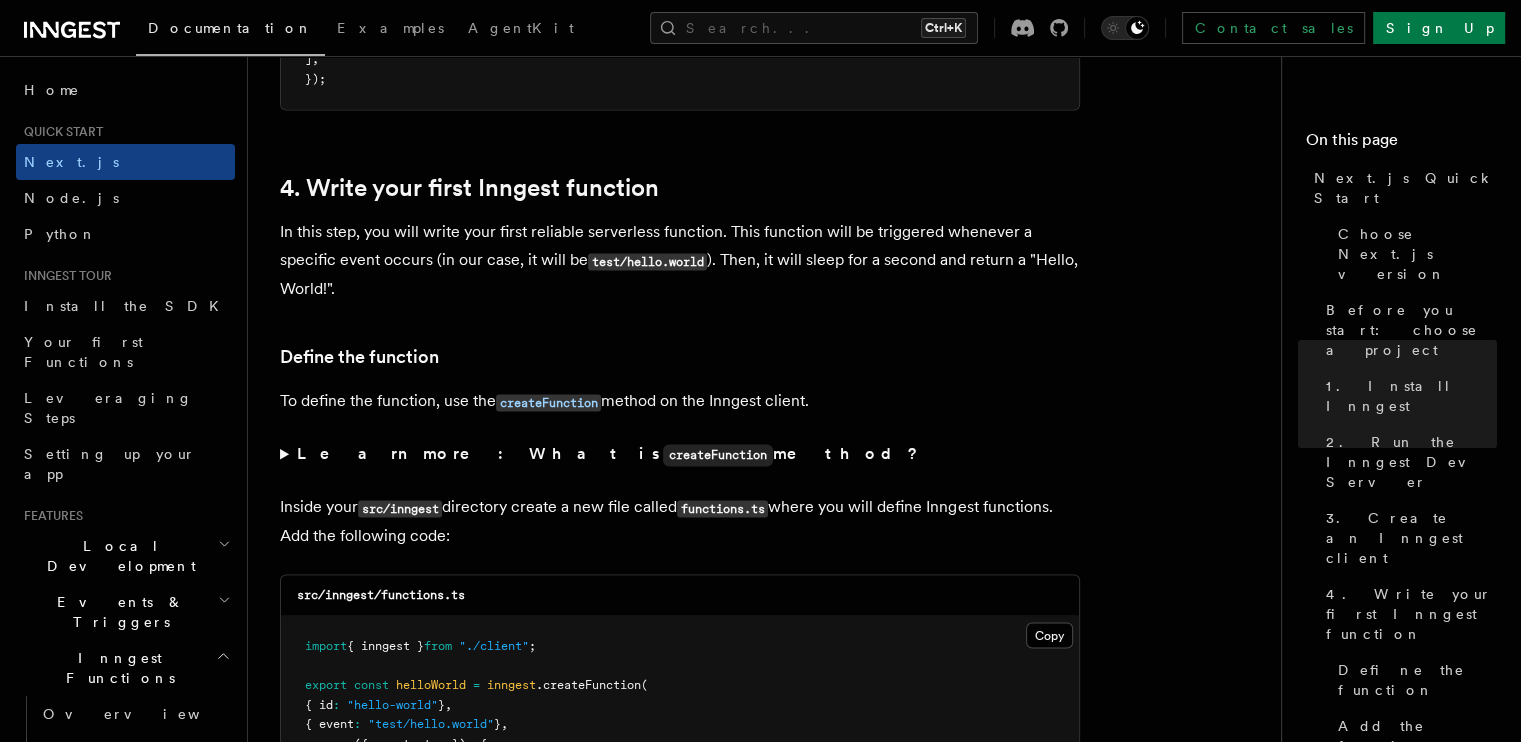 click on "In this step, you will write your first reliable serverless function. This function will be triggered whenever a specific event occurs (in our case, it will be  test/hello.world ). Then, it will sleep for a second and return a "Hello, World!"." at bounding box center [680, 260] 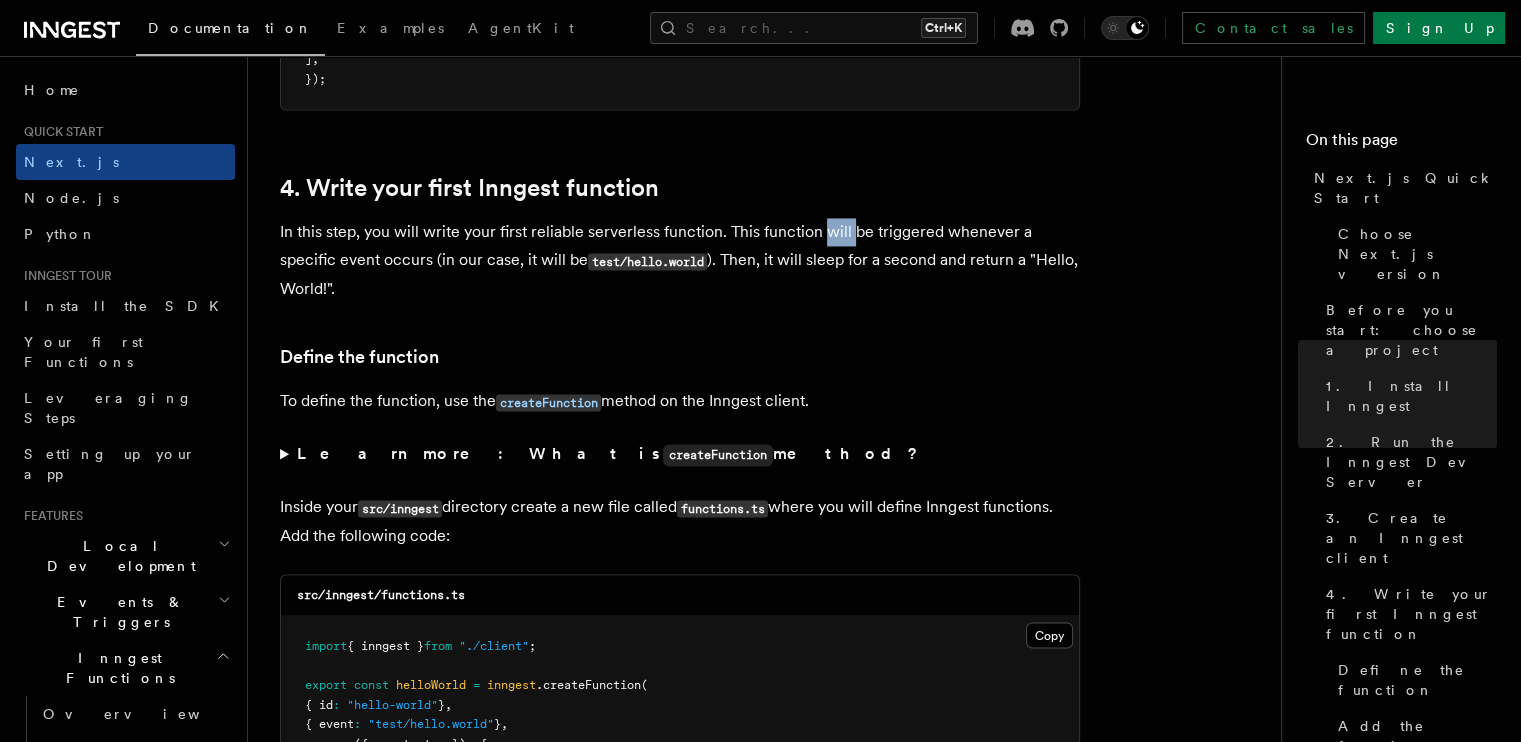 click on "In this step, you will write your first reliable serverless function. This function will be triggered whenever a specific event occurs (in our case, it will be  test/hello.world ). Then, it will sleep for a second and return a "Hello, World!"." at bounding box center [680, 260] 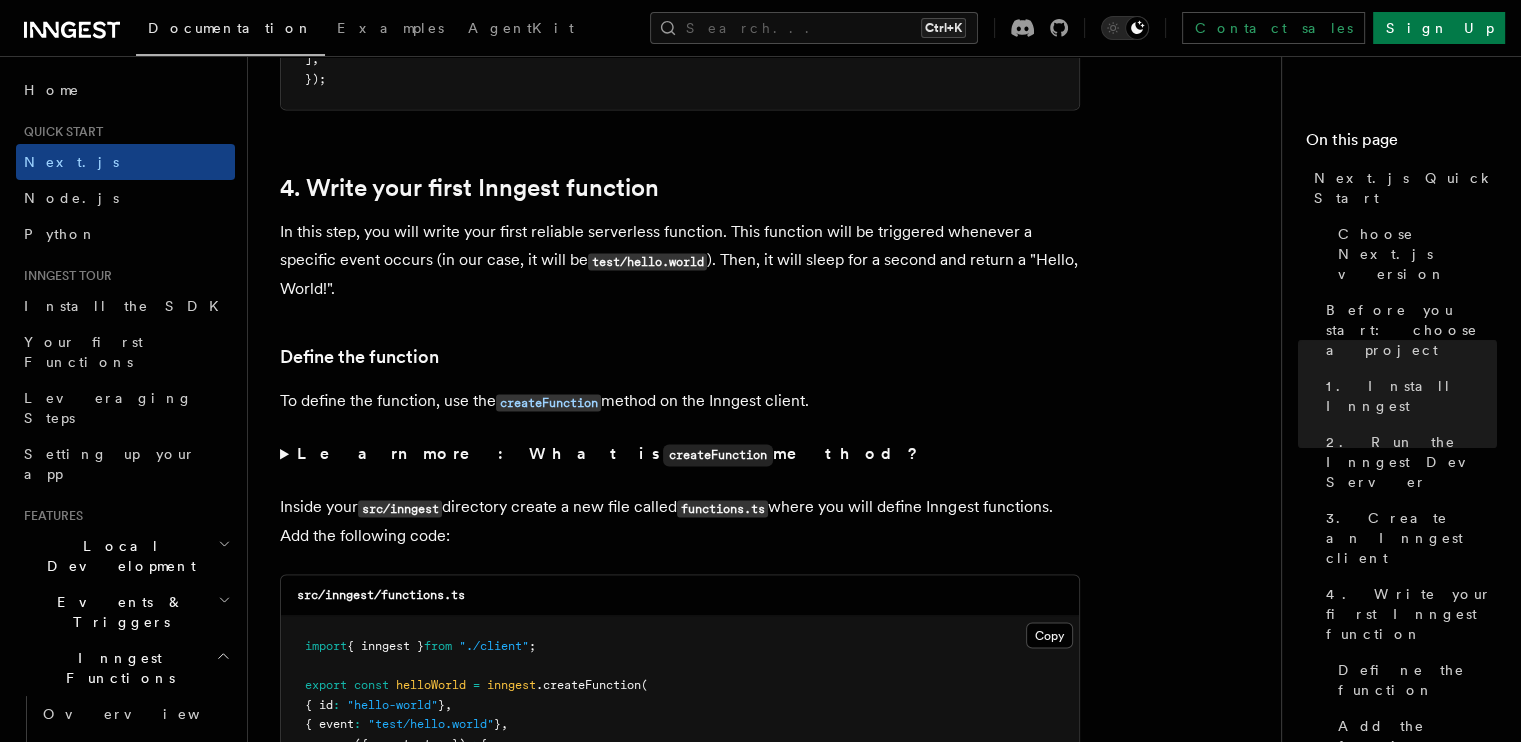 click on "In this step, you will write your first reliable serverless function. This function will be triggered whenever a specific event occurs (in our case, it will be  test/hello.world ). Then, it will sleep for a second and return a "Hello, World!"." at bounding box center [680, 260] 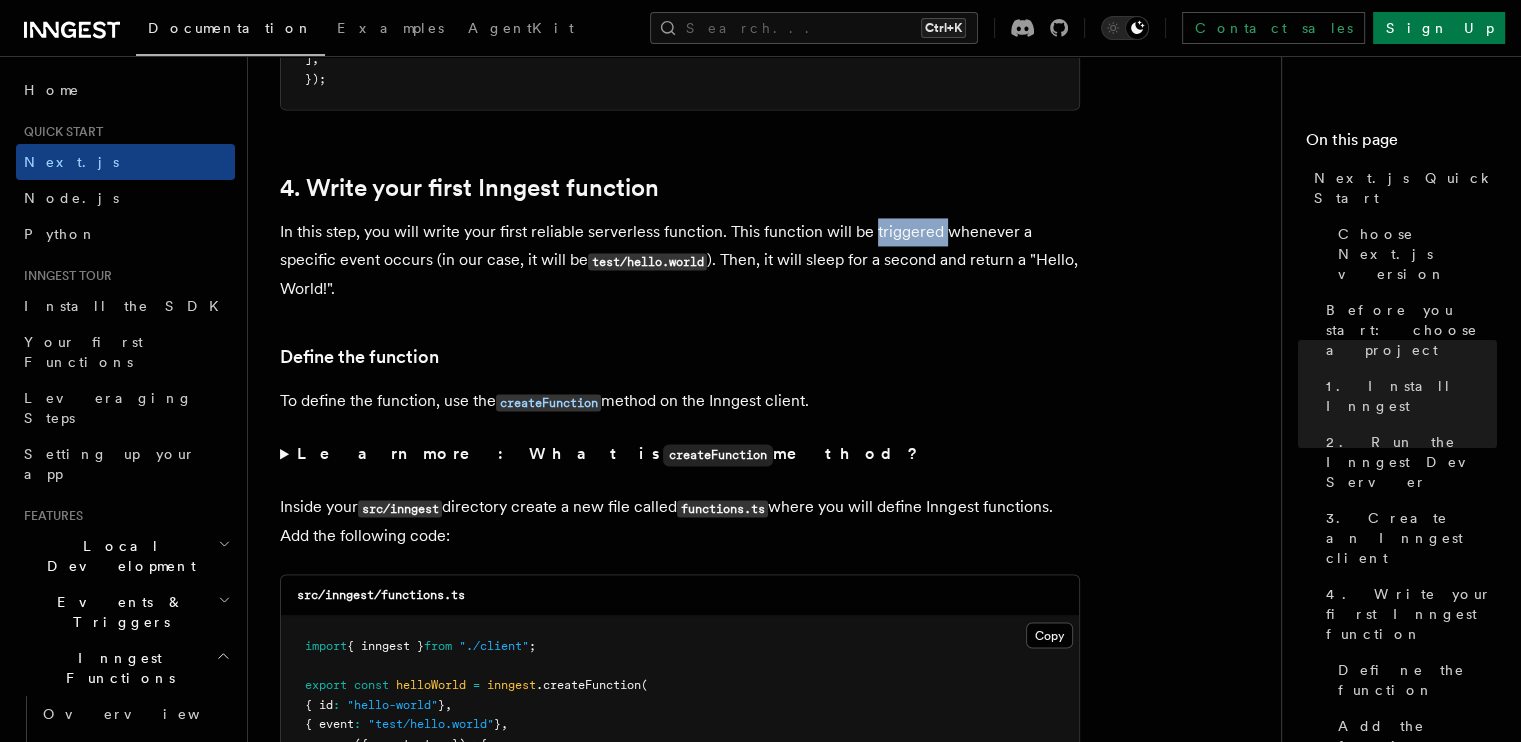 click on "In this step, you will write your first reliable serverless function. This function will be triggered whenever a specific event occurs (in our case, it will be  test/hello.world ). Then, it will sleep for a second and return a "Hello, World!"." at bounding box center (680, 260) 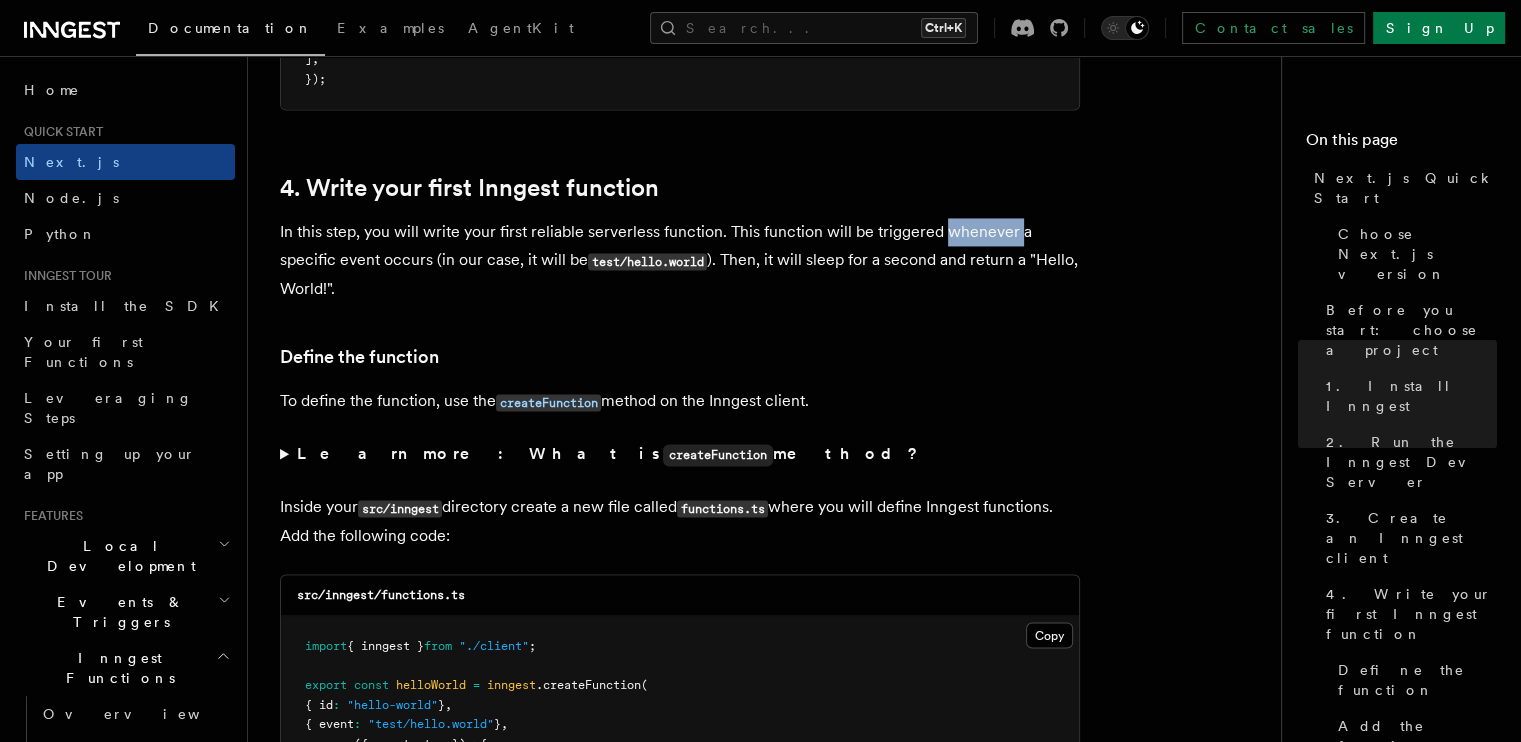 click on "In this step, you will write your first reliable serverless function. This function will be triggered whenever a specific event occurs (in our case, it will be  test/hello.world ). Then, it will sleep for a second and return a "Hello, World!"." at bounding box center [680, 260] 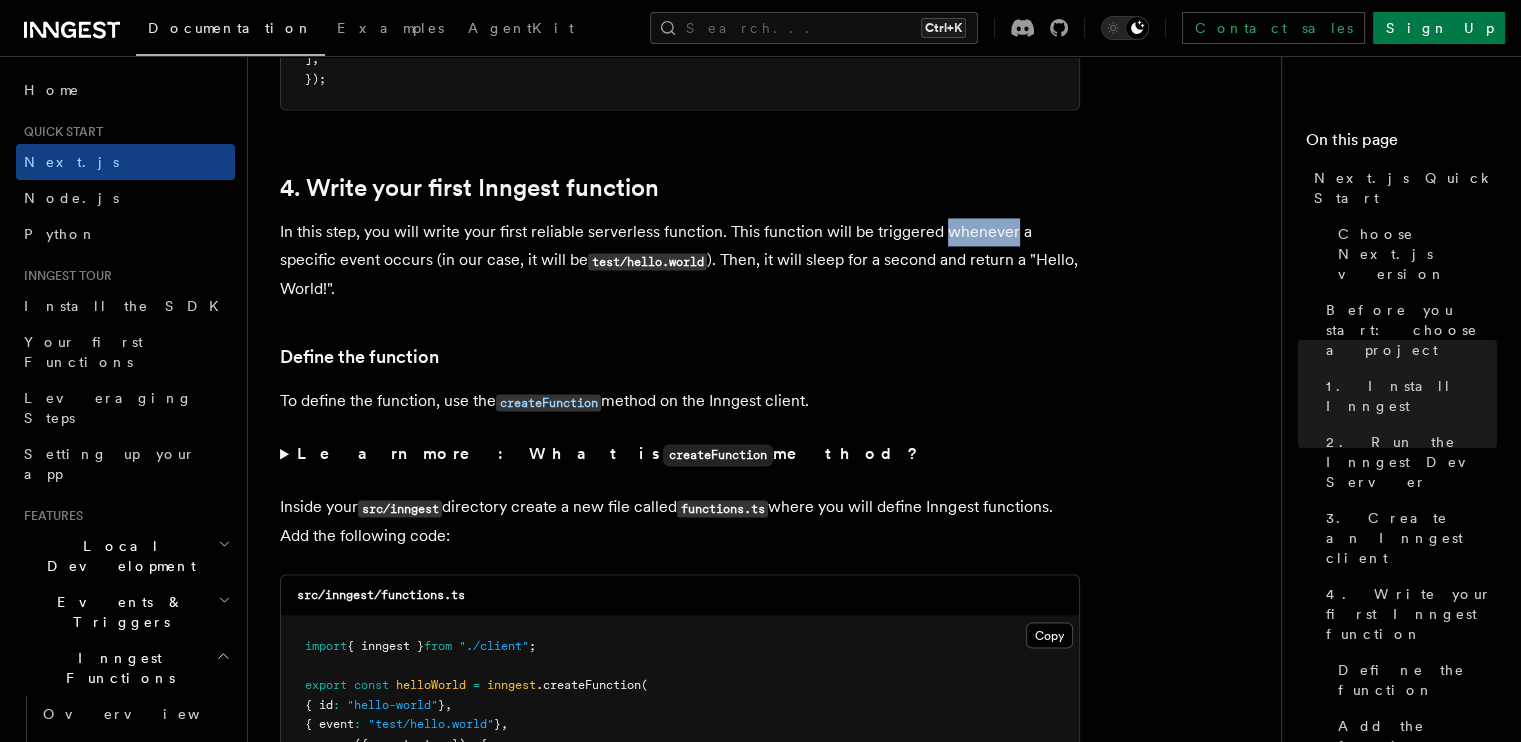 click on "In this step, you will write your first reliable serverless function. This function will be triggered whenever a specific event occurs (in our case, it will be  test/hello.world ). Then, it will sleep for a second and return a "Hello, World!"." at bounding box center (680, 260) 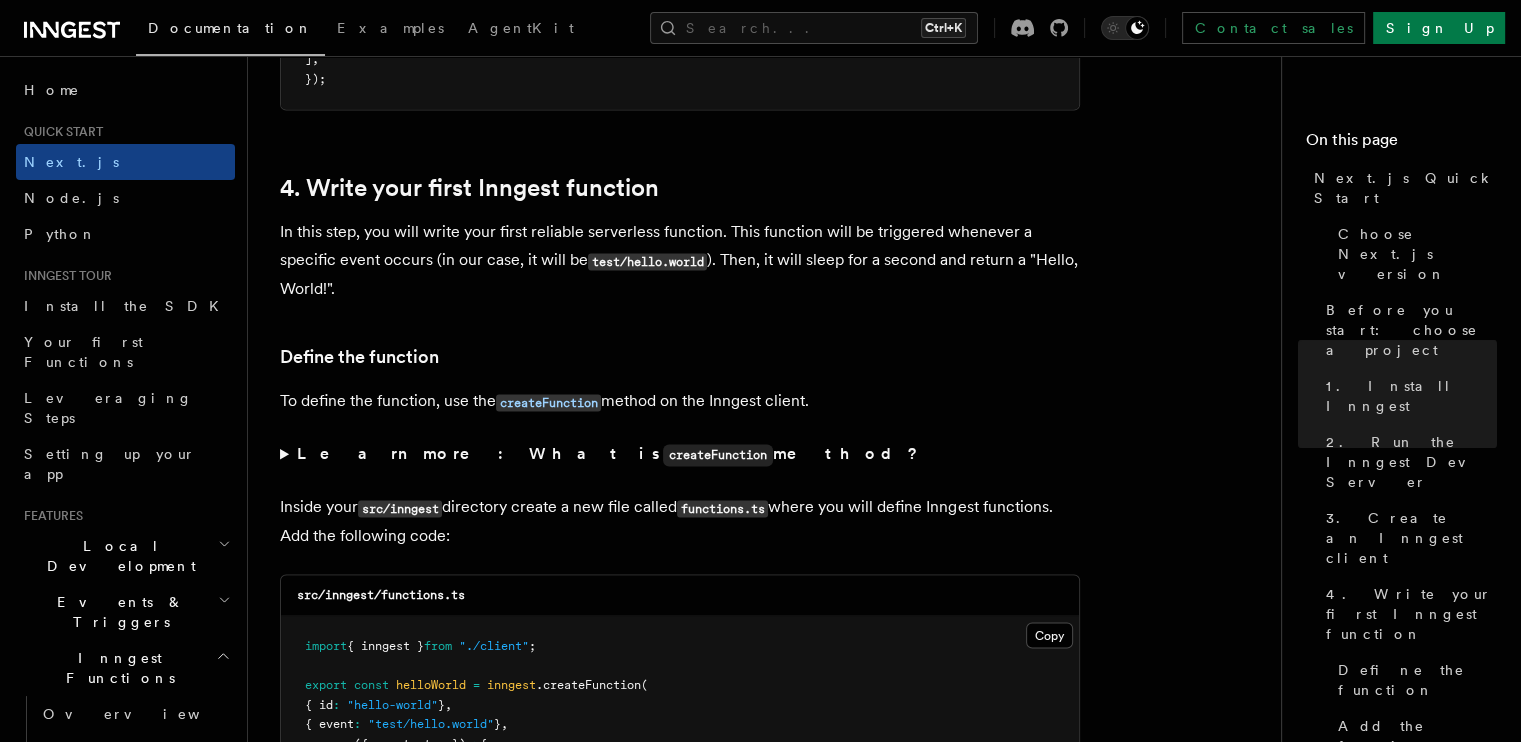 click on "In this step, you will write your first reliable serverless function. This function will be triggered whenever a specific event occurs (in our case, it will be  test/hello.world ). Then, it will sleep for a second and return a "Hello, World!"." at bounding box center [680, 260] 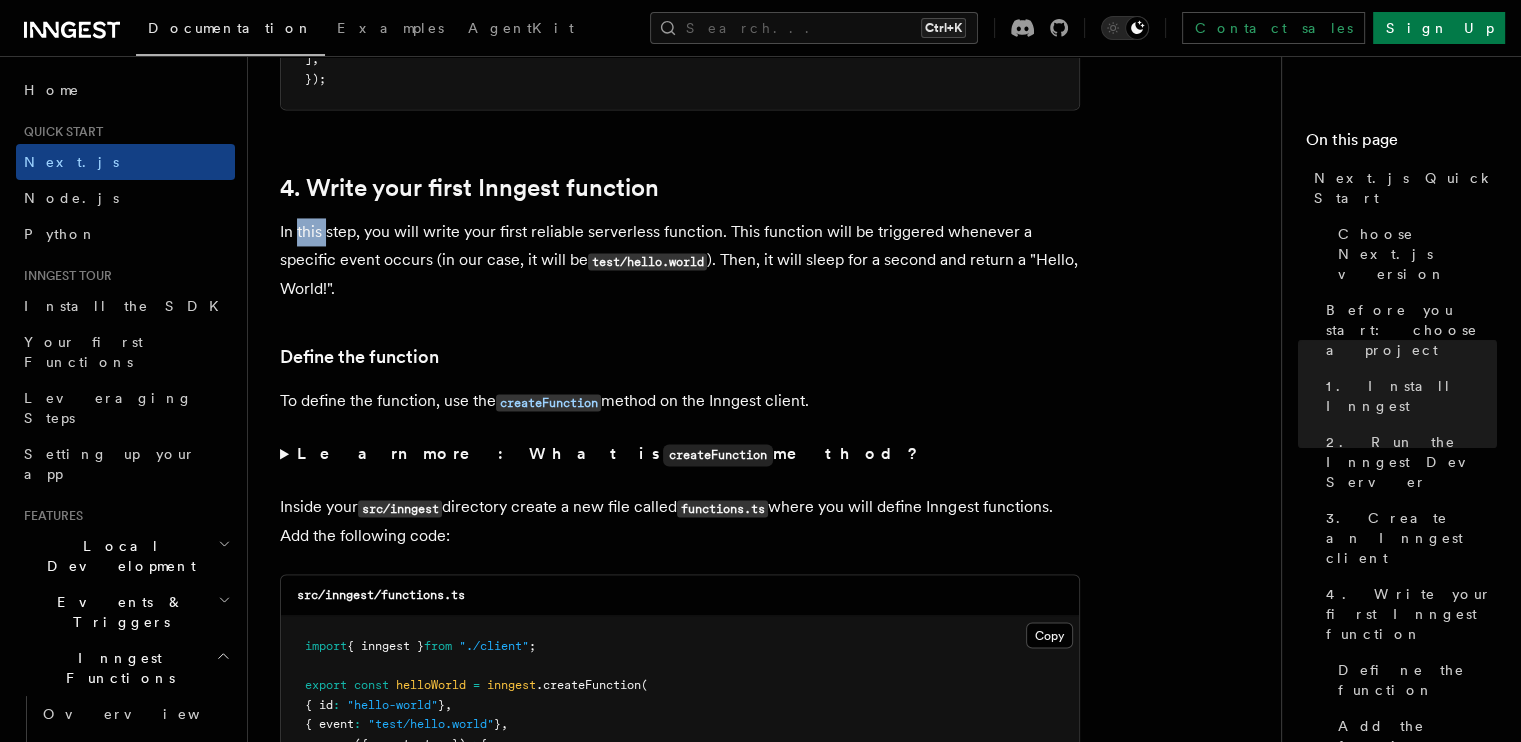 click on "In this step, you will write your first reliable serverless function. This function will be triggered whenever a specific event occurs (in our case, it will be  test/hello.world ). Then, it will sleep for a second and return a "Hello, World!"." at bounding box center (680, 260) 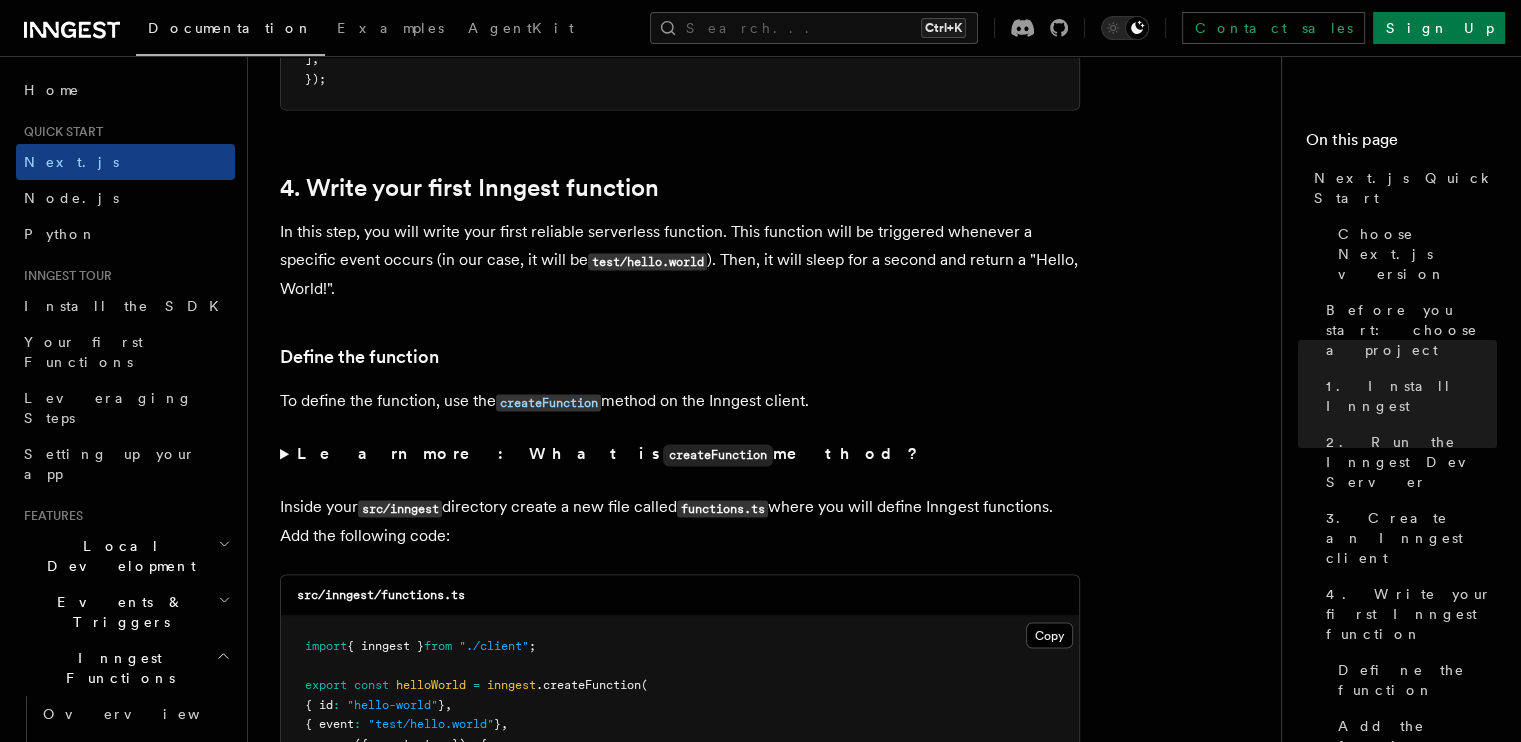 click on "In this step, you will write your first reliable serverless function. This function will be triggered whenever a specific event occurs (in our case, it will be  test/hello.world ). Then, it will sleep for a second and return a "Hello, World!"." at bounding box center (680, 260) 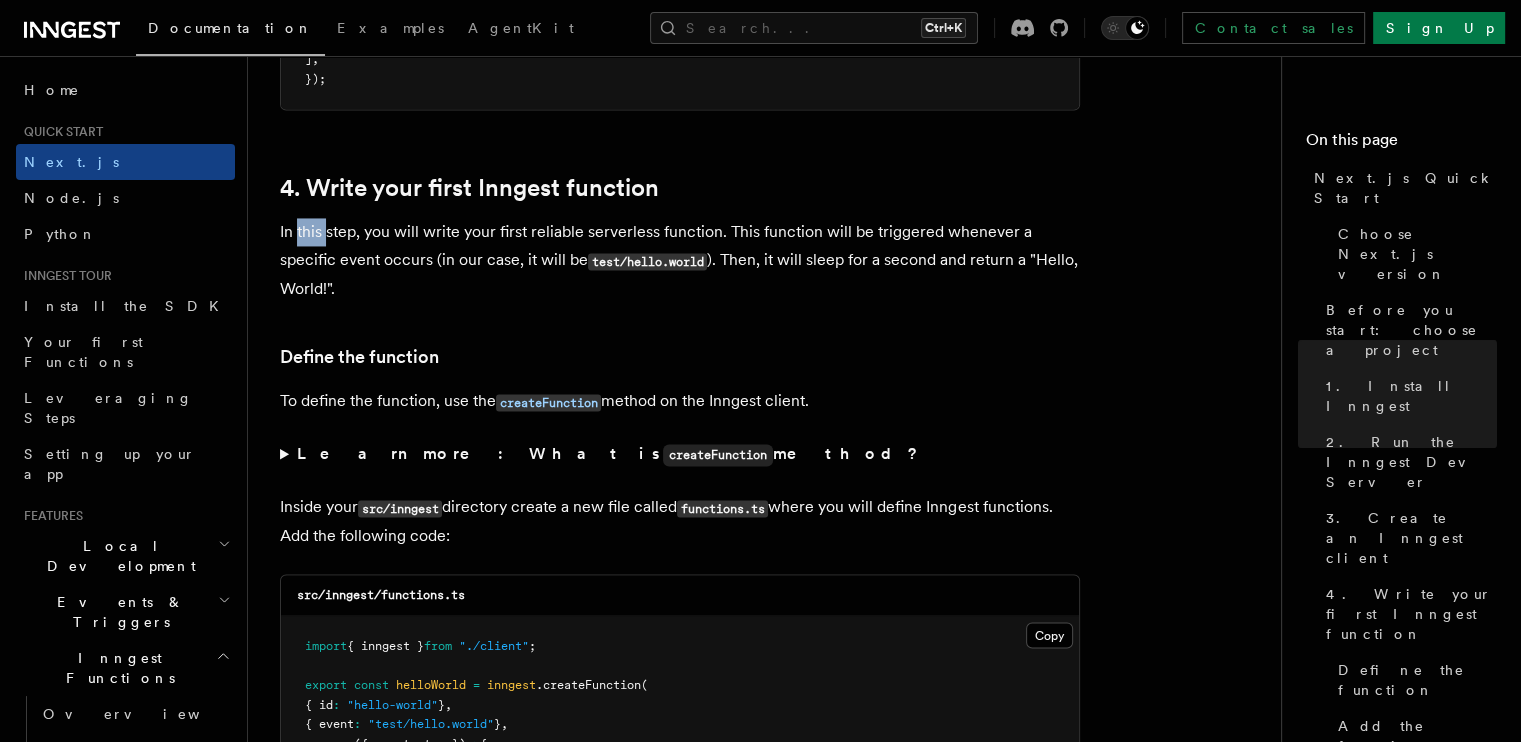 click on "In this step, you will write your first reliable serverless function. This function will be triggered whenever a specific event occurs (in our case, it will be  test/hello.world ). Then, it will sleep for a second and return a "Hello, World!"." at bounding box center (680, 260) 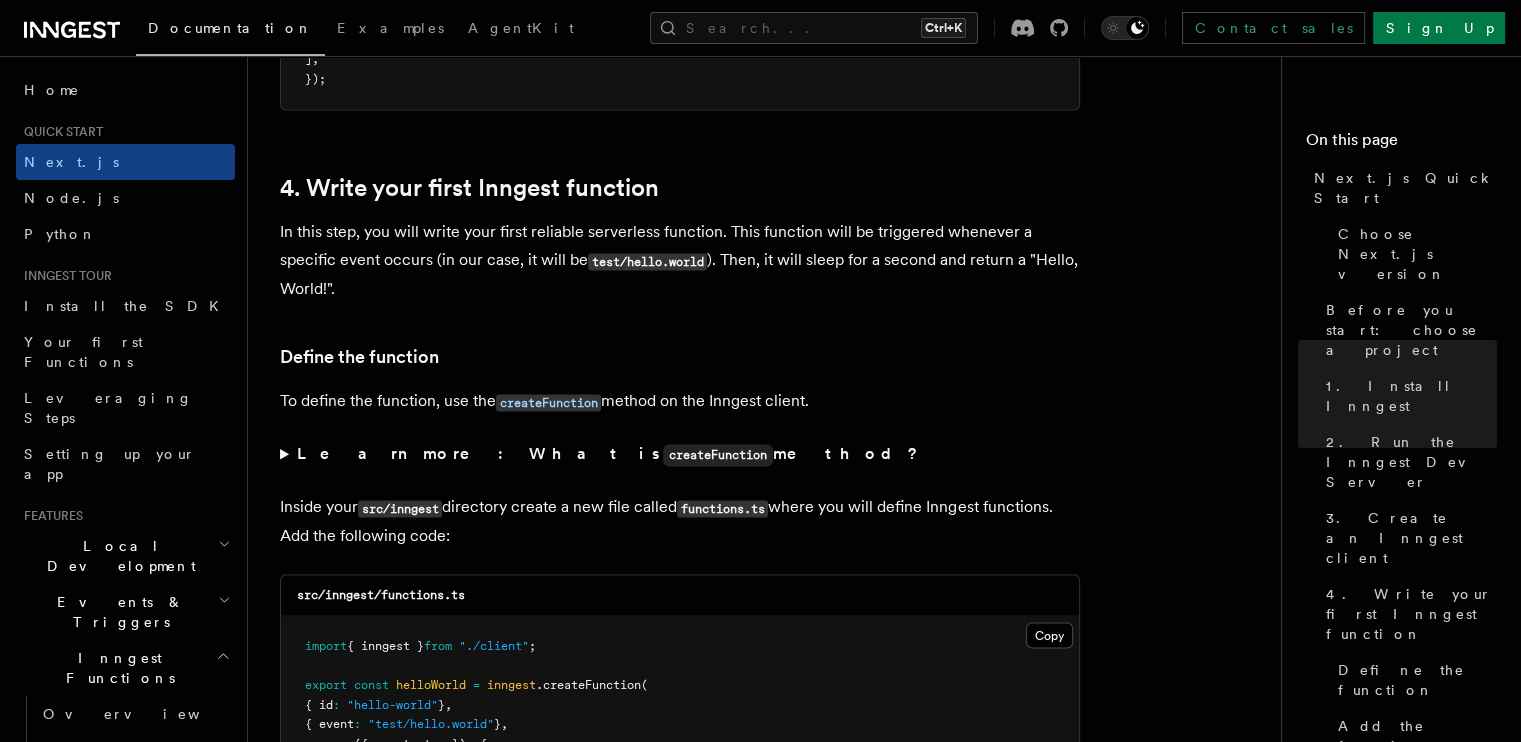 click on "In this step, you will write your first reliable serverless function. This function will be triggered whenever a specific event occurs (in our case, it will be  test/hello.world ). Then, it will sleep for a second and return a "Hello, World!"." at bounding box center (680, 260) 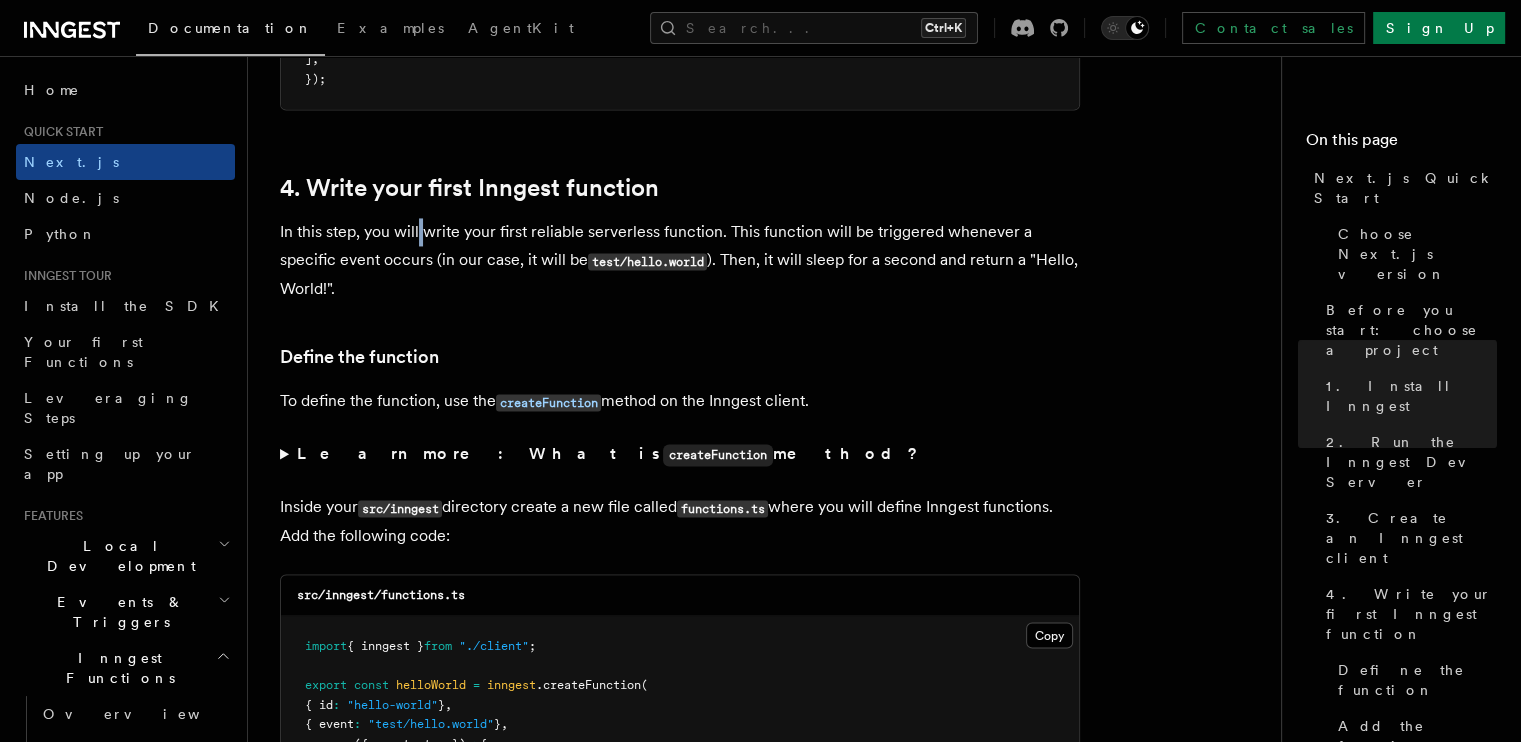 click on "In this step, you will write your first reliable serverless function. This function will be triggered whenever a specific event occurs (in our case, it will be  test/hello.world ). Then, it will sleep for a second and return a "Hello, World!"." at bounding box center [680, 260] 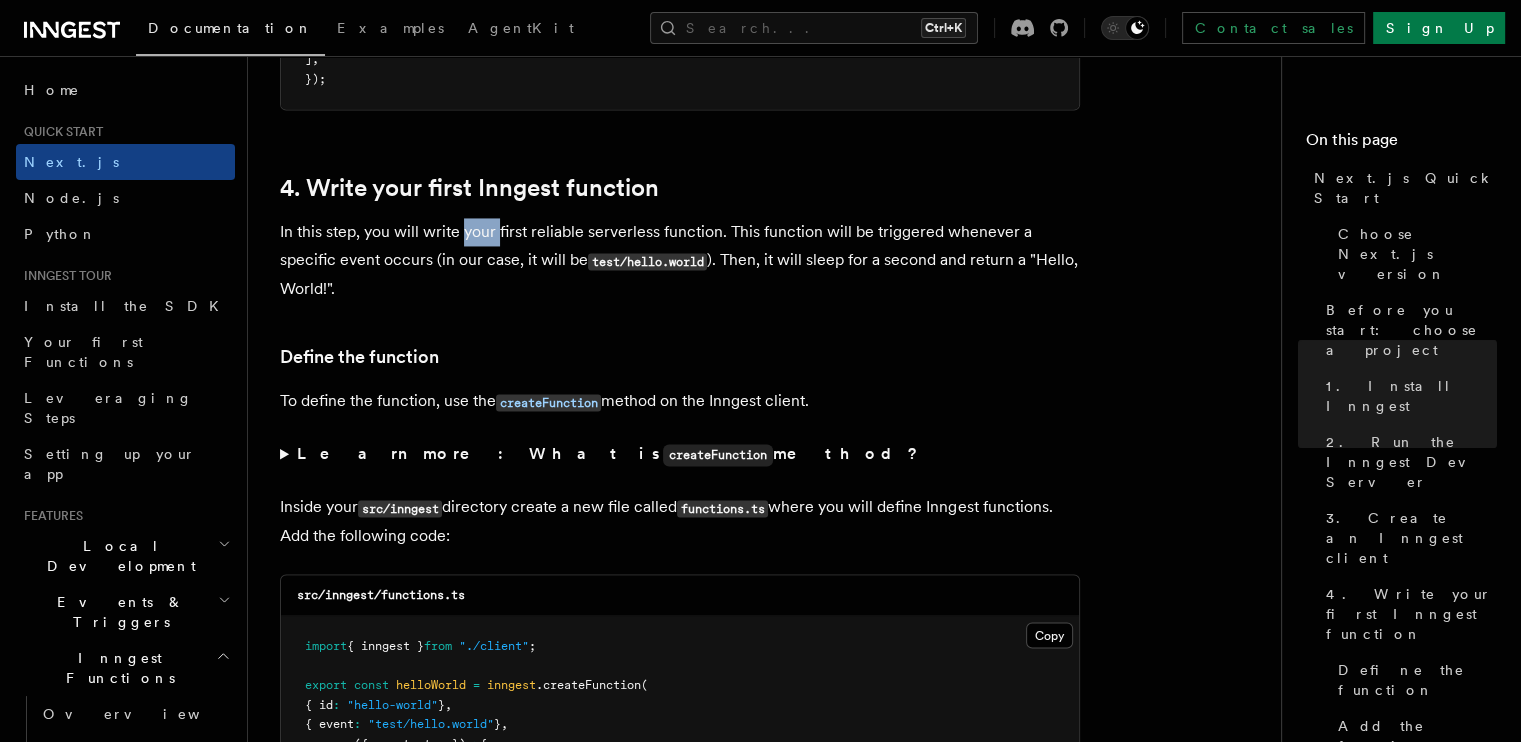 click on "In this step, you will write your first reliable serverless function. This function will be triggered whenever a specific event occurs (in our case, it will be  test/hello.world ). Then, it will sleep for a second and return a "Hello, World!"." at bounding box center [680, 260] 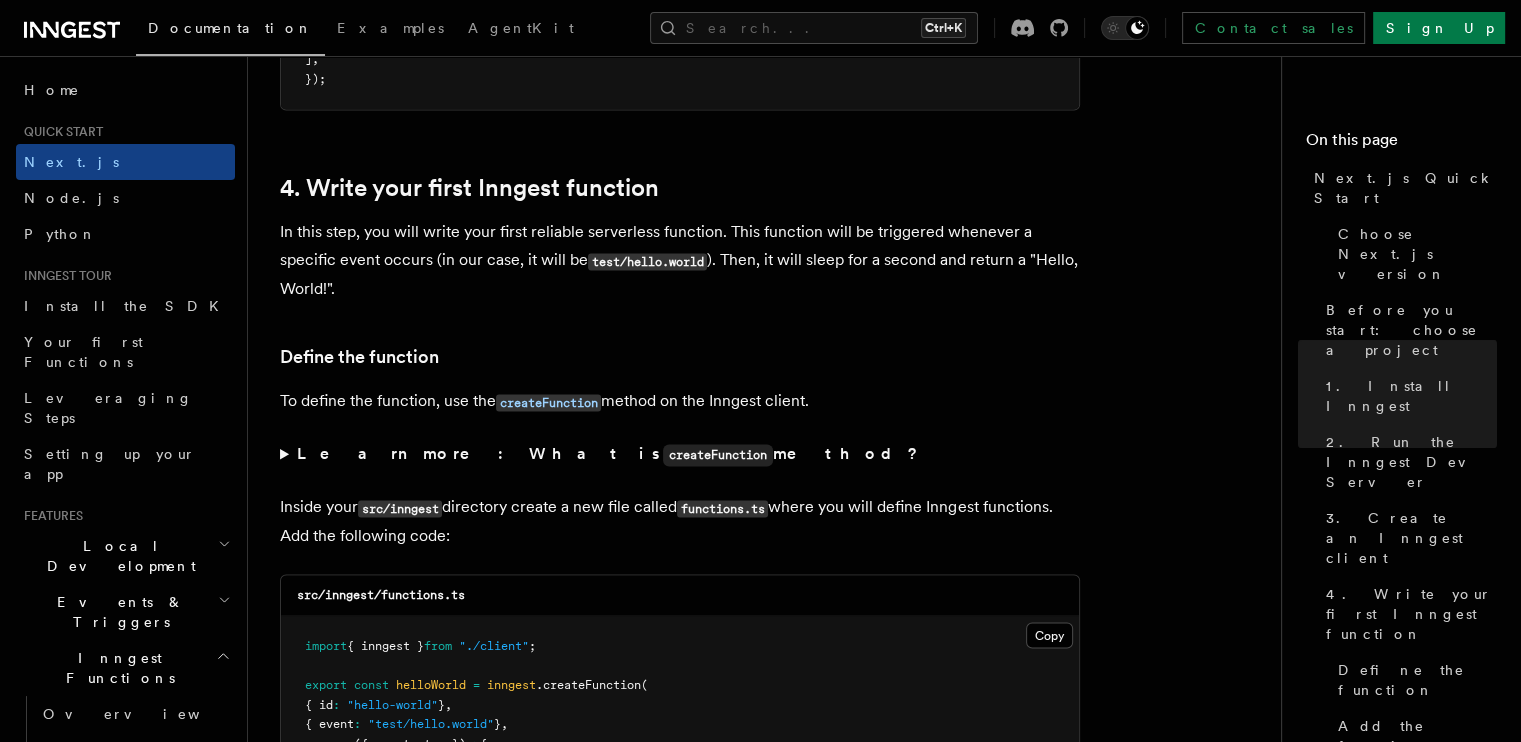 click on "In this step, you will write your first reliable serverless function. This function will be triggered whenever a specific event occurs (in our case, it will be  test/hello.world ). Then, it will sleep for a second and return a "Hello, World!"." at bounding box center [680, 260] 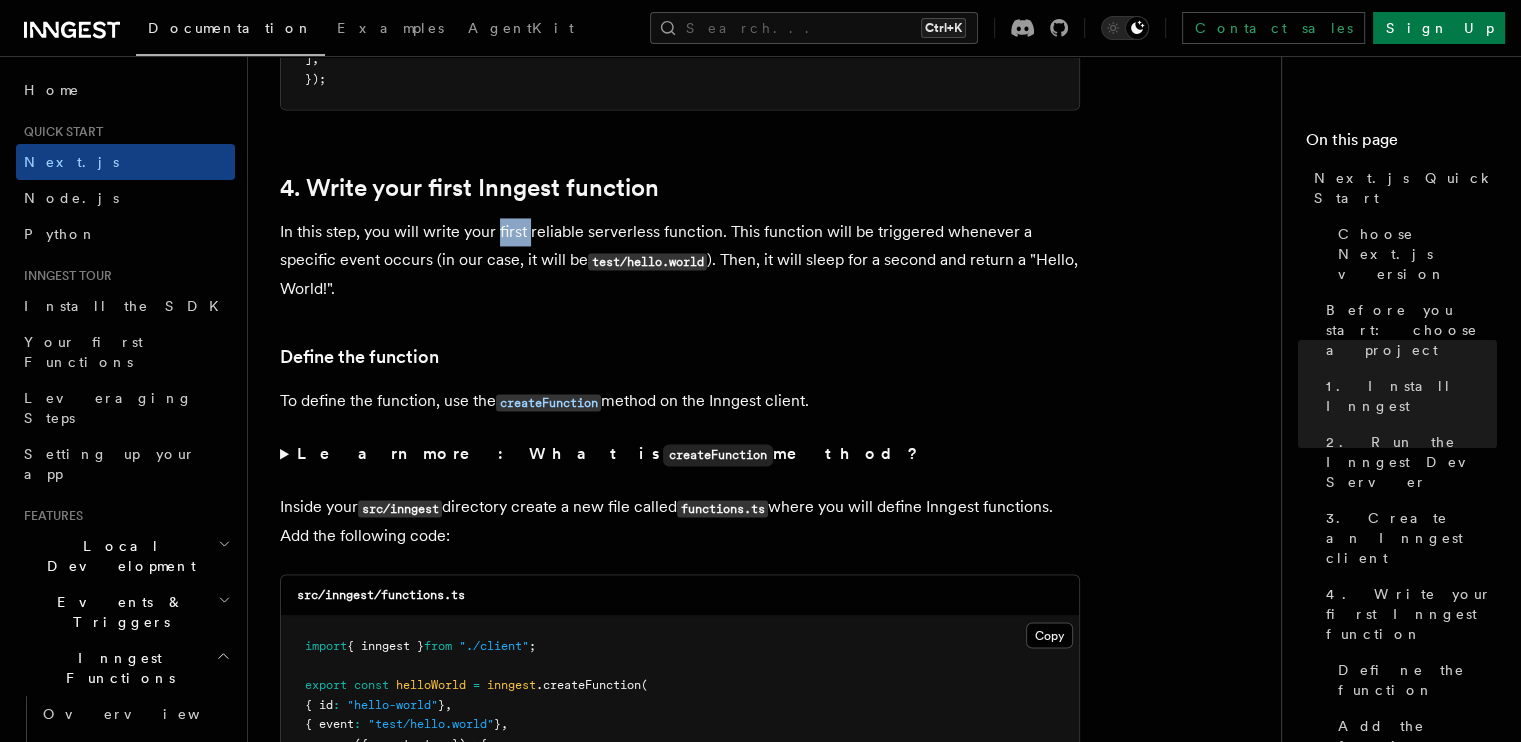 click on "Quick start Next.js Quick Start
In this tutorial you will add Inngest to a Next.js app to see how easy it can be to build complex workflows.
Inngest makes it easy to build, manage, and execute reliable workflows. Some use cases include scheduling drip marketing campaigns, building payment flows, or chaining LLM interactions.
By the end of this ten-minute tutorial you will:
Set up and run Inngest on your machine.
Write your first Inngest function.
Trigger your function from your app and through Inngest Dev Server.
Let's get started!
Choose Next.js version
Choose your preferred Next.js version for this tutorial:
Next.js - App Router Next.js - Pages Router Before you start: choose a project In this tutorial you can use any existing Next.js project, or you can create a new one. Instructions for creating a new Next.js project  Run the following command in your terminal to create a new Next.js project: Copy Copied npx  create-next-app@latest   --ts   --eslint   --tailwind   --src-dir   --app" at bounding box center (772, 3629) 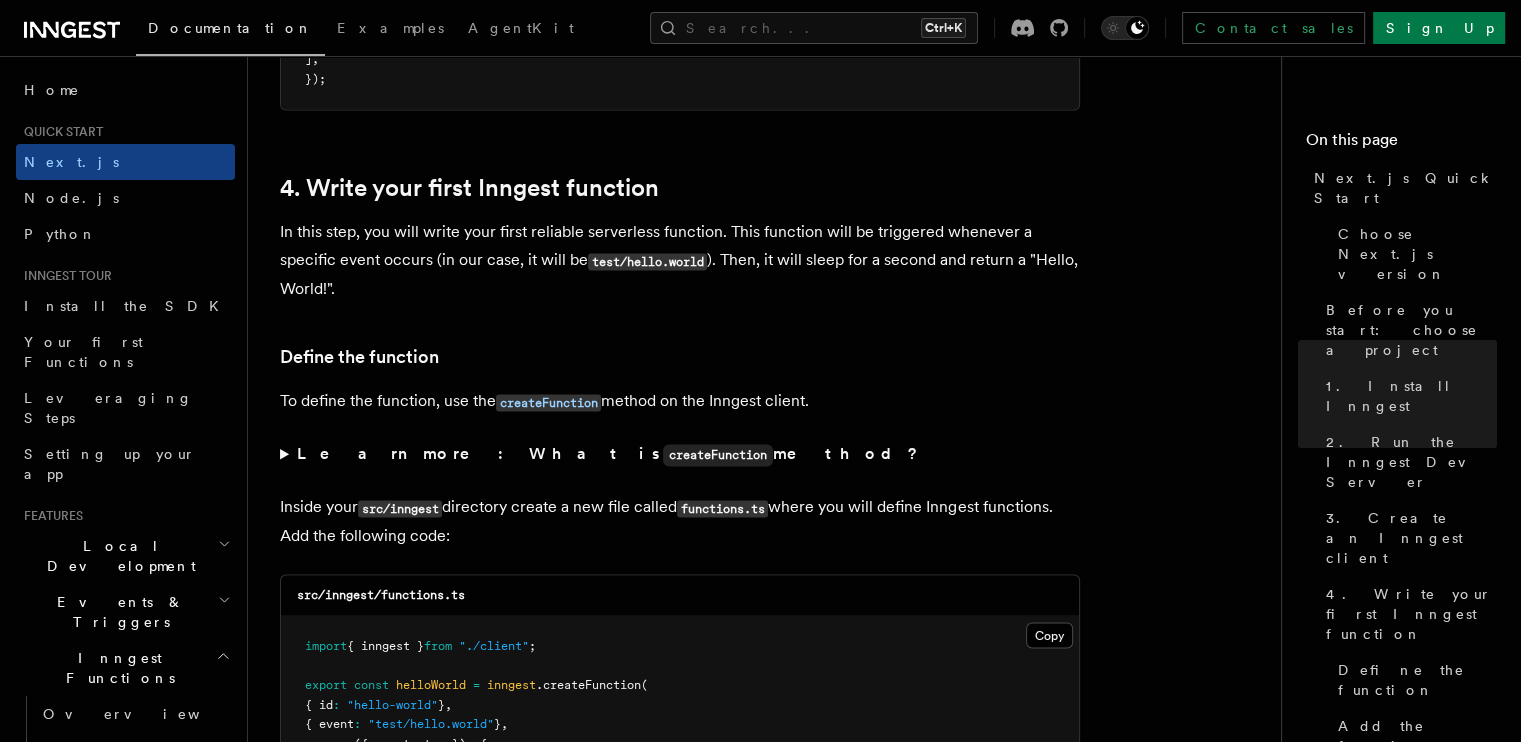 click on "In this step, you will write your first reliable serverless function. This function will be triggered whenever a specific event occurs (in our case, it will be  test/hello.world ). Then, it will sleep for a second and return a "Hello, World!"." at bounding box center (680, 260) 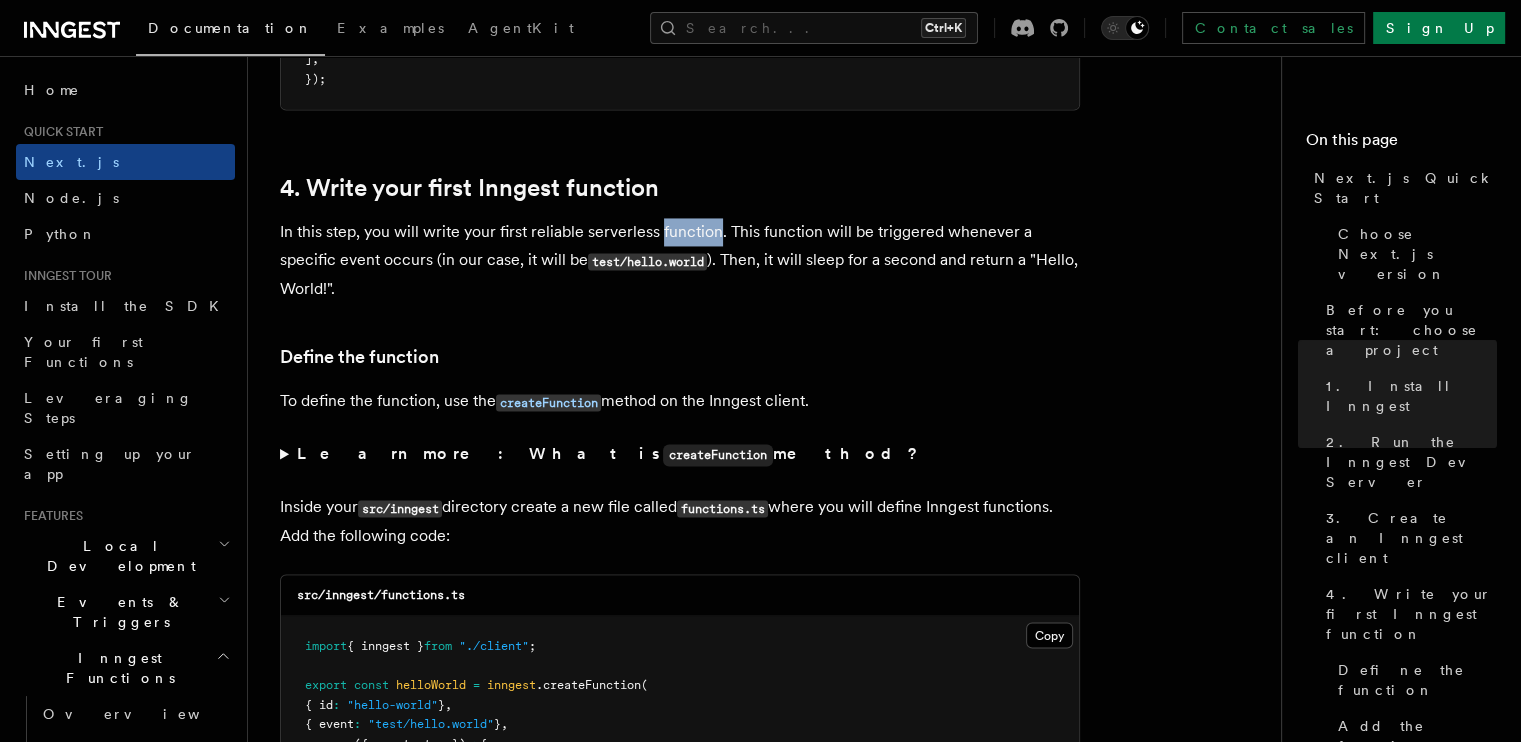 click on "In this step, you will write your first reliable serverless function. This function will be triggered whenever a specific event occurs (in our case, it will be  test/hello.world ). Then, it will sleep for a second and return a "Hello, World!"." at bounding box center (680, 260) 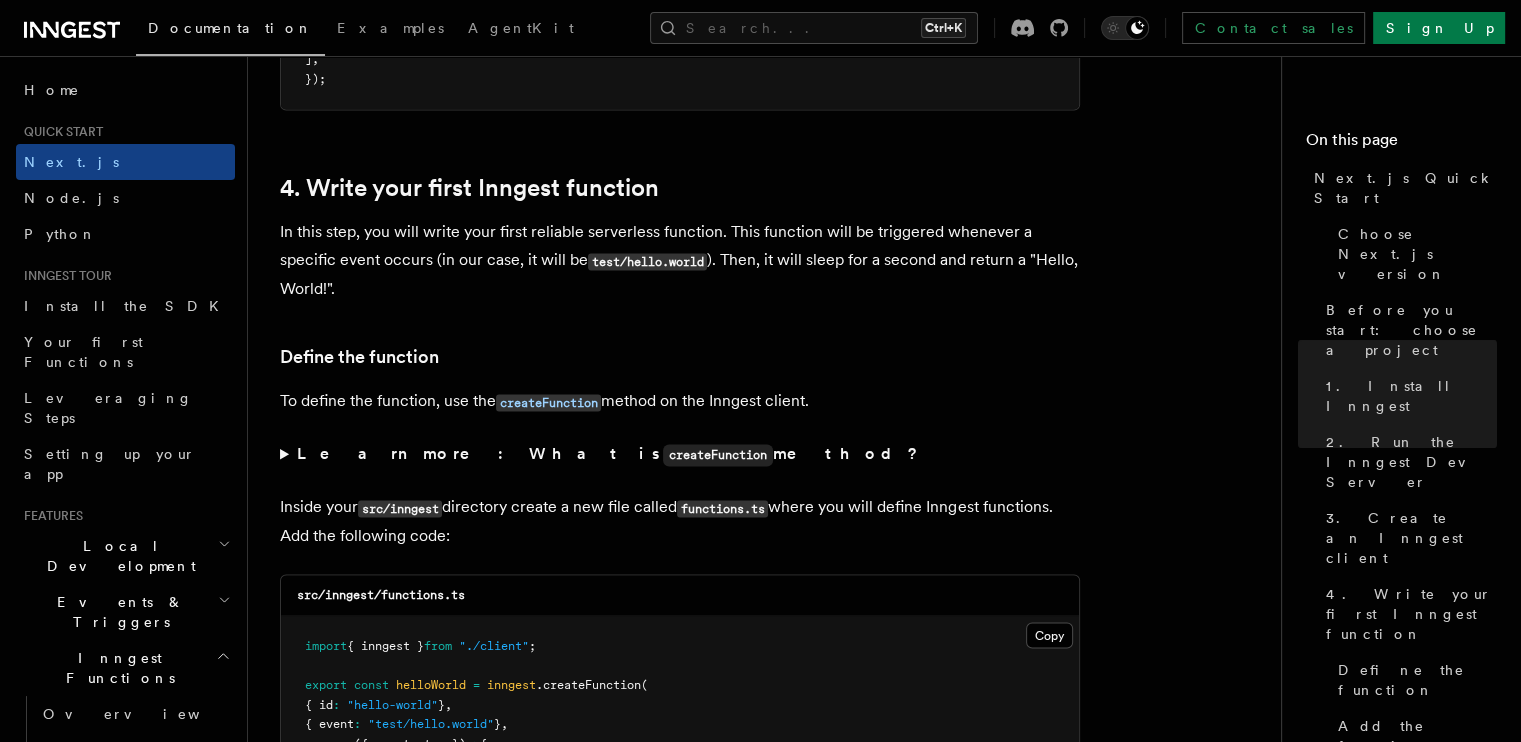 click on "In this step, you will write your first reliable serverless function. This function will be triggered whenever a specific event occurs (in our case, it will be  test/hello.world ). Then, it will sleep for a second and return a "Hello, World!"." at bounding box center [680, 260] 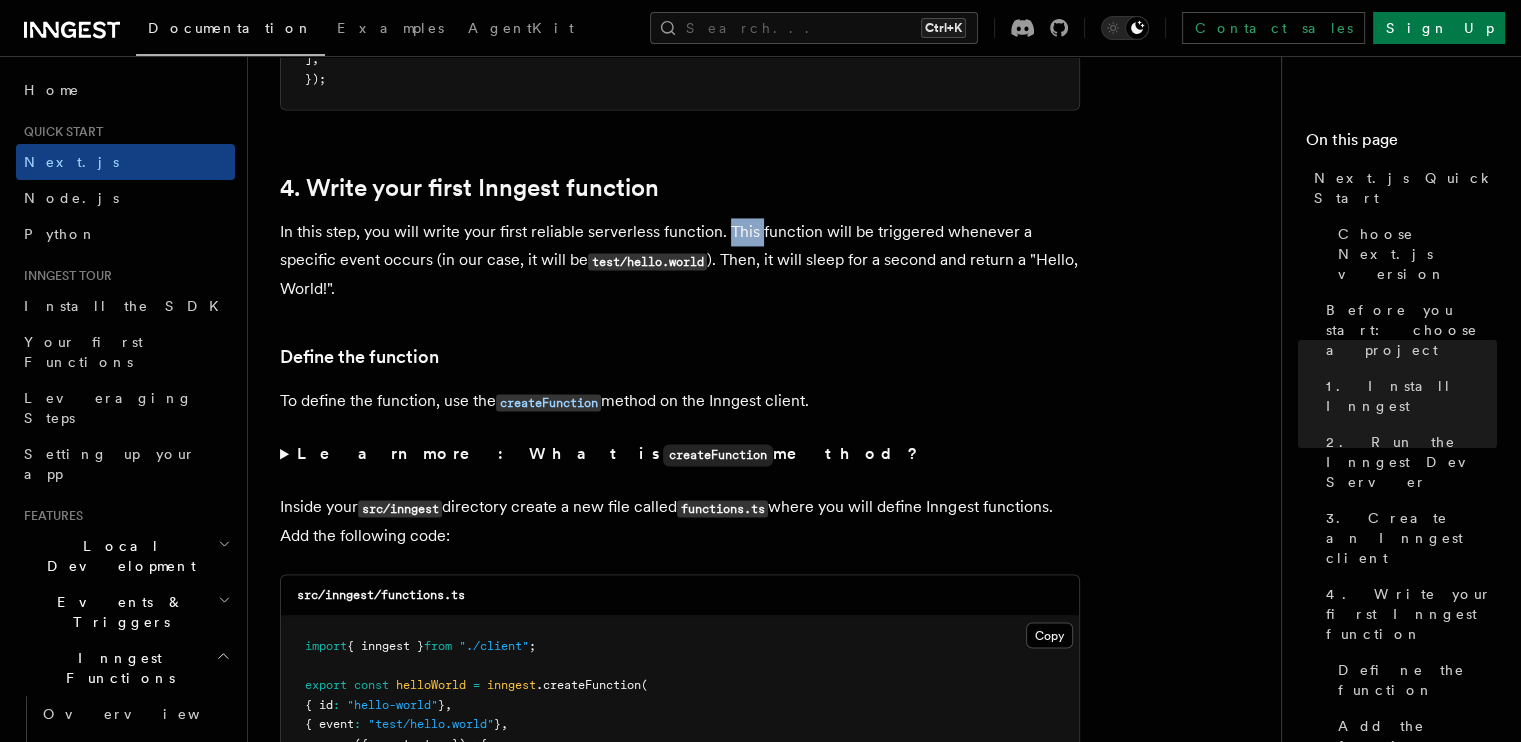 click on "In this step, you will write your first reliable serverless function. This function will be triggered whenever a specific event occurs (in our case, it will be  test/hello.world ). Then, it will sleep for a second and return a "Hello, World!"." at bounding box center (680, 260) 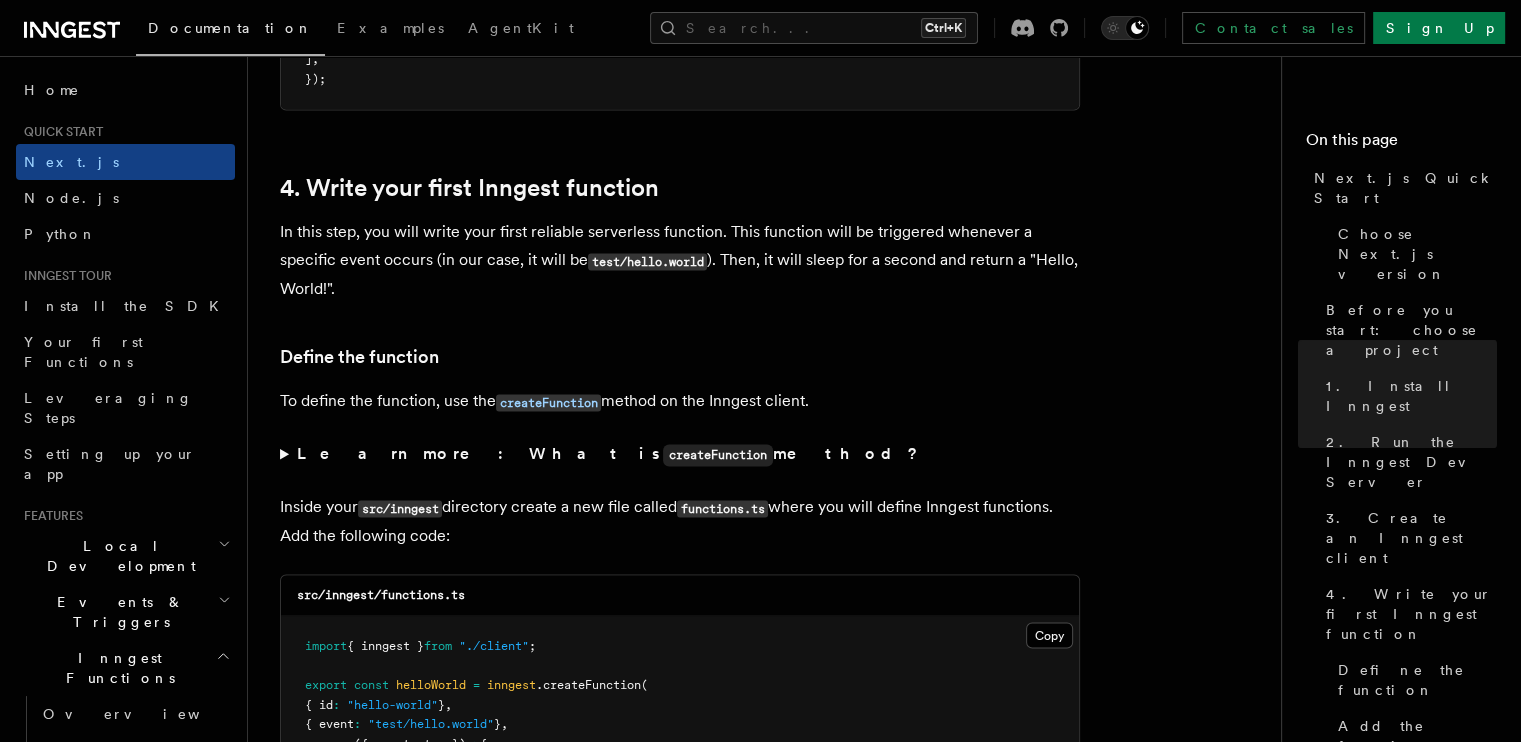 click on "In this step, you will write your first reliable serverless function. This function will be triggered whenever a specific event occurs (in our case, it will be  test/hello.world ). Then, it will sleep for a second and return a "Hello, World!"." at bounding box center [680, 260] 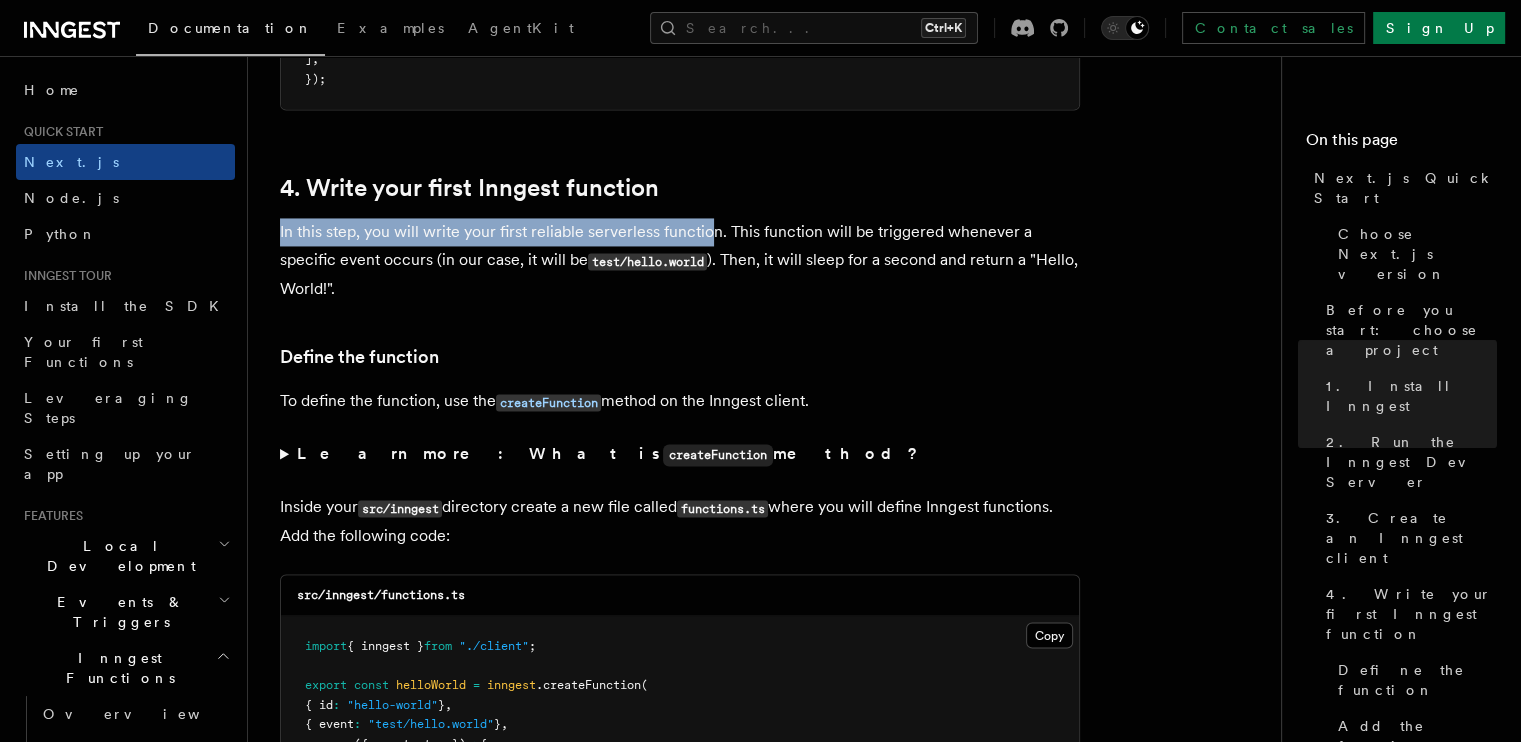 drag, startPoint x: 275, startPoint y: 209, endPoint x: 708, endPoint y: 210, distance: 433.00116 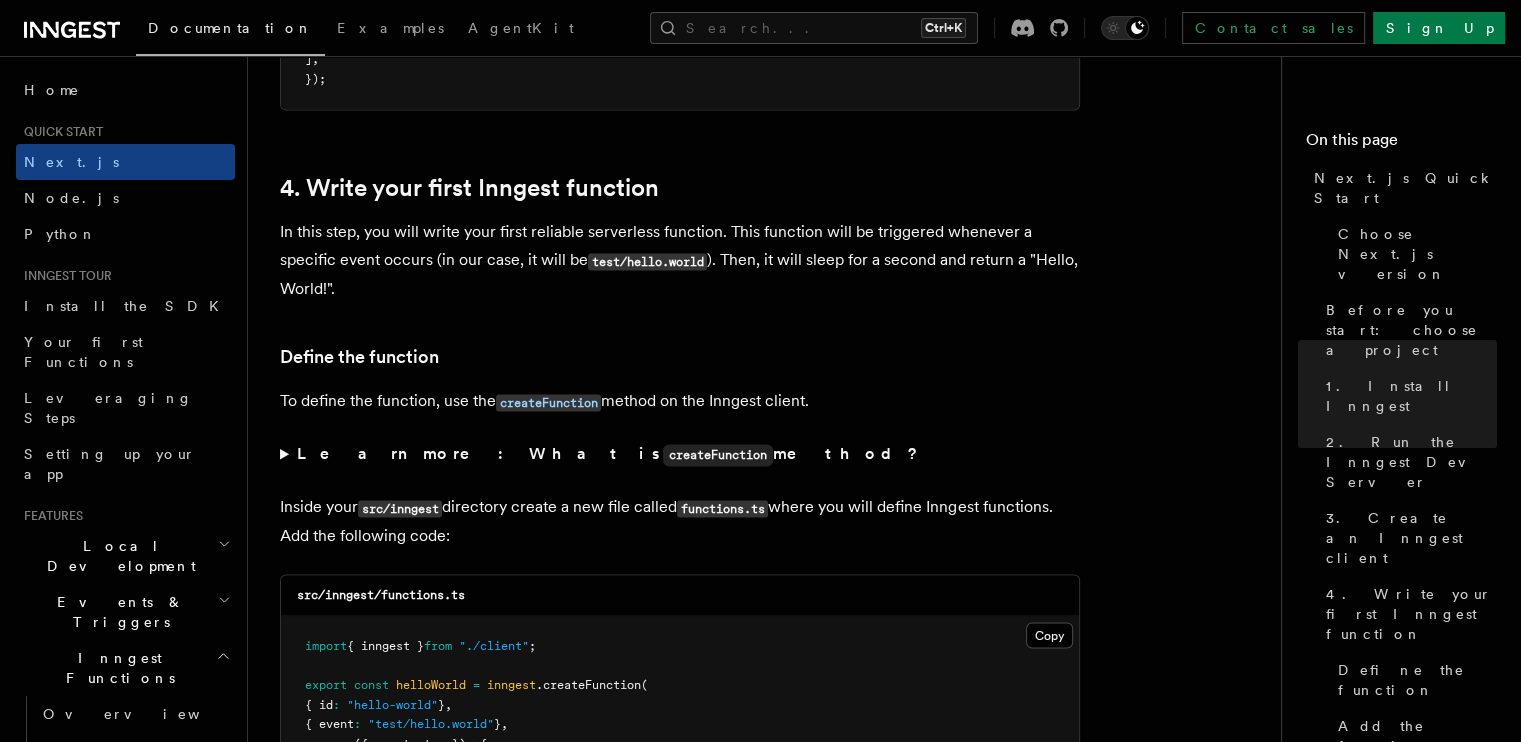 click on "In this step, you will write your first reliable serverless function. This function will be triggered whenever a specific event occurs (in our case, it will be  test/hello.world ). Then, it will sleep for a second and return a "Hello, World!"." at bounding box center (680, 260) 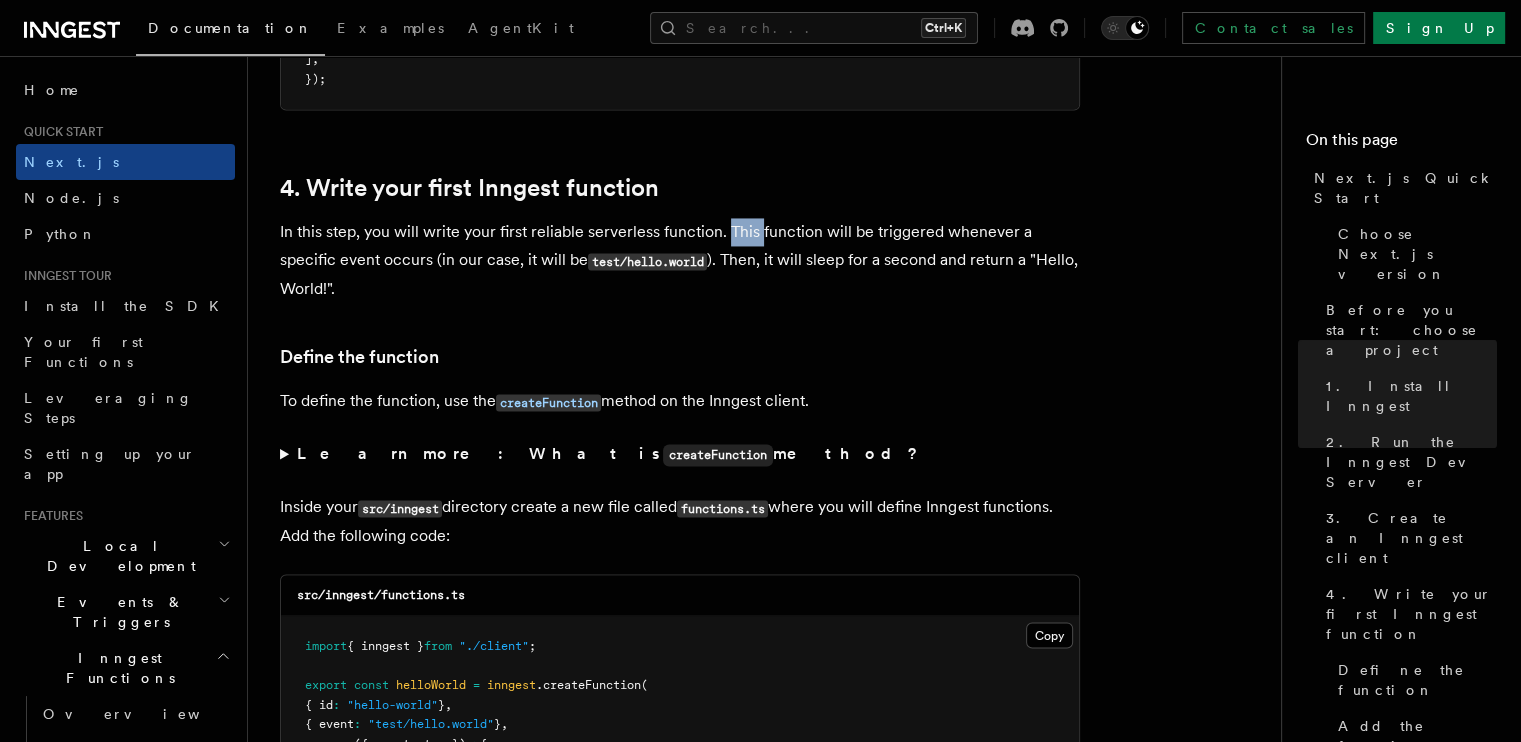 click on "In this step, you will write your first reliable serverless function. This function will be triggered whenever a specific event occurs (in our case, it will be  test/hello.world ). Then, it will sleep for a second and return a "Hello, World!"." at bounding box center [680, 260] 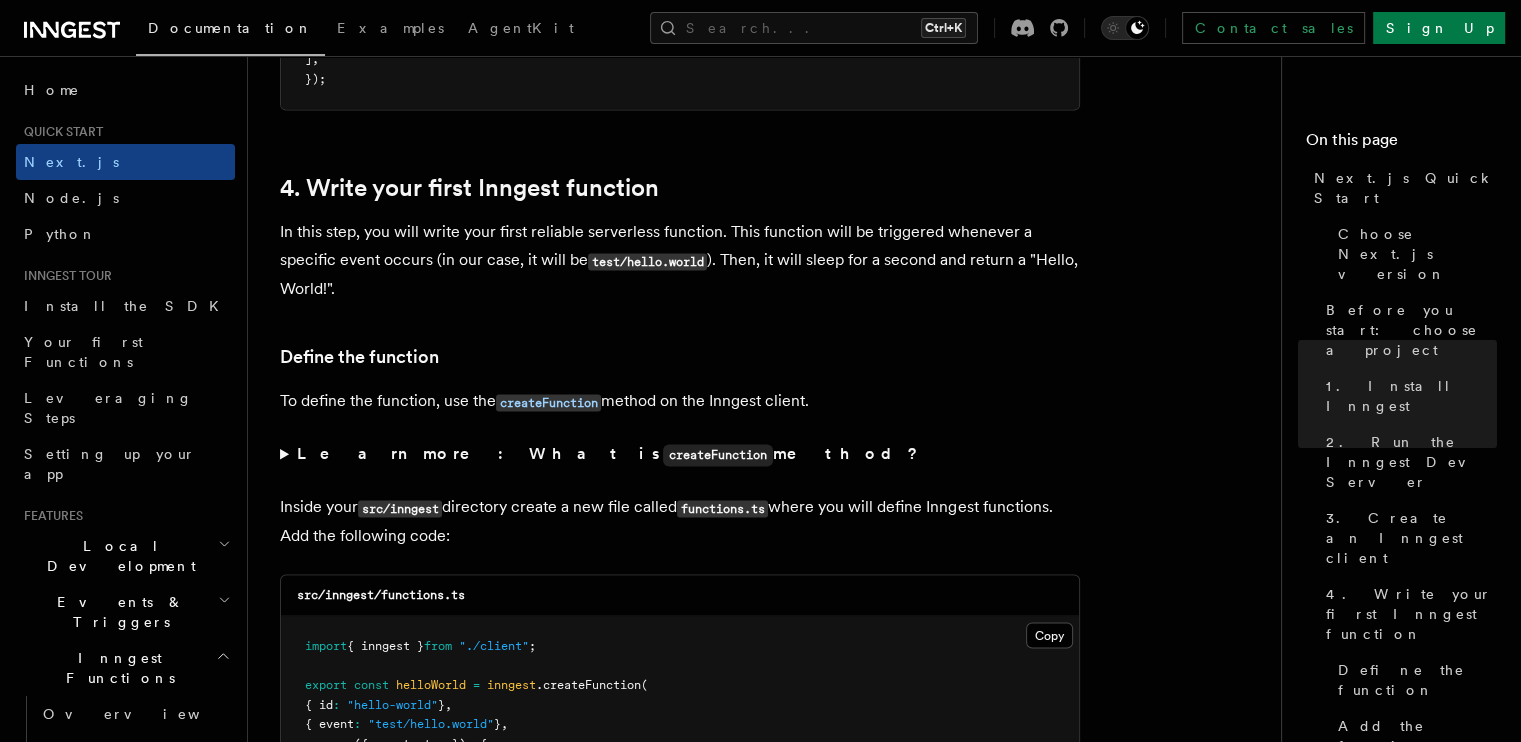 click on "In this step, you will write your first reliable serverless function. This function will be triggered whenever a specific event occurs (in our case, it will be  test/hello.world ). Then, it will sleep for a second and return a "Hello, World!"." at bounding box center [680, 260] 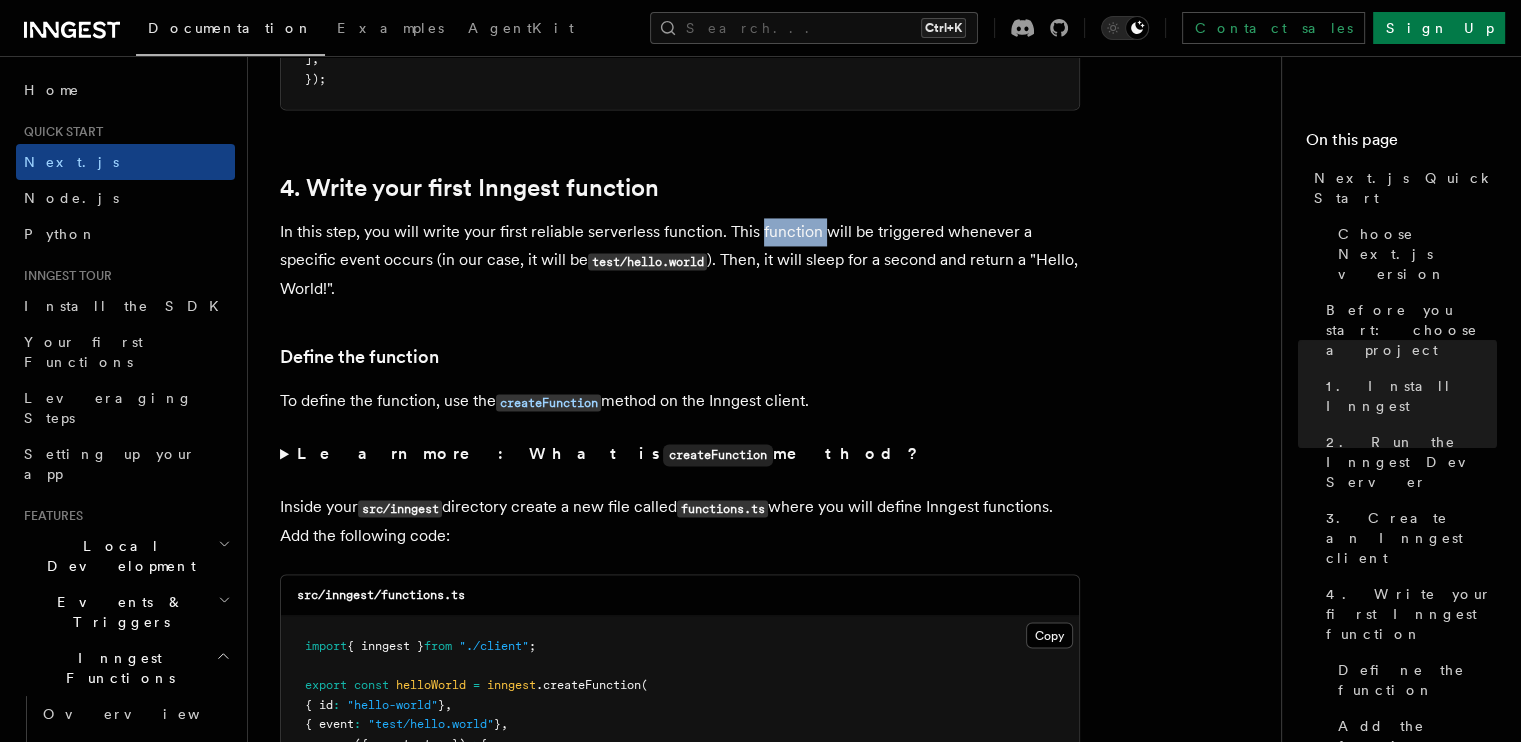 click on "In this step, you will write your first reliable serverless function. This function will be triggered whenever a specific event occurs (in our case, it will be  test/hello.world ). Then, it will sleep for a second and return a "Hello, World!"." at bounding box center [680, 260] 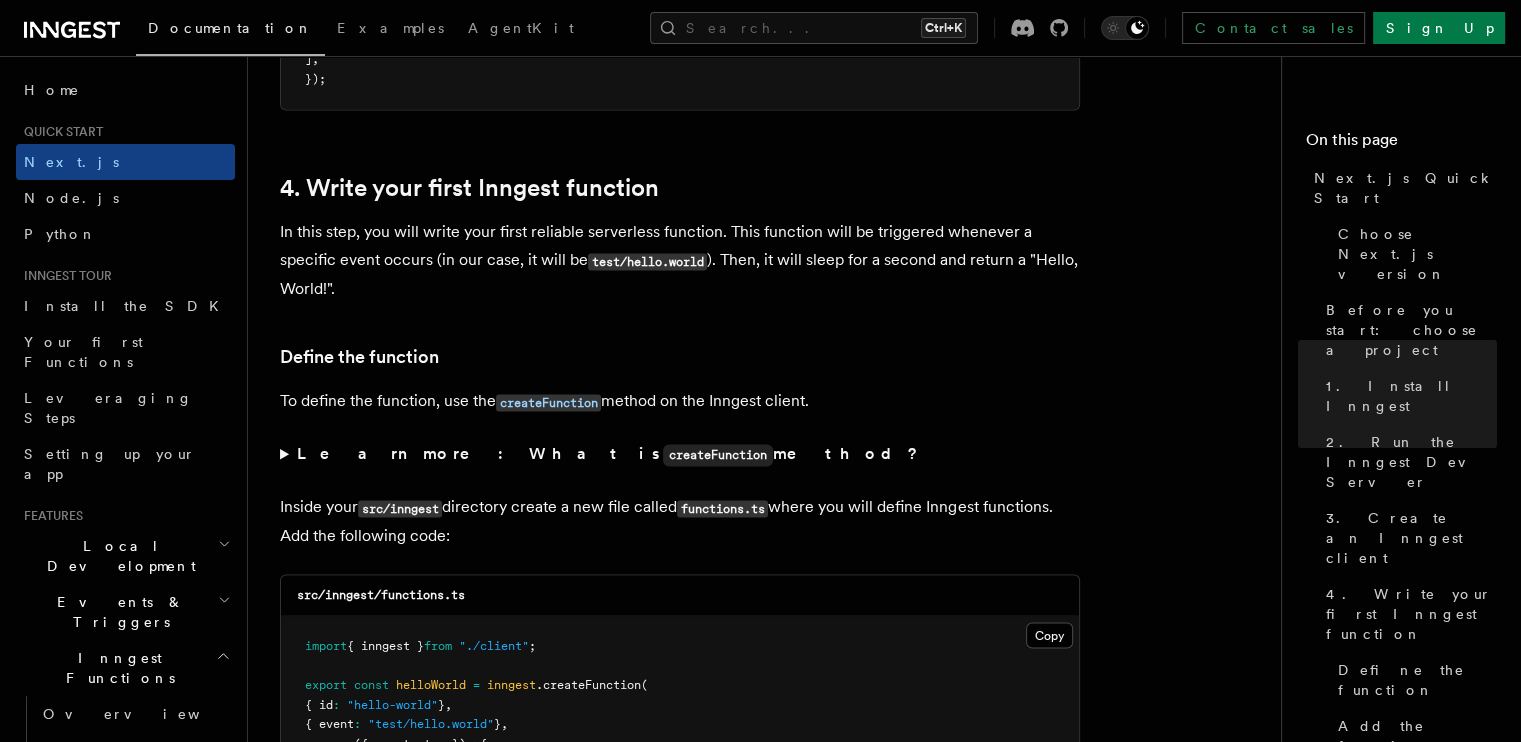 click on "In this step, you will write your first reliable serverless function. This function will be triggered whenever a specific event occurs (in our case, it will be  test/hello.world ). Then, it will sleep for a second and return a "Hello, World!"." at bounding box center [680, 260] 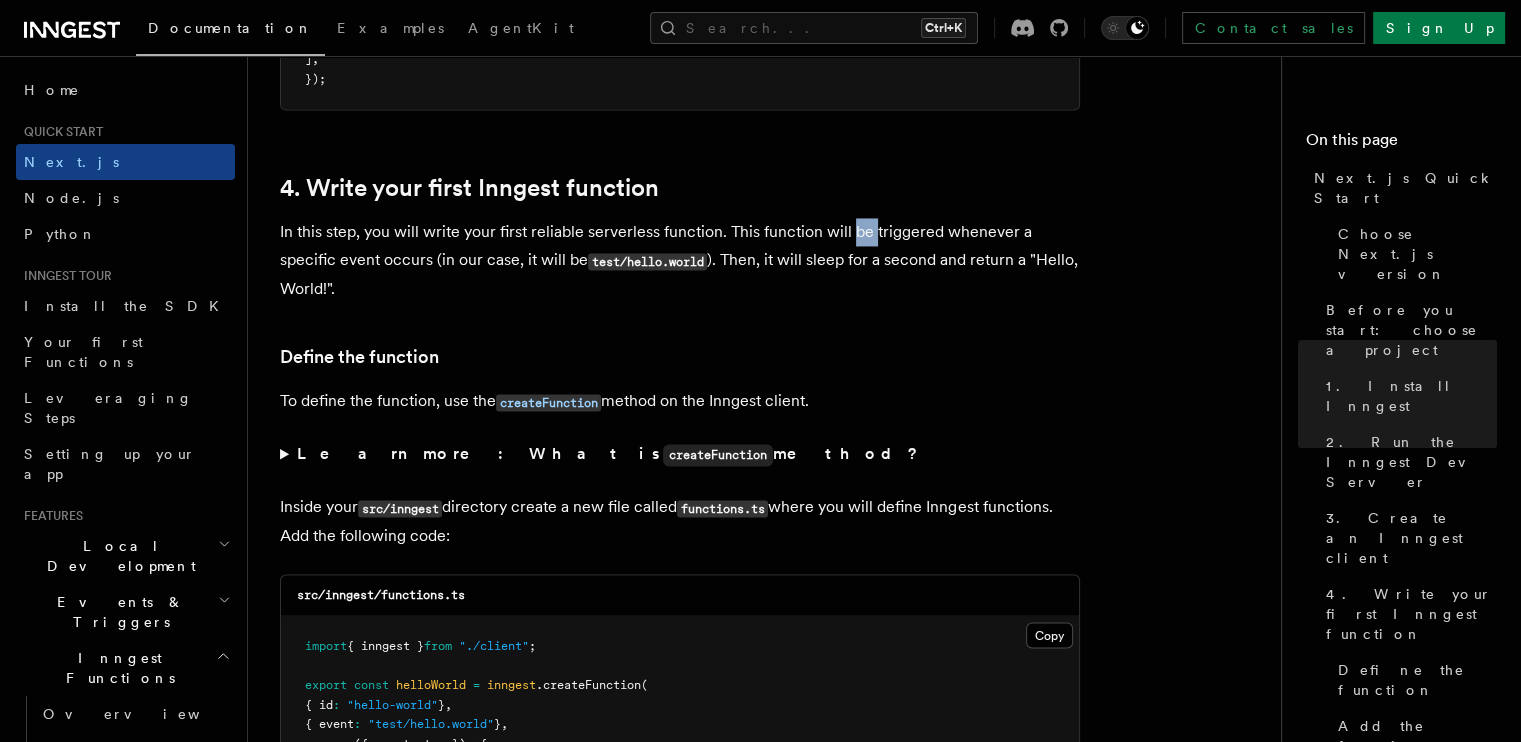 click on "In this step, you will write your first reliable serverless function. This function will be triggered whenever a specific event occurs (in our case, it will be  test/hello.world ). Then, it will sleep for a second and return a "Hello, World!"." at bounding box center (680, 260) 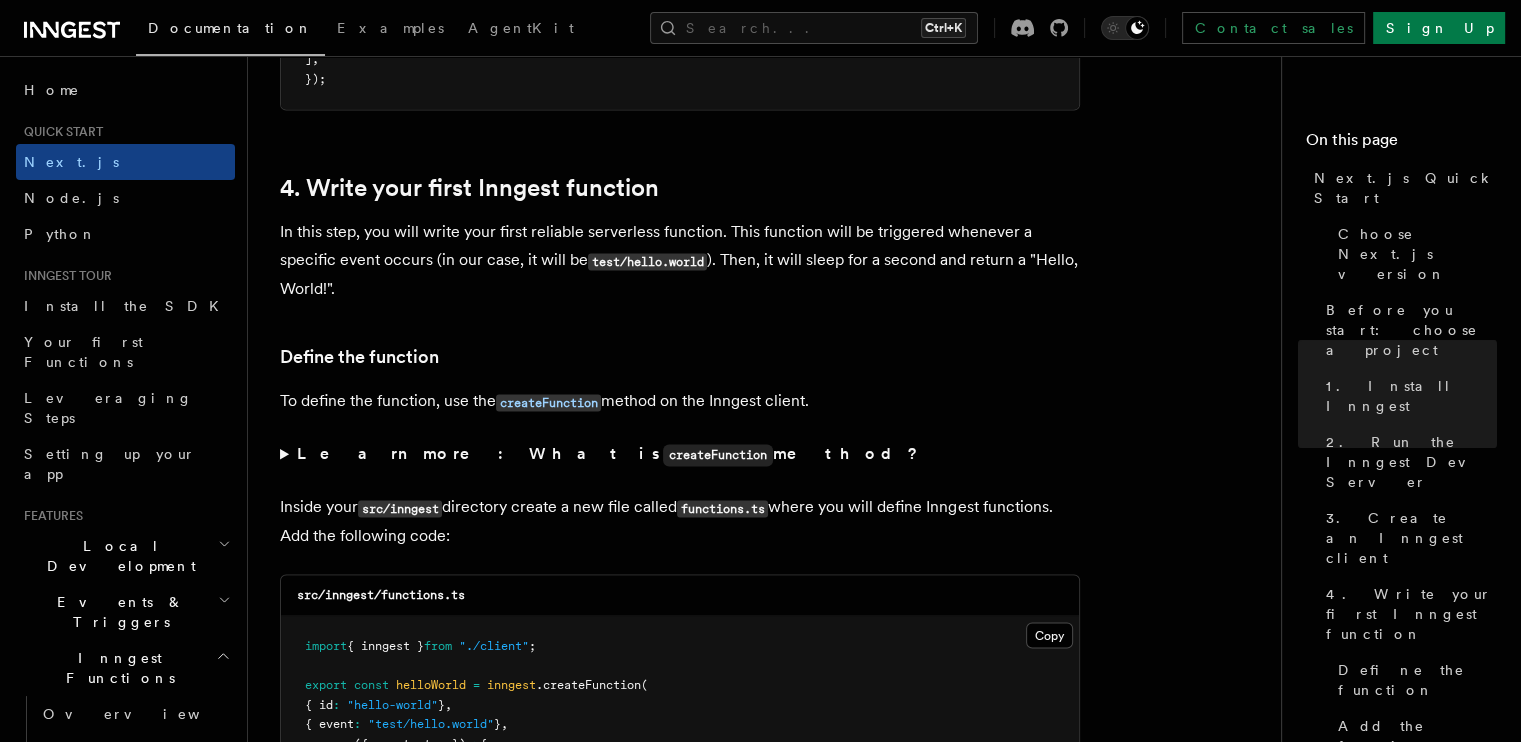 click on "In this step, you will write your first reliable serverless function. This function will be triggered whenever a specific event occurs (in our case, it will be  test/hello.world ). Then, it will sleep for a second and return a "Hello, World!"." at bounding box center (680, 260) 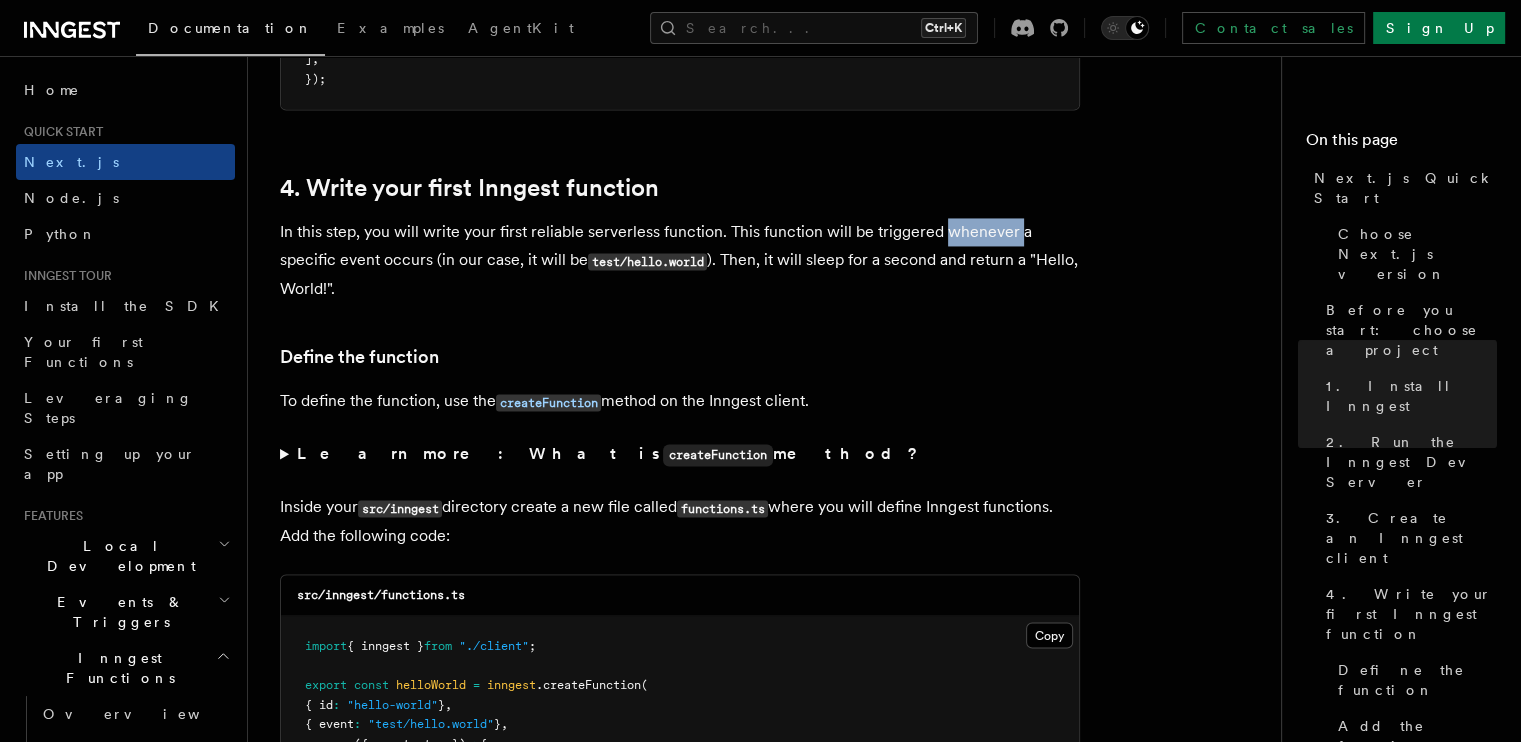 click on "In this step, you will write your first reliable serverless function. This function will be triggered whenever a specific event occurs (in our case, it will be  test/hello.world ). Then, it will sleep for a second and return a "Hello, World!"." at bounding box center [680, 260] 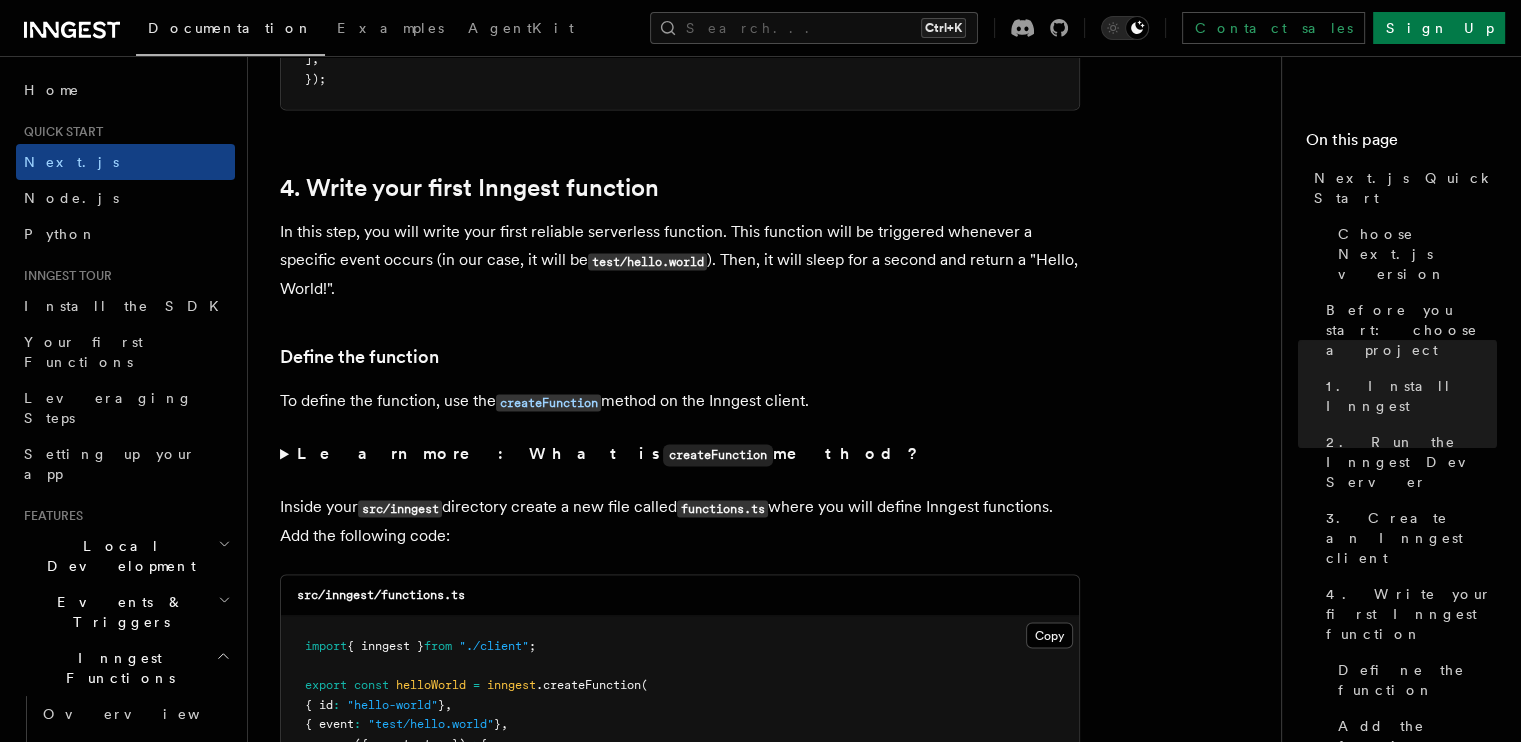 click on "In this step, you will write your first reliable serverless function. This function will be triggered whenever a specific event occurs (in our case, it will be  test/hello.world ). Then, it will sleep for a second and return a "Hello, World!"." at bounding box center [680, 260] 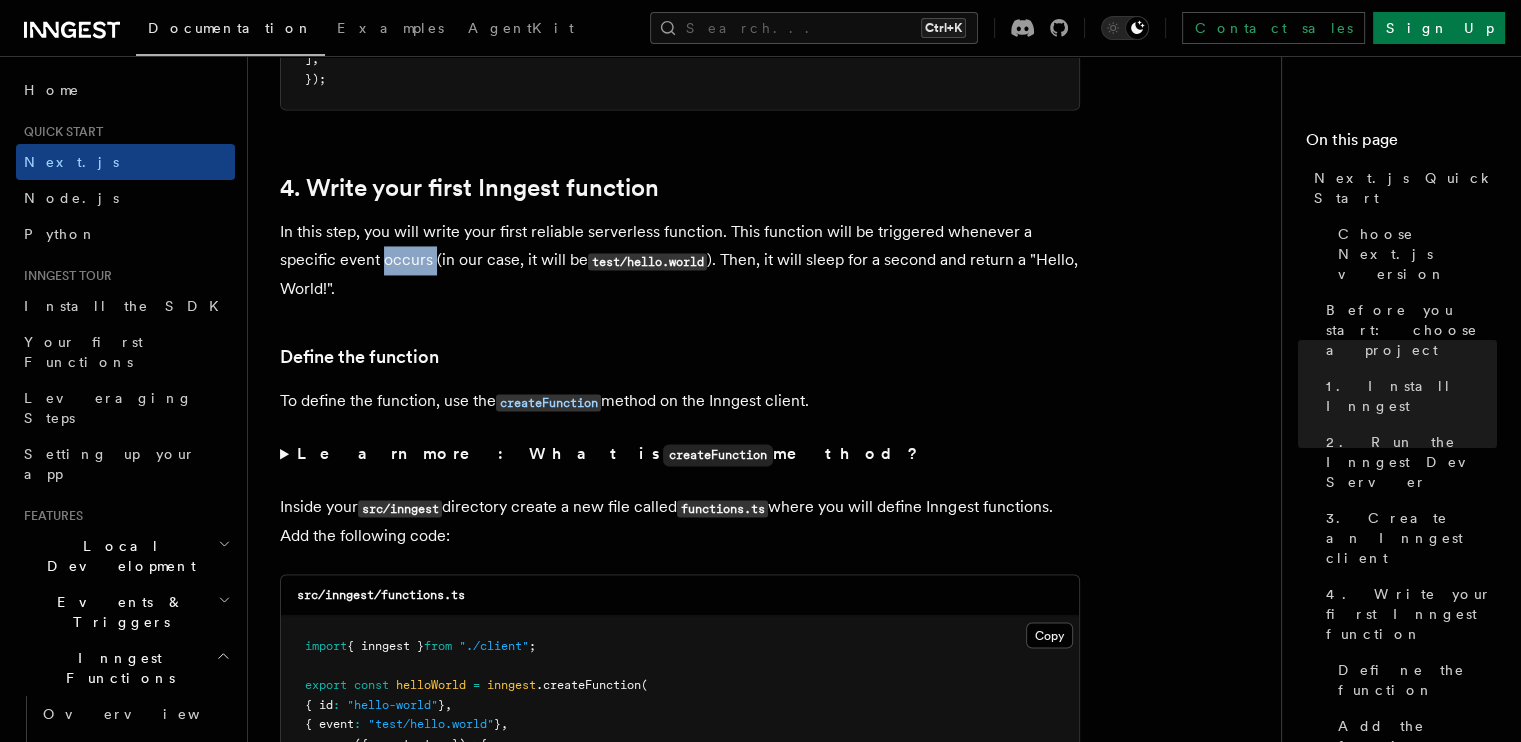 click on "In this step, you will write your first reliable serverless function. This function will be triggered whenever a specific event occurs (in our case, it will be  test/hello.world ). Then, it will sleep for a second and return a "Hello, World!"." at bounding box center [680, 260] 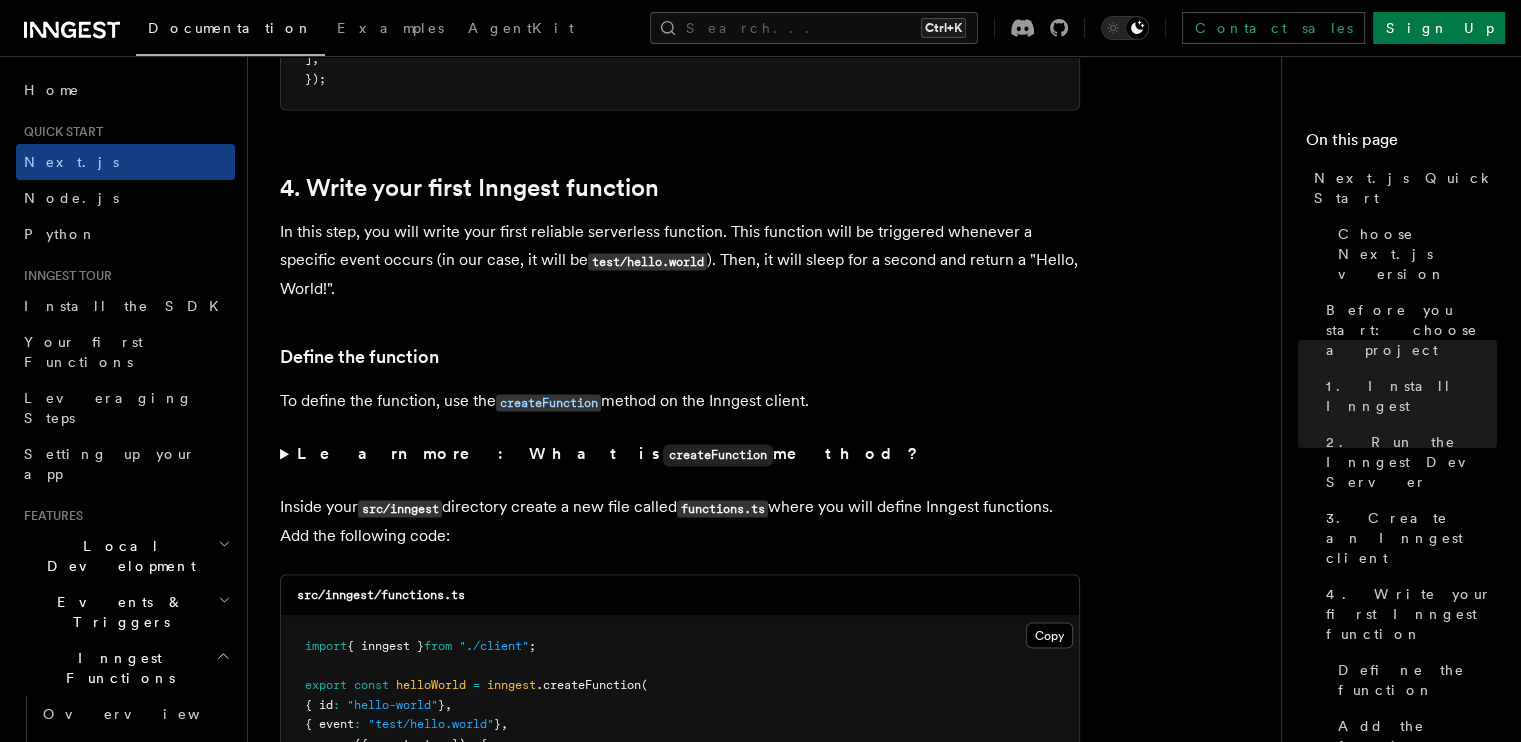 click on "In this step, you will write your first reliable serverless function. This function will be triggered whenever a specific event occurs (in our case, it will be  test/hello.world ). Then, it will sleep for a second and return a "Hello, World!"." at bounding box center (680, 260) 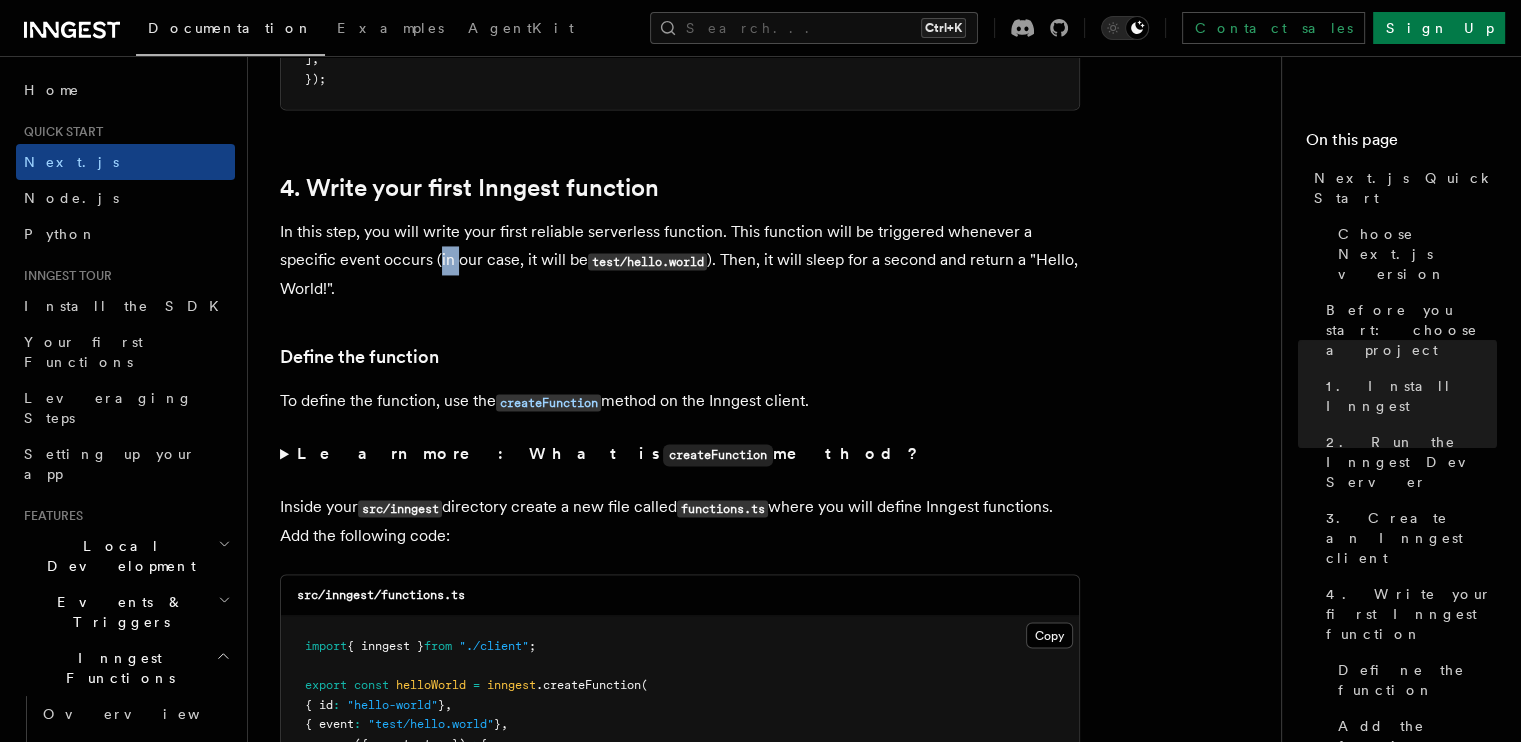 click on "In this step, you will write your first reliable serverless function. This function will be triggered whenever a specific event occurs (in our case, it will be  test/hello.world ). Then, it will sleep for a second and return a "Hello, World!"." at bounding box center (680, 260) 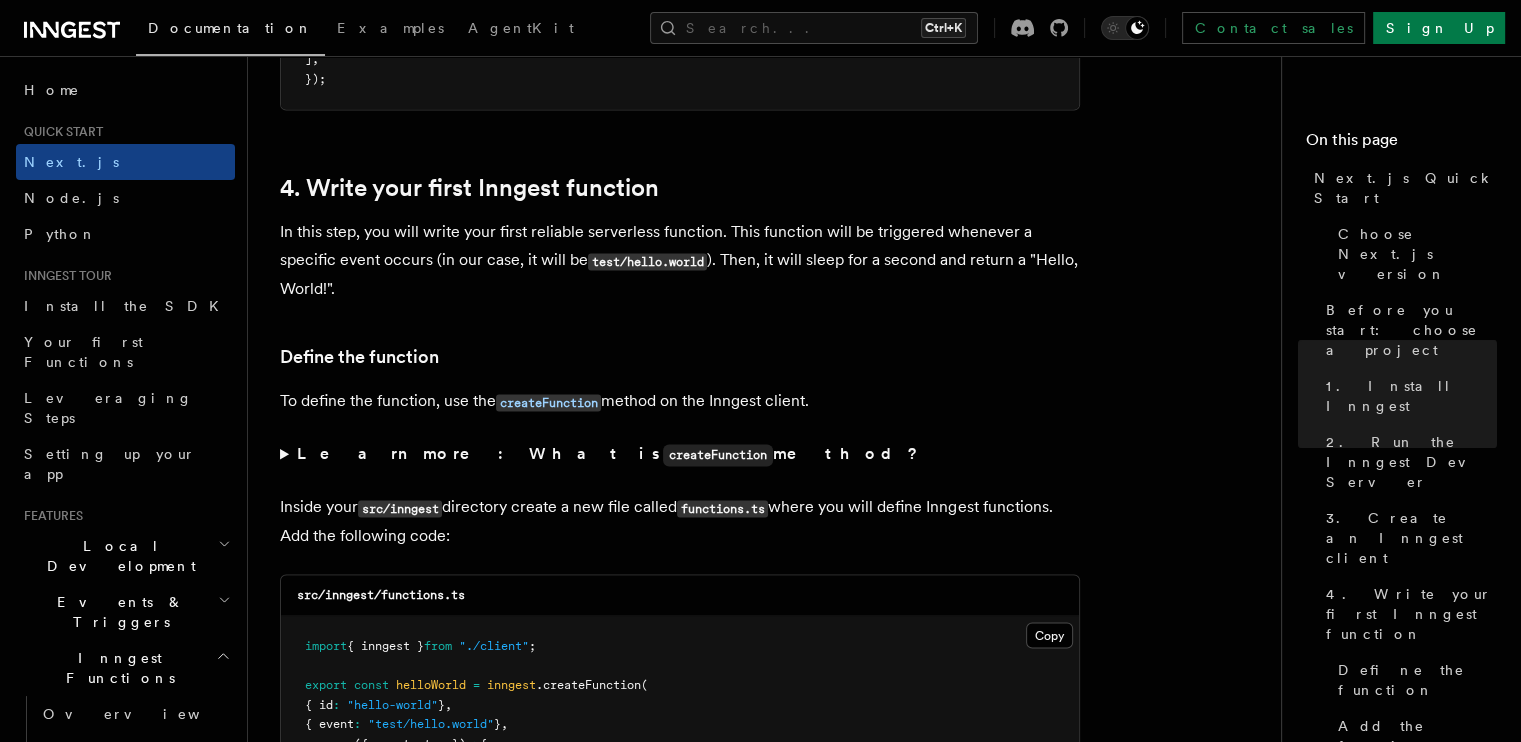 click on "In this step, you will write your first reliable serverless function. This function will be triggered whenever a specific event occurs (in our case, it will be  test/hello.world ). Then, it will sleep for a second and return a "Hello, World!"." at bounding box center (680, 260) 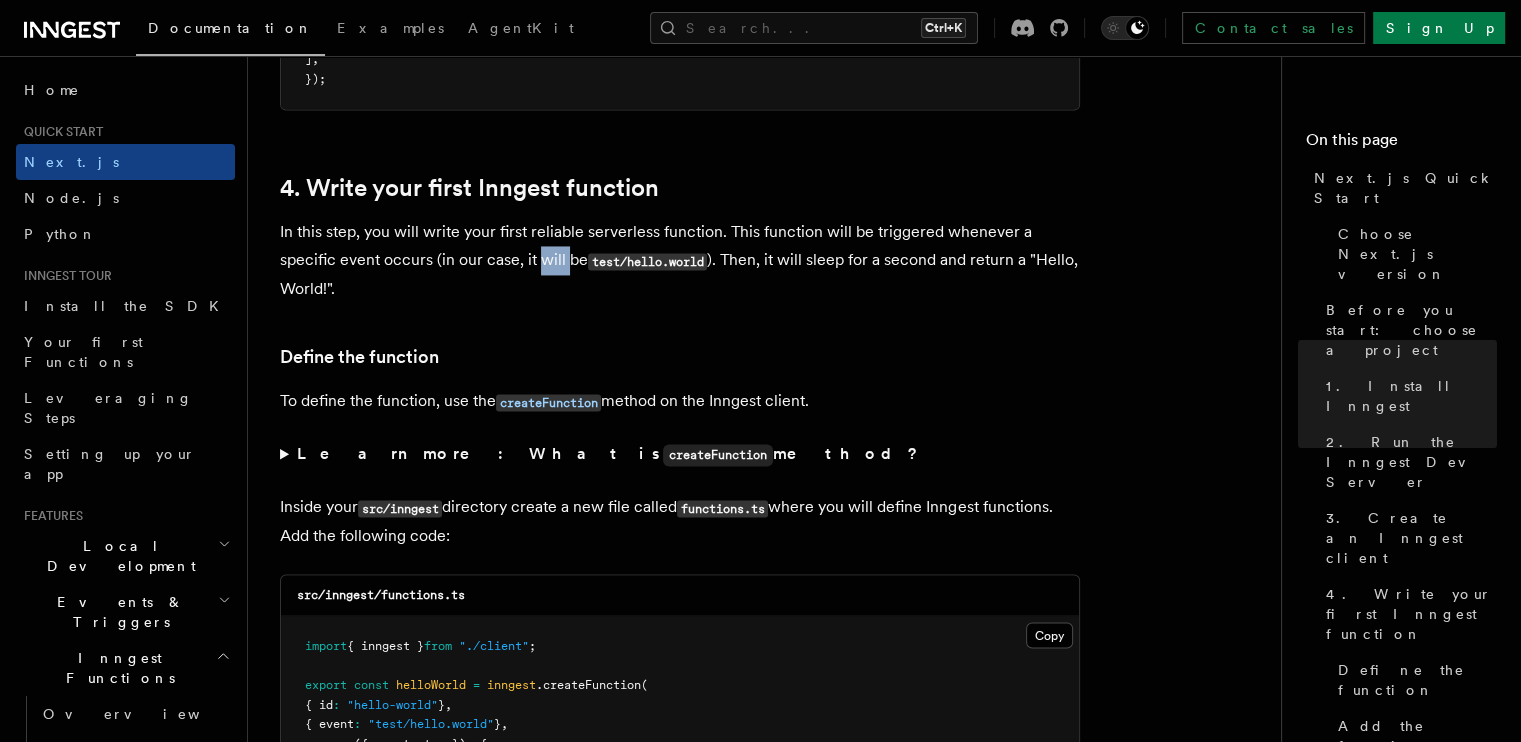 click on "In this step, you will write your first reliable serverless function. This function will be triggered whenever a specific event occurs (in our case, it will be  test/hello.world ). Then, it will sleep for a second and return a "Hello, World!"." at bounding box center [680, 260] 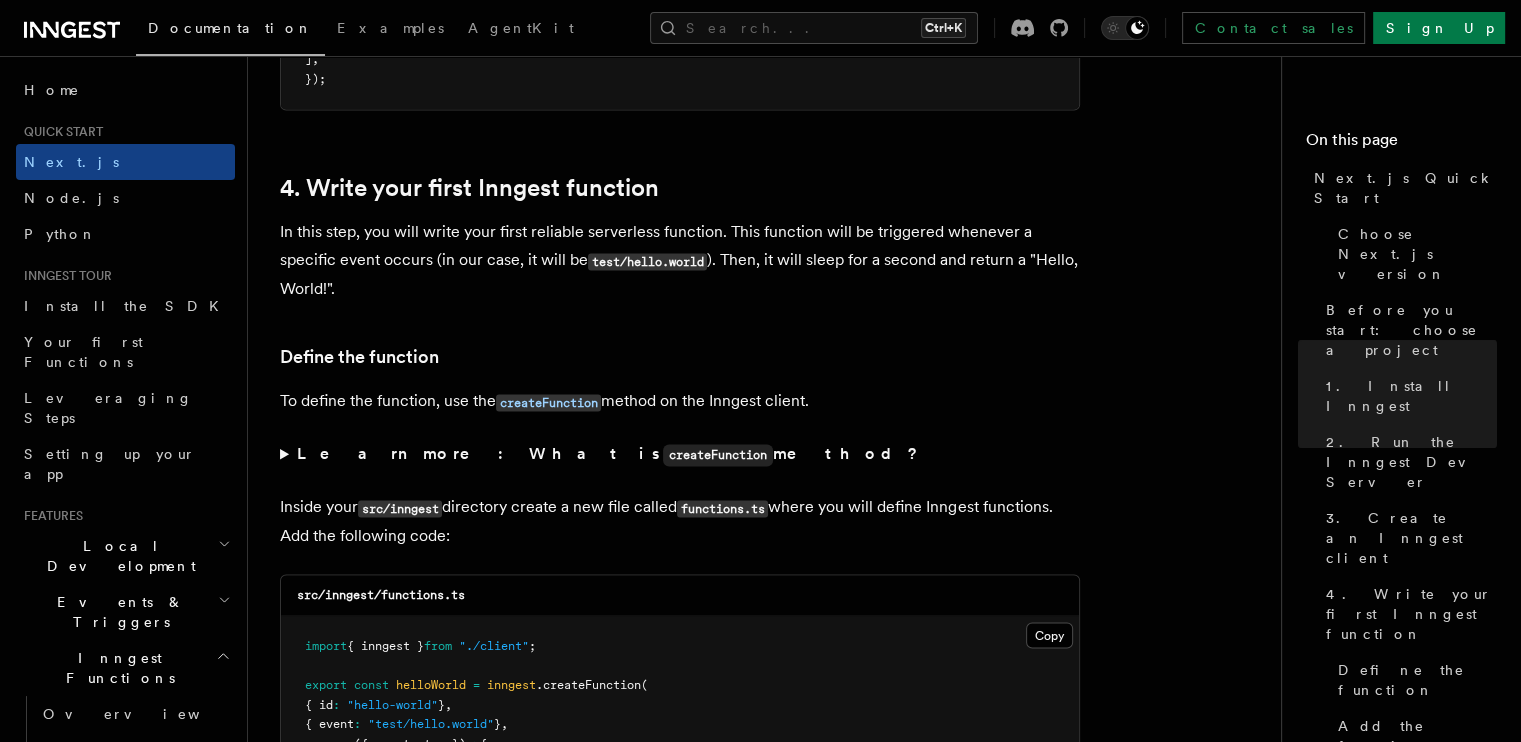 click on "test/hello.world" at bounding box center (647, 261) 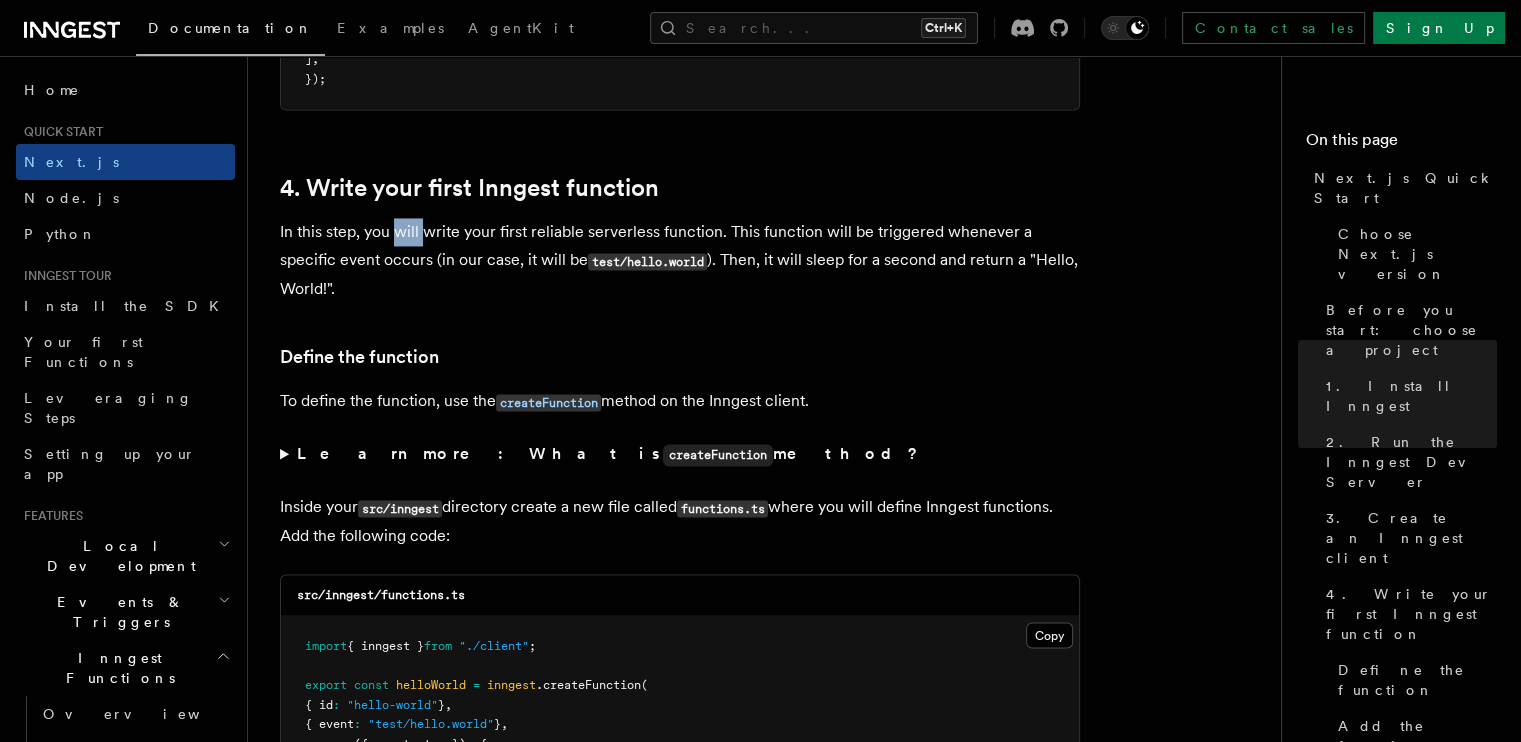 click on "In this step, you will write your first reliable serverless function. This function will be triggered whenever a specific event occurs (in our case, it will be  test/hello.world ). Then, it will sleep for a second and return a "Hello, World!"." at bounding box center [680, 260] 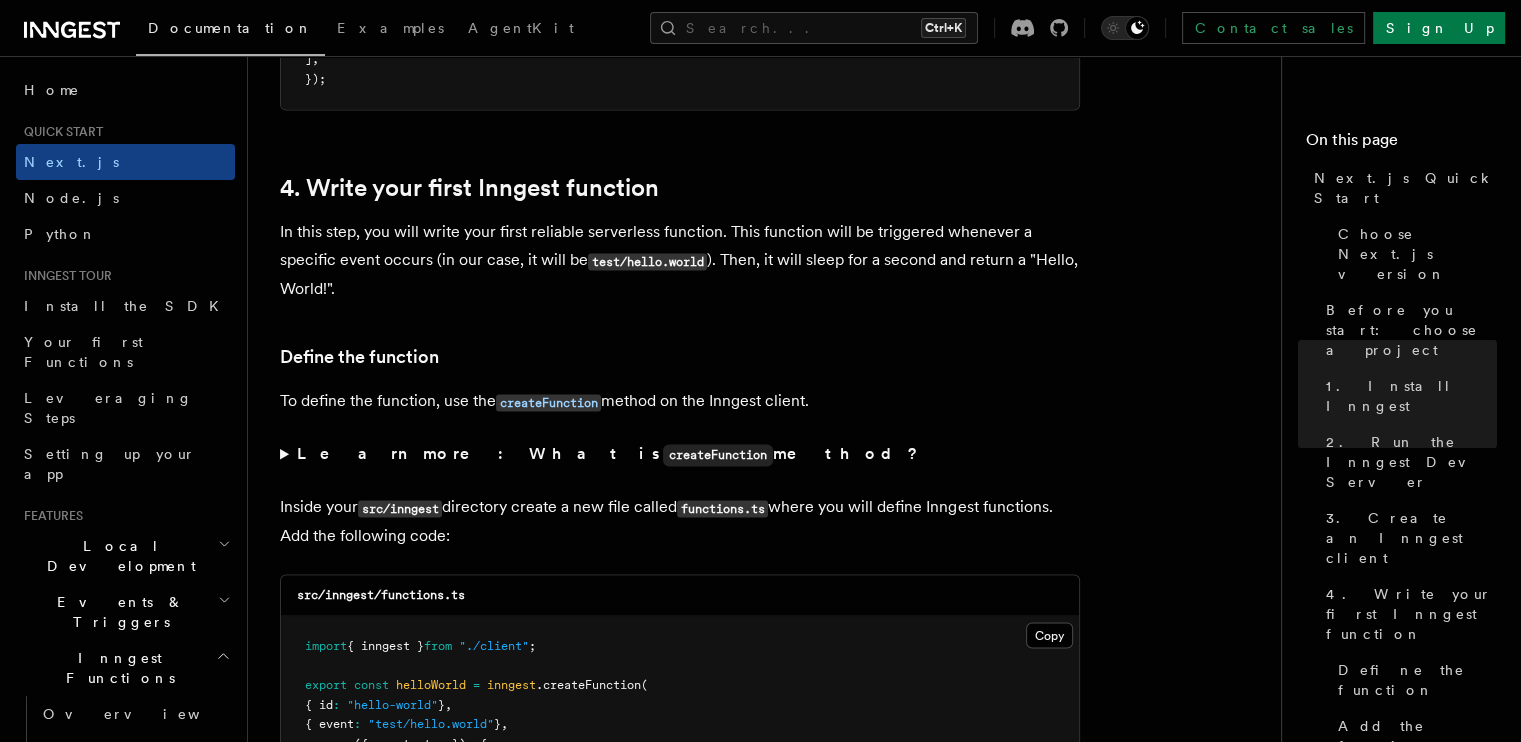 click on "In this step, you will write your first reliable serverless function. This function will be triggered whenever a specific event occurs (in our case, it will be  test/hello.world ). Then, it will sleep for a second and return a "Hello, World!"." at bounding box center [680, 260] 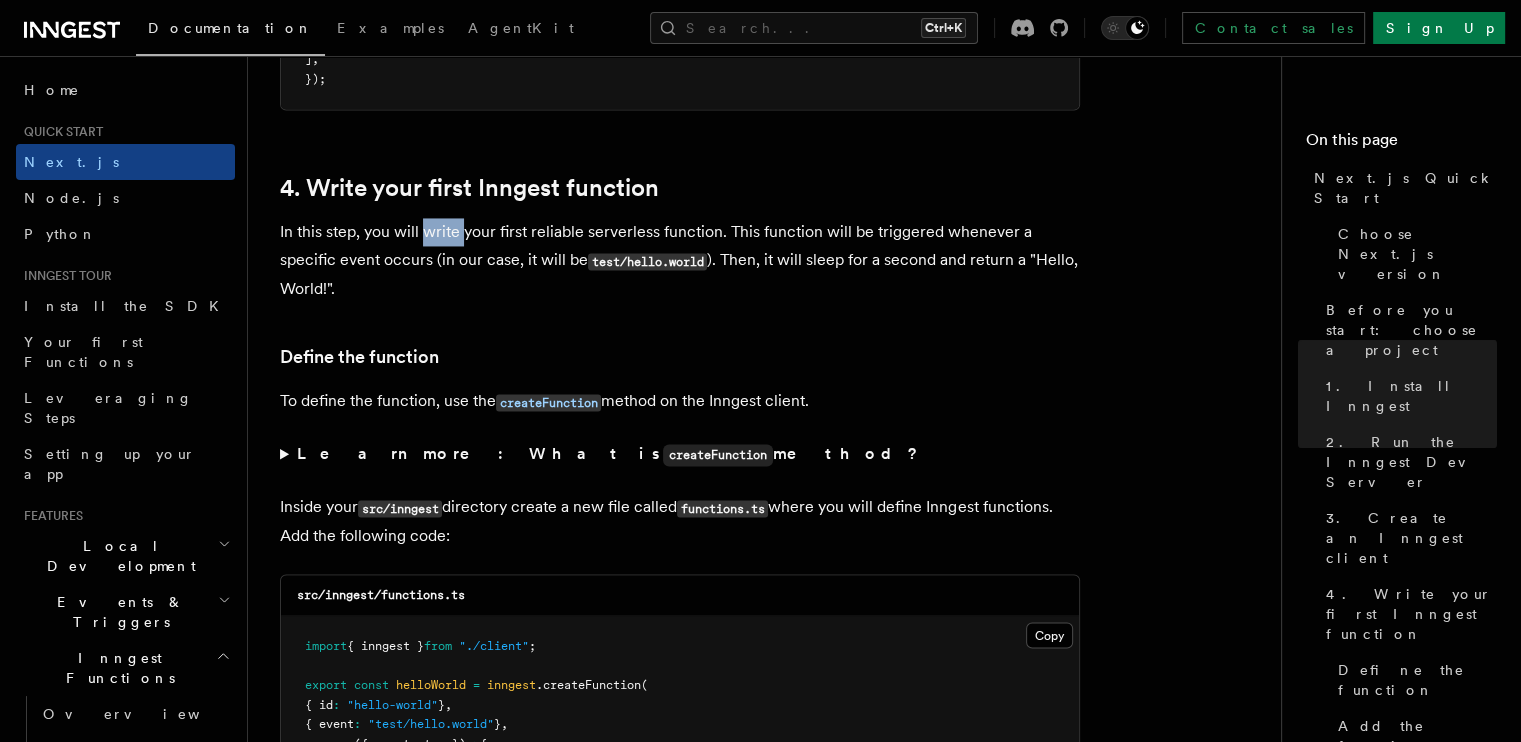 click on "In this step, you will write your first reliable serverless function. This function will be triggered whenever a specific event occurs (in our case, it will be  test/hello.world ). Then, it will sleep for a second and return a "Hello, World!"." at bounding box center (680, 260) 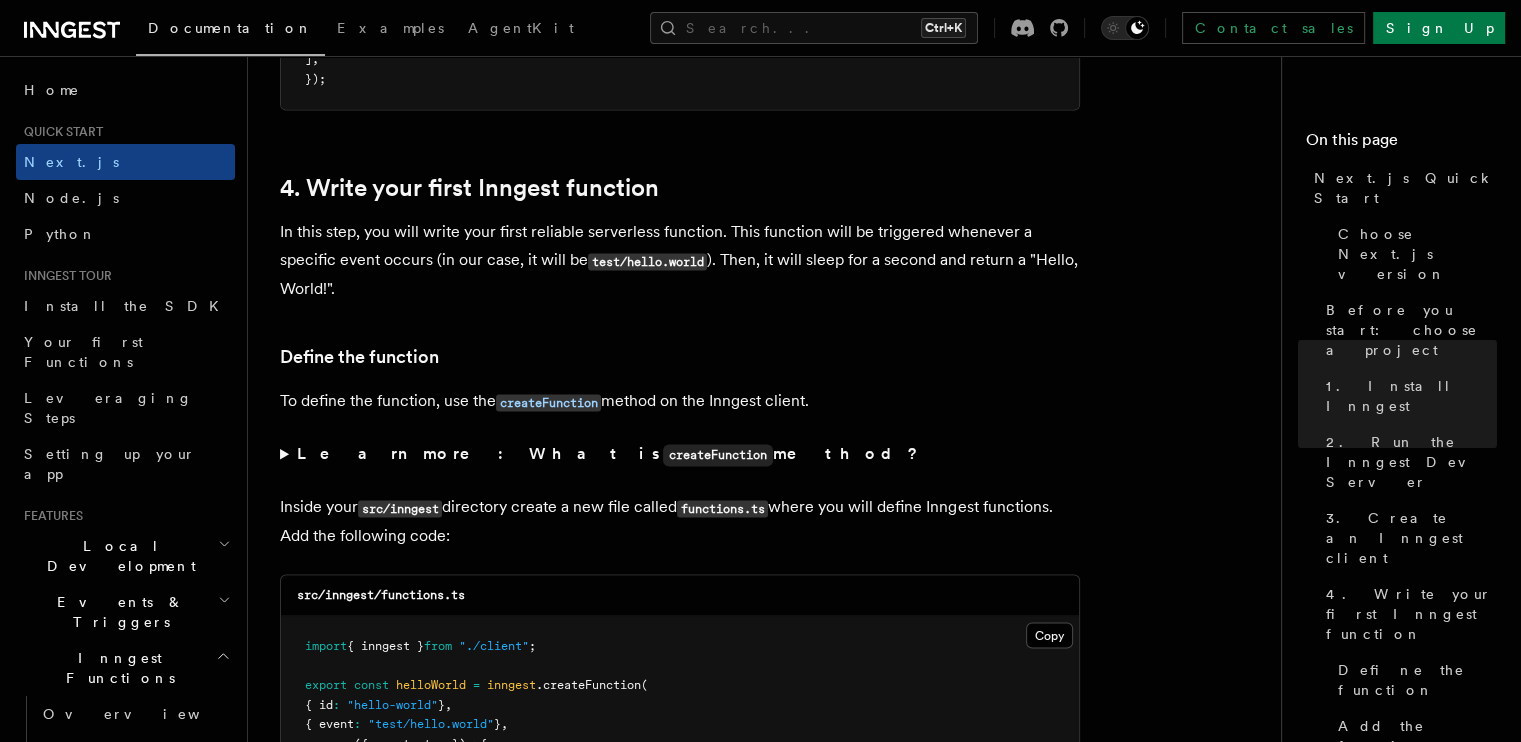 click on "In this step, you will write your first reliable serverless function. This function will be triggered whenever a specific event occurs (in our case, it will be  test/hello.world ). Then, it will sleep for a second and return a "Hello, World!"." at bounding box center [680, 260] 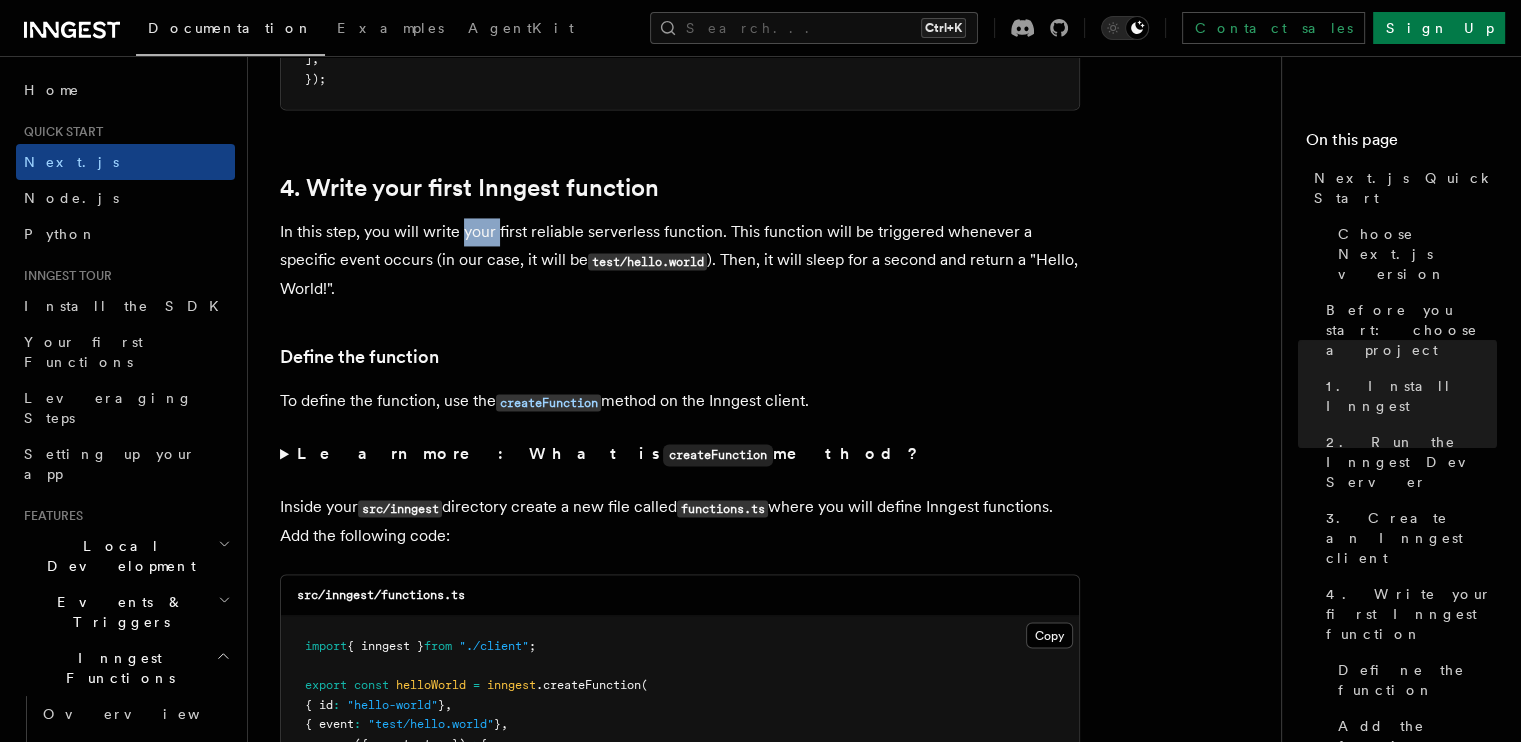 click on "In this step, you will write your first reliable serverless function. This function will be triggered whenever a specific event occurs (in our case, it will be  test/hello.world ). Then, it will sleep for a second and return a "Hello, World!"." at bounding box center [680, 260] 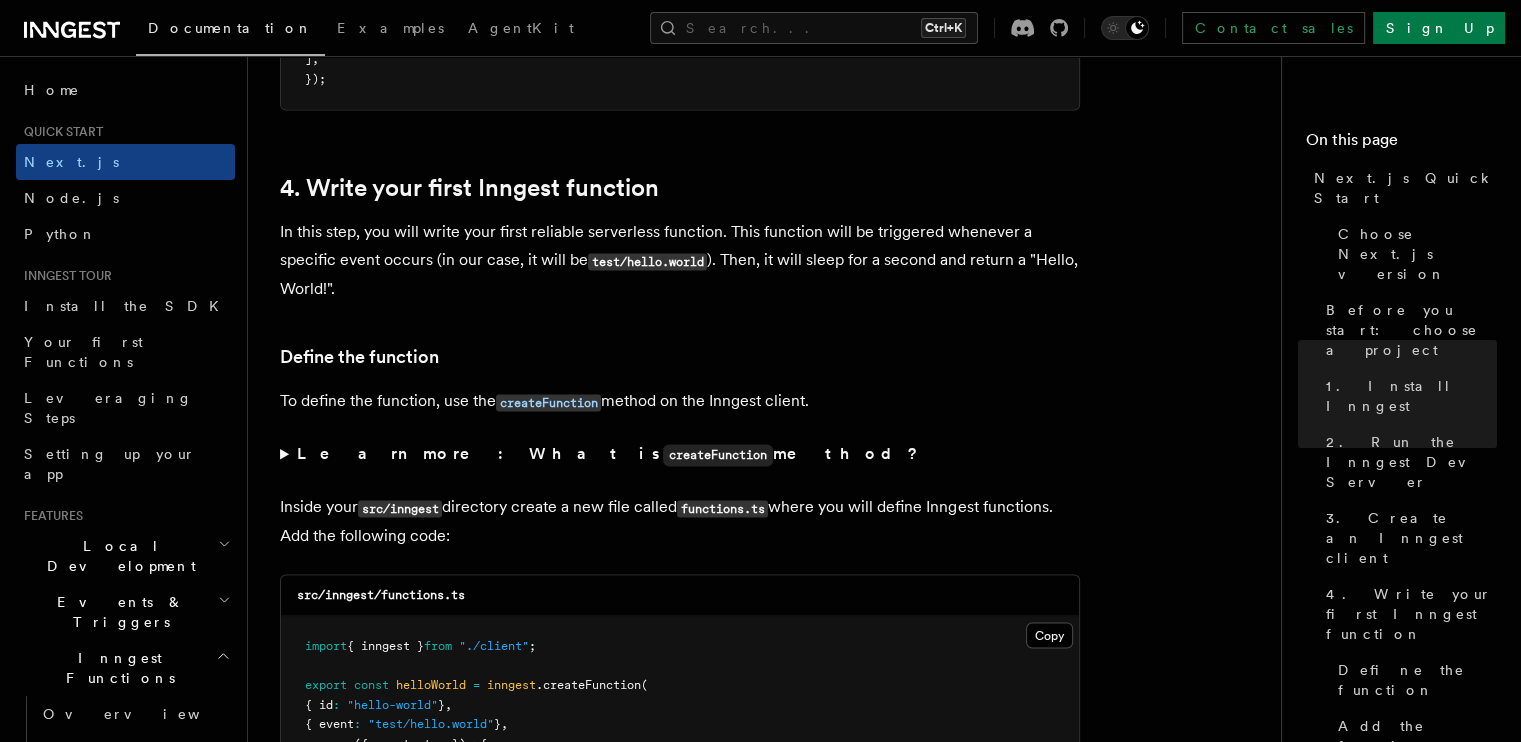 click on "In this step, you will write your first reliable serverless function. This function will be triggered whenever a specific event occurs (in our case, it will be  test/hello.world ). Then, it will sleep for a second and return a "Hello, World!"." at bounding box center (680, 260) 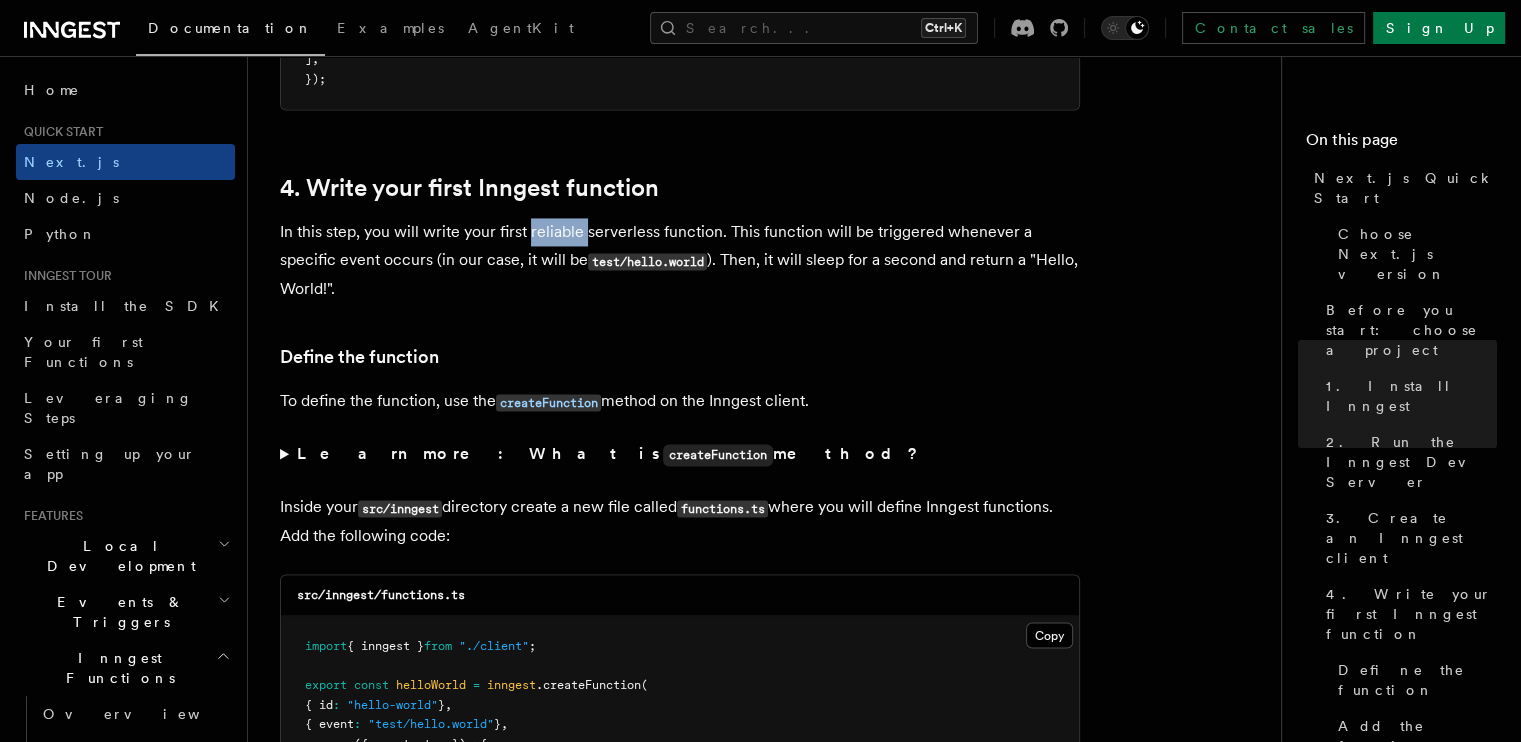 click on "In this step, you will write your first reliable serverless function. This function will be triggered whenever a specific event occurs (in our case, it will be  test/hello.world ). Then, it will sleep for a second and return a "Hello, World!"." at bounding box center [680, 260] 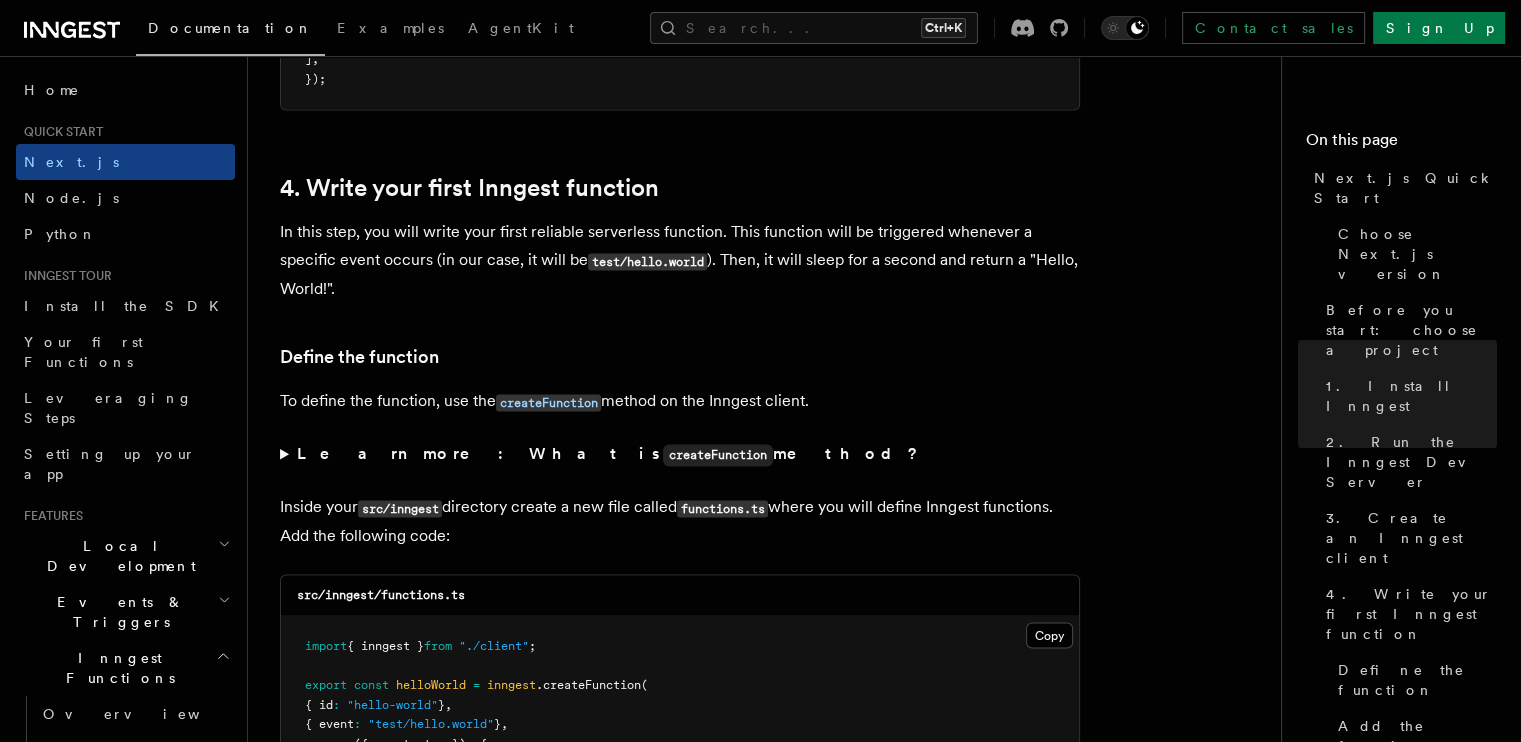 click on "In this step, you will write your first reliable serverless function. This function will be triggered whenever a specific event occurs (in our case, it will be  test/hello.world ). Then, it will sleep for a second and return a "Hello, World!"." at bounding box center (680, 260) 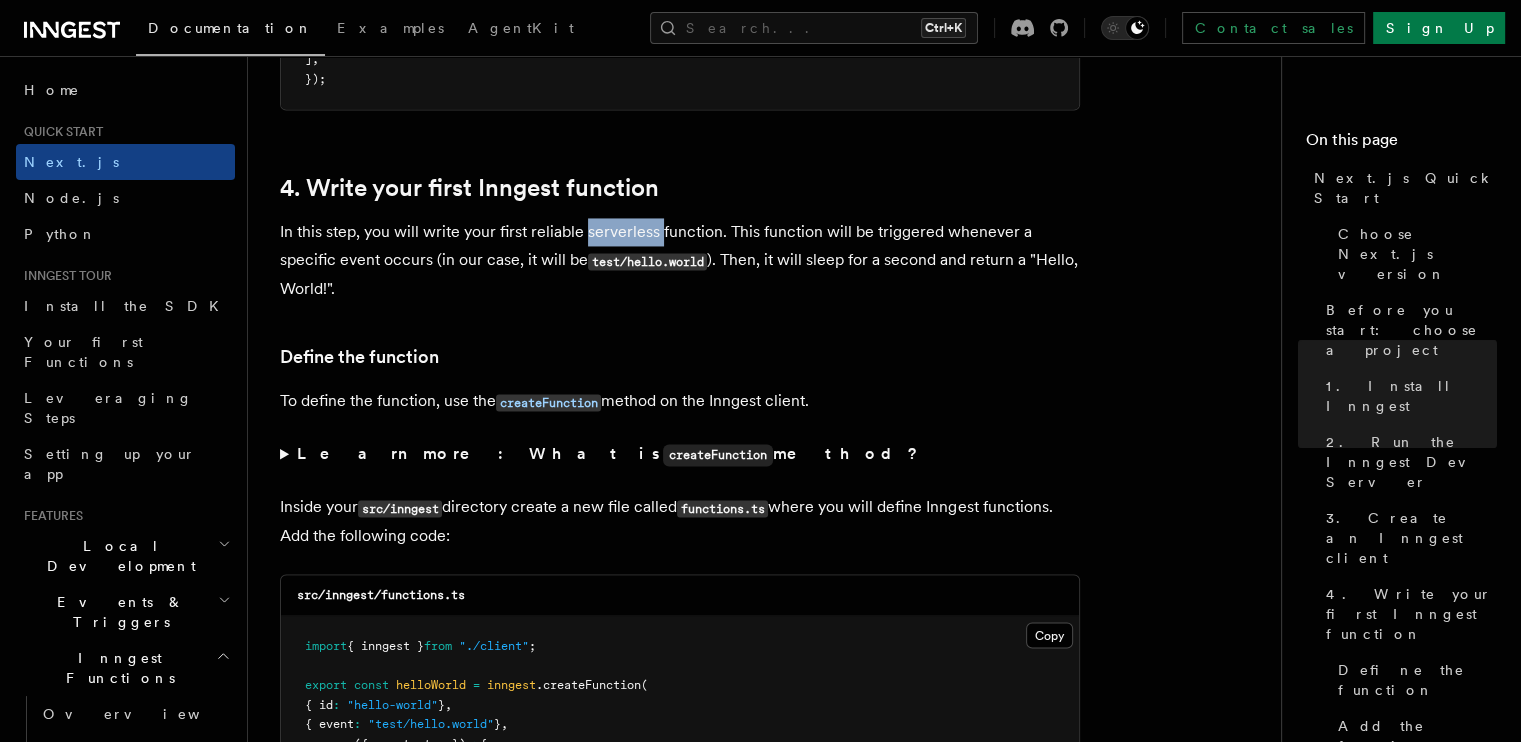 click on "In this step, you will write your first reliable serverless function. This function will be triggered whenever a specific event occurs (in our case, it will be  test/hello.world ). Then, it will sleep for a second and return a "Hello, World!"." at bounding box center [680, 260] 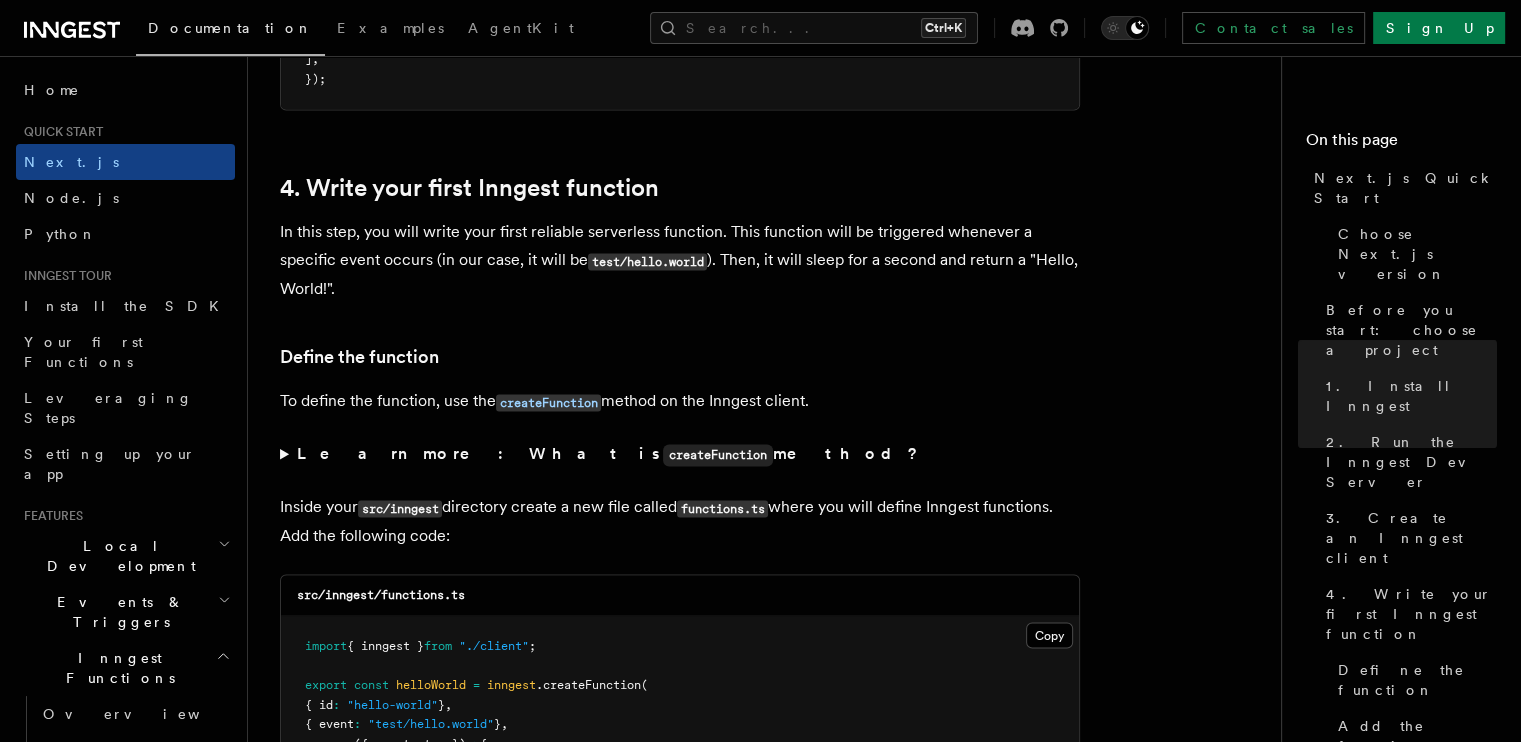 click on "In this step, you will write your first reliable serverless function. This function will be triggered whenever a specific event occurs (in our case, it will be  test/hello.world ). Then, it will sleep for a second and return a "Hello, World!"." at bounding box center (680, 260) 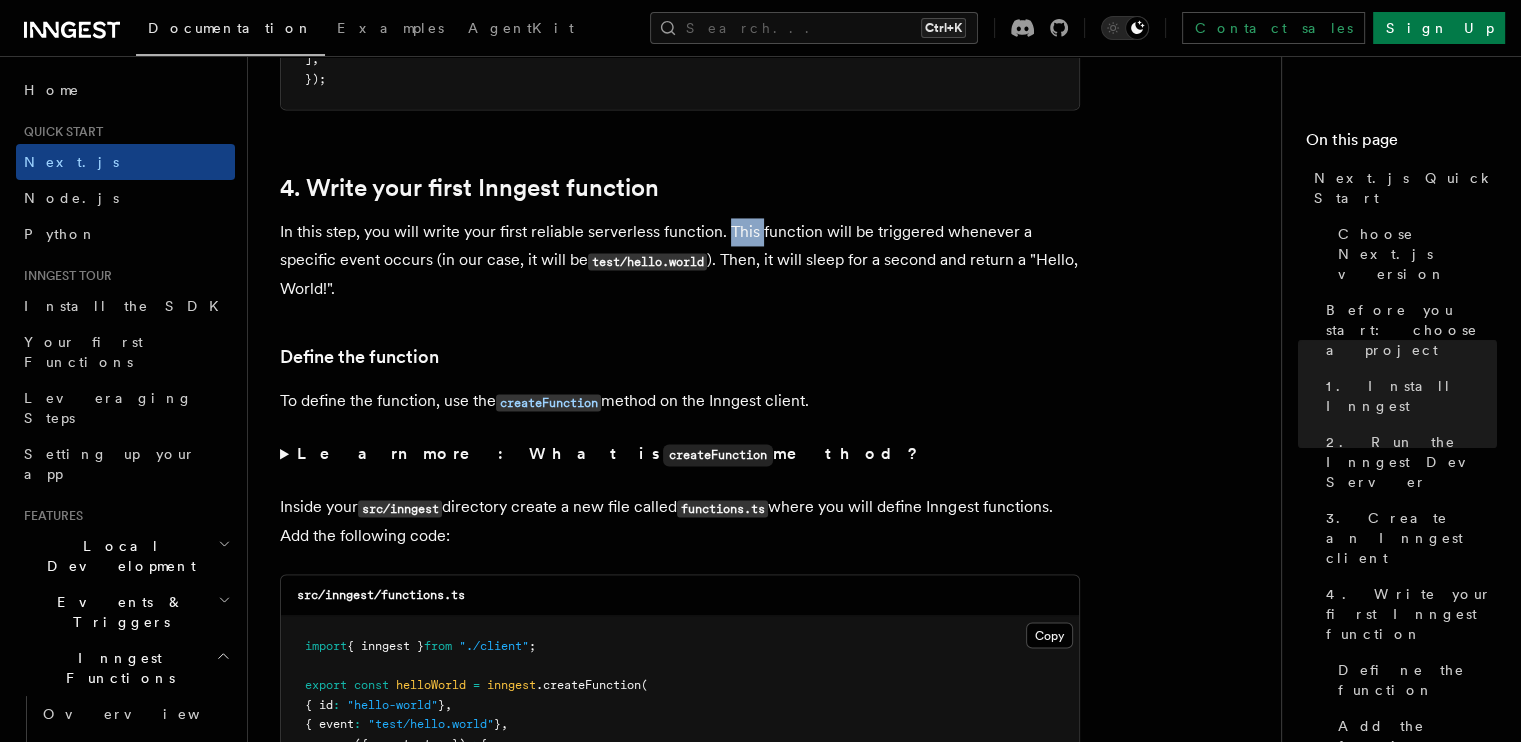click on "In this step, you will write your first reliable serverless function. This function will be triggered whenever a specific event occurs (in our case, it will be  test/hello.world ). Then, it will sleep for a second and return a "Hello, World!"." at bounding box center (680, 260) 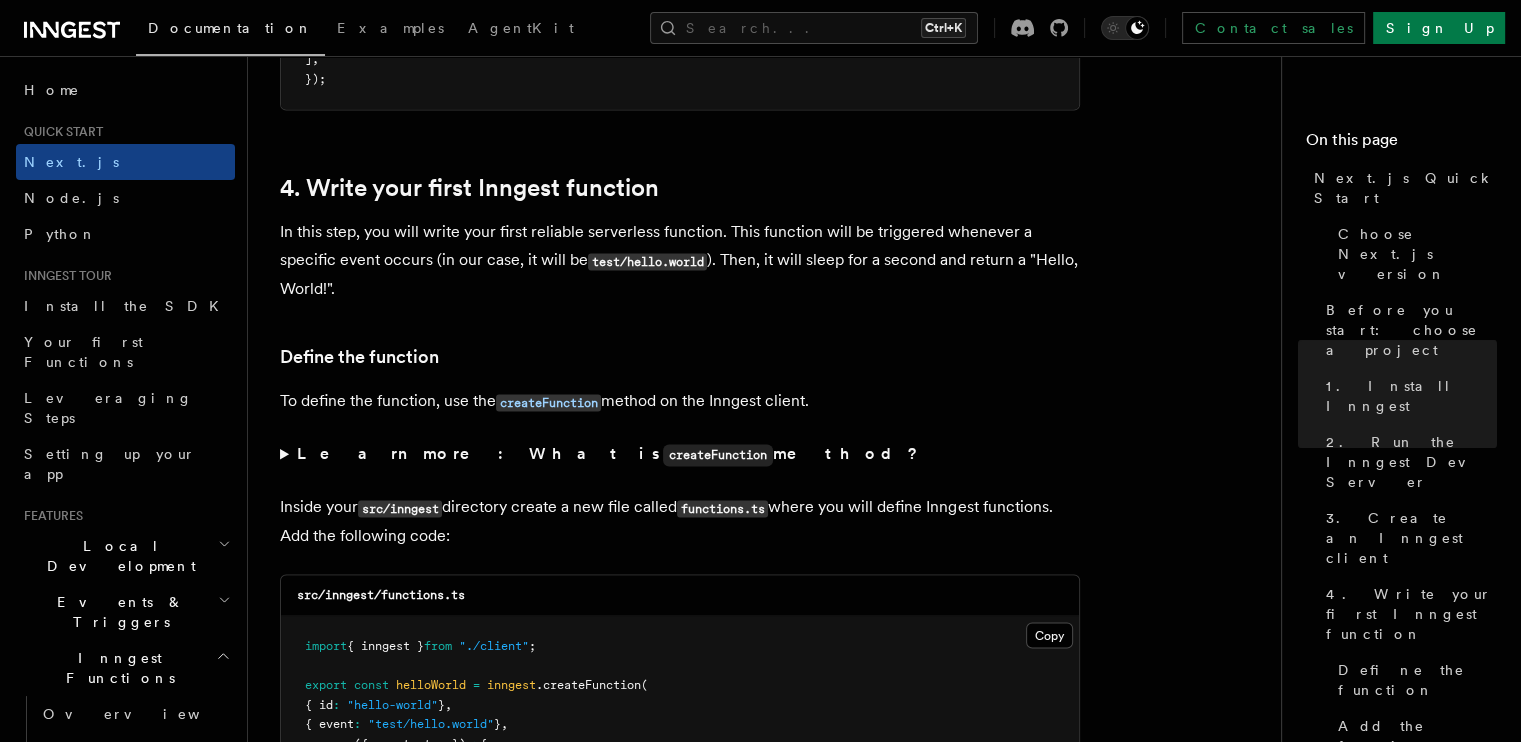 click on "In this step, you will write your first reliable serverless function. This function will be triggered whenever a specific event occurs (in our case, it will be  test/hello.world ). Then, it will sleep for a second and return a "Hello, World!"." at bounding box center (680, 260) 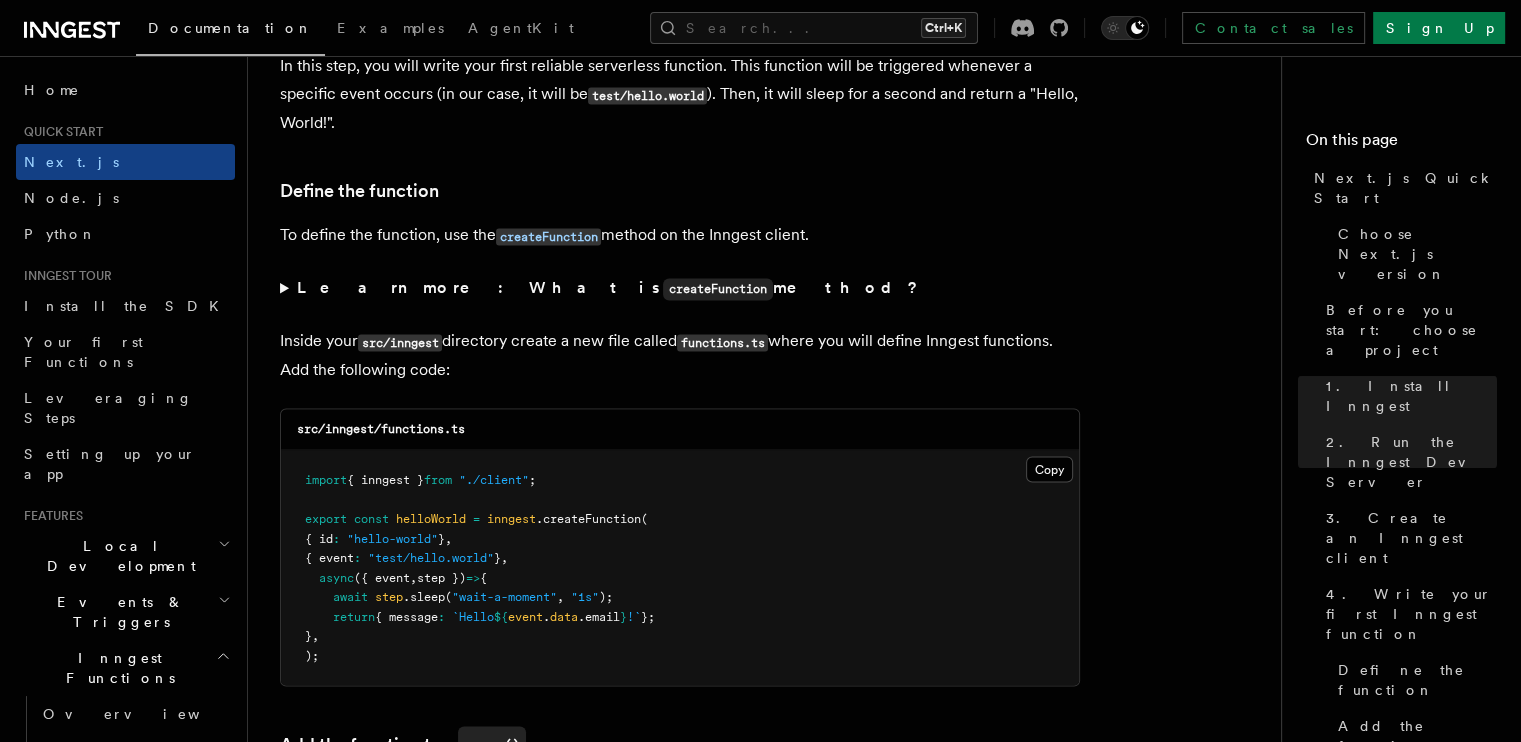 scroll, scrollTop: 3364, scrollLeft: 0, axis: vertical 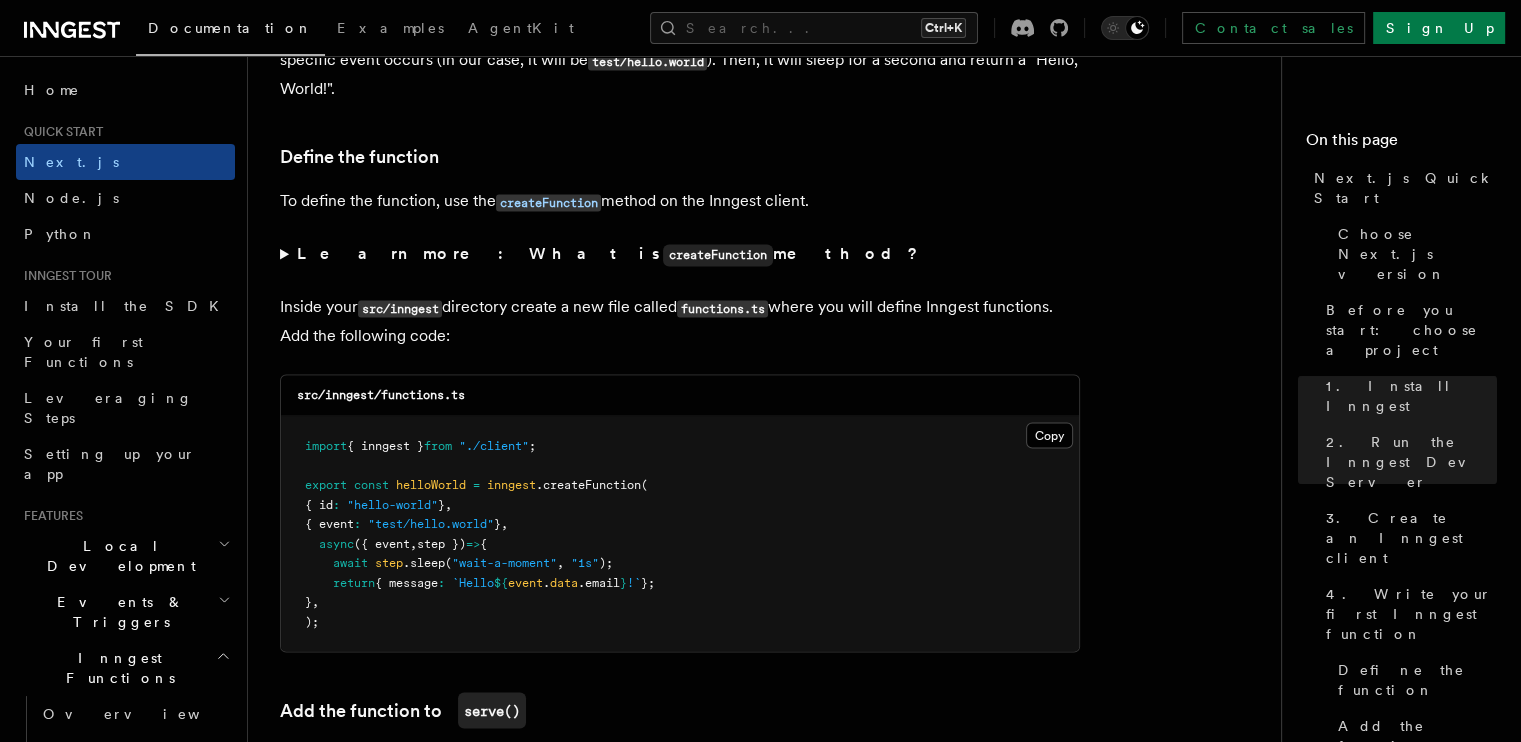 click on "To define the function, use the  createFunction  method on the Inngest client." at bounding box center [680, 201] 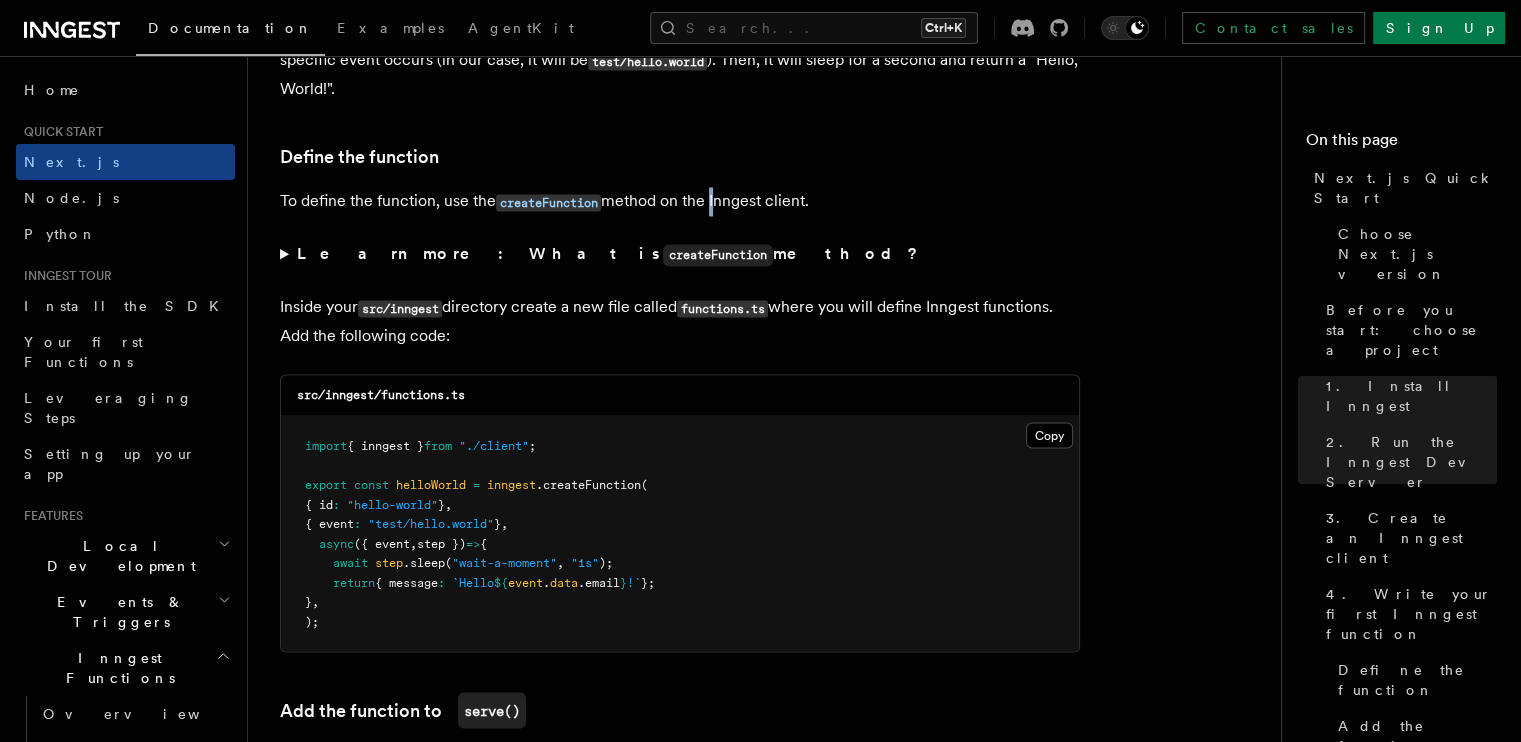 click on "To define the function, use the  createFunction  method on the Inngest client." at bounding box center [680, 201] 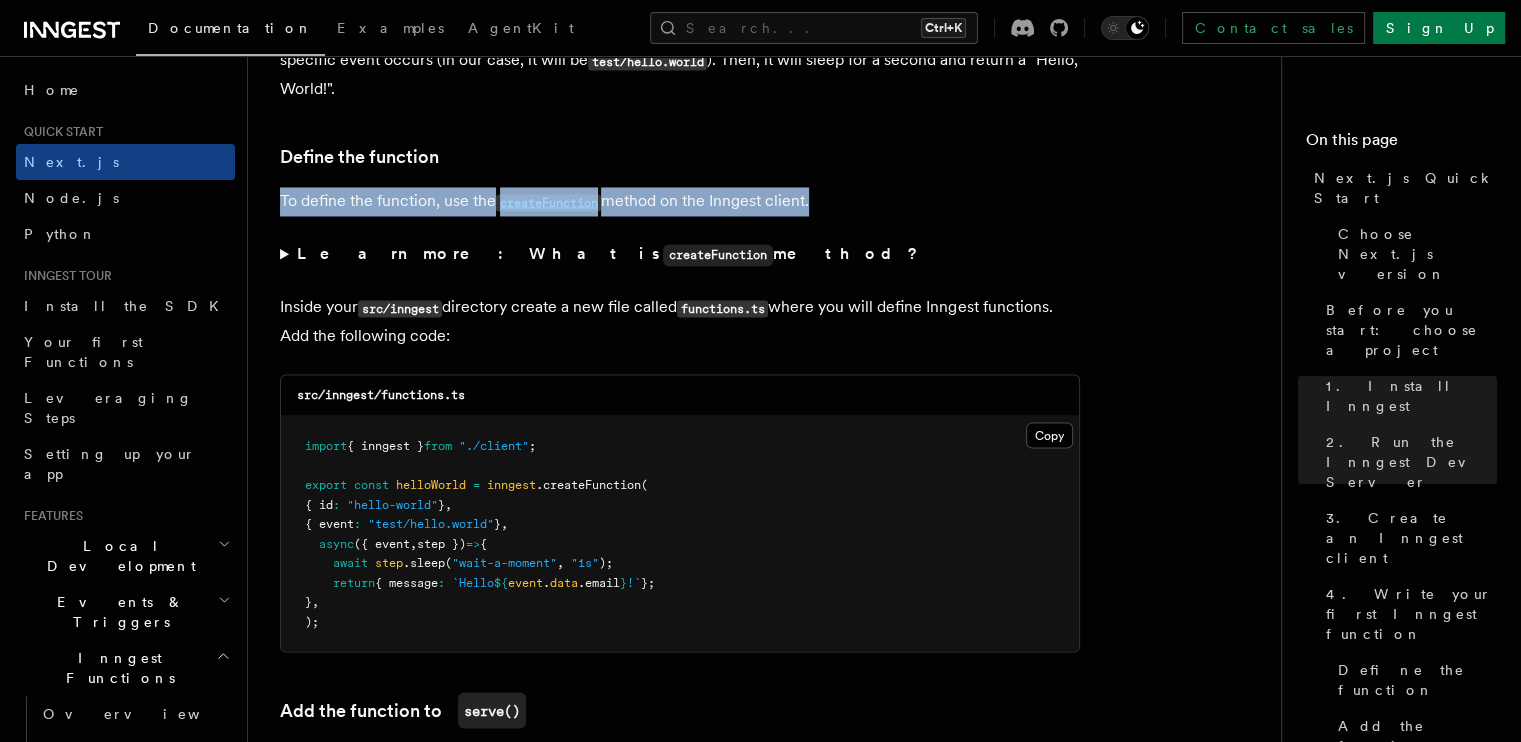 click on "To define the function, use the  createFunction  method on the Inngest client." at bounding box center [680, 201] 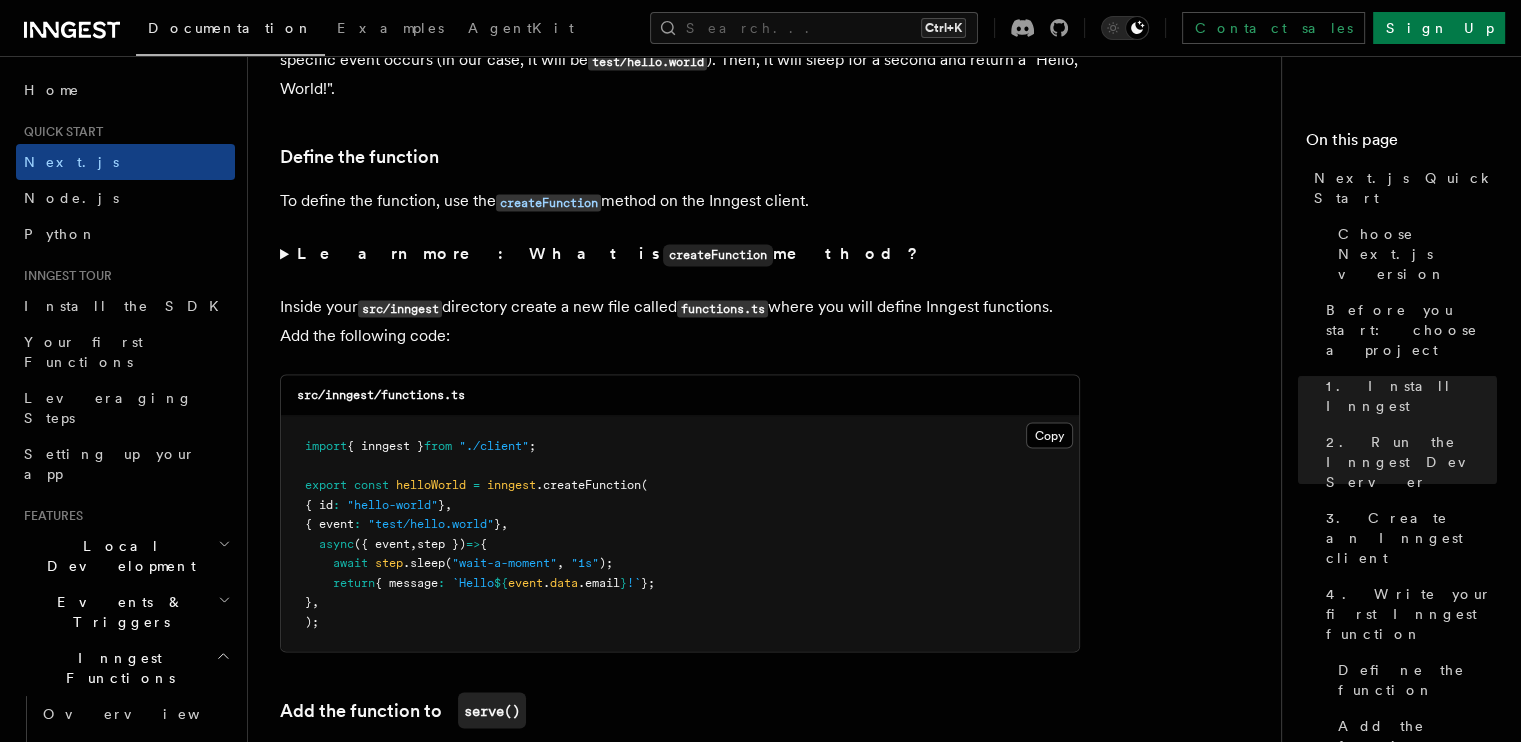 click on "Learn more: What is  createFunction  method?" at bounding box center (680, 254) 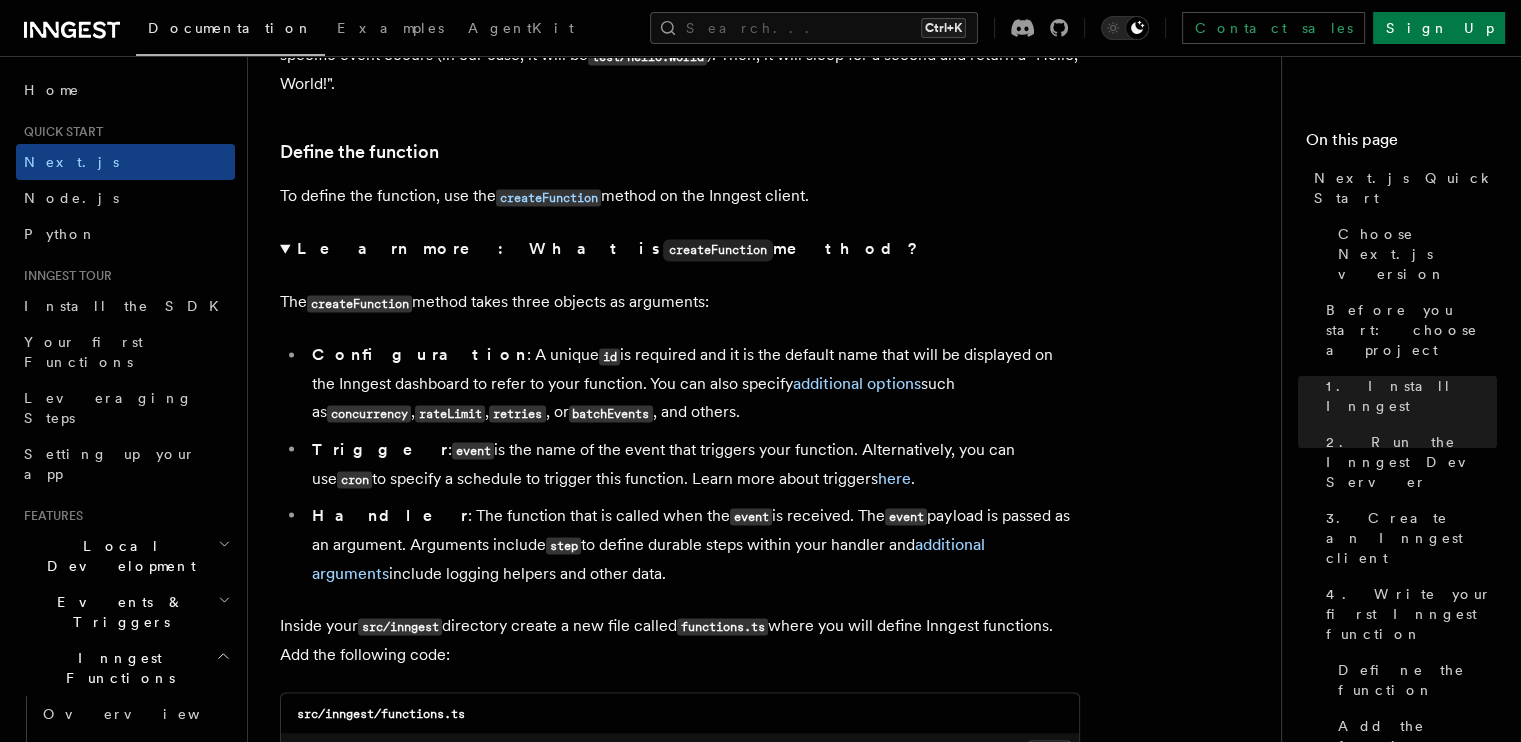 scroll, scrollTop: 3464, scrollLeft: 0, axis: vertical 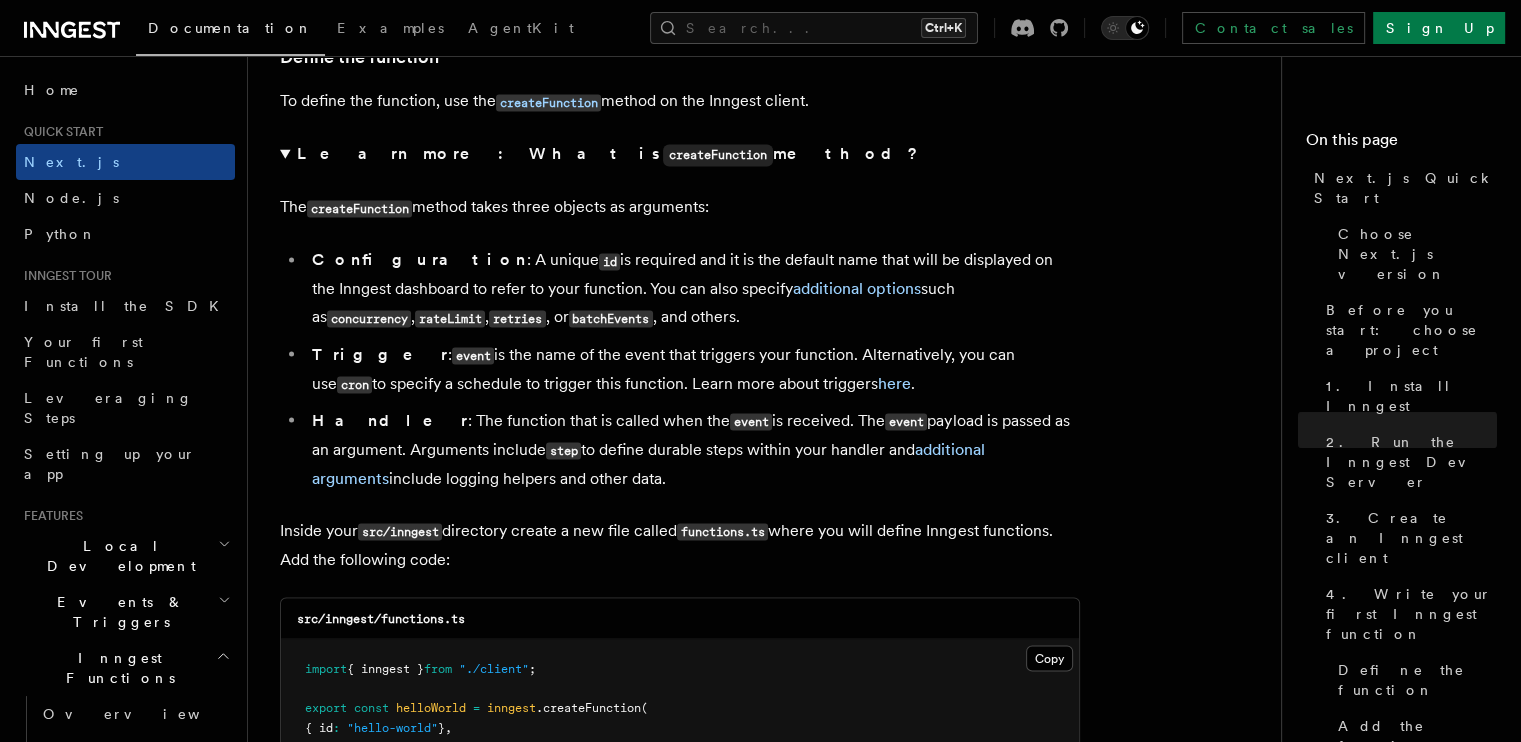 click on "Configuration" at bounding box center (419, 259) 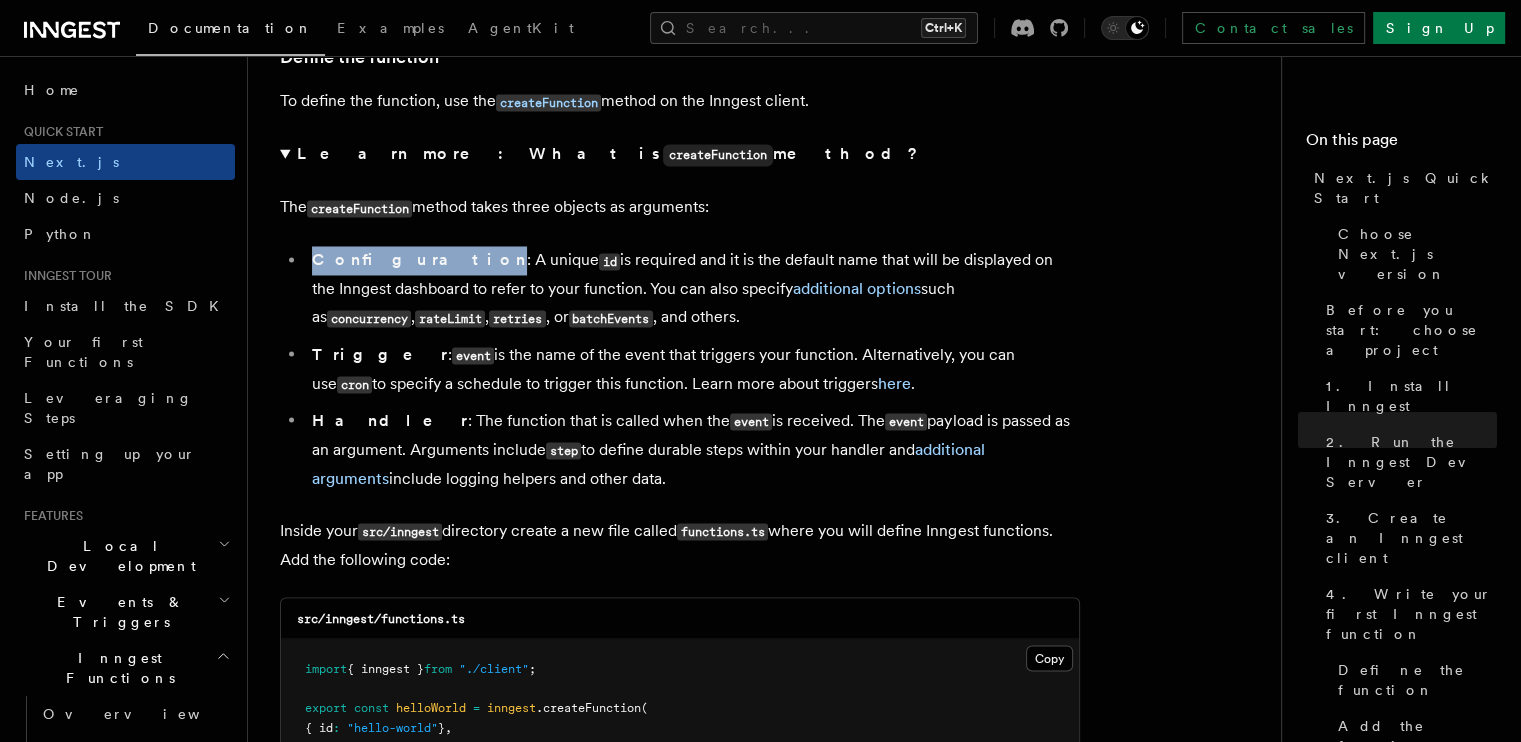 click on "Configuration" at bounding box center [419, 259] 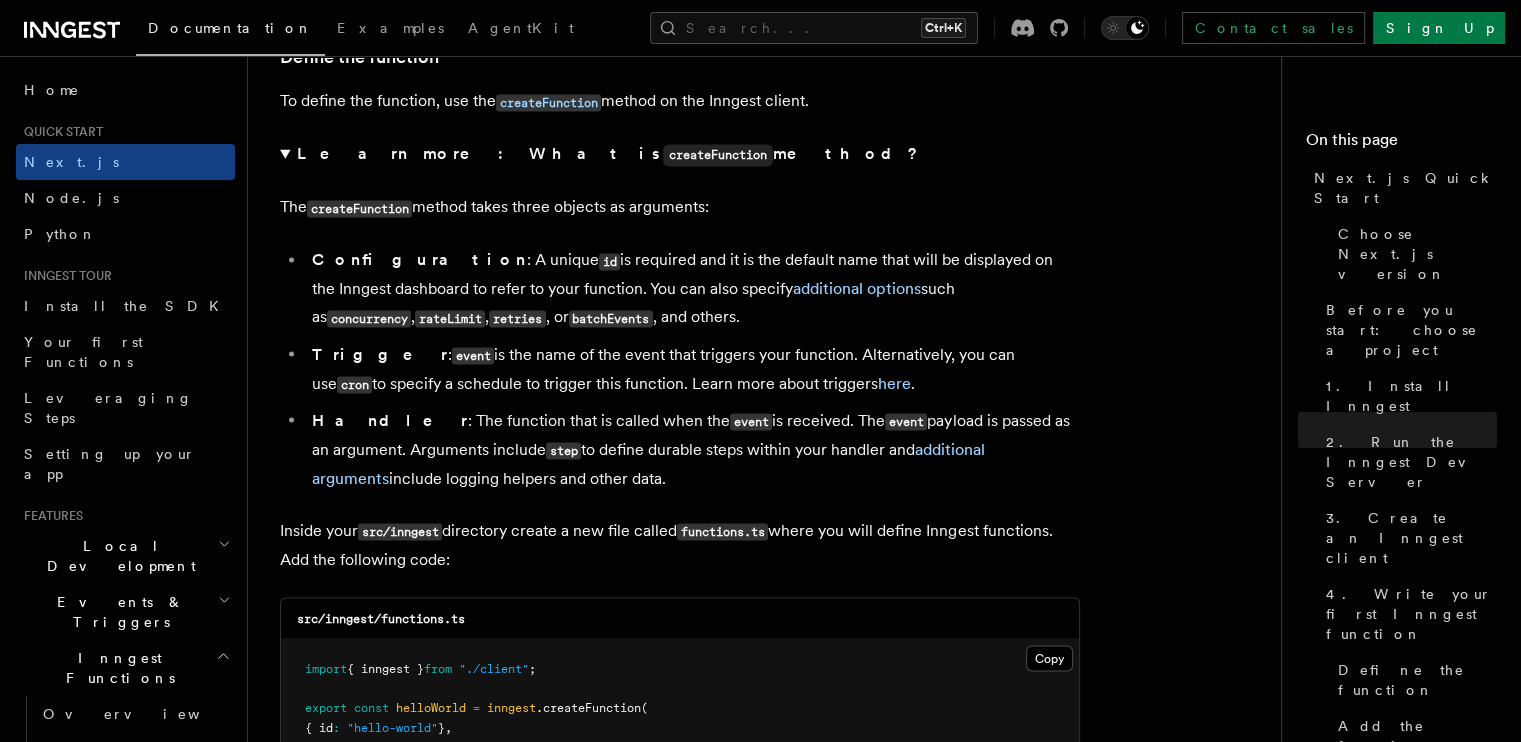click on "Trigger" at bounding box center [380, 353] 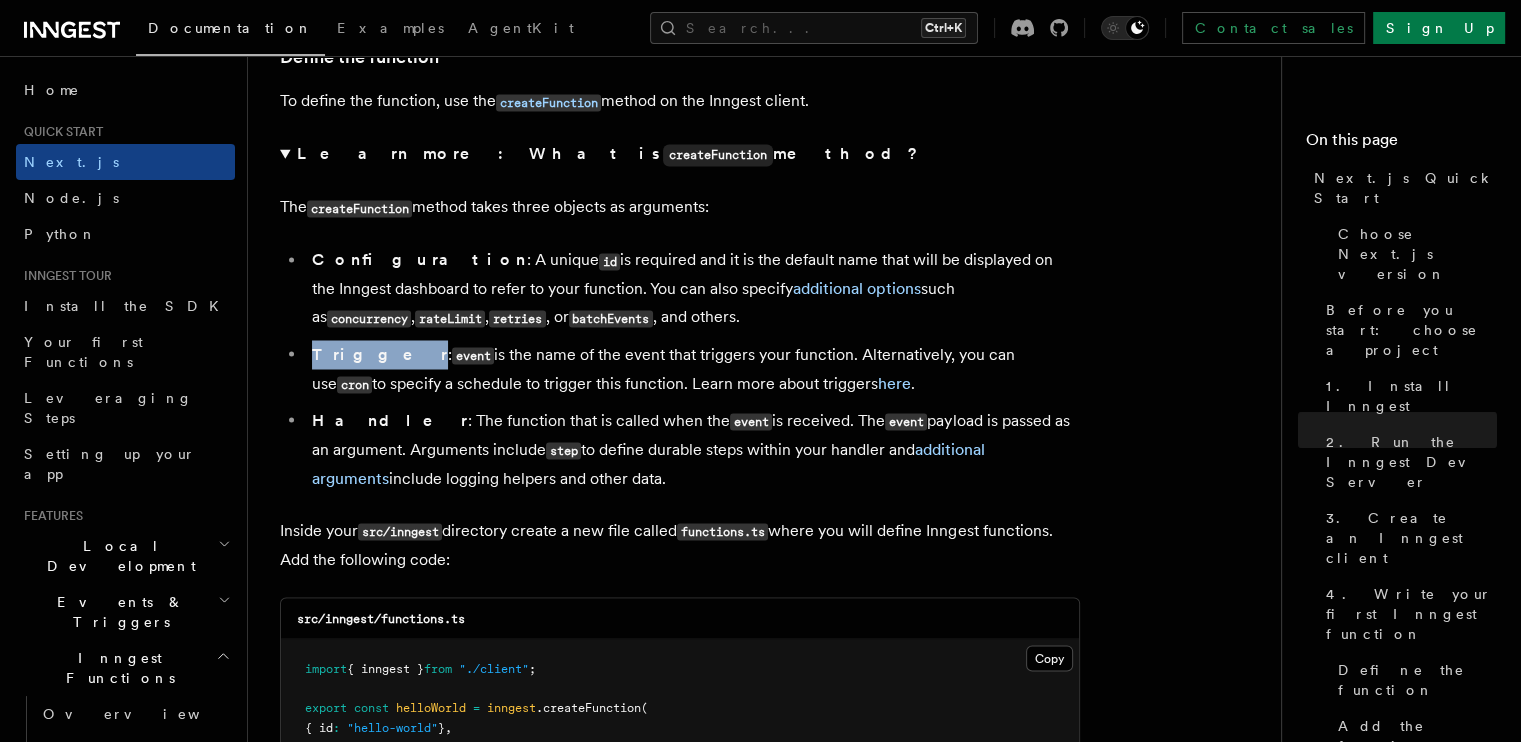 click on "Trigger" at bounding box center (380, 353) 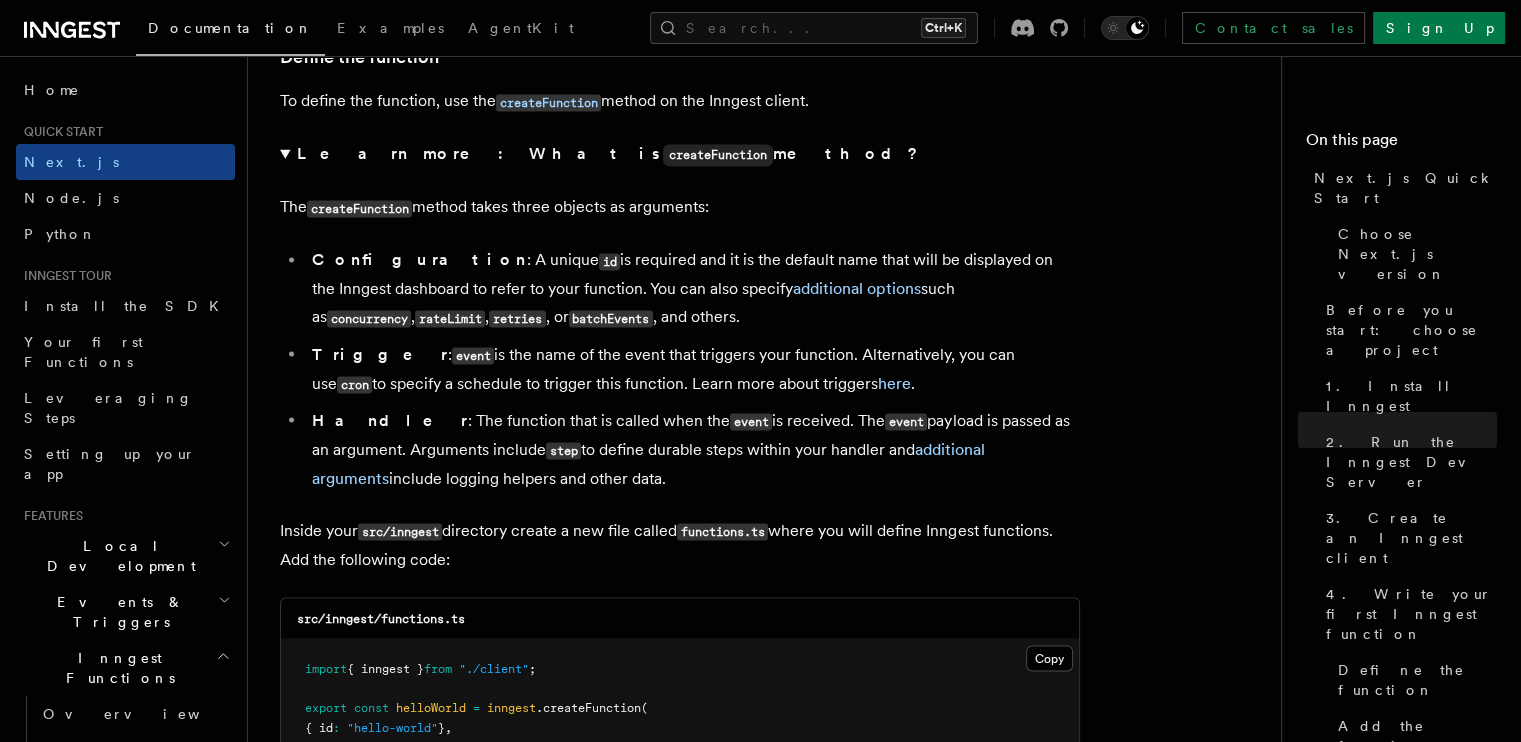 click on "Handler : The function that is called when the  event  is received. The  event  payload is passed as an argument. Arguments include  step  to define durable steps within your handler and  additional arguments  include logging helpers and other data." at bounding box center [693, 449] 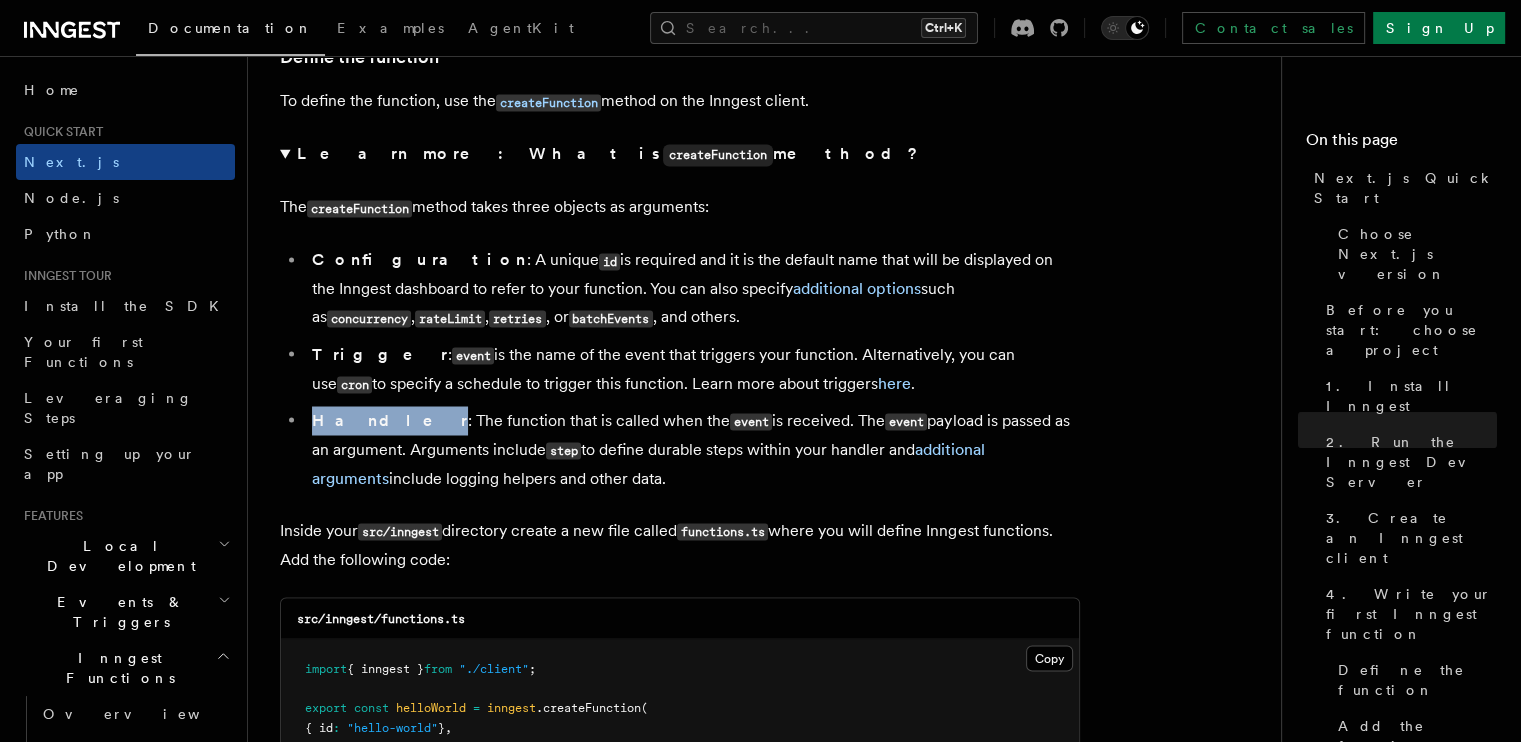 click on "Handler : The function that is called when the  event  is received. The  event  payload is passed as an argument. Arguments include  step  to define durable steps within your handler and  additional arguments  include logging helpers and other data." at bounding box center [693, 449] 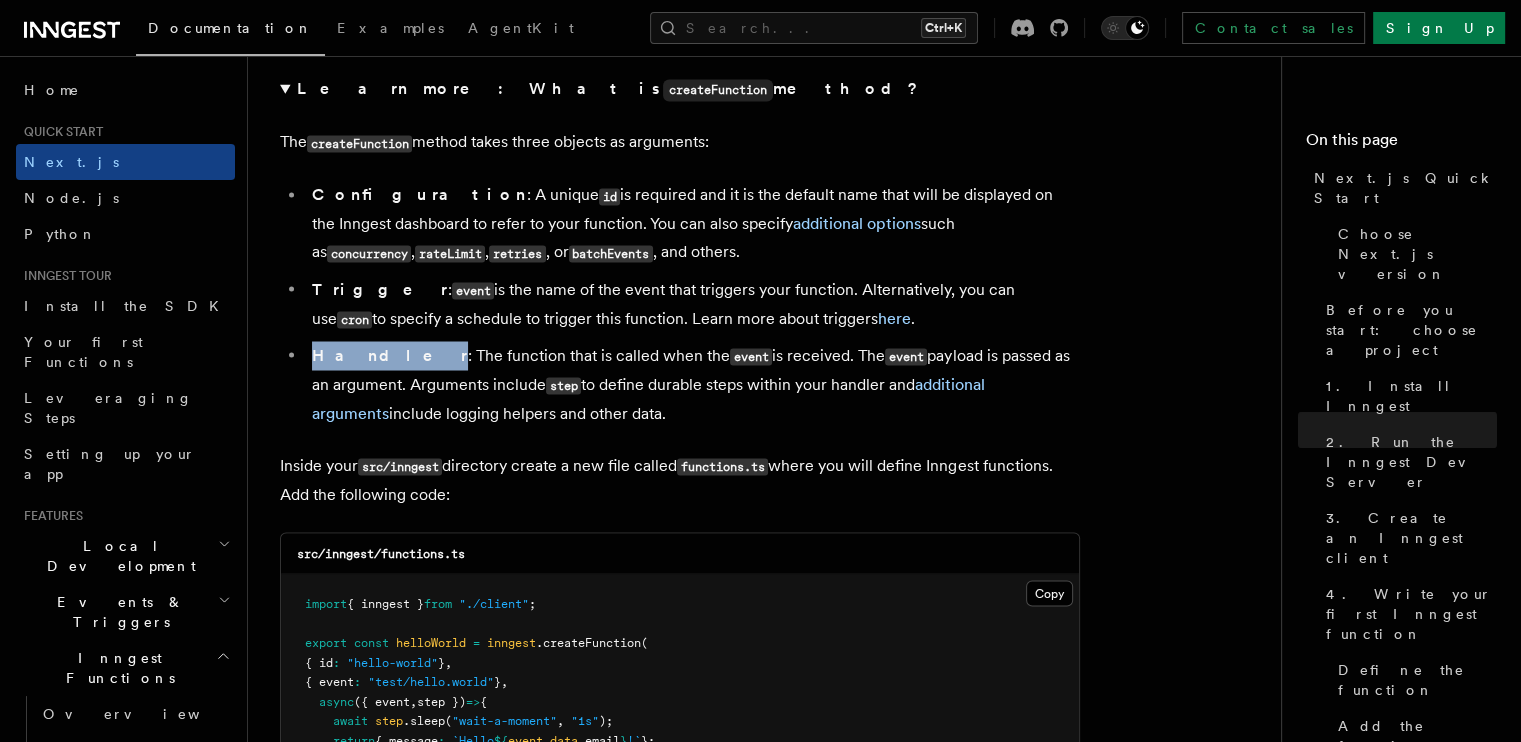 scroll, scrollTop: 3564, scrollLeft: 0, axis: vertical 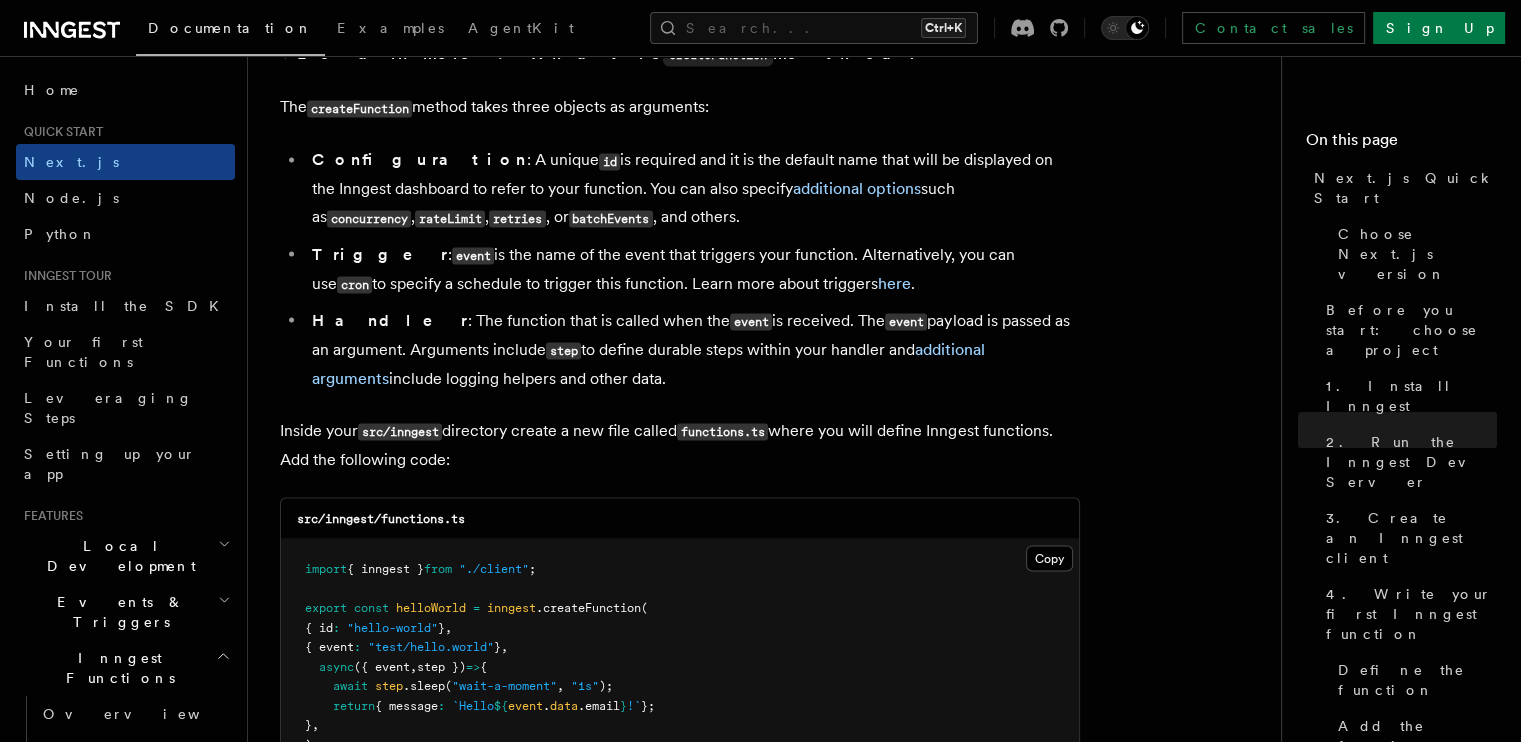 click on "import  { inngest }  from   "./client" ;
export   const   helloWorld   =   inngest .createFunction (
{ id :   "hello-world"  } ,
{ event :   "test/hello.world"  } ,
async  ({ event ,  step })  =>  {
await   step .sleep ( "wait-a-moment" ,   "1s" );
return  { message :   `Hello  ${ event . data .email } !`  };
} ,
);" at bounding box center [680, 656] 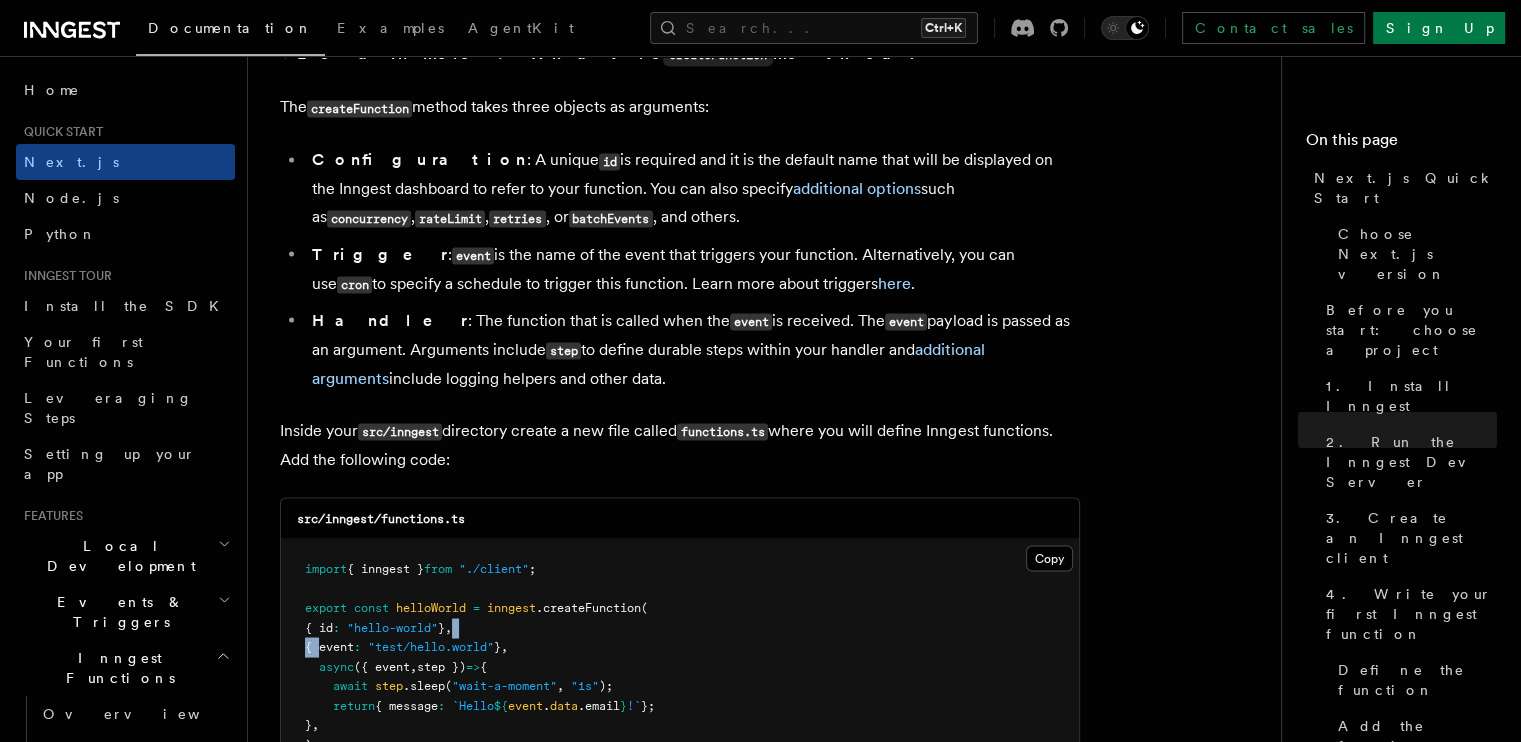 click on "import  { inngest }  from   "./client" ;
export   const   helloWorld   =   inngest .createFunction (
{ id :   "hello-world"  } ,
{ event :   "test/hello.world"  } ,
async  ({ event ,  step })  =>  {
await   step .sleep ( "wait-a-moment" ,   "1s" );
return  { message :   `Hello  ${ event . data .email } !`  };
} ,
);" at bounding box center [680, 656] 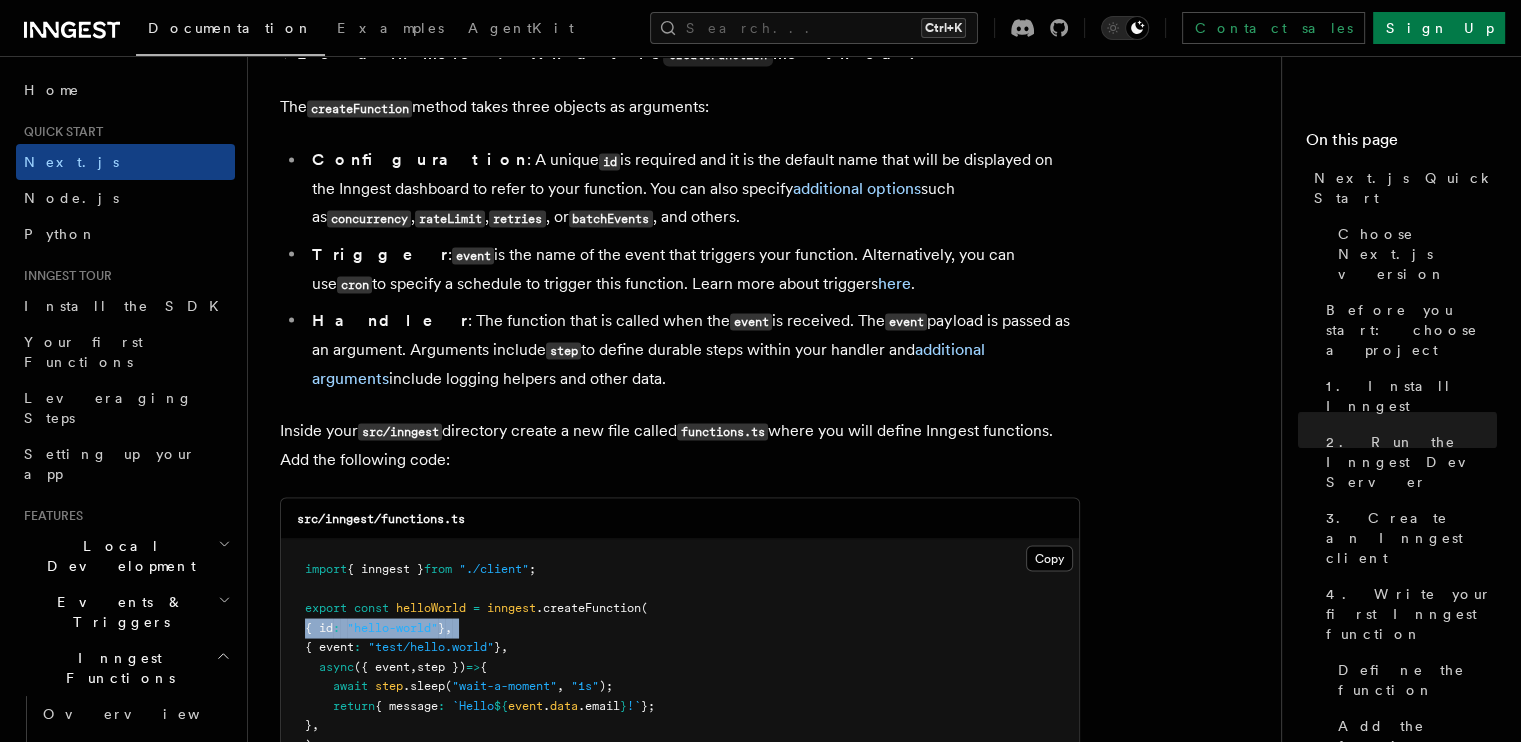 click on "import  { inngest }  from   "./client" ;
export   const   helloWorld   =   inngest .createFunction (
{ id :   "hello-world"  } ,
{ event :   "test/hello.world"  } ,
async  ({ event ,  step })  =>  {
await   step .sleep ( "wait-a-moment" ,   "1s" );
return  { message :   `Hello  ${ event . data .email } !`  };
} ,
);" at bounding box center (680, 656) 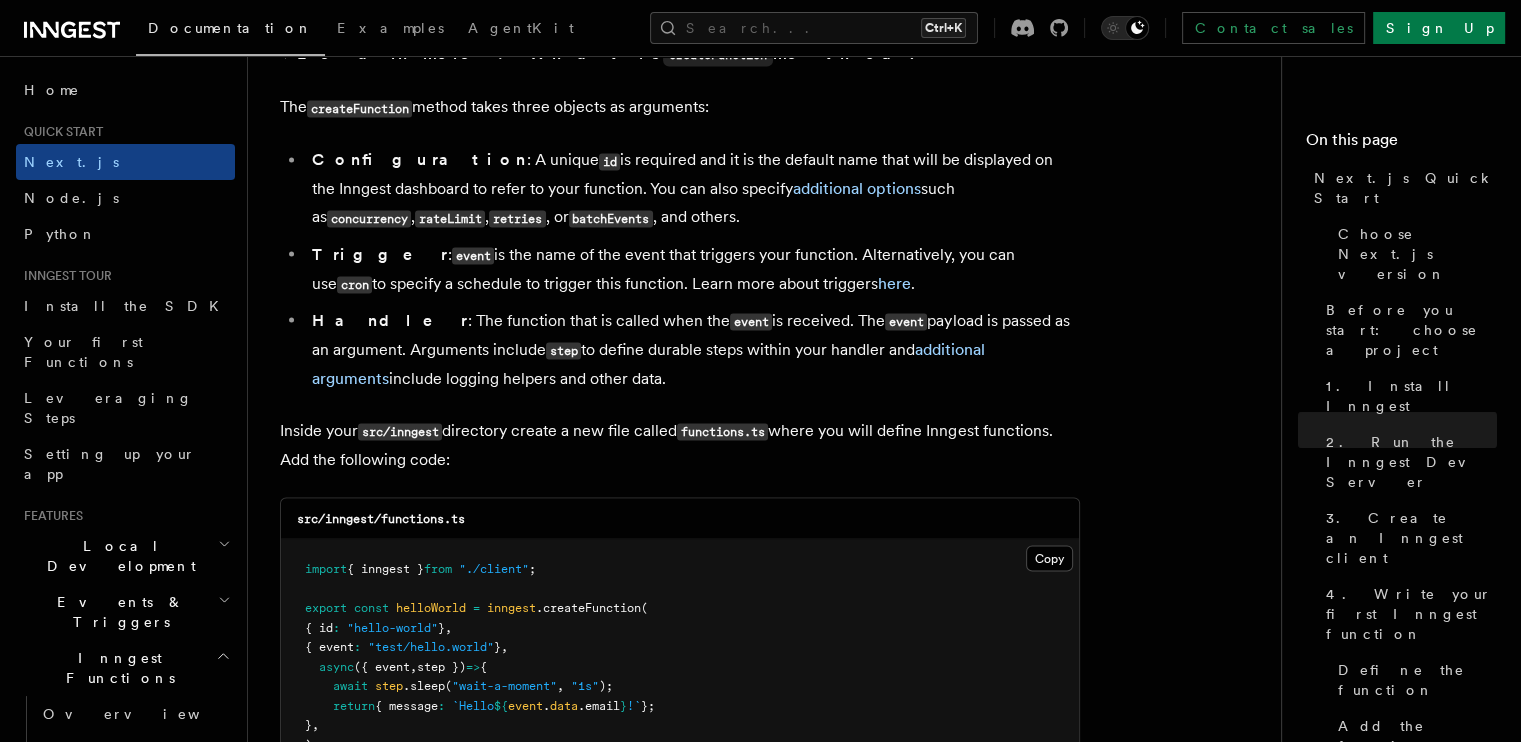 click on ""test/hello.world"" at bounding box center (431, 646) 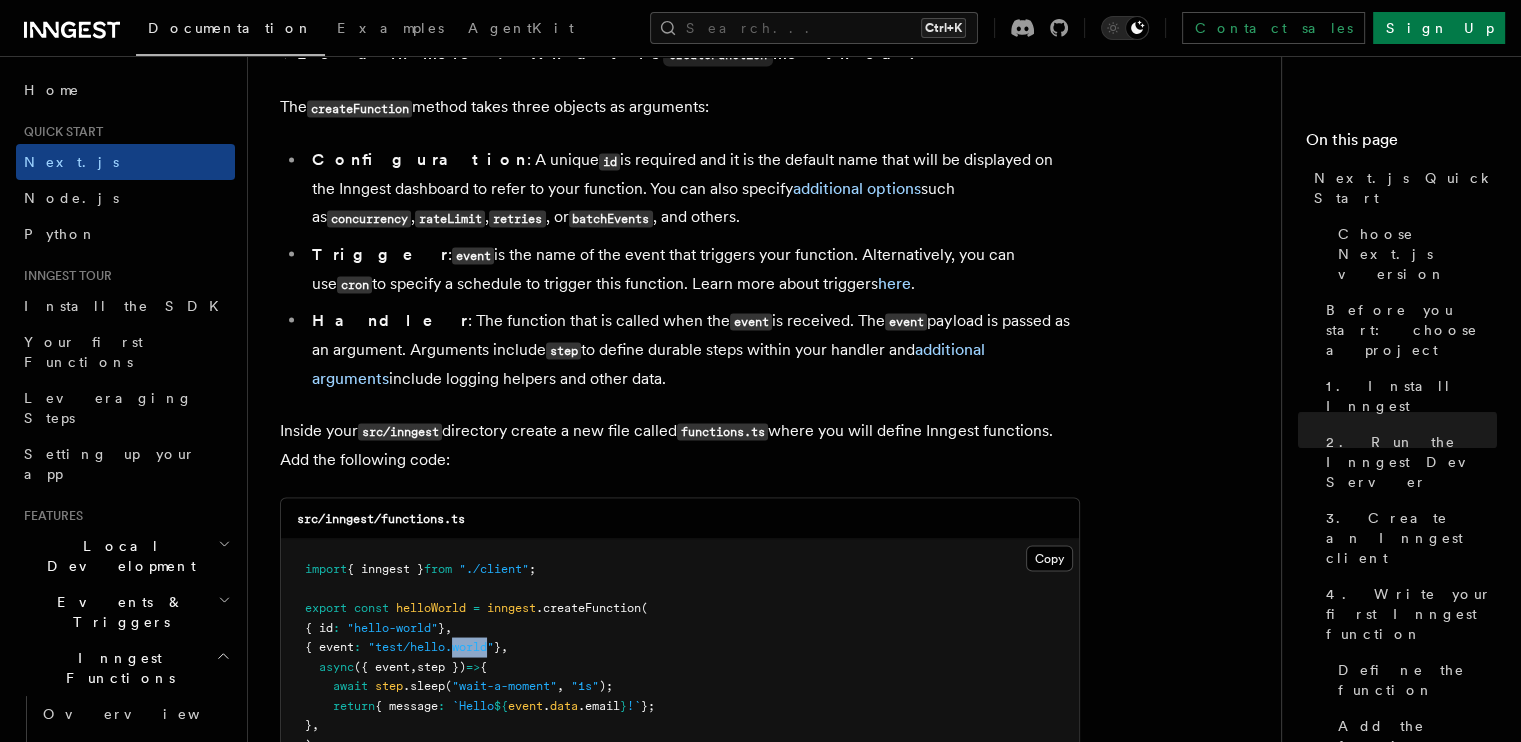 click on ""test/hello.world"" at bounding box center (431, 646) 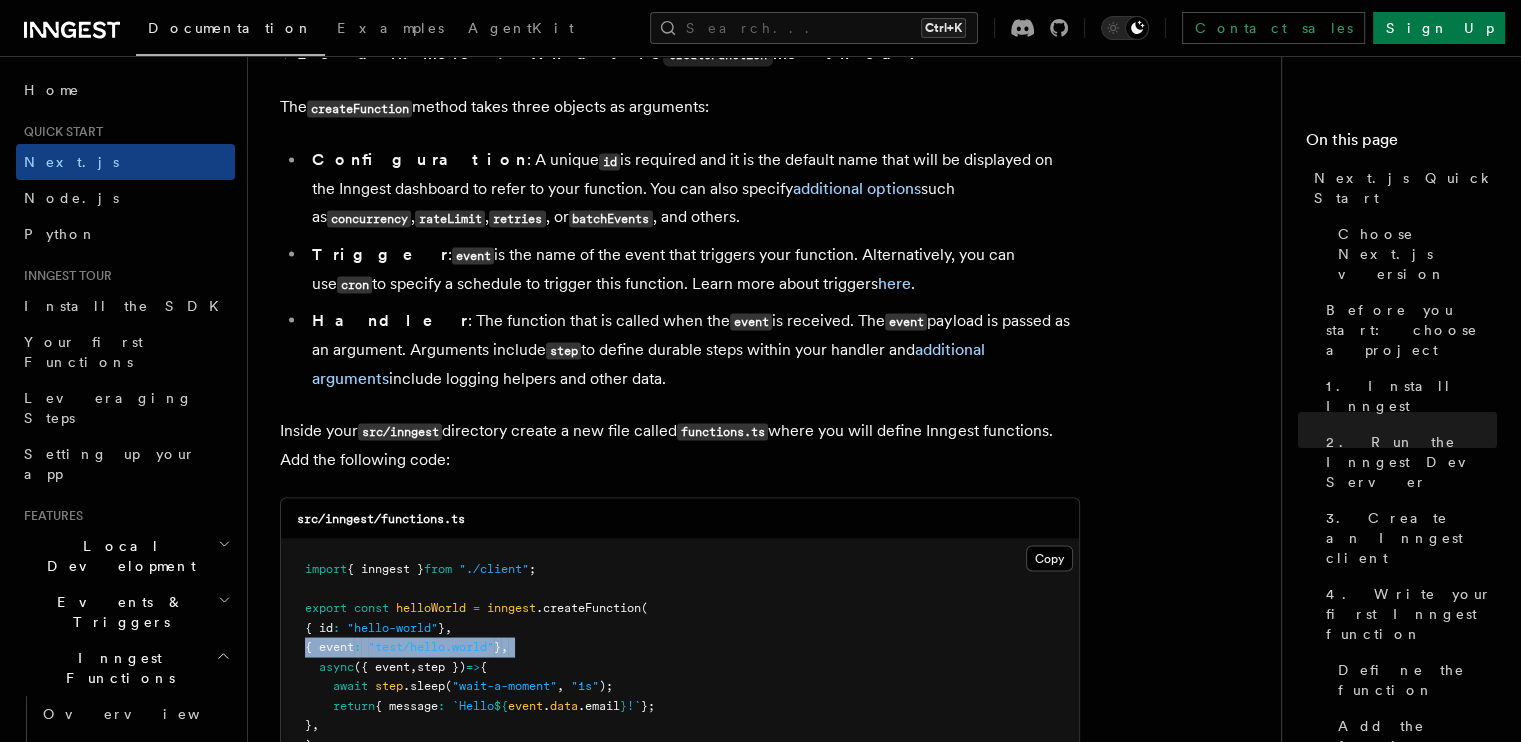 click on ""test/hello.world"" at bounding box center (431, 646) 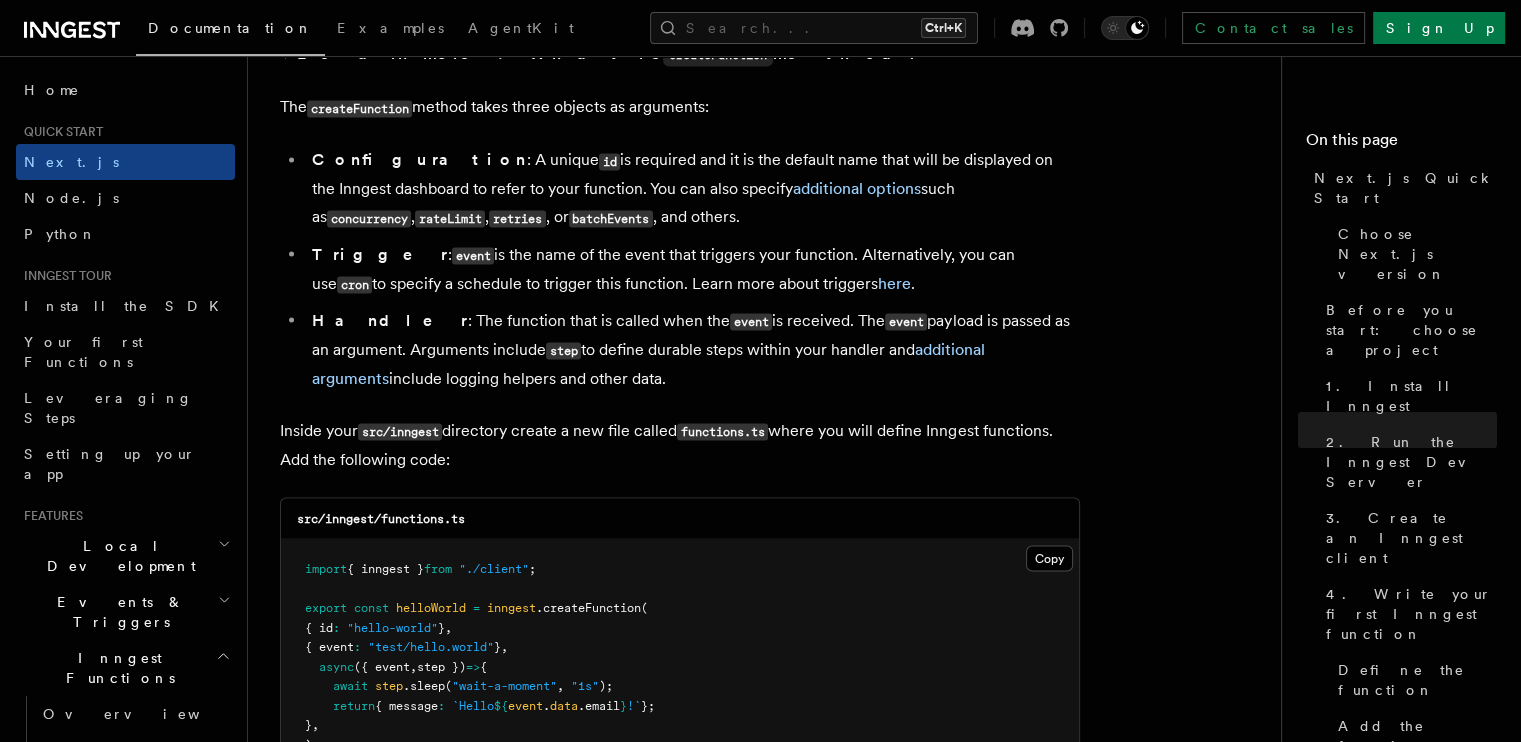 click on "return" at bounding box center [354, 705] 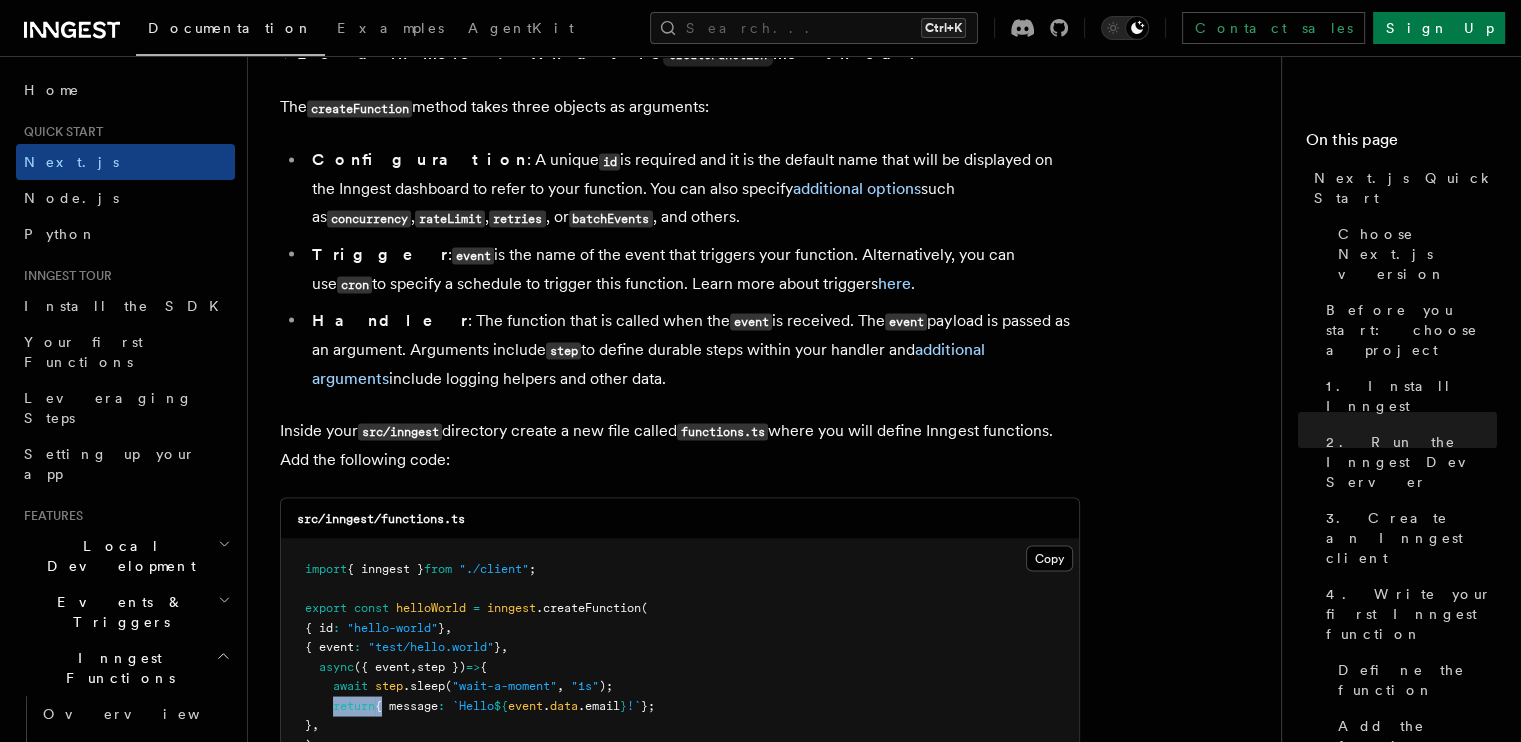 click on "return" at bounding box center [354, 705] 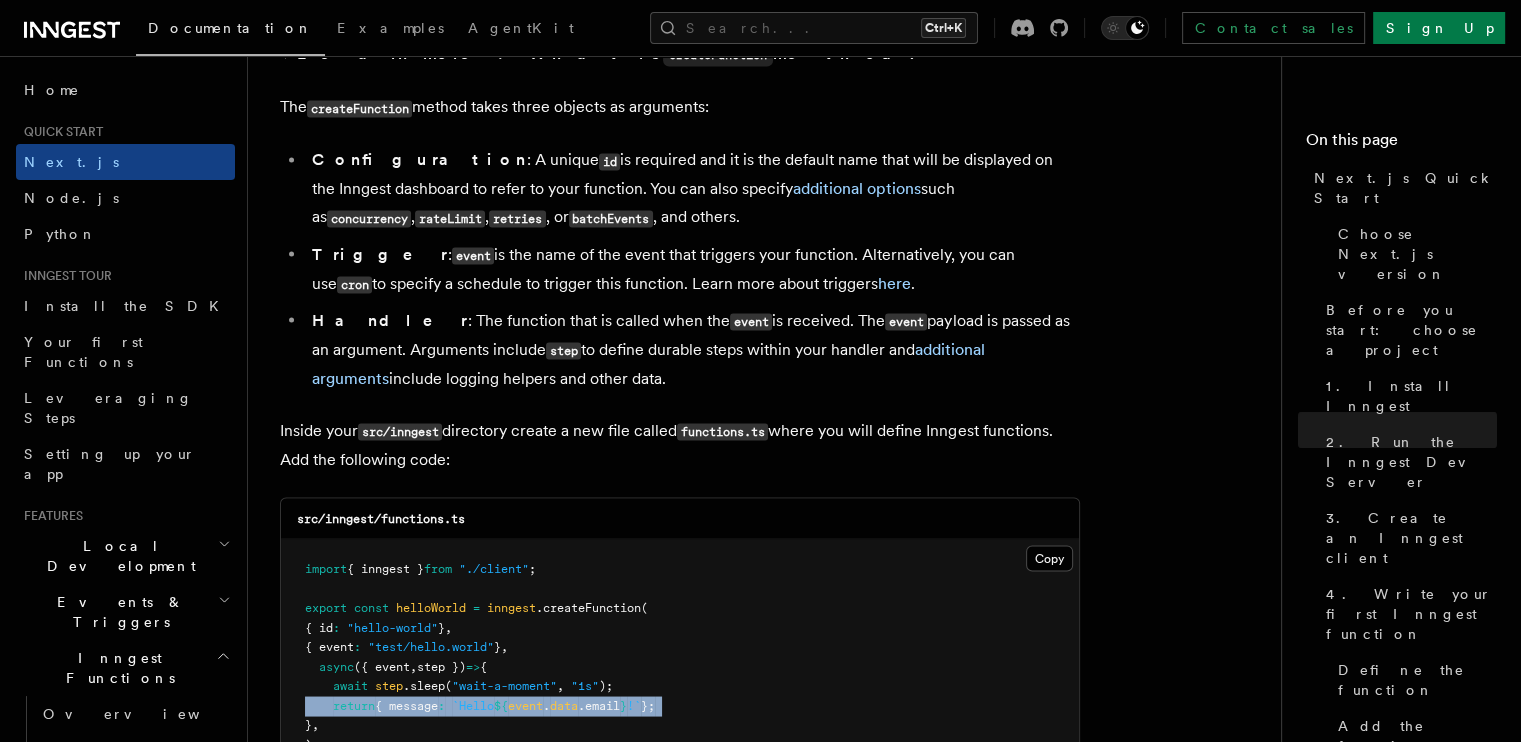 click on "return" at bounding box center [354, 705] 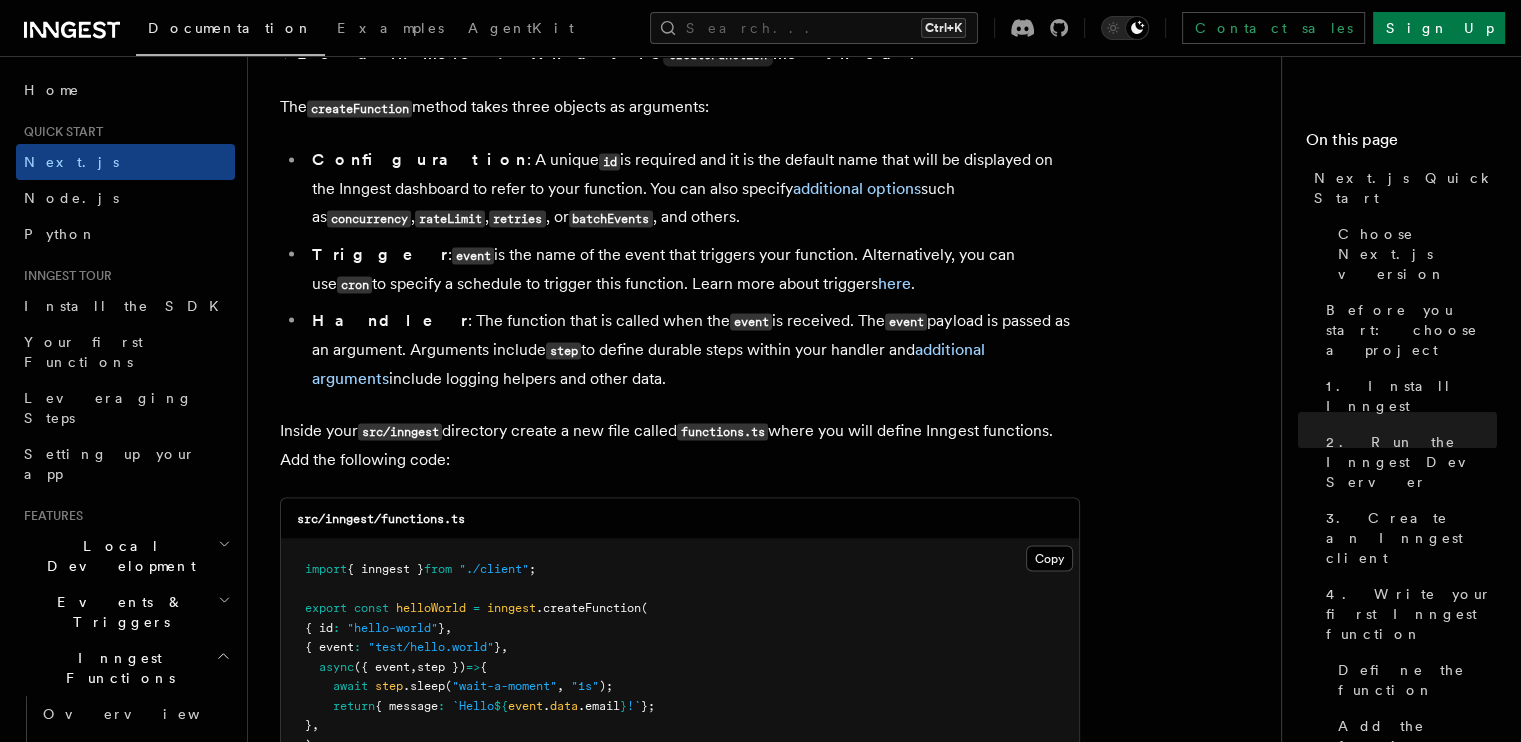click on "import  { inngest }  from   "./client" ;
export   const   helloWorld   =   inngest .createFunction (
{ id :   "hello-world"  } ,
{ event :   "test/hello.world"  } ,
async  ({ event ,  step })  =>  {
await   step .sleep ( "wait-a-moment" ,   "1s" );
return  { message :   `Hello  ${ event . data .email } !`  };
} ,
);" at bounding box center (680, 656) 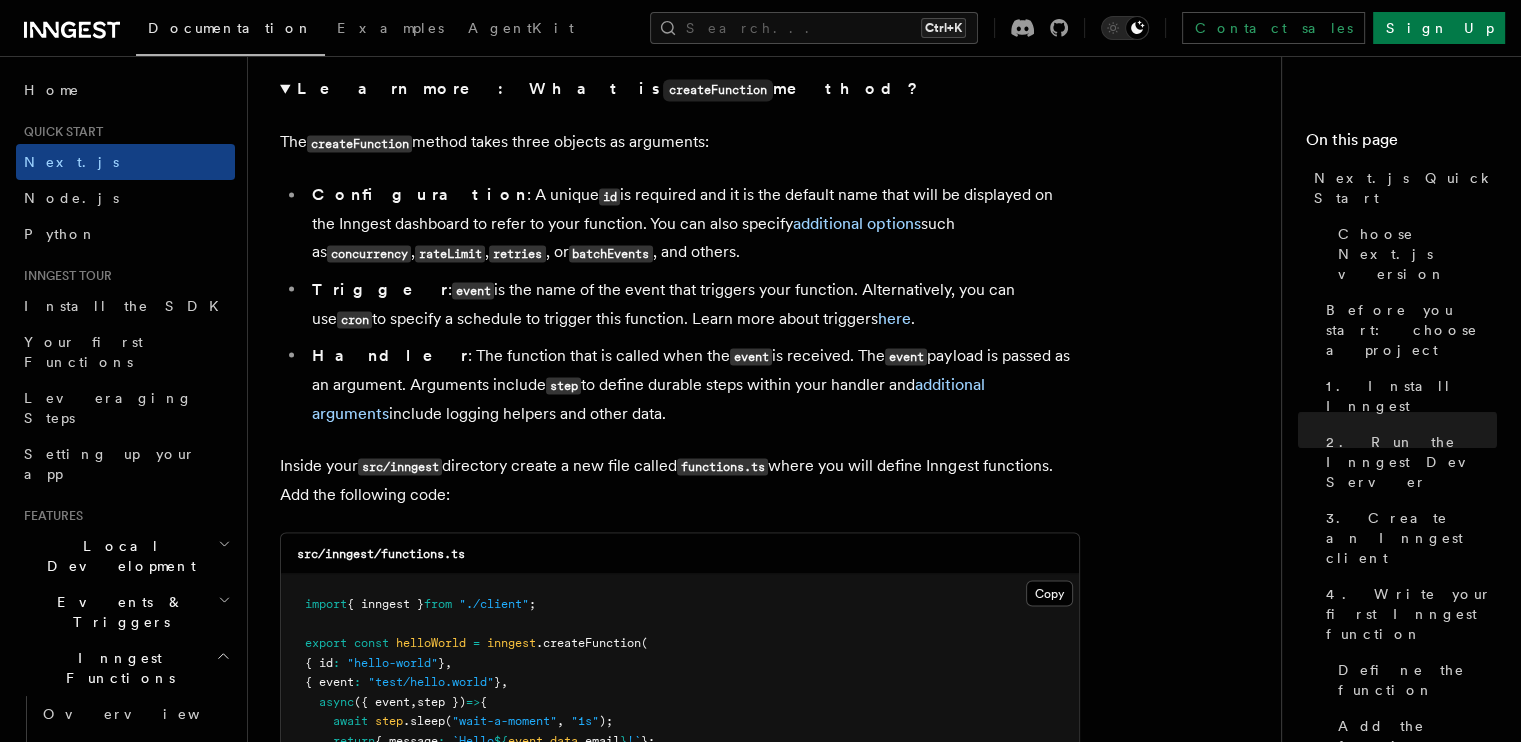 scroll, scrollTop: 3564, scrollLeft: 0, axis: vertical 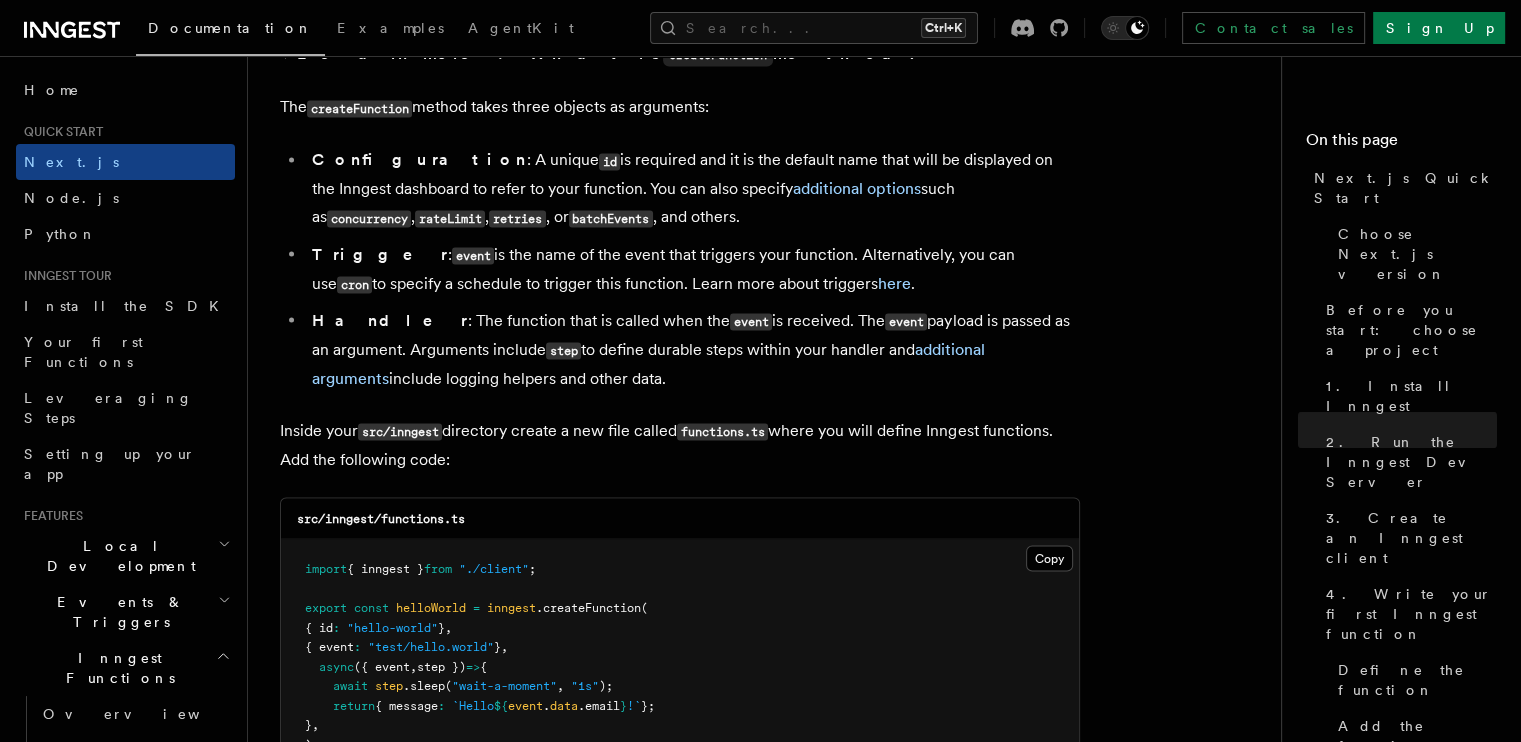 click on "Configuration : A unique  id  is required and it is the default name that will be displayed on the Inngest dashboard to refer to your function. You can also specify  additional options  such as  concurrency ,  rateLimit ,  retries , or  batchEvents , and others." at bounding box center (693, 189) 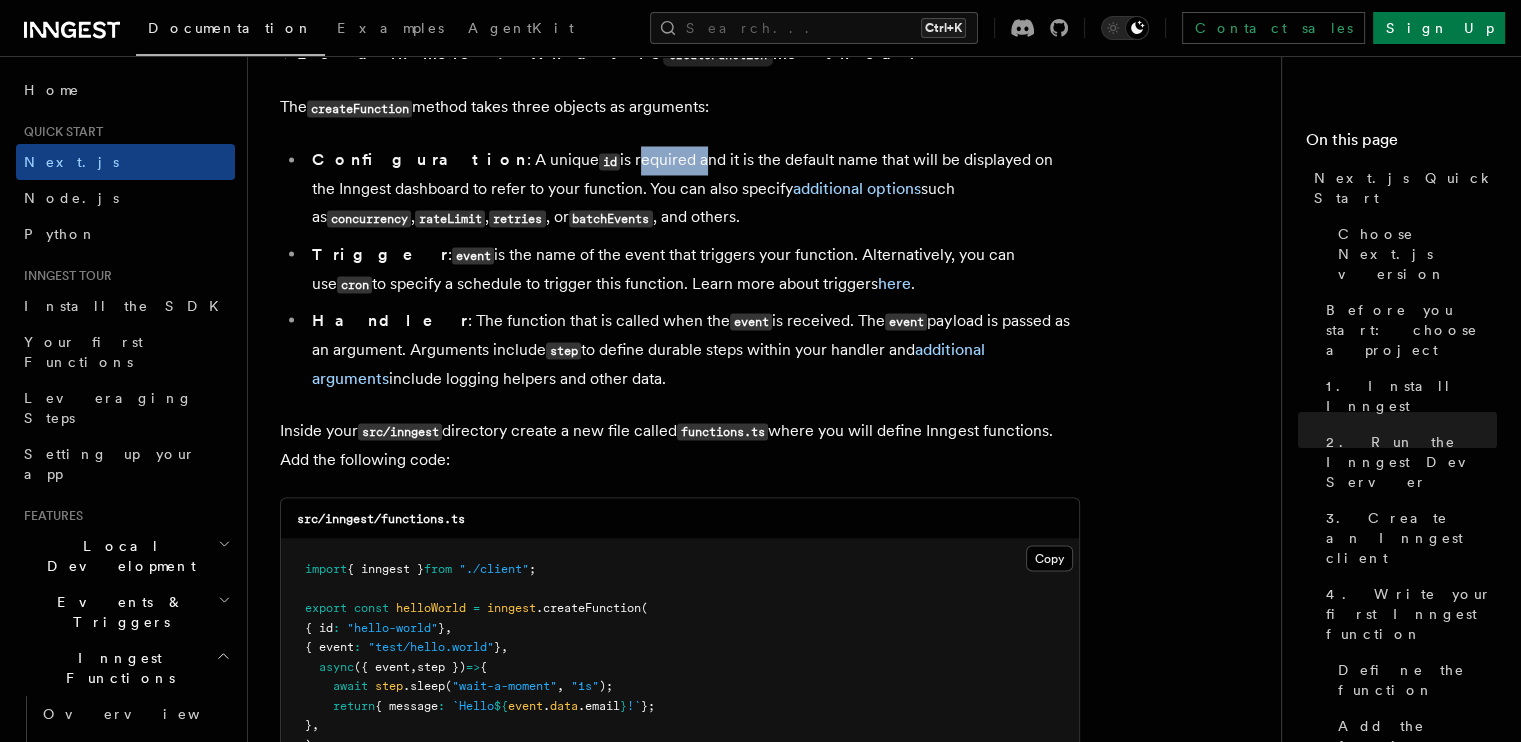 click on "Configuration : A unique  id  is required and it is the default name that will be displayed on the Inngest dashboard to refer to your function. You can also specify  additional options  such as  concurrency ,  rateLimit ,  retries , or  batchEvents , and others." at bounding box center (693, 189) 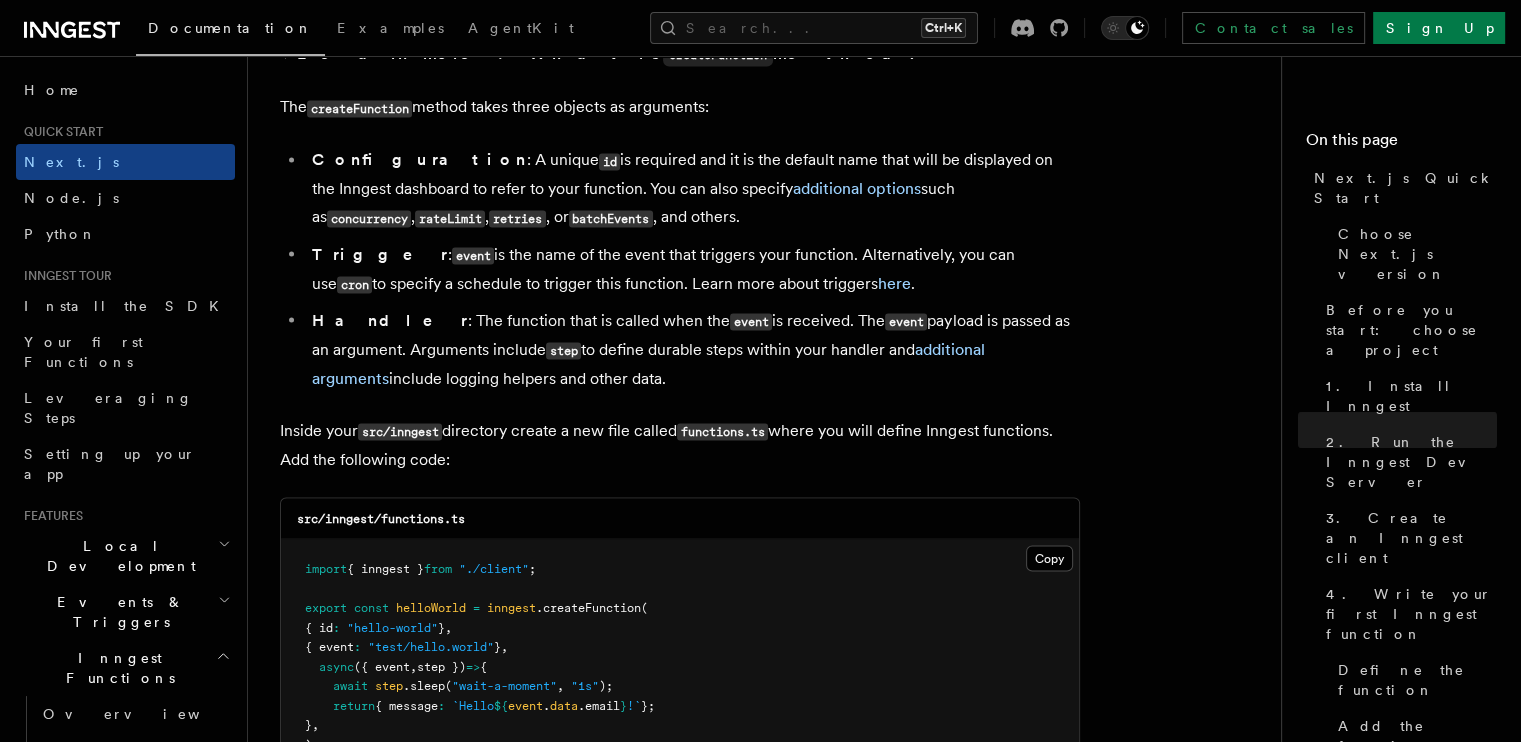 click on "Configuration : A unique  id  is required and it is the default name that will be displayed on the Inngest dashboard to refer to your function. You can also specify  additional options  such as  concurrency ,  rateLimit ,  retries , or  batchEvents , and others." at bounding box center (693, 189) 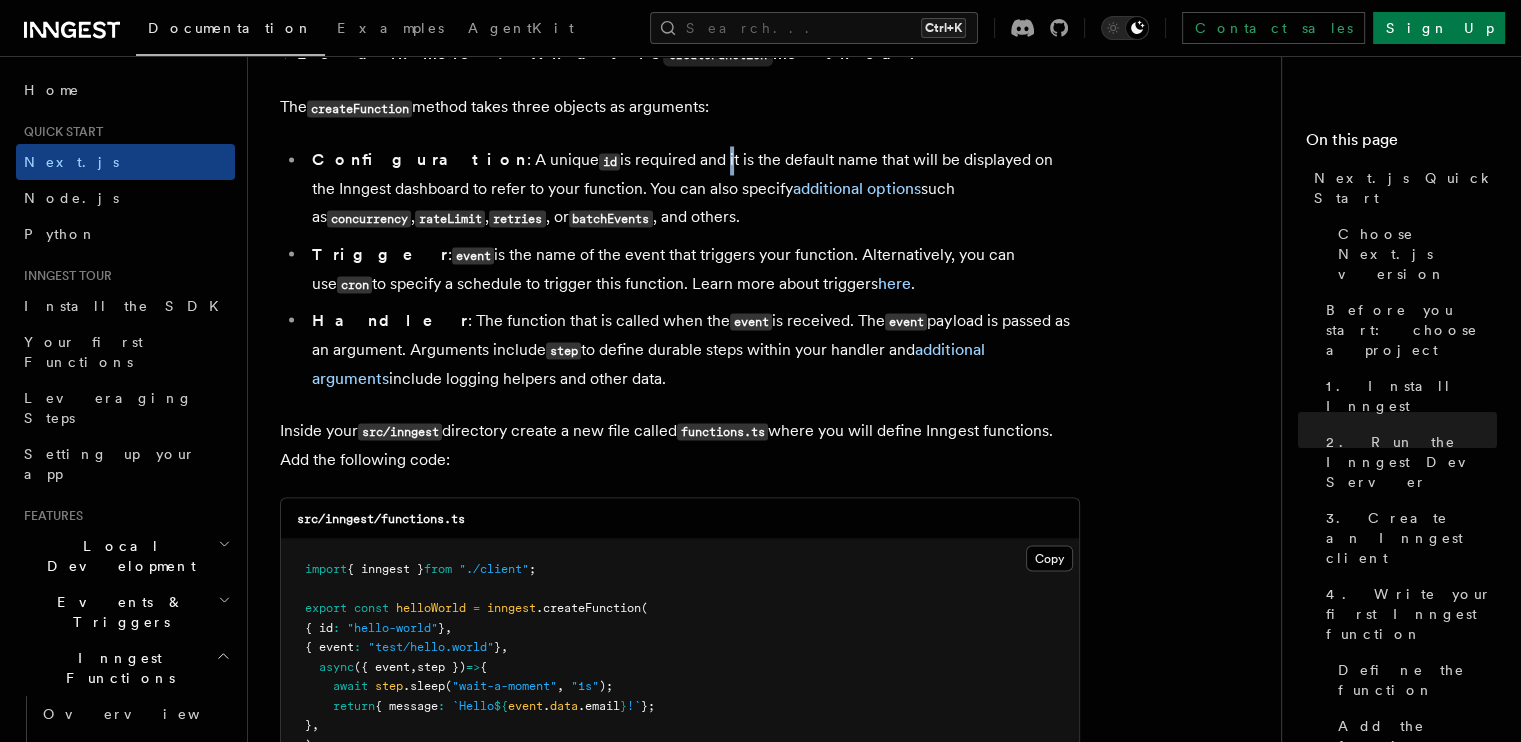 click on "Configuration : A unique  id  is required and it is the default name that will be displayed on the Inngest dashboard to refer to your function. You can also specify  additional options  such as  concurrency ,  rateLimit ,  retries , or  batchEvents , and others." at bounding box center [693, 189] 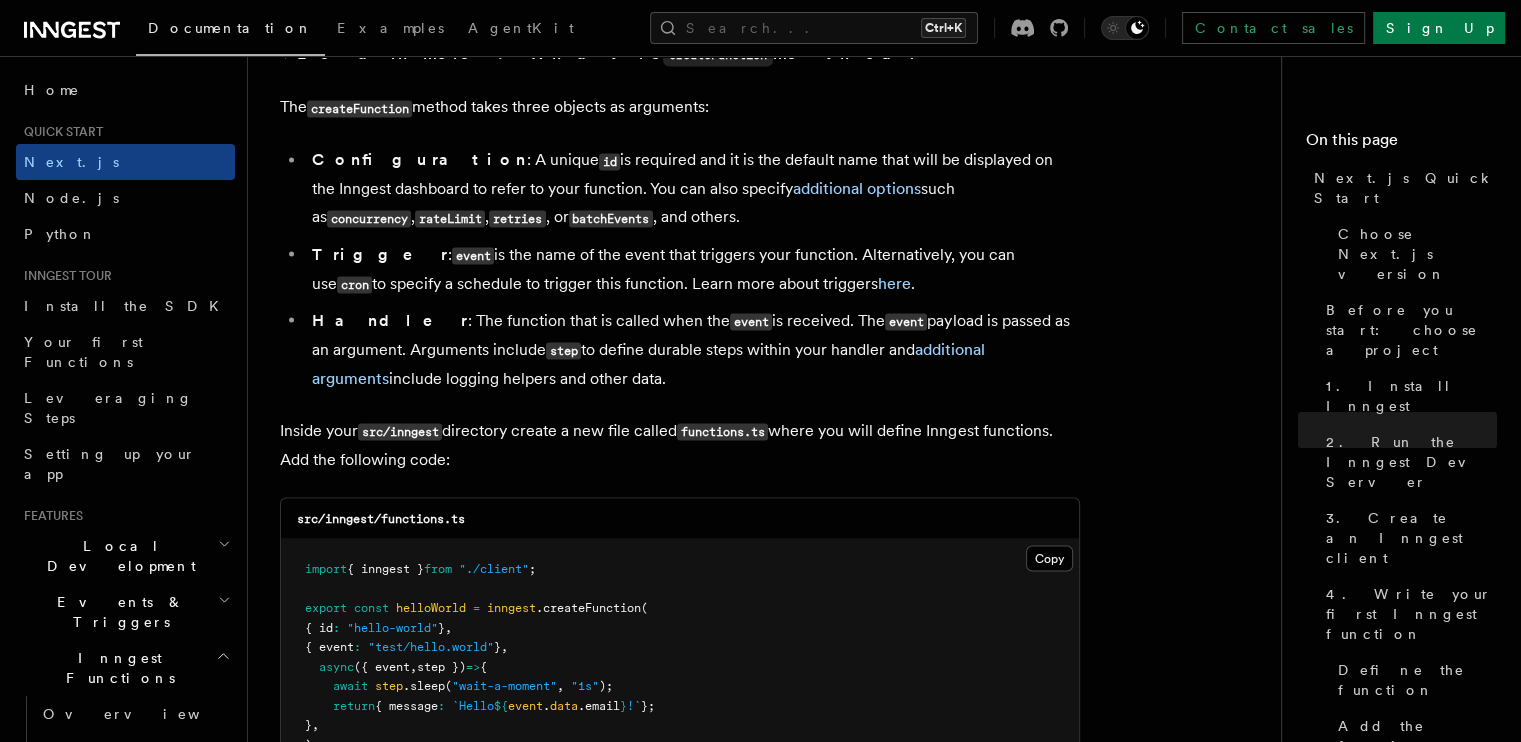 click on "Configuration : A unique  id  is required and it is the default name that will be displayed on the Inngest dashboard to refer to your function. You can also specify  additional options  such as  concurrency ,  rateLimit ,  retries , or  batchEvents , and others." at bounding box center [693, 189] 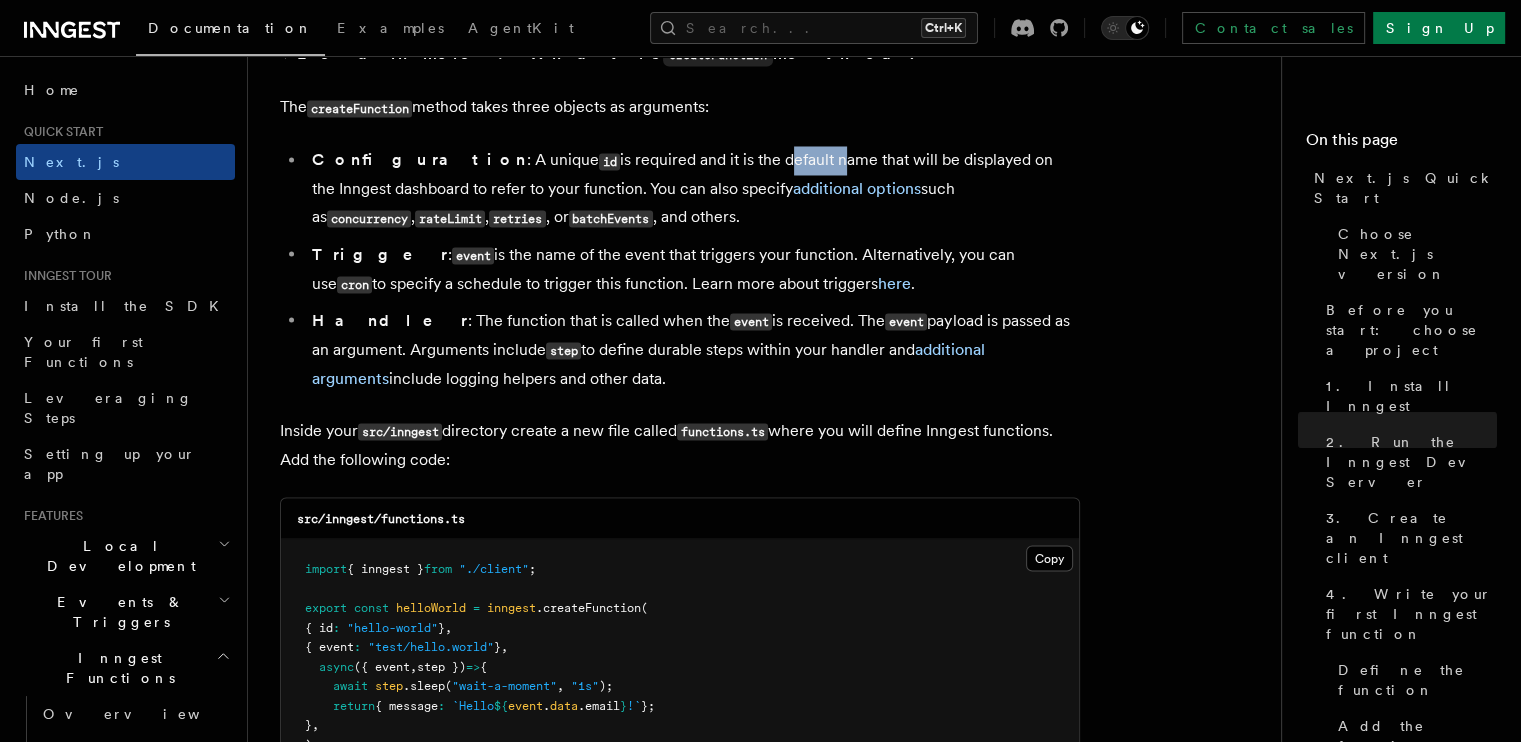 click on "Configuration : A unique  id  is required and it is the default name that will be displayed on the Inngest dashboard to refer to your function. You can also specify  additional options  such as  concurrency ,  rateLimit ,  retries , or  batchEvents , and others." at bounding box center [693, 189] 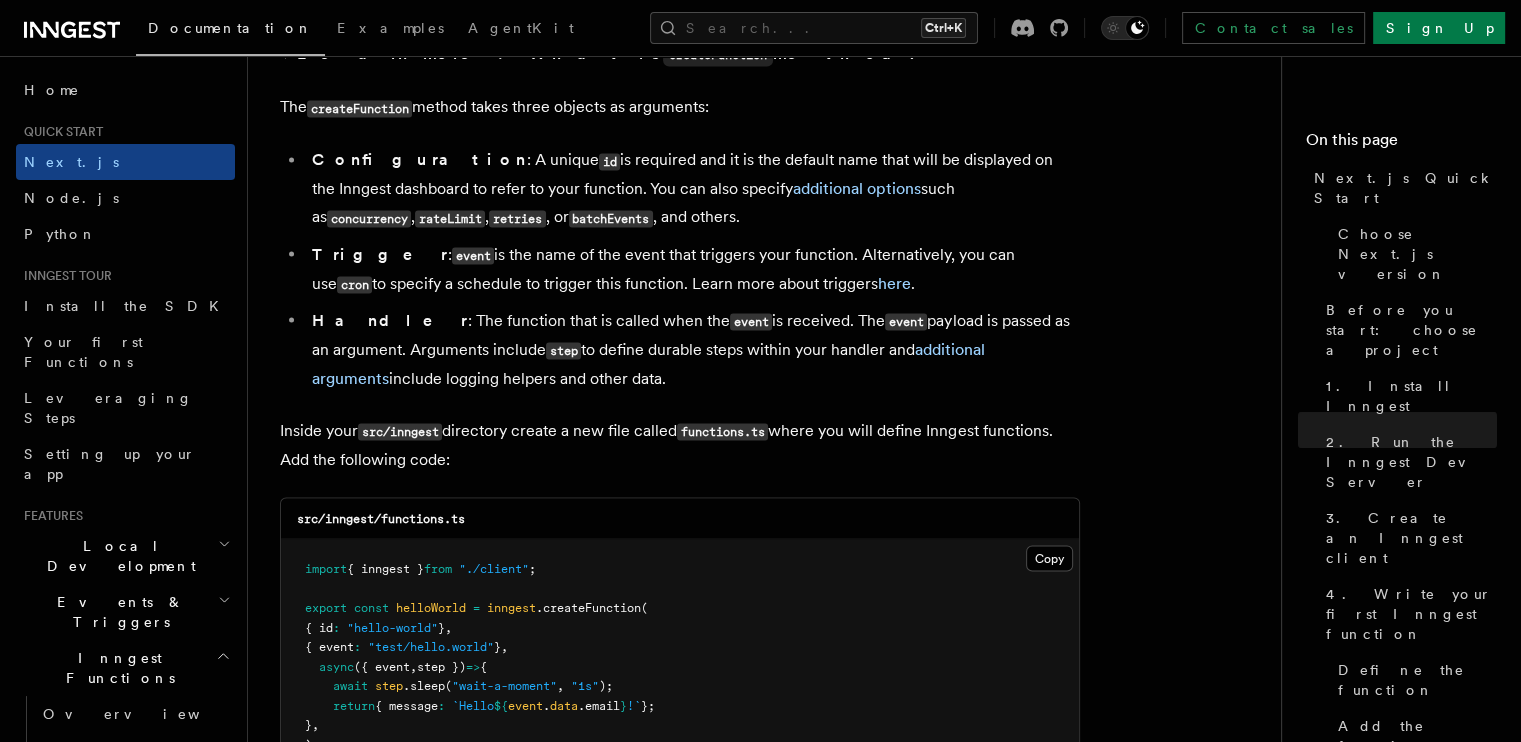 click on "Configuration : A unique  id  is required and it is the default name that will be displayed on the Inngest dashboard to refer to your function. You can also specify  additional options  such as  concurrency ,  rateLimit ,  retries , or  batchEvents , and others." at bounding box center (693, 189) 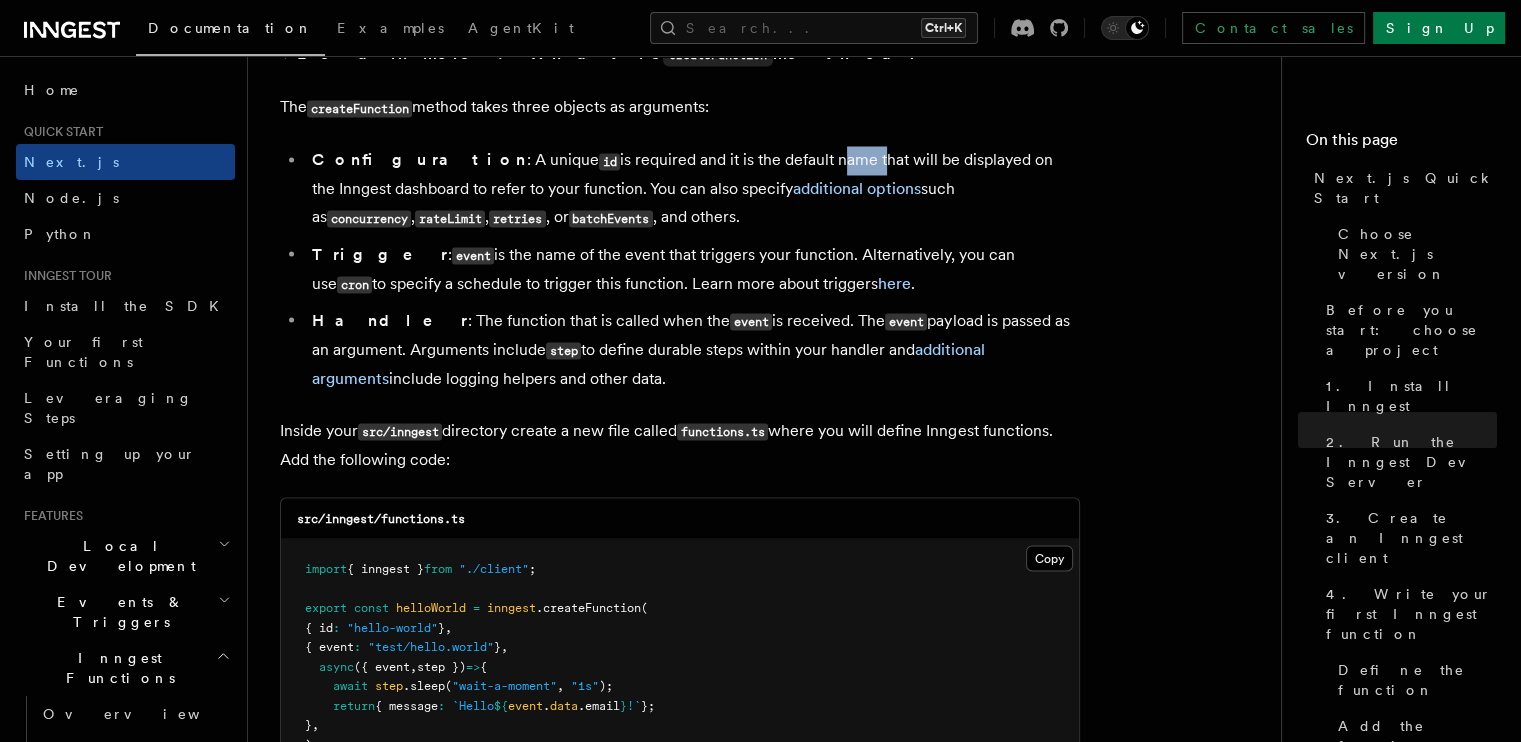 click on "Configuration : A unique  id  is required and it is the default name that will be displayed on the Inngest dashboard to refer to your function. You can also specify  additional options  such as  concurrency ,  rateLimit ,  retries , or  batchEvents , and others." at bounding box center (693, 189) 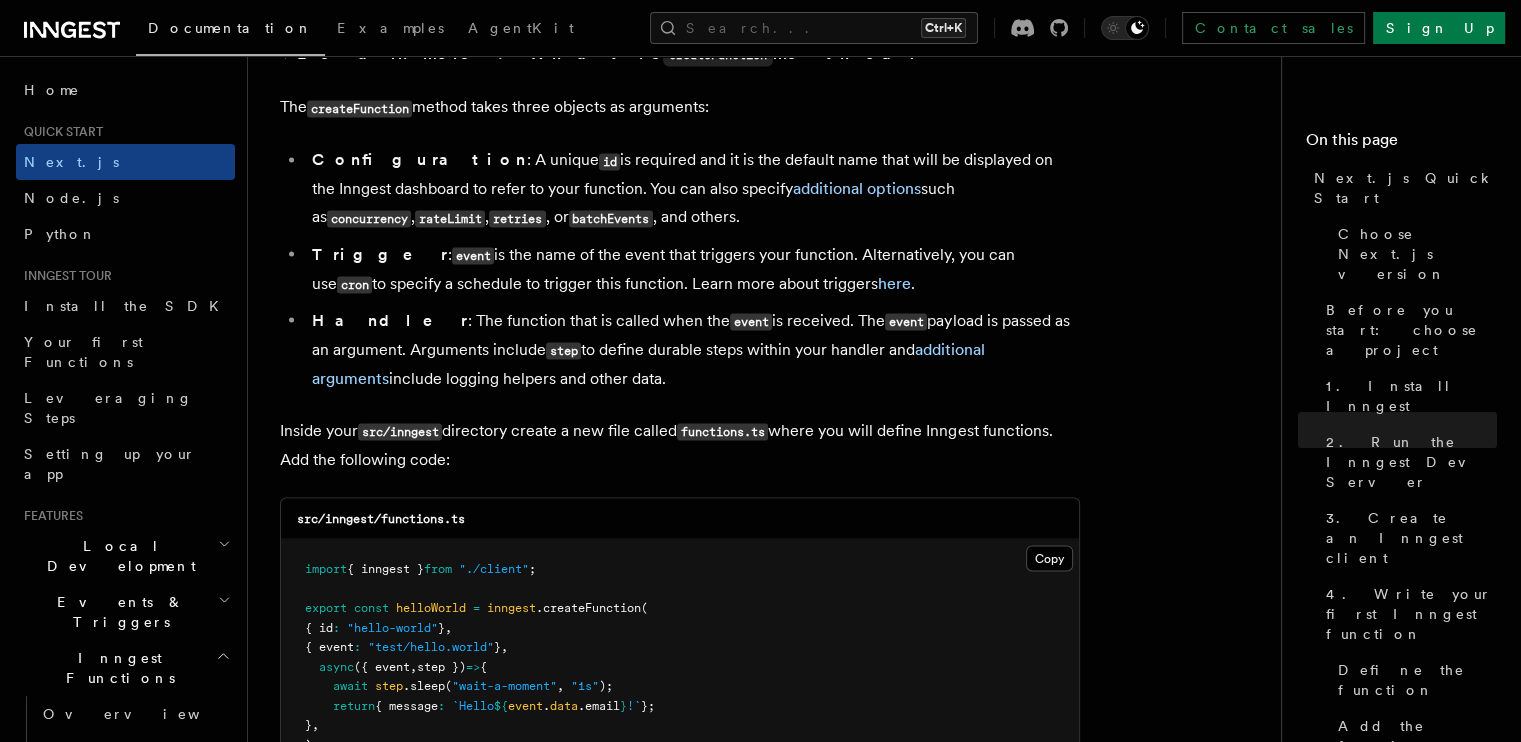 click on "Configuration : A unique  id  is required and it is the default name that will be displayed on the Inngest dashboard to refer to your function. You can also specify  additional options  such as  concurrency ,  rateLimit ,  retries , or  batchEvents , and others." at bounding box center (693, 189) 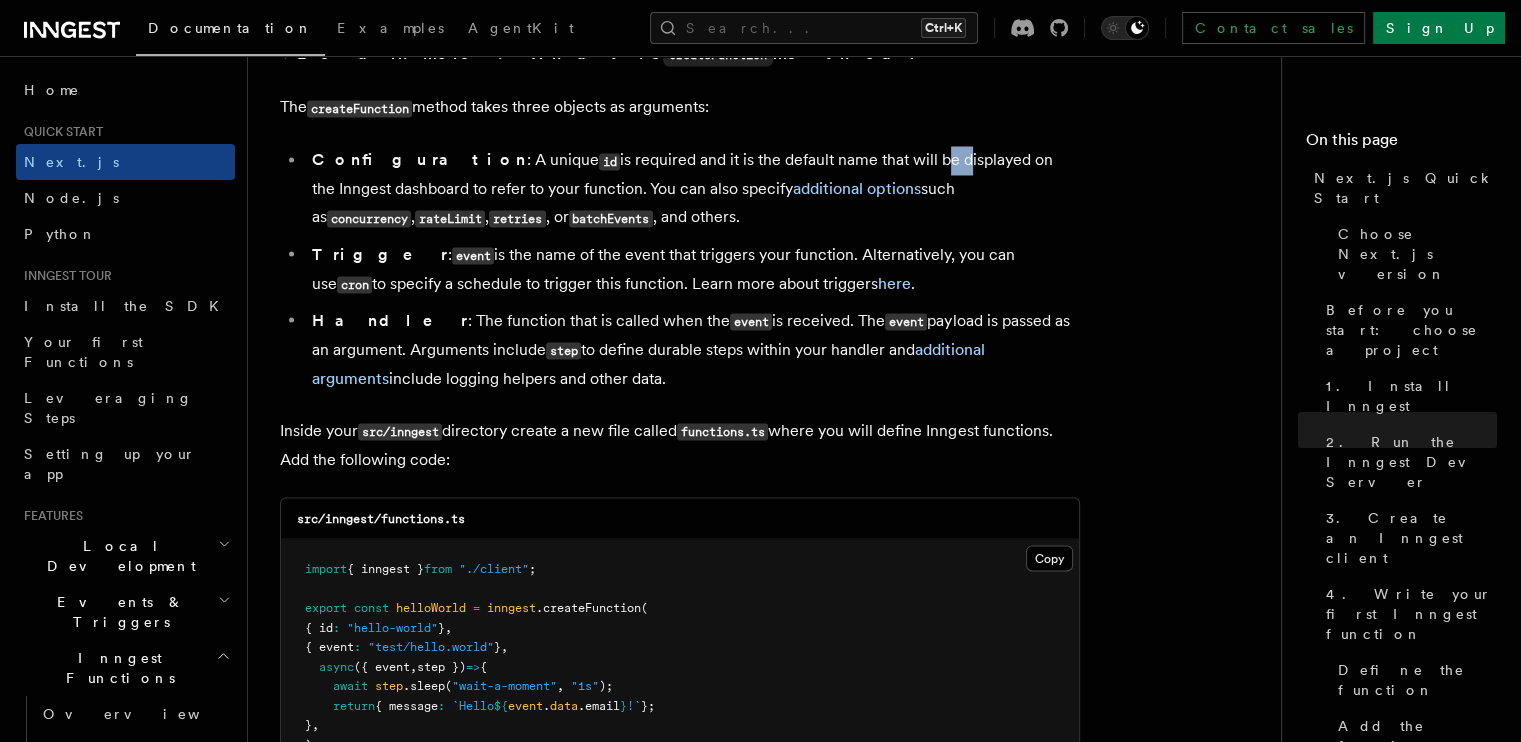 click on "Configuration : A unique  id  is required and it is the default name that will be displayed on the Inngest dashboard to refer to your function. You can also specify  additional options  such as  concurrency ,  rateLimit ,  retries , or  batchEvents , and others." at bounding box center (693, 189) 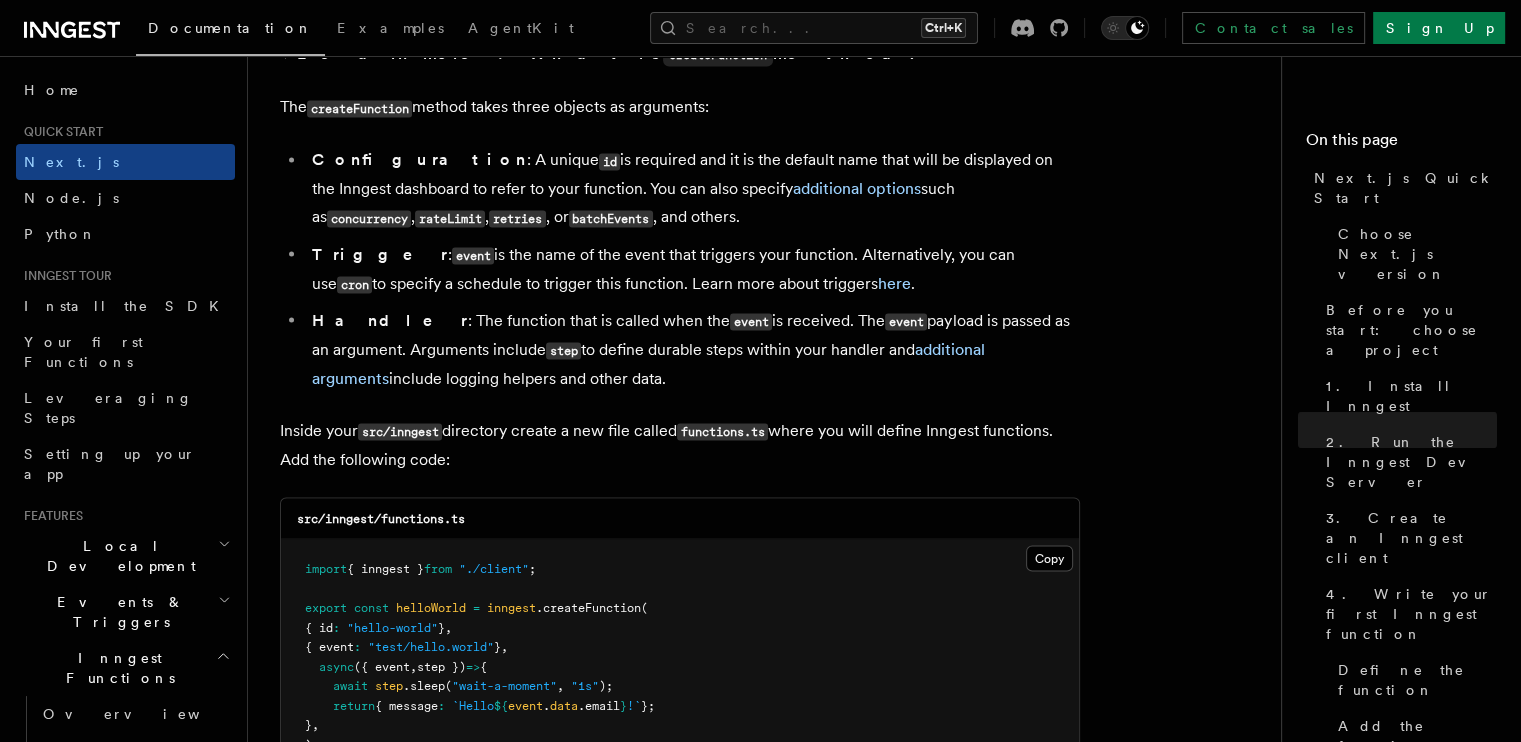 click on "Configuration : A unique  id  is required and it is the default name that will be displayed on the Inngest dashboard to refer to your function. You can also specify  additional options  such as  concurrency ,  rateLimit ,  retries , or  batchEvents , and others." at bounding box center (693, 189) 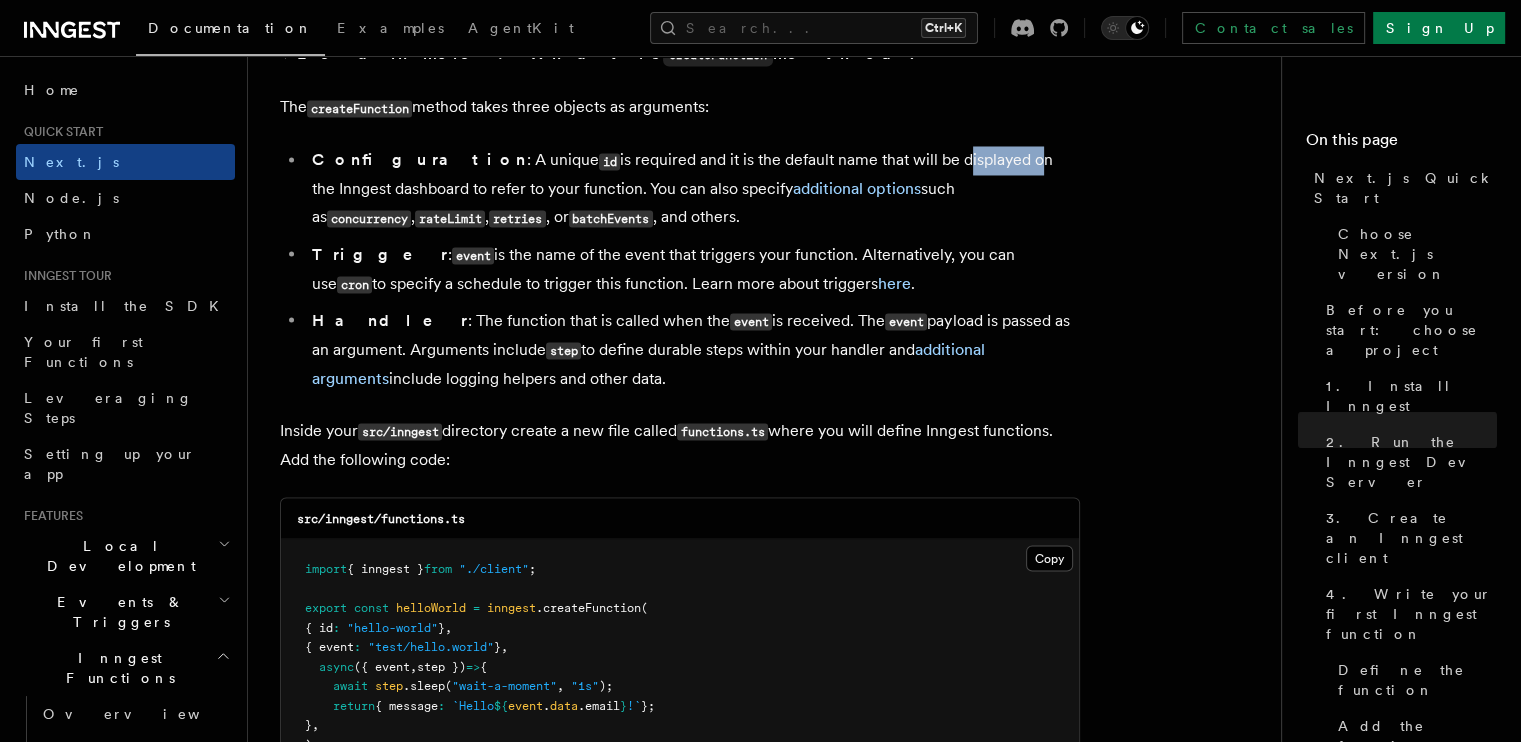 click on "Configuration : A unique  id  is required and it is the default name that will be displayed on the Inngest dashboard to refer to your function. You can also specify  additional options  such as  concurrency ,  rateLimit ,  retries , or  batchEvents , and others." at bounding box center (693, 189) 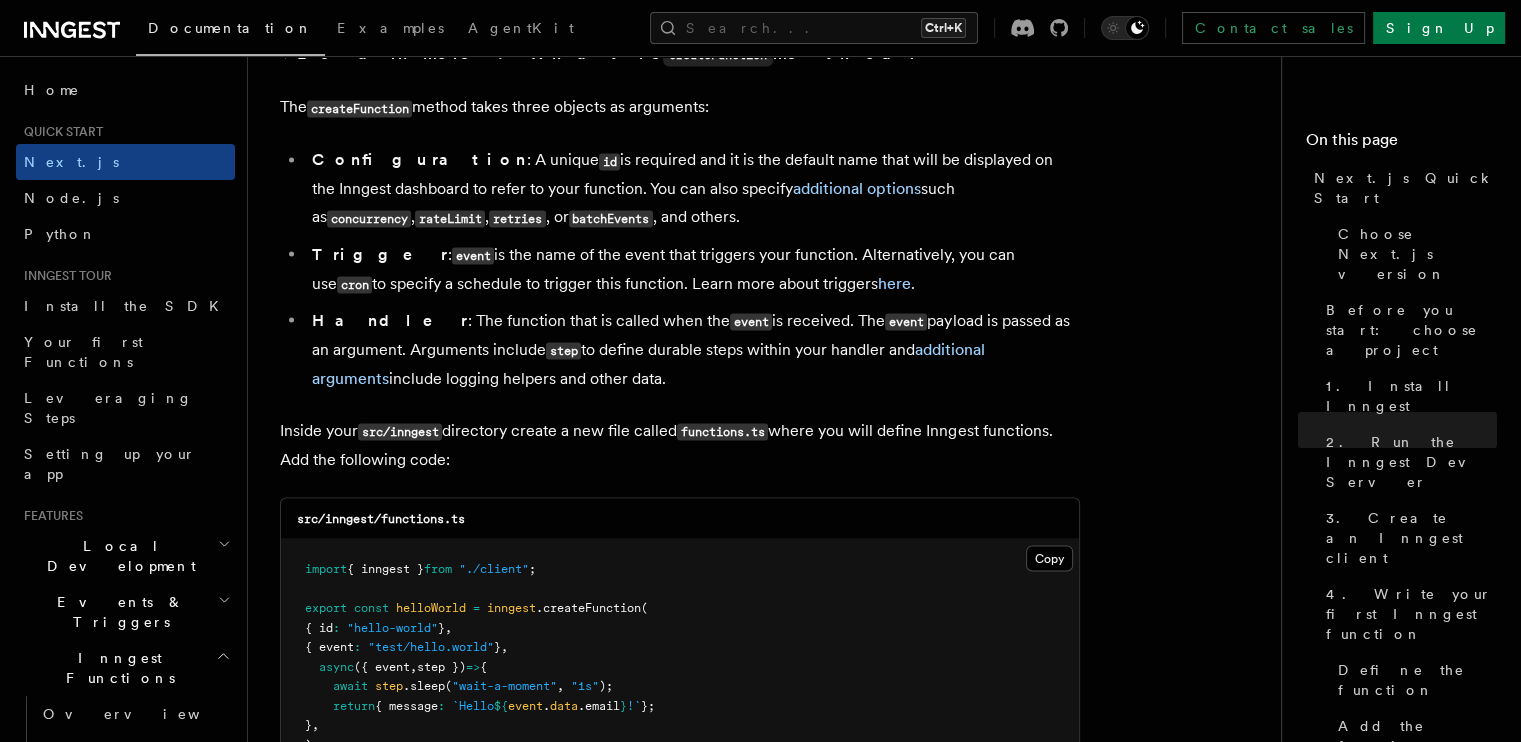 click on "Configuration : A unique  id  is required and it is the default name that will be displayed on the Inngest dashboard to refer to your function. You can also specify  additional options  such as  concurrency ,  rateLimit ,  retries , or  batchEvents , and others." at bounding box center (693, 189) 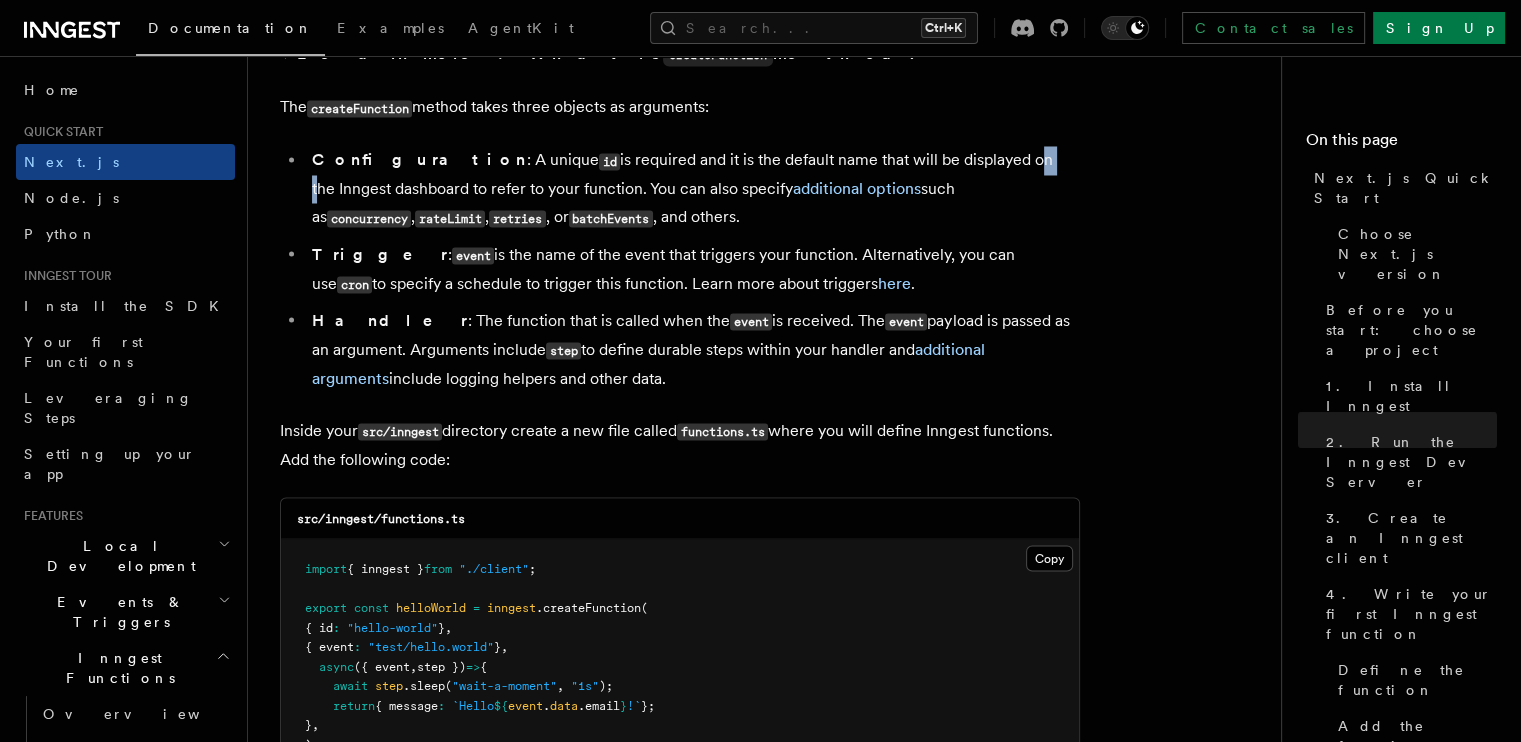 click on "Configuration : A unique  id  is required and it is the default name that will be displayed on the Inngest dashboard to refer to your function. You can also specify  additional options  such as  concurrency ,  rateLimit ,  retries , or  batchEvents , and others." at bounding box center (693, 189) 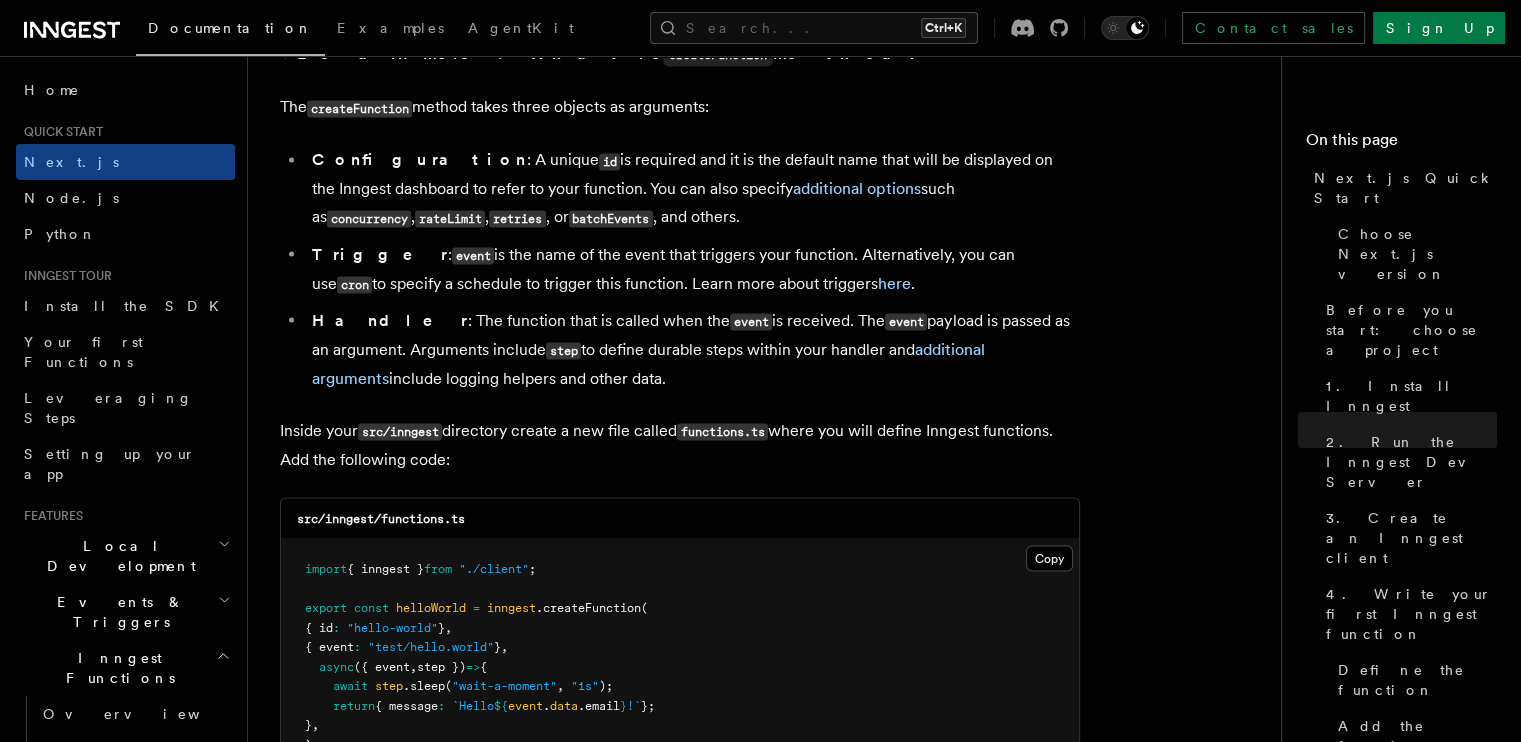 click on "Configuration : A unique  id  is required and it is the default name that will be displayed on the Inngest dashboard to refer to your function. You can also specify  additional options  such as  concurrency ,  rateLimit ,  retries , or  batchEvents , and others." at bounding box center [693, 189] 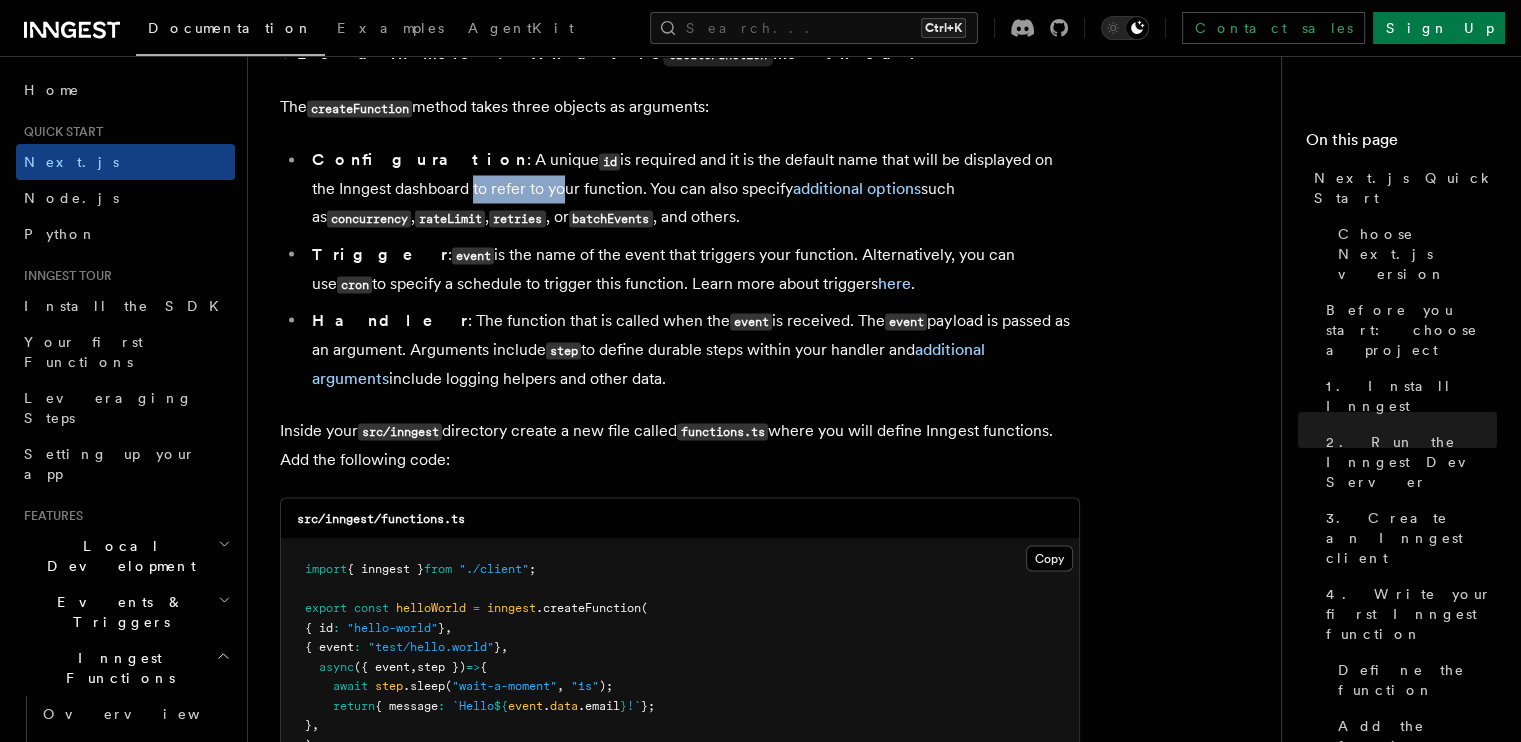 drag, startPoint x: 386, startPoint y: 159, endPoint x: 469, endPoint y: 163, distance: 83.09633 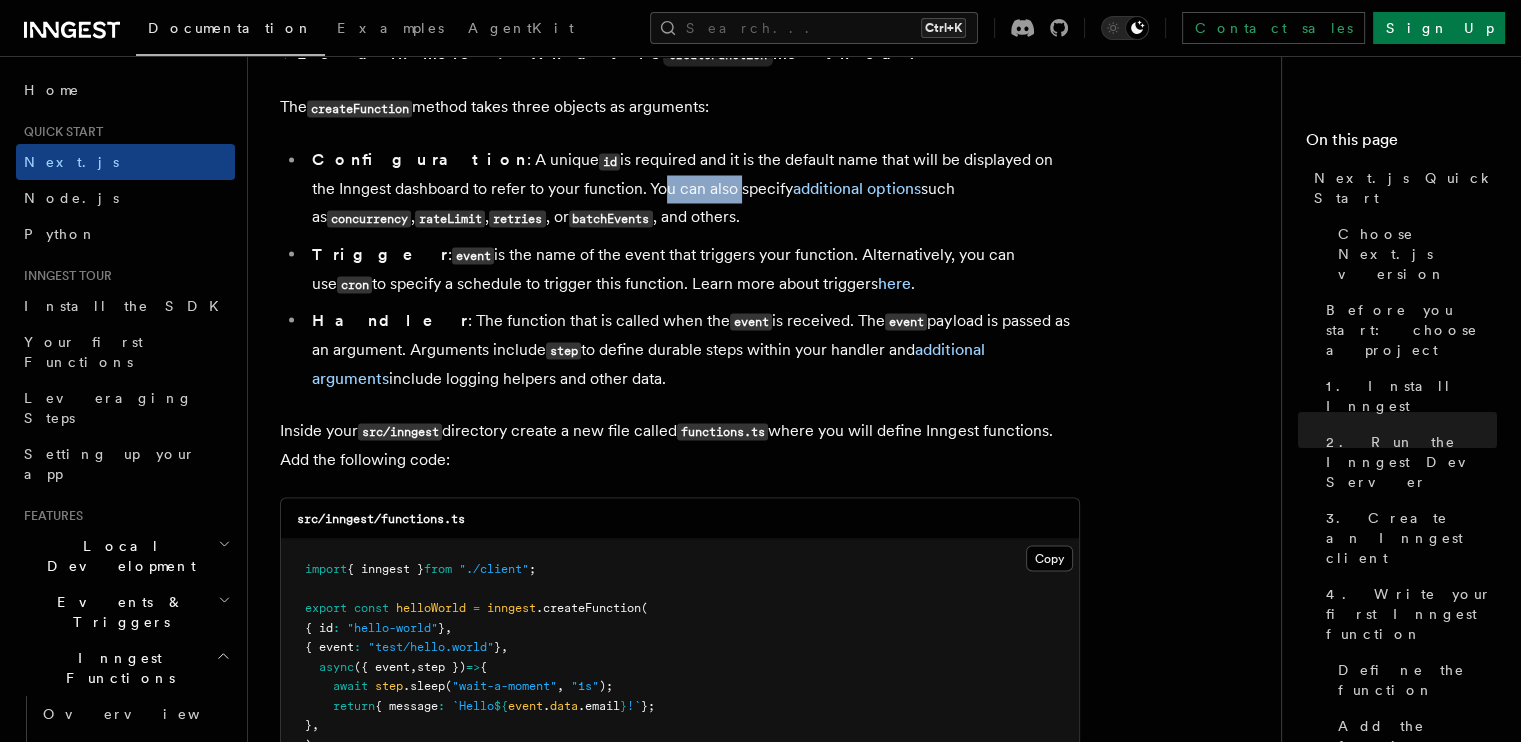 drag, startPoint x: 572, startPoint y: 167, endPoint x: 658, endPoint y: 169, distance: 86.023254 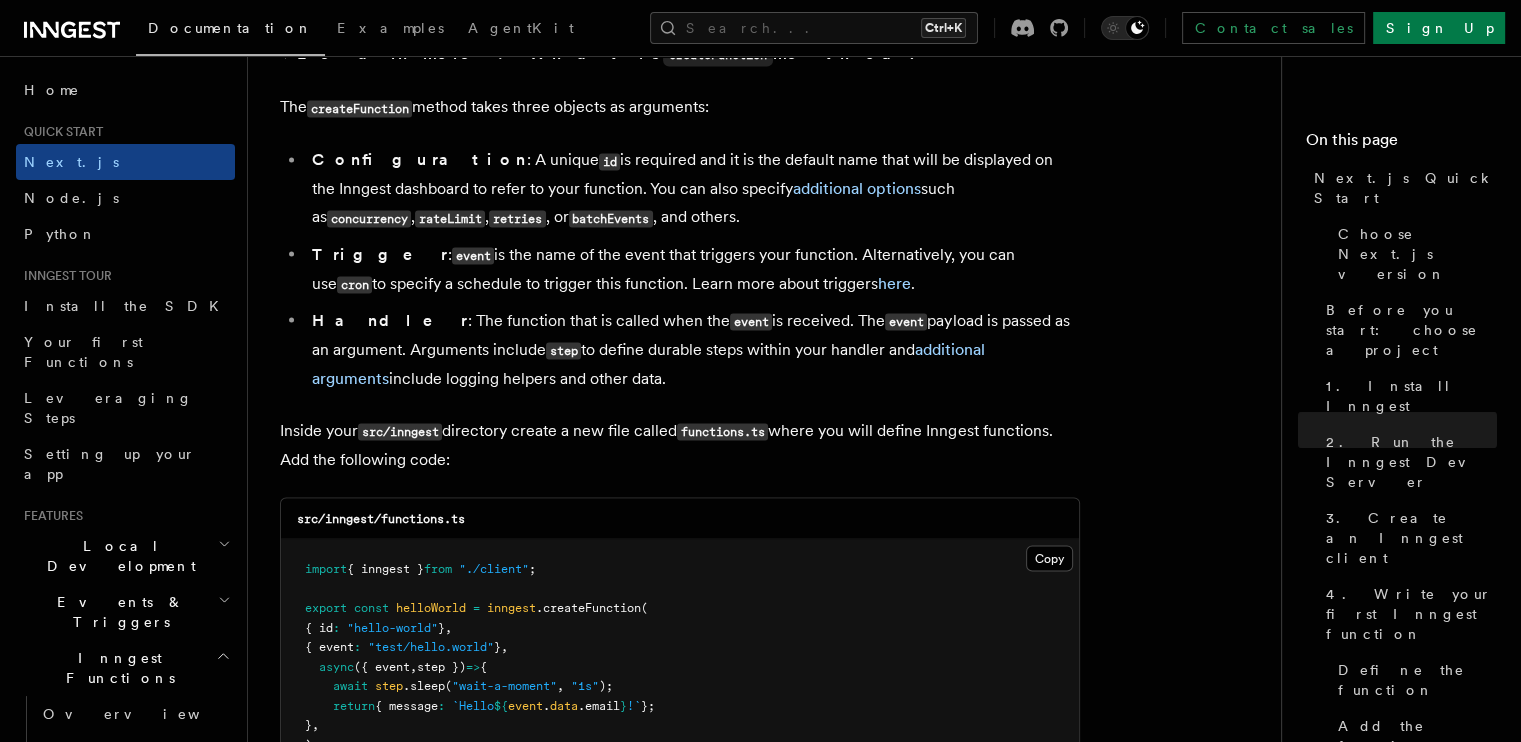 click on "Configuration : A unique  id  is required and it is the default name that will be displayed on the Inngest dashboard to refer to your function. You can also specify  additional options  such as  concurrency ,  rateLimit ,  retries , or  batchEvents , and others." at bounding box center (693, 189) 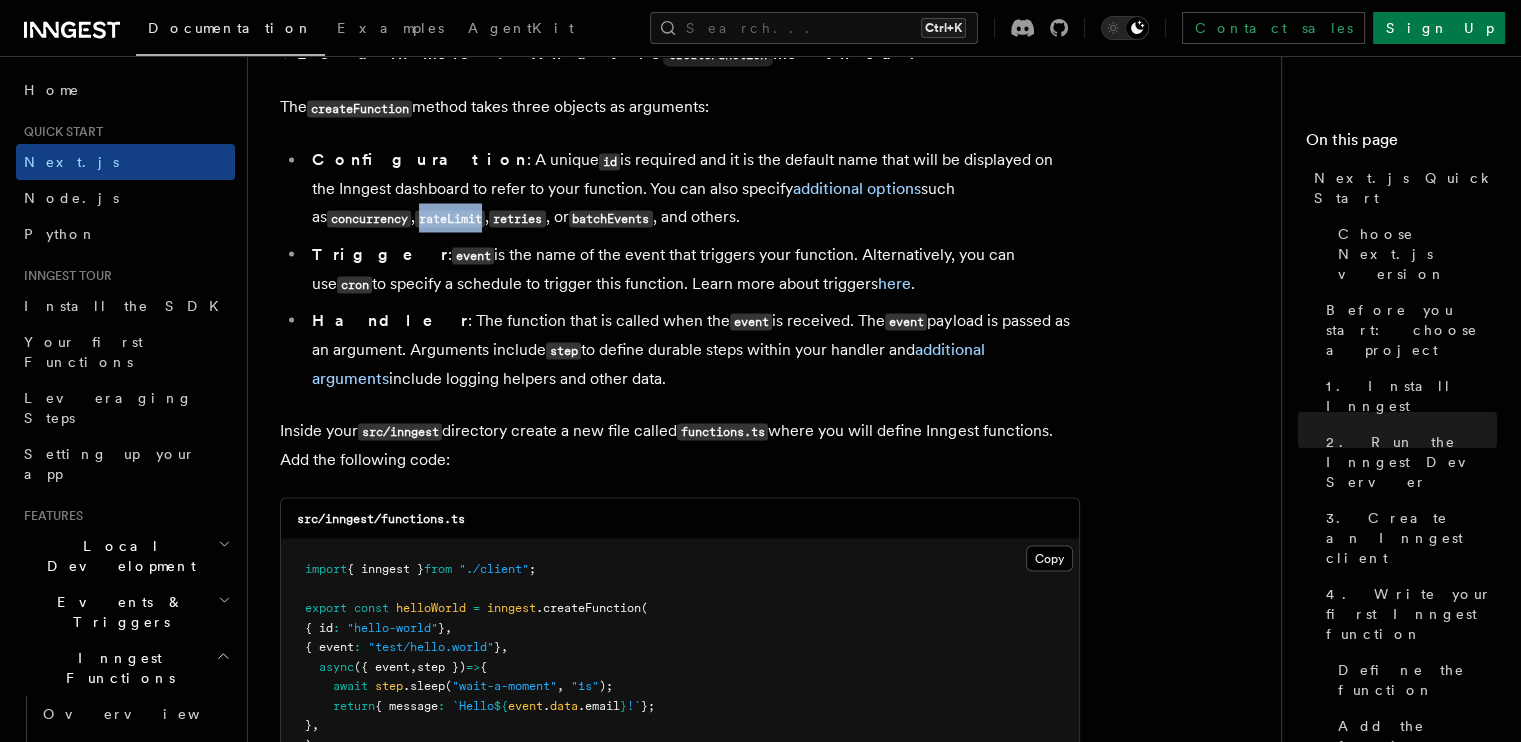 click on "rateLimit" at bounding box center (450, 218) 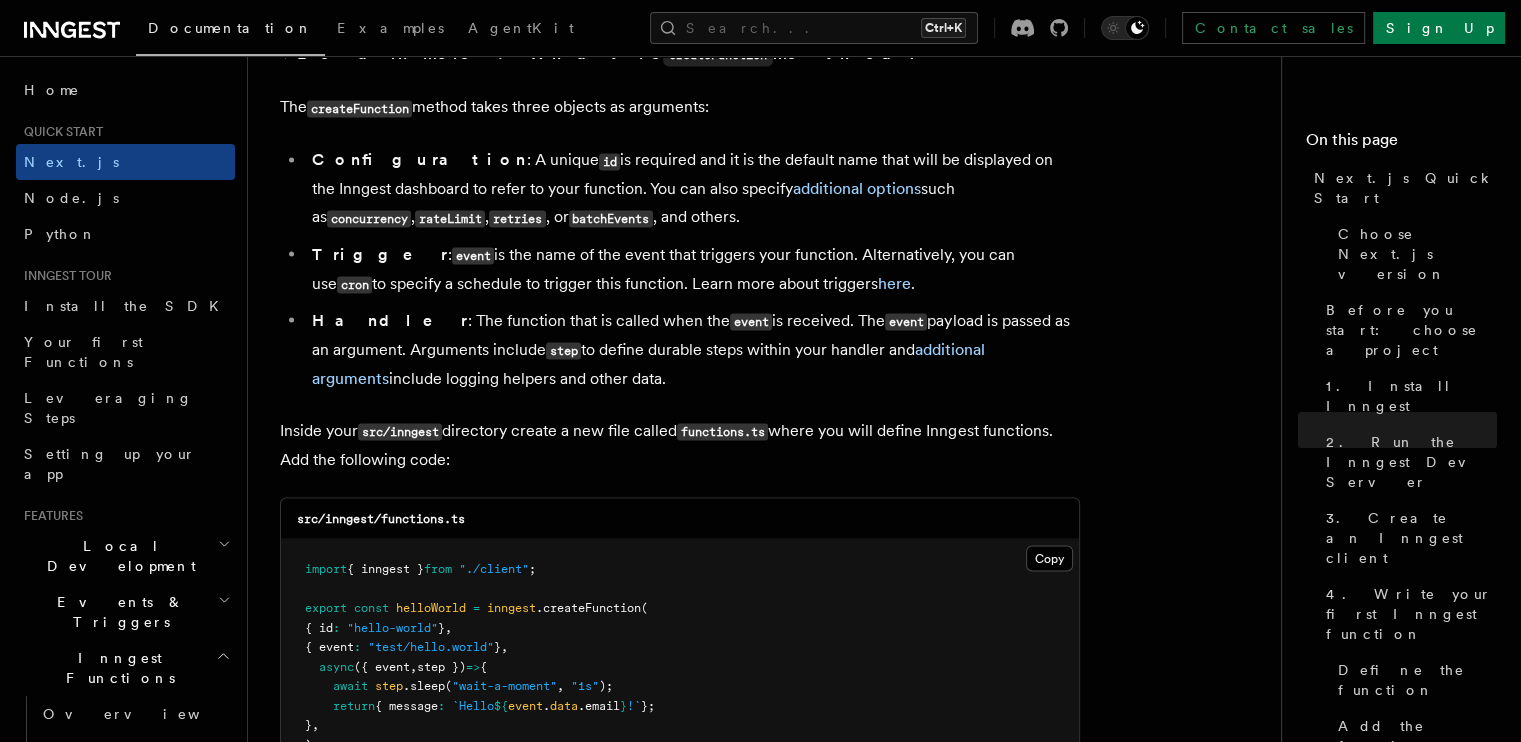 click on "retries" at bounding box center [517, 218] 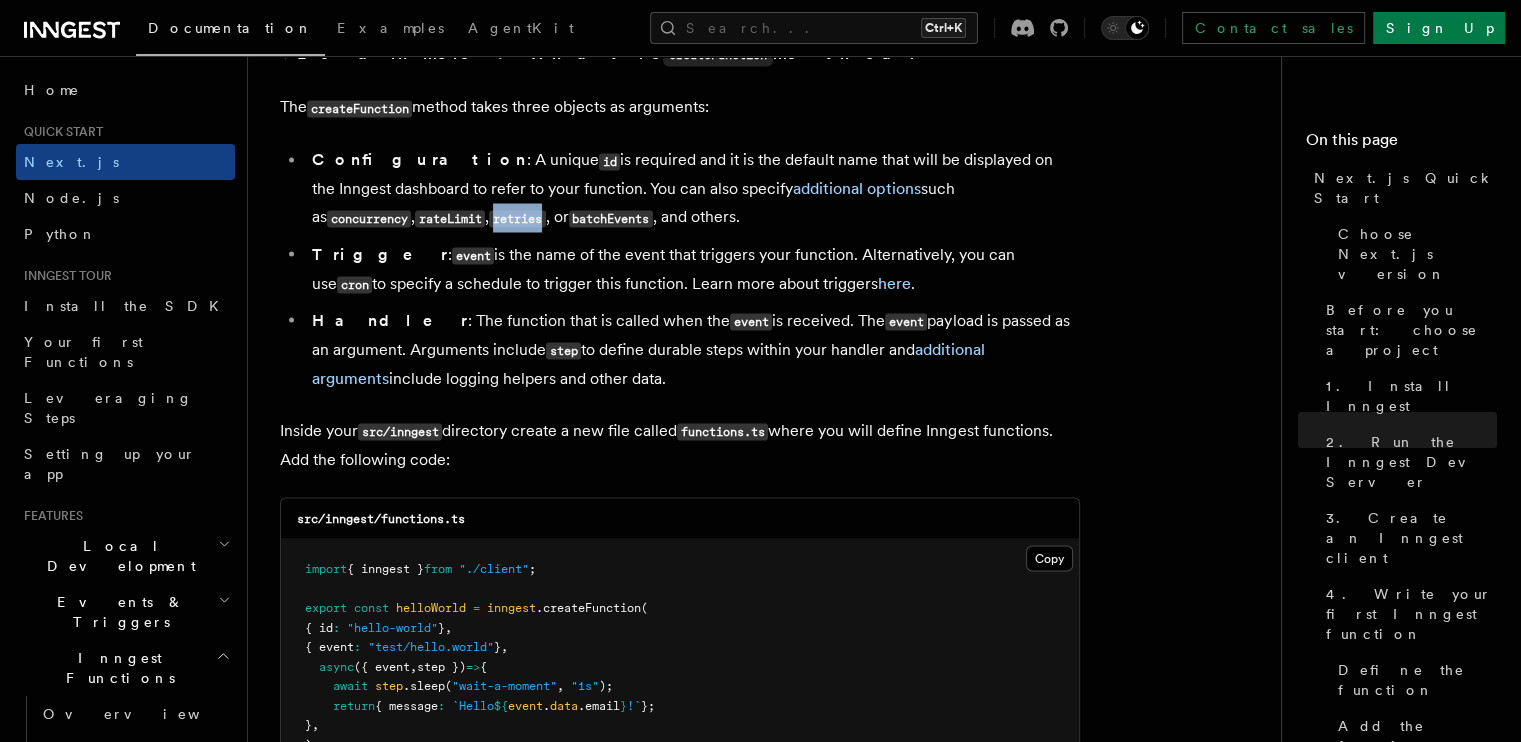 click on "retries" at bounding box center (517, 218) 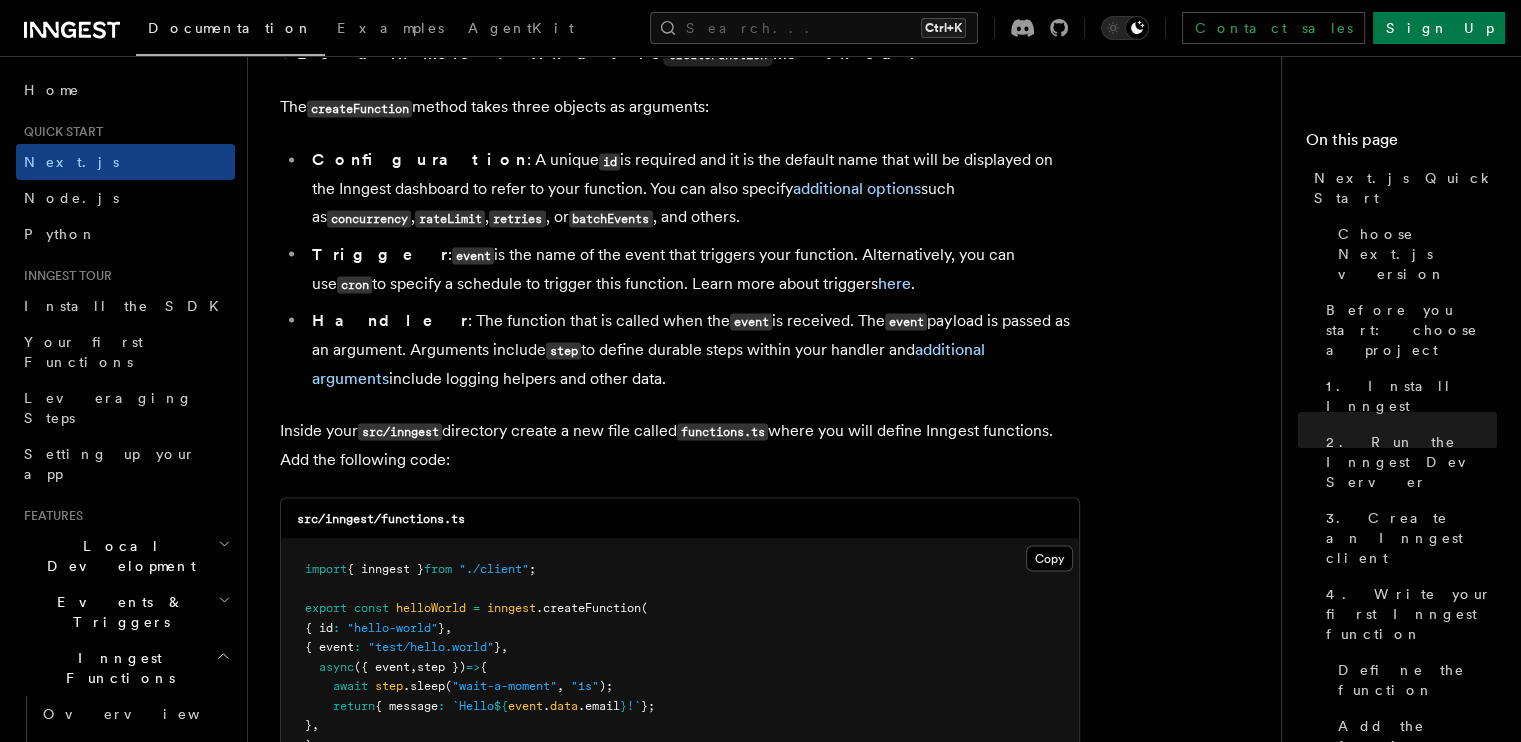 click on "batchEvents" at bounding box center (611, 218) 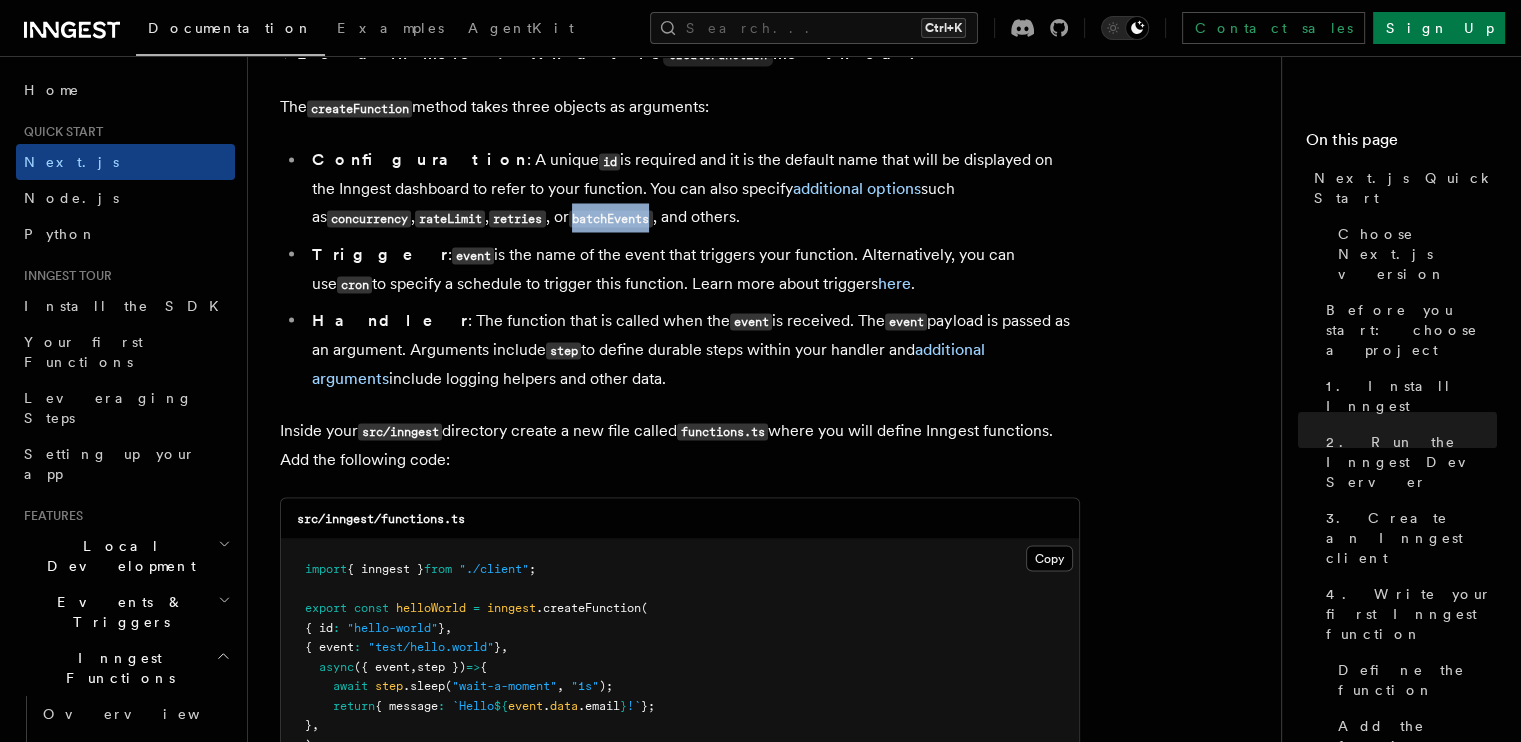 click on "batchEvents" at bounding box center [611, 218] 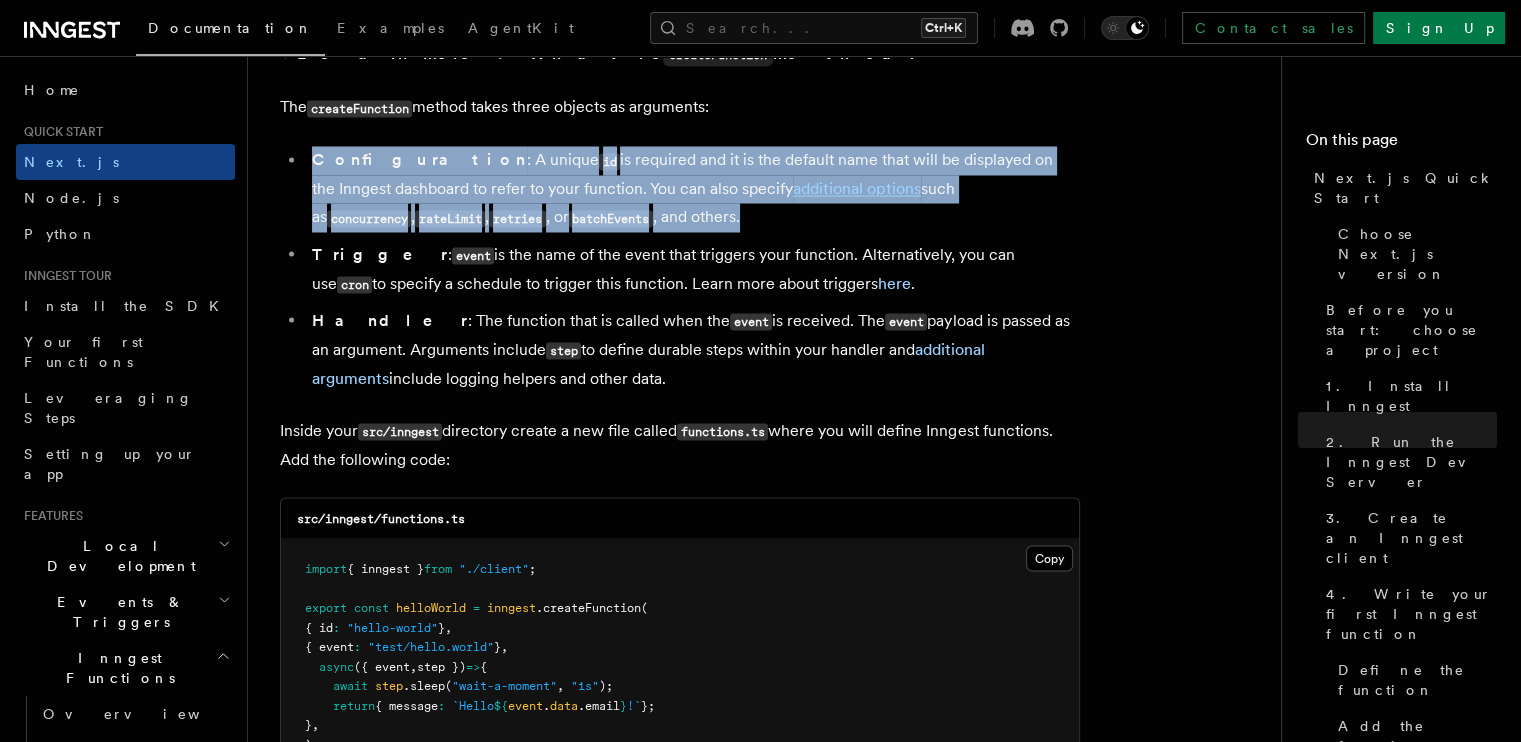 click on "batchEvents" at bounding box center [611, 218] 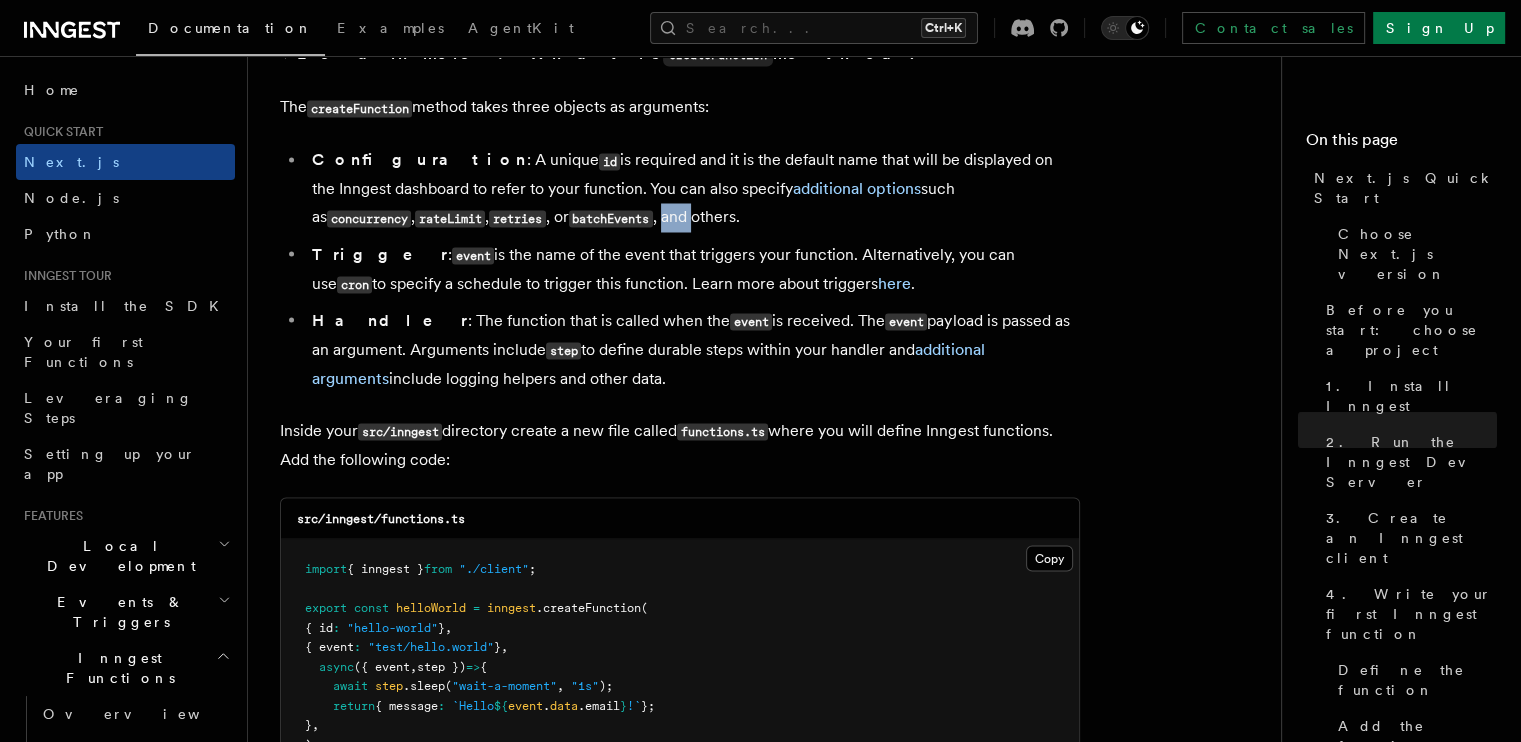 click on "Configuration : A unique  id  is required and it is the default name that will be displayed on the Inngest dashboard to refer to your function. You can also specify  additional options  such as  concurrency ,  rateLimit ,  retries , or  batchEvents , and others." at bounding box center [693, 189] 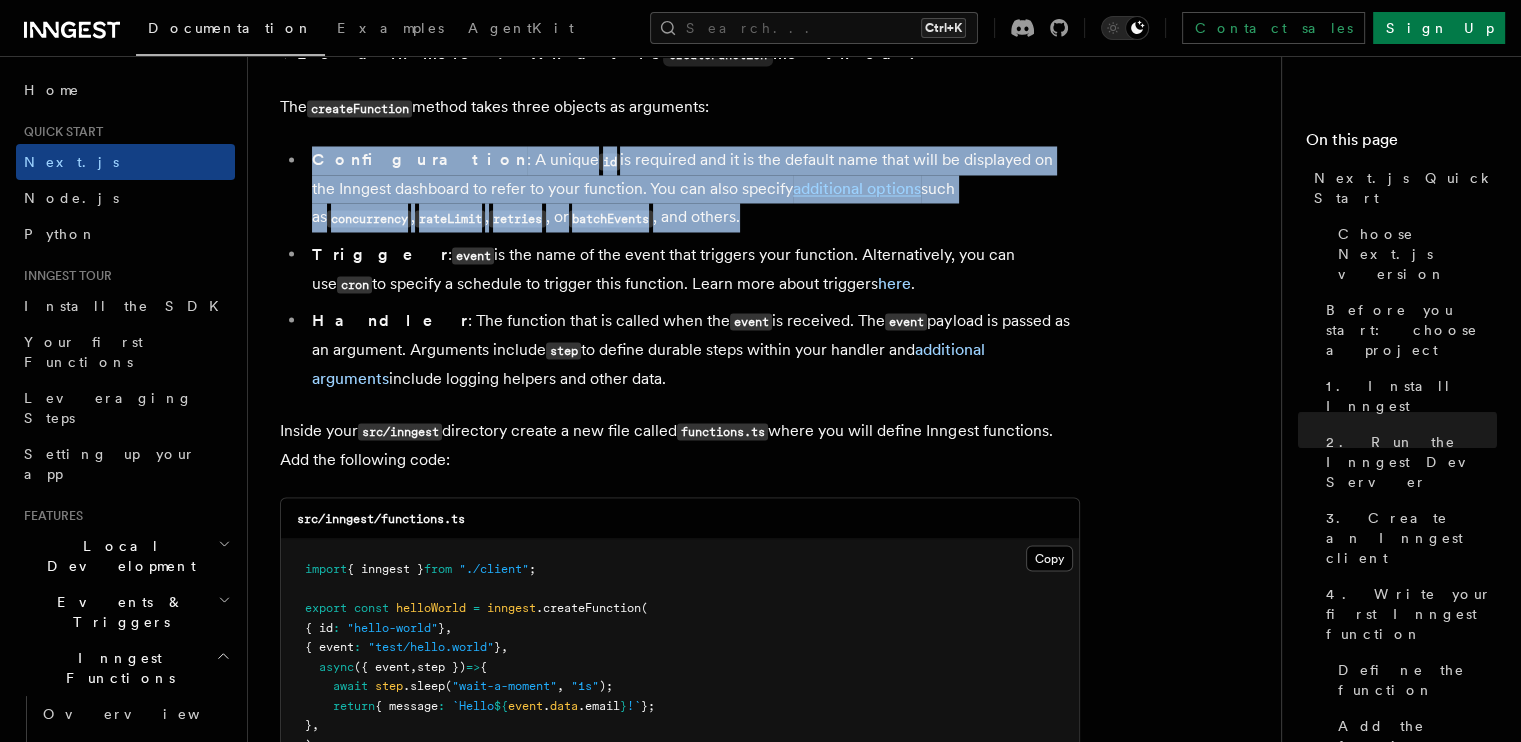 click on "Configuration : A unique  id  is required and it is the default name that will be displayed on the Inngest dashboard to refer to your function. You can also specify  additional options  such as  concurrency ,  rateLimit ,  retries , or  batchEvents , and others." at bounding box center (693, 189) 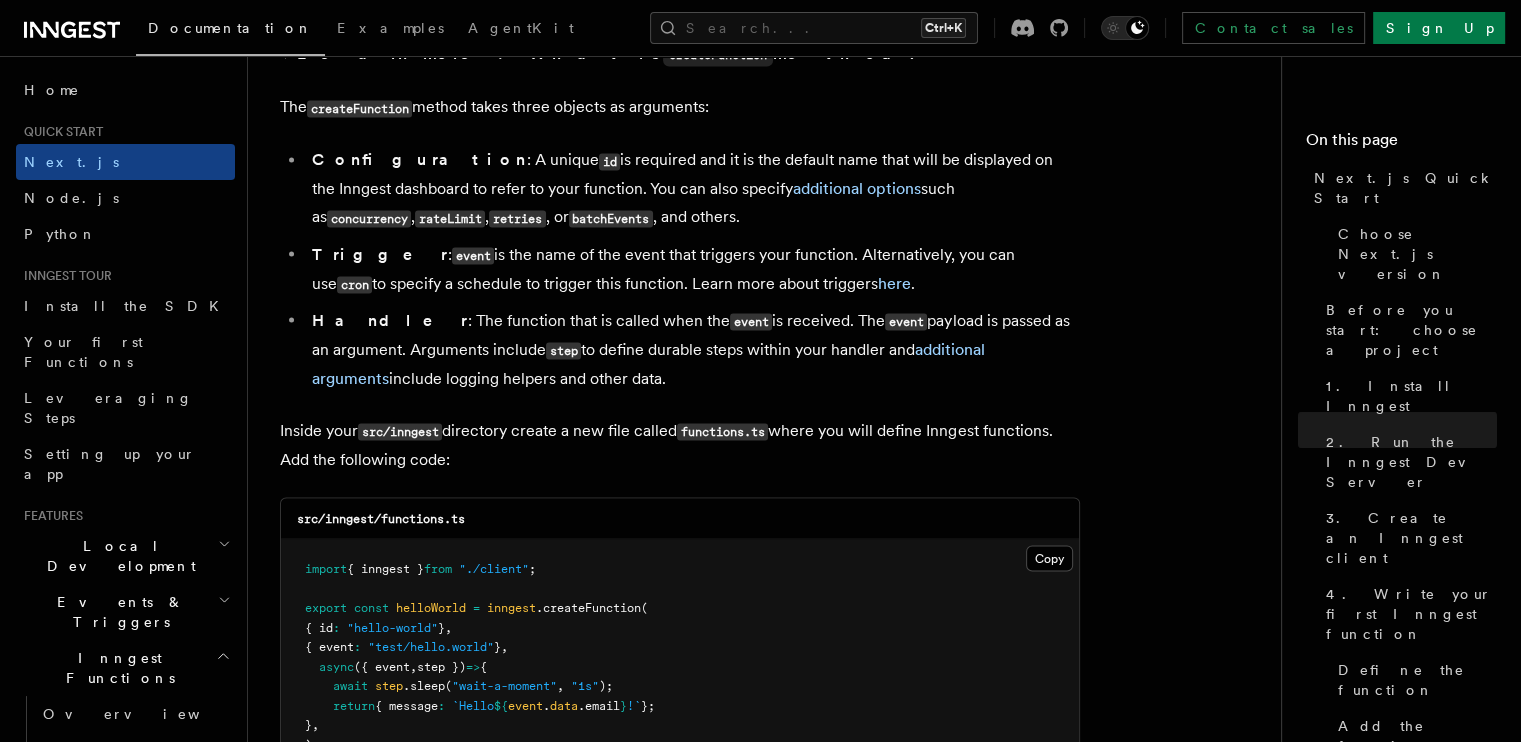 click on "Trigger" at bounding box center (380, 253) 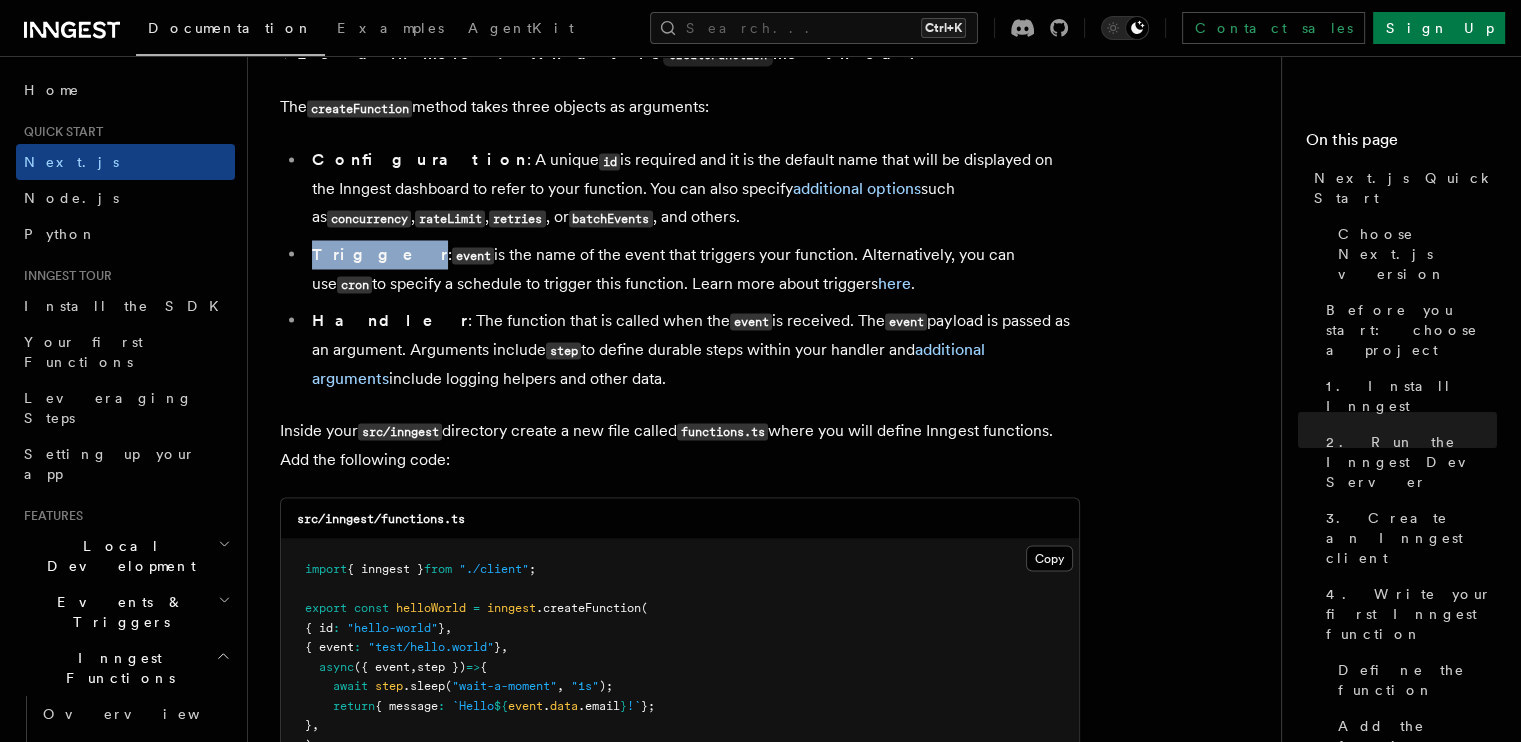 click on "Trigger" at bounding box center [380, 253] 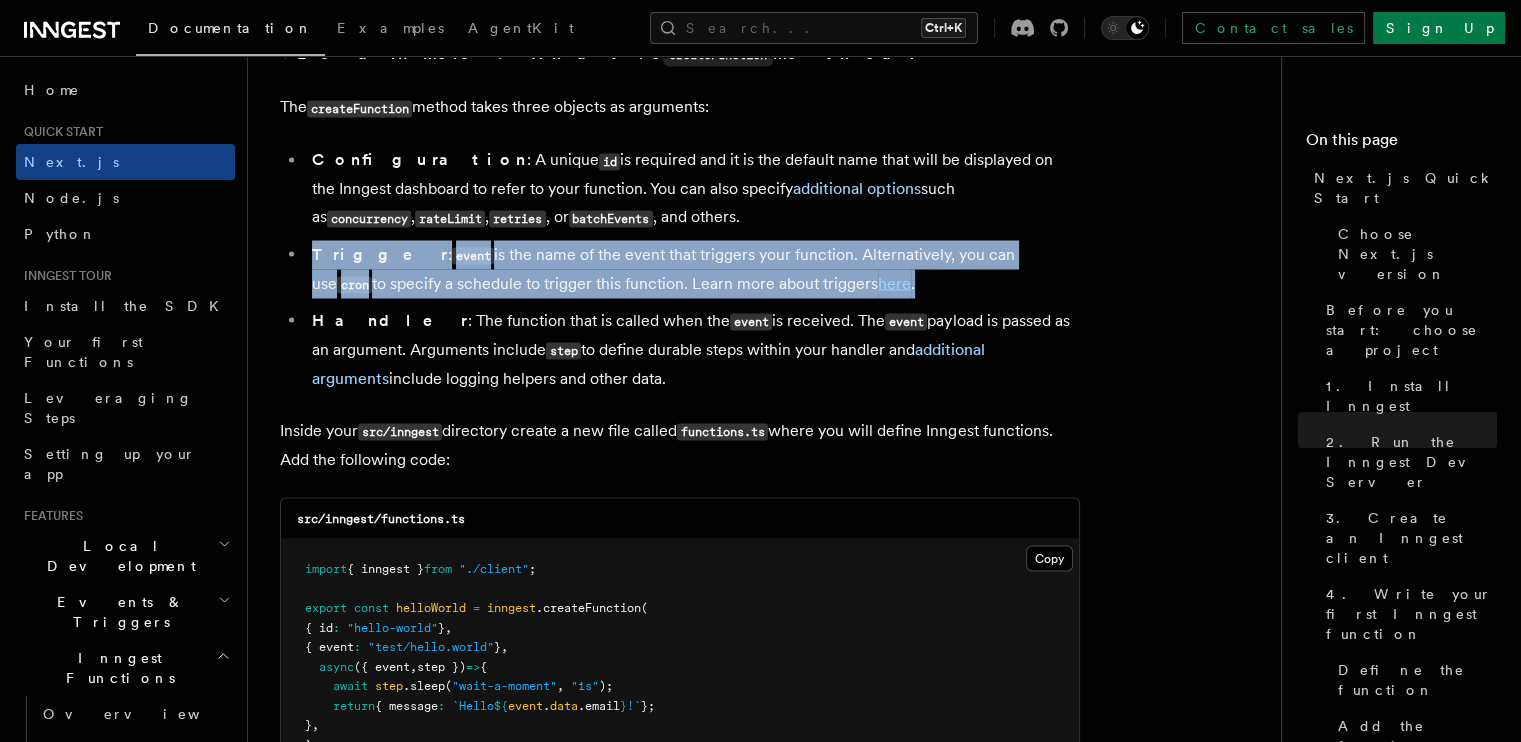 click on "Trigger :  event  is the name of the event that triggers your function. Alternatively, you can use  cron  to specify a schedule to trigger this function. Learn more about triggers  here ." at bounding box center [693, 269] 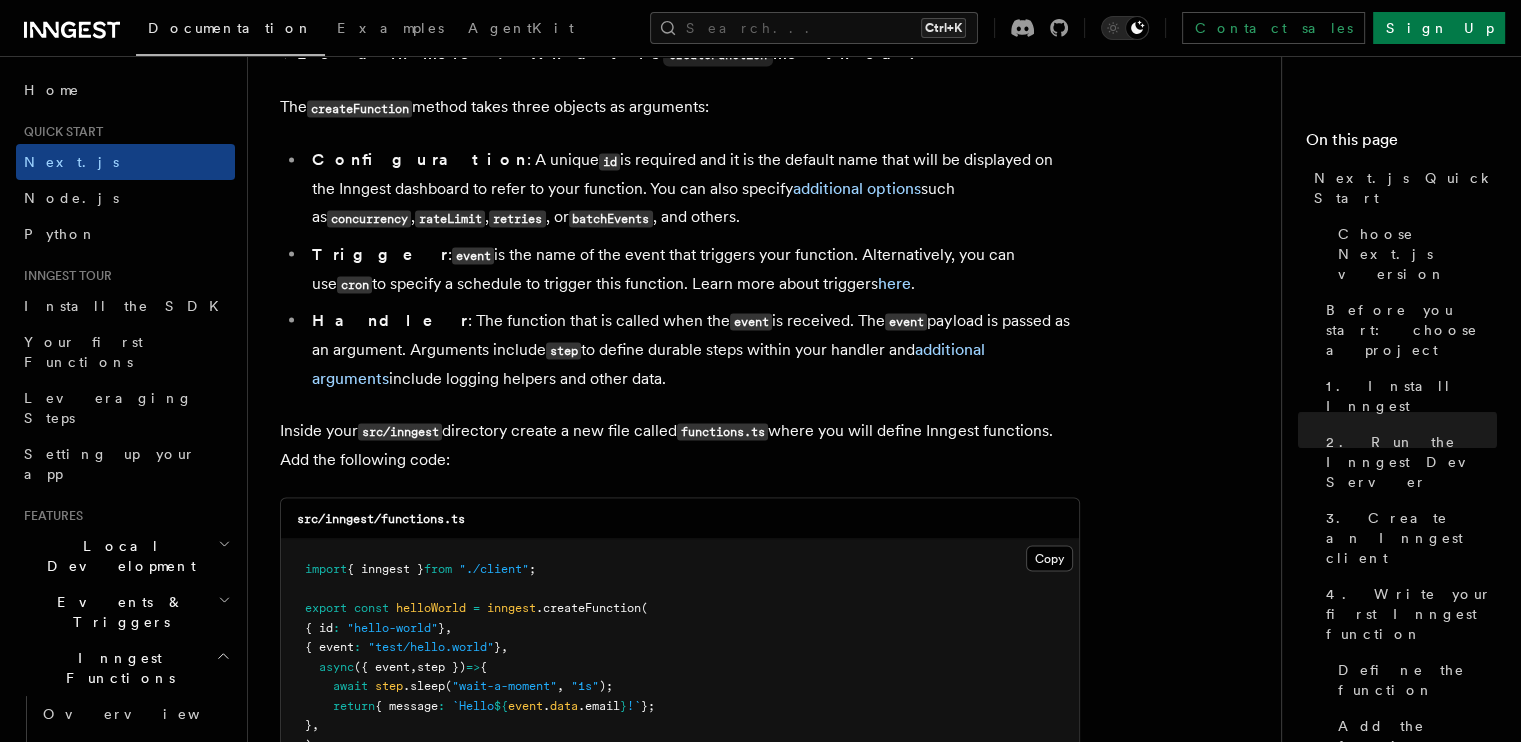click on "Trigger" at bounding box center [380, 253] 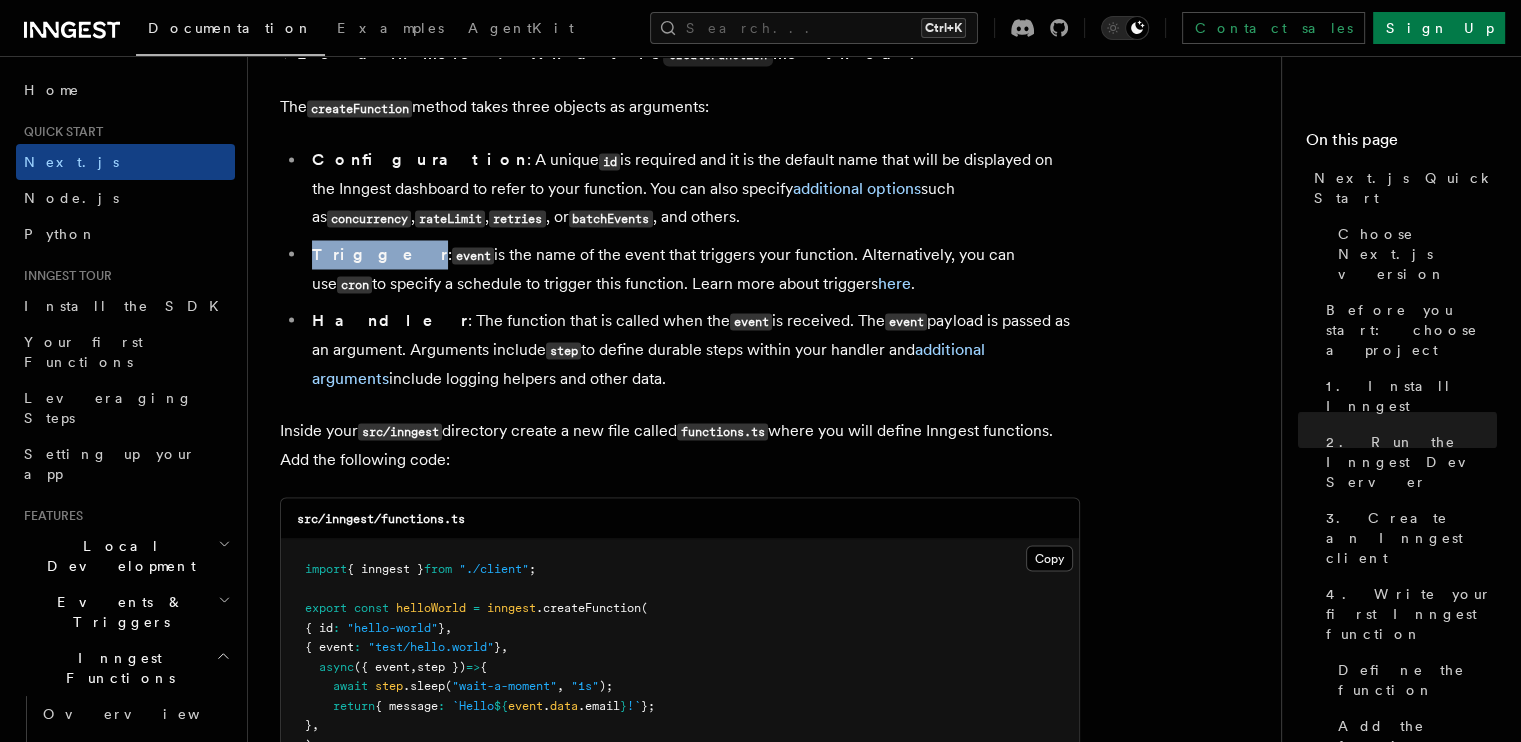 click on "Trigger" at bounding box center (380, 253) 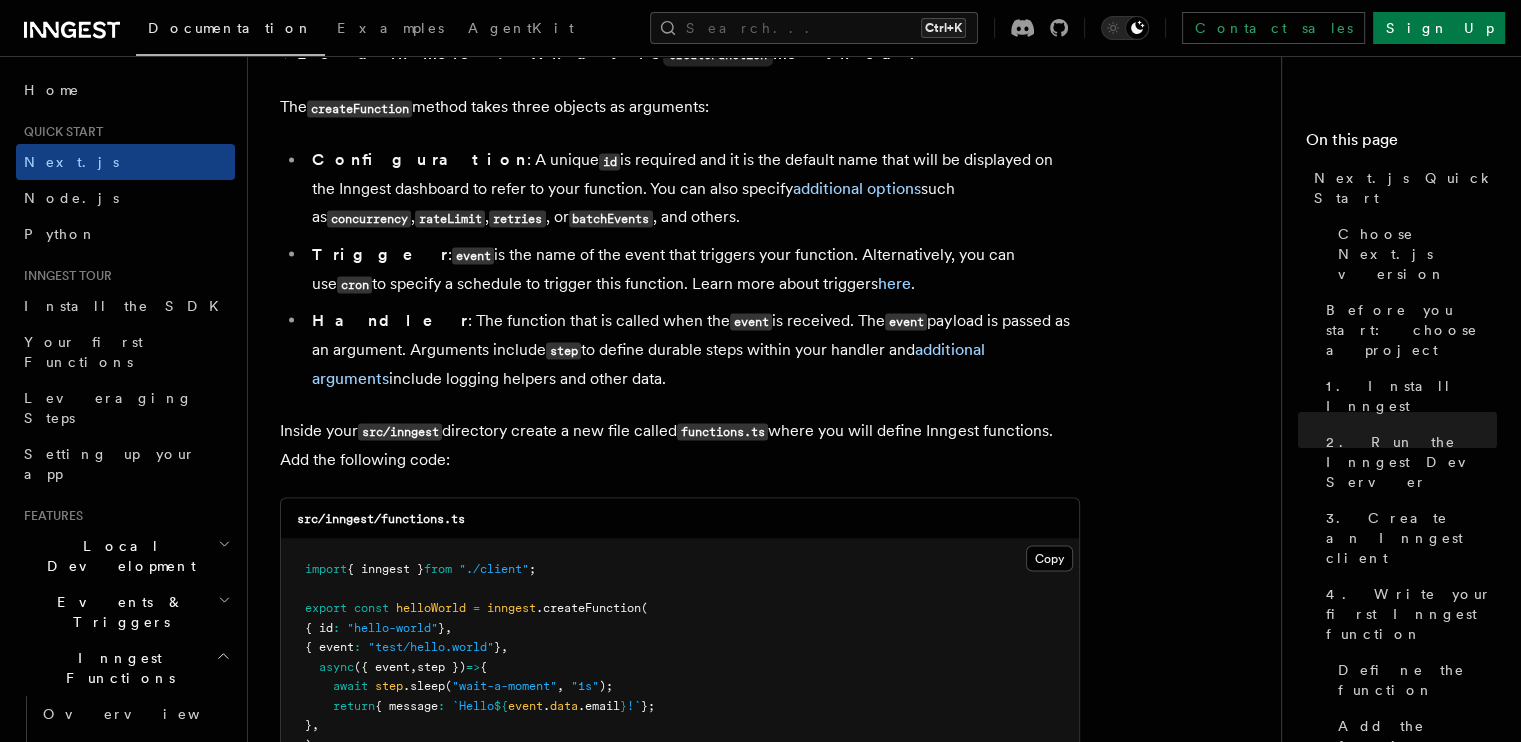 click on "event" at bounding box center (473, 255) 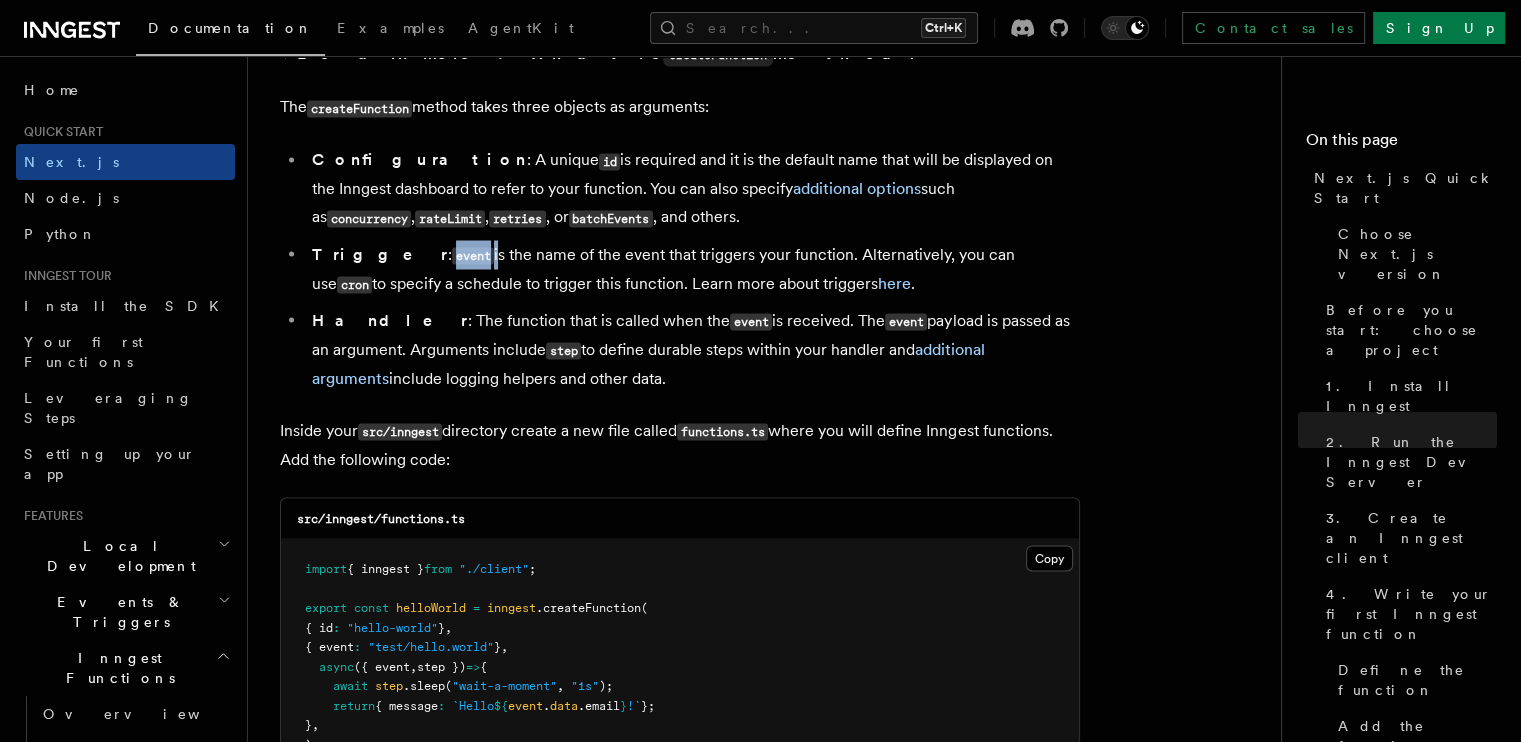 click on "event" at bounding box center [473, 255] 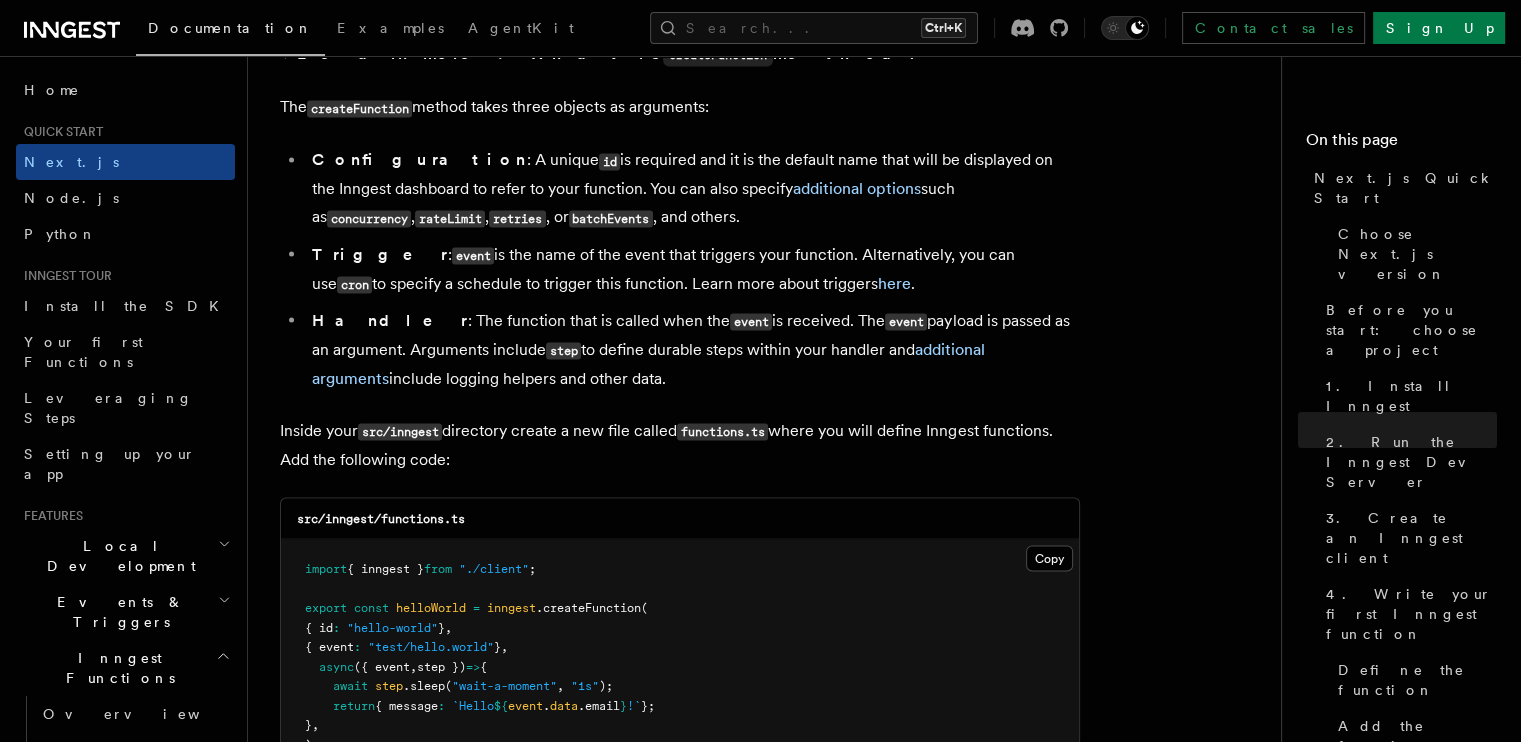 click on "Trigger :  event  is the name of the event that triggers your function. Alternatively, you can use  cron  to specify a schedule to trigger this function. Learn more about triggers  here ." at bounding box center (693, 269) 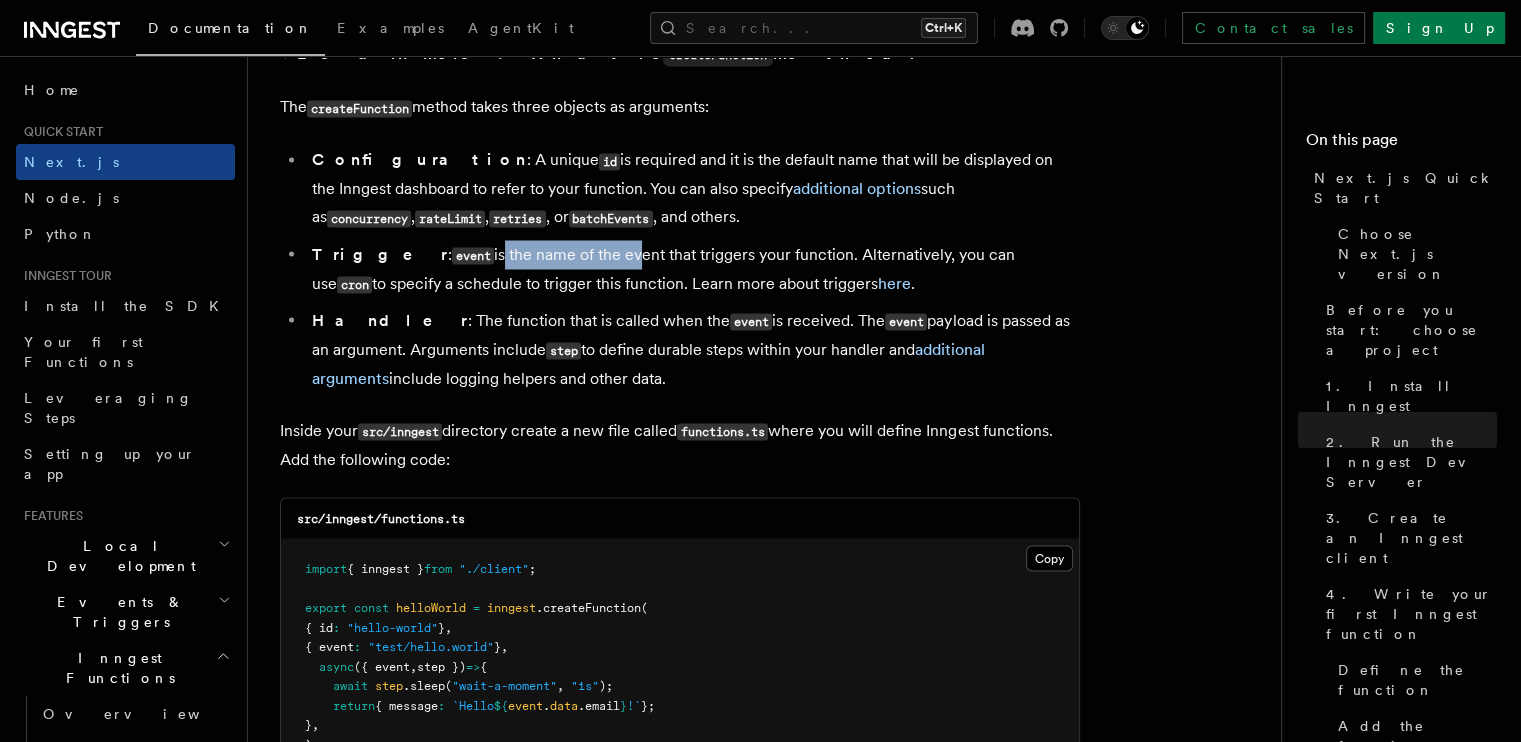 drag, startPoint x: 432, startPoint y: 238, endPoint x: 566, endPoint y: 231, distance: 134.18271 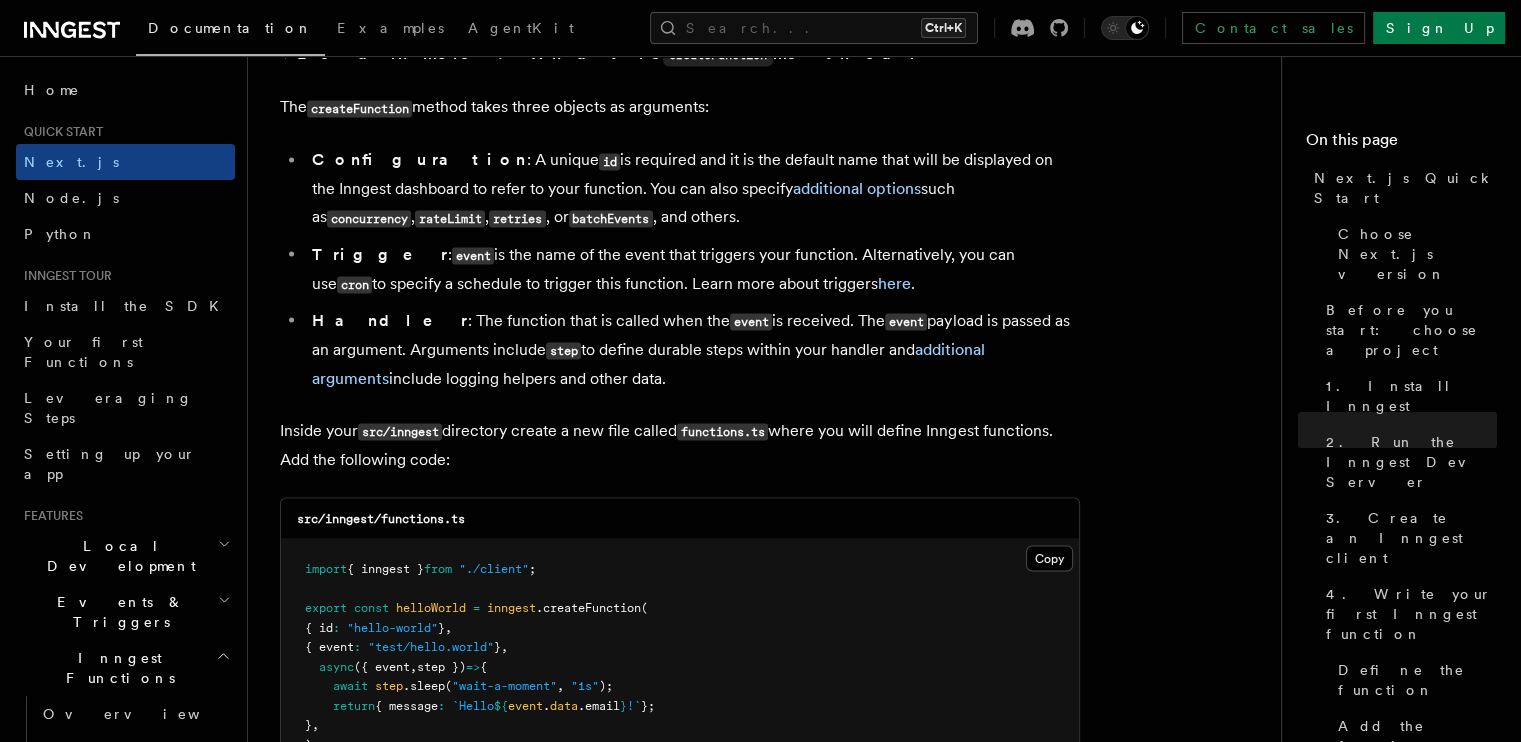 click on "Trigger :  event  is the name of the event that triggers your function. Alternatively, you can use  cron  to specify a schedule to trigger this function. Learn more about triggers  here ." at bounding box center [693, 269] 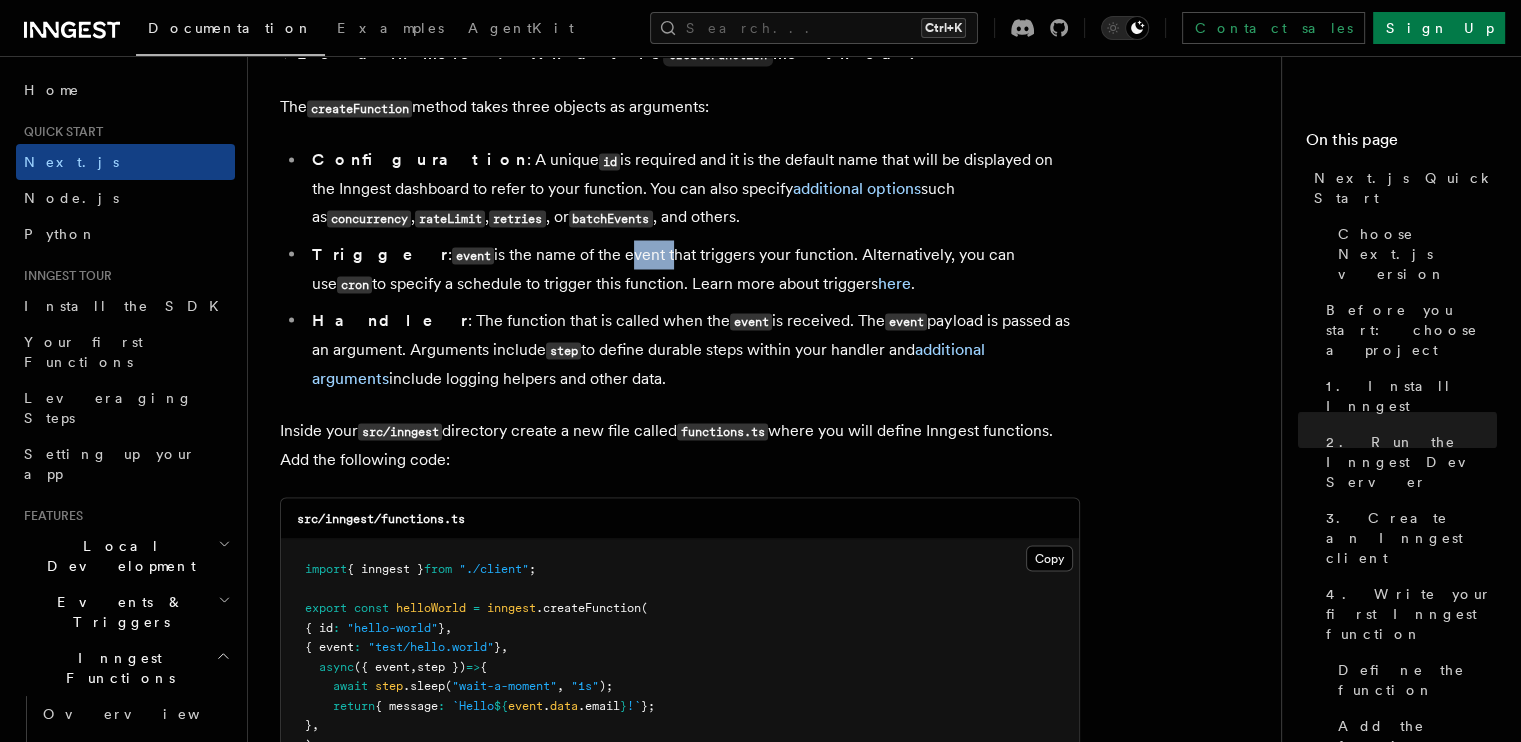 click on "Trigger :  event  is the name of the event that triggers your function. Alternatively, you can use  cron  to specify a schedule to trigger this function. Learn more about triggers  here ." at bounding box center [693, 269] 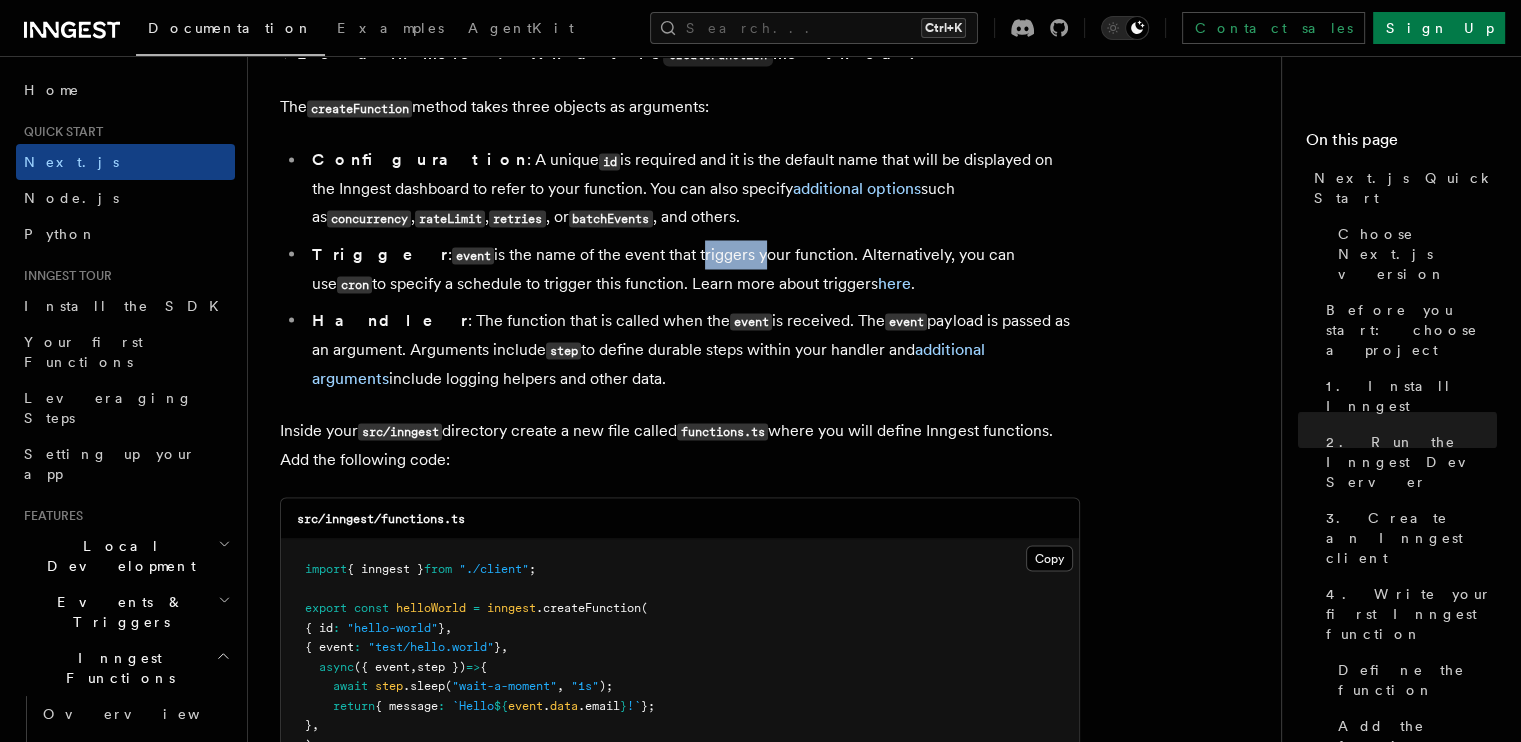 click on "Trigger :  event  is the name of the event that triggers your function. Alternatively, you can use  cron  to specify a schedule to trigger this function. Learn more about triggers  here ." at bounding box center (693, 269) 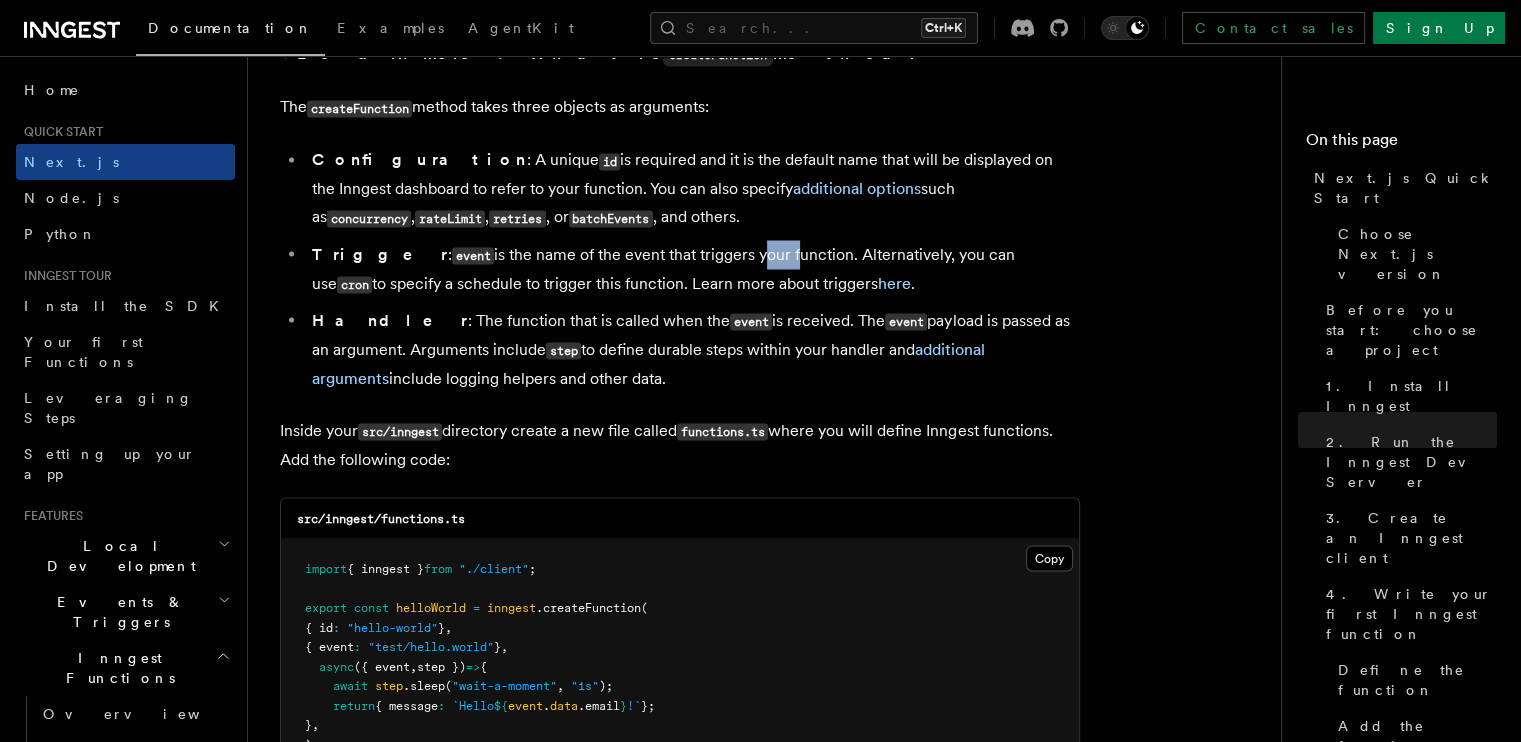 click on "Trigger :  event  is the name of the event that triggers your function. Alternatively, you can use  cron  to specify a schedule to trigger this function. Learn more about triggers  here ." at bounding box center (693, 269) 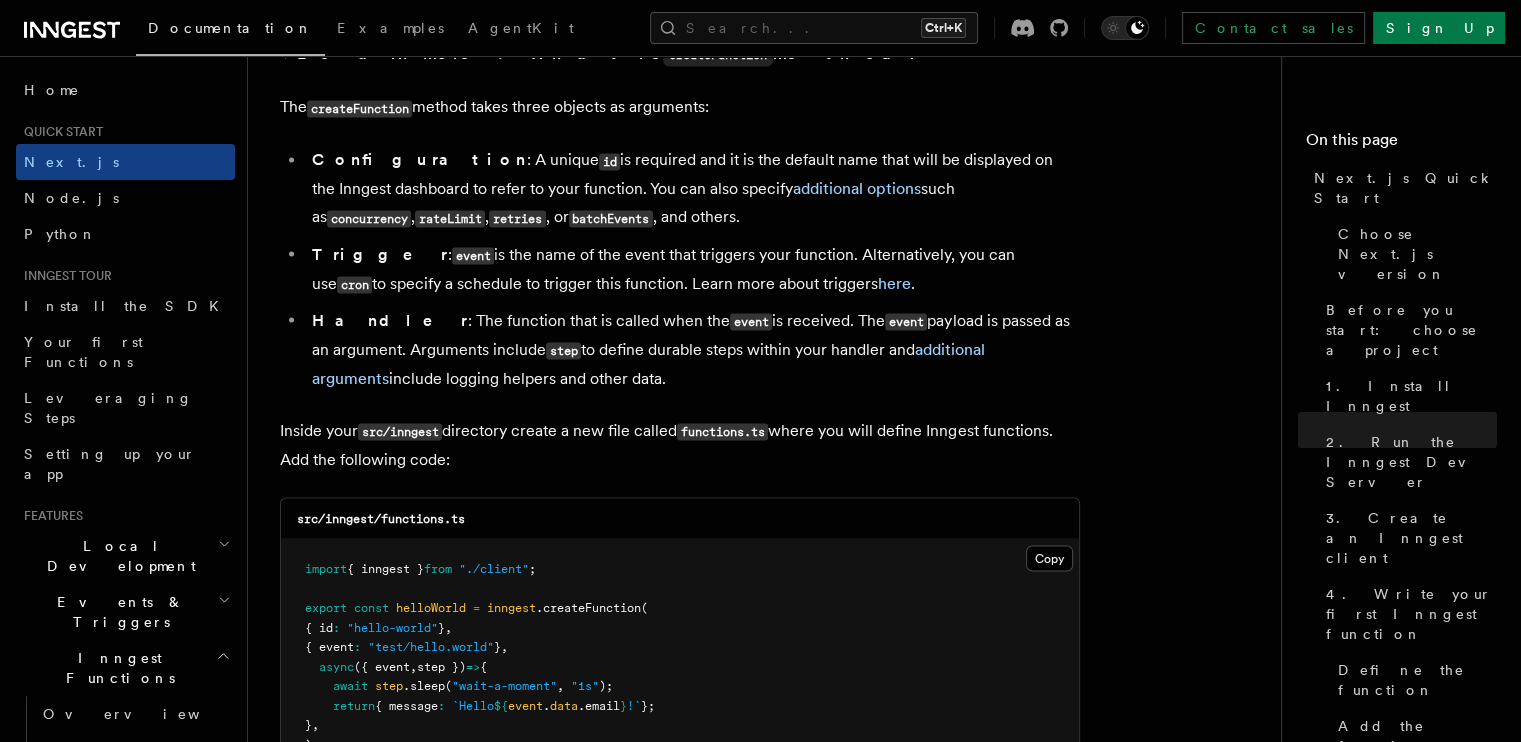 click on "Trigger :  event  is the name of the event that triggers your function. Alternatively, you can use  cron  to specify a schedule to trigger this function. Learn more about triggers  here ." at bounding box center (693, 269) 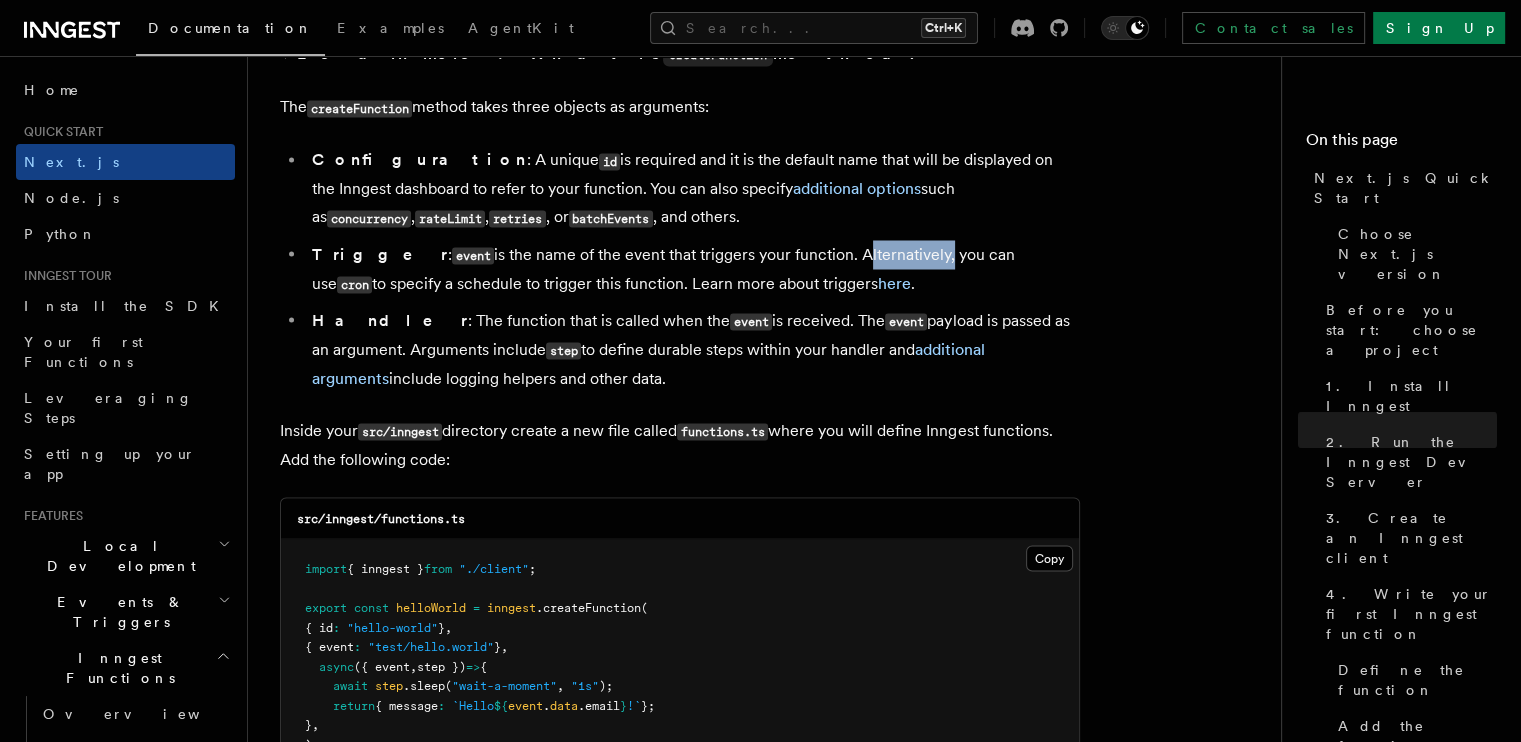 click on "Trigger :  event  is the name of the event that triggers your function. Alternatively, you can use  cron  to specify a schedule to trigger this function. Learn more about triggers  here ." at bounding box center (693, 269) 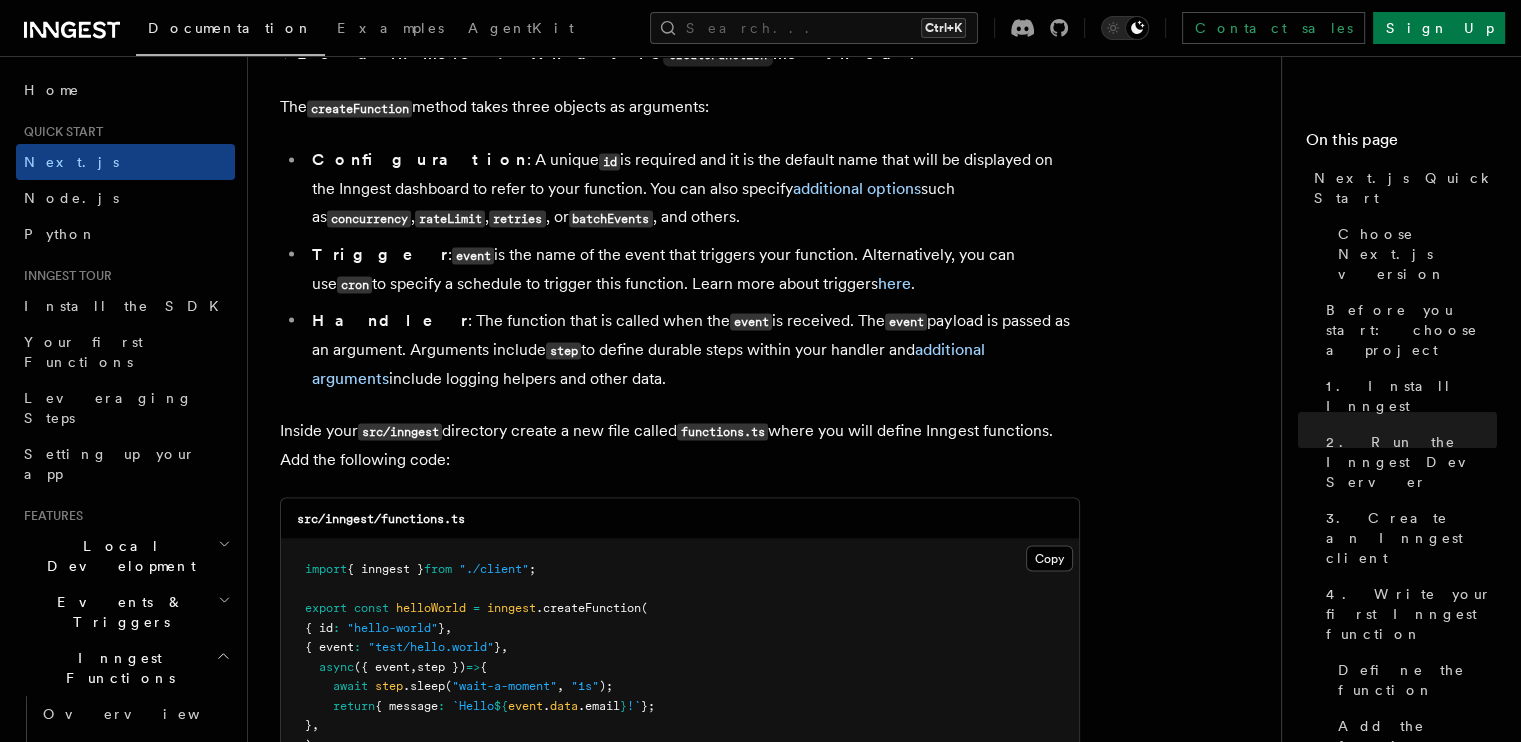 click on "cron" at bounding box center [354, 284] 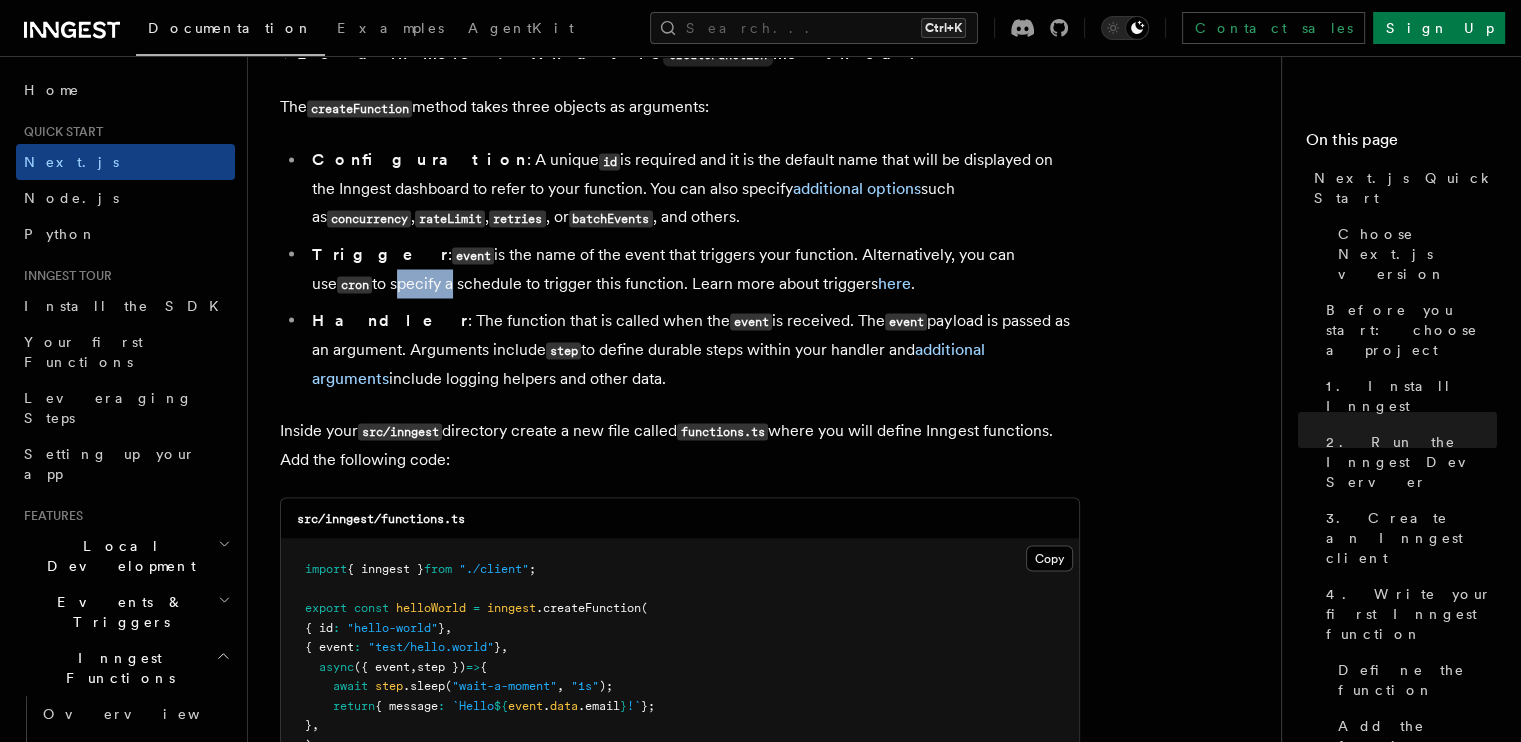 click on "Trigger :  event  is the name of the event that triggers your function. Alternatively, you can use  cron  to specify a schedule to trigger this function. Learn more about triggers  here ." at bounding box center (693, 269) 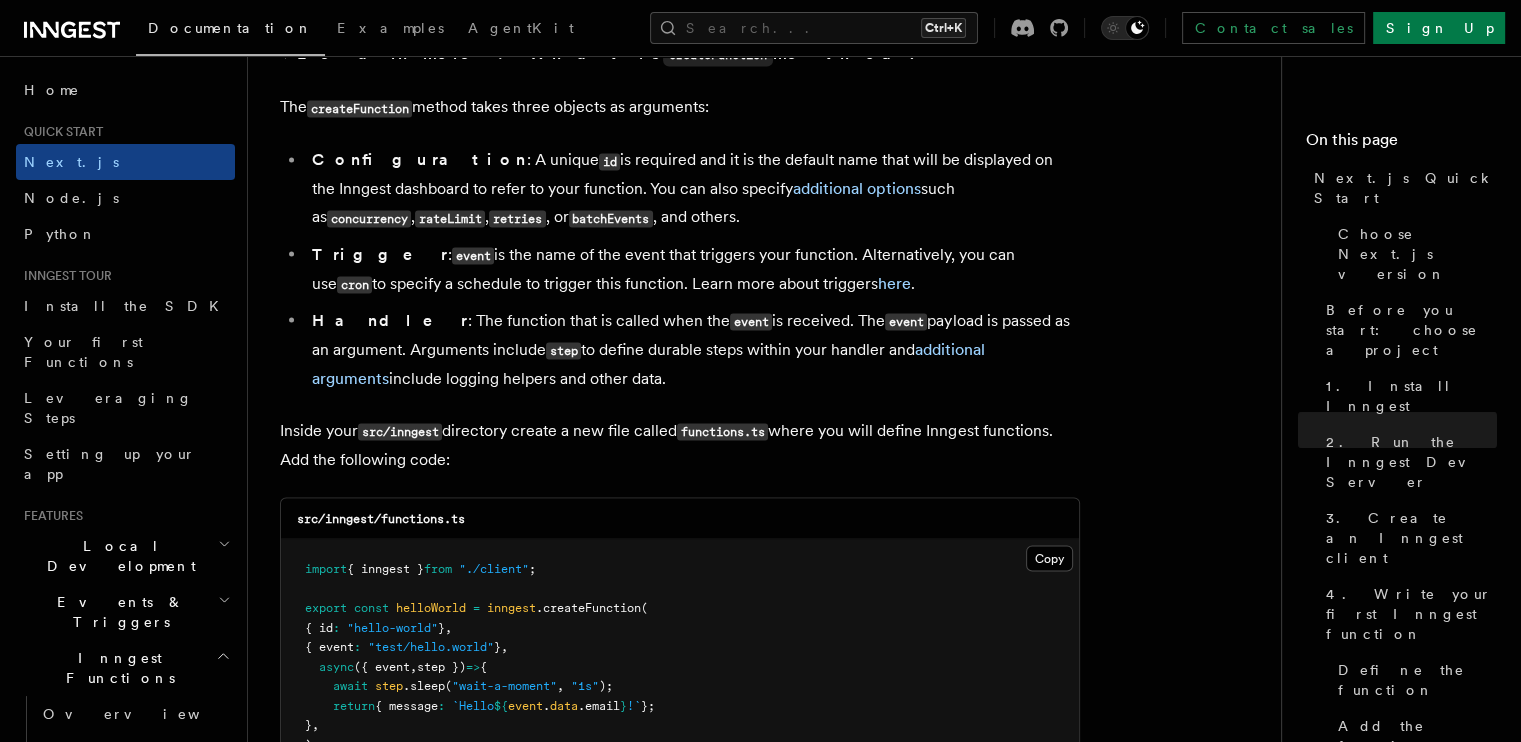 click on "Trigger :  event  is the name of the event that triggers your function. Alternatively, you can use  cron  to specify a schedule to trigger this function. Learn more about triggers  here ." at bounding box center [693, 269] 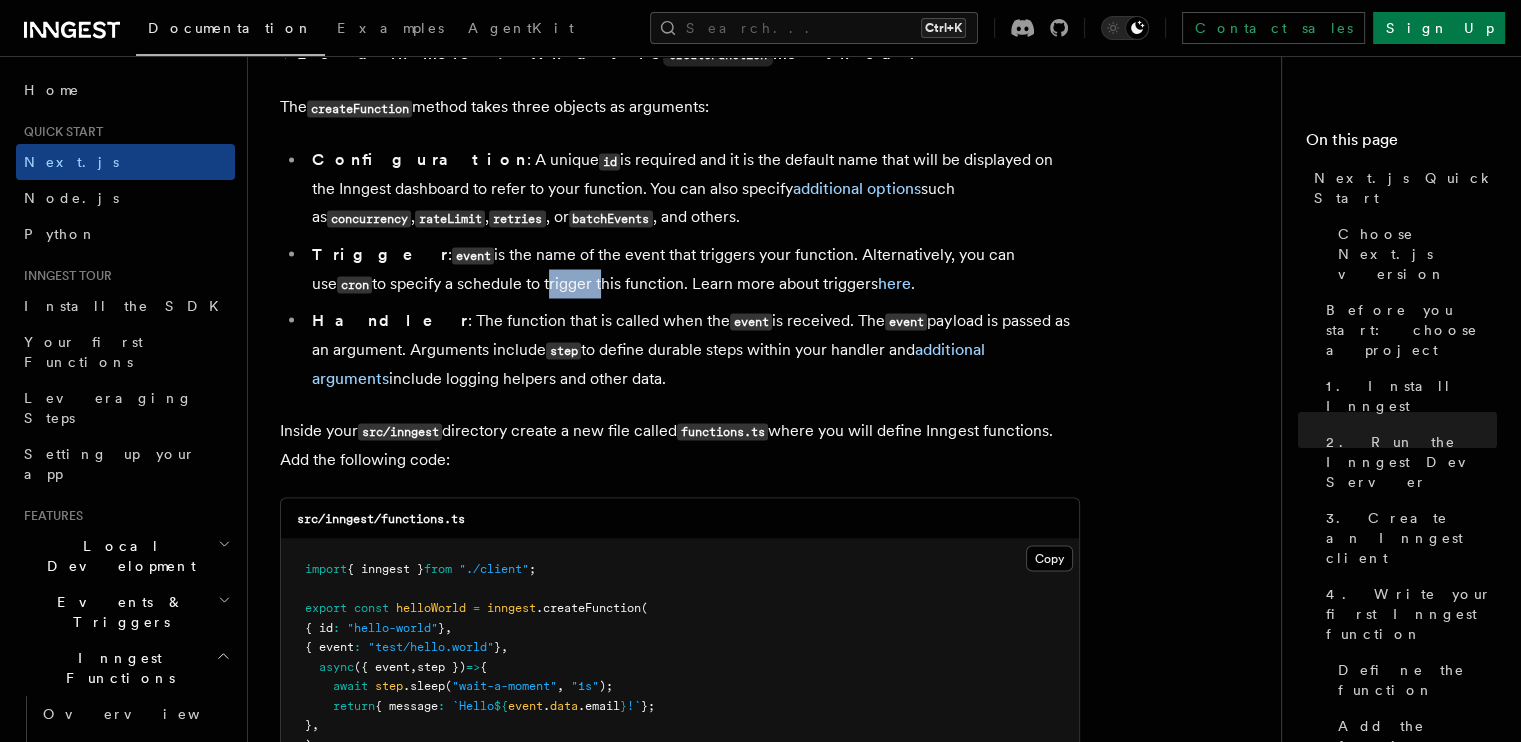 click on "Trigger :  event  is the name of the event that triggers your function. Alternatively, you can use  cron  to specify a schedule to trigger this function. Learn more about triggers  here ." at bounding box center (693, 269) 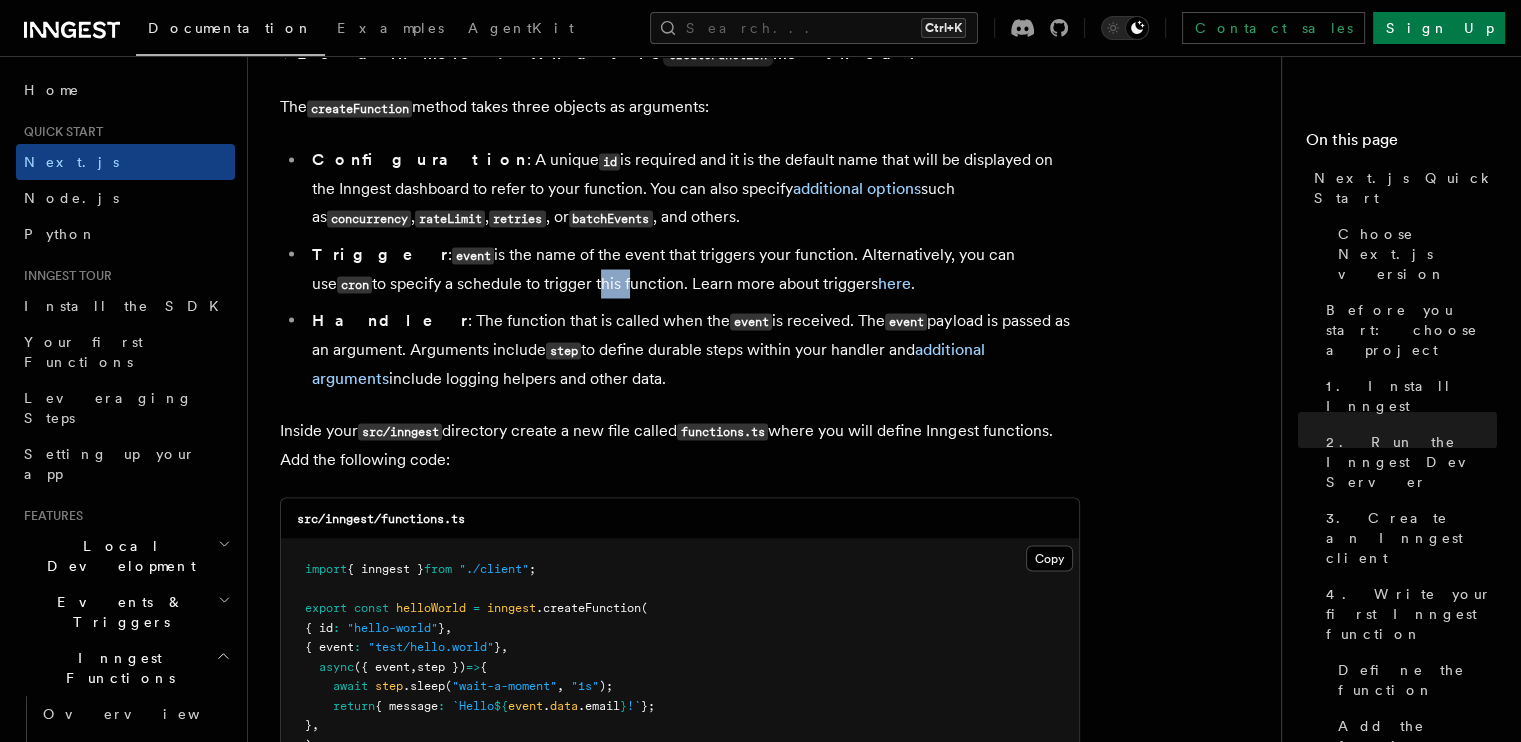 click on "Trigger :  event  is the name of the event that triggers your function. Alternatively, you can use  cron  to specify a schedule to trigger this function. Learn more about triggers  here ." at bounding box center (693, 269) 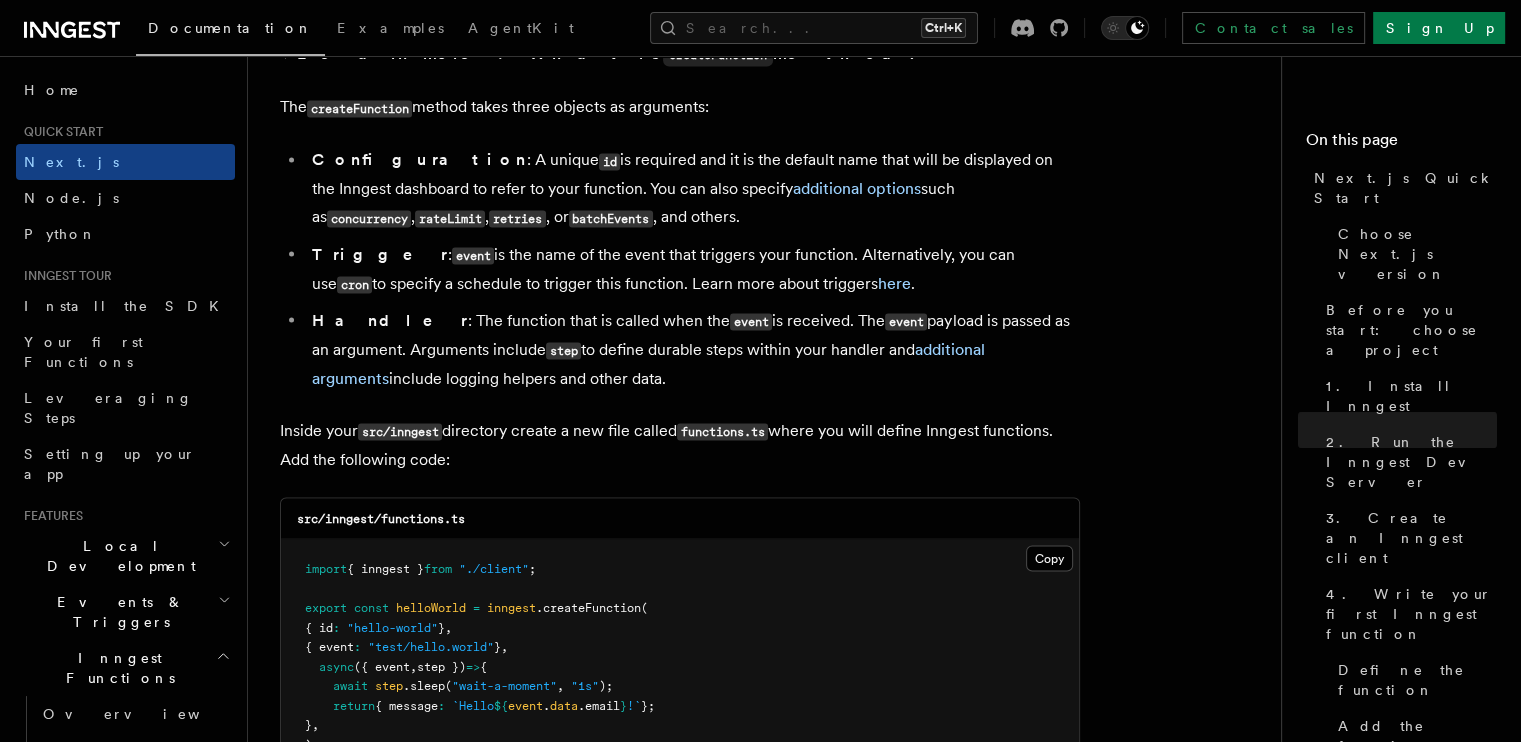 click on "Trigger :  event  is the name of the event that triggers your function. Alternatively, you can use  cron  to specify a schedule to trigger this function. Learn more about triggers  here ." at bounding box center (693, 269) 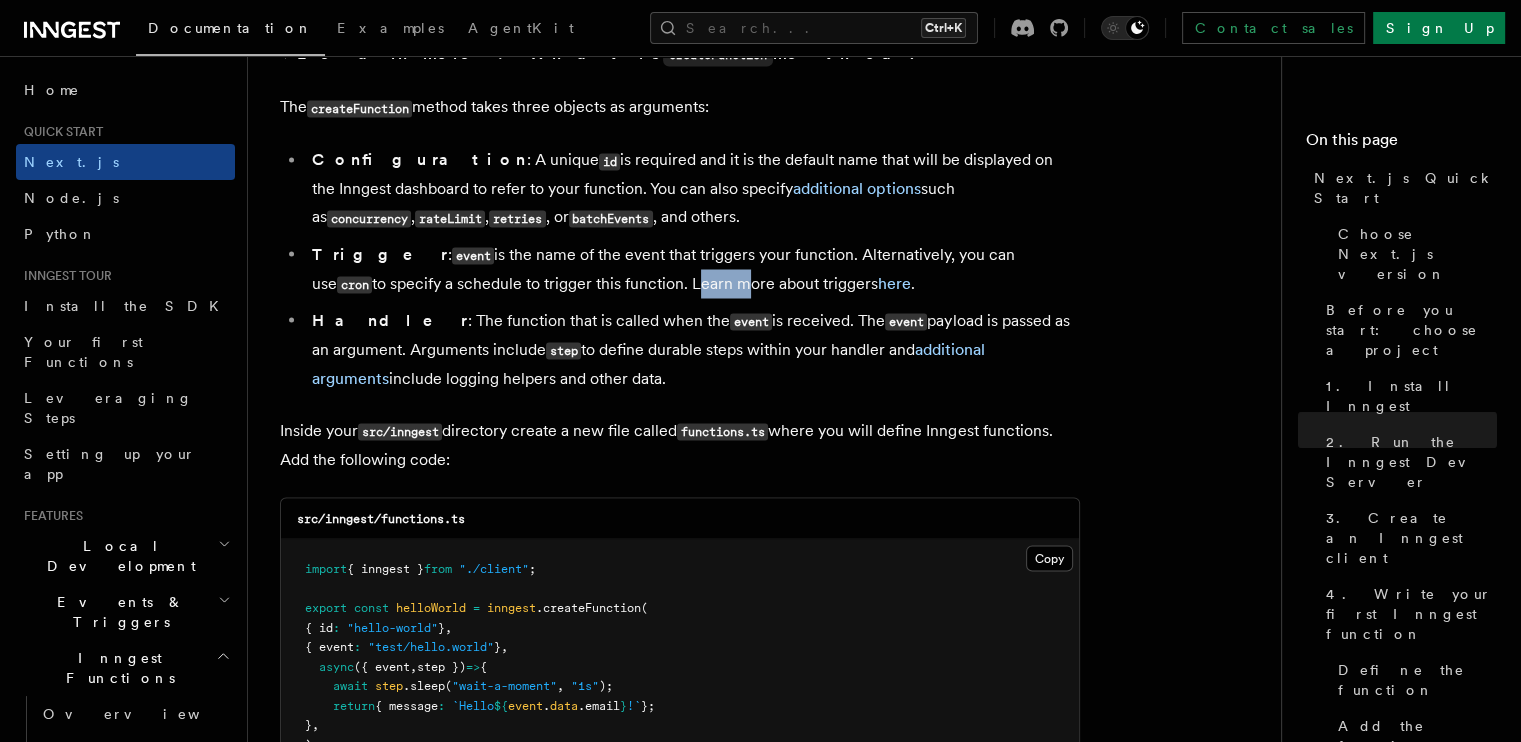 click on "Trigger :  event  is the name of the event that triggers your function. Alternatively, you can use  cron  to specify a schedule to trigger this function. Learn more about triggers  here ." at bounding box center [693, 269] 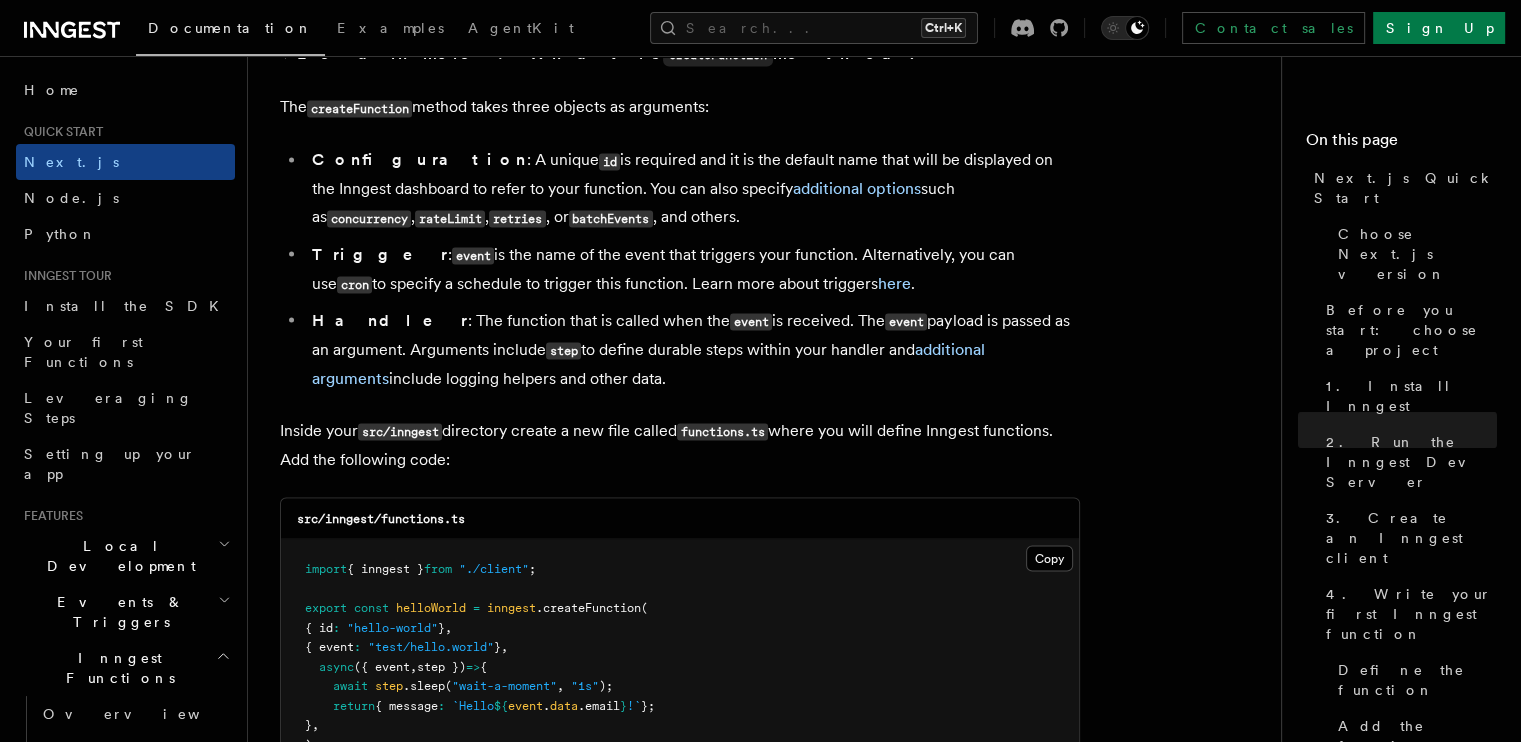 click on "Trigger :  event  is the name of the event that triggers your function. Alternatively, you can use  cron  to specify a schedule to trigger this function. Learn more about triggers  here ." at bounding box center [693, 269] 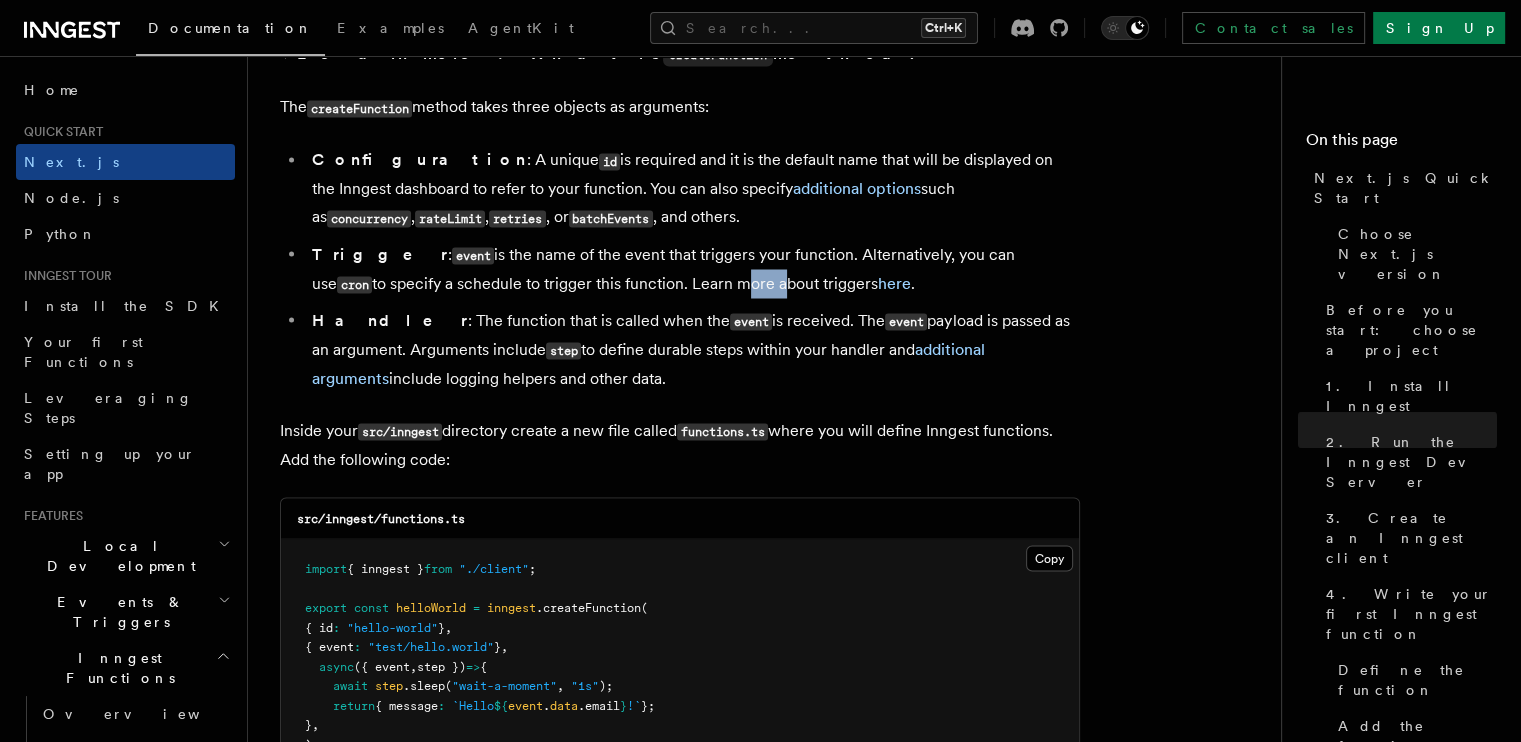 click on "Trigger :  event  is the name of the event that triggers your function. Alternatively, you can use  cron  to specify a schedule to trigger this function. Learn more about triggers  here ." at bounding box center [693, 269] 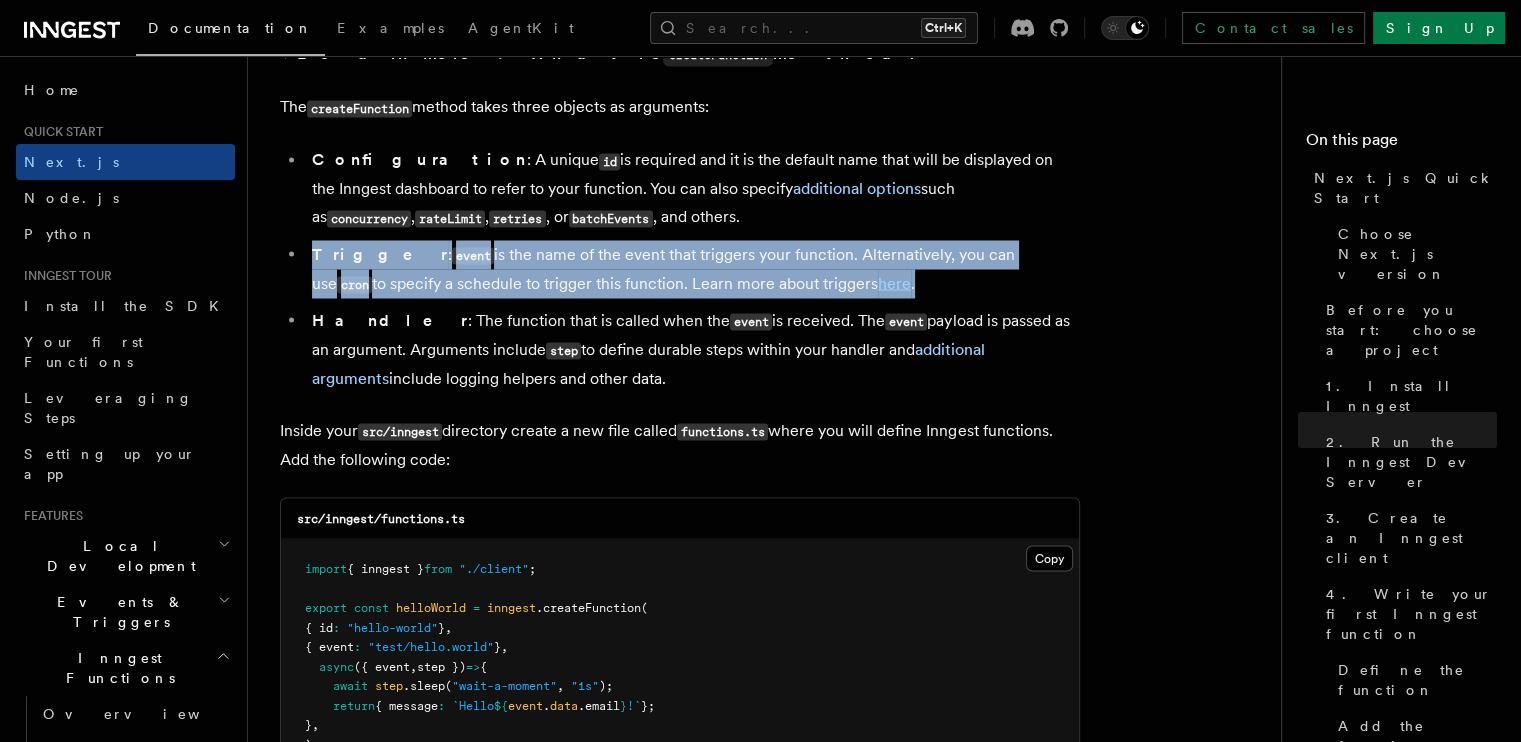 click on "Trigger :  event  is the name of the event that triggers your function. Alternatively, you can use  cron  to specify a schedule to trigger this function. Learn more about triggers  here ." at bounding box center (693, 269) 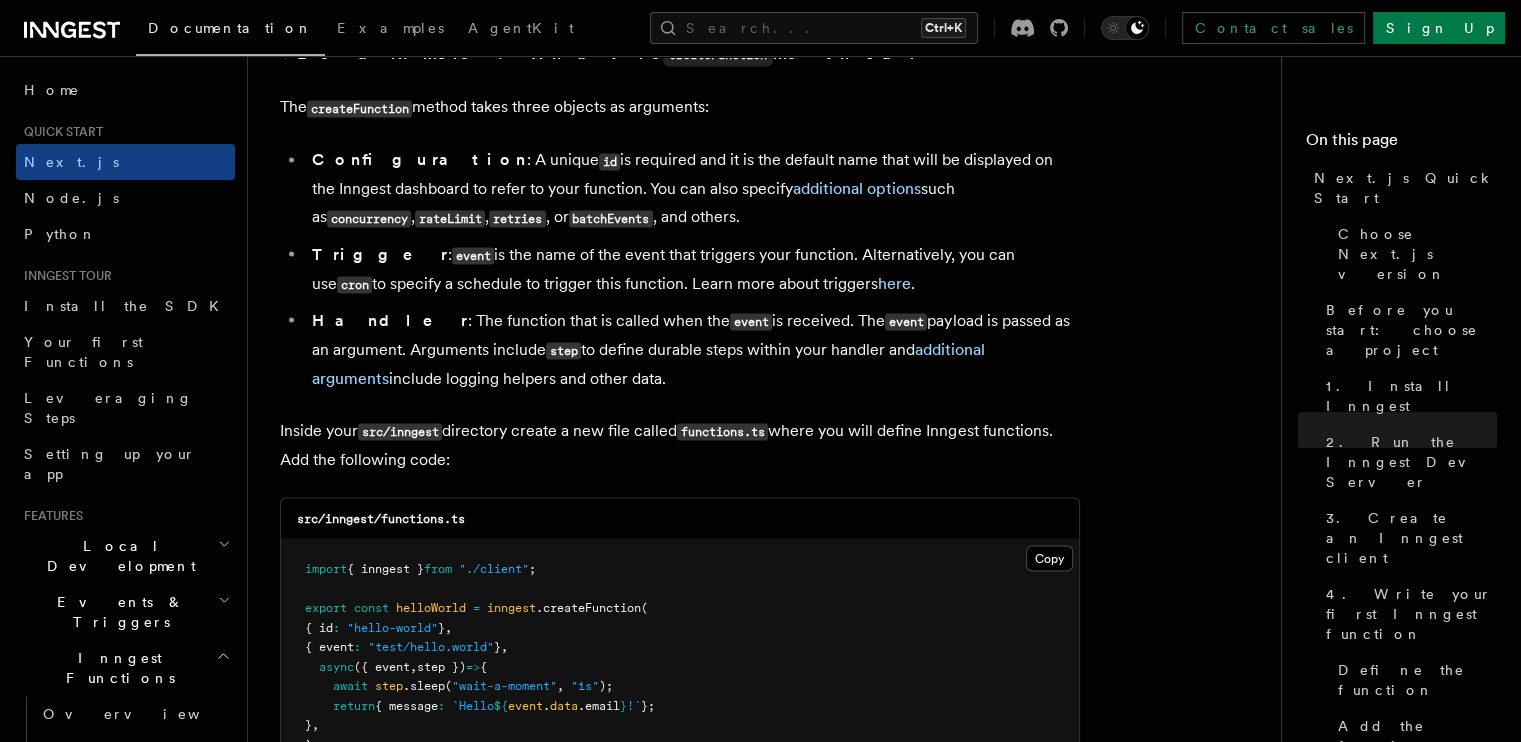 click on "Handler" at bounding box center (390, 319) 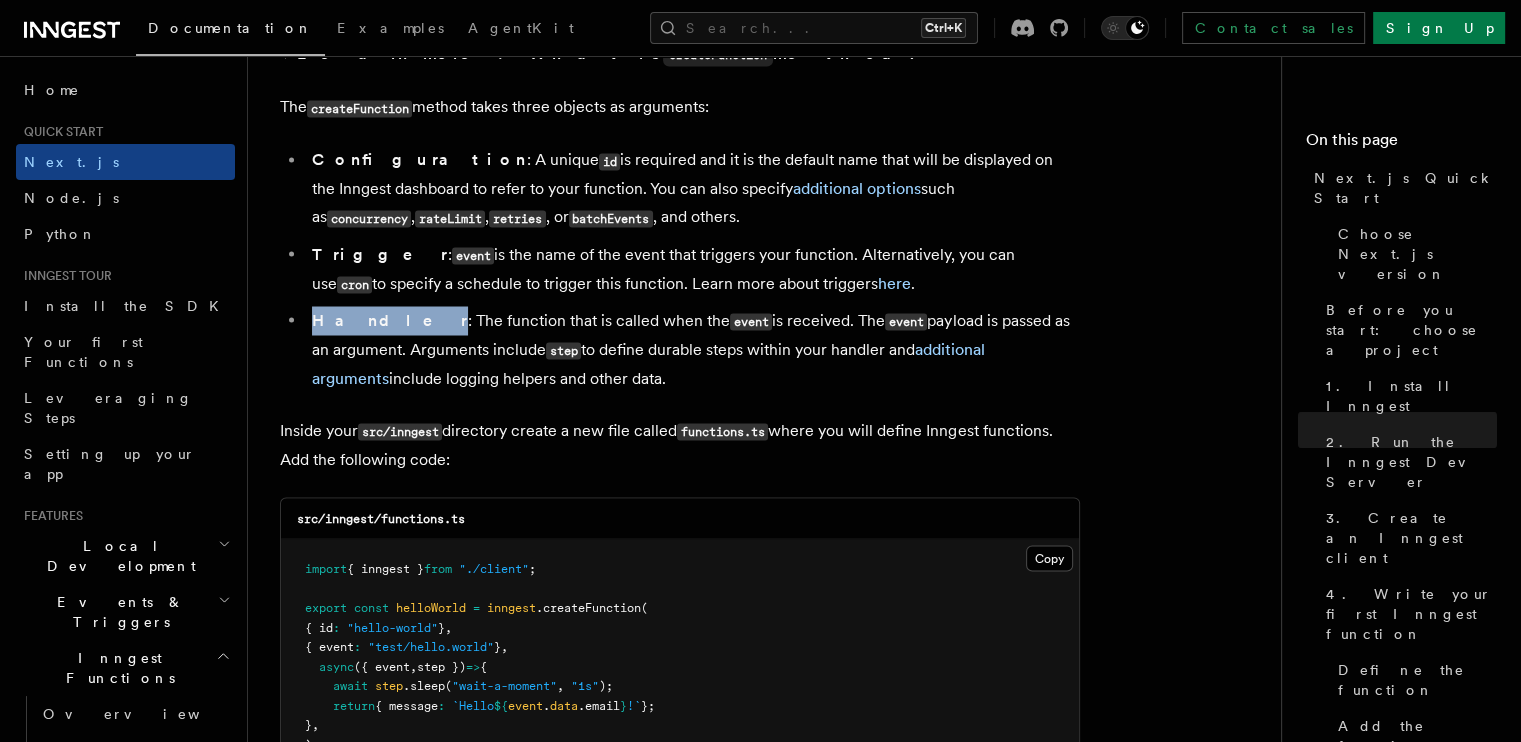 click on "Handler" at bounding box center (390, 319) 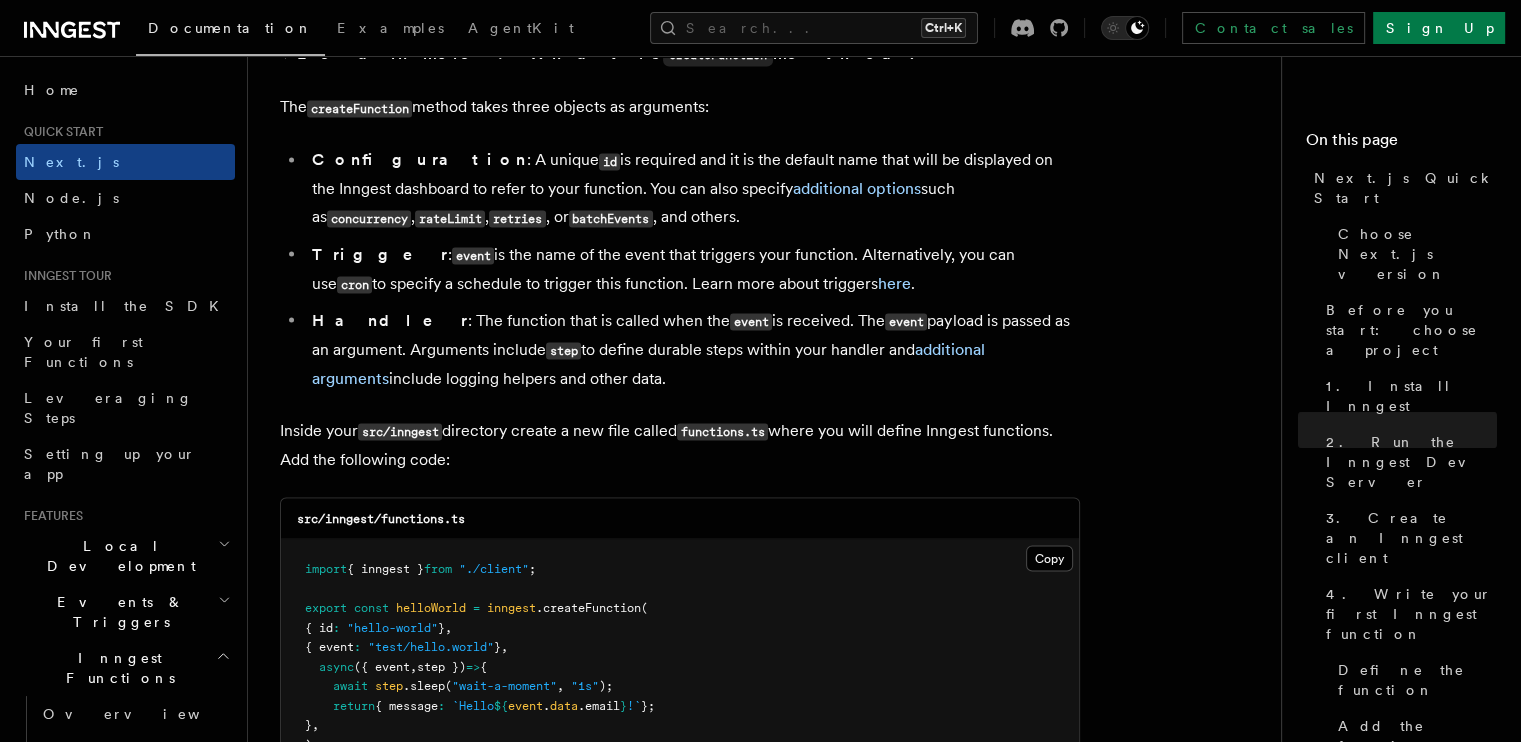 click on "Handler : The function that is called when the  event  is received. The  event  payload is passed as an argument. Arguments include  step  to define durable steps within your handler and  additional arguments  include logging helpers and other data." at bounding box center (693, 349) 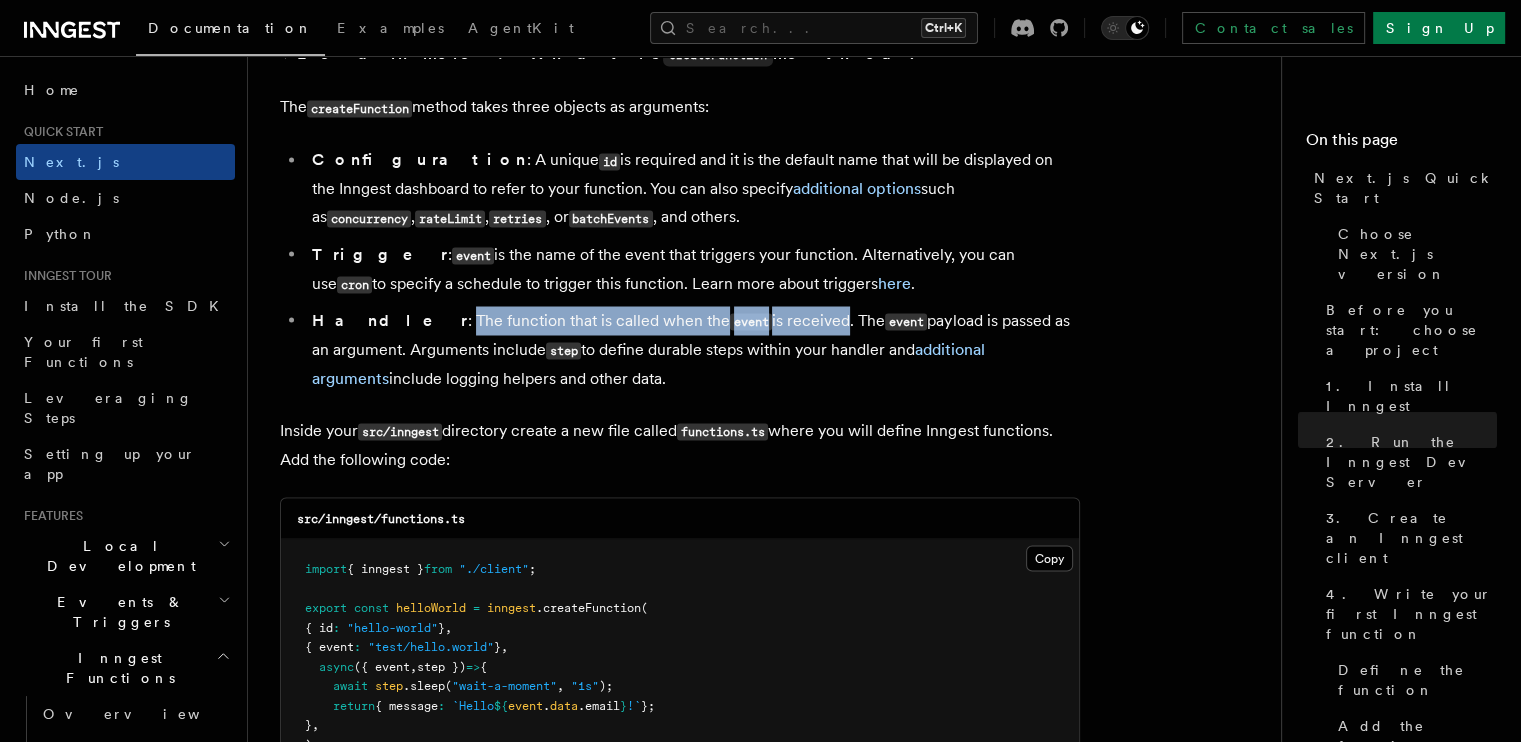 drag, startPoint x: 377, startPoint y: 294, endPoint x: 752, endPoint y: 298, distance: 375.02133 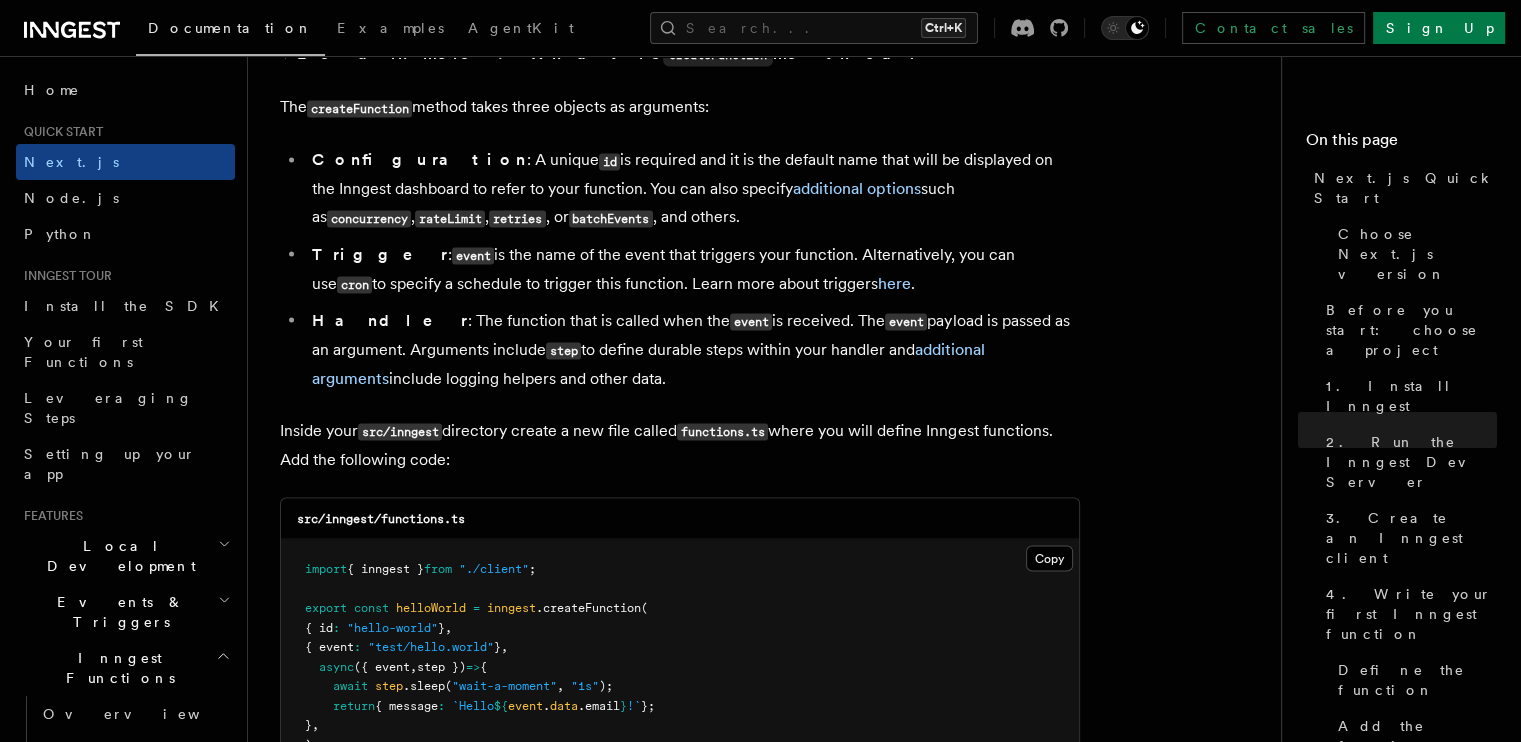click on "Handler : The function that is called when the  event  is received. The  event  payload is passed as an argument. Arguments include  step  to define durable steps within your handler and  additional arguments  include logging helpers and other data." at bounding box center [693, 349] 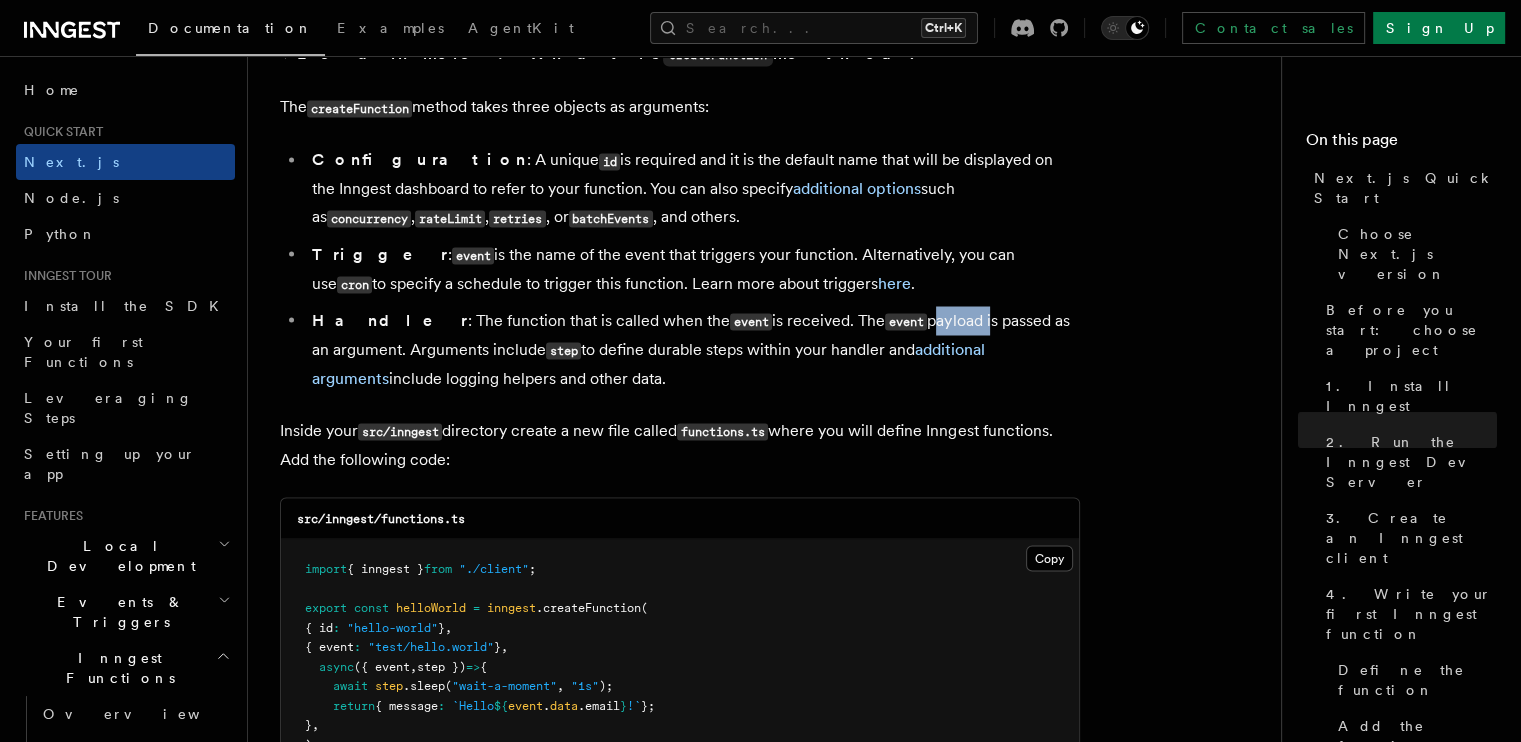 click on "Handler : The function that is called when the  event  is received. The  event  payload is passed as an argument. Arguments include  step  to define durable steps within your handler and  additional arguments  include logging helpers and other data." at bounding box center (693, 349) 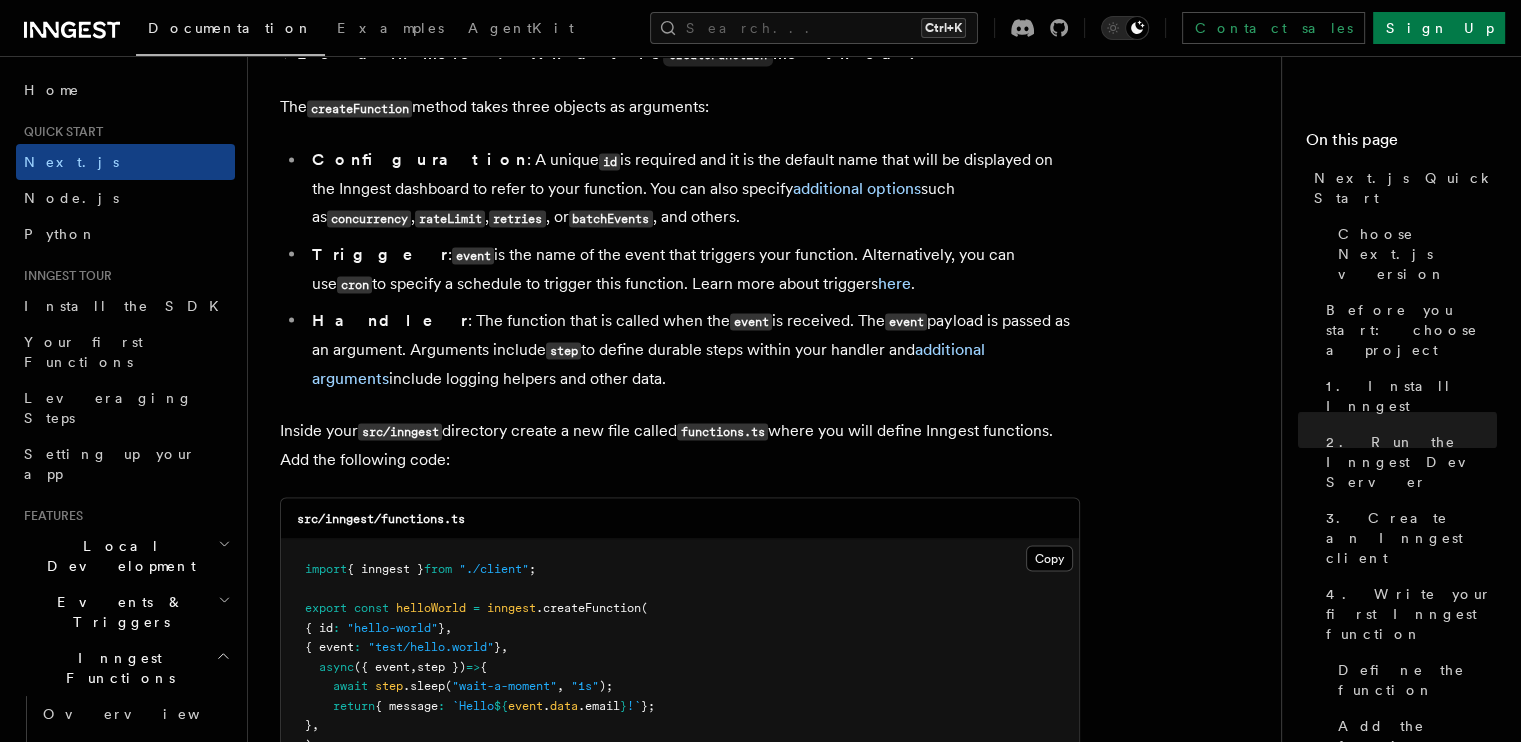 click on "Handler : The function that is called when the  event  is received. The  event  payload is passed as an argument. Arguments include  step  to define durable steps within your handler and  additional arguments  include logging helpers and other data." at bounding box center (693, 349) 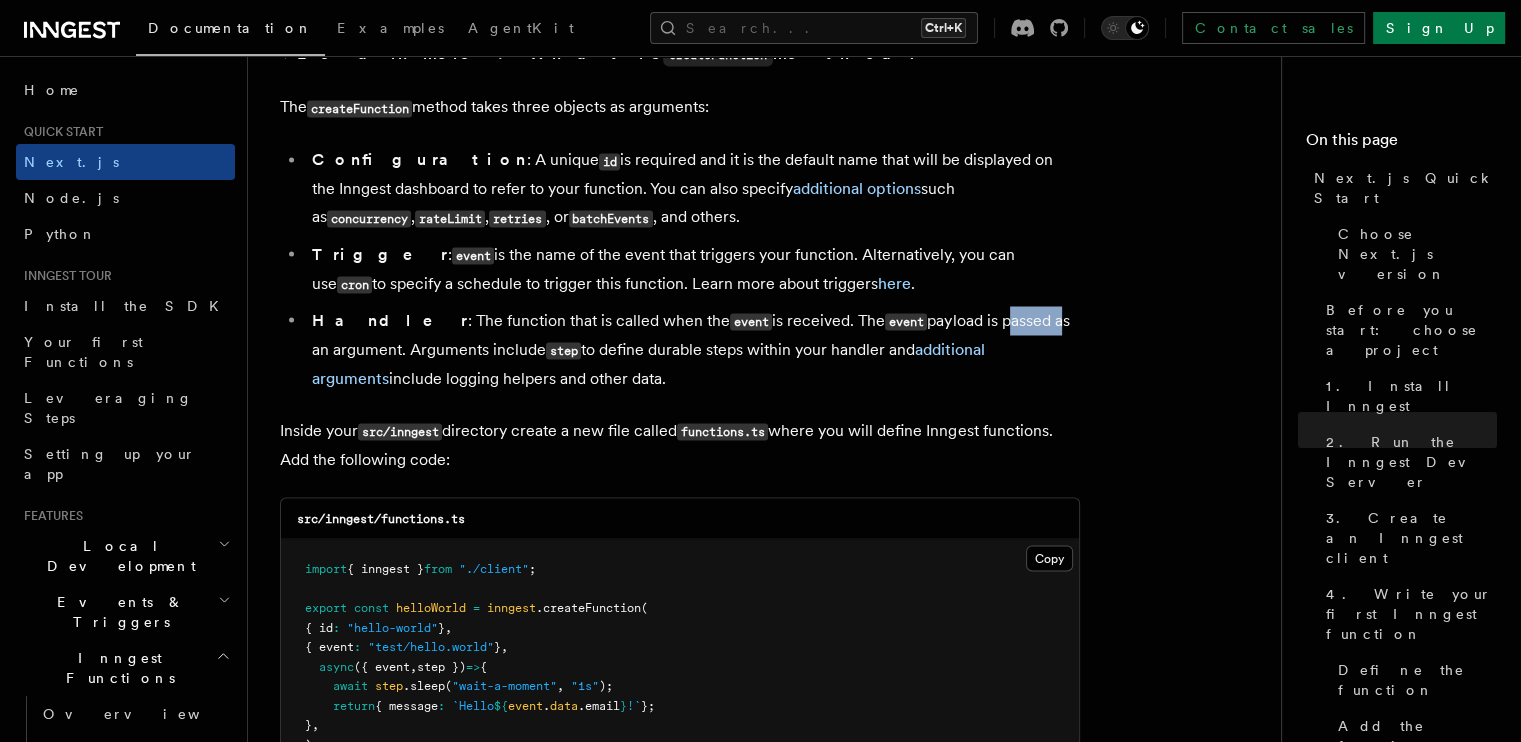 click on "Handler : The function that is called when the  event  is received. The  event  payload is passed as an argument. Arguments include  step  to define durable steps within your handler and  additional arguments  include logging helpers and other data." at bounding box center [693, 349] 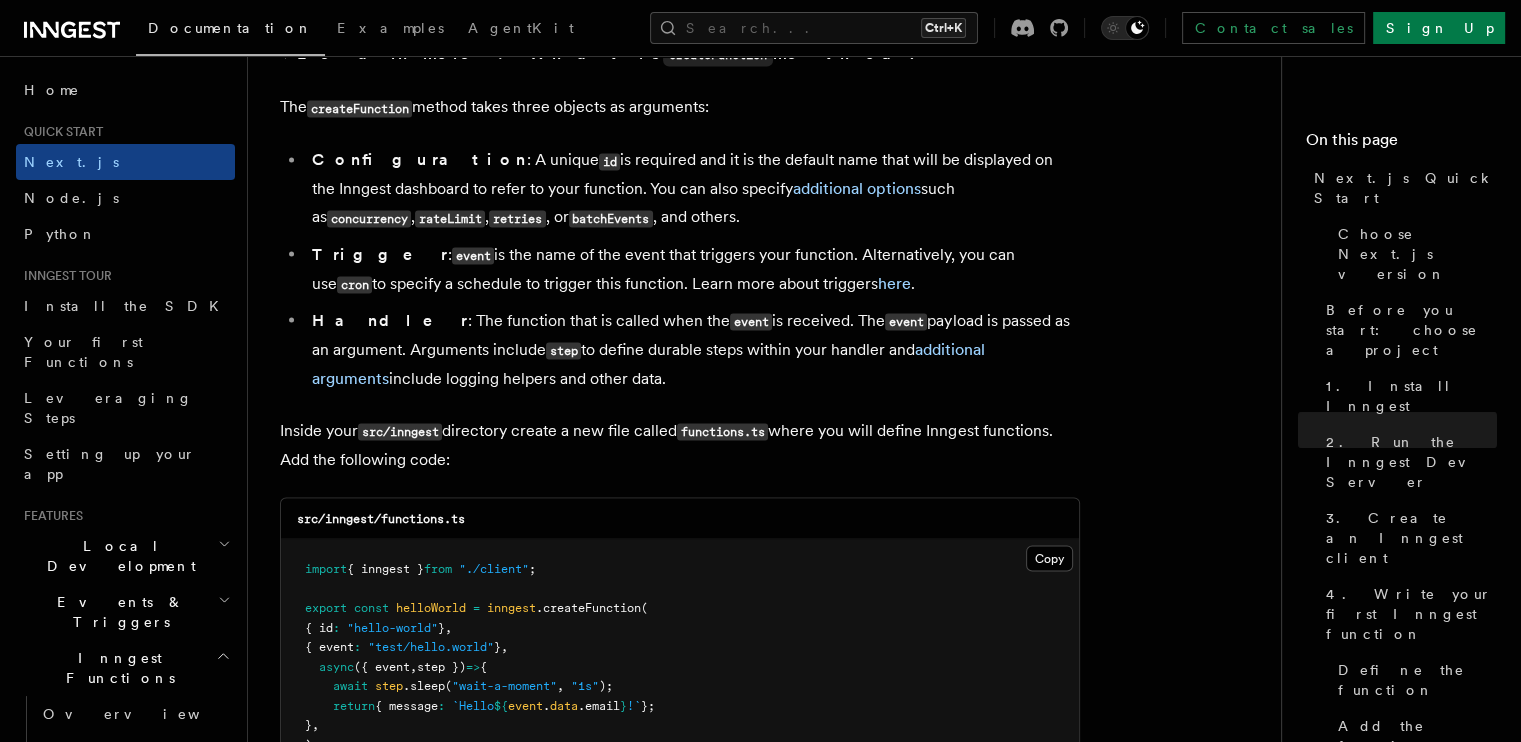 click on "Handler : The function that is called when the  event  is received. The  event  payload is passed as an argument. Arguments include  step  to define durable steps within your handler and  additional arguments  include logging helpers and other data." at bounding box center [693, 349] 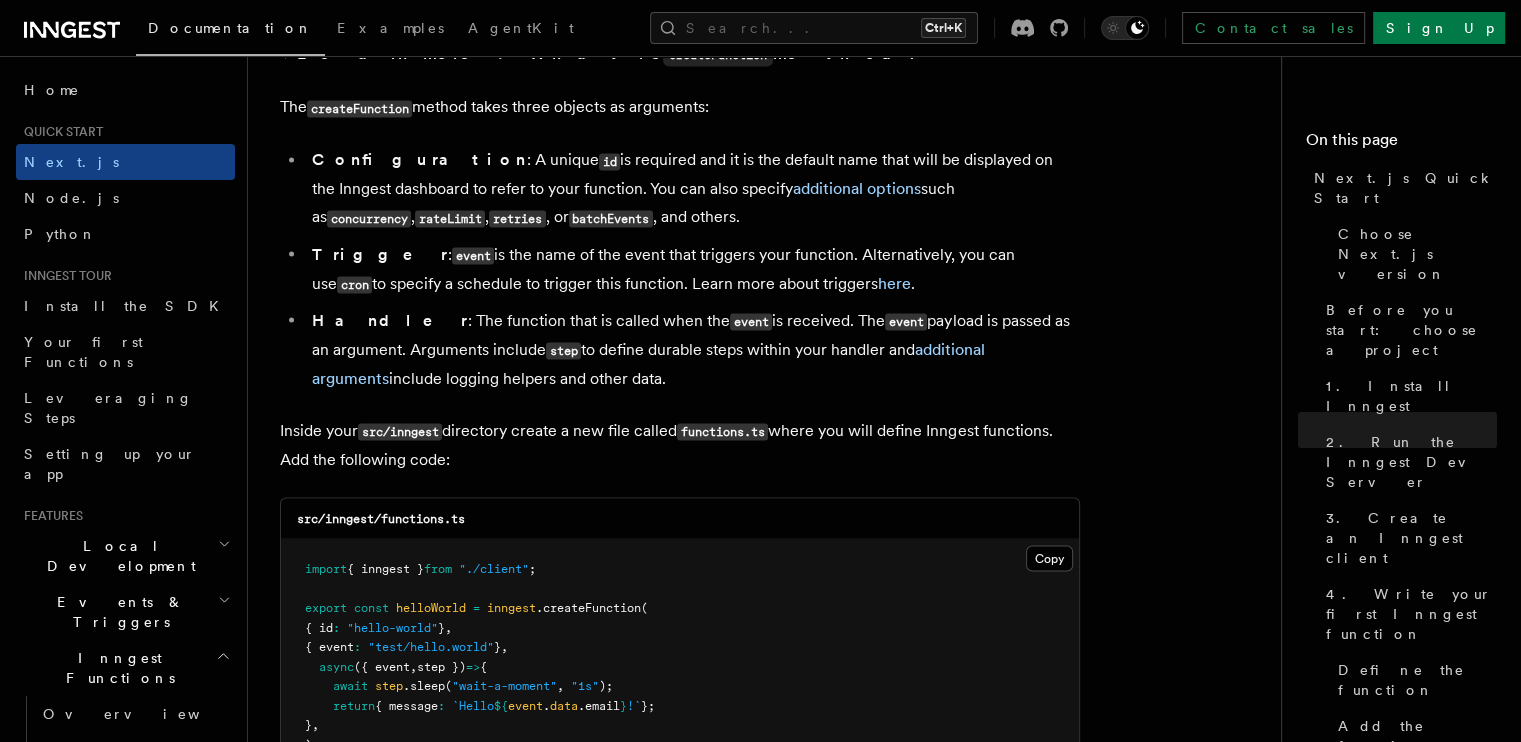 click on "Handler : The function that is called when the  event  is received. The  event  payload is passed as an argument. Arguments include  step  to define durable steps within your handler and  additional arguments  include logging helpers and other data." at bounding box center [693, 349] 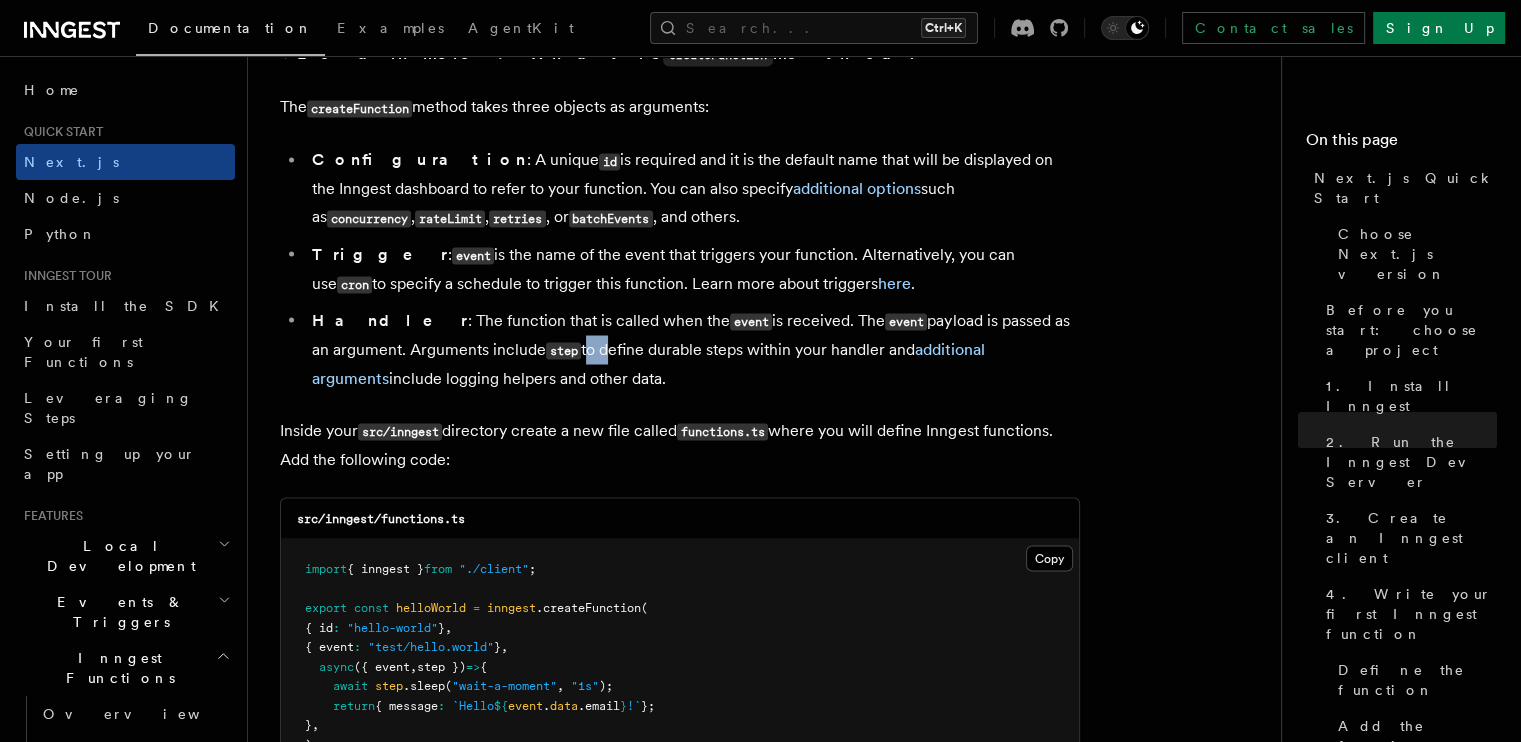 click on "Handler : The function that is called when the  event  is received. The  event  payload is passed as an argument. Arguments include  step  to define durable steps within your handler and  additional arguments  include logging helpers and other data." at bounding box center (693, 349) 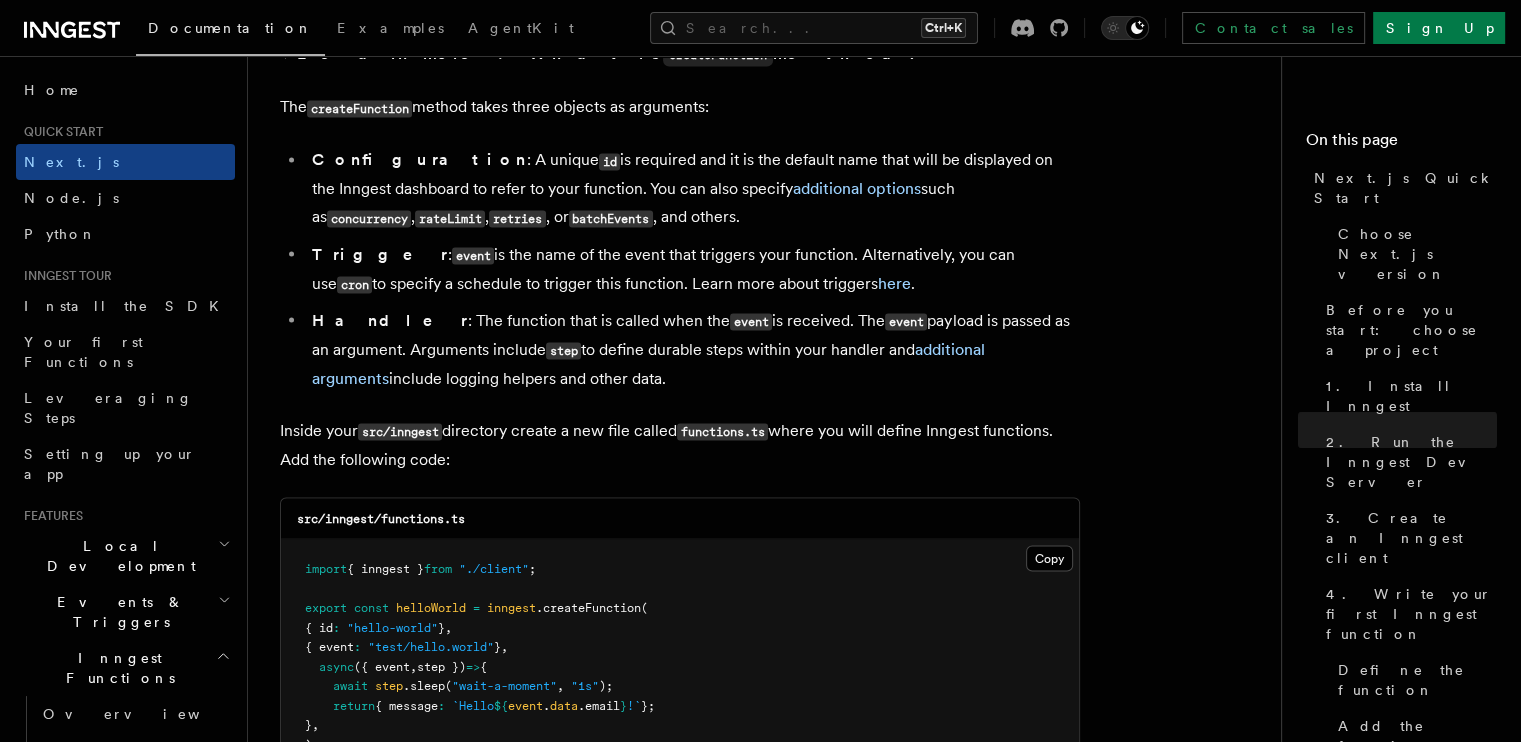 click on "Handler : The function that is called when the  event  is received. The  event  payload is passed as an argument. Arguments include  step  to define durable steps within your handler and  additional arguments  include logging helpers and other data." at bounding box center (693, 349) 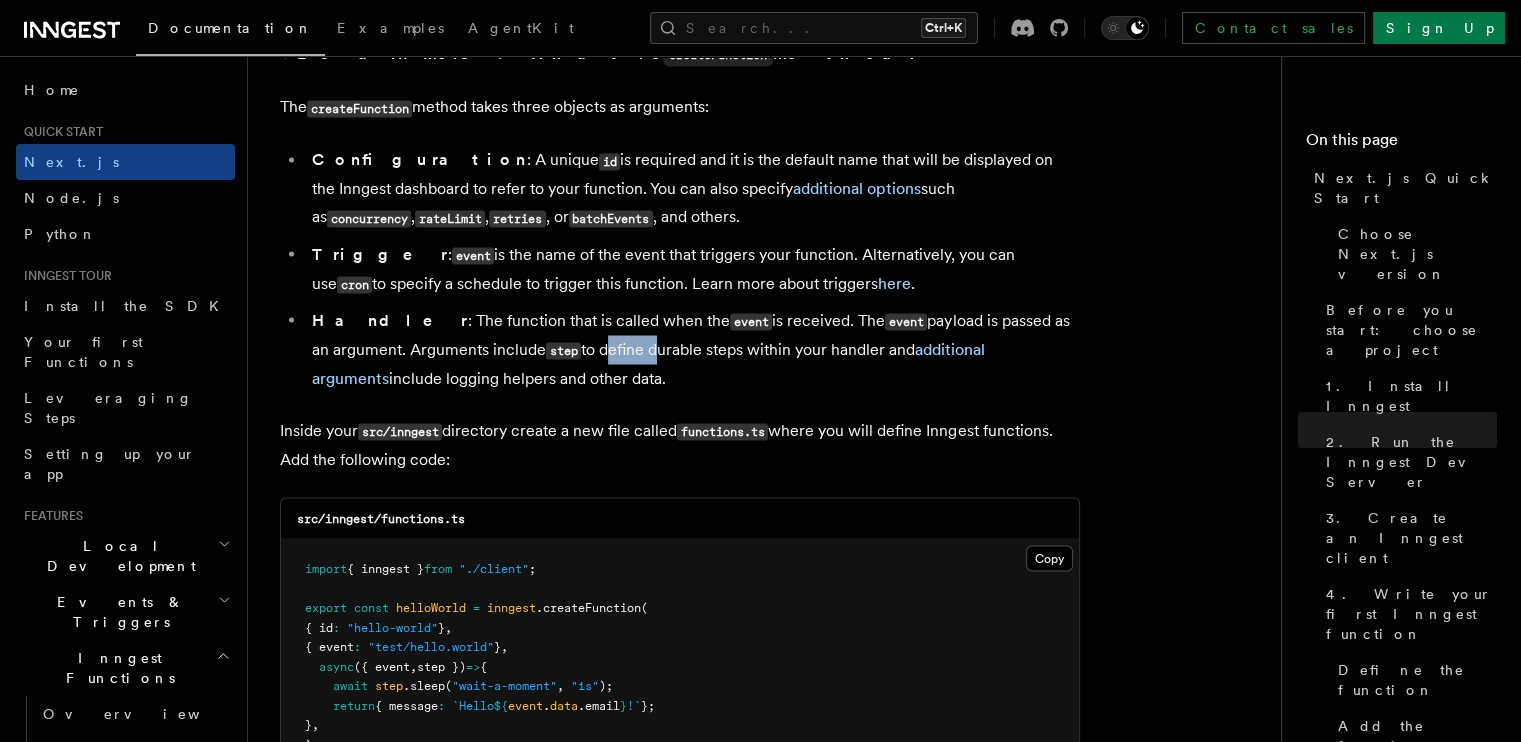 click on "Handler : The function that is called when the  event  is received. The  event  payload is passed as an argument. Arguments include  step  to define durable steps within your handler and  additional arguments  include logging helpers and other data." at bounding box center [693, 349] 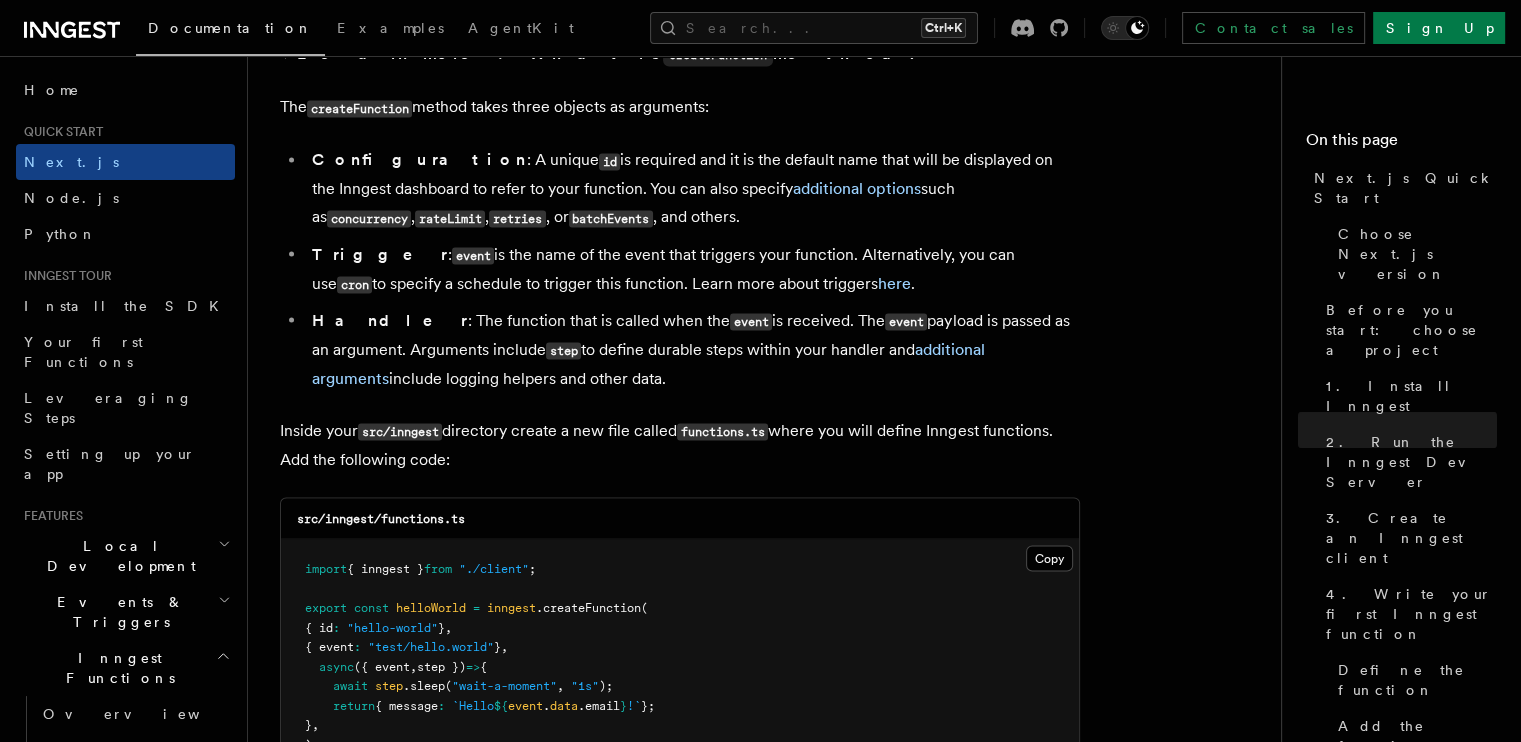 click on "Handler : The function that is called when the  event  is received. The  event  payload is passed as an argument. Arguments include  step  to define durable steps within your handler and  additional arguments  include logging helpers and other data." at bounding box center (693, 349) 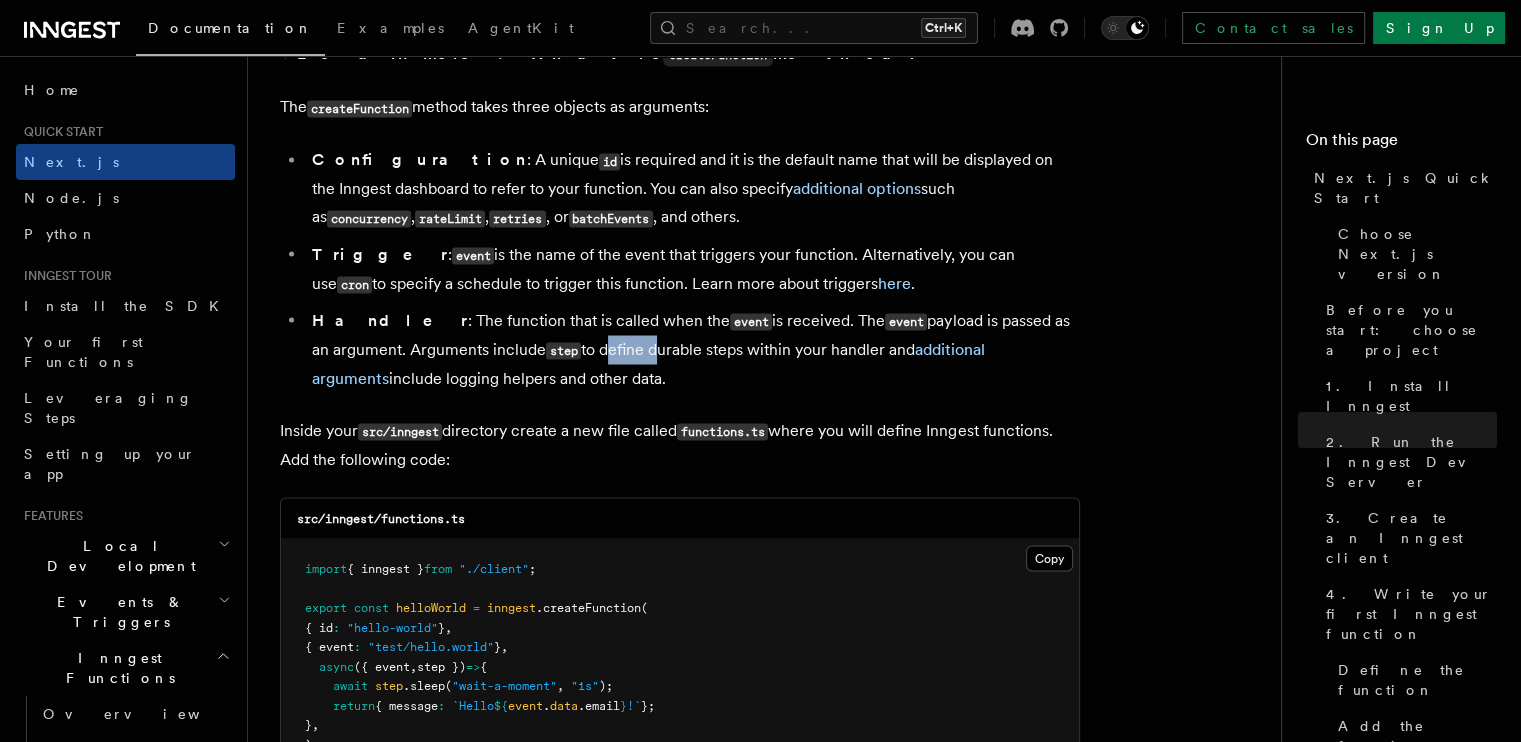 click on "Handler : The function that is called when the  event  is received. The  event  payload is passed as an argument. Arguments include  step  to define durable steps within your handler and  additional arguments  include logging helpers and other data." at bounding box center [693, 349] 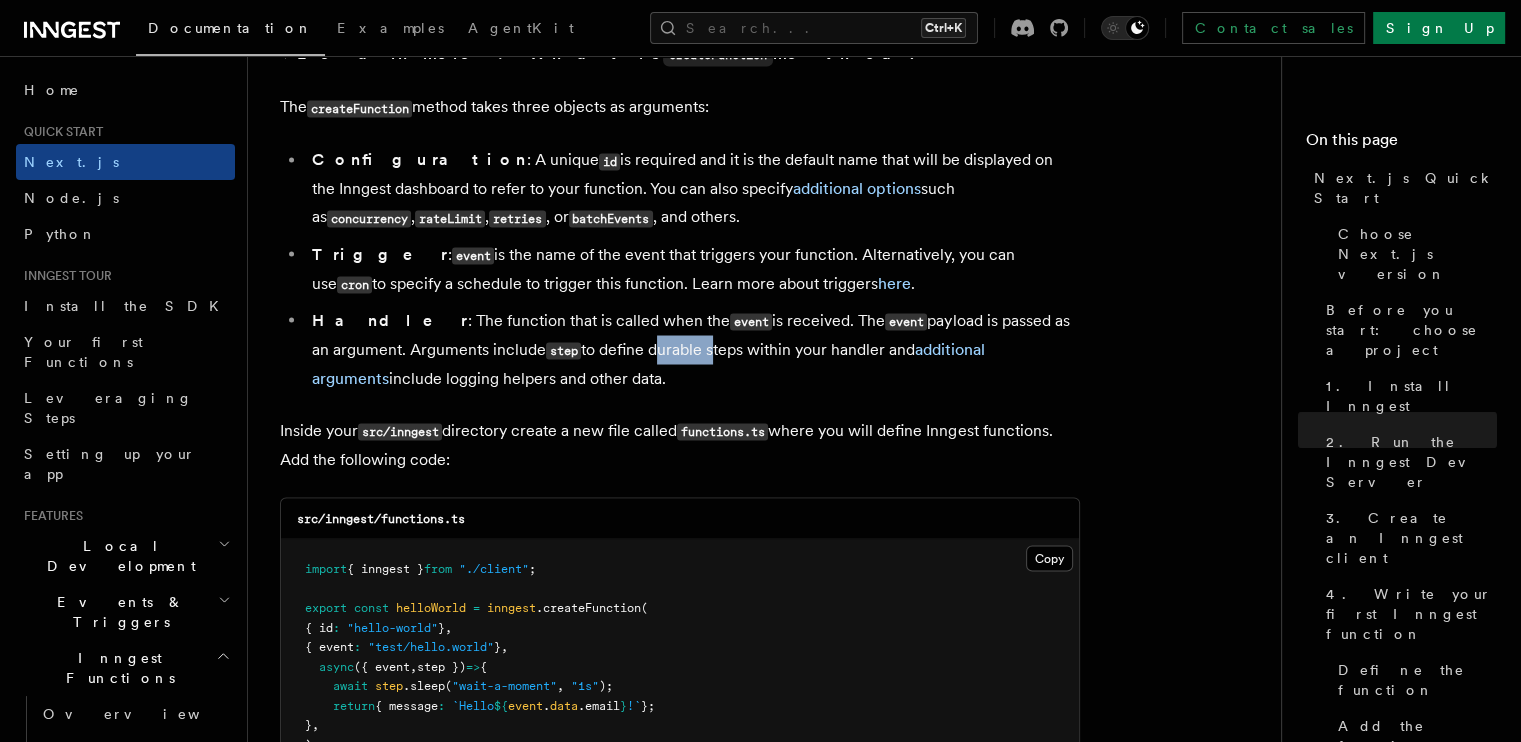 click on "Handler : The function that is called when the  event  is received. The  event  payload is passed as an argument. Arguments include  step  to define durable steps within your handler and  additional arguments  include logging helpers and other data." at bounding box center (693, 349) 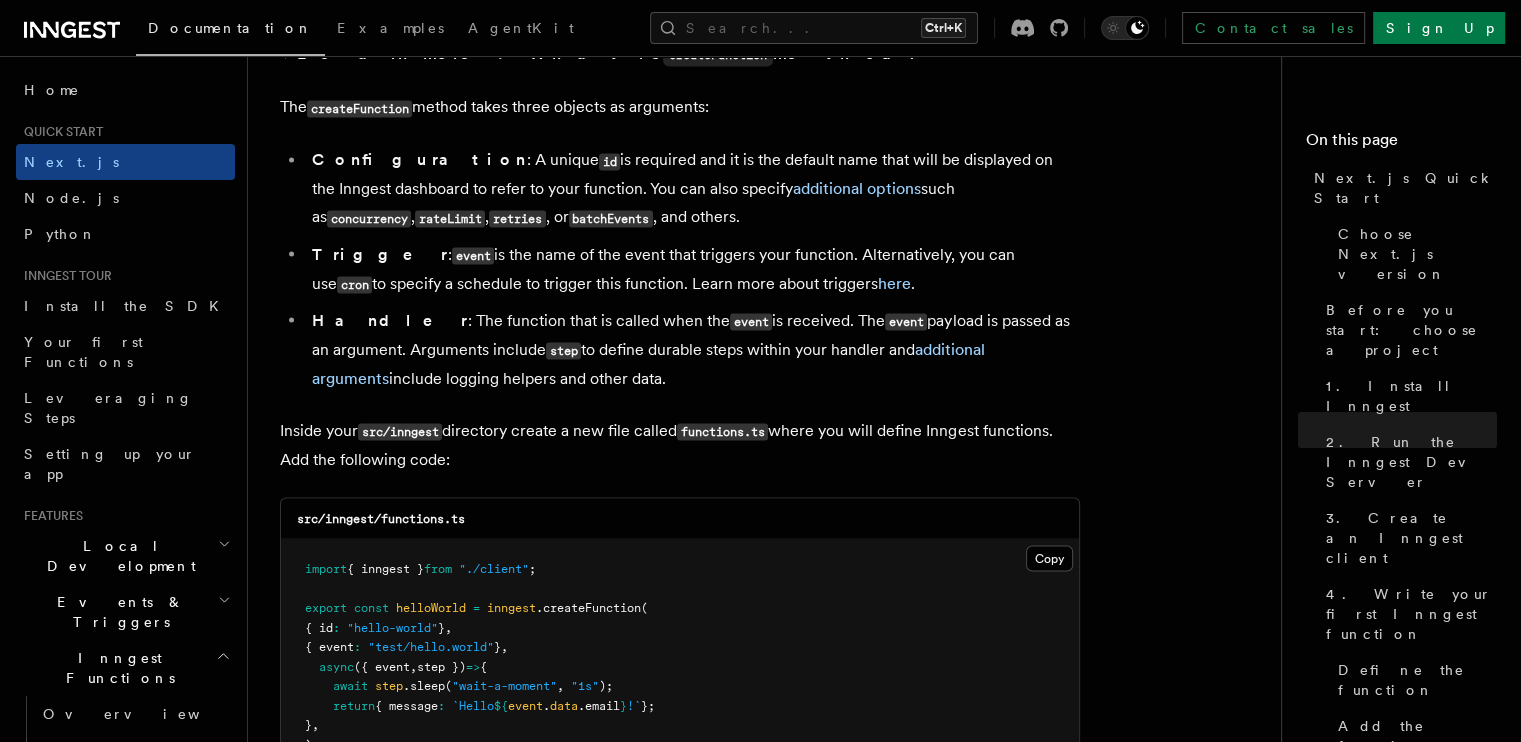 click on "step" at bounding box center [563, 350] 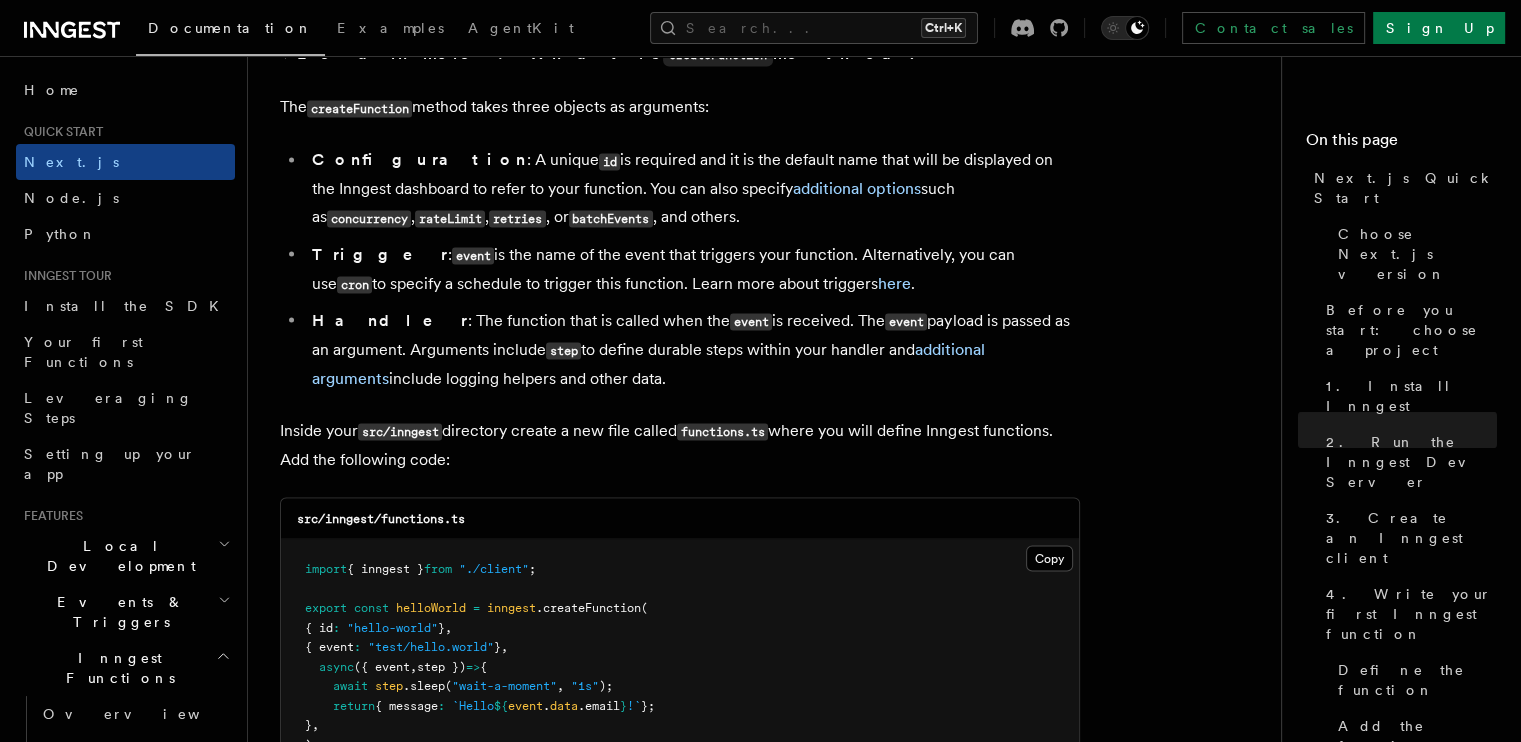 click on "Handler : The function that is called when the  event  is received. The  event  payload is passed as an argument. Arguments include  step  to define durable steps within your handler and  additional arguments  include logging helpers and other data." at bounding box center [693, 349] 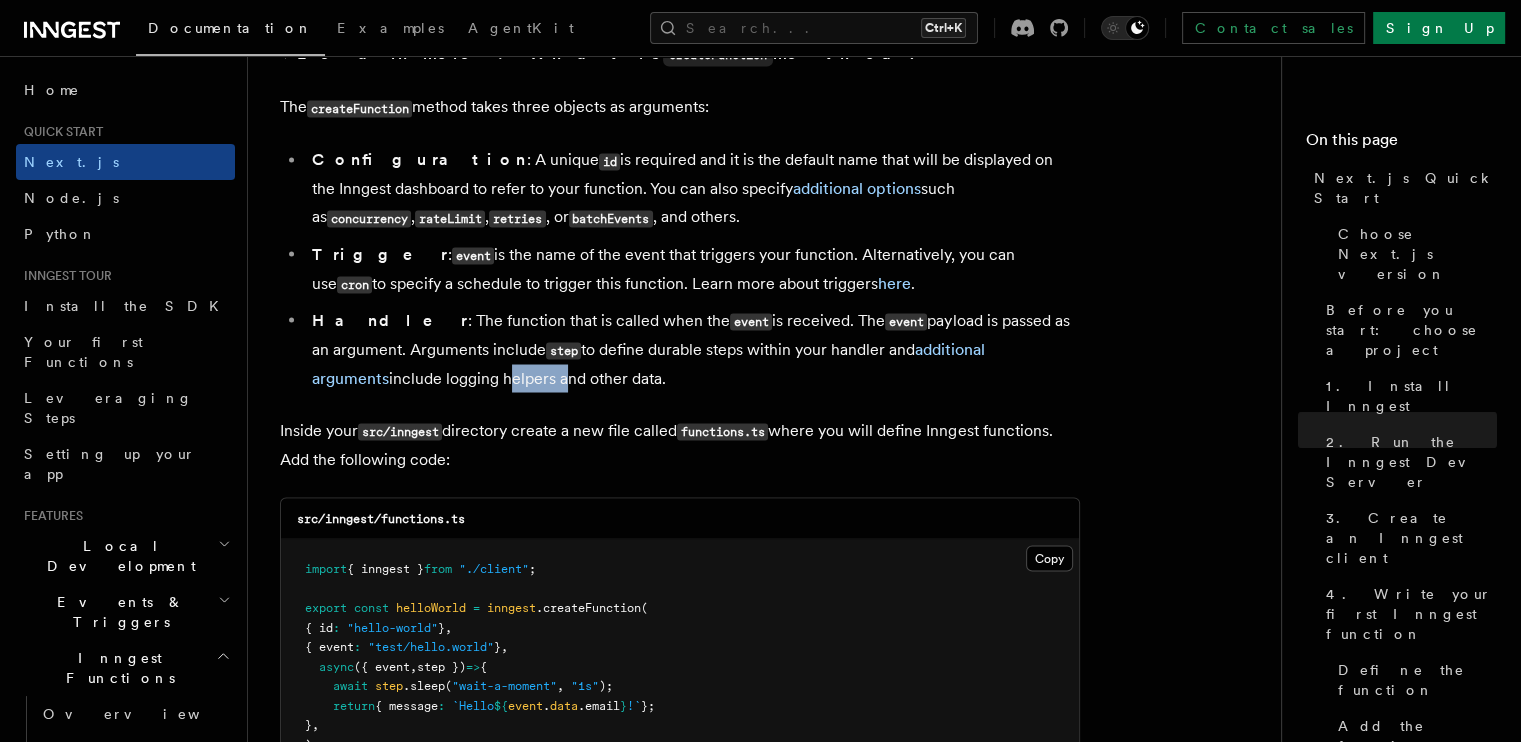 click on "Handler : The function that is called when the  event  is received. The  event  payload is passed as an argument. Arguments include  step  to define durable steps within your handler and  additional arguments  include logging helpers and other data." at bounding box center [693, 349] 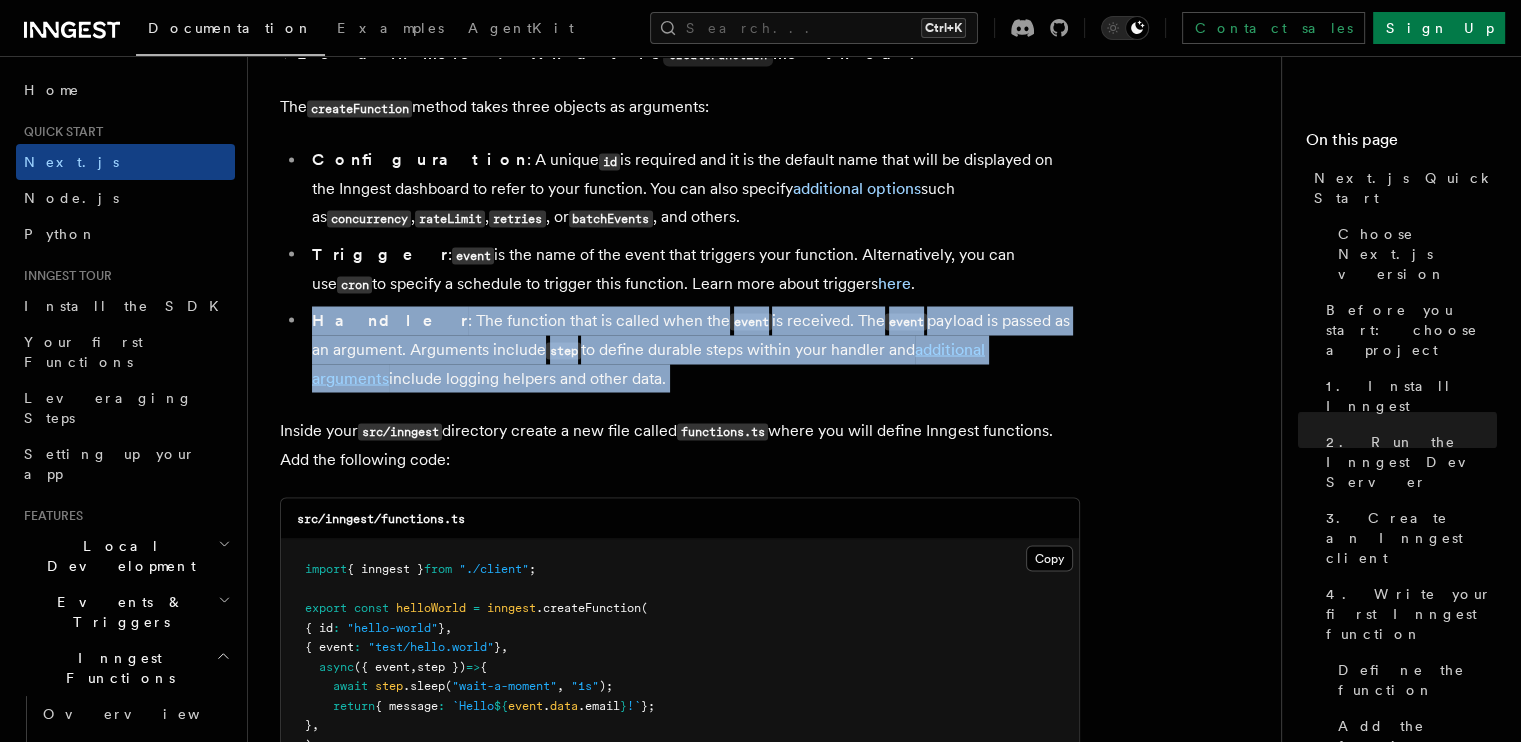 click on "Handler : The function that is called when the  event  is received. The  event  payload is passed as an argument. Arguments include  step  to define durable steps within your handler and  additional arguments  include logging helpers and other data." at bounding box center [693, 349] 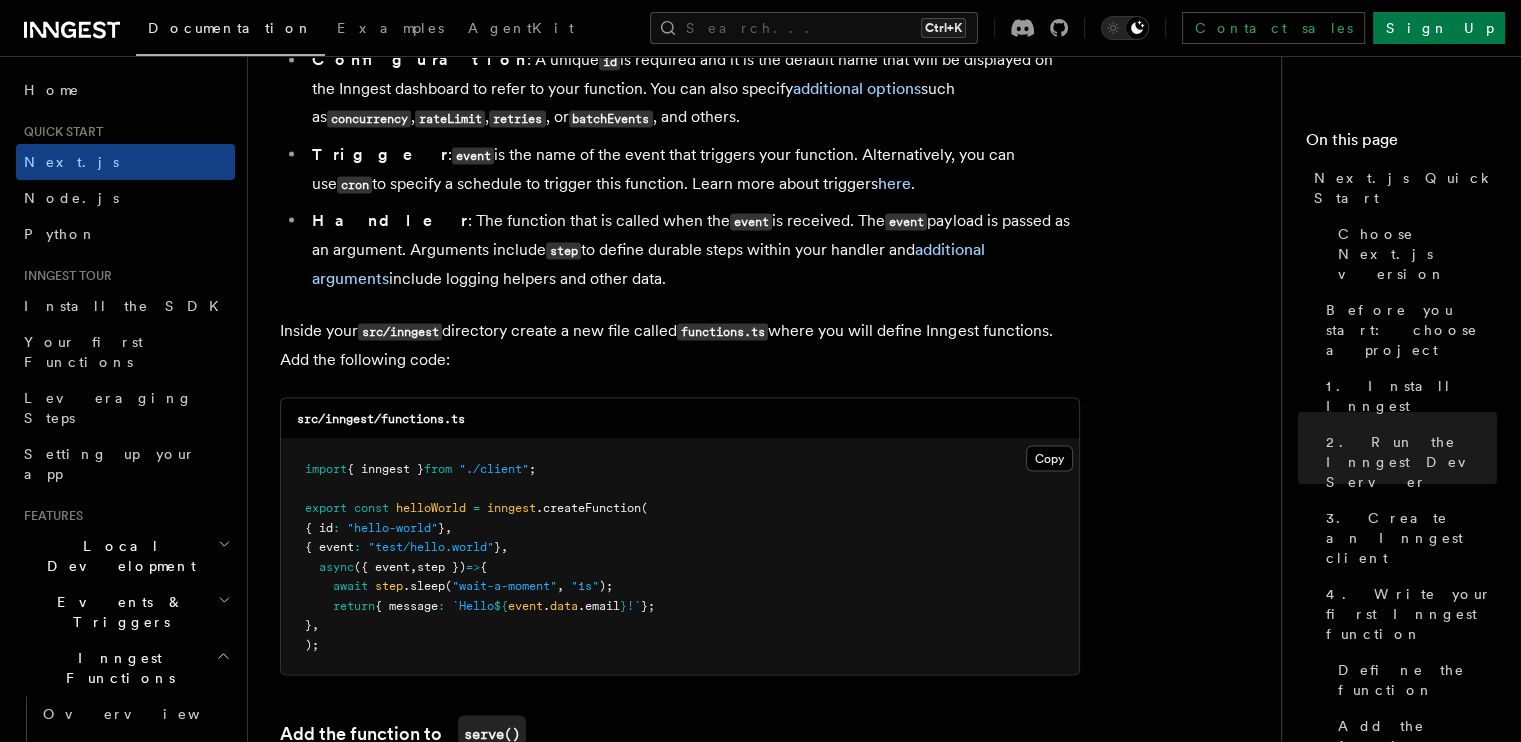 click on "src/inngest" at bounding box center (400, 331) 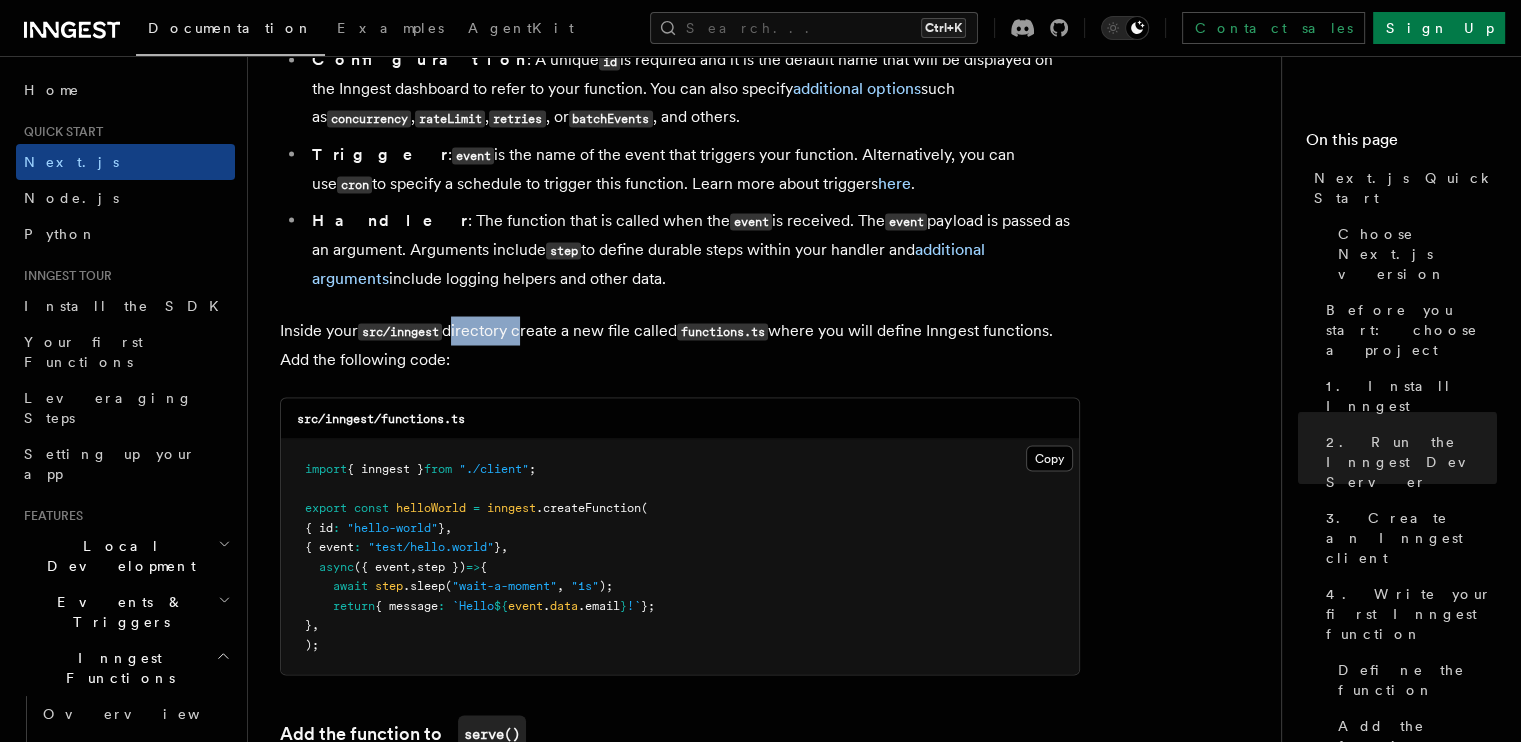 click on "Inside your  src/inngest  directory create a new file called  functions.ts  where you will define Inngest functions. Add the following code:" at bounding box center (680, 344) 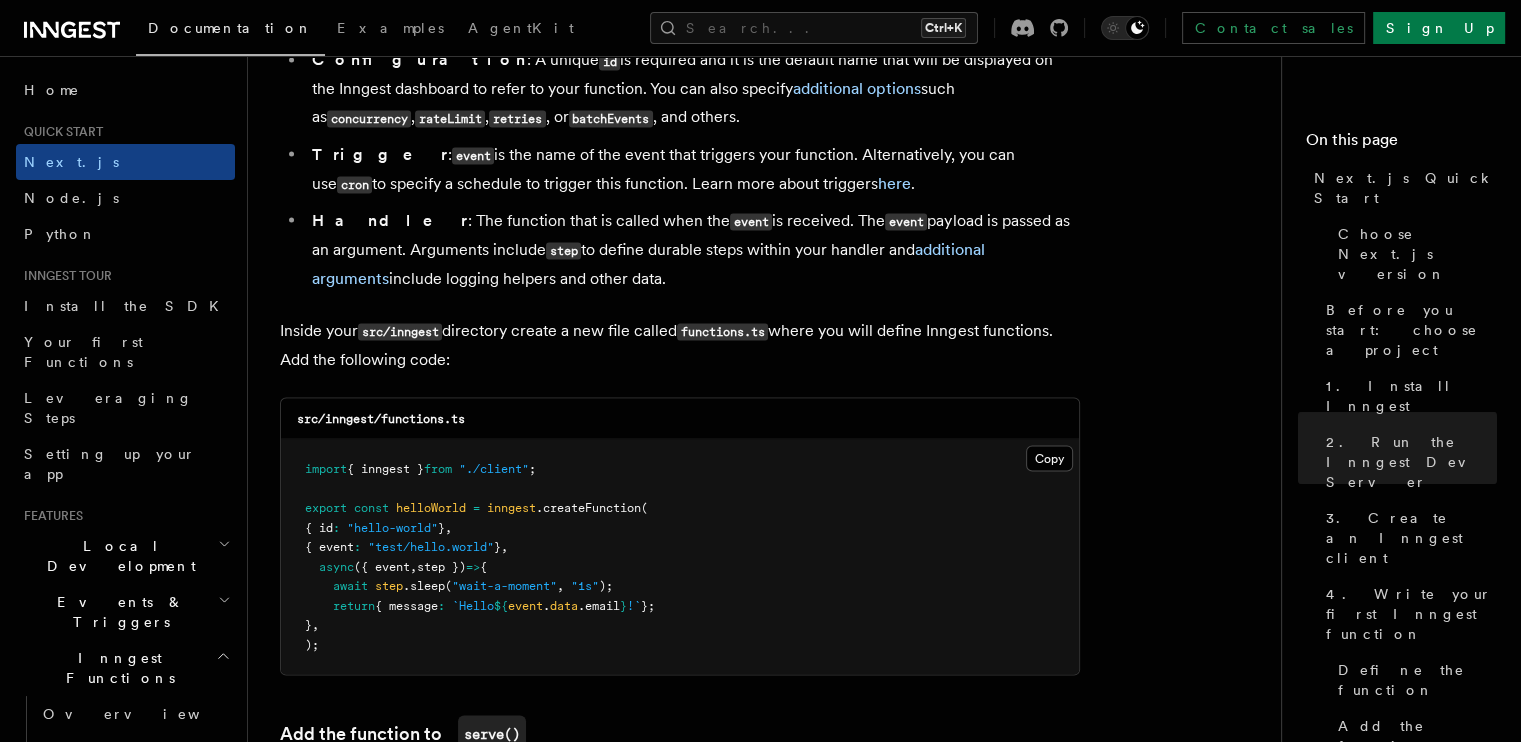 click on "Inside your  src/inngest  directory create a new file called  functions.ts  where you will define Inngest functions. Add the following code:" at bounding box center (680, 344) 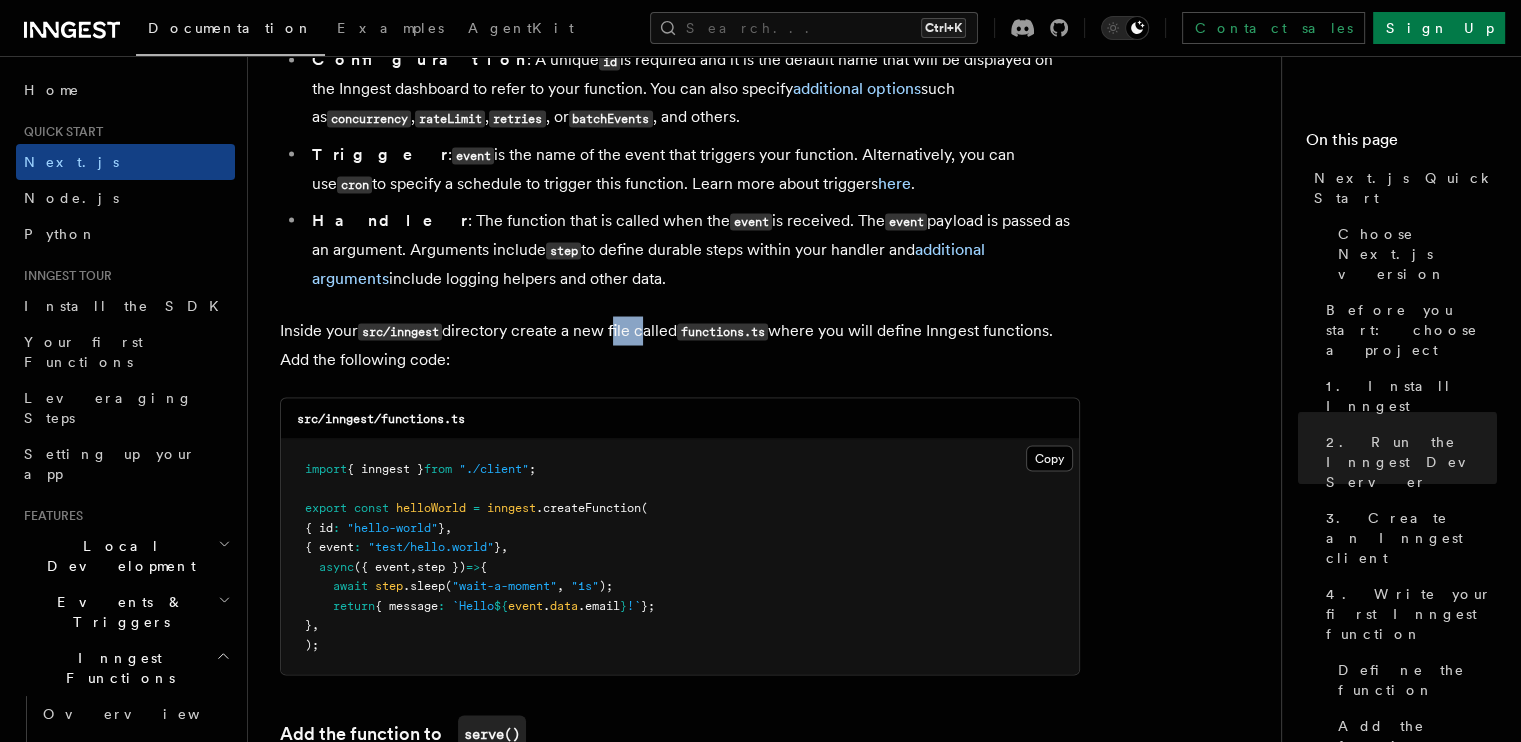click on "Inside your  src/inngest  directory create a new file called  functions.ts  where you will define Inngest functions. Add the following code:" at bounding box center [680, 344] 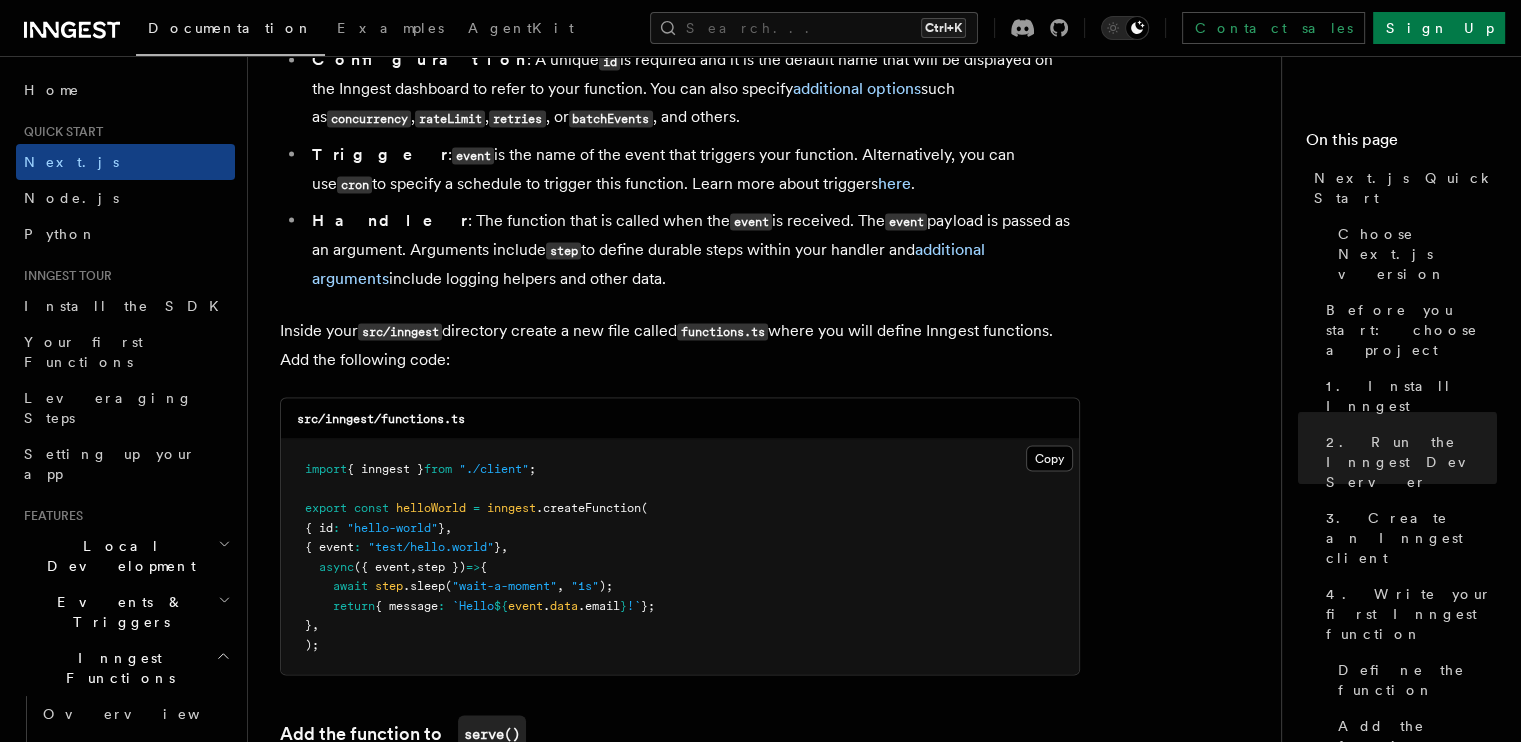 click on "Inside your  src/inngest  directory create a new file called  functions.ts  where you will define Inngest functions. Add the following code:" at bounding box center [680, 344] 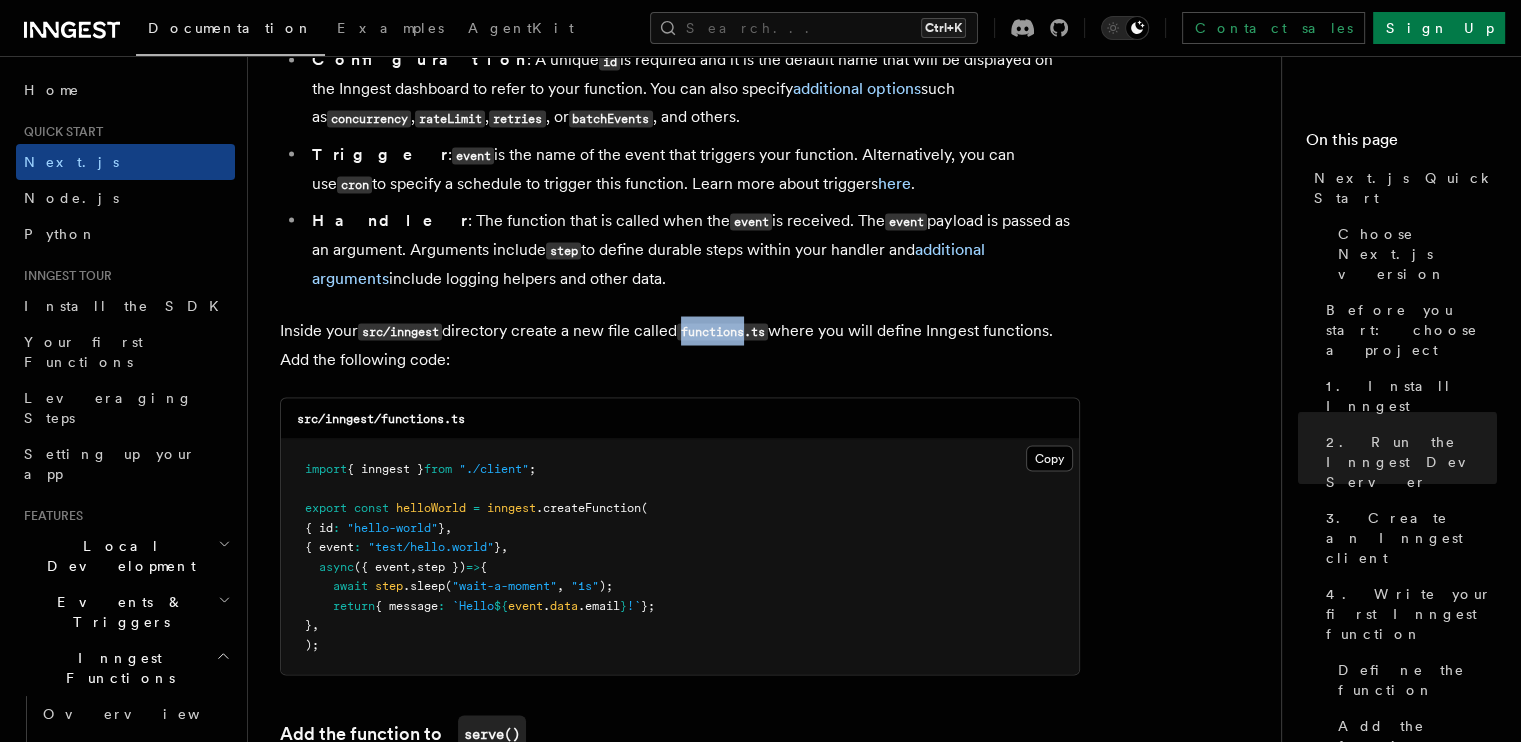 click on "functions.ts" at bounding box center (722, 331) 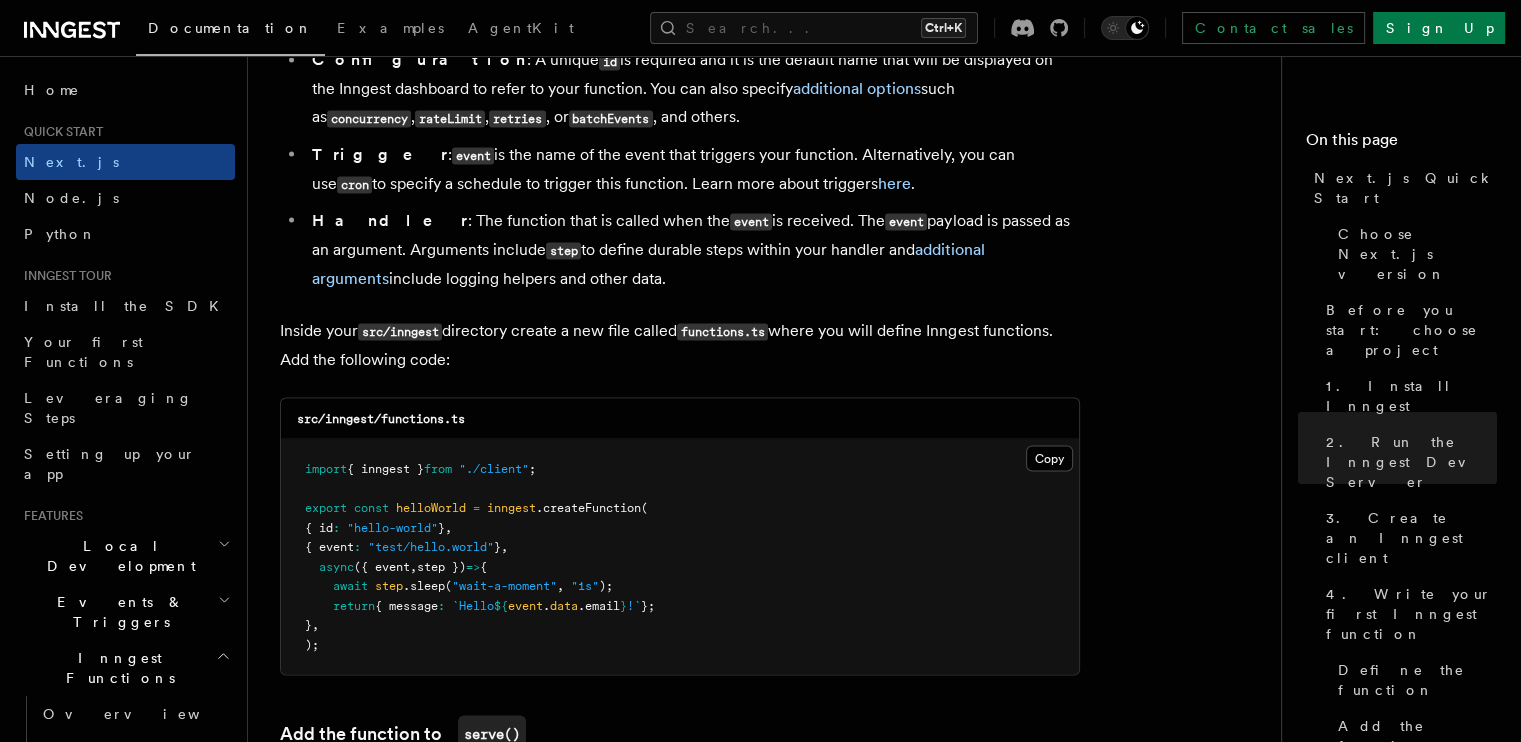click on "Inside your  src/inngest  directory create a new file called  functions.ts  where you will define Inngest functions. Add the following code:" at bounding box center (680, 344) 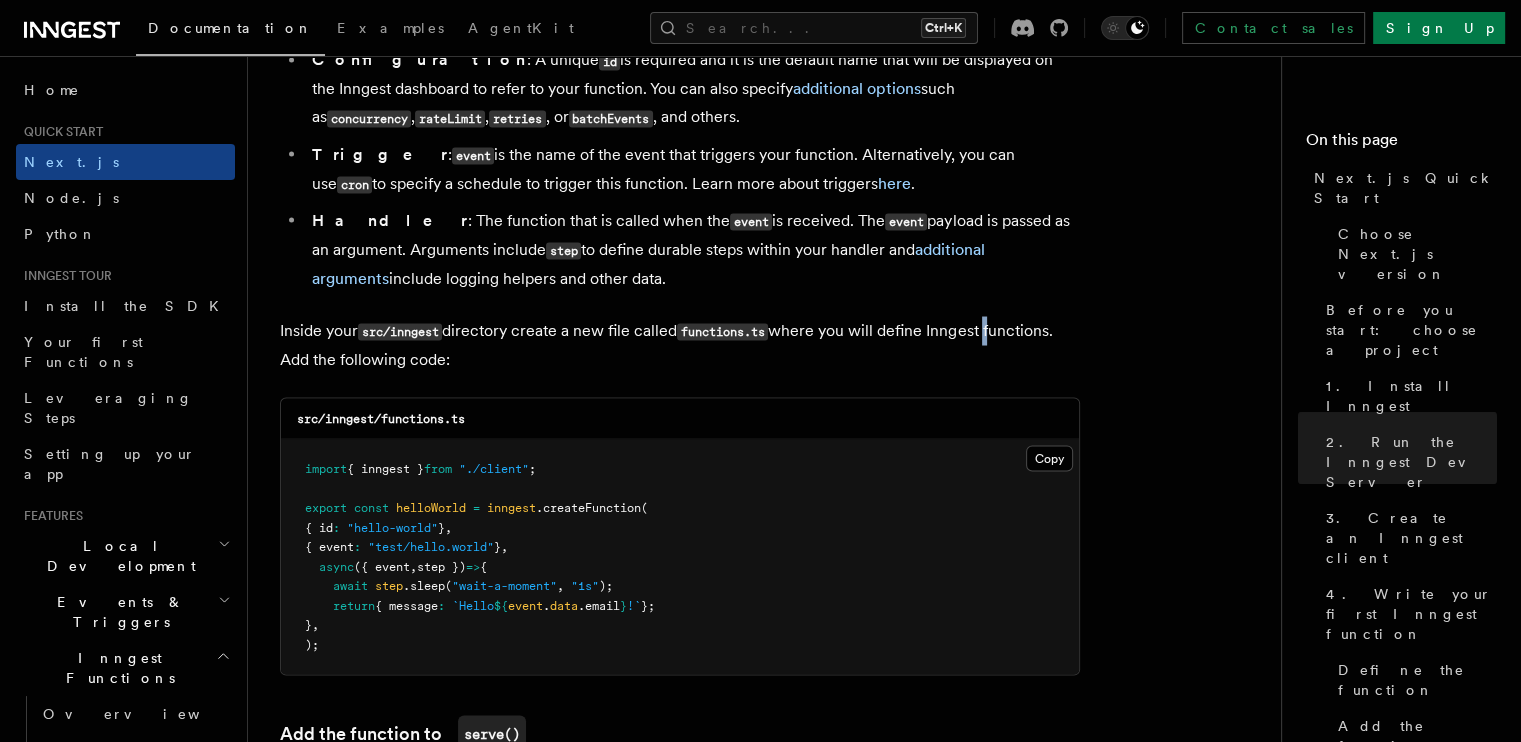 click on "Inside your  src/inngest  directory create a new file called  functions.ts  where you will define Inngest functions. Add the following code:" at bounding box center (680, 344) 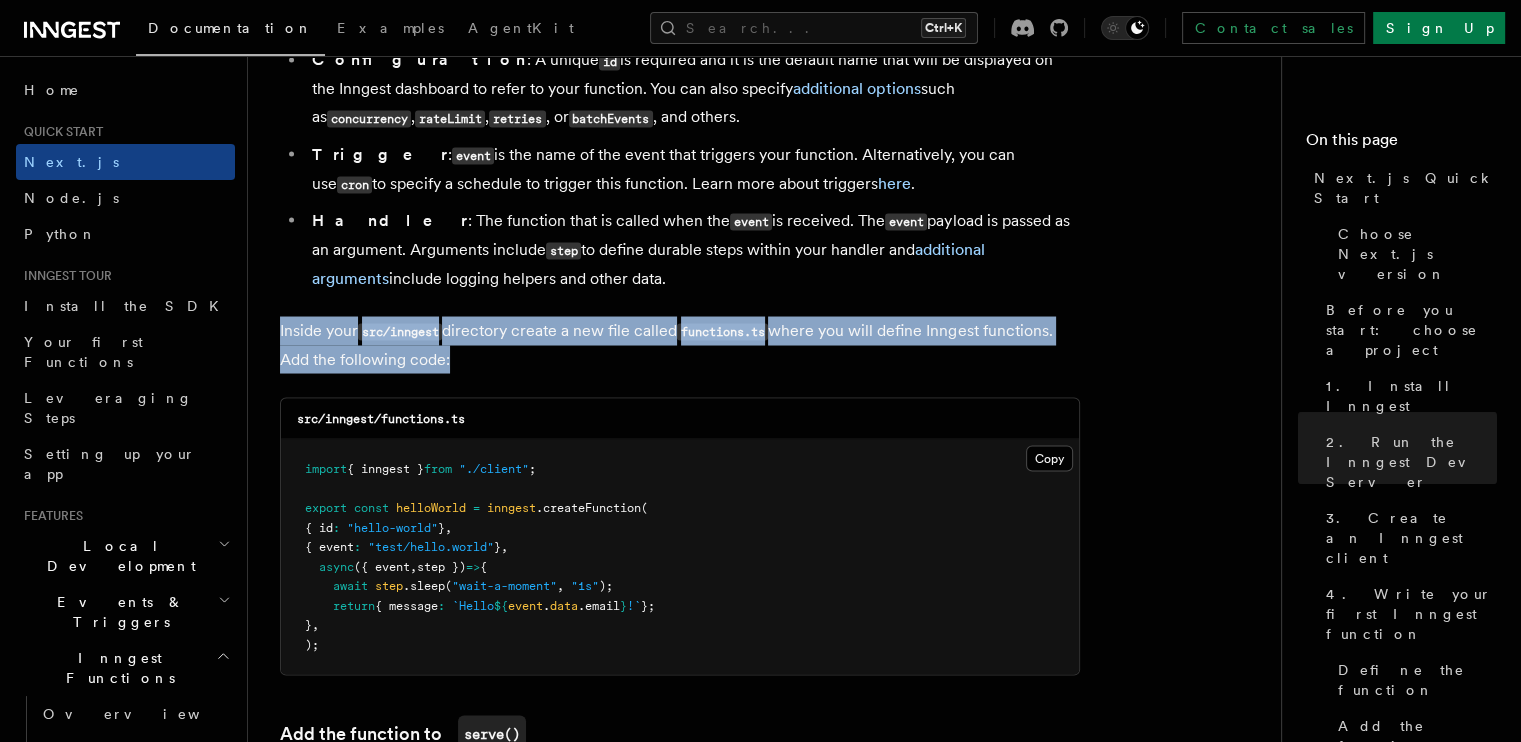 click on "Inside your  src/inngest  directory create a new file called  functions.ts  where you will define Inngest functions. Add the following code:" at bounding box center (680, 344) 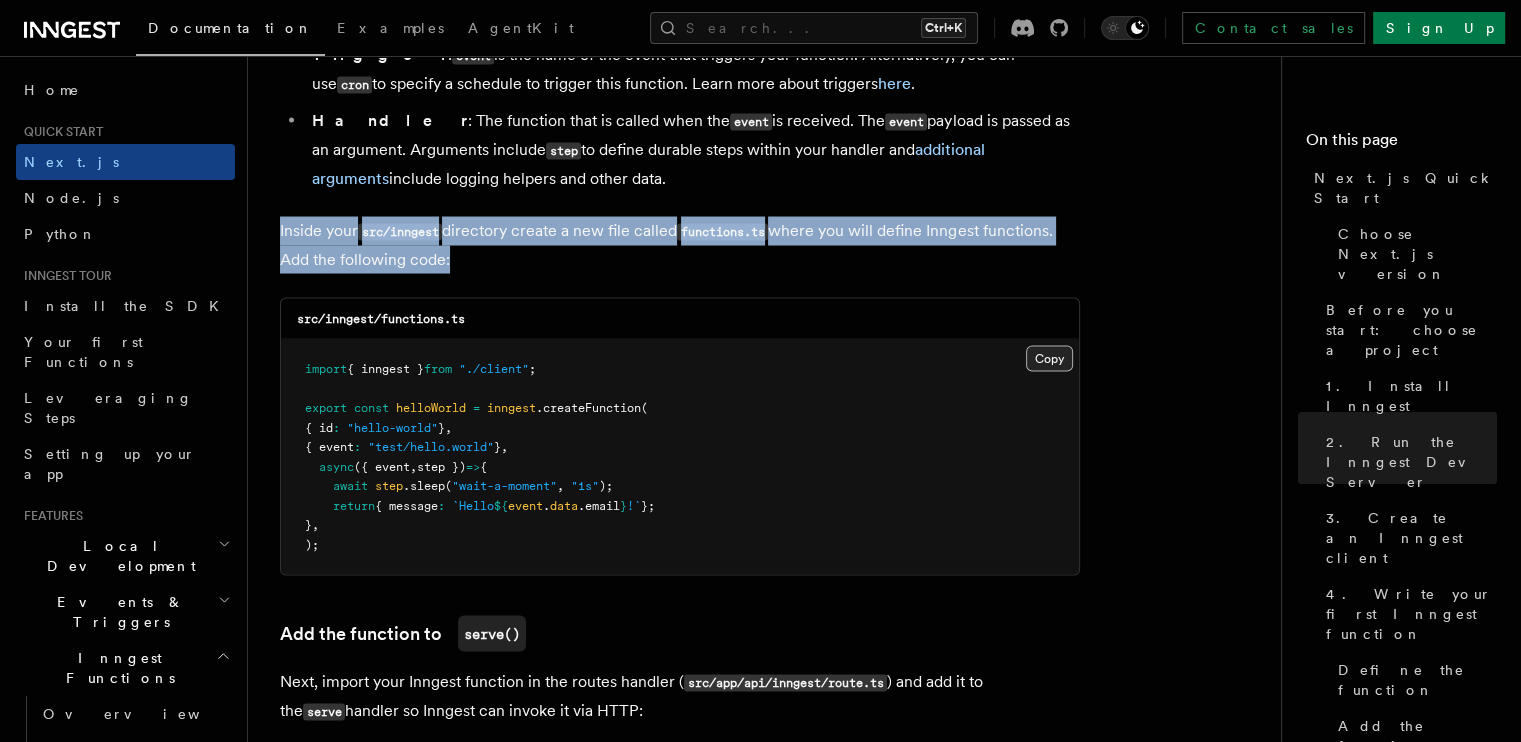 click on "Copy Copied" at bounding box center [1049, 358] 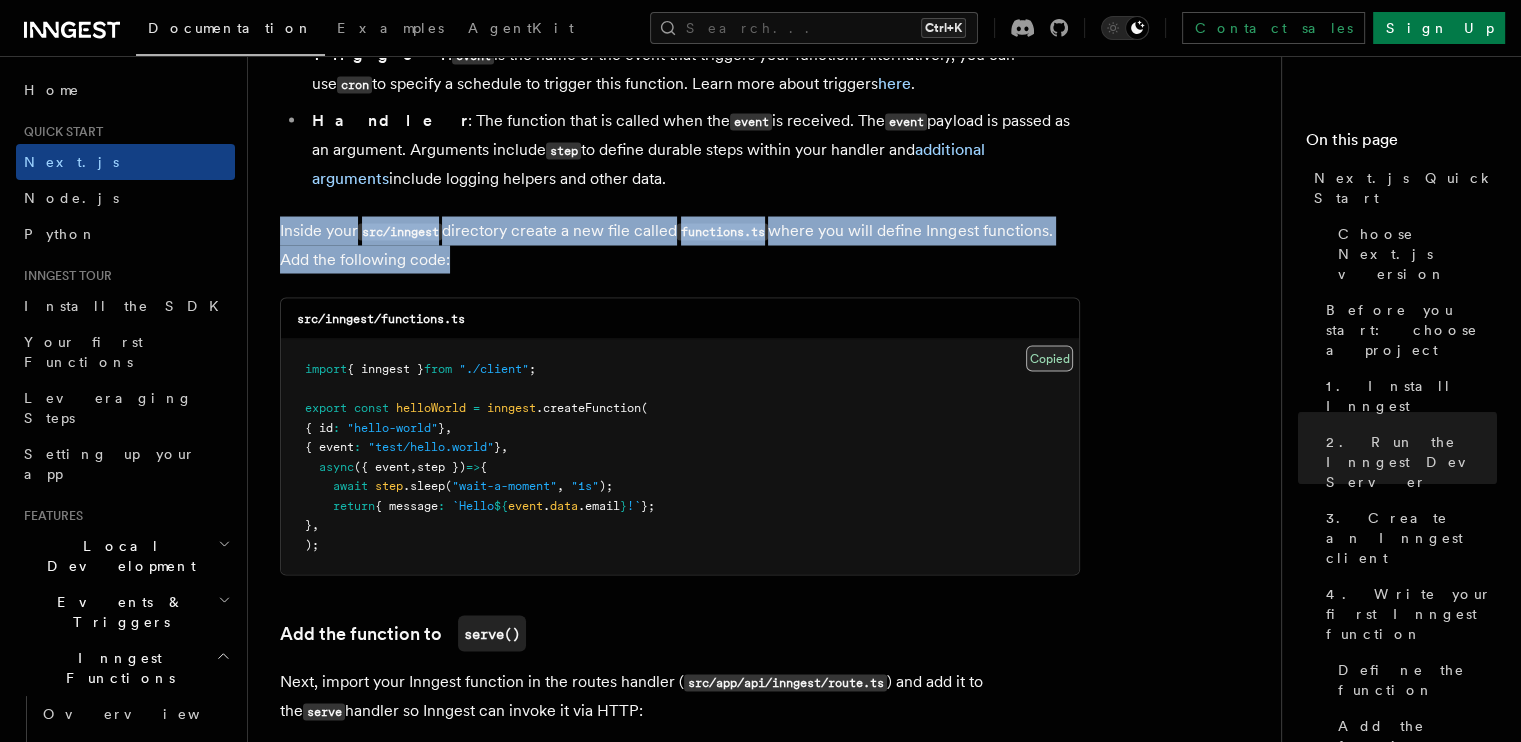type 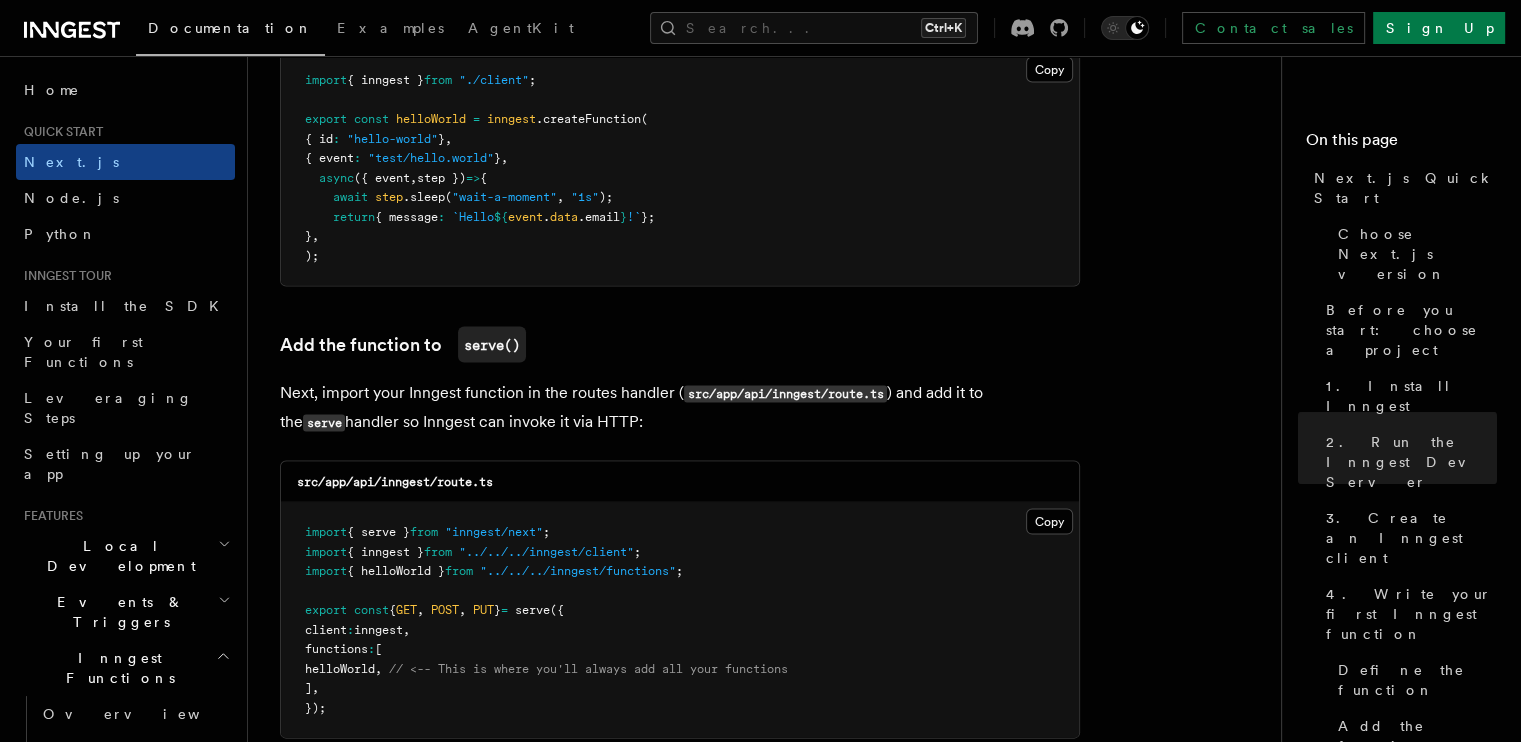 scroll, scrollTop: 4064, scrollLeft: 0, axis: vertical 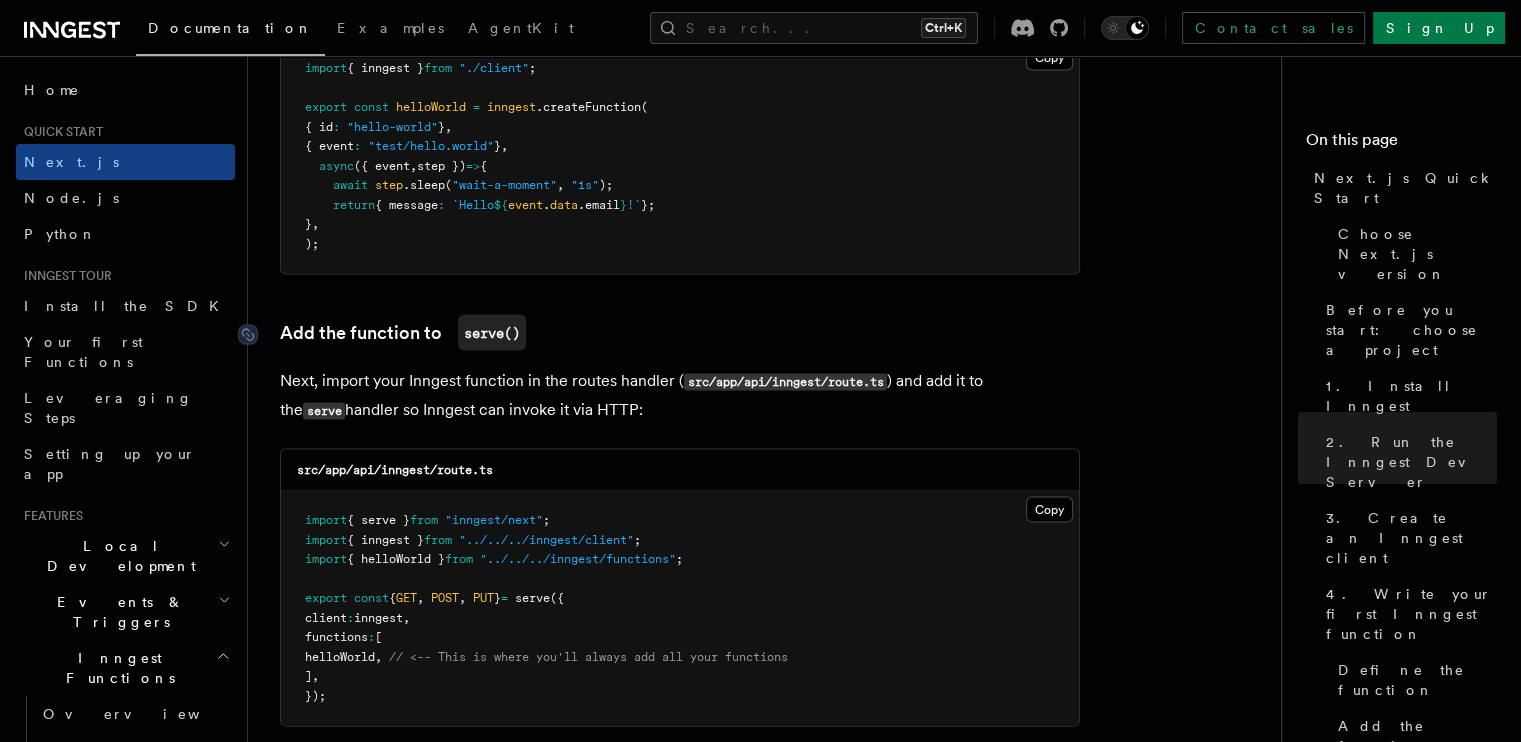 click on "Add the function to  serve()" at bounding box center [403, 333] 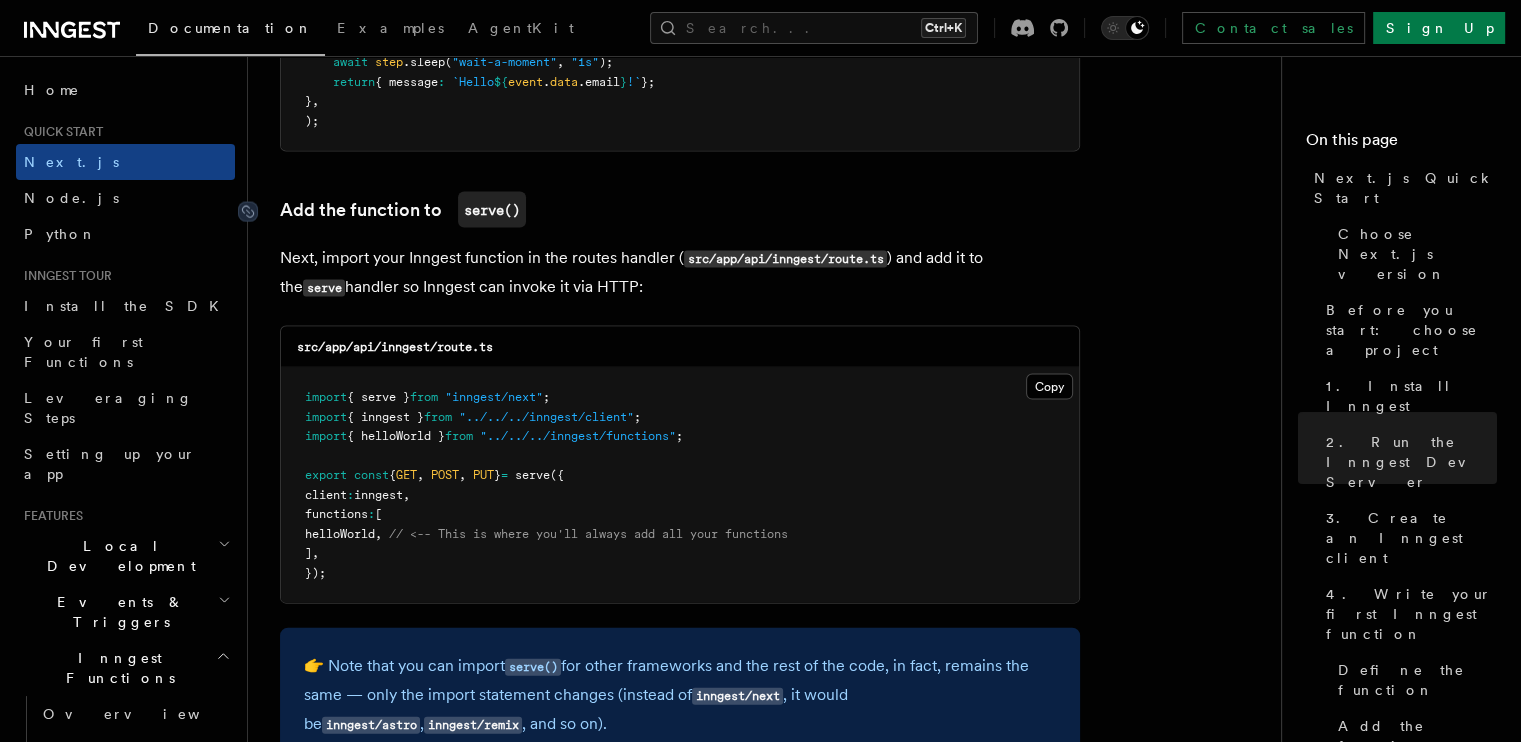 scroll, scrollTop: 4263, scrollLeft: 0, axis: vertical 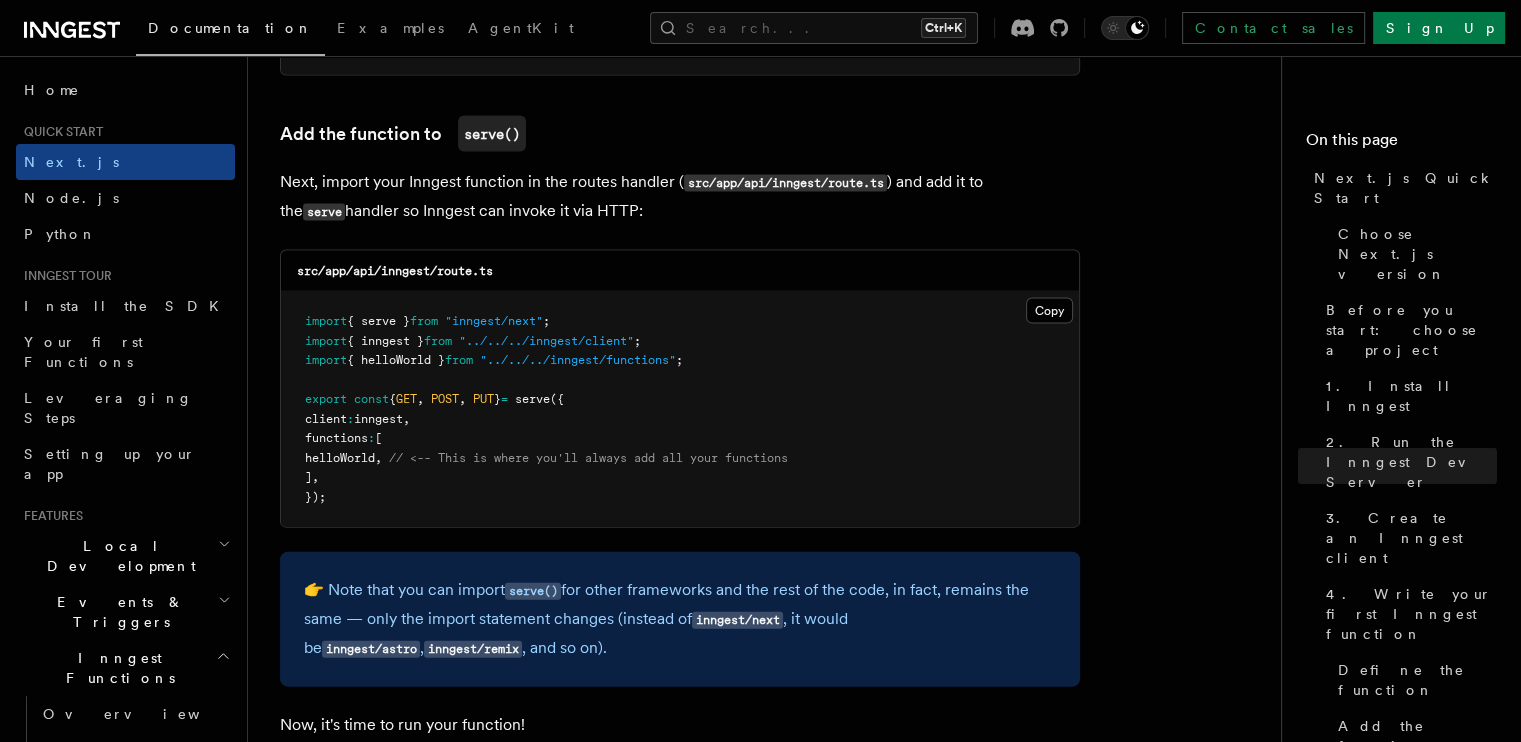 click on "Next, import your Inngest function in the routes handler ( src/app/api/inngest/route.ts ) and add it to the  serve  handler so Inngest can invoke it via HTTP:" at bounding box center (680, 197) 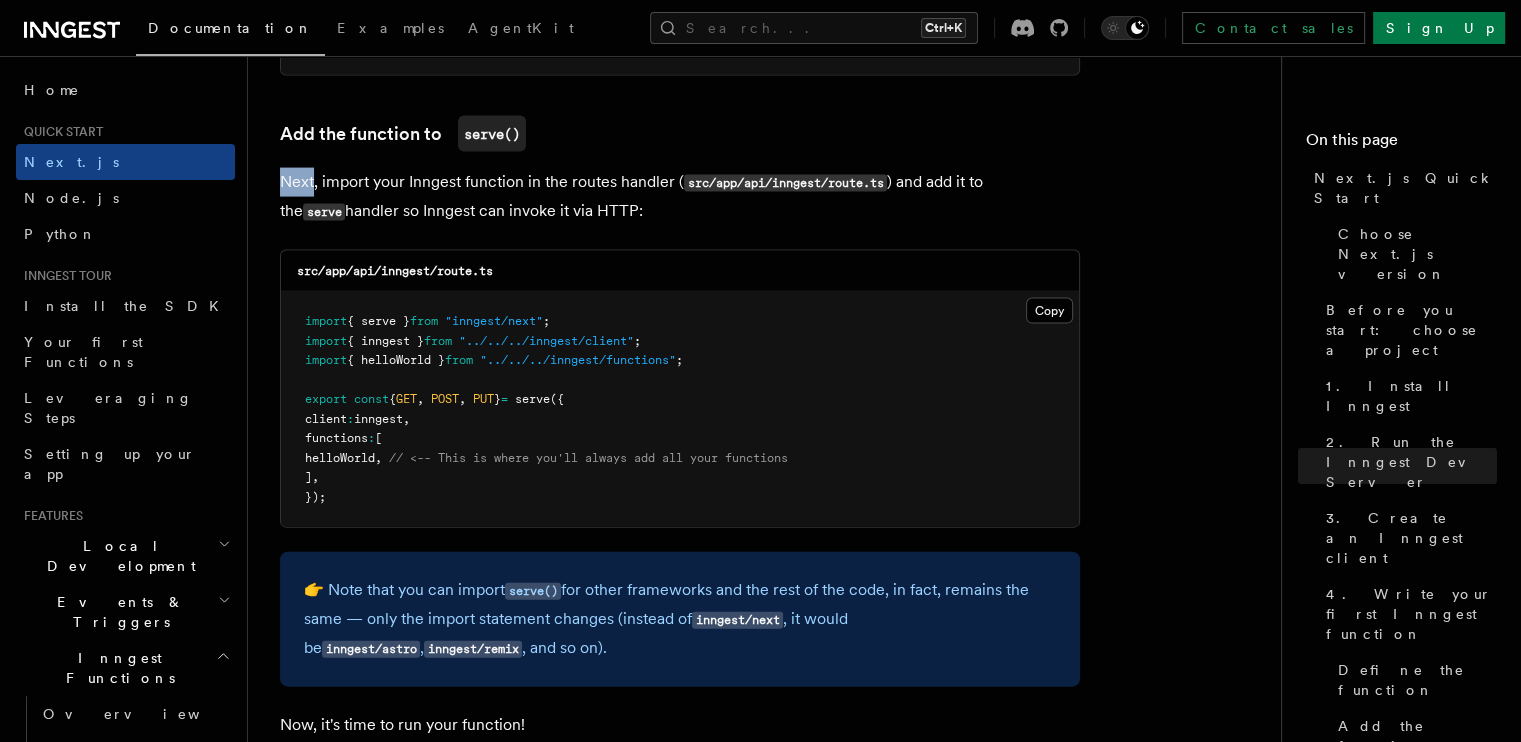 click on "Next, import your Inngest function in the routes handler ( src/app/api/inngest/route.ts ) and add it to the  serve  handler so Inngest can invoke it via HTTP:" at bounding box center (680, 197) 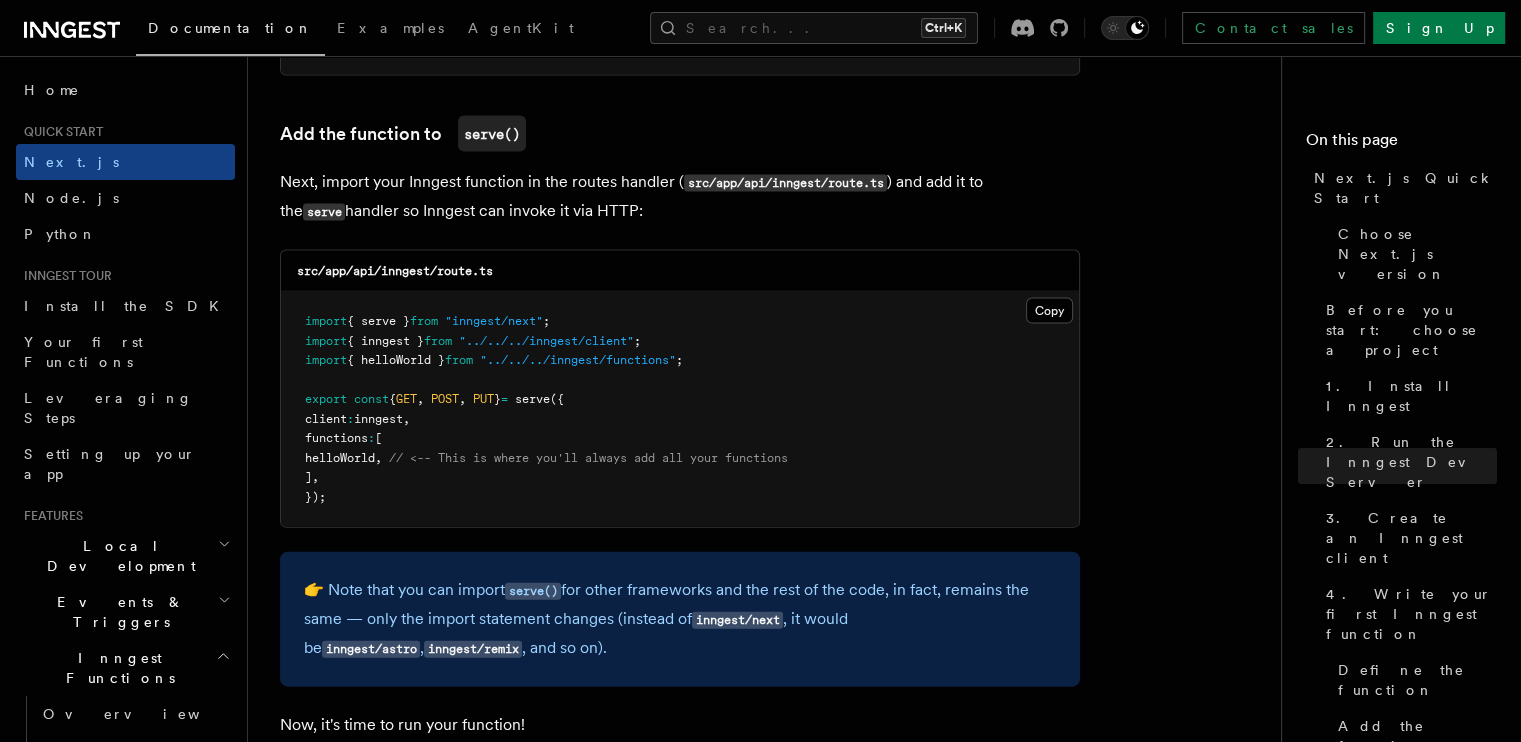 click on "Next, import your Inngest function in the routes handler ( src/app/api/inngest/route.ts ) and add it to the  serve  handler so Inngest can invoke it via HTTP:" at bounding box center [680, 197] 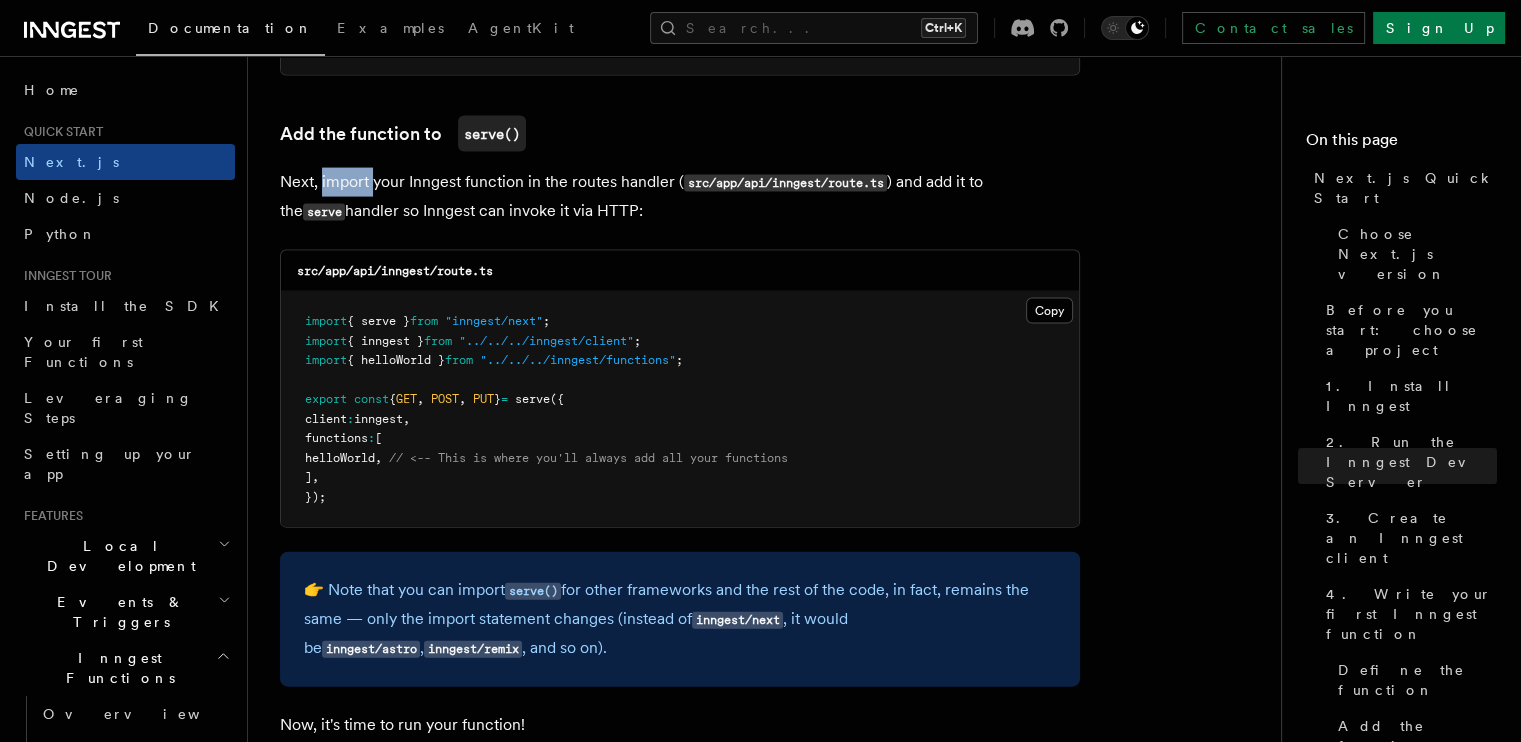 click on "Next, import your Inngest function in the routes handler ( src/app/api/inngest/route.ts ) and add it to the  serve  handler so Inngest can invoke it via HTTP:" at bounding box center (680, 197) 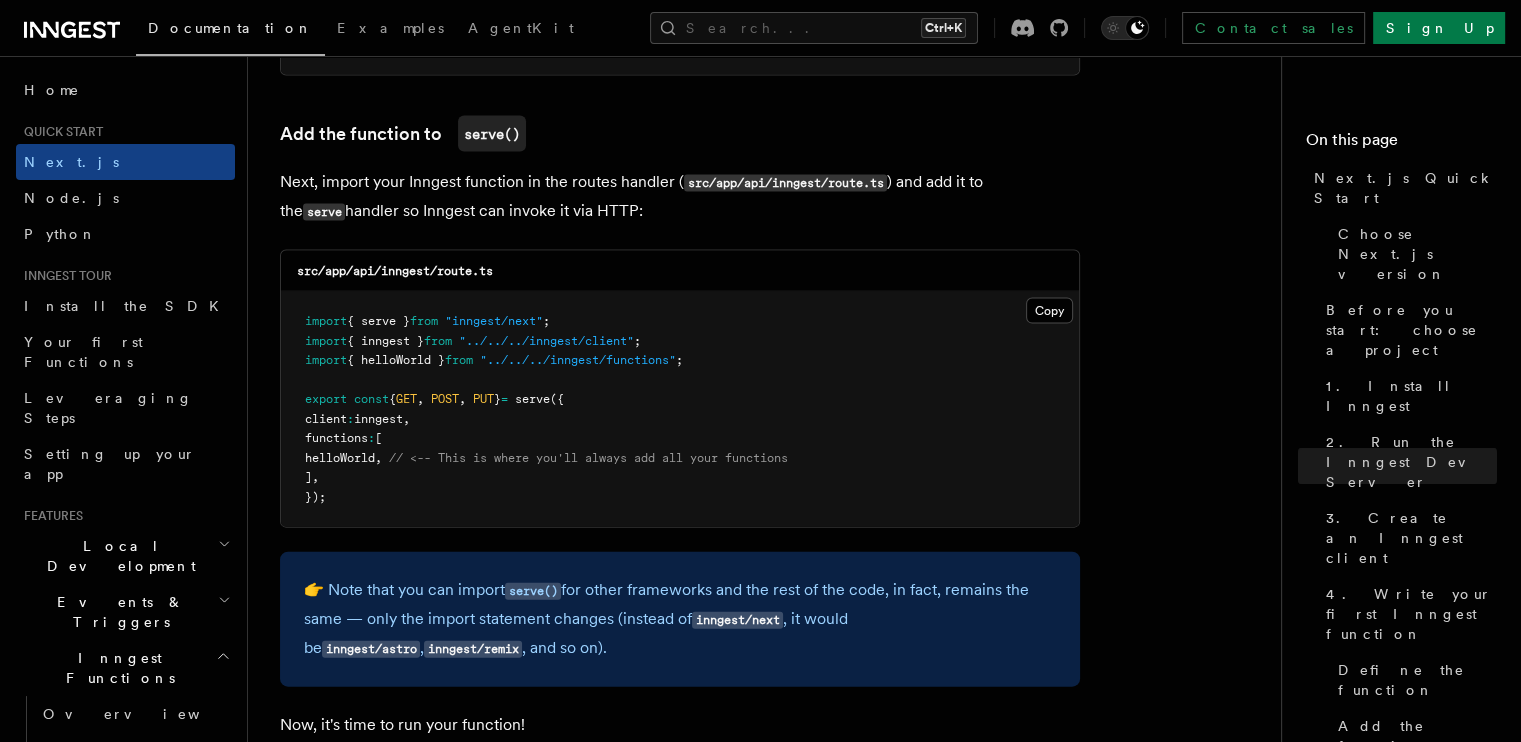 click on "Next, import your Inngest function in the routes handler ( src/app/api/inngest/route.ts ) and add it to the  serve  handler so Inngest can invoke it via HTTP:" at bounding box center [680, 197] 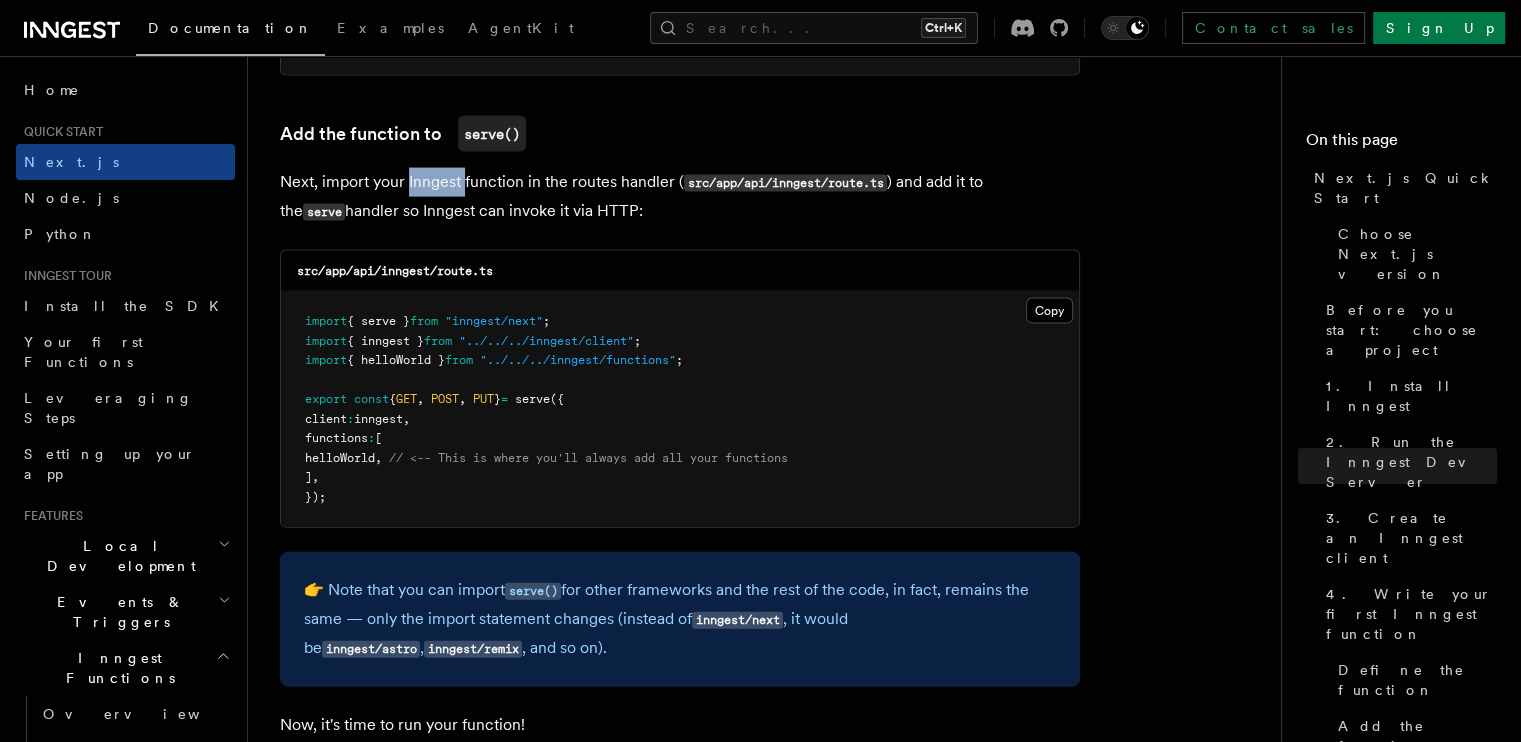 click on "Next, import your Inngest function in the routes handler ( src/app/api/inngest/route.ts ) and add it to the  serve  handler so Inngest can invoke it via HTTP:" at bounding box center [680, 197] 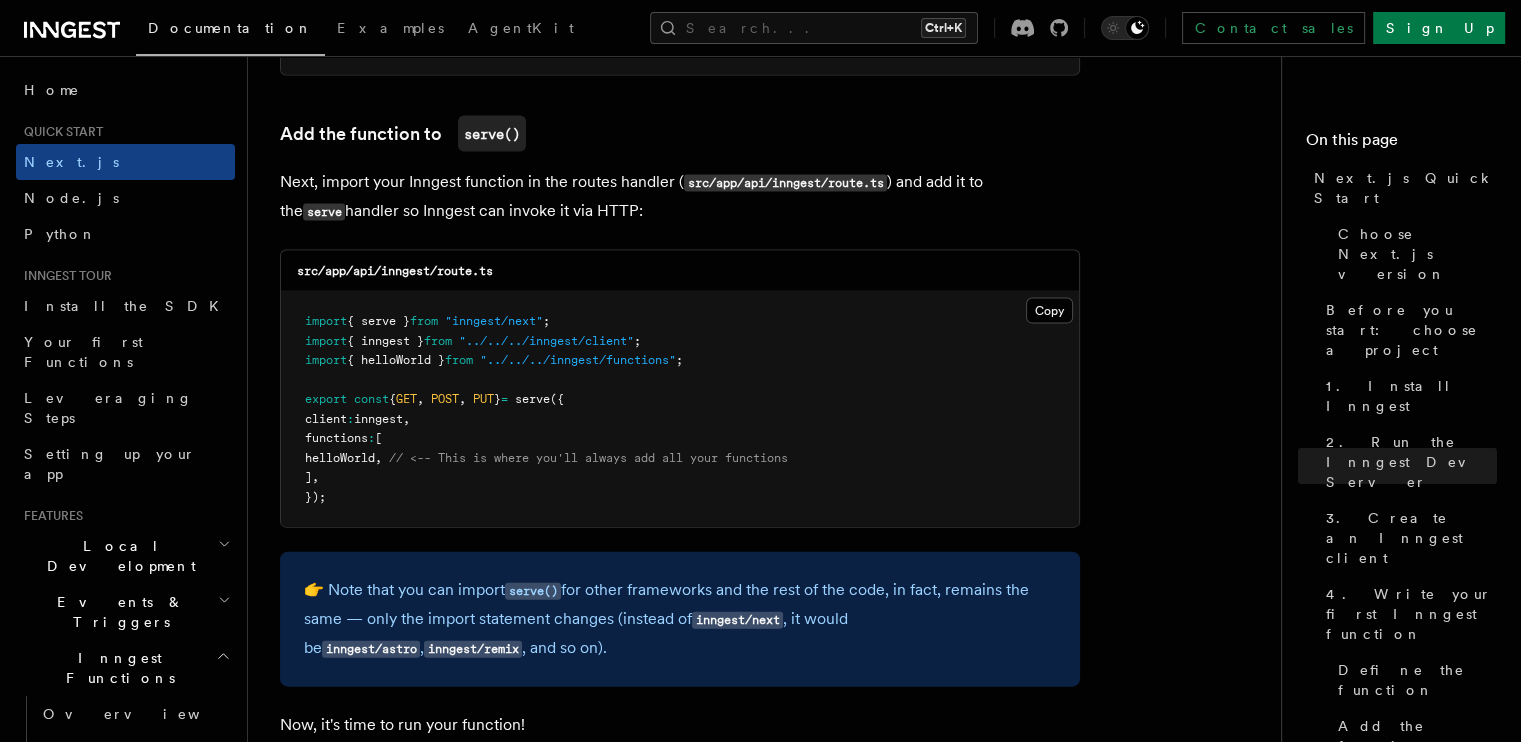 click on "Next, import your Inngest function in the routes handler ( src/app/api/inngest/route.ts ) and add it to the  serve  handler so Inngest can invoke it via HTTP:" at bounding box center (680, 197) 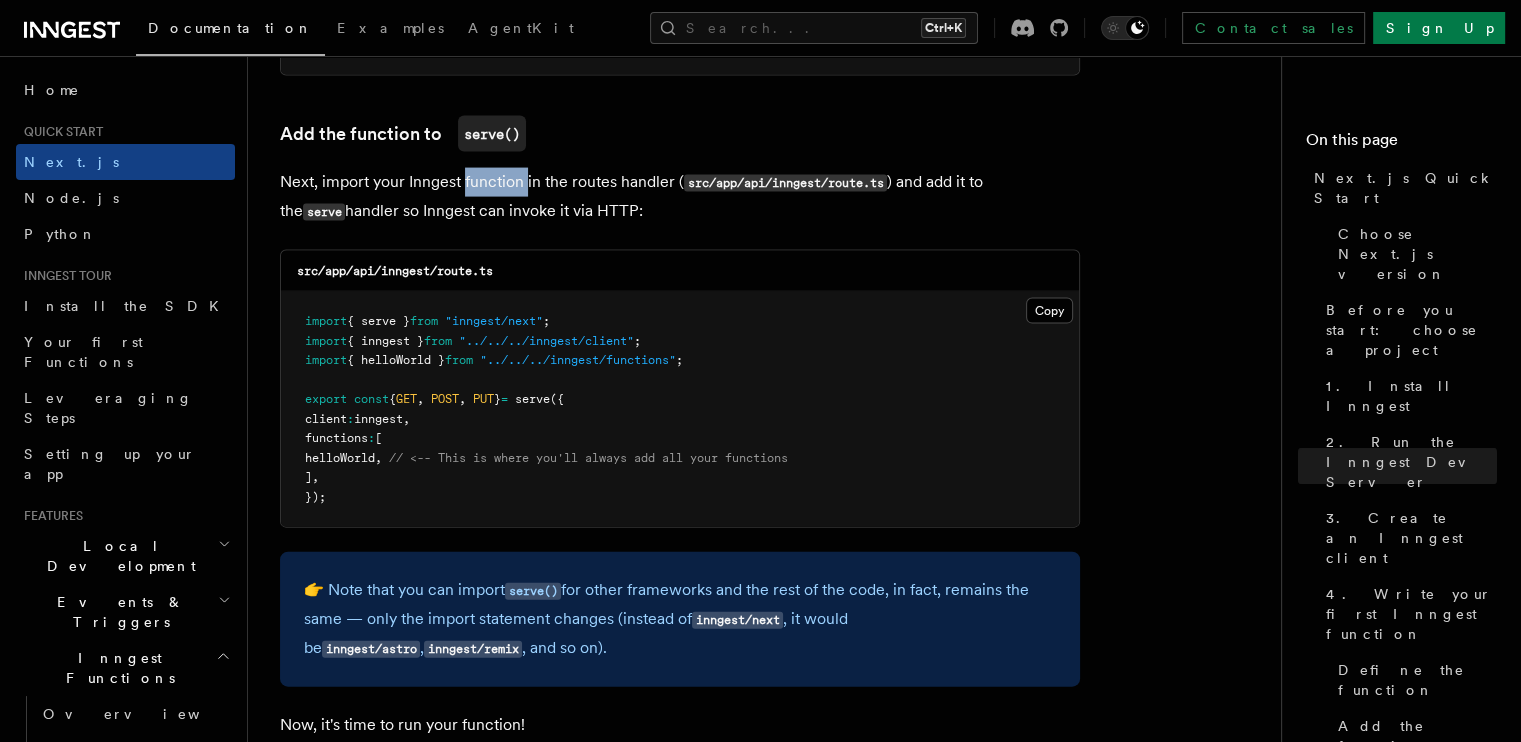 click on "Next, import your Inngest function in the routes handler ( src/app/api/inngest/route.ts ) and add it to the  serve  handler so Inngest can invoke it via HTTP:" at bounding box center [680, 197] 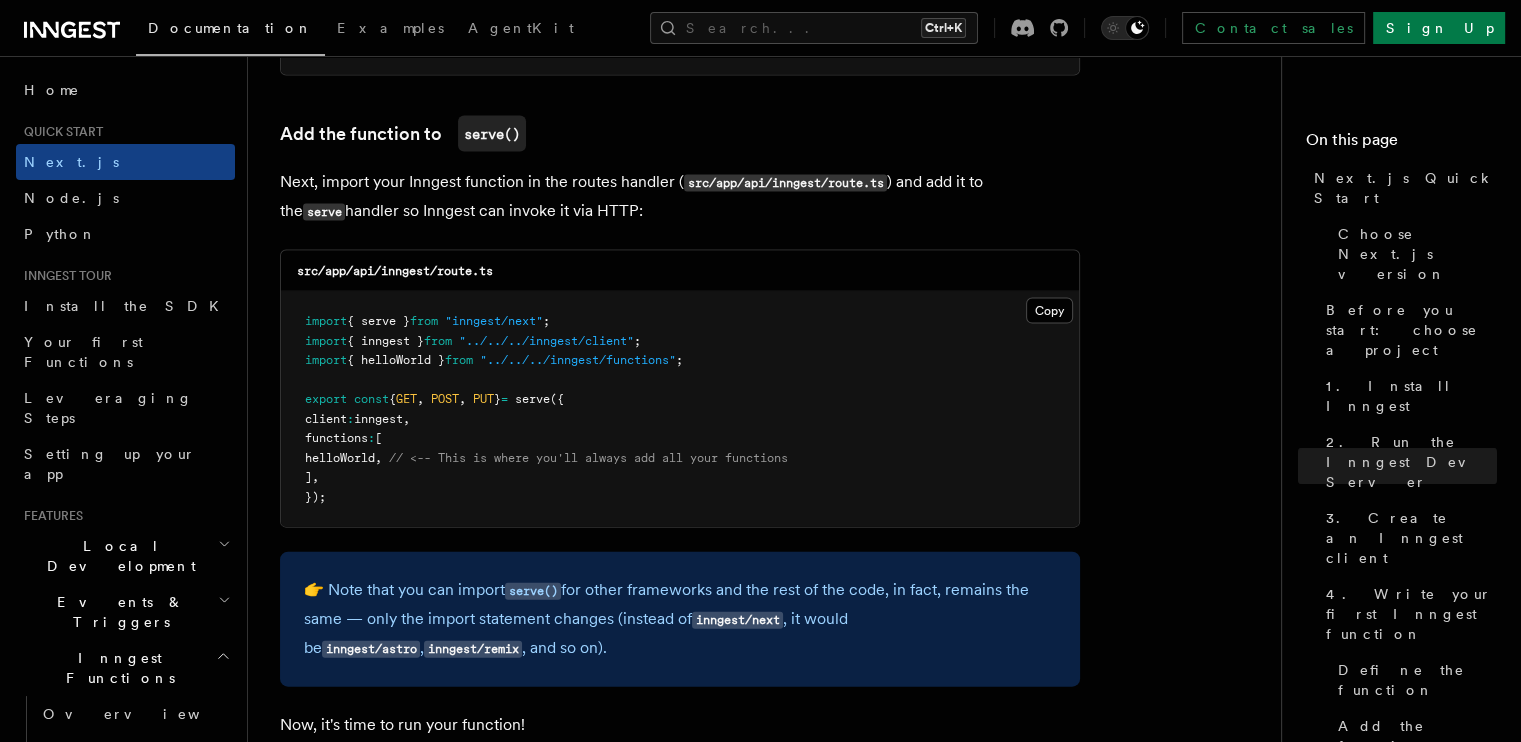click on "Next, import your Inngest function in the routes handler ( src/app/api/inngest/route.ts ) and add it to the  serve  handler so Inngest can invoke it via HTTP:" at bounding box center (680, 197) 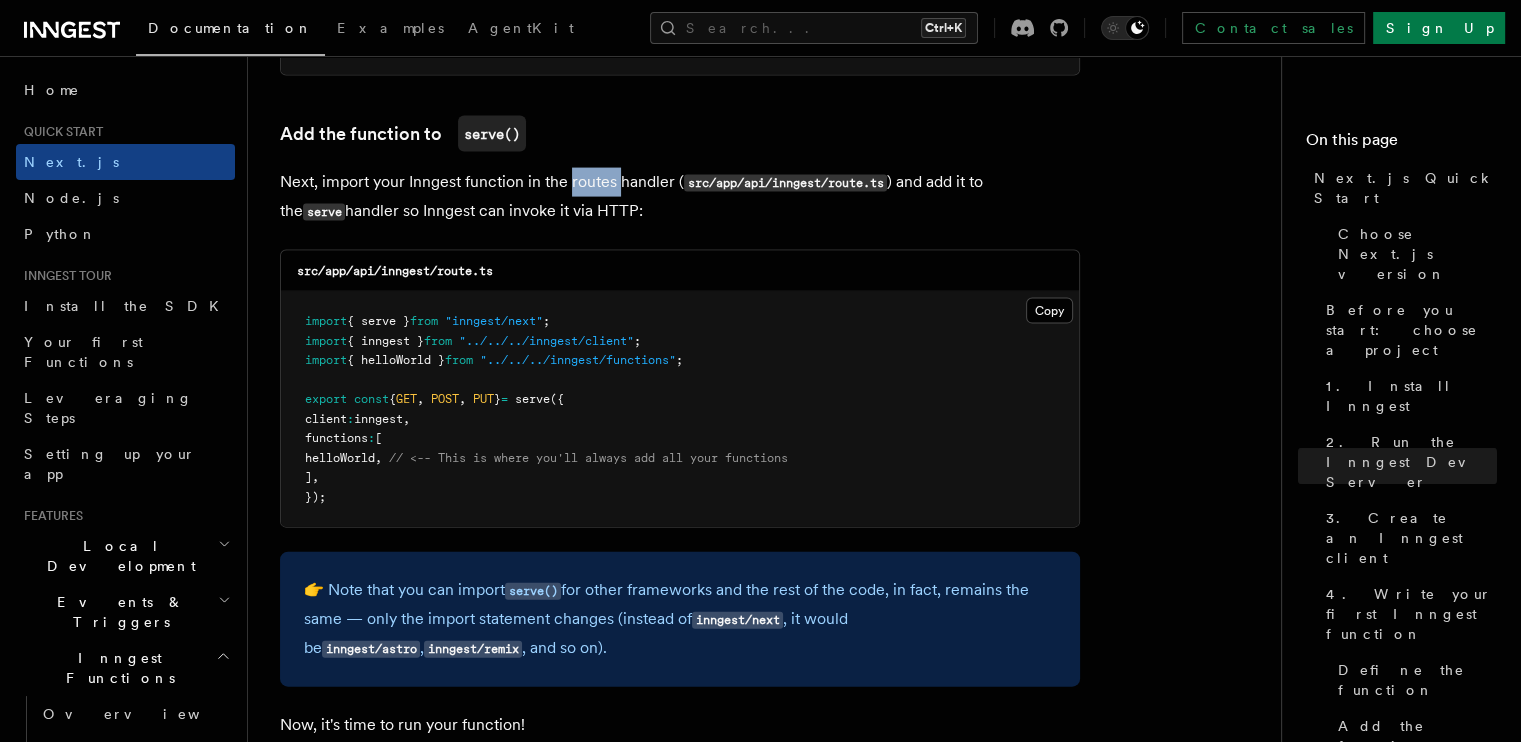 click on "Next, import your Inngest function in the routes handler ( src/app/api/inngest/route.ts ) and add it to the  serve  handler so Inngest can invoke it via HTTP:" at bounding box center [680, 197] 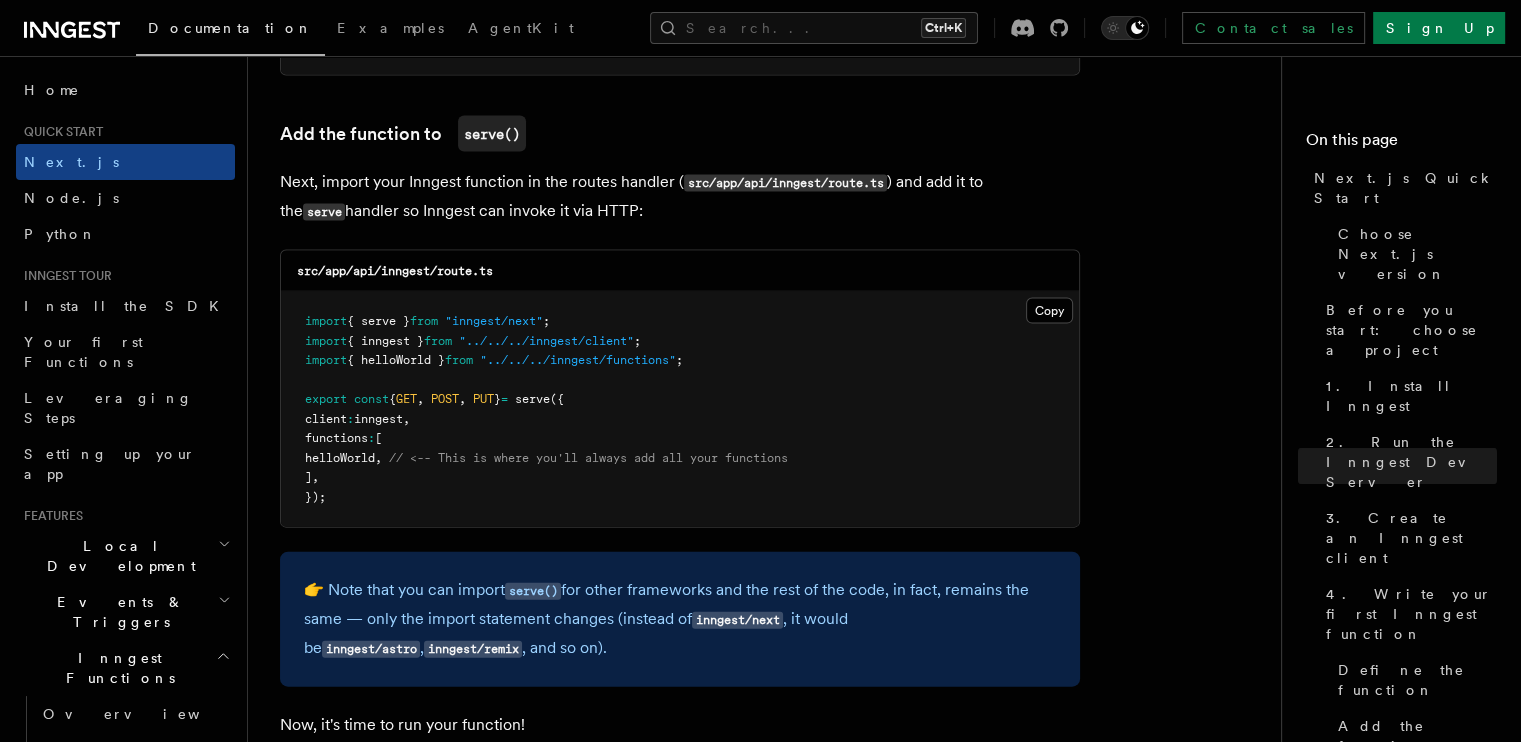 click on "Next, import your Inngest function in the routes handler ( src/app/api/inngest/route.ts ) and add it to the  serve  handler so Inngest can invoke it via HTTP:" at bounding box center [680, 197] 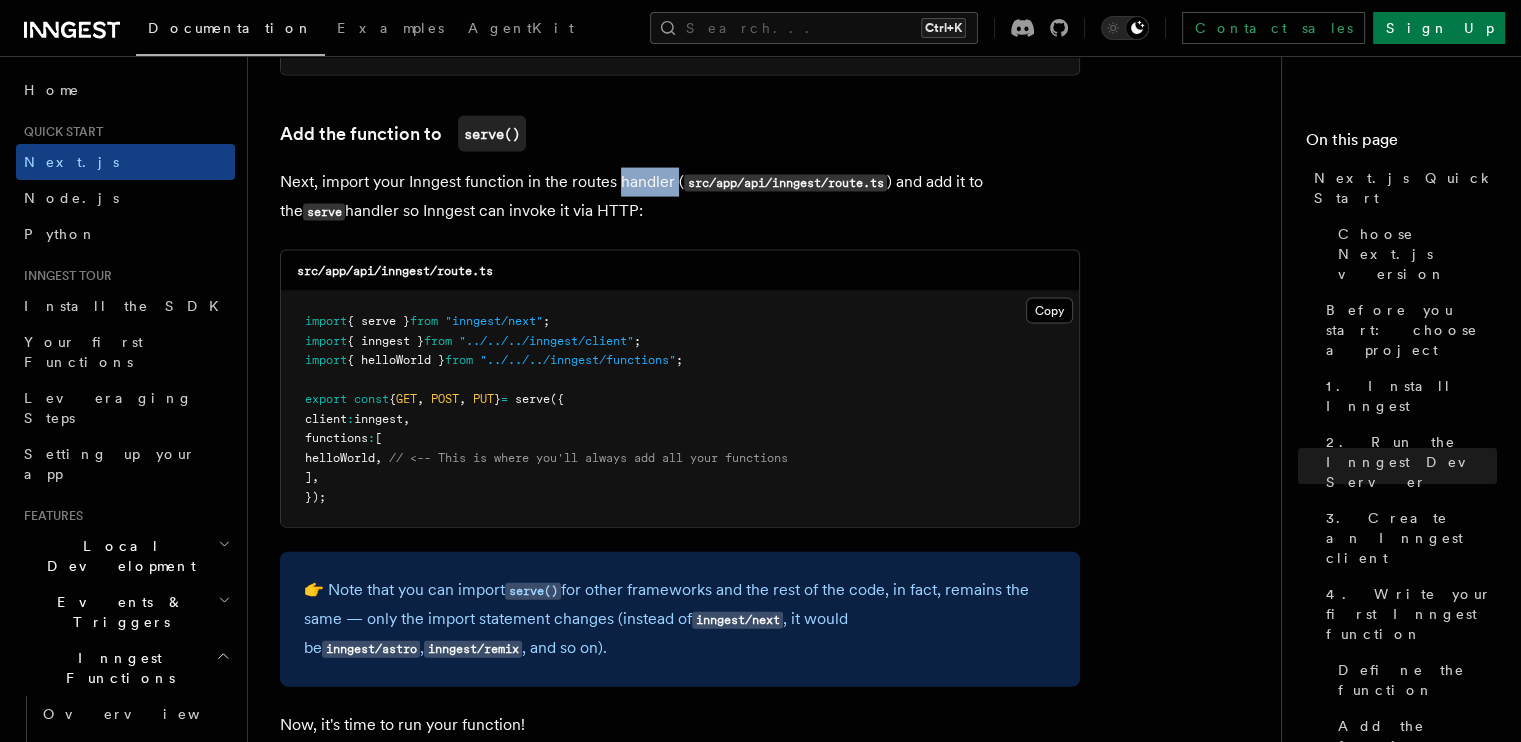 click on "Next, import your Inngest function in the routes handler ( src/app/api/inngest/route.ts ) and add it to the  serve  handler so Inngest can invoke it via HTTP:" at bounding box center (680, 197) 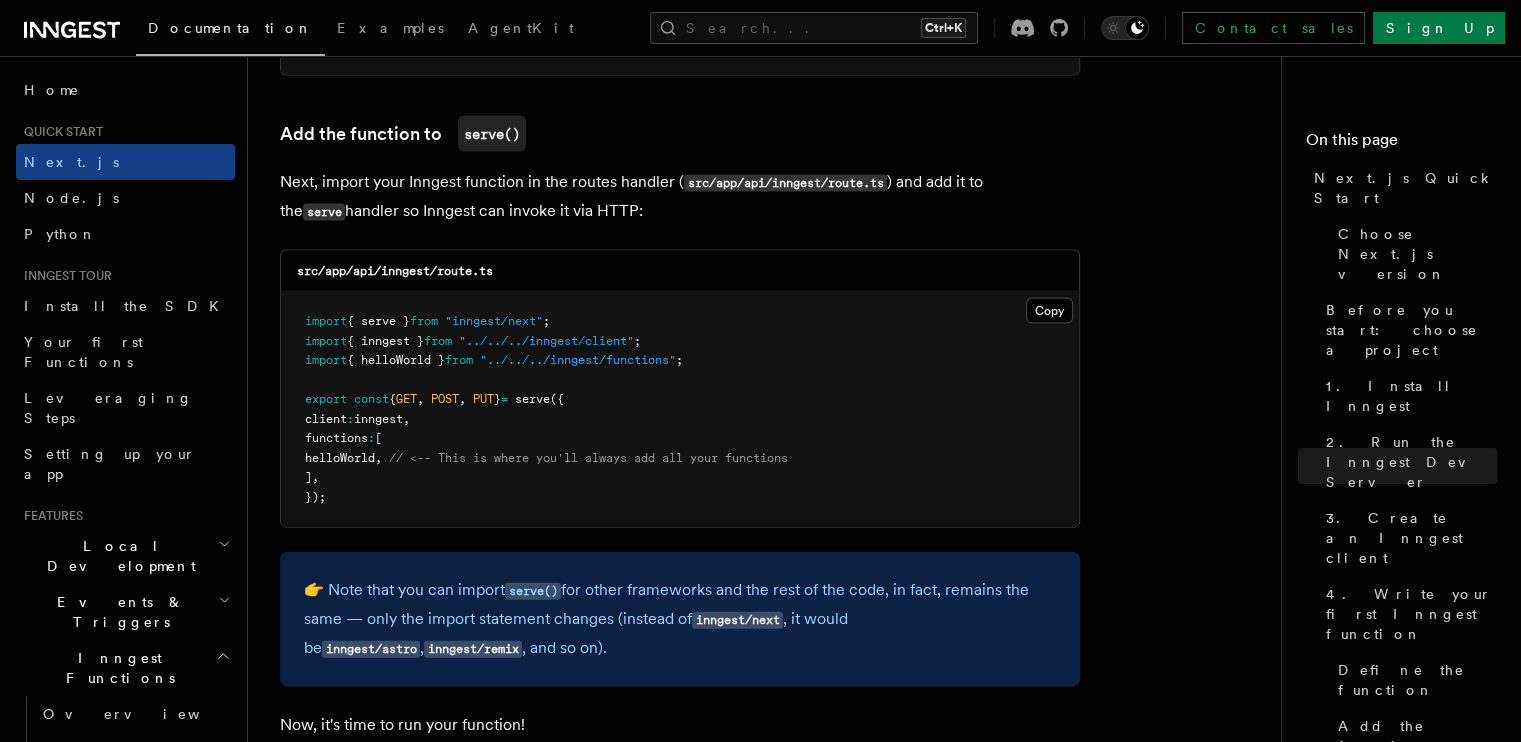 click on "Next, import your Inngest function in the routes handler ( src/app/api/inngest/route.ts ) and add it to the  serve  handler so Inngest can invoke it via HTTP:" at bounding box center (680, 197) 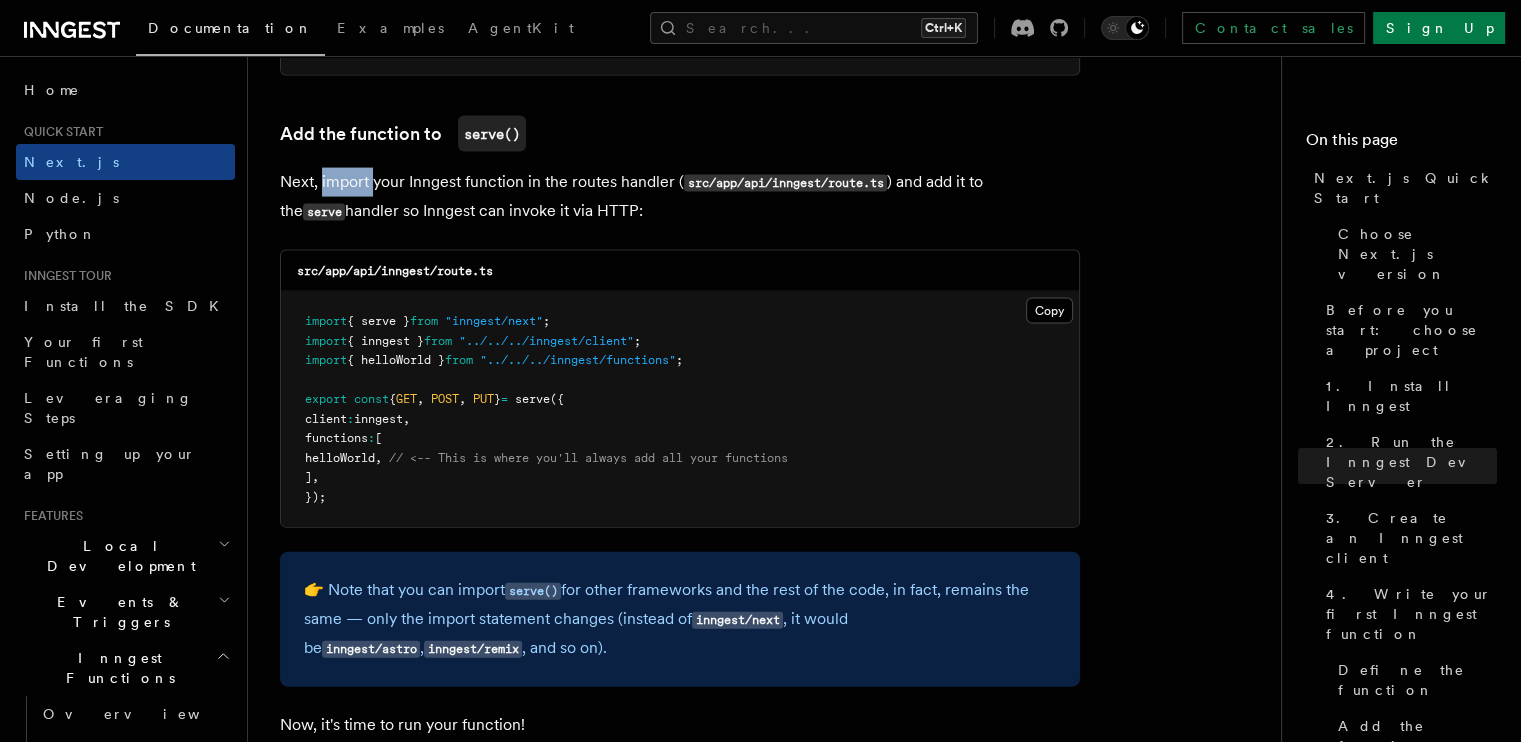 click on "Next, import your Inngest function in the routes handler ( src/app/api/inngest/route.ts ) and add it to the  serve  handler so Inngest can invoke it via HTTP:" at bounding box center [680, 197] 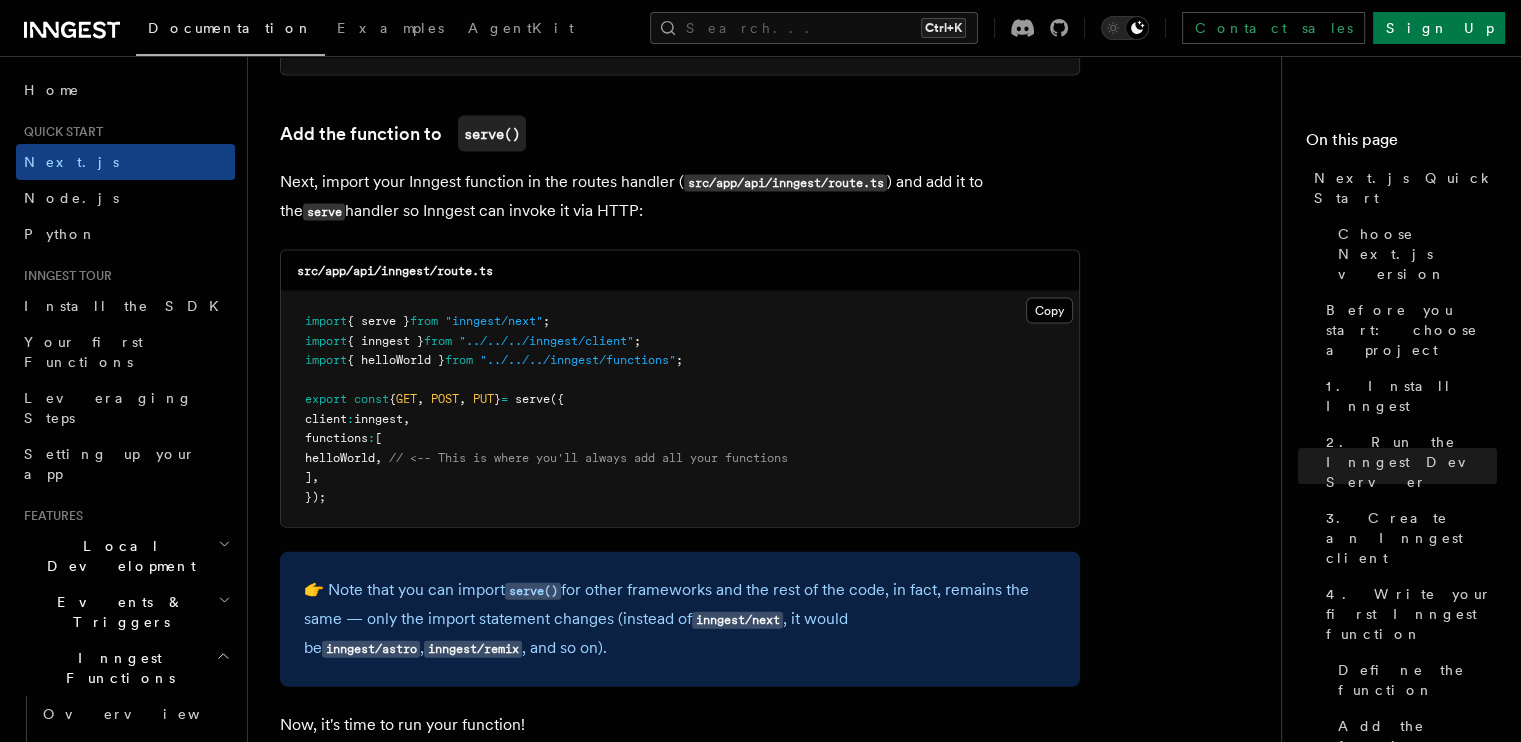 click on "Next, import your Inngest function in the routes handler ( src/app/api/inngest/route.ts ) and add it to the  serve  handler so Inngest can invoke it via HTTP:" at bounding box center (680, 197) 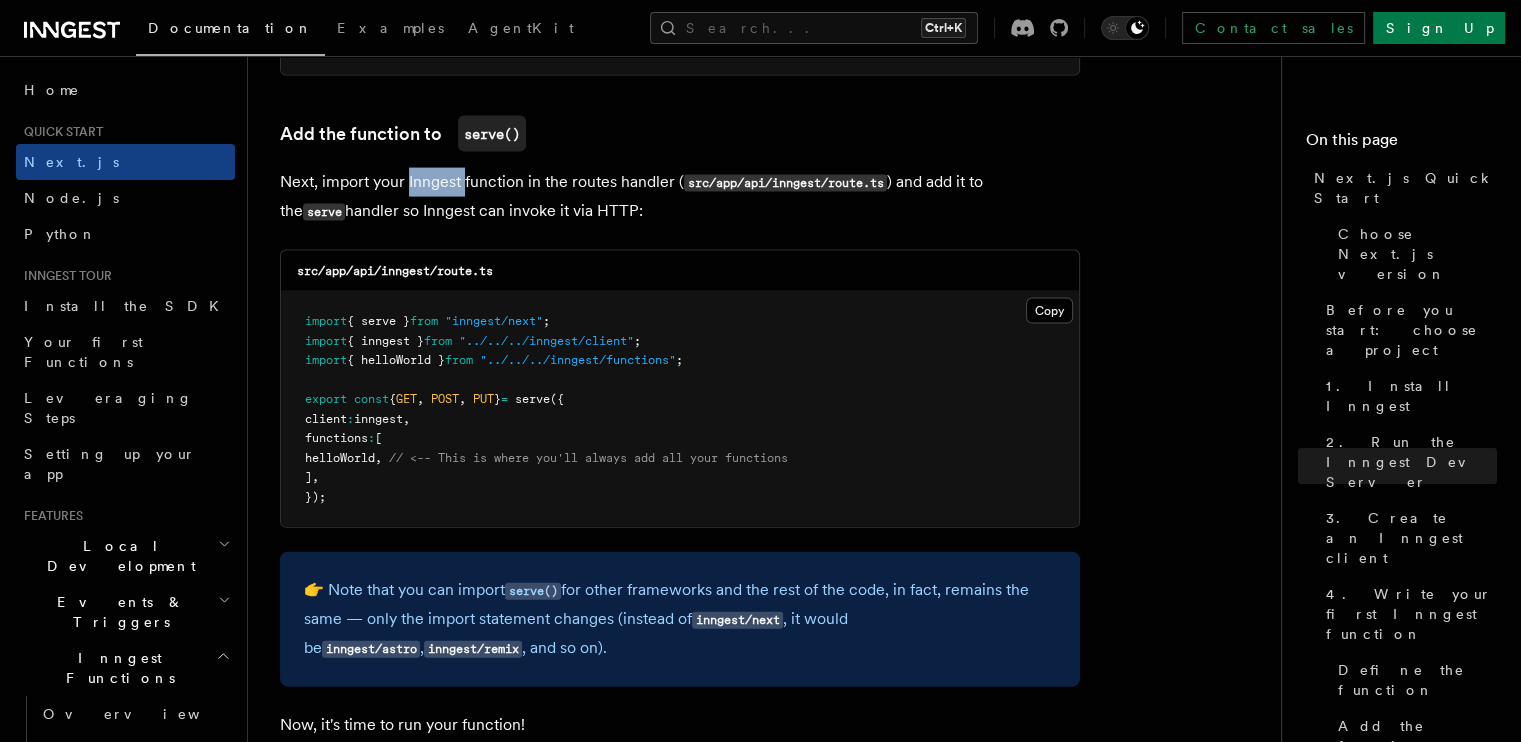 click on "Next, import your Inngest function in the routes handler ( src/app/api/inngest/route.ts ) and add it to the  serve  handler so Inngest can invoke it via HTTP:" at bounding box center [680, 197] 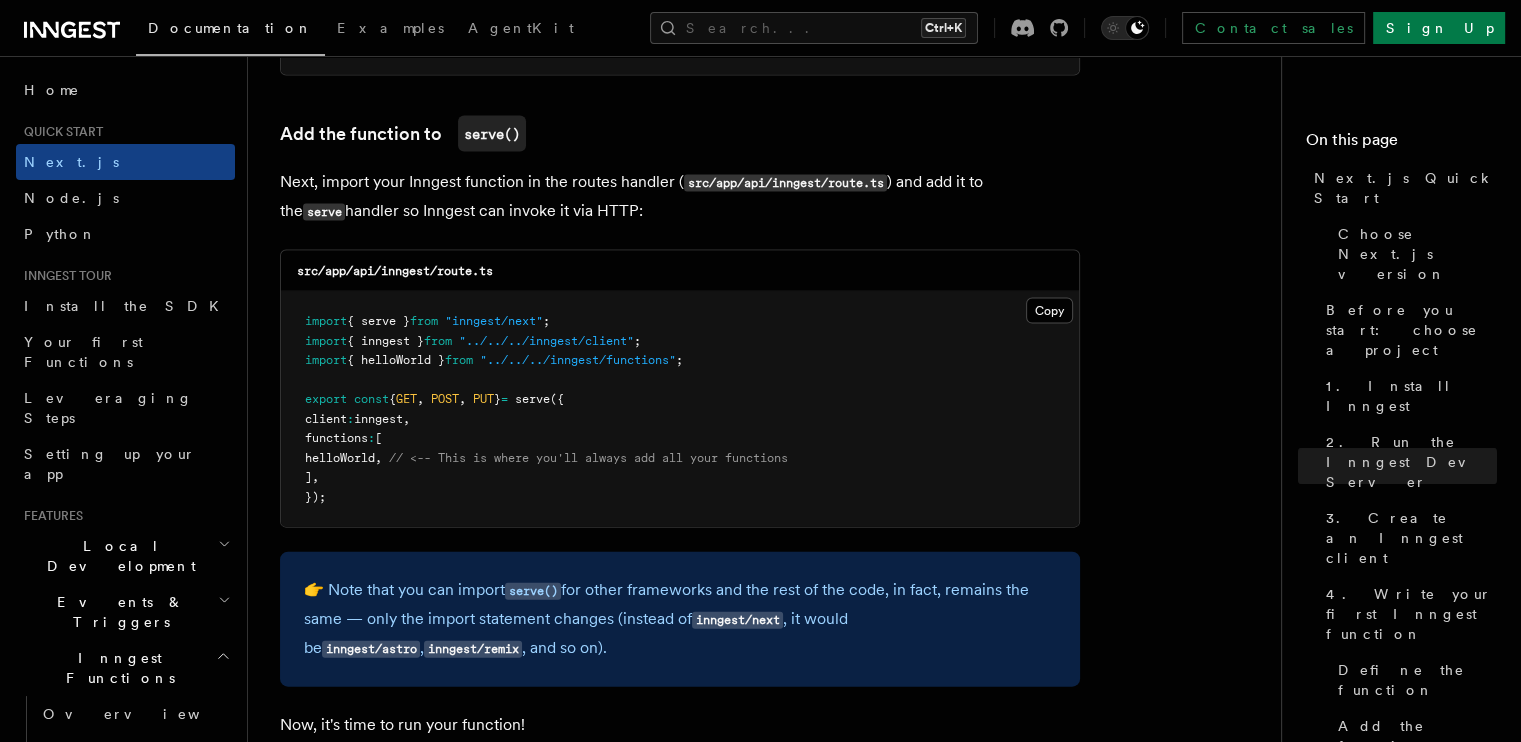 click on "Next, import your Inngest function in the routes handler ( src/app/api/inngest/route.ts ) and add it to the  serve  handler so Inngest can invoke it via HTTP:" at bounding box center [680, 197] 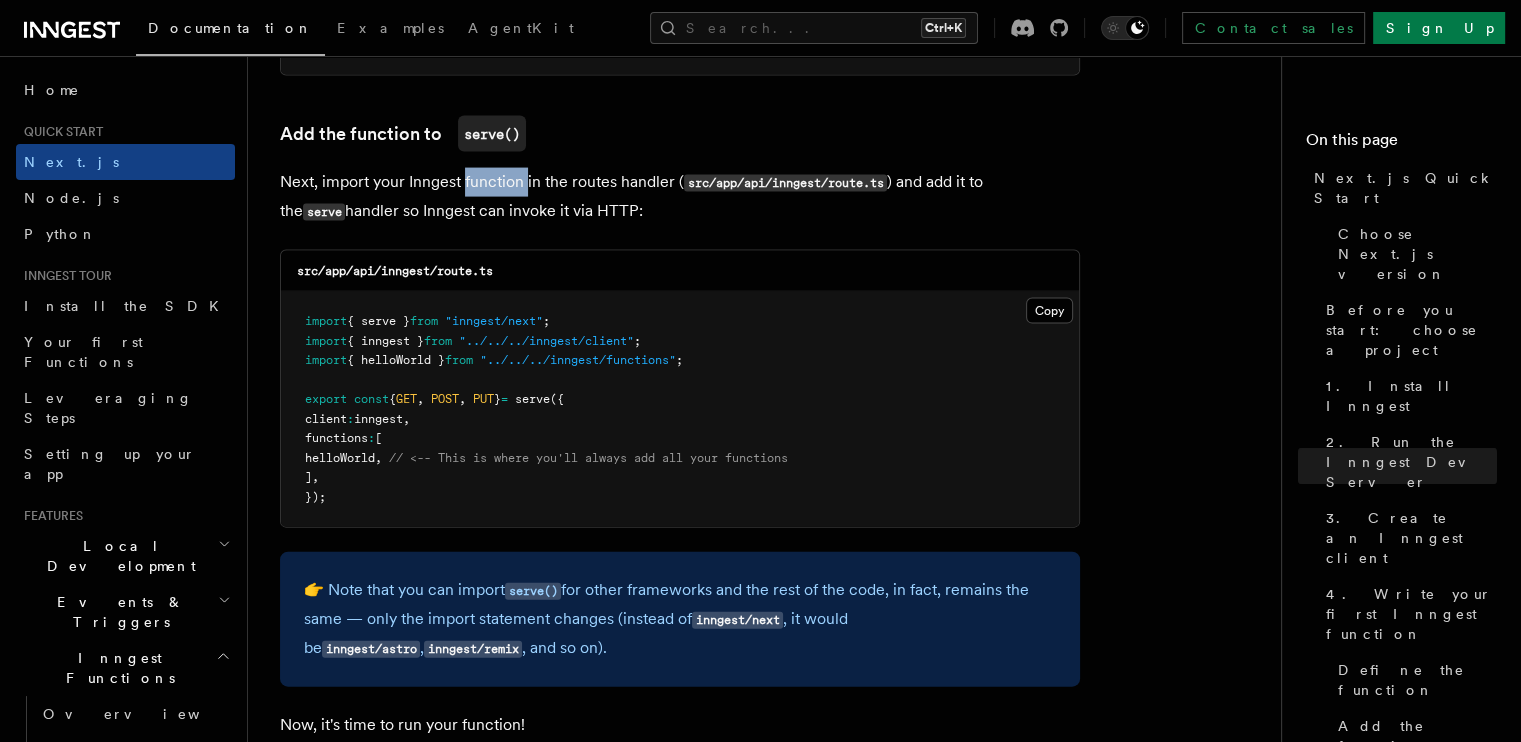 click on "Next, import your Inngest function in the routes handler ( src/app/api/inngest/route.ts ) and add it to the  serve  handler so Inngest can invoke it via HTTP:" at bounding box center (680, 197) 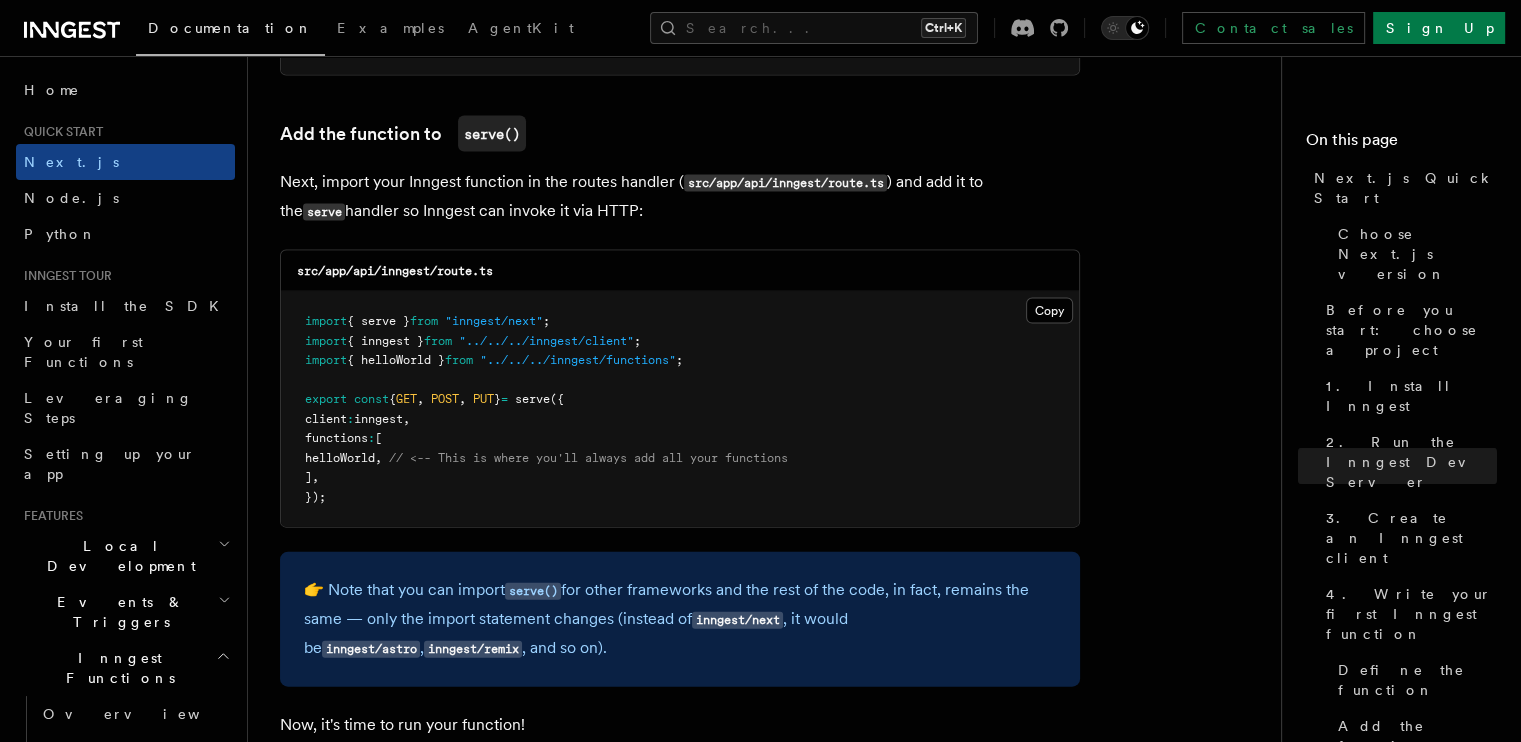 click on "Next, import your Inngest function in the routes handler ( src/app/api/inngest/route.ts ) and add it to the  serve  handler so Inngest can invoke it via HTTP:" at bounding box center [680, 197] 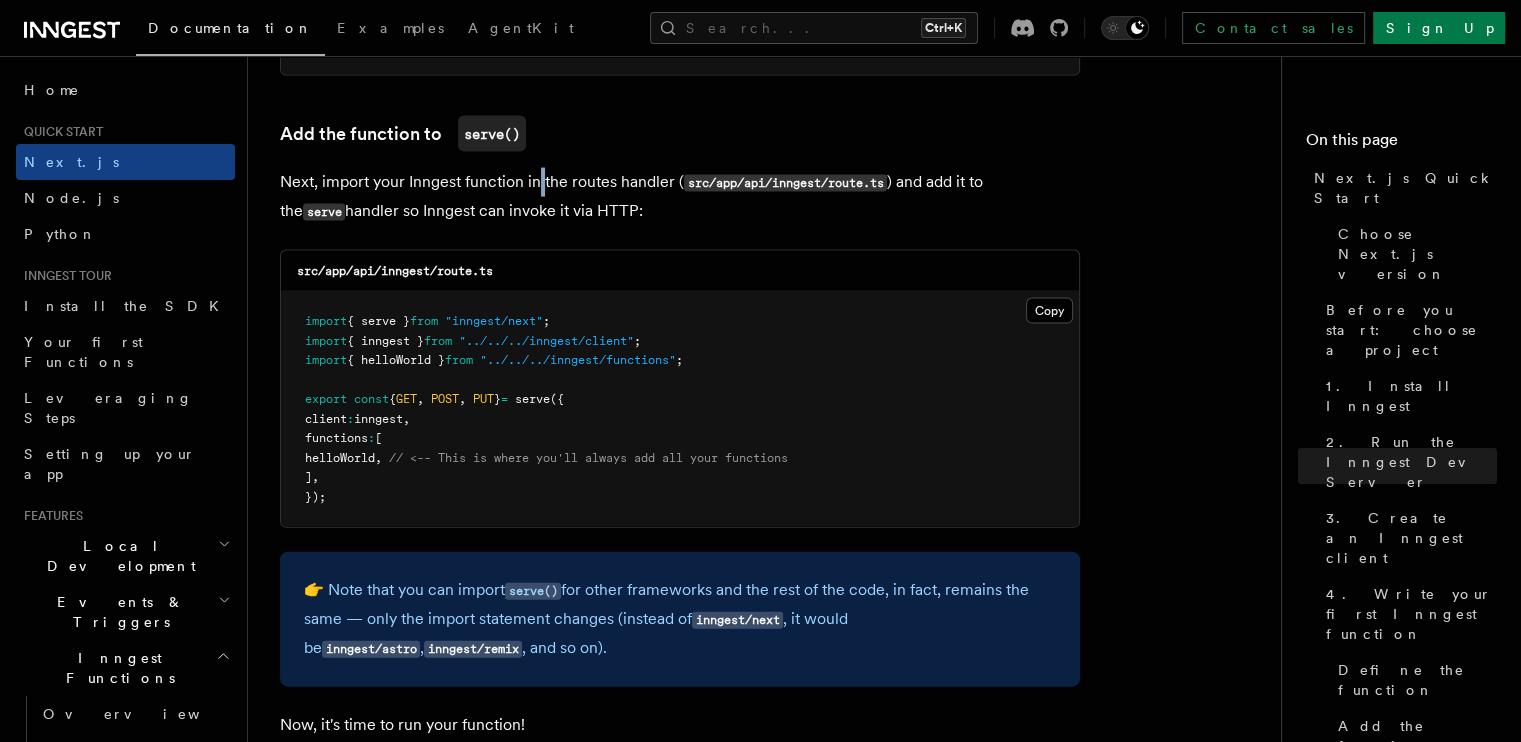 click on "Next, import your Inngest function in the routes handler ( src/app/api/inngest/route.ts ) and add it to the  serve  handler so Inngest can invoke it via HTTP:" at bounding box center [680, 197] 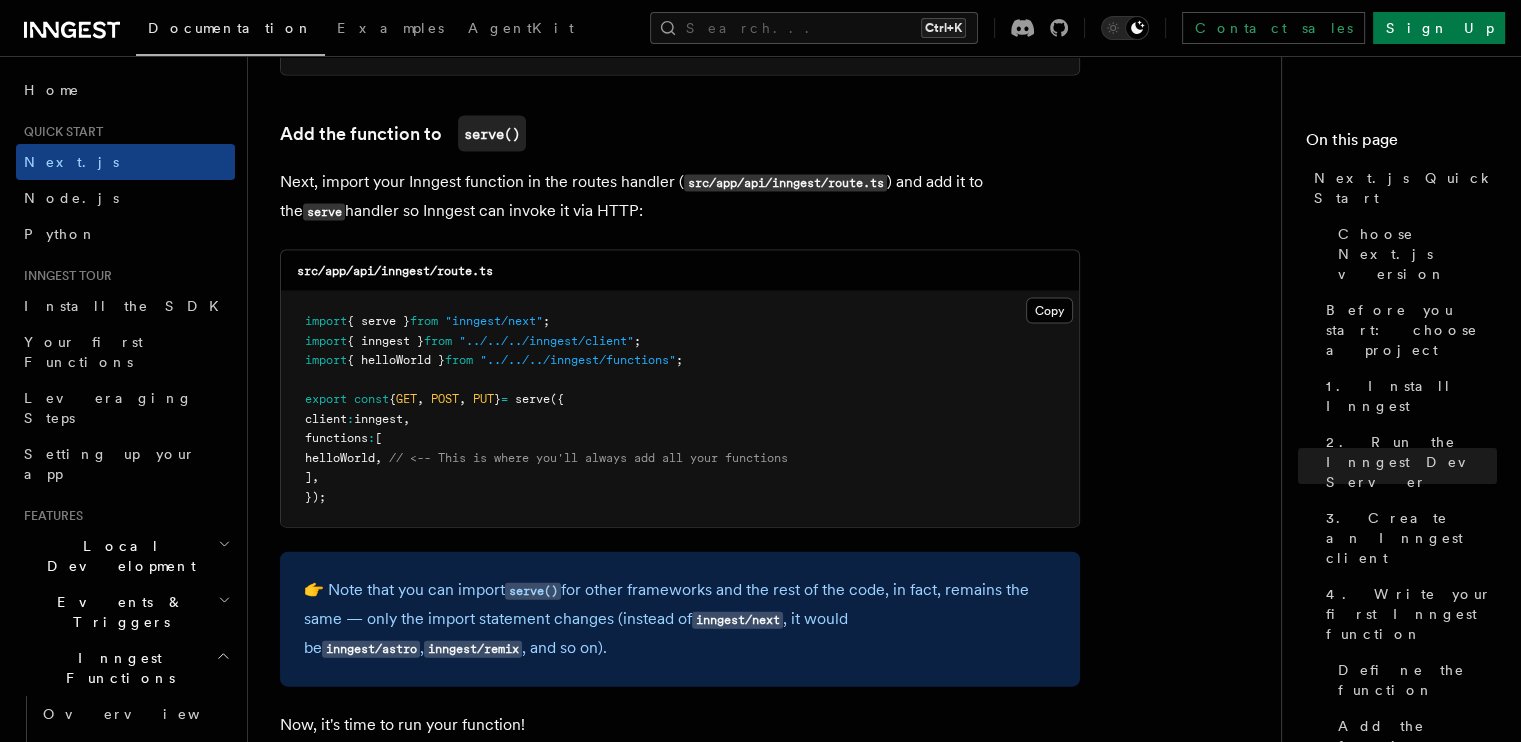 click on "Next, import your Inngest function in the routes handler ( src/app/api/inngest/route.ts ) and add it to the  serve  handler so Inngest can invoke it via HTTP:" at bounding box center [680, 197] 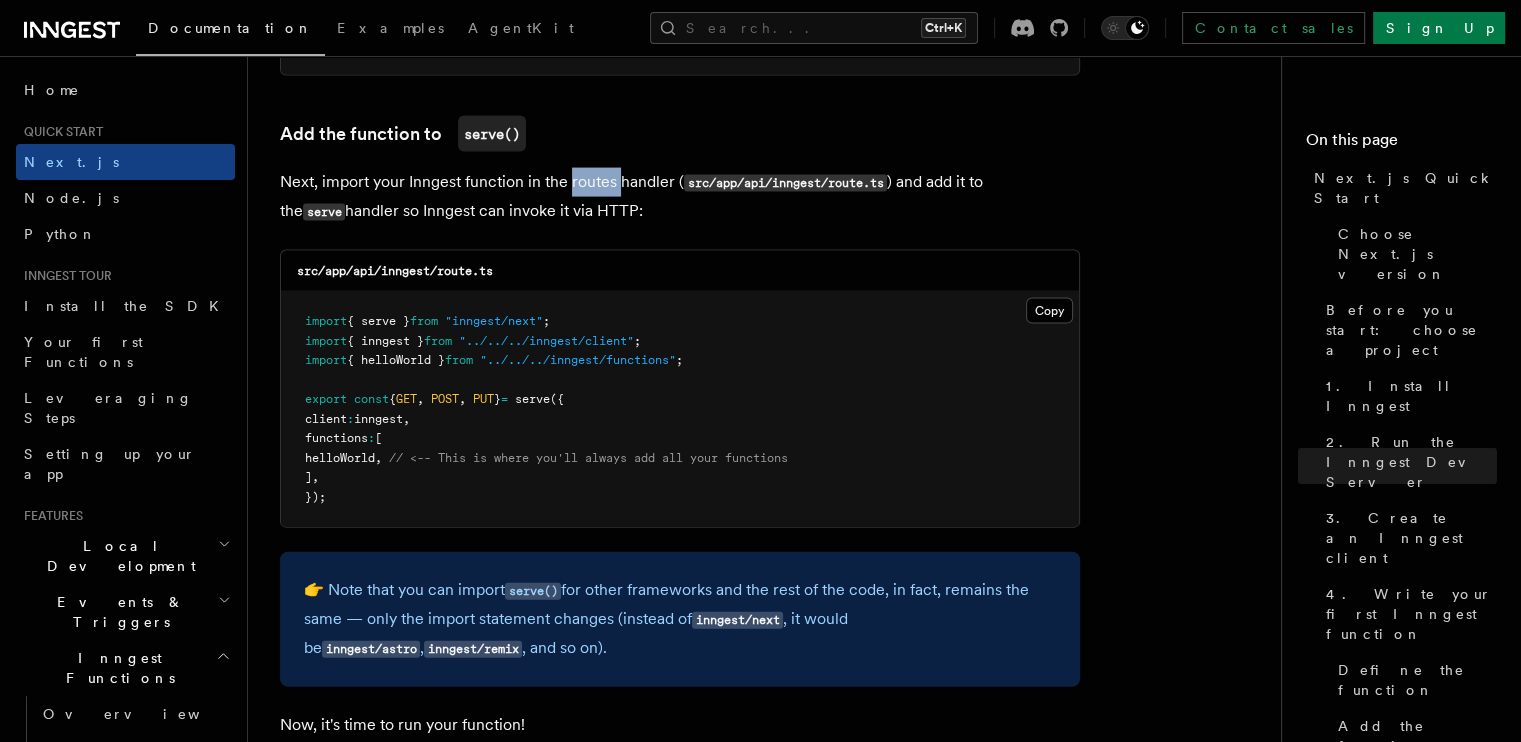 click on "Next, import your Inngest function in the routes handler ( src/app/api/inngest/route.ts ) and add it to the  serve  handler so Inngest can invoke it via HTTP:" at bounding box center [680, 197] 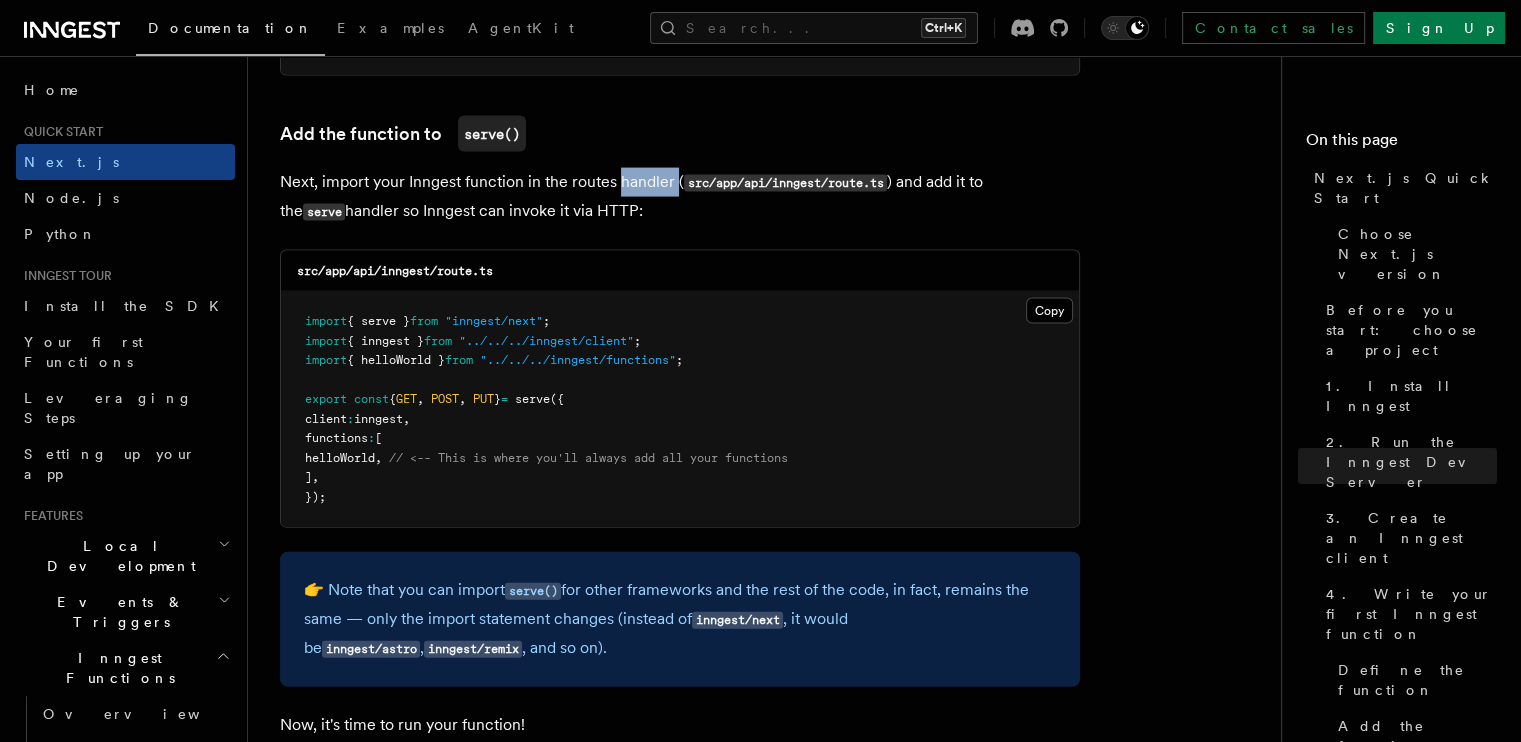 click on "Next, import your Inngest function in the routes handler ( src/app/api/inngest/route.ts ) and add it to the  serve  handler so Inngest can invoke it via HTTP:" at bounding box center [680, 197] 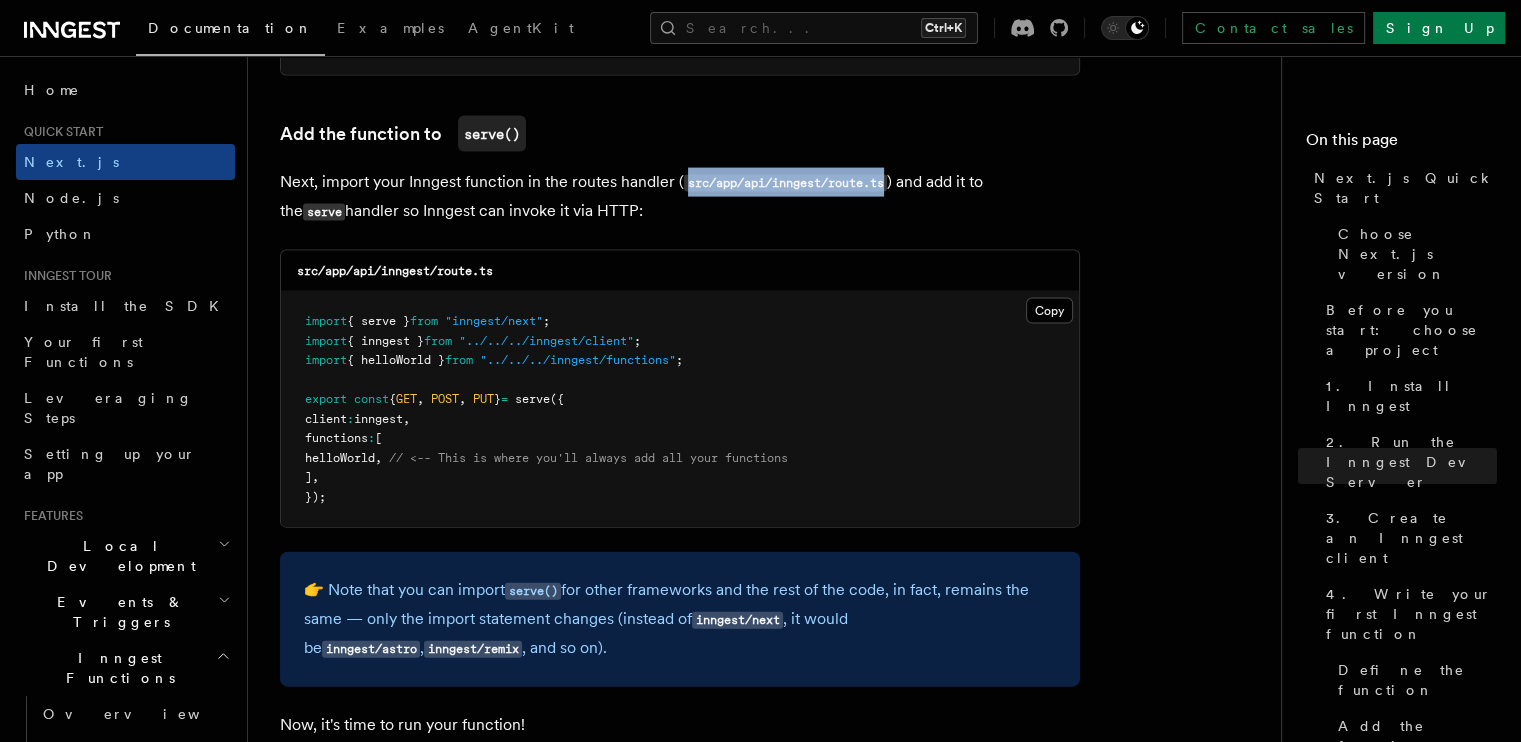 drag, startPoint x: 683, startPoint y: 165, endPoint x: 884, endPoint y: 166, distance: 201.00249 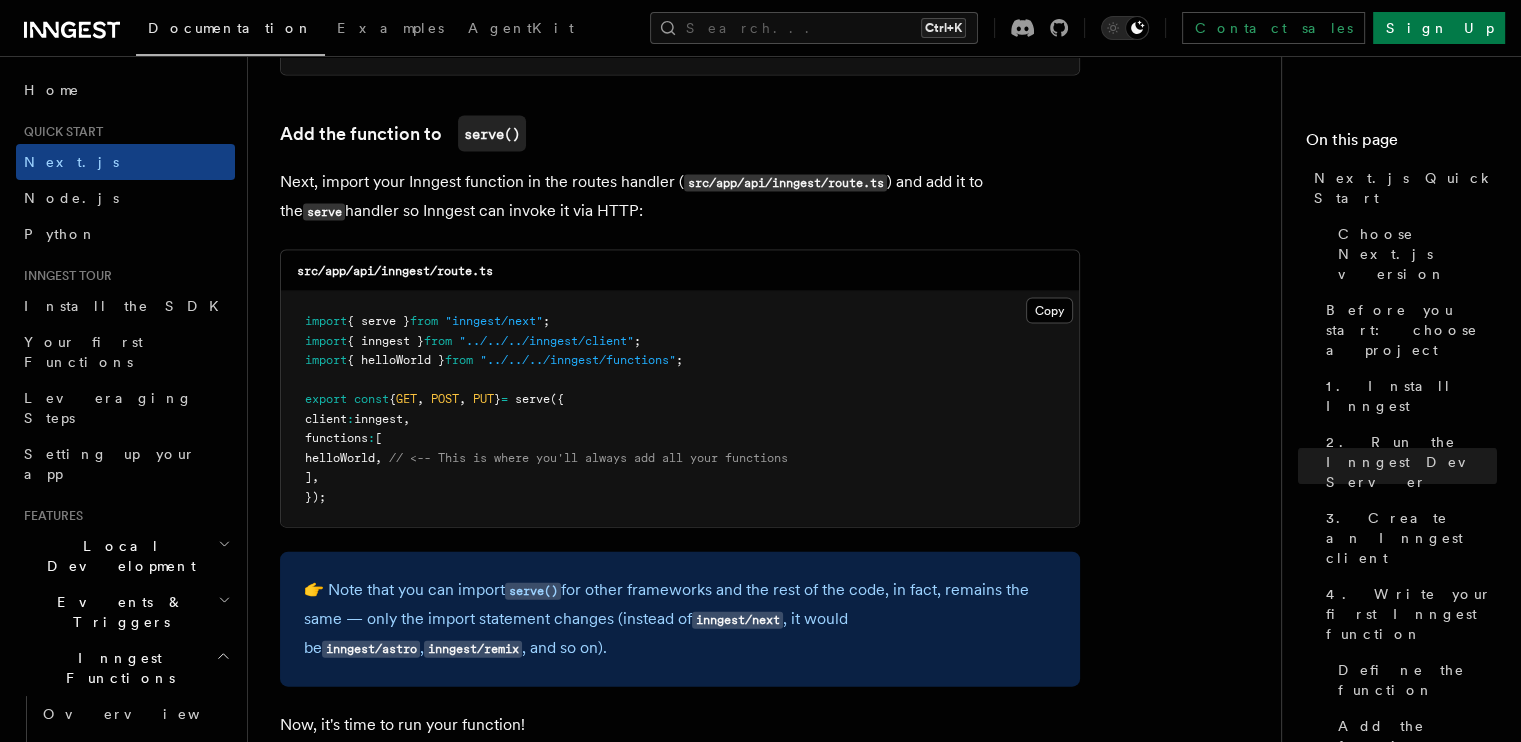 click on "Next, import your Inngest function in the routes handler ( src/app/api/inngest/route.ts ) and add it to the  serve  handler so Inngest can invoke it via HTTP:" at bounding box center [680, 197] 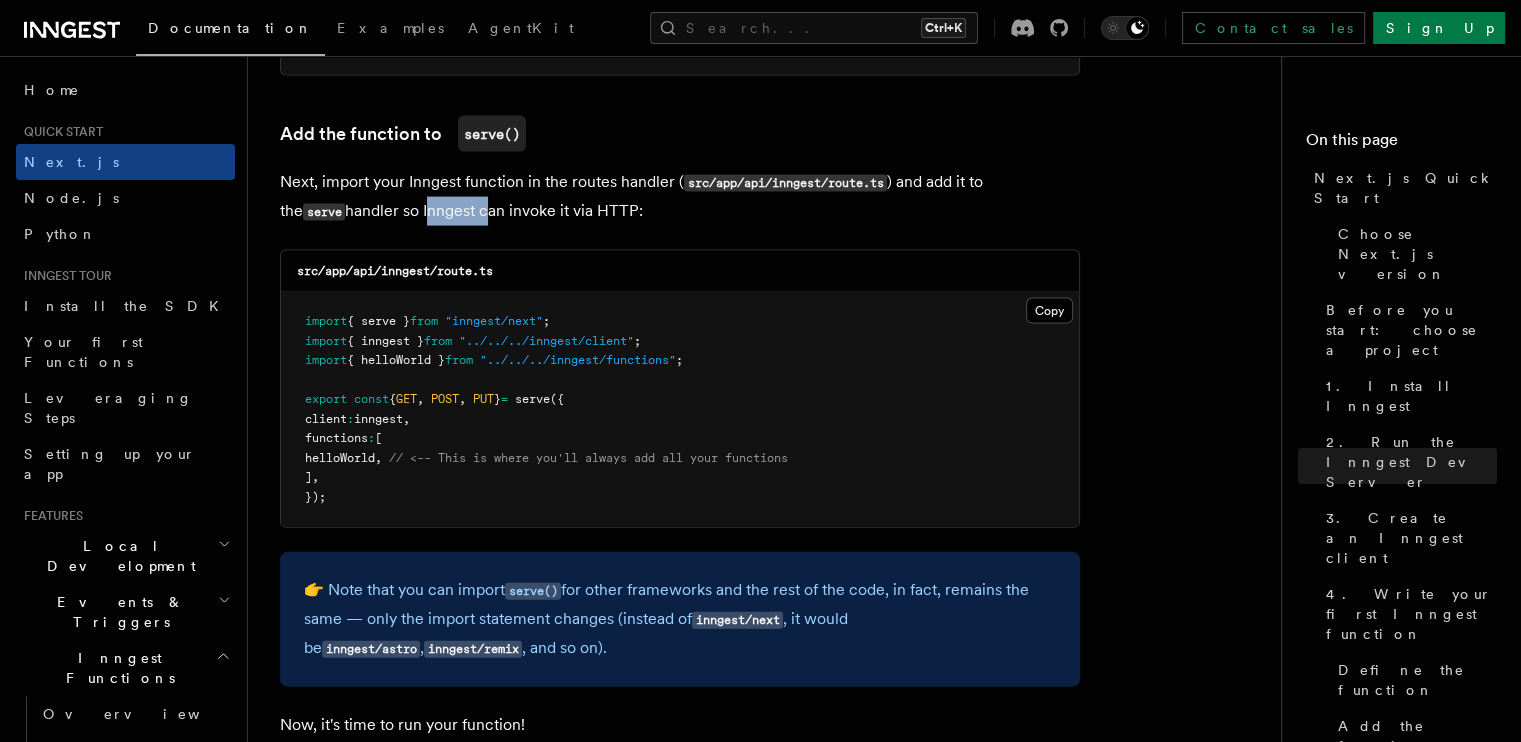 click on "Next, import your Inngest function in the routes handler ( src/app/api/inngest/route.ts ) and add it to the  serve  handler so Inngest can invoke it via HTTP:" at bounding box center (680, 197) 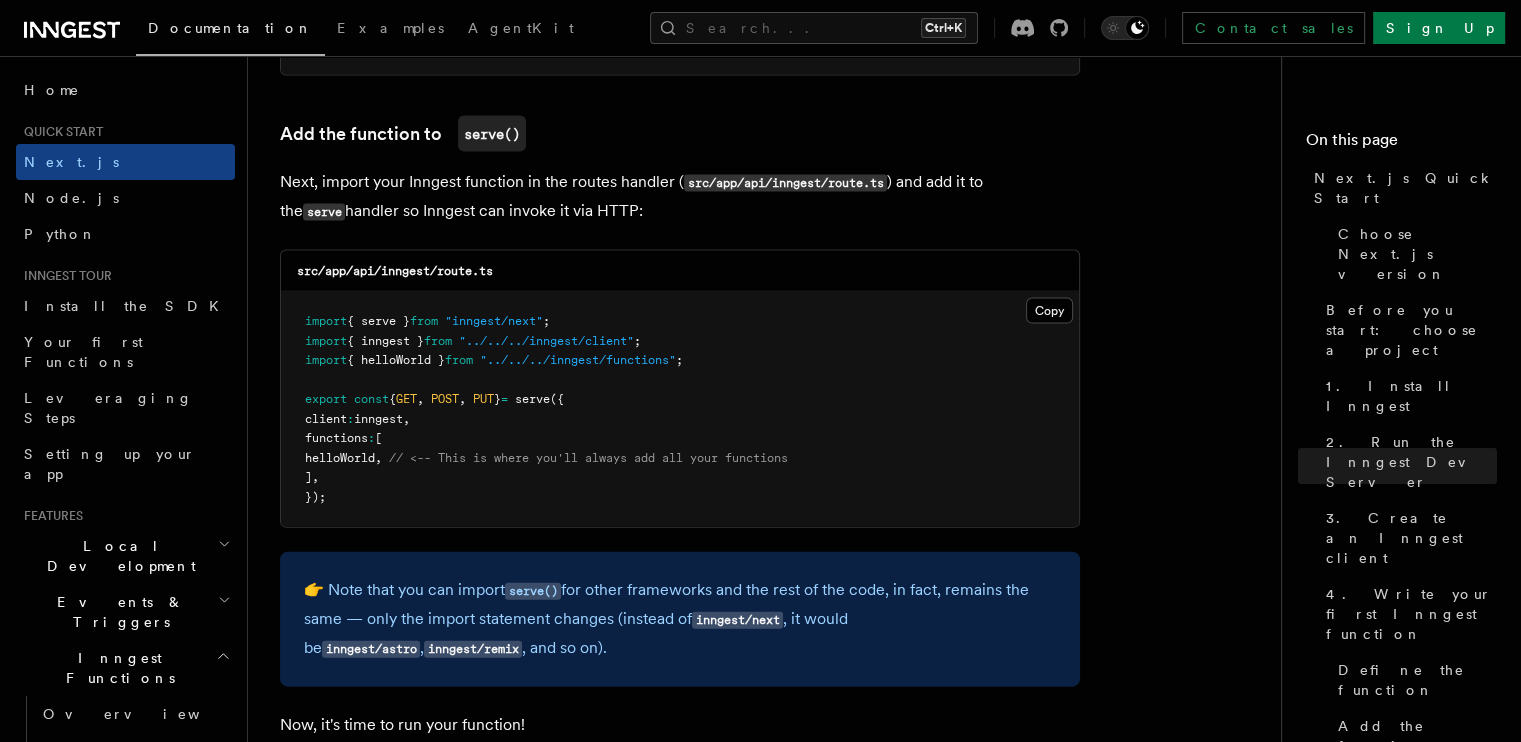 click on "Next, import your Inngest function in the routes handler ( src/app/api/inngest/route.ts ) and add it to the  serve  handler so Inngest can invoke it via HTTP:" at bounding box center [680, 197] 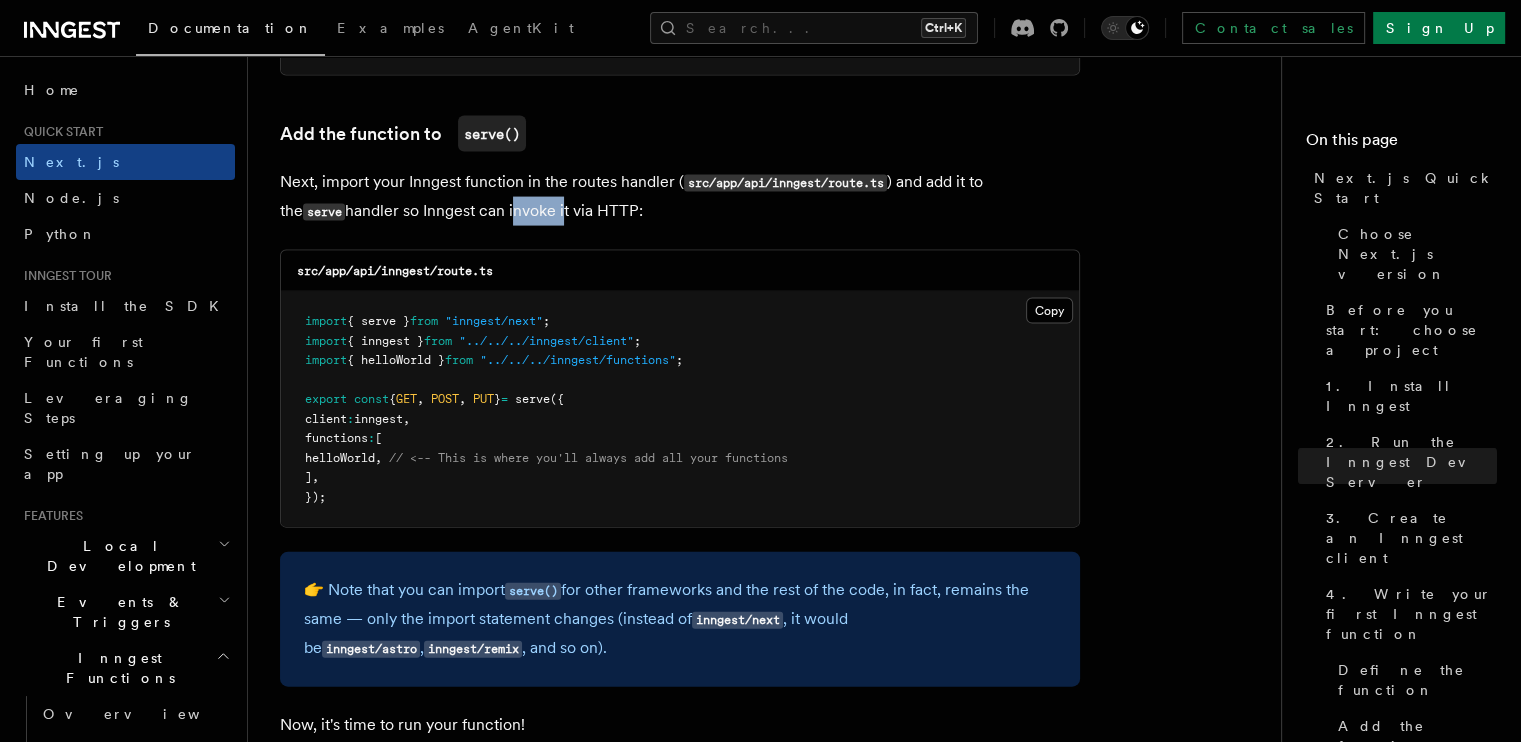 click on "Next, import your Inngest function in the routes handler ( src/app/api/inngest/route.ts ) and add it to the  serve  handler so Inngest can invoke it via HTTP:" at bounding box center (680, 197) 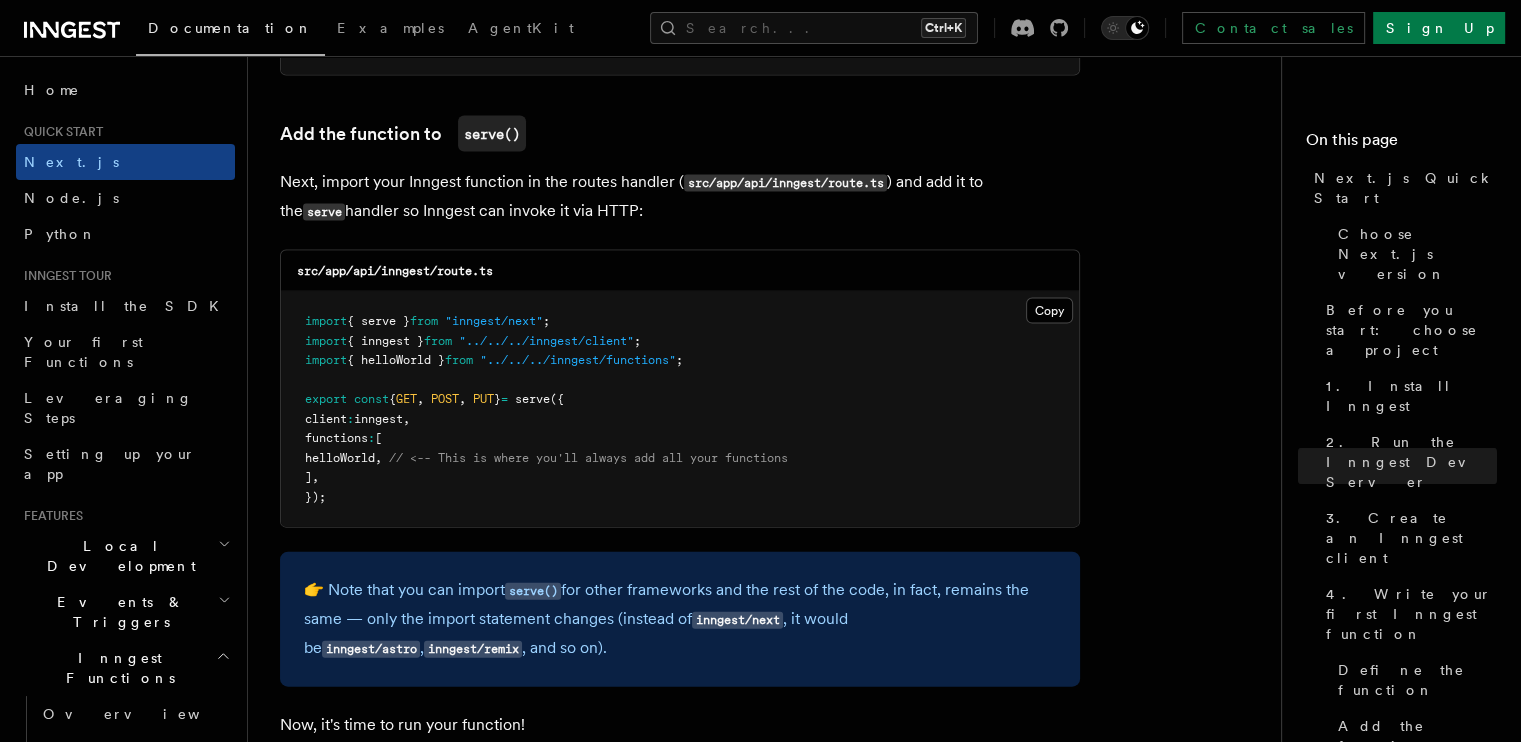 click on "Next, import your Inngest function in the routes handler ( src/app/api/inngest/route.ts ) and add it to the  serve  handler so Inngest can invoke it via HTTP:" at bounding box center (680, 197) 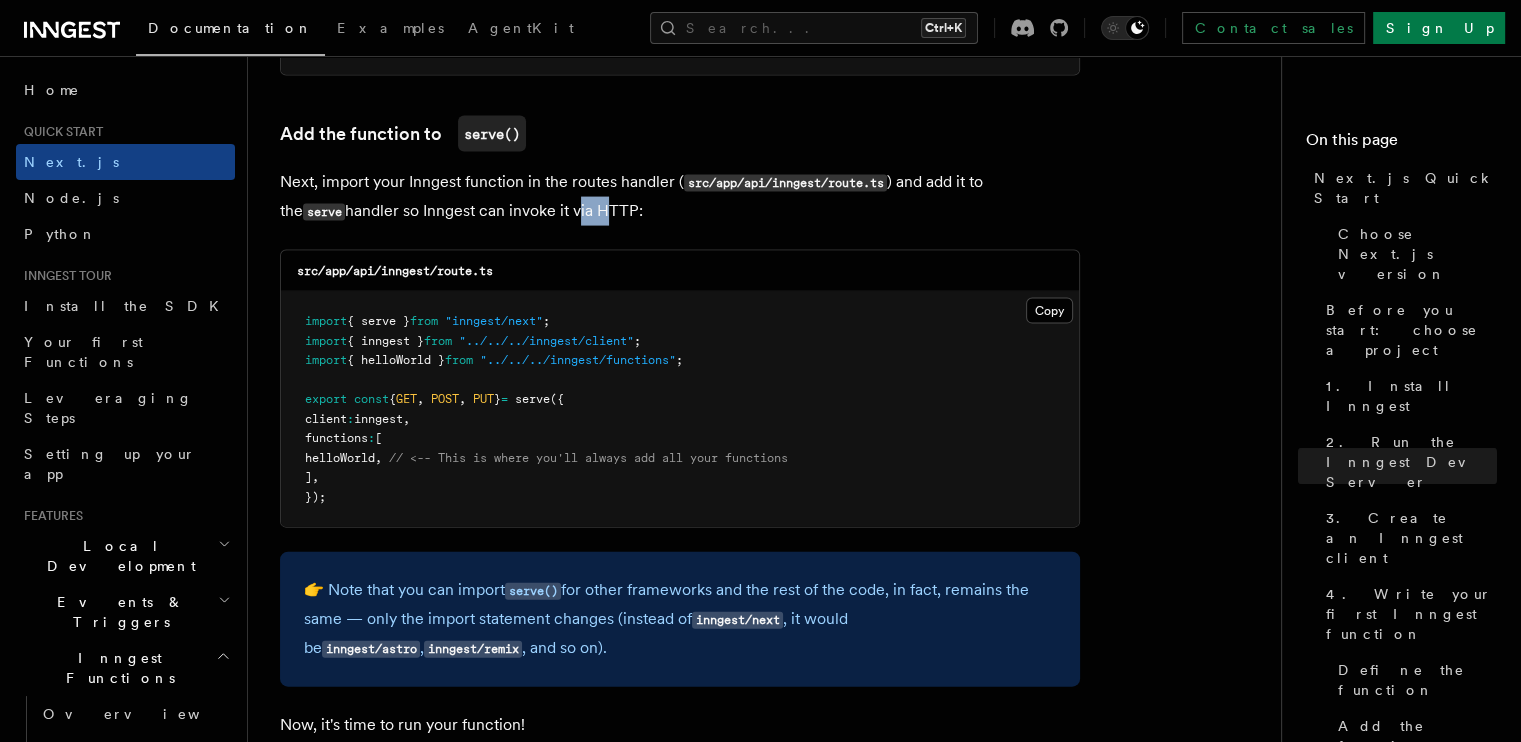 click on "Next, import your Inngest function in the routes handler ( src/app/api/inngest/route.ts ) and add it to the  serve  handler so Inngest can invoke it via HTTP:" at bounding box center (680, 197) 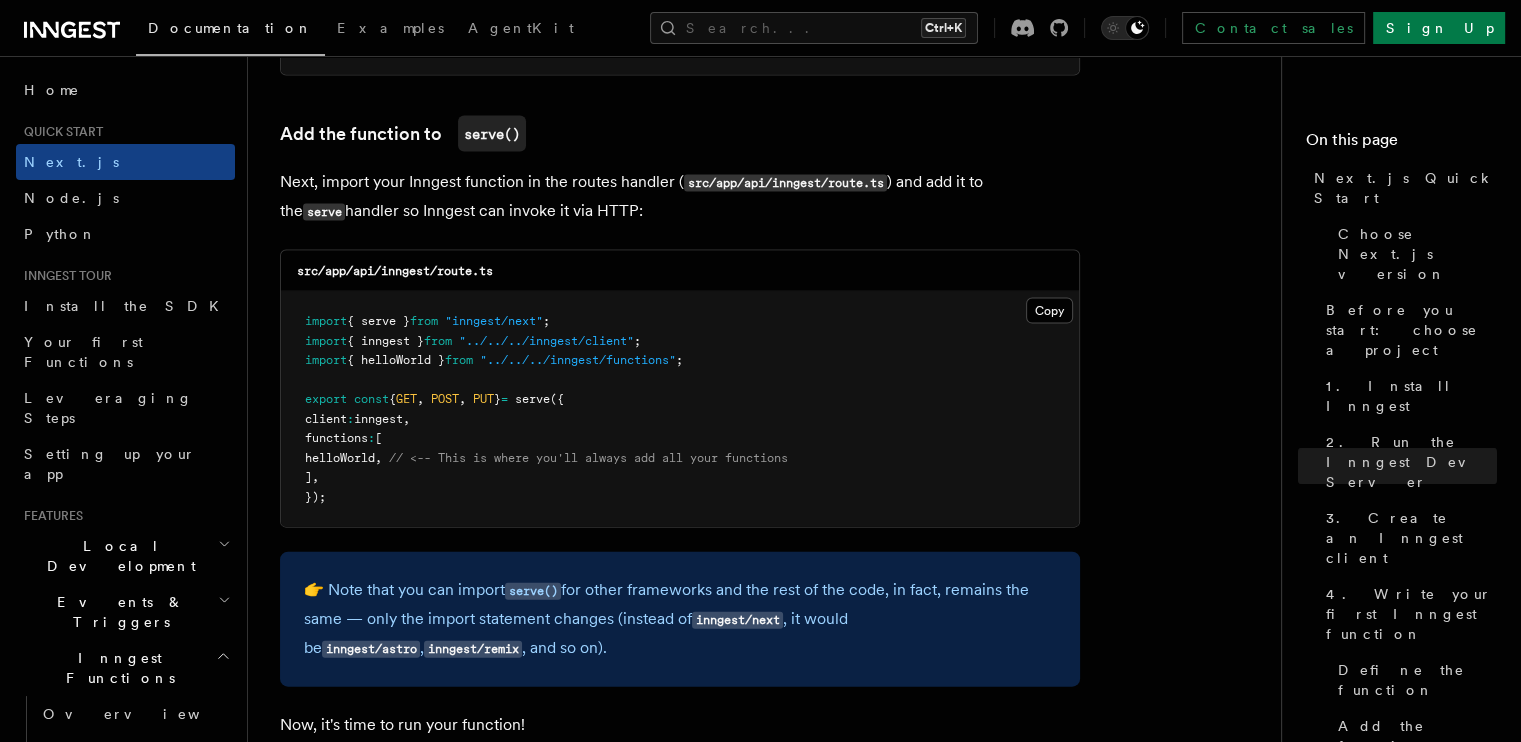click on "Next, import your Inngest function in the routes handler ( src/app/api/inngest/route.ts ) and add it to the  serve  handler so Inngest can invoke it via HTTP:" at bounding box center (680, 197) 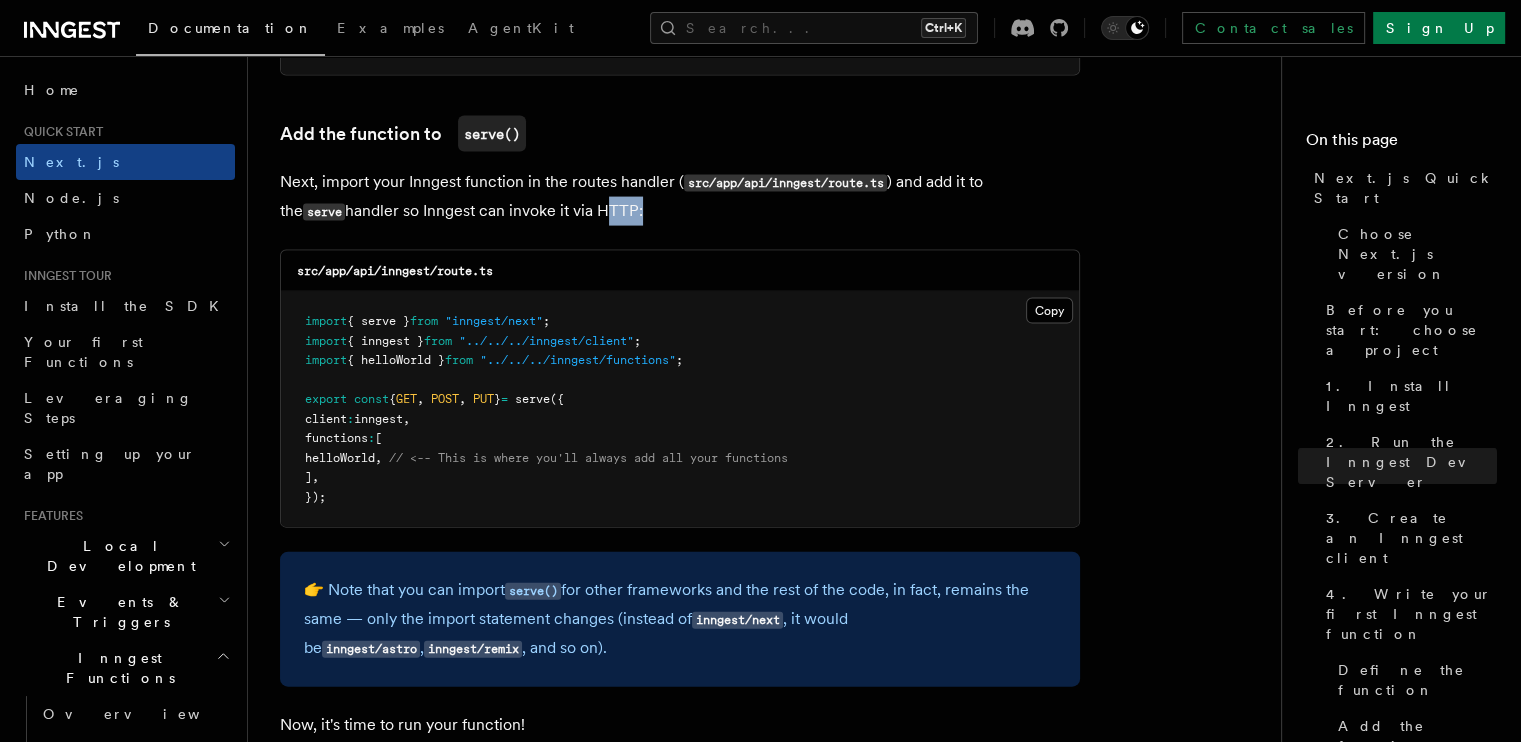 click on "Next, import your Inngest function in the routes handler ( src/app/api/inngest/route.ts ) and add it to the  serve  handler so Inngest can invoke it via HTTP:" at bounding box center (680, 197) 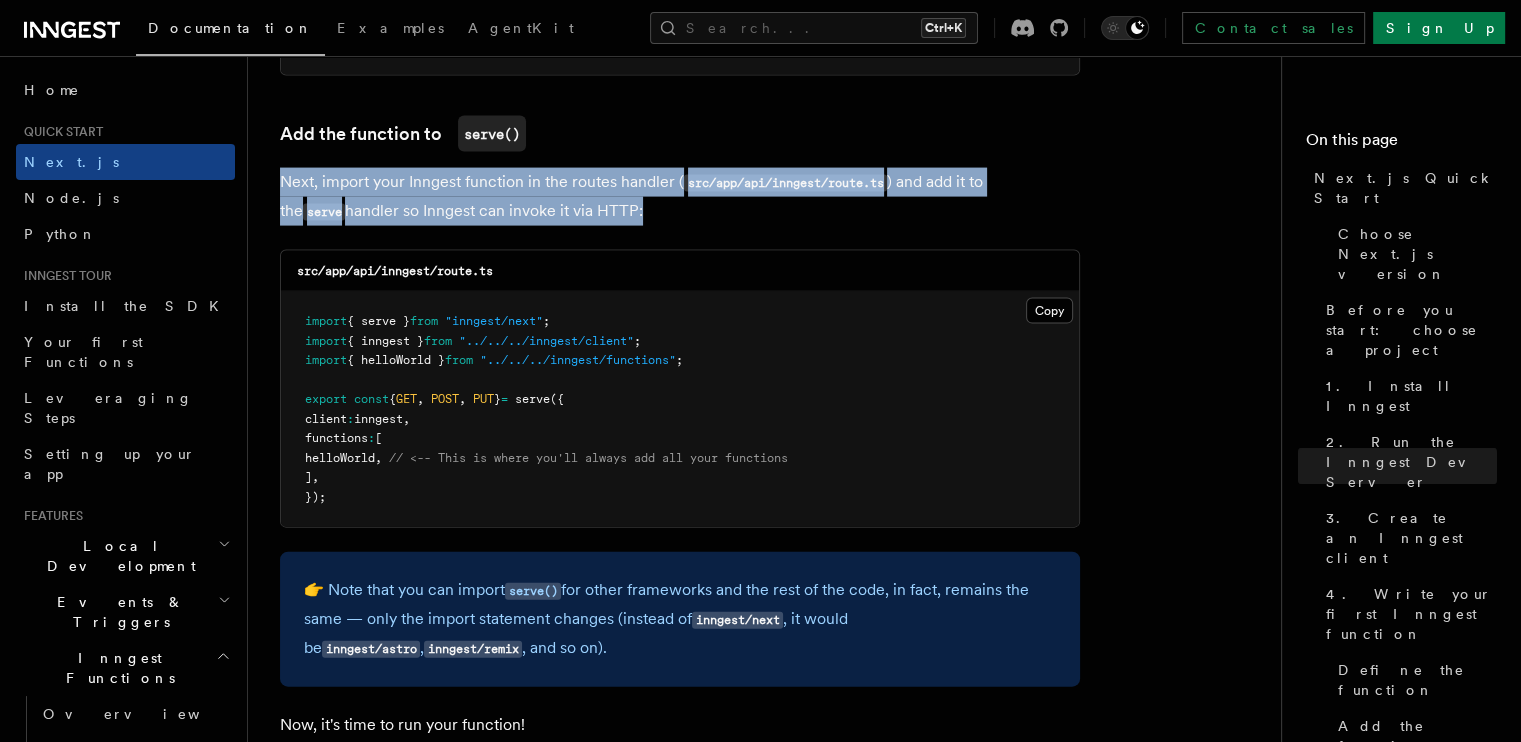 click on "Next, import your Inngest function in the routes handler ( src/app/api/inngest/route.ts ) and add it to the  serve  handler so Inngest can invoke it via HTTP:" at bounding box center (680, 197) 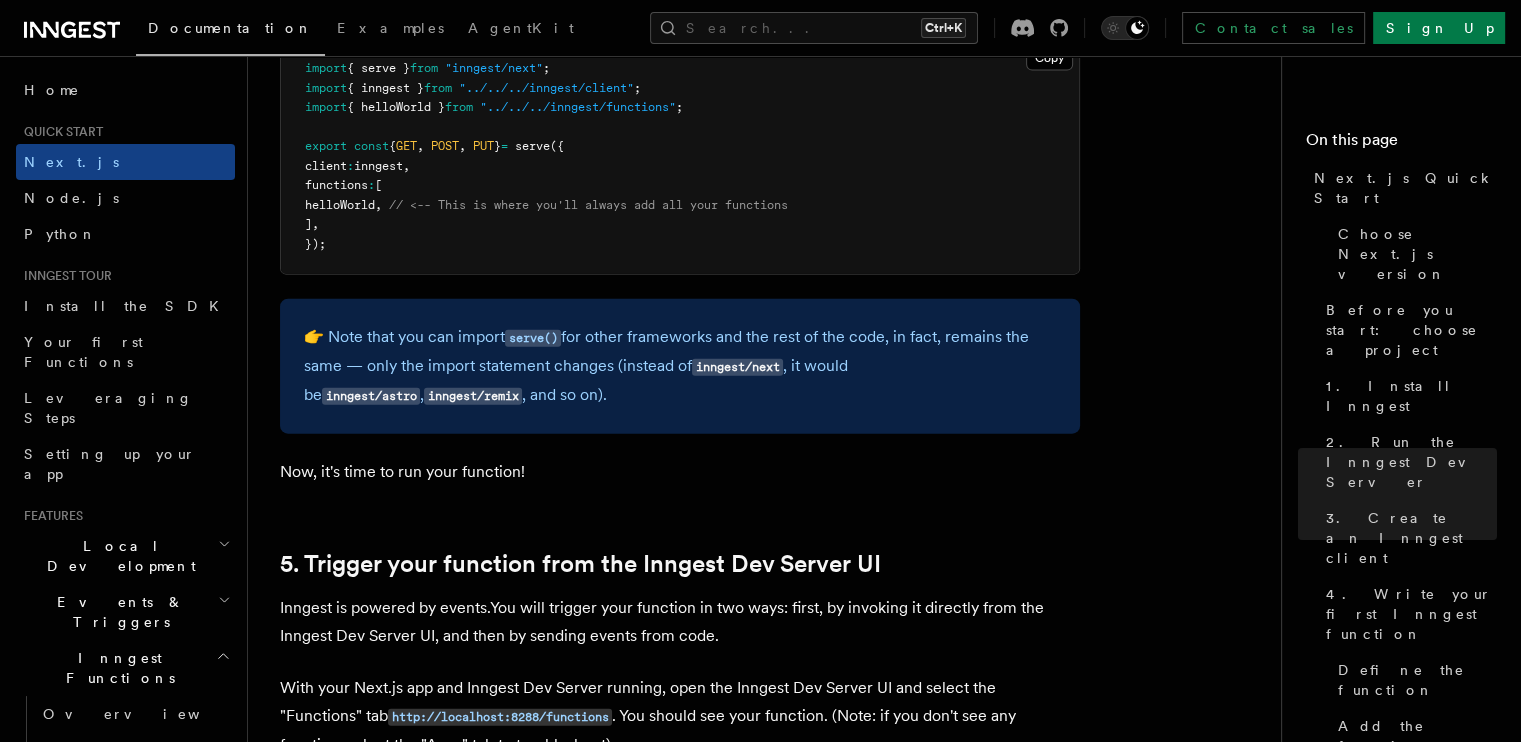 scroll, scrollTop: 4523, scrollLeft: 0, axis: vertical 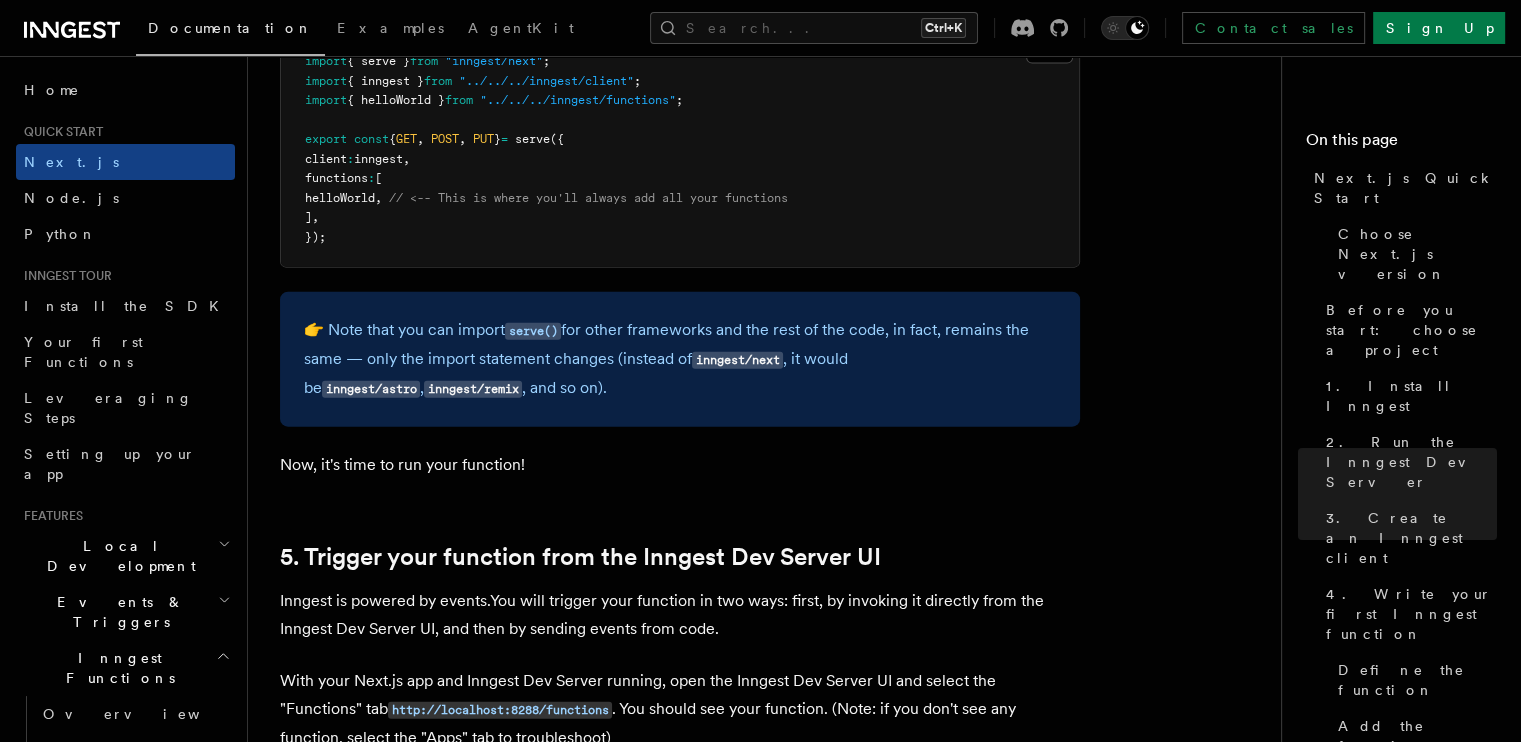 click on "👉 Note that you can import  serve()  for other frameworks and the rest of the code, in fact, remains the same — only the import statement changes (instead of  inngest/next , it would be  inngest/astro ,  inngest/remix , and so on)." at bounding box center (680, 359) 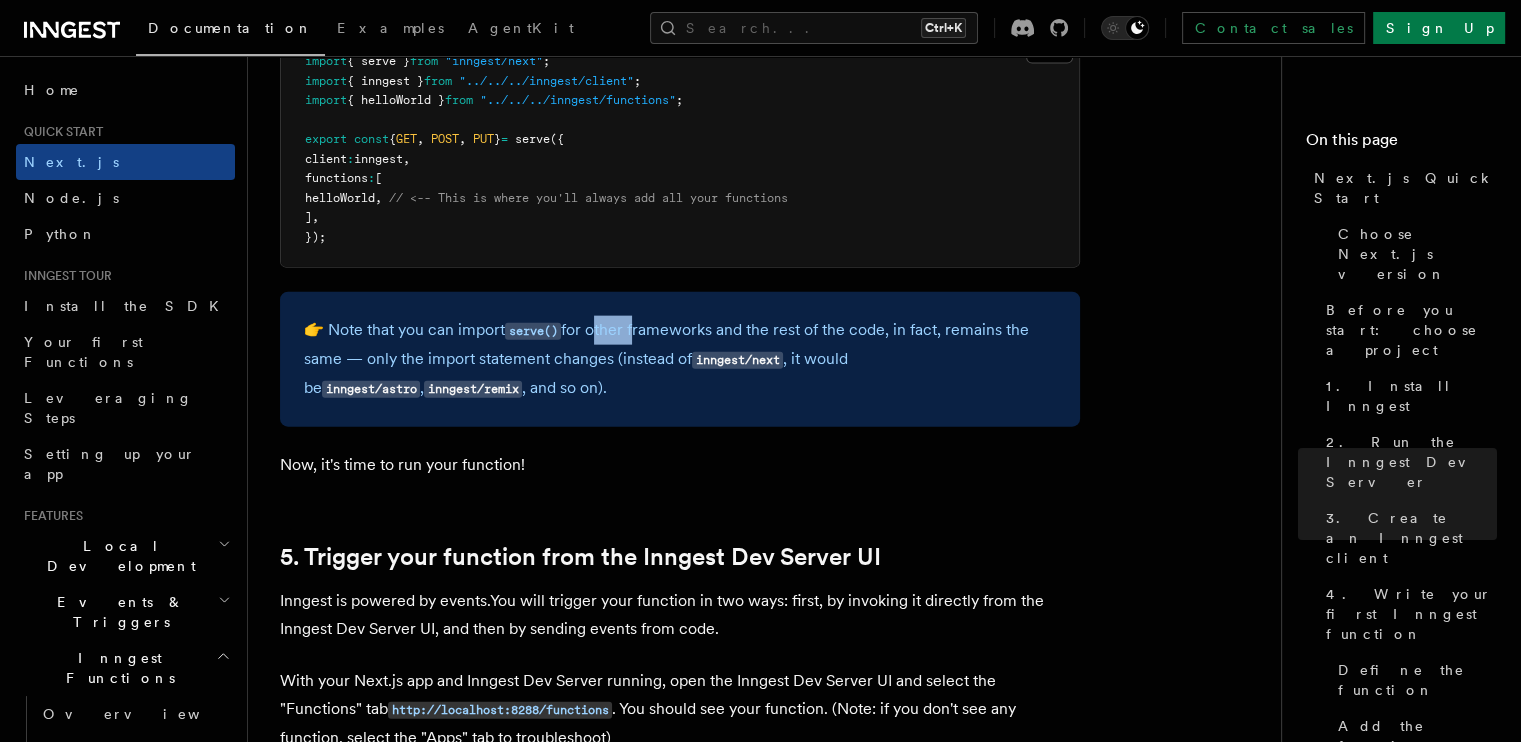 click on "👉 Note that you can import  serve()  for other frameworks and the rest of the code, in fact, remains the same — only the import statement changes (instead of  inngest/next , it would be  inngest/astro ,  inngest/remix , and so on)." at bounding box center [680, 359] 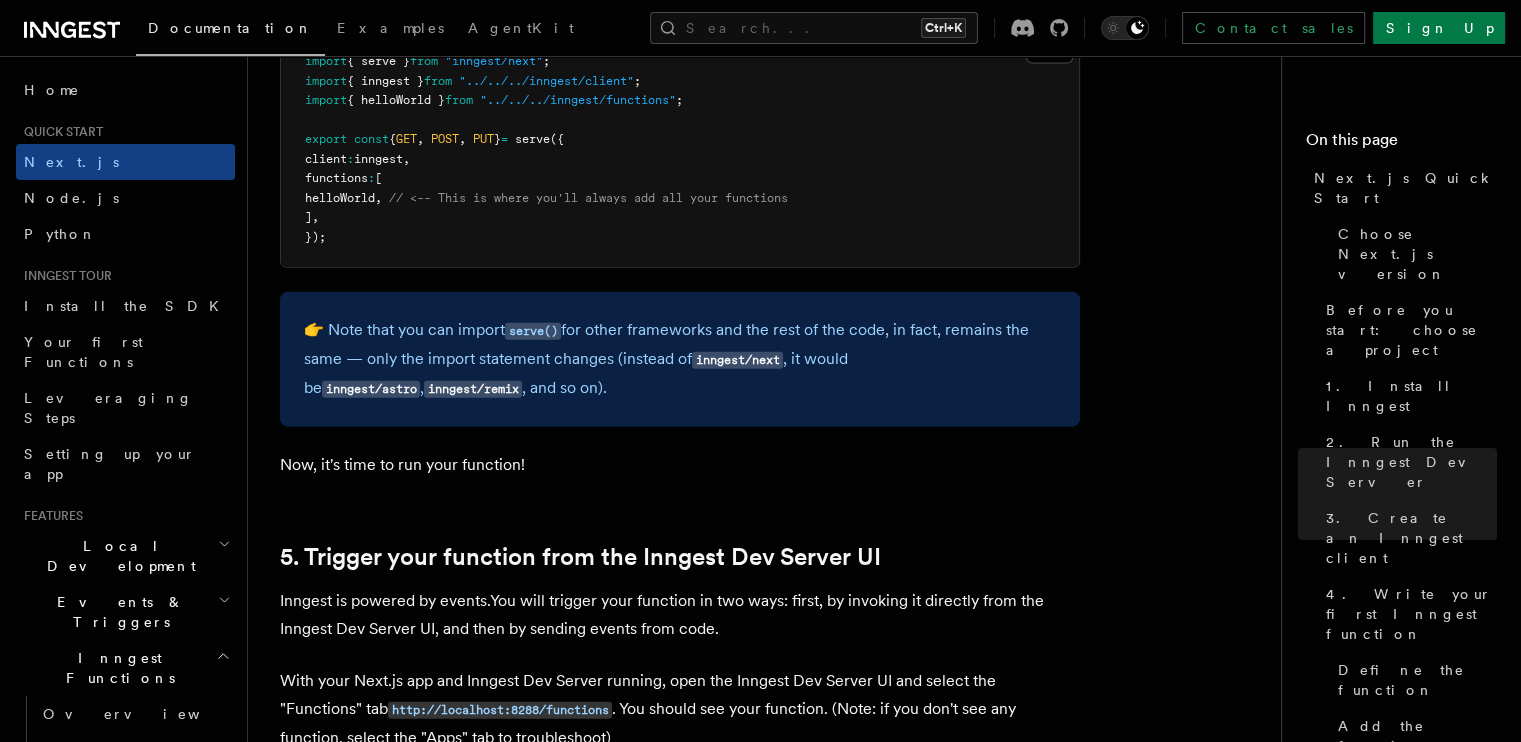 click on "👉 Note that you can import  serve()  for other frameworks and the rest of the code, in fact, remains the same — only the import statement changes (instead of  inngest/next , it would be  inngest/astro ,  inngest/remix , and so on)." at bounding box center (680, 359) 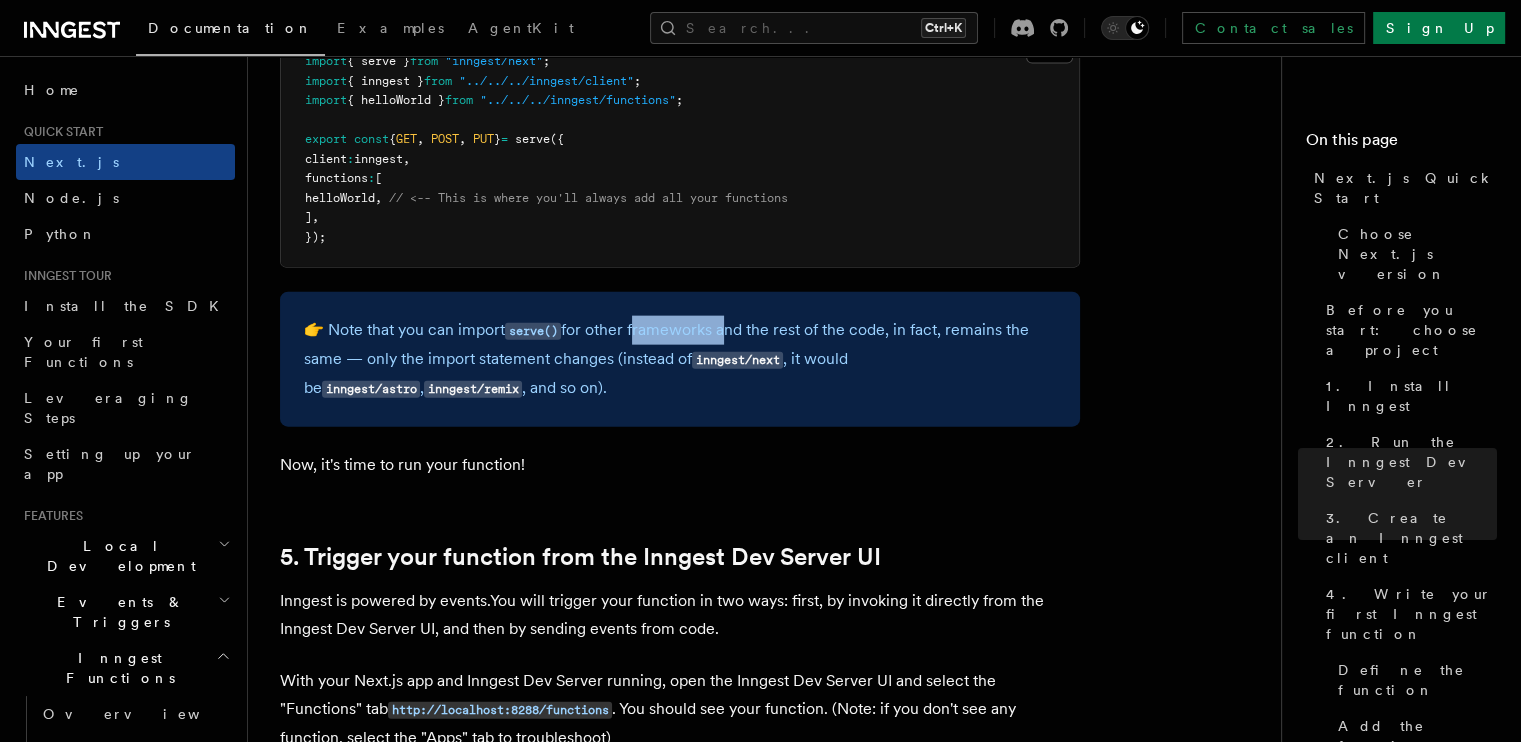 click on "👉 Note that you can import  serve()  for other frameworks and the rest of the code, in fact, remains the same — only the import statement changes (instead of  inngest/next , it would be  inngest/astro ,  inngest/remix , and so on)." at bounding box center (680, 359) 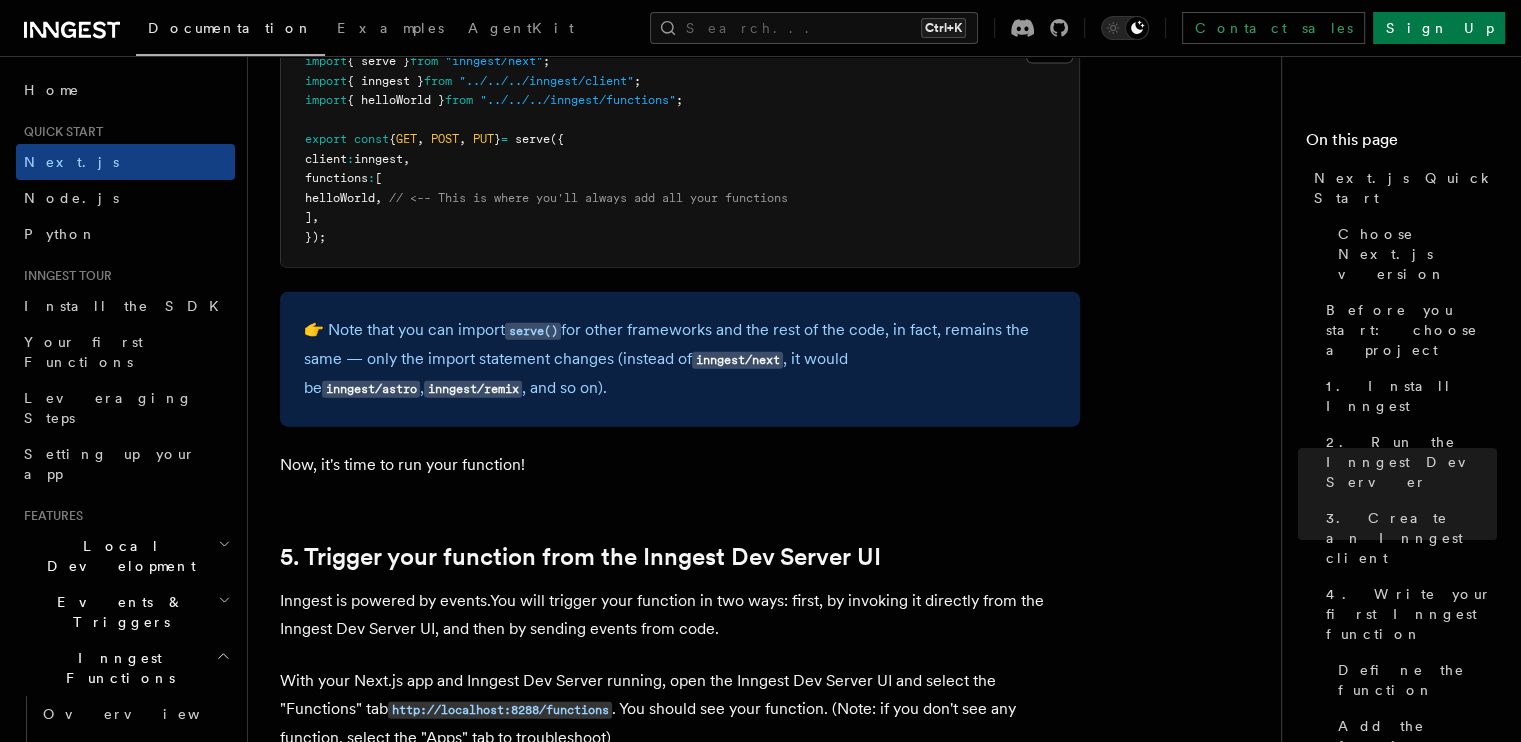 click on "👉 Note that you can import  serve()  for other frameworks and the rest of the code, in fact, remains the same — only the import statement changes (instead of  inngest/next , it would be  inngest/astro ,  inngest/remix , and so on)." at bounding box center (680, 359) 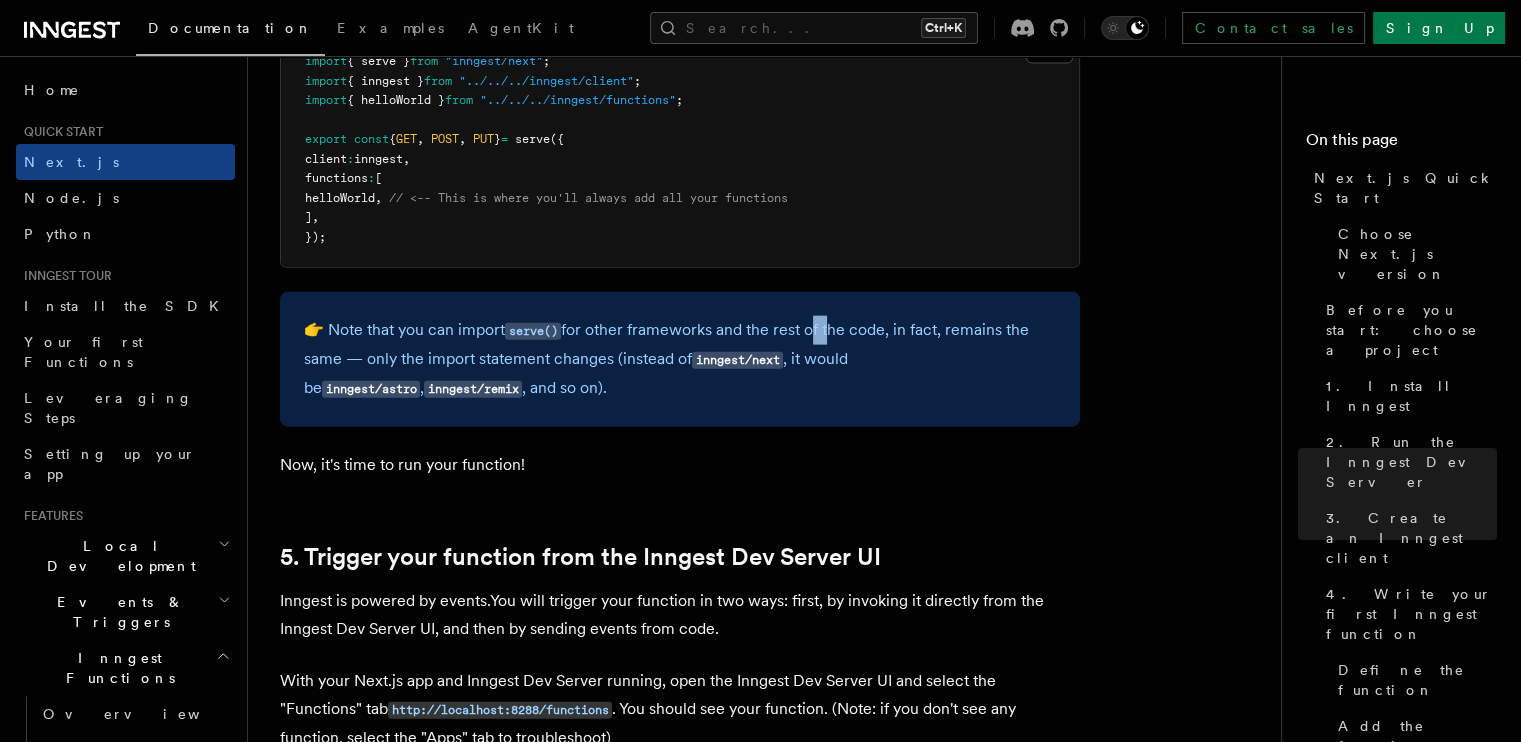 click on "👉 Note that you can import  serve()  for other frameworks and the rest of the code, in fact, remains the same — only the import statement changes (instead of  inngest/next , it would be  inngest/astro ,  inngest/remix , and so on)." at bounding box center [680, 359] 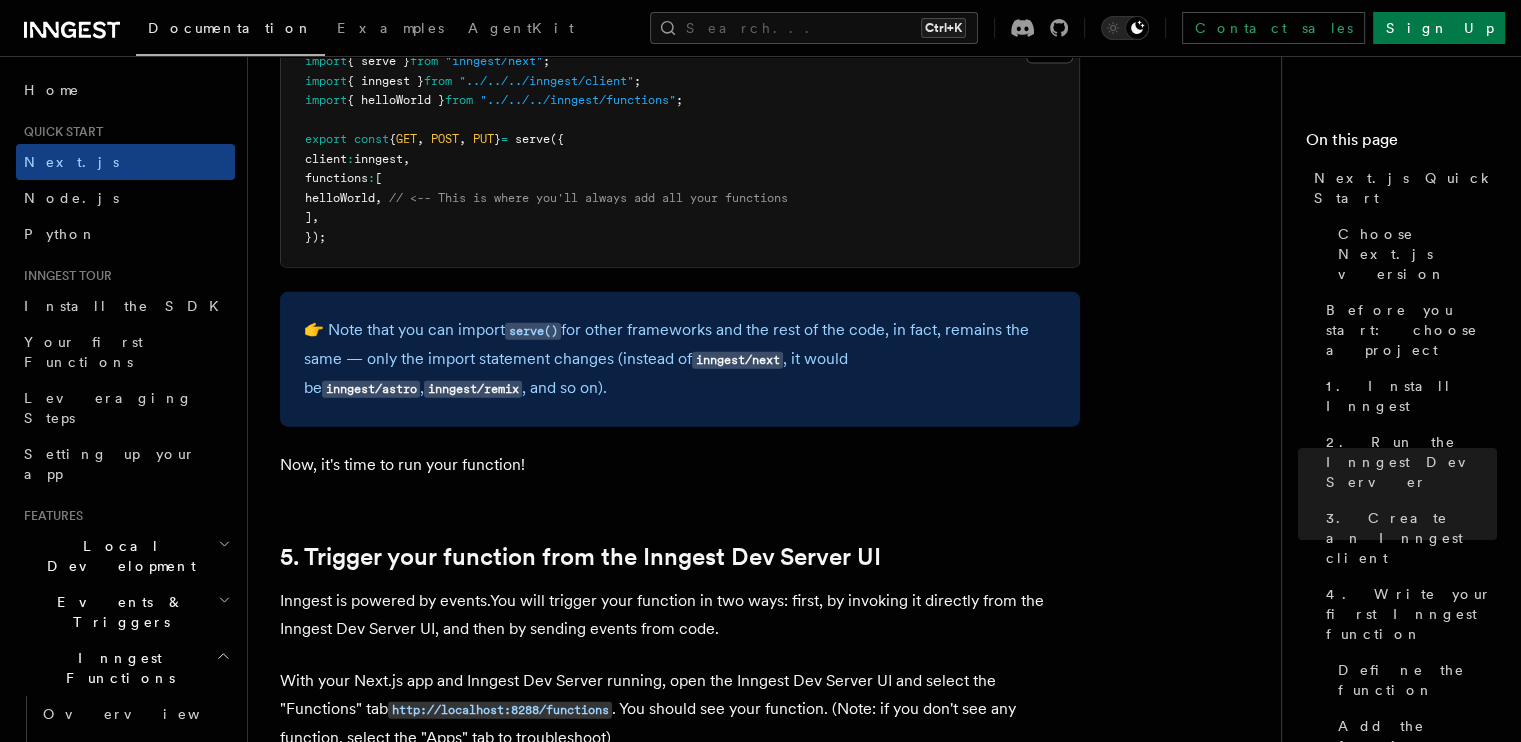 click on "👉 Note that you can import  serve()  for other frameworks and the rest of the code, in fact, remains the same — only the import statement changes (instead of  inngest/next , it would be  inngest/astro ,  inngest/remix , and so on)." at bounding box center (680, 359) 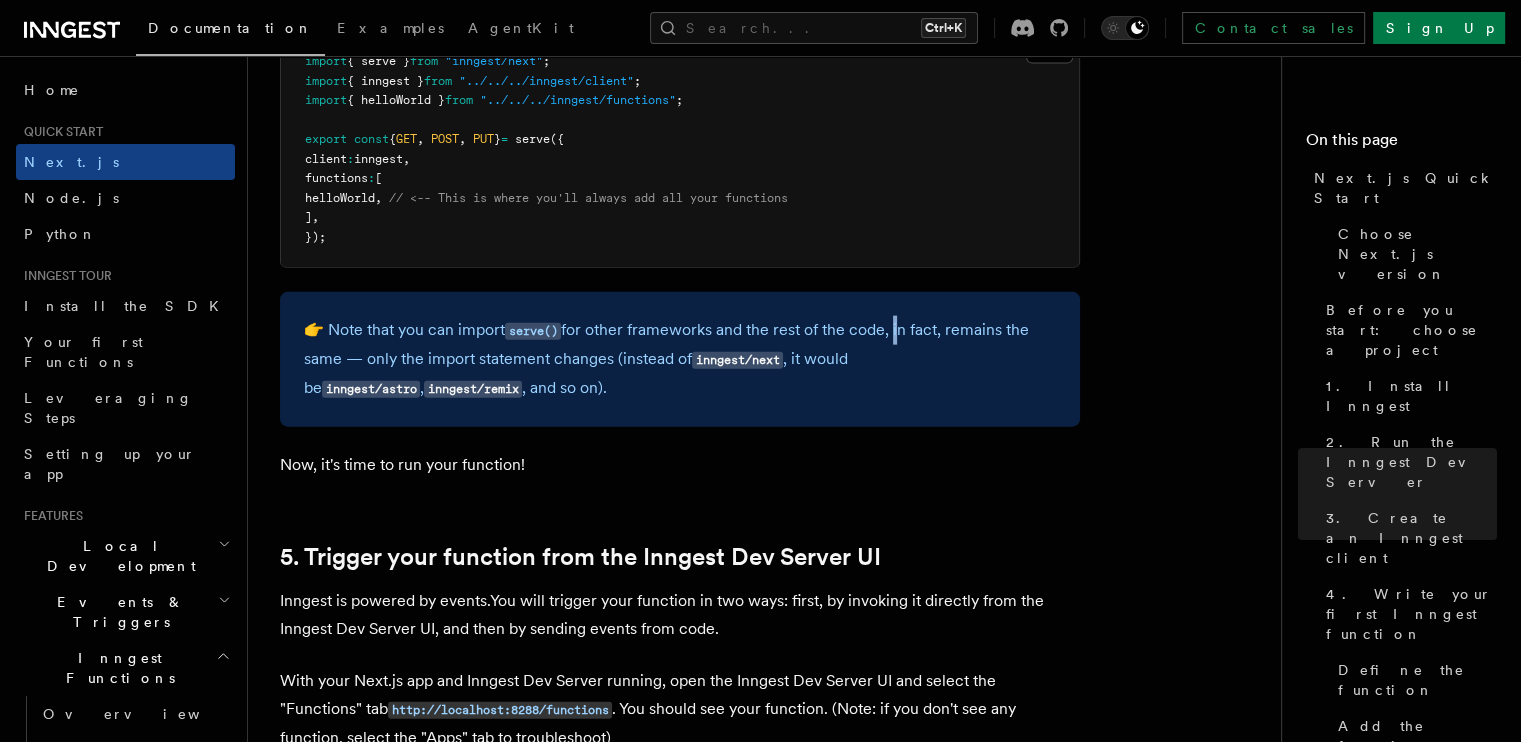 click on "👉 Note that you can import  serve()  for other frameworks and the rest of the code, in fact, remains the same — only the import statement changes (instead of  inngest/next , it would be  inngest/astro ,  inngest/remix , and so on)." at bounding box center (680, 359) 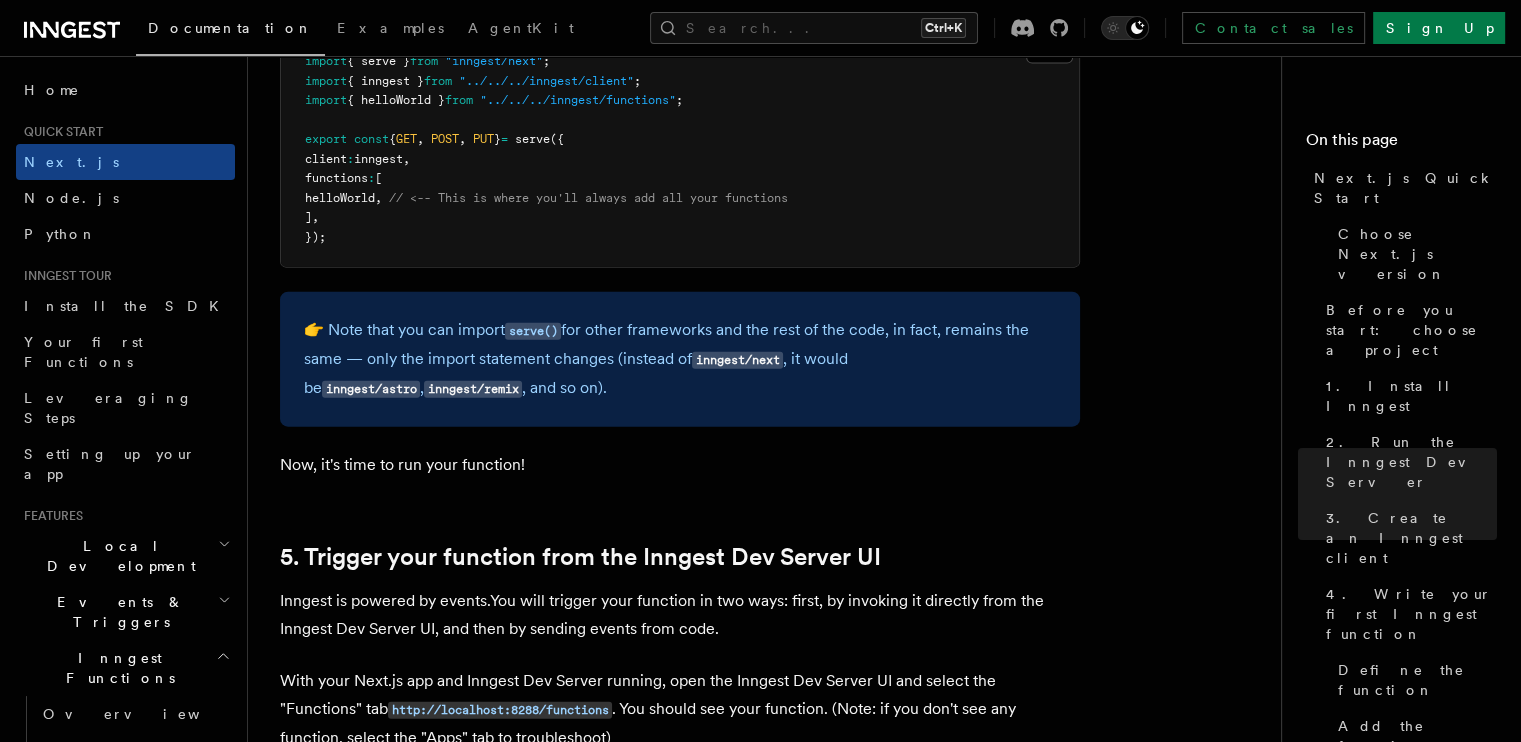 click on "👉 Note that you can import  serve()  for other frameworks and the rest of the code, in fact, remains the same — only the import statement changes (instead of  inngest/next , it would be  inngest/astro ,  inngest/remix , and so on)." at bounding box center [680, 359] 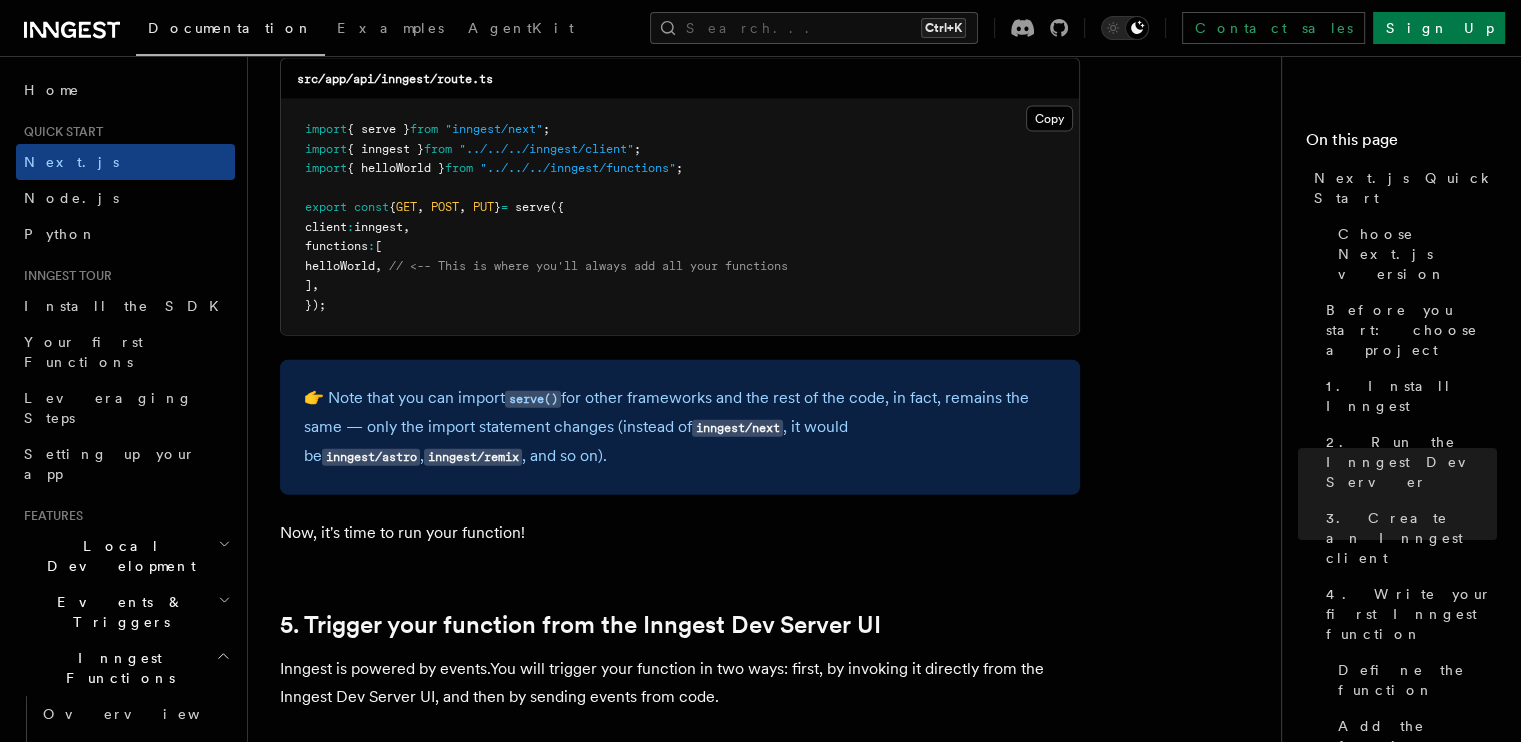 scroll, scrollTop: 4423, scrollLeft: 0, axis: vertical 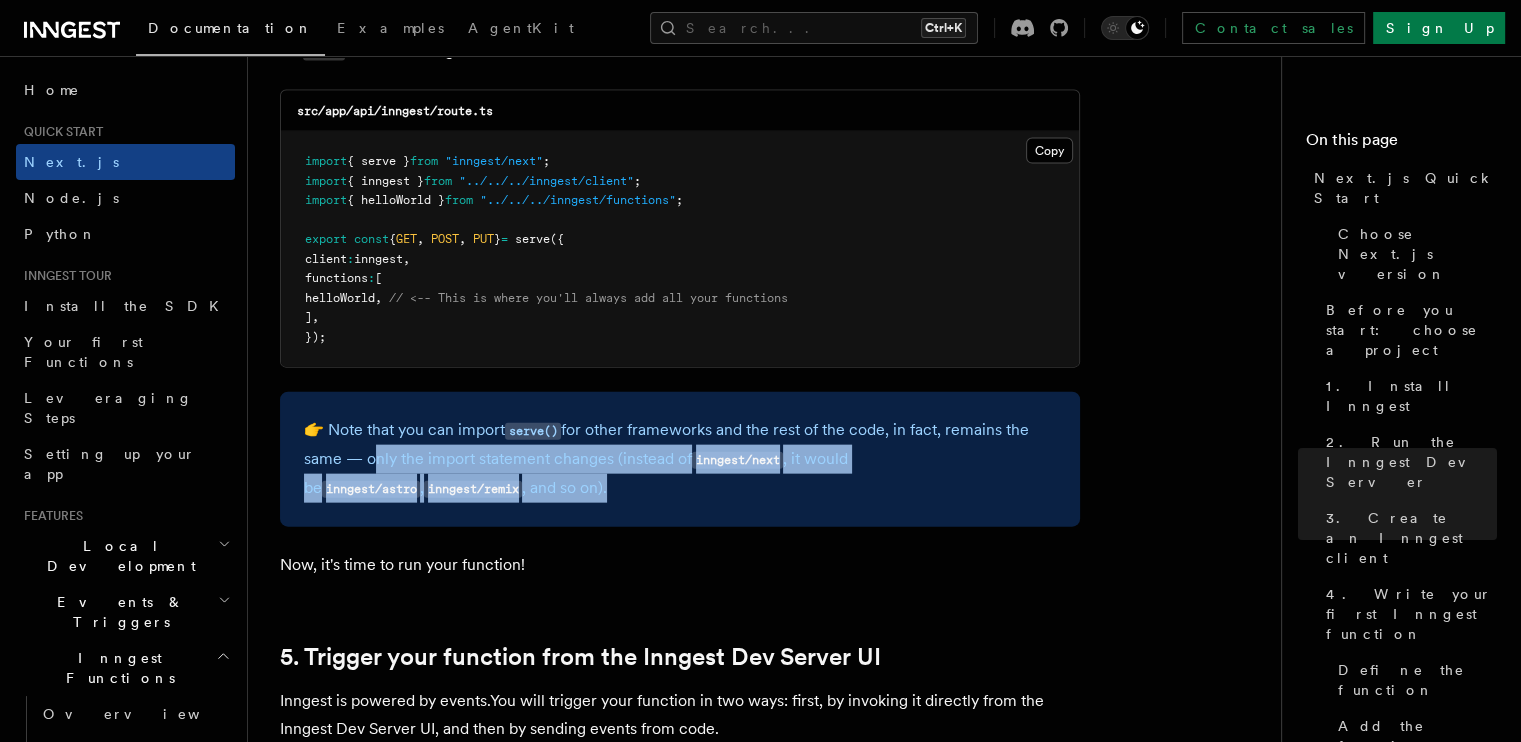 drag, startPoint x: 370, startPoint y: 439, endPoint x: 822, endPoint y: 493, distance: 455.21423 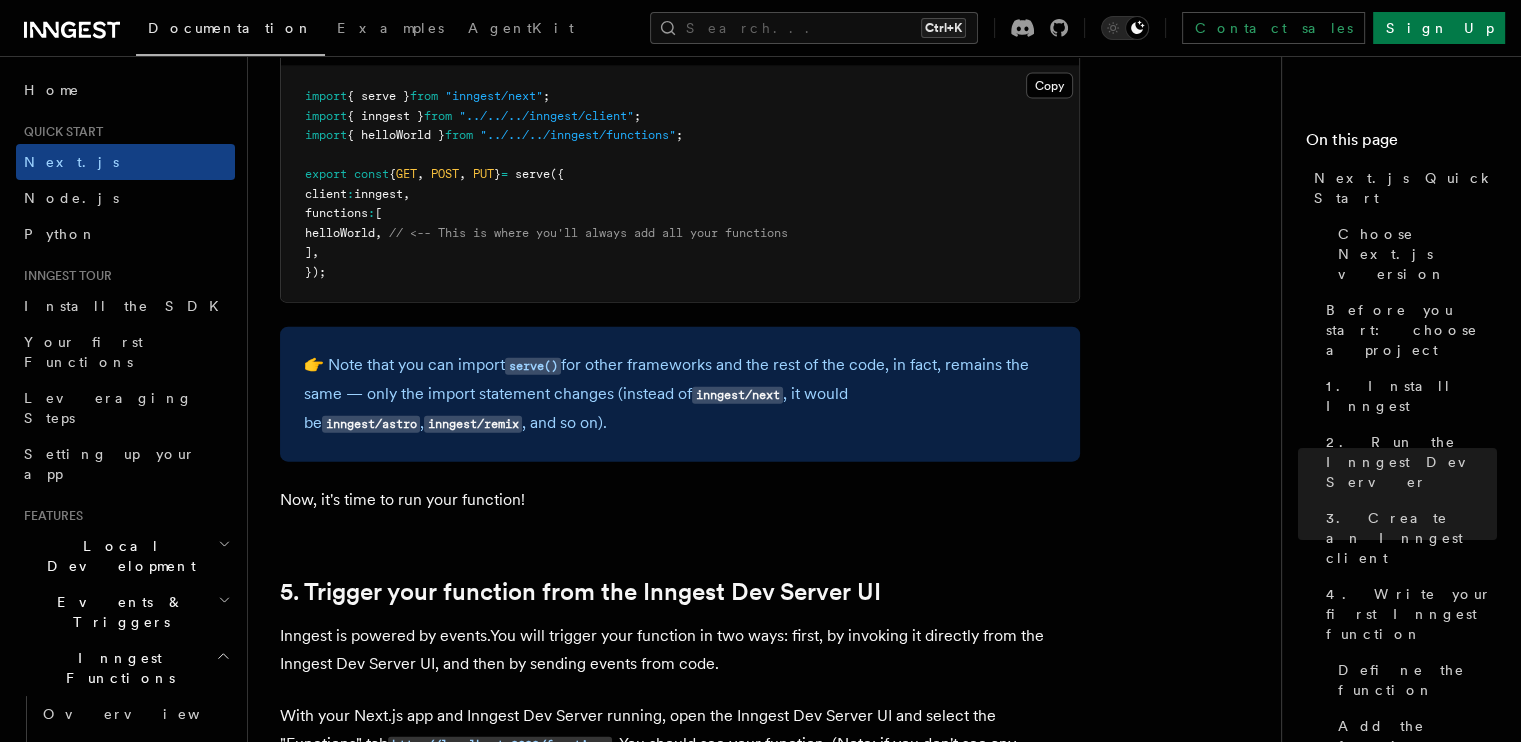 scroll, scrollTop: 4523, scrollLeft: 0, axis: vertical 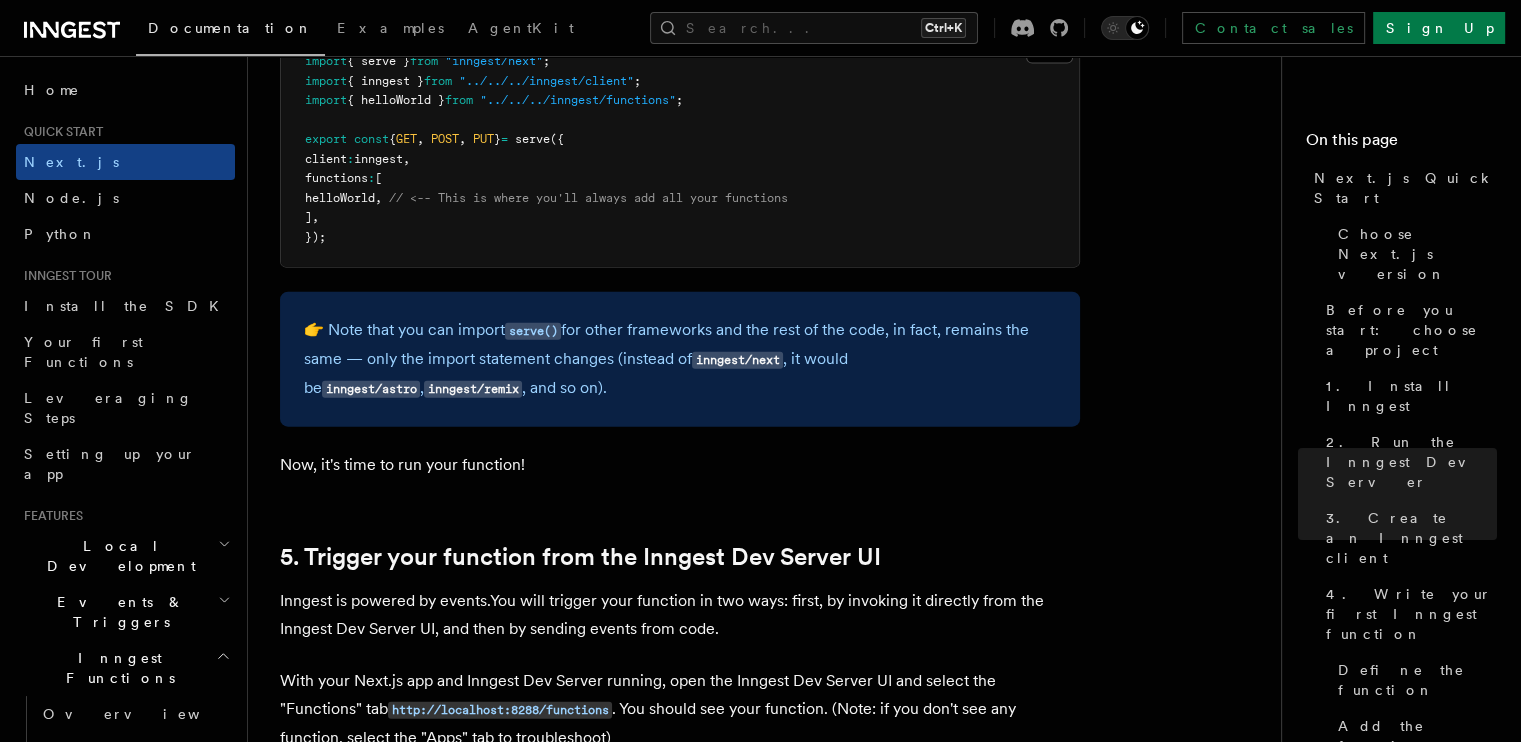 click on "Now, it's time to run your function!" at bounding box center [680, 465] 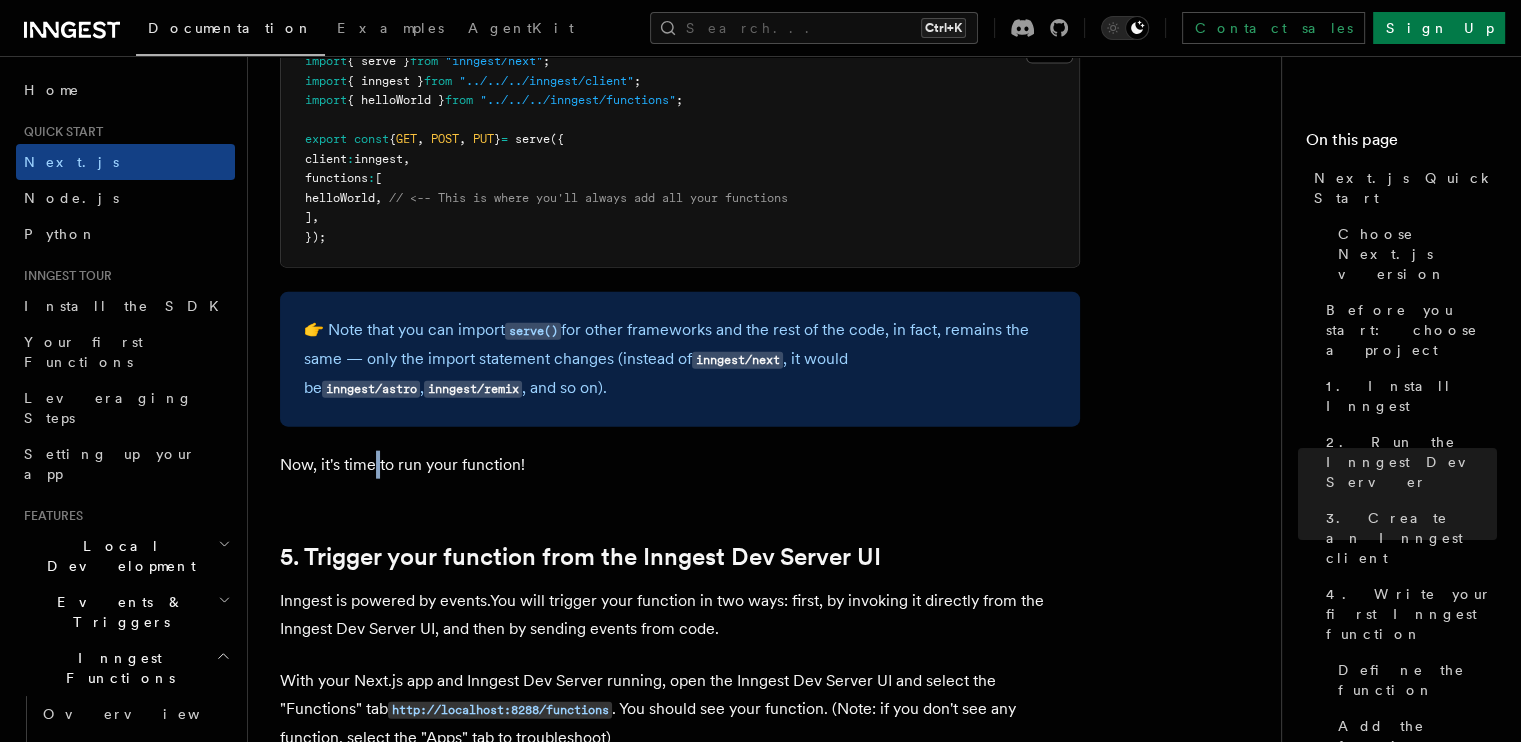 click on "Now, it's time to run your function!" at bounding box center [680, 465] 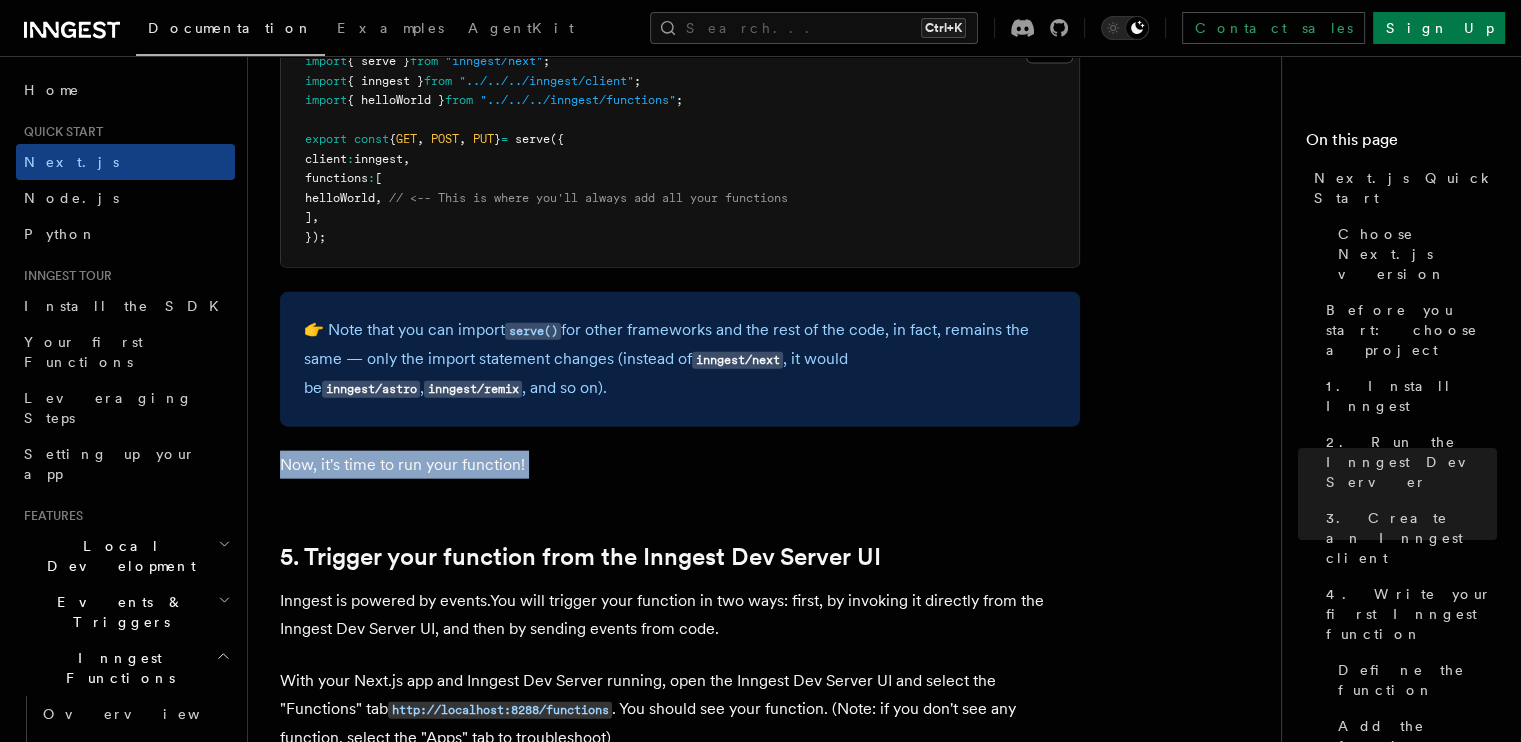 click on "Now, it's time to run your function!" at bounding box center [680, 465] 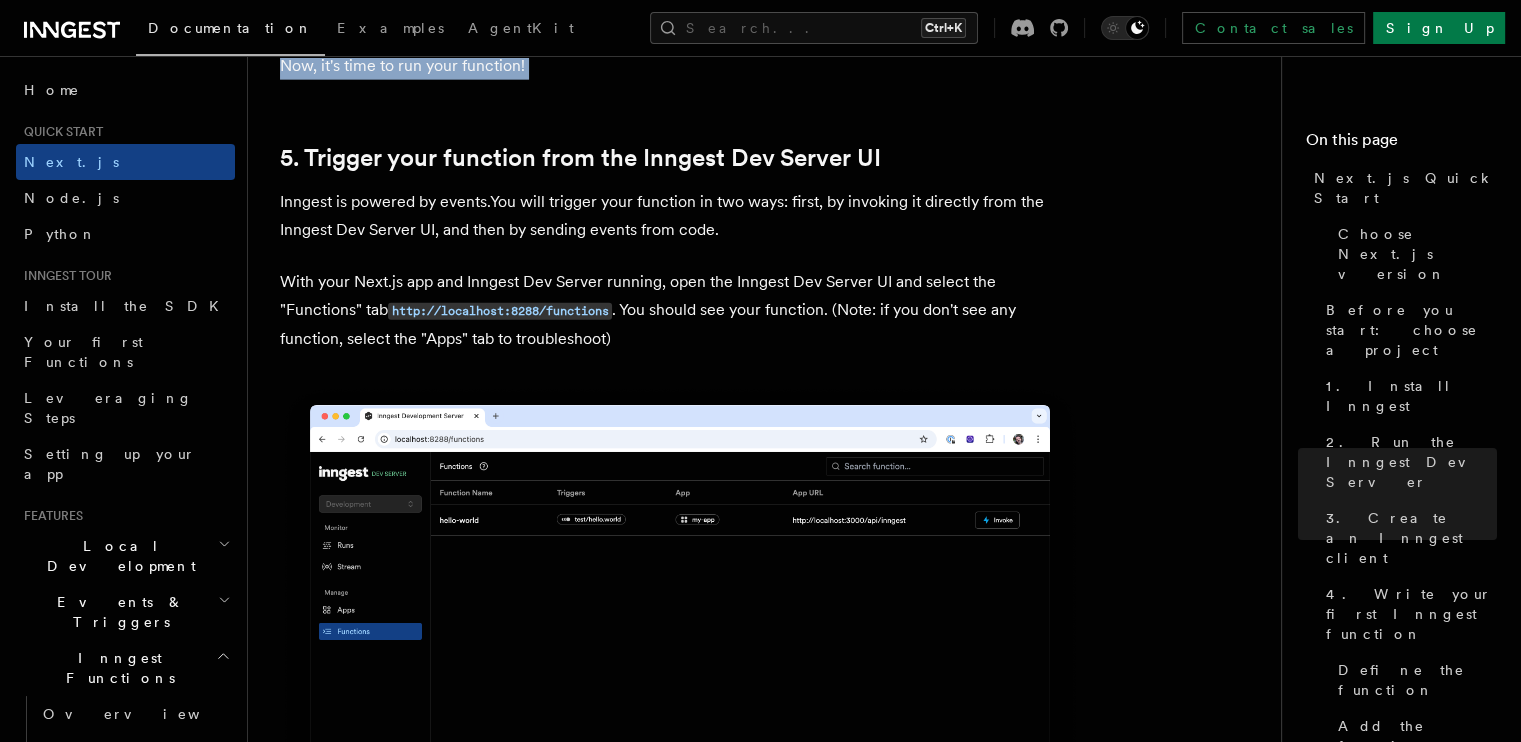 scroll, scrollTop: 4923, scrollLeft: 0, axis: vertical 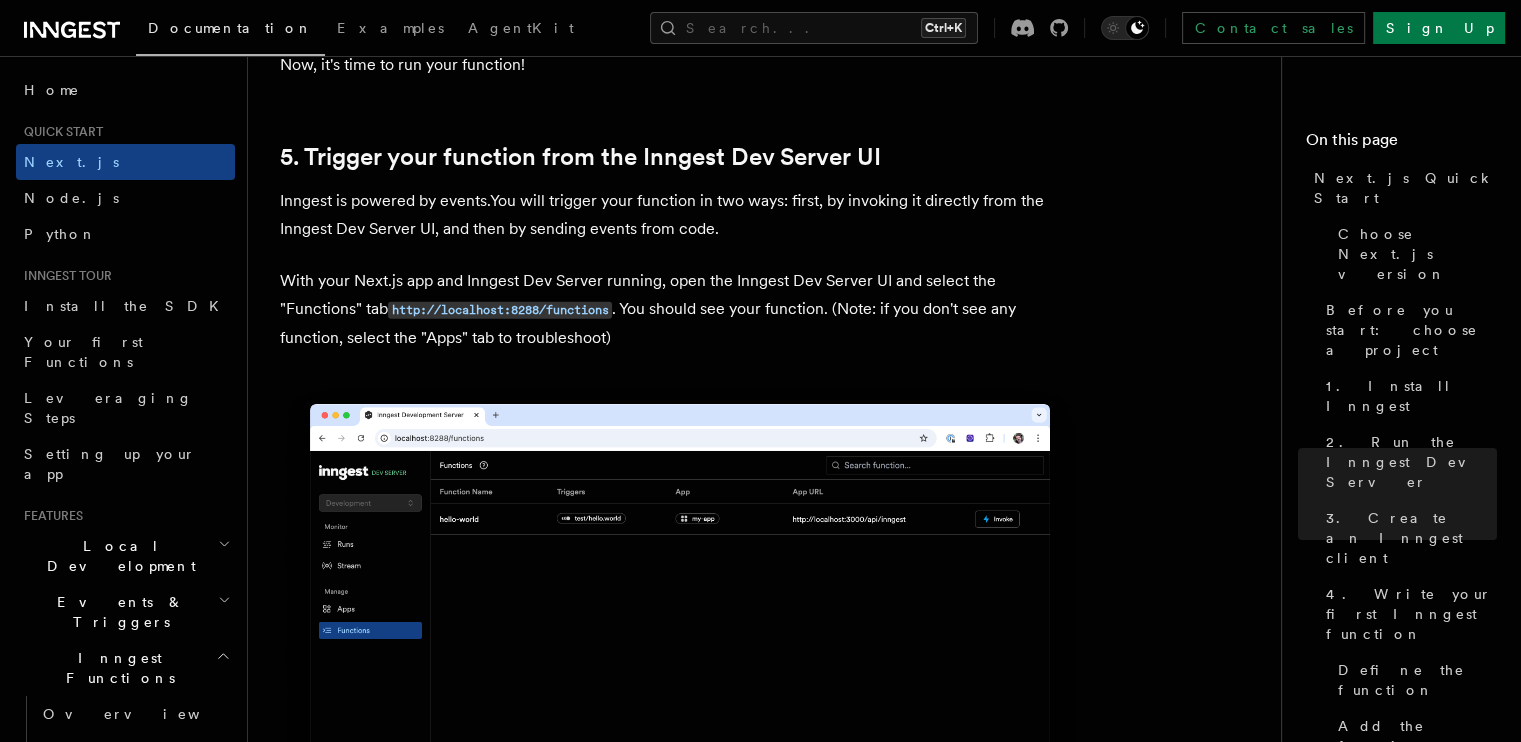 click on "Inngest is powered by events.You will trigger your function in two ways: first, by invoking it directly from the Inngest Dev Server UI, and then by sending events from code." at bounding box center (680, 215) 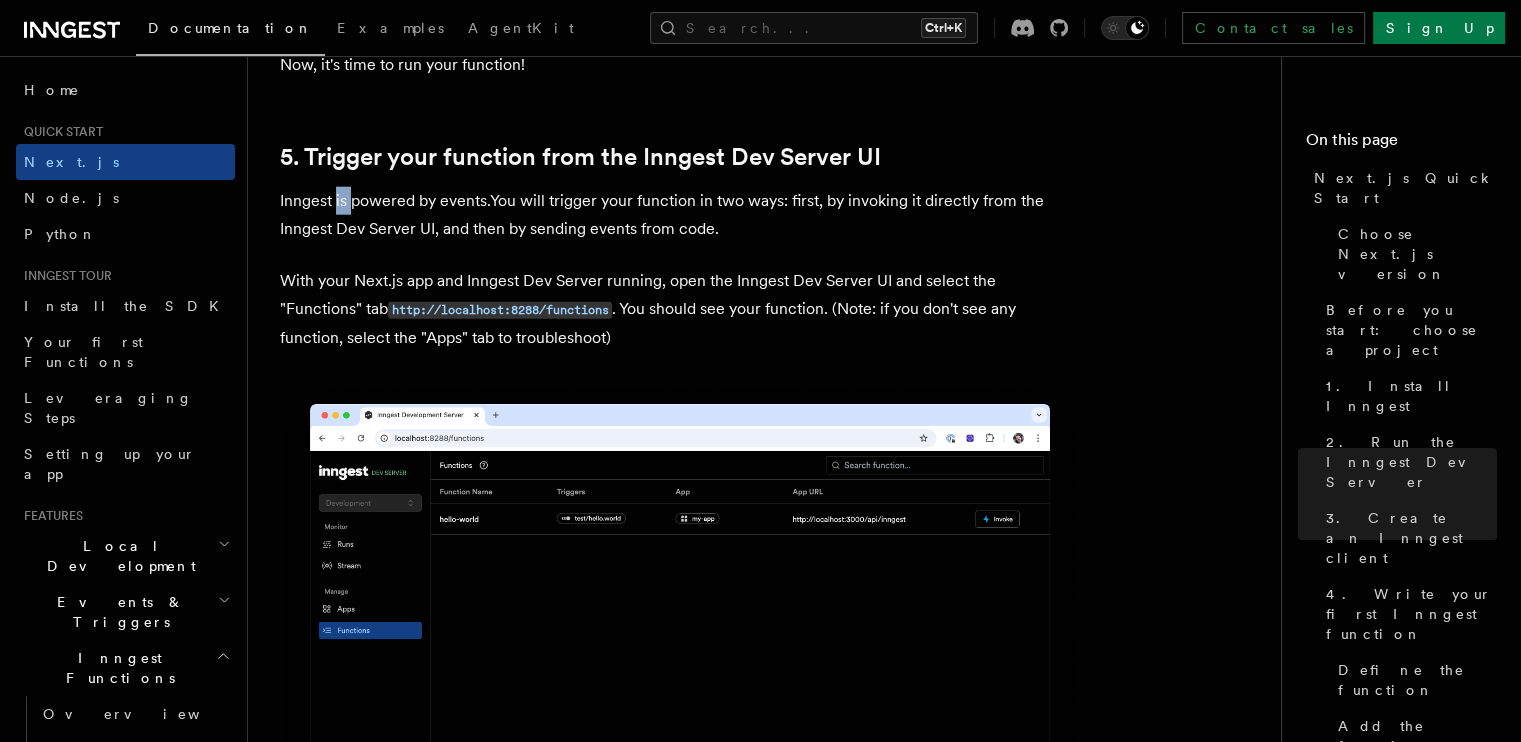 click on "Inngest is powered by events.You will trigger your function in two ways: first, by invoking it directly from the Inngest Dev Server UI, and then by sending events from code." at bounding box center (680, 215) 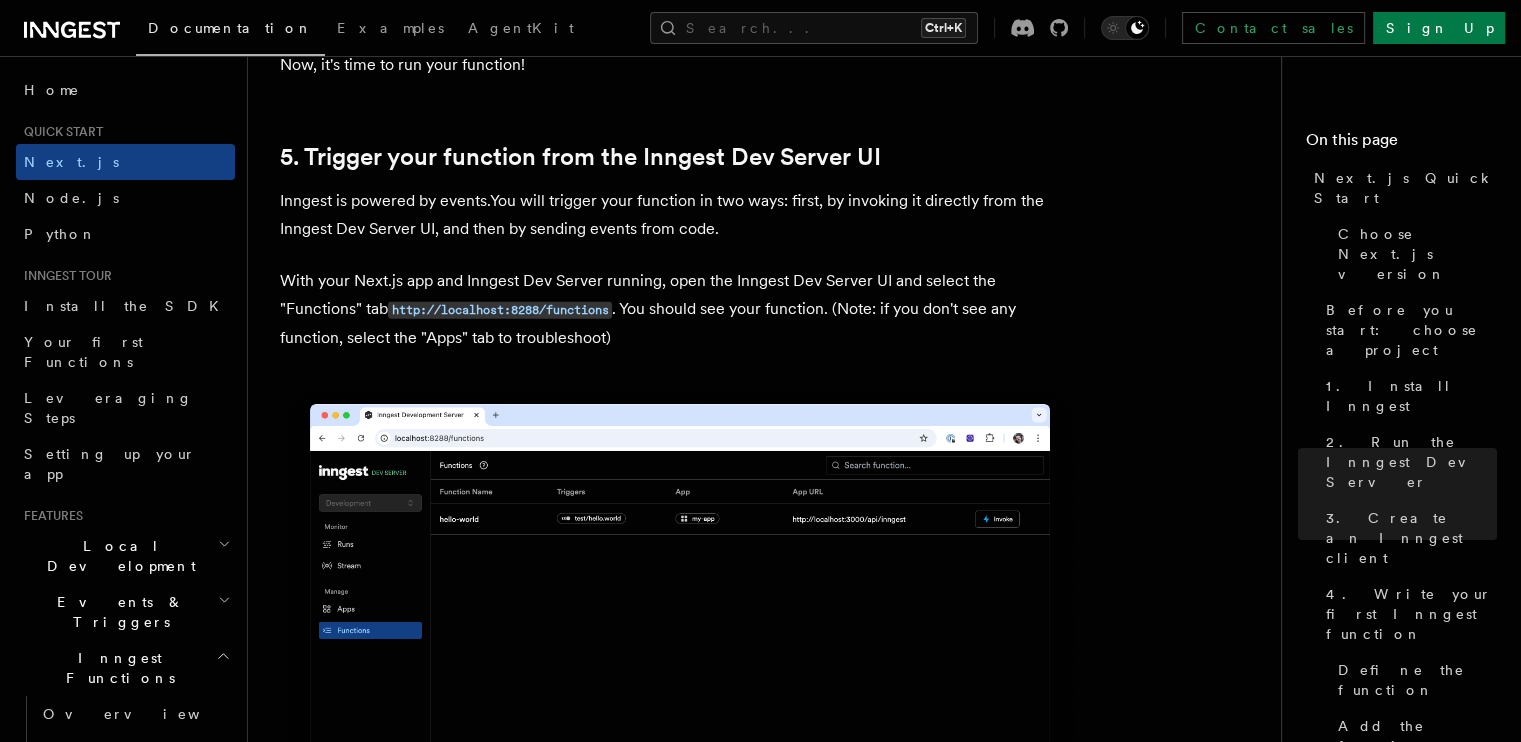 click on "Inngest is powered by events.You will trigger your function in two ways: first, by invoking it directly from the Inngest Dev Server UI, and then by sending events from code." at bounding box center [680, 215] 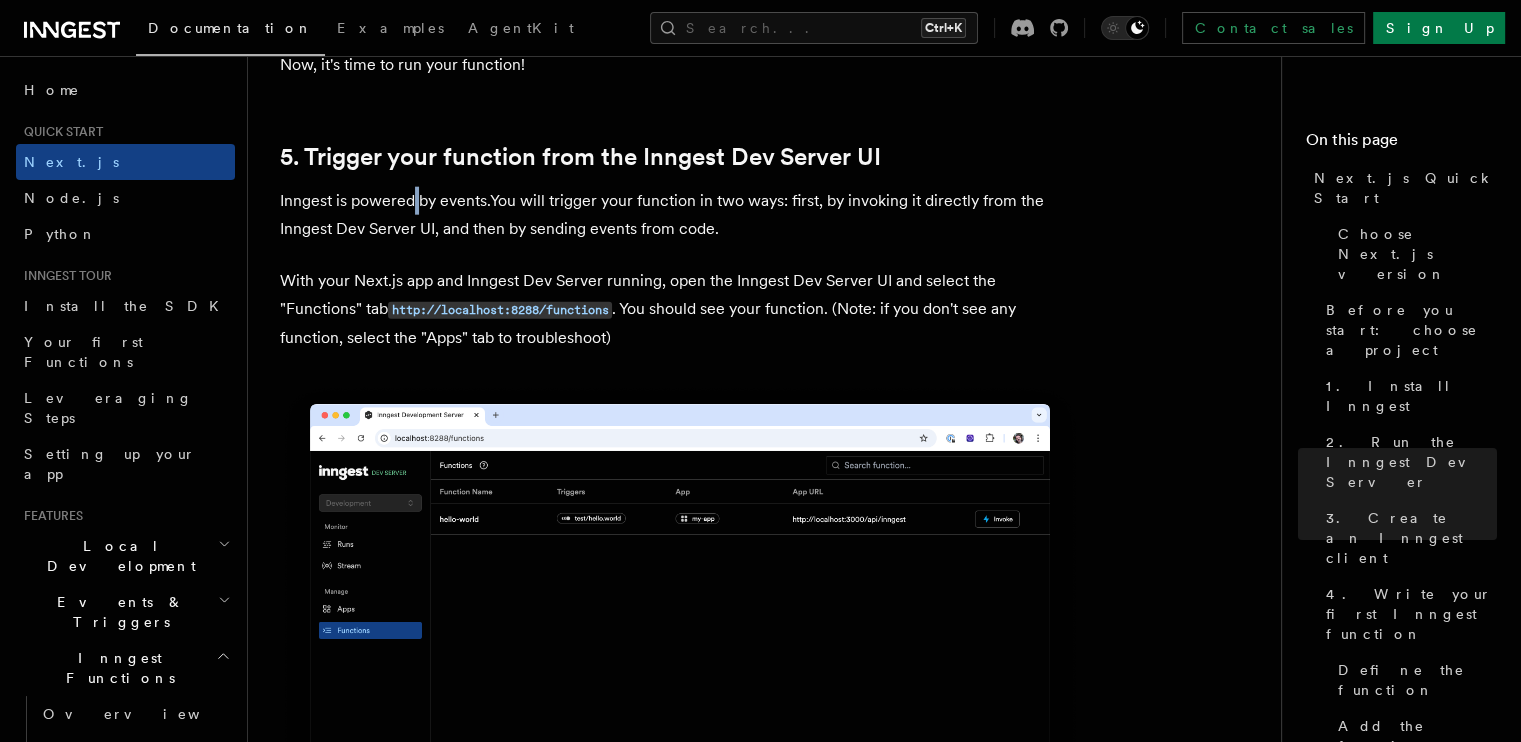 click on "Inngest is powered by events.You will trigger your function in two ways: first, by invoking it directly from the Inngest Dev Server UI, and then by sending events from code." at bounding box center (680, 215) 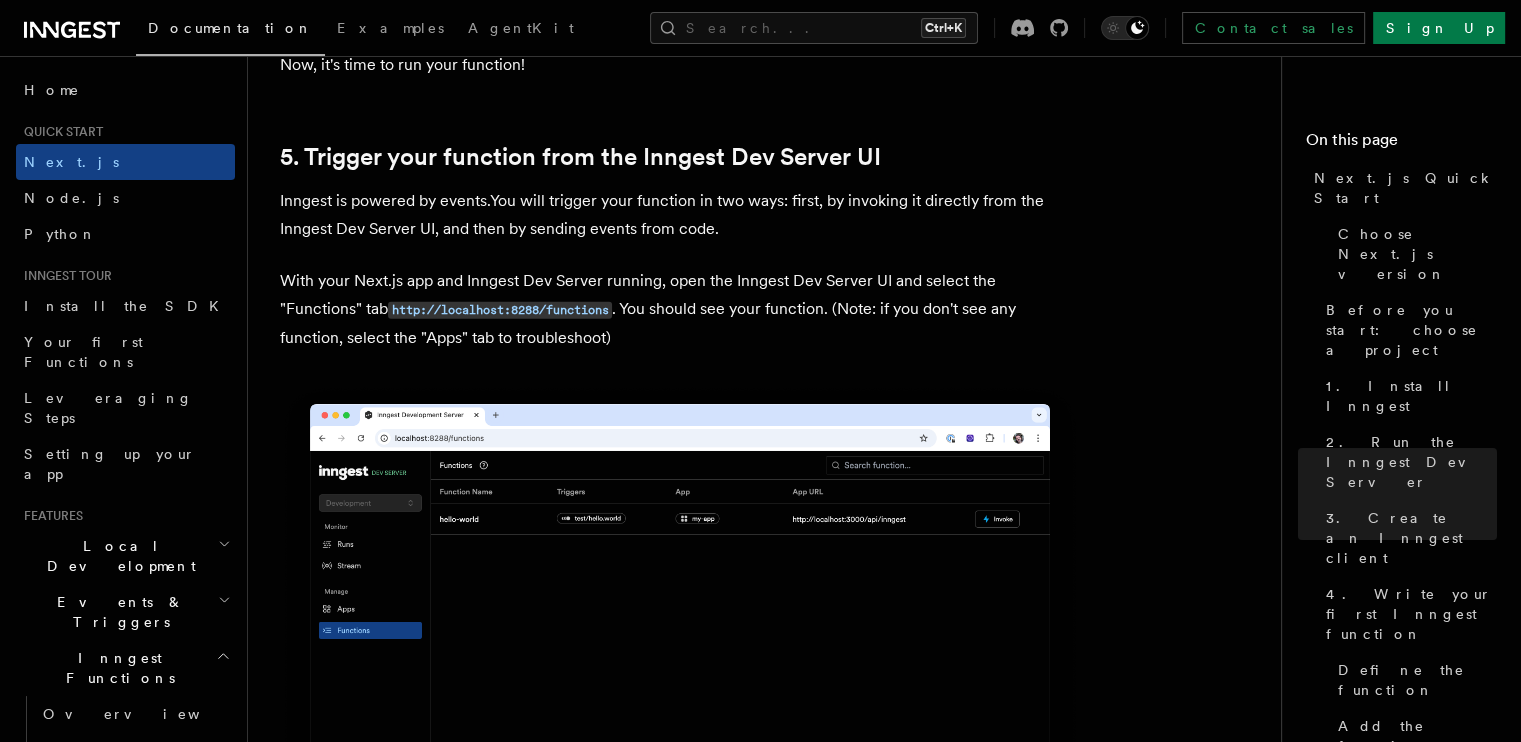 click on "Inngest is powered by events.You will trigger your function in two ways: first, by invoking it directly from the Inngest Dev Server UI, and then by sending events from code." at bounding box center [680, 215] 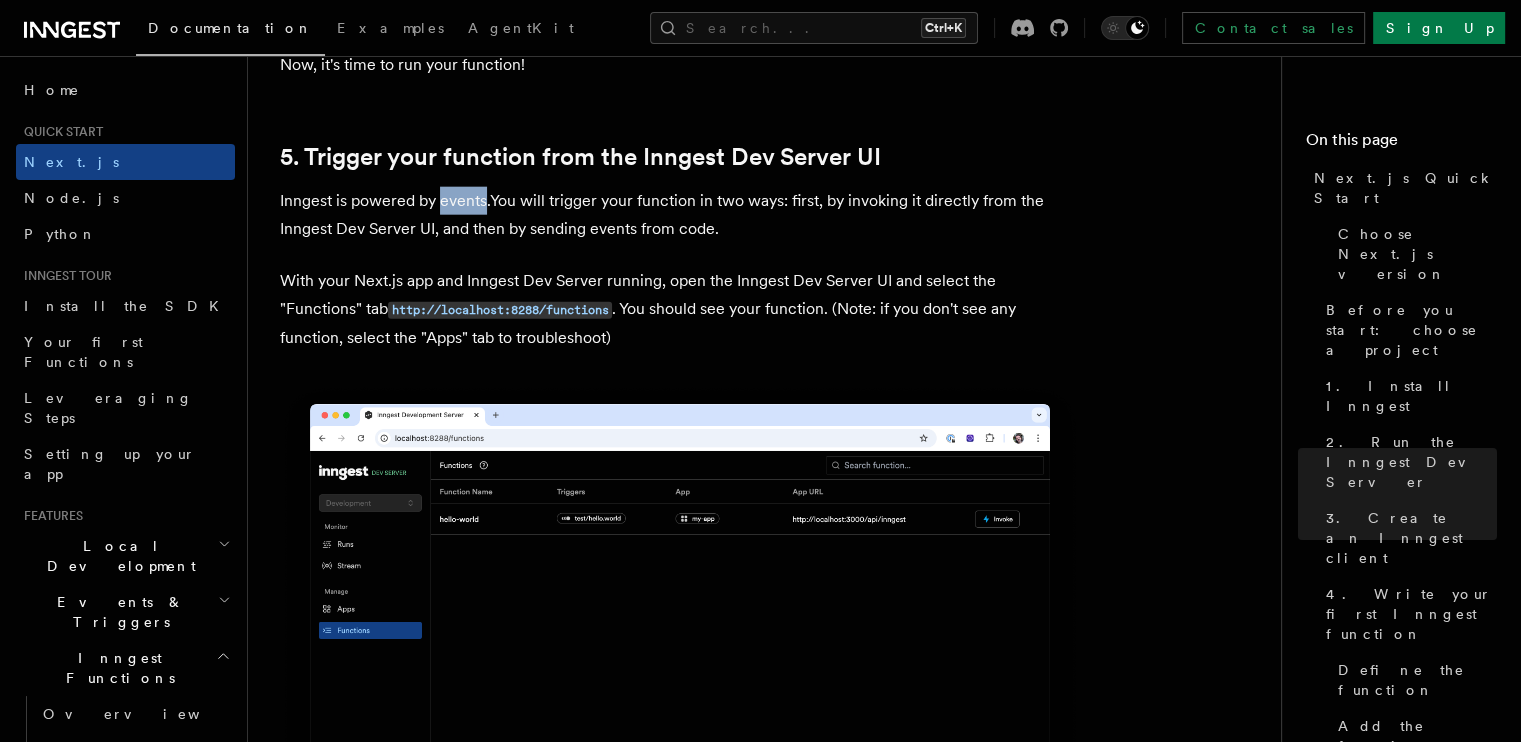 click on "Inngest is powered by events.You will trigger your function in two ways: first, by invoking it directly from the Inngest Dev Server UI, and then by sending events from code." at bounding box center (680, 215) 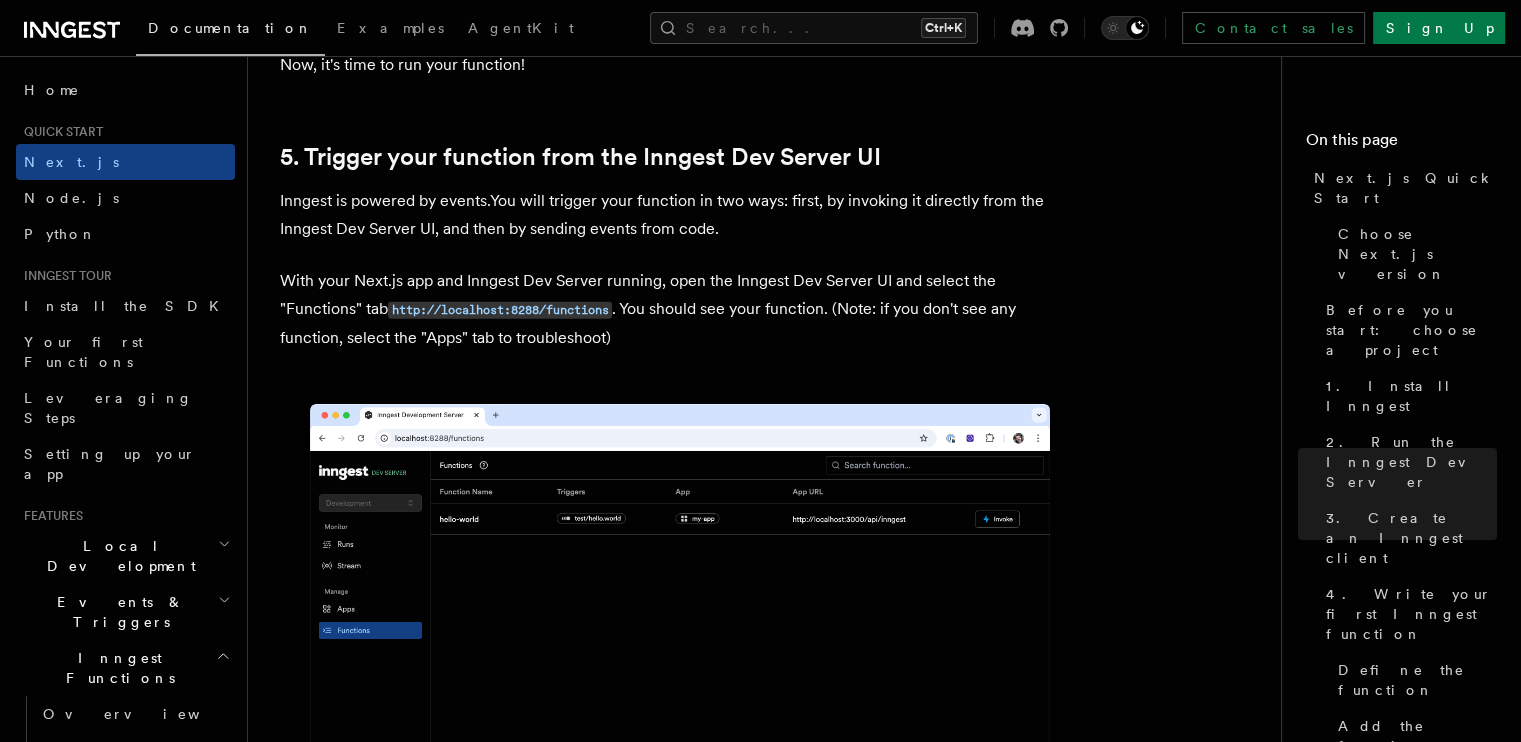 click on "Inngest is powered by events.You will trigger your function in two ways: first, by invoking it directly from the Inngest Dev Server UI, and then by sending events from code." at bounding box center (680, 215) 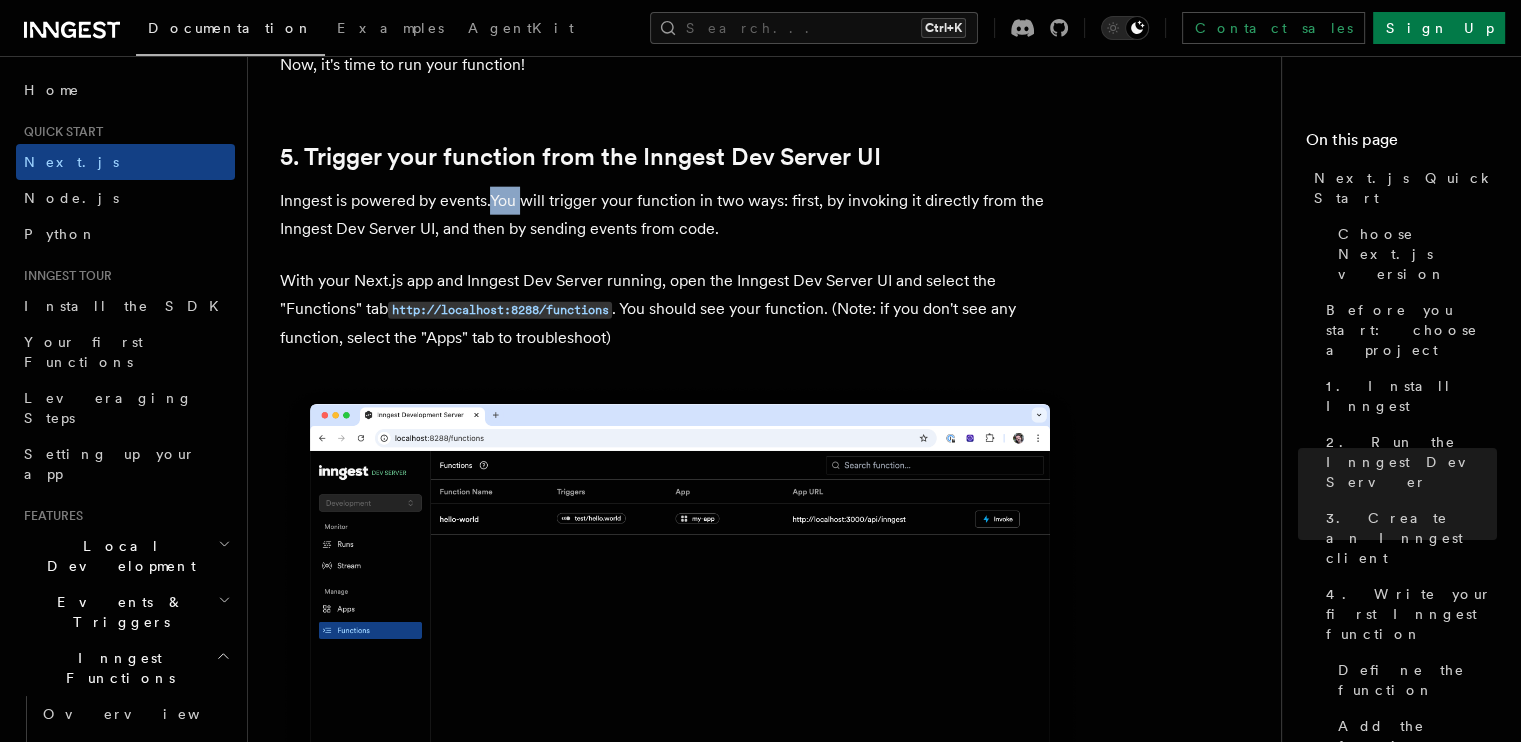 click on "Inngest is powered by events.You will trigger your function in two ways: first, by invoking it directly from the Inngest Dev Server UI, and then by sending events from code." at bounding box center (680, 215) 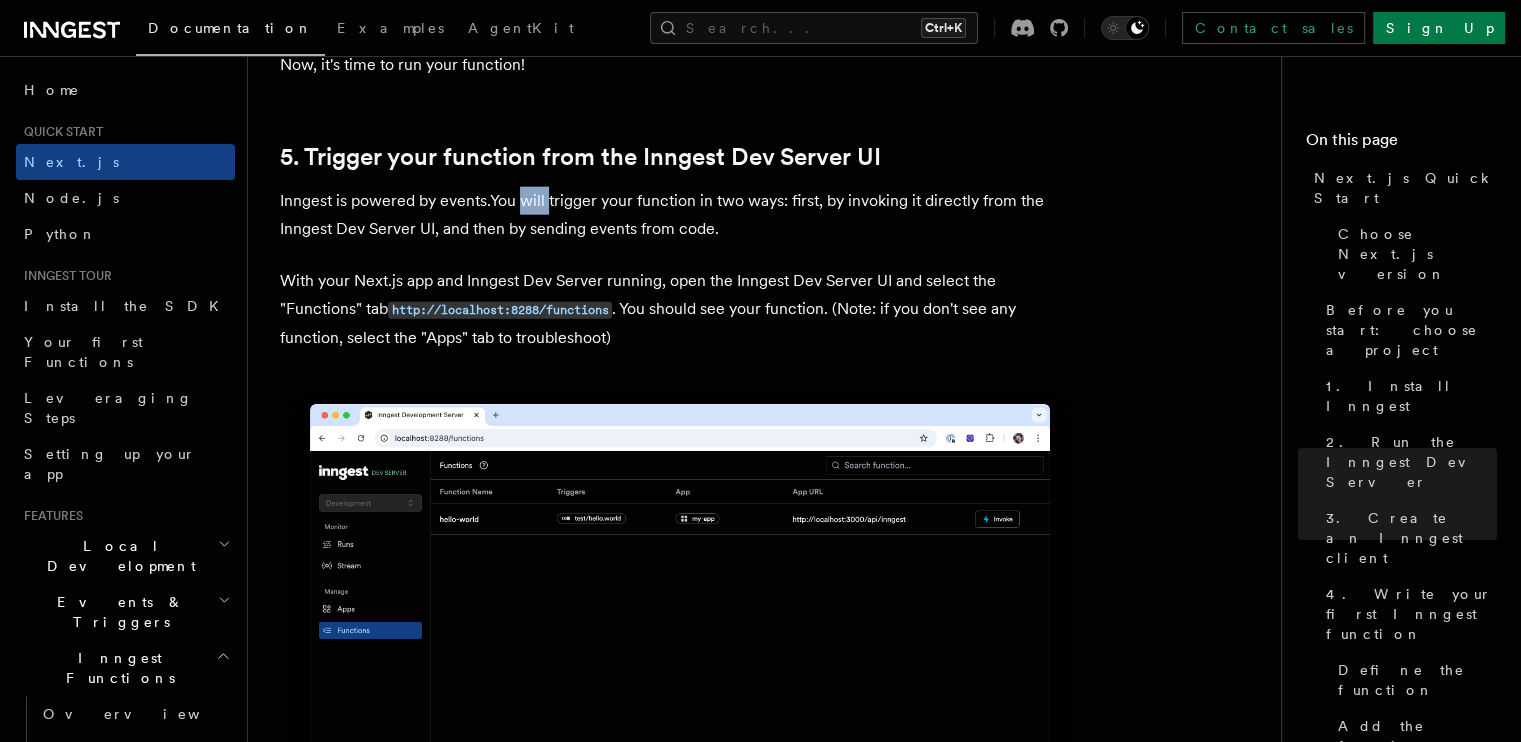 click on "Inngest is powered by events.You will trigger your function in two ways: first, by invoking it directly from the Inngest Dev Server UI, and then by sending events from code." at bounding box center [680, 215] 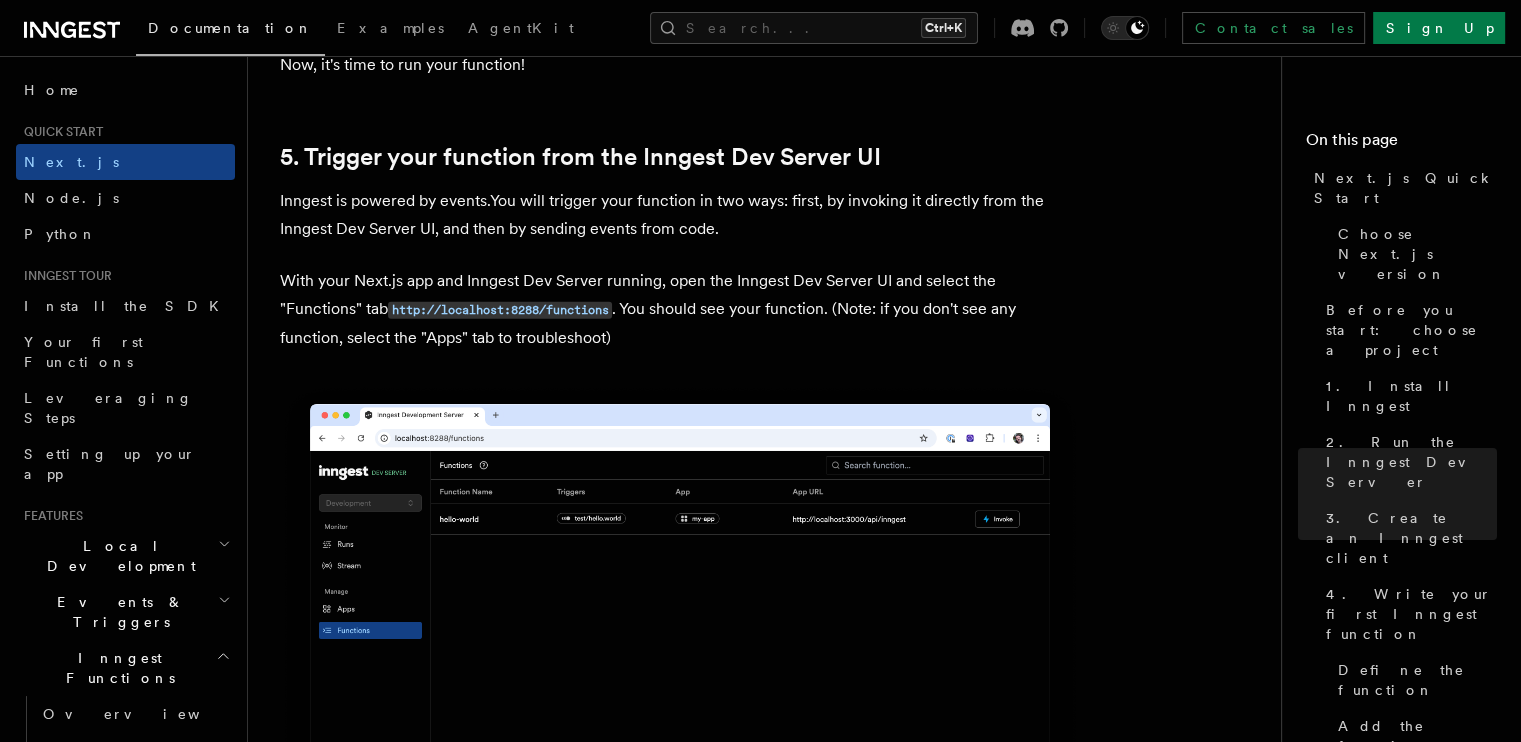 click on "Inngest is powered by events.You will trigger your function in two ways: first, by invoking it directly from the Inngest Dev Server UI, and then by sending events from code." at bounding box center [680, 215] 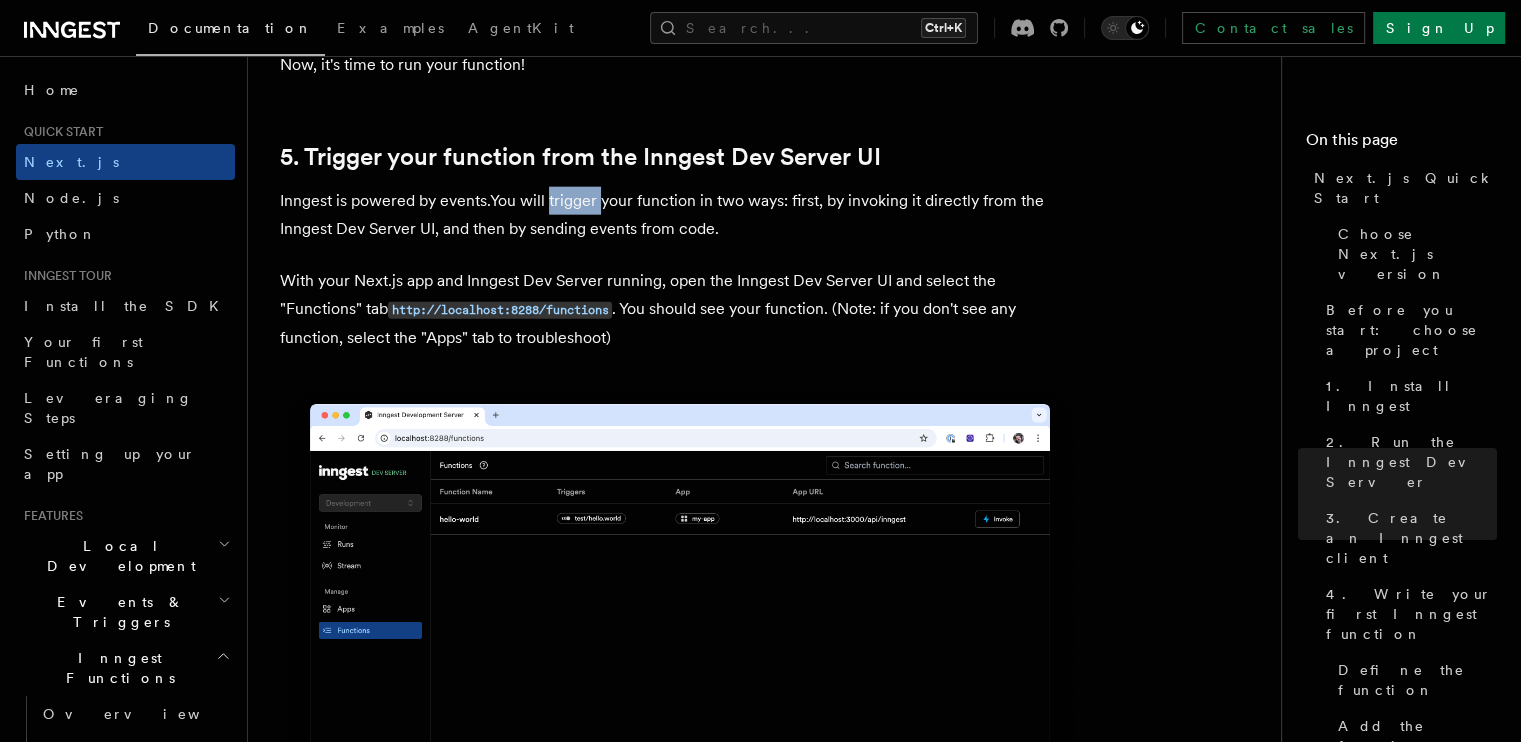 click on "Inngest is powered by events.You will trigger your function in two ways: first, by invoking it directly from the Inngest Dev Server UI, and then by sending events from code." at bounding box center (680, 215) 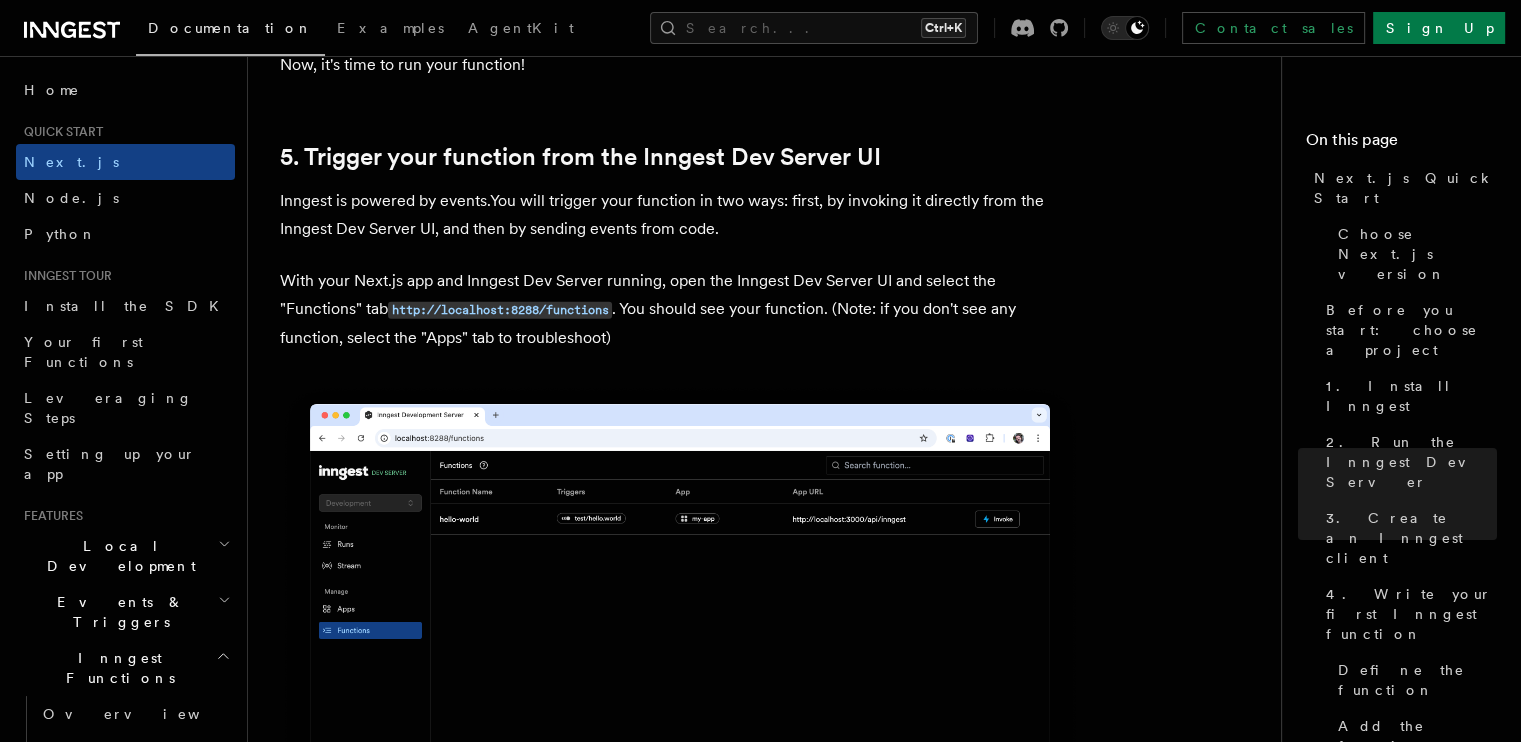 click on "Inngest is powered by events.You will trigger your function in two ways: first, by invoking it directly from the Inngest Dev Server UI, and then by sending events from code." at bounding box center [680, 215] 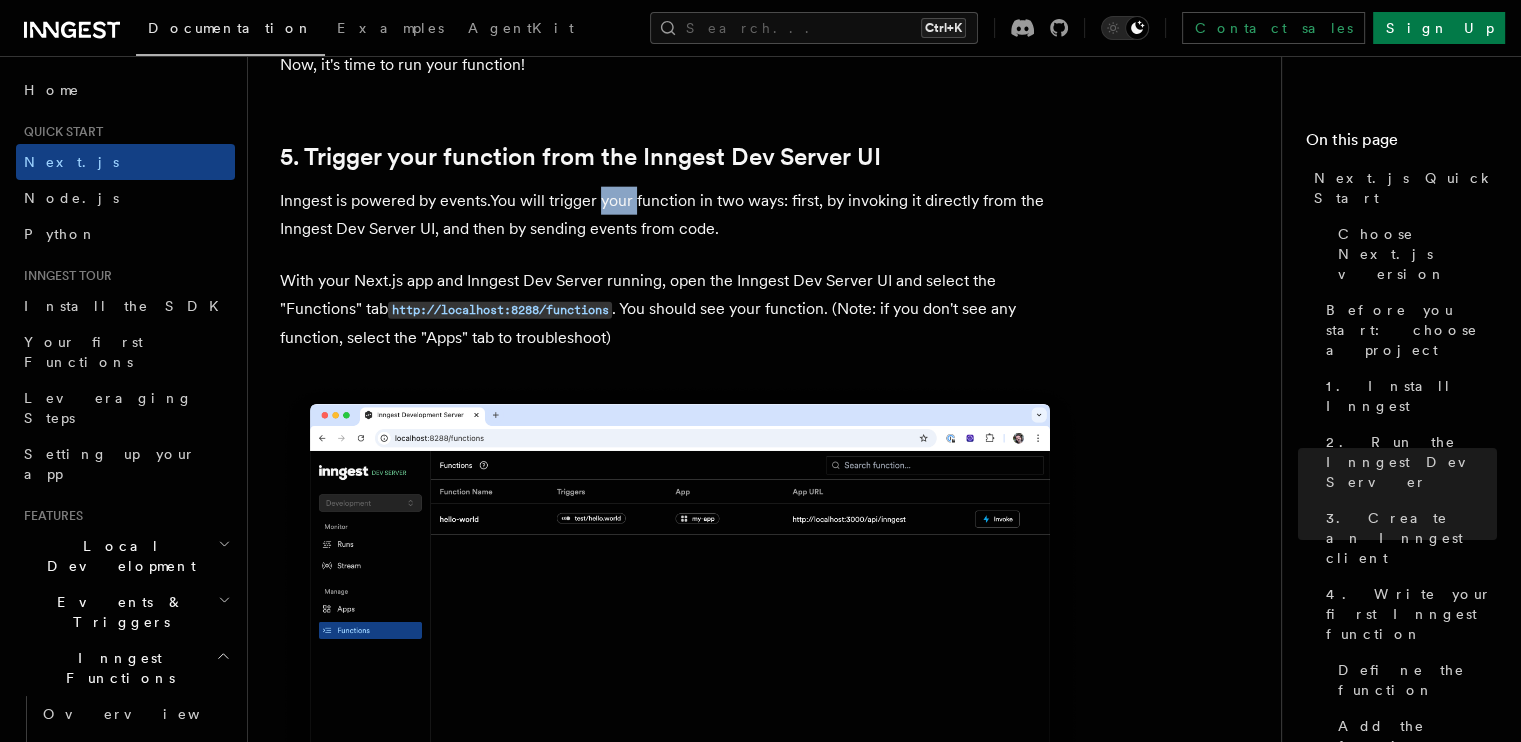 click on "Inngest is powered by events.You will trigger your function in two ways: first, by invoking it directly from the Inngest Dev Server UI, and then by sending events from code." at bounding box center (680, 215) 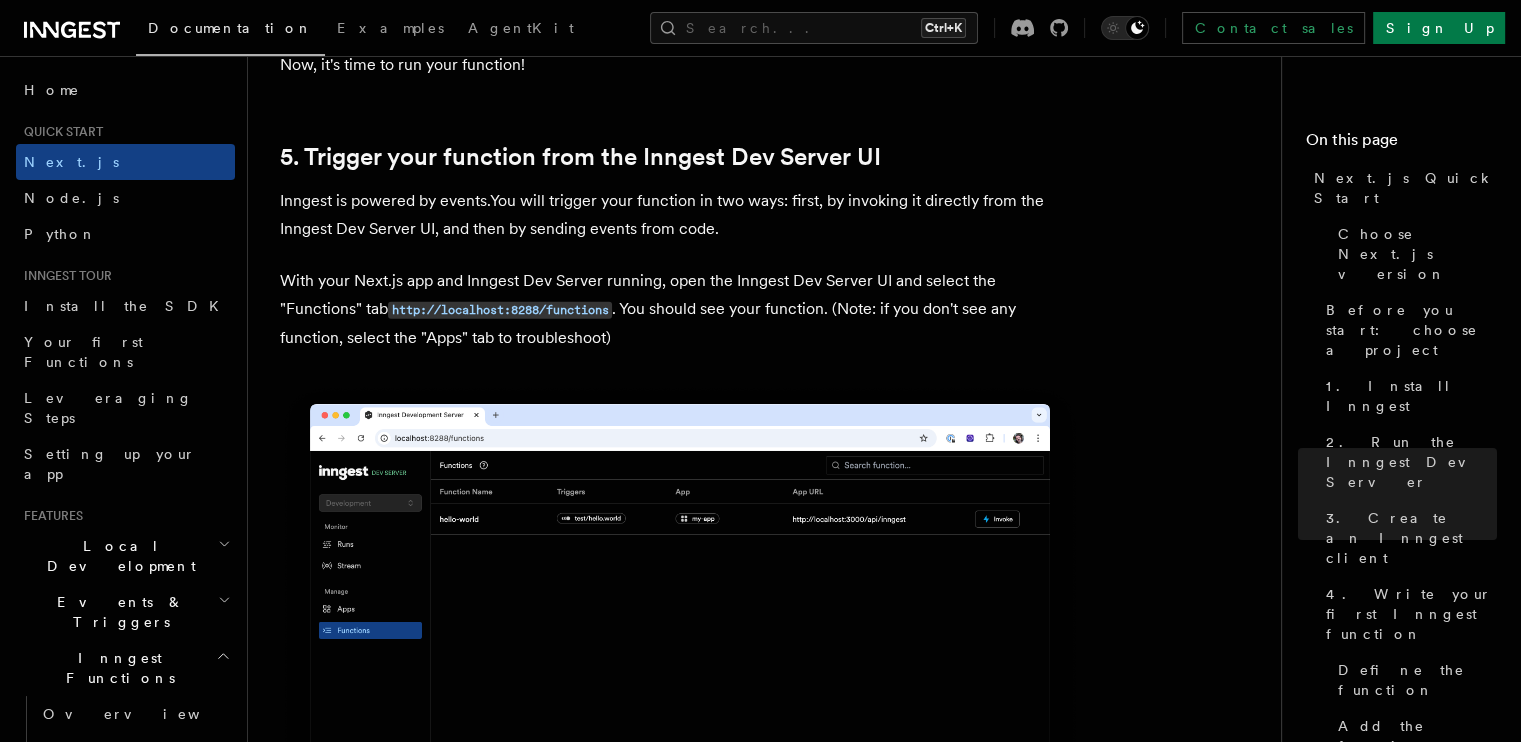 click on "Inngest is powered by events.You will trigger your function in two ways: first, by invoking it directly from the Inngest Dev Server UI, and then by sending events from code." at bounding box center [680, 215] 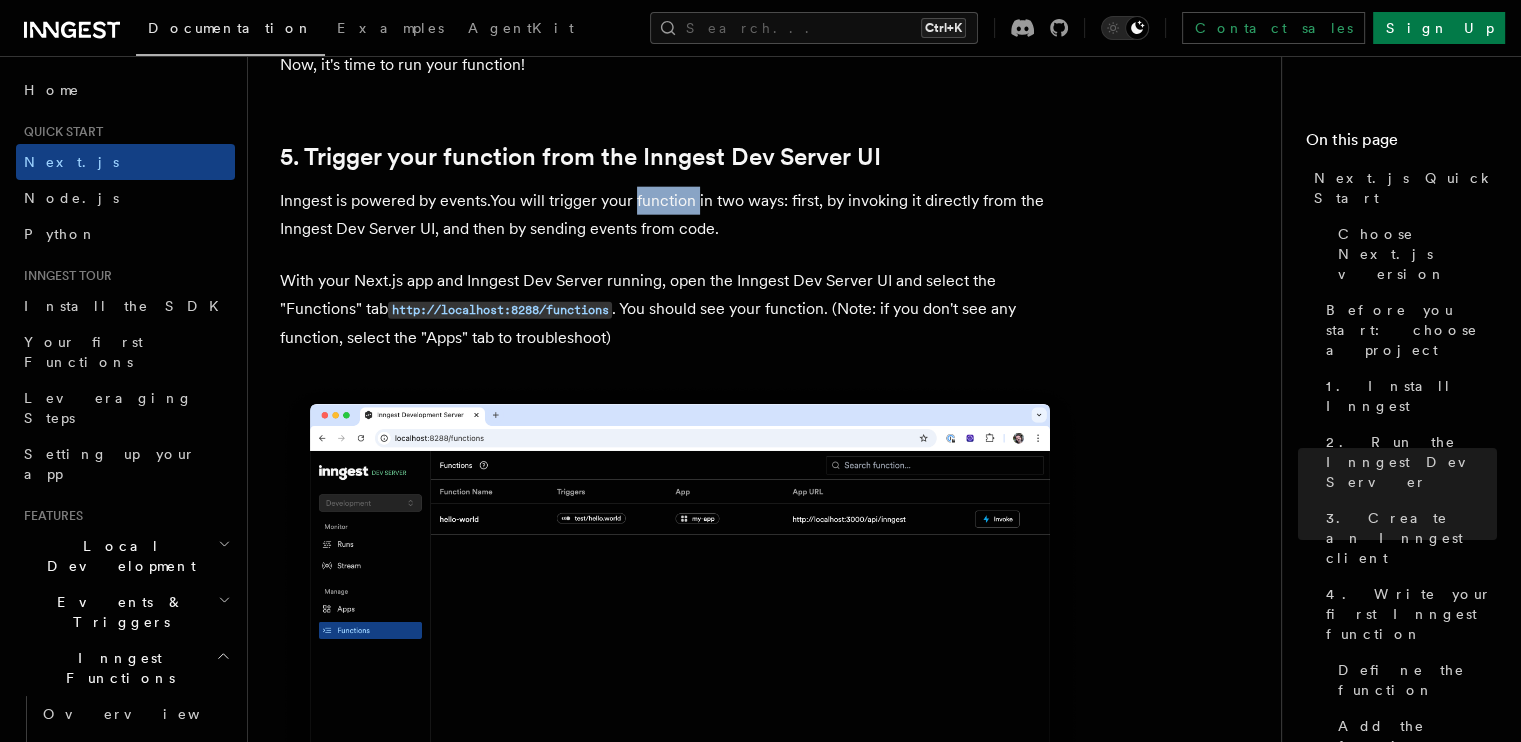 click on "Inngest is powered by events.You will trigger your function in two ways: first, by invoking it directly from the Inngest Dev Server UI, and then by sending events from code." at bounding box center [680, 215] 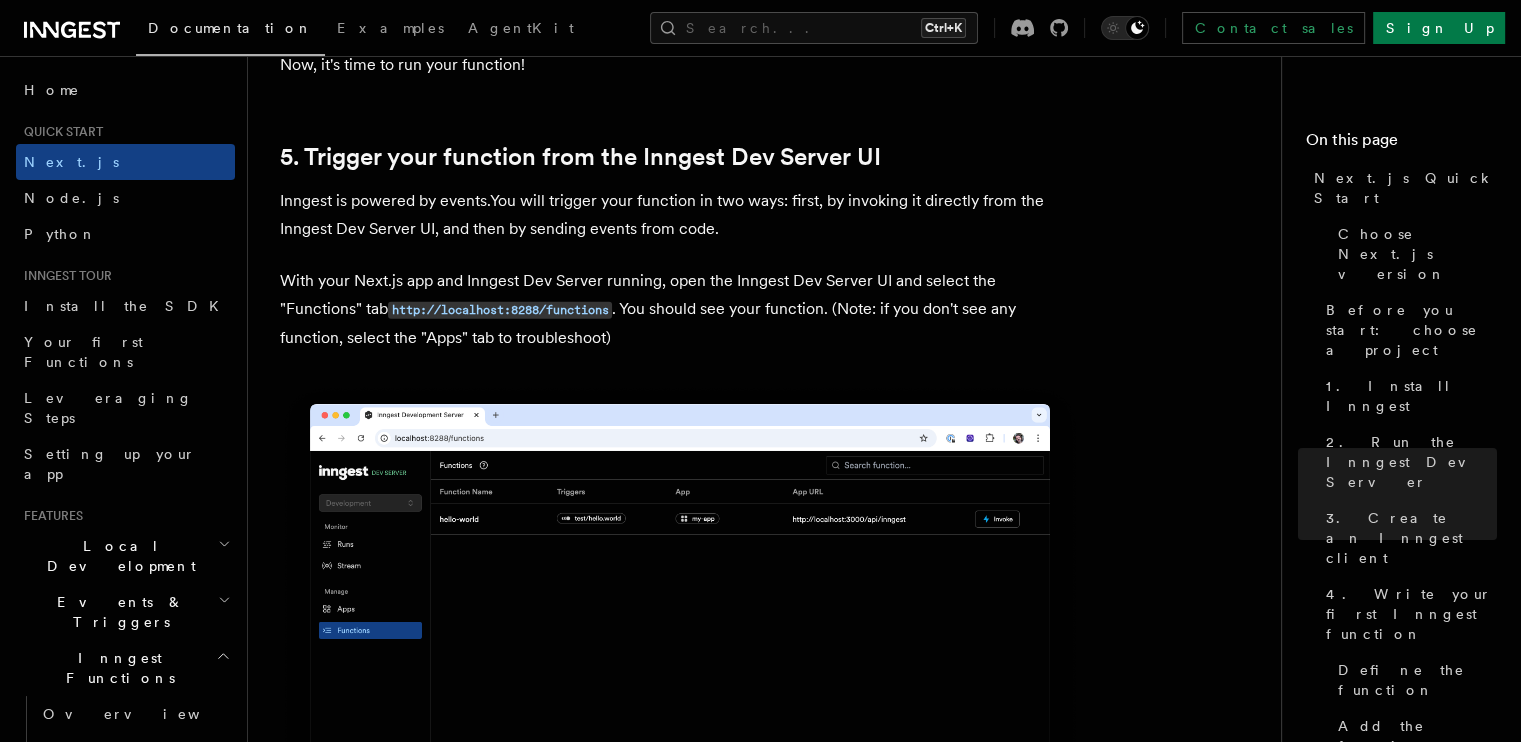click on "Inngest is powered by events.You will trigger your function in two ways: first, by invoking it directly from the Inngest Dev Server UI, and then by sending events from code." at bounding box center (680, 215) 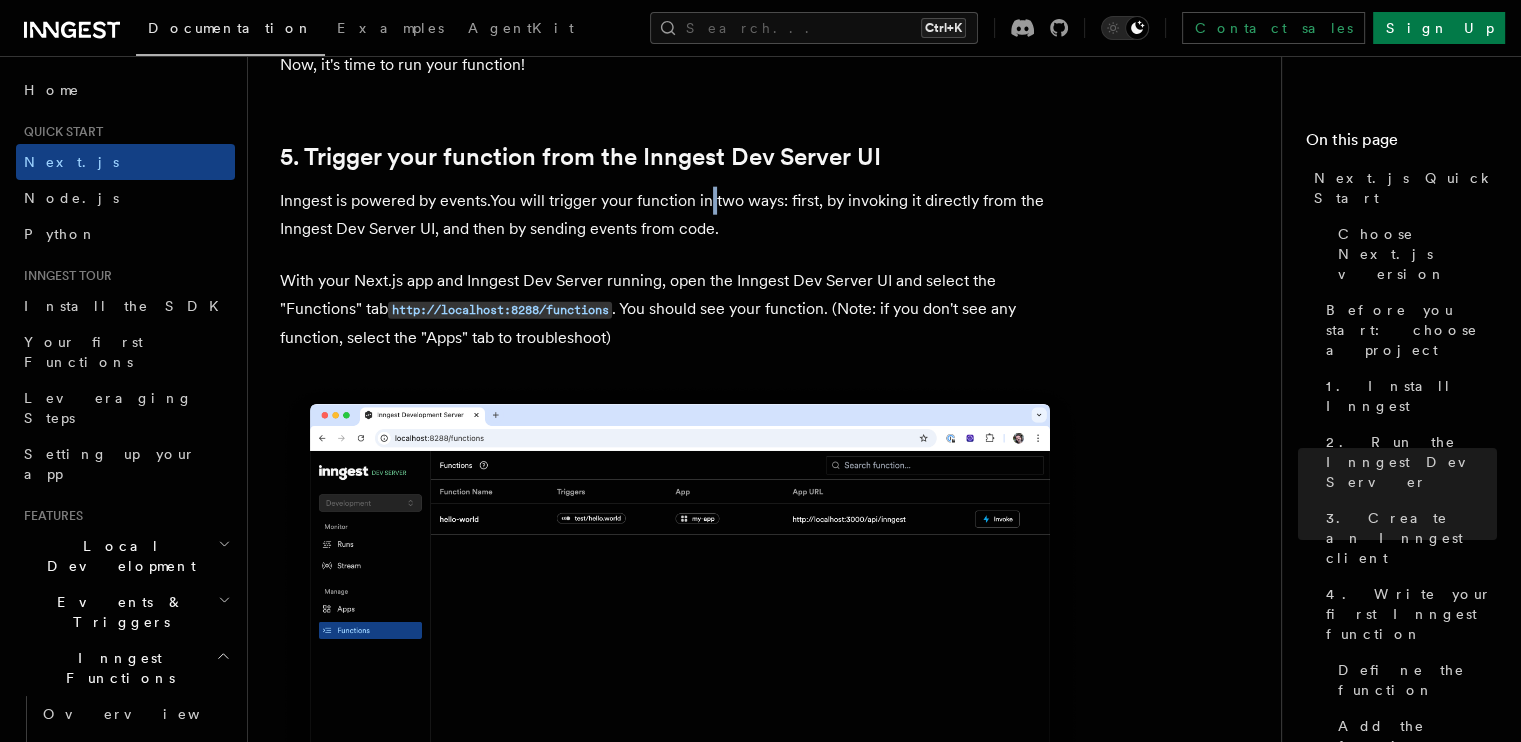 click on "Inngest is powered by events.You will trigger your function in two ways: first, by invoking it directly from the Inngest Dev Server UI, and then by sending events from code." at bounding box center (680, 215) 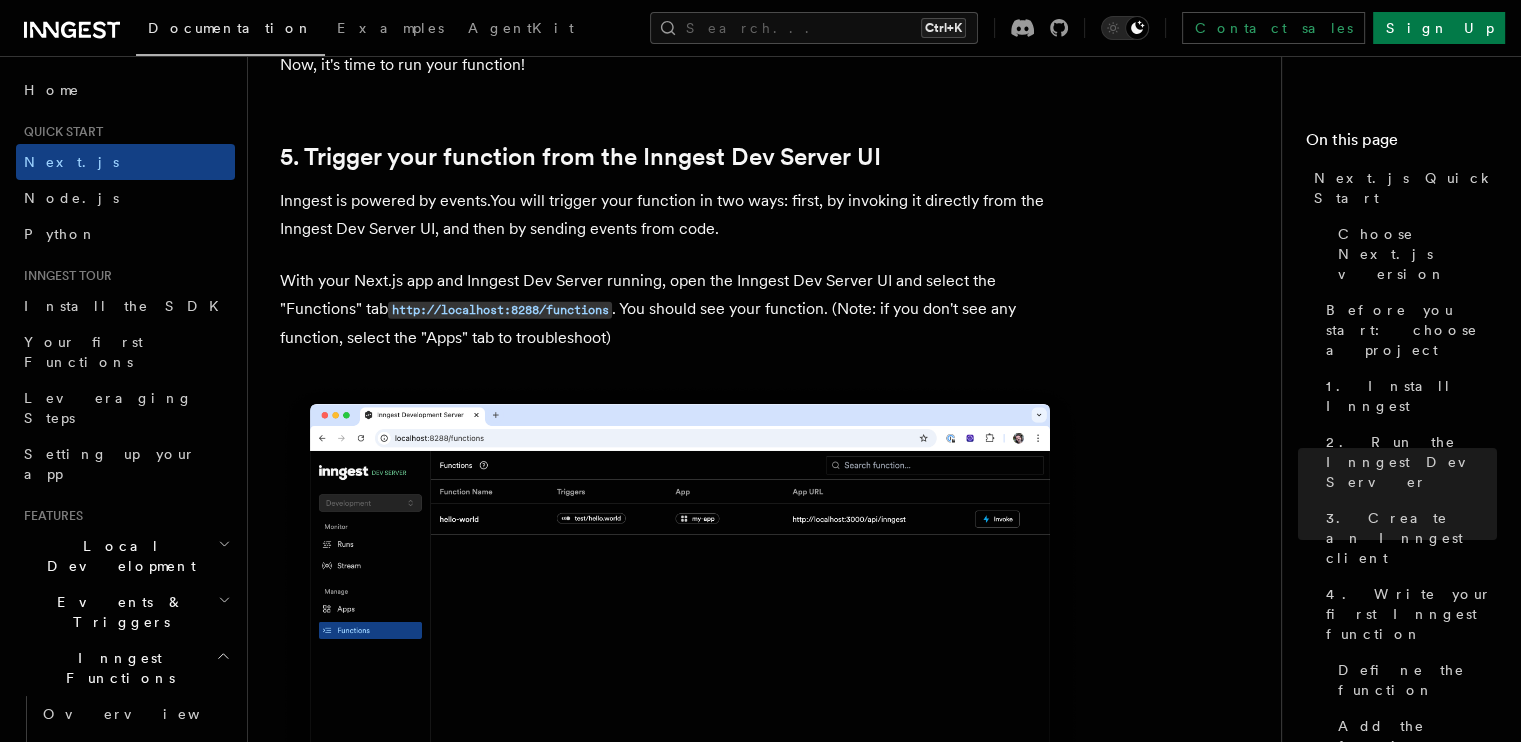 click on "Inngest is powered by events.You will trigger your function in two ways: first, by invoking it directly from the Inngest Dev Server UI, and then by sending events from code." at bounding box center (680, 215) 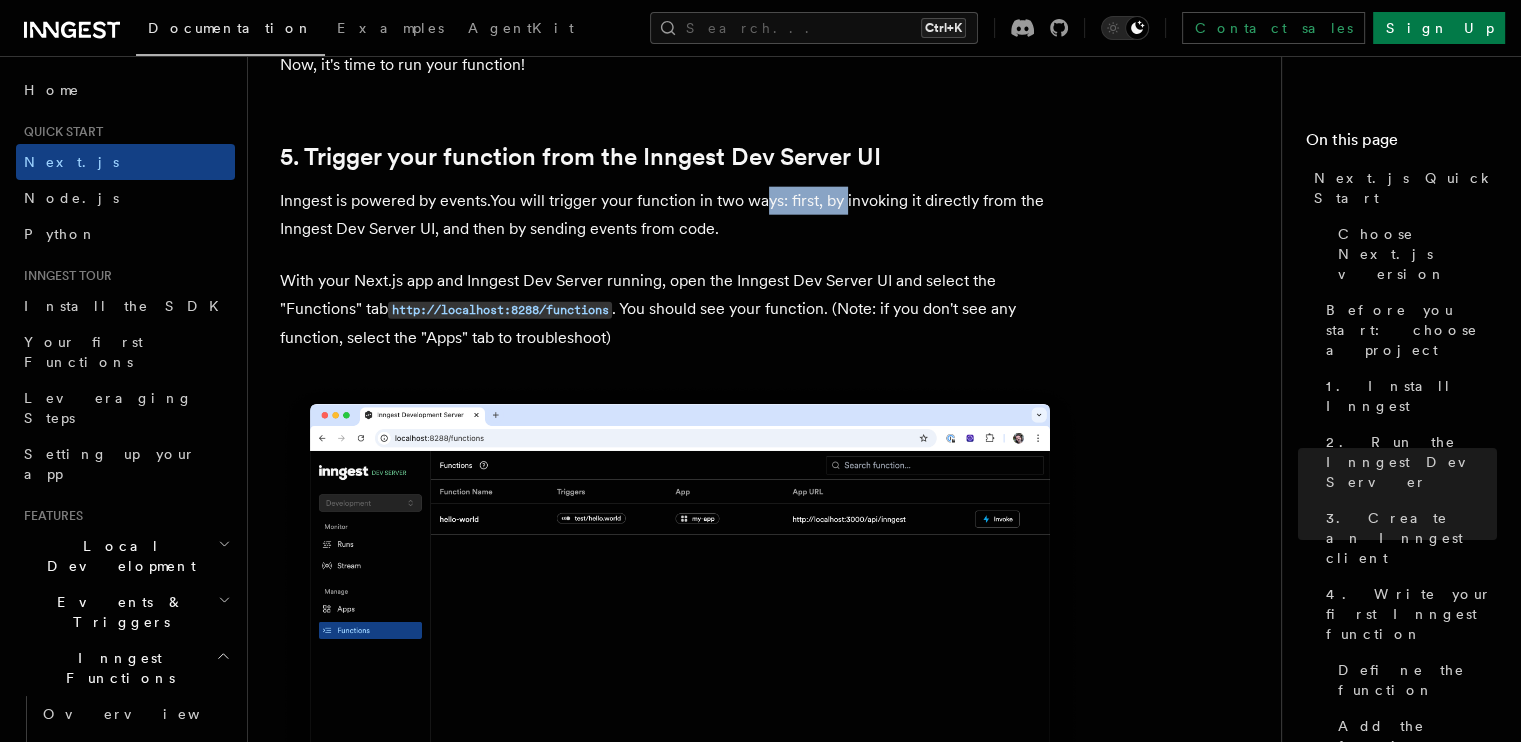 drag, startPoint x: 766, startPoint y: 186, endPoint x: 844, endPoint y: 187, distance: 78.00641 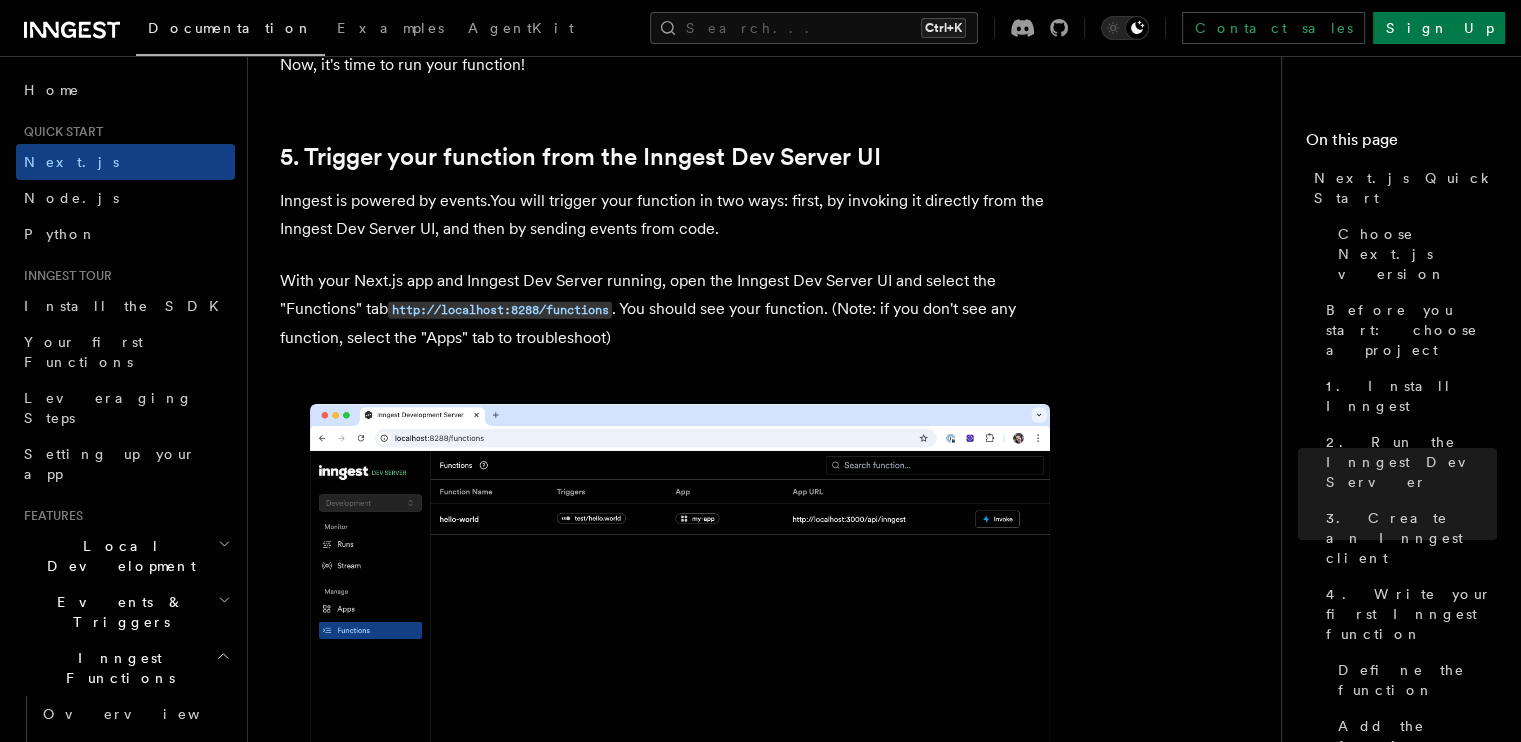 click on "Inngest is powered by events.You will trigger your function in two ways: first, by invoking it directly from the Inngest Dev Server UI, and then by sending events from code." at bounding box center (680, 215) 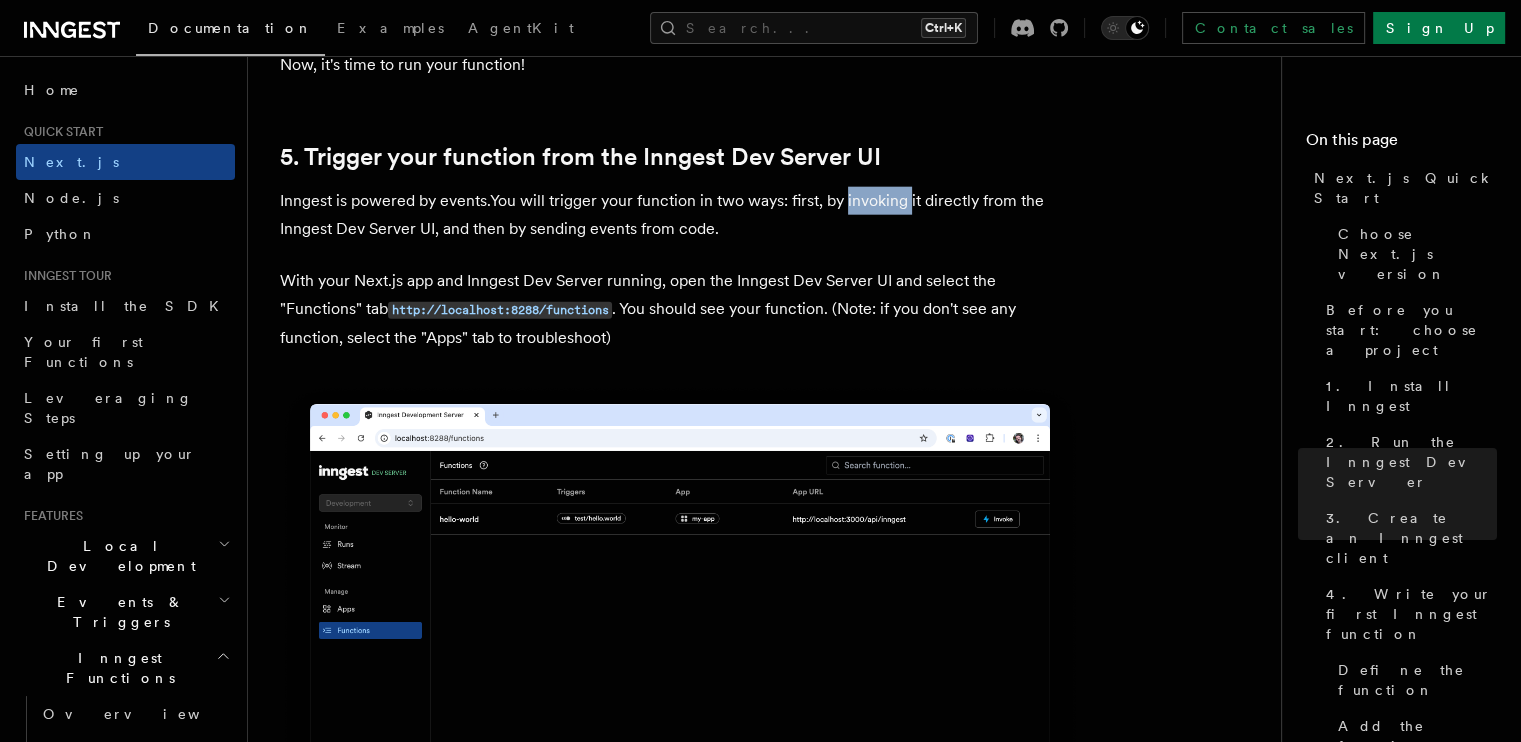click on "Inngest is powered by events.You will trigger your function in two ways: first, by invoking it directly from the Inngest Dev Server UI, and then by sending events from code." at bounding box center [680, 215] 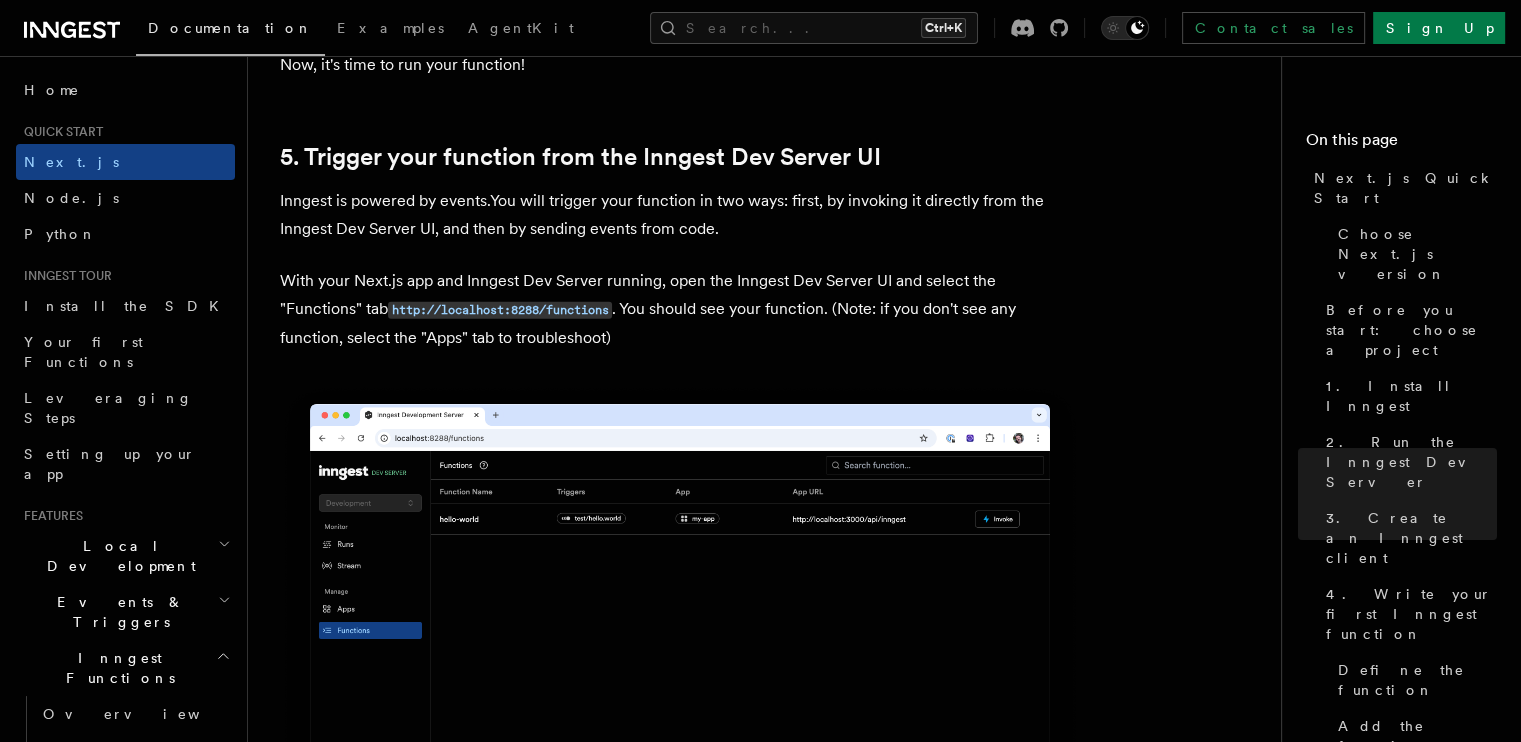 click on "Inngest is powered by events.You will trigger your function in two ways: first, by invoking it directly from the Inngest Dev Server UI, and then by sending events from code." at bounding box center (680, 215) 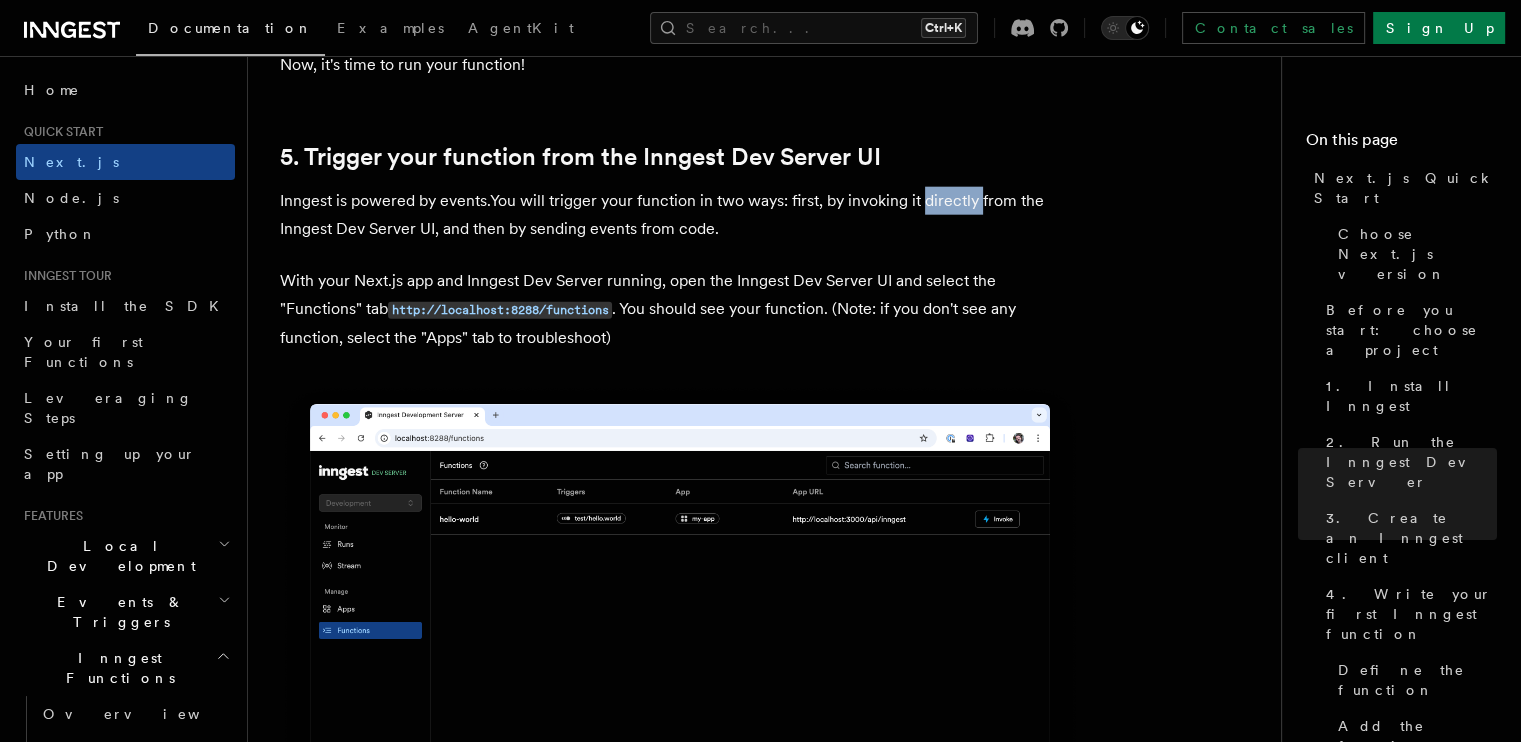 click on "Inngest is powered by events.You will trigger your function in two ways: first, by invoking it directly from the Inngest Dev Server UI, and then by sending events from code." at bounding box center (680, 215) 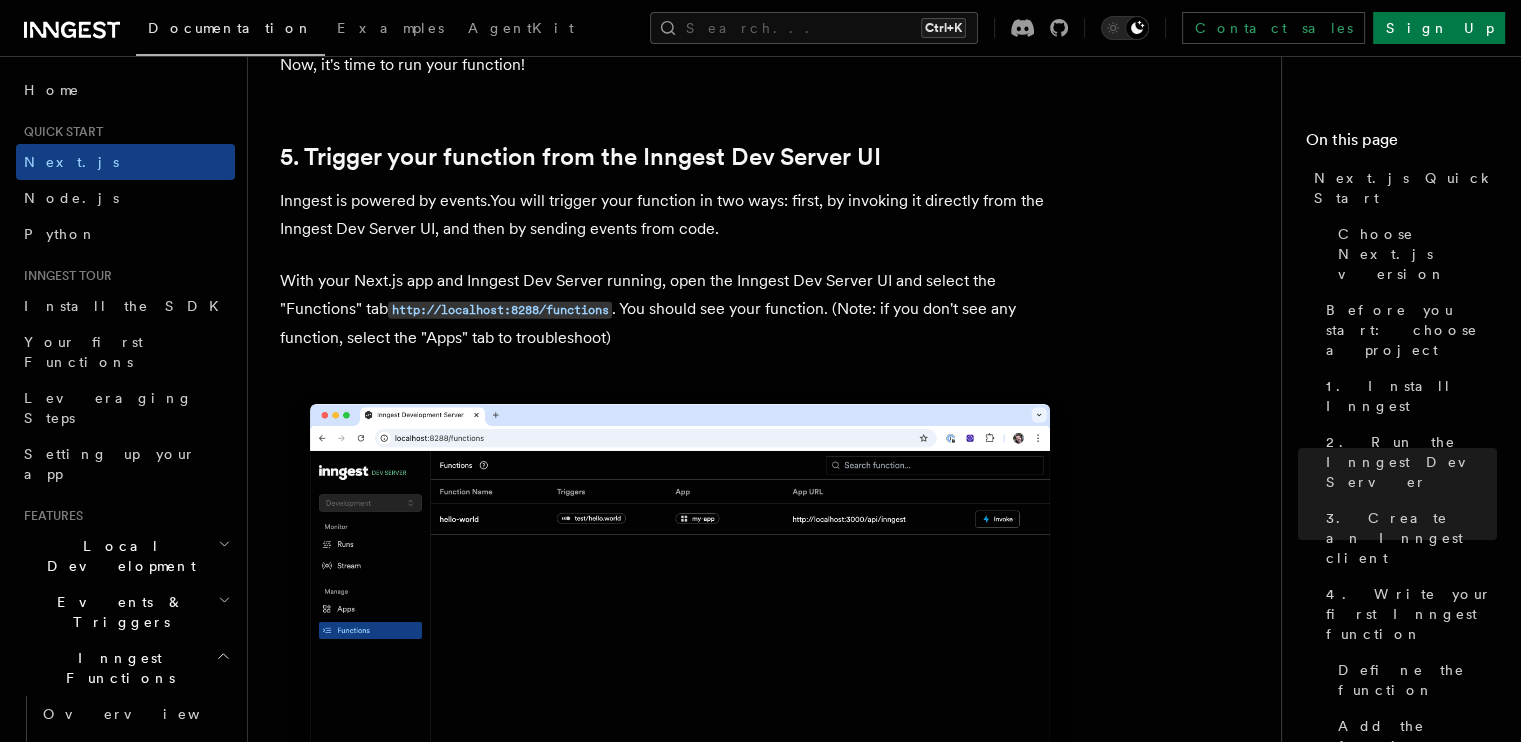click on "Inngest is powered by events.You will trigger your function in two ways: first, by invoking it directly from the Inngest Dev Server UI, and then by sending events from code." at bounding box center (680, 215) 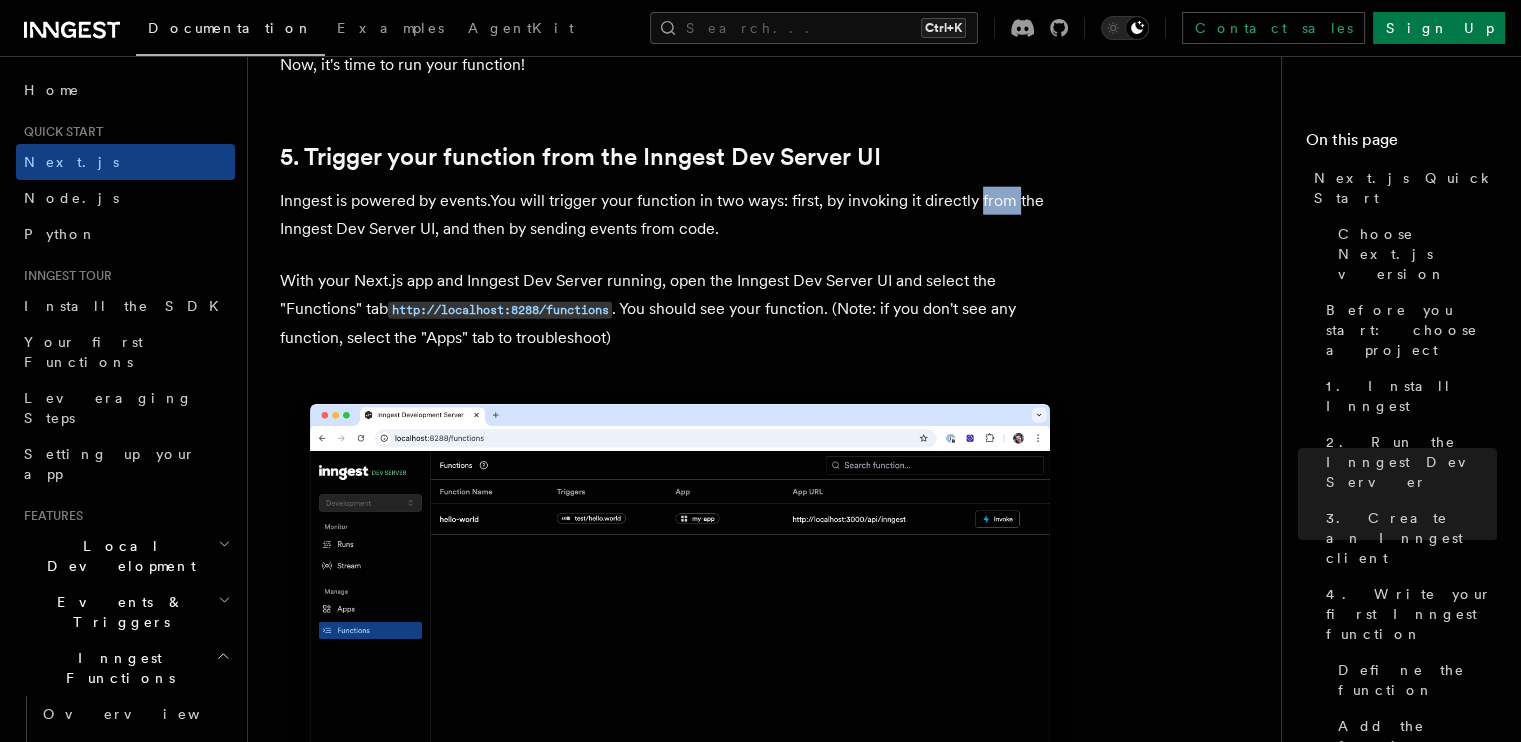 click on "Inngest is powered by events.You will trigger your function in two ways: first, by invoking it directly from the Inngest Dev Server UI, and then by sending events from code." at bounding box center [680, 215] 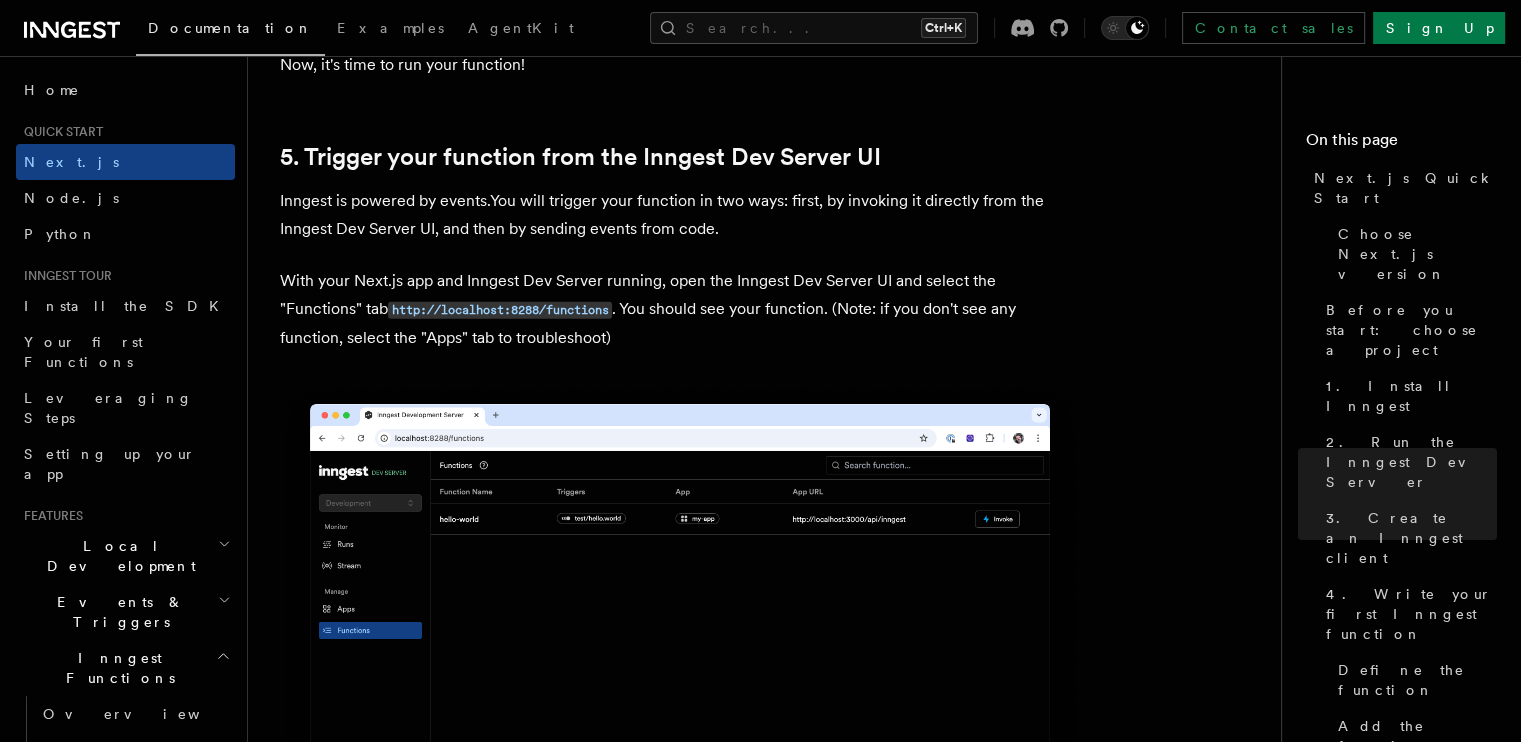 click on "Inngest is powered by events.You will trigger your function in two ways: first, by invoking it directly from the Inngest Dev Server UI, and then by sending events from code." at bounding box center [680, 215] 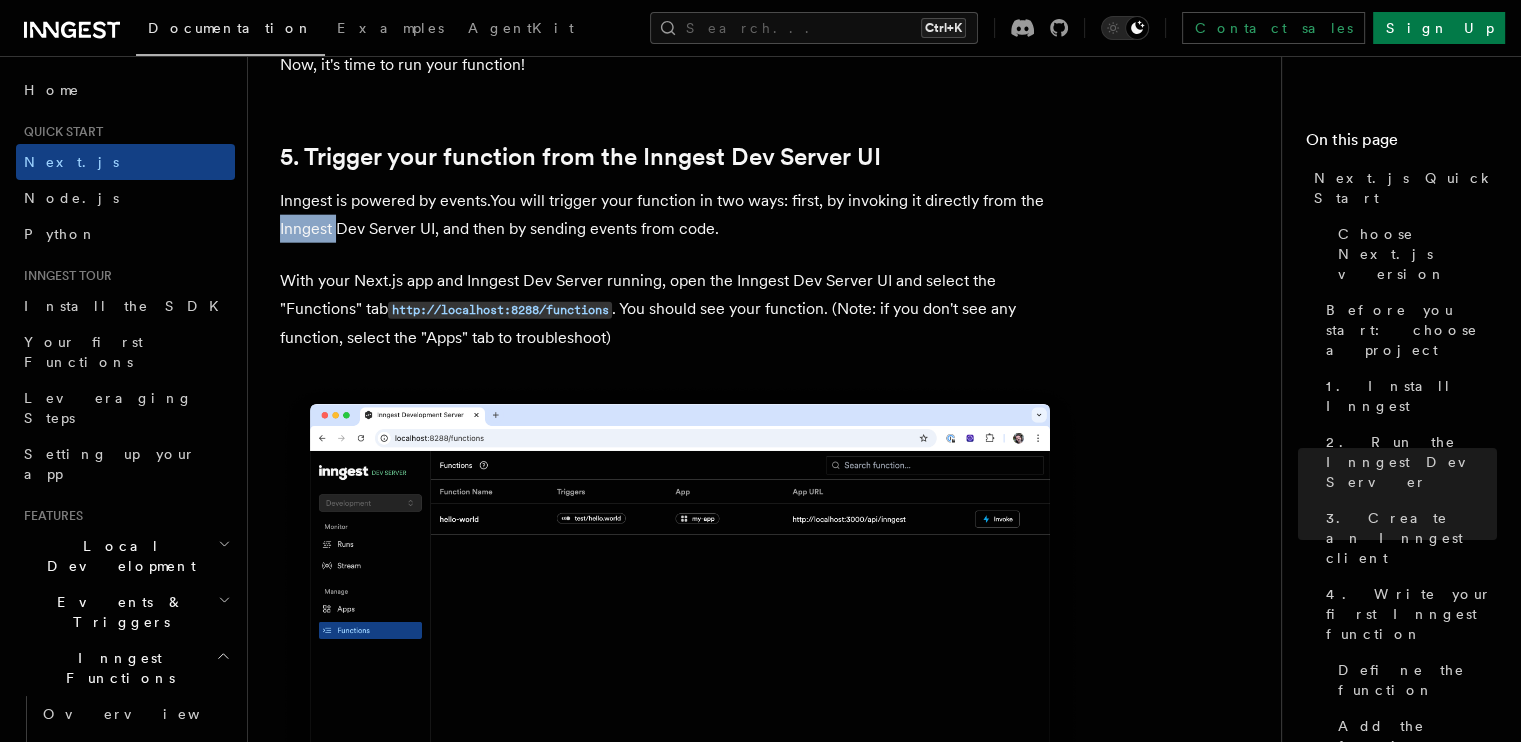 click on "Inngest is powered by events.You will trigger your function in two ways: first, by invoking it directly from the Inngest Dev Server UI, and then by sending events from code." at bounding box center [680, 215] 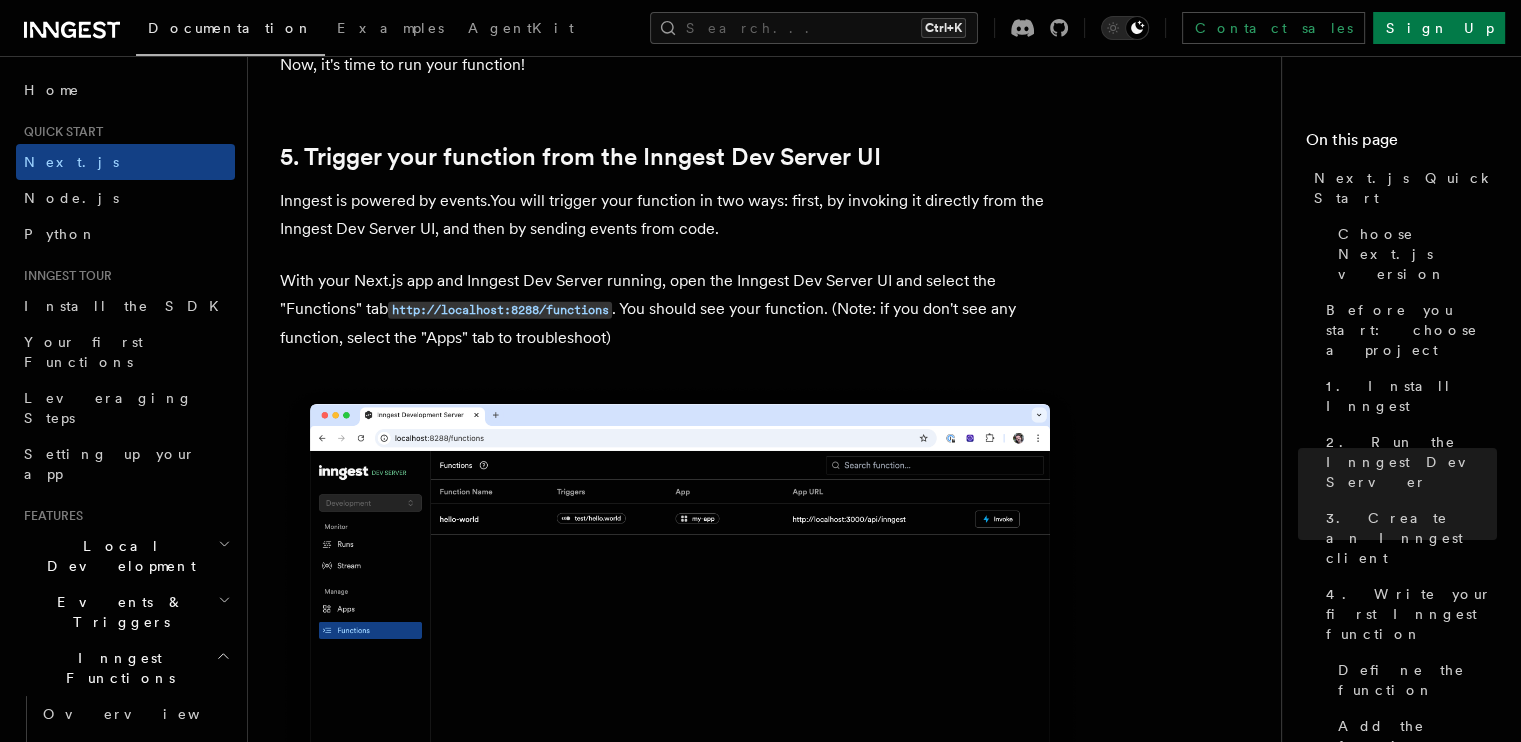 click on "Inngest is powered by events.You will trigger your function in two ways: first, by invoking it directly from the Inngest Dev Server UI, and then by sending events from code." at bounding box center [680, 215] 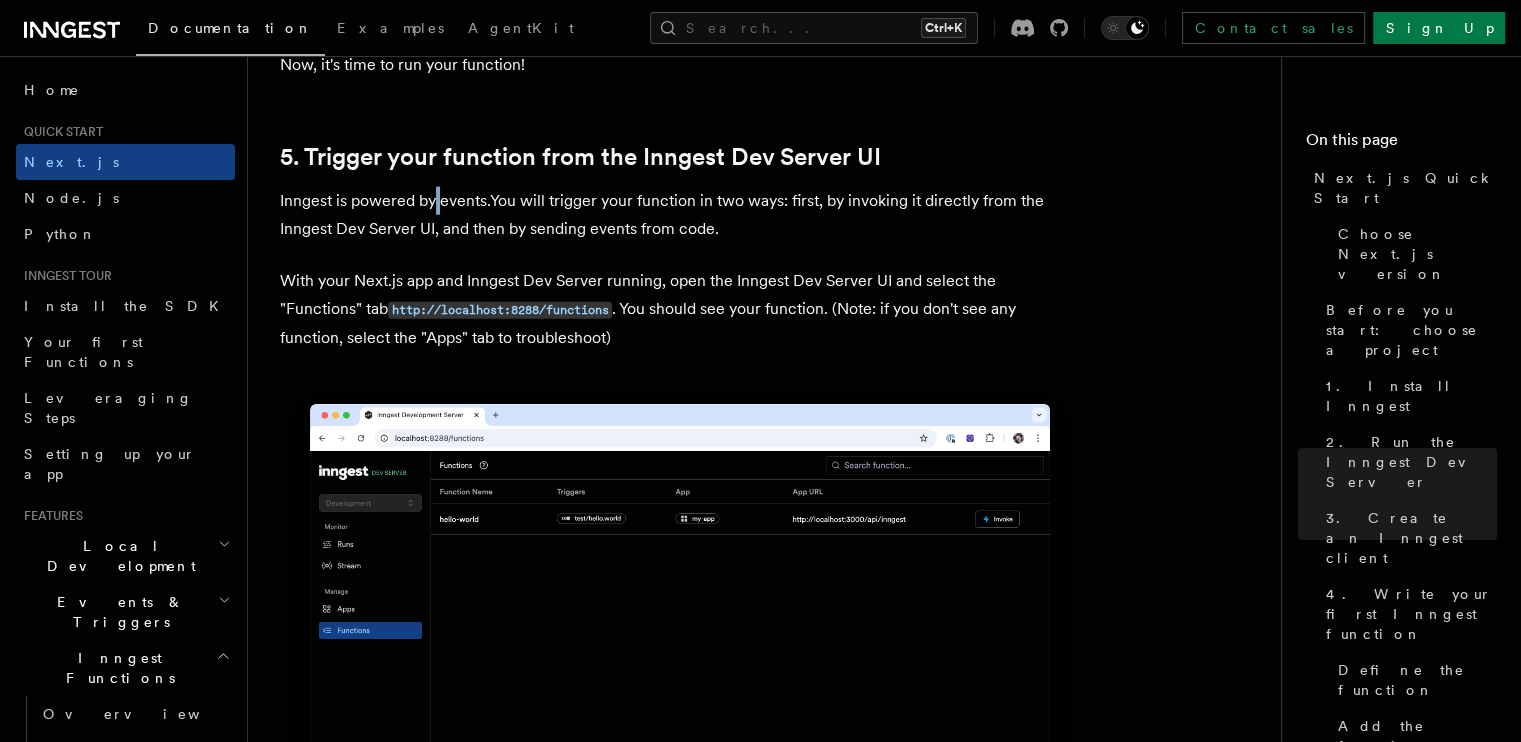 click on "Inngest is powered by events.You will trigger your function in two ways: first, by invoking it directly from the Inngest Dev Server UI, and then by sending events from code." at bounding box center [680, 215] 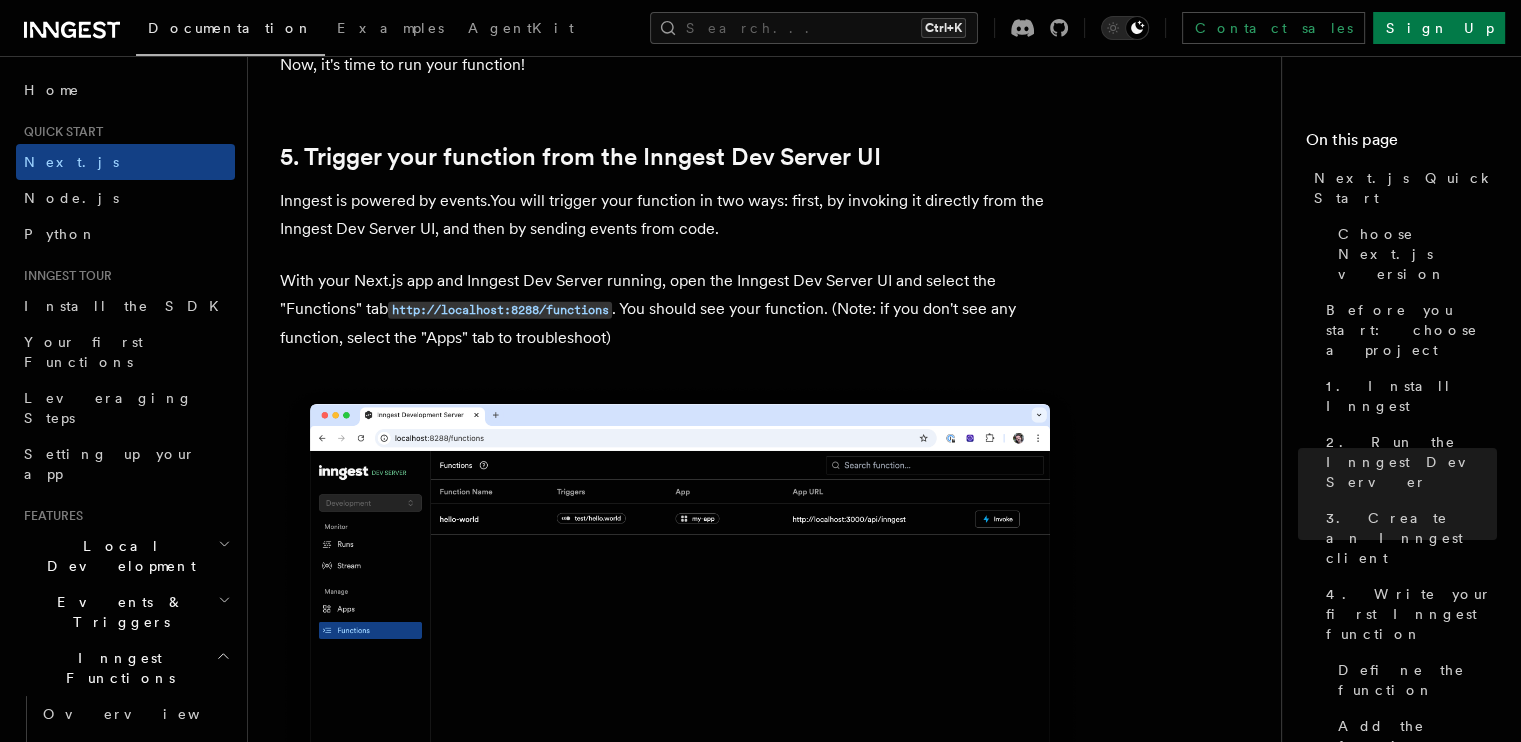 click on "Inngest is powered by events.You will trigger your function in two ways: first, by invoking it directly from the Inngest Dev Server UI, and then by sending events from code." at bounding box center (680, 215) 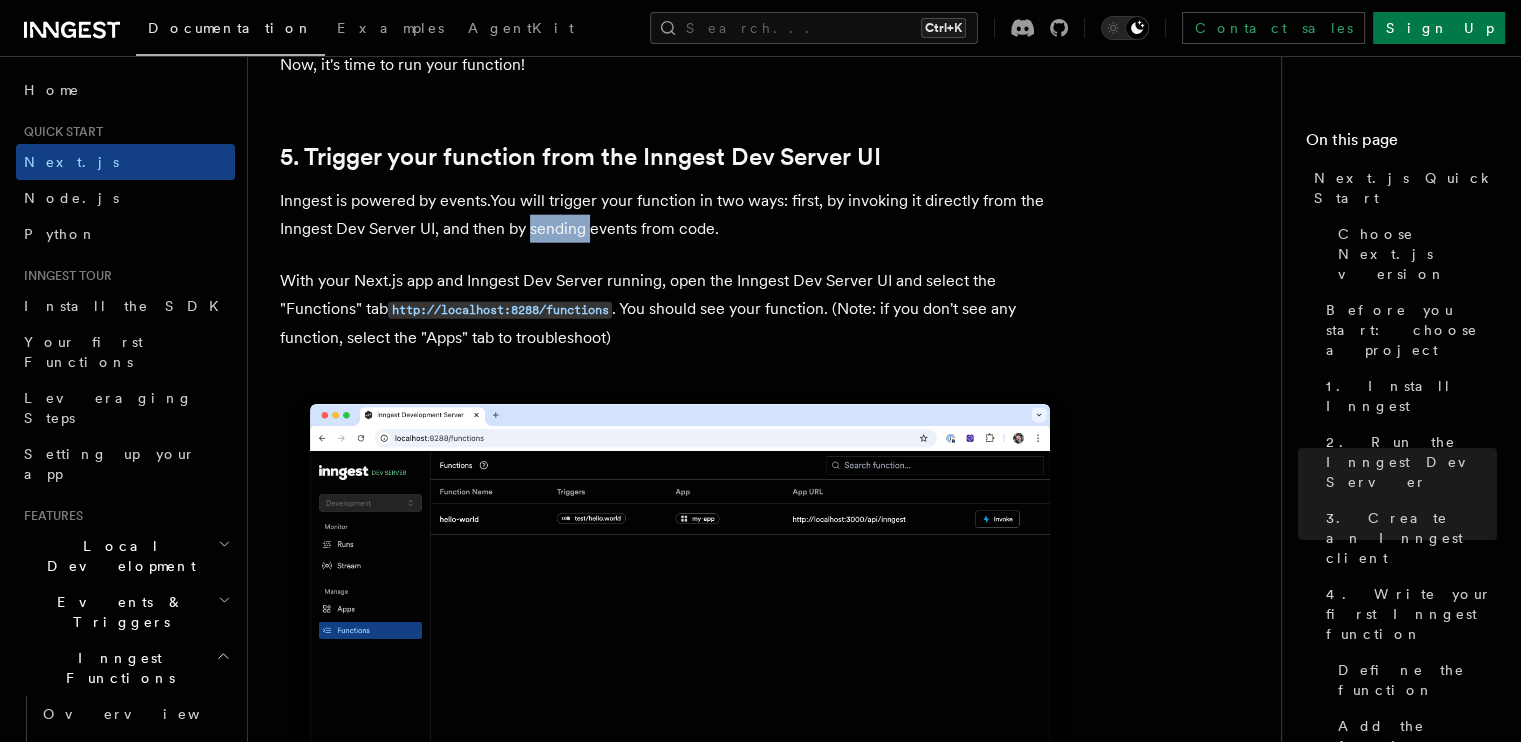 click on "Inngest is powered by events.You will trigger your function in two ways: first, by invoking it directly from the Inngest Dev Server UI, and then by sending events from code." at bounding box center (680, 215) 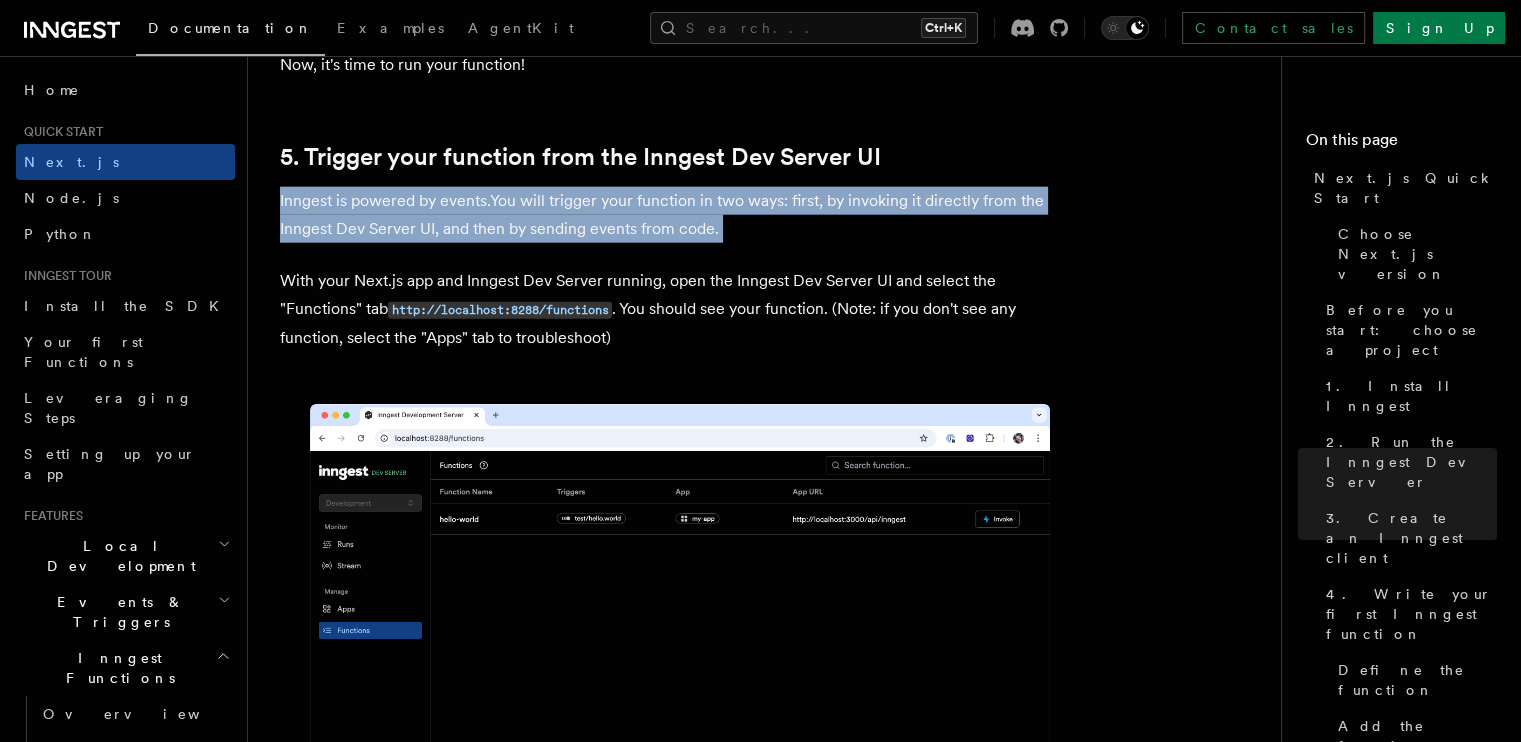 click on "Inngest is powered by events.You will trigger your function in two ways: first, by invoking it directly from the Inngest Dev Server UI, and then by sending events from code." at bounding box center [680, 215] 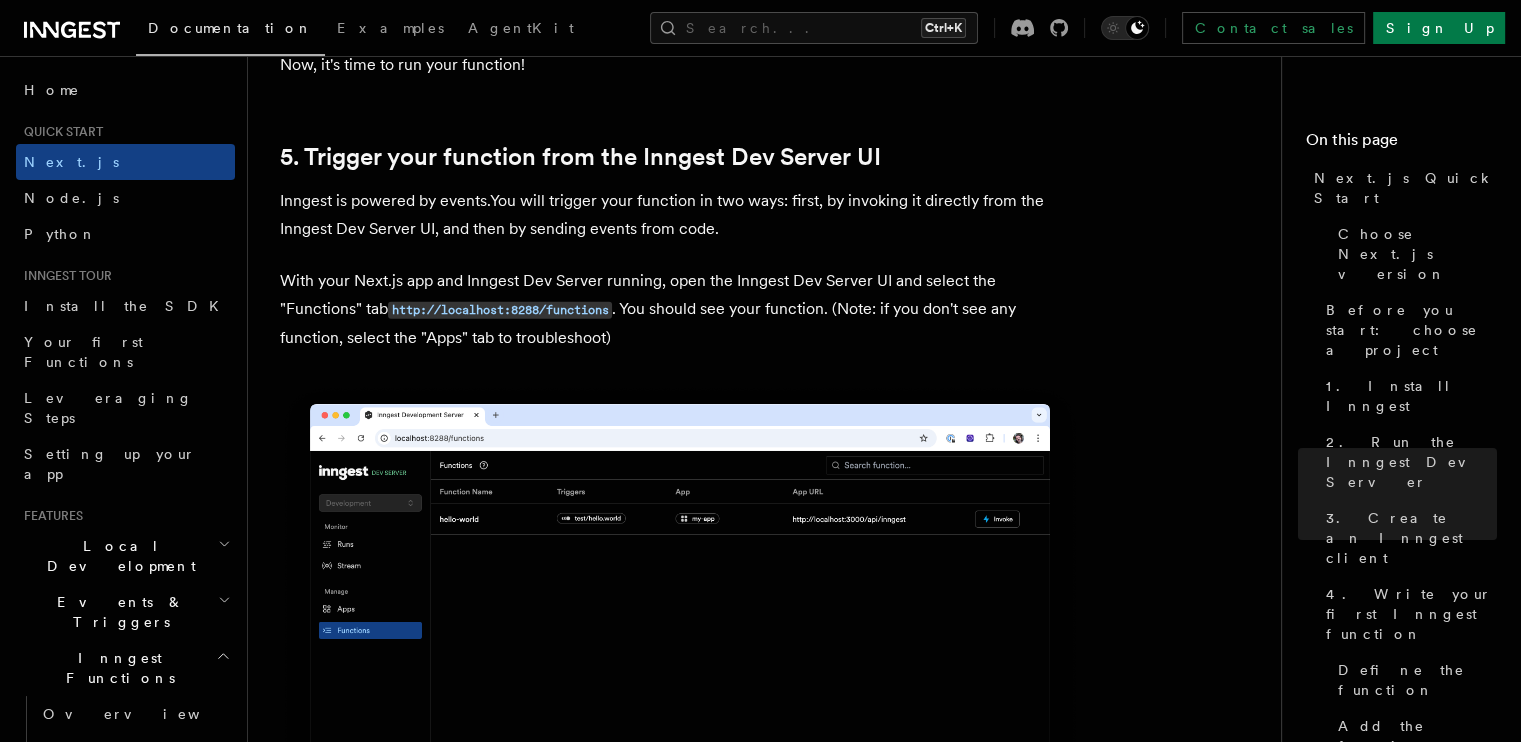 click on "Quick start Next.js Quick Start
In this tutorial you will add Inngest to a Next.js app to see how easy it can be to build complex workflows.
Inngest makes it easy to build, manage, and execute reliable workflows. Some use cases include scheduling drip marketing campaigns, building payment flows, or chaining LLM interactions.
By the end of this ten-minute tutorial you will:
Set up and run Inngest on your machine.
Write your first Inngest function.
Trigger your function from your app and through Inngest Dev Server.
Let's get started!
Choose Next.js version
Choose your preferred Next.js version for this tutorial:
Next.js - App Router Next.js - Pages Router Before you start: choose a project In this tutorial you can use any existing Next.js project, or you can create a new one. Instructions for creating a new Next.js project  Run the following command in your terminal to create a new Next.js project: Copy Copied npx  create-next-app@latest   --ts   --eslint   --tailwind   --src-dir   --app" at bounding box center (772, 2031) 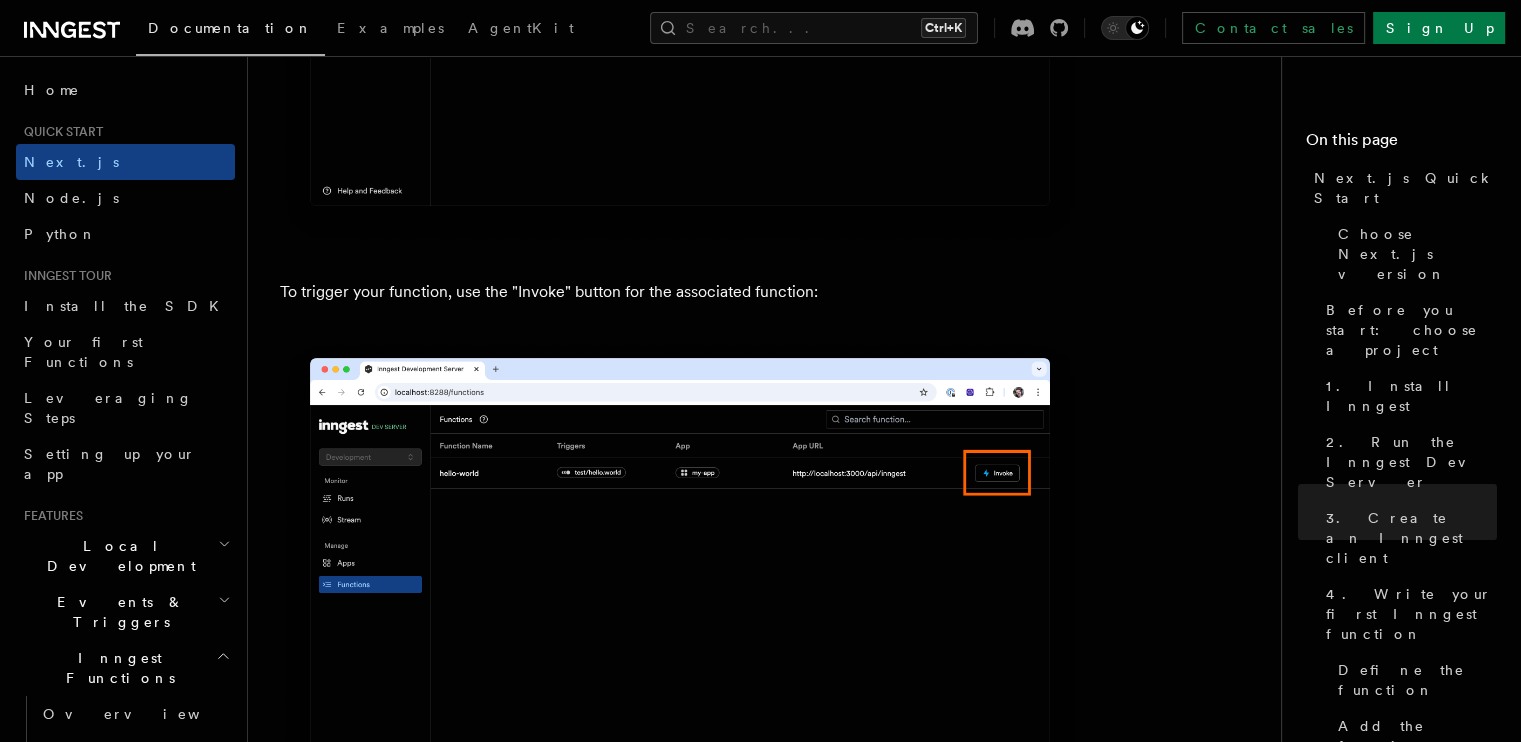 scroll, scrollTop: 5565, scrollLeft: 0, axis: vertical 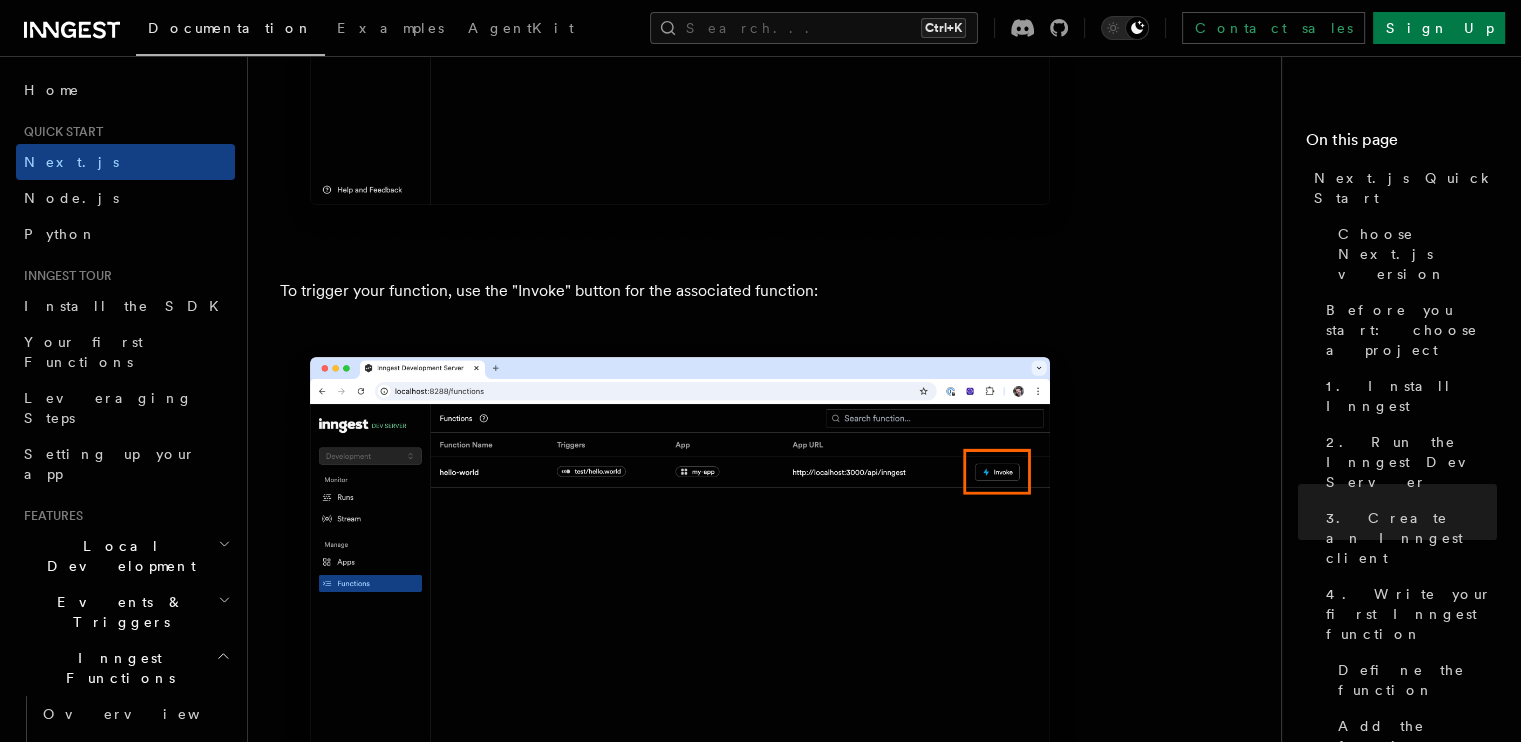 click on "To trigger your function, use the "Invoke" button for the associated function:" at bounding box center (680, 291) 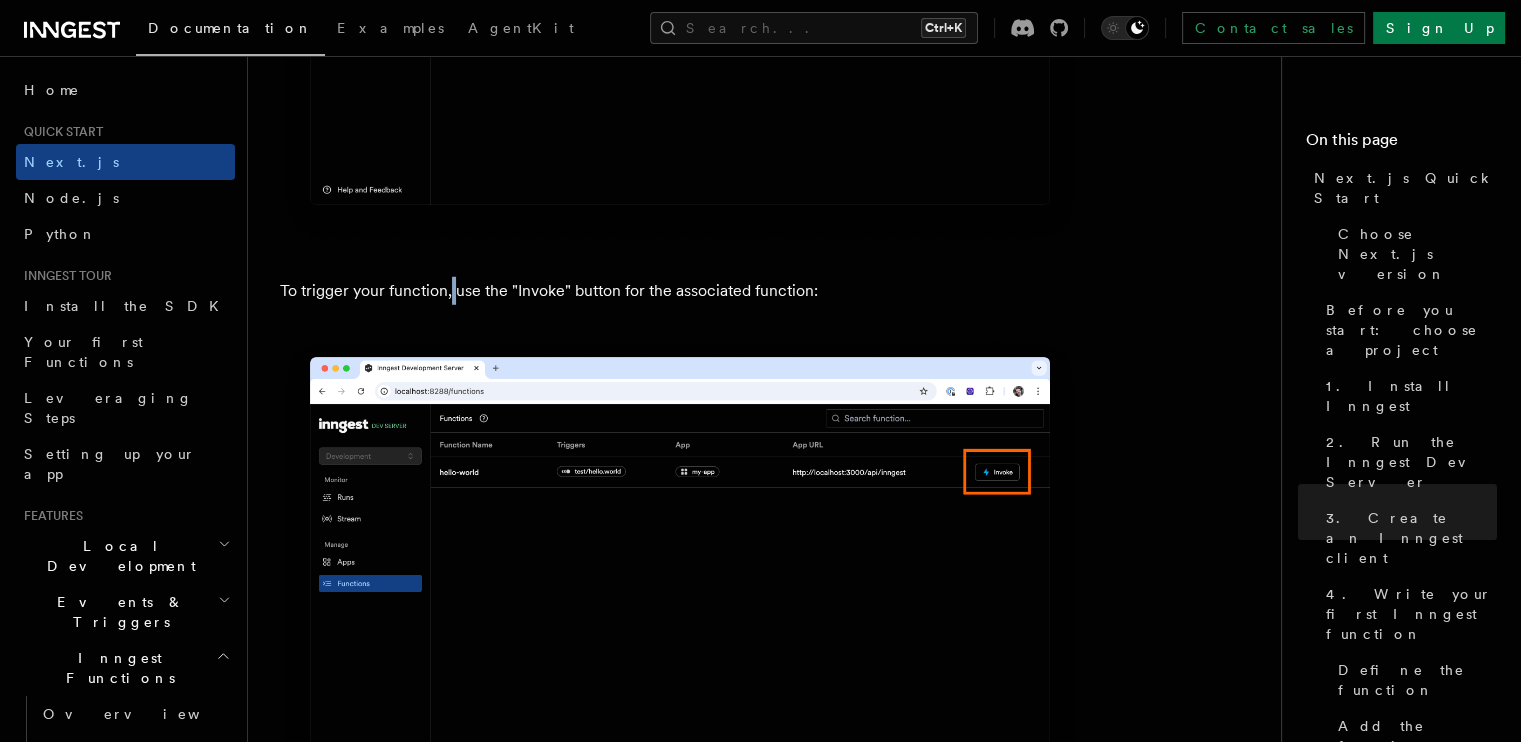 click on "To trigger your function, use the "Invoke" button for the associated function:" at bounding box center (680, 291) 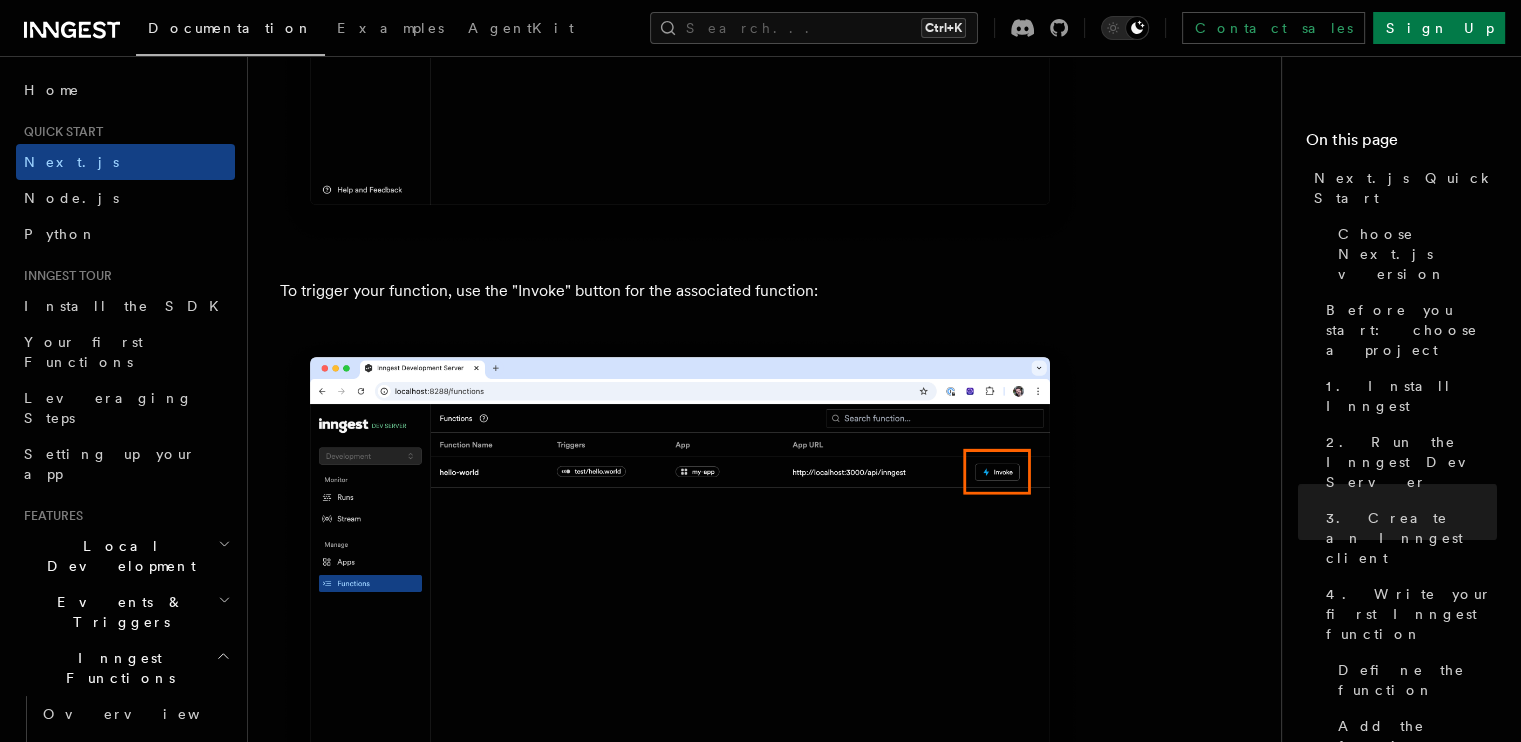 click on "To trigger your function, use the "Invoke" button for the associated function:" at bounding box center (680, 291) 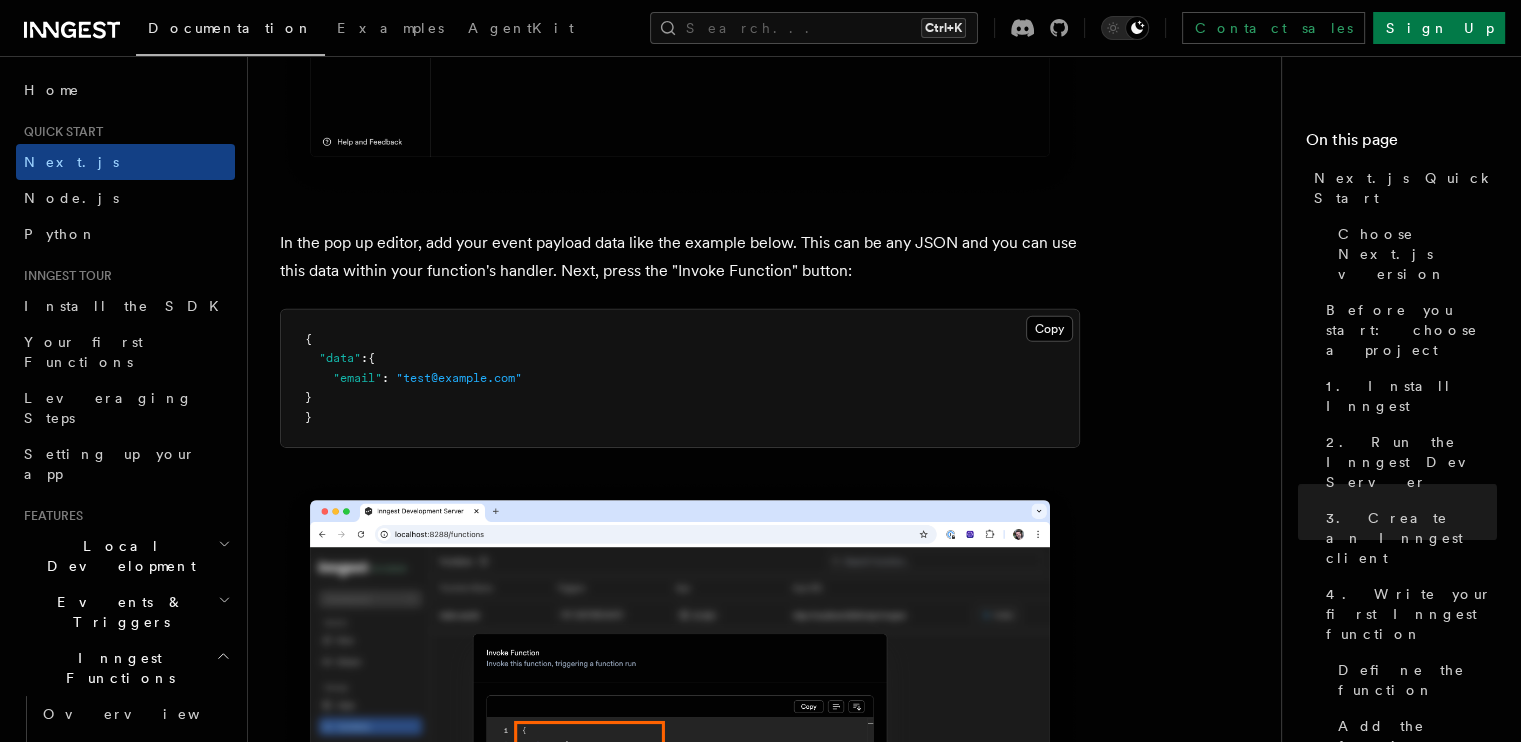 scroll, scrollTop: 6208, scrollLeft: 0, axis: vertical 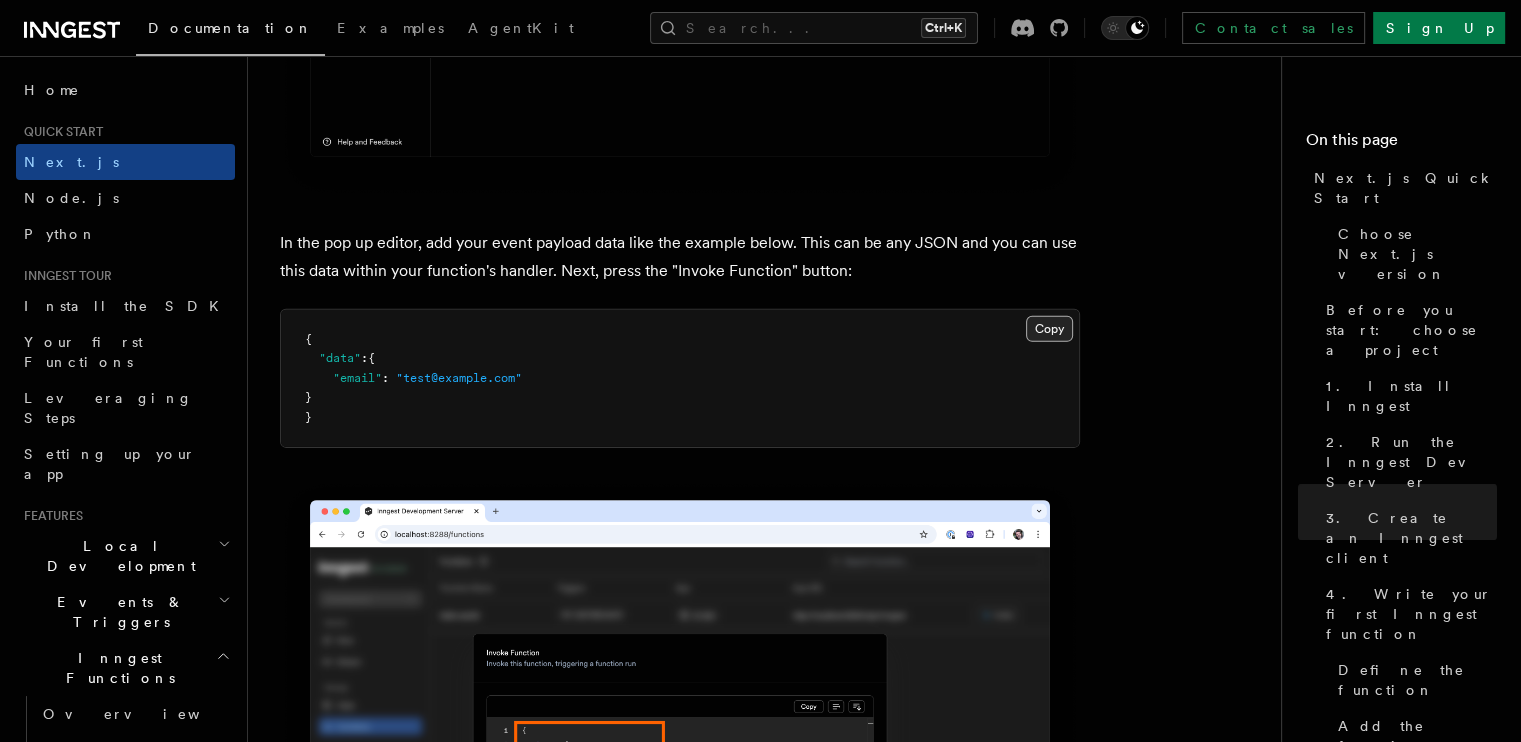 click on "Copy Copied" at bounding box center (1049, 329) 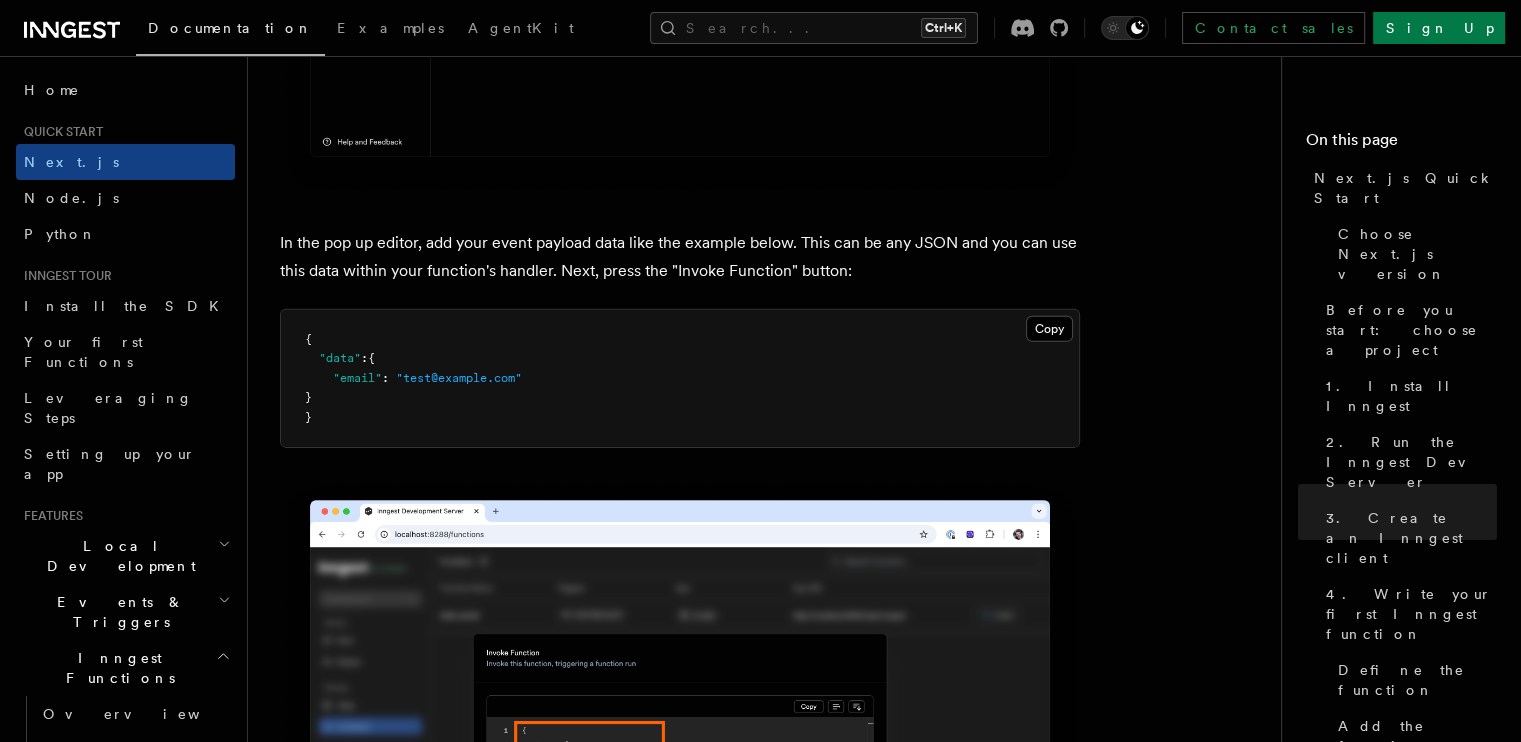 click on "In the pop up editor, add your event payload data like the example below. This can be any JSON and you can use this data within your function's handler. Next, press the "Invoke Function" button:" at bounding box center (680, 257) 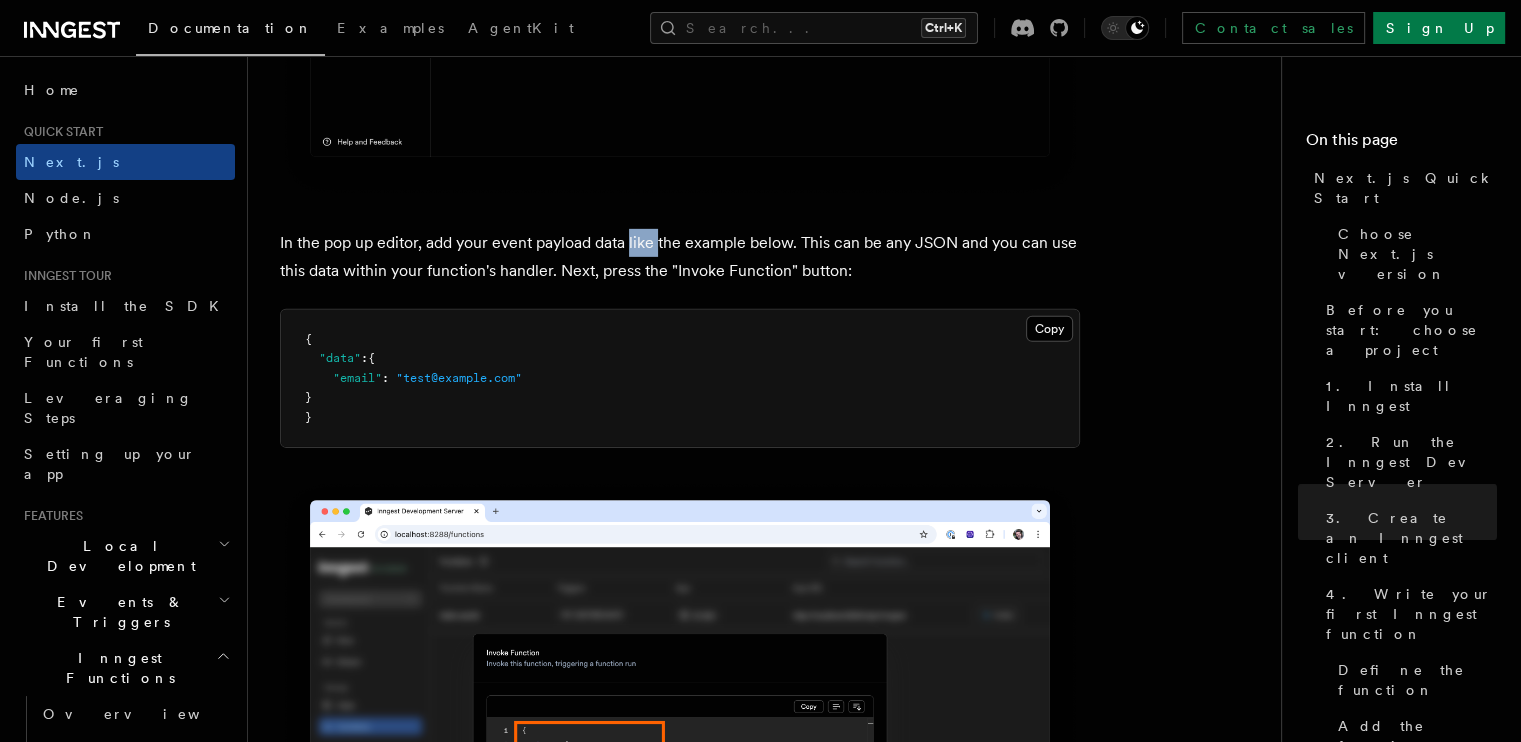 click on "In the pop up editor, add your event payload data like the example below. This can be any JSON and you can use this data within your function's handler. Next, press the "Invoke Function" button:" at bounding box center (680, 257) 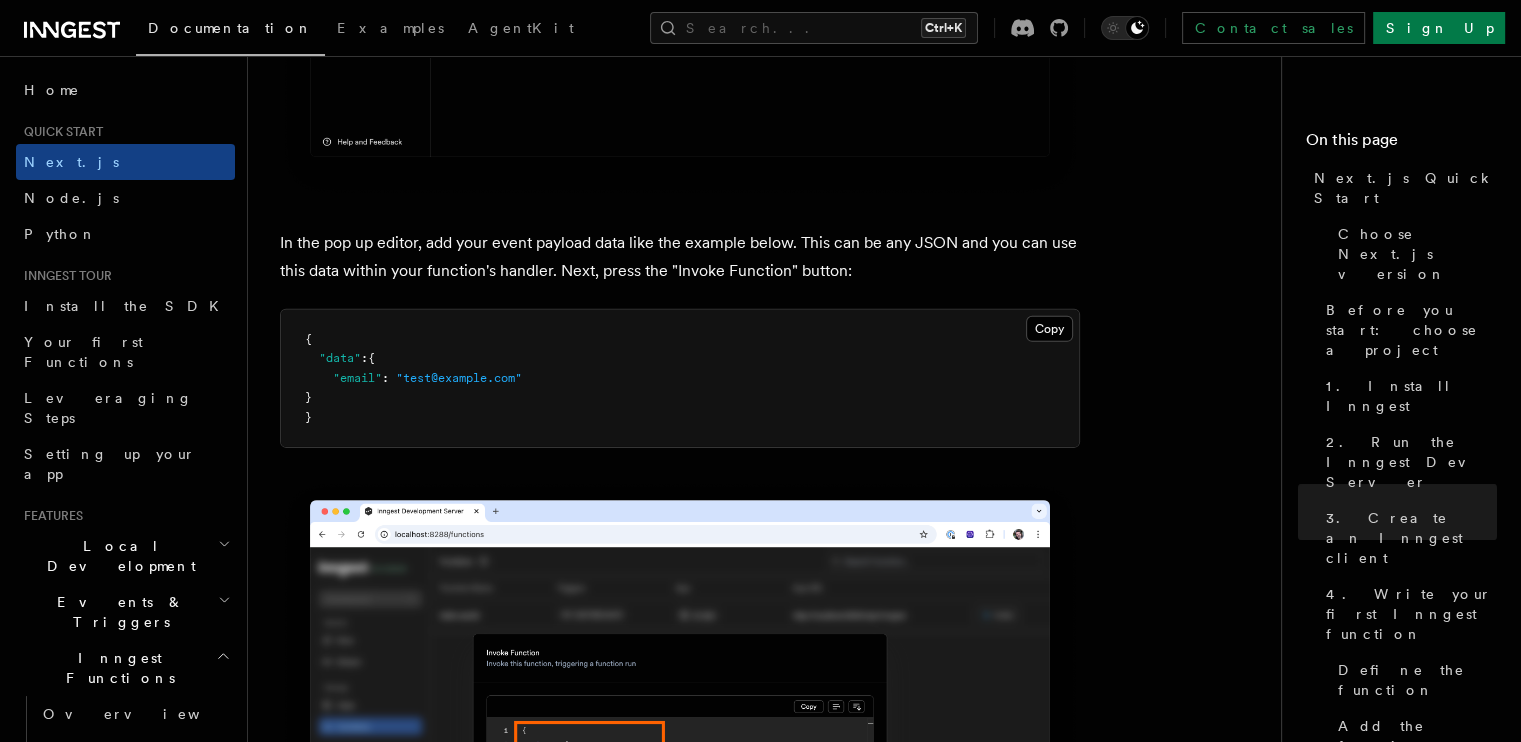 click on "In the pop up editor, add your event payload data like the example below. This can be any JSON and you can use this data within your function's handler. Next, press the "Invoke Function" button:" at bounding box center [680, 257] 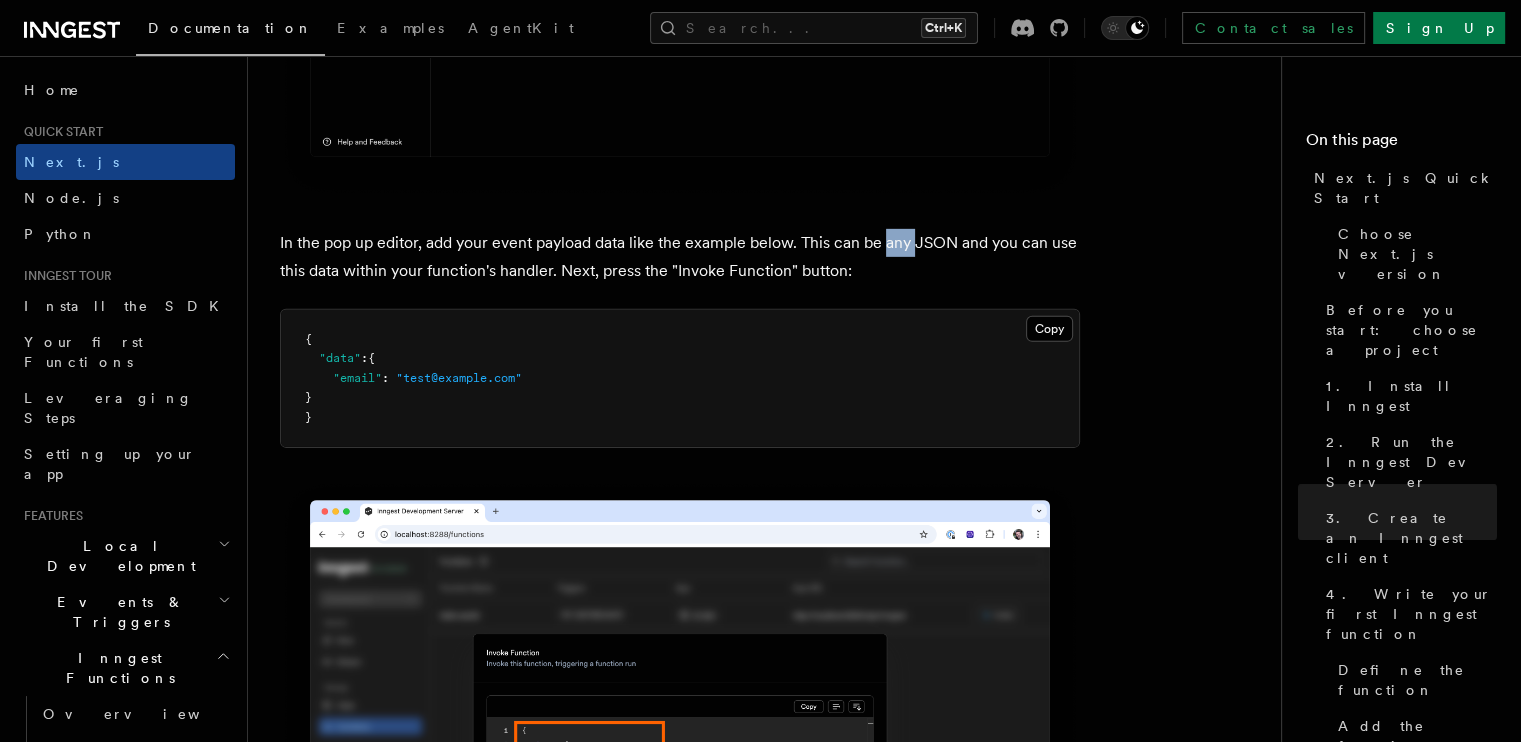 click on "In the pop up editor, add your event payload data like the example below. This can be any JSON and you can use this data within your function's handler. Next, press the "Invoke Function" button:" at bounding box center (680, 257) 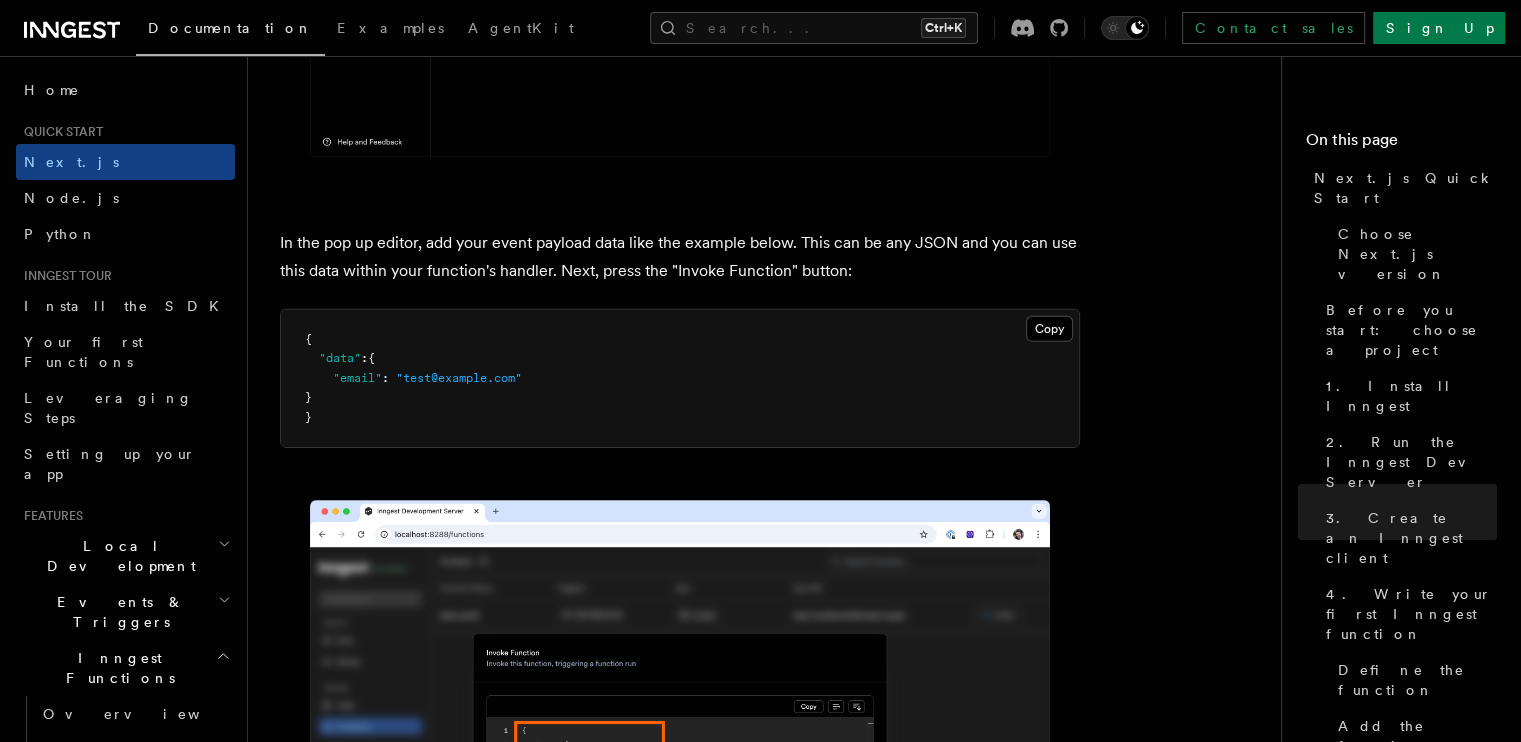 click on "In the pop up editor, add your event payload data like the example below. This can be any JSON and you can use this data within your function's handler. Next, press the "Invoke Function" button:" at bounding box center [680, 257] 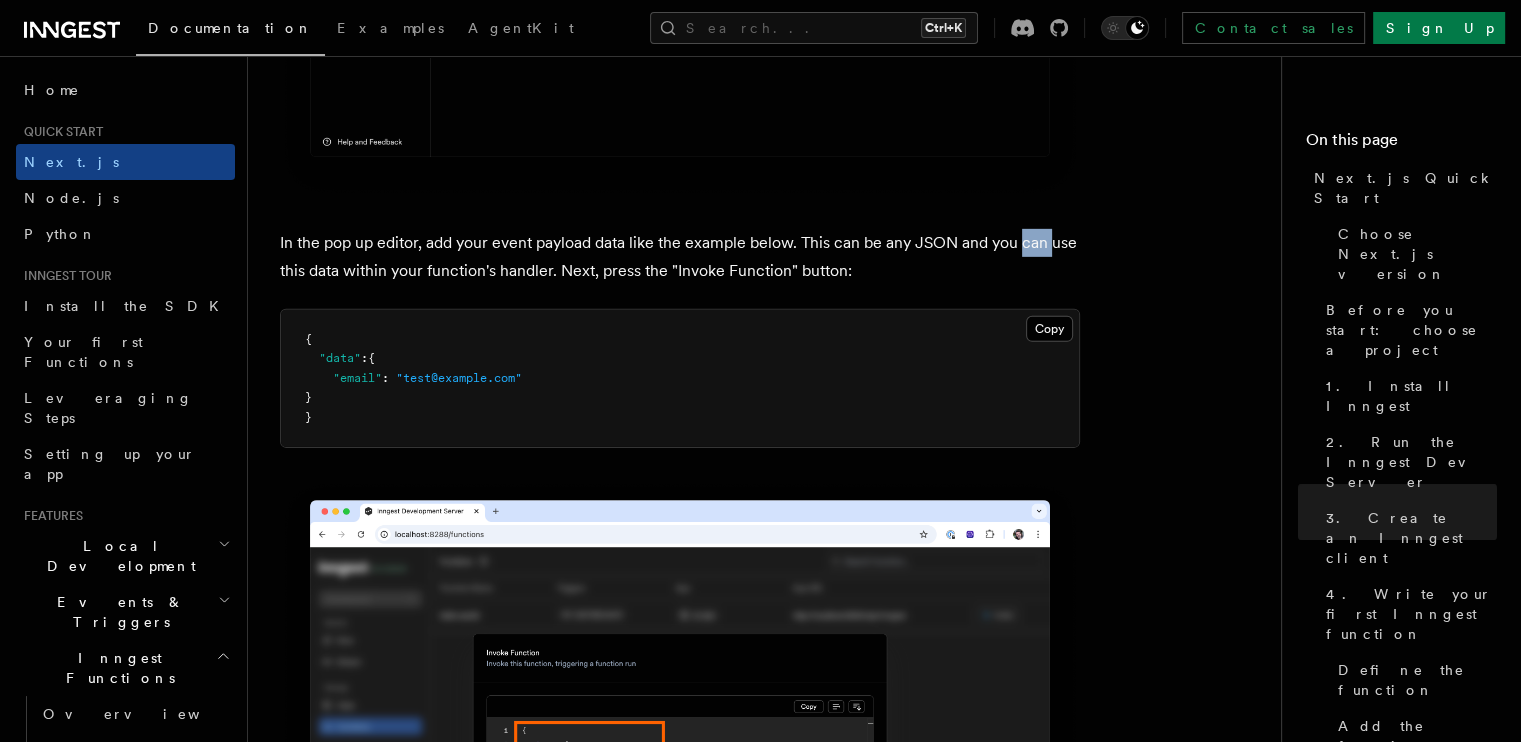 click on "In the pop up editor, add your event payload data like the example below. This can be any JSON and you can use this data within your function's handler. Next, press the "Invoke Function" button:" at bounding box center [680, 257] 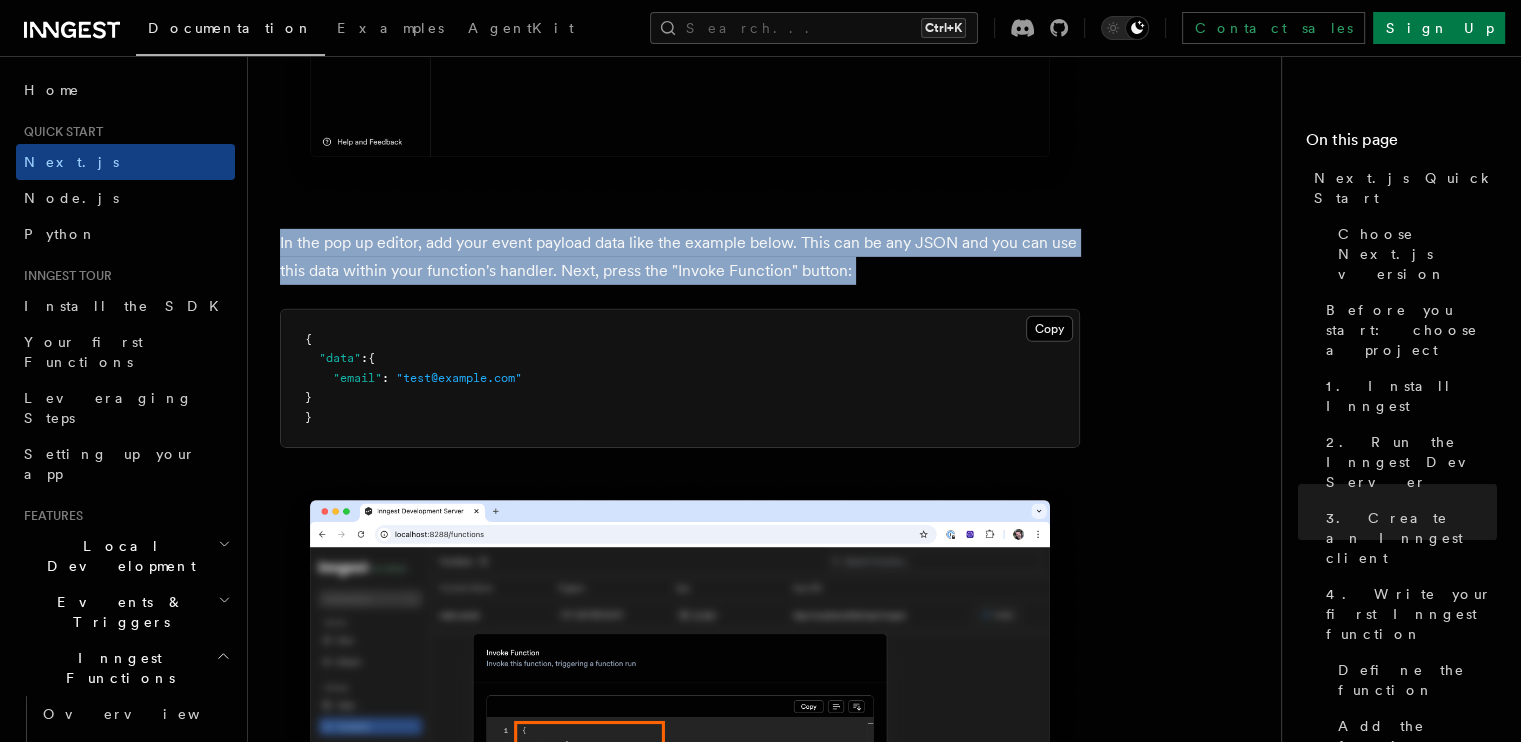click on "In the pop up editor, add your event payload data like the example below. This can be any JSON and you can use this data within your function's handler. Next, press the "Invoke Function" button:" at bounding box center (680, 257) 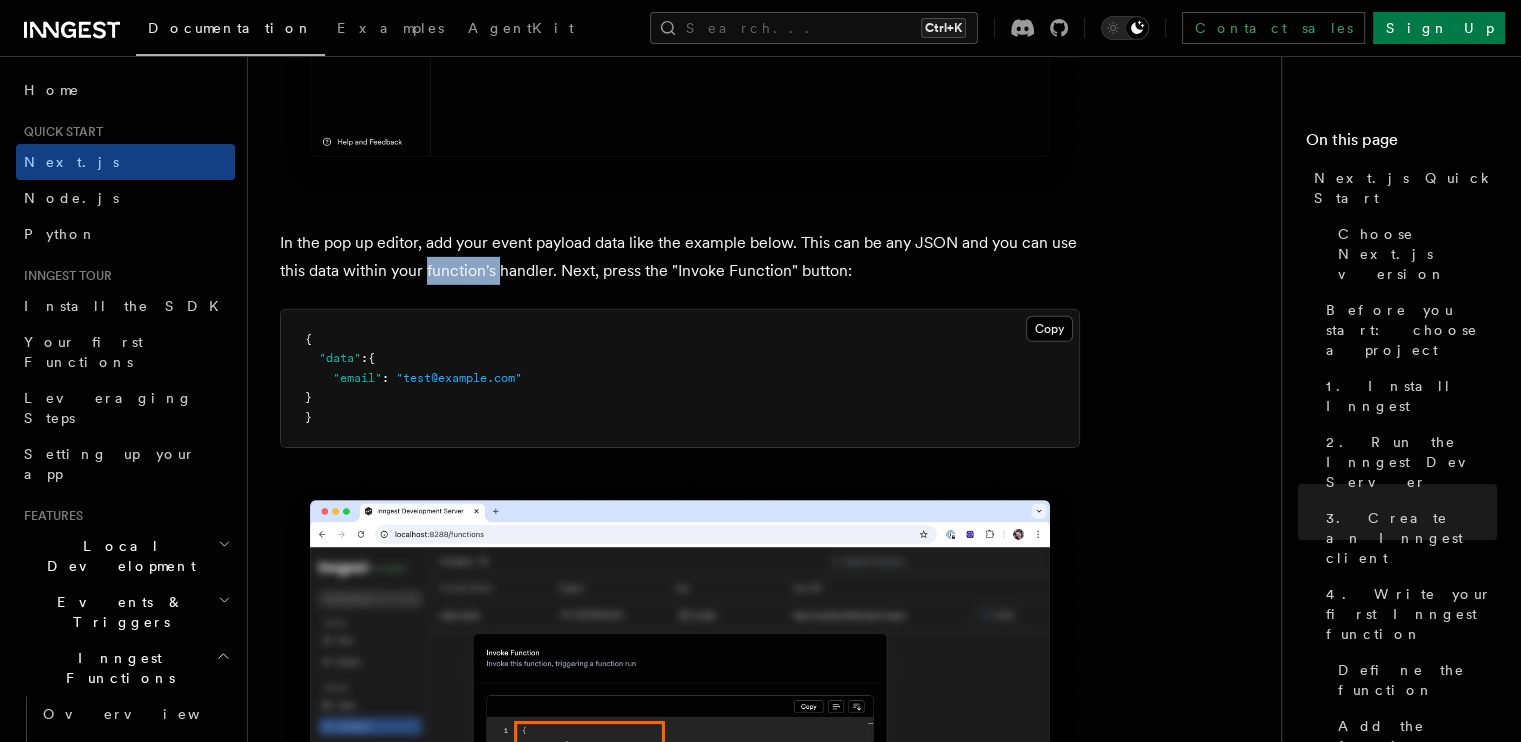 click on "In the pop up editor, add your event payload data like the example below. This can be any JSON and you can use this data within your function's handler. Next, press the "Invoke Function" button:" at bounding box center [680, 257] 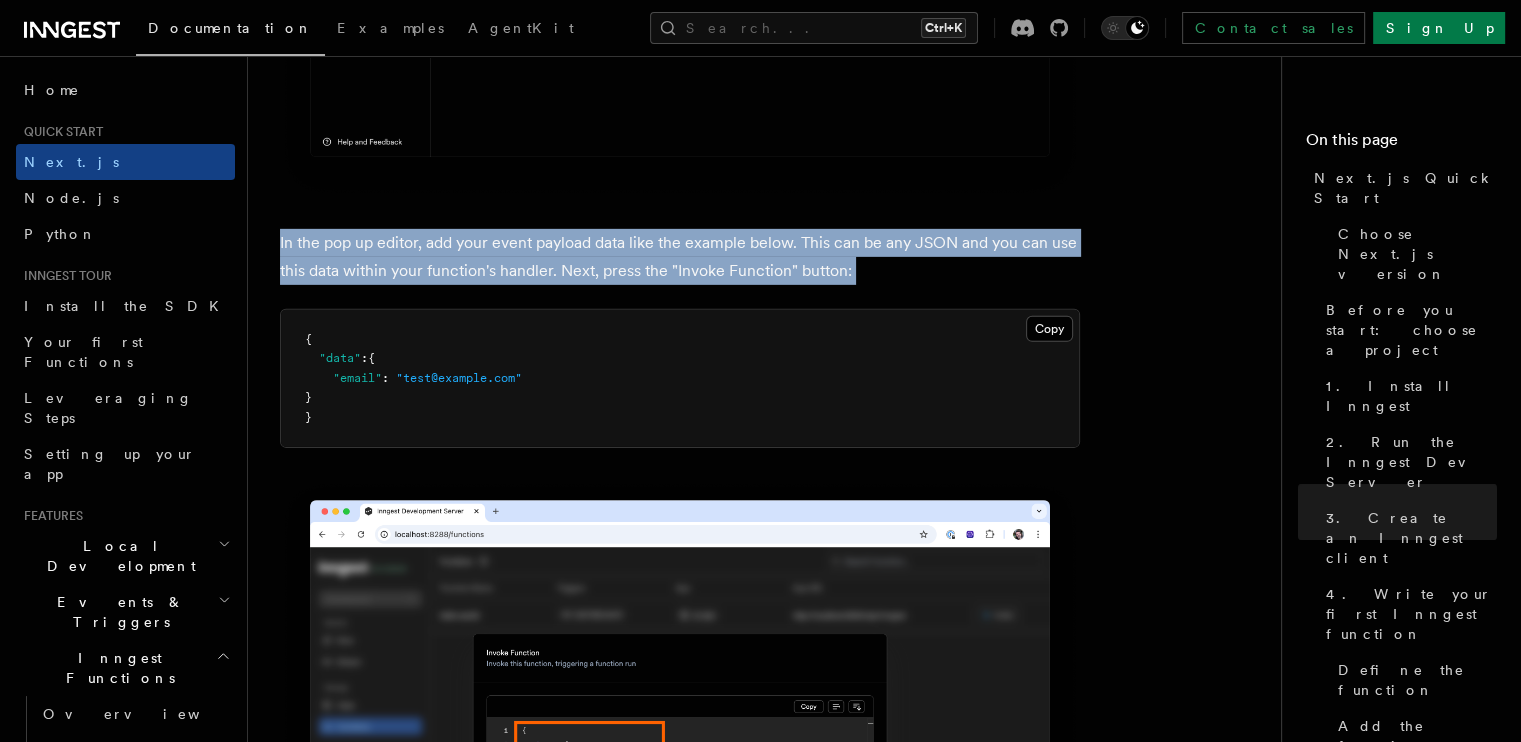 click on "In the pop up editor, add your event payload data like the example below. This can be any JSON and you can use this data within your function's handler. Next, press the "Invoke Function" button:" at bounding box center (680, 257) 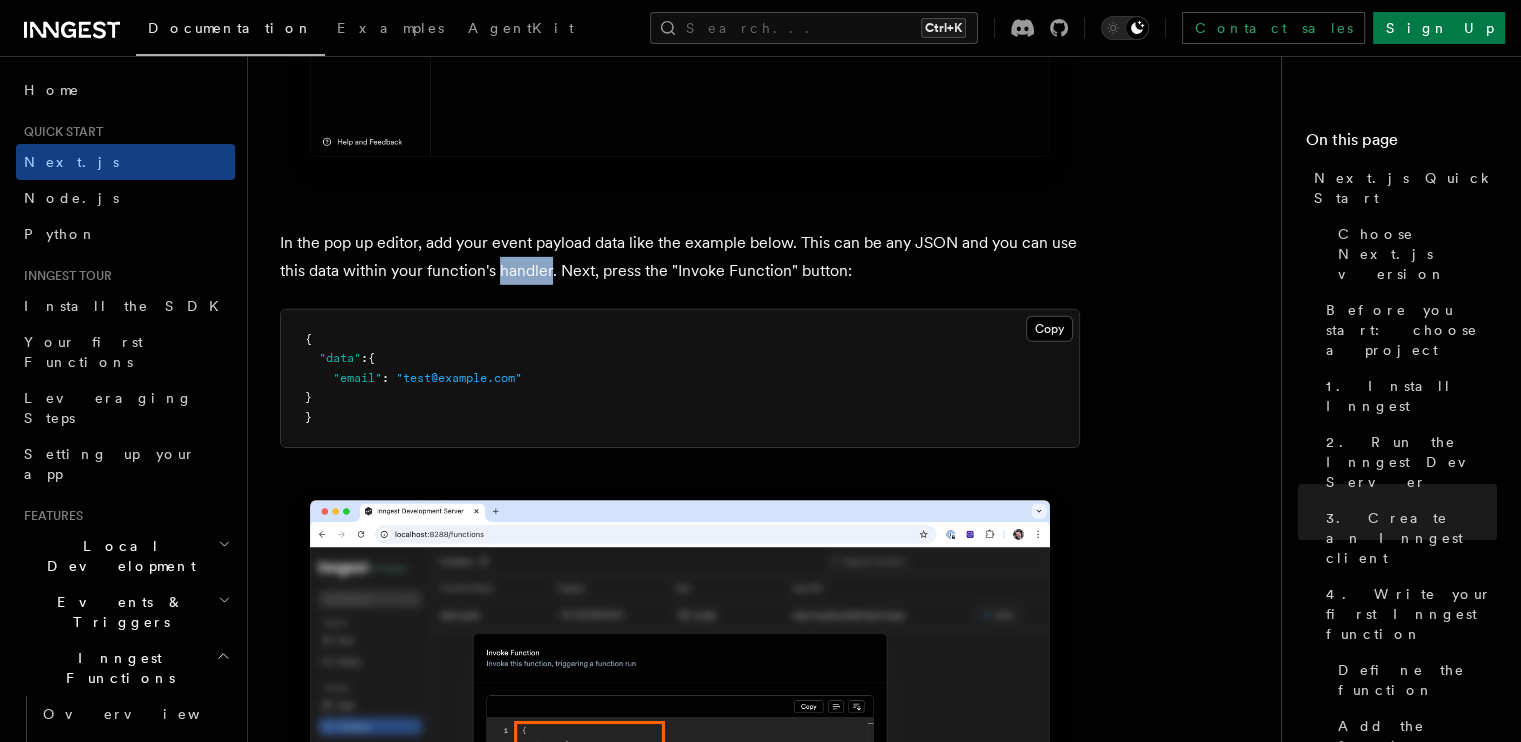 click on "In the pop up editor, add your event payload data like the example below. This can be any JSON and you can use this data within your function's handler. Next, press the "Invoke Function" button:" at bounding box center [680, 257] 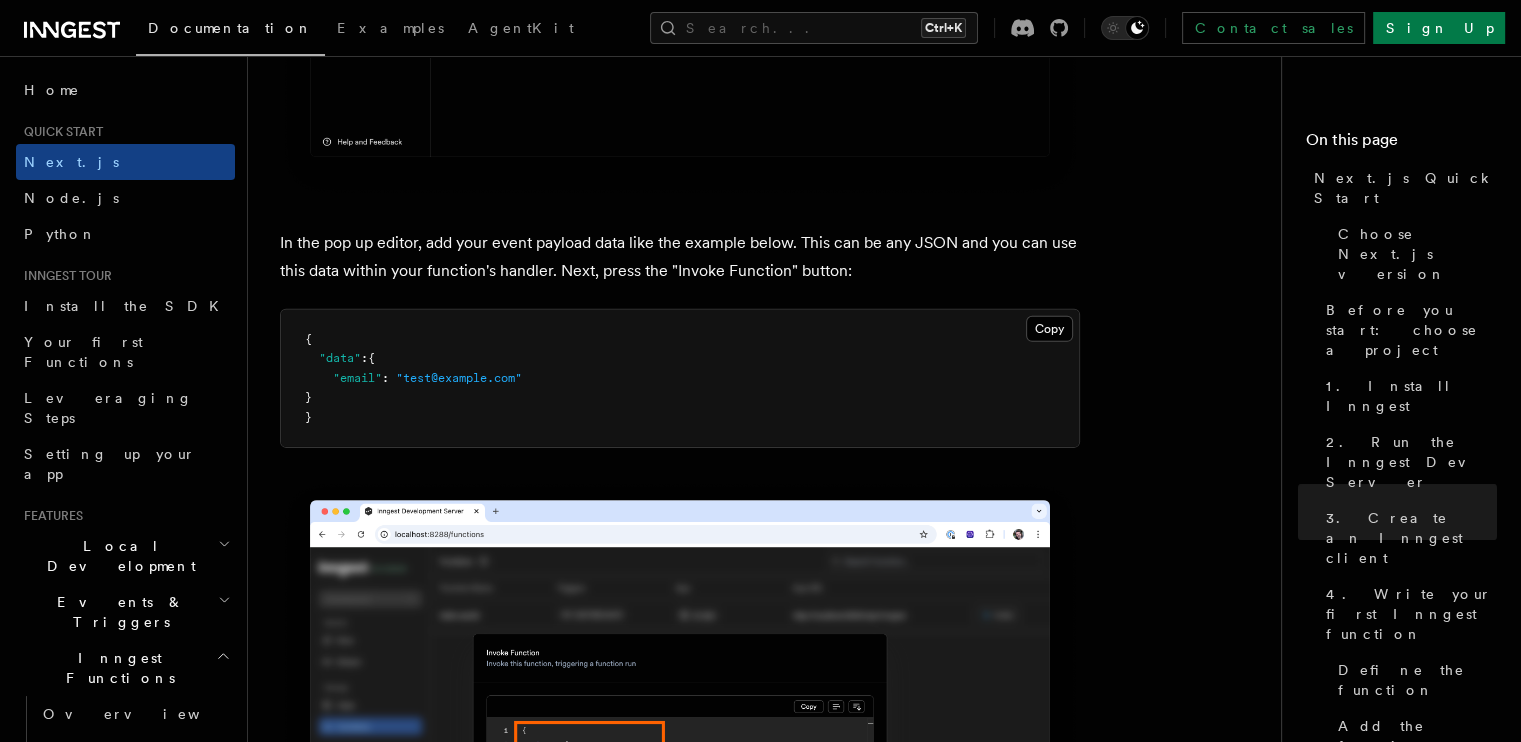click on "In the pop up editor, add your event payload data like the example below. This can be any JSON and you can use this data within your function's handler. Next, press the "Invoke Function" button:" at bounding box center [680, 257] 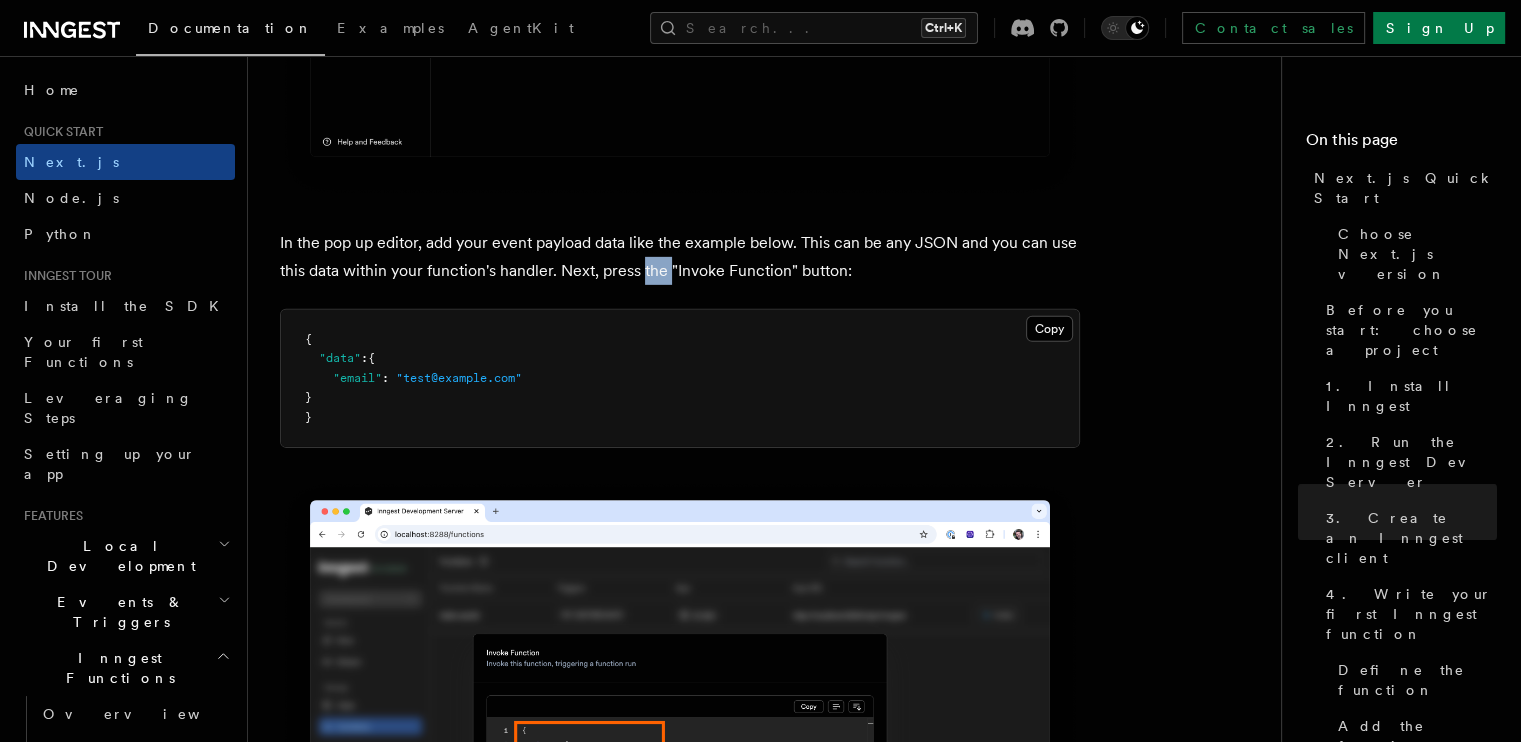 click on "In the pop up editor, add your event payload data like the example below. This can be any JSON and you can use this data within your function's handler. Next, press the "Invoke Function" button:" at bounding box center (680, 257) 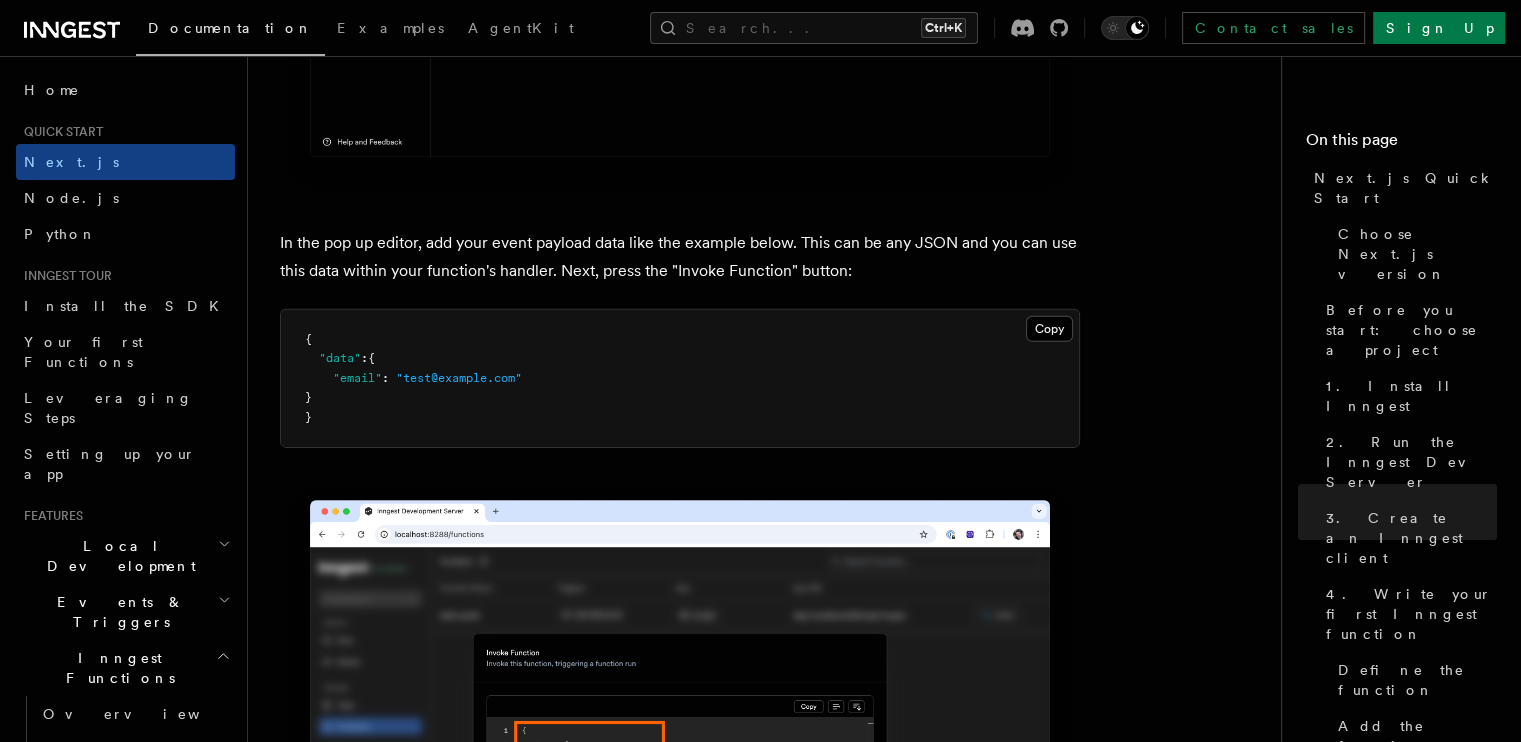 click on "In the pop up editor, add your event payload data like the example below. This can be any JSON and you can use this data within your function's handler. Next, press the "Invoke Function" button:" at bounding box center (680, 257) 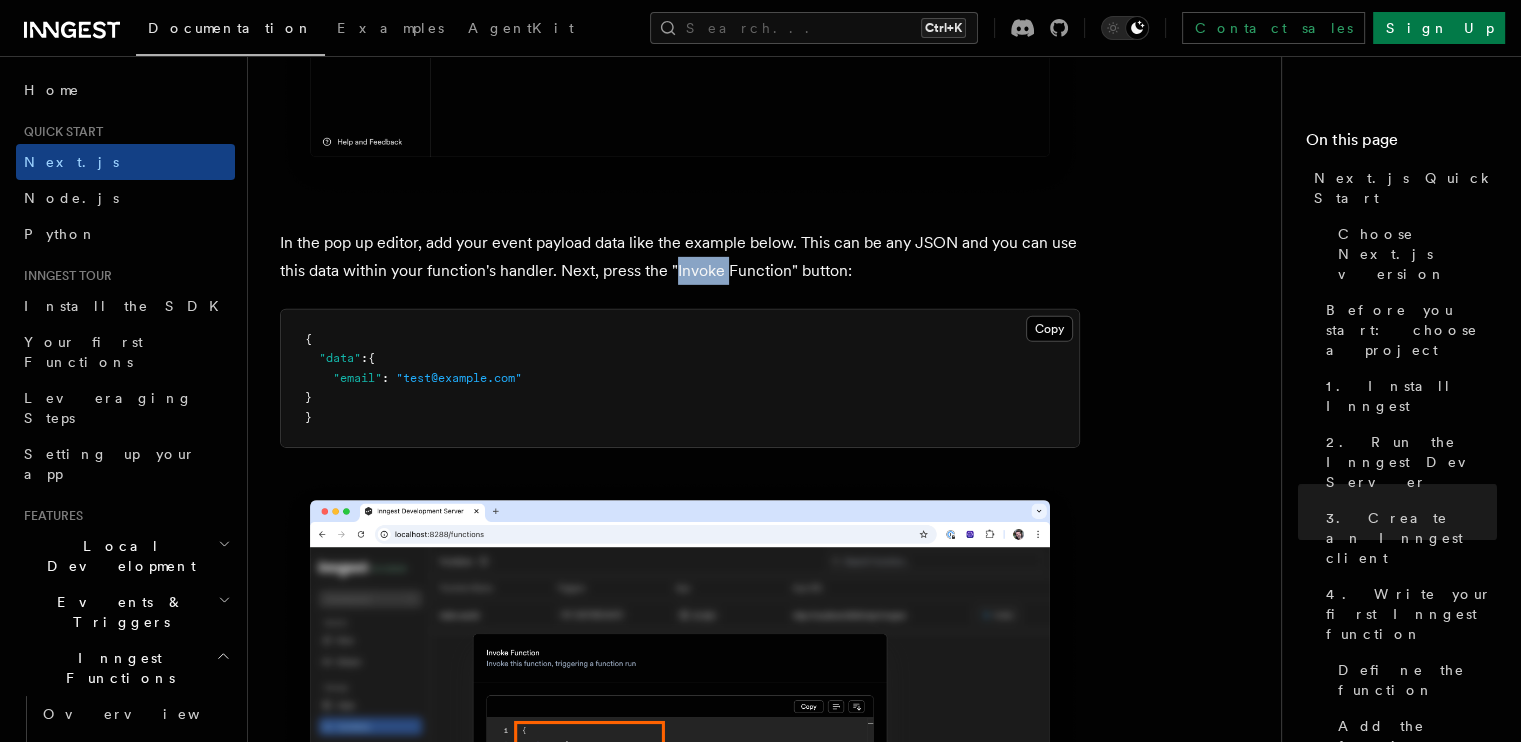 click on "In the pop up editor, add your event payload data like the example below. This can be any JSON and you can use this data within your function's handler. Next, press the "Invoke Function" button:" at bounding box center [680, 257] 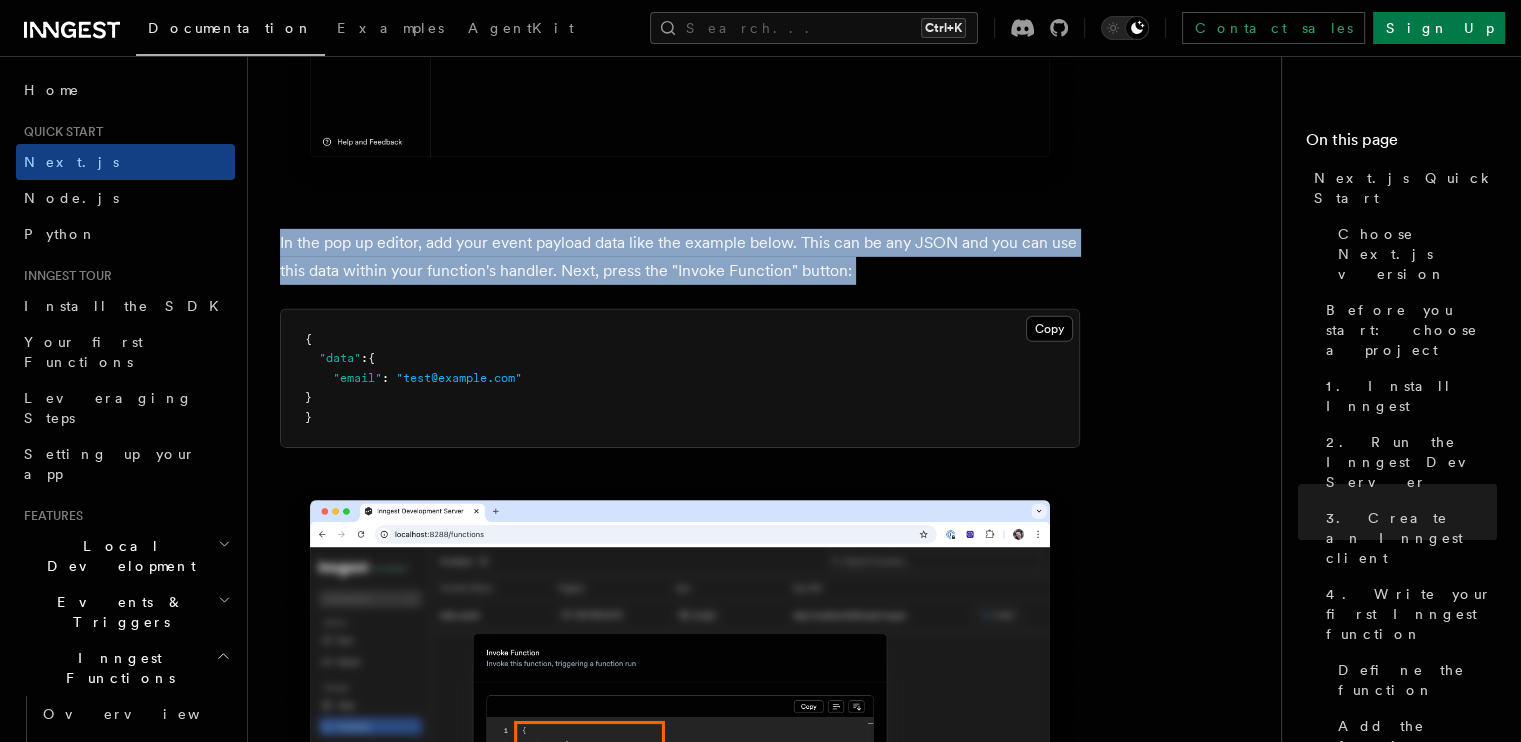 click on "In the pop up editor, add your event payload data like the example below. This can be any JSON and you can use this data within your function's handler. Next, press the "Invoke Function" button:" at bounding box center [680, 257] 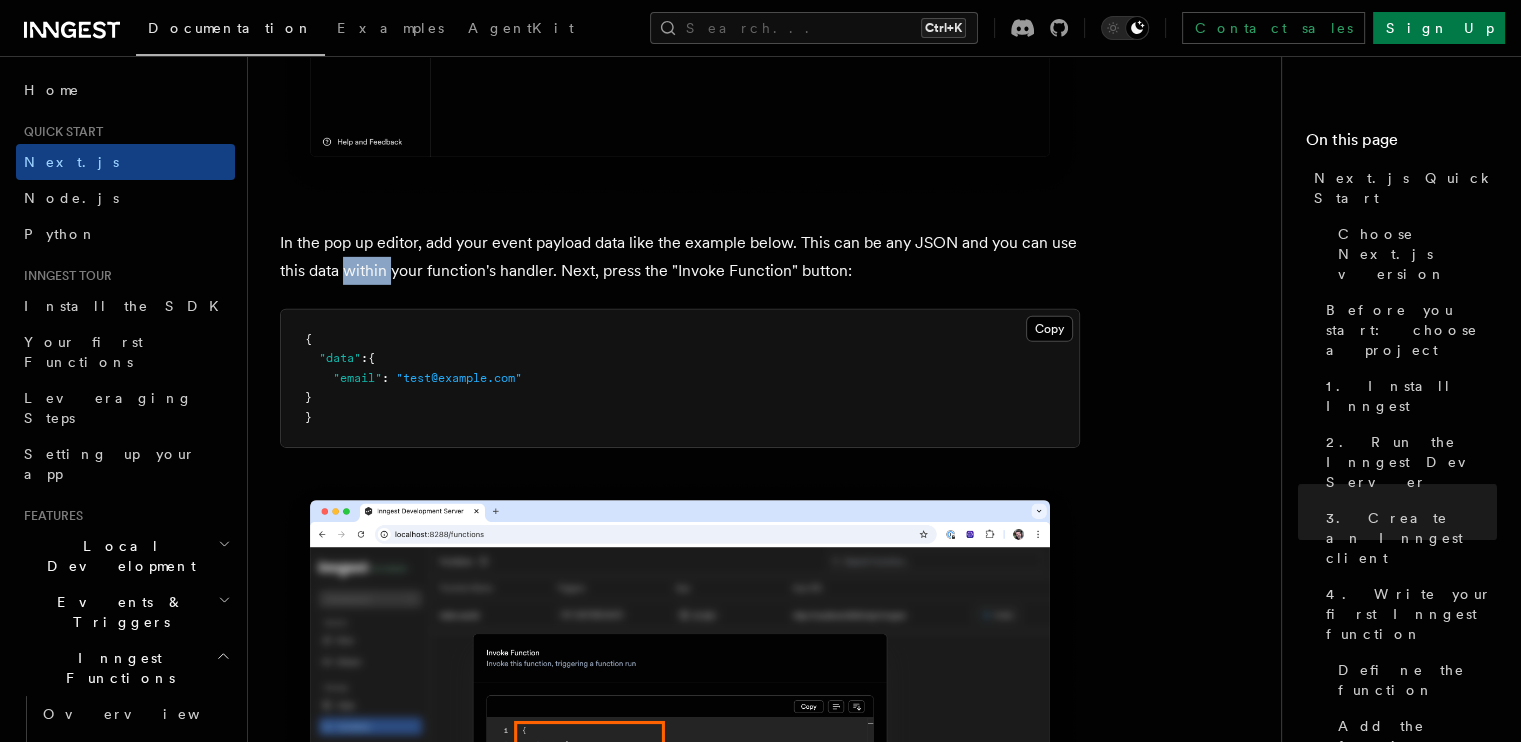 click on "In the pop up editor, add your event payload data like the example below. This can be any JSON and you can use this data within your function's handler. Next, press the "Invoke Function" button:" at bounding box center (680, 257) 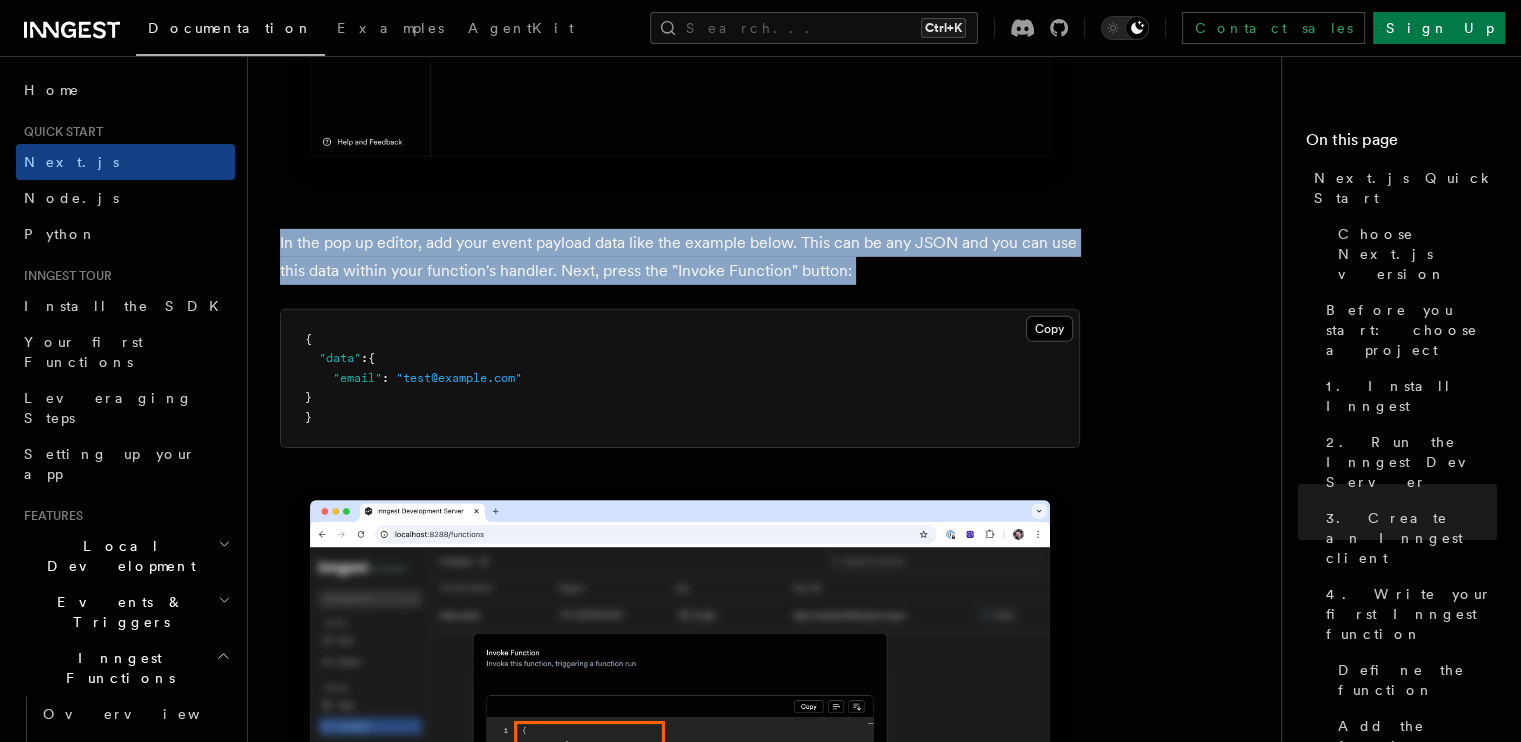 click on "In the pop up editor, add your event payload data like the example below. This can be any JSON and you can use this data within your function's handler. Next, press the "Invoke Function" button:" at bounding box center [680, 257] 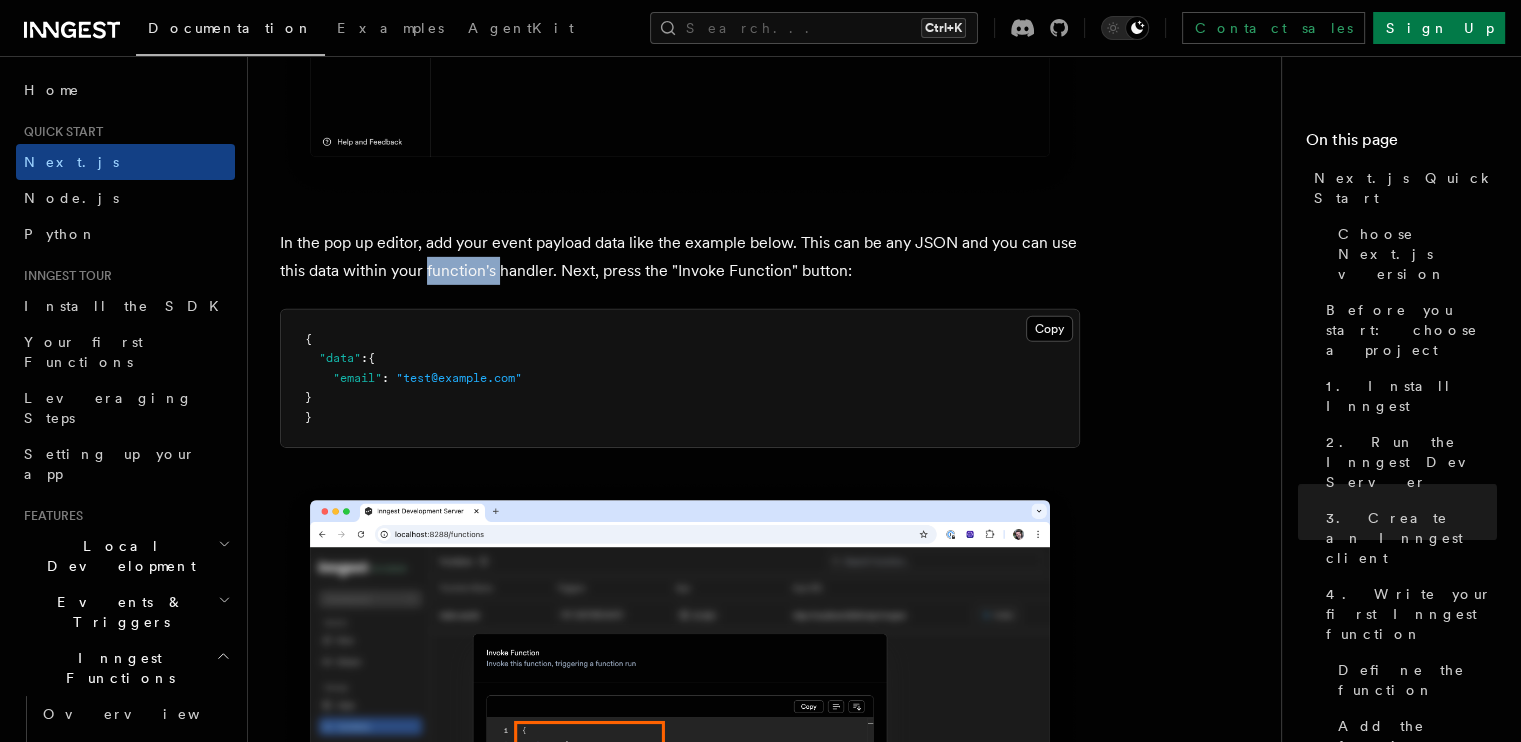 click on "In the pop up editor, add your event payload data like the example below. This can be any JSON and you can use this data within your function's handler. Next, press the "Invoke Function" button:" at bounding box center (680, 257) 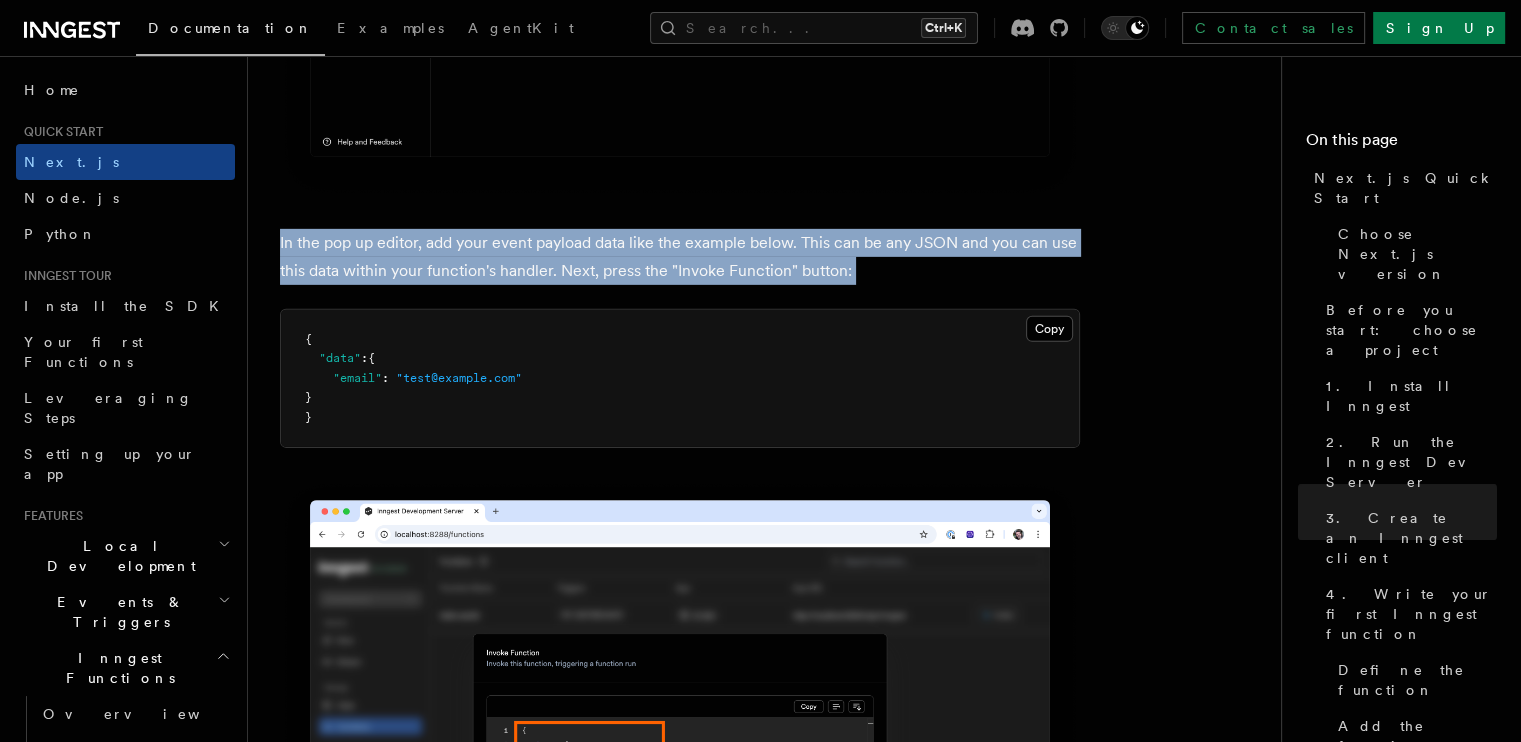 click on "In the pop up editor, add your event payload data like the example below. This can be any JSON and you can use this data within your function's handler. Next, press the "Invoke Function" button:" at bounding box center [680, 257] 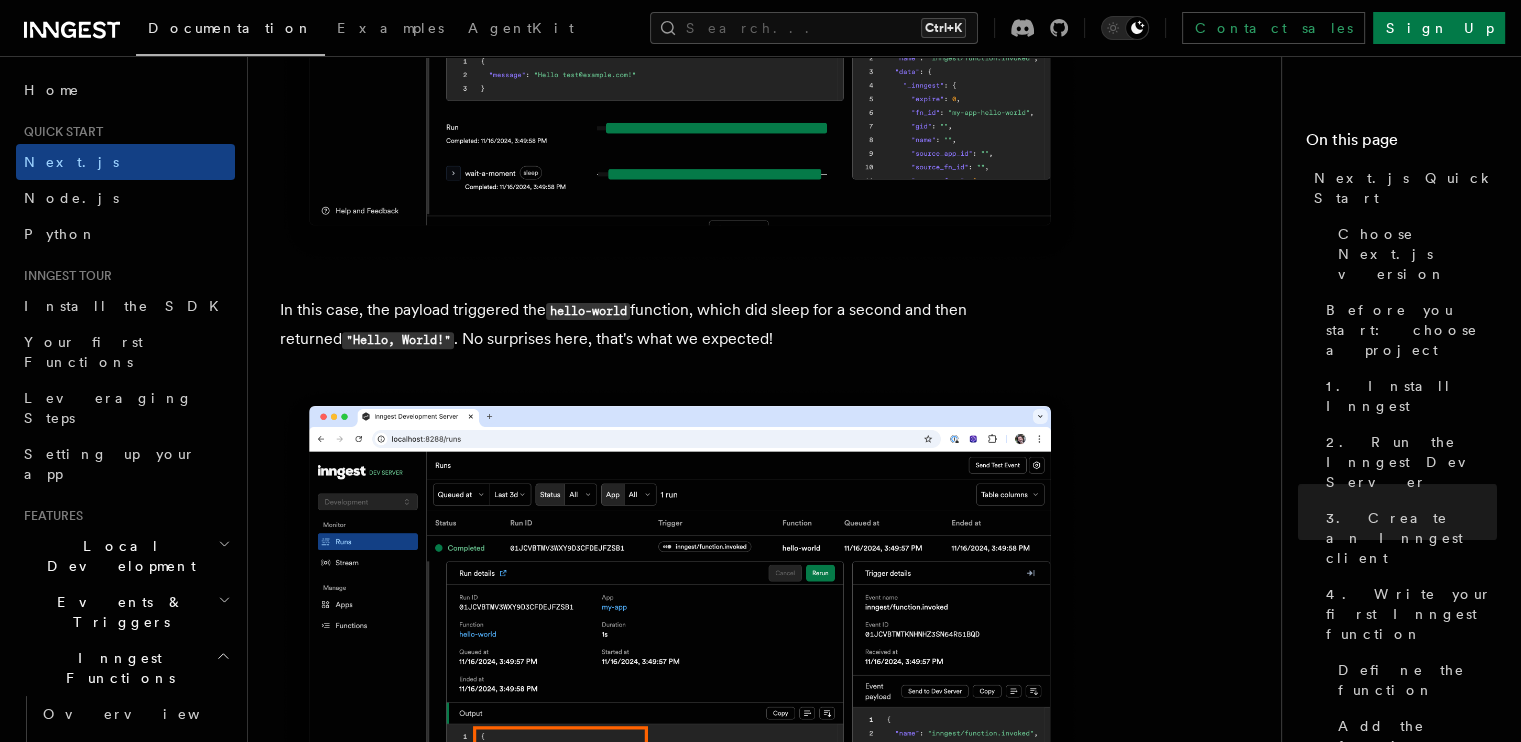scroll, scrollTop: 8224, scrollLeft: 0, axis: vertical 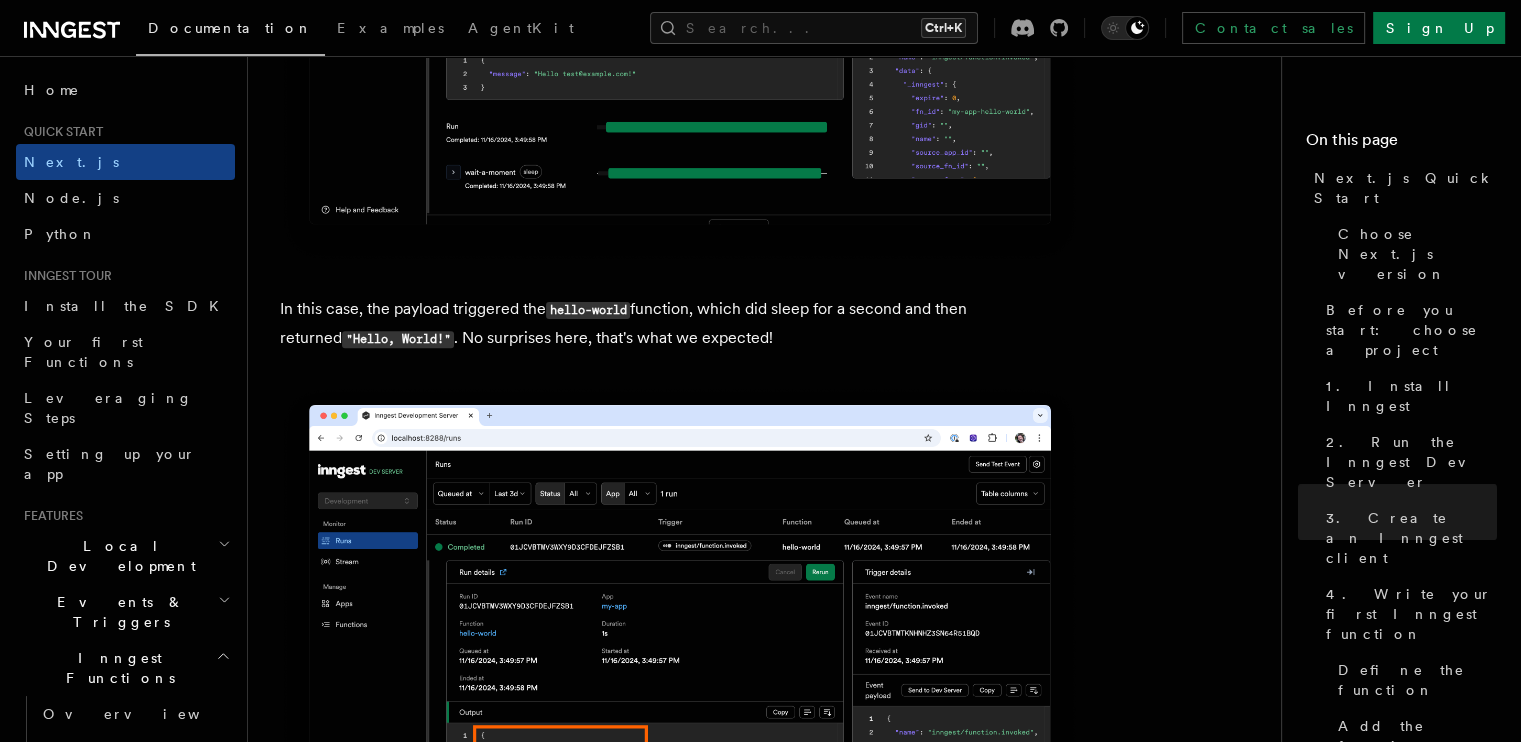 click on "hello-world" at bounding box center (588, 310) 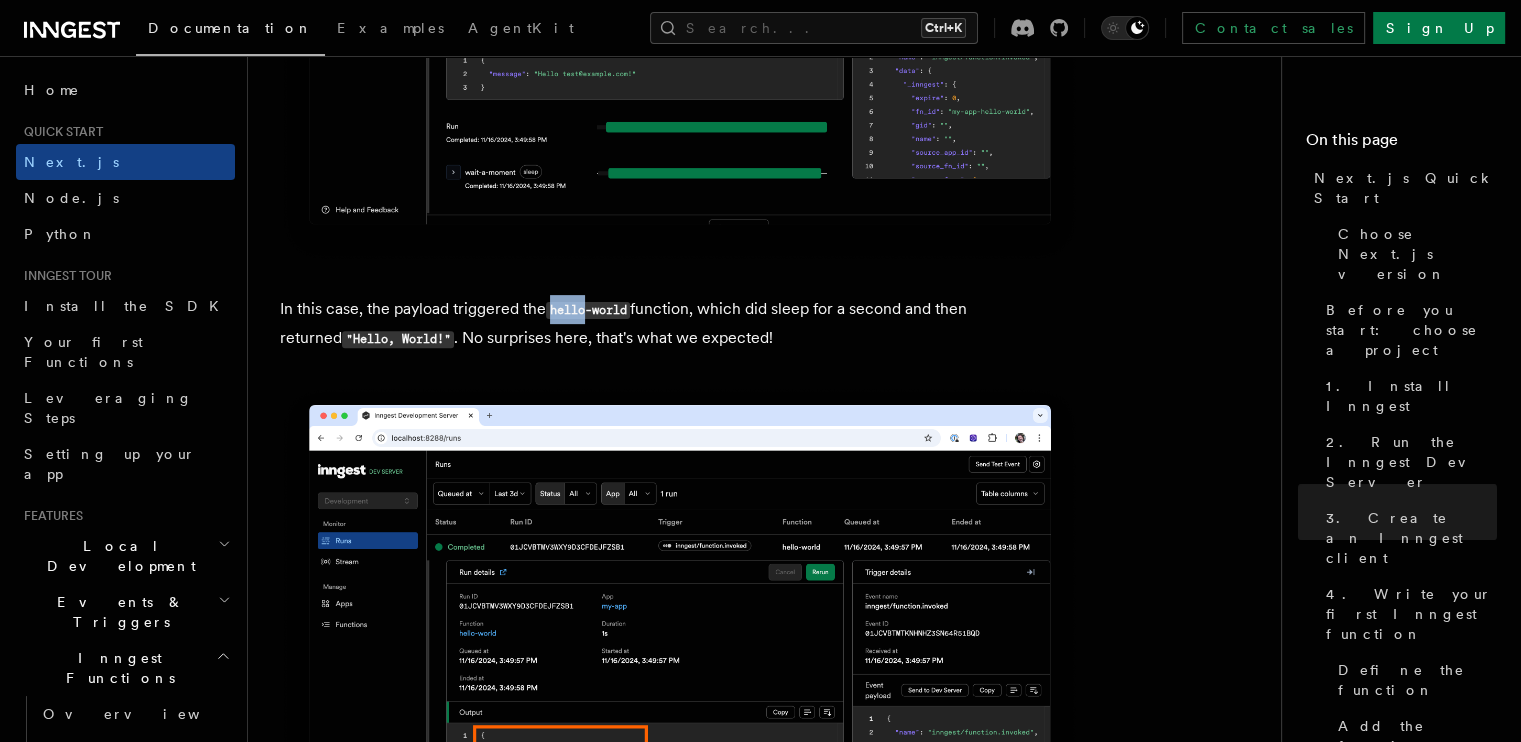 click on "hello-world" at bounding box center (588, 310) 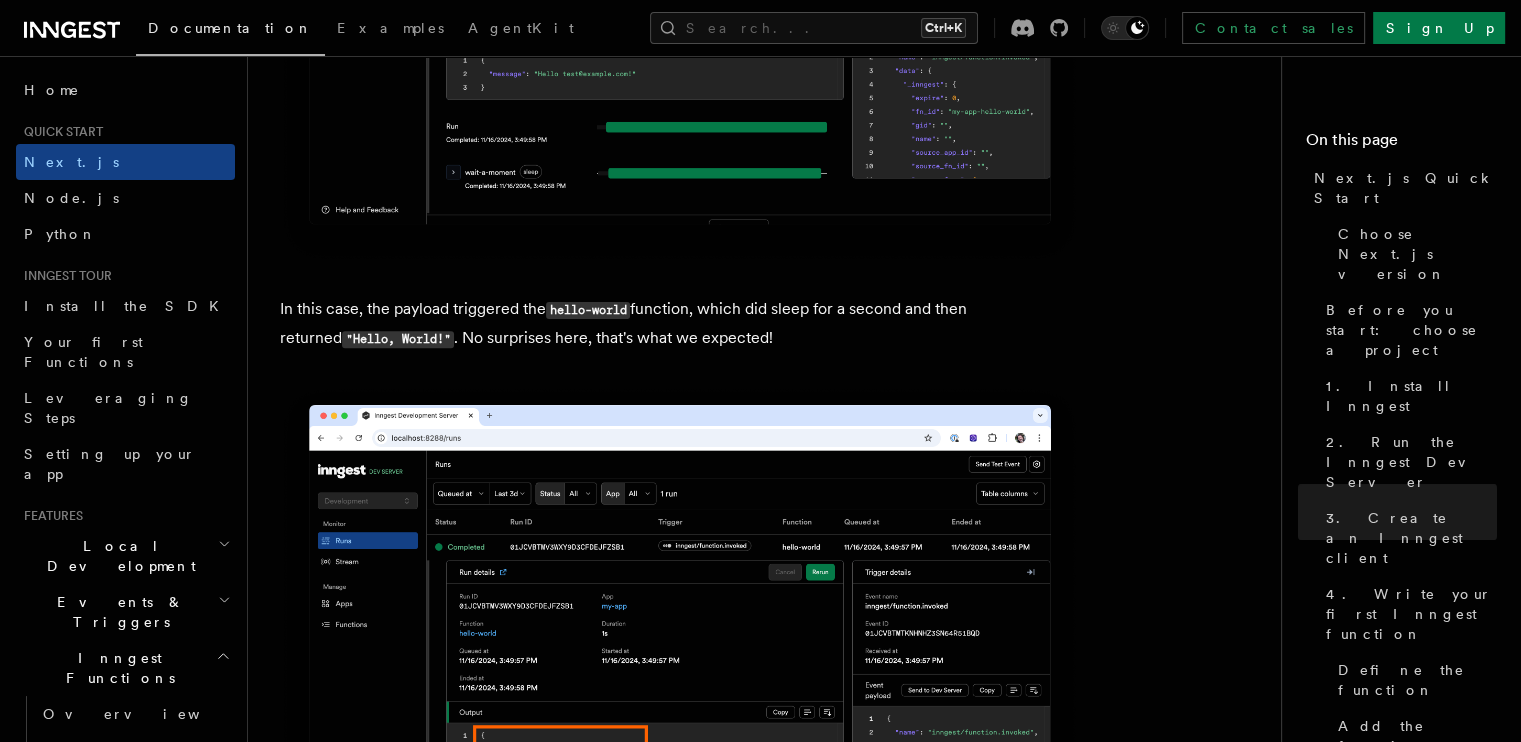 click on "hello-world" at bounding box center (588, 310) 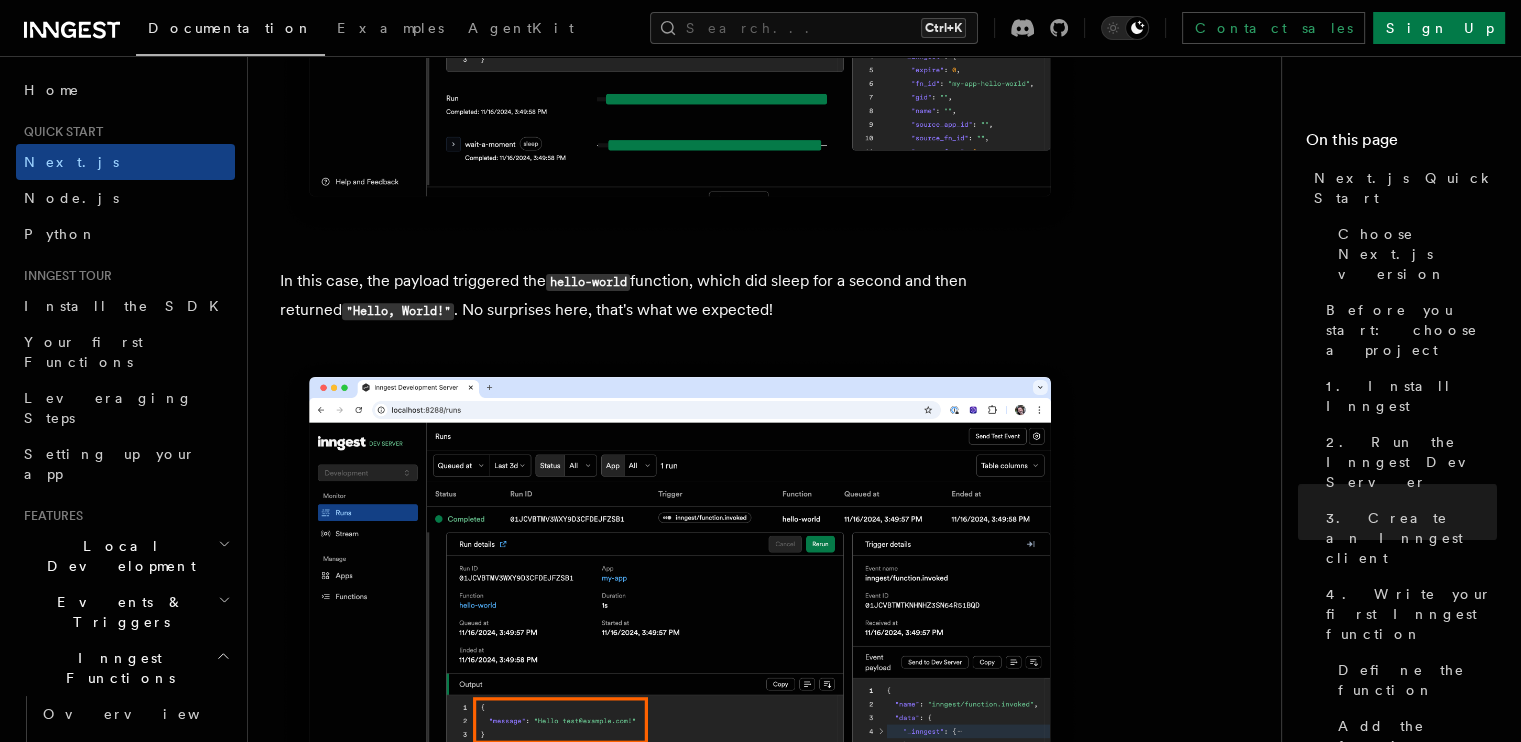 click on "In this case, the payload triggered the  hello-world  function, which did sleep for a second and then returned  "Hello, World!" . No surprises here, that's what we expected!" at bounding box center (680, 296) 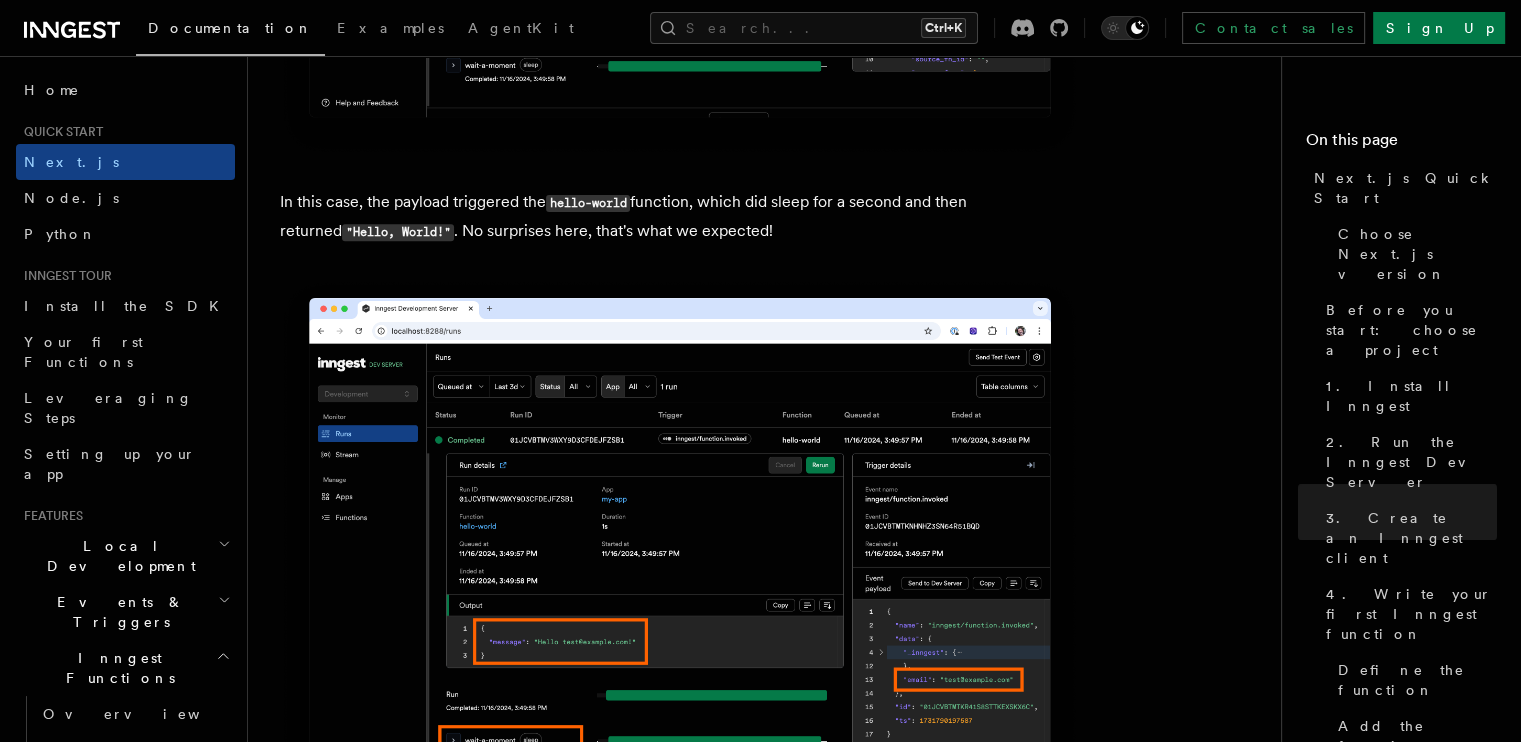 scroll, scrollTop: 8327, scrollLeft: 0, axis: vertical 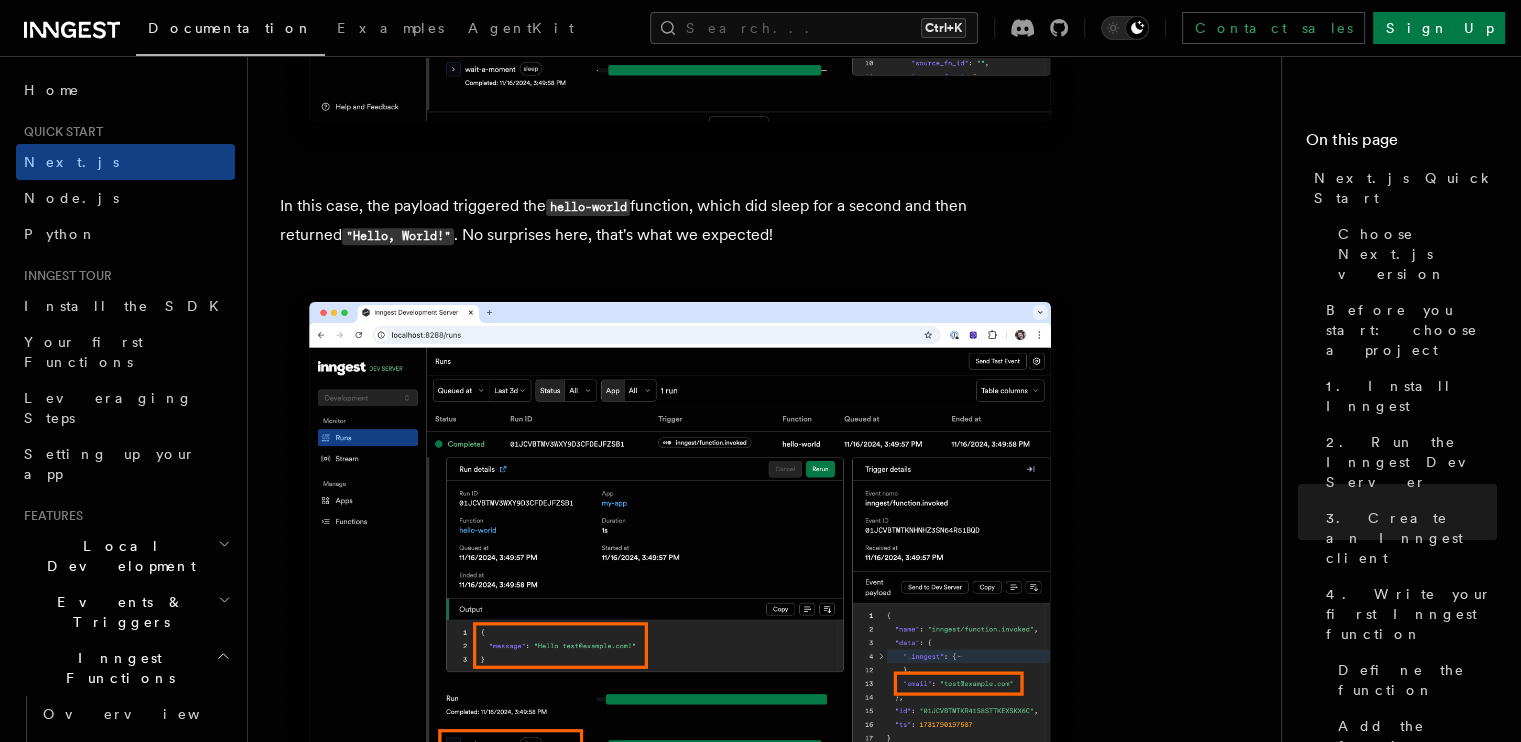 click on "In this case, the payload triggered the  hello-world  function, which did sleep for a second and then returned  "Hello, World!" . No surprises here, that's what we expected!" at bounding box center (680, 221) 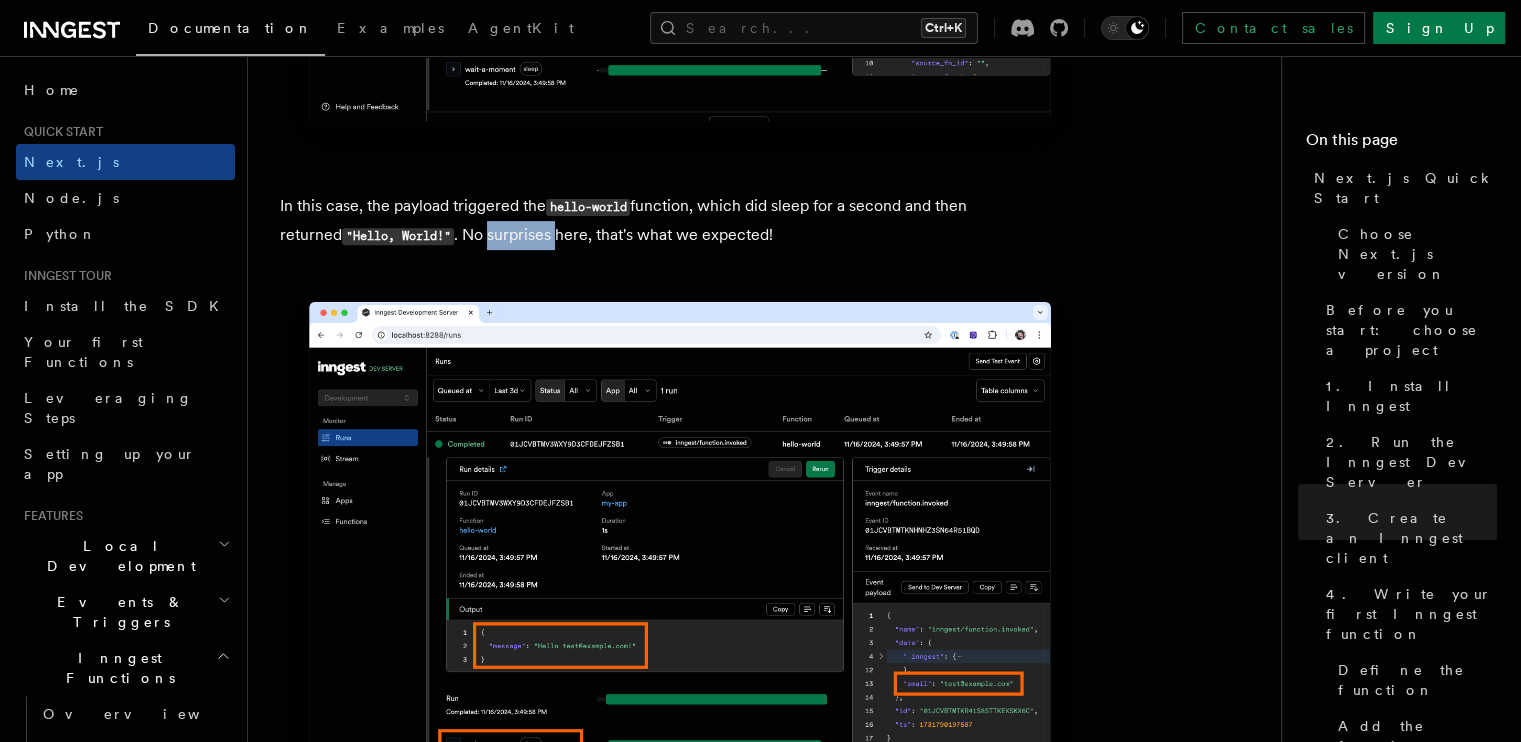 click on "In this case, the payload triggered the  hello-world  function, which did sleep for a second and then returned  "Hello, World!" . No surprises here, that's what we expected!" at bounding box center [680, 221] 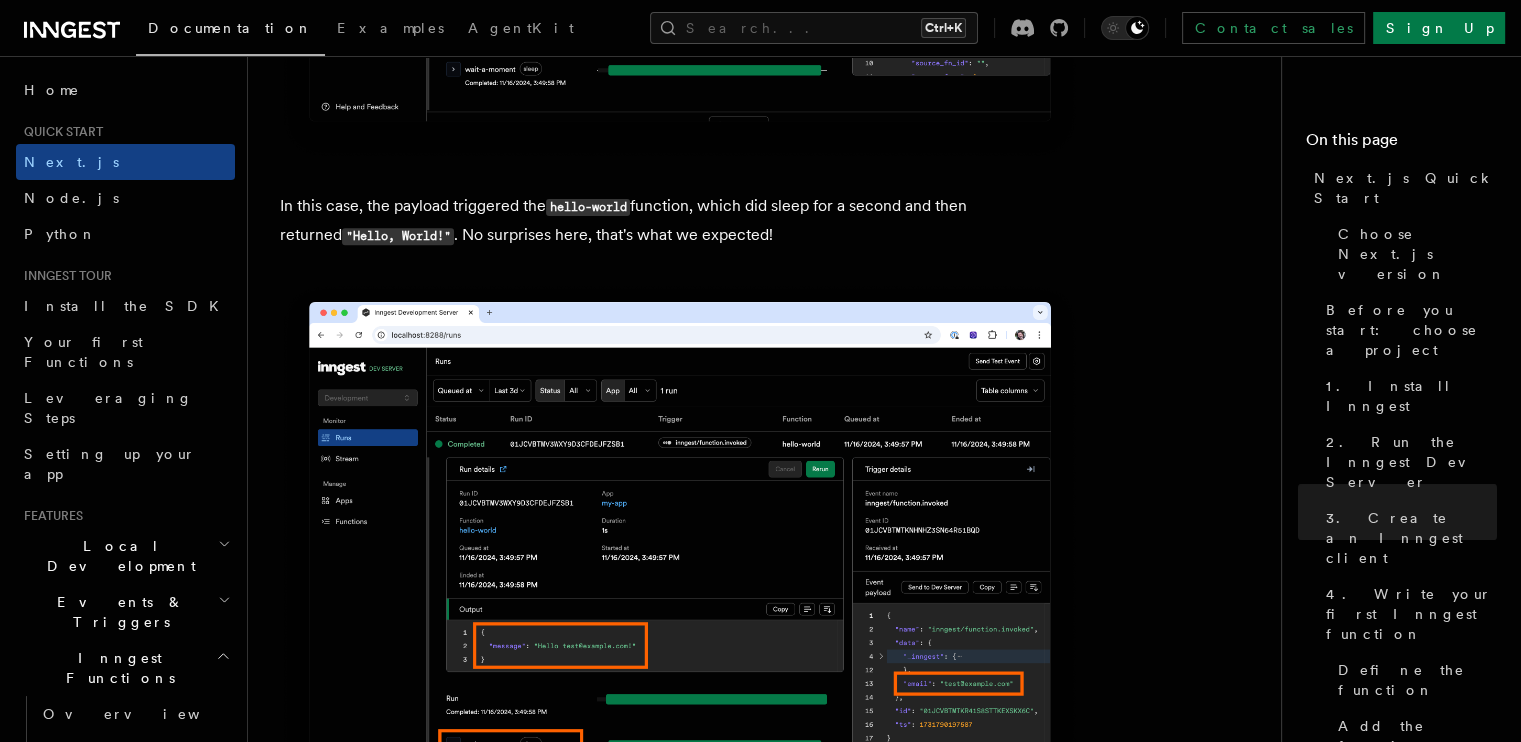 click on "In this case, the payload triggered the  hello-world  function, which did sleep for a second and then returned  "Hello, World!" . No surprises here, that's what we expected!" at bounding box center [680, 221] 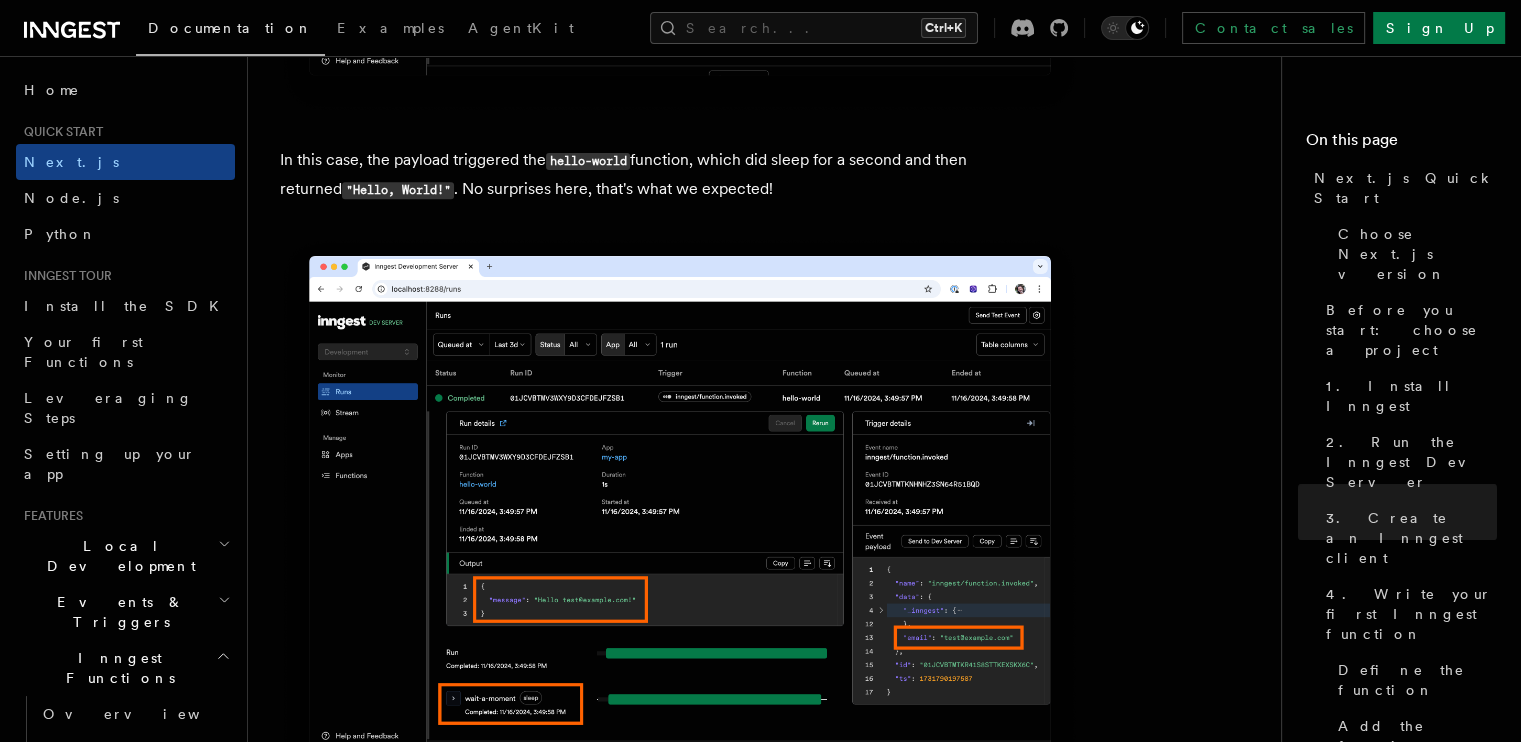 scroll, scrollTop: 8380, scrollLeft: 0, axis: vertical 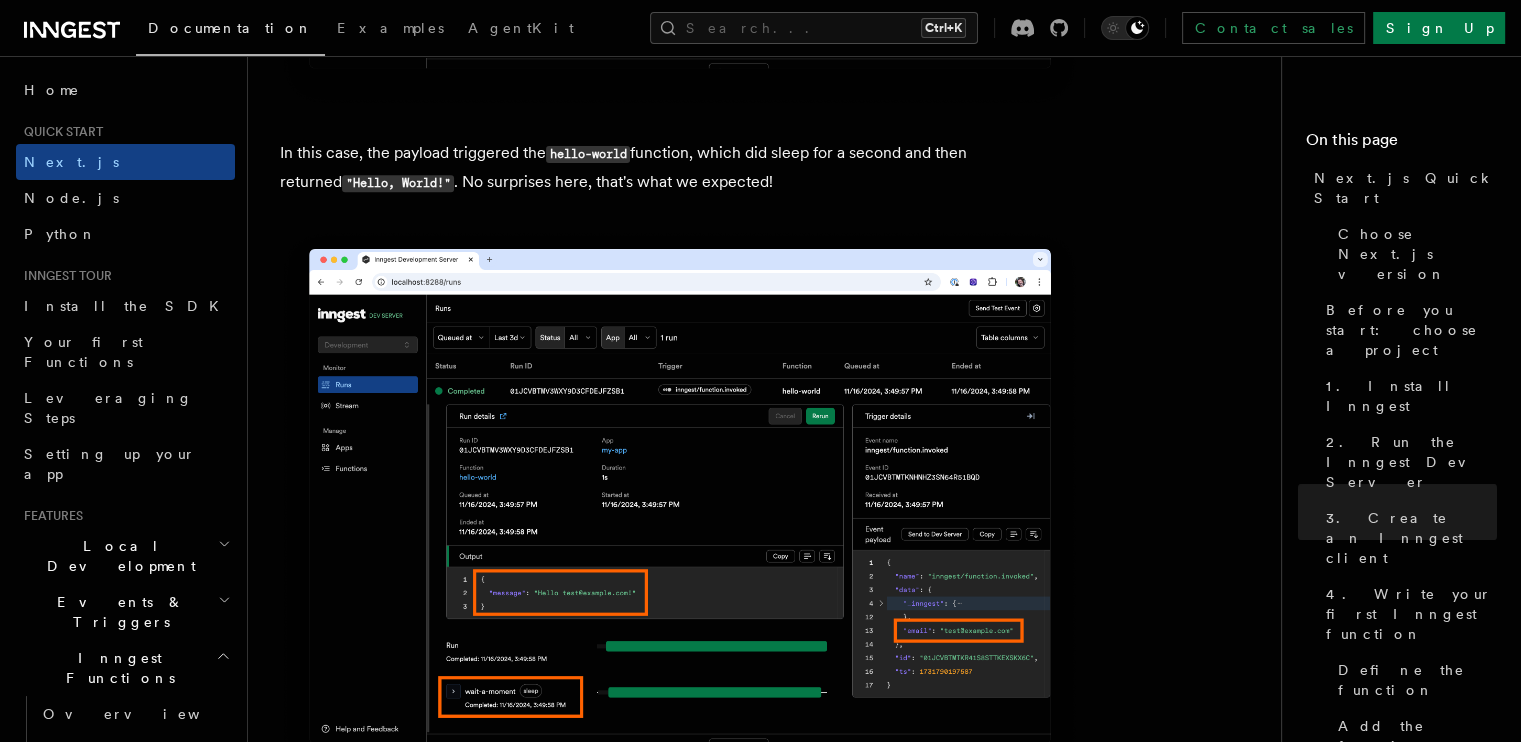 click on "In this case, the payload triggered the  hello-world  function, which did sleep for a second and then returned  "Hello, World!" . No surprises here, that's what we expected!" at bounding box center [680, 168] 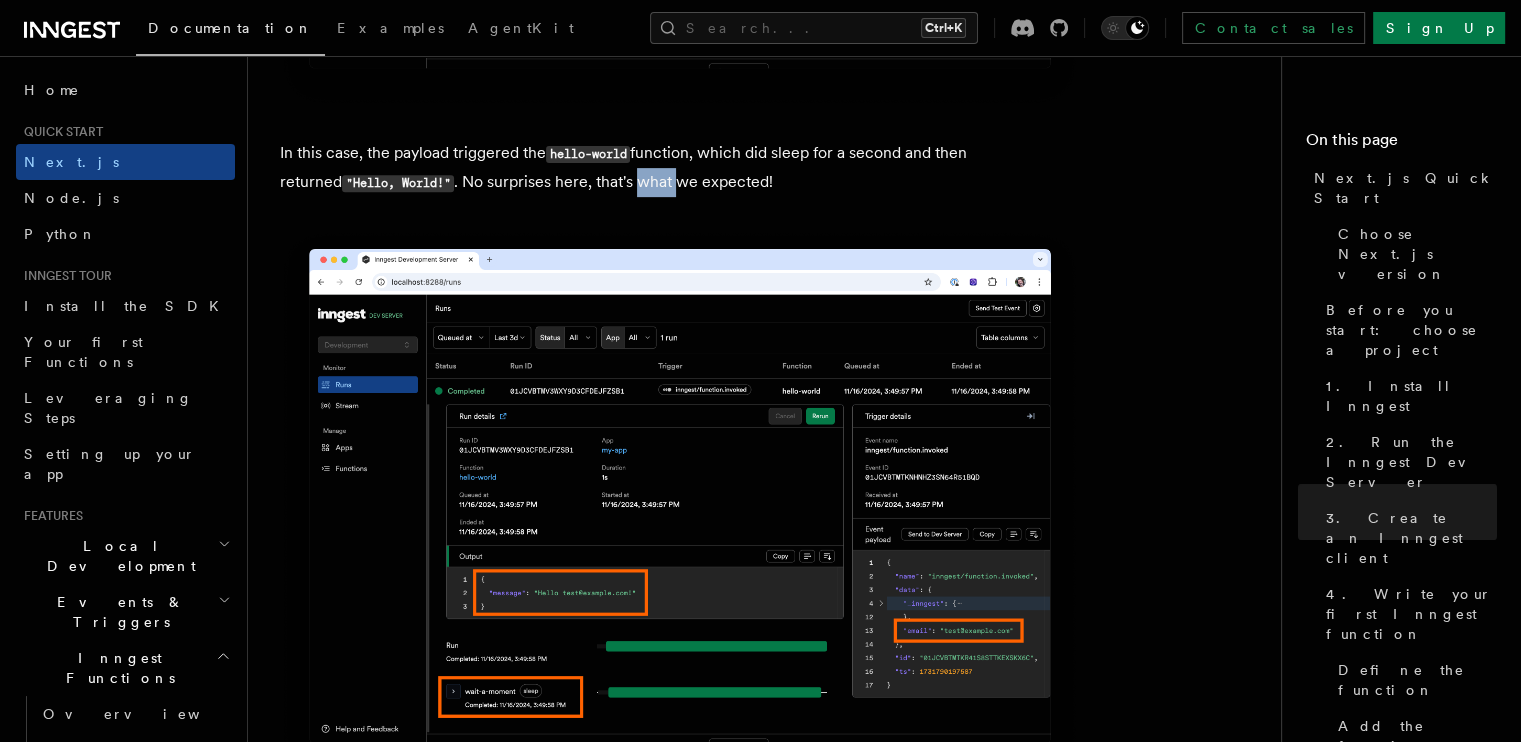 click on "In this case, the payload triggered the  hello-world  function, which did sleep for a second and then returned  "Hello, World!" . No surprises here, that's what we expected!" at bounding box center (680, 168) 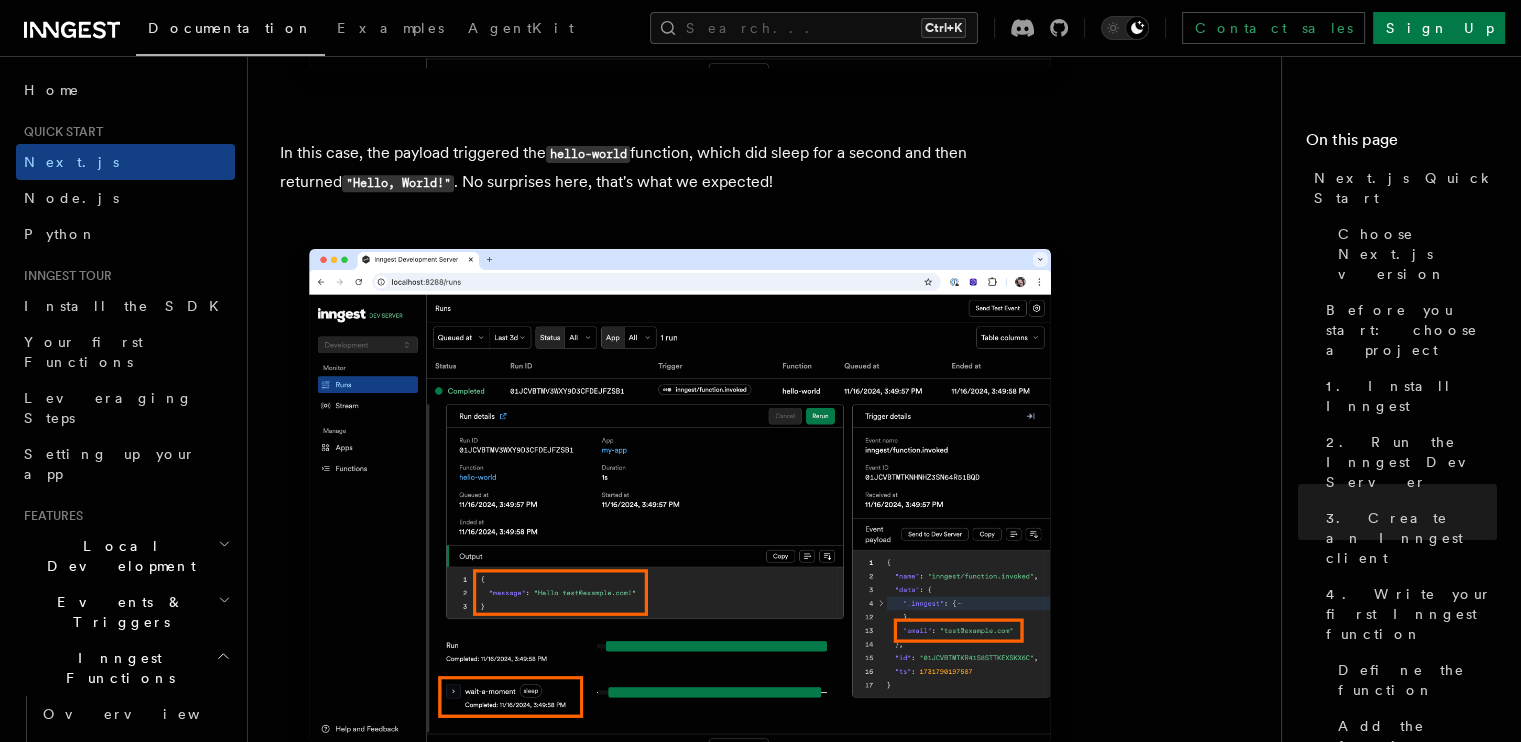 click on "In this case, the payload triggered the  hello-world  function, which did sleep for a second and then returned  "Hello, World!" . No surprises here, that's what we expected!" at bounding box center (680, 168) 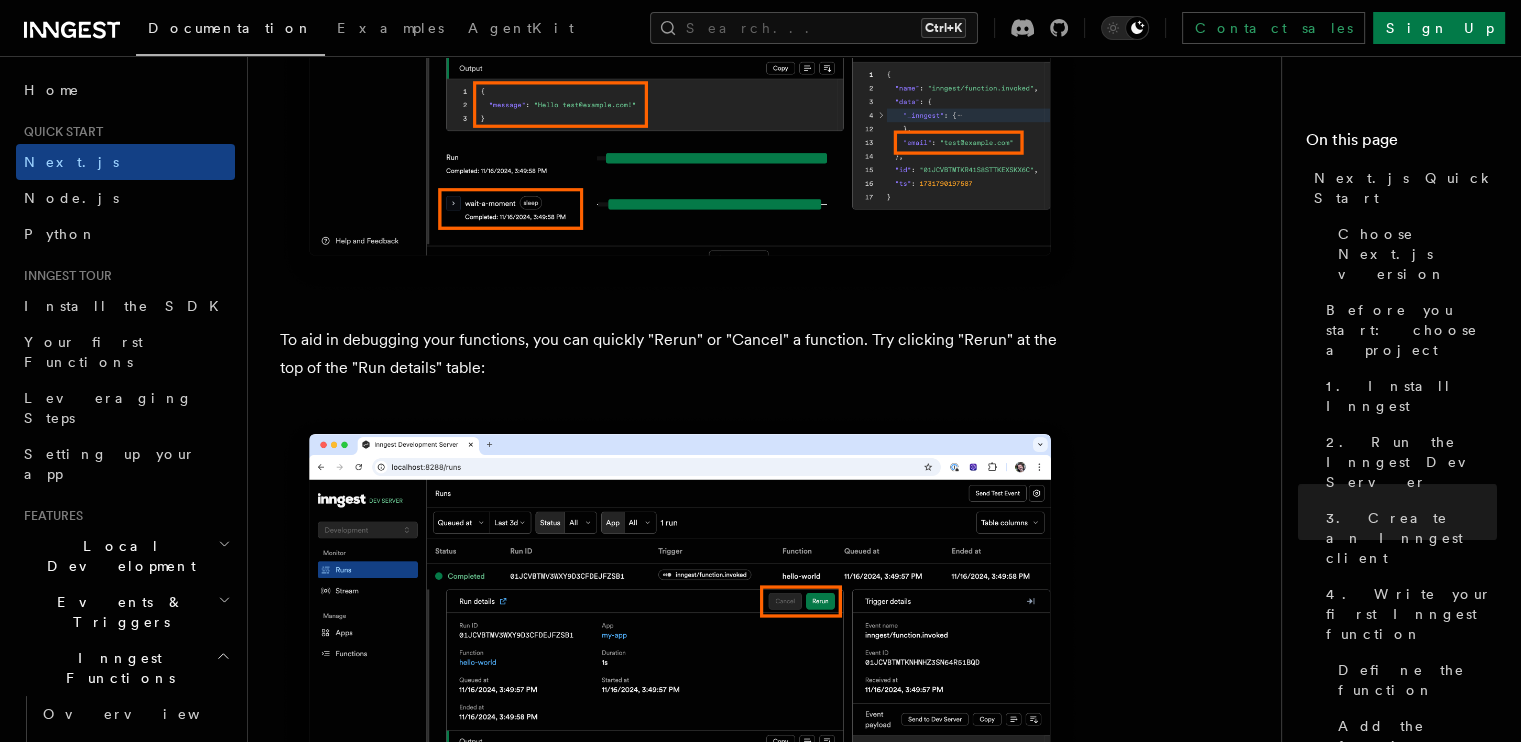 scroll, scrollTop: 8880, scrollLeft: 0, axis: vertical 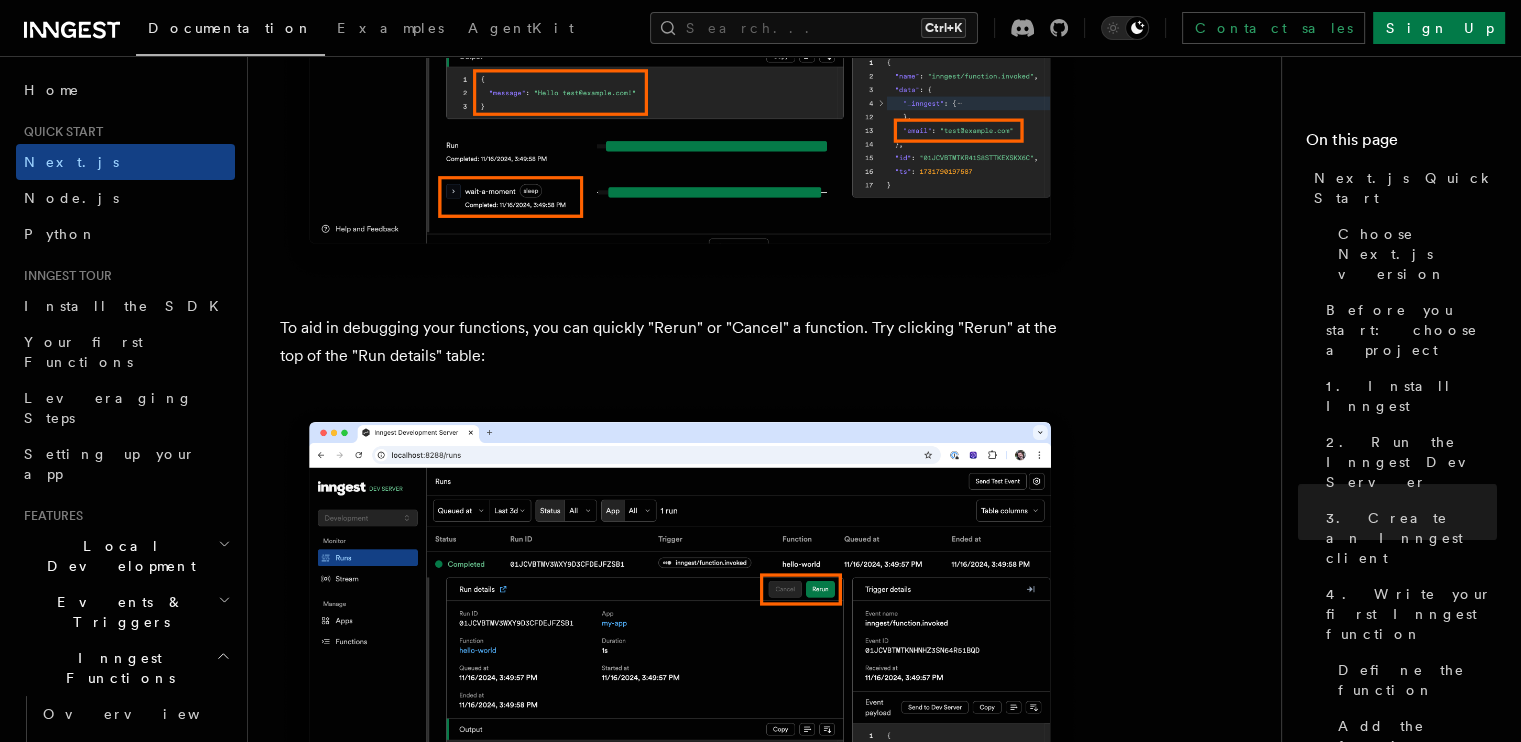 click on "To aid in debugging your functions, you can quickly "Rerun" or "Cancel" a function. Try clicking "Rerun" at the top of the "Run details" table:" at bounding box center [680, 342] 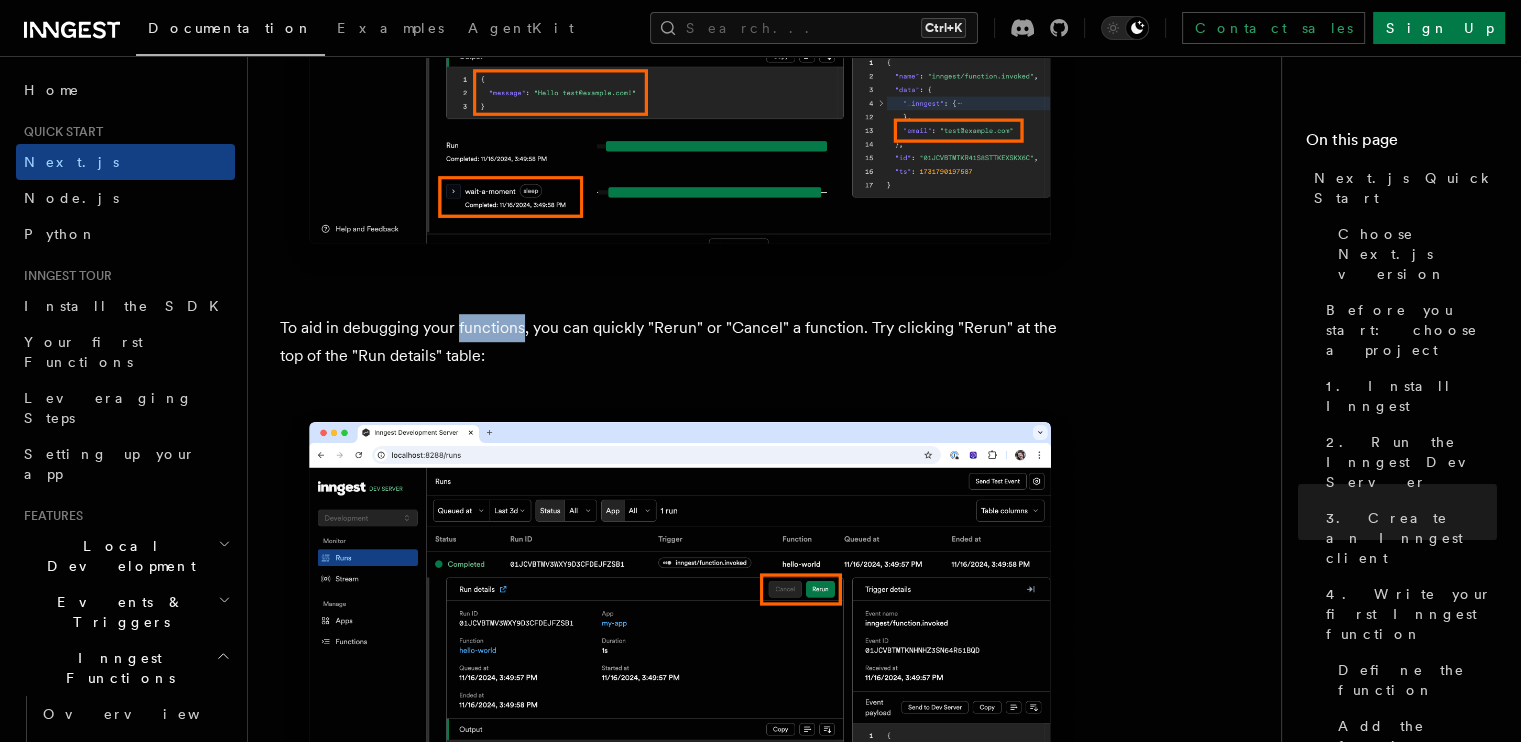click on "To aid in debugging your functions, you can quickly "Rerun" or "Cancel" a function. Try clicking "Rerun" at the top of the "Run details" table:" at bounding box center (680, 342) 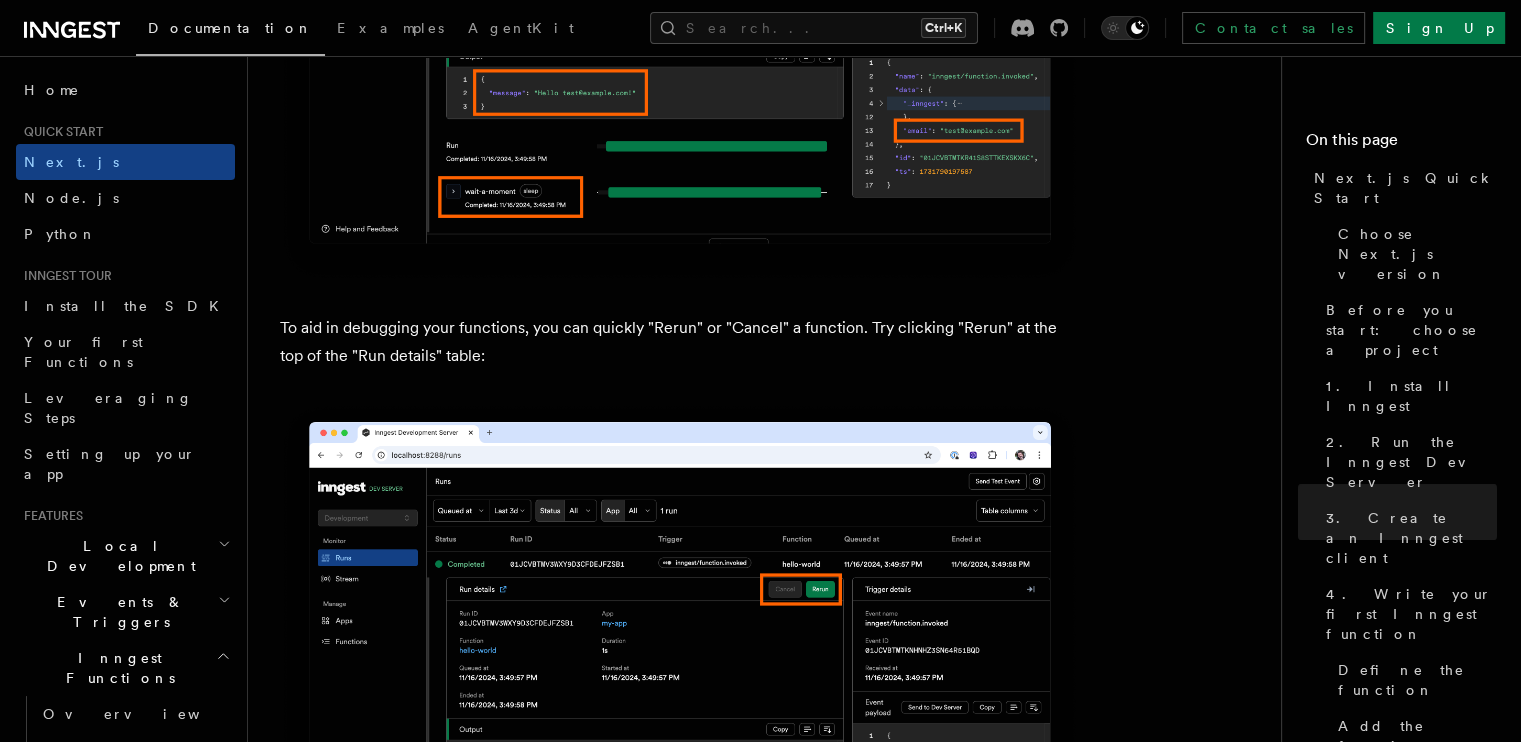click on "To aid in debugging your functions, you can quickly "Rerun" or "Cancel" a function. Try clicking "Rerun" at the top of the "Run details" table:" at bounding box center (680, 342) 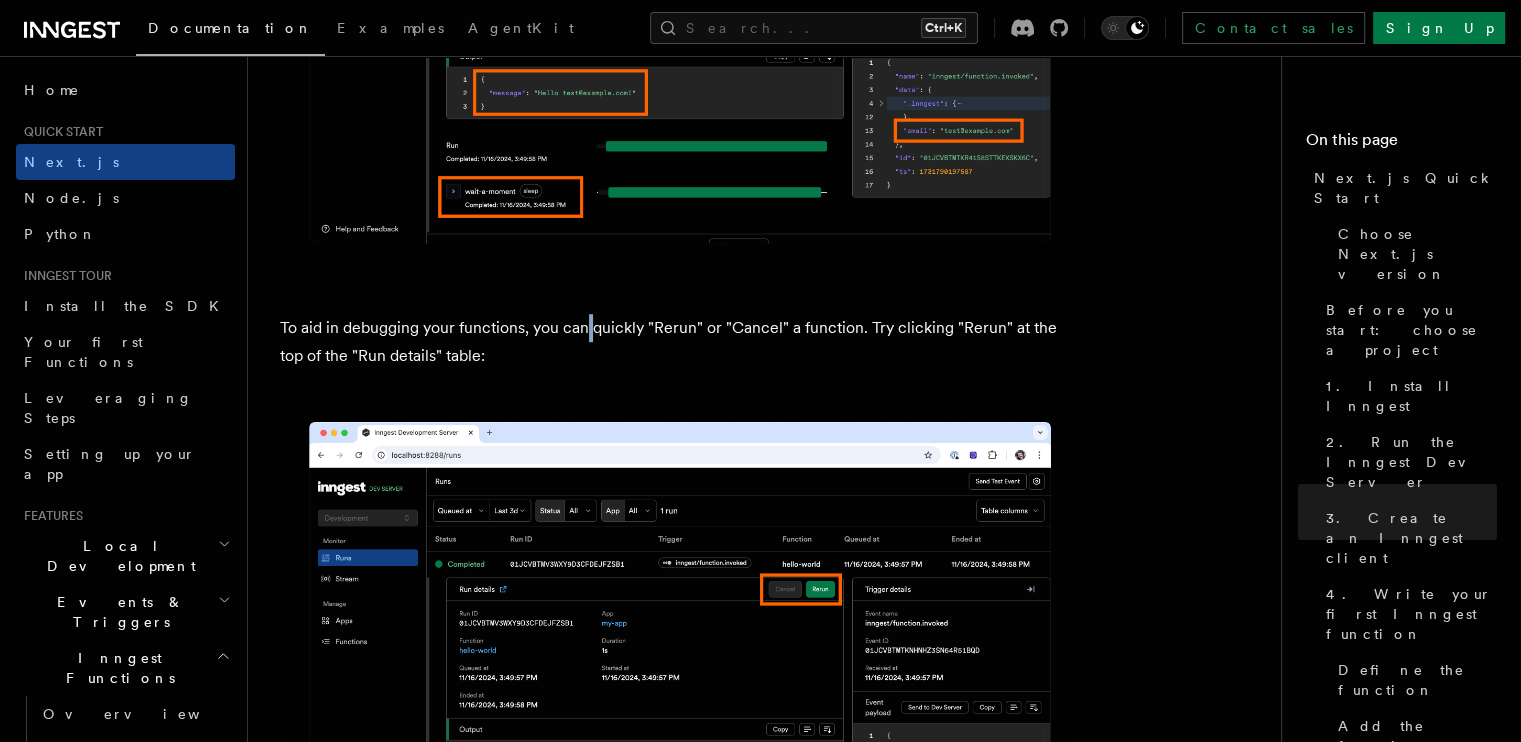 click on "To aid in debugging your functions, you can quickly "Rerun" or "Cancel" a function. Try clicking "Rerun" at the top of the "Run details" table:" at bounding box center (680, 342) 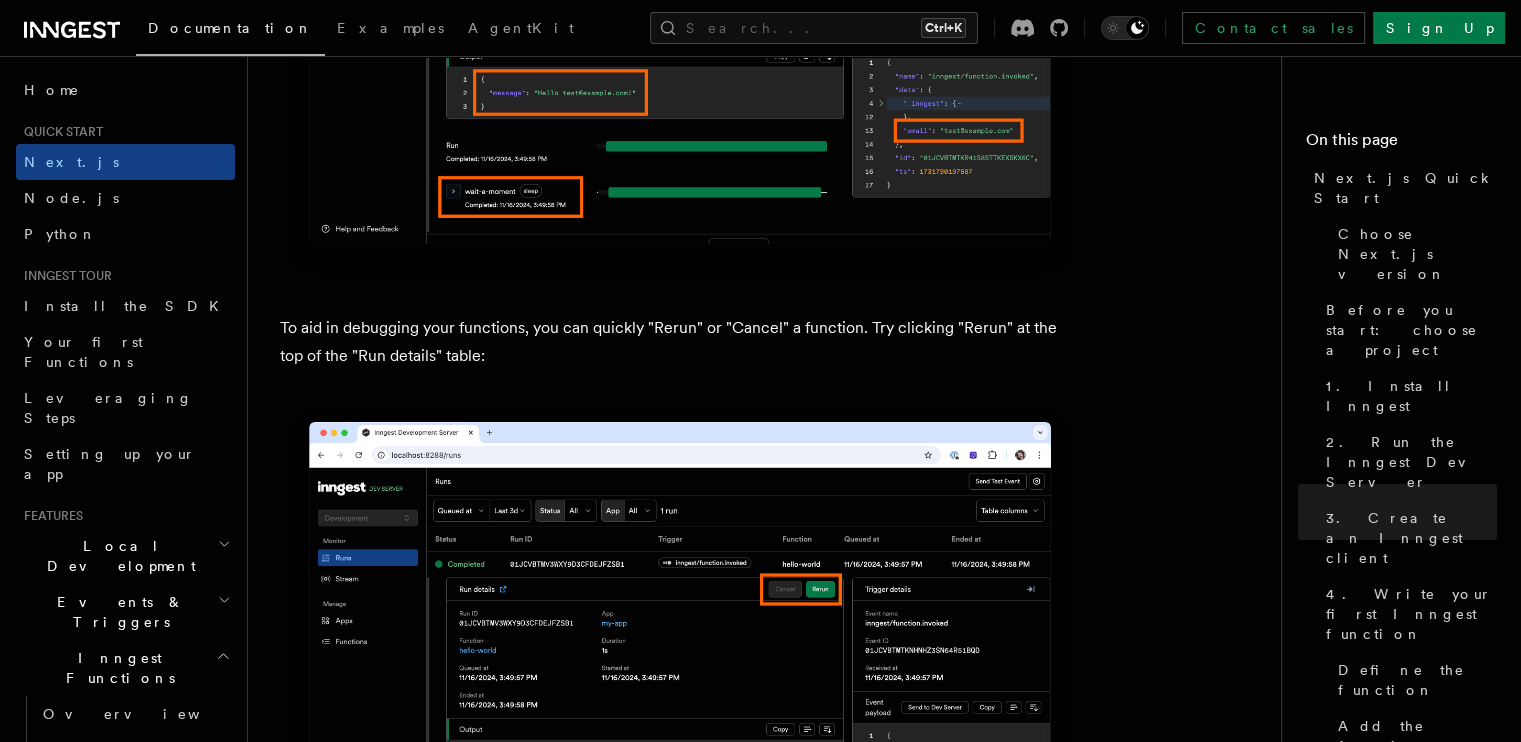 click on "To aid in debugging your functions, you can quickly "Rerun" or "Cancel" a function. Try clicking "Rerun" at the top of the "Run details" table:" at bounding box center [680, 342] 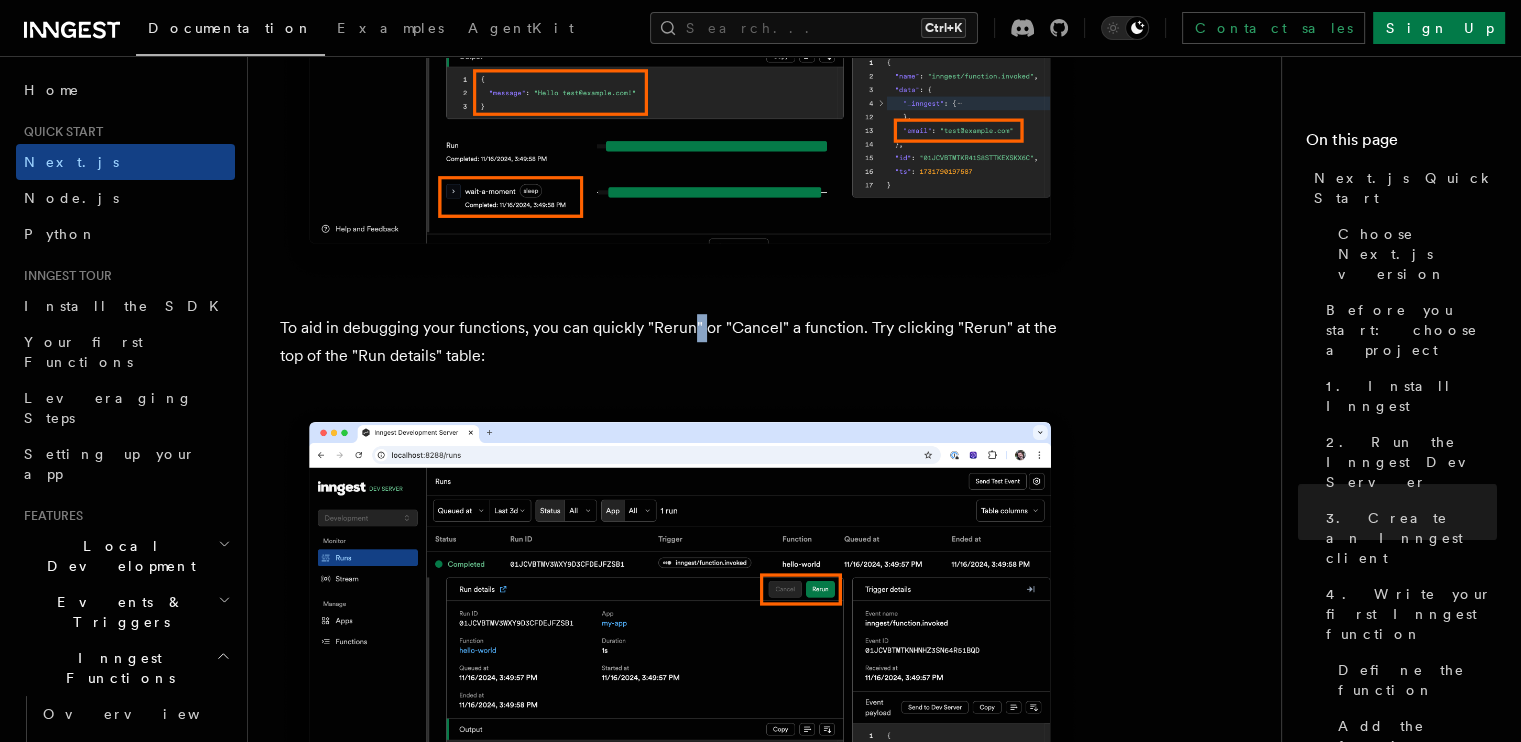 click on "To aid in debugging your functions, you can quickly "Rerun" or "Cancel" a function. Try clicking "Rerun" at the top of the "Run details" table:" at bounding box center (680, 342) 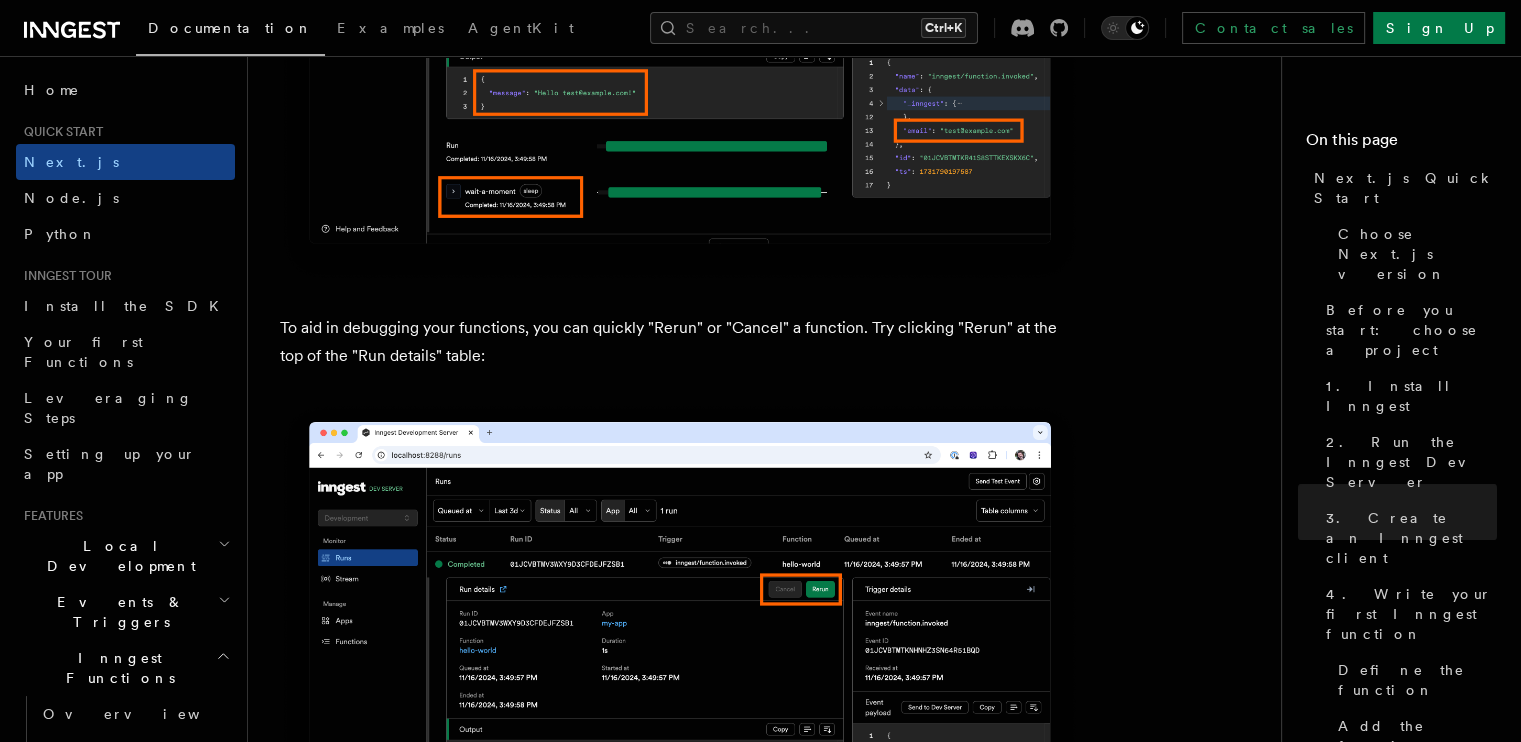click on "To aid in debugging your functions, you can quickly "Rerun" or "Cancel" a function. Try clicking "Rerun" at the top of the "Run details" table:" at bounding box center (680, 342) 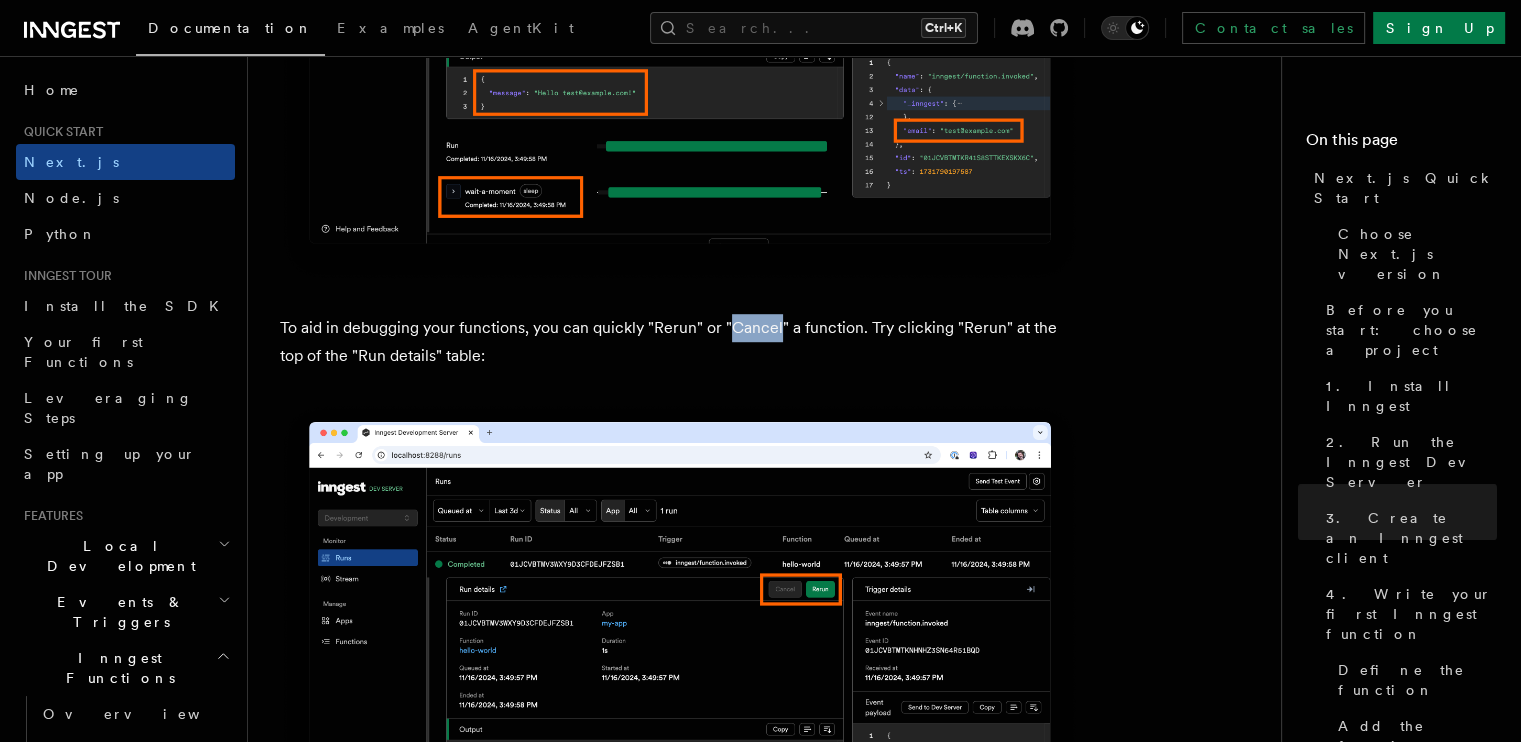 click on "To aid in debugging your functions, you can quickly "Rerun" or "Cancel" a function. Try clicking "Rerun" at the top of the "Run details" table:" at bounding box center [680, 342] 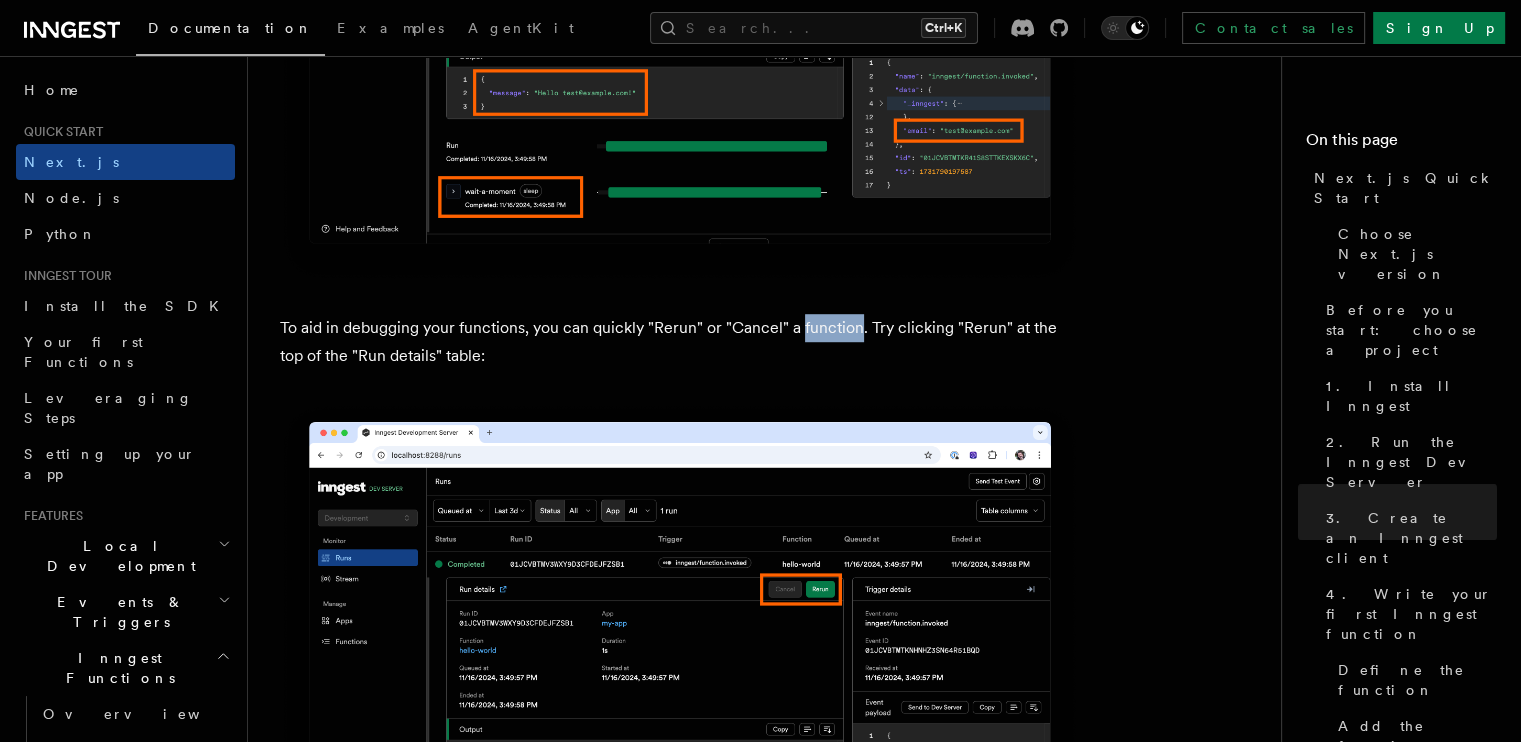 click on "To aid in debugging your functions, you can quickly "Rerun" or "Cancel" a function. Try clicking "Rerun" at the top of the "Run details" table:" at bounding box center [680, 342] 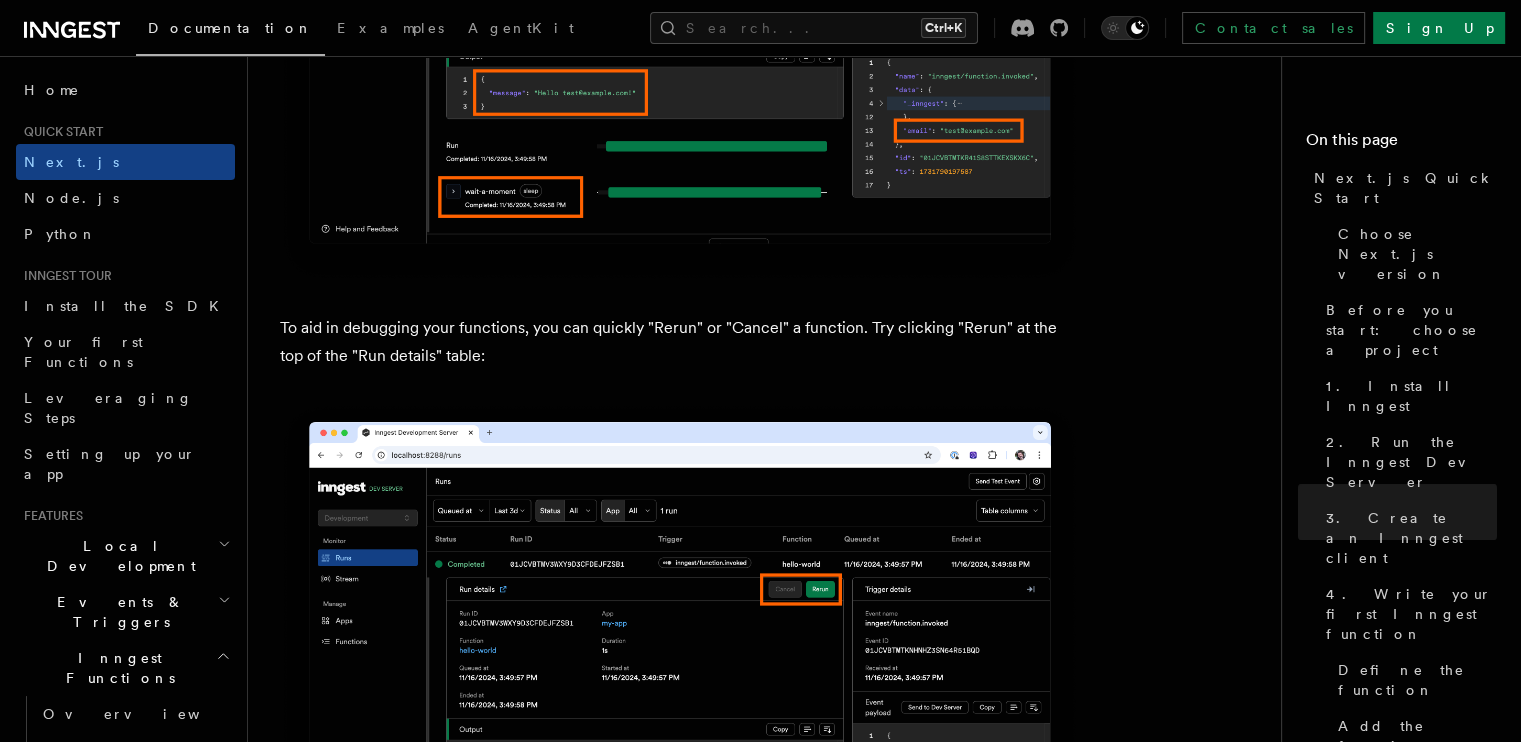 click on "To aid in debugging your functions, you can quickly "Rerun" or "Cancel" a function. Try clicking "Rerun" at the top of the "Run details" table:" at bounding box center (680, 342) 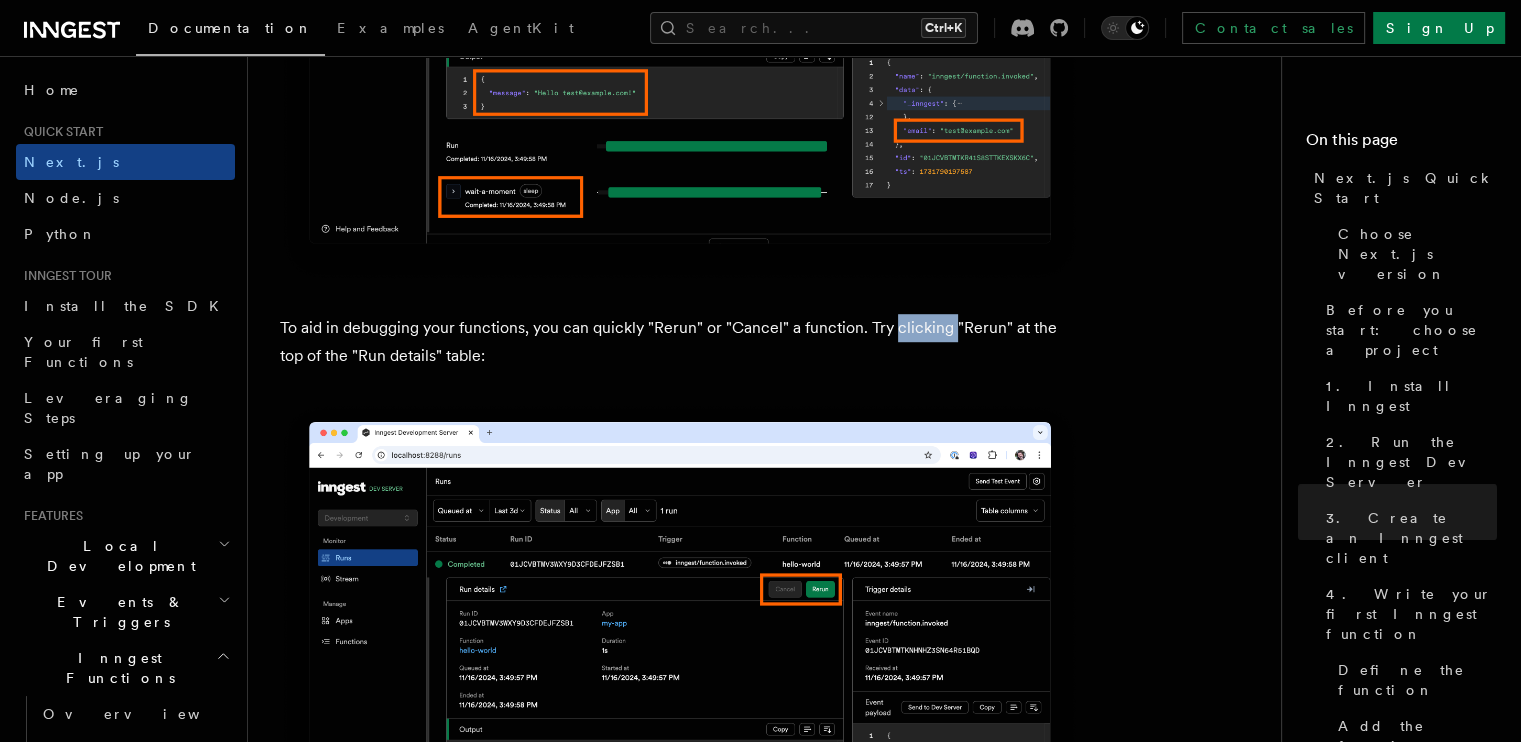 click on "To aid in debugging your functions, you can quickly "Rerun" or "Cancel" a function. Try clicking "Rerun" at the top of the "Run details" table:" at bounding box center (680, 342) 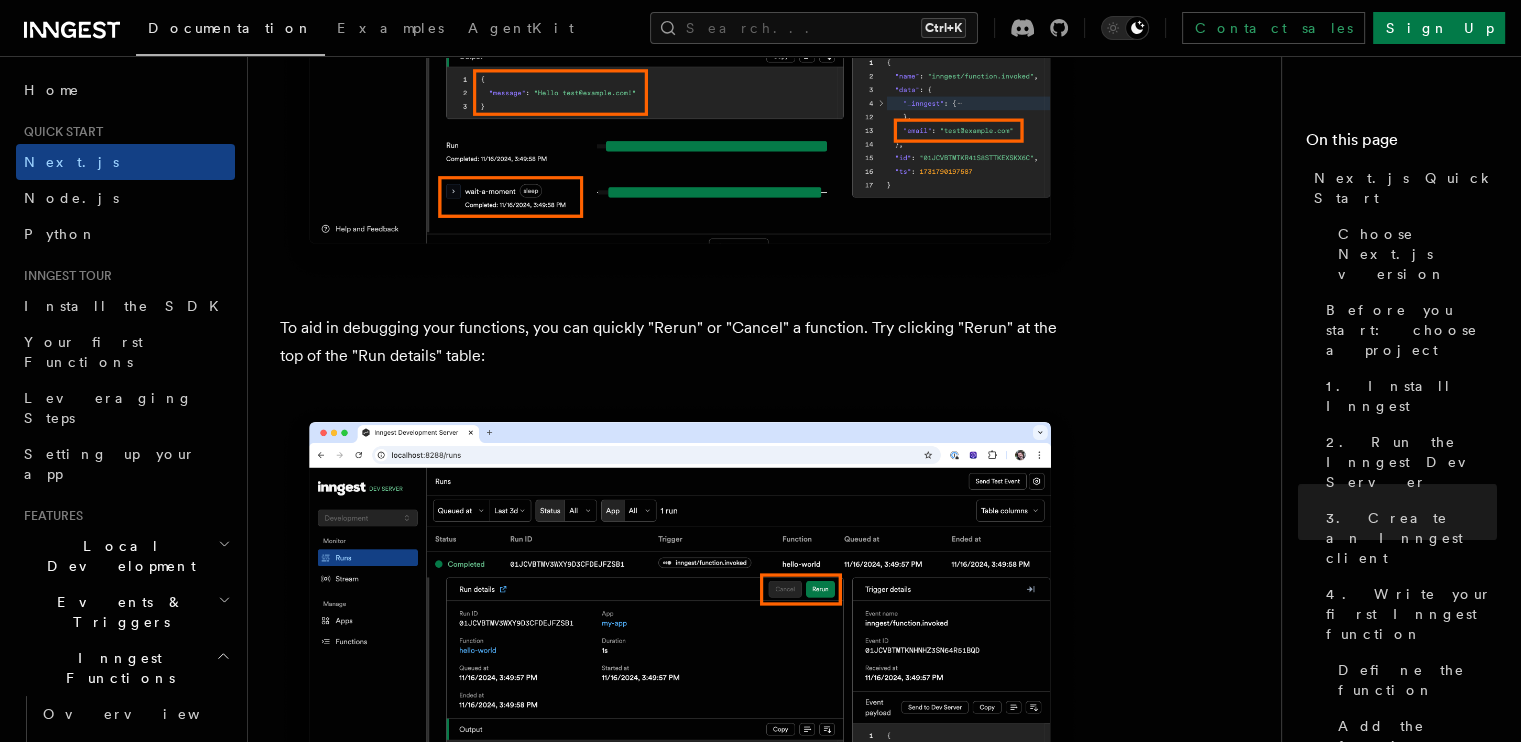 click on "To aid in debugging your functions, you can quickly "Rerun" or "Cancel" a function. Try clicking "Rerun" at the top of the "Run details" table:" at bounding box center [680, 342] 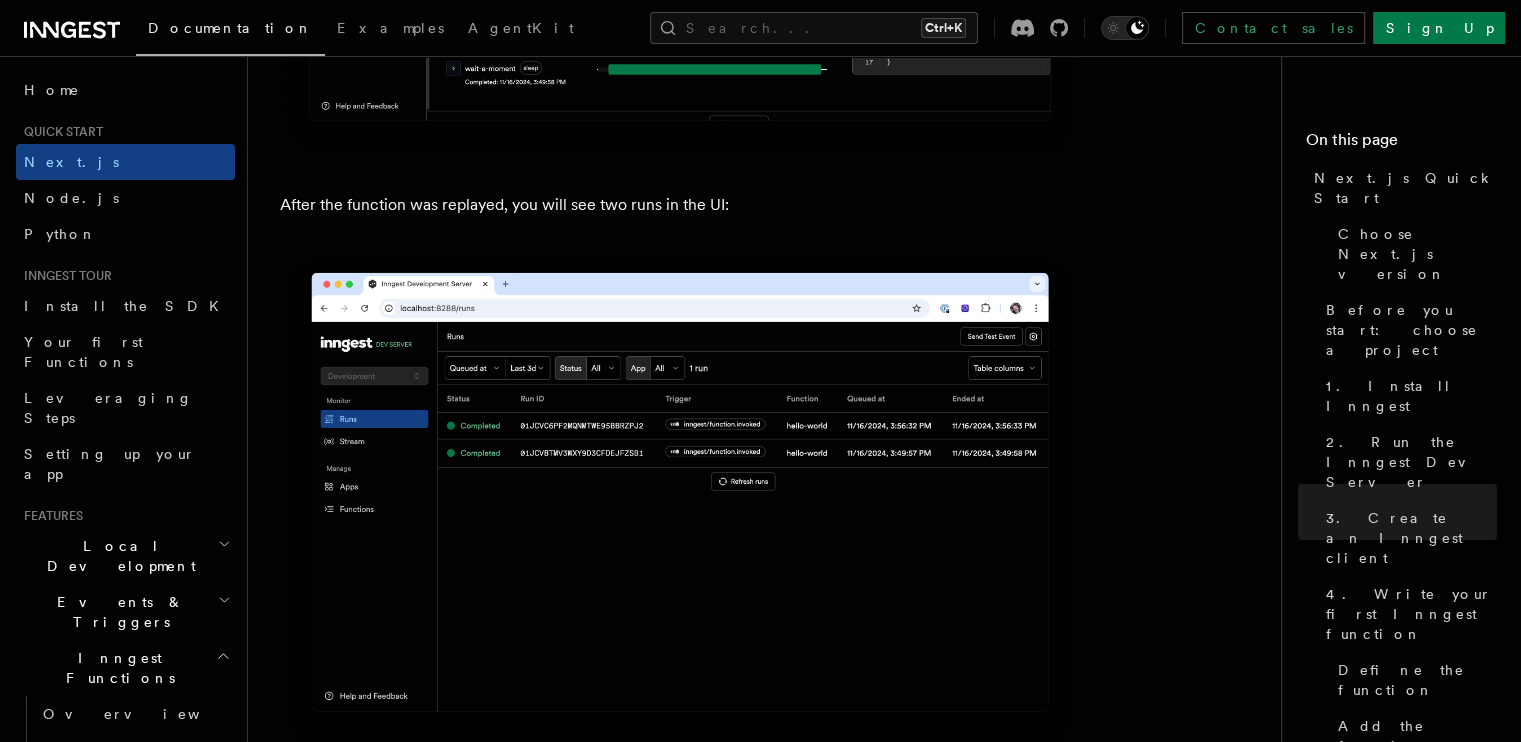 scroll, scrollTop: 9680, scrollLeft: 0, axis: vertical 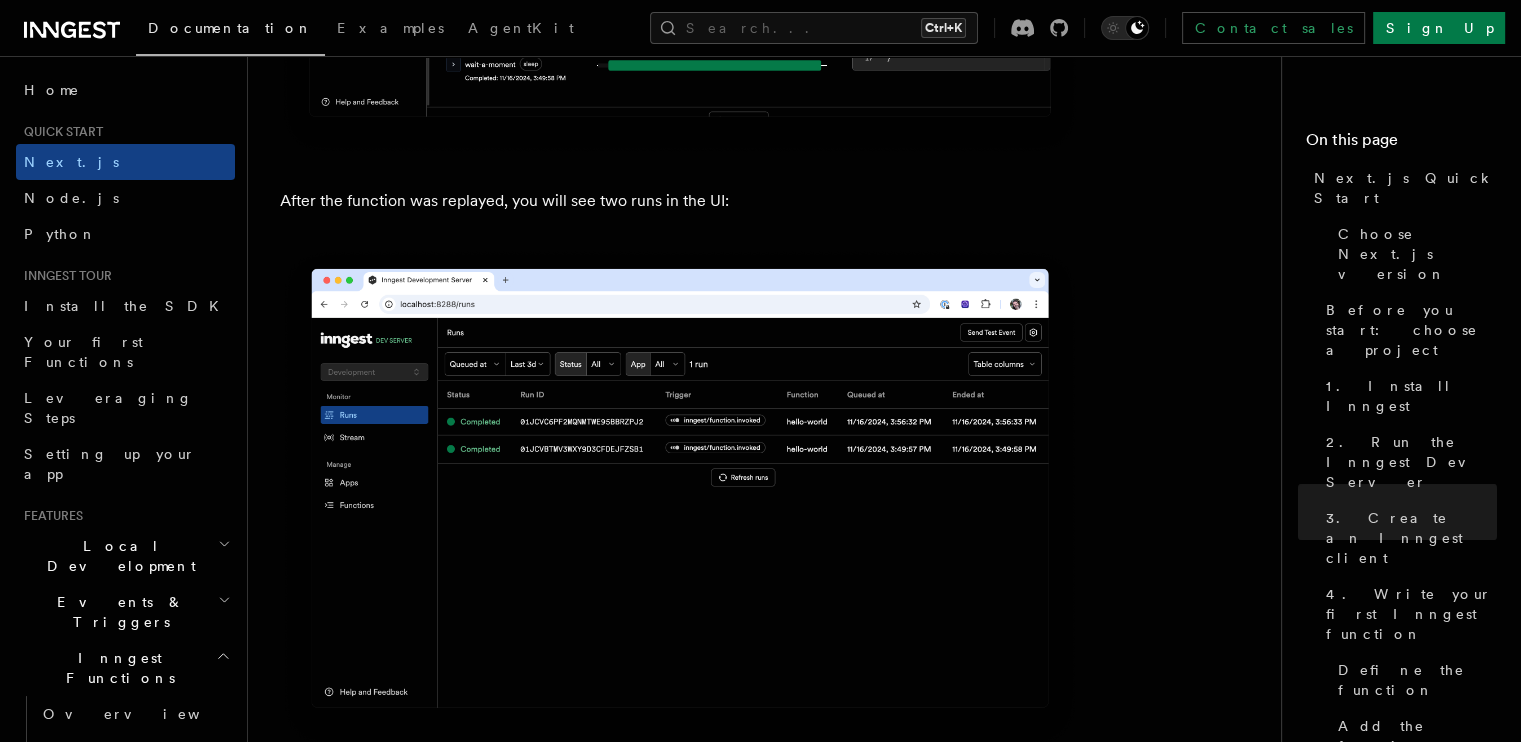 click on "After the function was replayed, you will see two runs in the UI:" at bounding box center (680, 201) 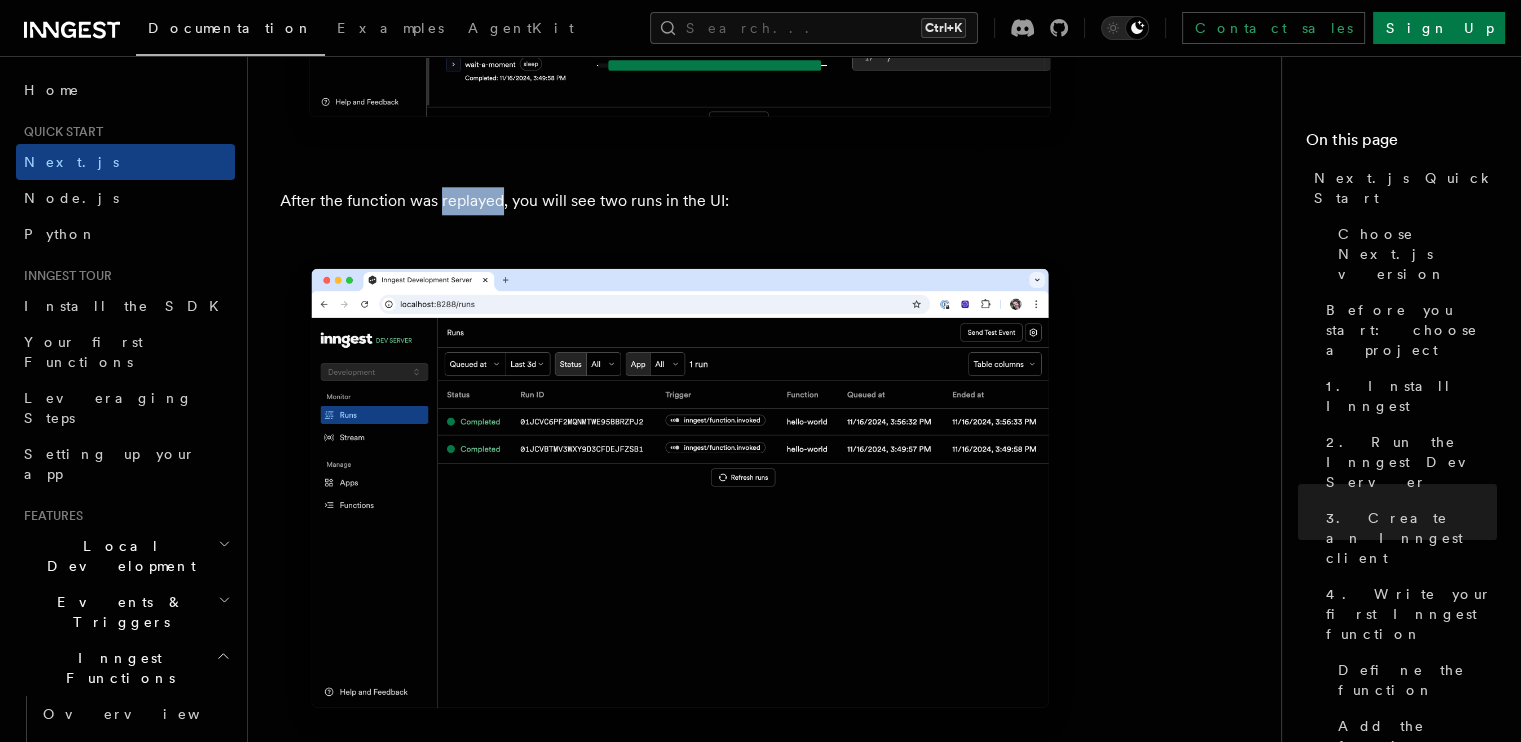 click on "After the function was replayed, you will see two runs in the UI:" at bounding box center [680, 201] 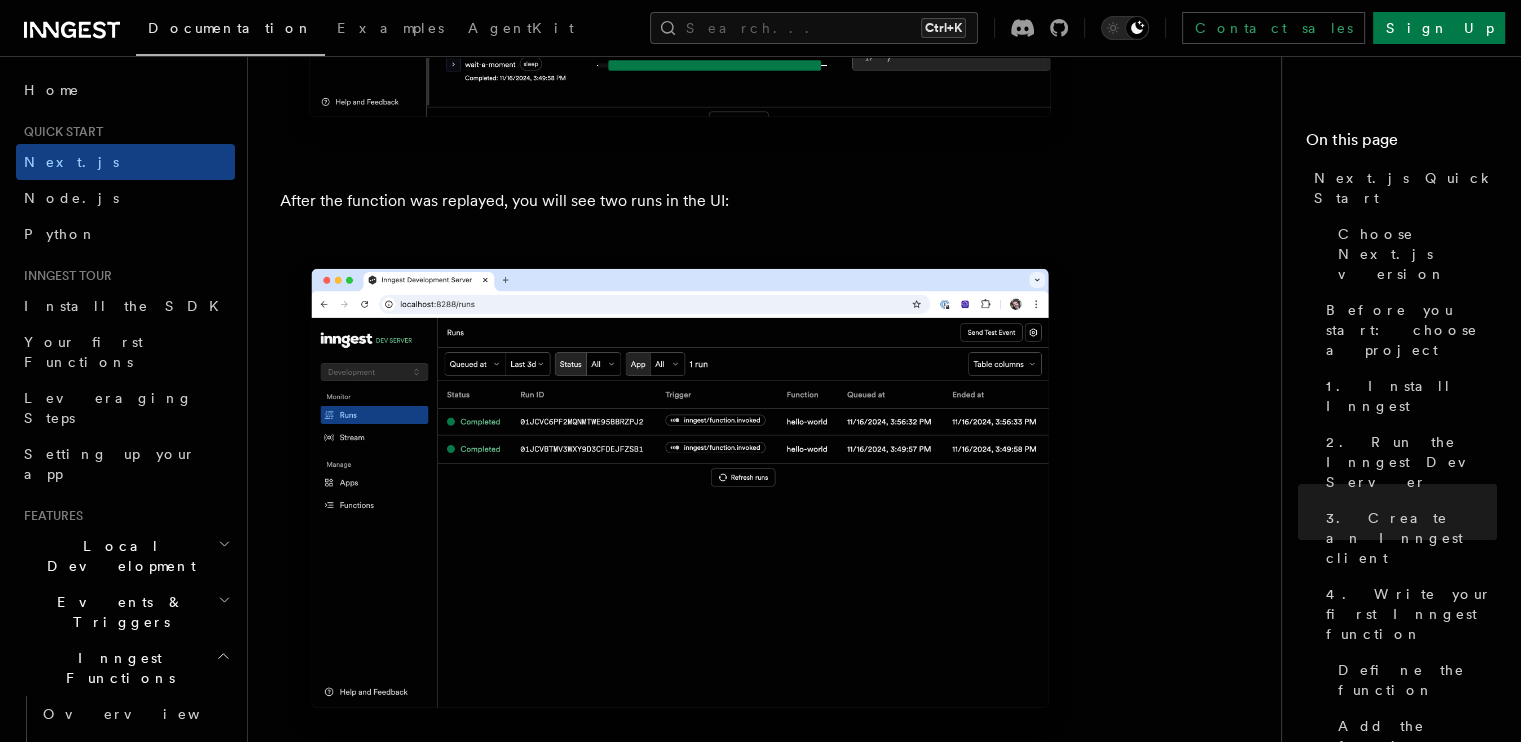 click on "After the function was replayed, you will see two runs in the UI:" at bounding box center (680, 201) 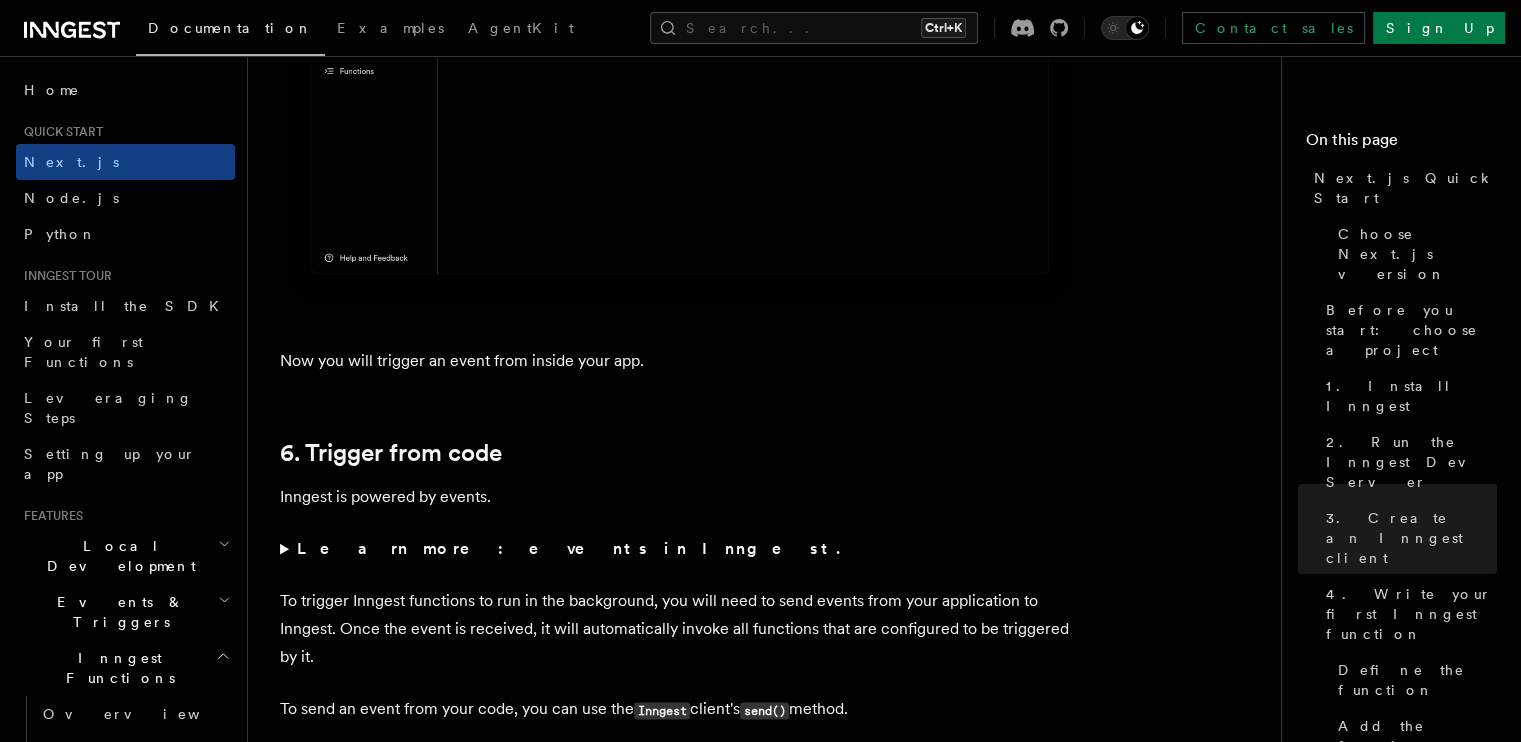 scroll, scrollTop: 10180, scrollLeft: 0, axis: vertical 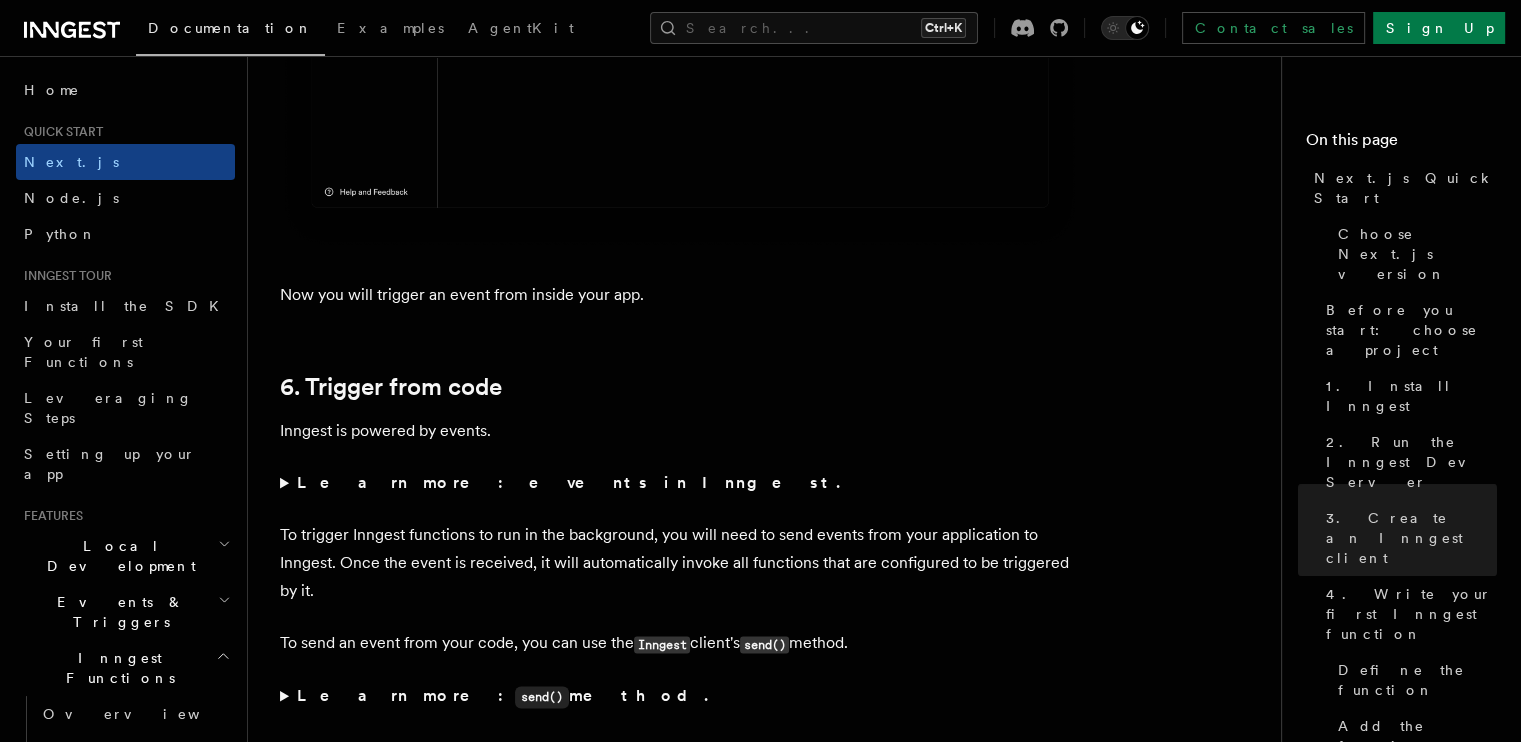 click on "Now you will trigger an event from inside your app." at bounding box center (680, 295) 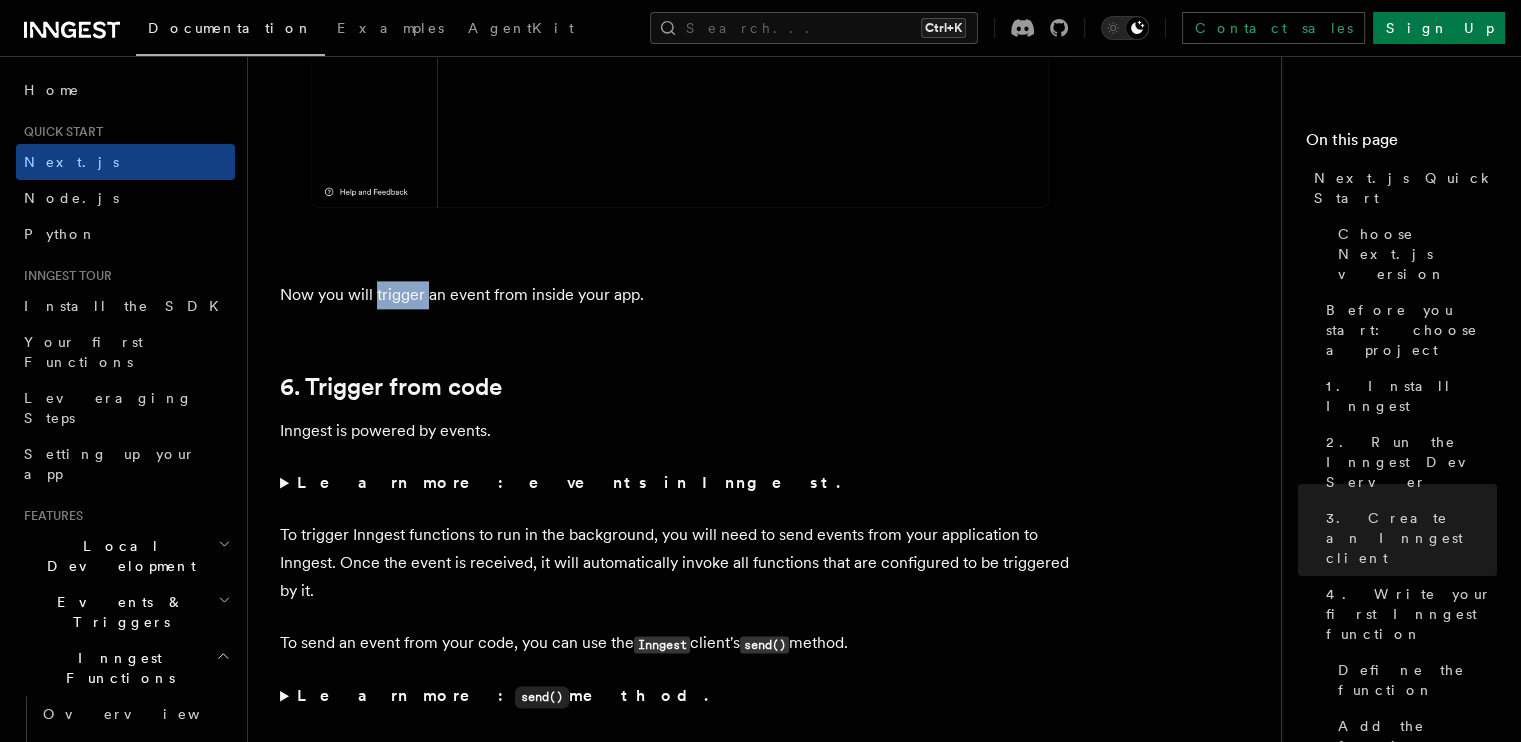 click on "Now you will trigger an event from inside your app." at bounding box center (680, 295) 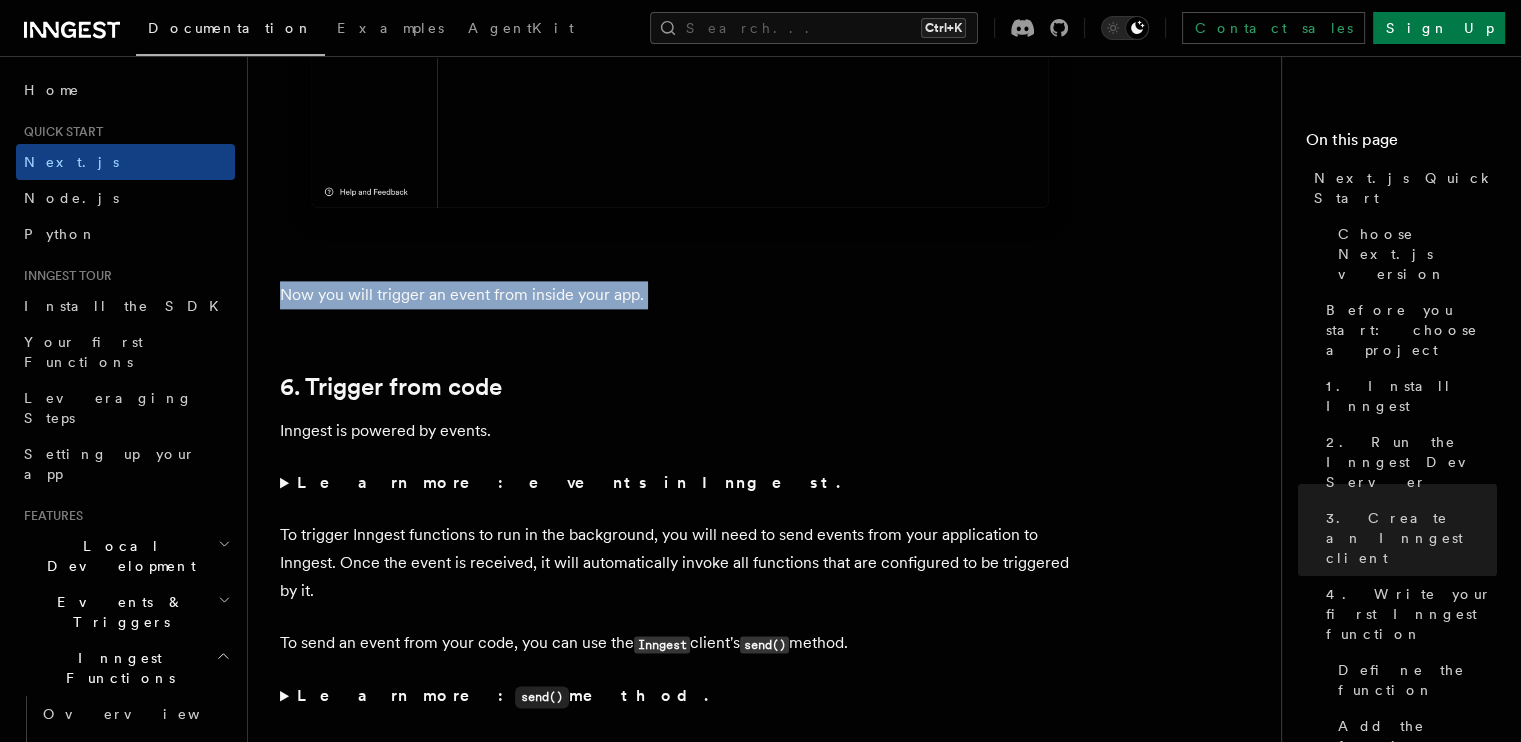 click on "Now you will trigger an event from inside your app." at bounding box center (680, 295) 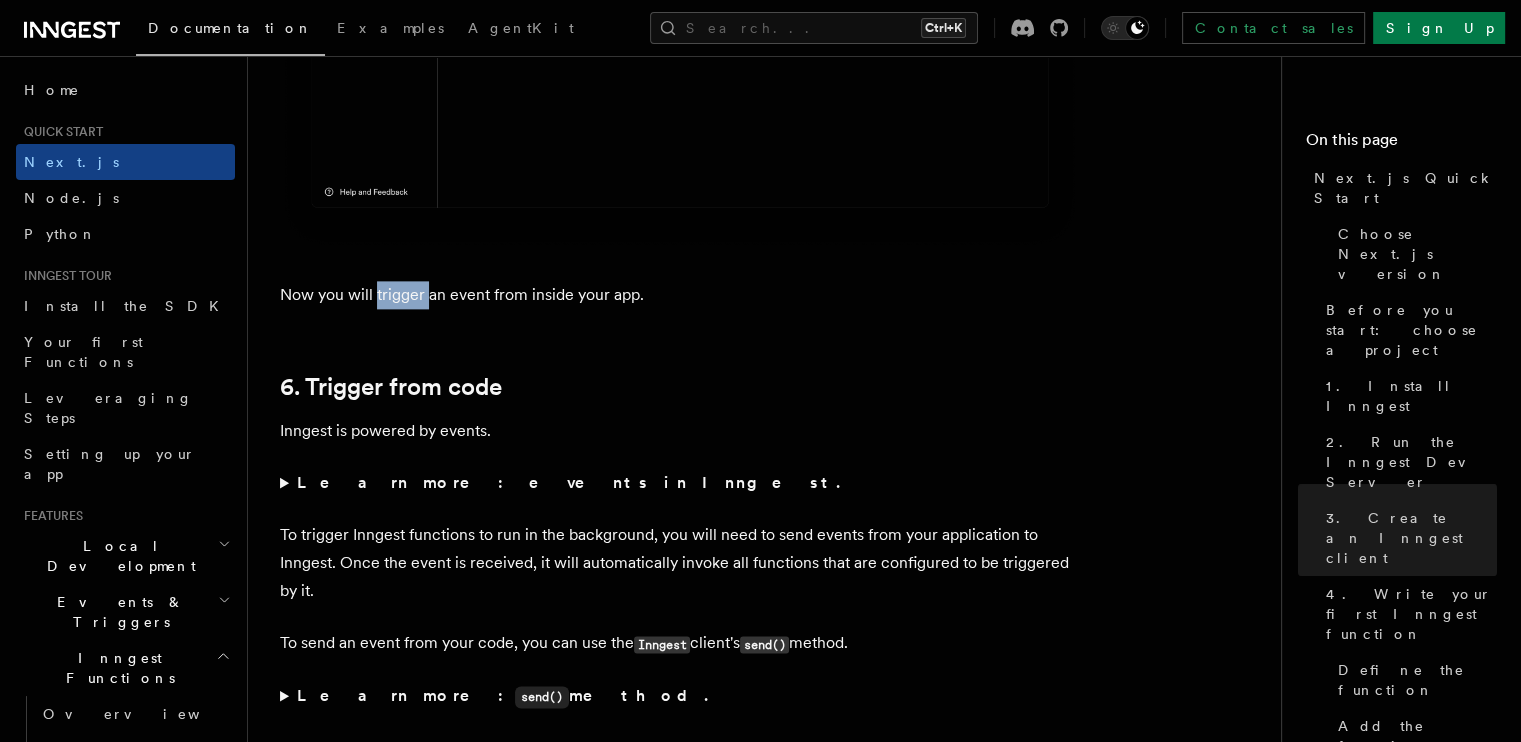 click on "Now you will trigger an event from inside your app." at bounding box center (680, 295) 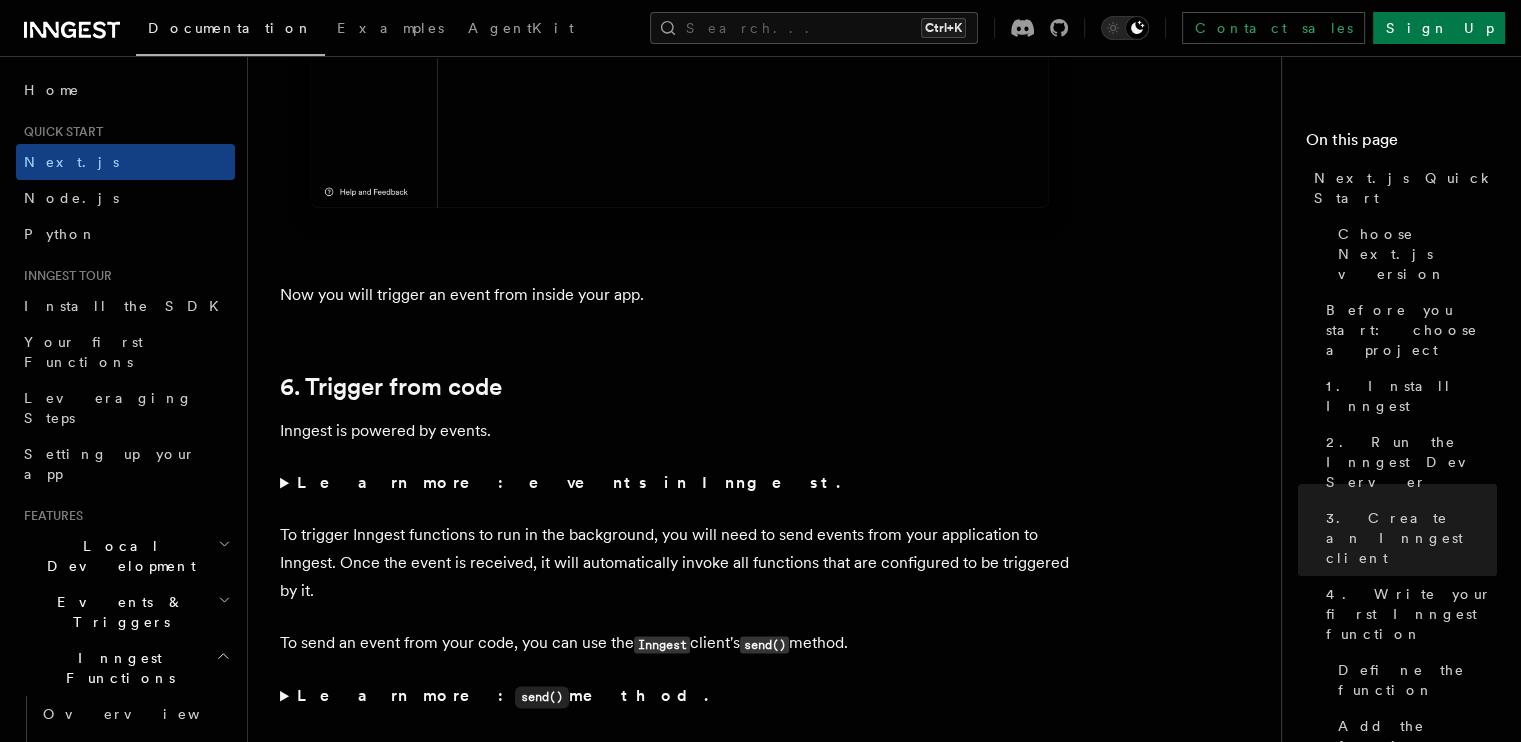 click on "Now you will trigger an event from inside your app." at bounding box center [680, 295] 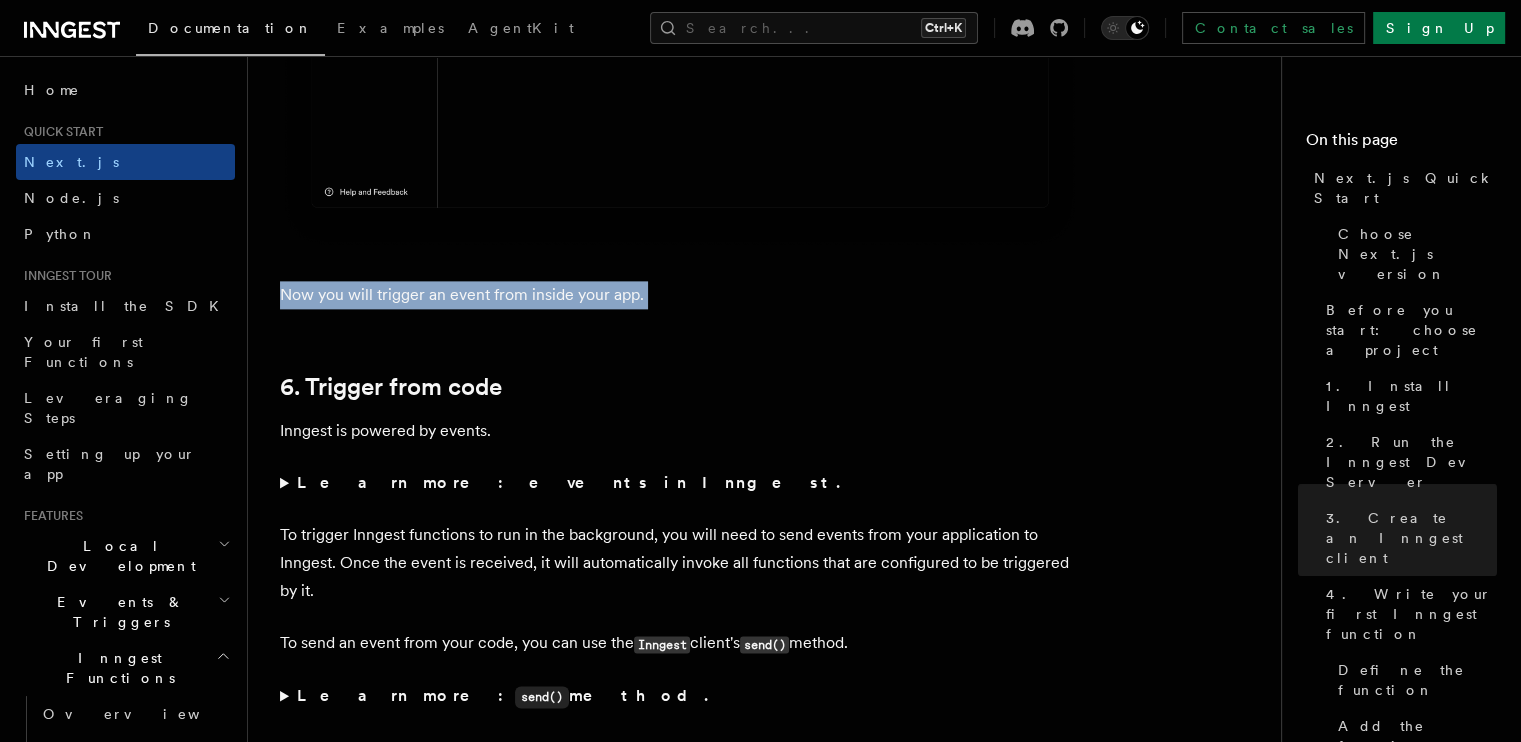 click on "Now you will trigger an event from inside your app." at bounding box center [680, 295] 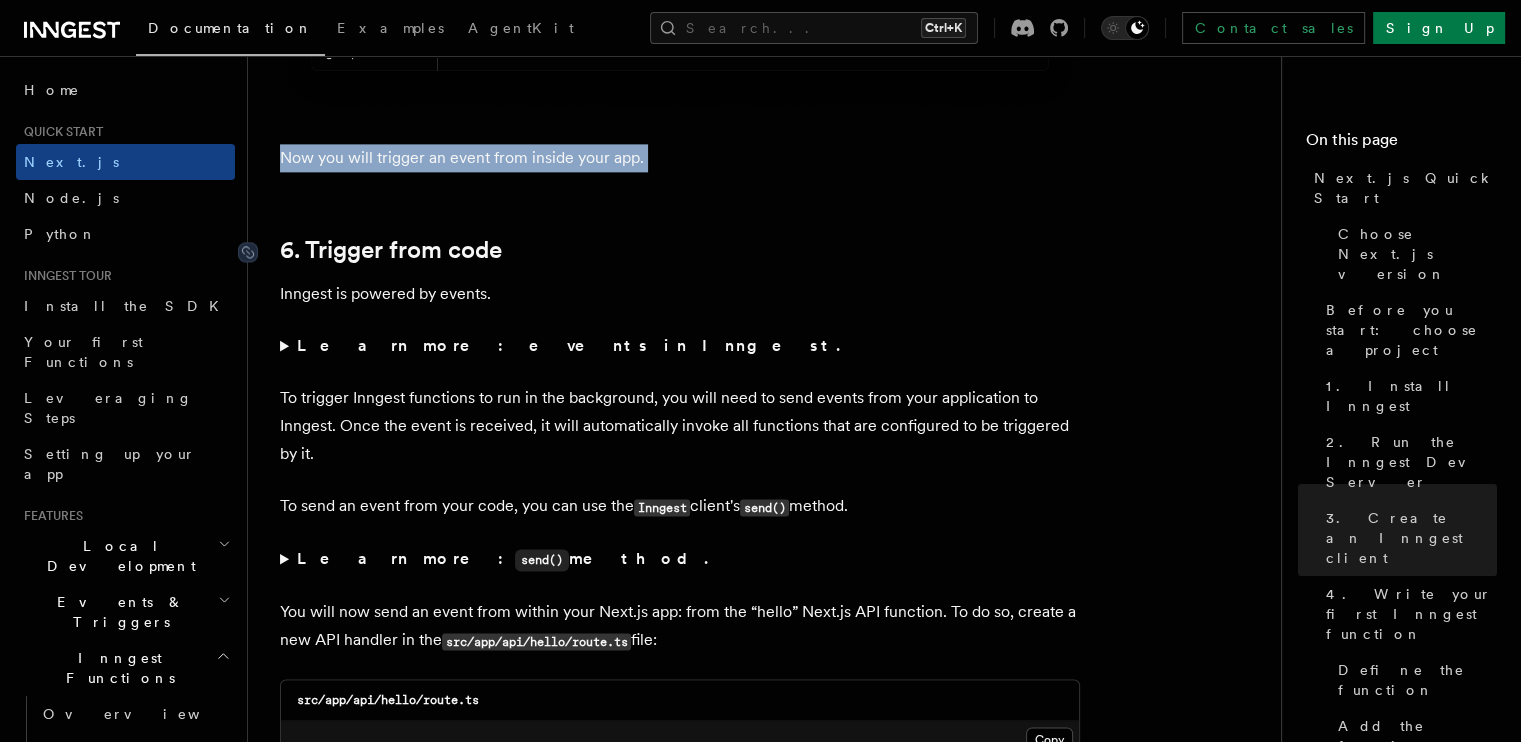 scroll, scrollTop: 10380, scrollLeft: 0, axis: vertical 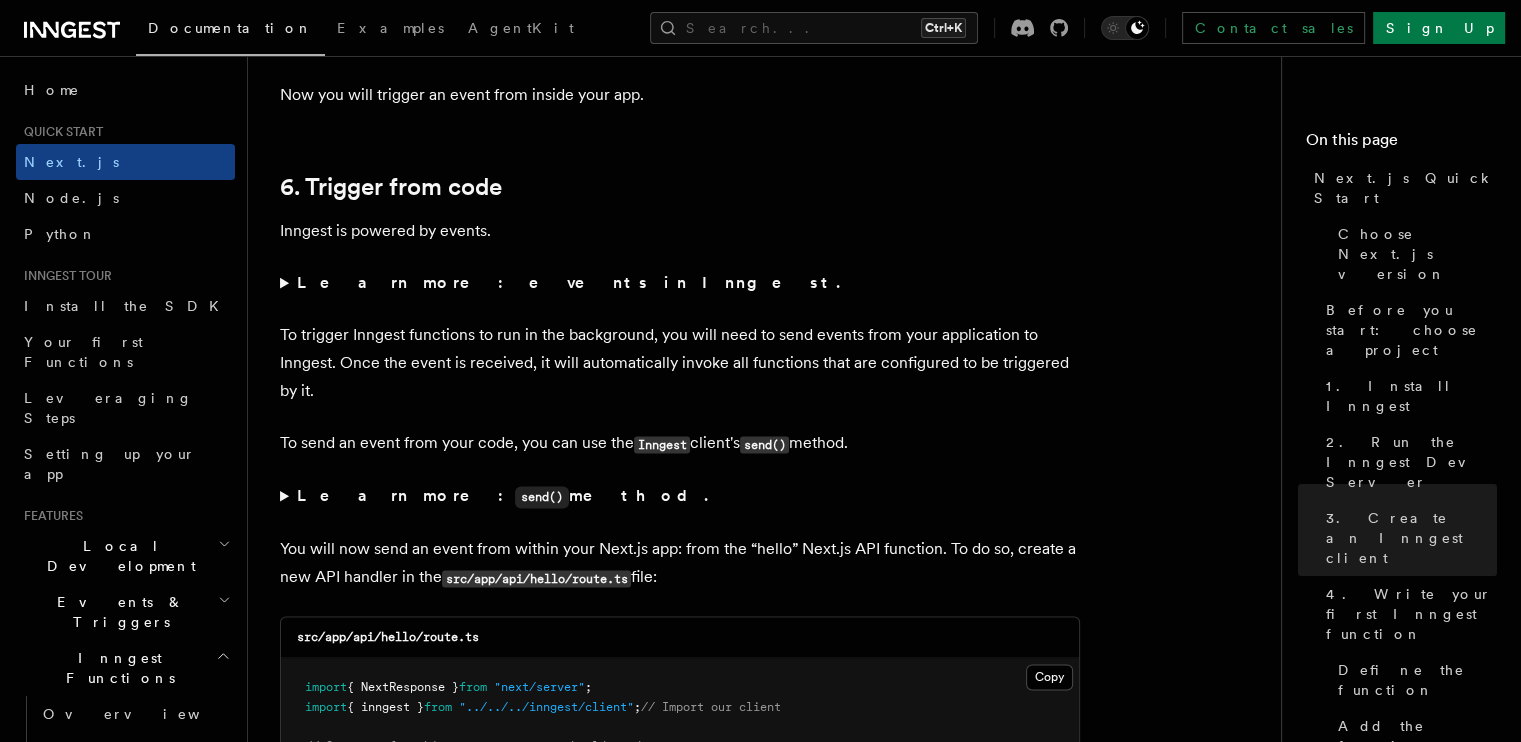 click on "Inngest is powered by events." at bounding box center [680, 231] 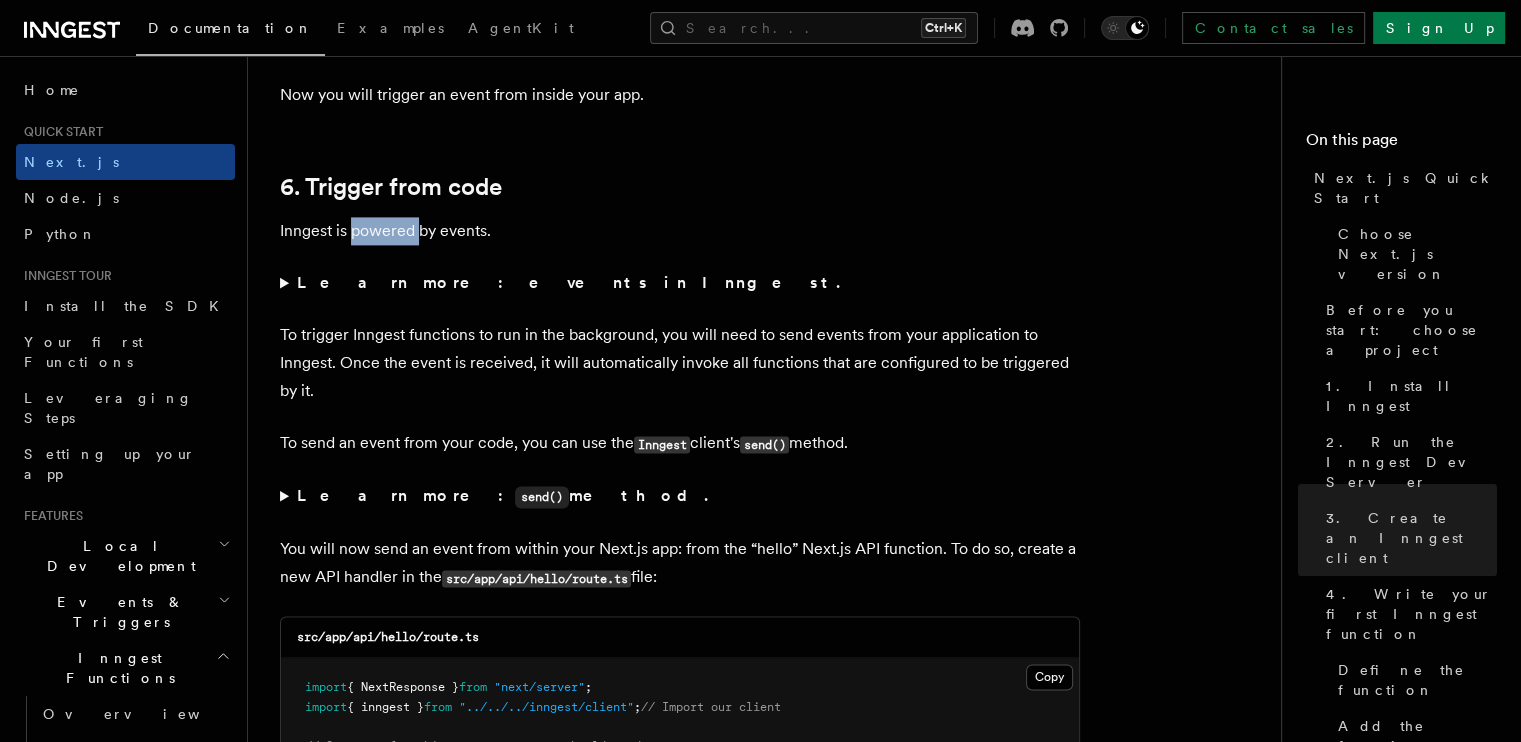 click on "Inngest is powered by events." at bounding box center [680, 231] 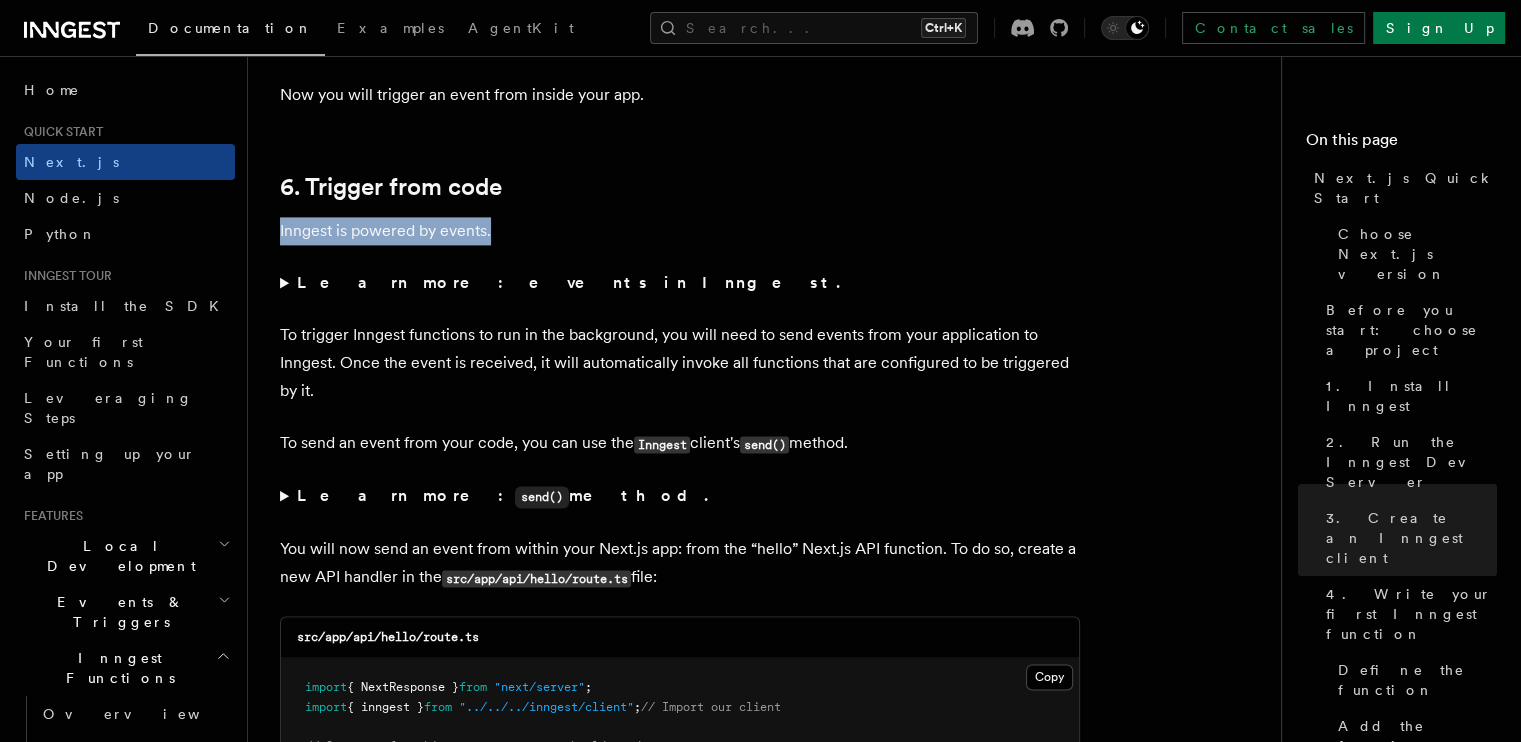 click on "Inngest is powered by events." at bounding box center (680, 231) 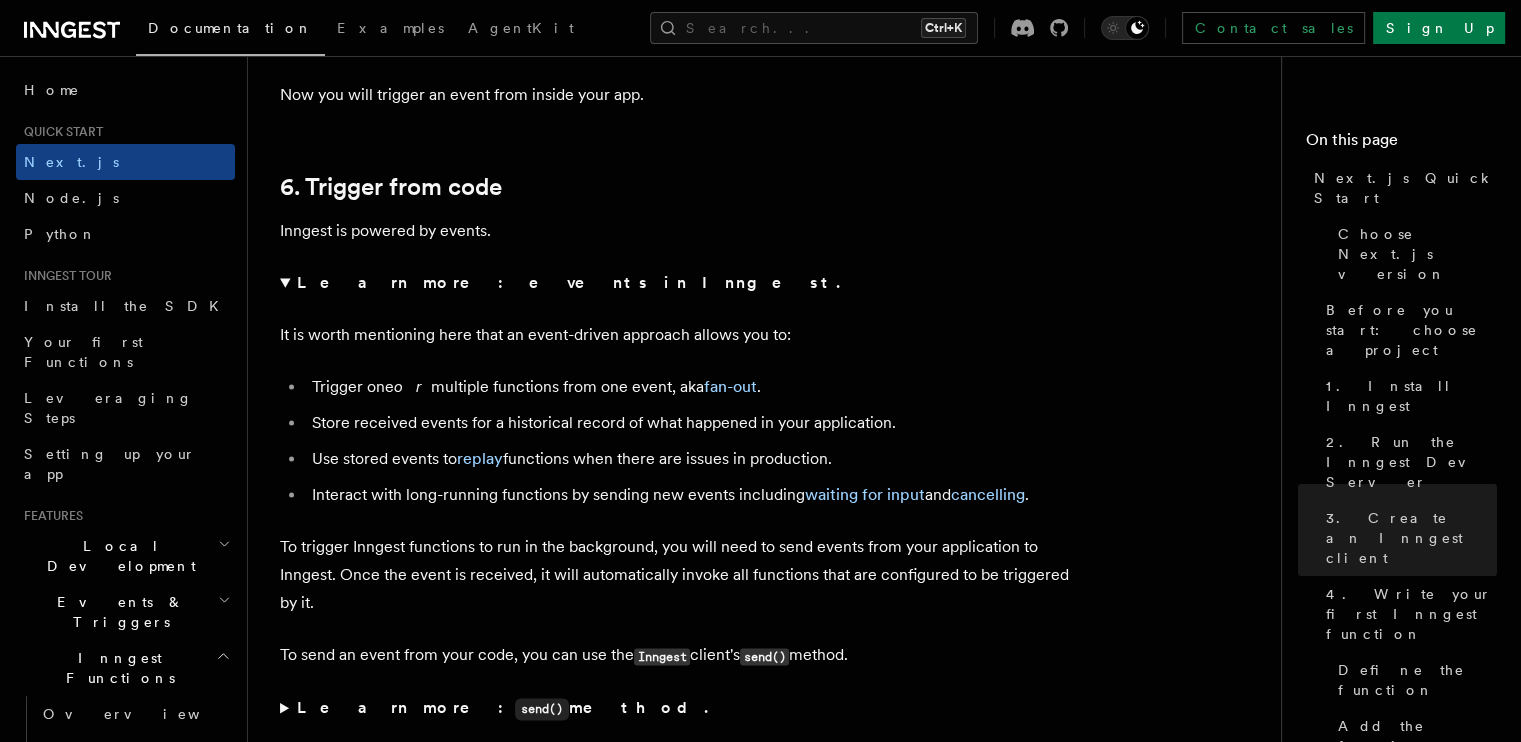 click on "It is worth mentioning here that an event-driven approach allows you to:" at bounding box center [680, 335] 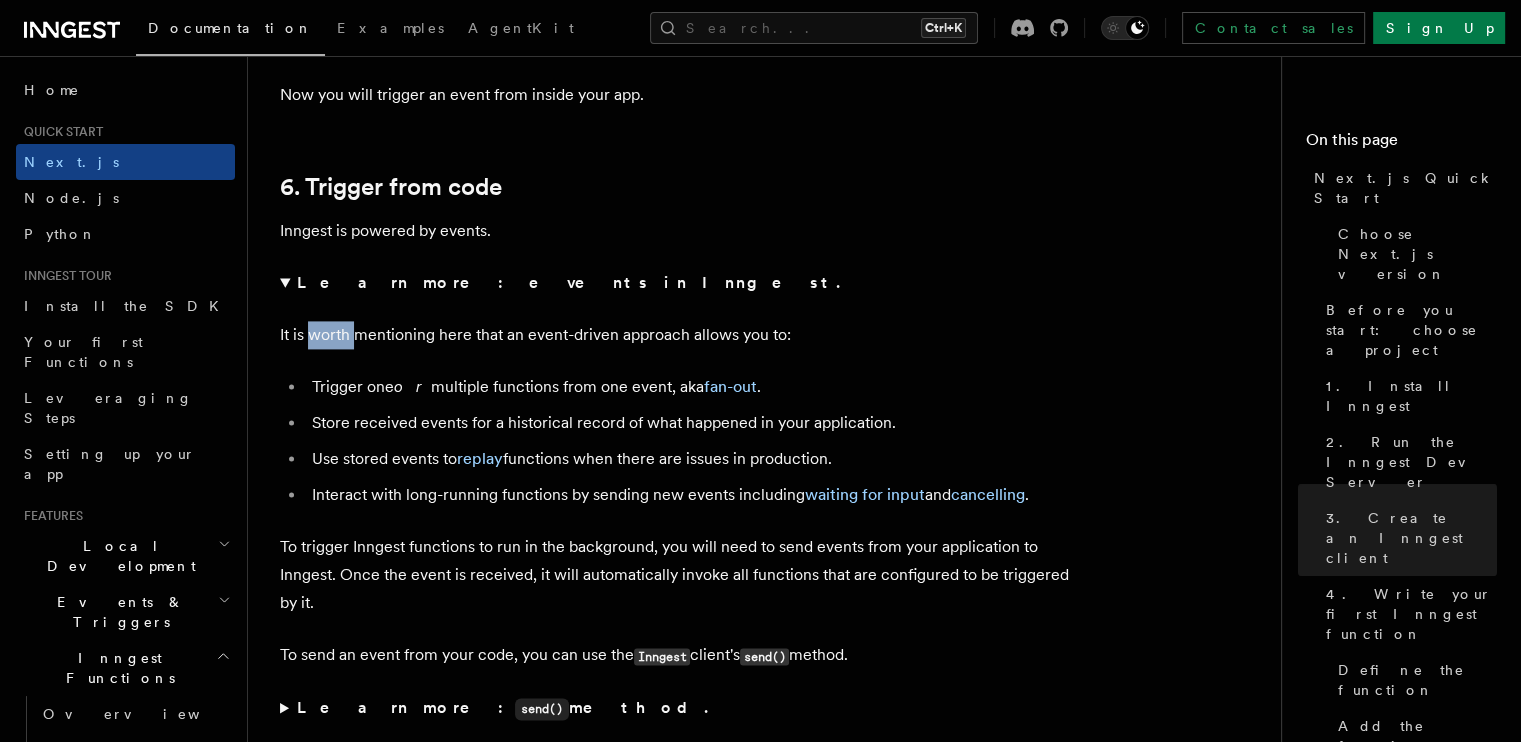 click on "It is worth mentioning here that an event-driven approach allows you to:" at bounding box center [680, 335] 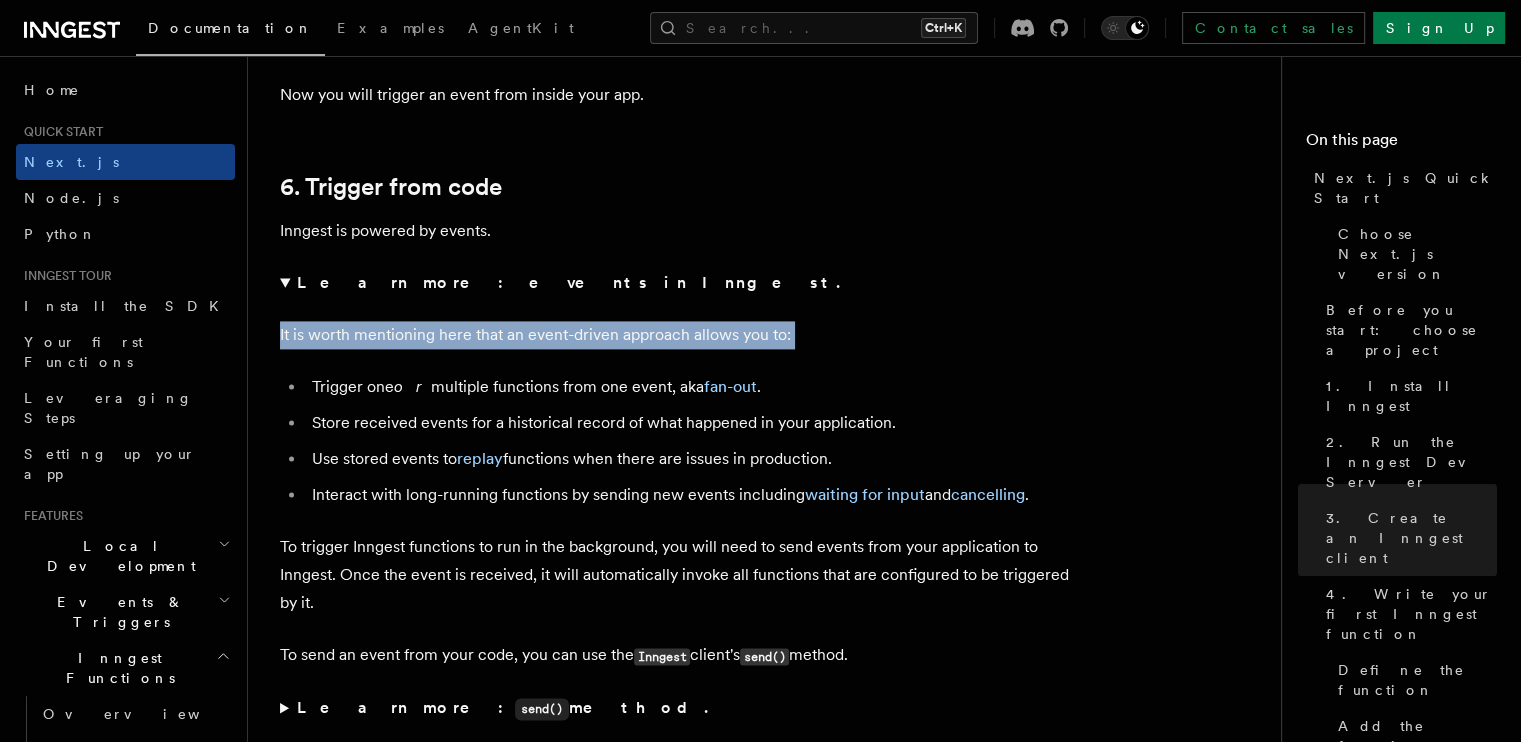click on "It is worth mentioning here that an event-driven approach allows you to:" at bounding box center [680, 335] 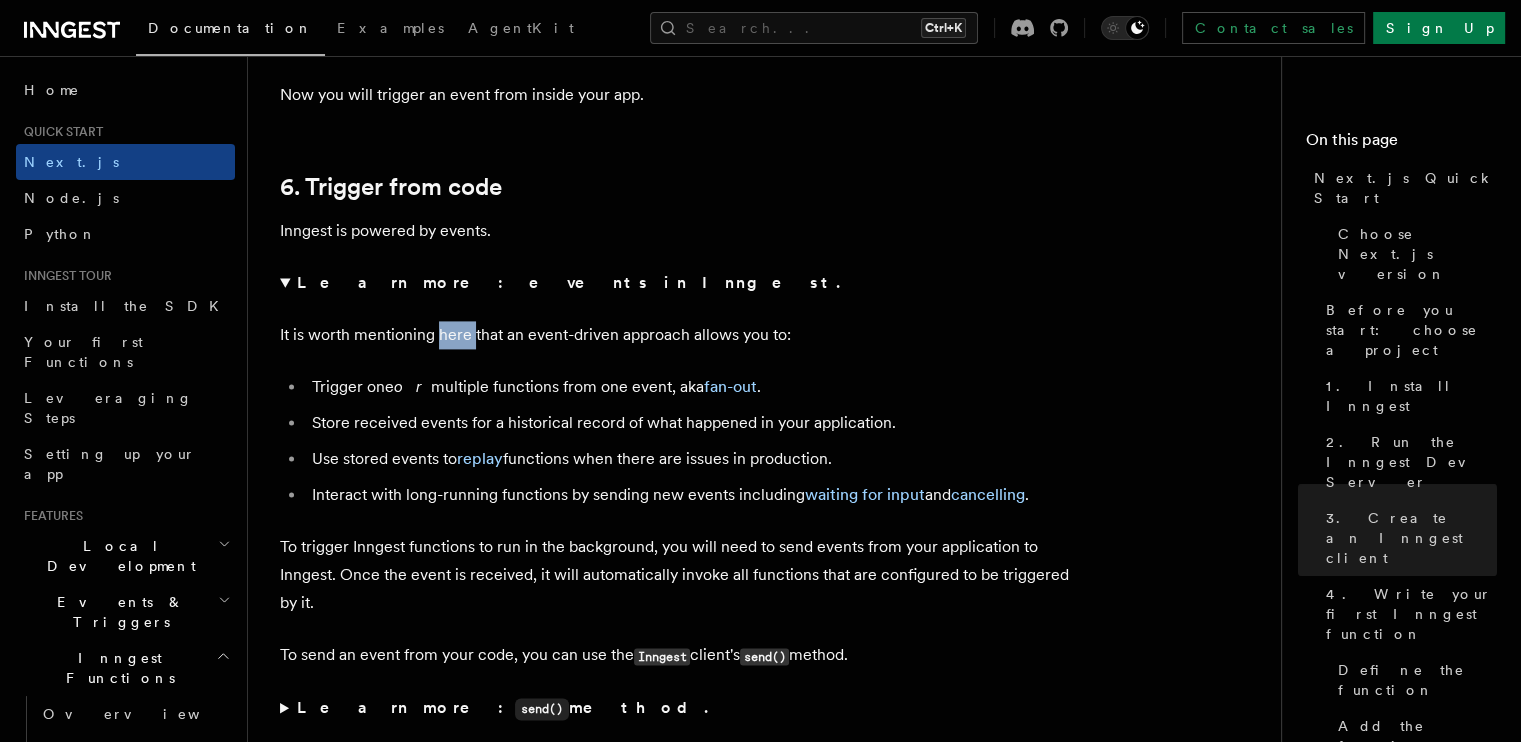 click on "It is worth mentioning here that an event-driven approach allows you to:" at bounding box center [680, 335] 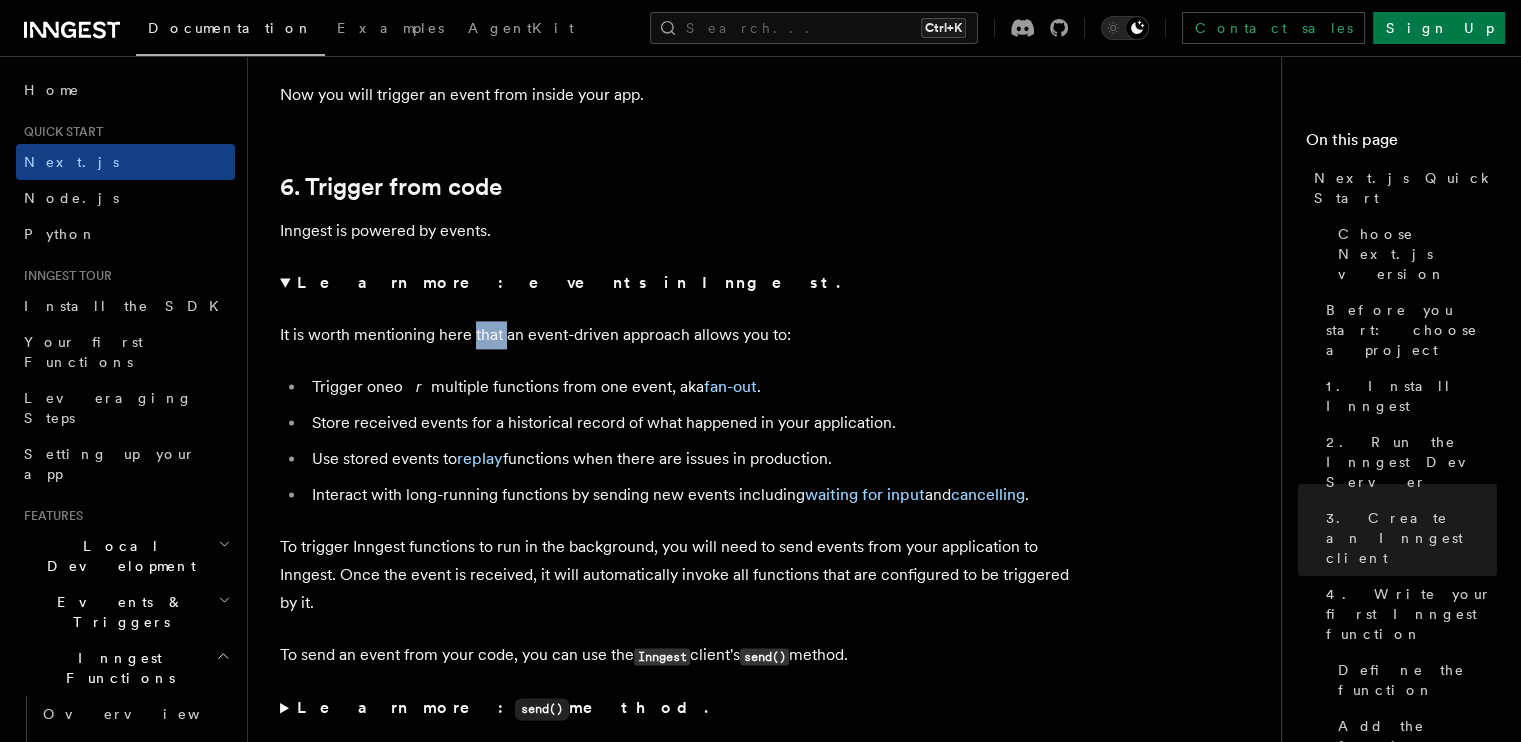 click on "It is worth mentioning here that an event-driven approach allows you to:" at bounding box center [680, 335] 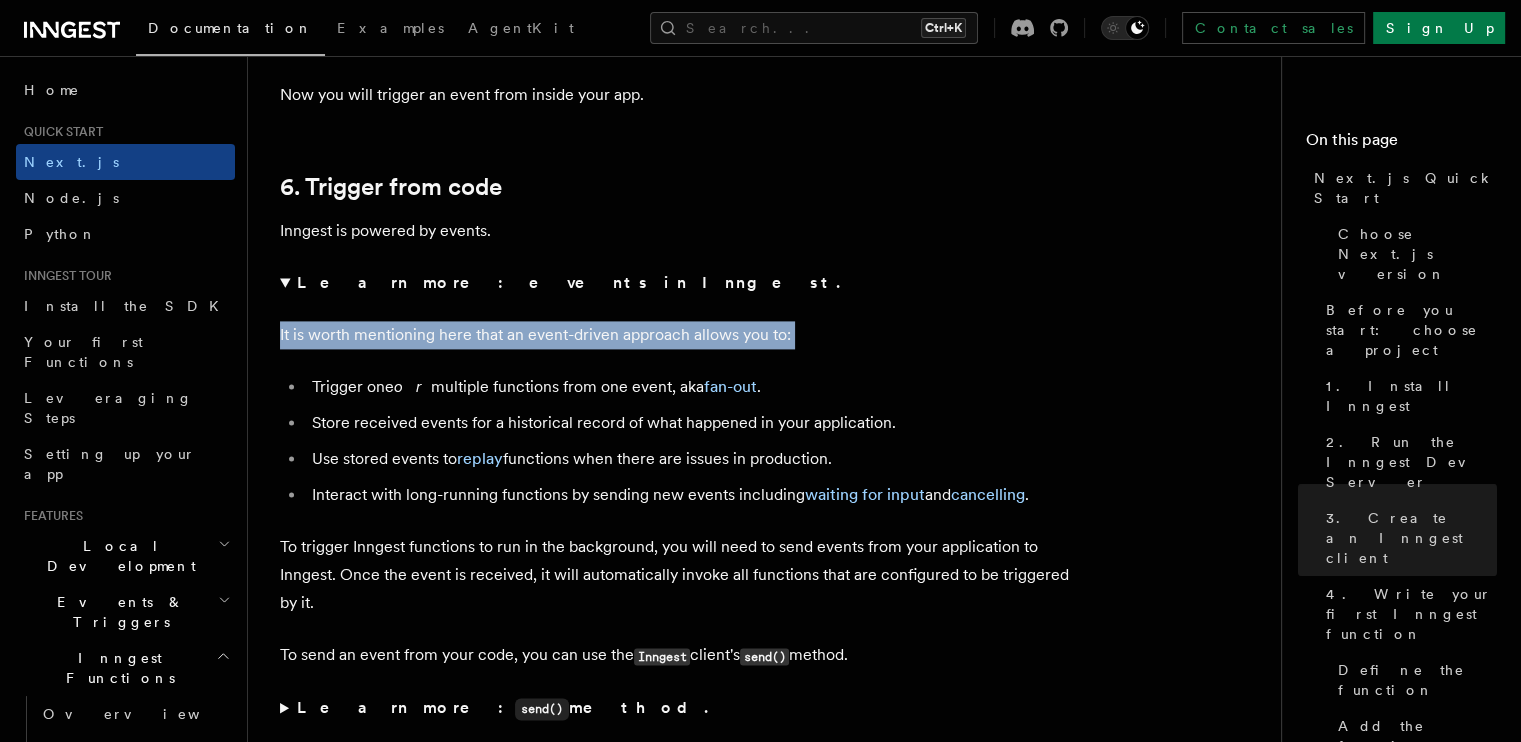 click on "It is worth mentioning here that an event-driven approach allows you to:" at bounding box center [680, 335] 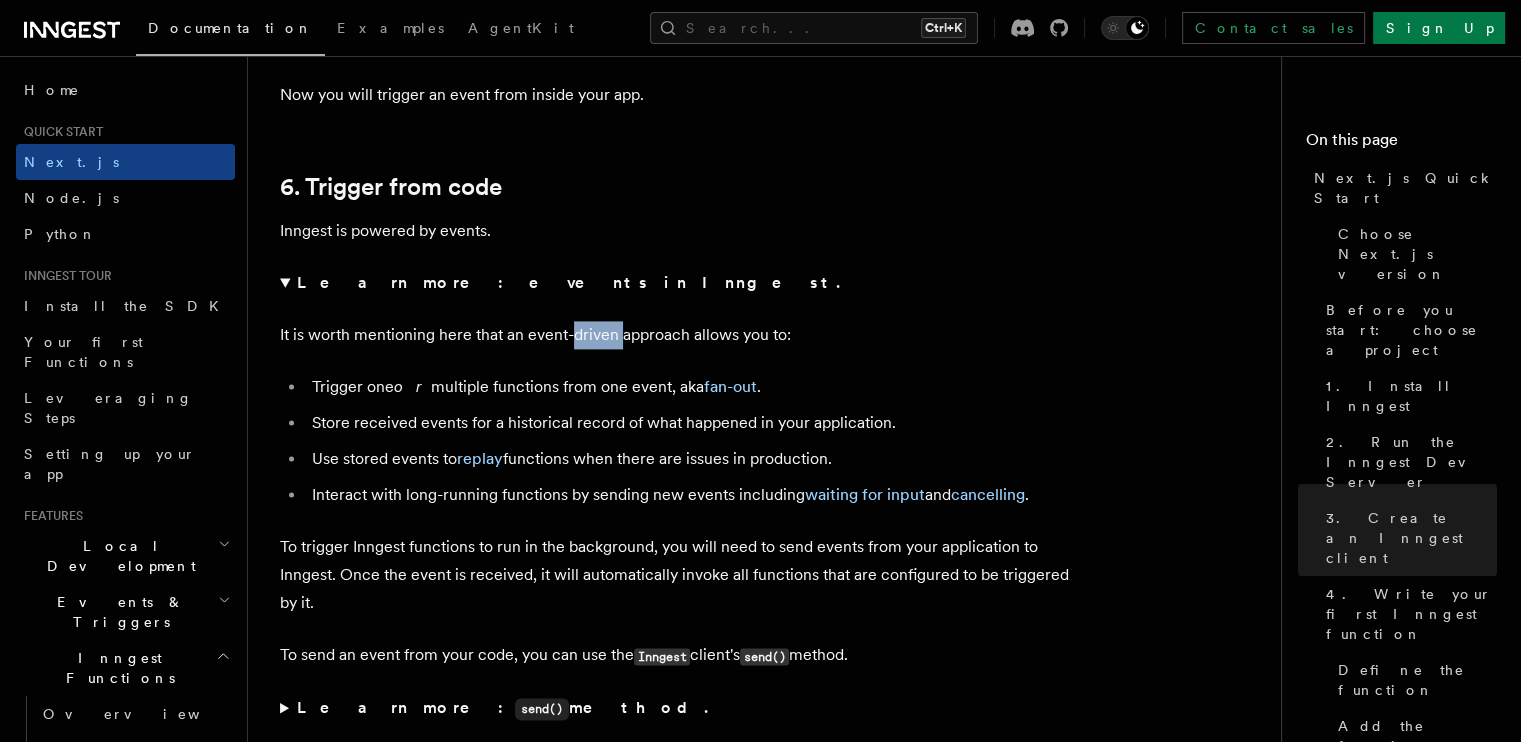 click on "It is worth mentioning here that an event-driven approach allows you to:" at bounding box center [680, 335] 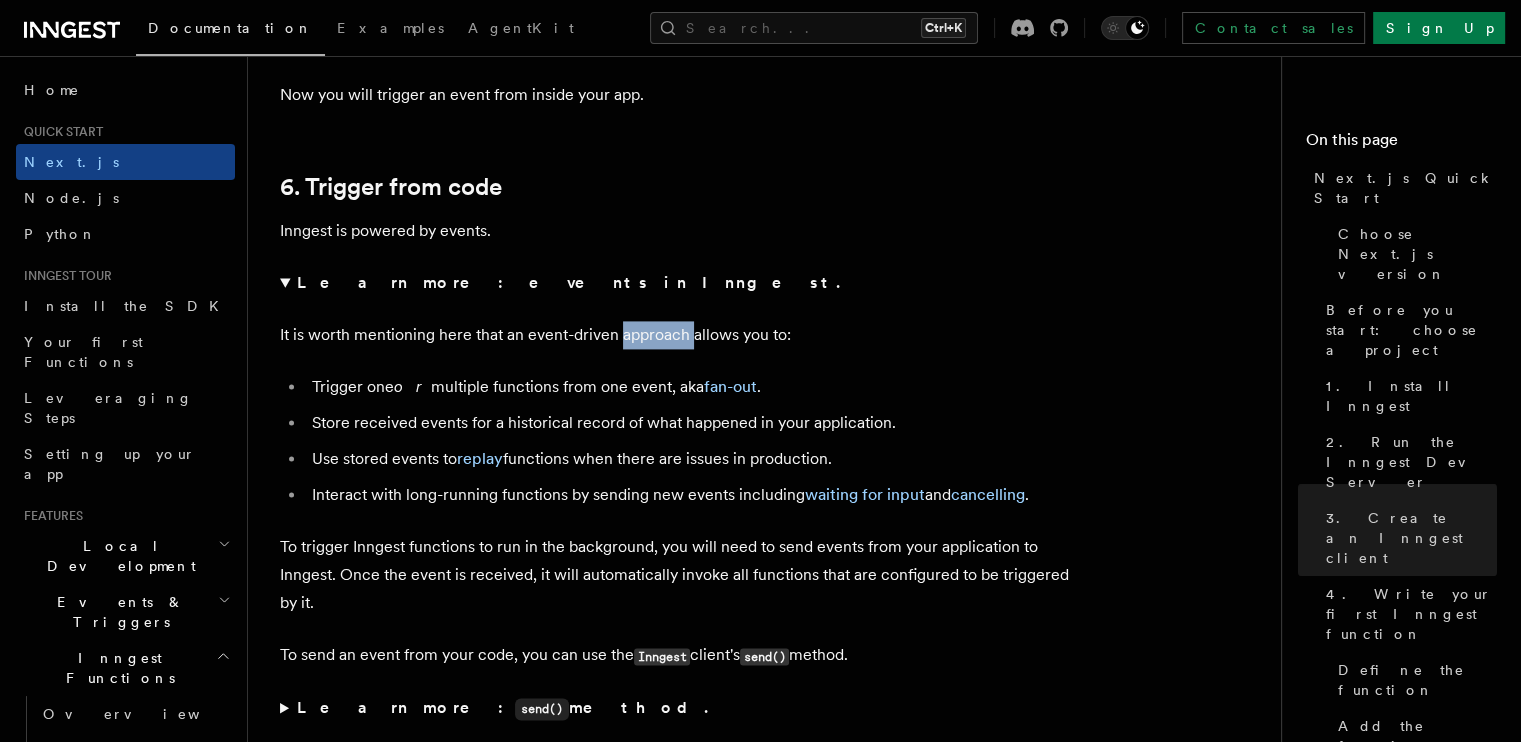 click on "It is worth mentioning here that an event-driven approach allows you to:" at bounding box center (680, 335) 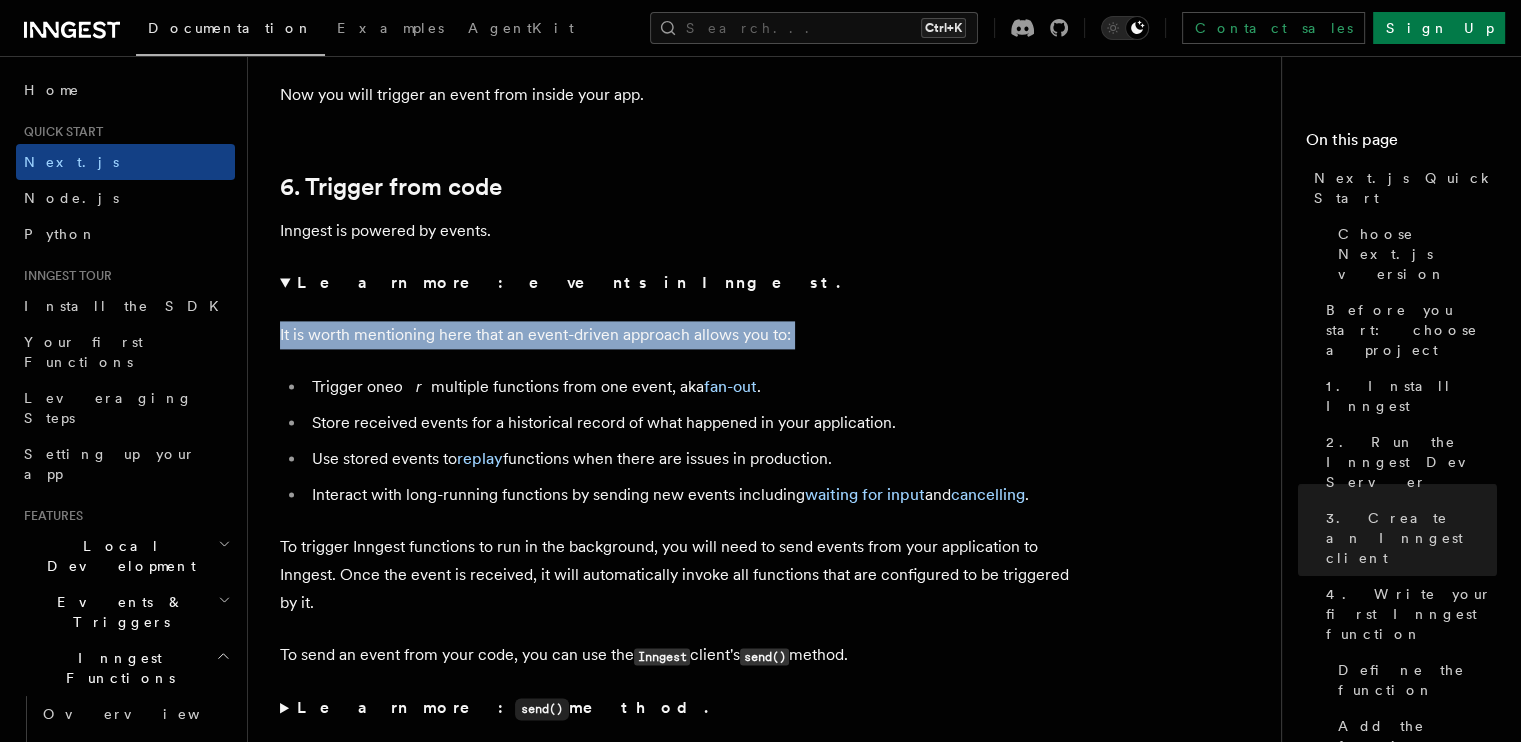 click on "It is worth mentioning here that an event-driven approach allows you to:" at bounding box center [680, 335] 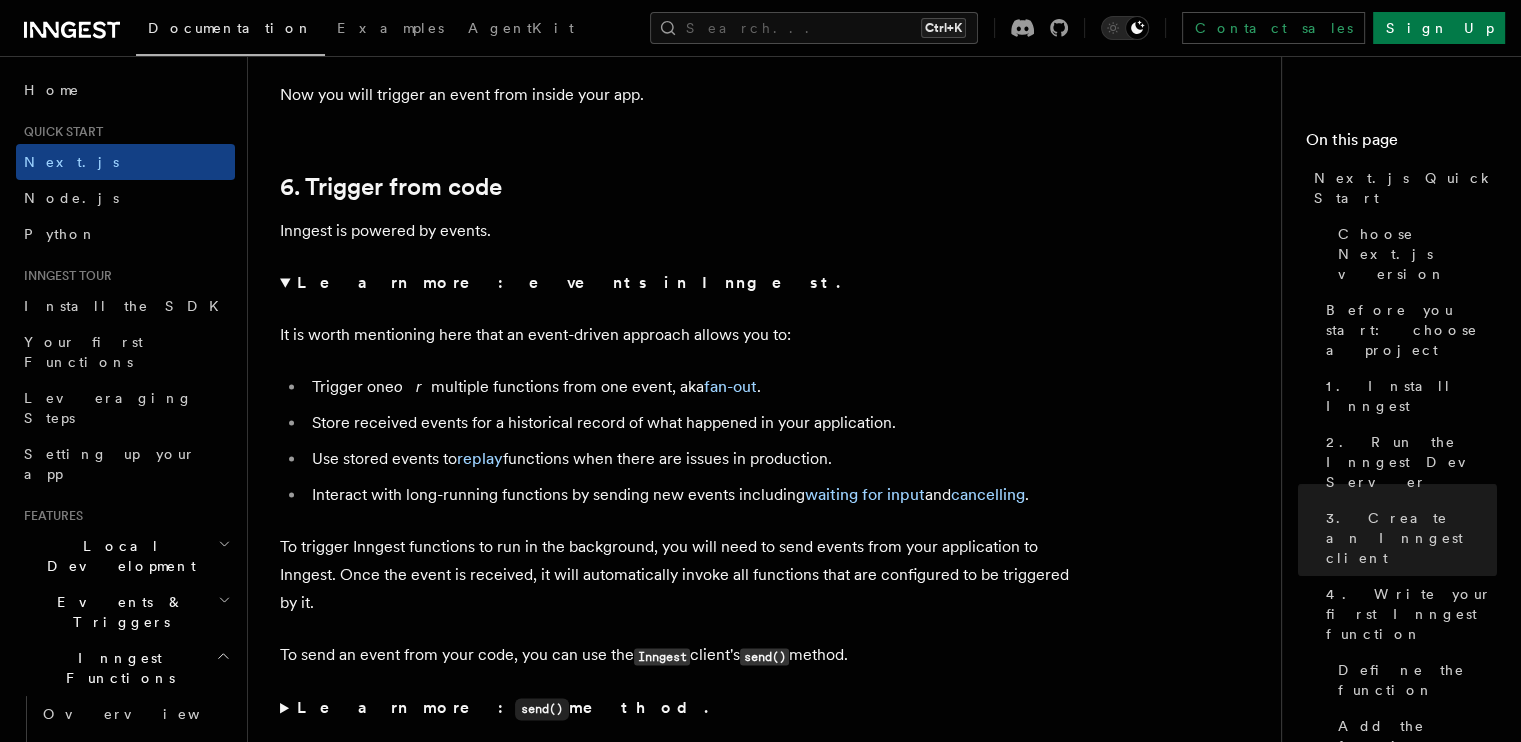 click on "Trigger one  or  multiple functions from one event, aka  fan-out ." at bounding box center (693, 387) 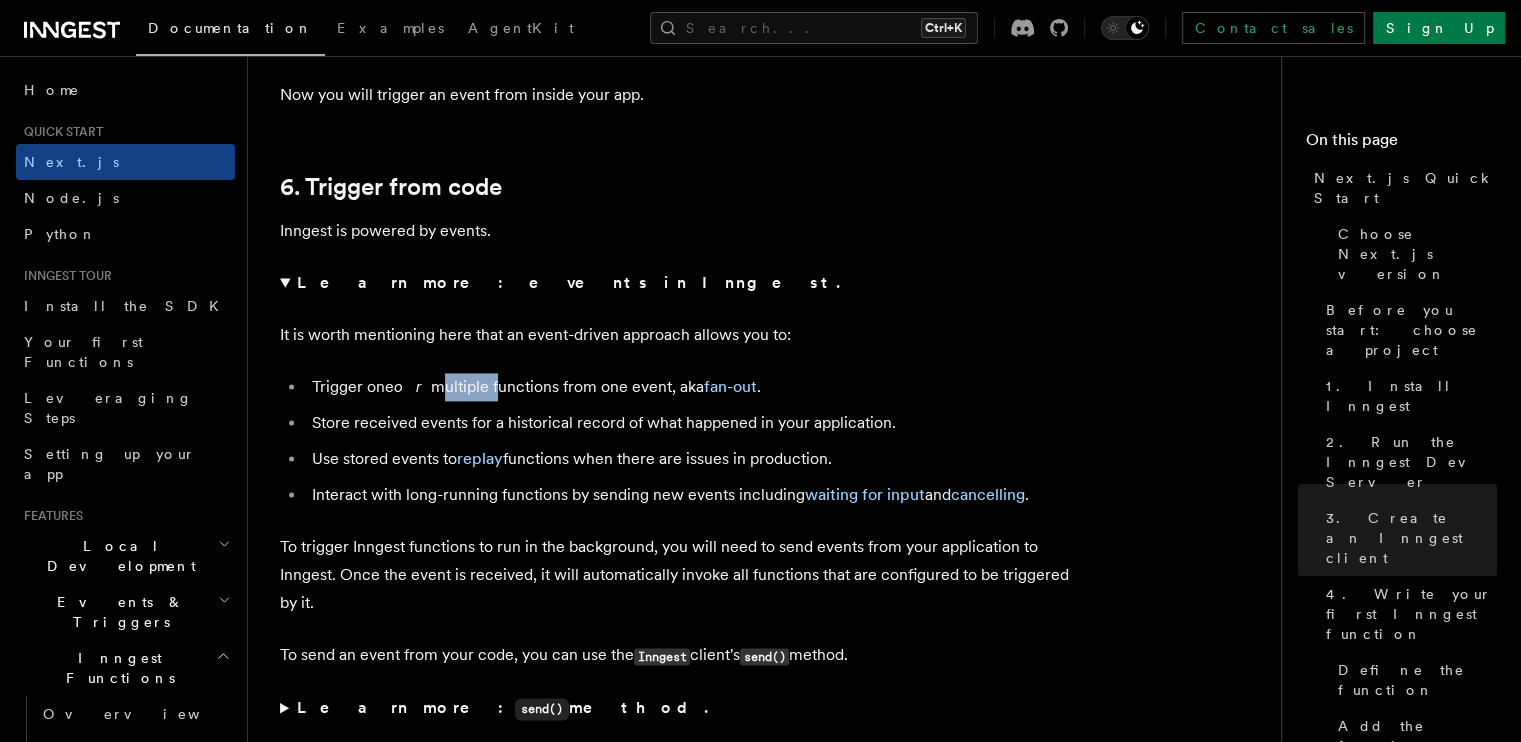 click on "Trigger one  or  multiple functions from one event, aka  fan-out ." at bounding box center [693, 387] 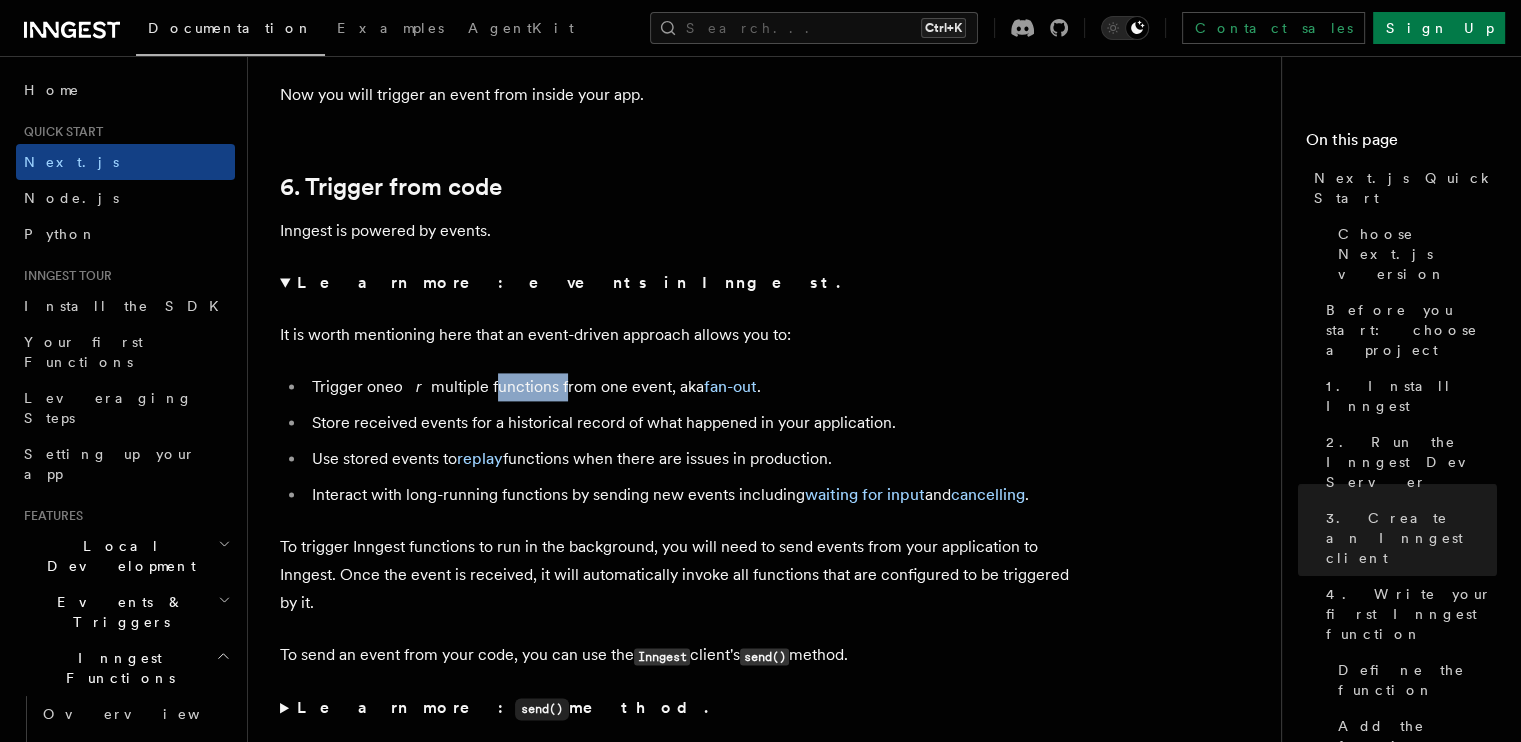 click on "Trigger one  or  multiple functions from one event, aka  fan-out ." at bounding box center (693, 387) 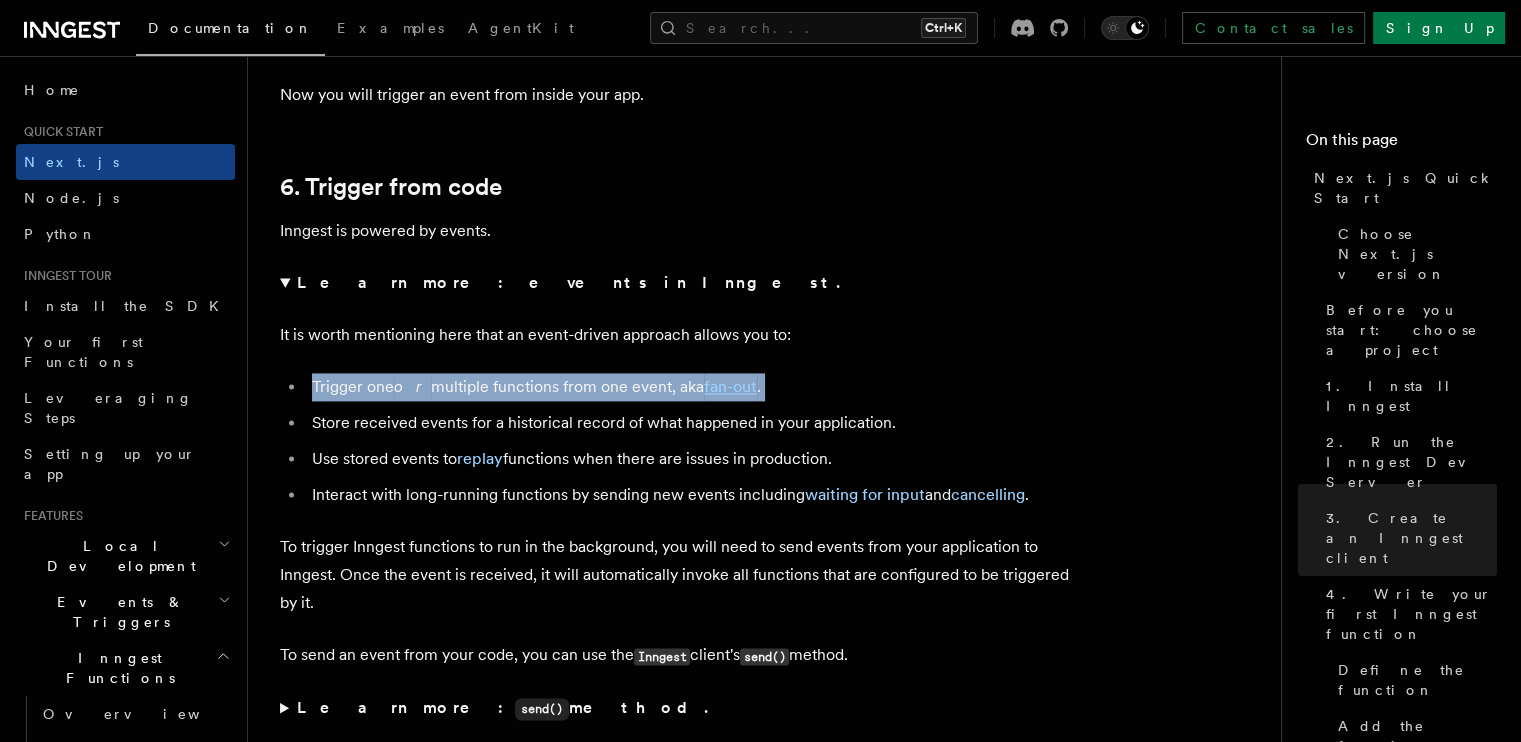 click on "Trigger one  or  multiple functions from one event, aka  fan-out ." at bounding box center [693, 387] 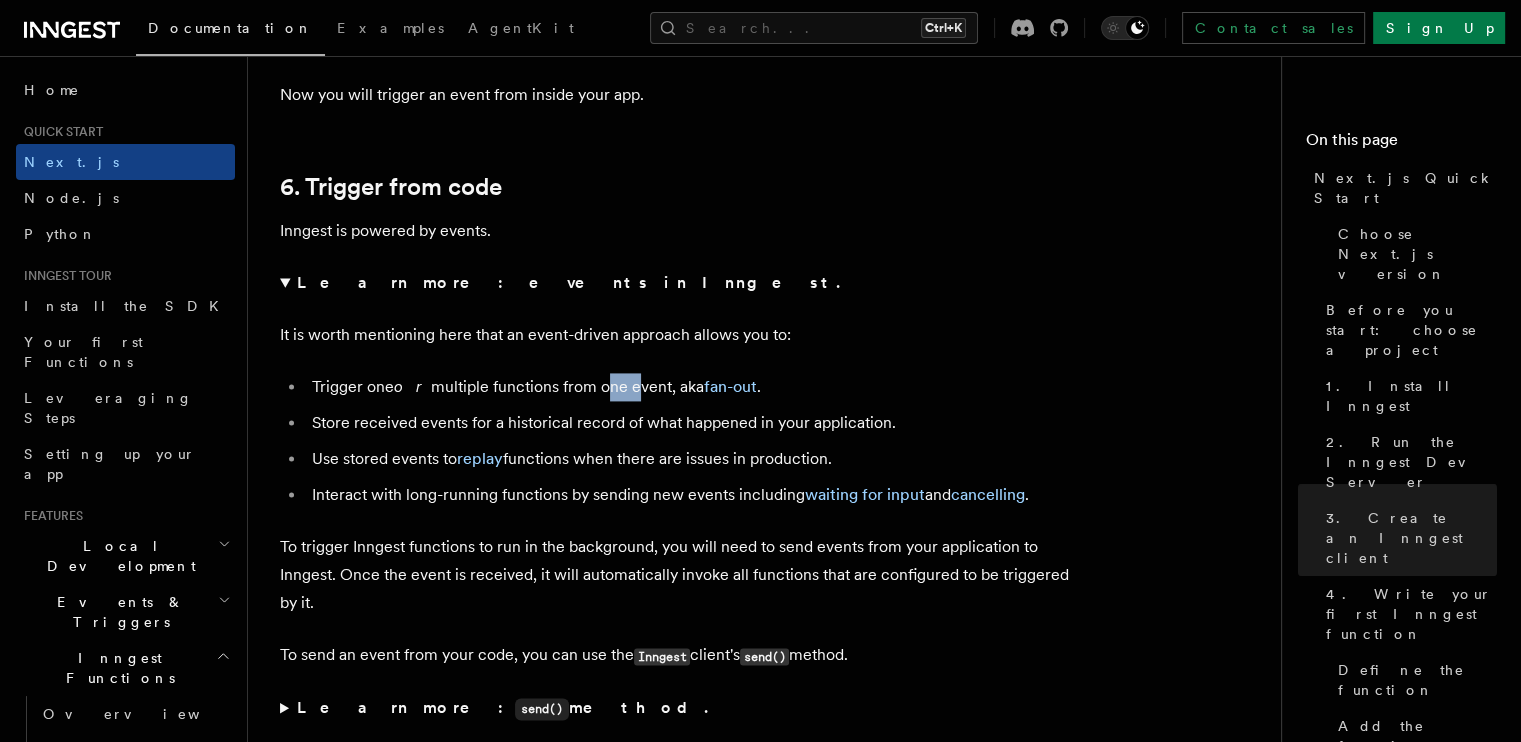click on "Trigger one  or  multiple functions from one event, aka  fan-out ." at bounding box center [693, 387] 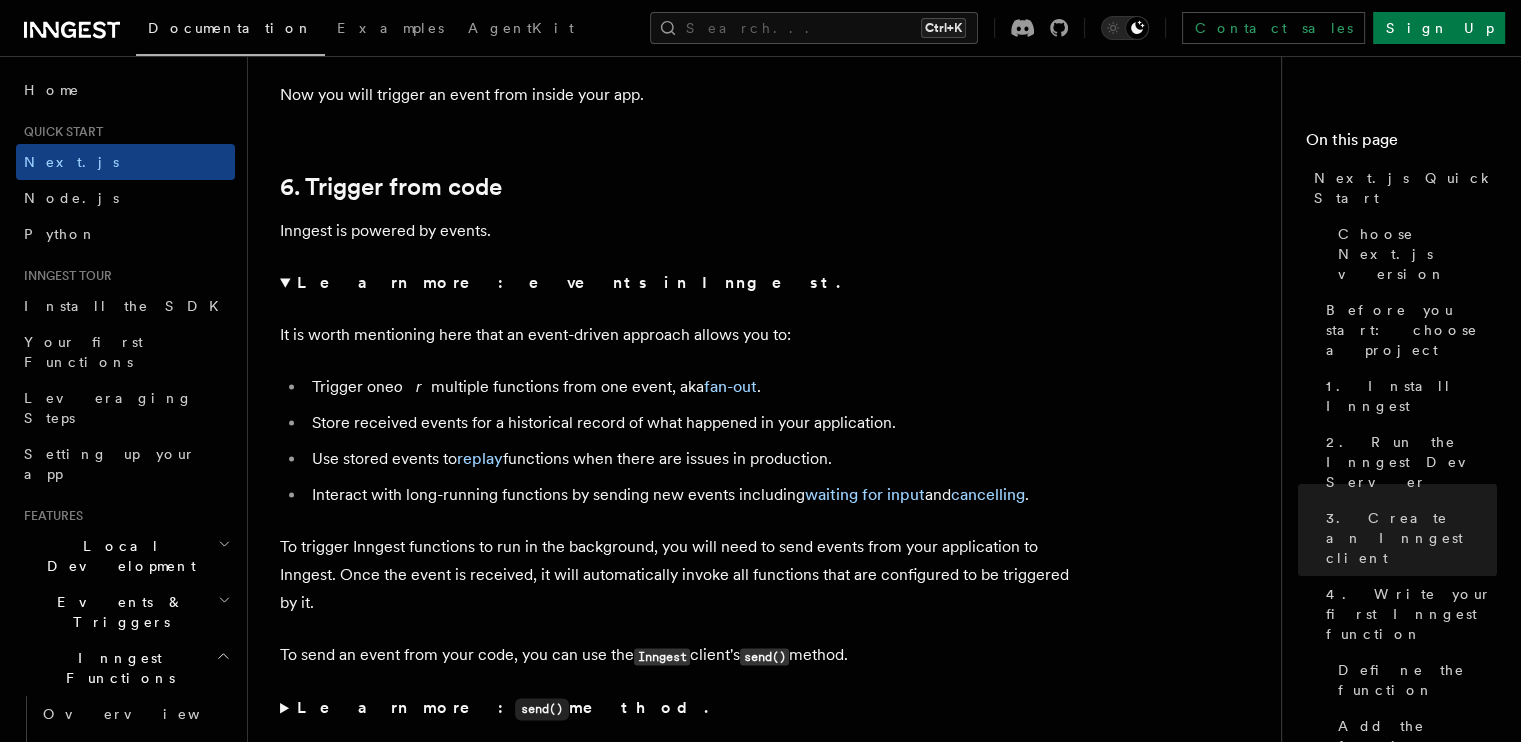 click on "Trigger one  or  multiple functions from one event, aka  fan-out ." at bounding box center (693, 387) 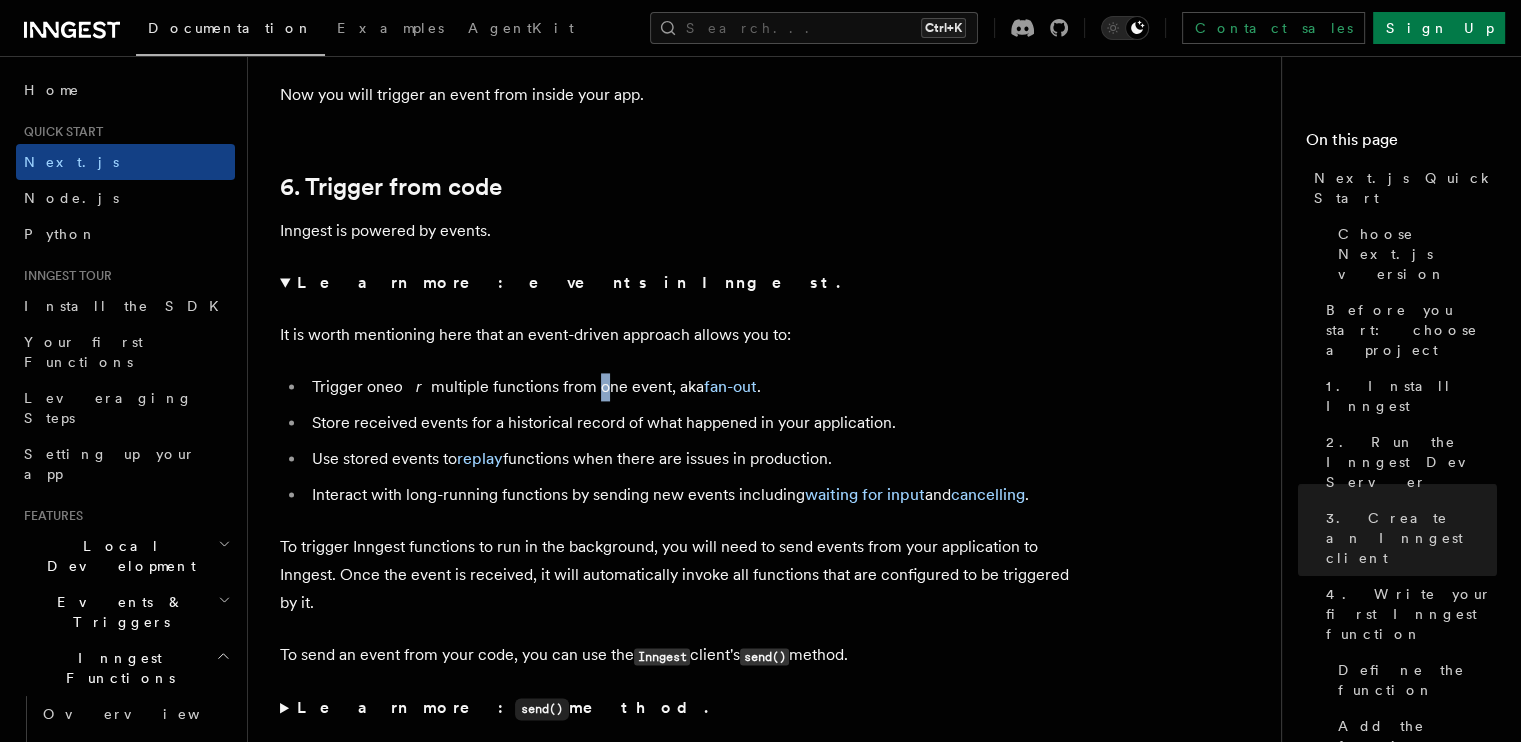 click on "Trigger one  or  multiple functions from one event, aka  fan-out ." at bounding box center (693, 387) 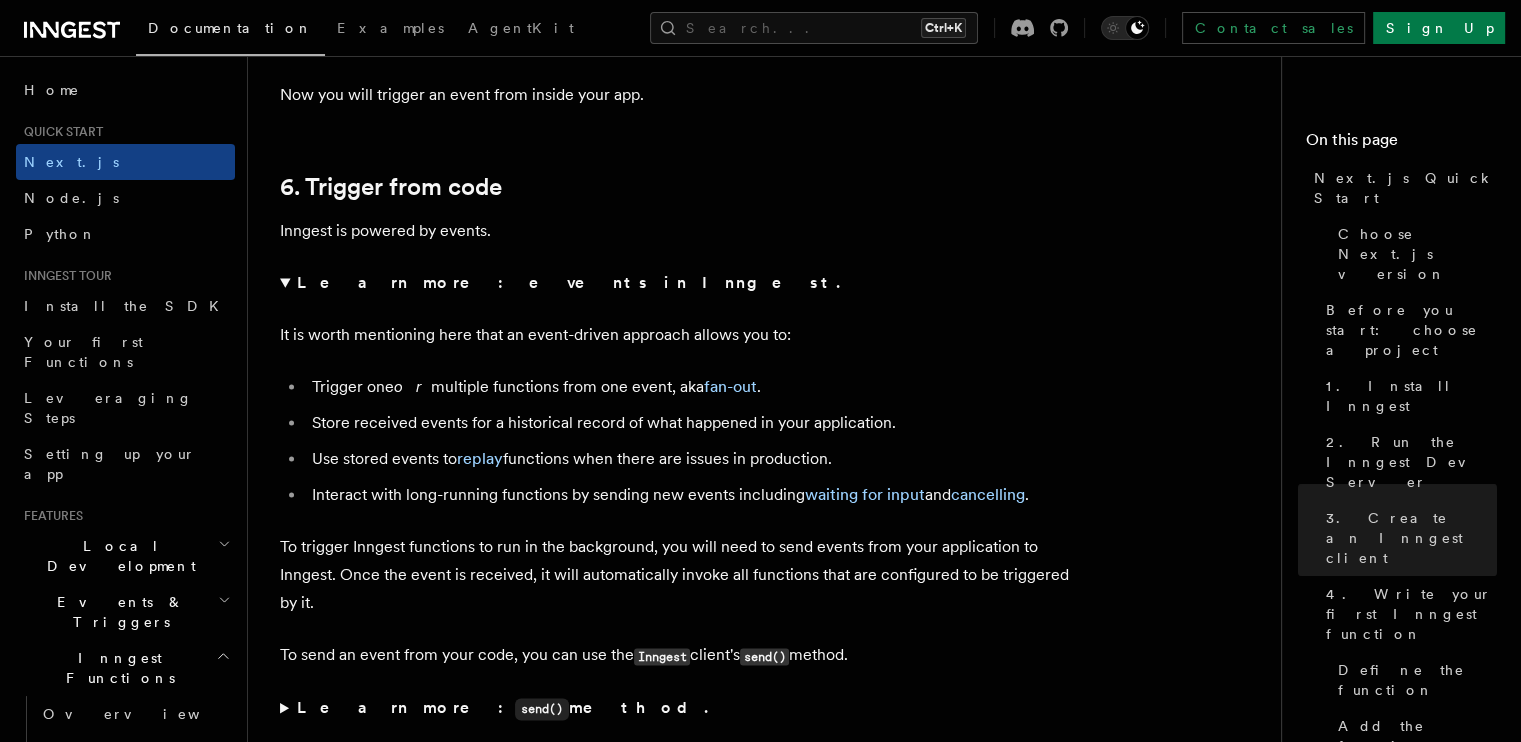 click on "Trigger one  or  multiple functions from one event, aka  fan-out ." at bounding box center [693, 387] 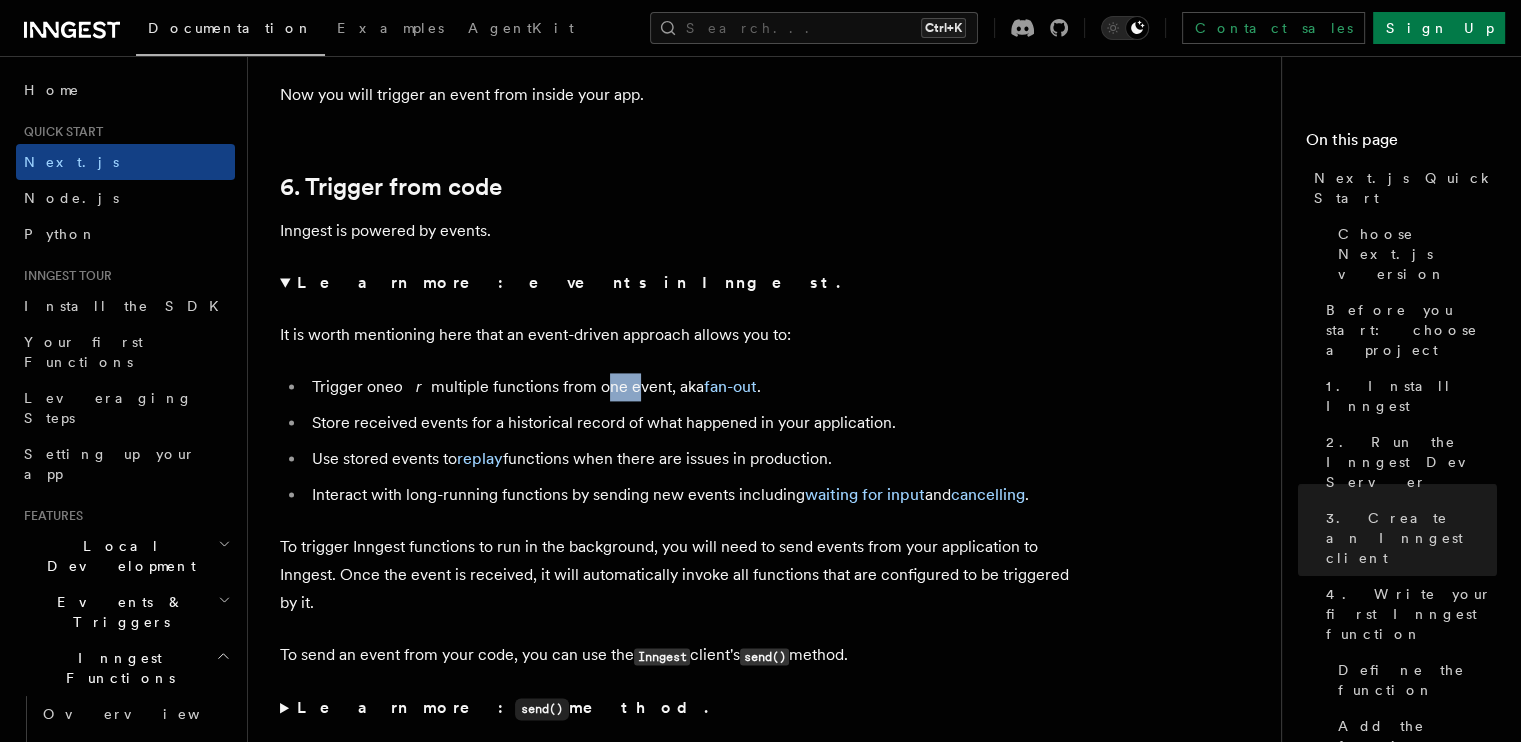 click on "Trigger one  or  multiple functions from one event, aka  fan-out ." at bounding box center (693, 387) 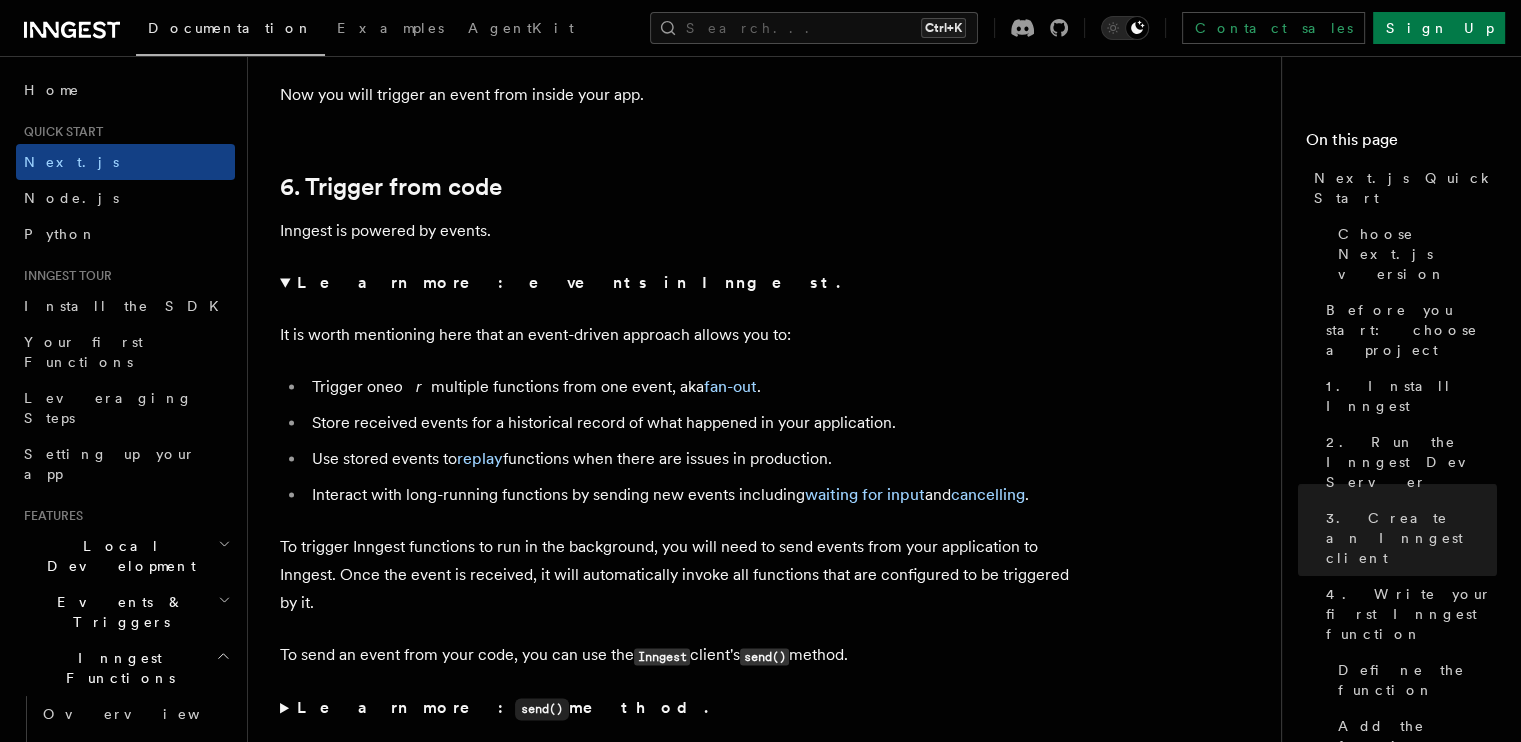 click on "Trigger one  or  multiple functions from one event, aka  fan-out ." at bounding box center [693, 387] 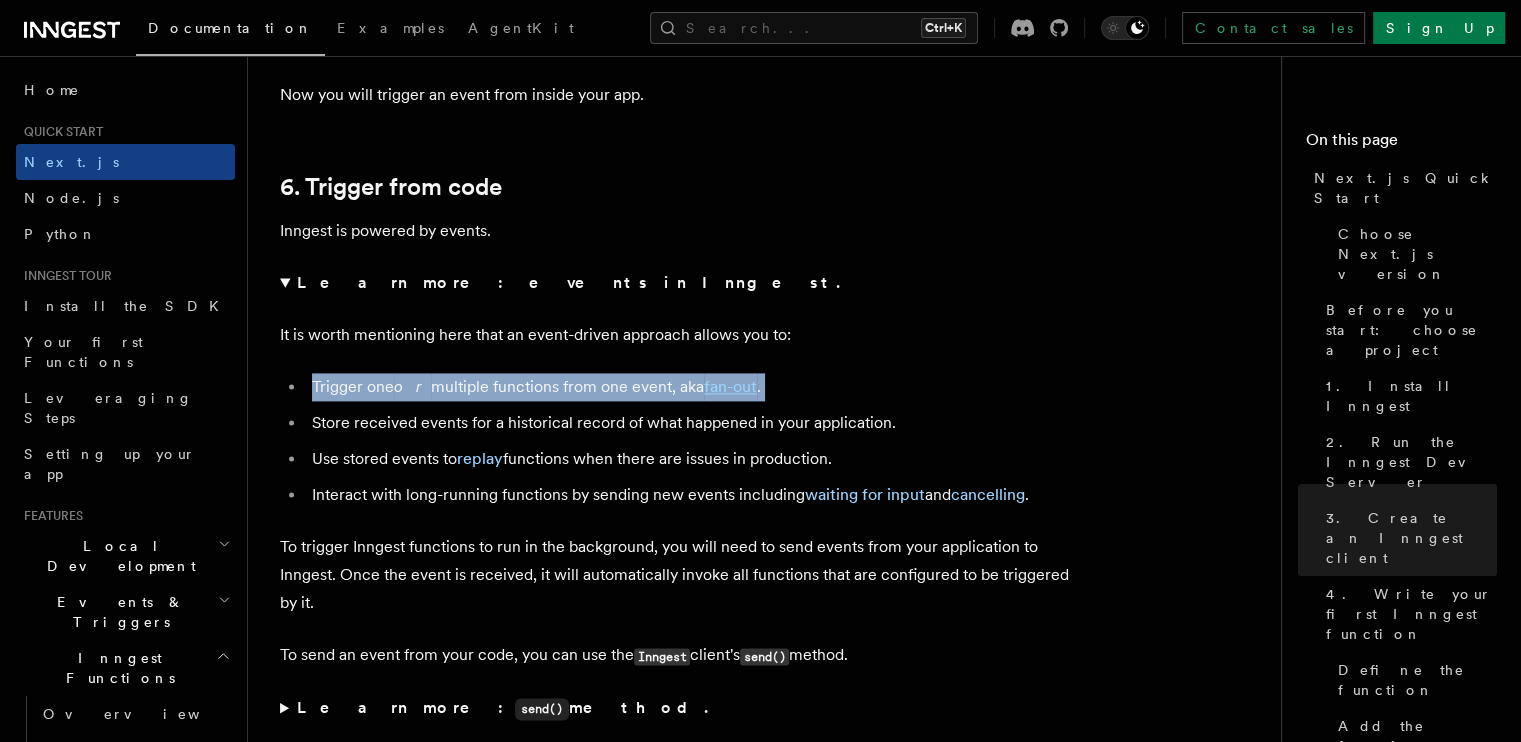 click on "Trigger one  or  multiple functions from one event, aka  fan-out ." at bounding box center [693, 387] 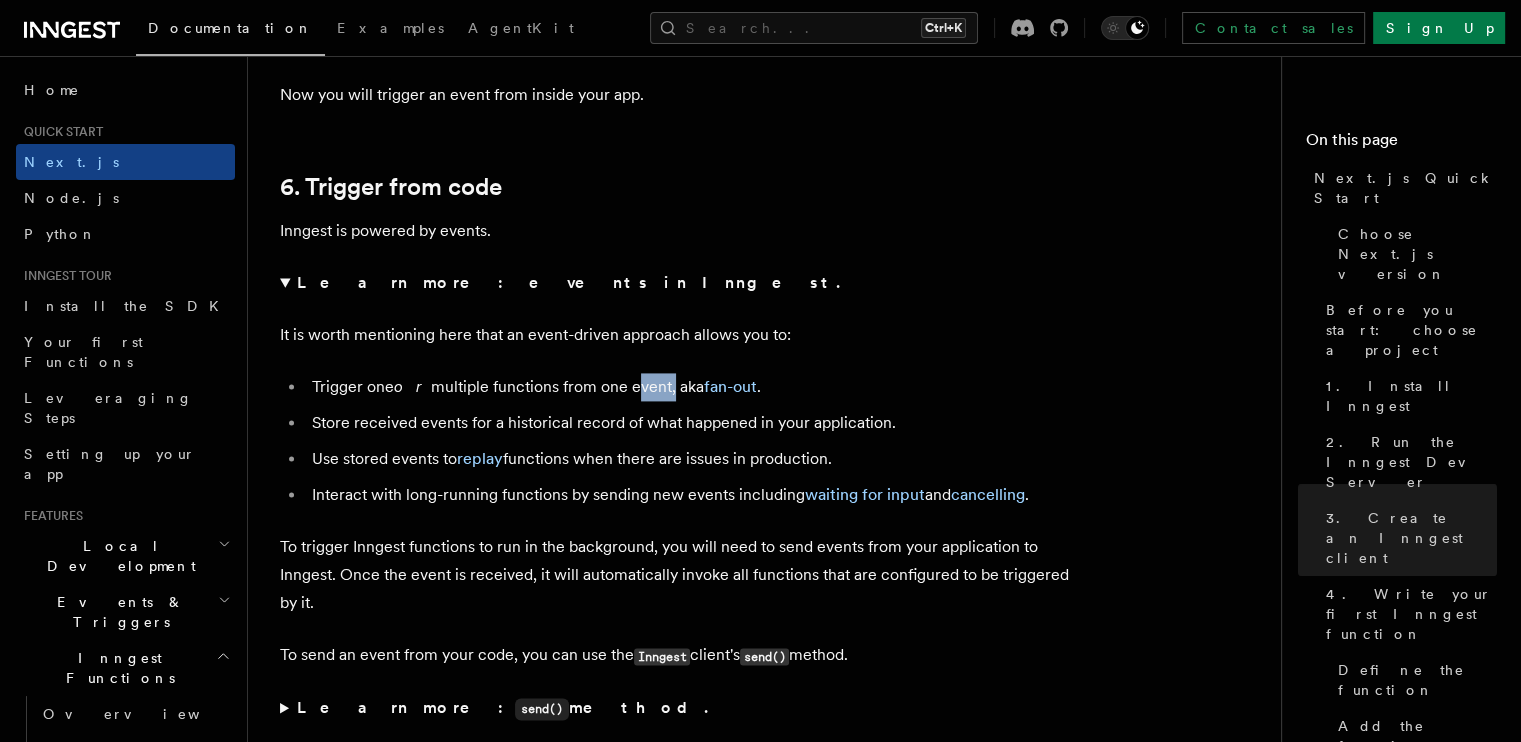 click on "Trigger one  or  multiple functions from one event, aka  fan-out ." at bounding box center (693, 387) 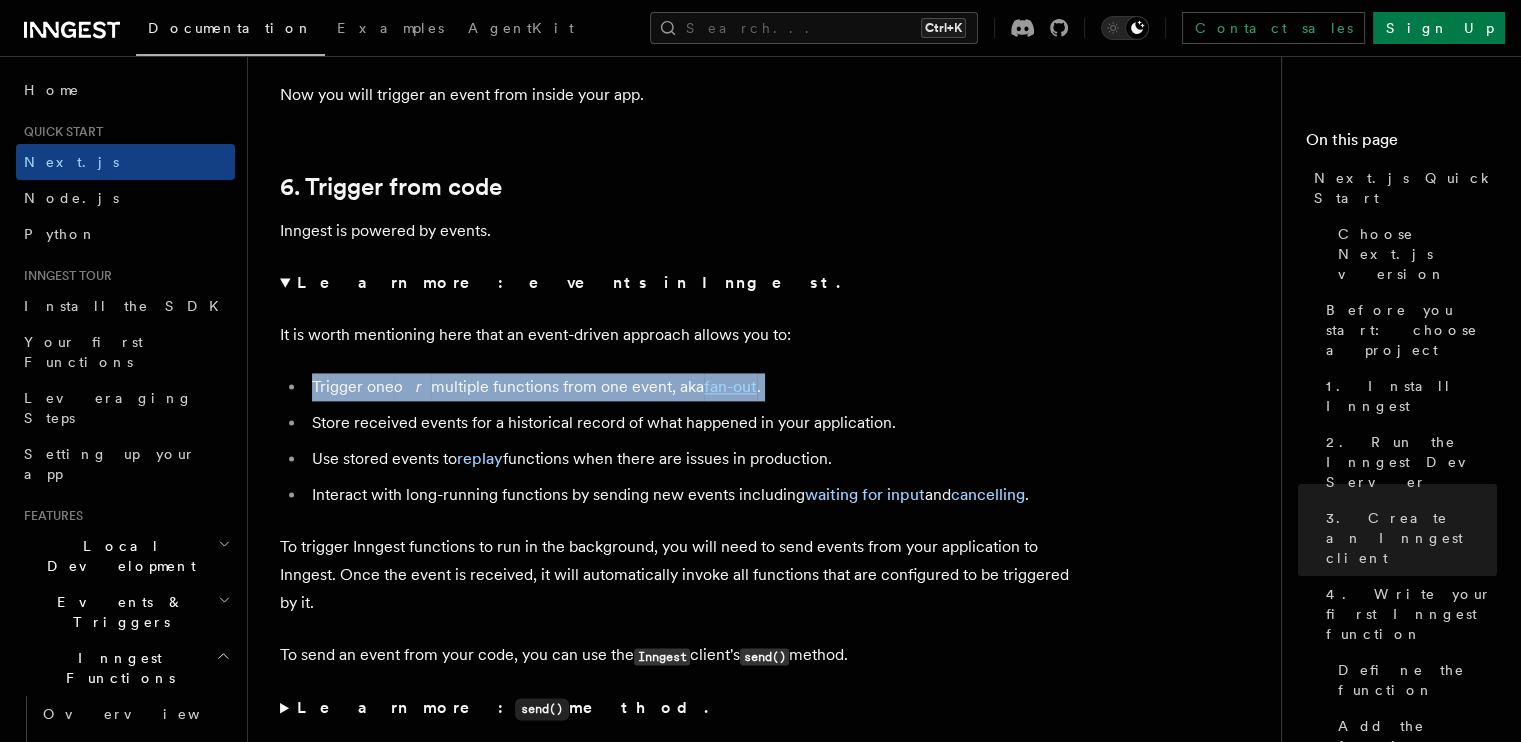 click on "Trigger one  or  multiple functions from one event, aka  fan-out ." at bounding box center (693, 387) 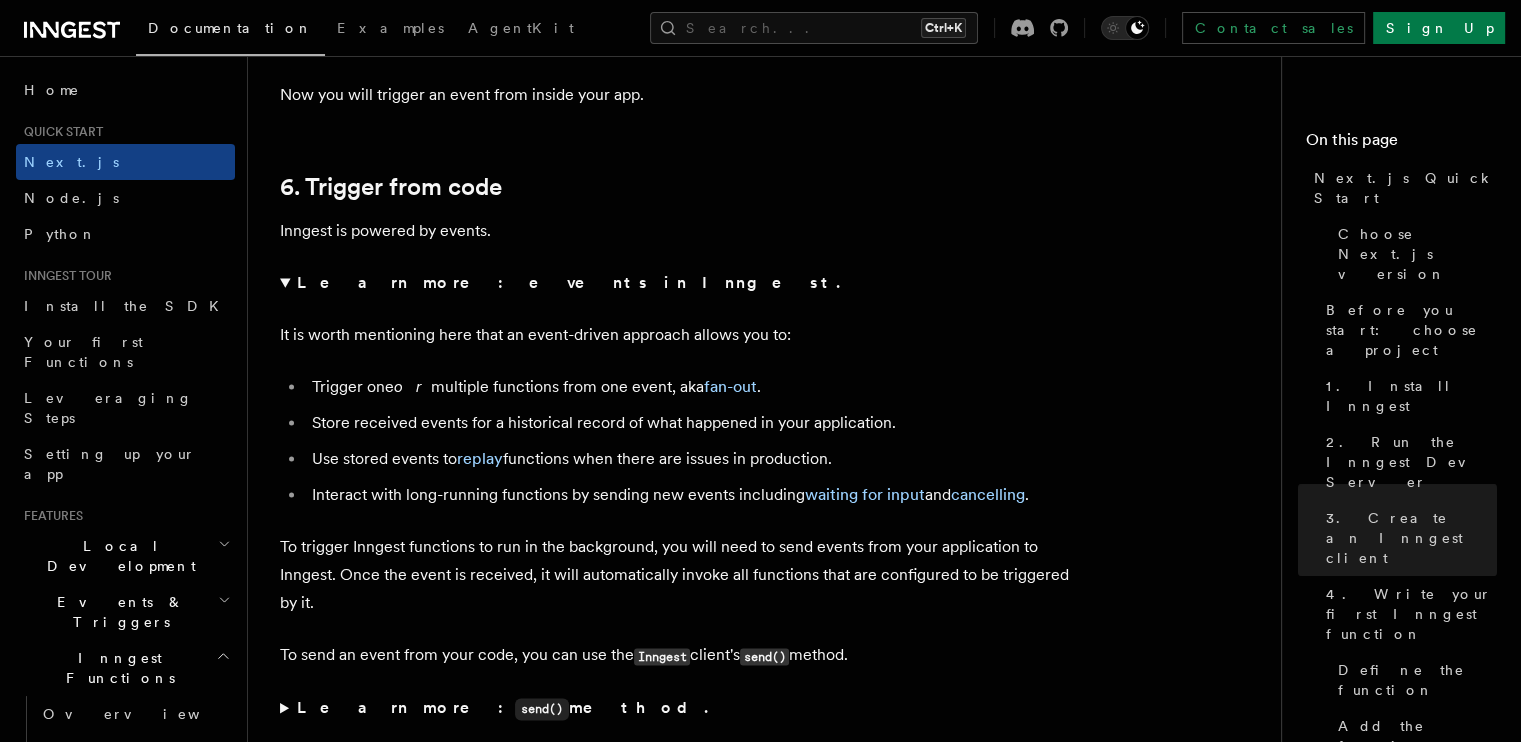 click on "Store received events for a historical record of what happened in your application." at bounding box center (693, 423) 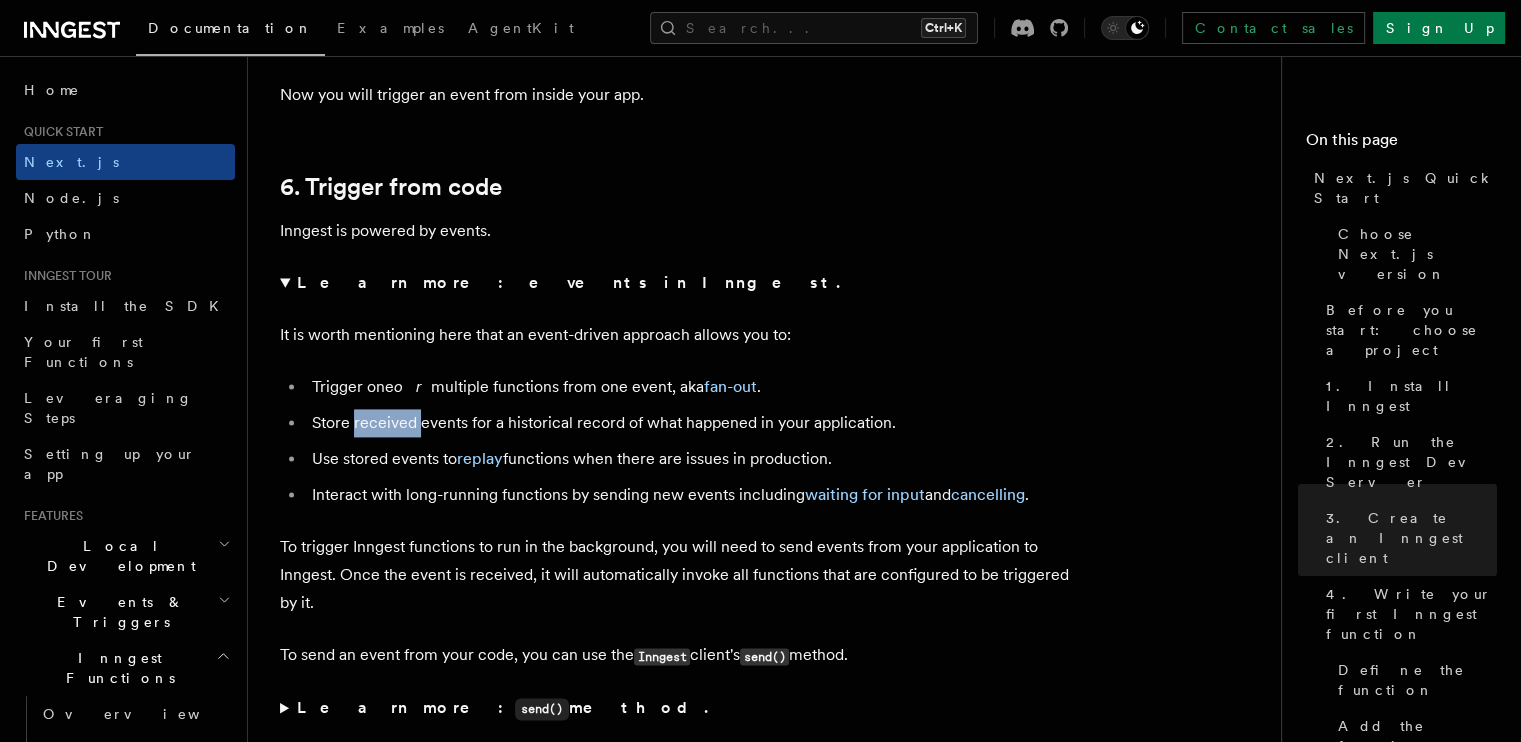 click on "Store received events for a historical record of what happened in your application." at bounding box center [693, 423] 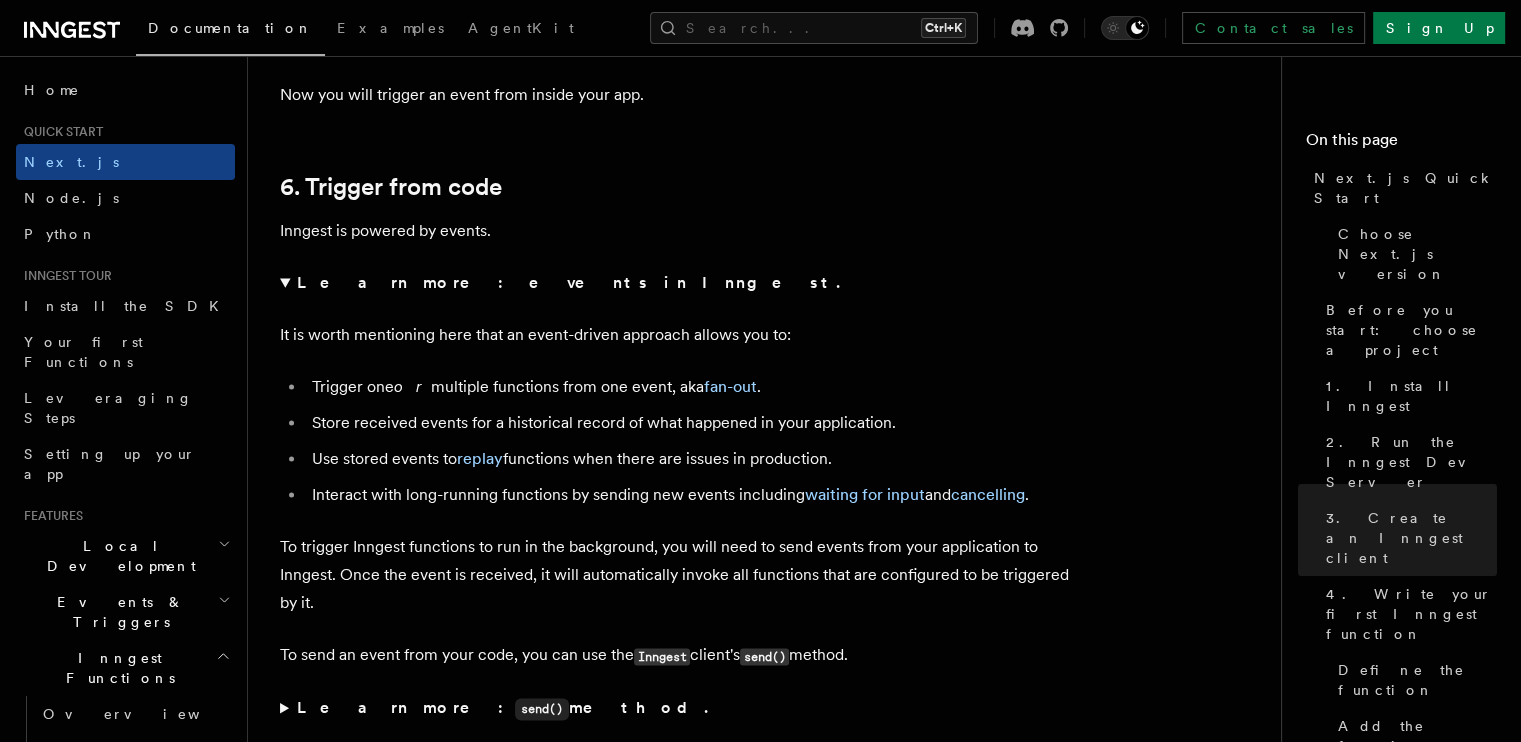 click on "Store received events for a historical record of what happened in your application." at bounding box center (693, 423) 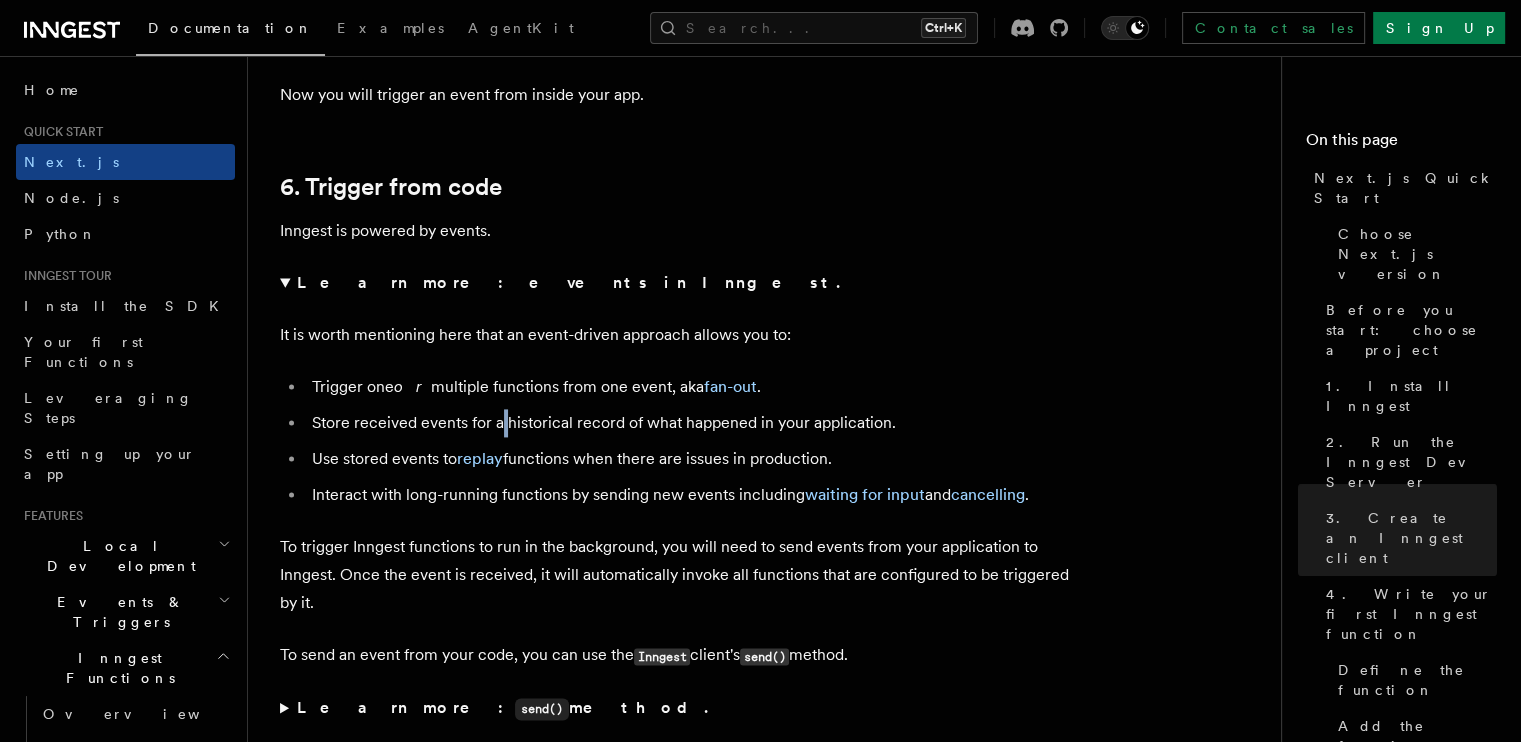 click on "Store received events for a historical record of what happened in your application." at bounding box center [693, 423] 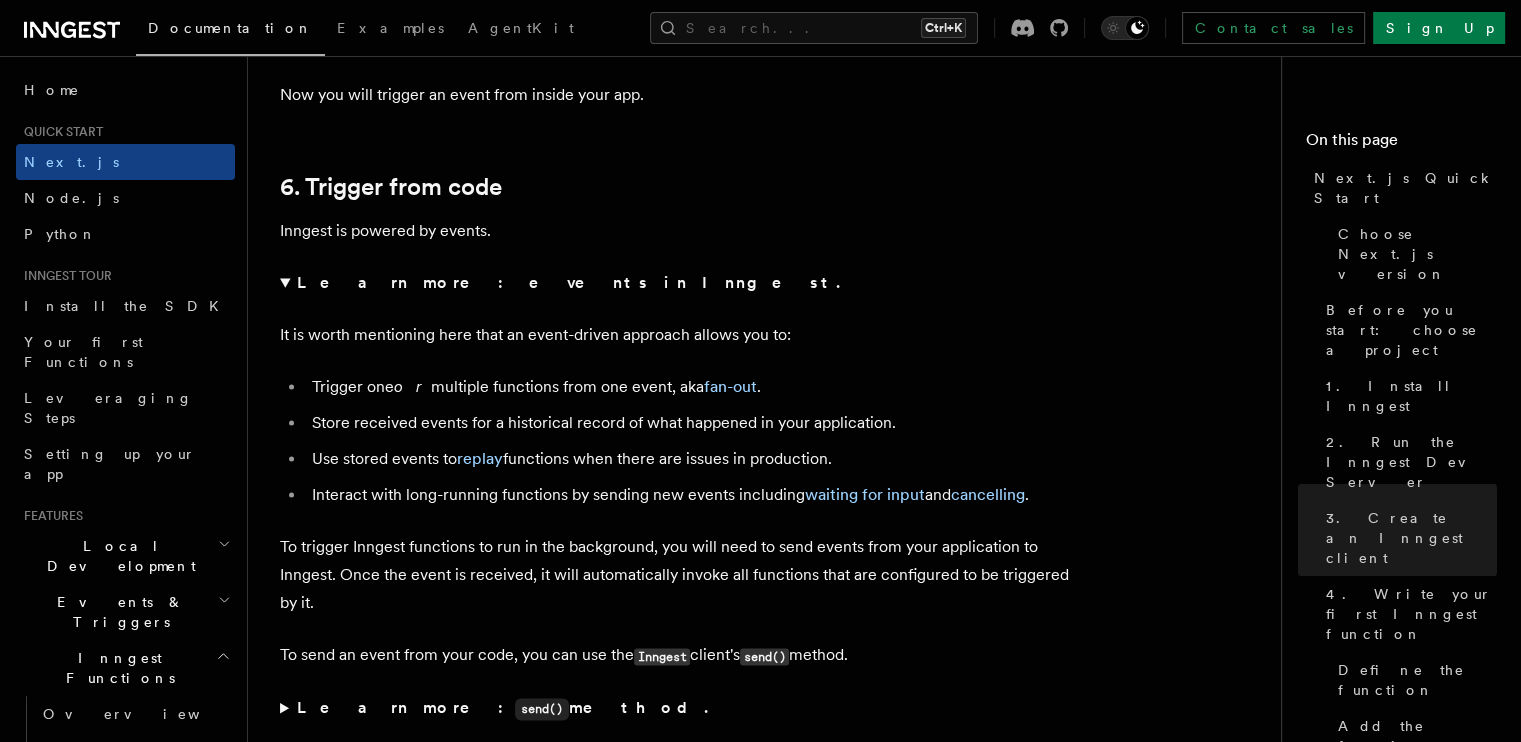 click on "Store received events for a historical record of what happened in your application." at bounding box center (693, 423) 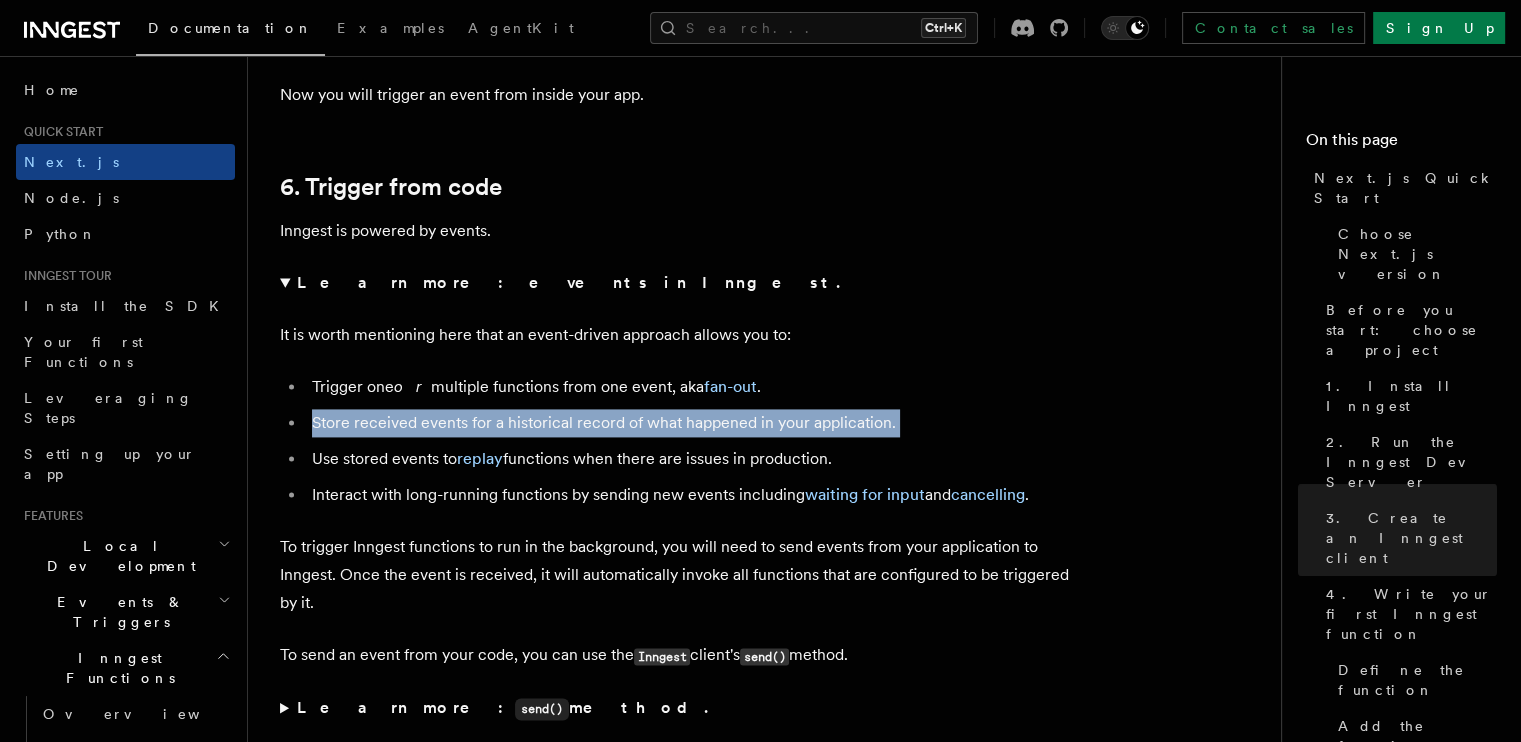 click on "Store received events for a historical record of what happened in your application." at bounding box center (693, 423) 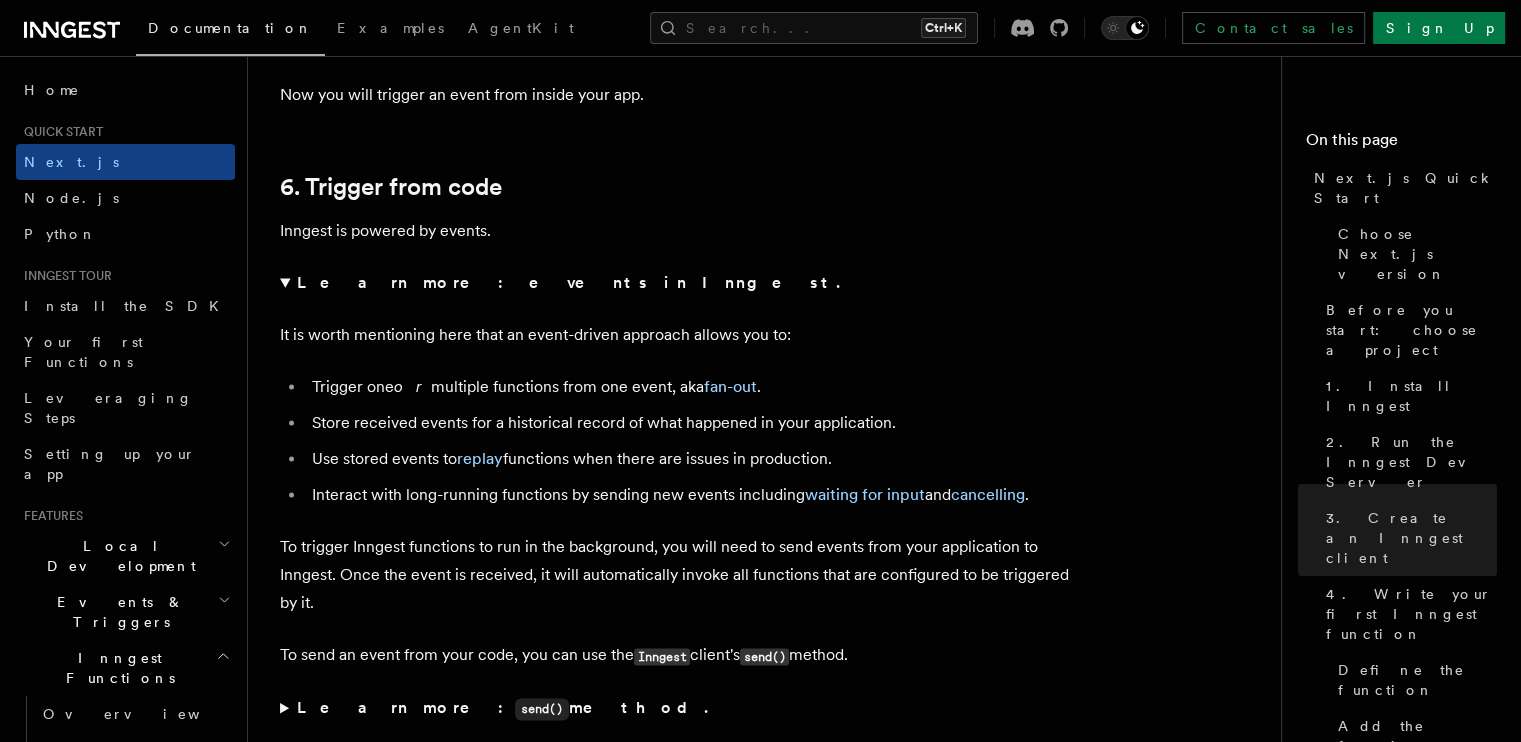 click on "Use stored events to  replay  functions when there are issues in production." at bounding box center [693, 459] 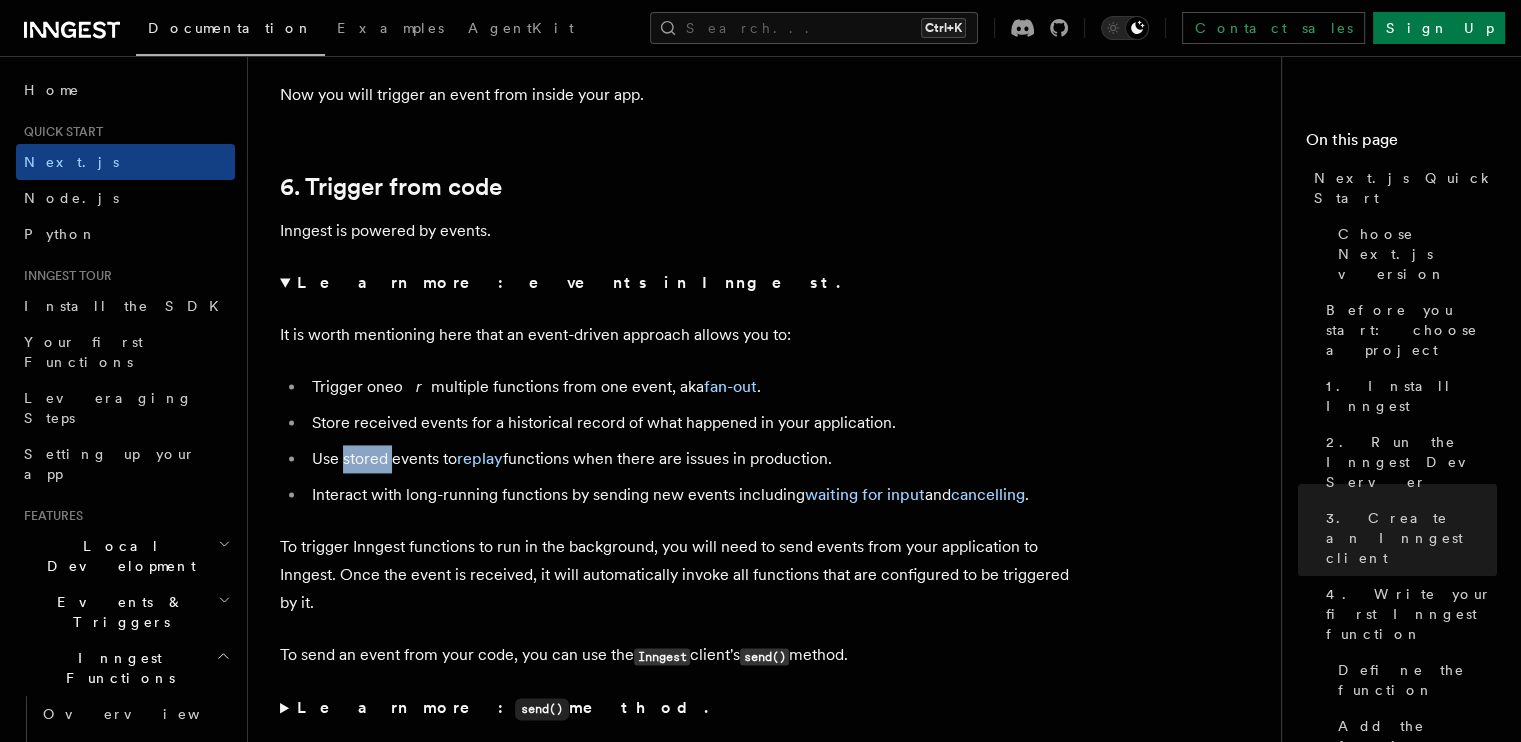 click on "Use stored events to  replay  functions when there are issues in production." at bounding box center [693, 459] 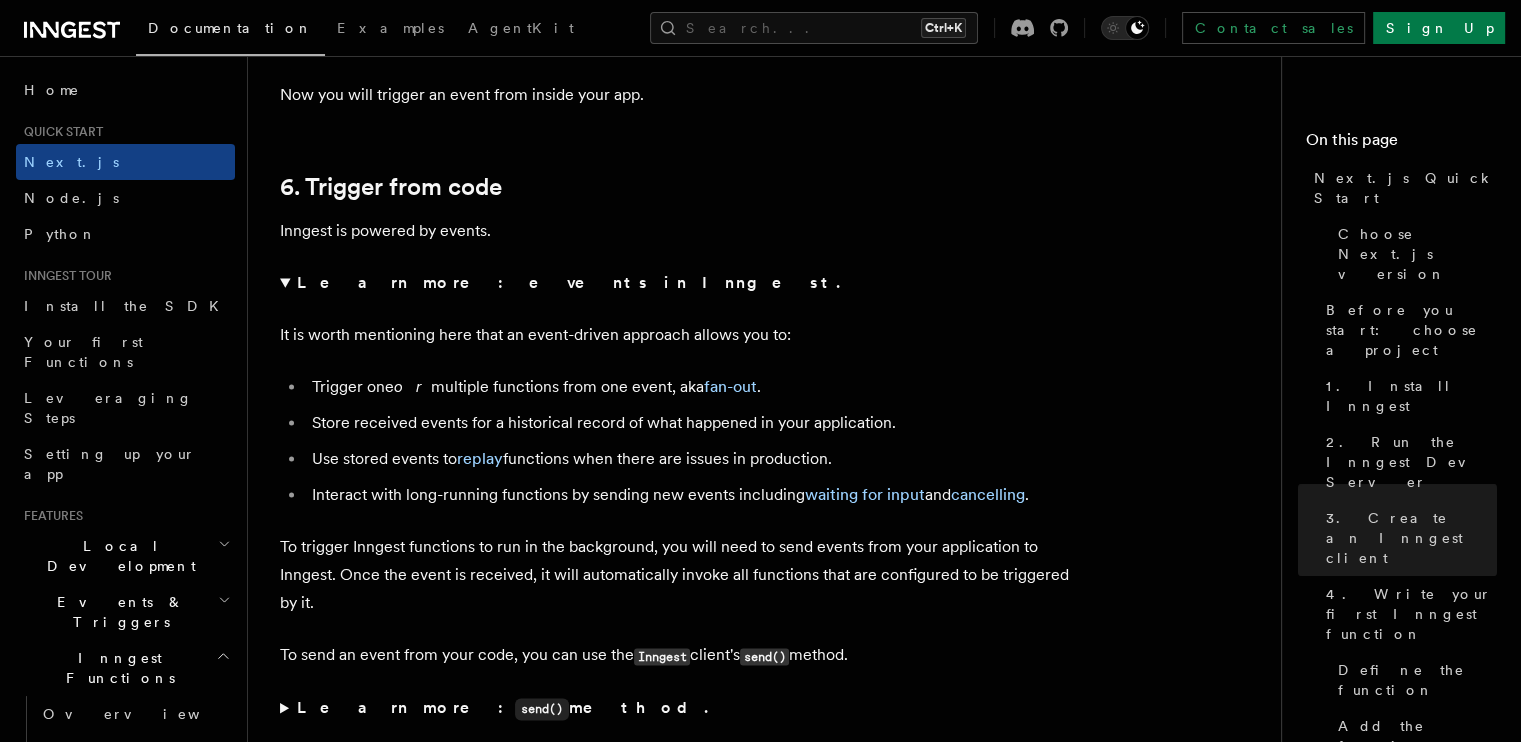 click on "Use stored events to  replay  functions when there are issues in production." at bounding box center (693, 459) 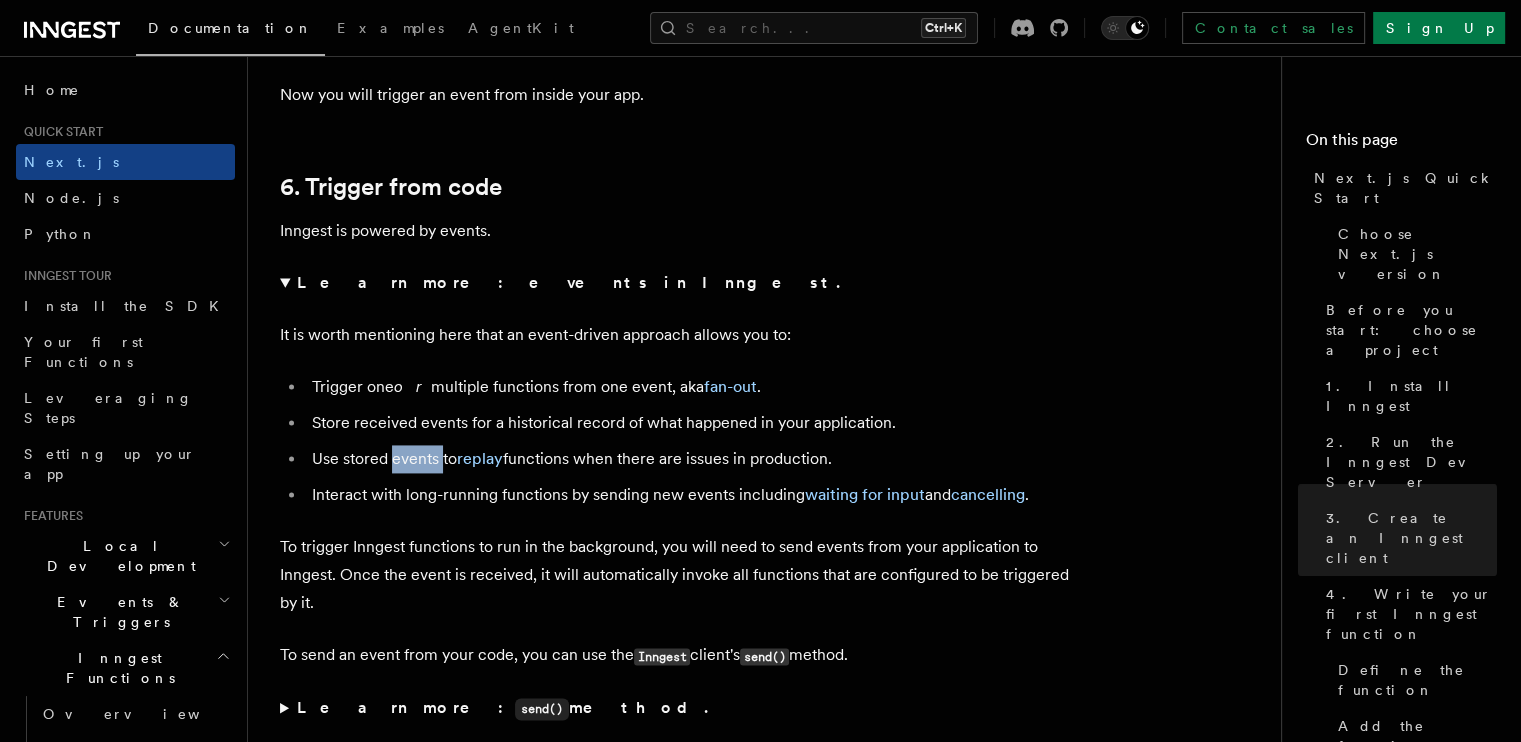 click on "Use stored events to  replay  functions when there are issues in production." at bounding box center (693, 459) 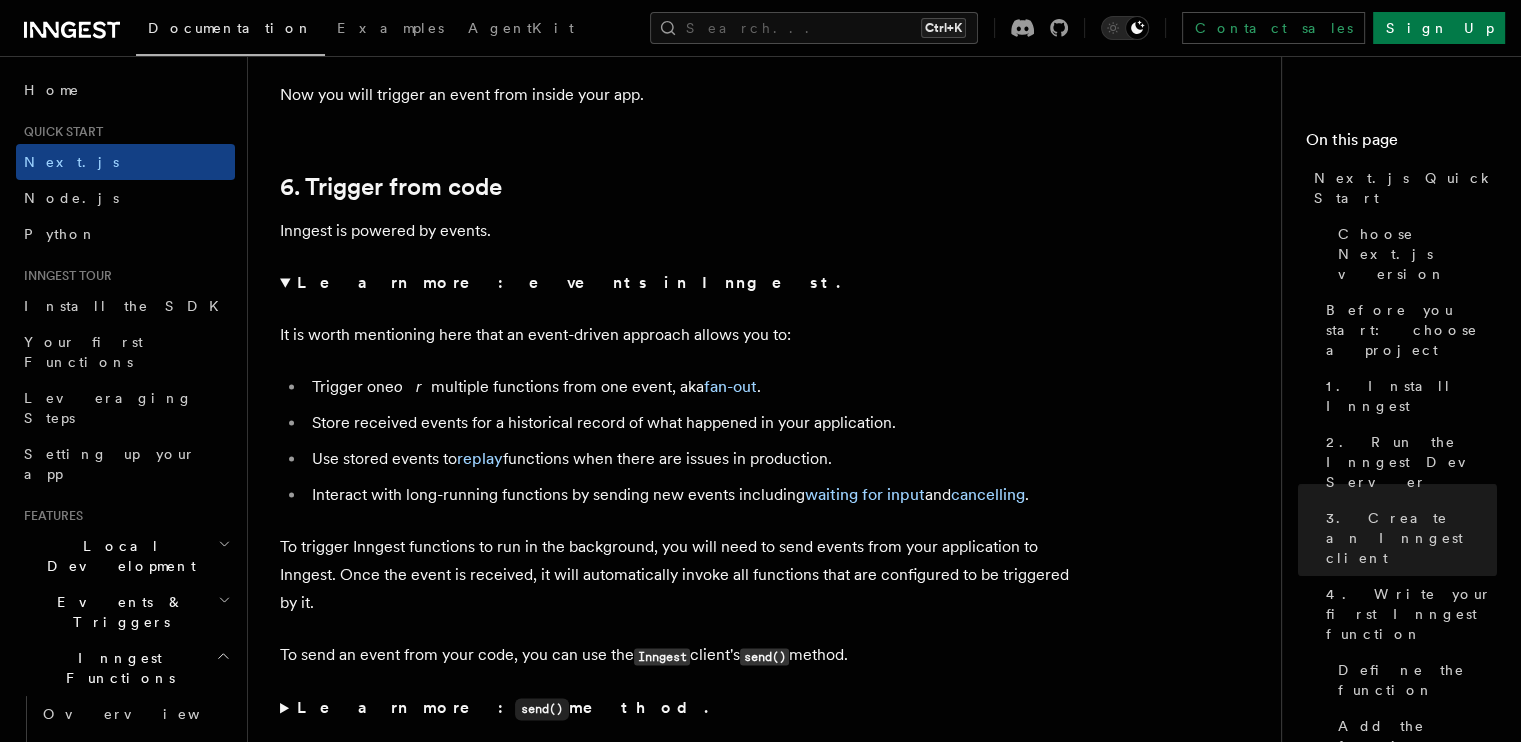 click on "Use stored events to  replay  functions when there are issues in production." at bounding box center (693, 459) 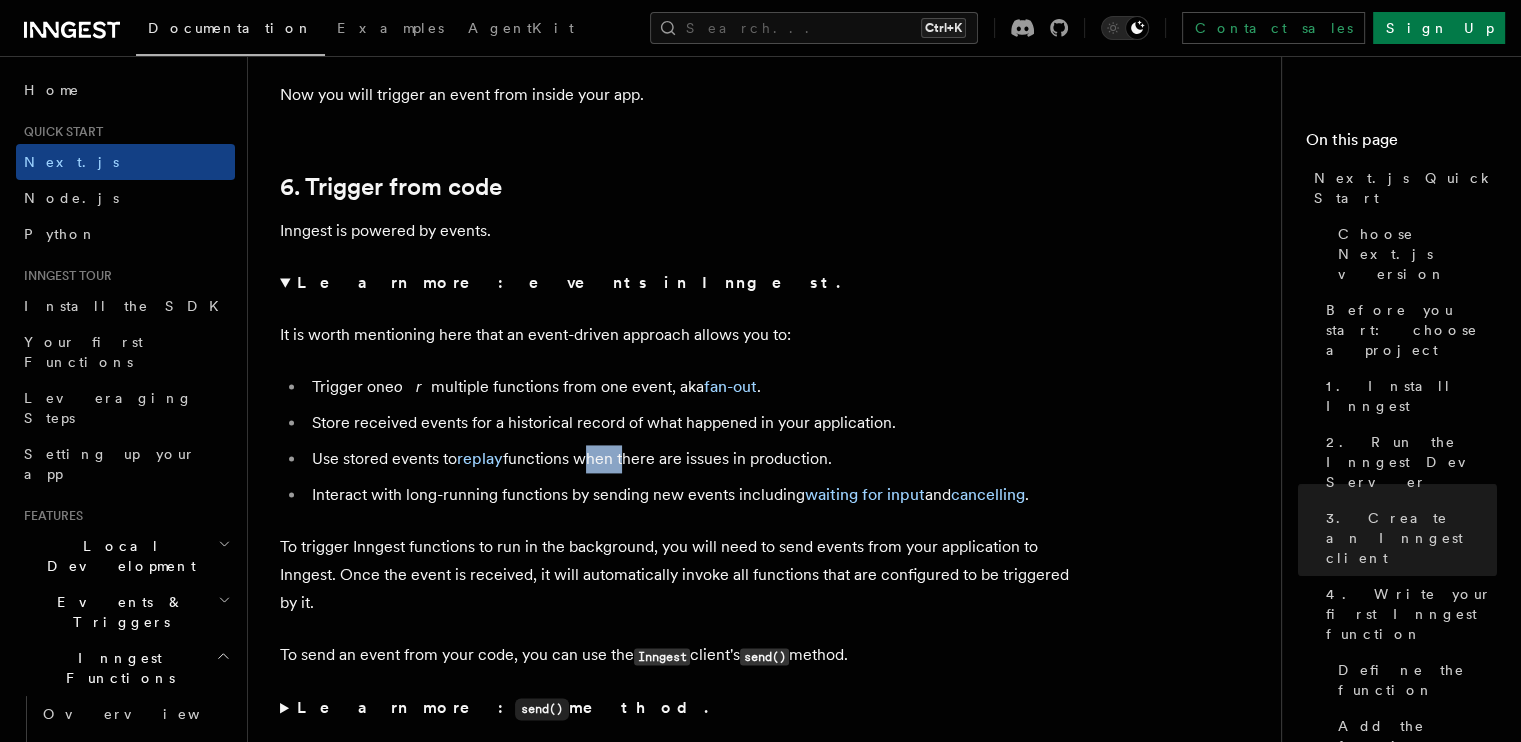 click on "Use stored events to  replay  functions when there are issues in production." at bounding box center (693, 459) 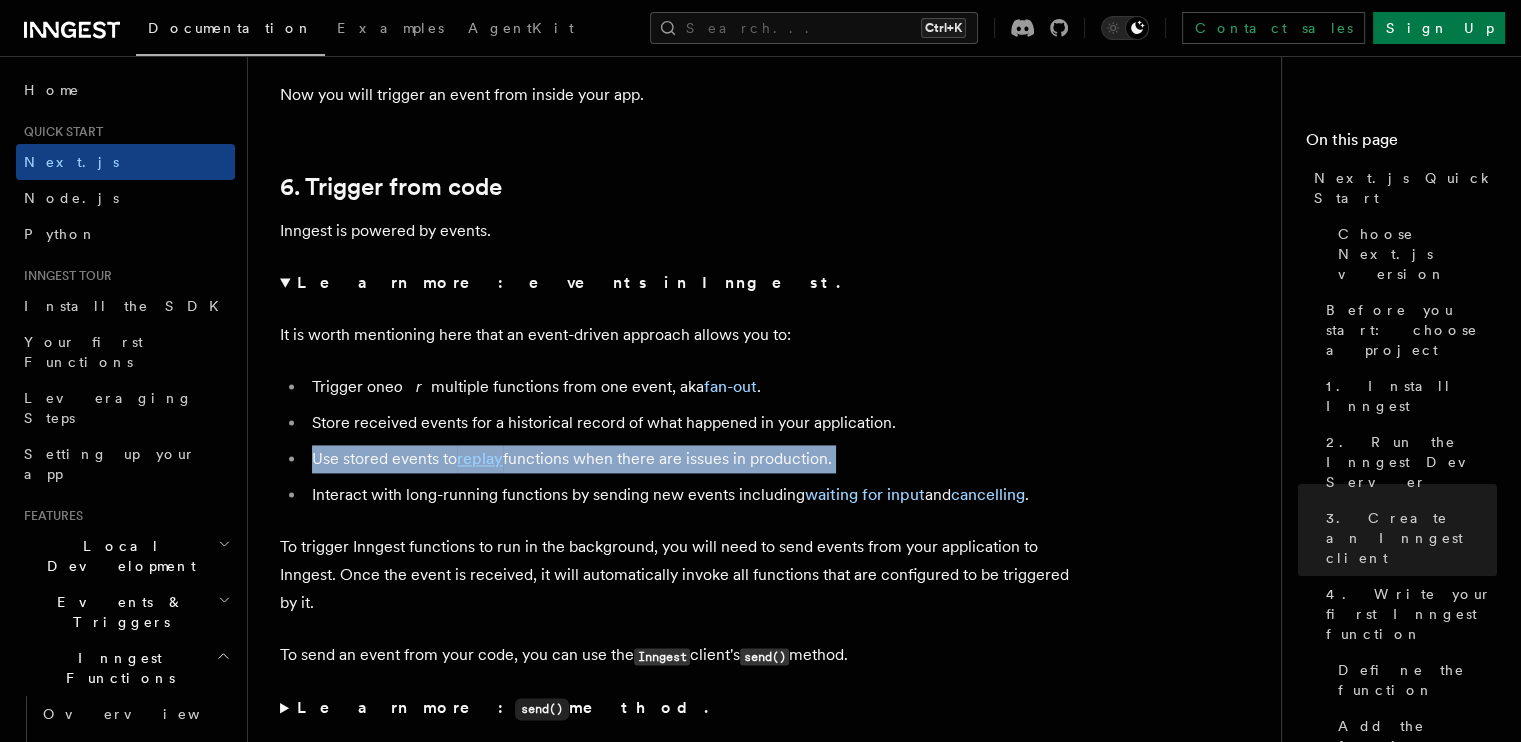 click on "Use stored events to  replay  functions when there are issues in production." at bounding box center (693, 459) 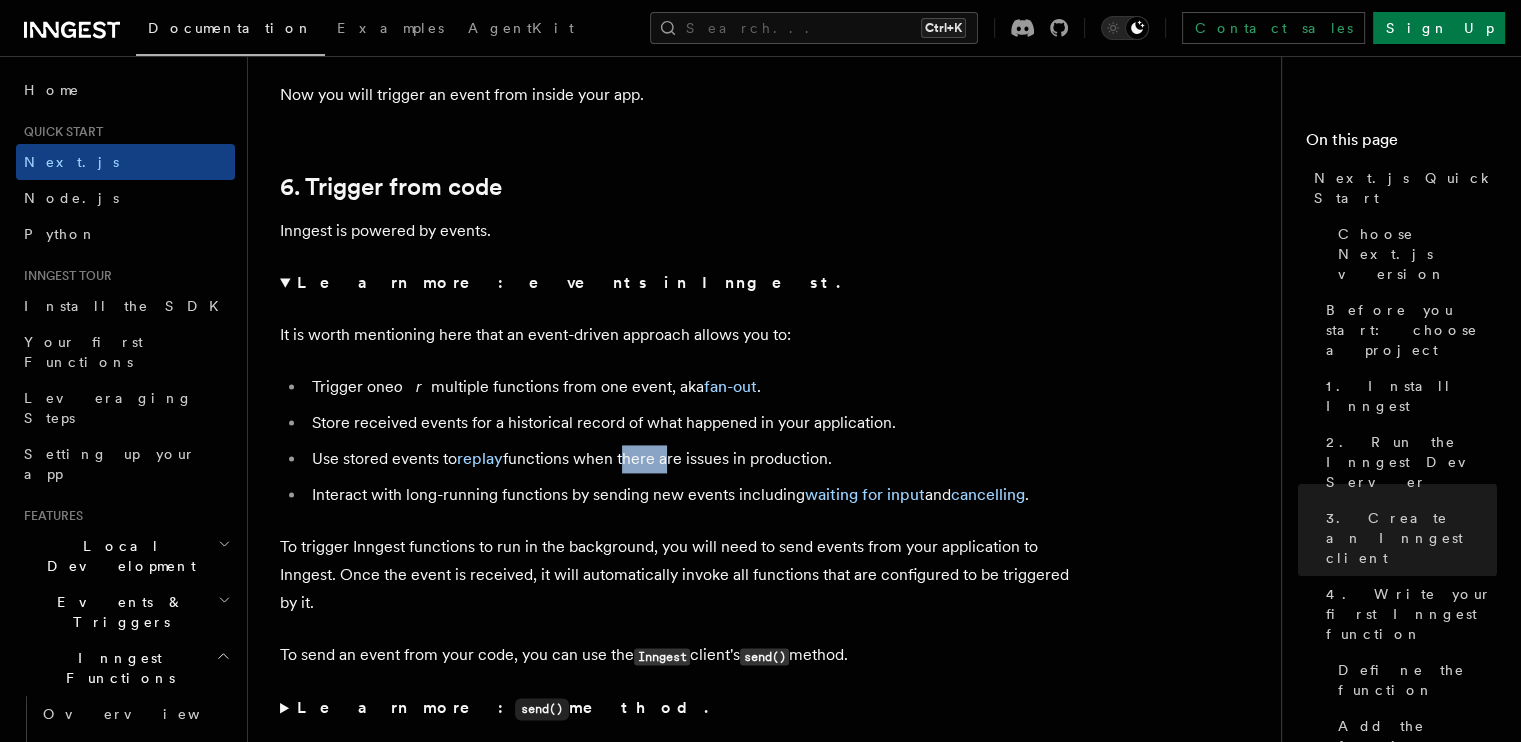 click on "Use stored events to  replay  functions when there are issues in production." at bounding box center [693, 459] 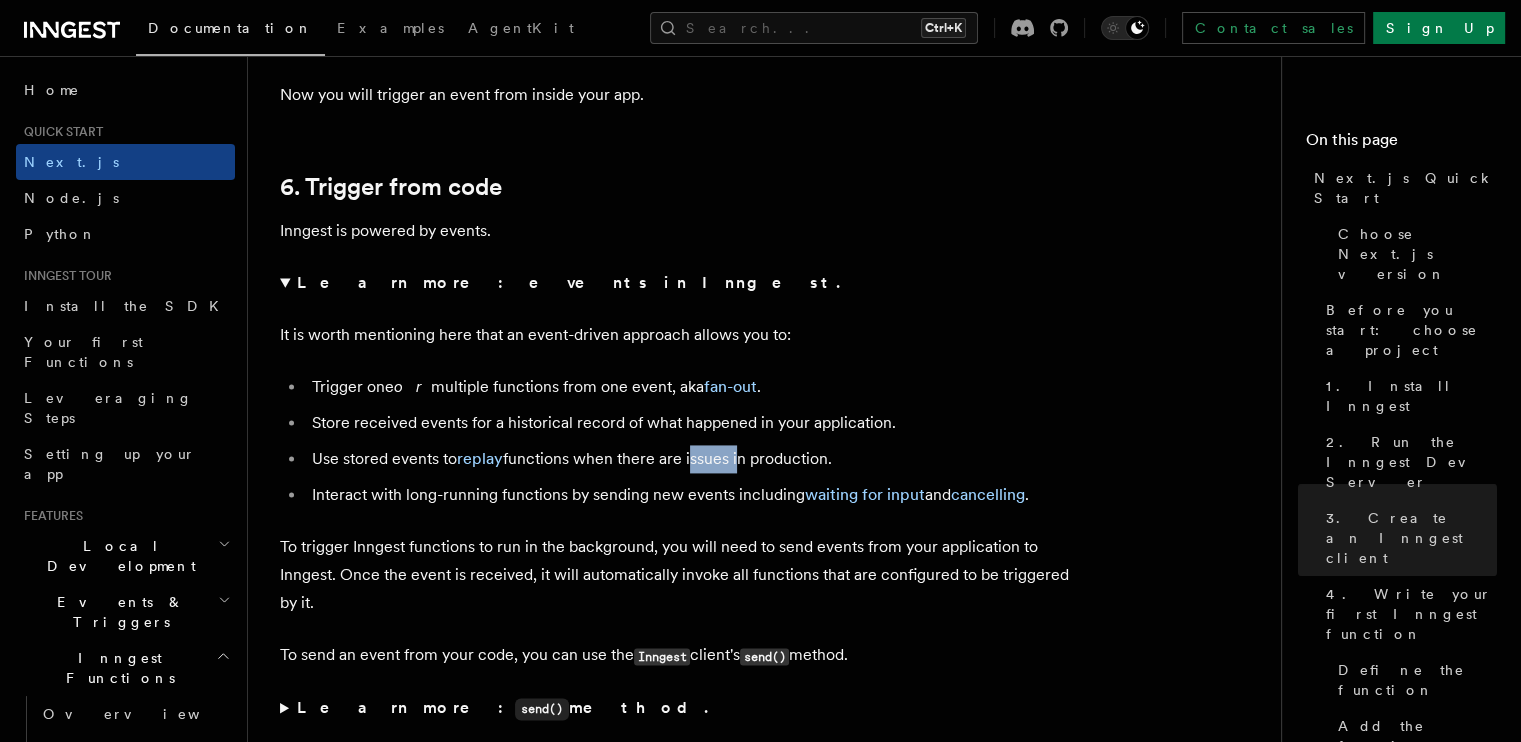 click on "Use stored events to  replay  functions when there are issues in production." at bounding box center [693, 459] 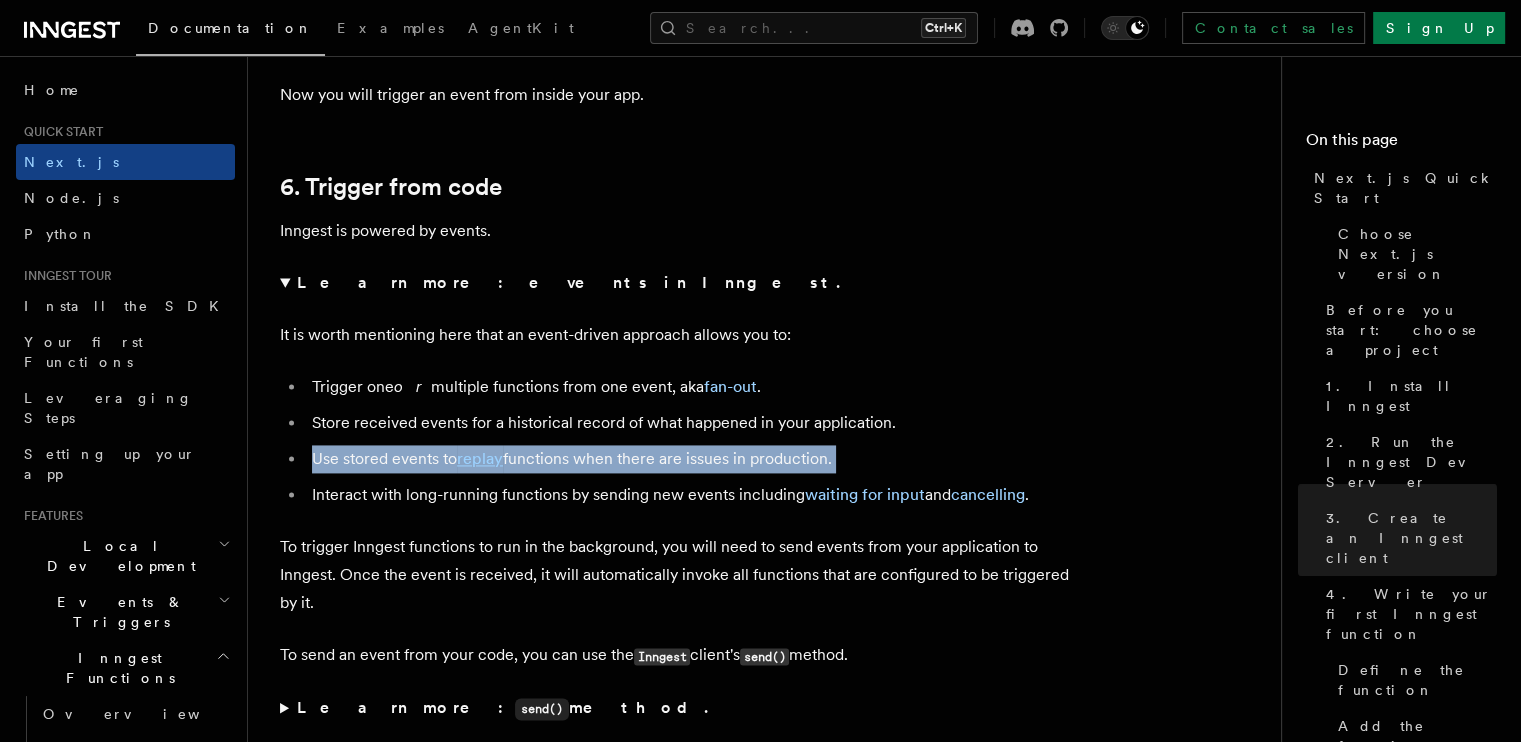 click on "Use stored events to  replay  functions when there are issues in production." at bounding box center [693, 459] 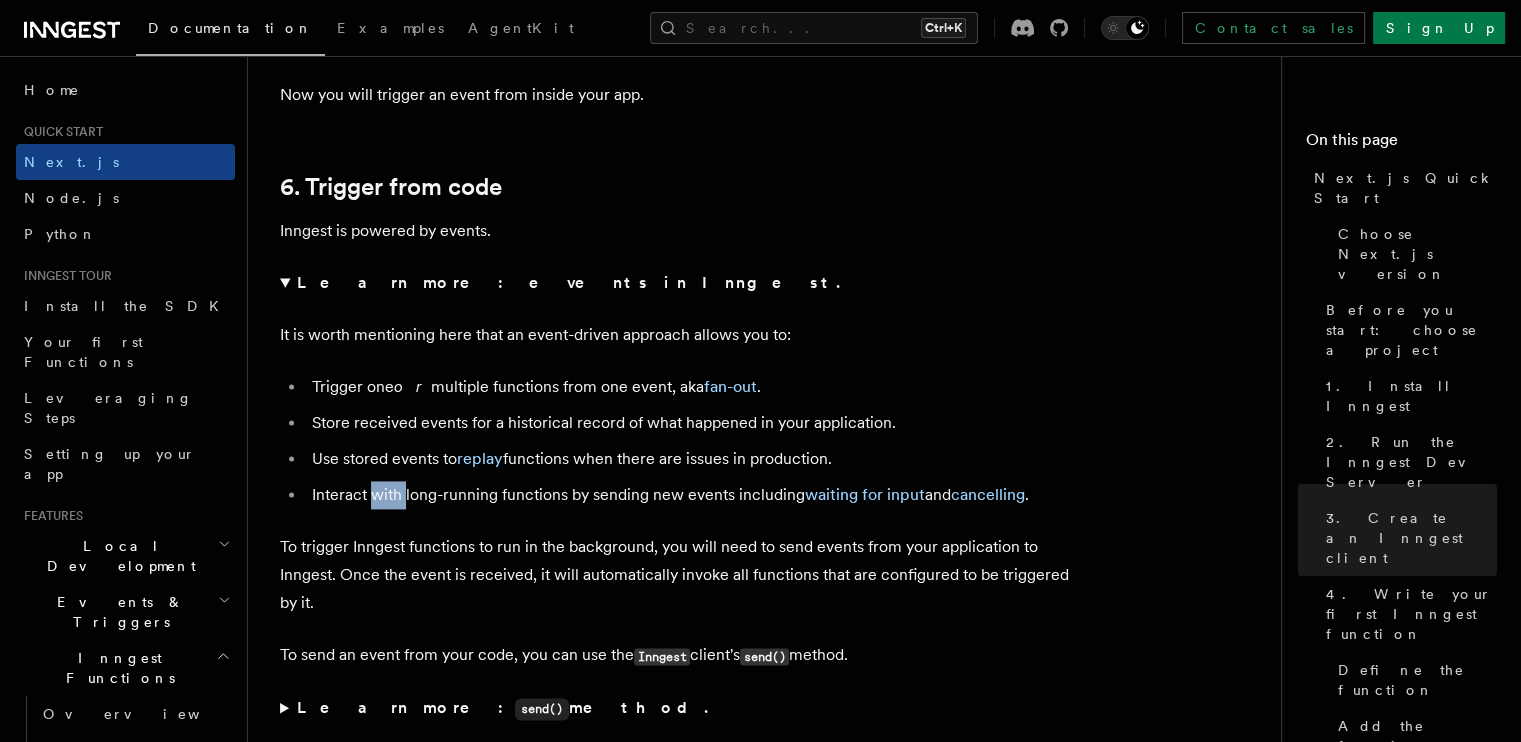 click on "Interact with long-running functions by sending new events including  waiting for input  and  cancelling ." at bounding box center (693, 495) 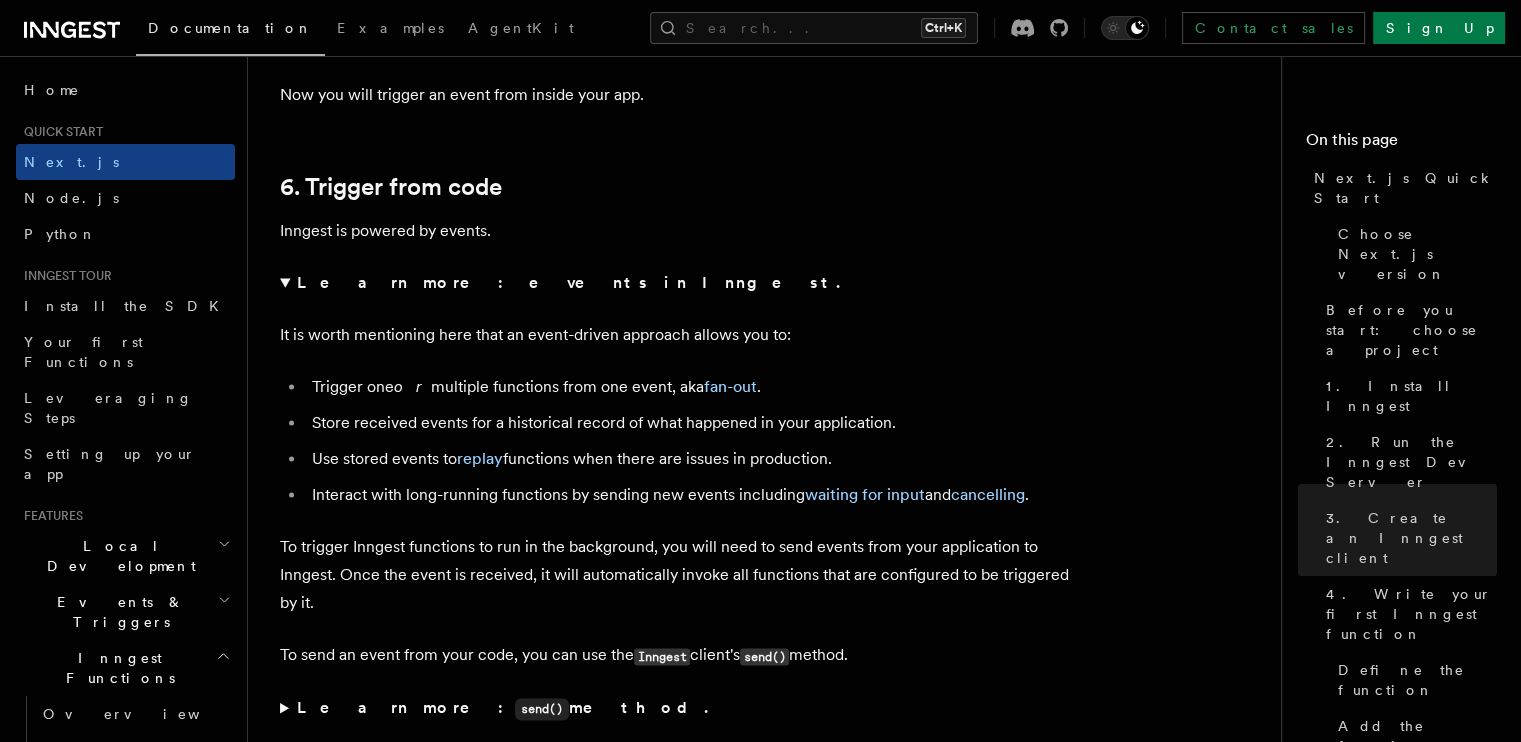 click on "Interact with long-running functions by sending new events including  waiting for input  and  cancelling ." at bounding box center [693, 495] 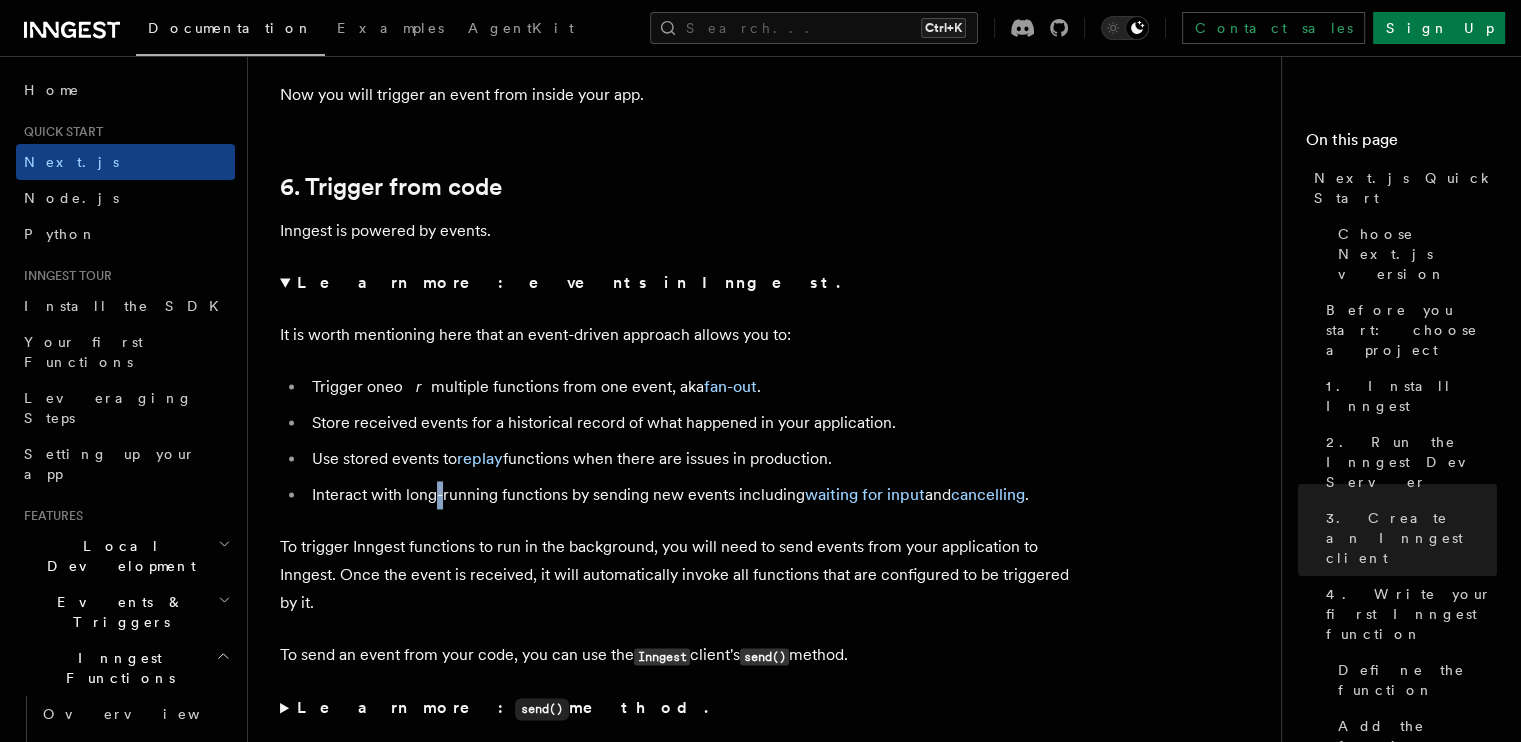click on "Interact with long-running functions by sending new events including  waiting for input  and  cancelling ." at bounding box center (693, 495) 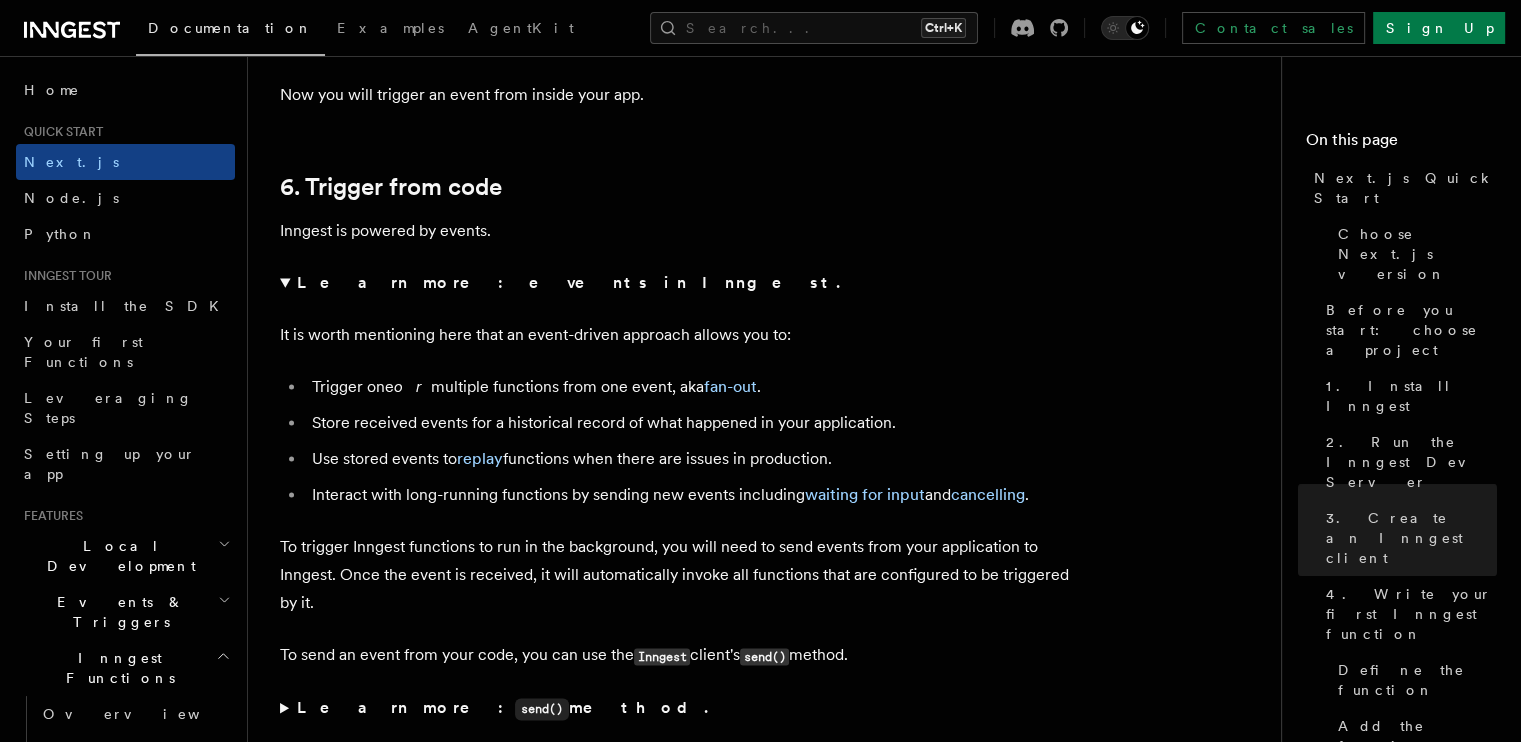 click on "Interact with long-running functions by sending new events including  waiting for input  and  cancelling ." at bounding box center [693, 495] 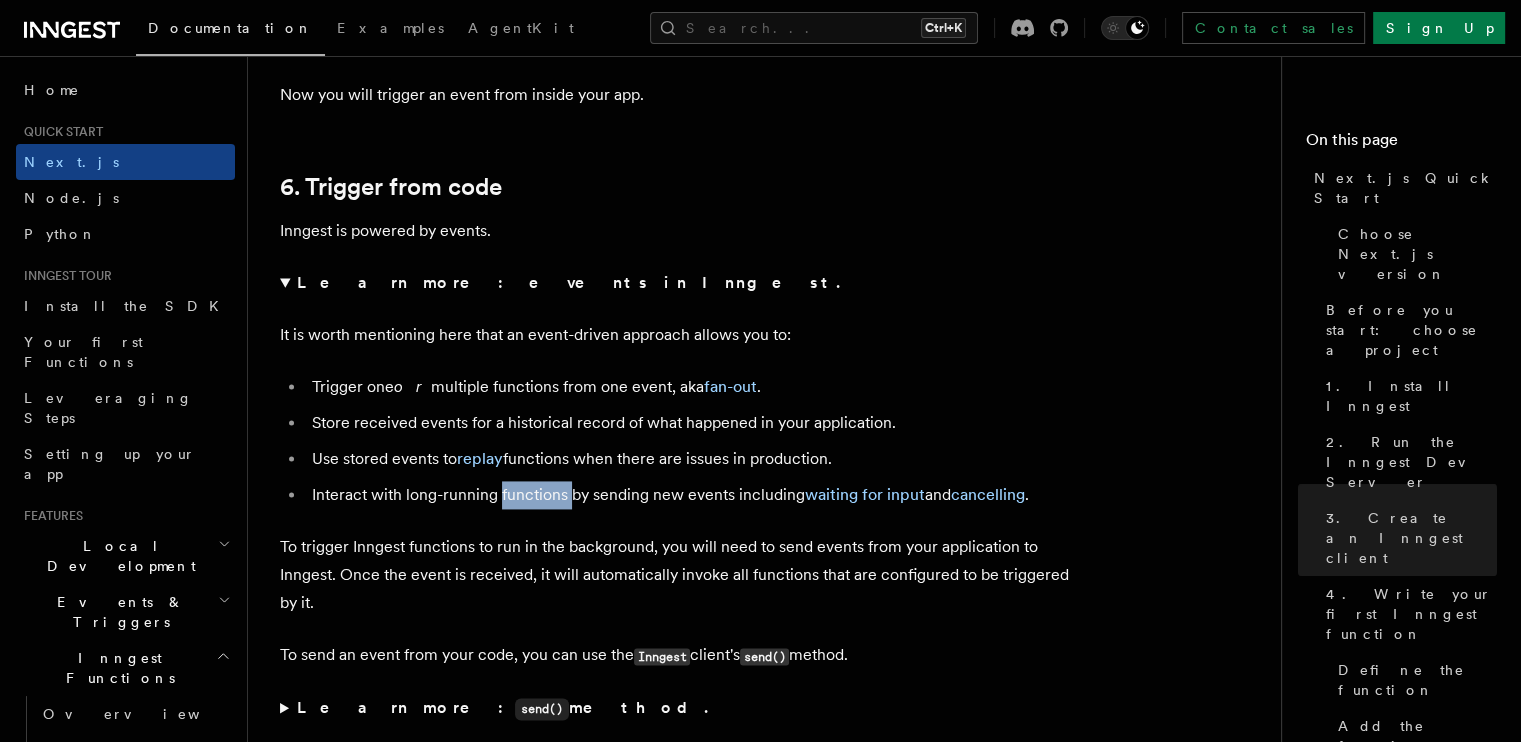 click on "Interact with long-running functions by sending new events including  waiting for input  and  cancelling ." at bounding box center (693, 495) 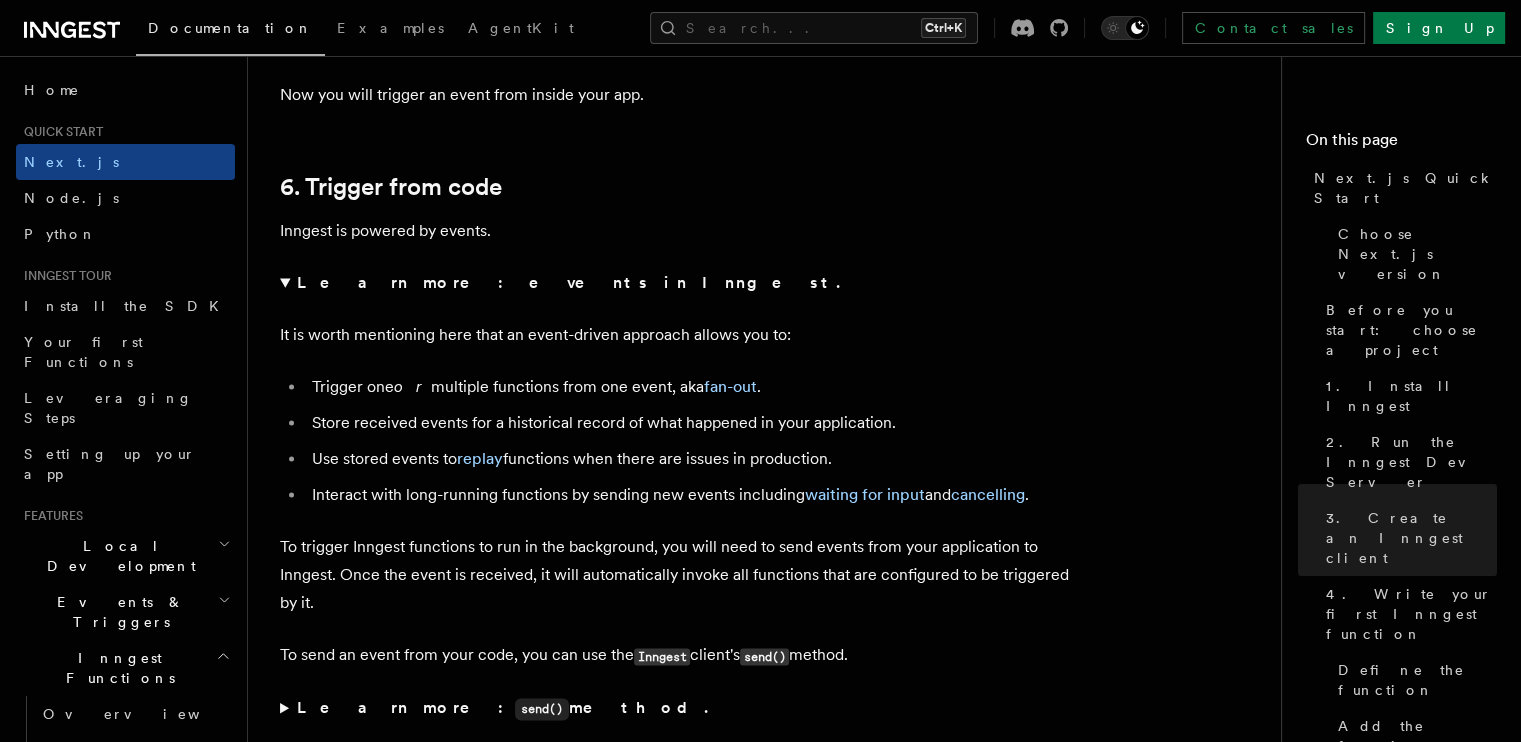 click on "Interact with long-running functions by sending new events including  waiting for input  and  cancelling ." at bounding box center (693, 495) 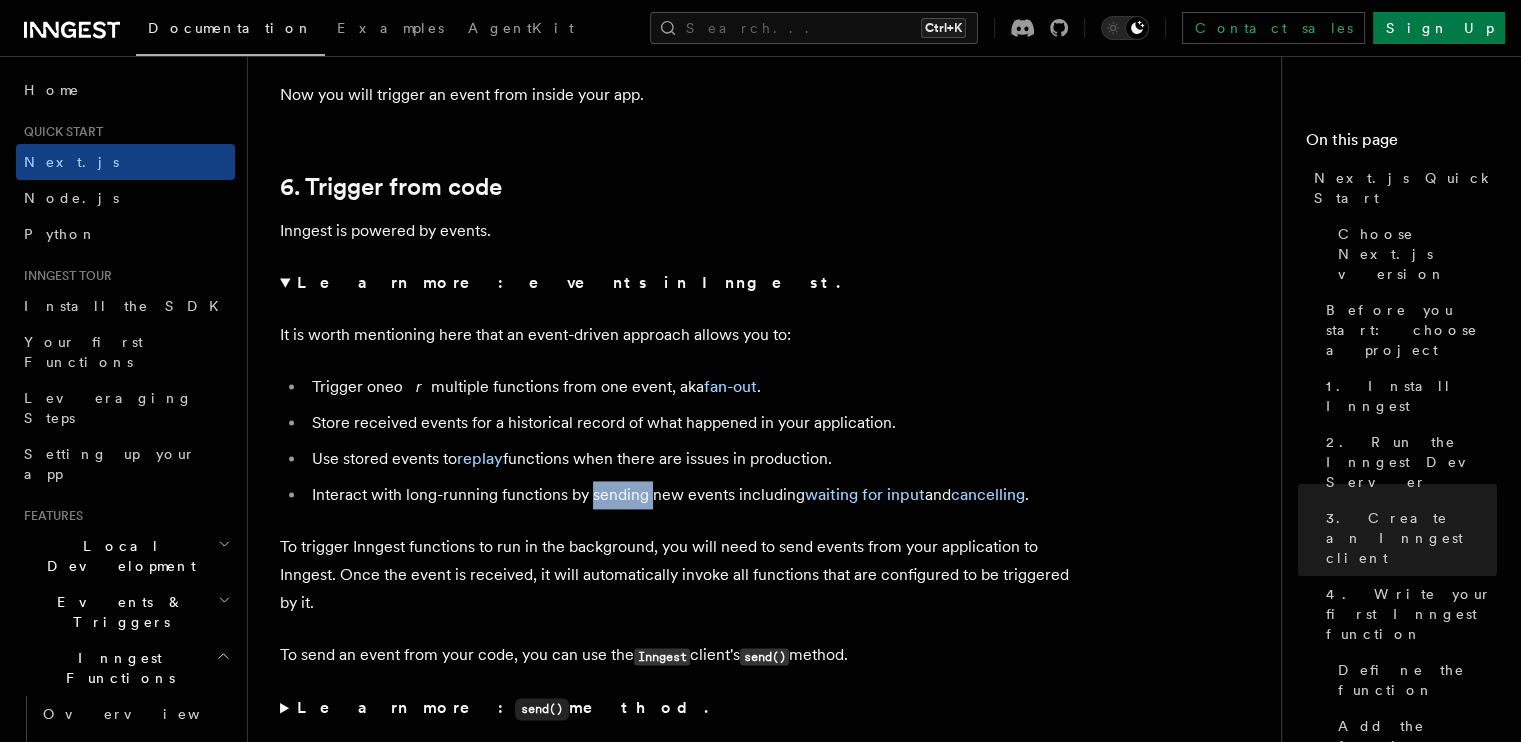 click on "Interact with long-running functions by sending new events including  waiting for input  and  cancelling ." at bounding box center (693, 495) 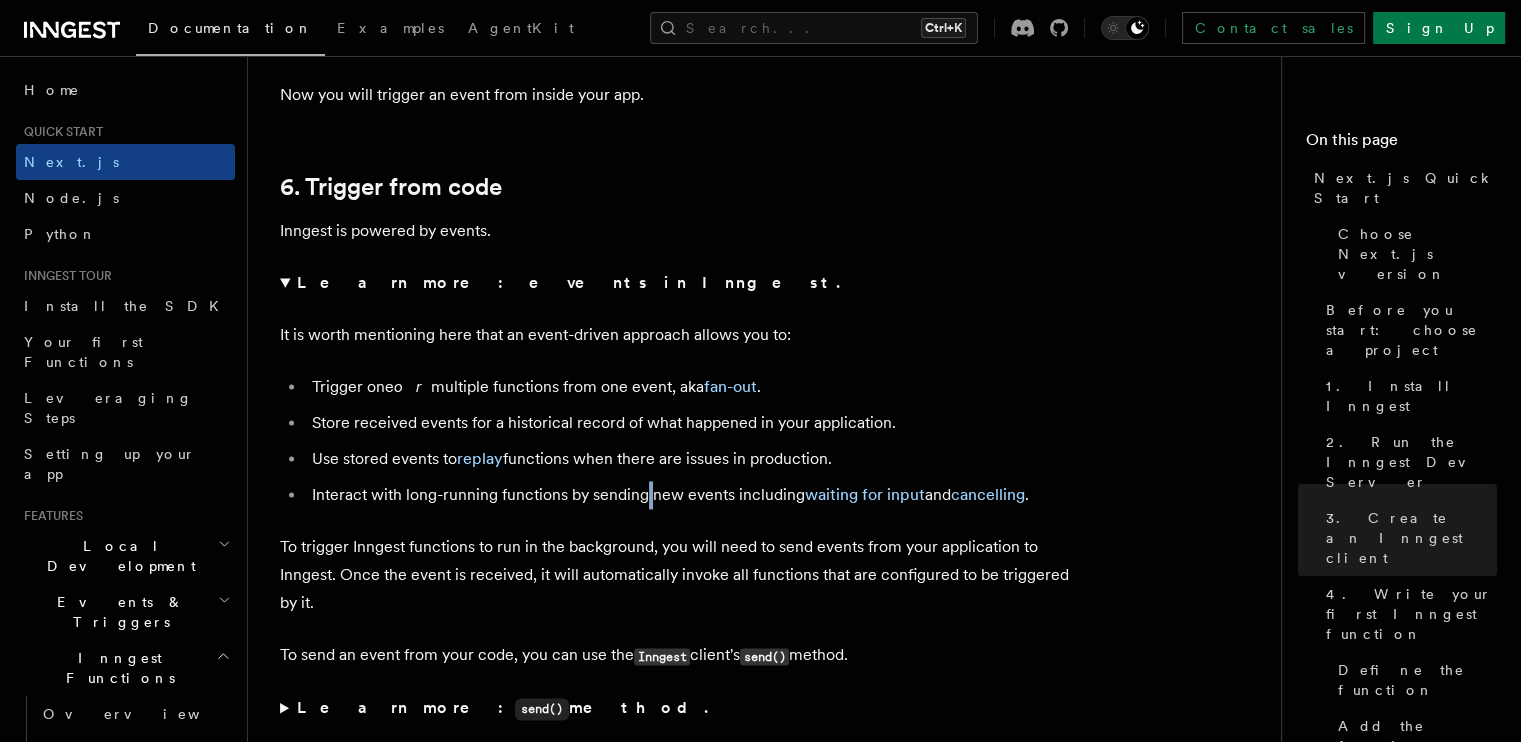 click on "Interact with long-running functions by sending new events including  waiting for input  and  cancelling ." at bounding box center [693, 495] 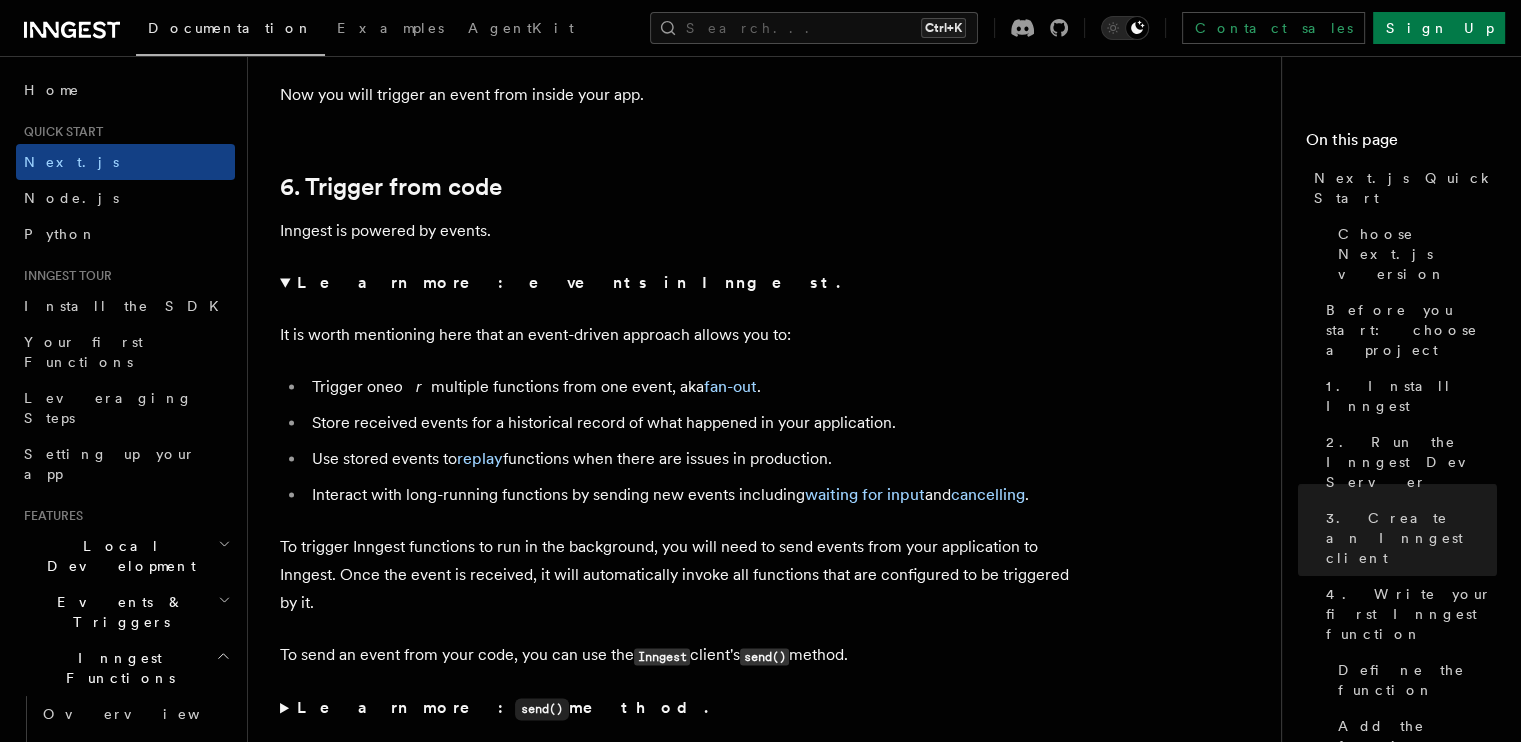 click on "Interact with long-running functions by sending new events including  waiting for input  and  cancelling ." at bounding box center (693, 495) 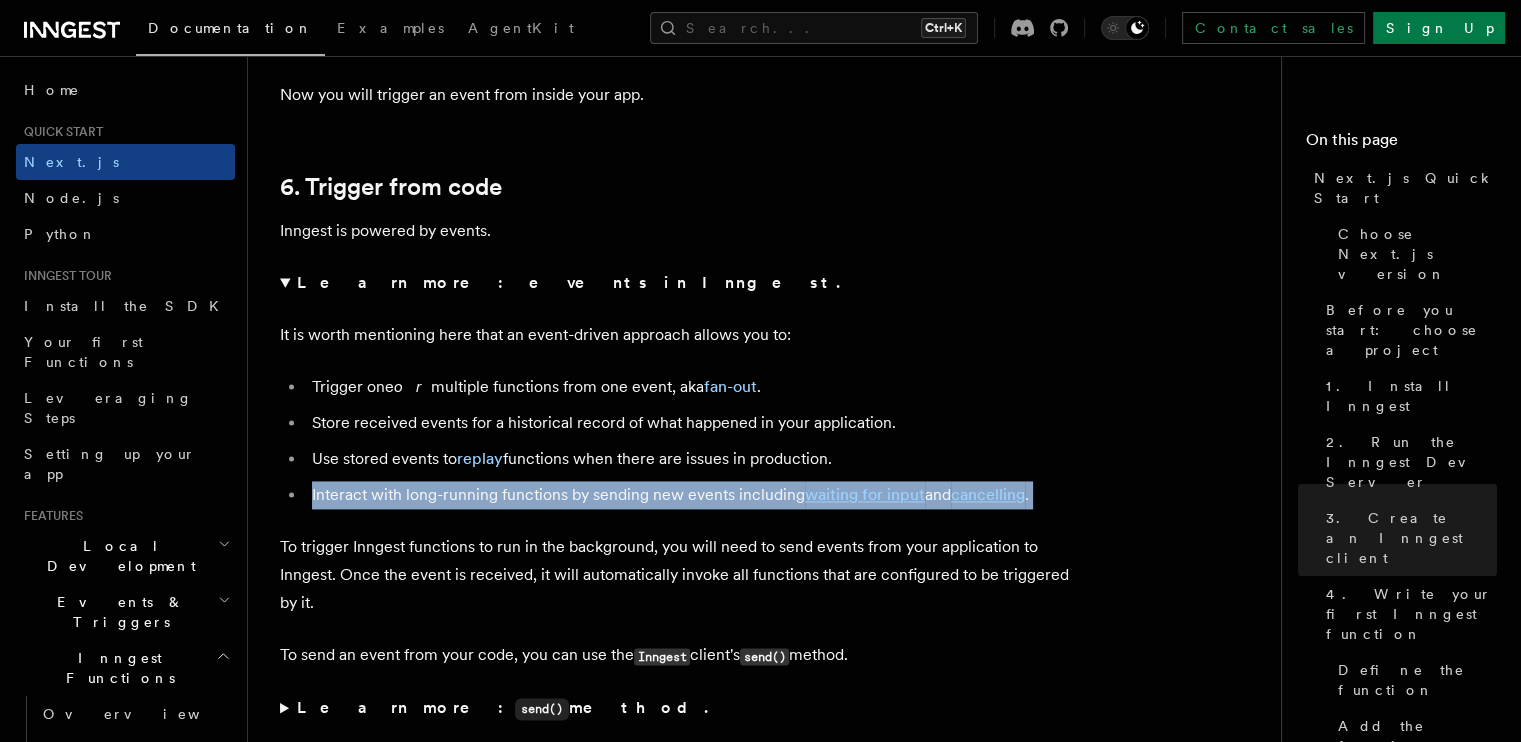 click on "Interact with long-running functions by sending new events including  waiting for input  and  cancelling ." at bounding box center (693, 495) 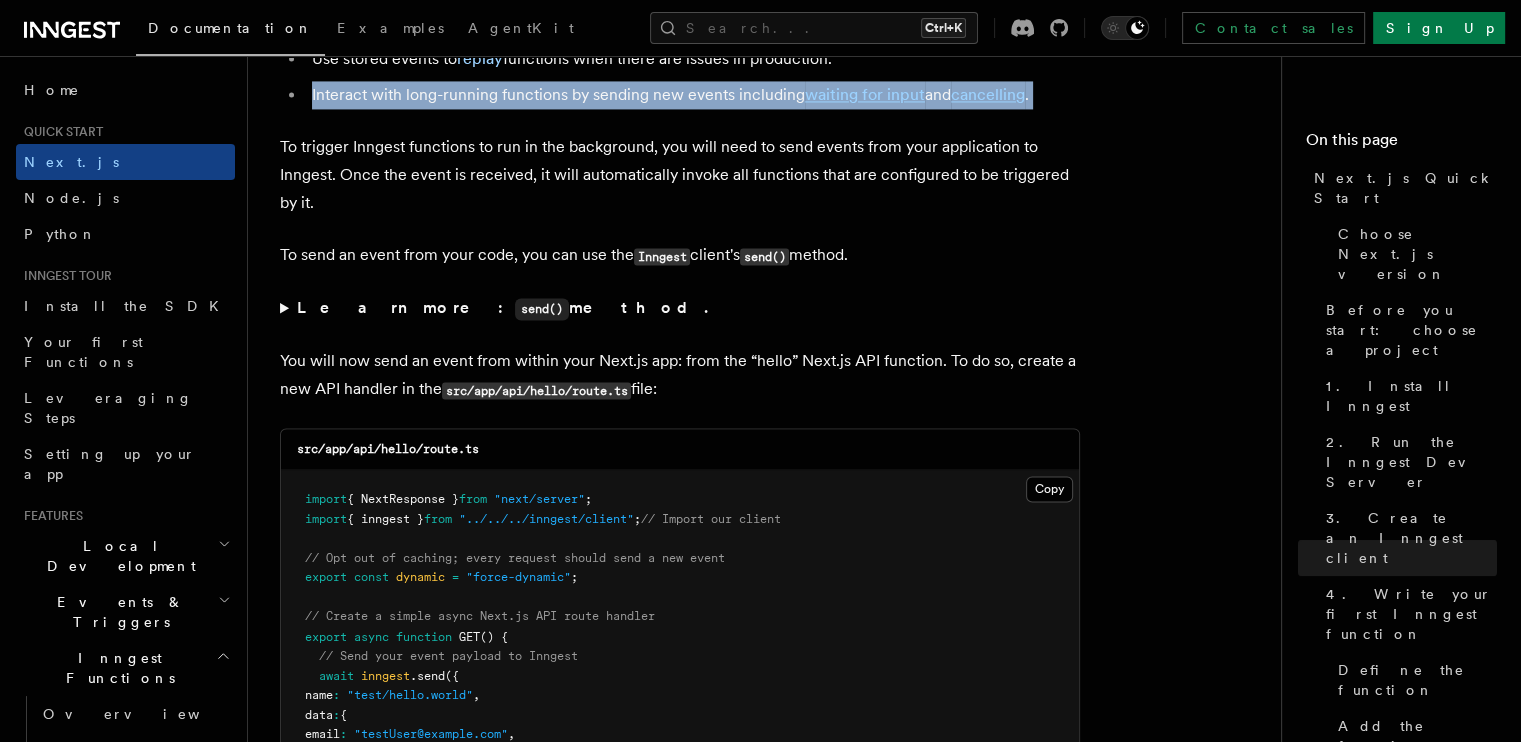 scroll, scrollTop: 10380, scrollLeft: 0, axis: vertical 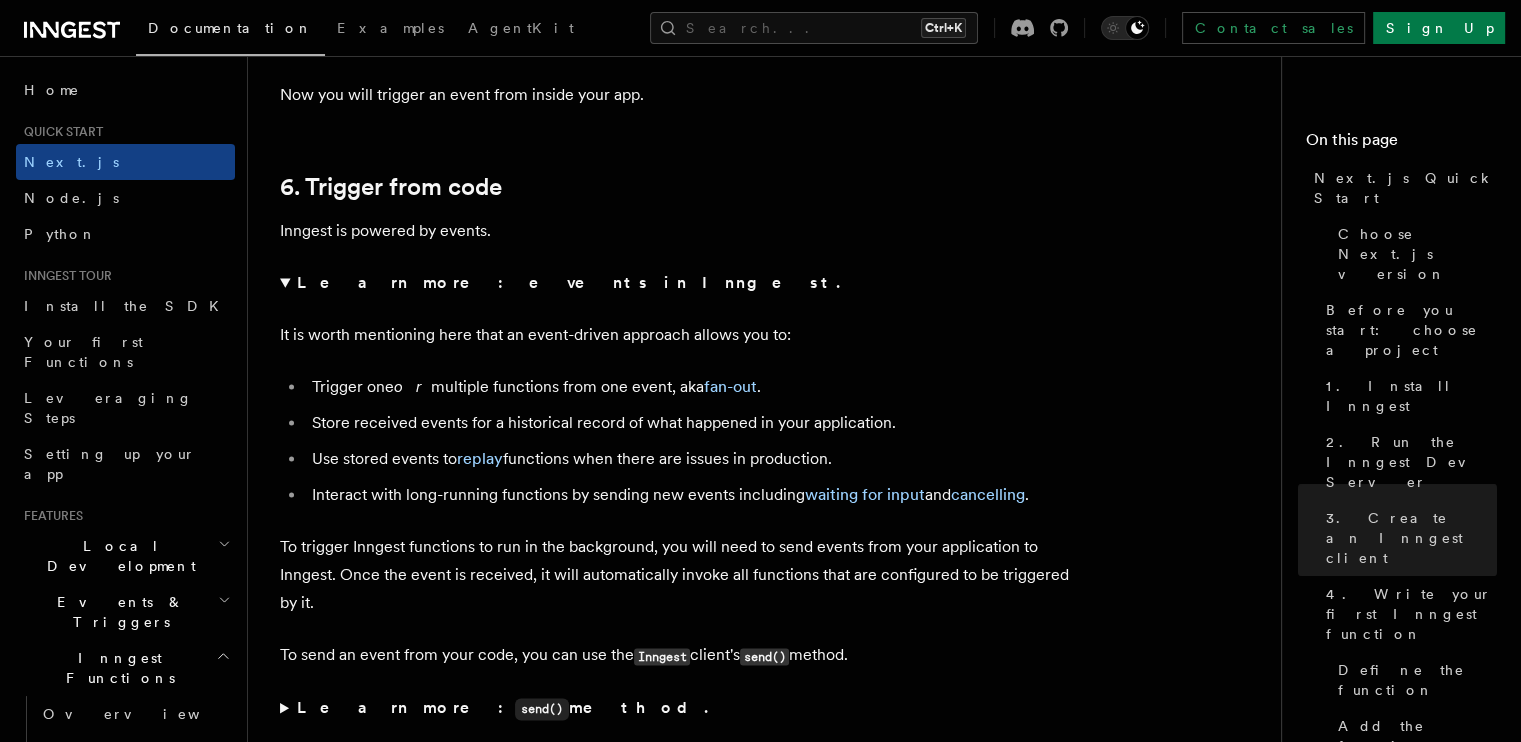 click on "Learn more: events in Inngest." at bounding box center (680, 283) 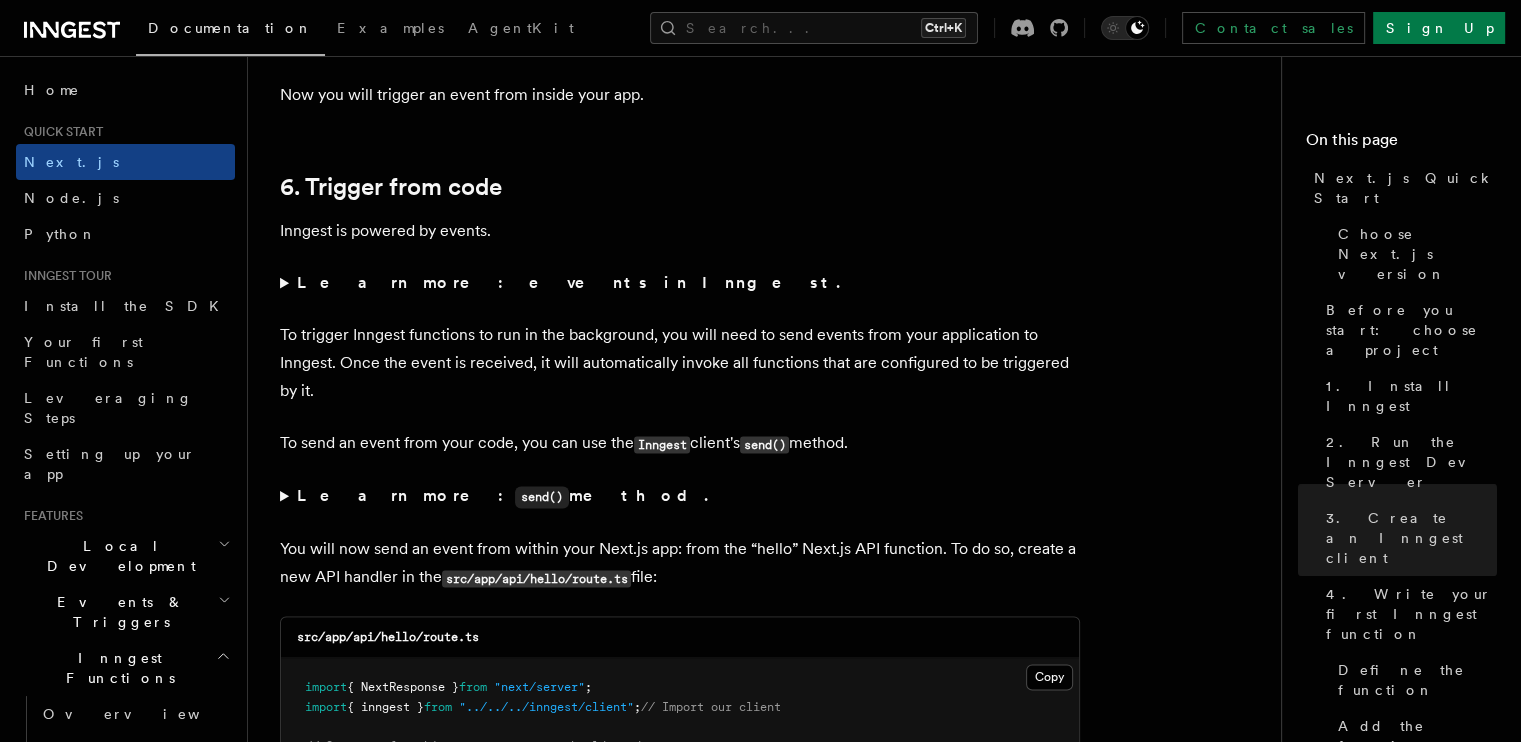 click on "Learn more: events in Inngest." at bounding box center [680, 283] 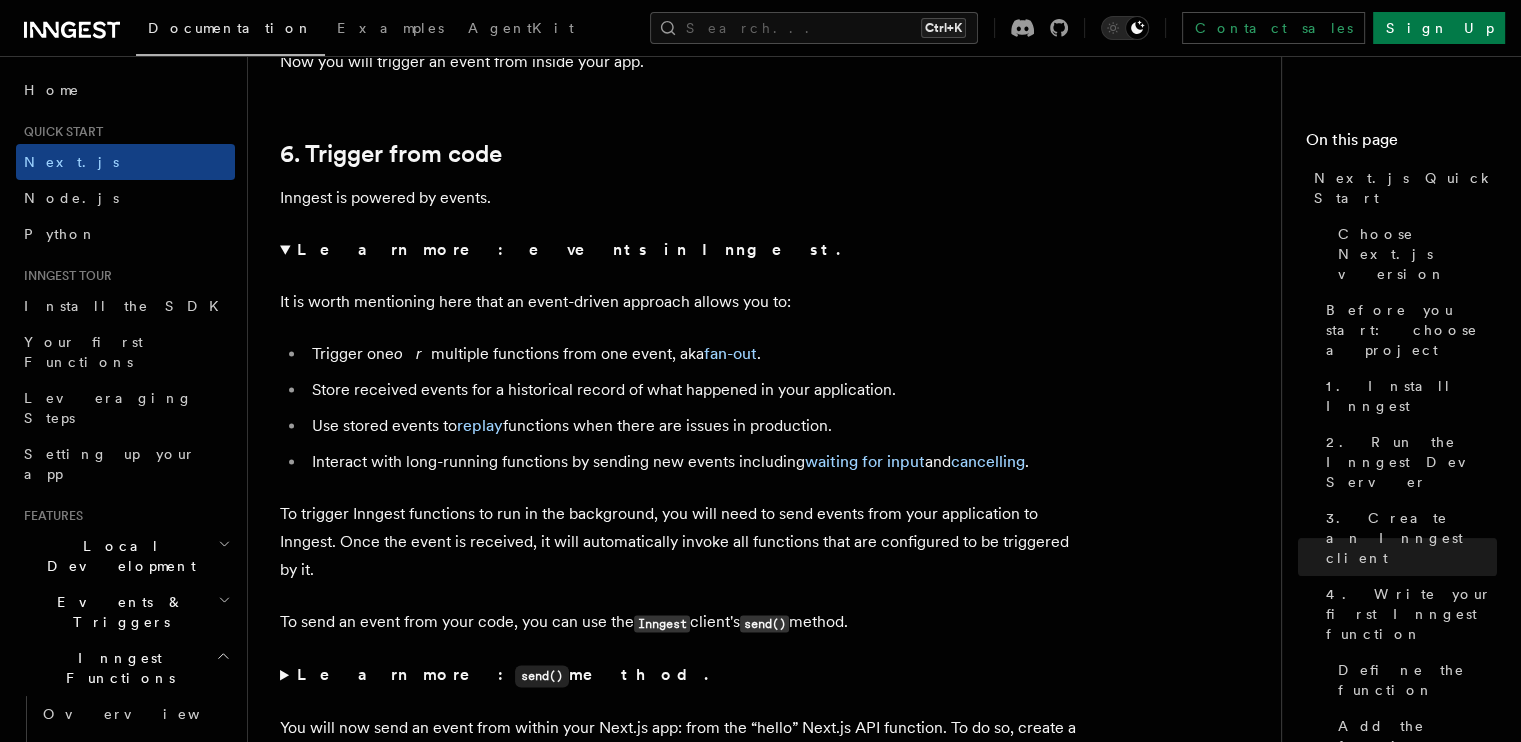 scroll, scrollTop: 10380, scrollLeft: 0, axis: vertical 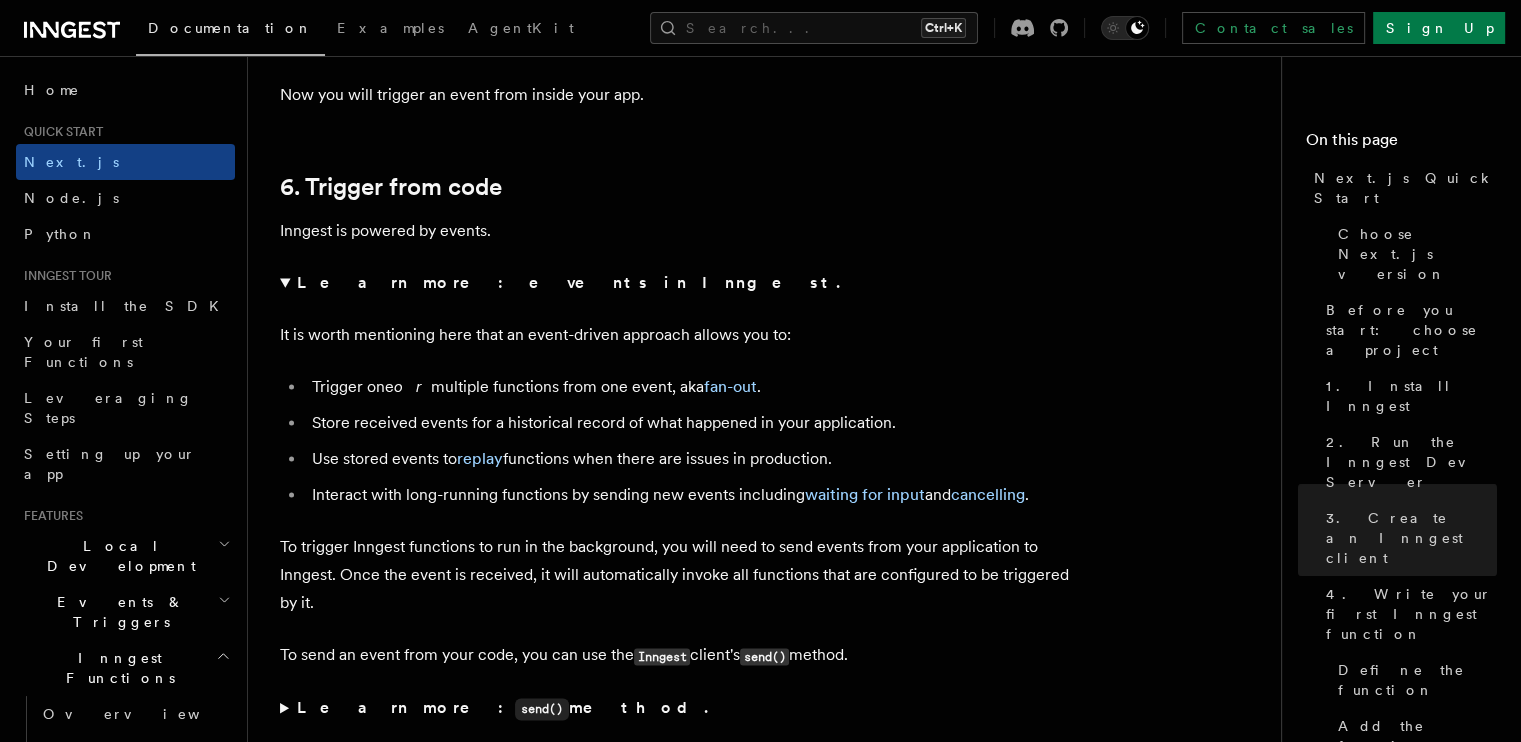 click on "Learn more: events in Inngest." at bounding box center [680, 283] 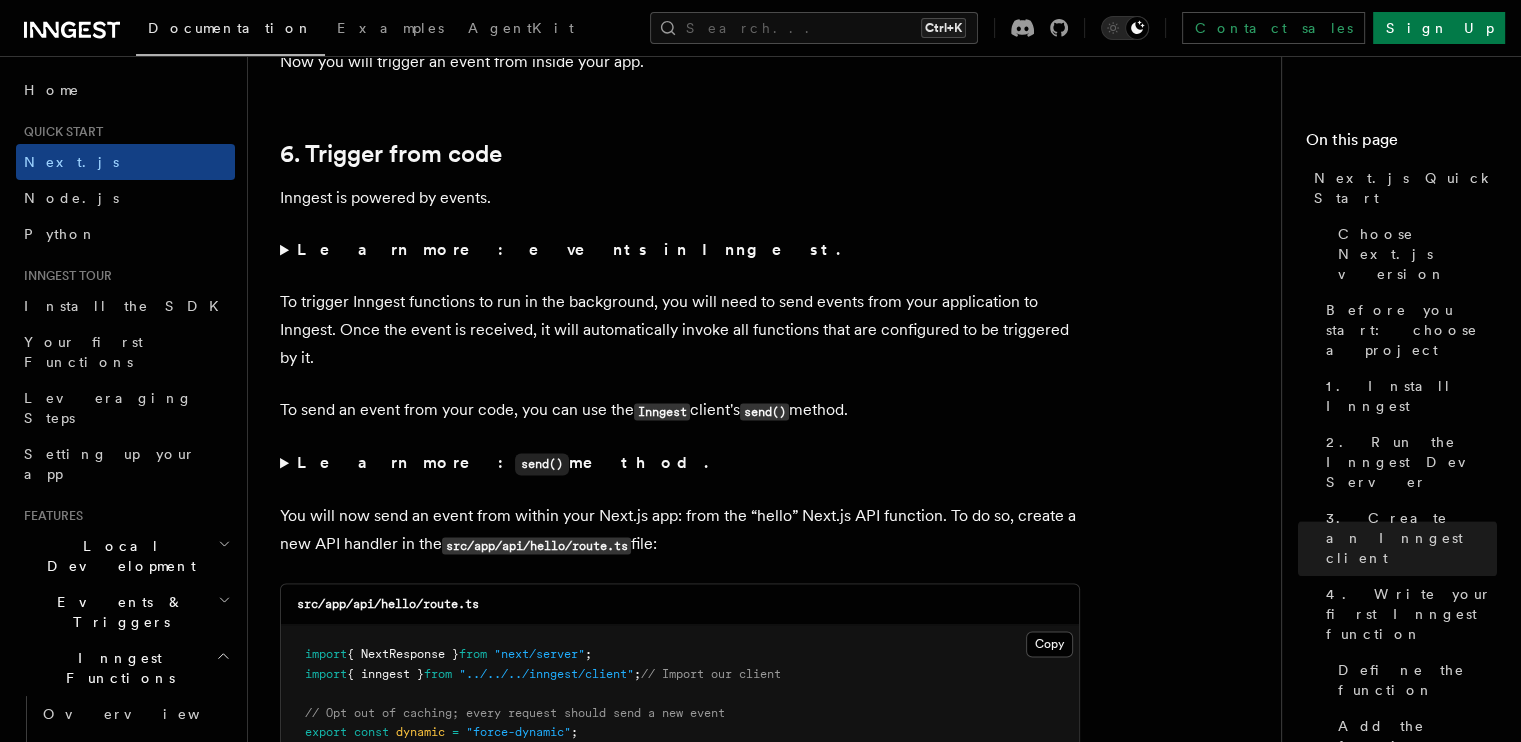 scroll, scrollTop: 10380, scrollLeft: 0, axis: vertical 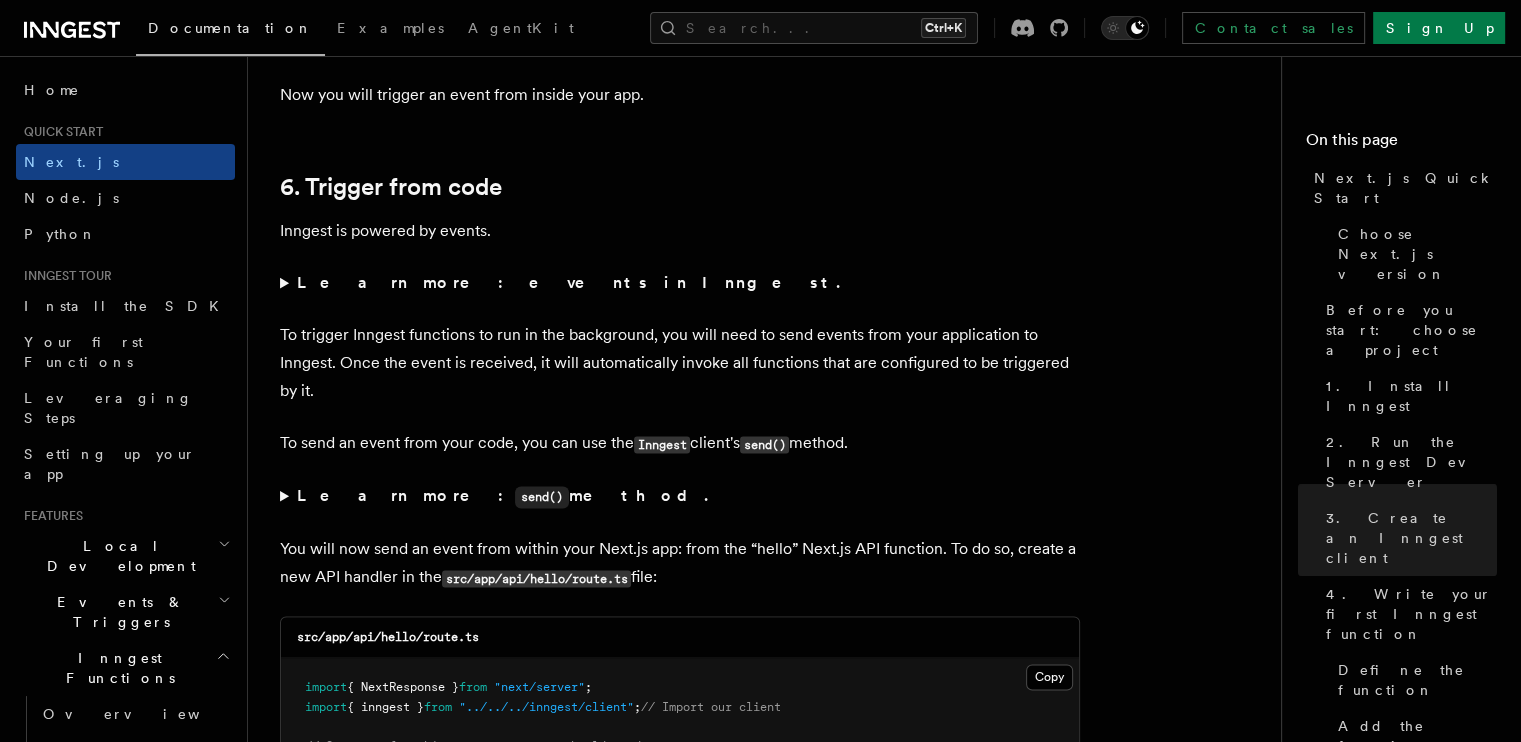 click on "Quick start Next.js Quick Start
In this tutorial you will add Inngest to a Next.js app to see how easy it can be to build complex workflows.
Inngest makes it easy to build, manage, and execute reliable workflows. Some use cases include scheduling drip marketing campaigns, building payment flows, or chaining LLM interactions.
By the end of this ten-minute tutorial you will:
Set up and run Inngest on your machine.
Write your first Inngest function.
Trigger your function from your app and through Inngest Dev Server.
Let's get started!
Choose Next.js version
Choose your preferred Next.js version for this tutorial:
Next.js - App Router Next.js - Pages Router Before you start: choose a project In this tutorial you can use any existing Next.js project, or you can create a new one. Instructions for creating a new Next.js project  Run the following command in your terminal to create a new Next.js project: Copy Copied npx  create-next-app@latest   --ts   --eslint   --tailwind   --src-dir   --app" at bounding box center (804, -3470) 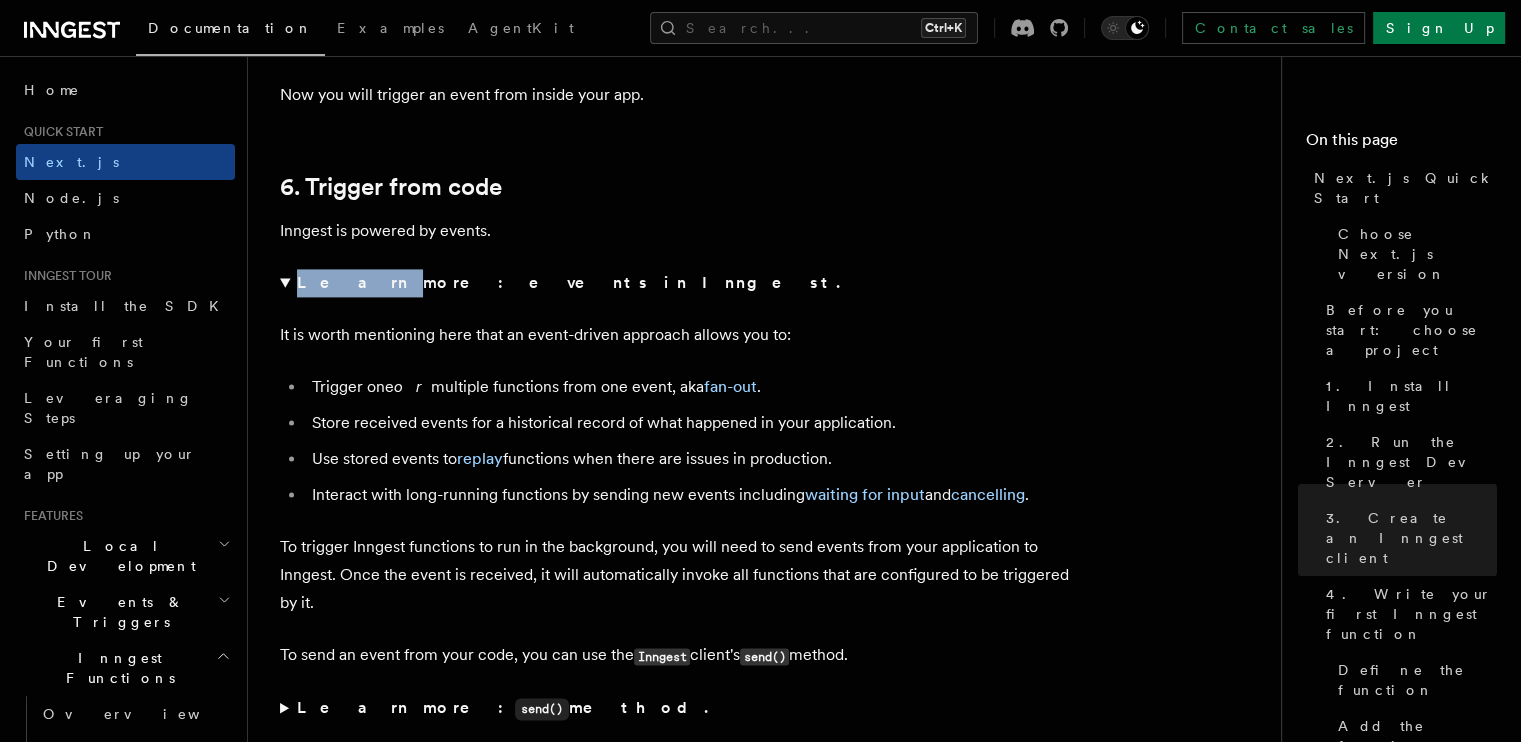 click on "Learn more: events in Inngest." at bounding box center [680, 283] 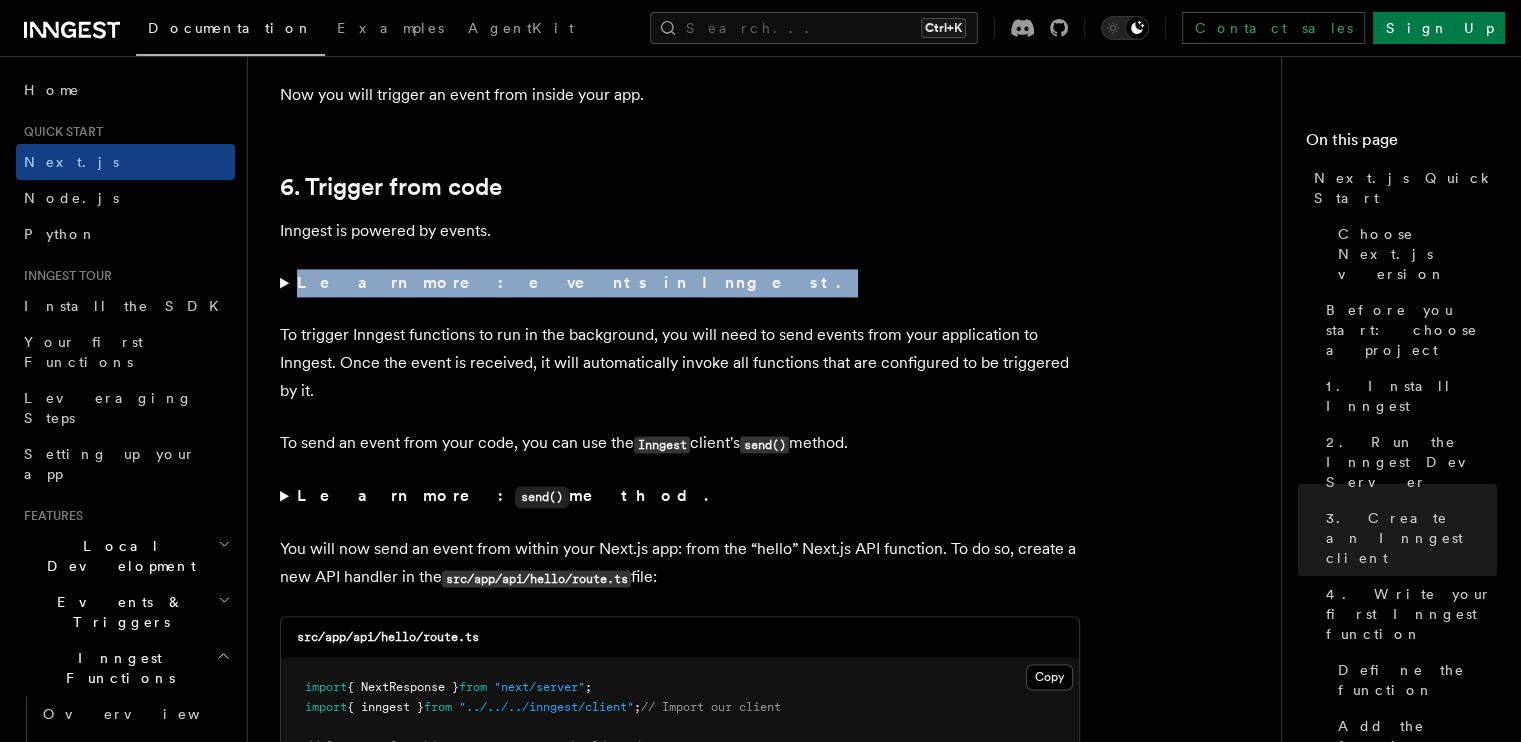 click on "Learn more: events in Inngest." at bounding box center [680, 283] 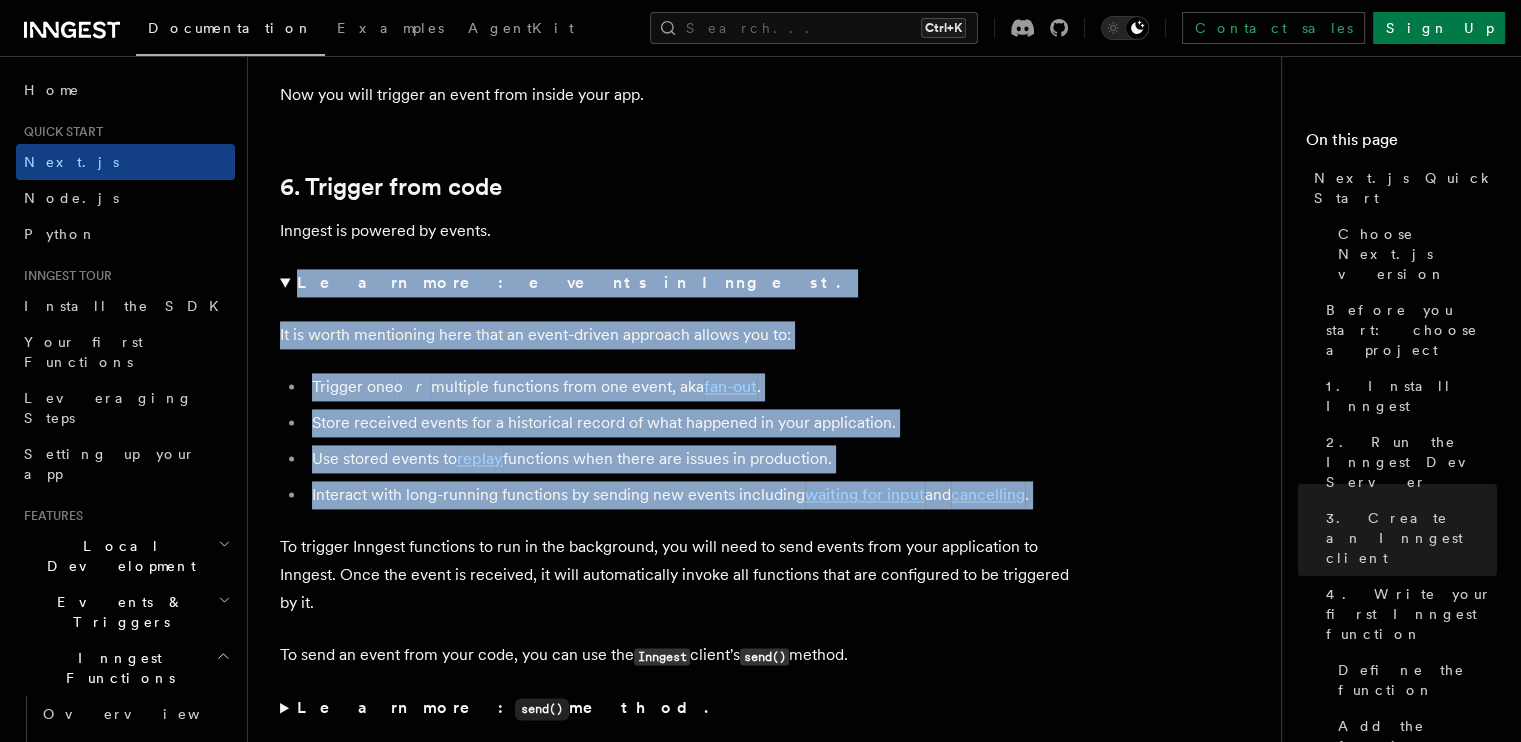 click on "It is worth mentioning here that an event-driven approach allows you to:" at bounding box center (680, 335) 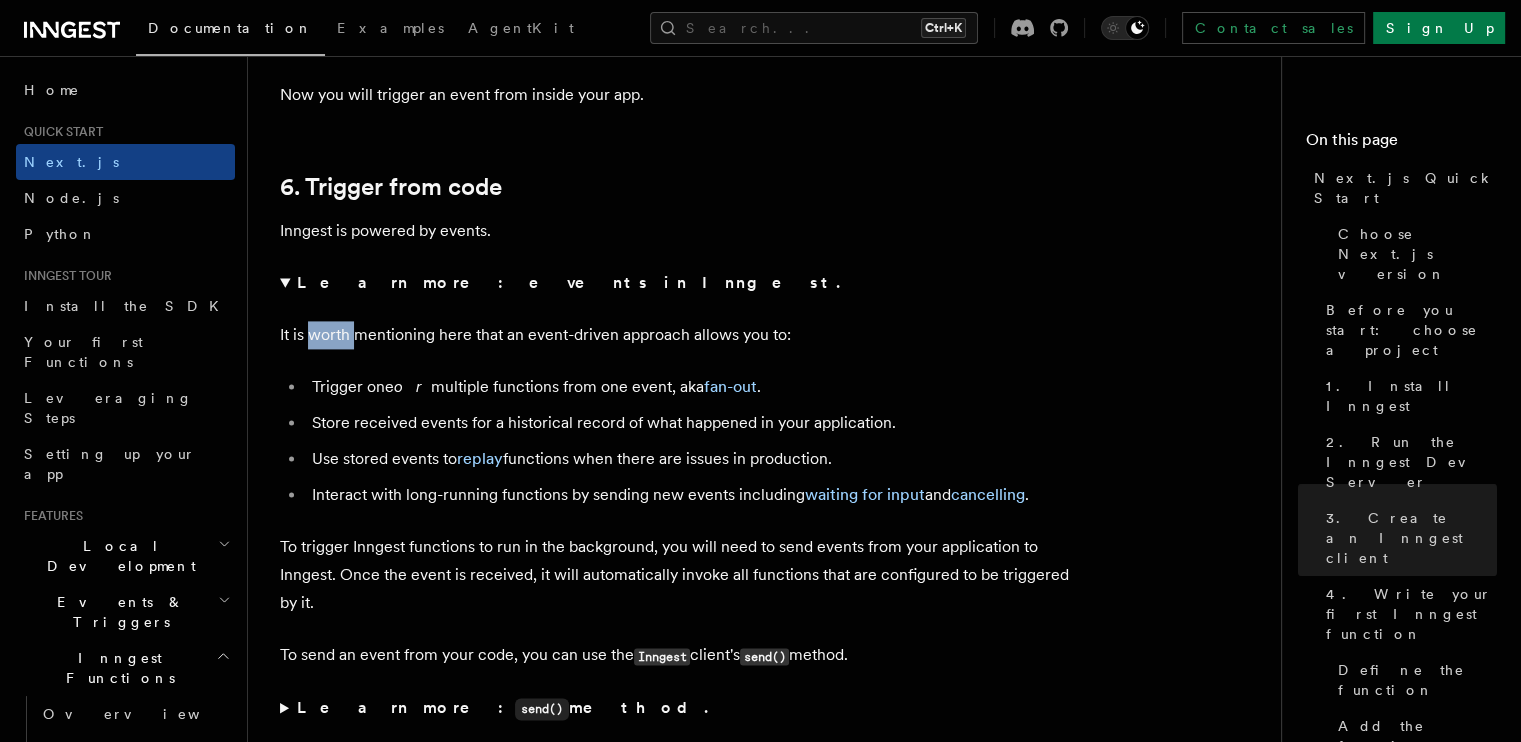 click on "It is worth mentioning here that an event-driven approach allows you to:" at bounding box center (680, 335) 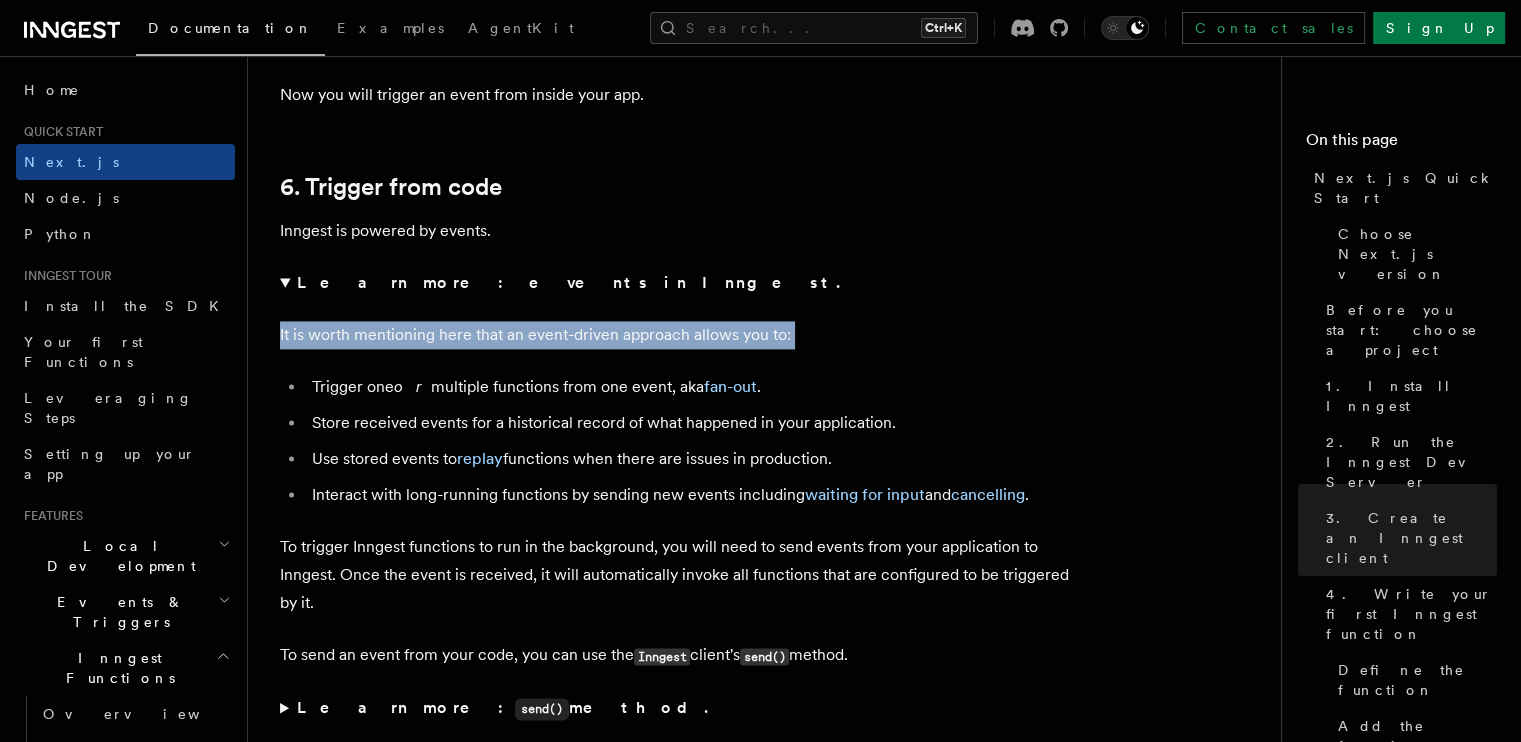 click on "It is worth mentioning here that an event-driven approach allows you to:" at bounding box center [680, 335] 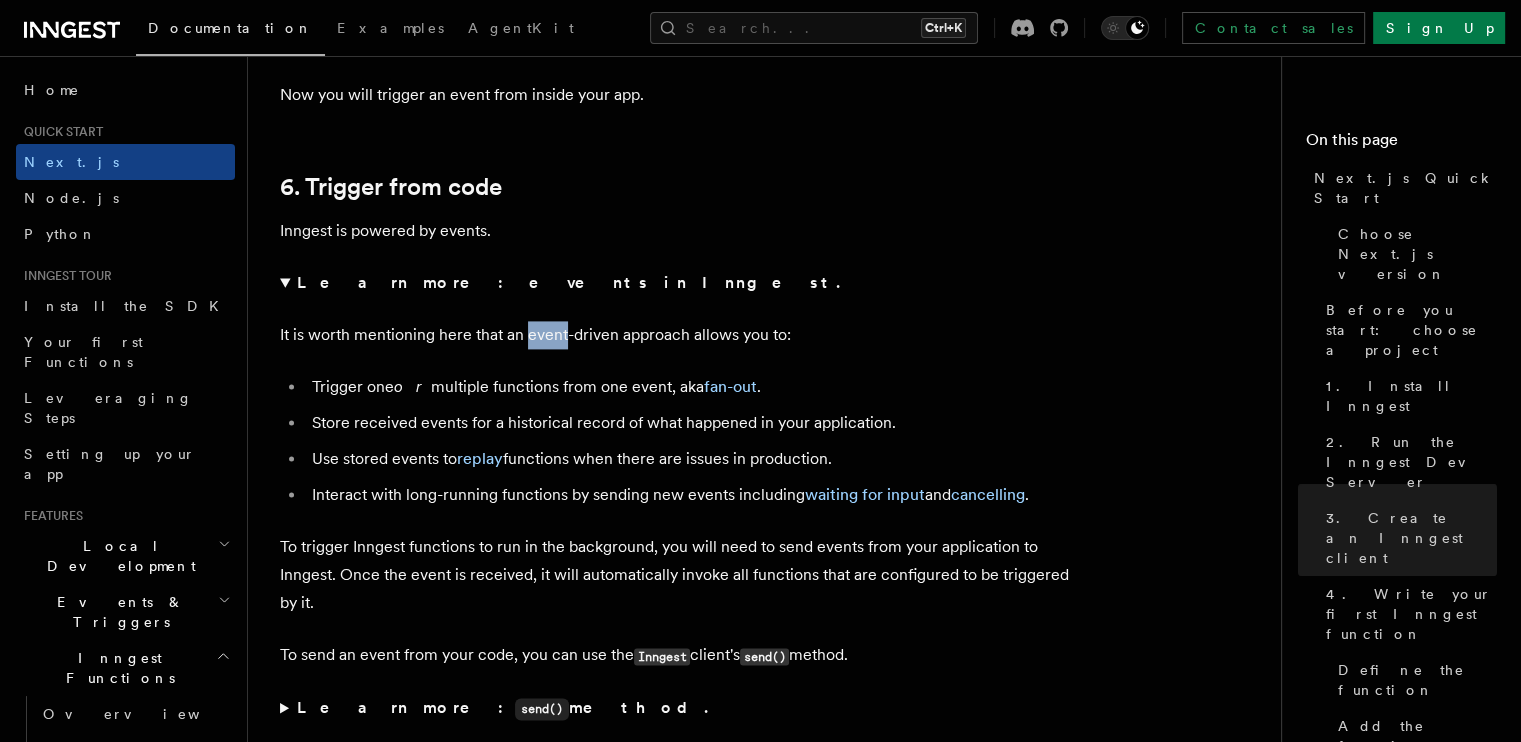 click on "It is worth mentioning here that an event-driven approach allows you to:" at bounding box center (680, 335) 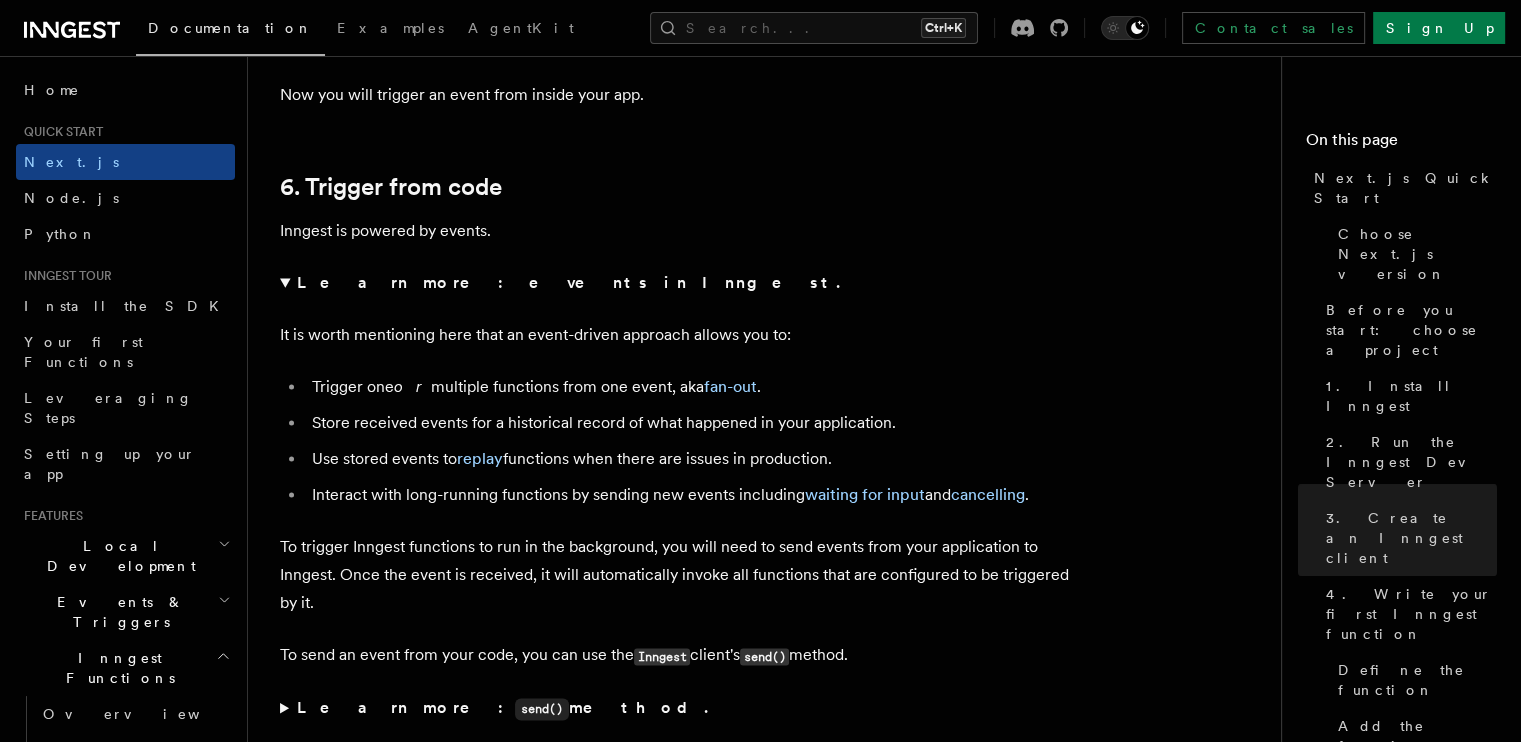 click on "It is worth mentioning here that an event-driven approach allows you to:" at bounding box center (680, 335) 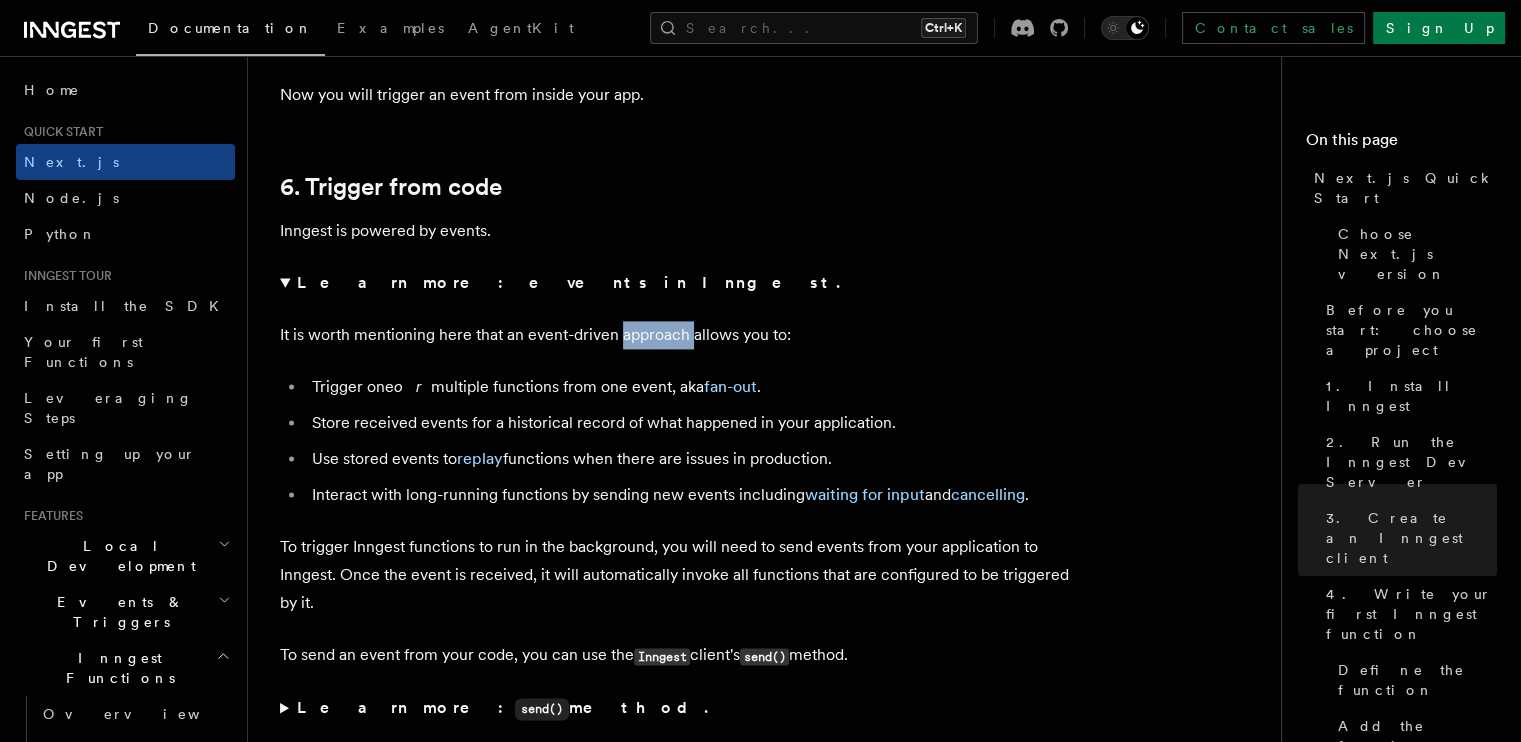 click on "It is worth mentioning here that an event-driven approach allows you to:" at bounding box center (680, 335) 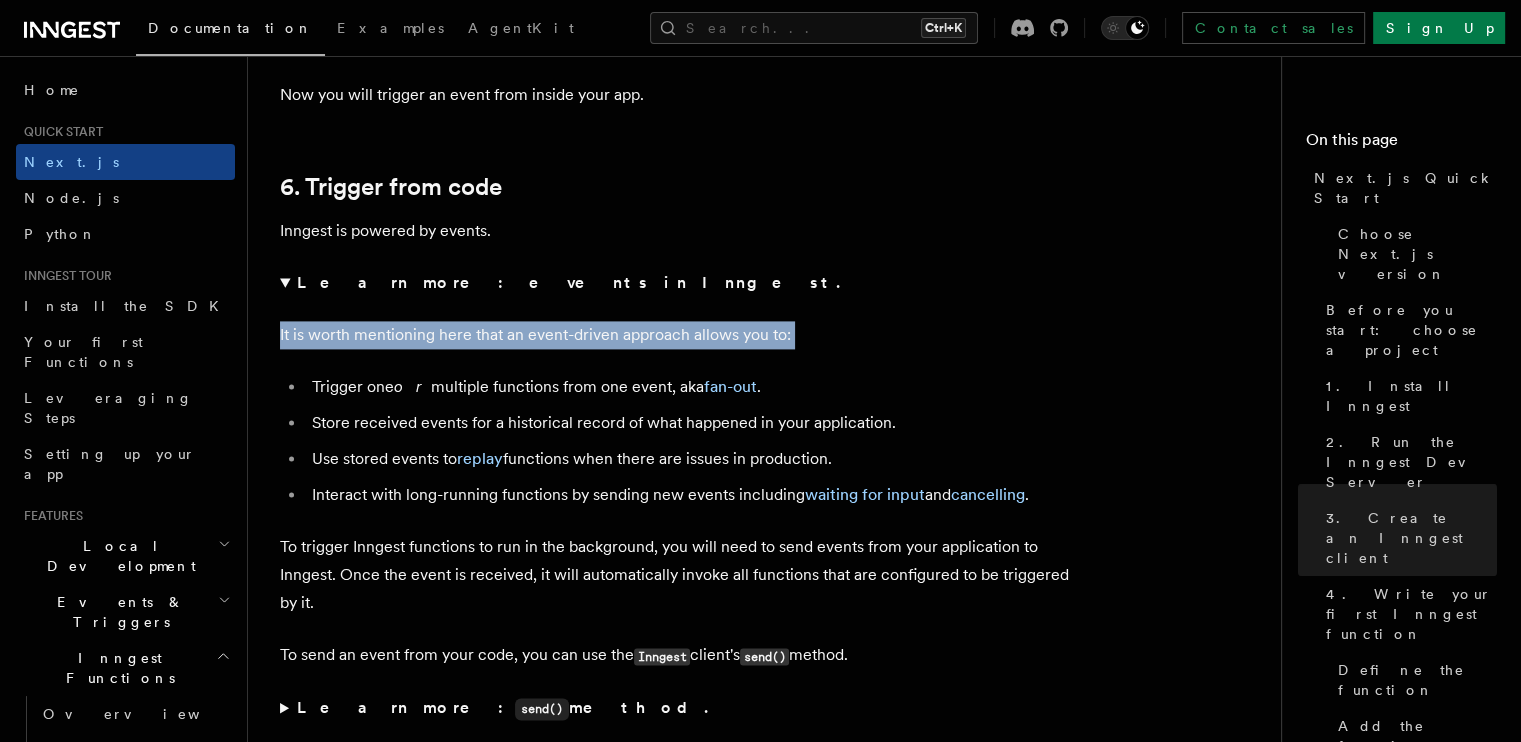 click on "It is worth mentioning here that an event-driven approach allows you to:" at bounding box center [680, 335] 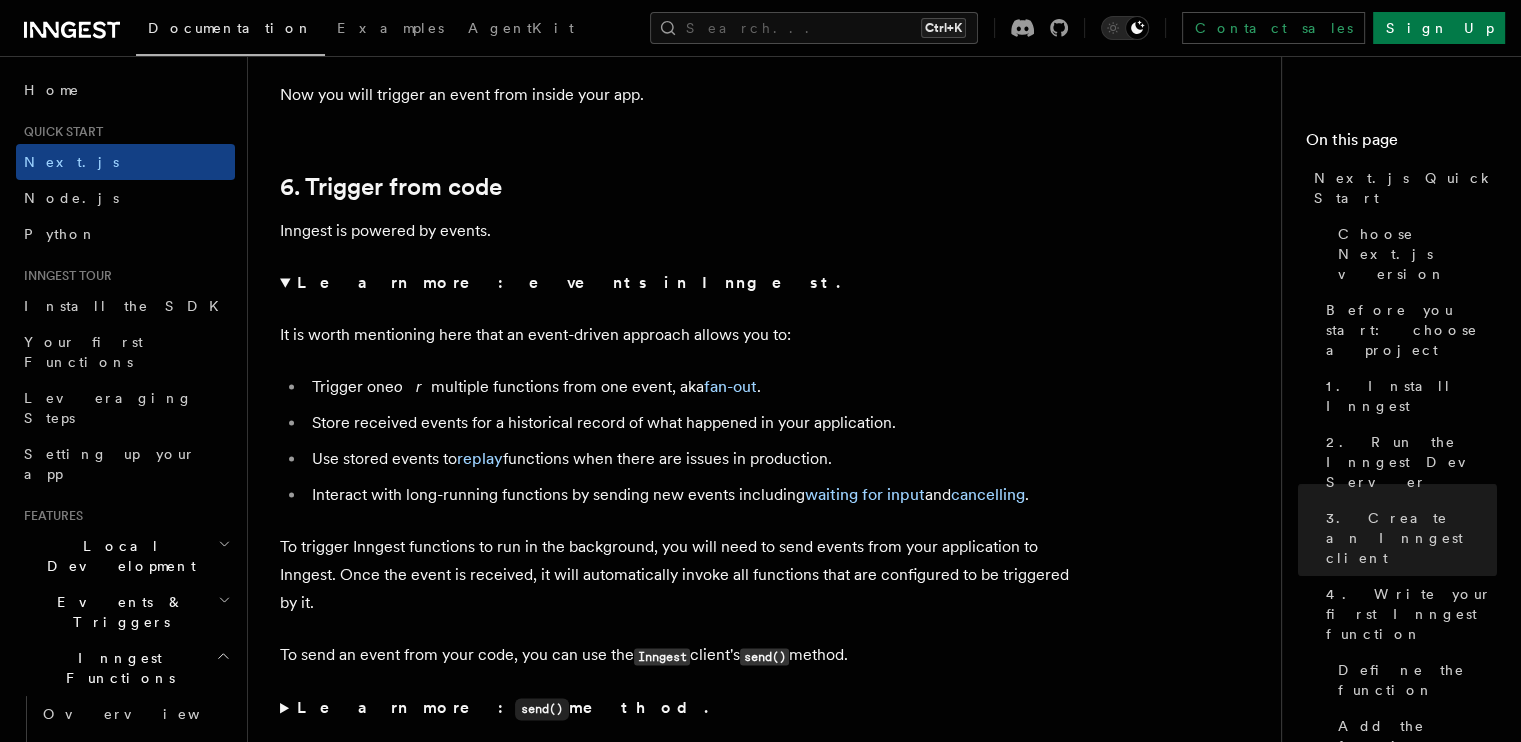 click on "Trigger one  or  multiple functions from one event, aka  fan-out ." at bounding box center [693, 387] 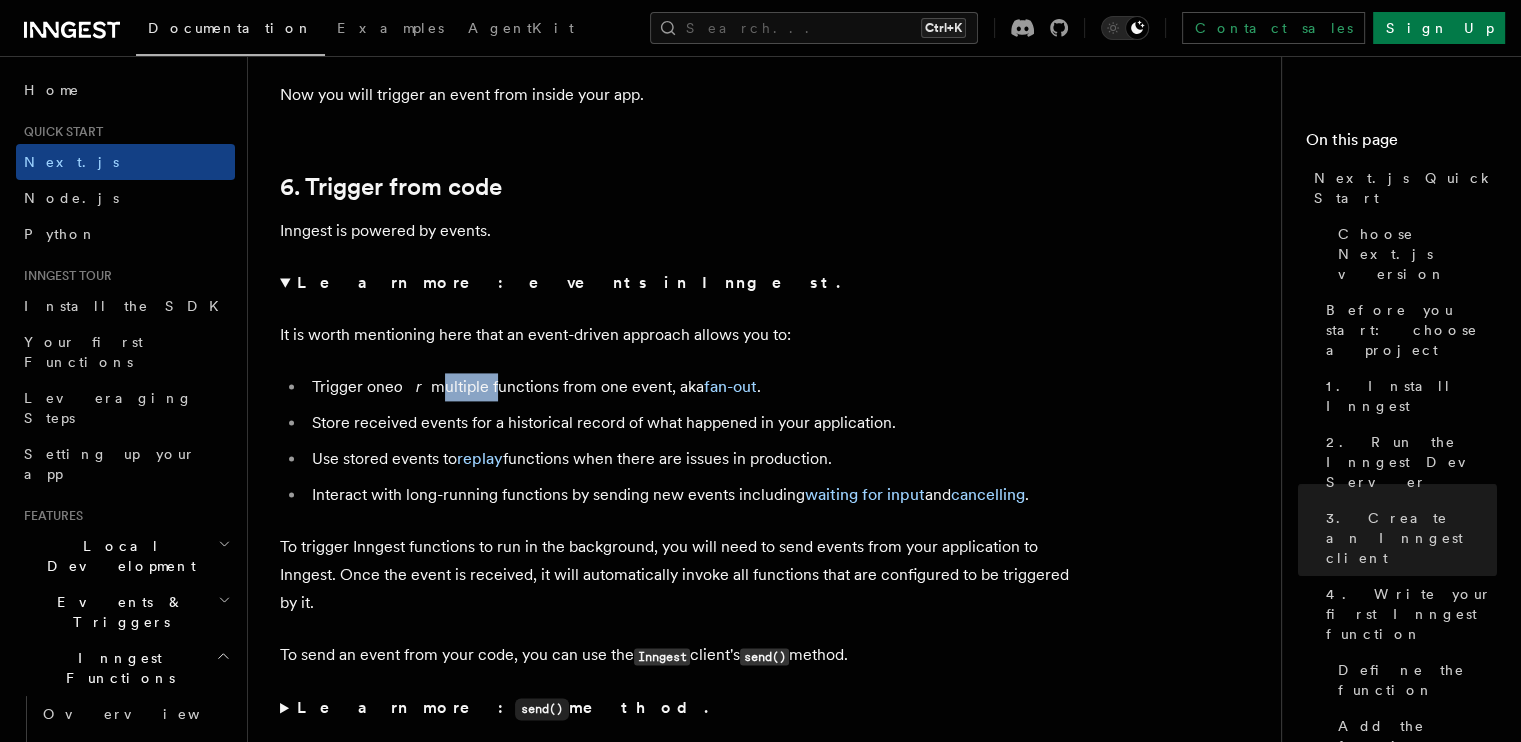 click on "Trigger one  or  multiple functions from one event, aka  fan-out ." at bounding box center [693, 387] 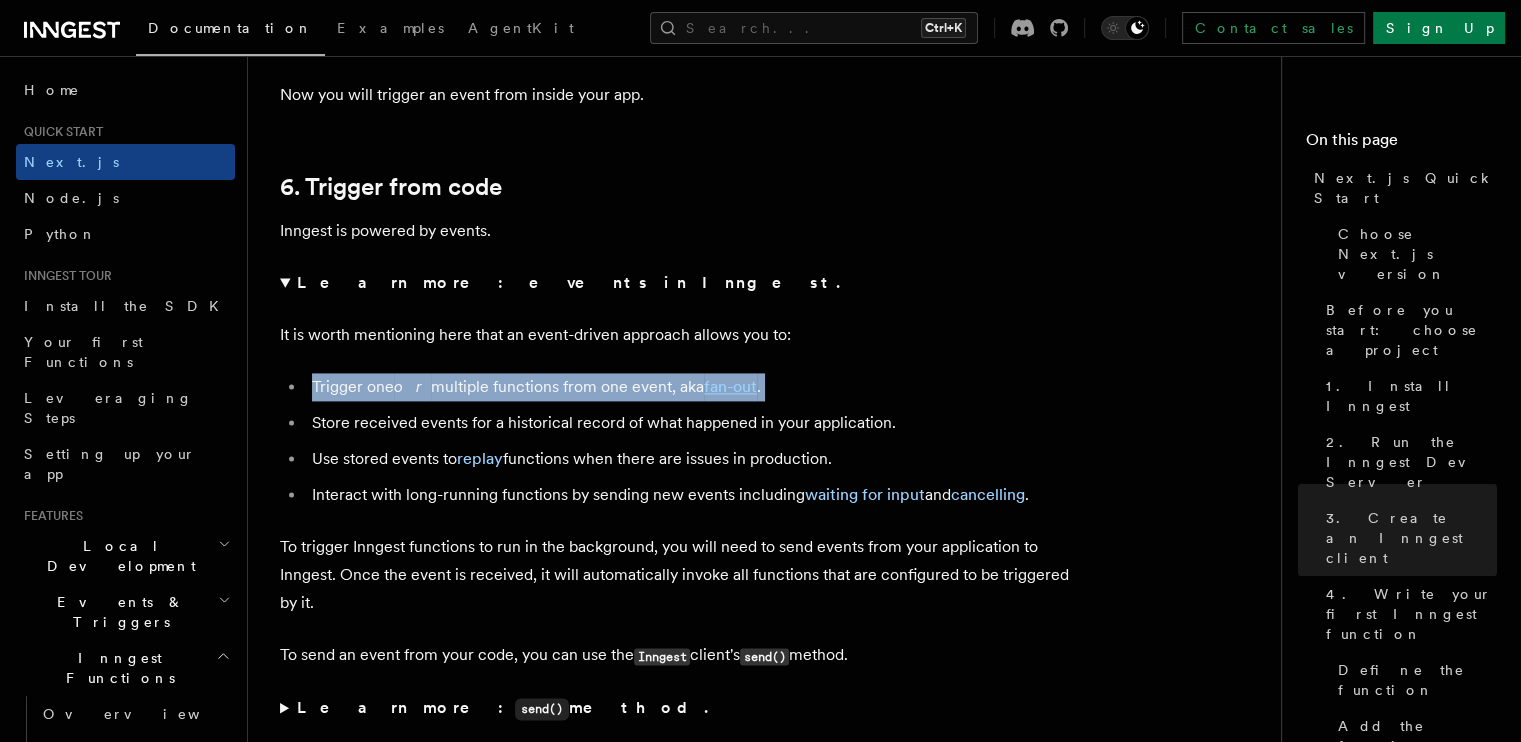 click on "Trigger one  or  multiple functions from one event, aka  fan-out ." at bounding box center [693, 387] 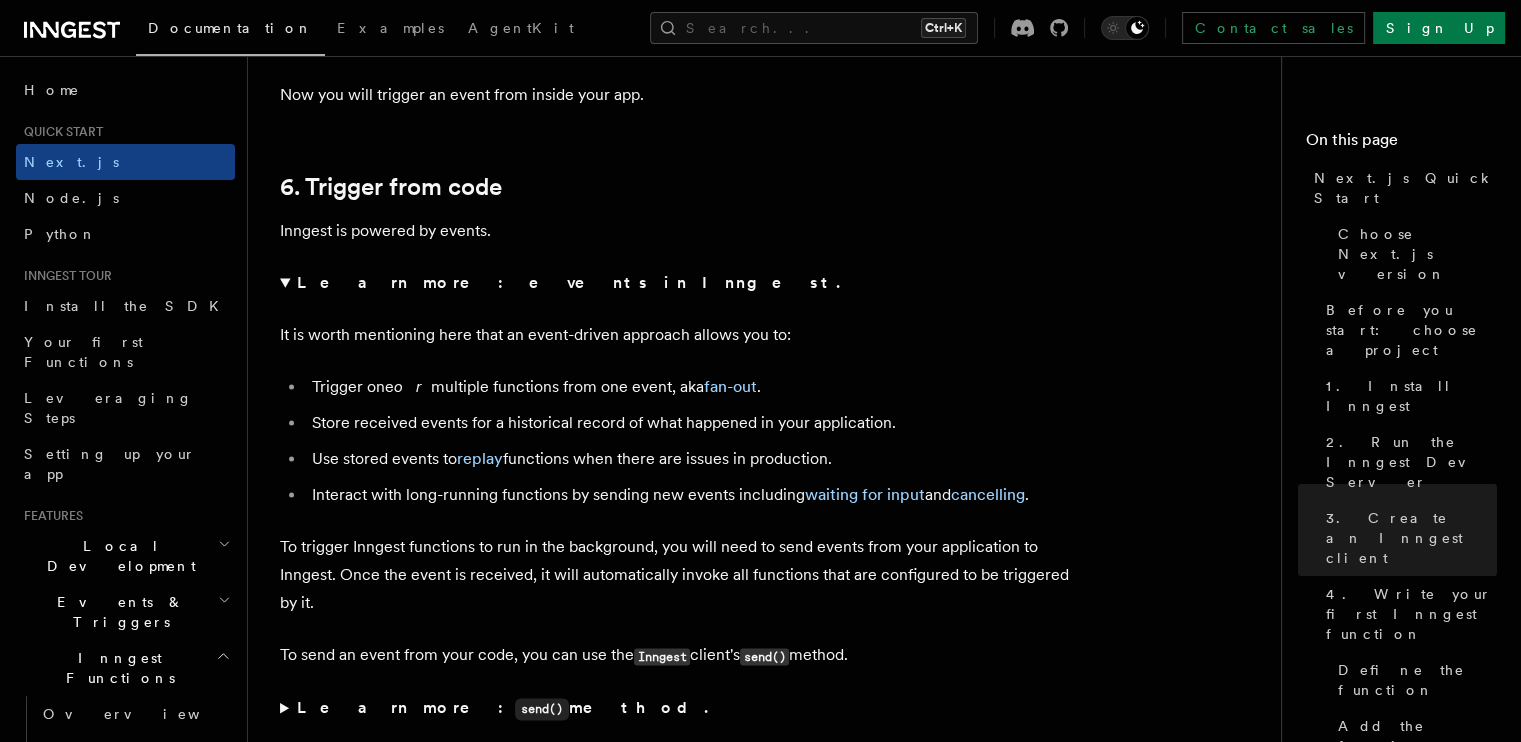 click on "Trigger one  or  multiple functions from one event, aka  fan-out ." at bounding box center (693, 387) 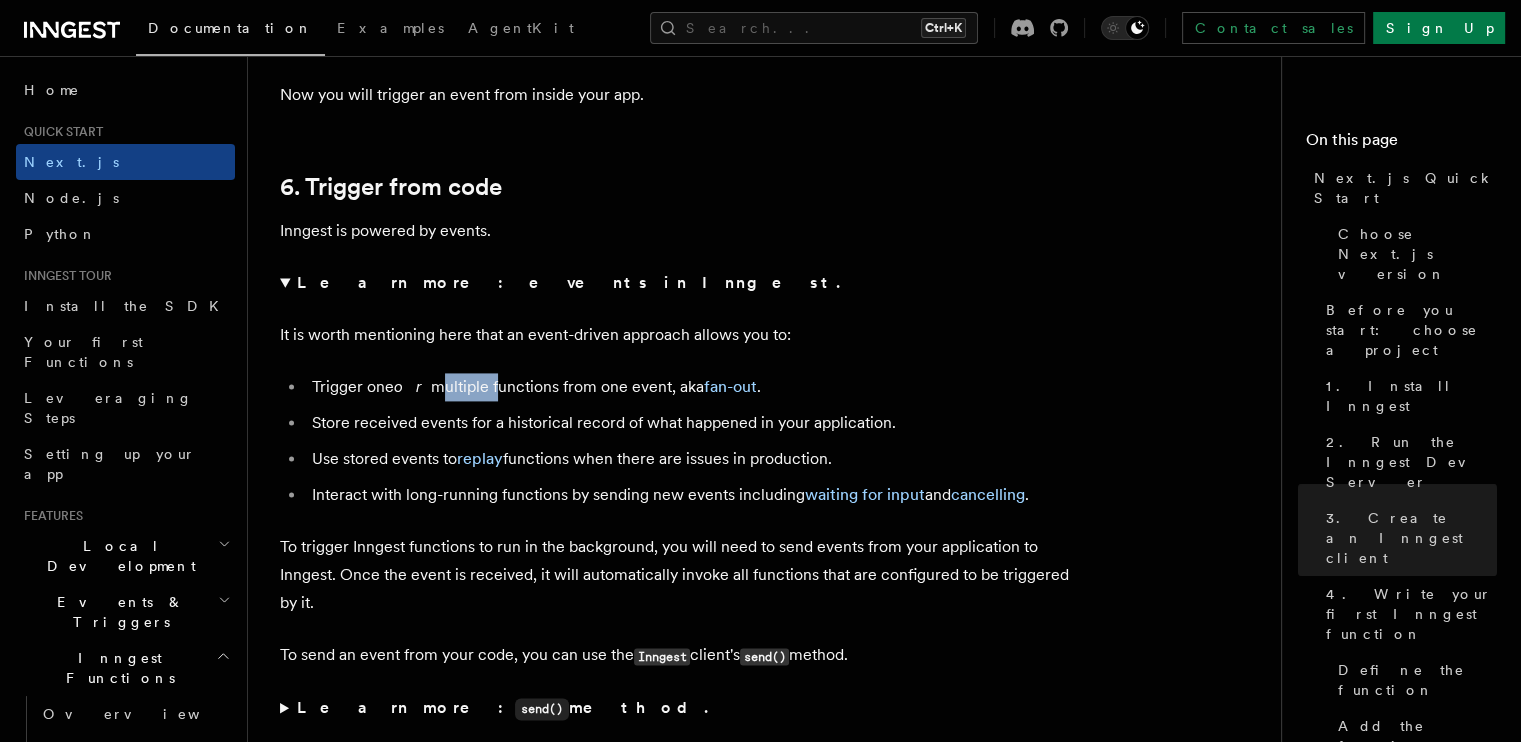 click on "Trigger one  or  multiple functions from one event, aka  fan-out ." at bounding box center [693, 387] 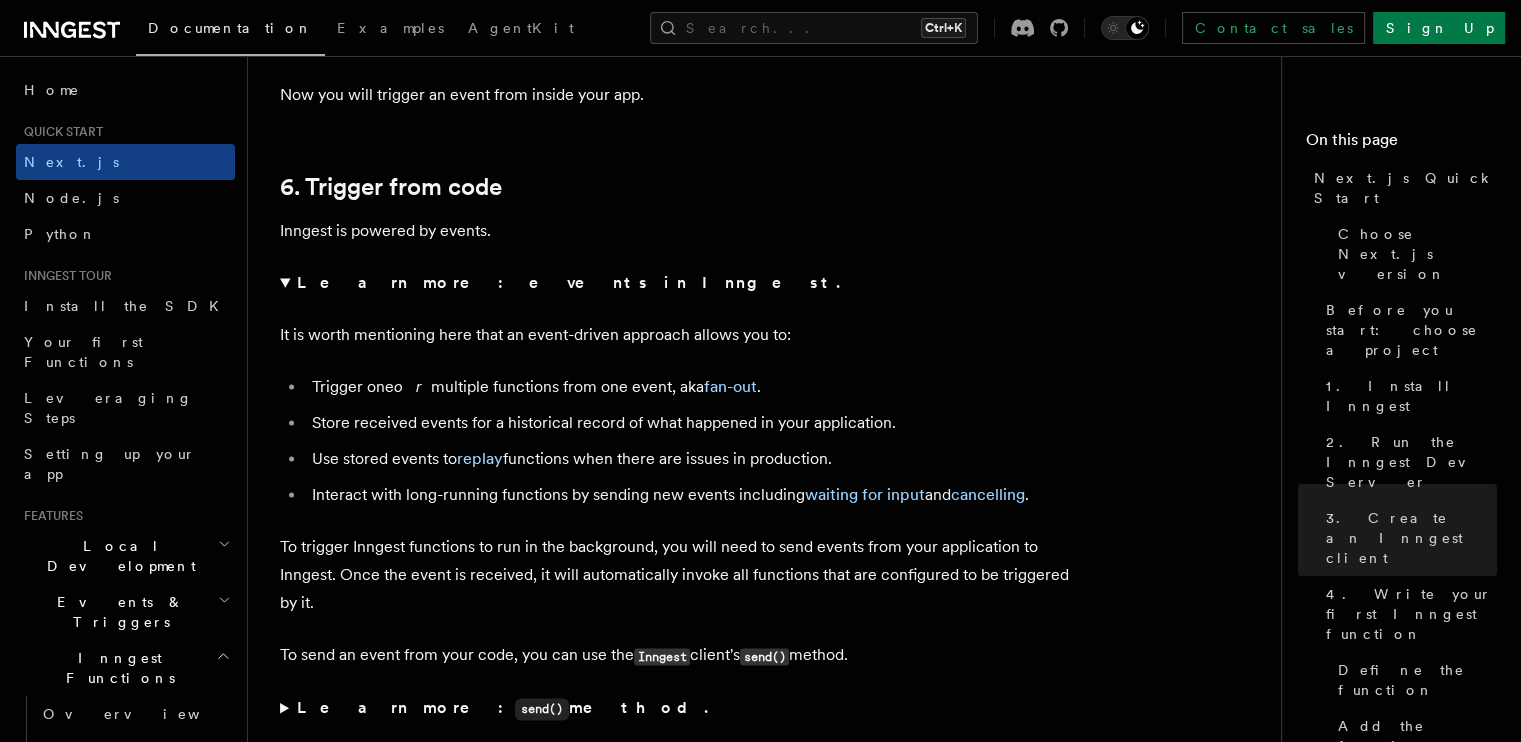 click on "Trigger one  or  multiple functions from one event, aka  fan-out ." at bounding box center (693, 387) 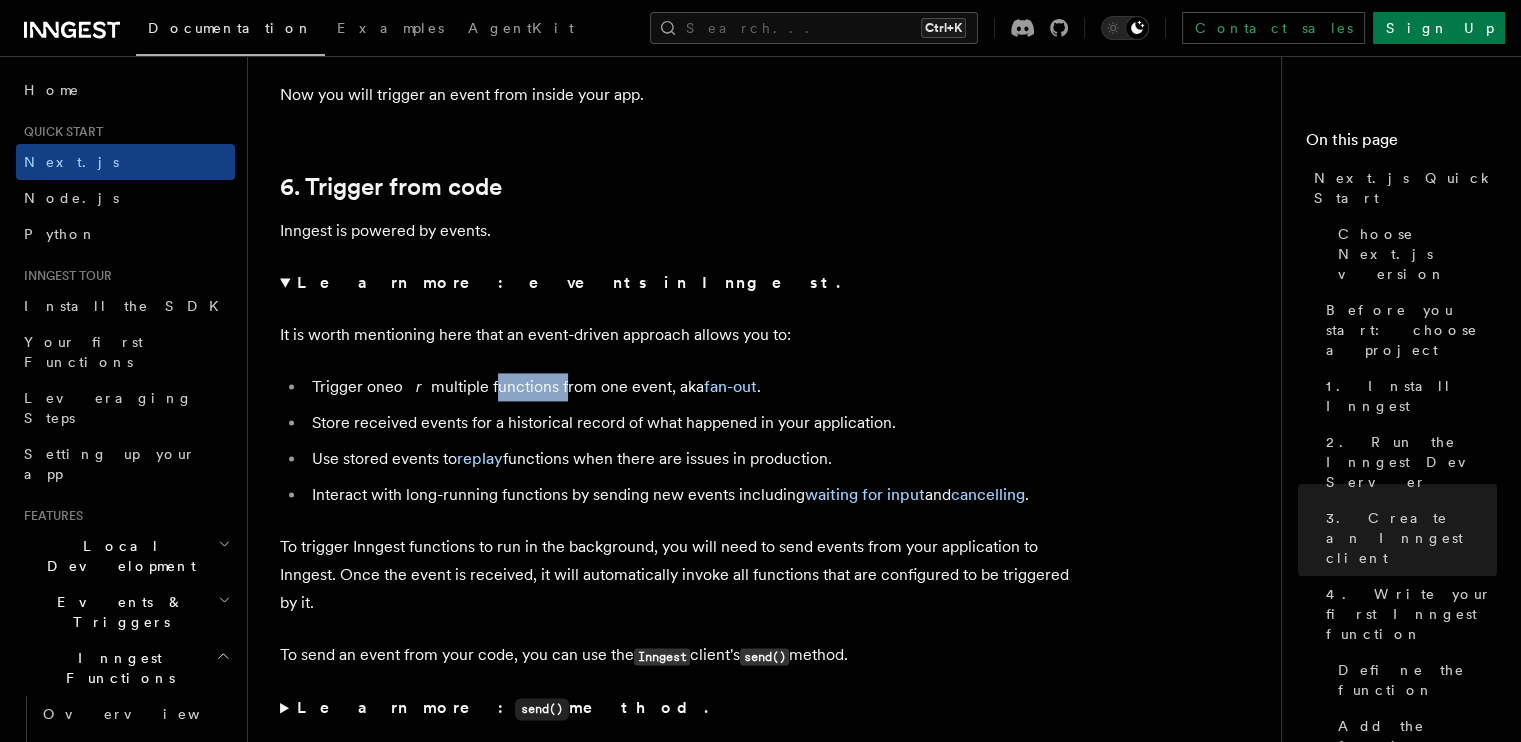 click on "Trigger one  or  multiple functions from one event, aka  fan-out ." at bounding box center [693, 387] 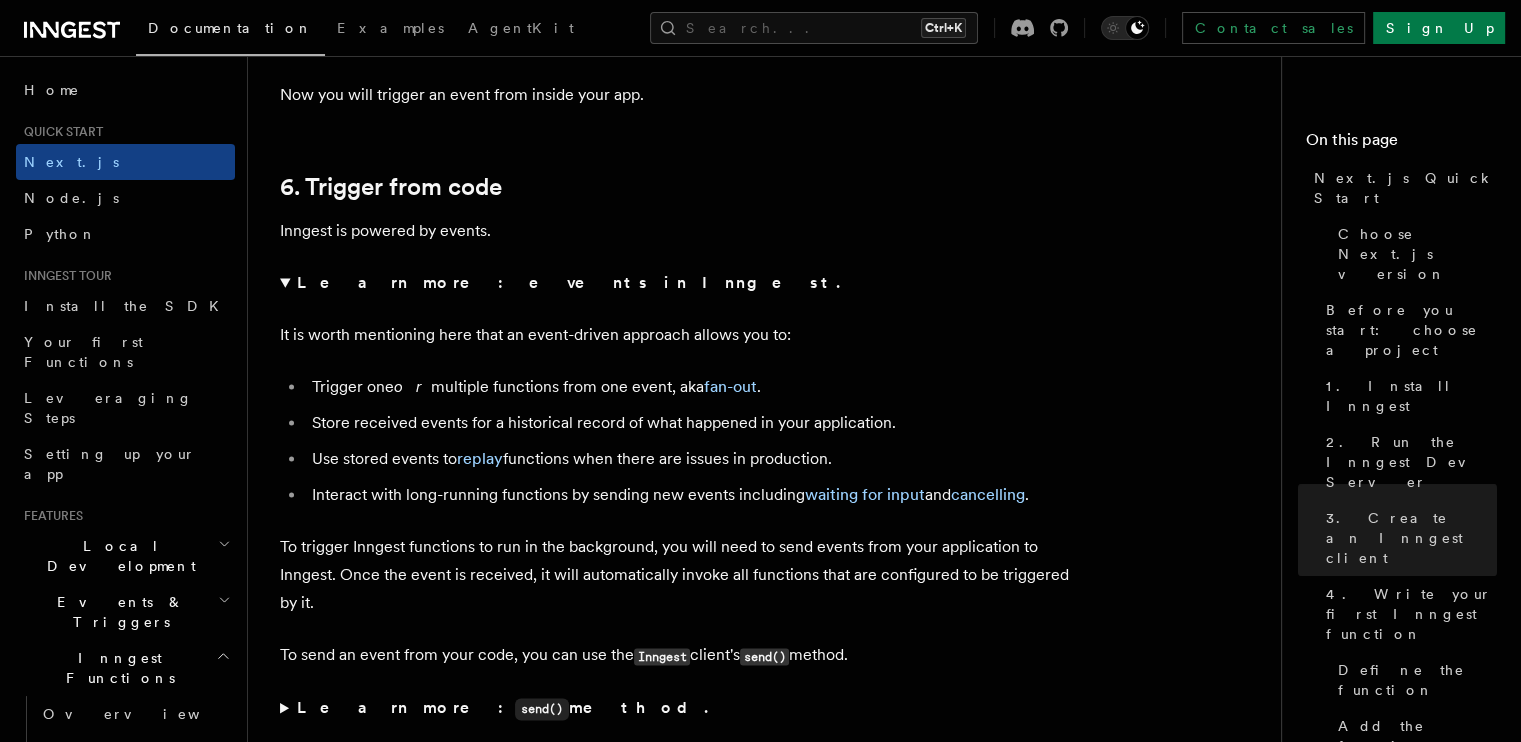 click on "Trigger one  or  multiple functions from one event, aka  fan-out ." at bounding box center [693, 387] 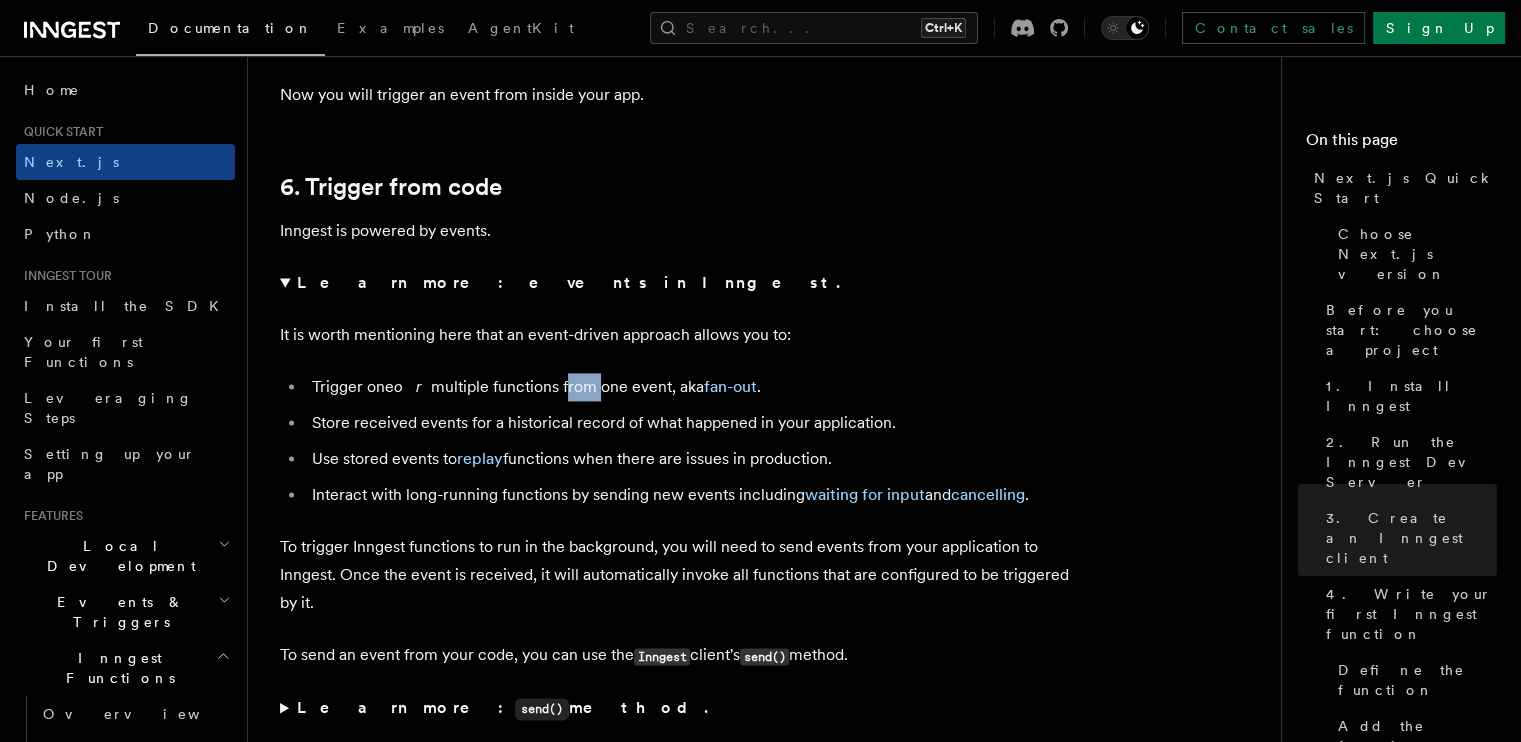 click on "Trigger one  or  multiple functions from one event, aka  fan-out ." at bounding box center [693, 387] 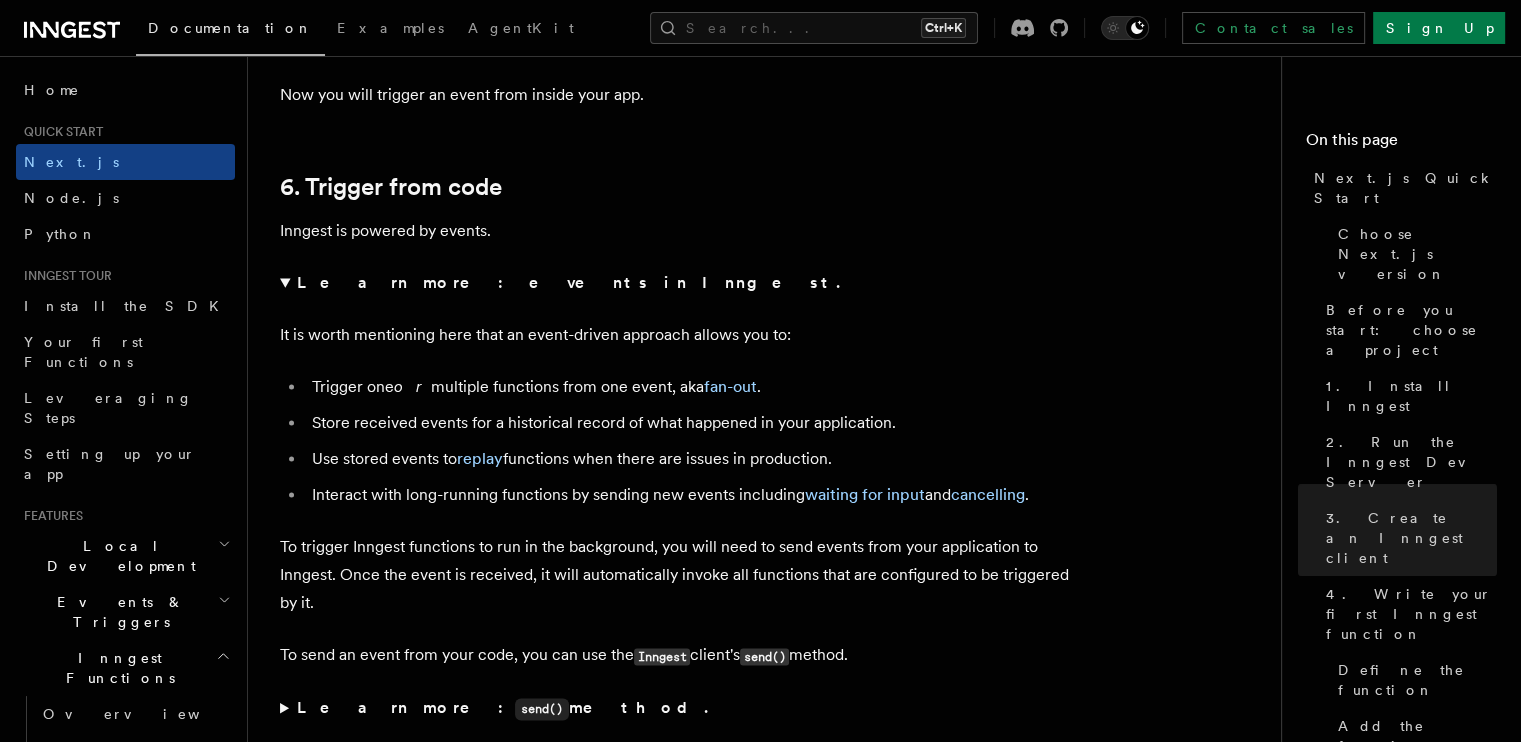 click on "Store received events for a historical record of what happened in your application." at bounding box center (693, 423) 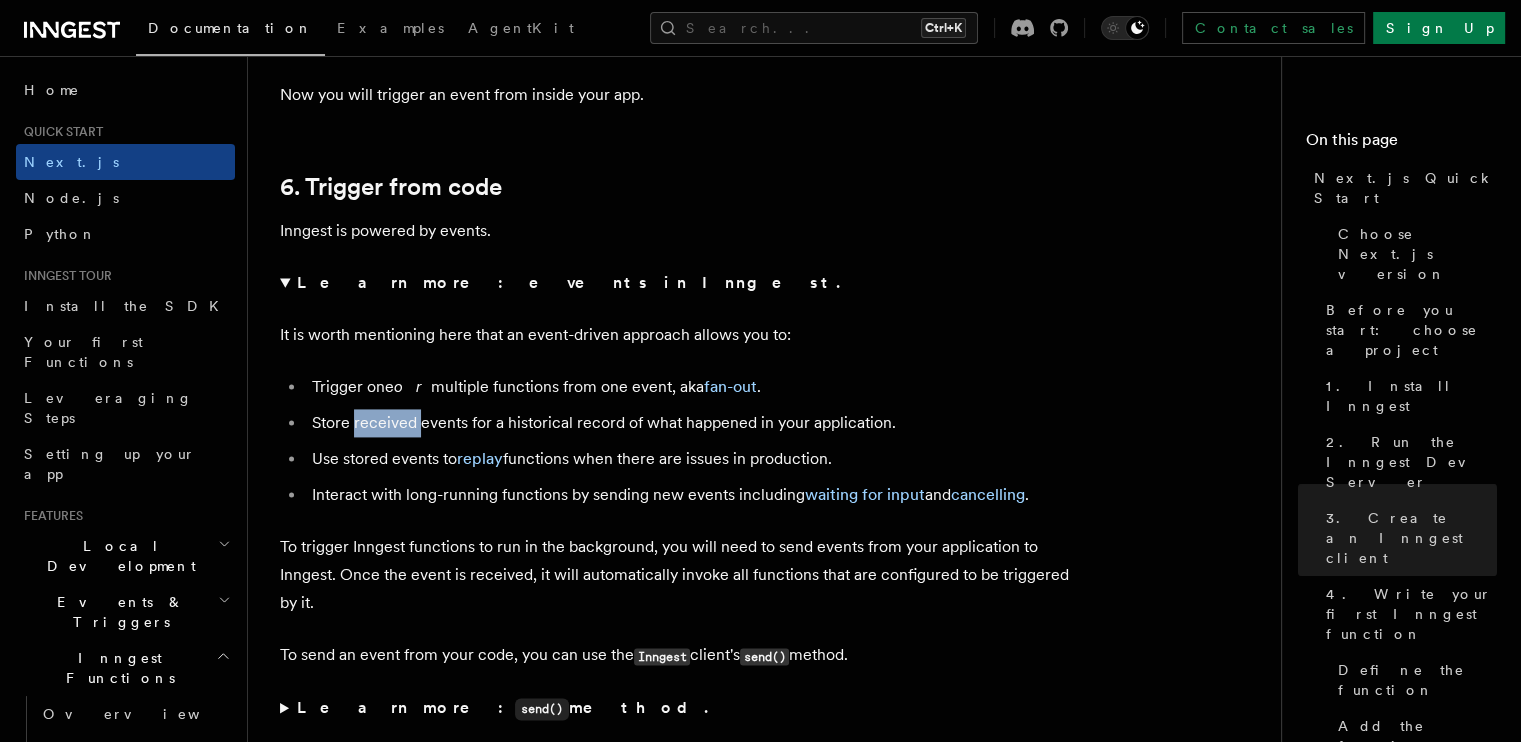 click on "Store received events for a historical record of what happened in your application." at bounding box center (693, 423) 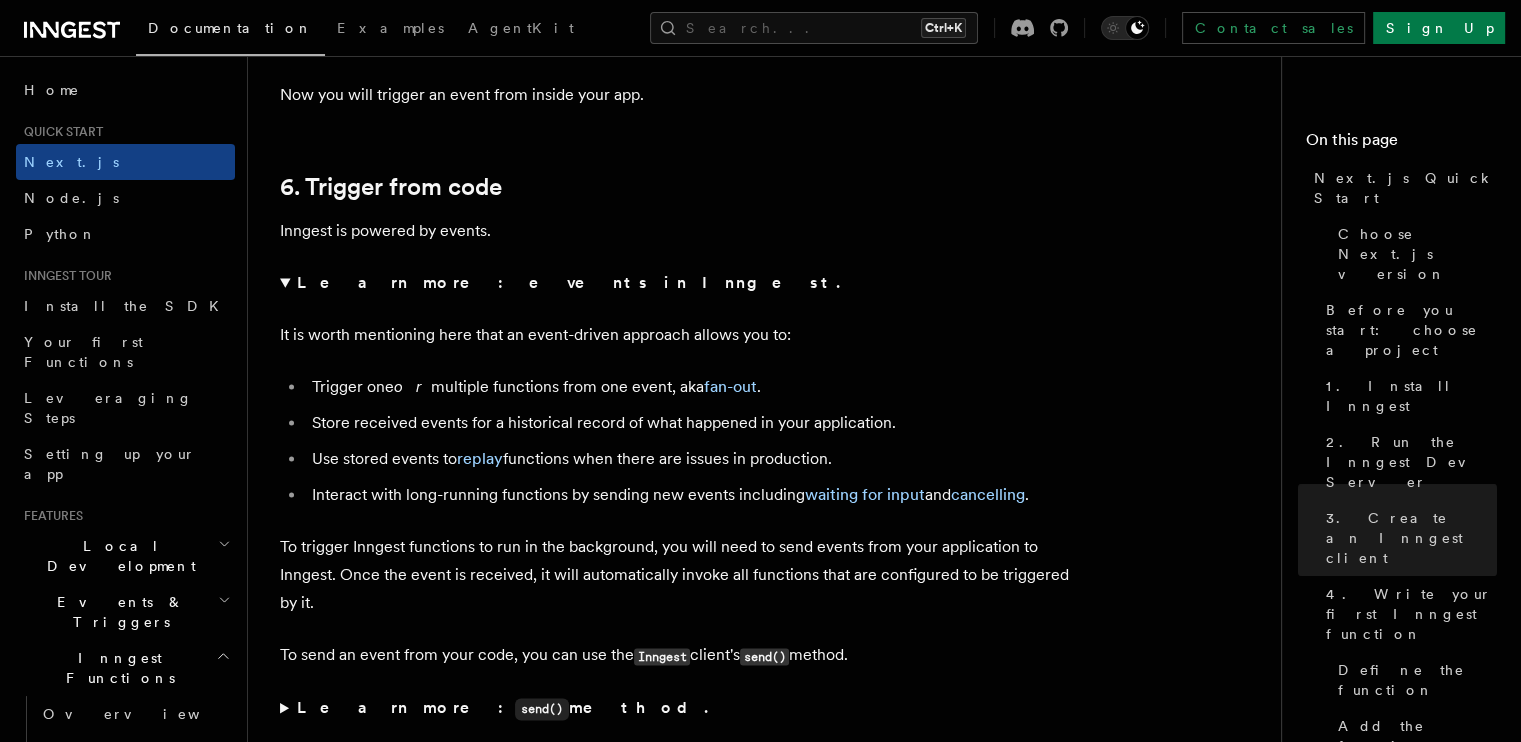 click on "Store received events for a historical record of what happened in your application." at bounding box center [693, 423] 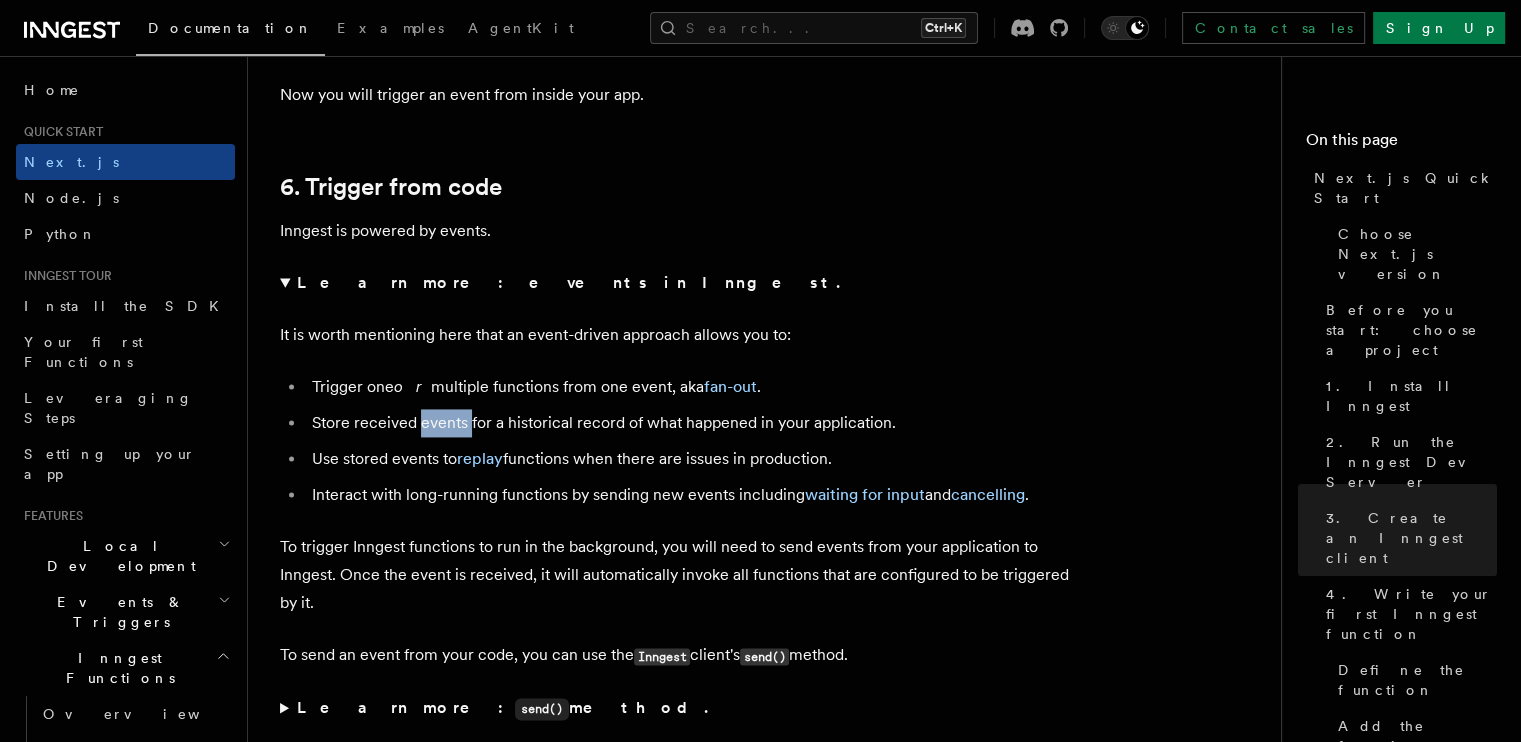 click on "Store received events for a historical record of what happened in your application." at bounding box center [693, 423] 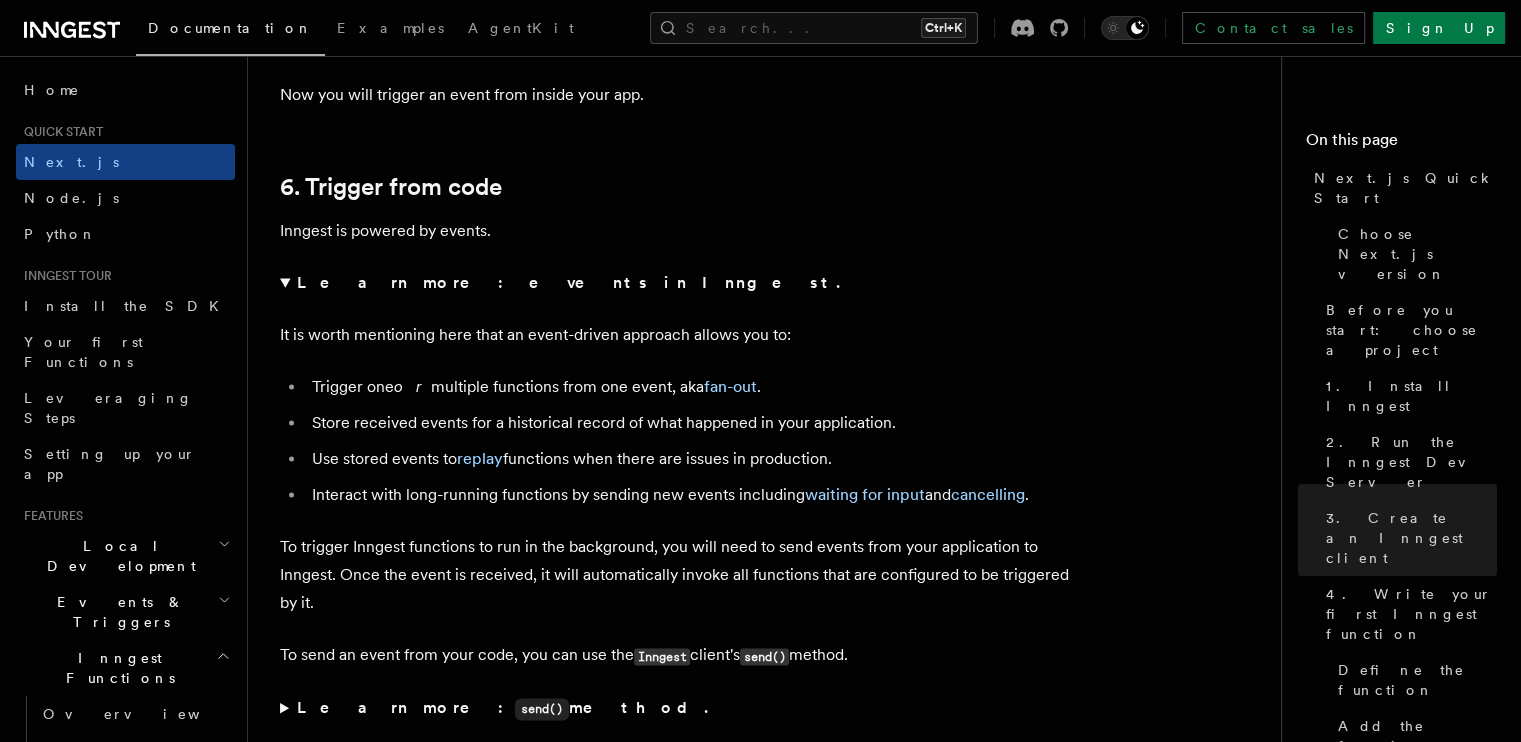 click on "Store received events for a historical record of what happened in your application." at bounding box center (693, 423) 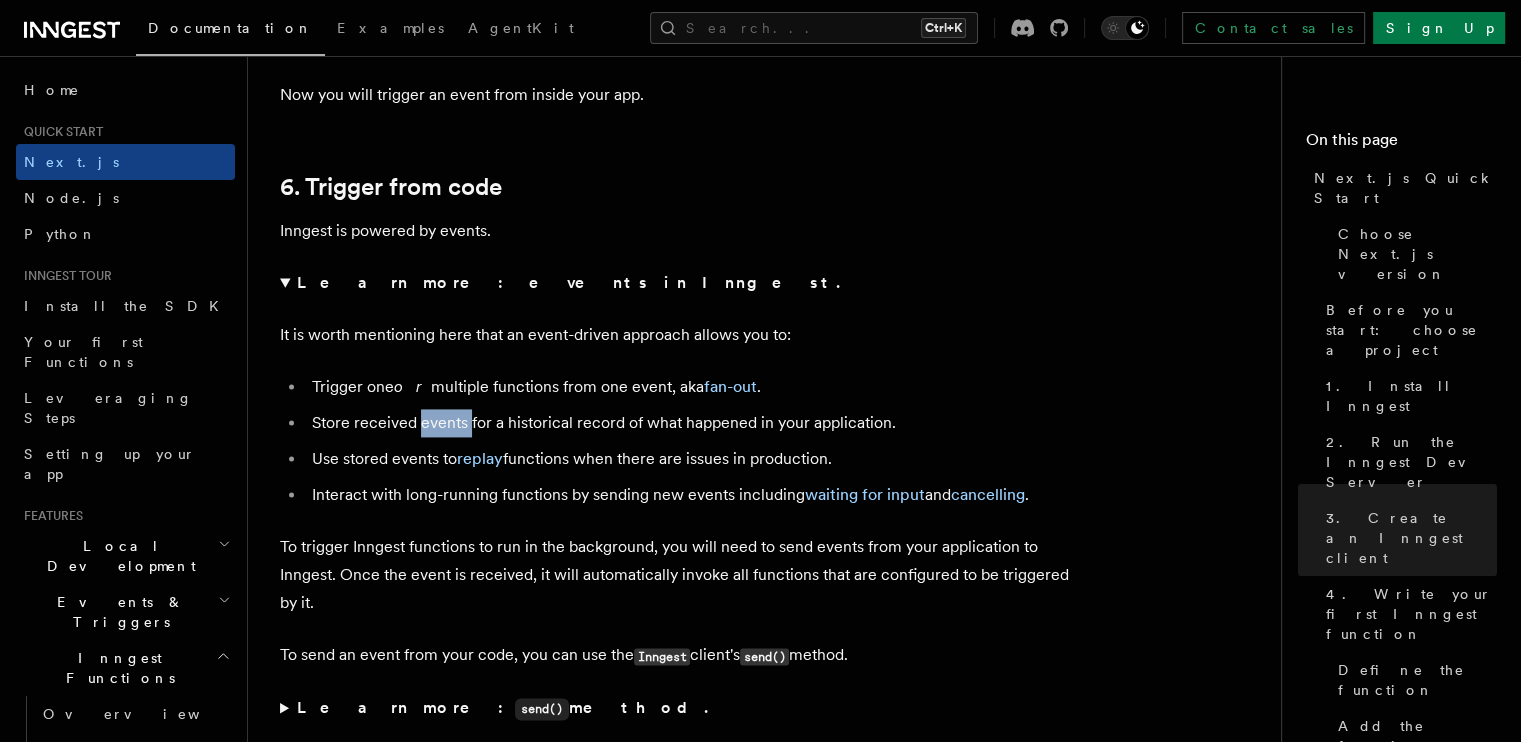 click on "Store received events for a historical record of what happened in your application." at bounding box center [693, 423] 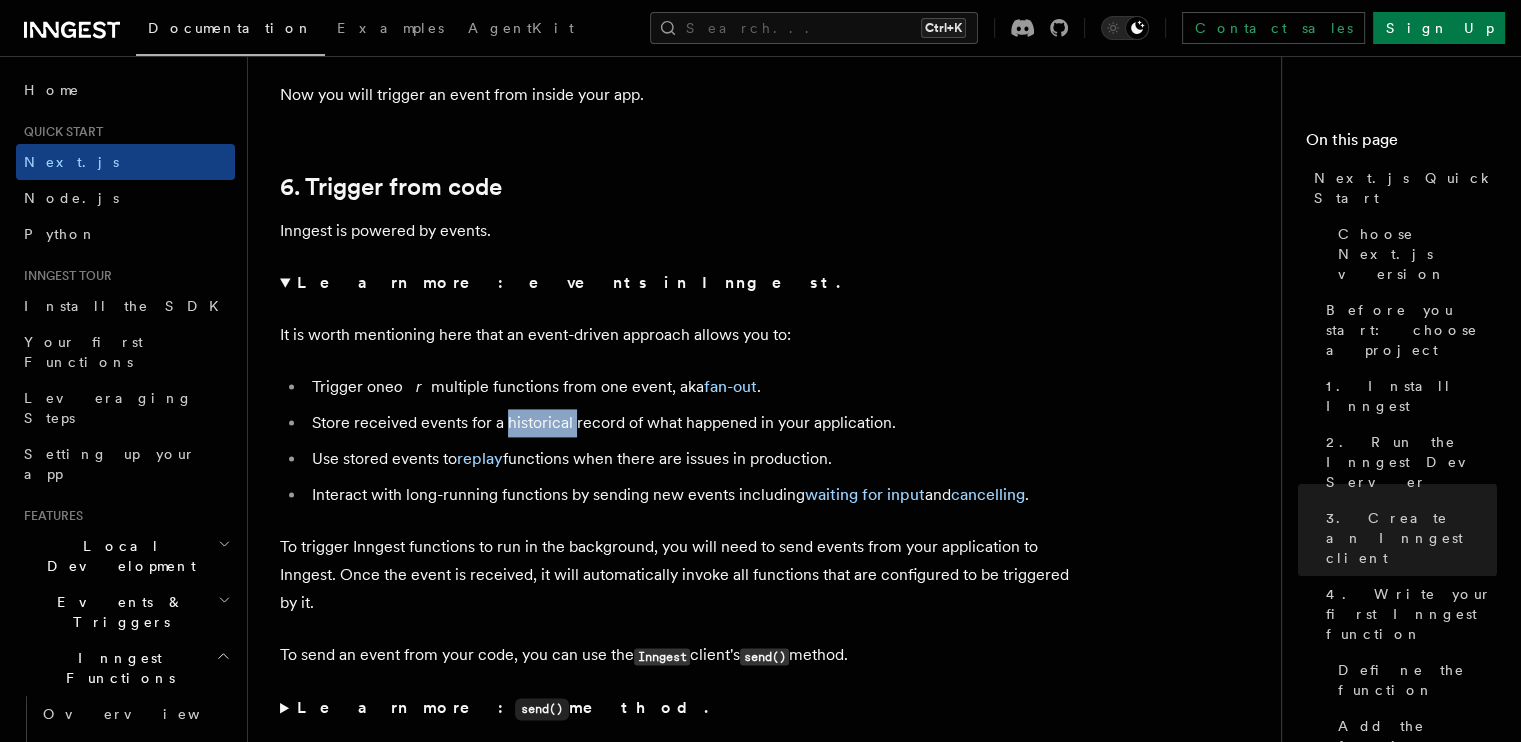 click on "Store received events for a historical record of what happened in your application." at bounding box center [693, 423] 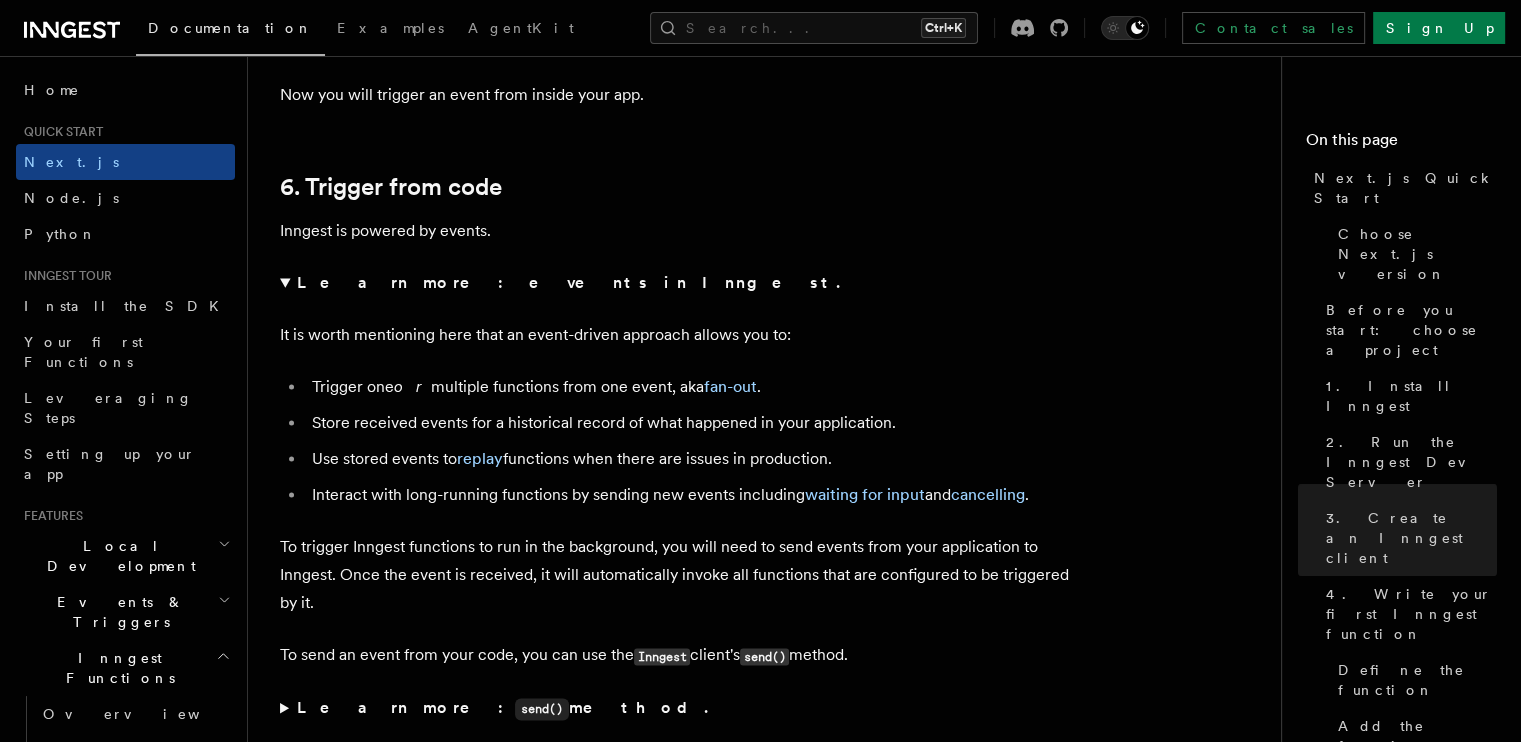 click on "Store received events for a historical record of what happened in your application." at bounding box center (693, 423) 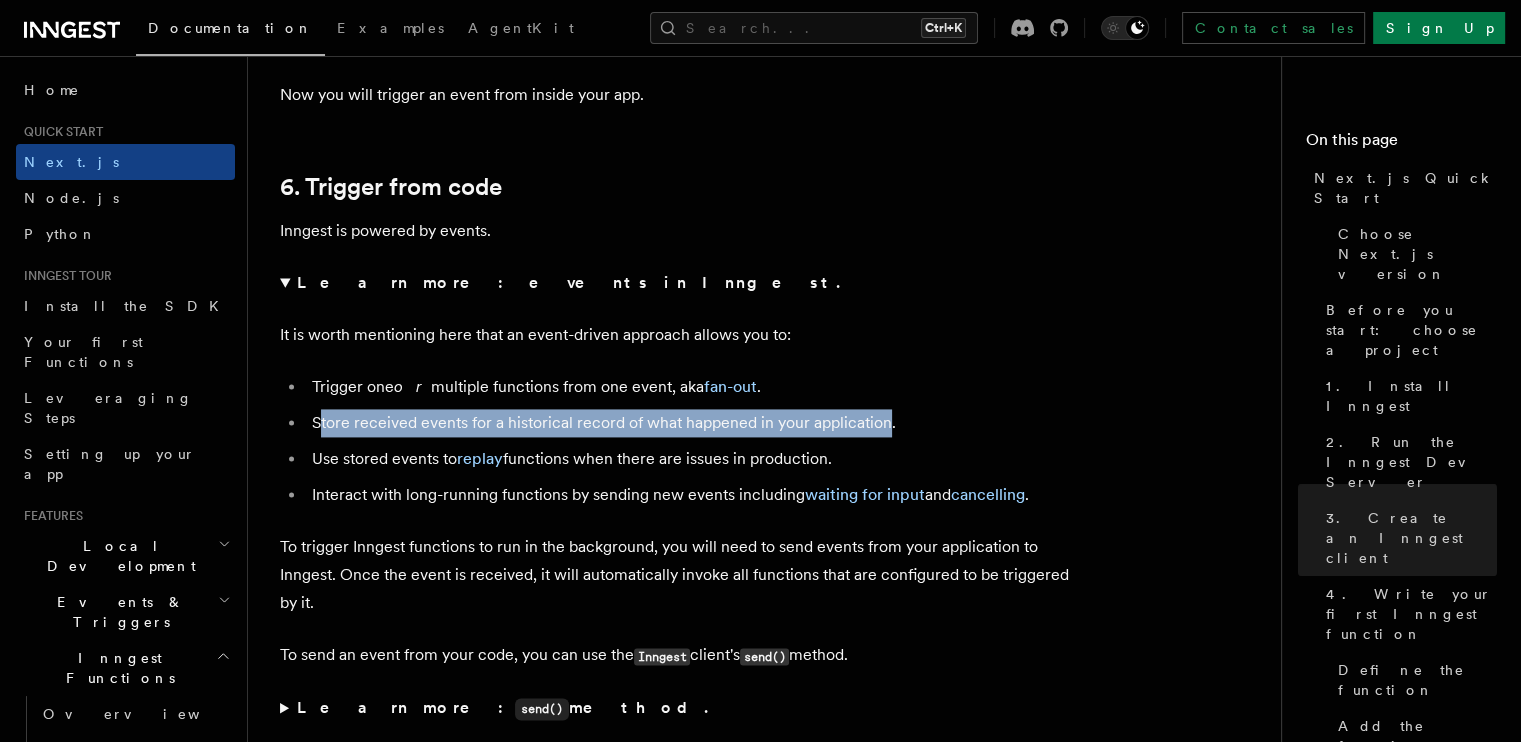 drag, startPoint x: 316, startPoint y: 404, endPoint x: 882, endPoint y: 410, distance: 566.0318 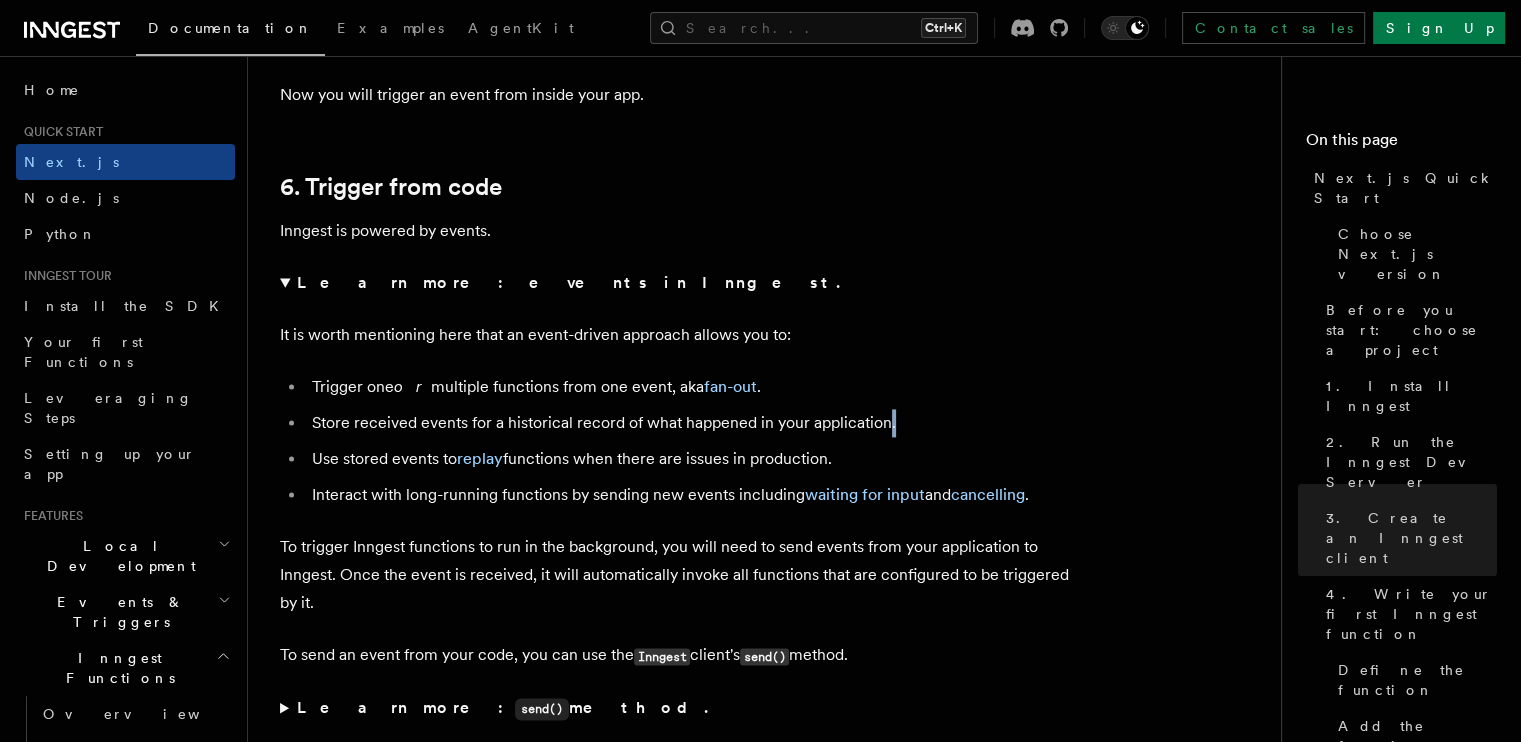 click on "Store received events for a historical record of what happened in your application." at bounding box center [693, 423] 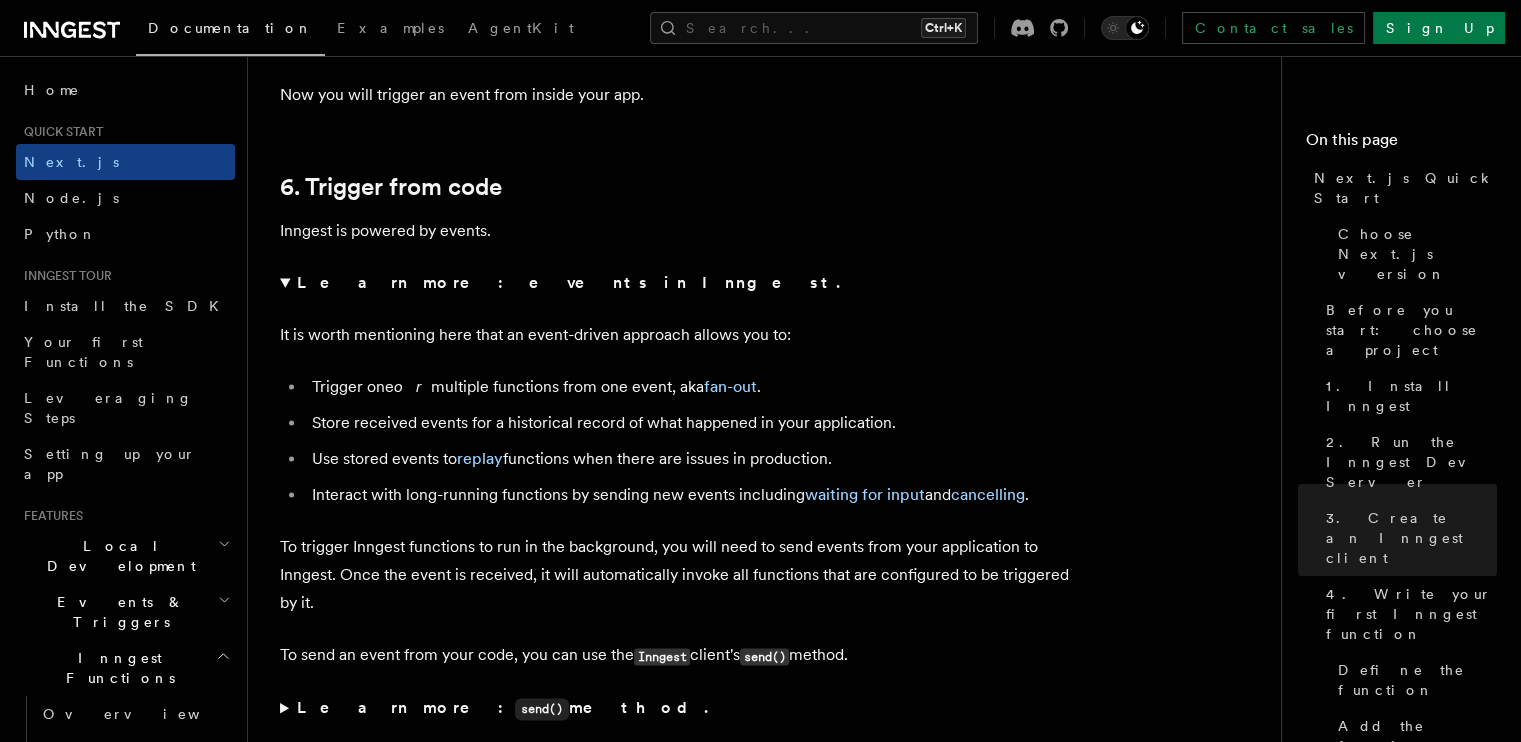 click on "Use stored events to  replay  functions when there are issues in production." at bounding box center [693, 459] 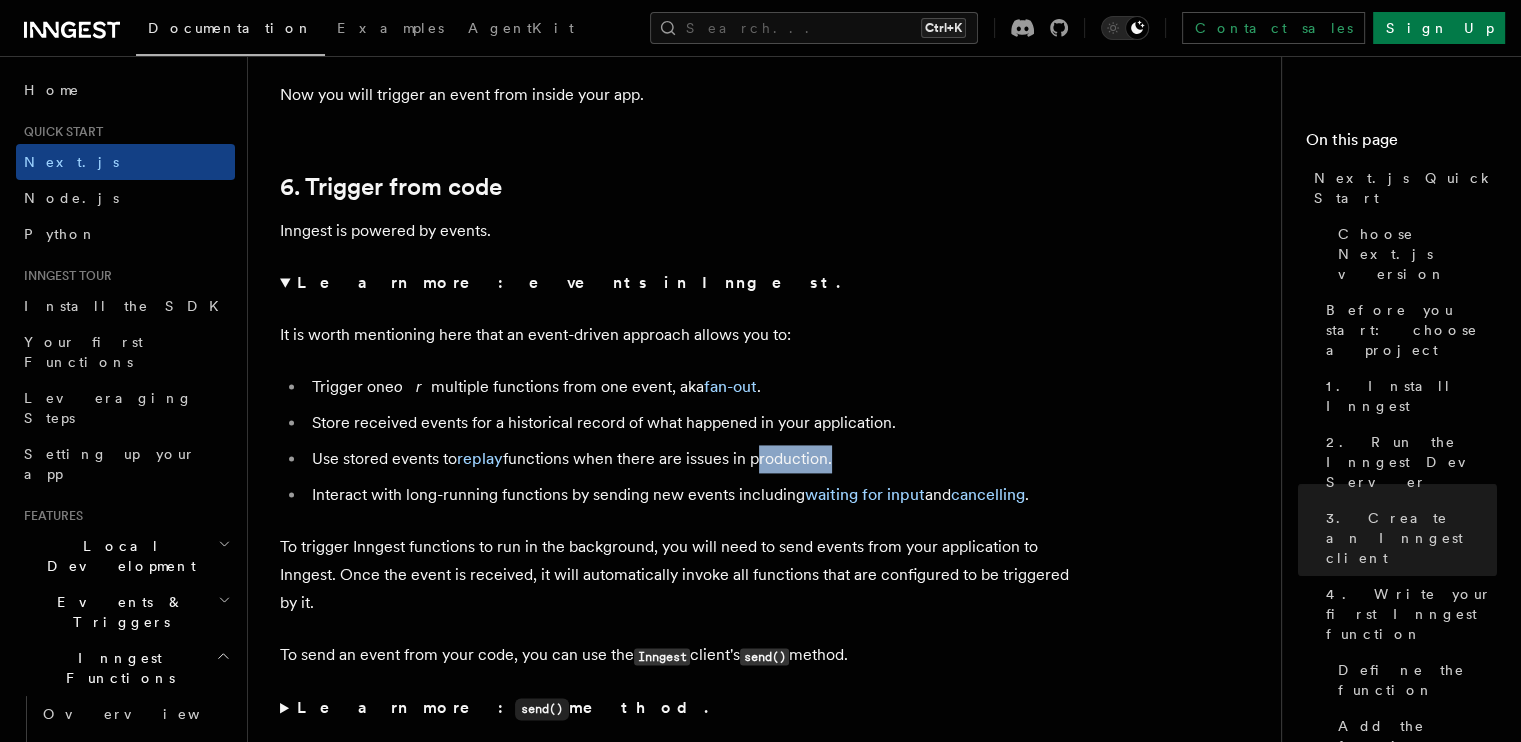 click on "Use stored events to  replay  functions when there are issues in production." at bounding box center (693, 459) 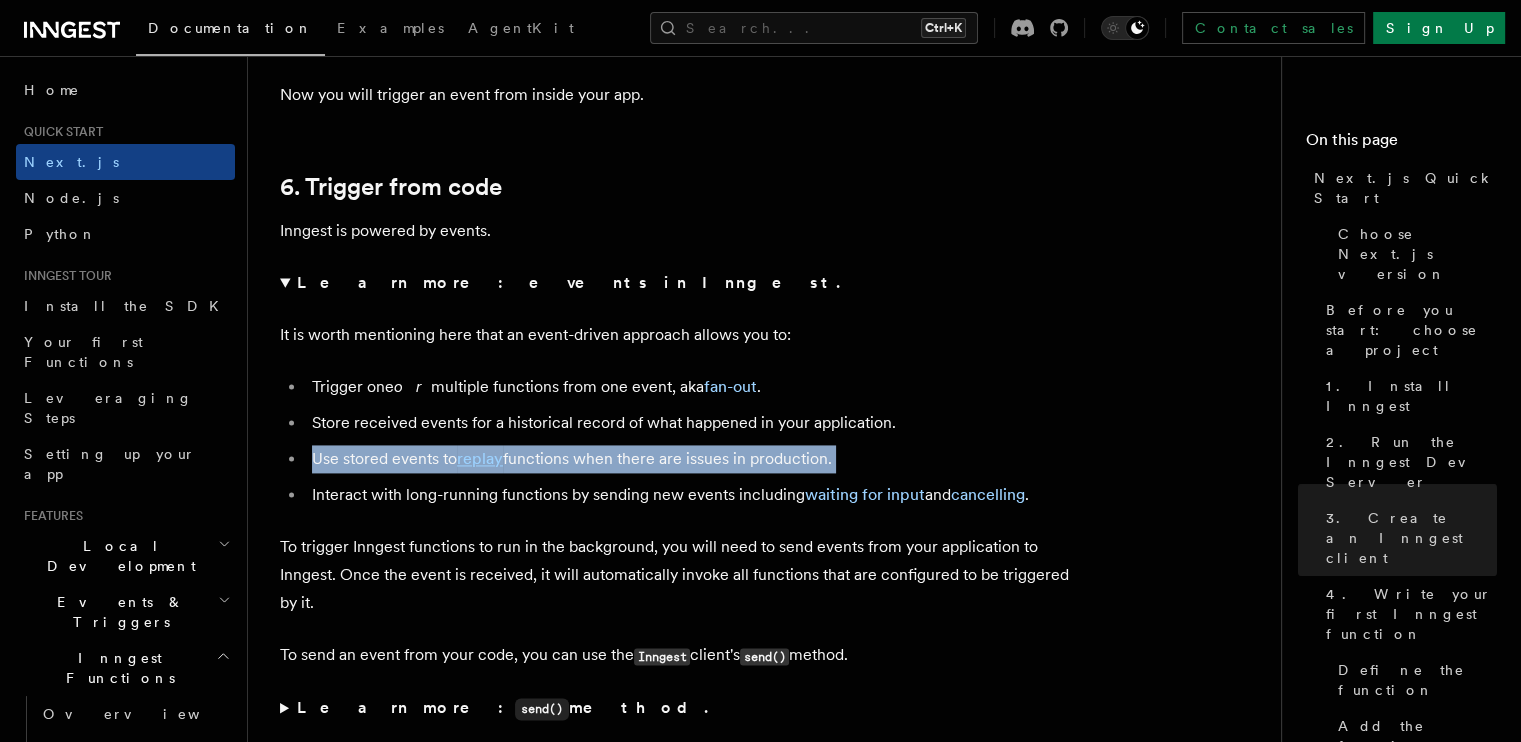 click on "Use stored events to  replay  functions when there are issues in production." at bounding box center [693, 459] 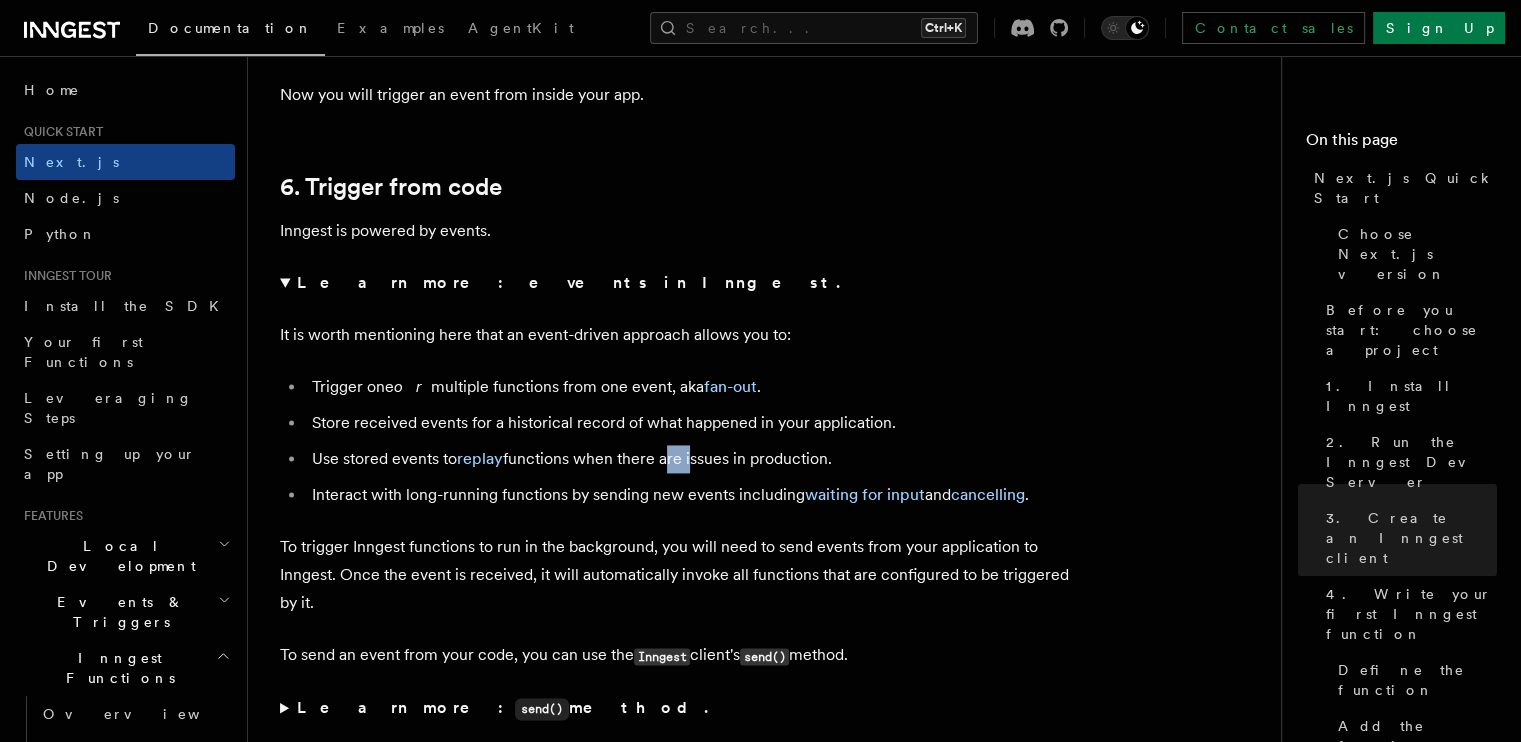 click on "Use stored events to  replay  functions when there are issues in production." at bounding box center [693, 459] 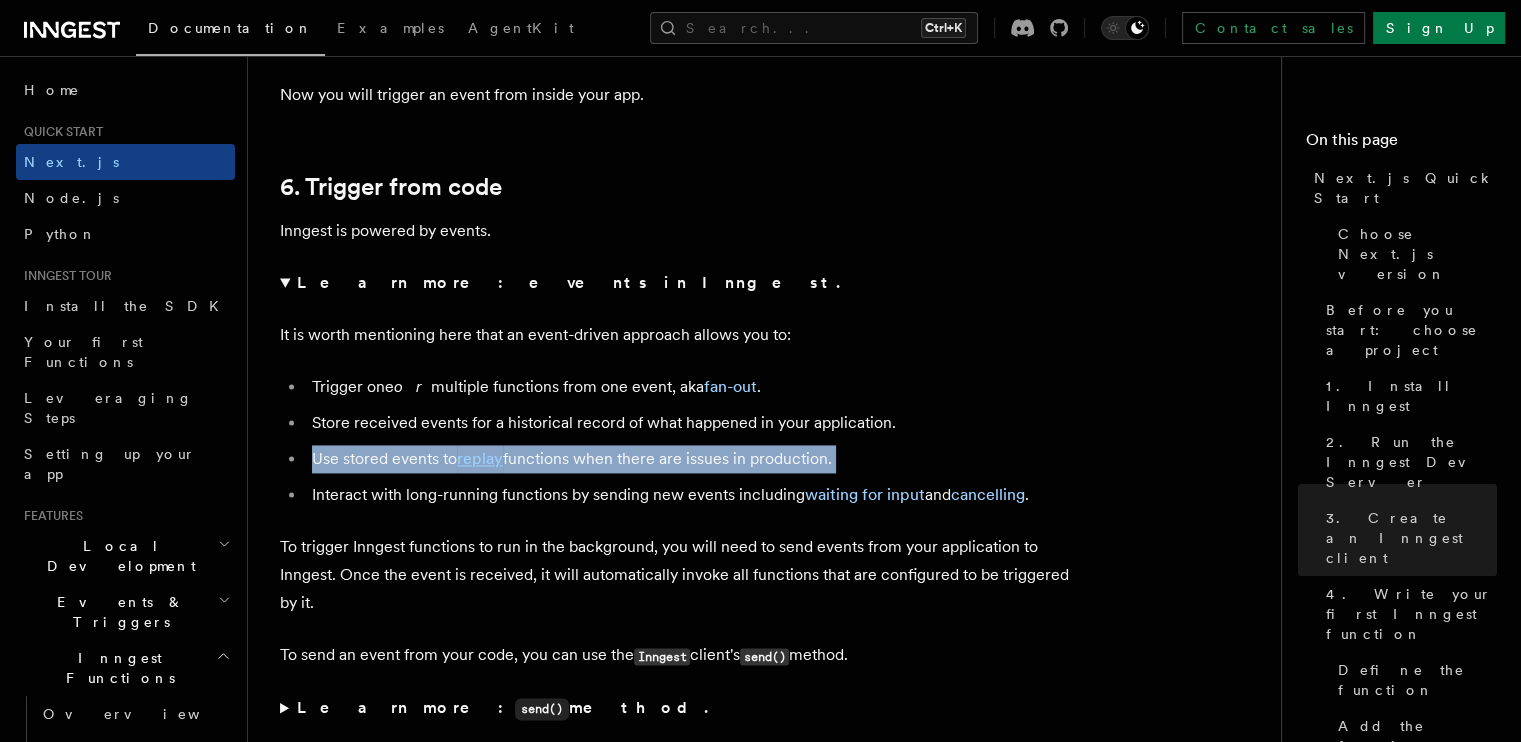 click on "Use stored events to  replay  functions when there are issues in production." at bounding box center [693, 459] 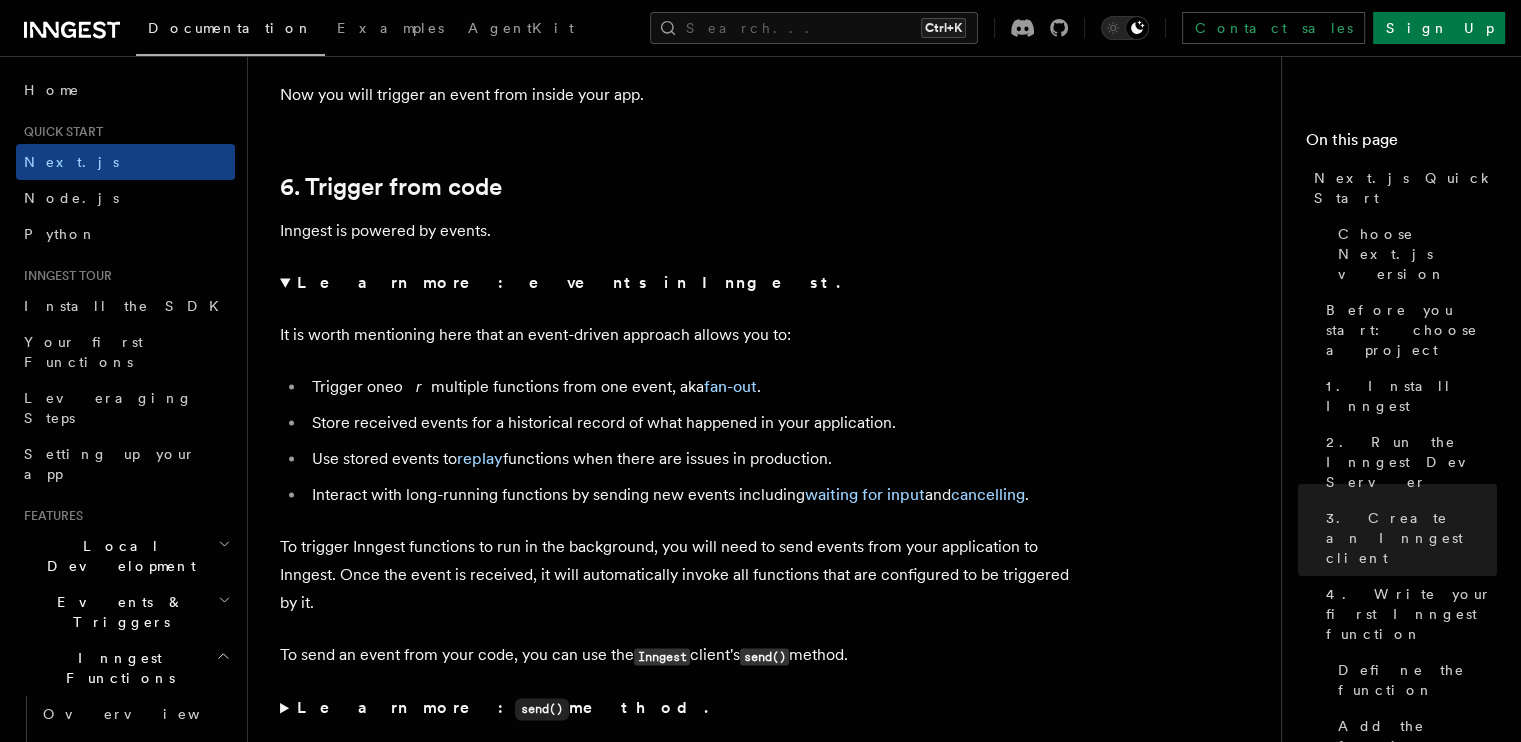 click on "Store received events for a historical record of what happened in your application." at bounding box center (693, 423) 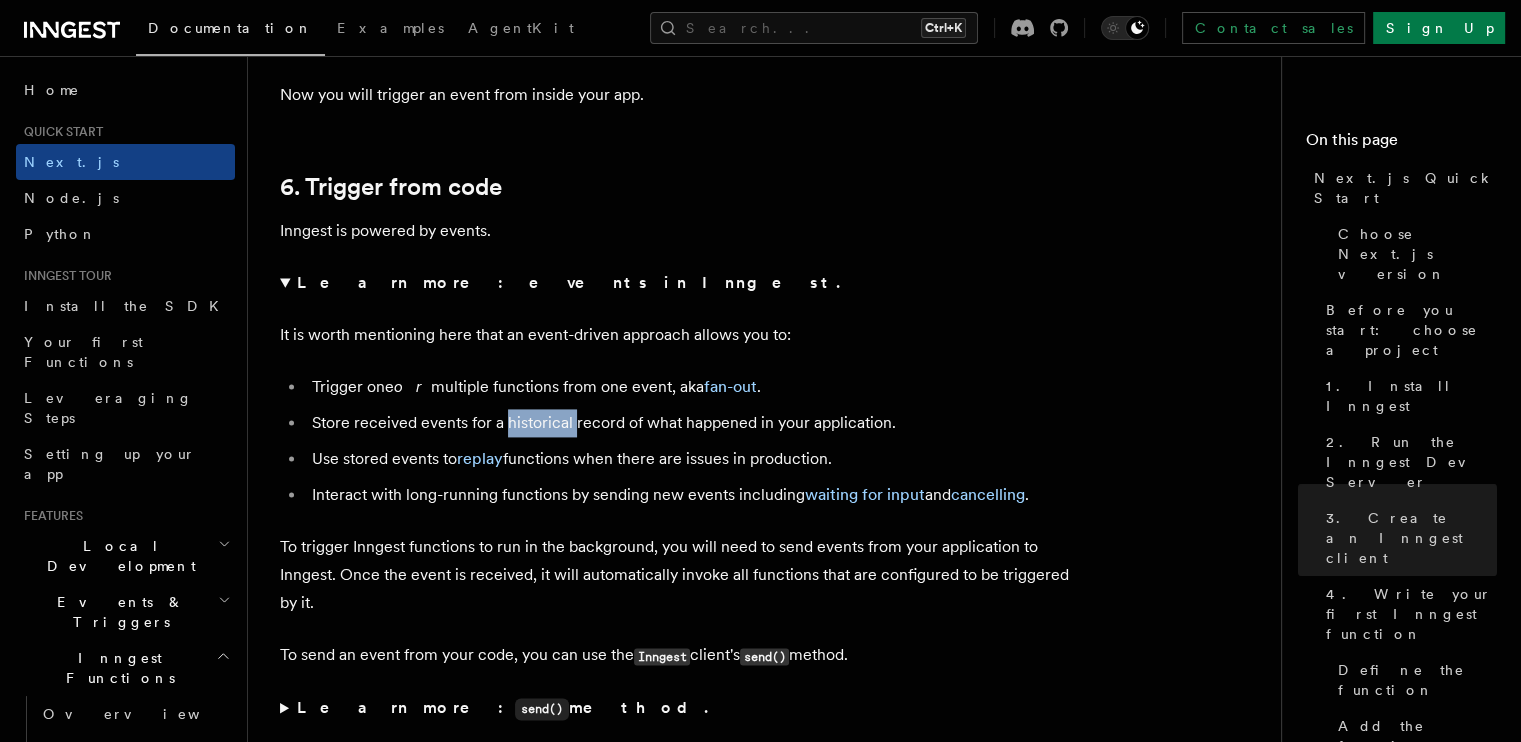 click on "Store received events for a historical record of what happened in your application." at bounding box center (693, 423) 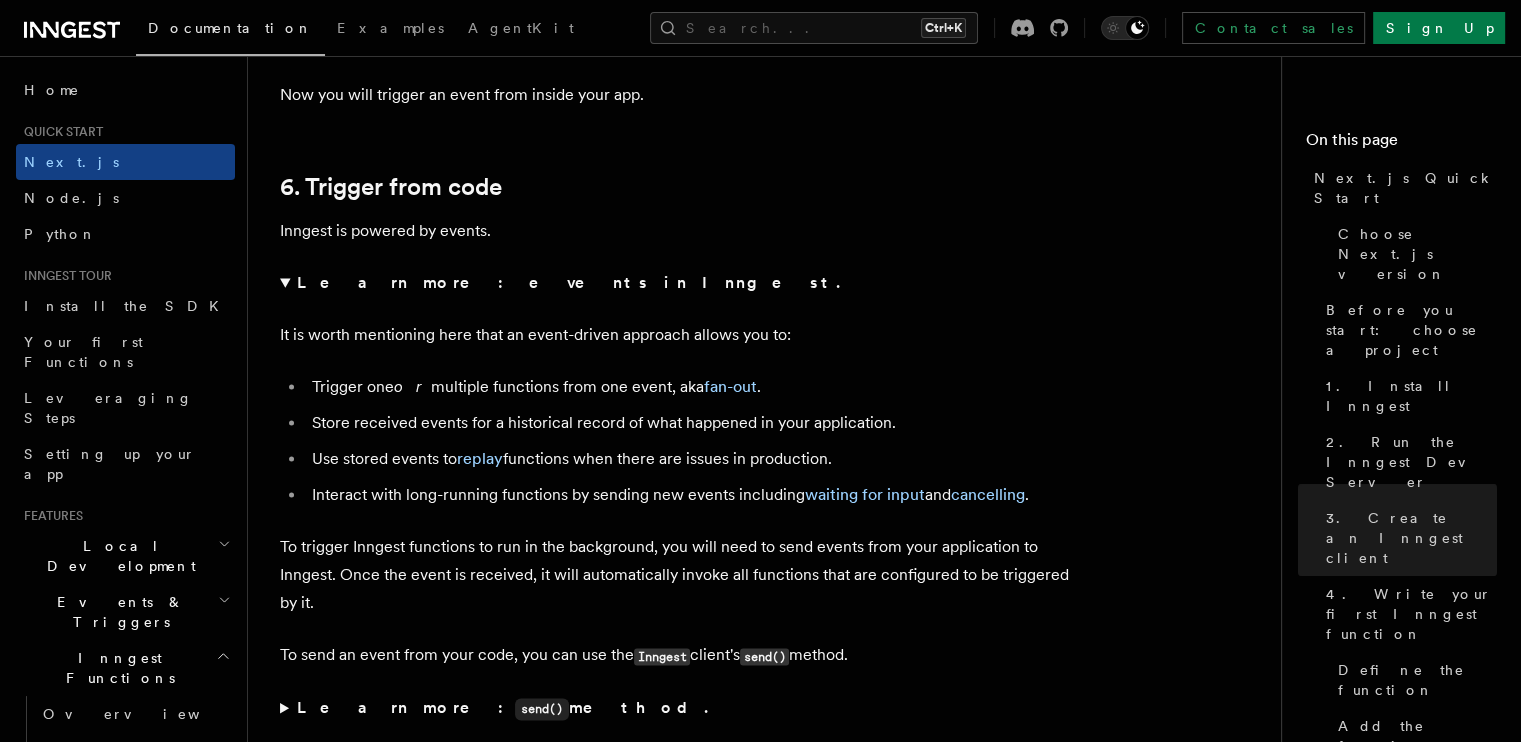 click on "Store received events for a historical record of what happened in your application." at bounding box center (693, 423) 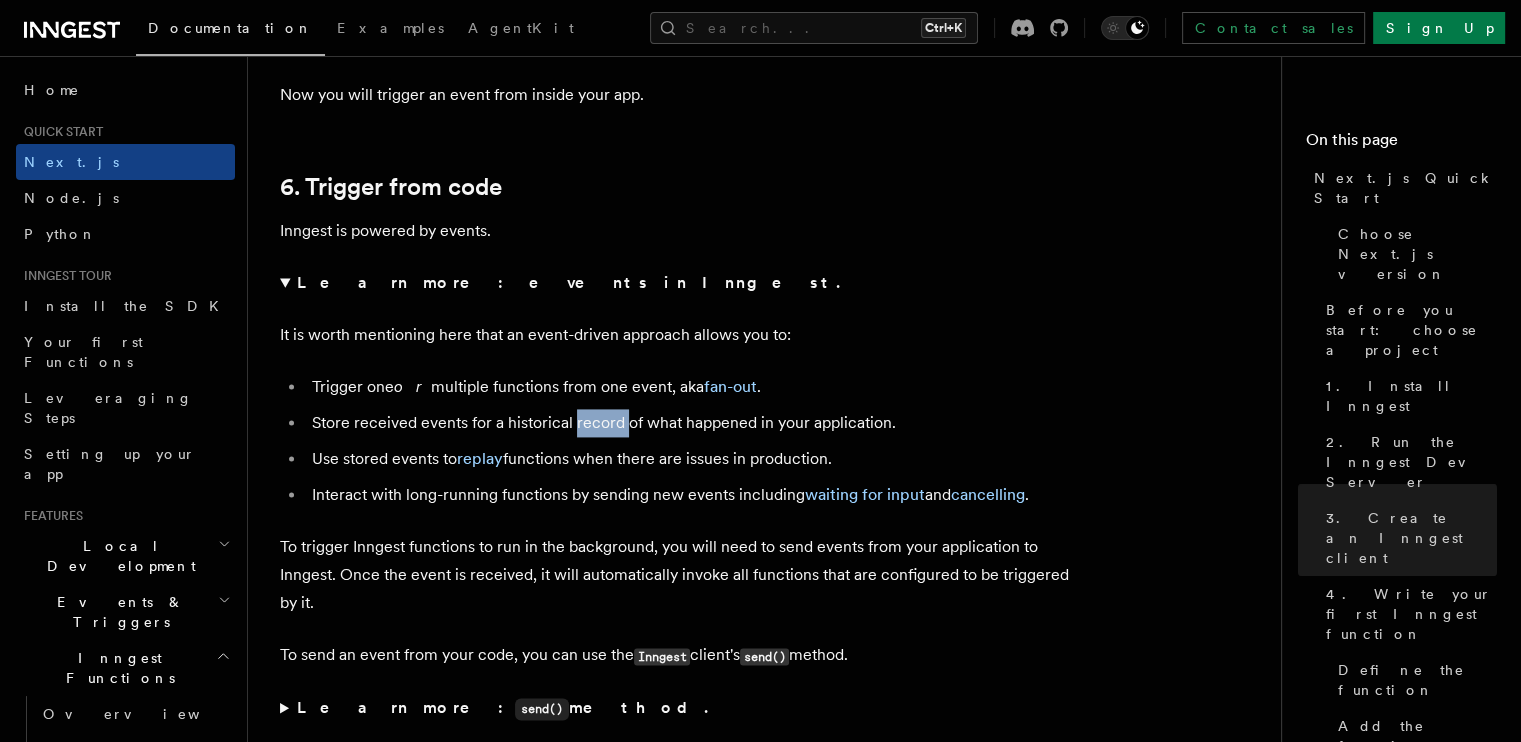 click on "Store received events for a historical record of what happened in your application." at bounding box center (693, 423) 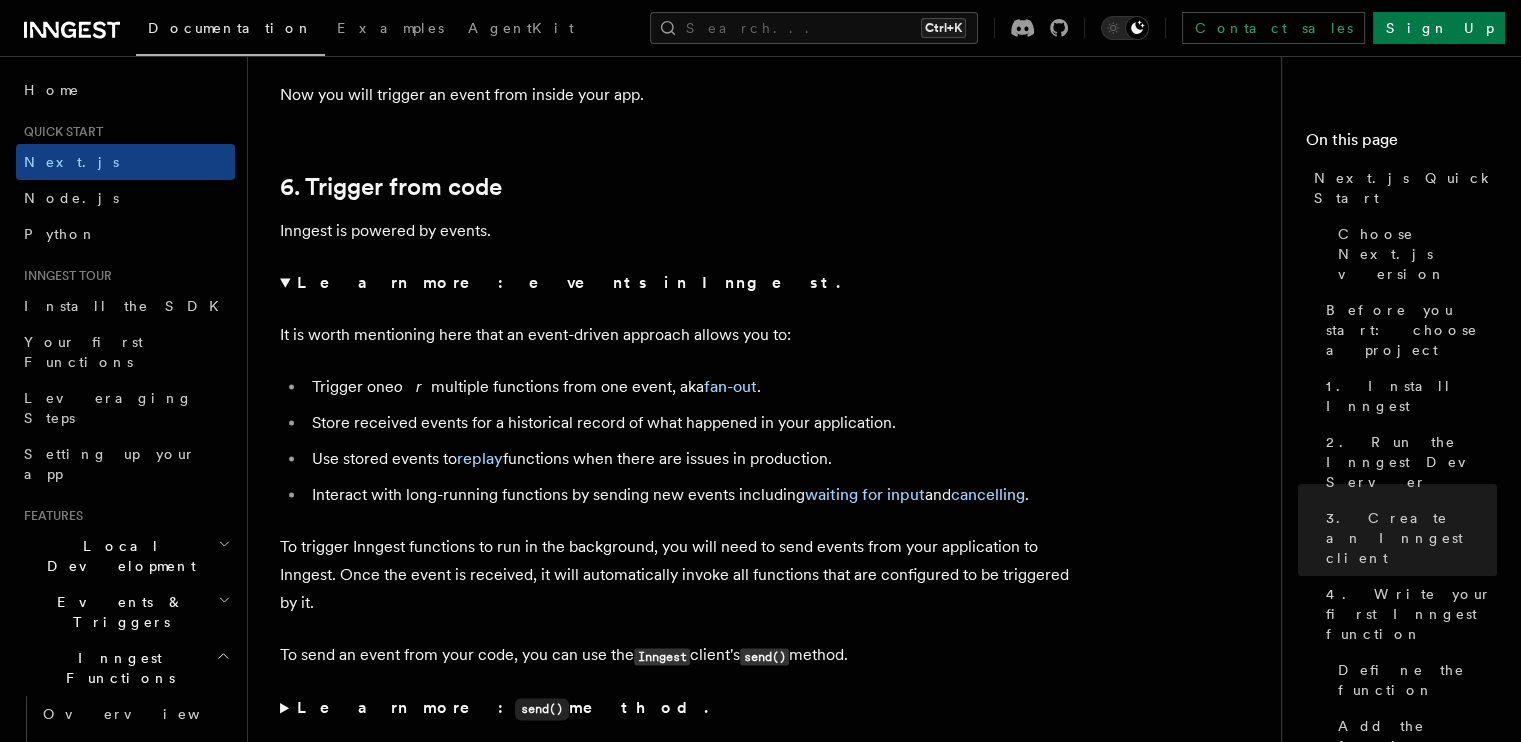 click on "Store received events for a historical record of what happened in your application." at bounding box center (693, 423) 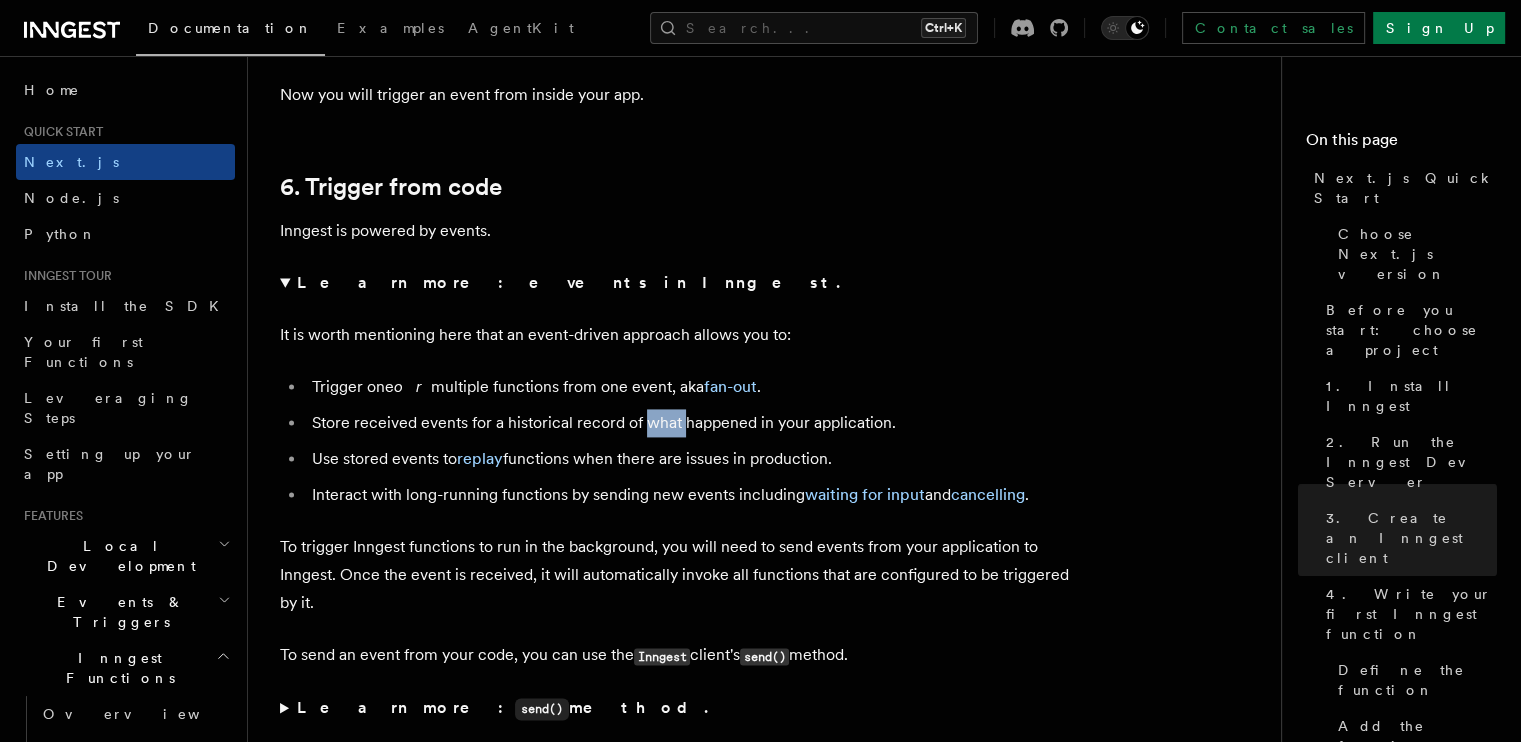 click on "Store received events for a historical record of what happened in your application." at bounding box center (693, 423) 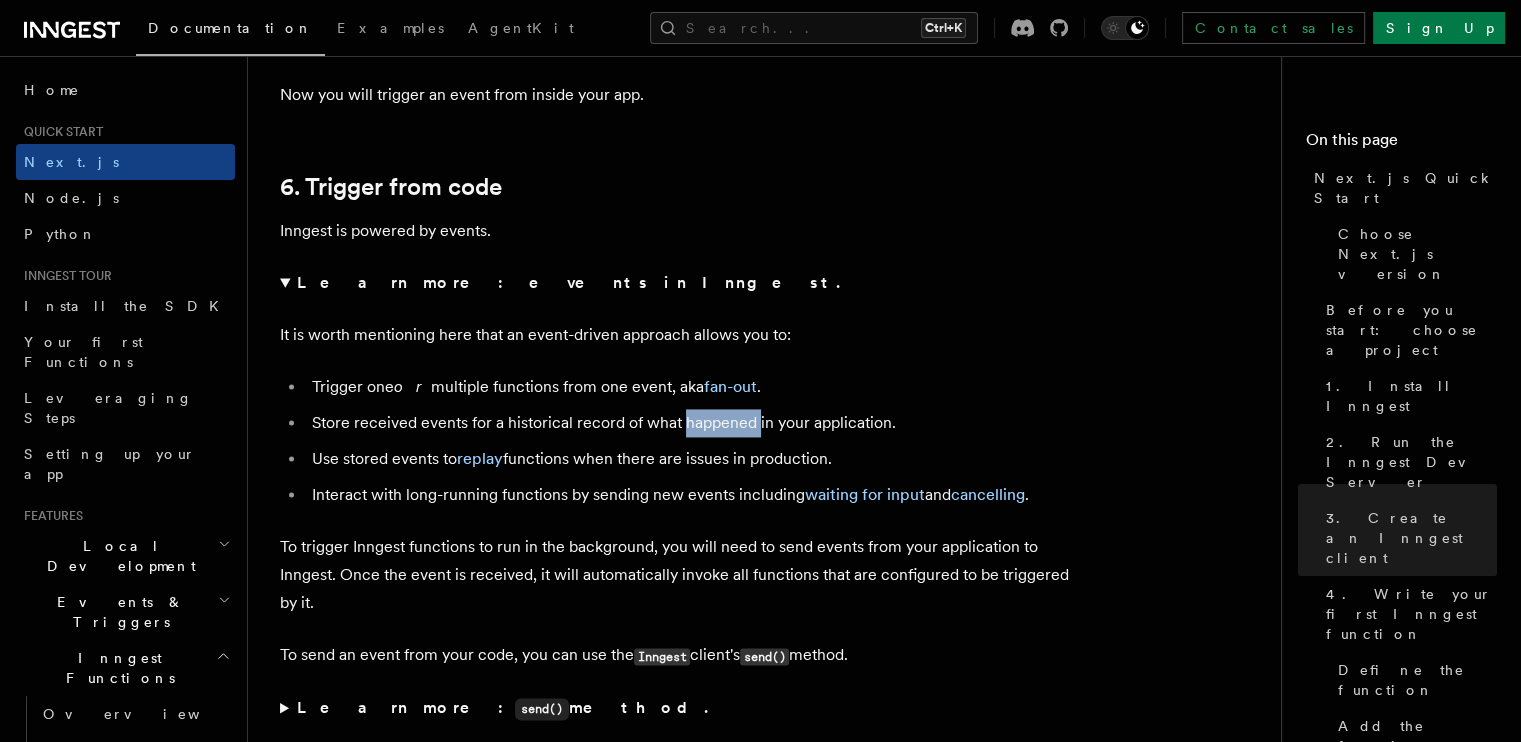 click on "Store received events for a historical record of what happened in your application." at bounding box center (693, 423) 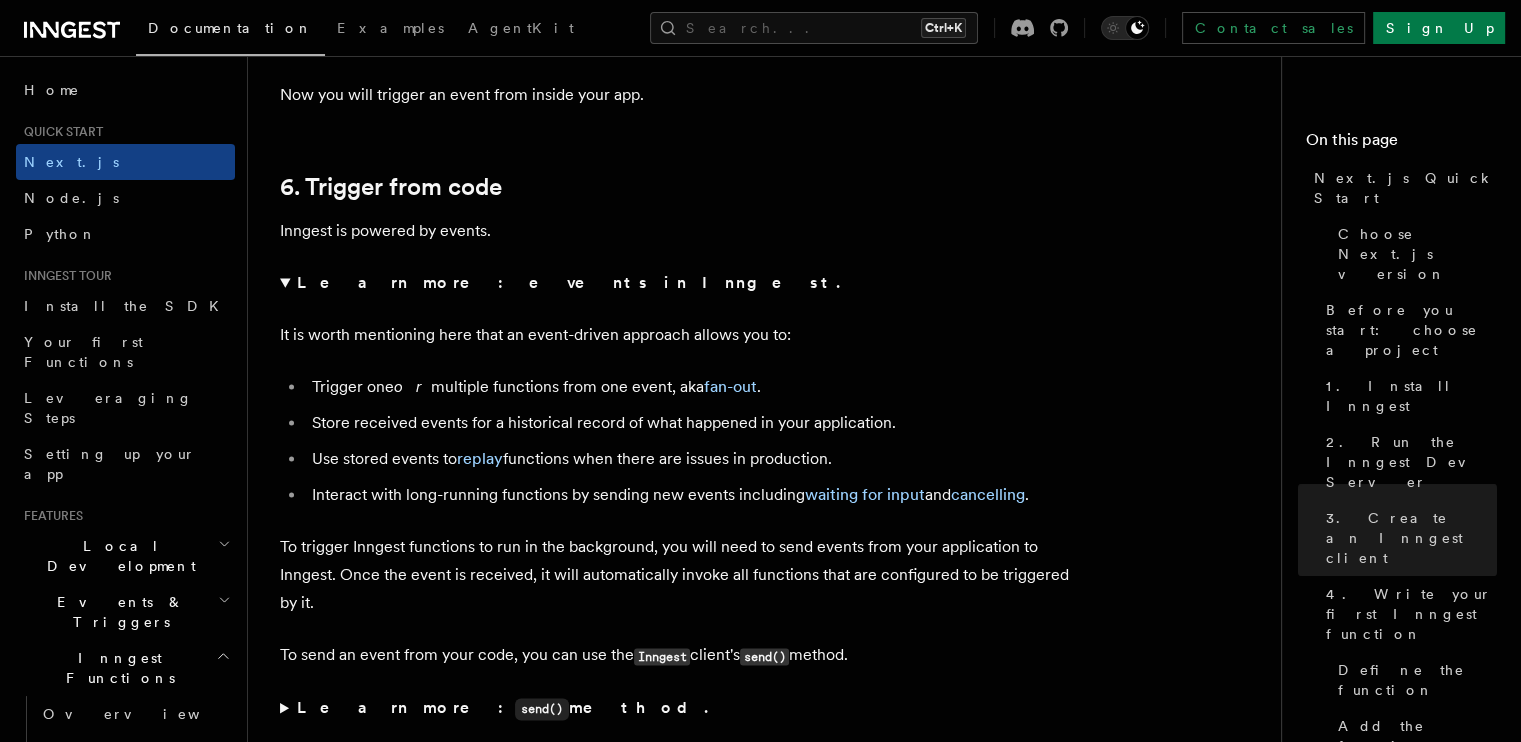 click on "Store received events for a historical record of what happened in your application." at bounding box center [693, 423] 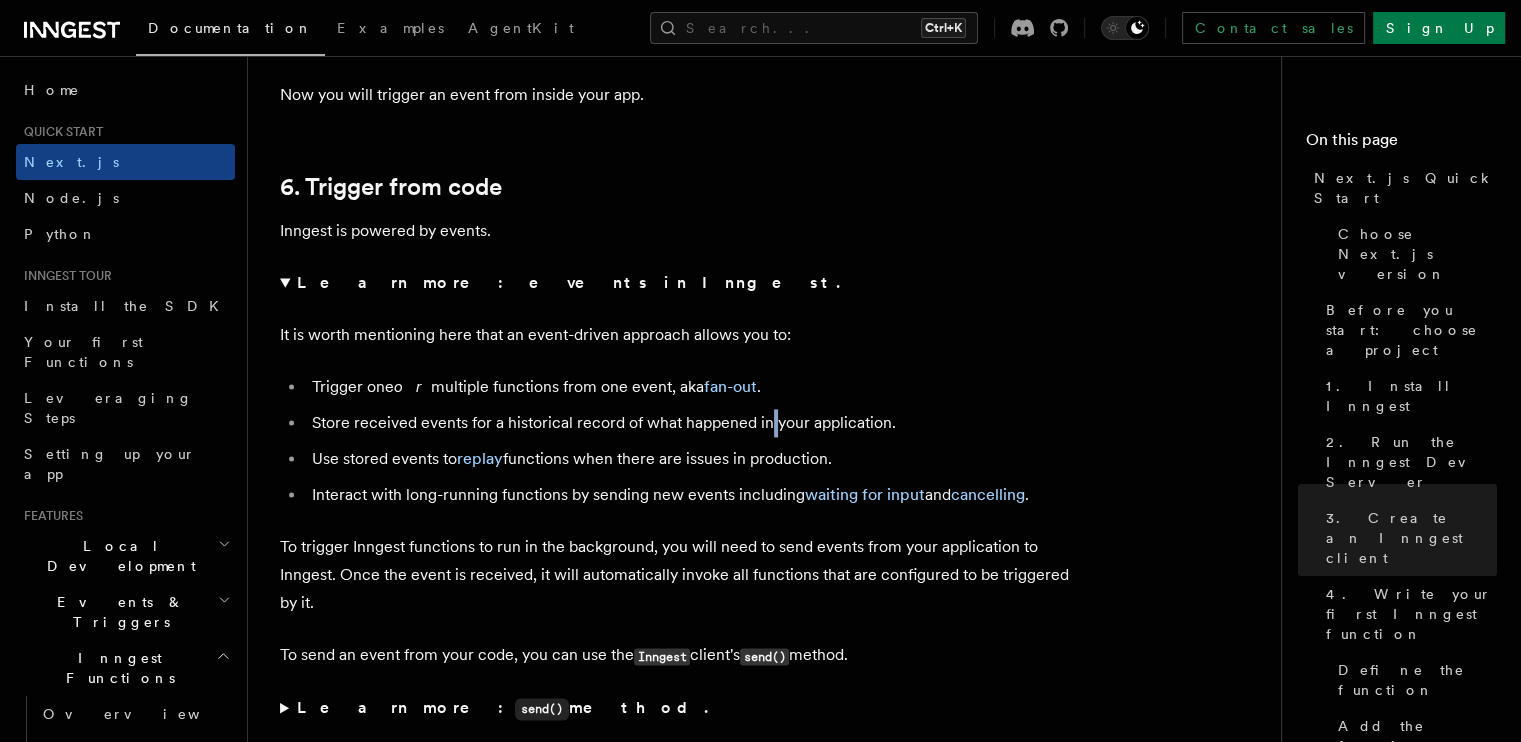 click on "Store received events for a historical record of what happened in your application." at bounding box center (693, 423) 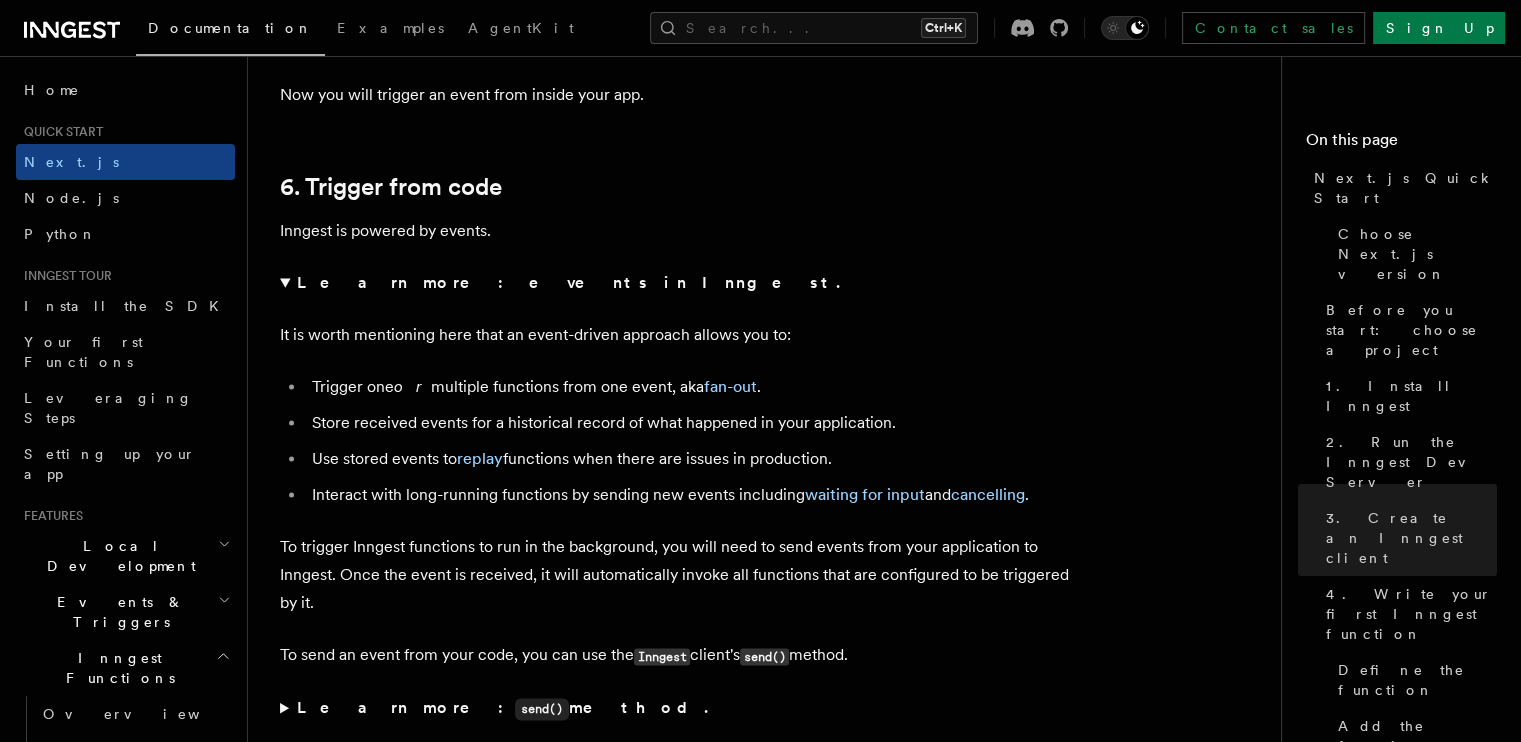 click on "Use stored events to  replay  functions when there are issues in production." at bounding box center (693, 459) 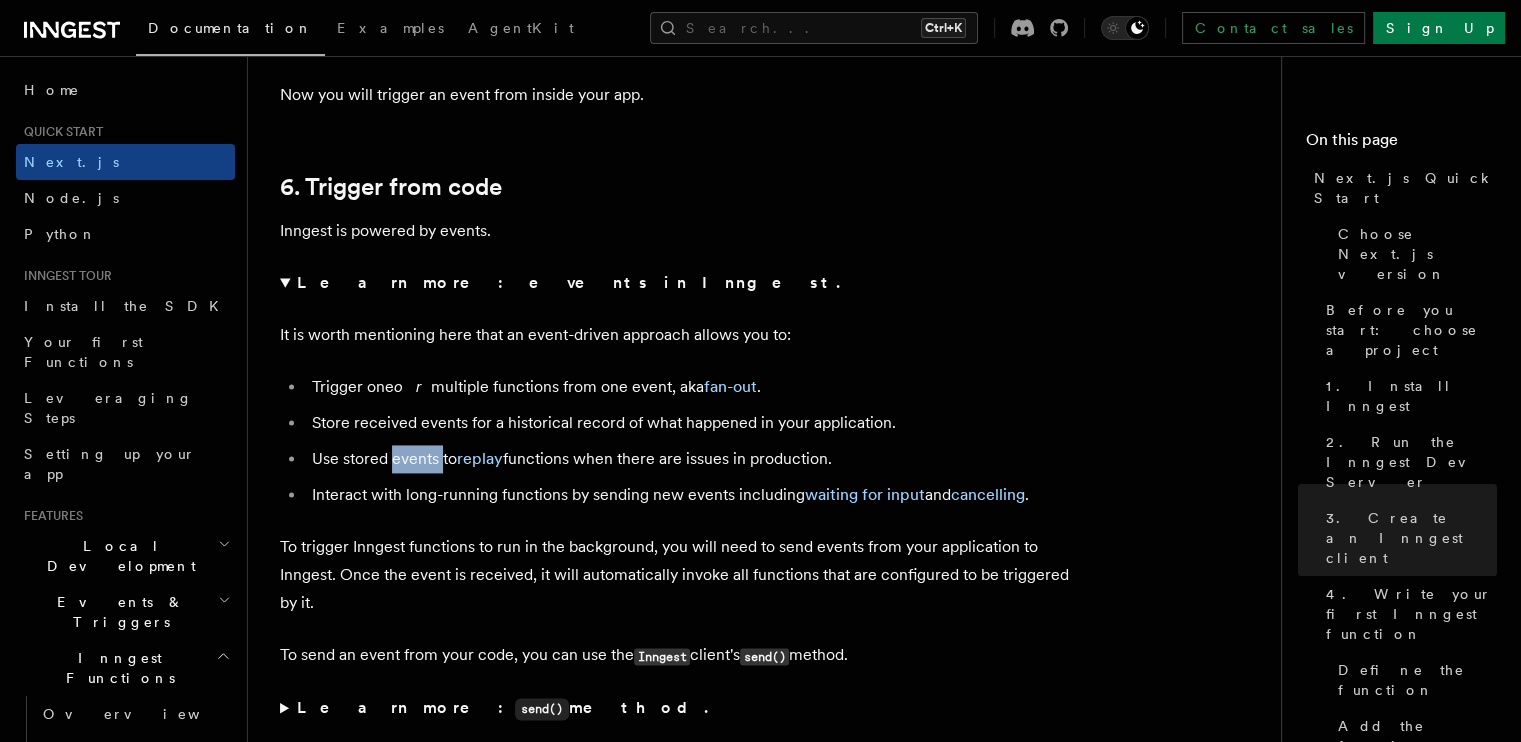 click on "Use stored events to  replay  functions when there are issues in production." at bounding box center [693, 459] 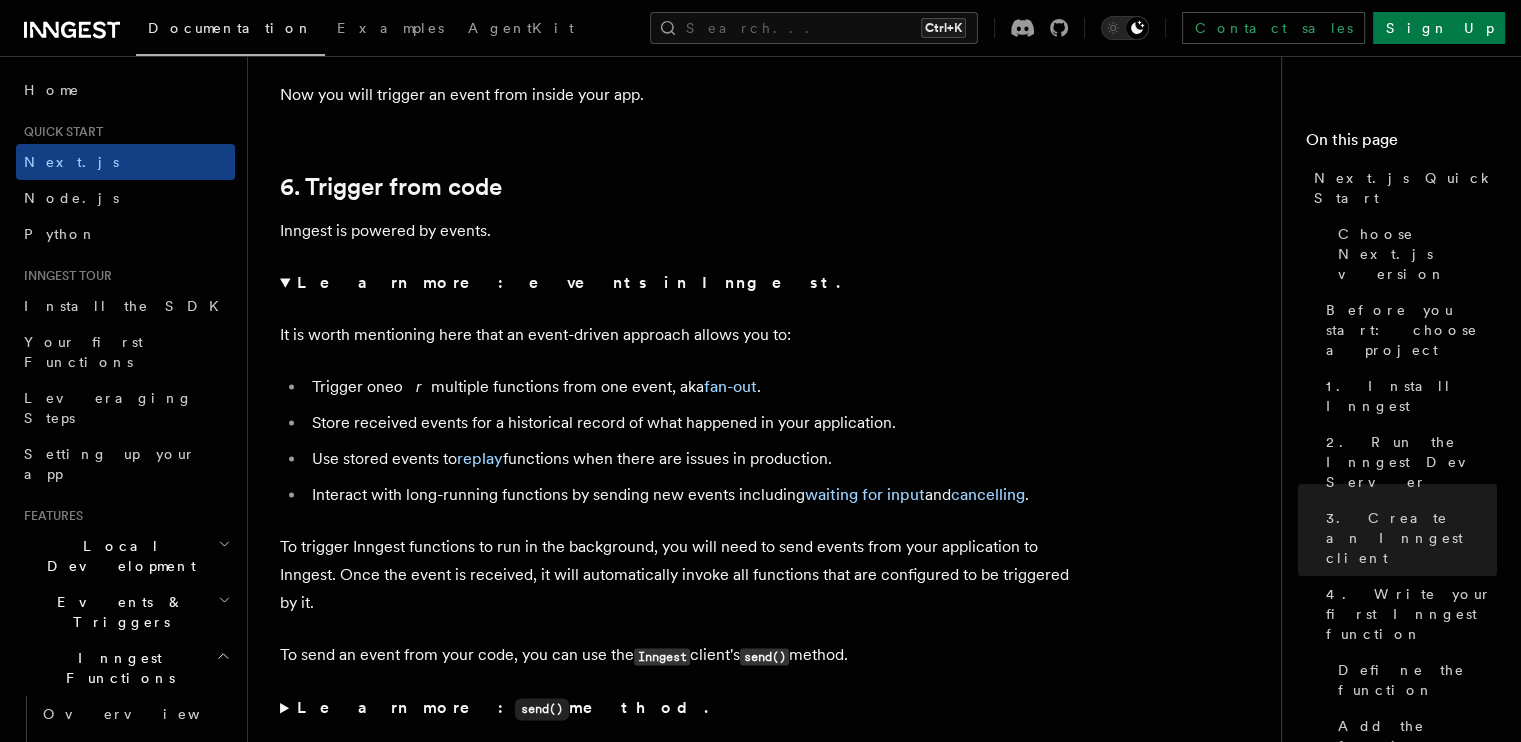click on "Use stored events to  replay  functions when there are issues in production." at bounding box center [693, 459] 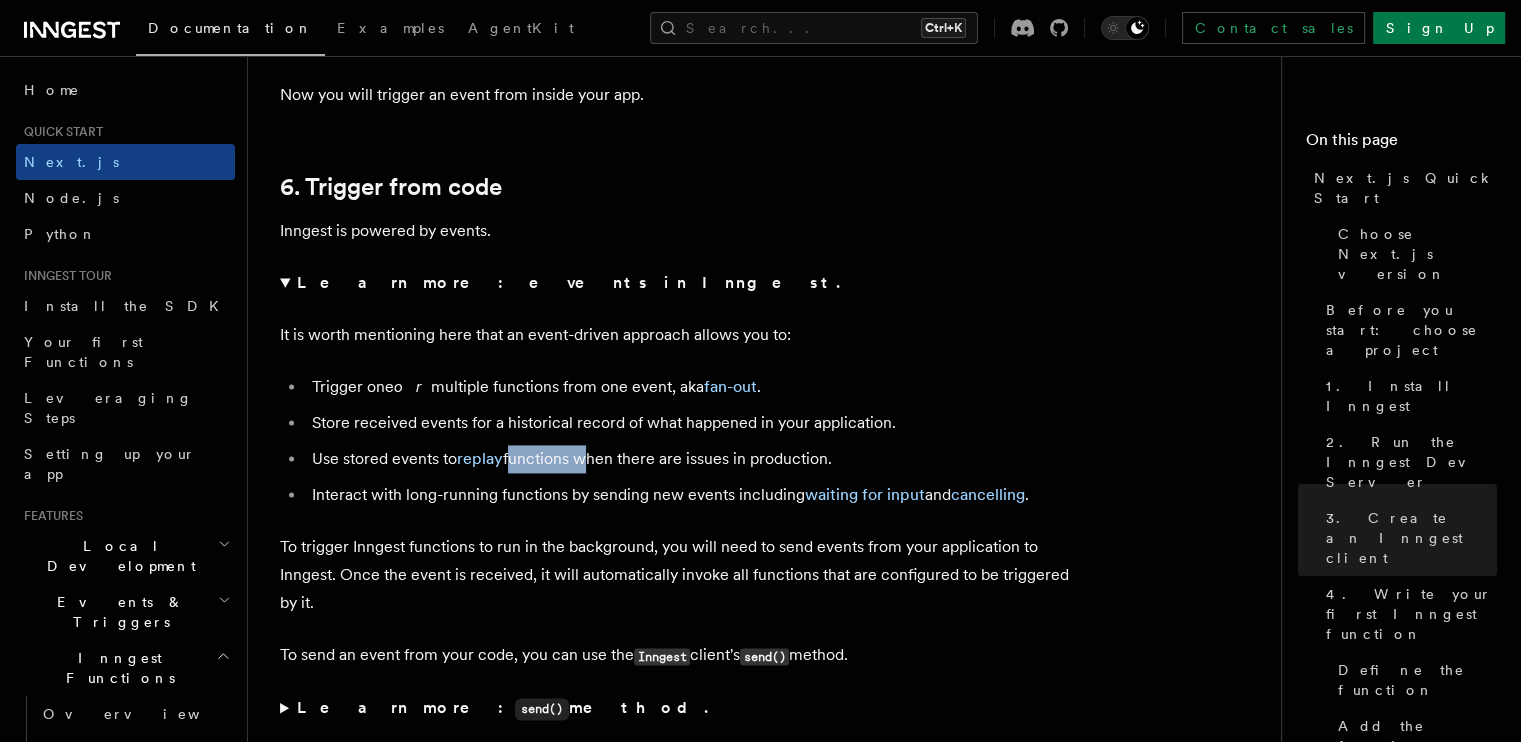 click on "Use stored events to  replay  functions when there are issues in production." at bounding box center [693, 459] 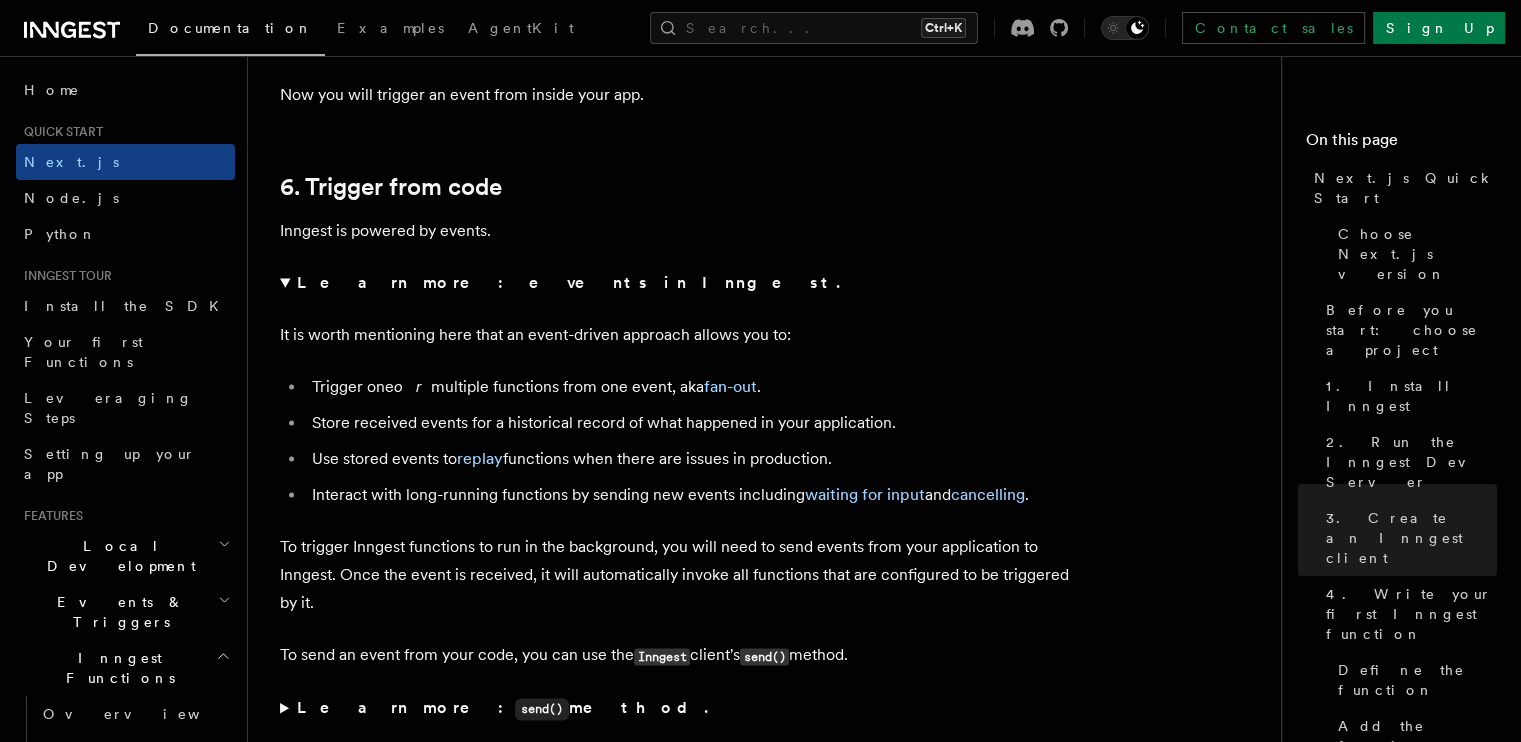 click on "Use stored events to  replay  functions when there are issues in production." at bounding box center [693, 459] 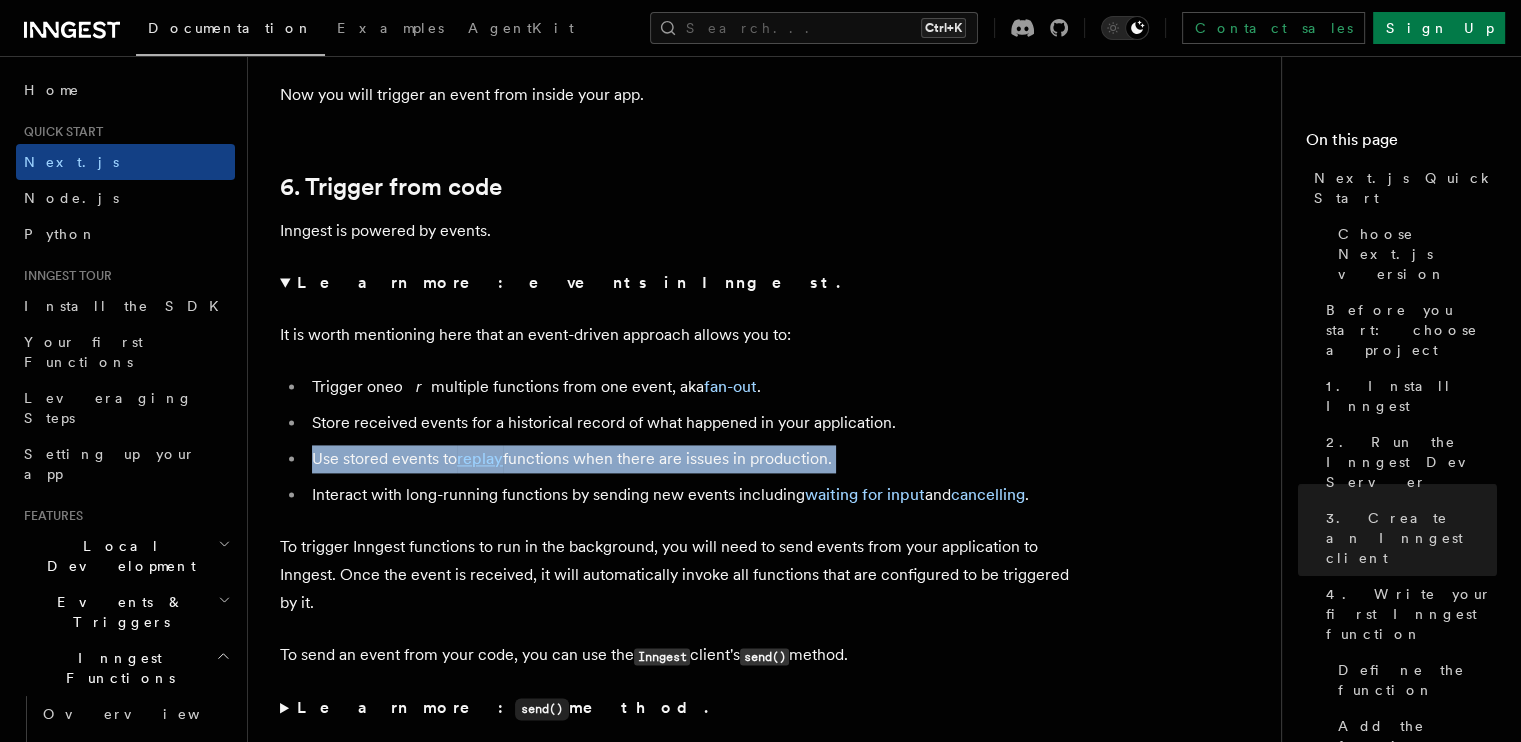 click on "Use stored events to  replay  functions when there are issues in production." at bounding box center [693, 459] 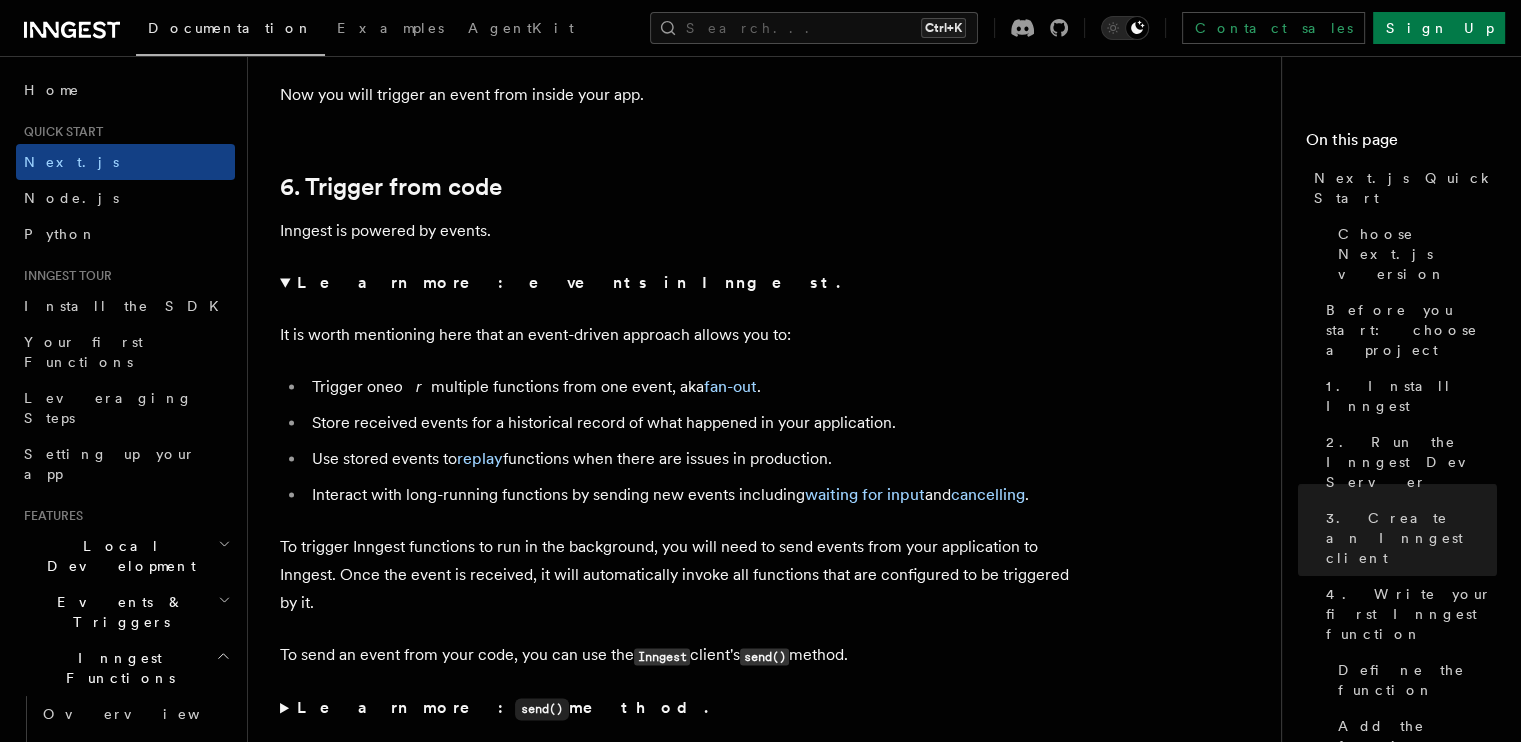 click on "Interact with long-running functions by sending new events including  waiting for input  and  cancelling ." at bounding box center [693, 495] 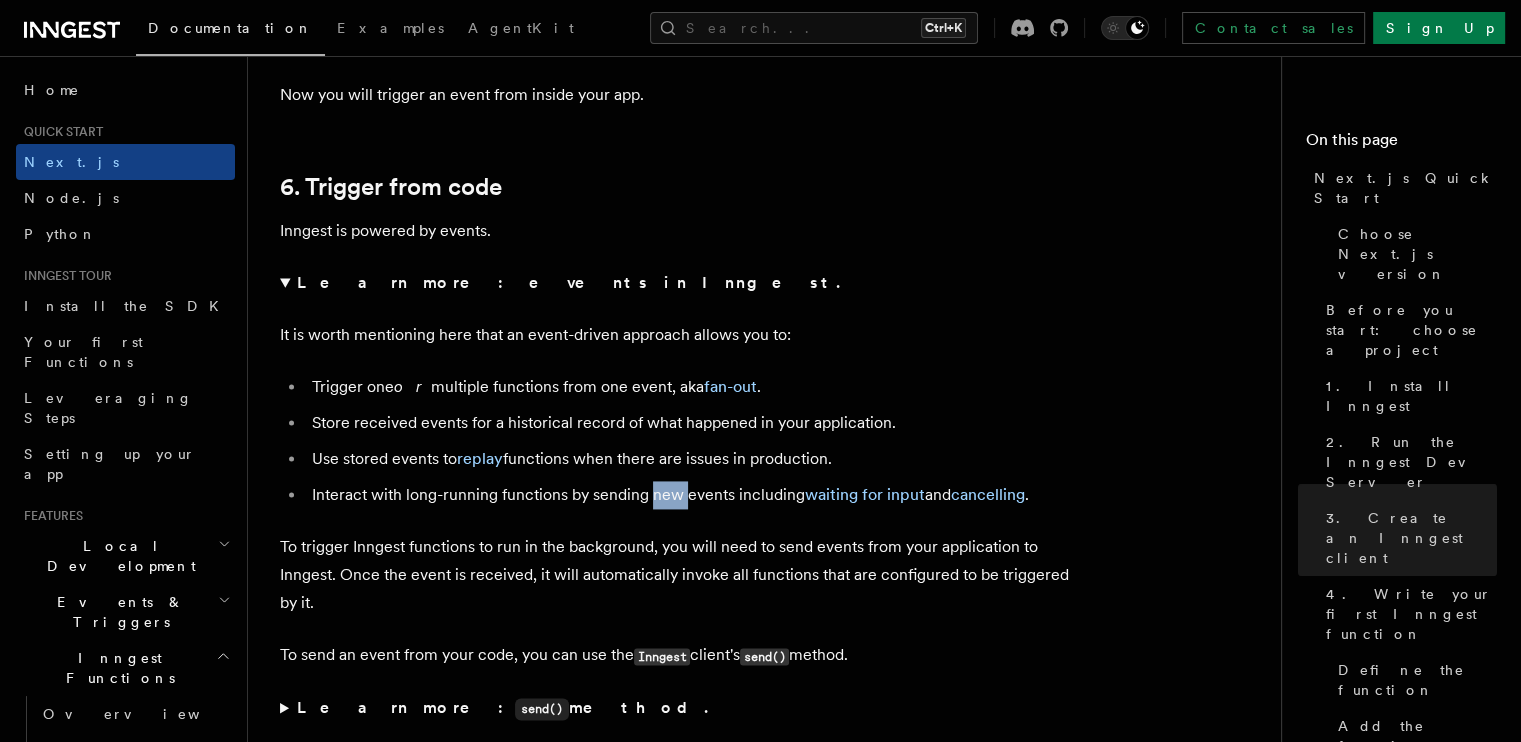 click on "Interact with long-running functions by sending new events including  waiting for input  and  cancelling ." at bounding box center (693, 495) 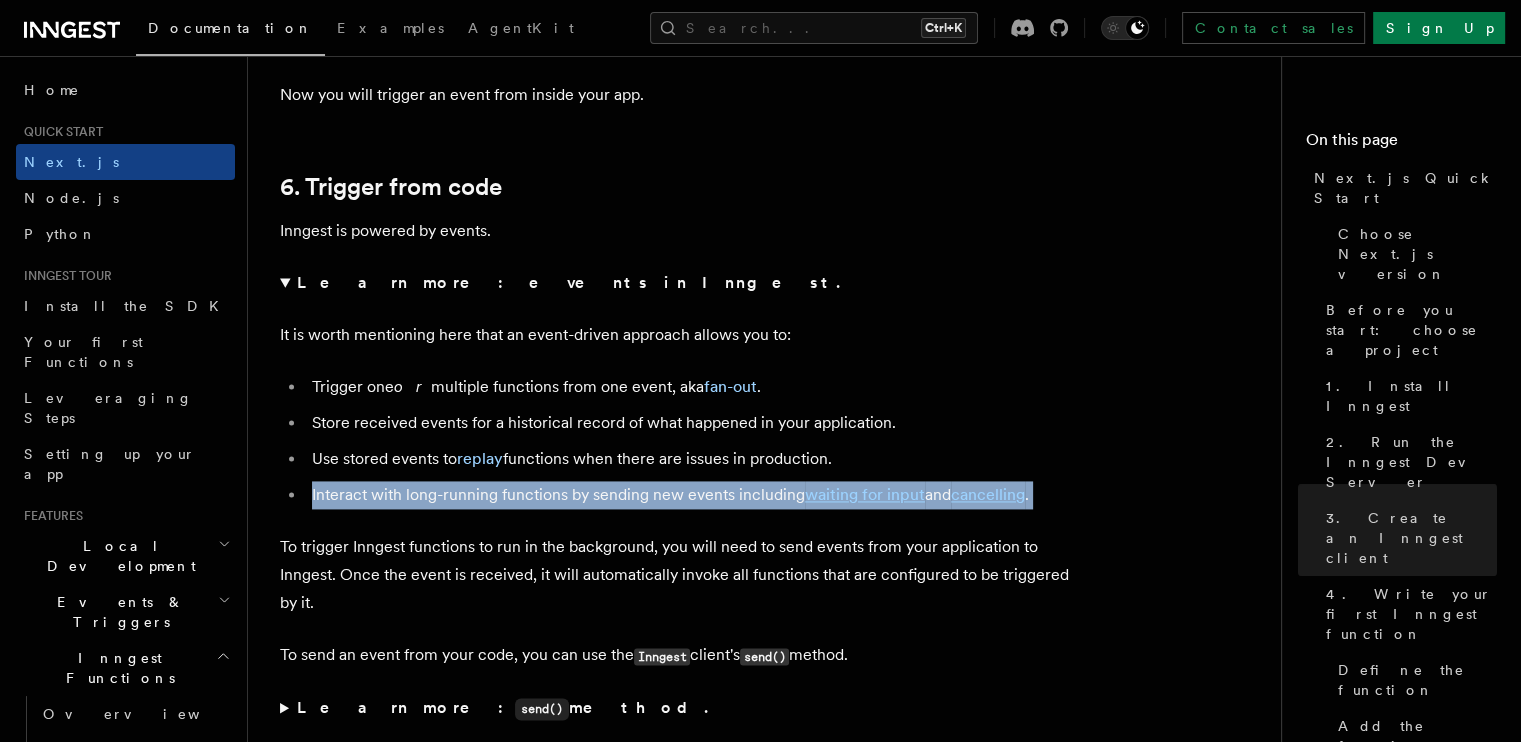 click on "Interact with long-running functions by sending new events including  waiting for input  and  cancelling ." at bounding box center (693, 495) 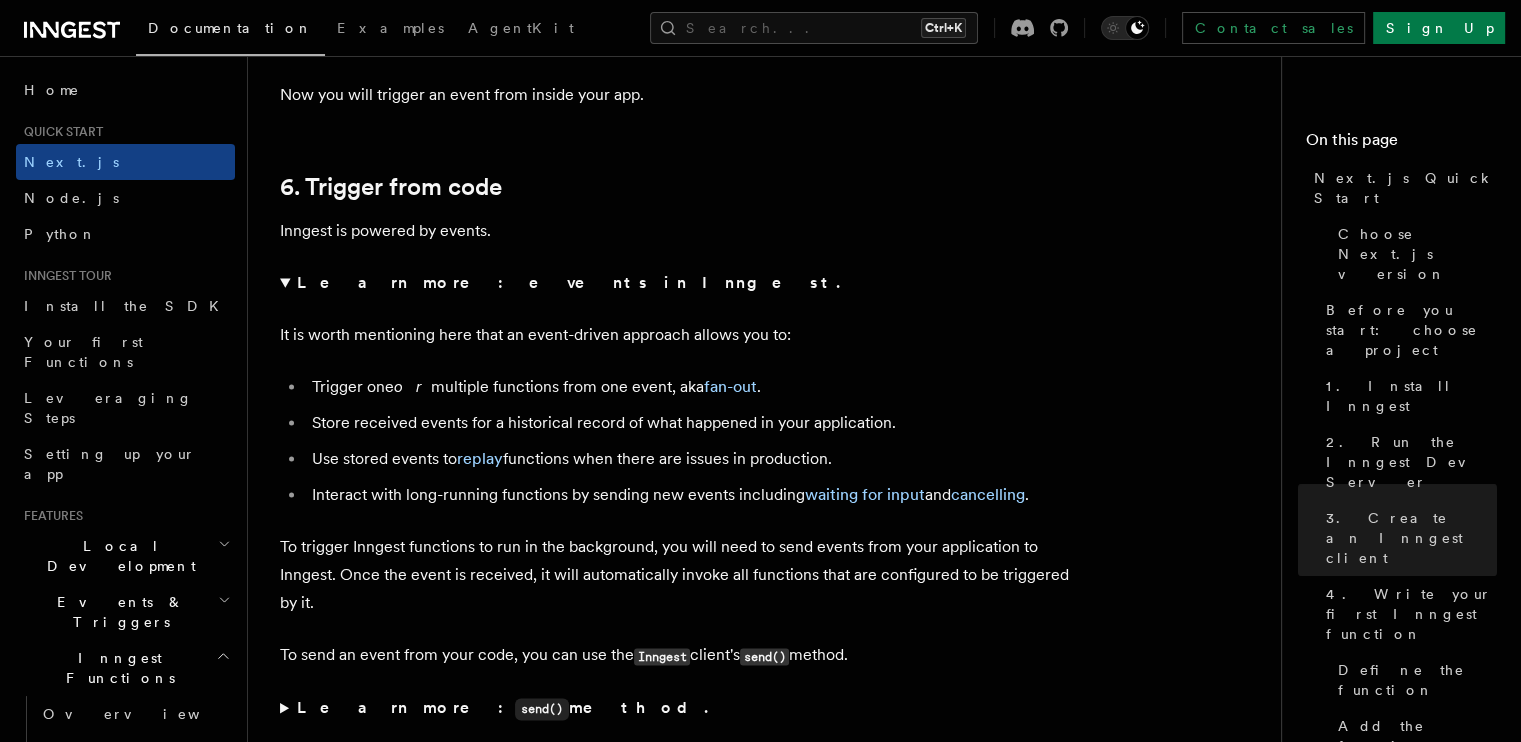 click on "Use stored events to  replay  functions when there are issues in production." at bounding box center (693, 459) 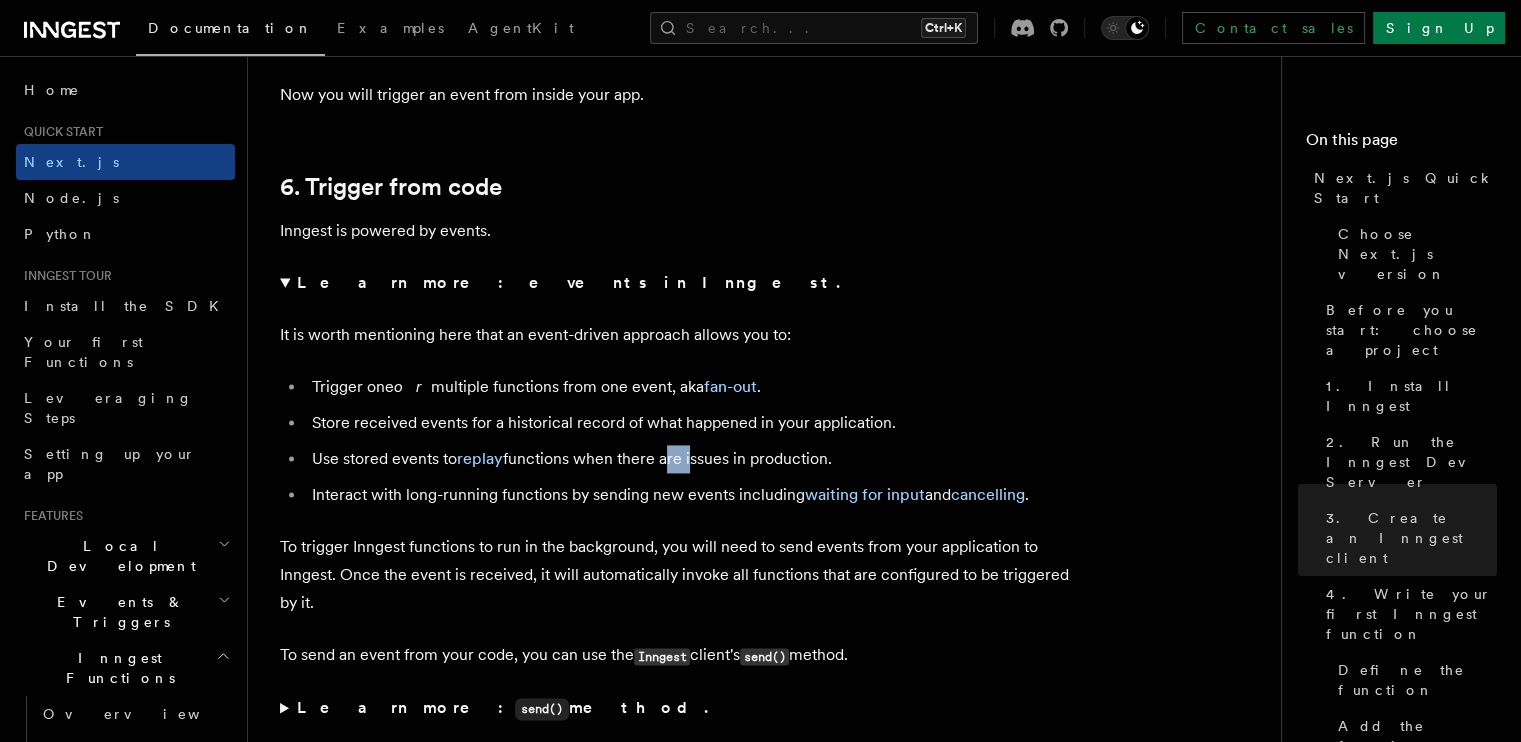 click on "Use stored events to  replay  functions when there are issues in production." at bounding box center [693, 459] 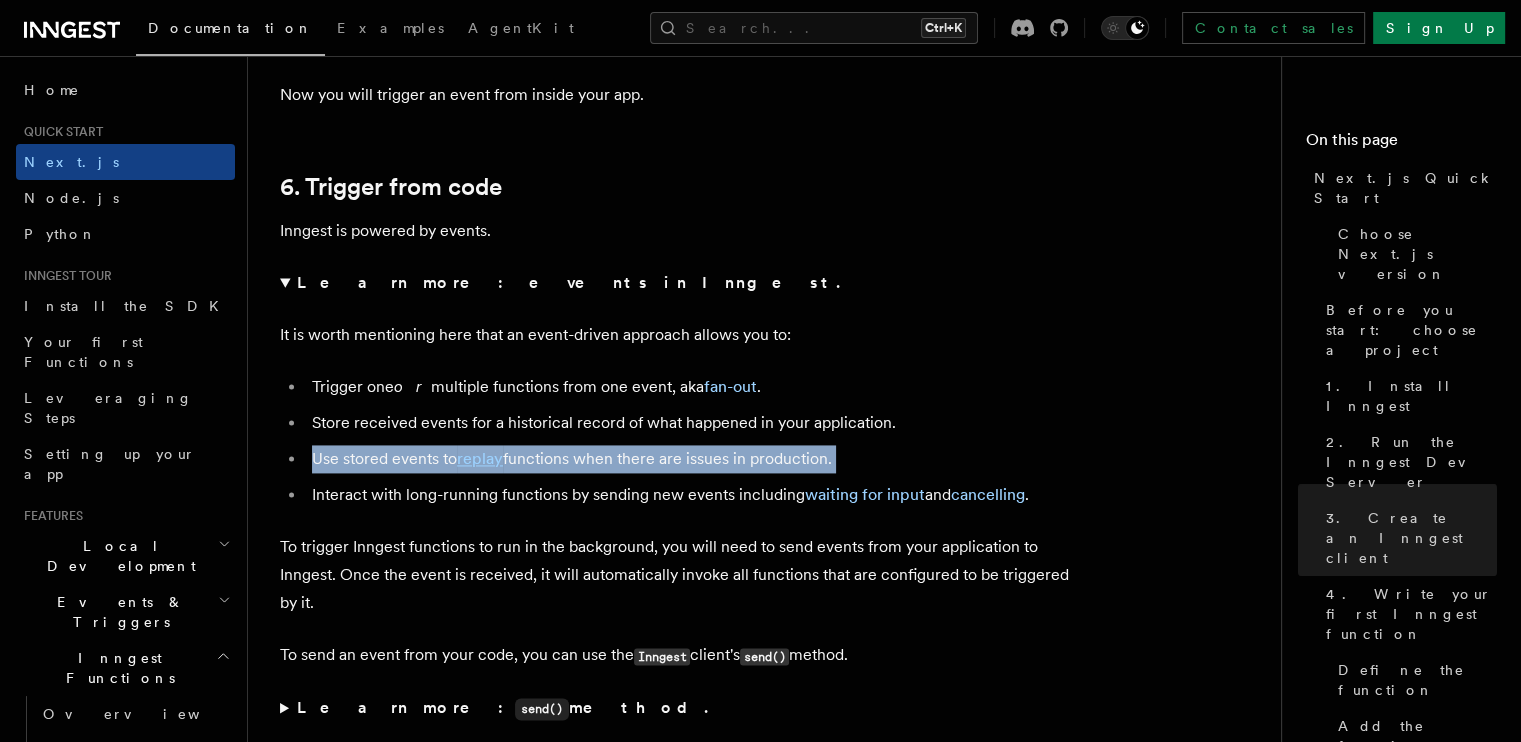 click on "Use stored events to  replay  functions when there are issues in production." at bounding box center [693, 459] 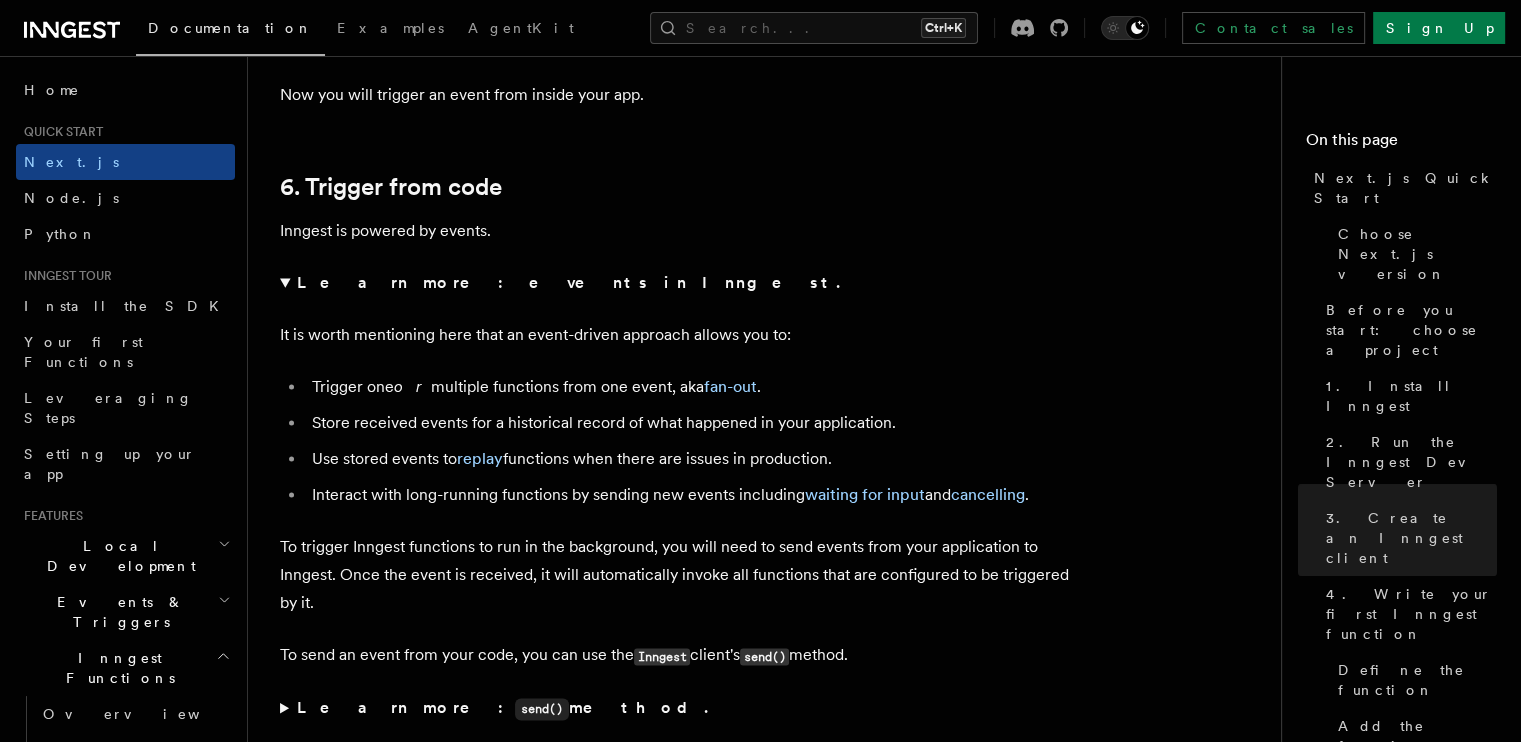 click on "Interact with long-running functions by sending new events including  waiting for input  and  cancelling ." at bounding box center [693, 495] 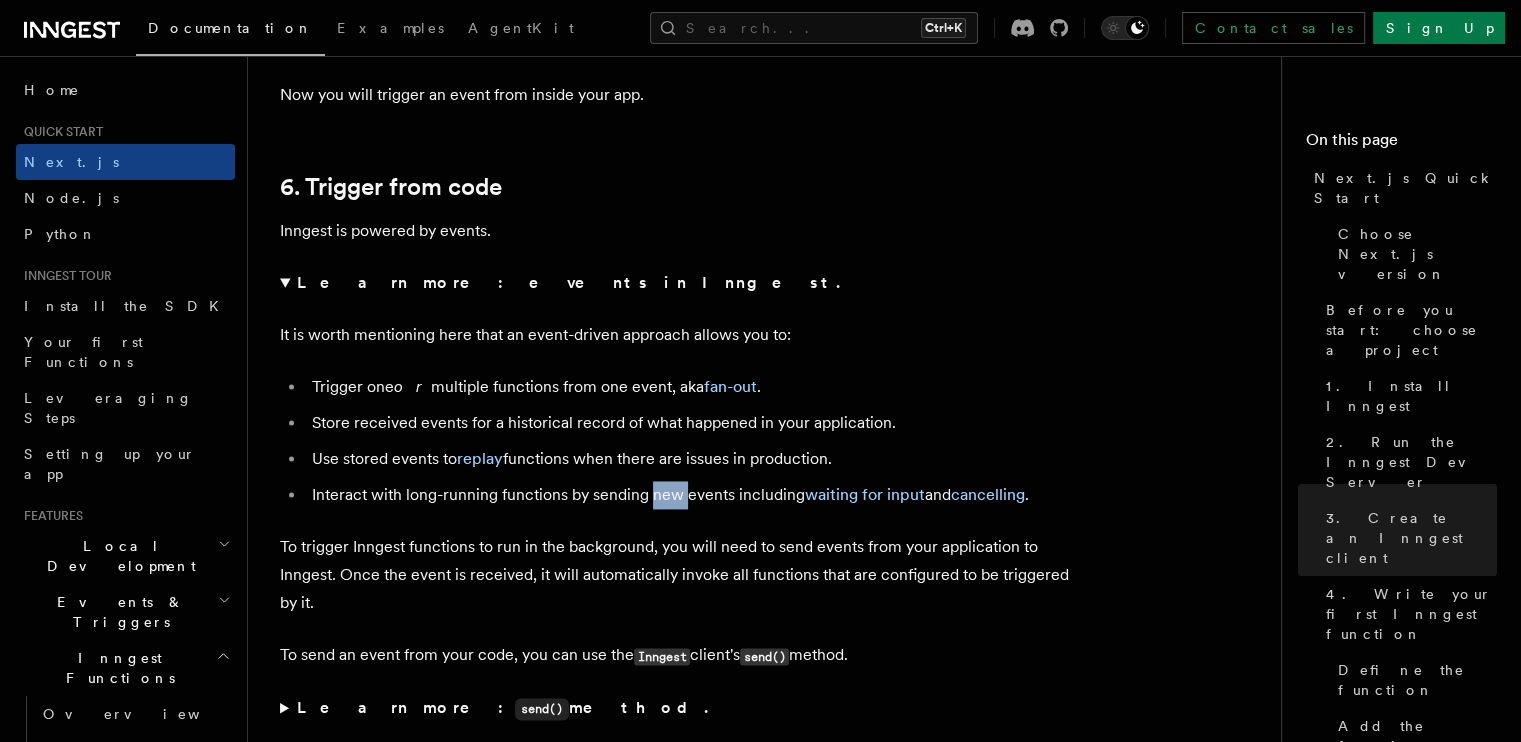 click on "Interact with long-running functions by sending new events including  waiting for input  and  cancelling ." at bounding box center [693, 495] 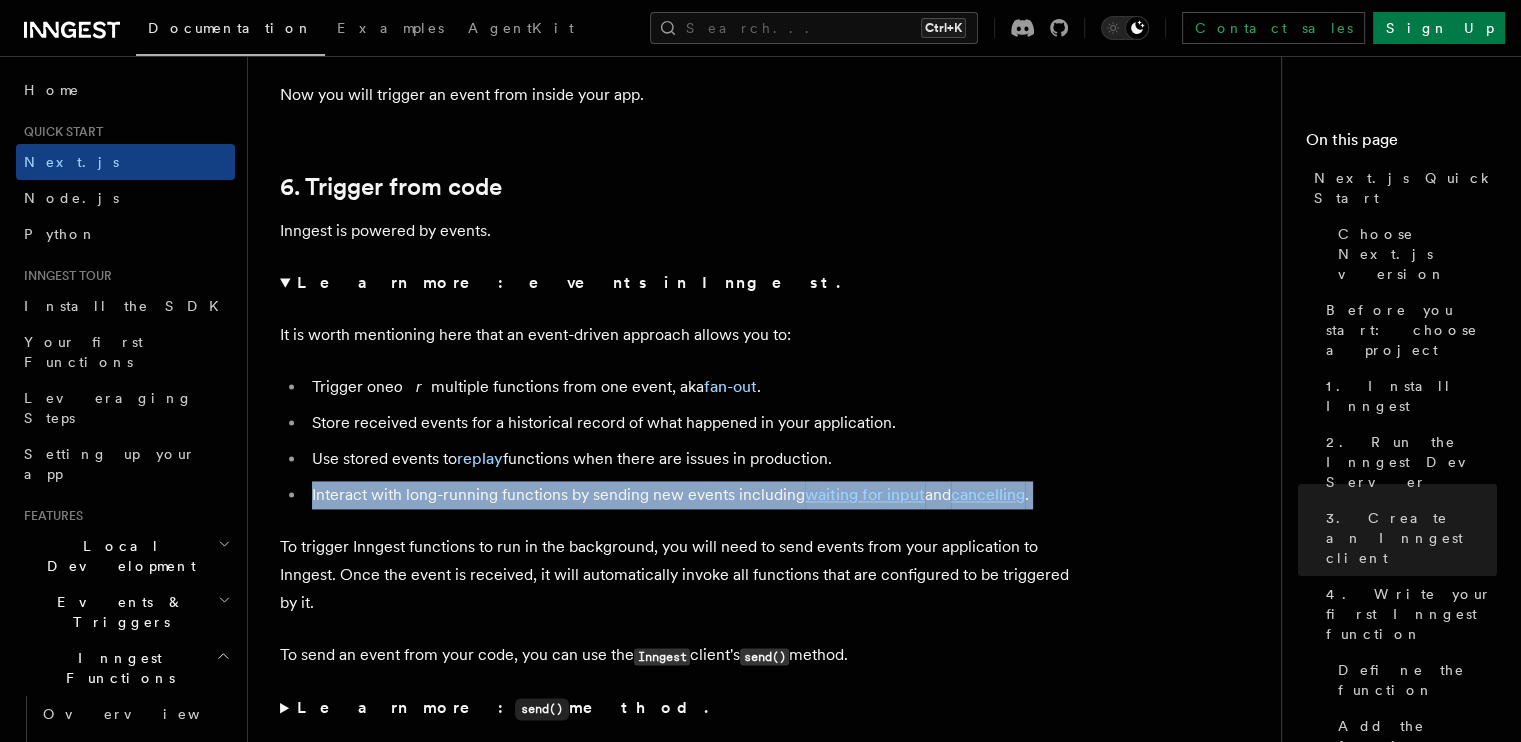 click on "Interact with long-running functions by sending new events including  waiting for input  and  cancelling ." at bounding box center [693, 495] 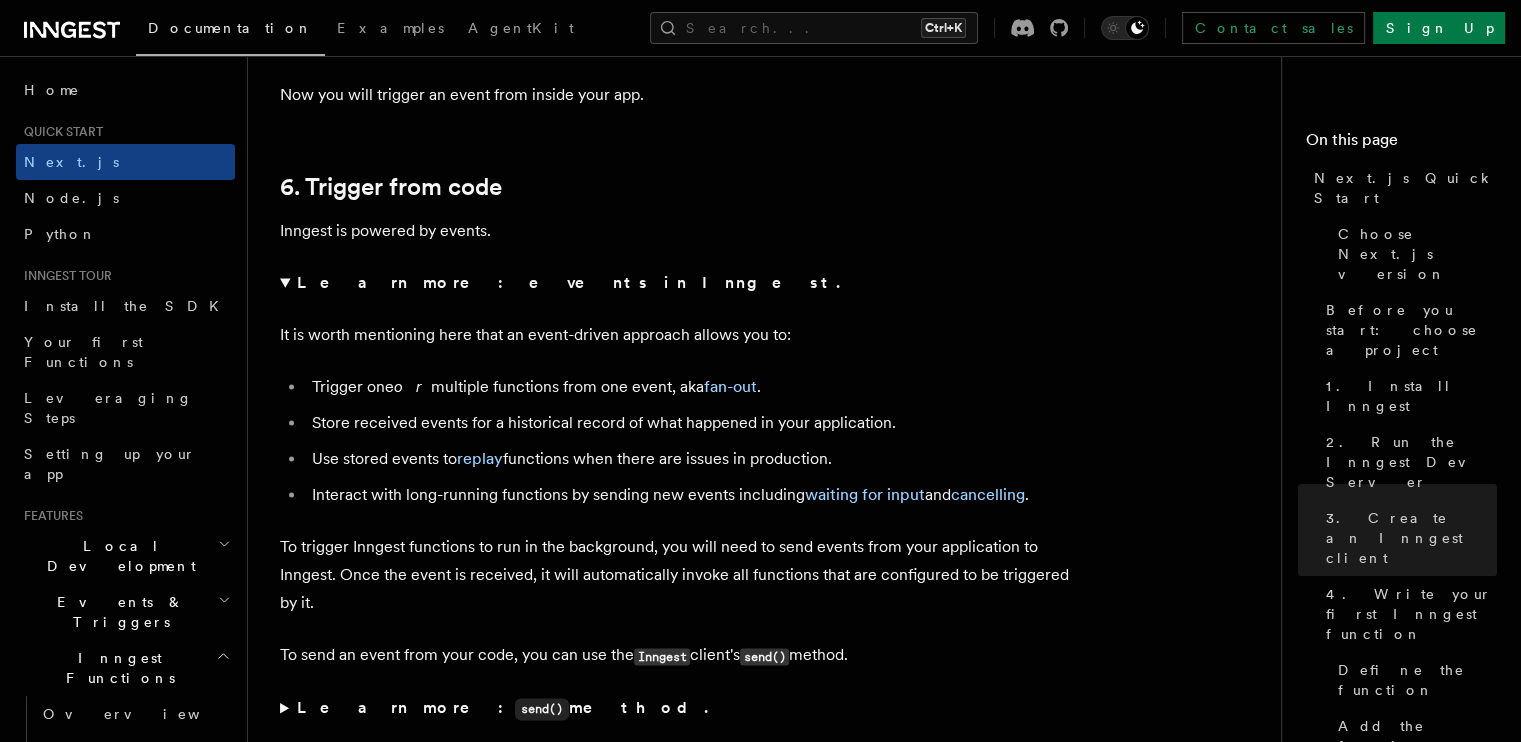 click on "Quick start Next.js Quick Start
In this tutorial you will add Inngest to a Next.js app to see how easy it can be to build complex workflows.
Inngest makes it easy to build, manage, and execute reliable workflows. Some use cases include scheduling drip marketing campaigns, building payment flows, or chaining LLM interactions.
By the end of this ten-minute tutorial you will:
Set up and run Inngest on your machine.
Write your first Inngest function.
Trigger your function from your app and through Inngest Dev Server.
Let's get started!
Choose Next.js version
Choose your preferred Next.js version for this tutorial:
Next.js - App Router Next.js - Pages Router Before you start: choose a project In this tutorial you can use any existing Next.js project, or you can create a new one. Instructions for creating a new Next.js project  Run the following command in your terminal to create a new Next.js project: Copy Copied npx  create-next-app@latest   --ts   --eslint   --tailwind   --src-dir   --app" at bounding box center (772, -3320) 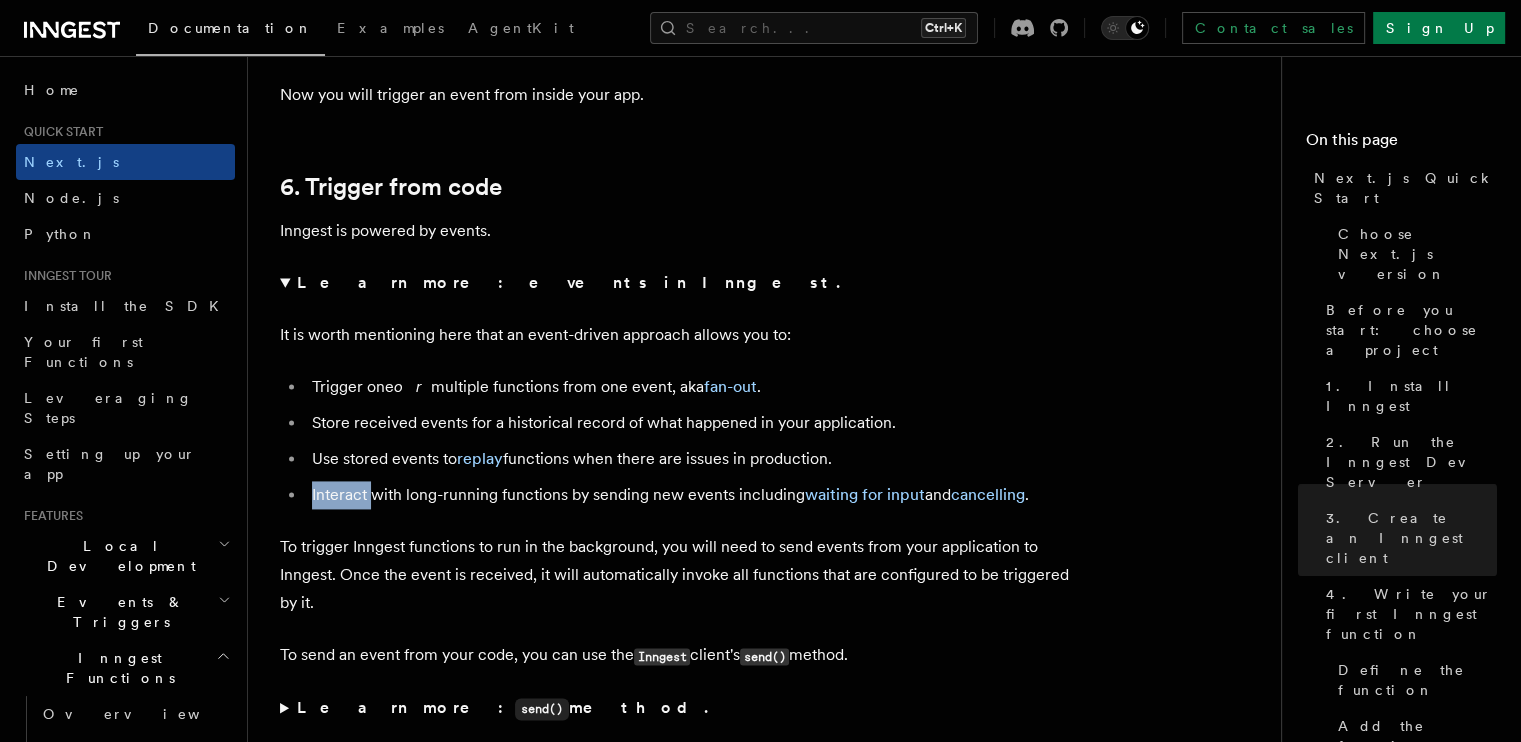 click on "Interact with long-running functions by sending new events including  waiting for input  and  cancelling ." at bounding box center [693, 495] 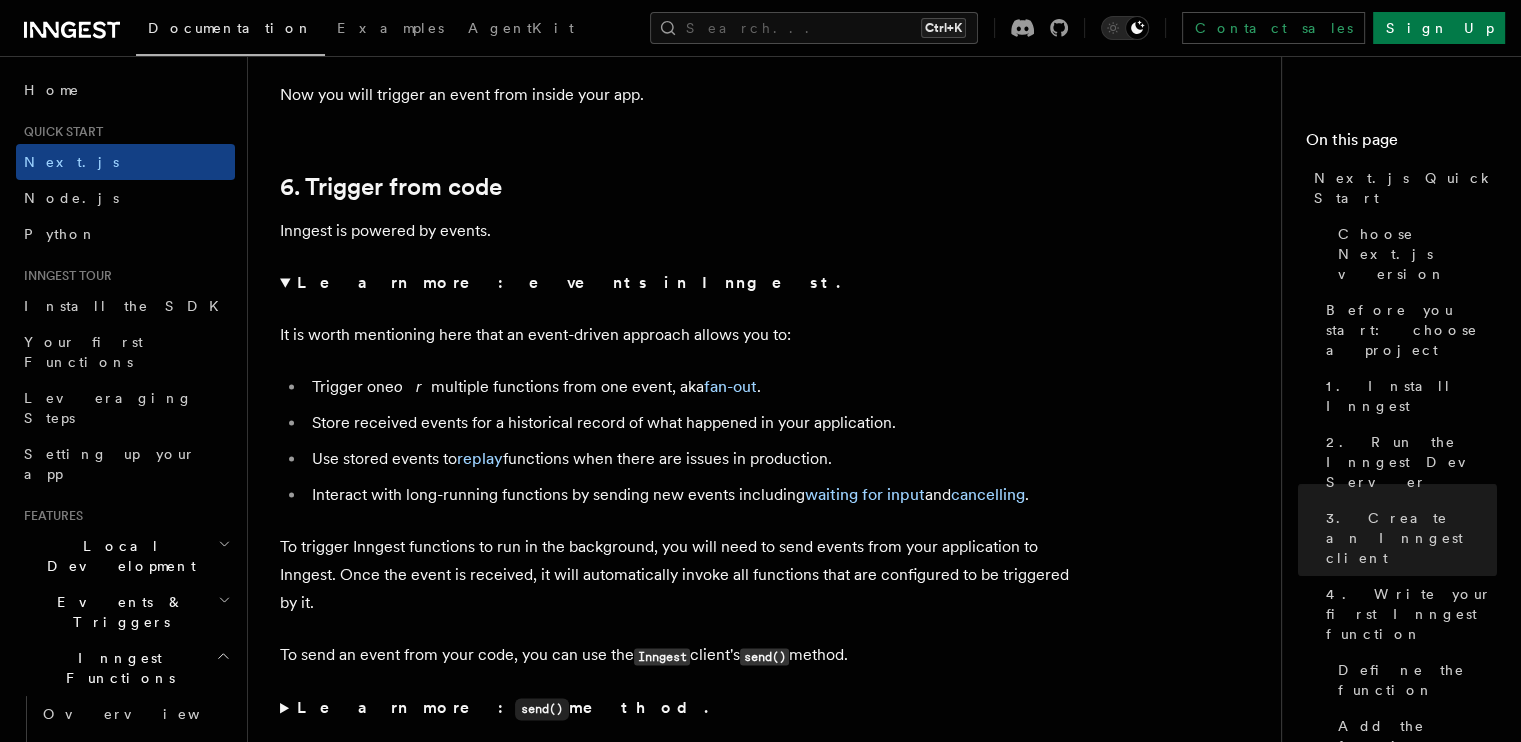 click on "Interact with long-running functions by sending new events including  waiting for input  and  cancelling ." at bounding box center [693, 495] 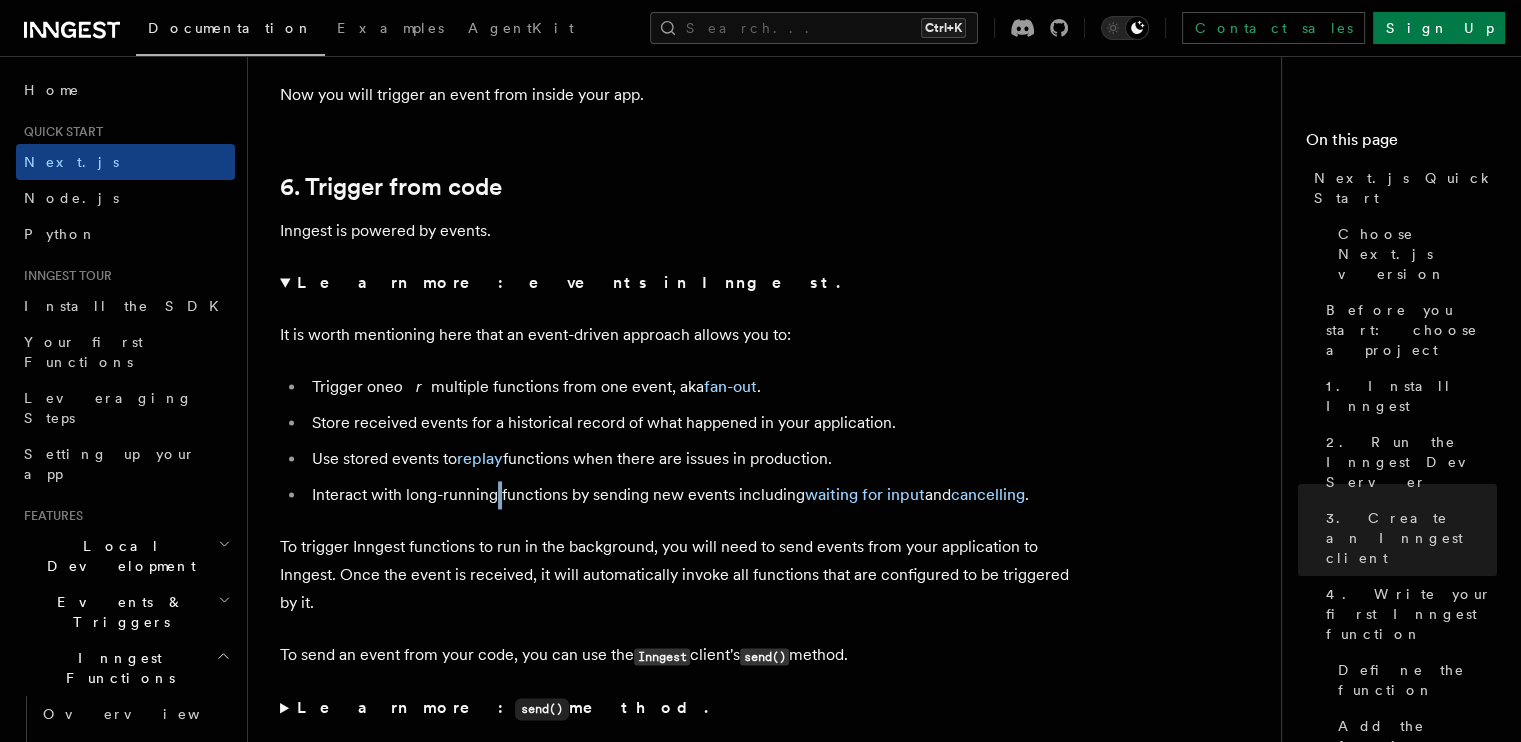 click on "Interact with long-running functions by sending new events including  waiting for input  and  cancelling ." at bounding box center [693, 495] 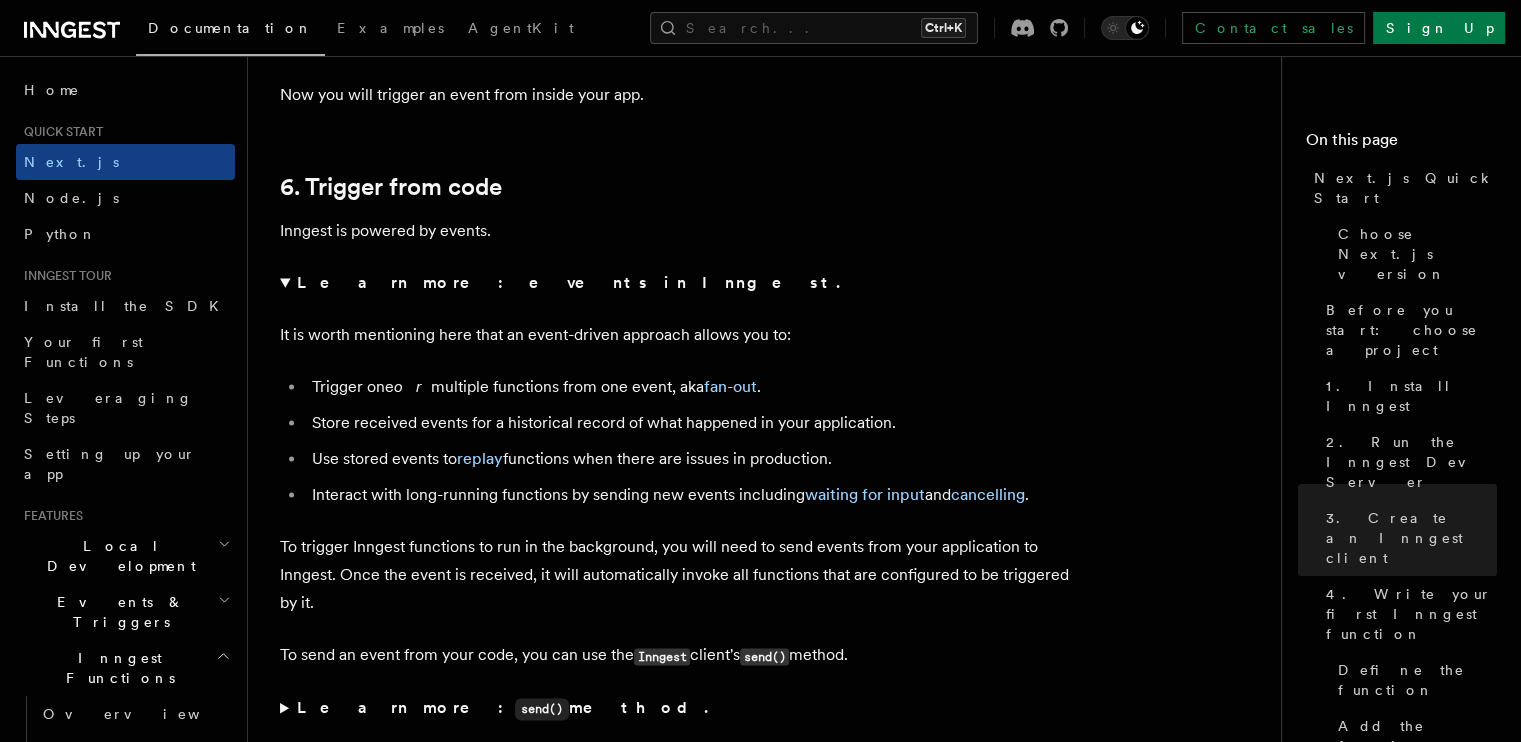click on "Interact with long-running functions by sending new events including  waiting for input  and  cancelling ." at bounding box center (693, 495) 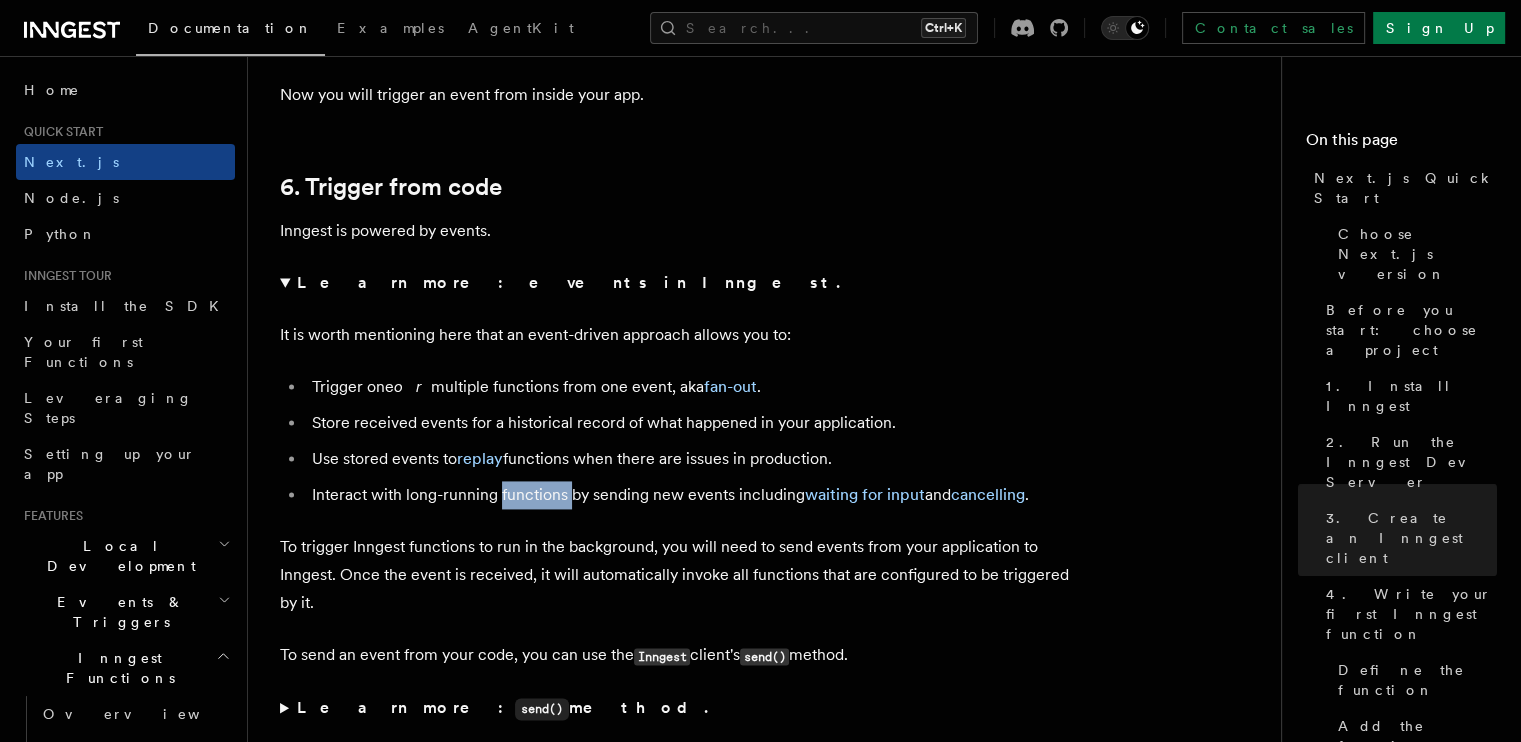 click on "Interact with long-running functions by sending new events including  waiting for input  and  cancelling ." at bounding box center (693, 495) 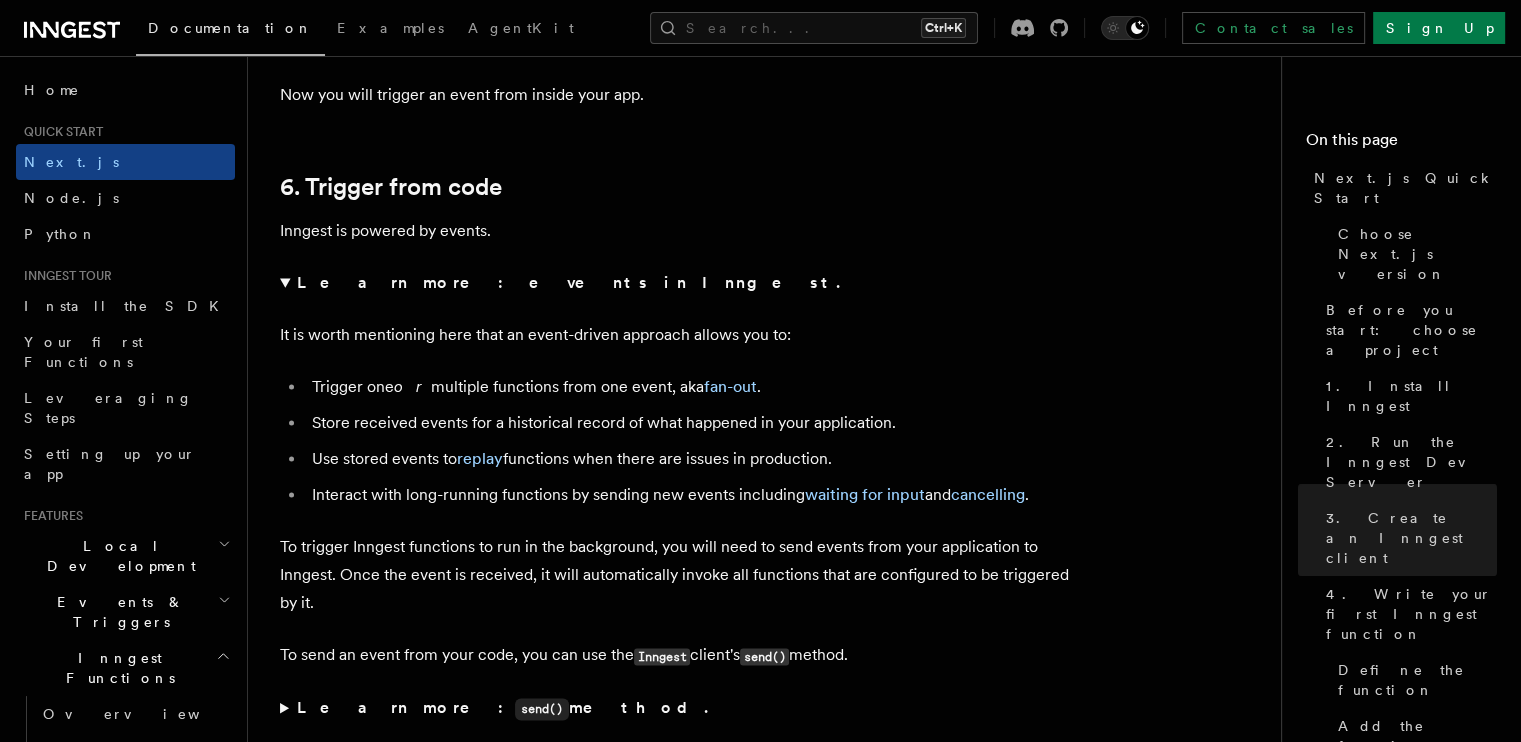 click on "Interact with long-running functions by sending new events including  waiting for input  and  cancelling ." at bounding box center [693, 495] 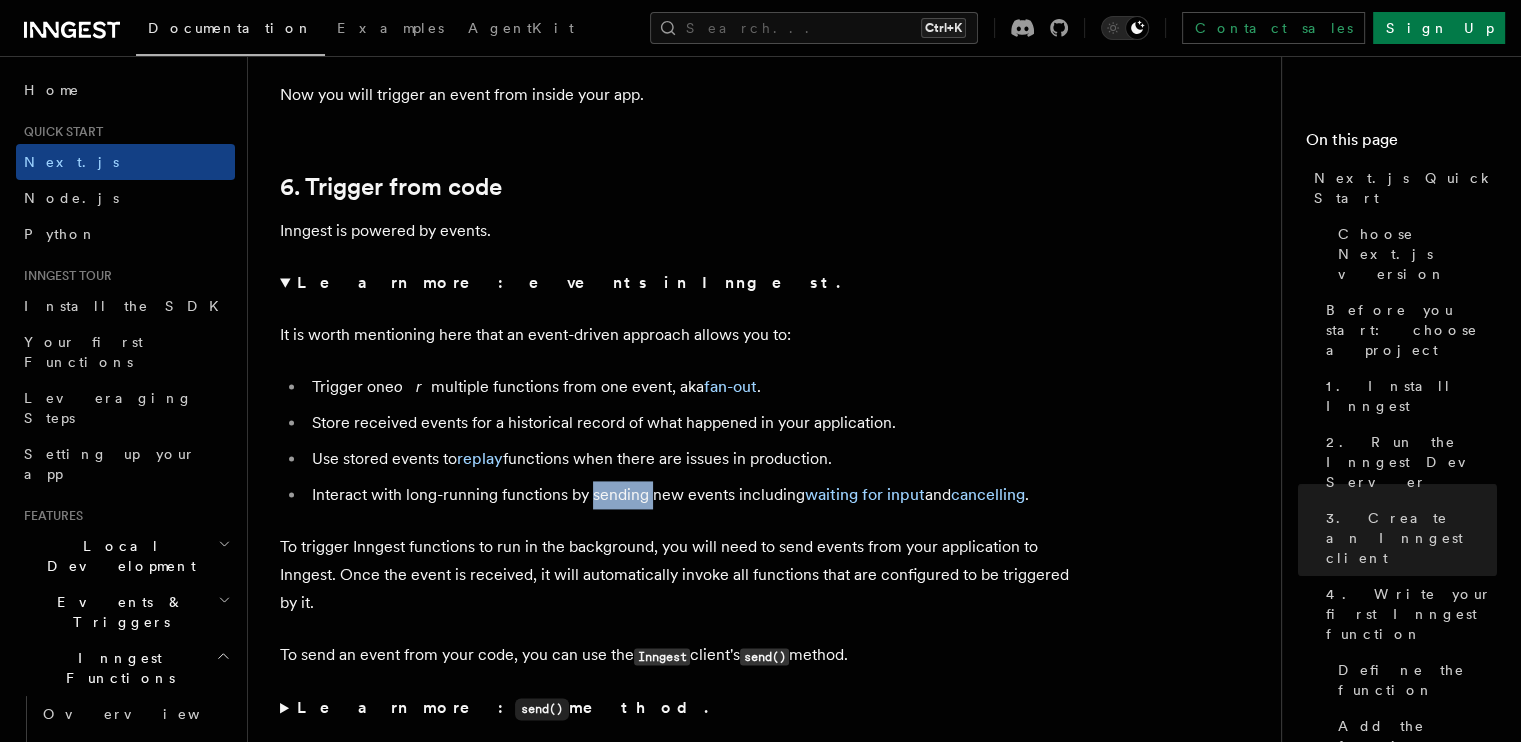 click on "Interact with long-running functions by sending new events including  waiting for input  and  cancelling ." at bounding box center (693, 495) 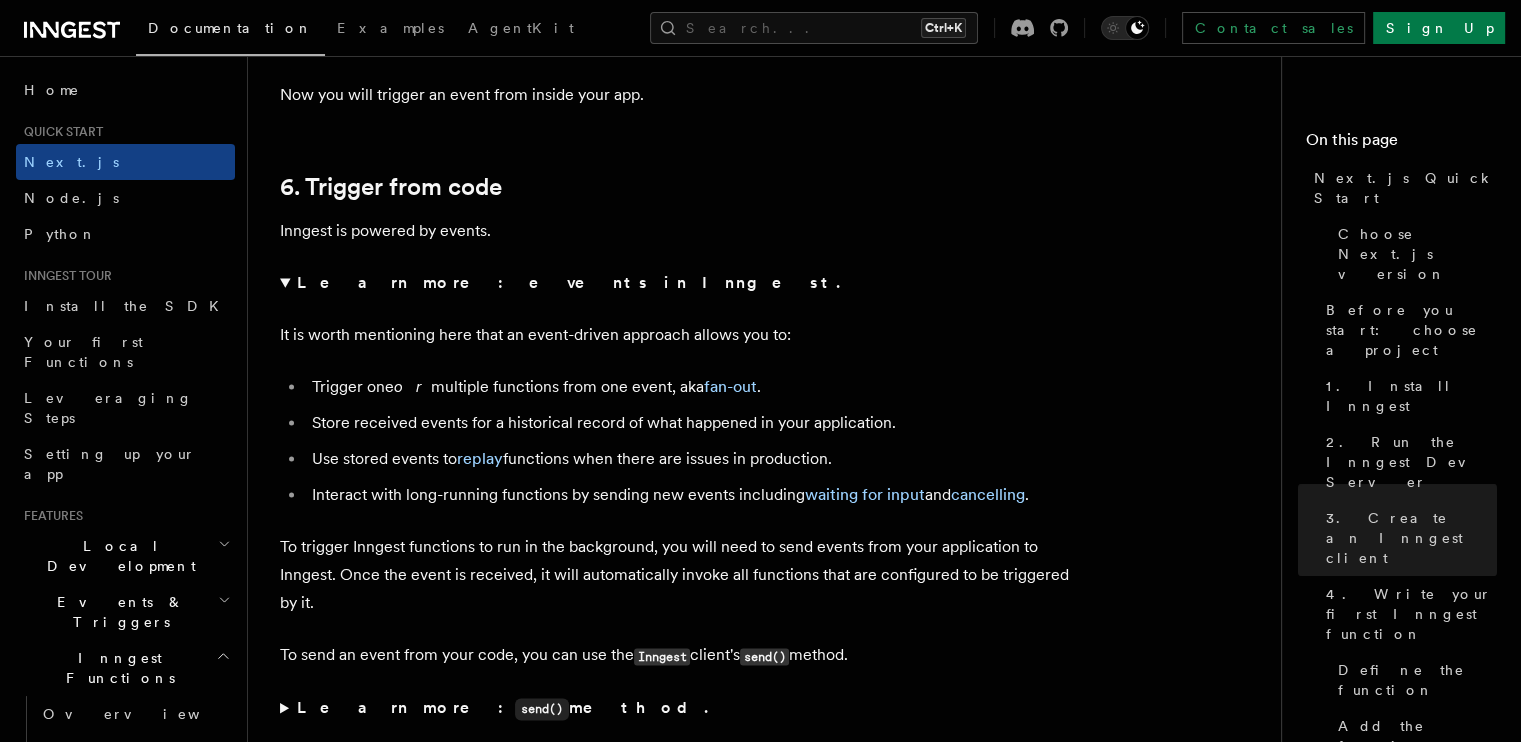 click on "Interact with long-running functions by sending new events including  waiting for input  and  cancelling ." at bounding box center [693, 495] 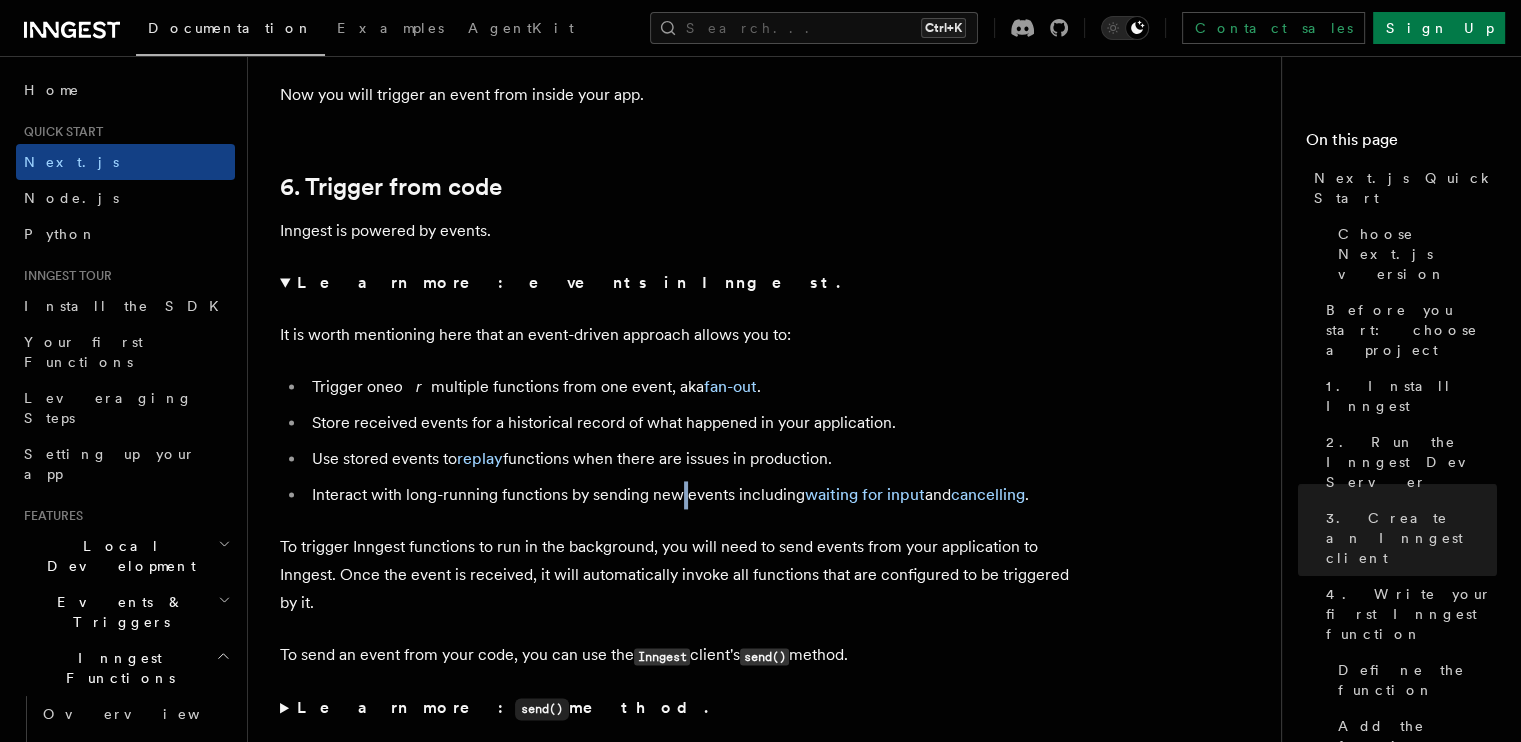 click on "Interact with long-running functions by sending new events including  waiting for input  and  cancelling ." at bounding box center [693, 495] 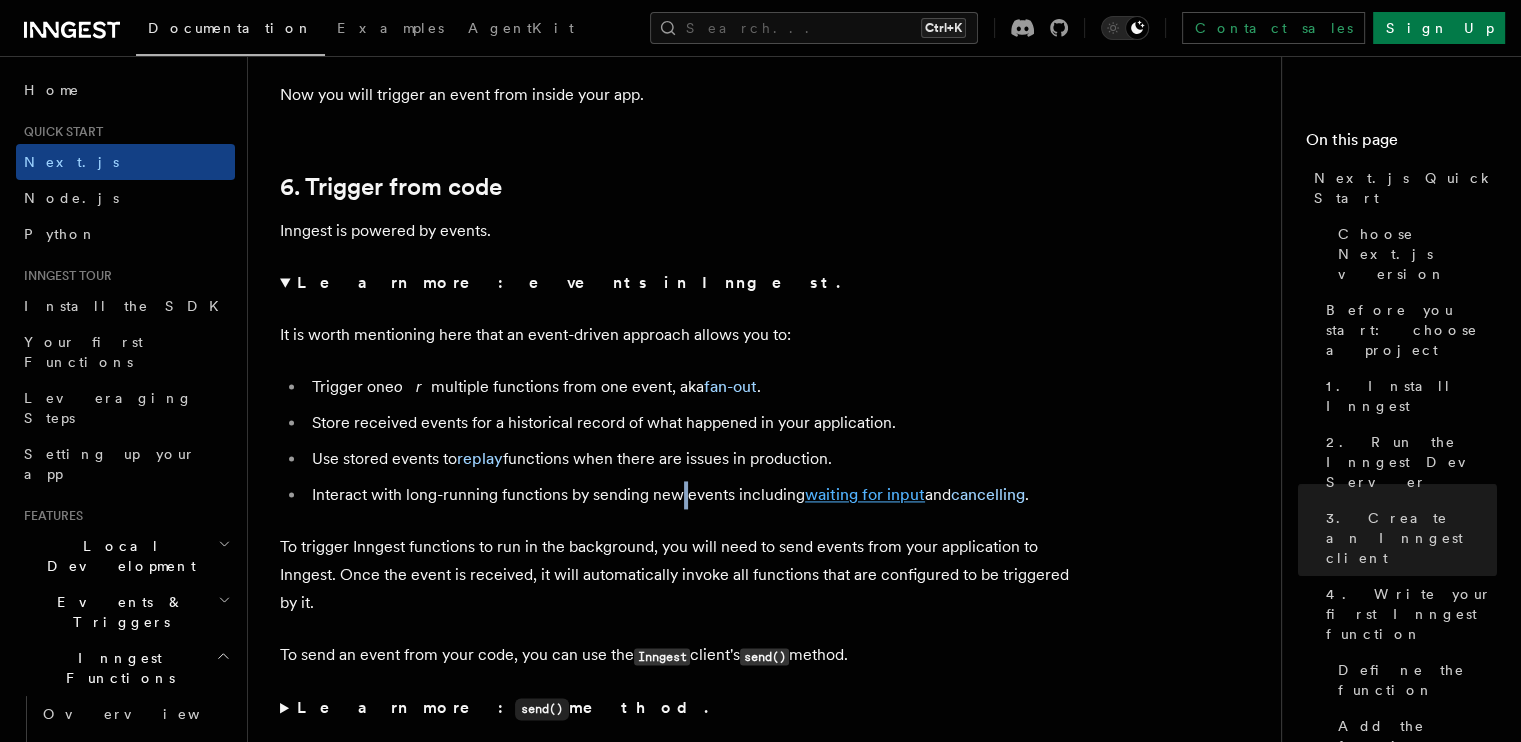 click on "waiting for input" at bounding box center [865, 494] 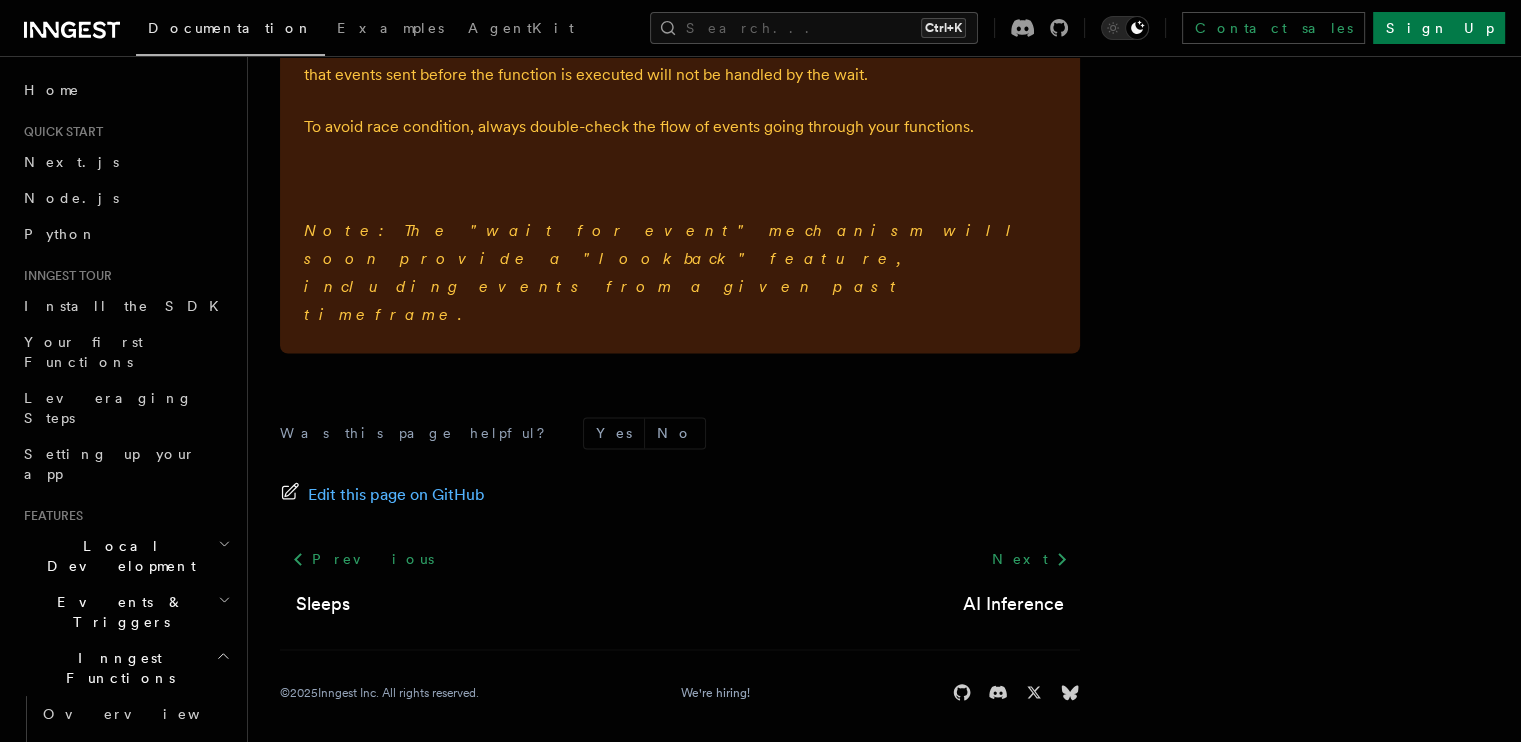 scroll, scrollTop: 0, scrollLeft: 0, axis: both 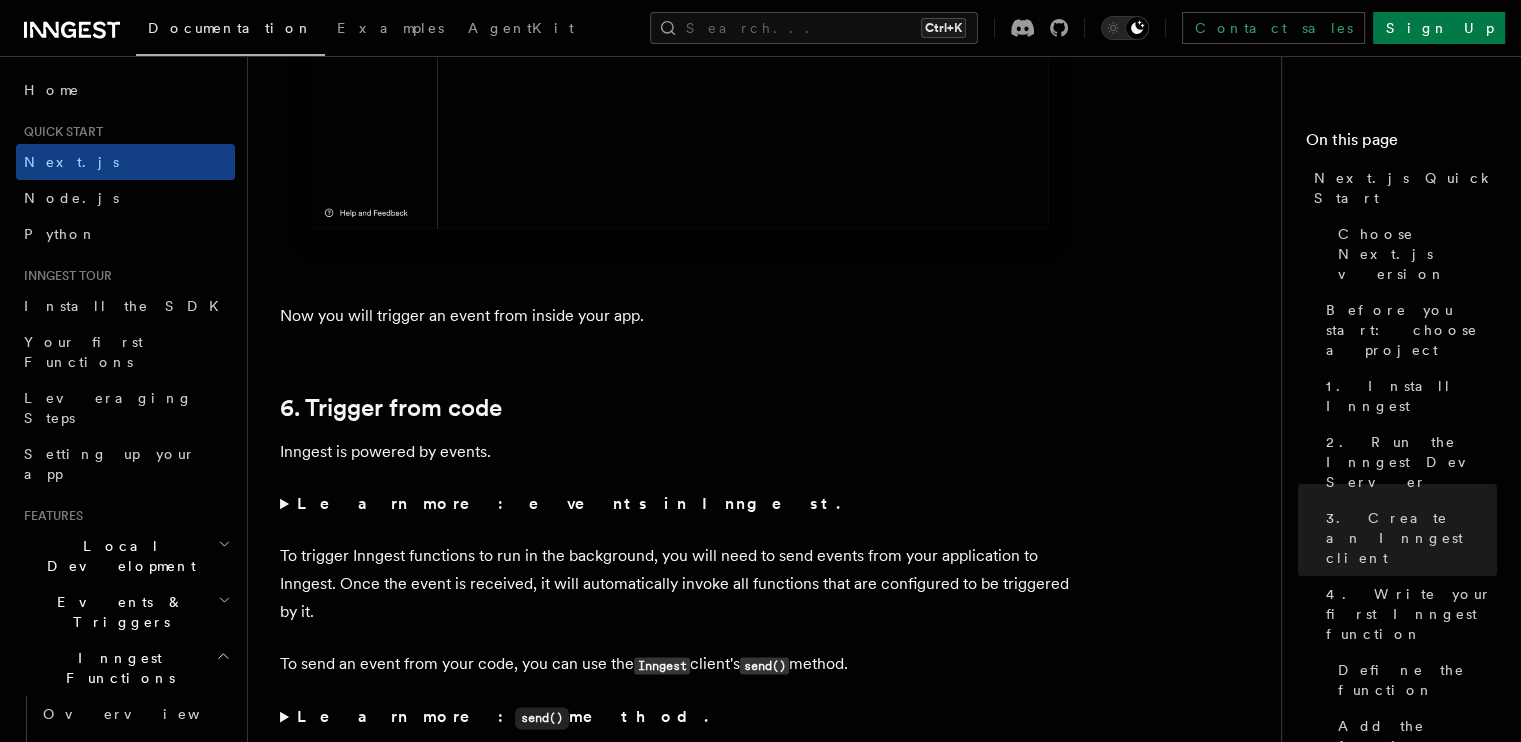 click on "Inngest is powered by events." at bounding box center (680, 452) 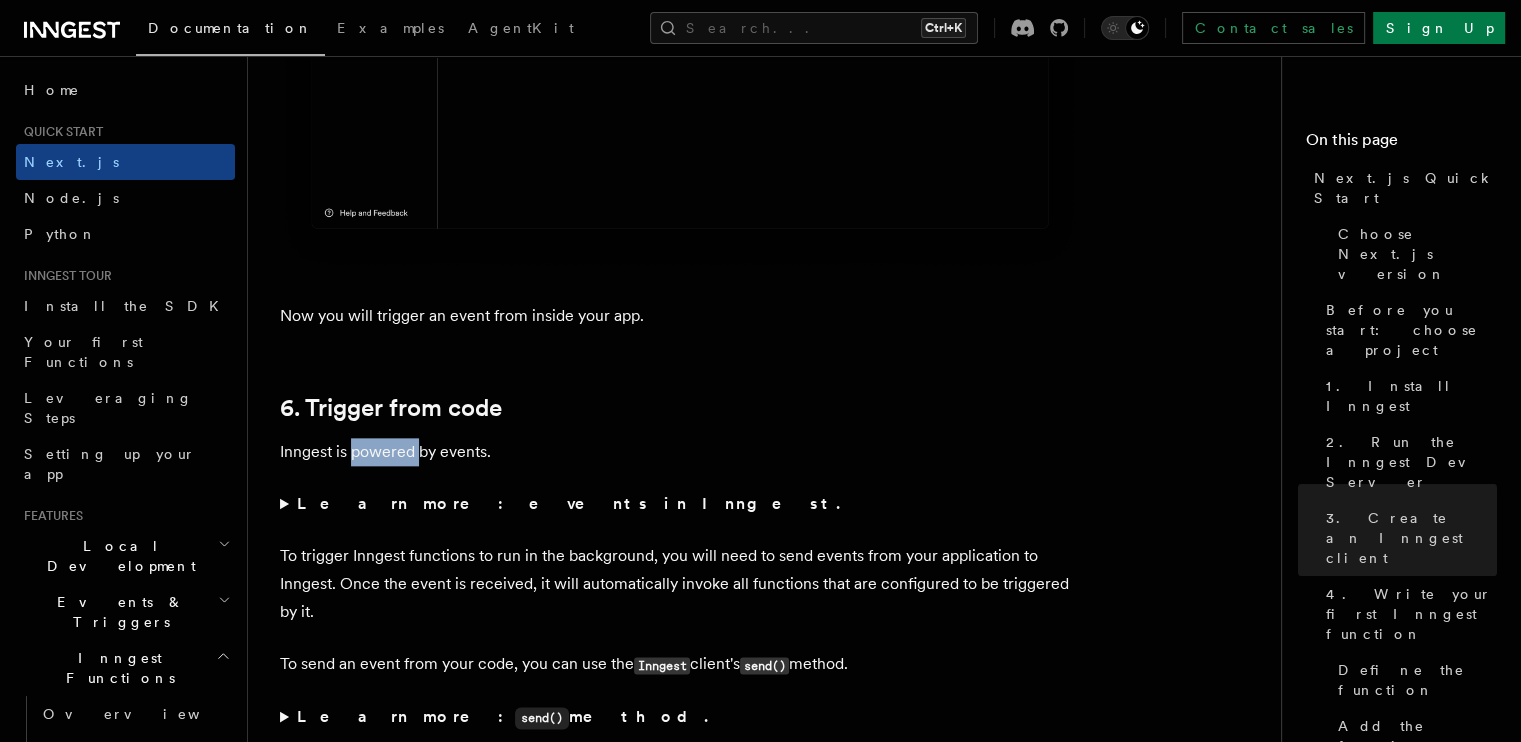 click on "Inngest is powered by events." at bounding box center (680, 452) 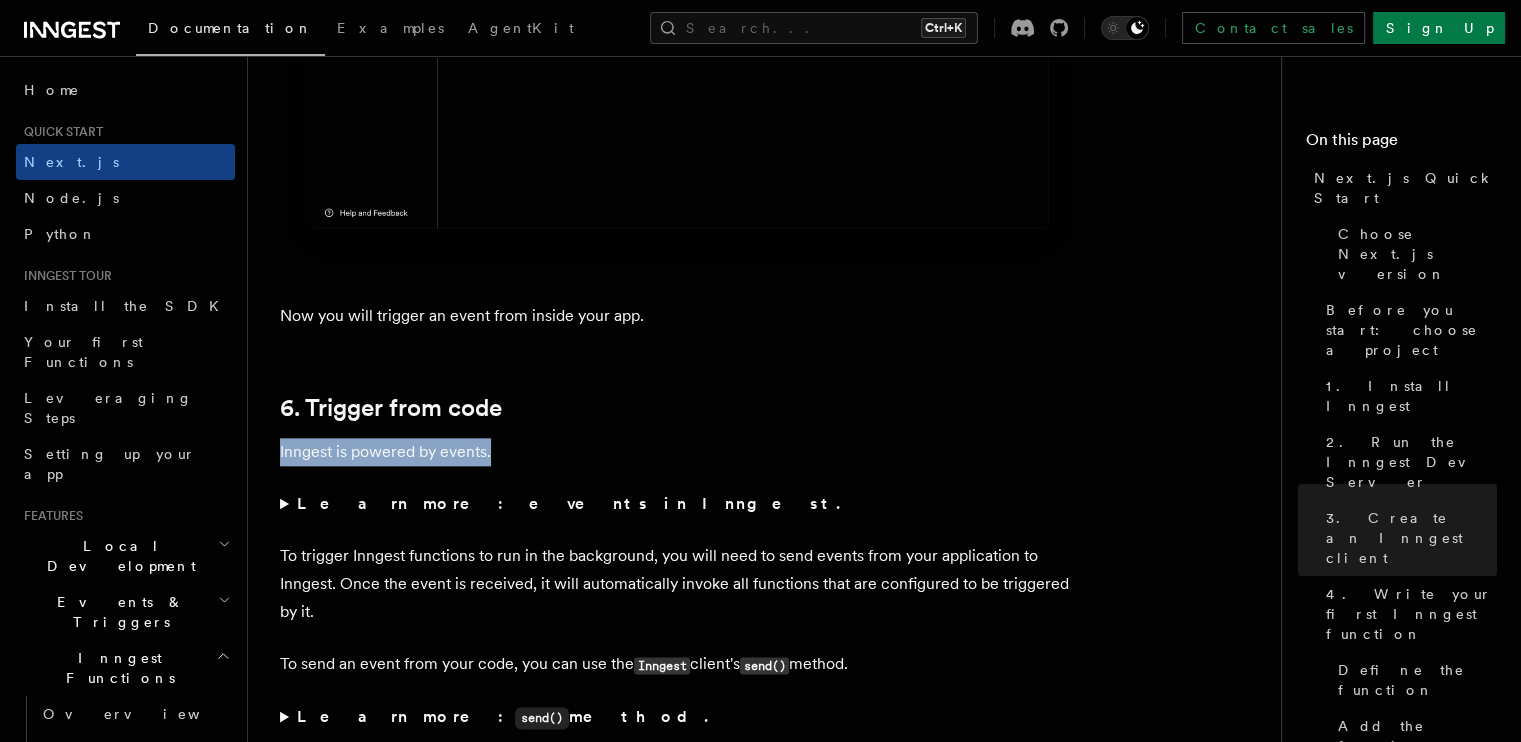 click on "Inngest is powered by events." at bounding box center (680, 452) 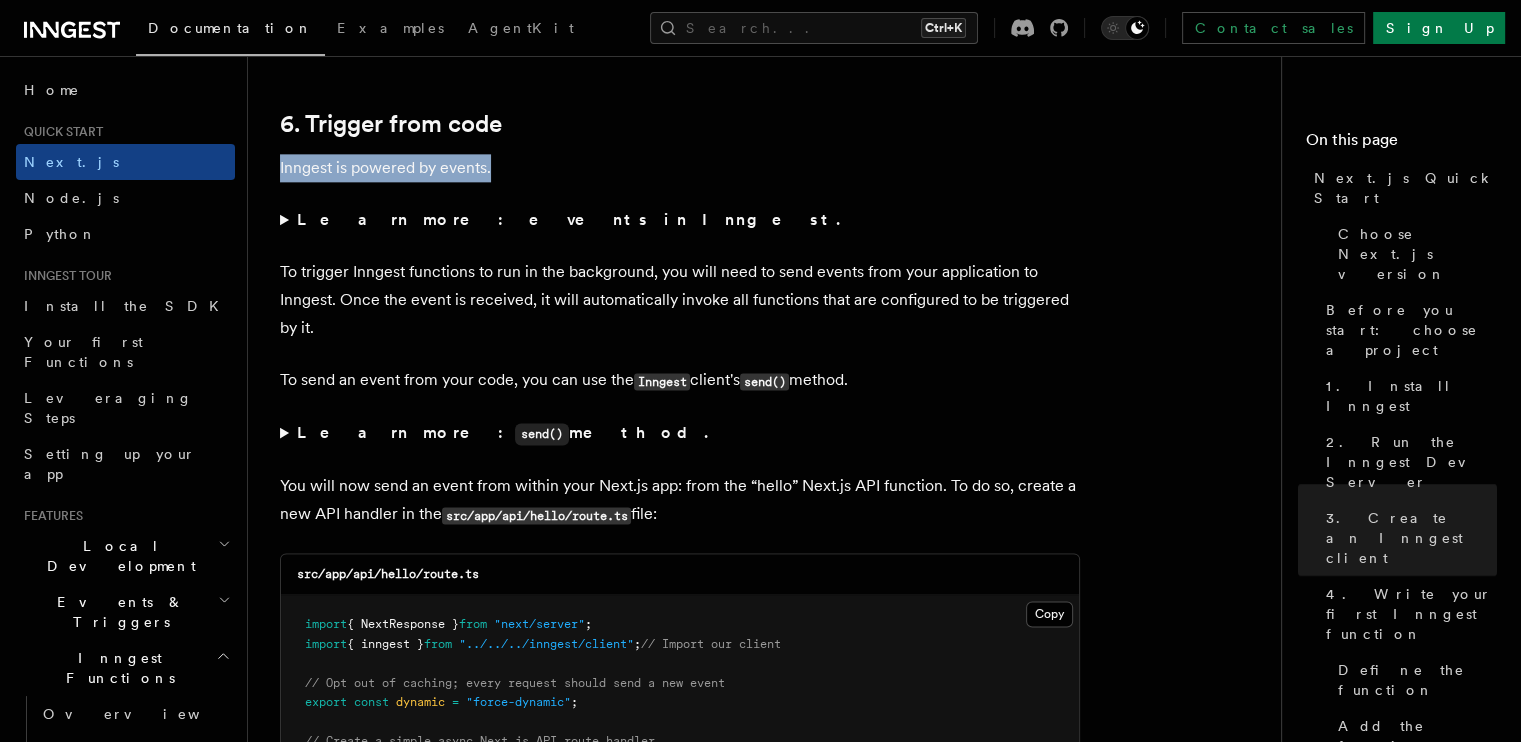 scroll, scrollTop: 10136, scrollLeft: 0, axis: vertical 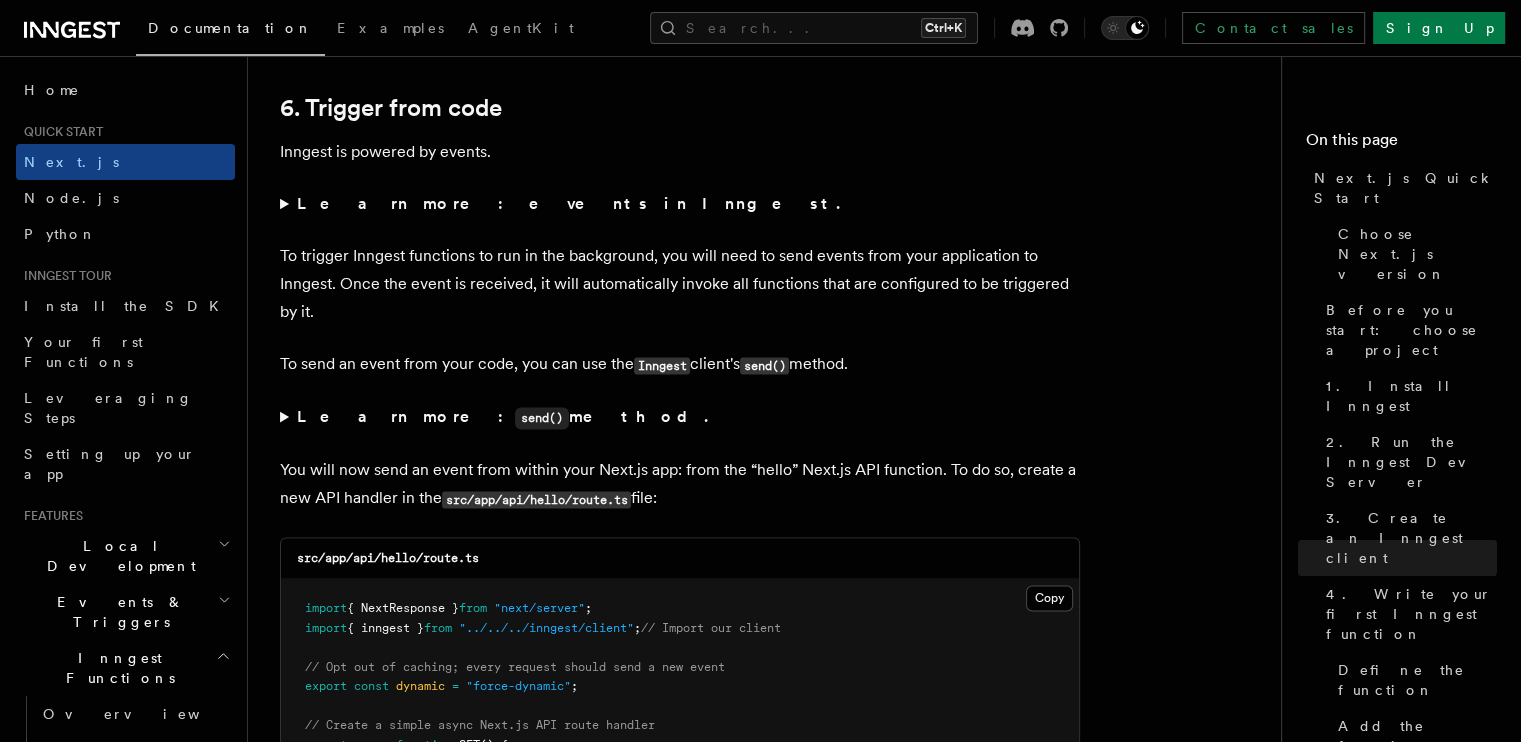 click on "To trigger Inngest functions to run in the background, you will need to send events from your application to Inngest. Once the event is received, it will automatically invoke all functions that are configured to be triggered by it." at bounding box center [680, 284] 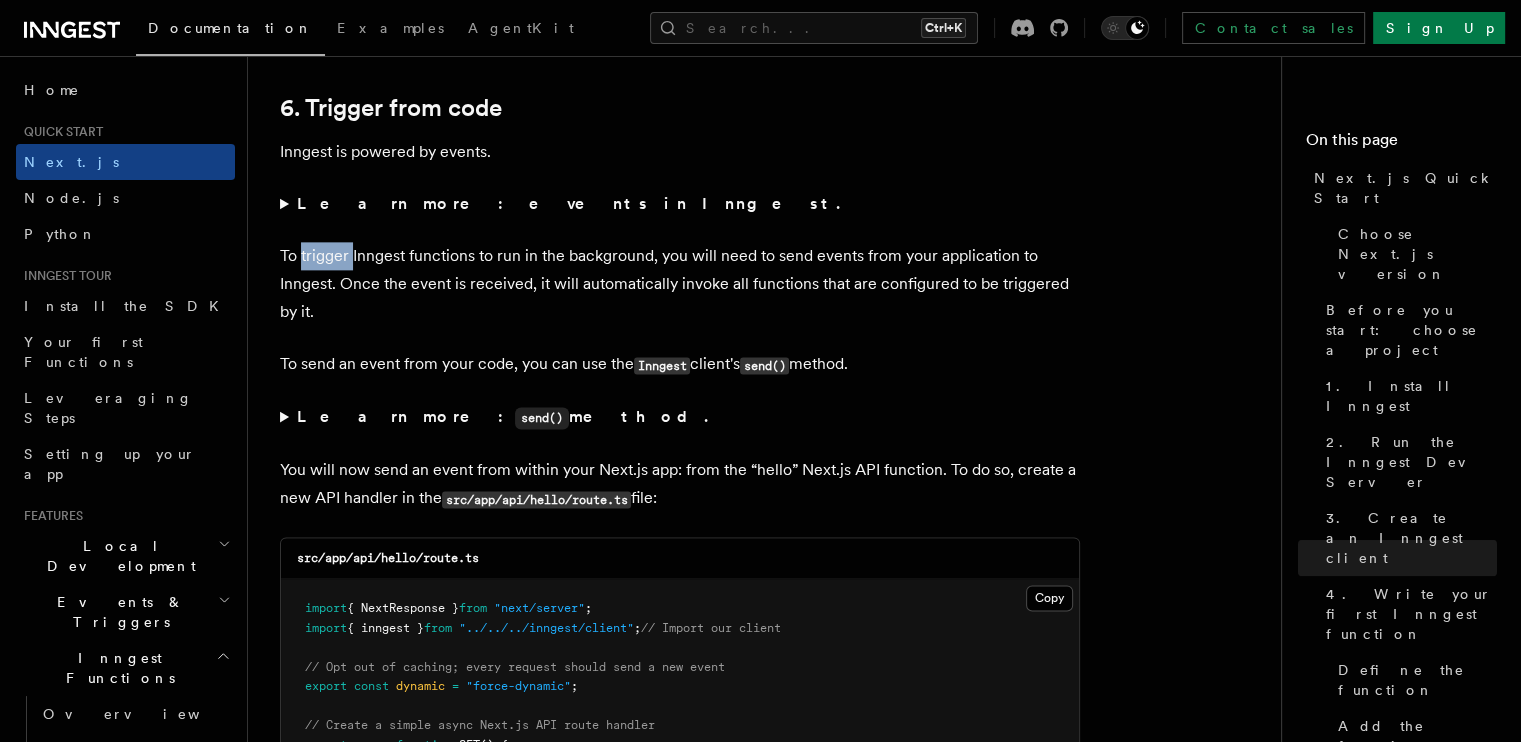 click on "To trigger Inngest functions to run in the background, you will need to send events from your application to Inngest. Once the event is received, it will automatically invoke all functions that are configured to be triggered by it." at bounding box center (680, 284) 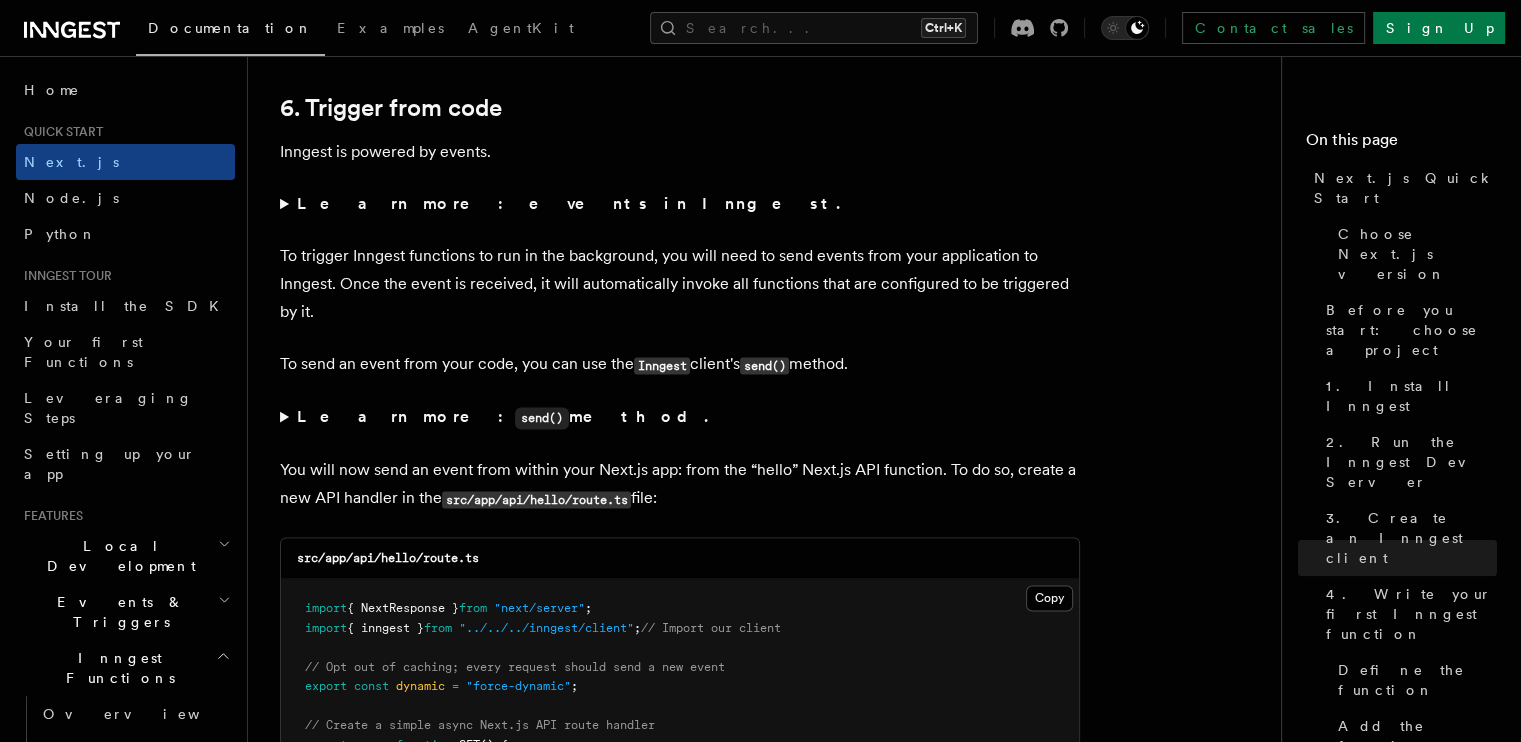 click on "To trigger Inngest functions to run in the background, you will need to send events from your application to Inngest. Once the event is received, it will automatically invoke all functions that are configured to be triggered by it." at bounding box center (680, 284) 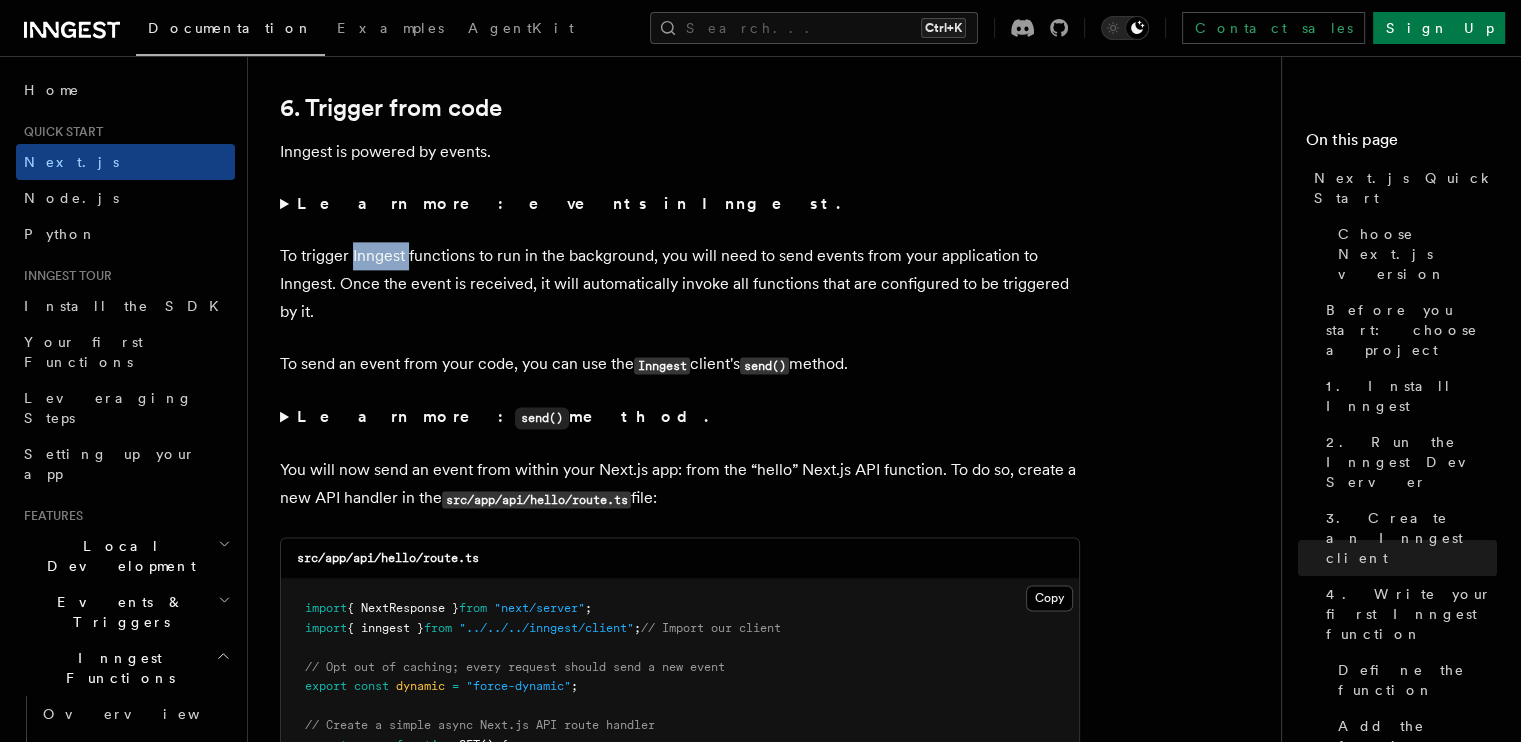 click on "To trigger Inngest functions to run in the background, you will need to send events from your application to Inngest. Once the event is received, it will automatically invoke all functions that are configured to be triggered by it." at bounding box center (680, 284) 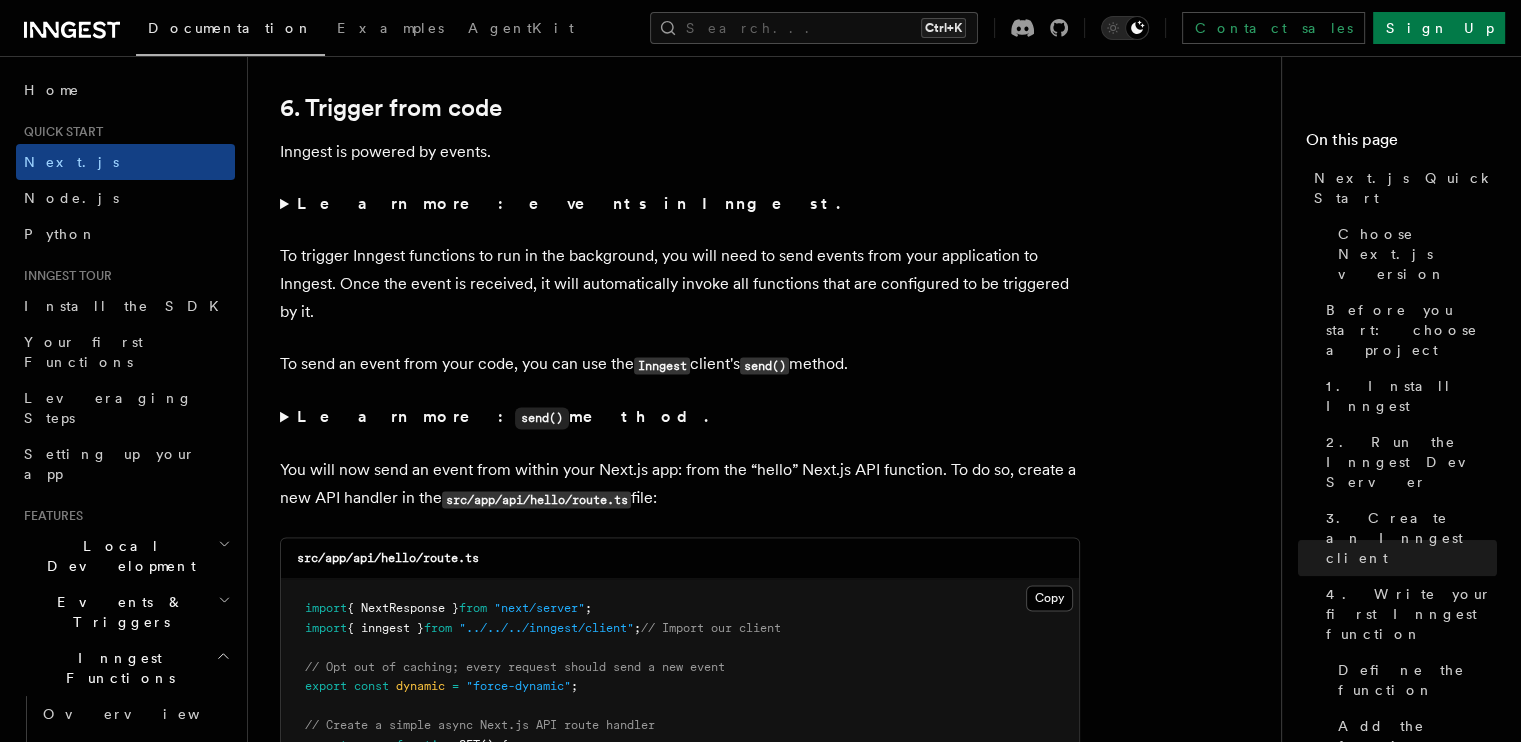 click on "To trigger Inngest functions to run in the background, you will need to send events from your application to Inngest. Once the event is received, it will automatically invoke all functions that are configured to be triggered by it." at bounding box center [680, 284] 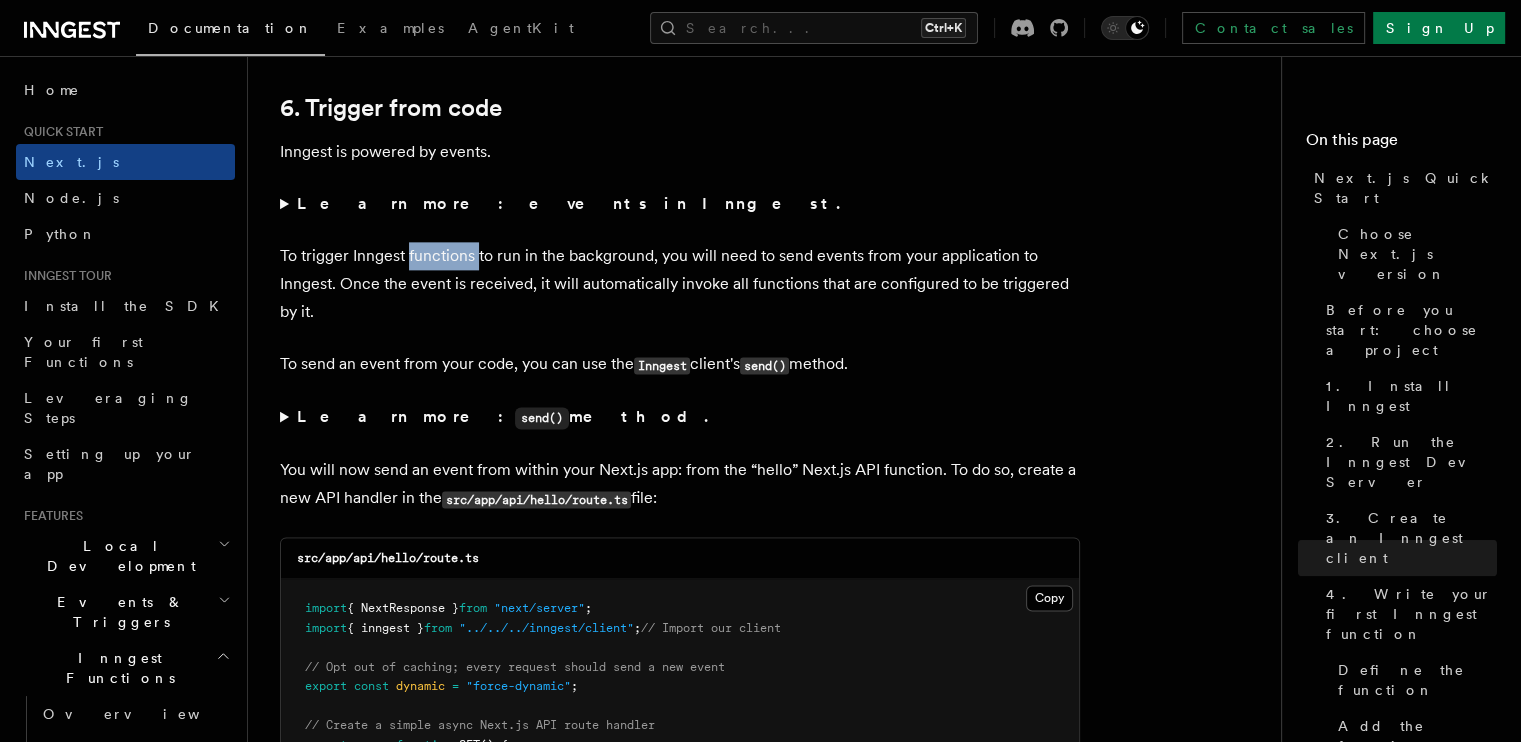 click on "To trigger Inngest functions to run in the background, you will need to send events from your application to Inngest. Once the event is received, it will automatically invoke all functions that are configured to be triggered by it." at bounding box center [680, 284] 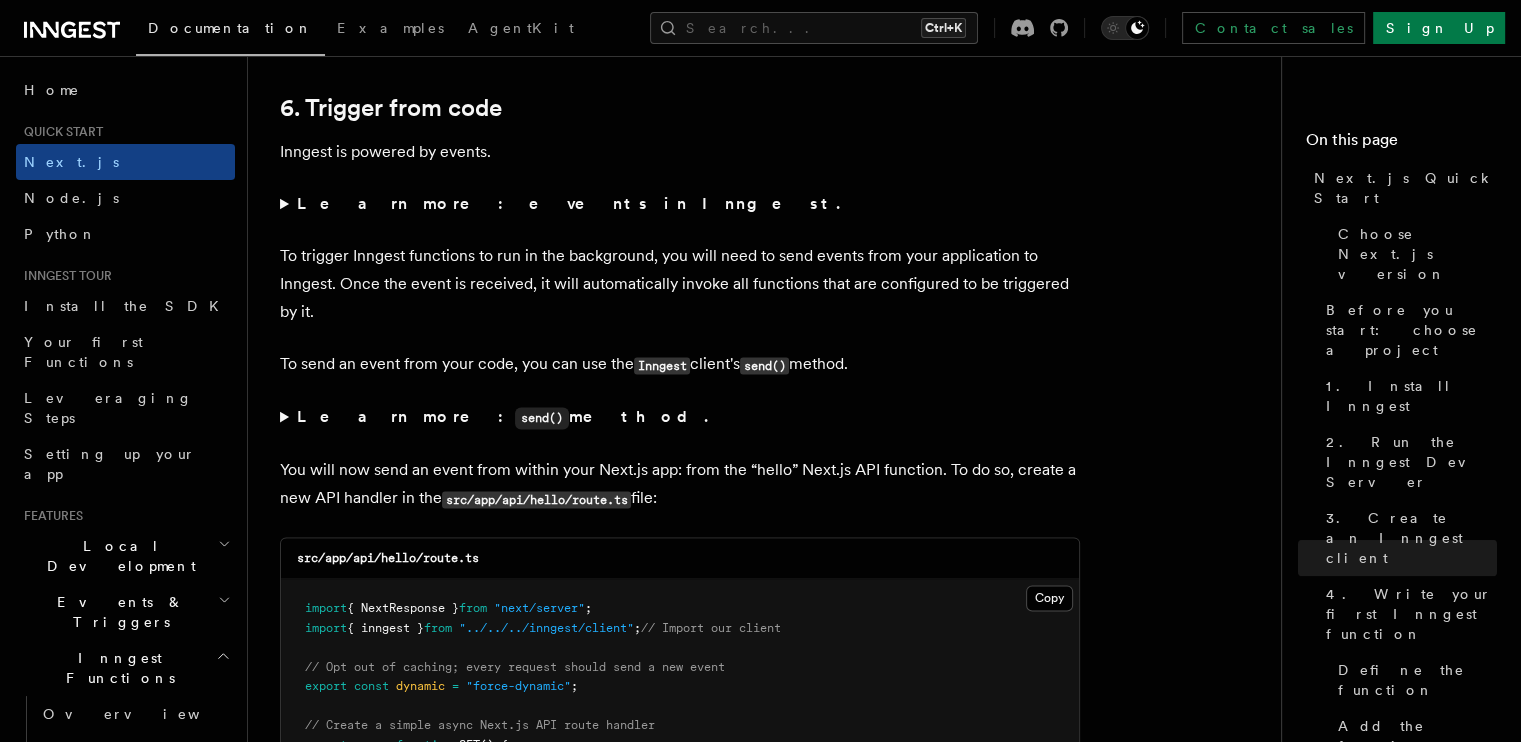 click on "To trigger Inngest functions to run in the background, you will need to send events from your application to Inngest. Once the event is received, it will automatically invoke all functions that are configured to be triggered by it." at bounding box center (680, 284) 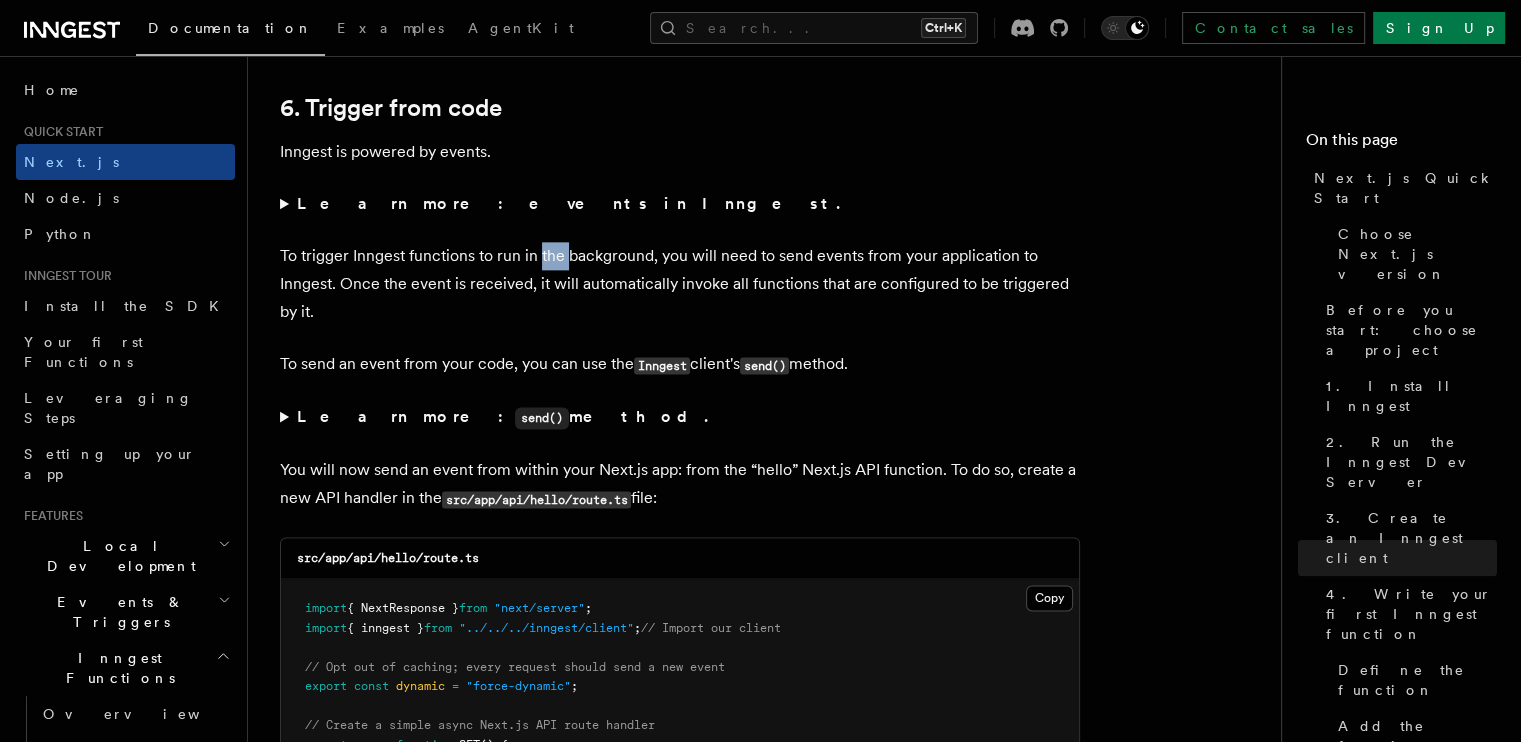 click on "To trigger Inngest functions to run in the background, you will need to send events from your application to Inngest. Once the event is received, it will automatically invoke all functions that are configured to be triggered by it." at bounding box center [680, 284] 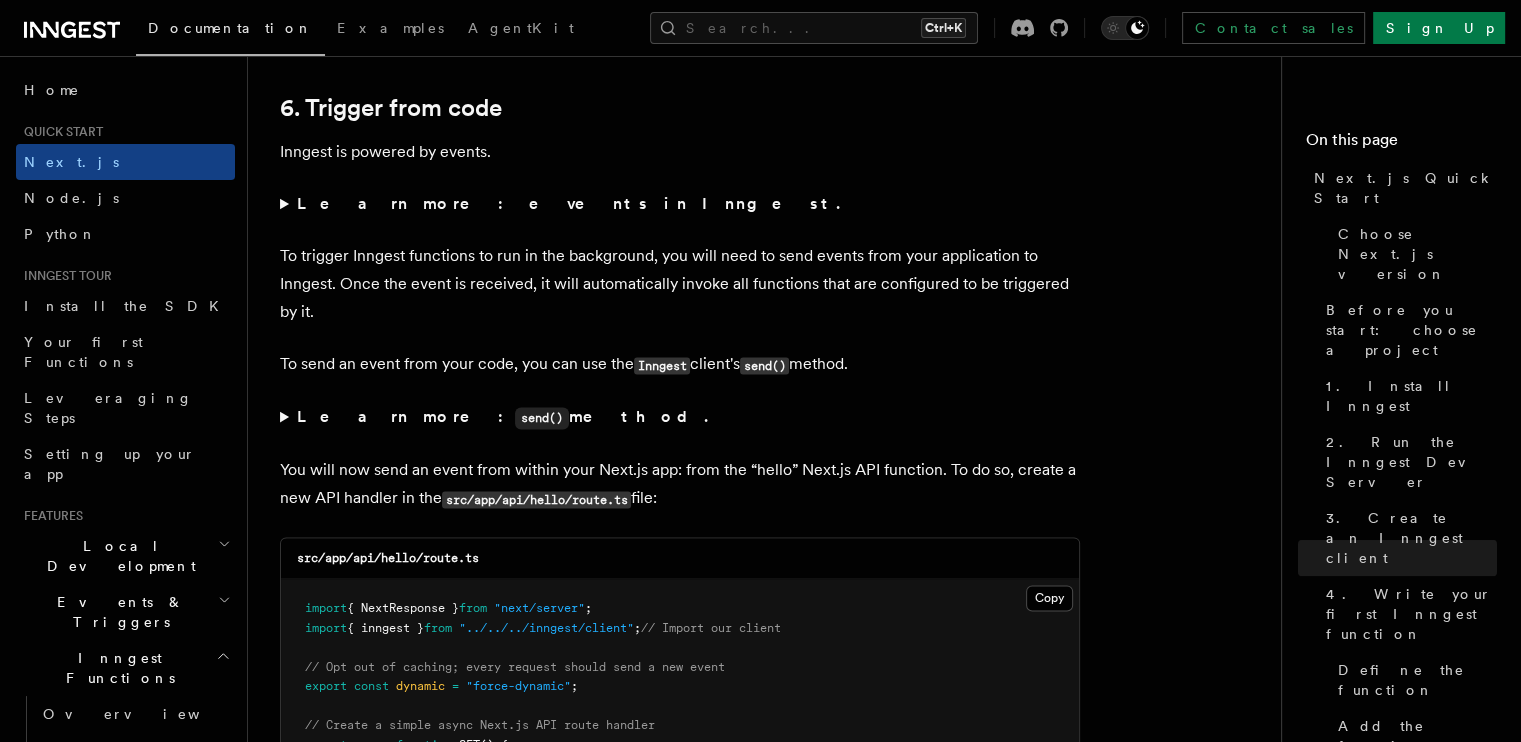 click on "To trigger Inngest functions to run in the background, you will need to send events from your application to Inngest. Once the event is received, it will automatically invoke all functions that are configured to be triggered by it." at bounding box center [680, 284] 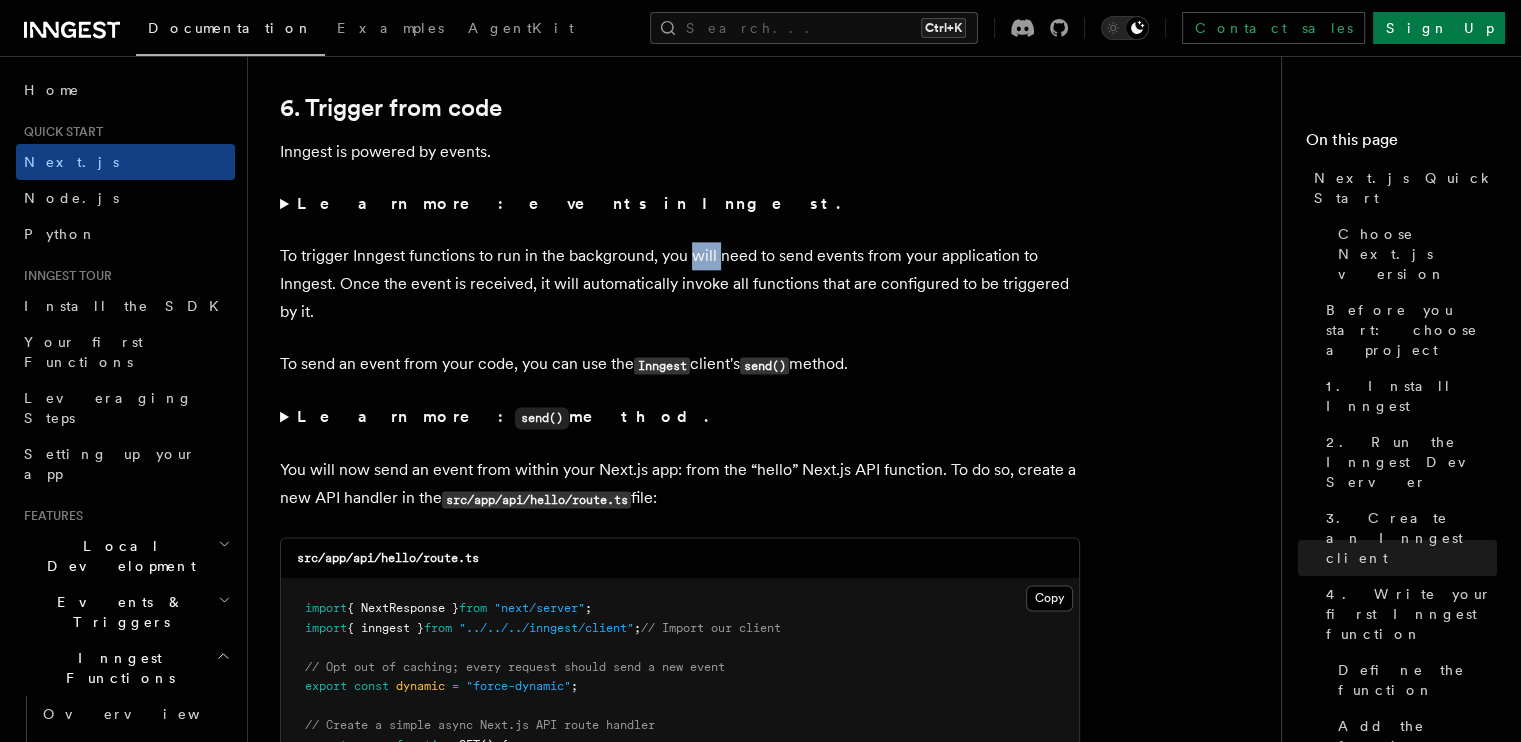 click on "To trigger Inngest functions to run in the background, you will need to send events from your application to Inngest. Once the event is received, it will automatically invoke all functions that are configured to be triggered by it." at bounding box center (680, 284) 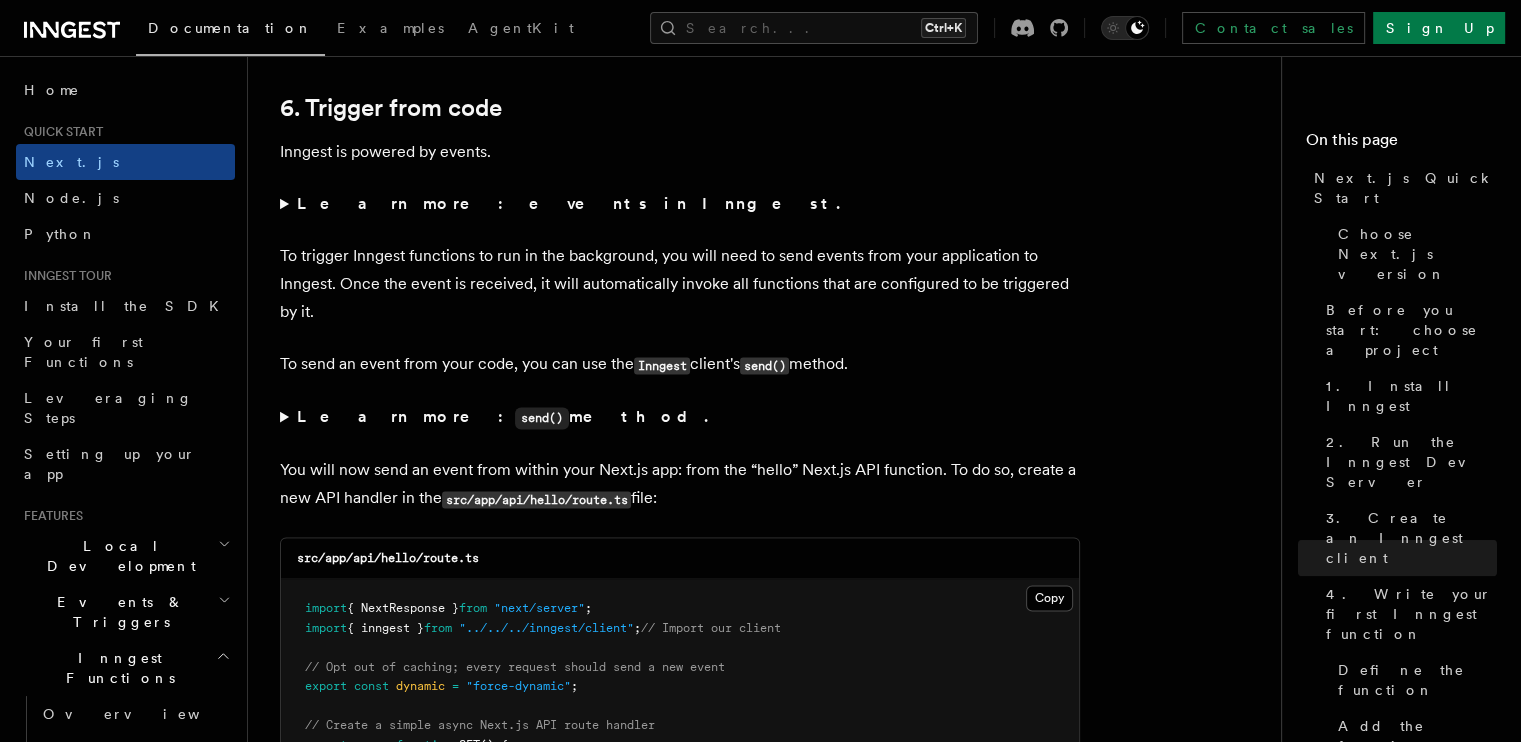 click on "To trigger Inngest functions to run in the background, you will need to send events from your application to Inngest. Once the event is received, it will automatically invoke all functions that are configured to be triggered by it." at bounding box center (680, 284) 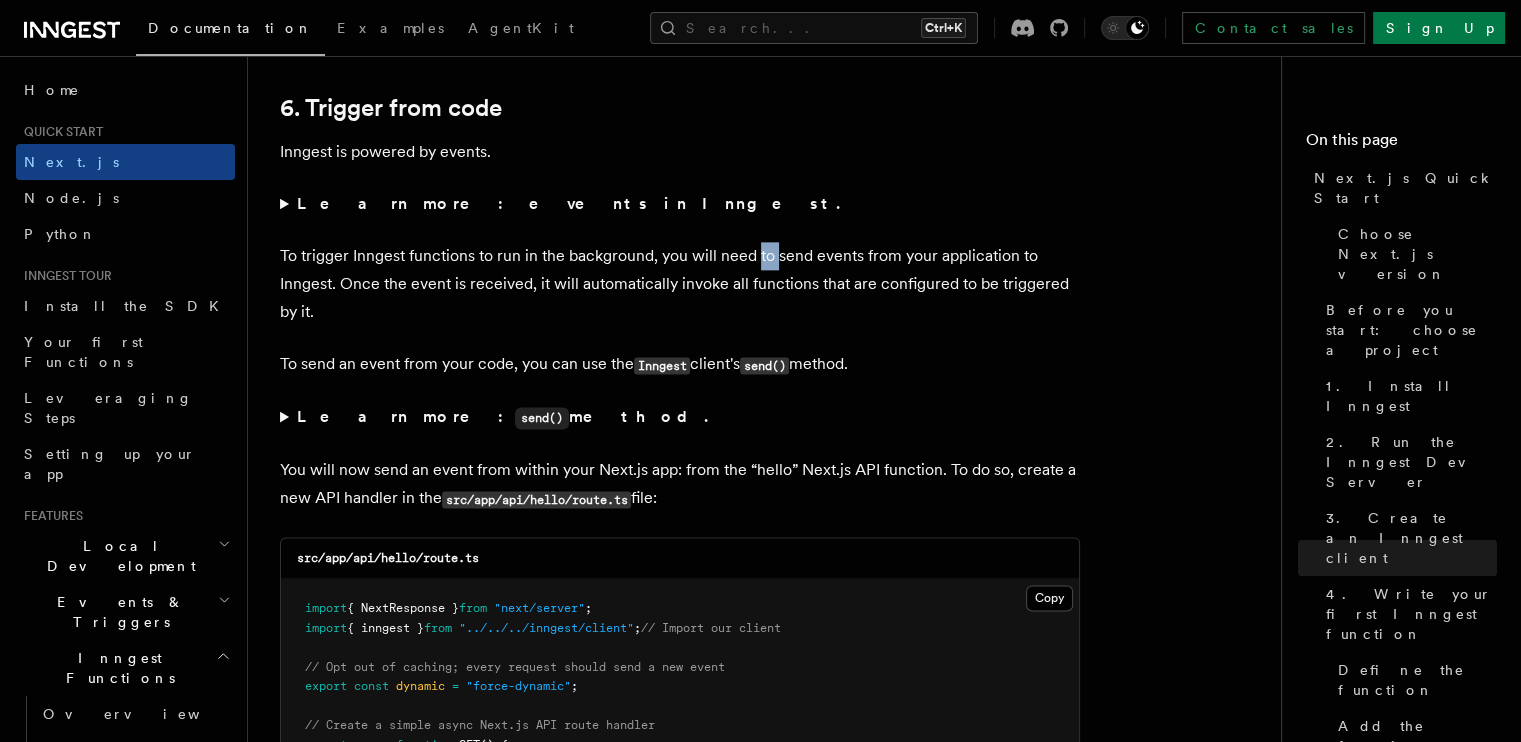 click on "To trigger Inngest functions to run in the background, you will need to send events from your application to Inngest. Once the event is received, it will automatically invoke all functions that are configured to be triggered by it." at bounding box center [680, 284] 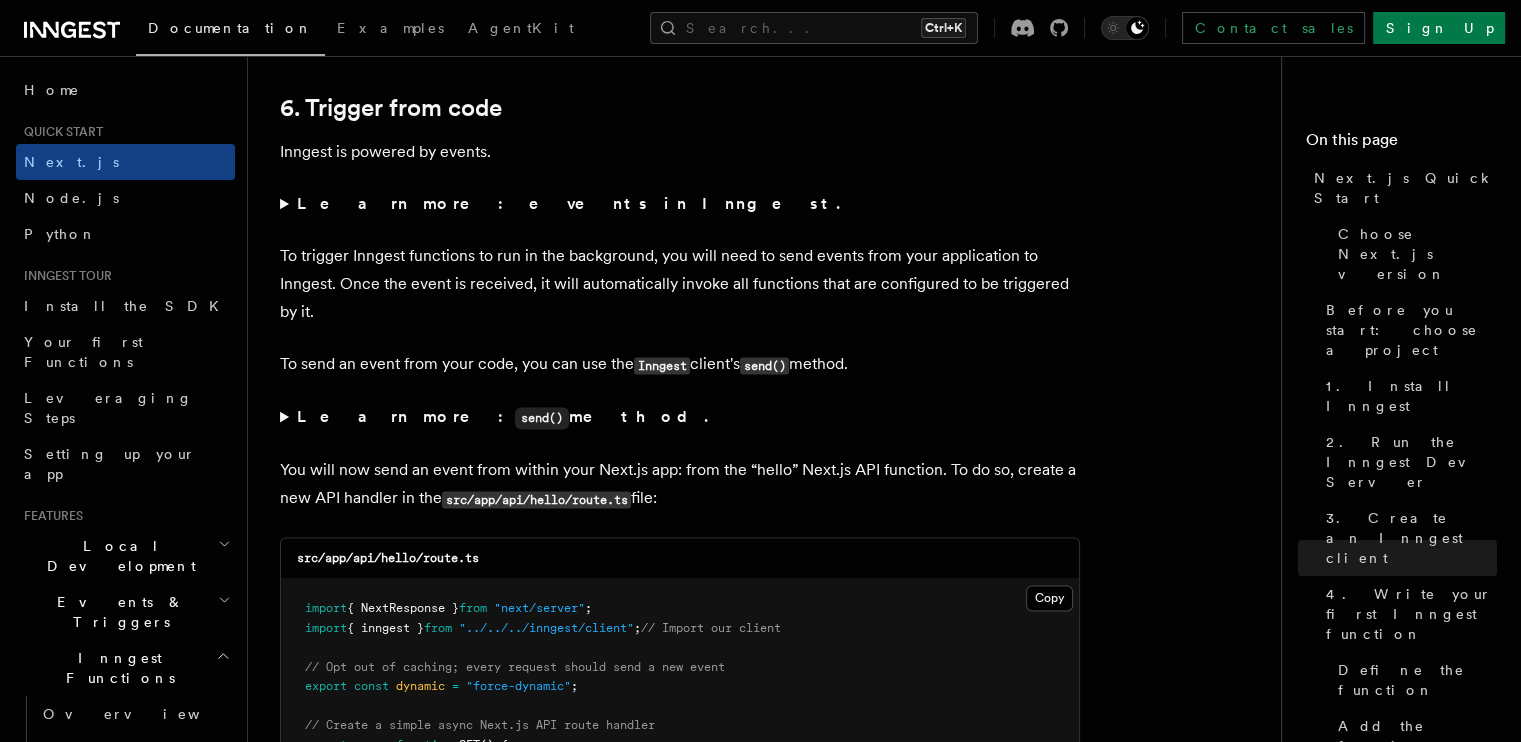 click on "To trigger Inngest functions to run in the background, you will need to send events from your application to Inngest. Once the event is received, it will automatically invoke all functions that are configured to be triggered by it." at bounding box center (680, 284) 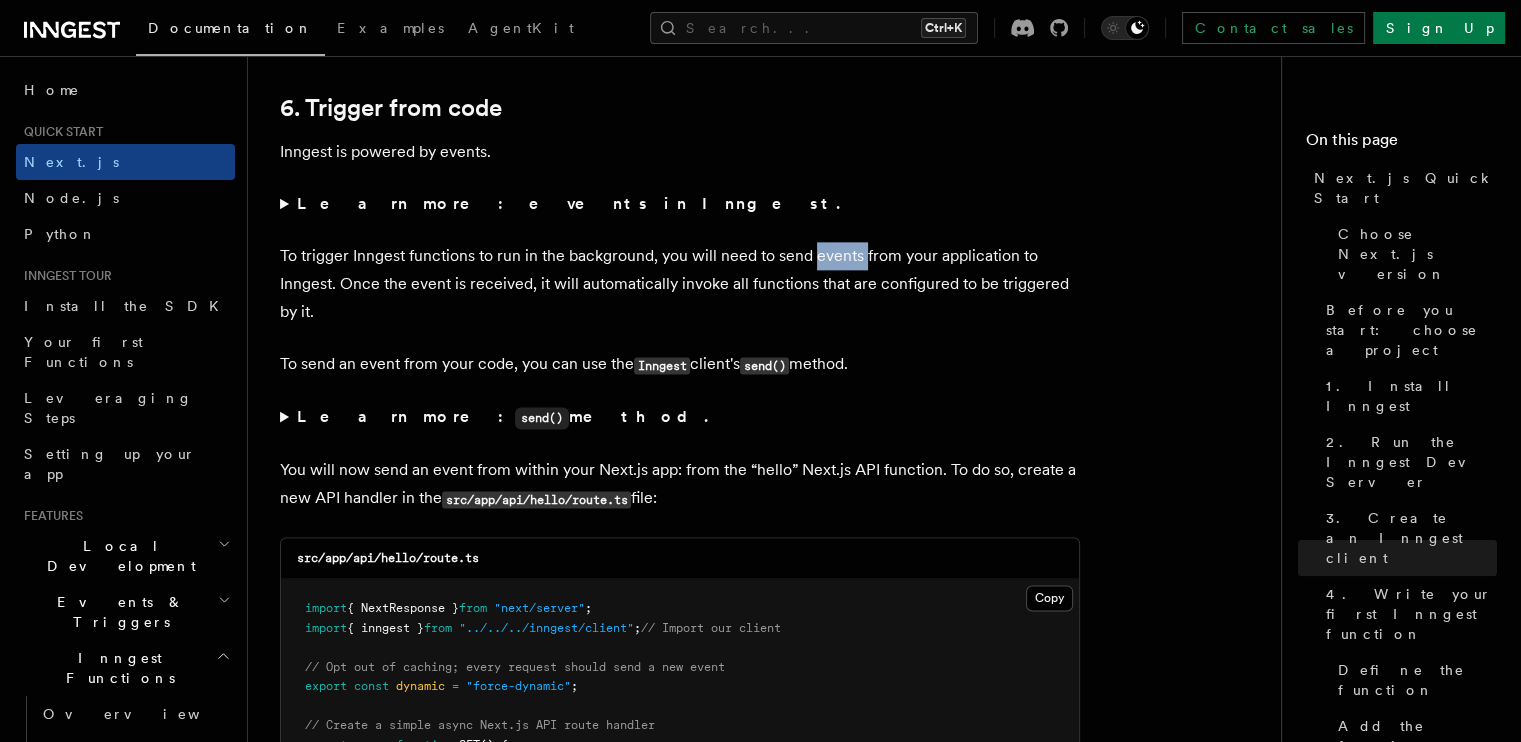 click on "To trigger Inngest functions to run in the background, you will need to send events from your application to Inngest. Once the event is received, it will automatically invoke all functions that are configured to be triggered by it." at bounding box center [680, 284] 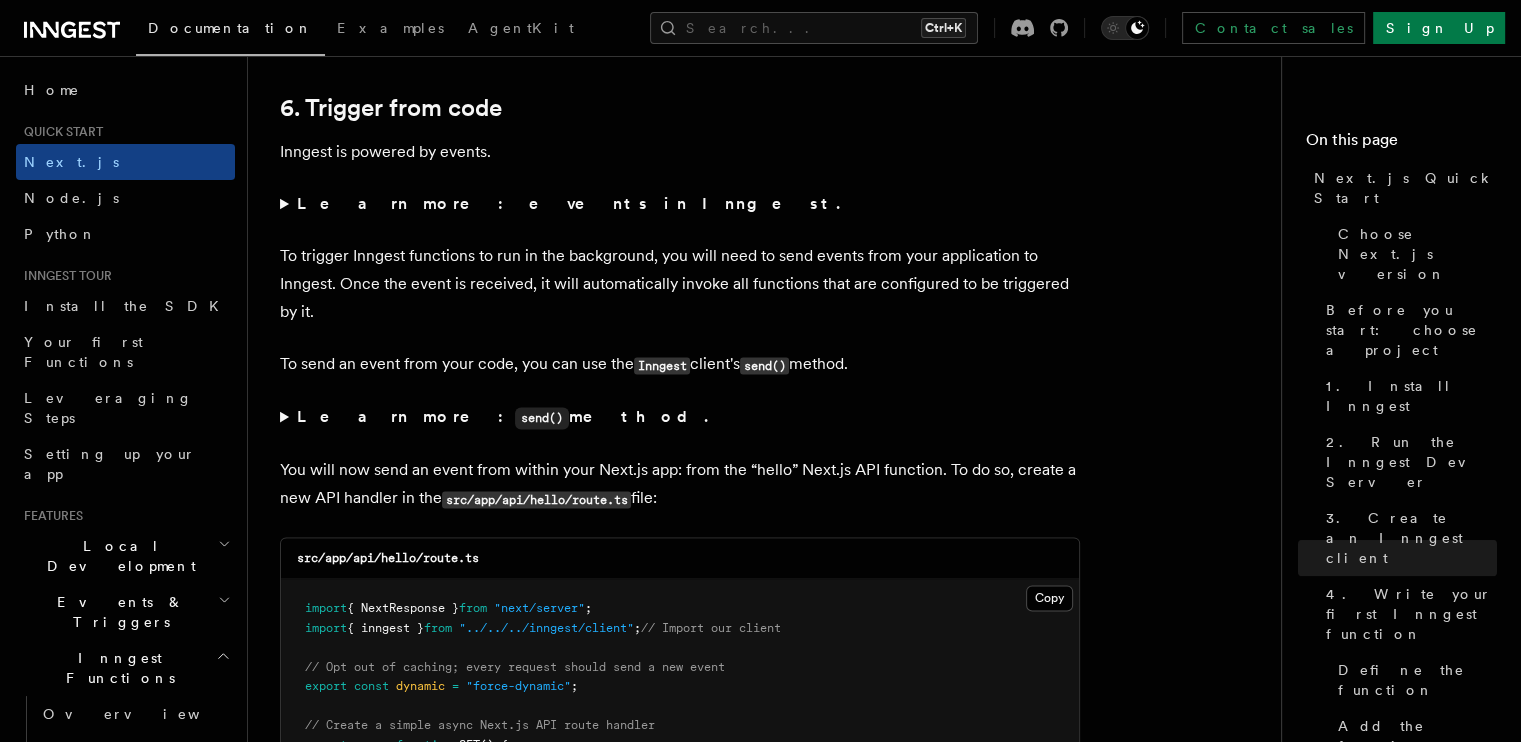 click on "To trigger Inngest functions to run in the background, you will need to send events from your application to Inngest. Once the event is received, it will automatically invoke all functions that are configured to be triggered by it." at bounding box center (680, 284) 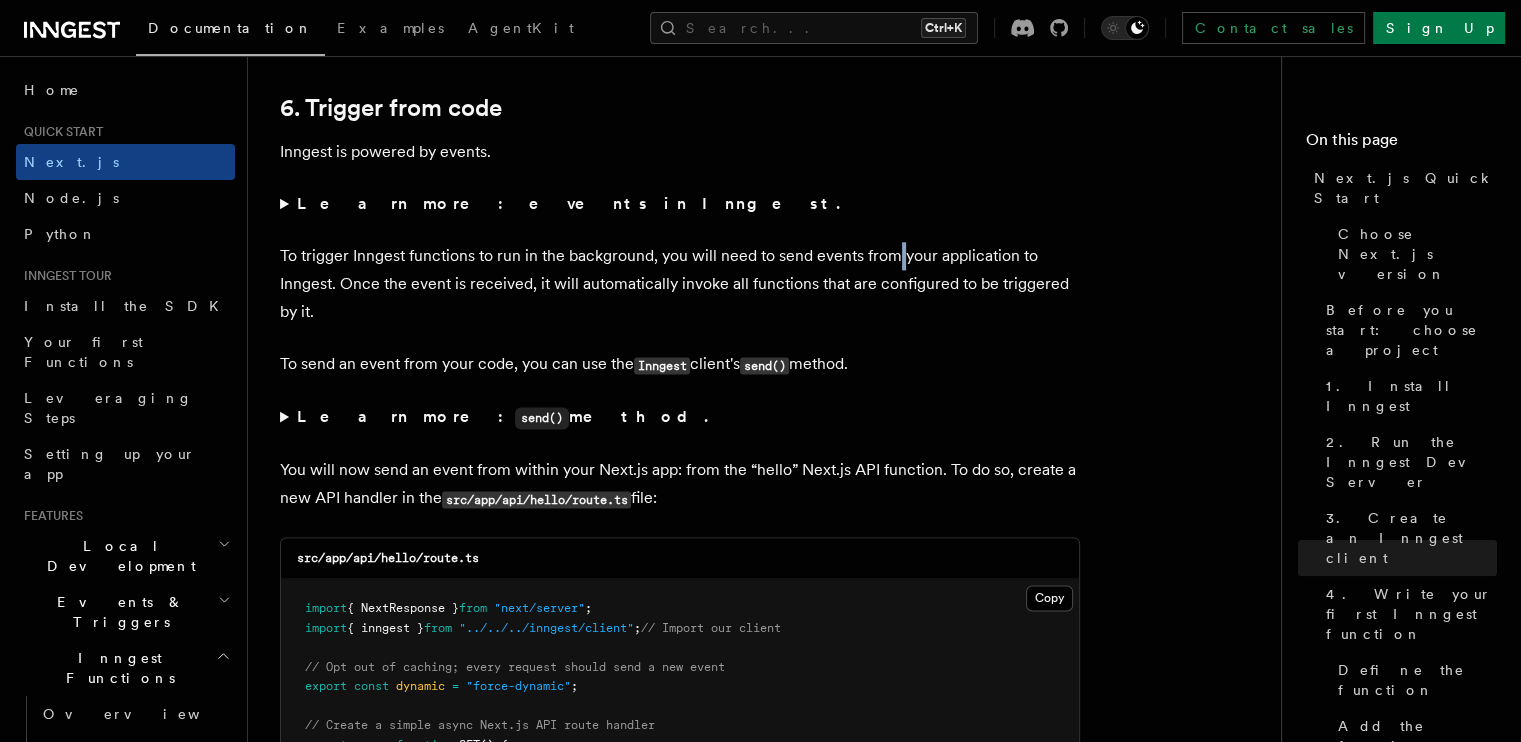 click on "To trigger Inngest functions to run in the background, you will need to send events from your application to Inngest. Once the event is received, it will automatically invoke all functions that are configured to be triggered by it." at bounding box center [680, 284] 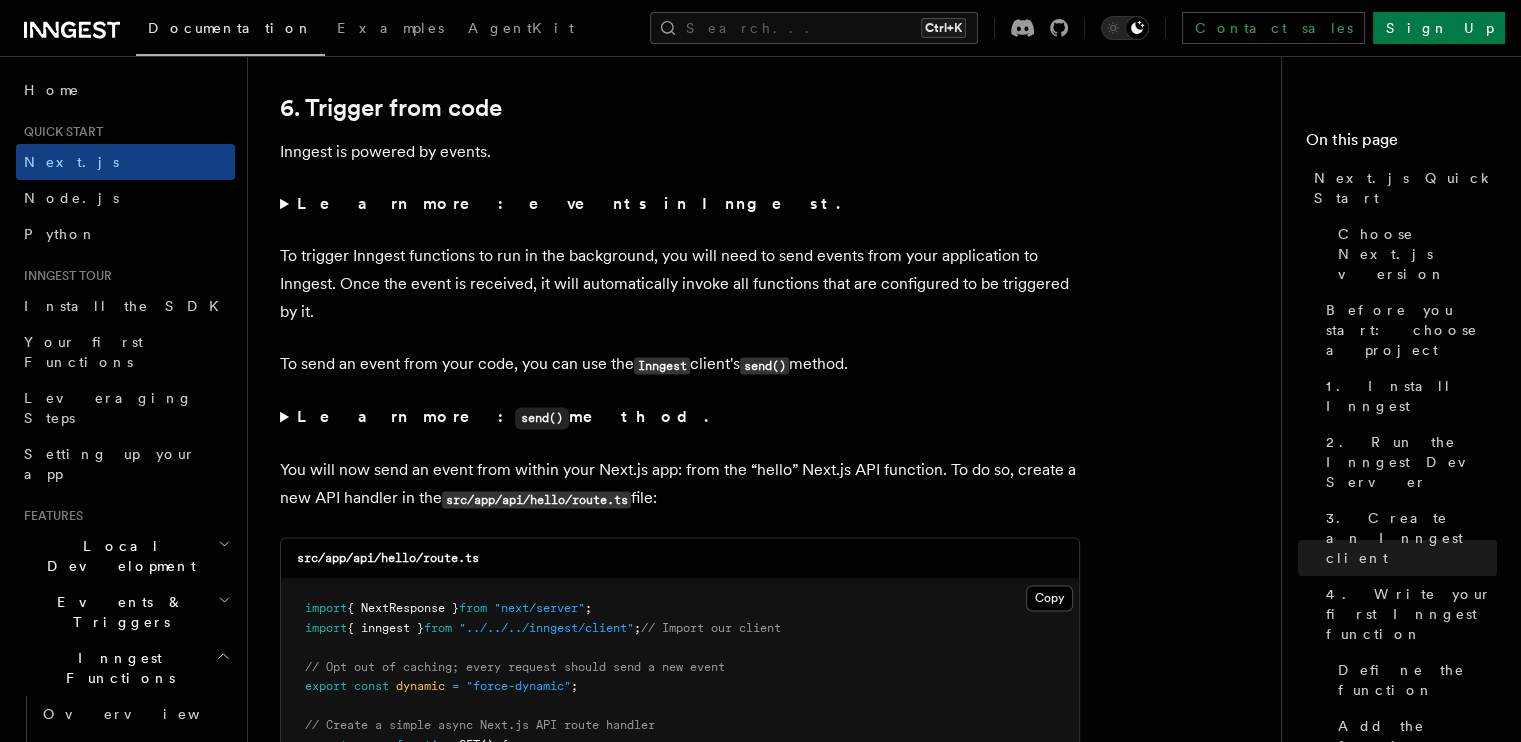 click on "To trigger Inngest functions to run in the background, you will need to send events from your application to Inngest. Once the event is received, it will automatically invoke all functions that are configured to be triggered by it." at bounding box center [680, 284] 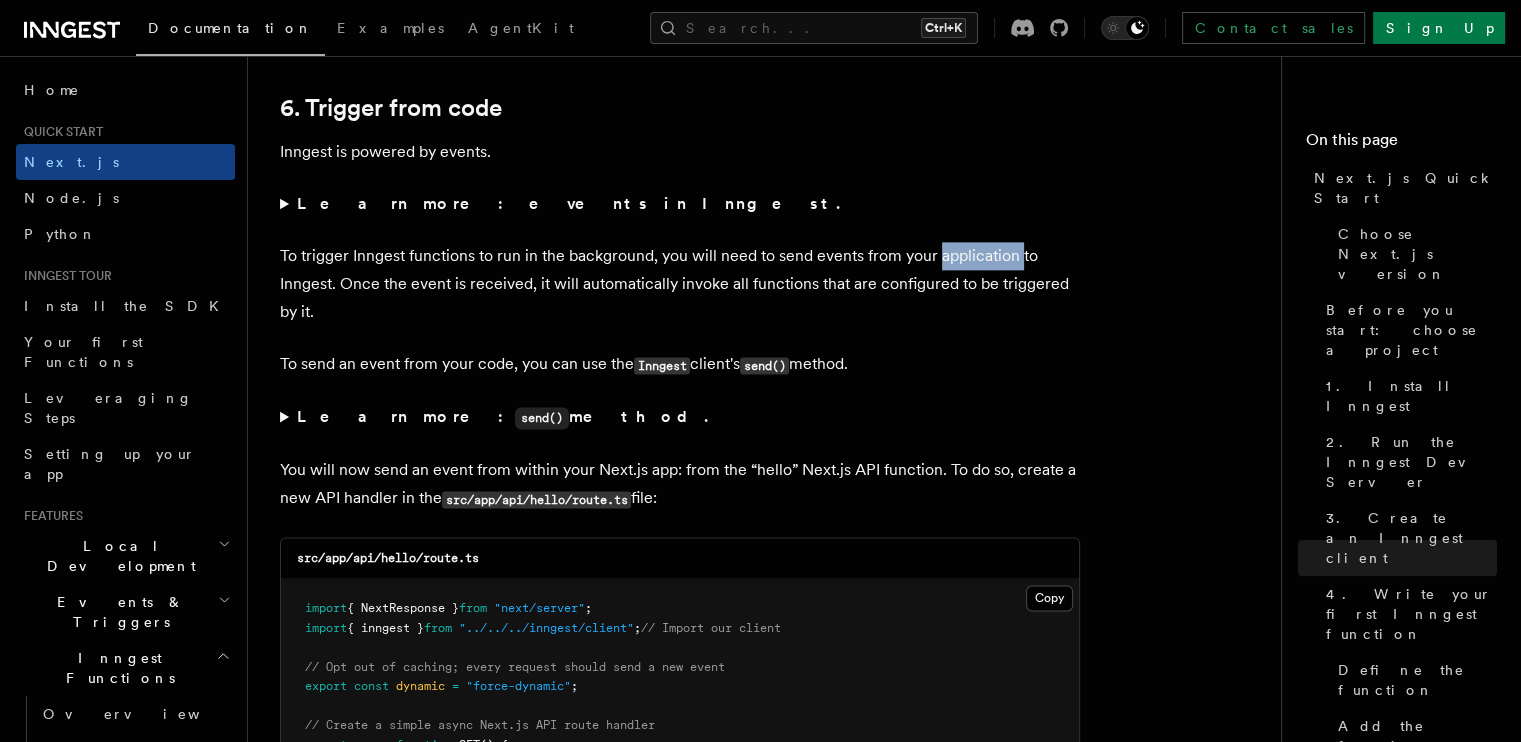 click on "To trigger Inngest functions to run in the background, you will need to send events from your application to Inngest. Once the event is received, it will automatically invoke all functions that are configured to be triggered by it." at bounding box center (680, 284) 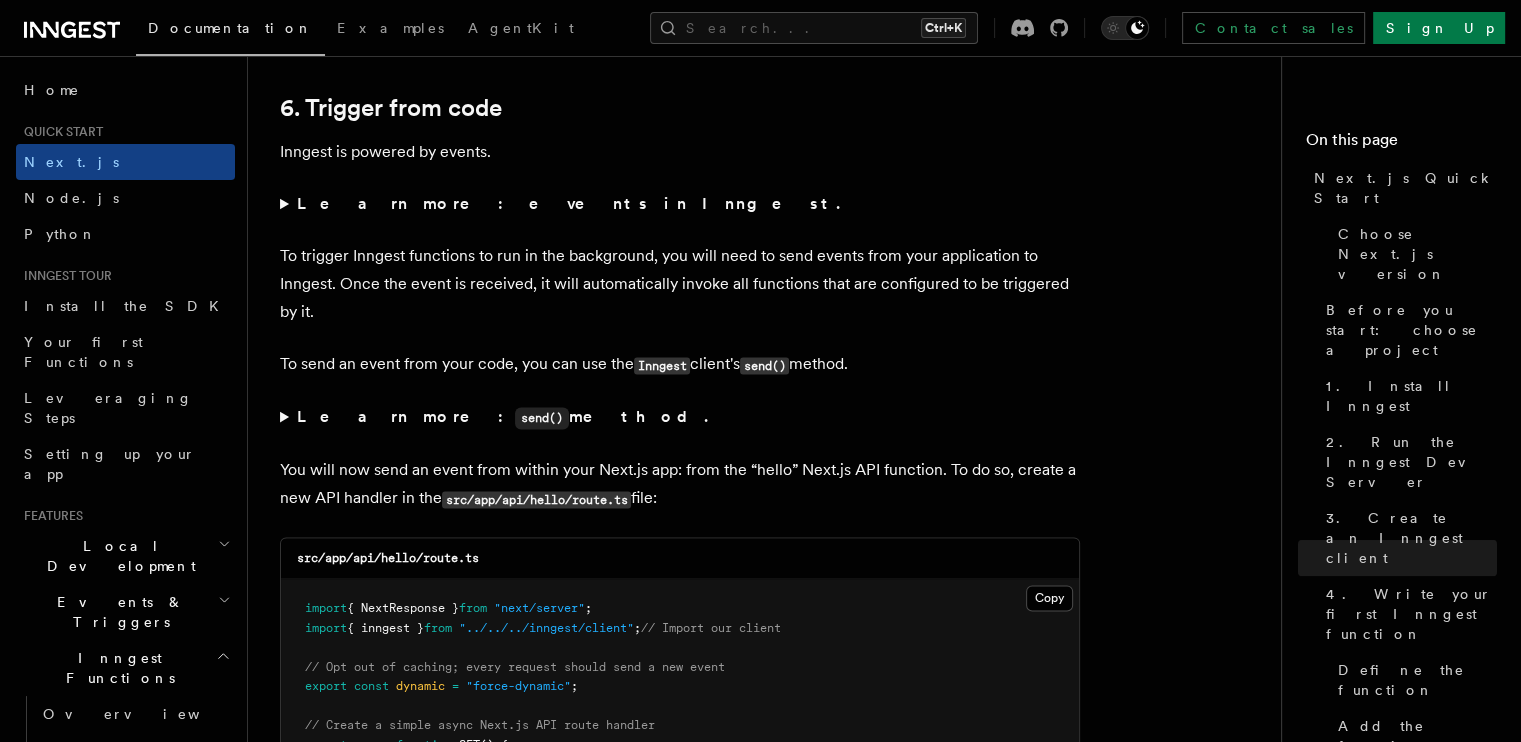 click on "To trigger Inngest functions to run in the background, you will need to send events from your application to Inngest. Once the event is received, it will automatically invoke all functions that are configured to be triggered by it." at bounding box center [680, 284] 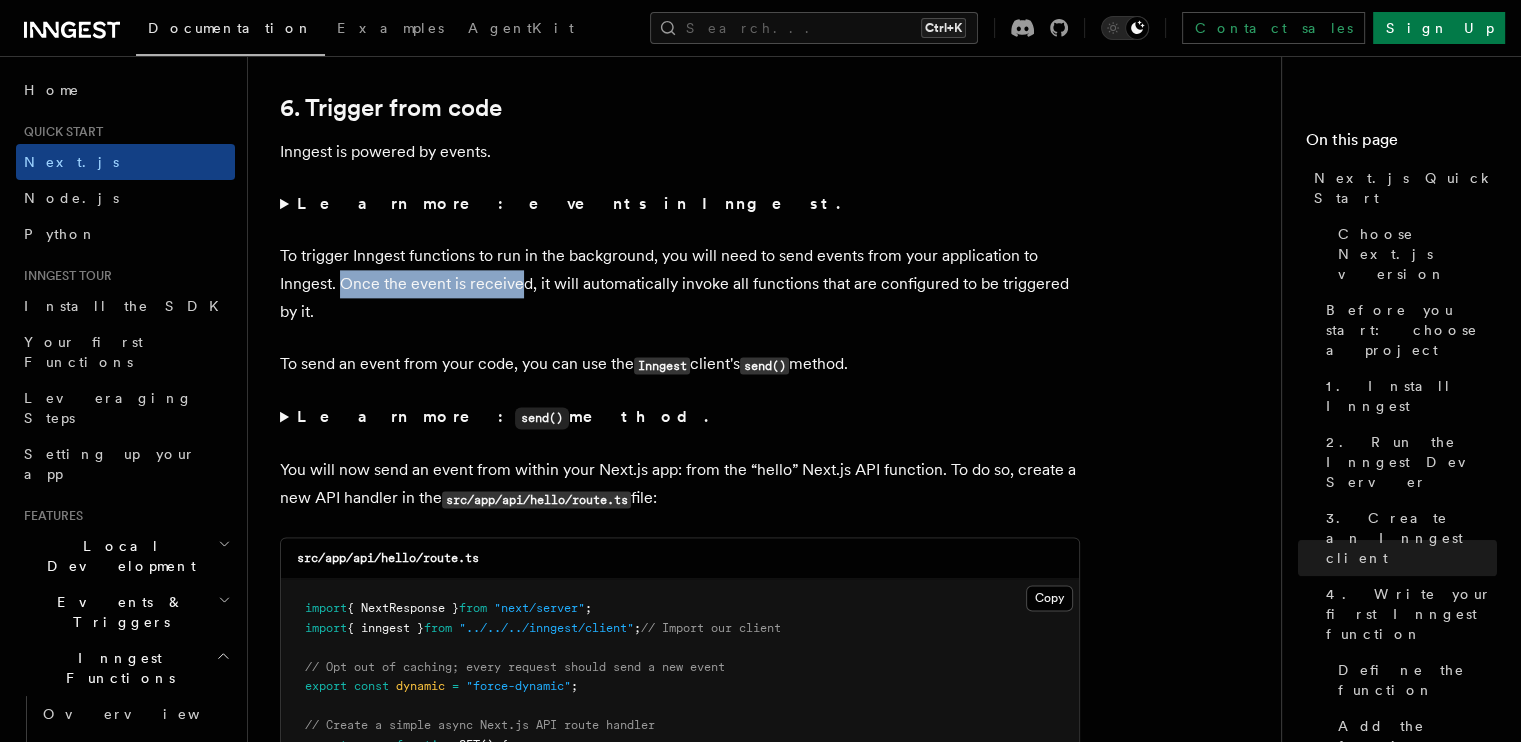 drag, startPoint x: 338, startPoint y: 258, endPoint x: 524, endPoint y: 263, distance: 186.0672 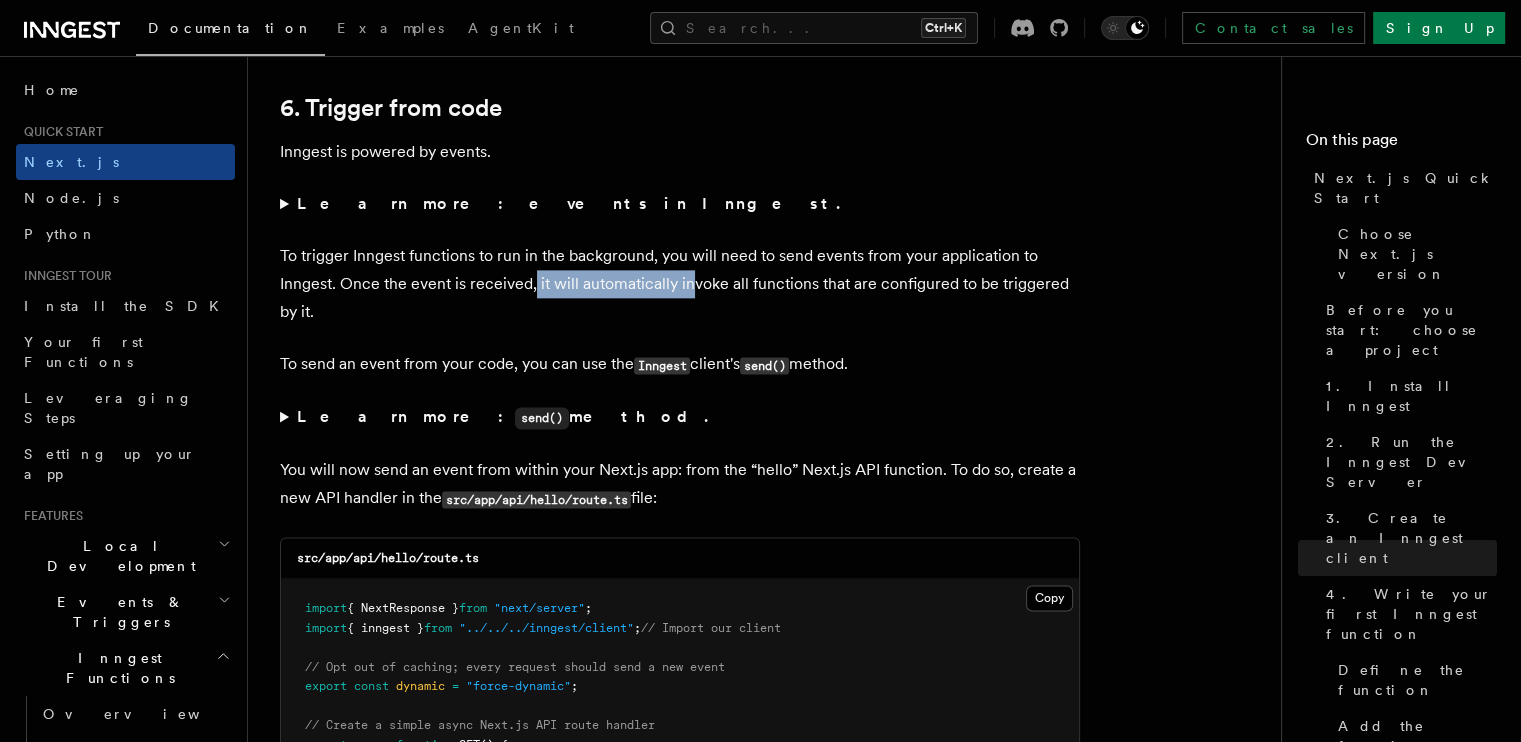 drag, startPoint x: 534, startPoint y: 257, endPoint x: 691, endPoint y: 258, distance: 157.00319 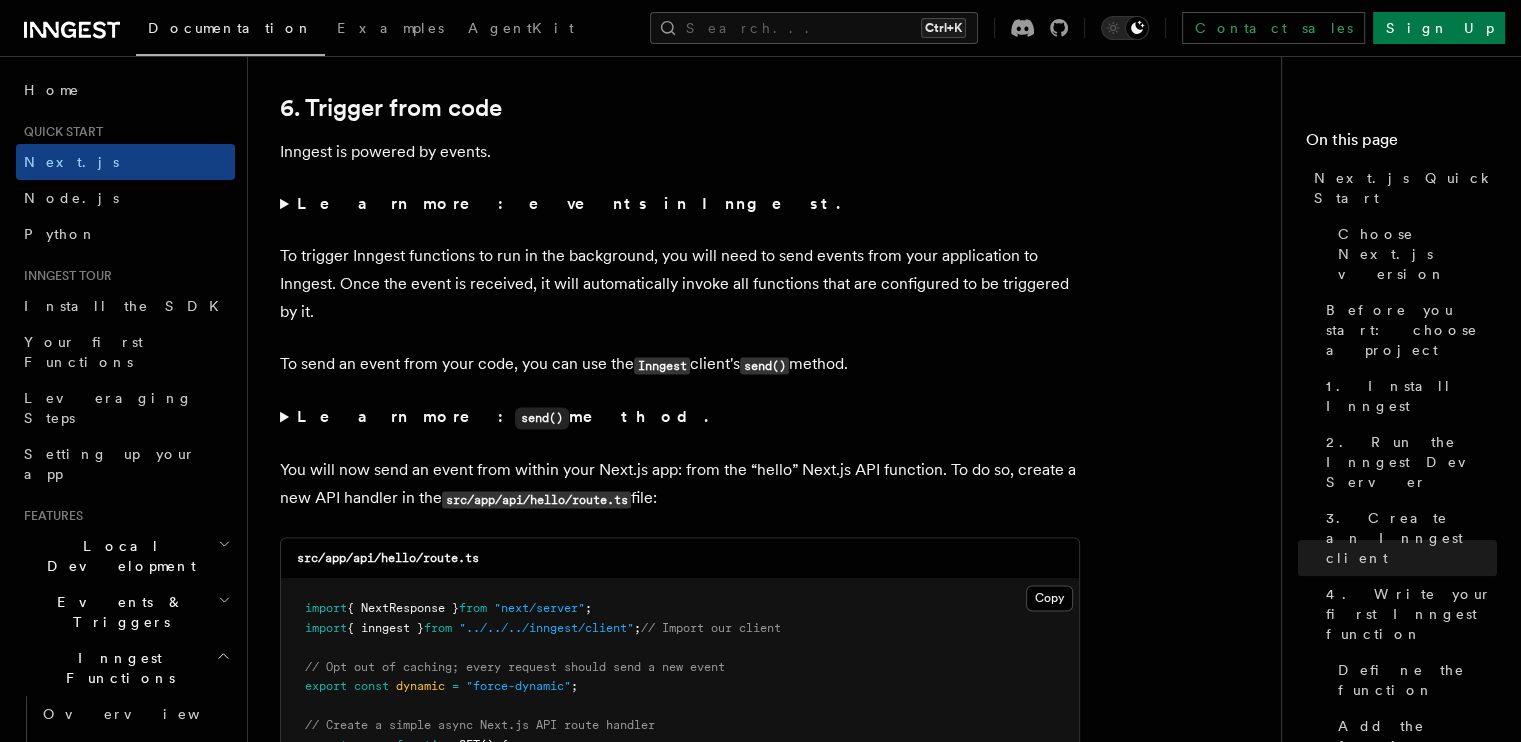 click on "To trigger Inngest functions to run in the background, you will need to send events from your application to Inngest. Once the event is received, it will automatically invoke all functions that are configured to be triggered by it." at bounding box center (680, 284) 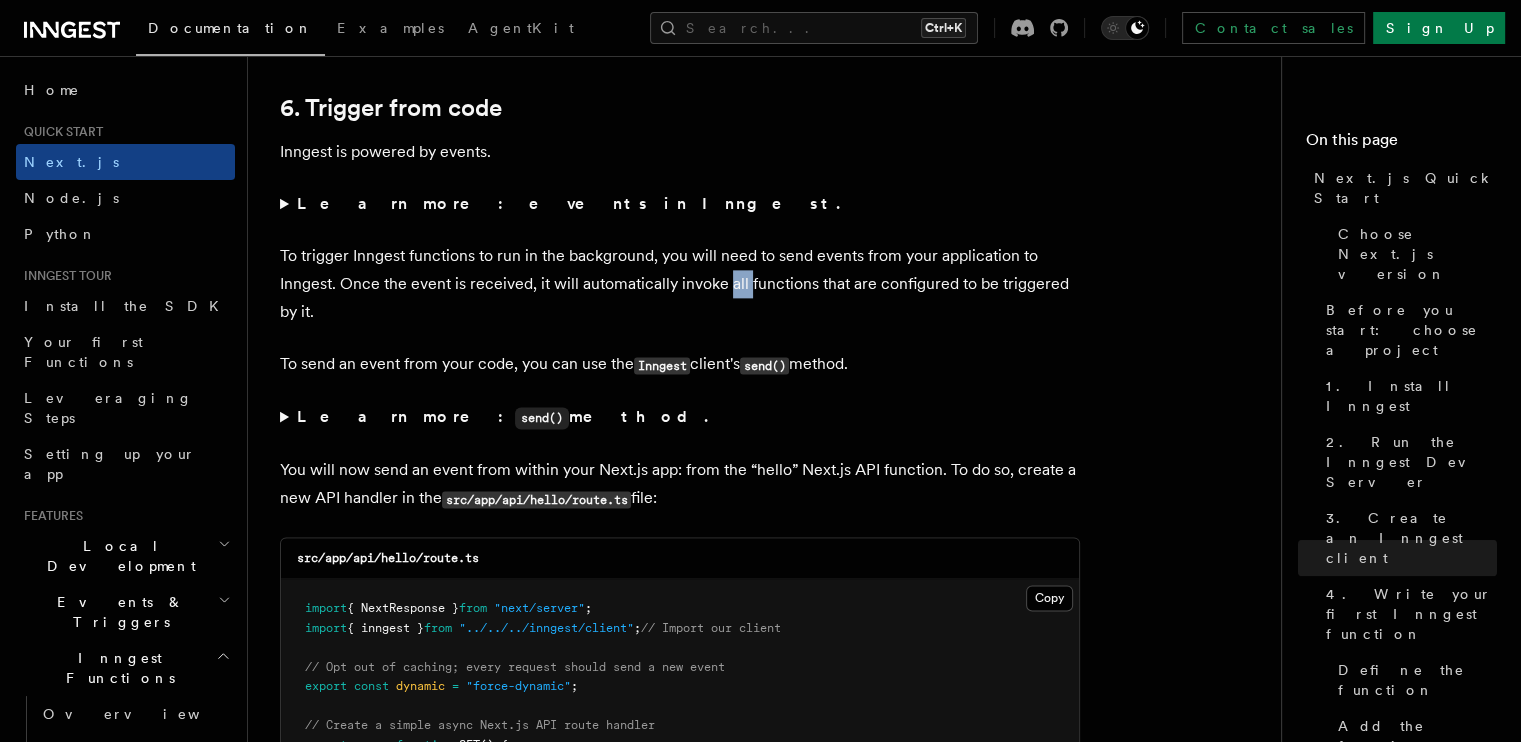 click on "To trigger Inngest functions to run in the background, you will need to send events from your application to Inngest. Once the event is received, it will automatically invoke all functions that are configured to be triggered by it." at bounding box center (680, 284) 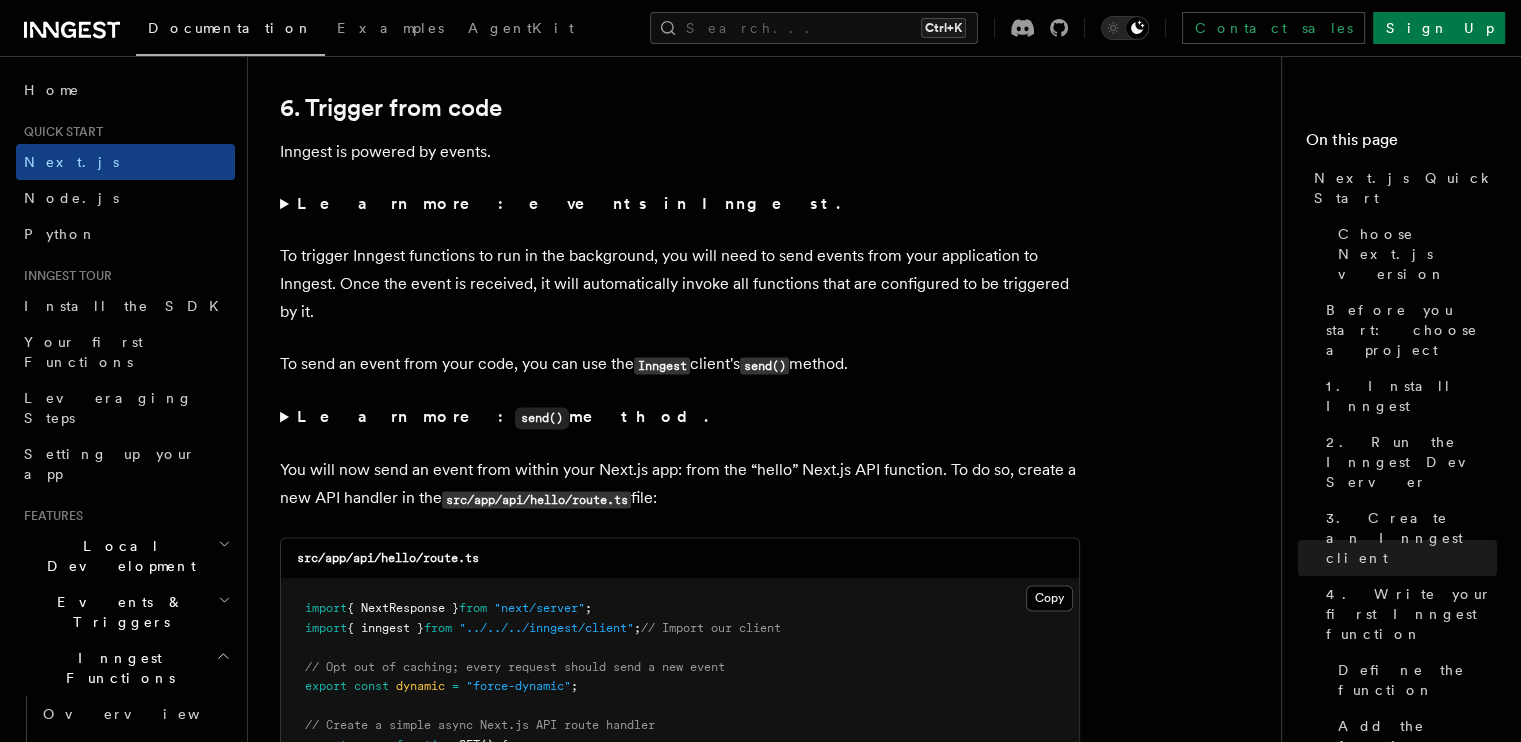click on "To trigger Inngest functions to run in the background, you will need to send events from your application to Inngest. Once the event is received, it will automatically invoke all functions that are configured to be triggered by it." at bounding box center [680, 284] 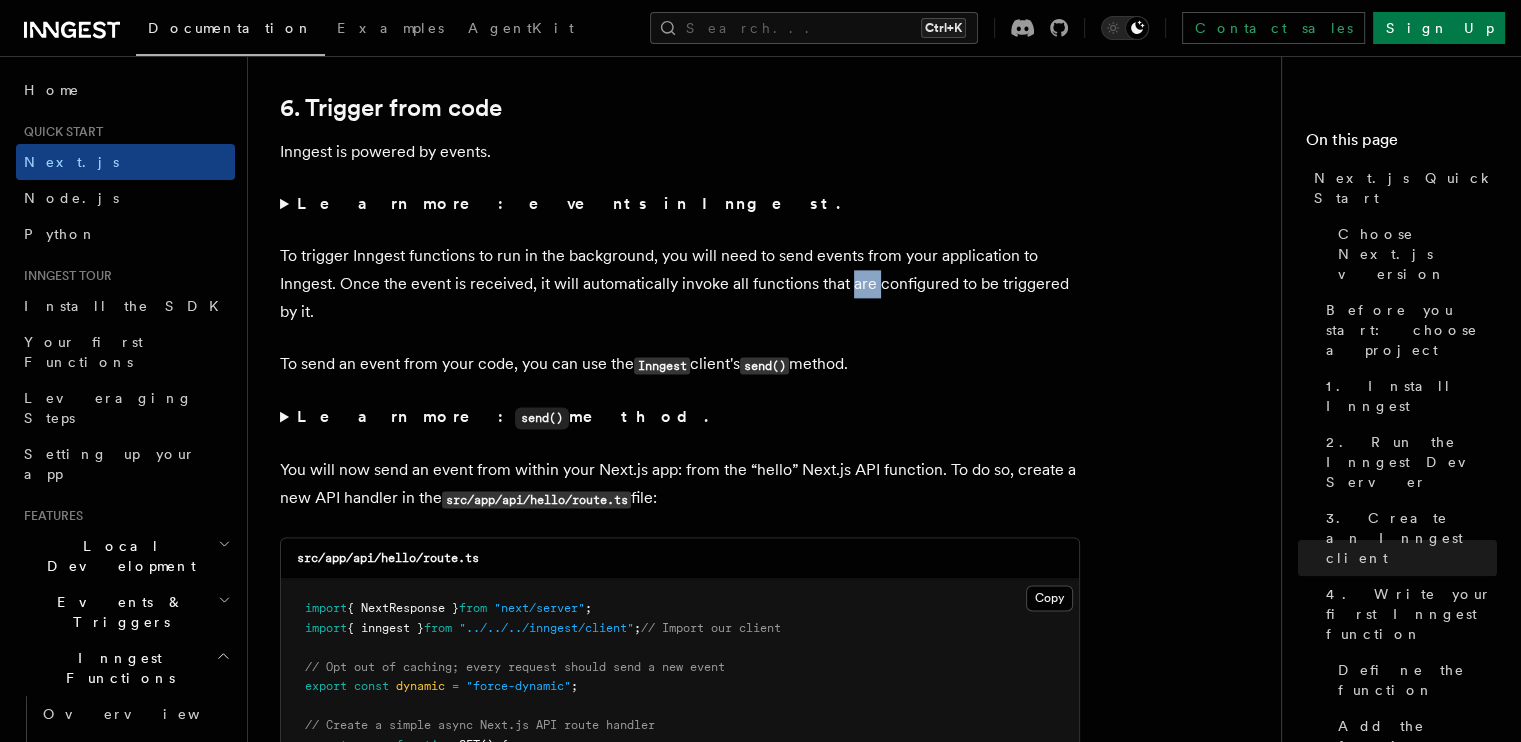 click on "To trigger Inngest functions to run in the background, you will need to send events from your application to Inngest. Once the event is received, it will automatically invoke all functions that are configured to be triggered by it." at bounding box center (680, 284) 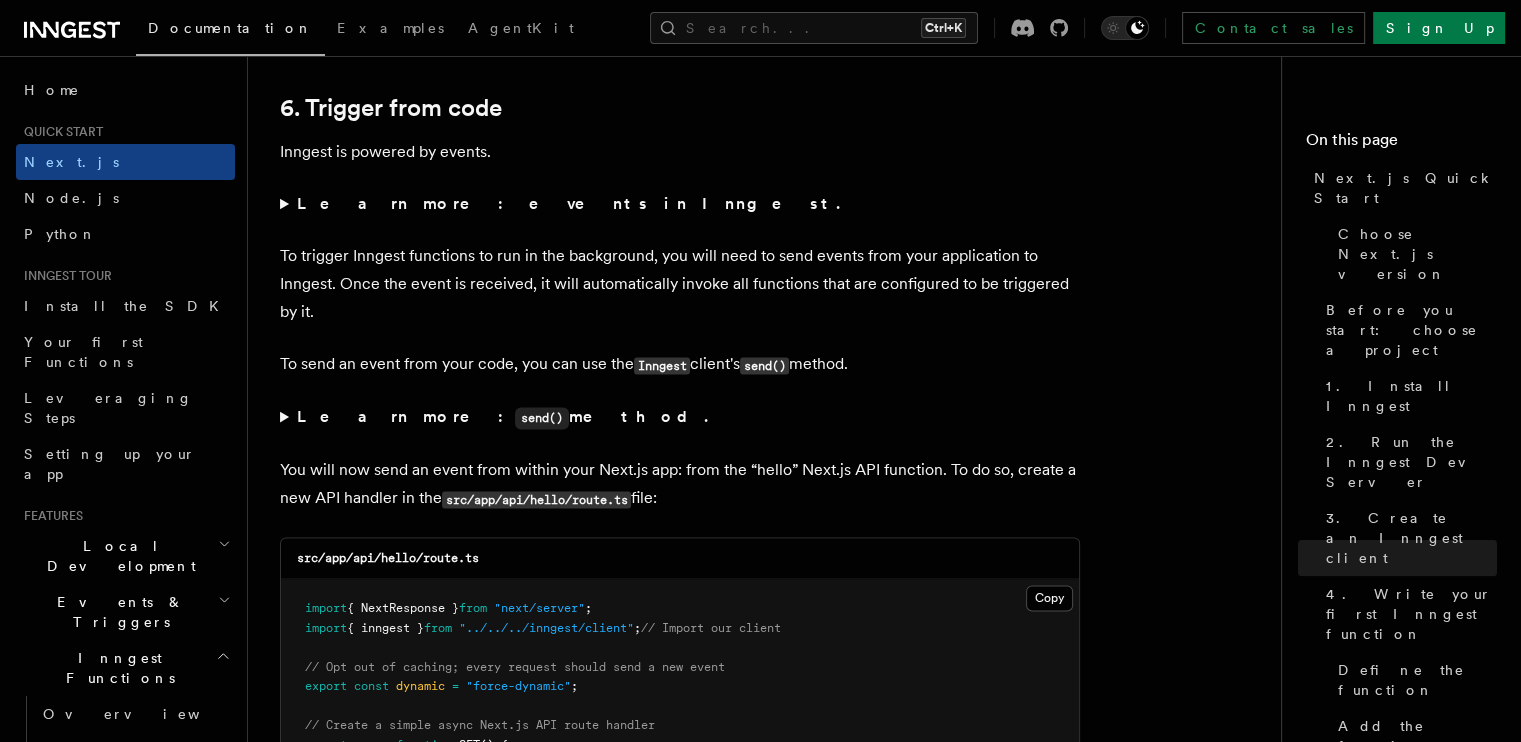 click on "To trigger Inngest functions to run in the background, you will need to send events from your application to Inngest. Once the event is received, it will automatically invoke all functions that are configured to be triggered by it." at bounding box center [680, 284] 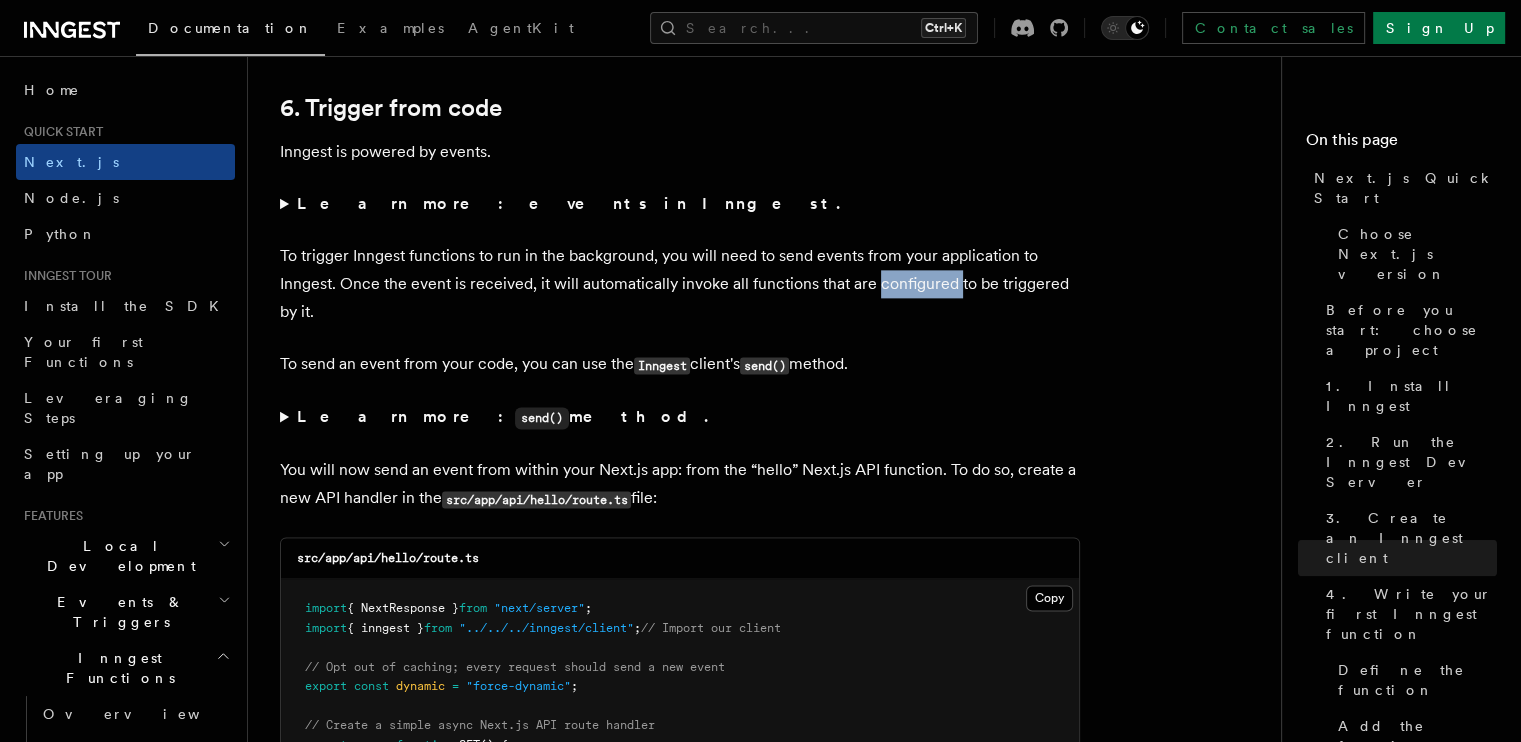 click on "To trigger Inngest functions to run in the background, you will need to send events from your application to Inngest. Once the event is received, it will automatically invoke all functions that are configured to be triggered by it." at bounding box center (680, 284) 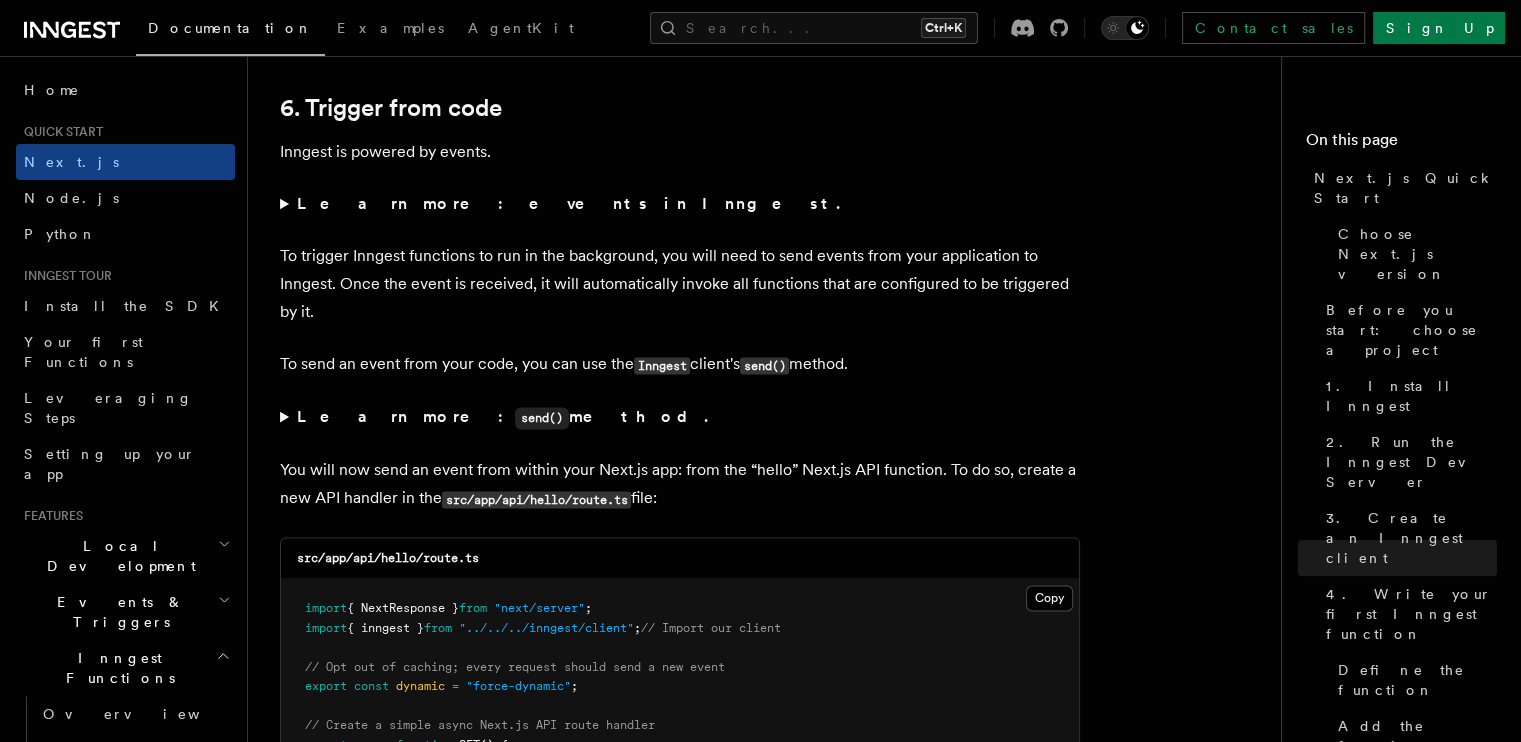 click on "To trigger Inngest functions to run in the background, you will need to send events from your application to Inngest. Once the event is received, it will automatically invoke all functions that are configured to be triggered by it." at bounding box center [680, 284] 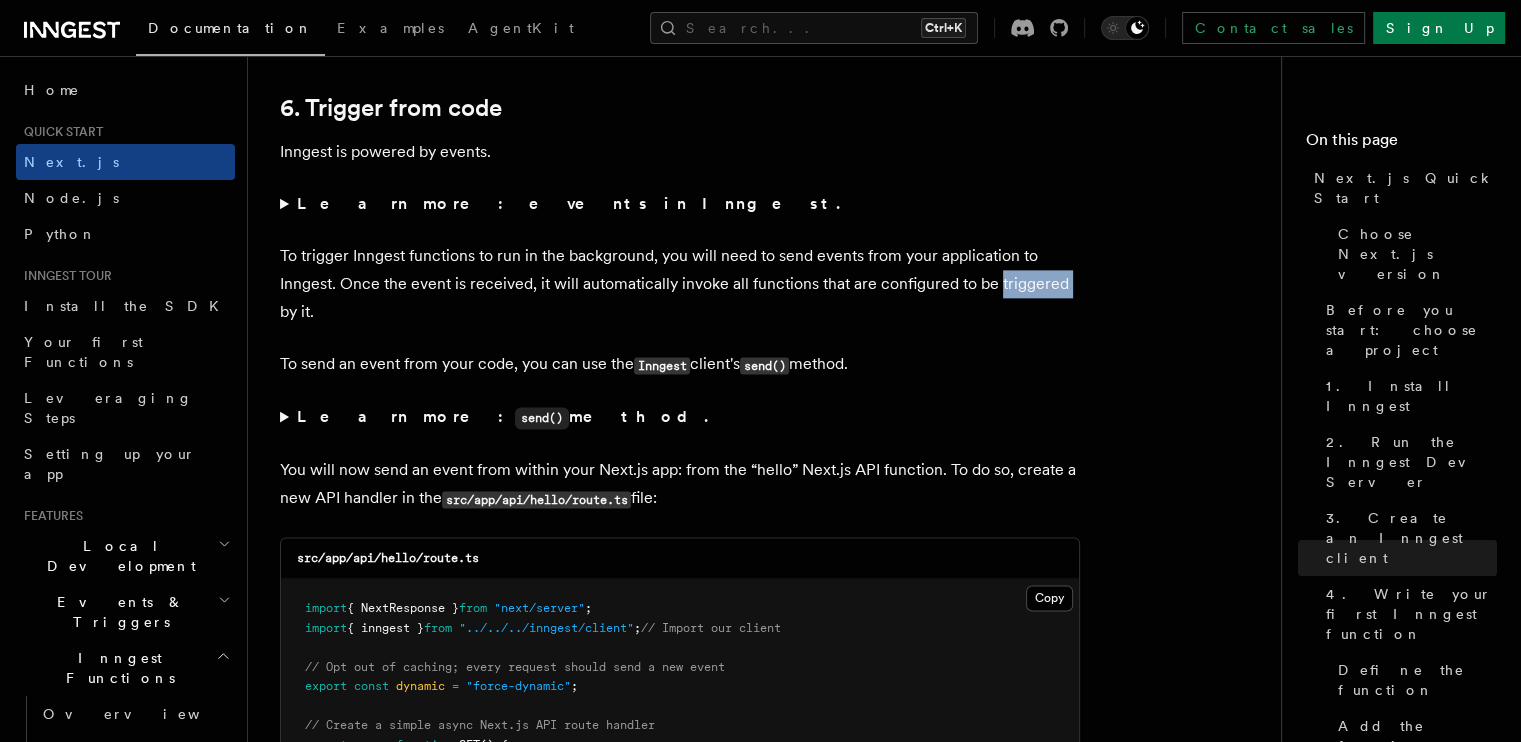 click on "To trigger Inngest functions to run in the background, you will need to send events from your application to Inngest. Once the event is received, it will automatically invoke all functions that are configured to be triggered by it." at bounding box center (680, 284) 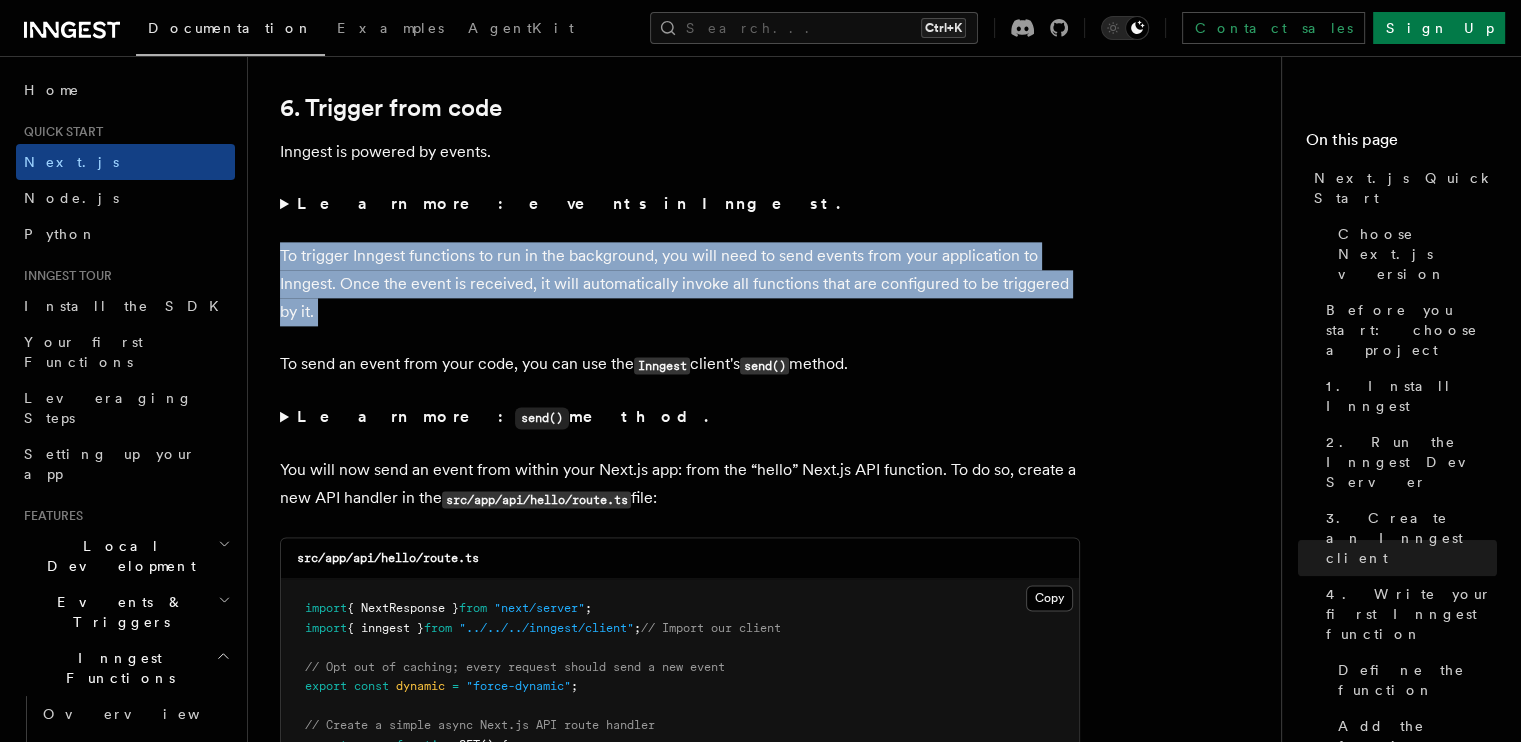 click on "To trigger Inngest functions to run in the background, you will need to send events from your application to Inngest. Once the event is received, it will automatically invoke all functions that are configured to be triggered by it." at bounding box center [680, 284] 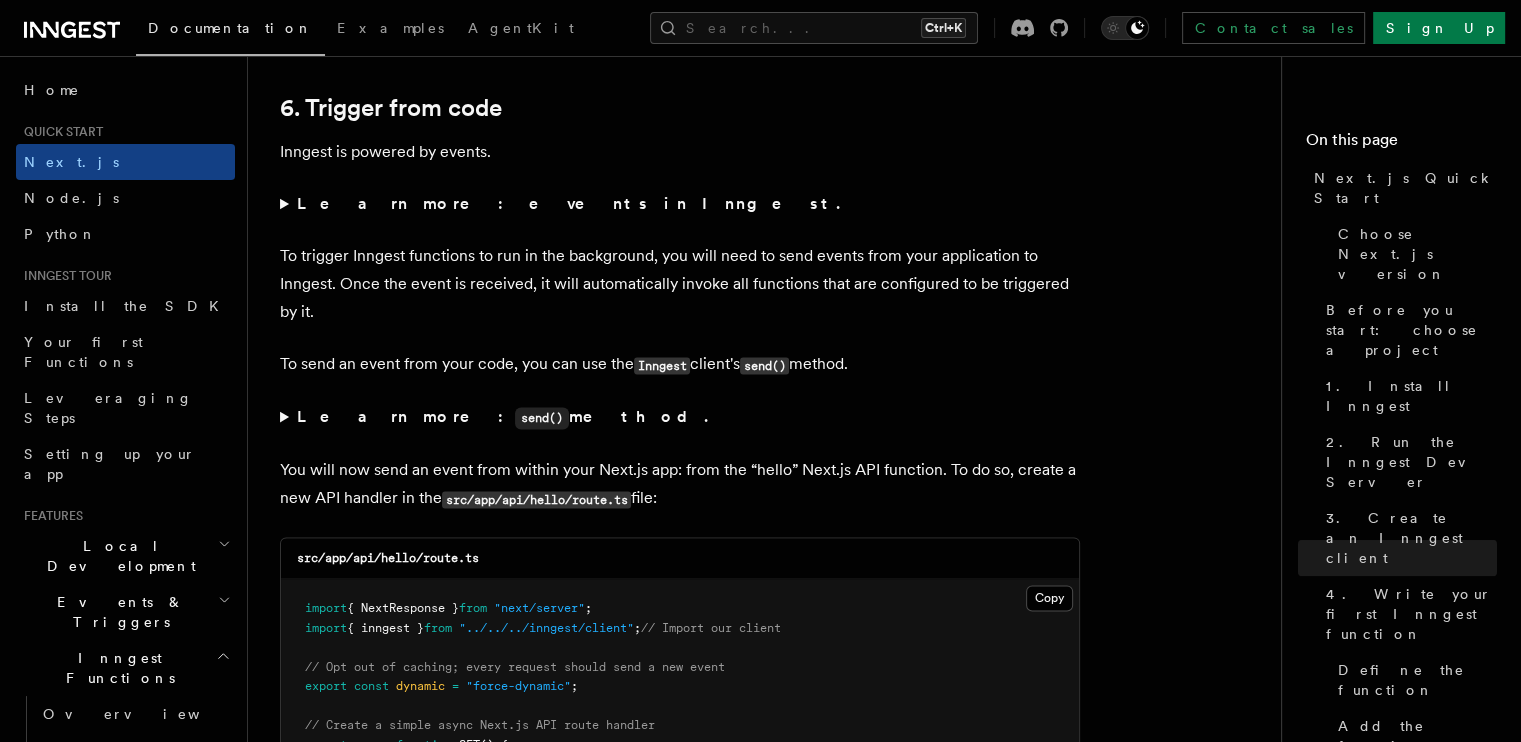 click on "To trigger Inngest functions to run in the background, you will need to send events from your application to Inngest. Once the event is received, it will automatically invoke all functions that are configured to be triggered by it." at bounding box center [680, 284] 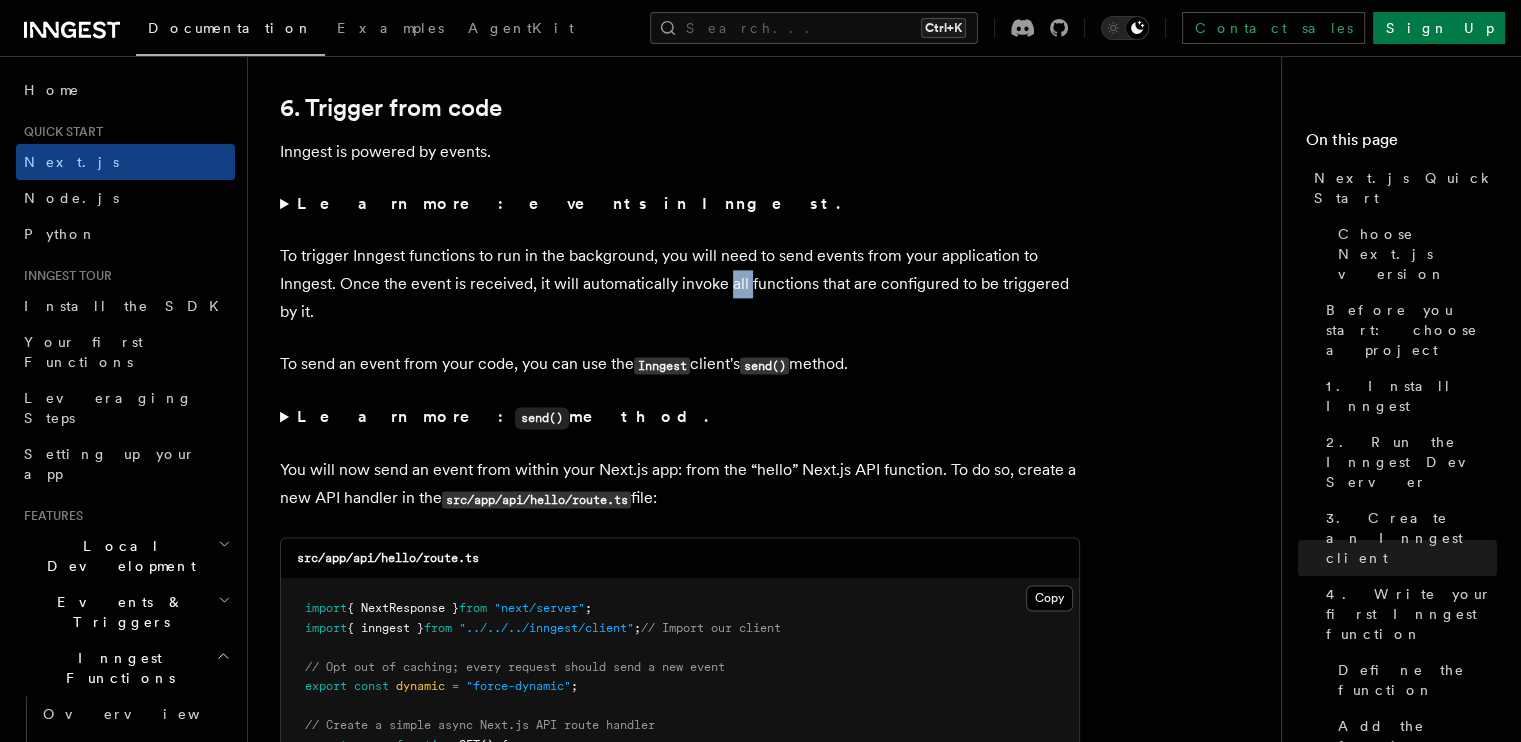 click on "To trigger Inngest functions to run in the background, you will need to send events from your application to Inngest. Once the event is received, it will automatically invoke all functions that are configured to be triggered by it." at bounding box center (680, 284) 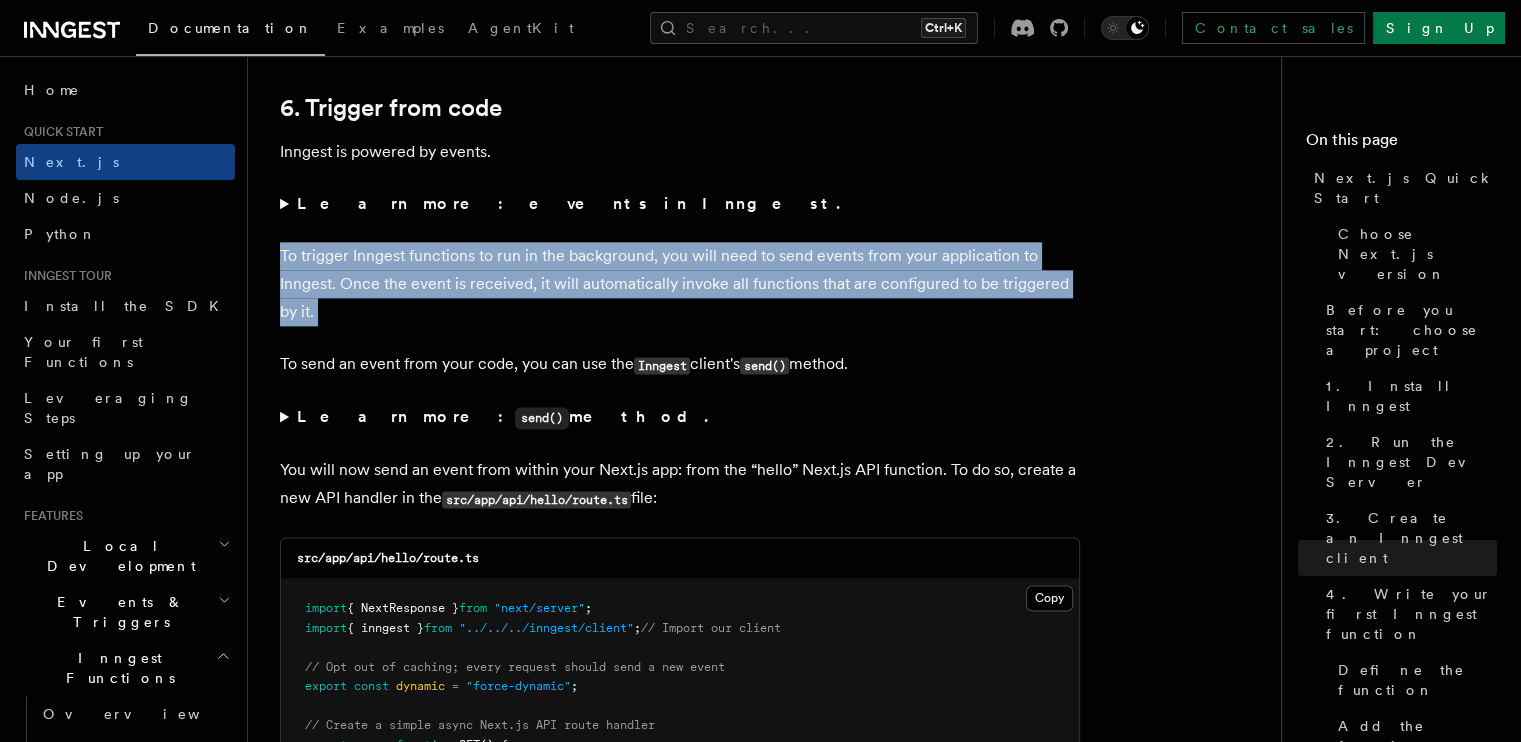 click on "To trigger Inngest functions to run in the background, you will need to send events from your application to Inngest. Once the event is received, it will automatically invoke all functions that are configured to be triggered by it." at bounding box center (680, 284) 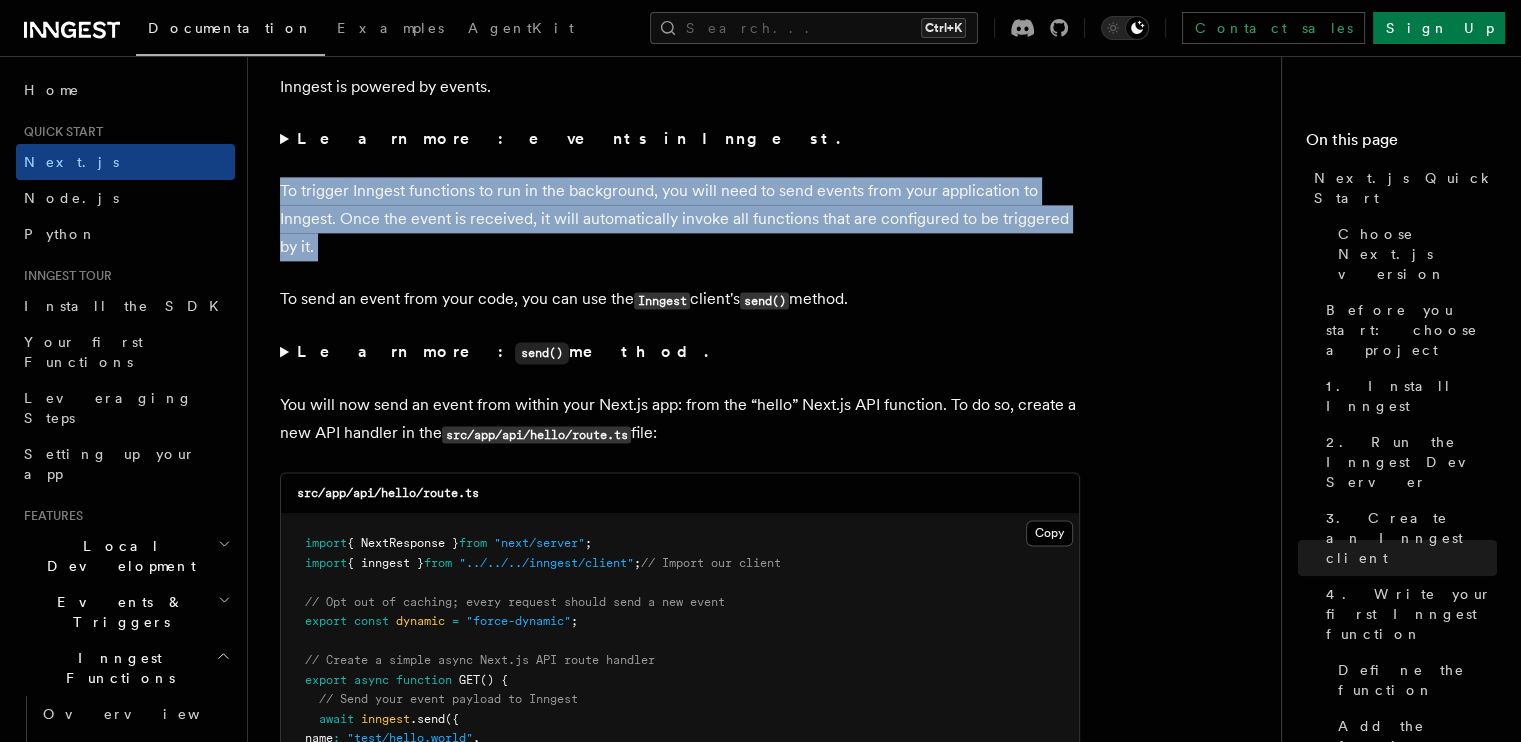 scroll, scrollTop: 10236, scrollLeft: 0, axis: vertical 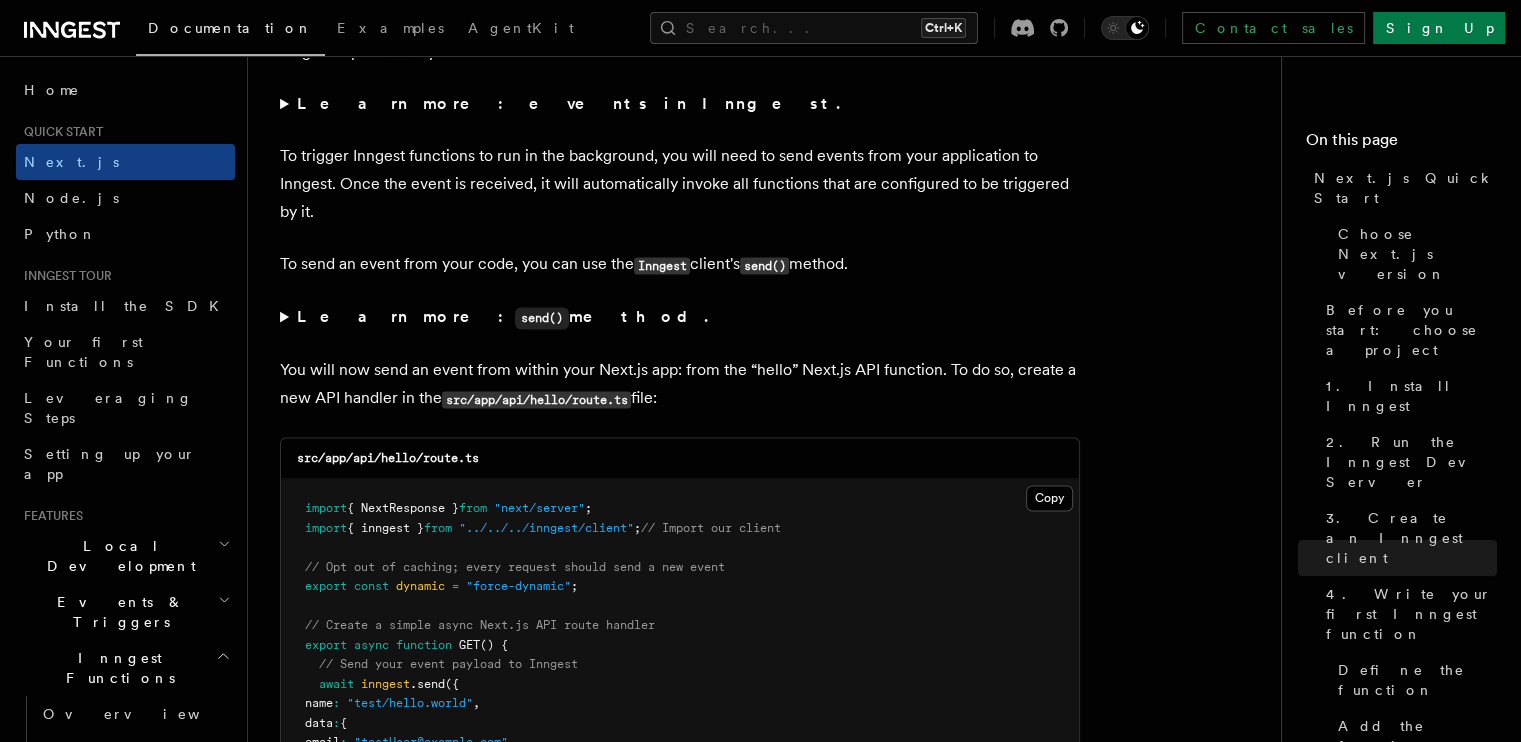 click on "To send an event from your code, you can use the  Inngest  client's  send()  method." at bounding box center [680, 264] 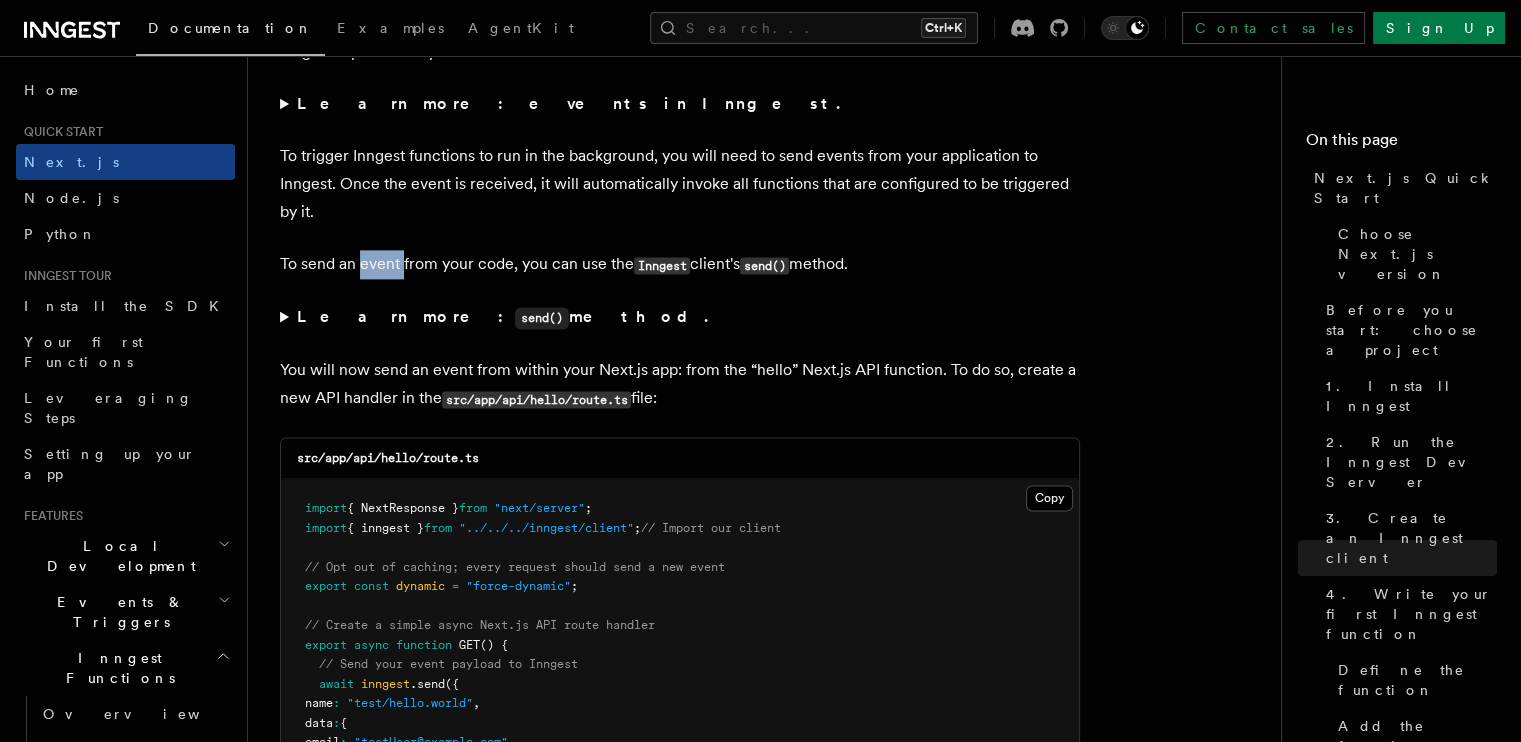 click on "To send an event from your code, you can use the  Inngest  client's  send()  method." at bounding box center [680, 264] 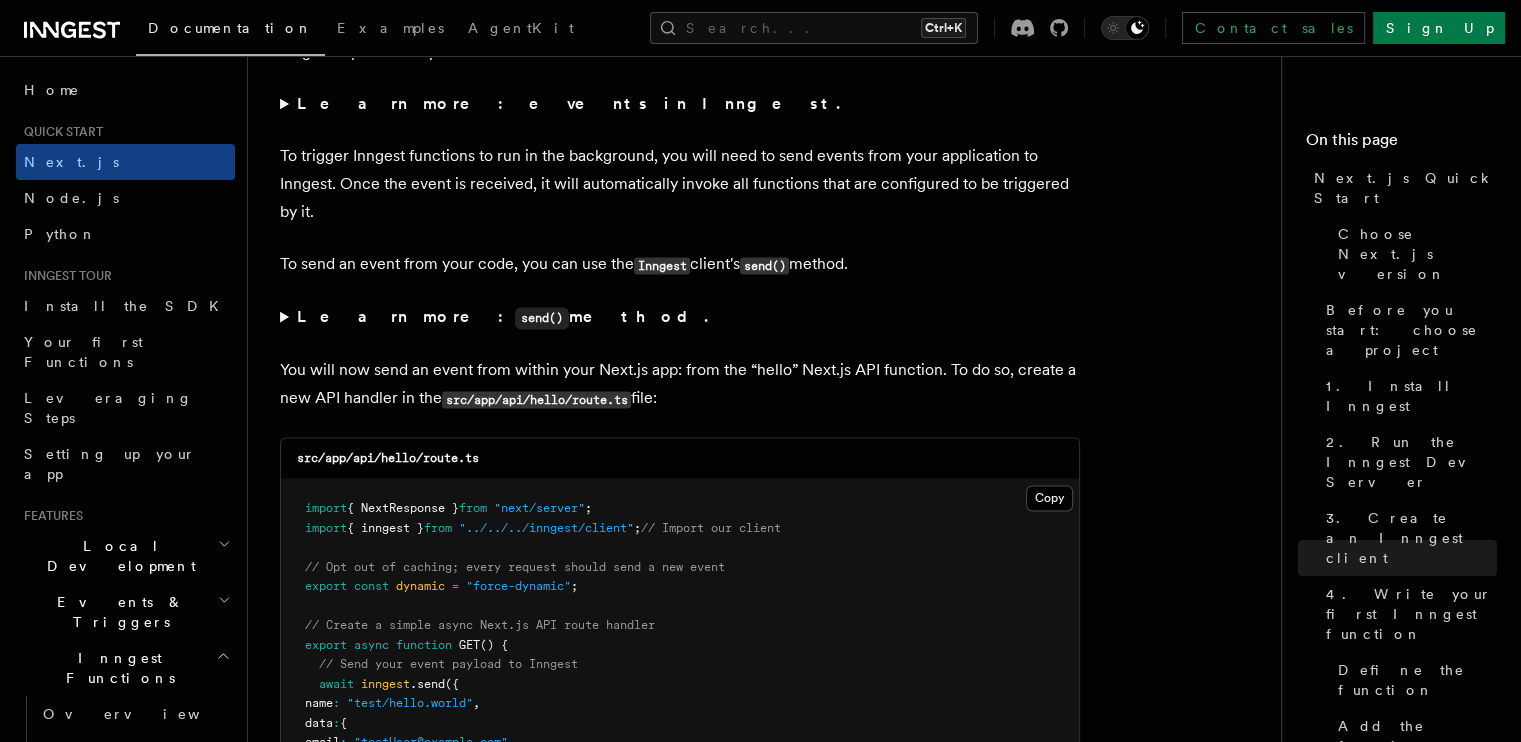 click on "To send an event from your code, you can use the  Inngest  client's  send()  method." at bounding box center (680, 264) 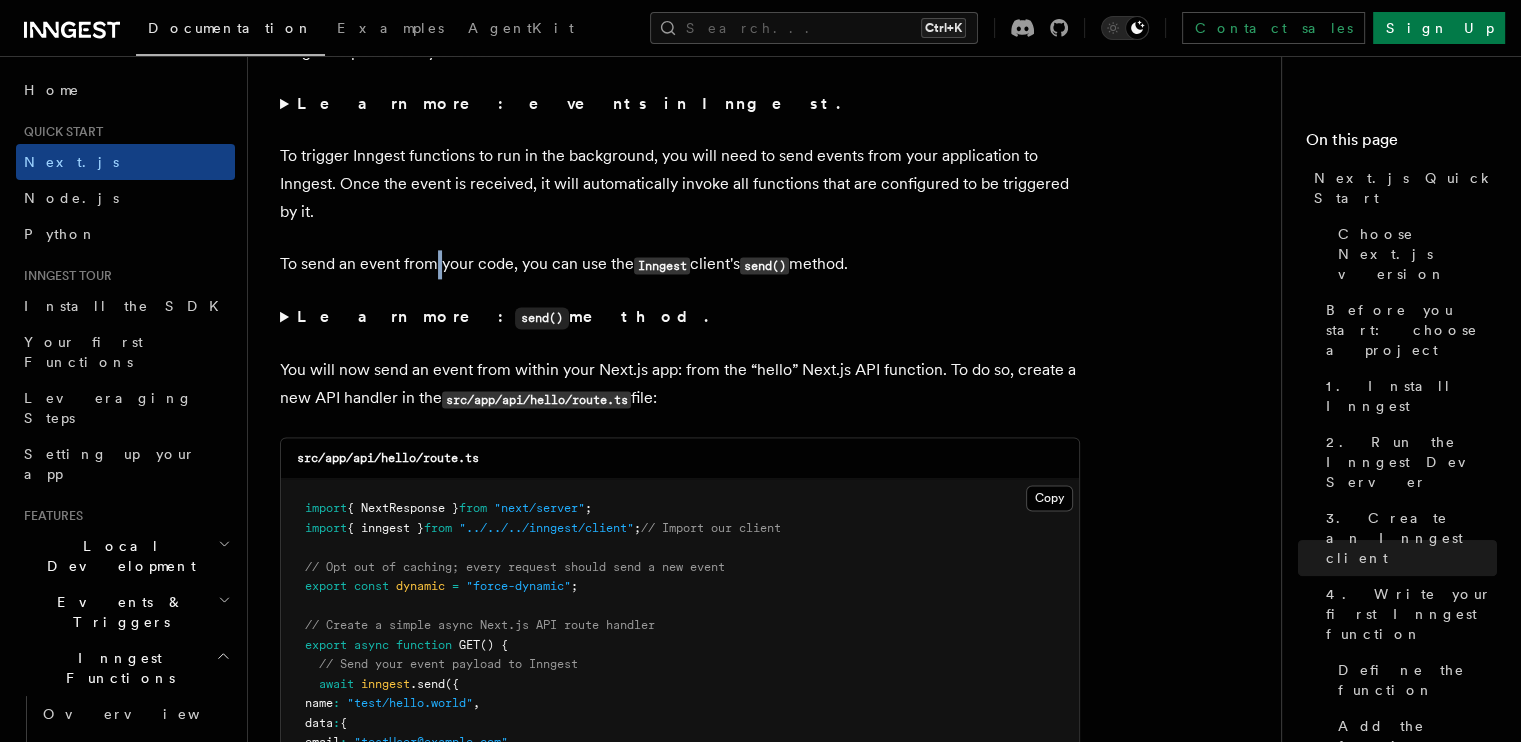 click on "To send an event from your code, you can use the  Inngest  client's  send()  method." at bounding box center [680, 264] 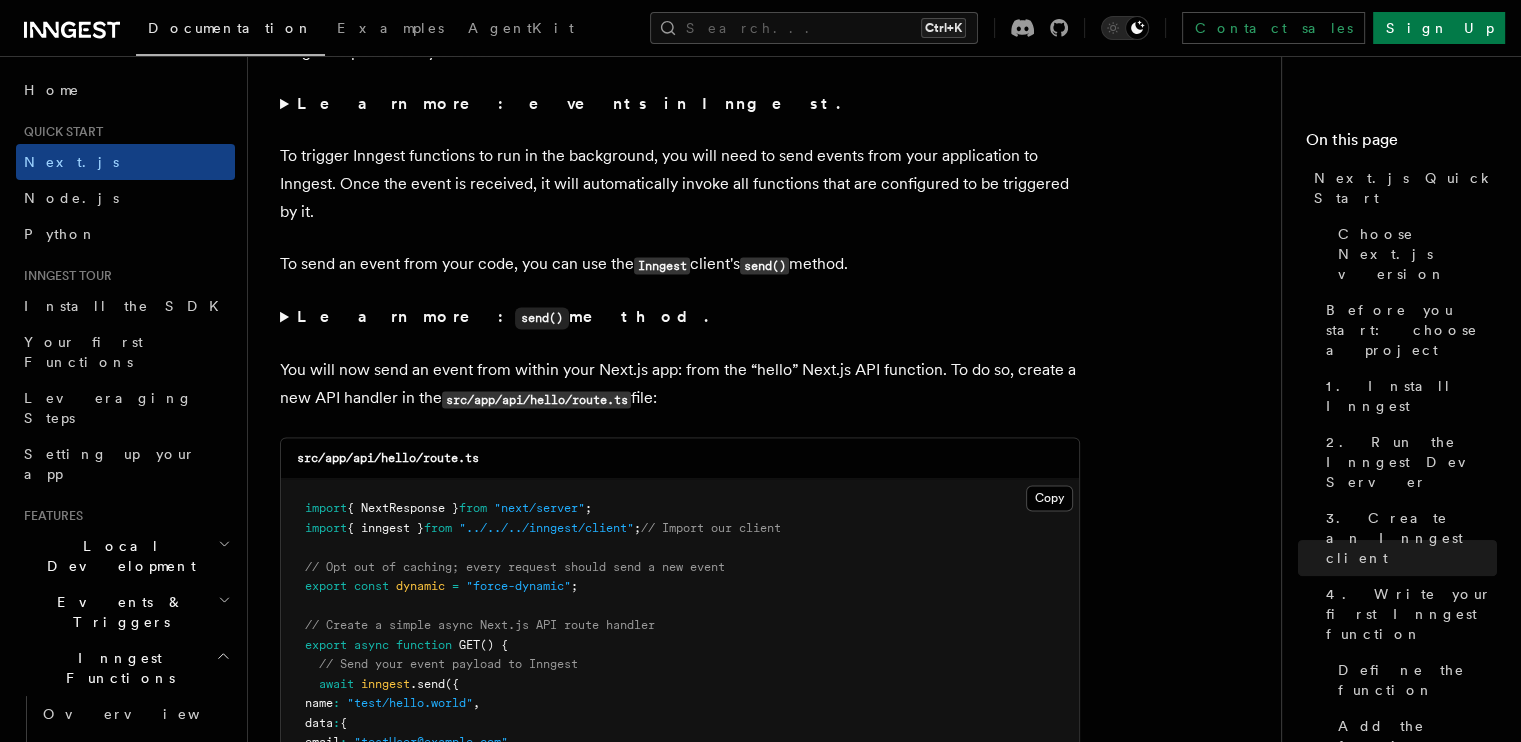 click on "To send an event from your code, you can use the  Inngest  client's  send()  method." at bounding box center (680, 264) 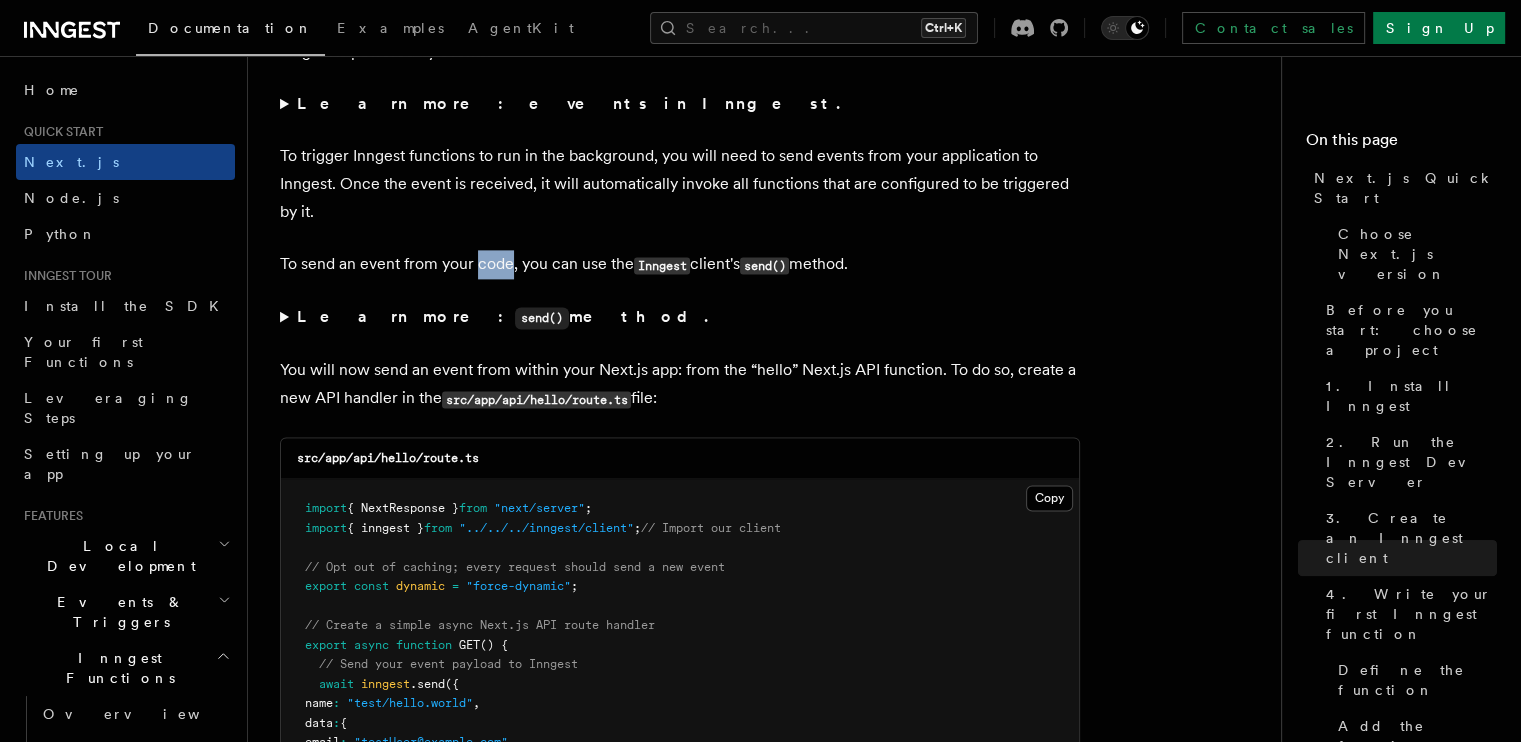 click on "To send an event from your code, you can use the  Inngest  client's  send()  method." at bounding box center [680, 264] 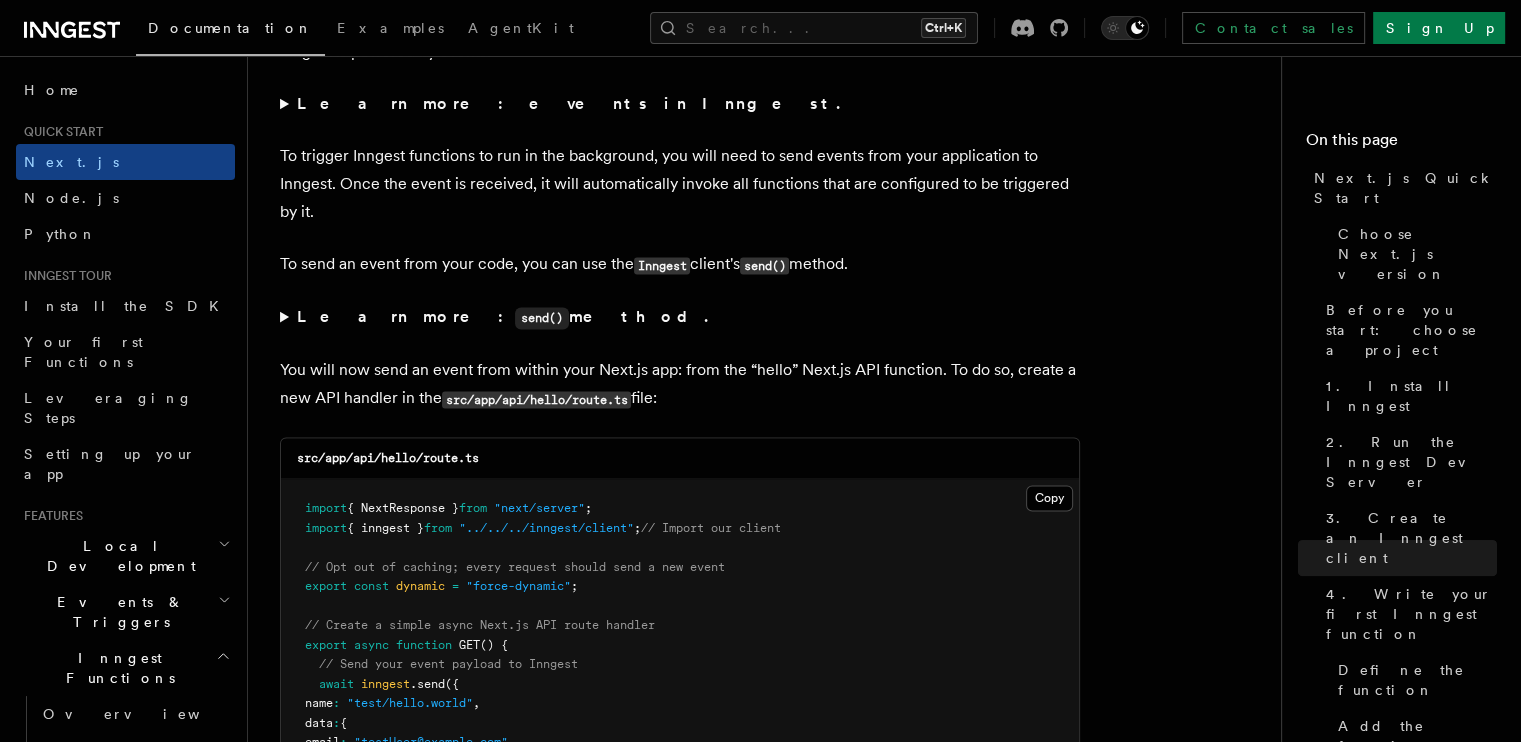 click on "To send an event from your code, you can use the  Inngest  client's  send()  method." at bounding box center (680, 264) 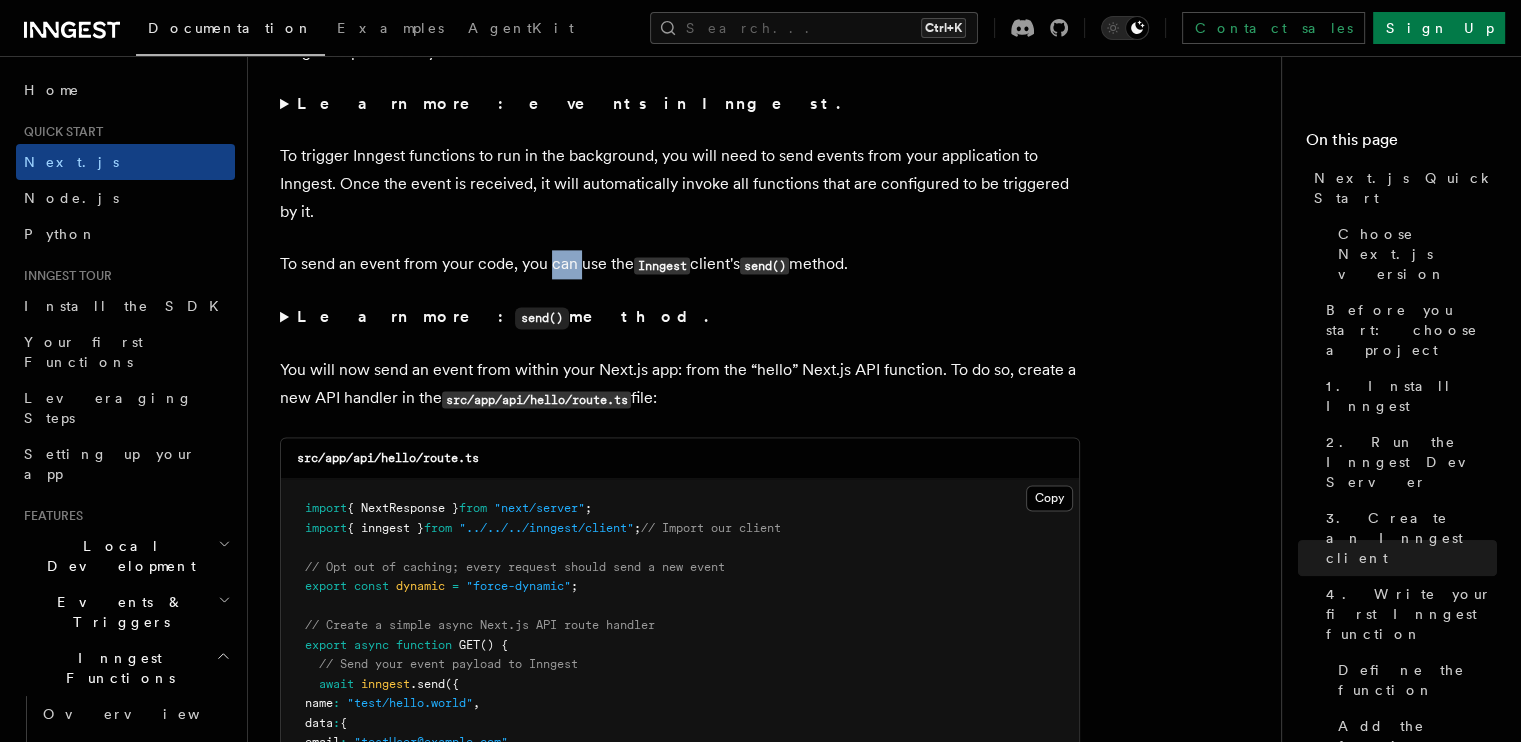 click on "To send an event from your code, you can use the  Inngest  client's  send()  method." at bounding box center (680, 264) 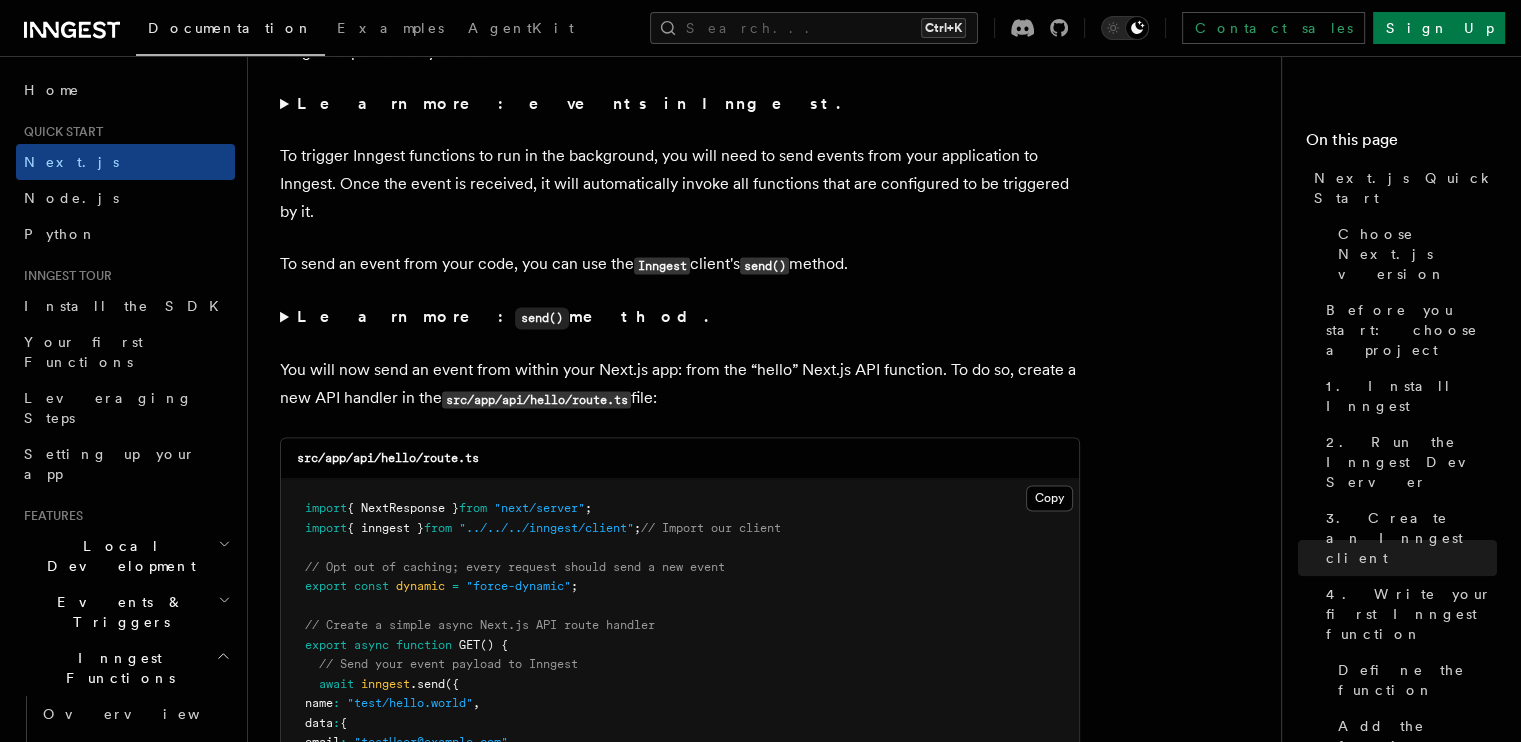 click on "To send an event from your code, you can use the  Inngest  client's  send()  method." at bounding box center [680, 264] 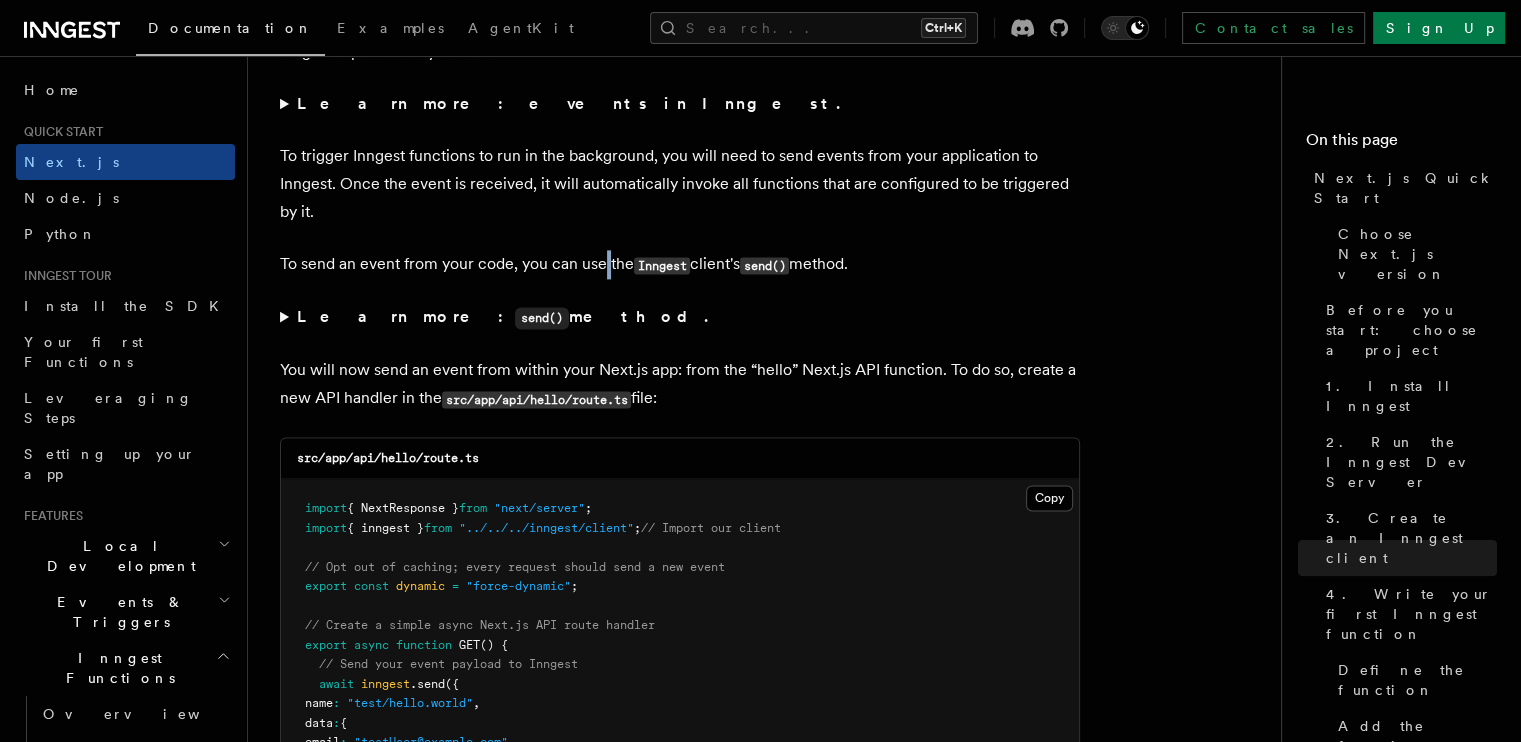 click on "To send an event from your code, you can use the  Inngest  client's  send()  method." at bounding box center [680, 264] 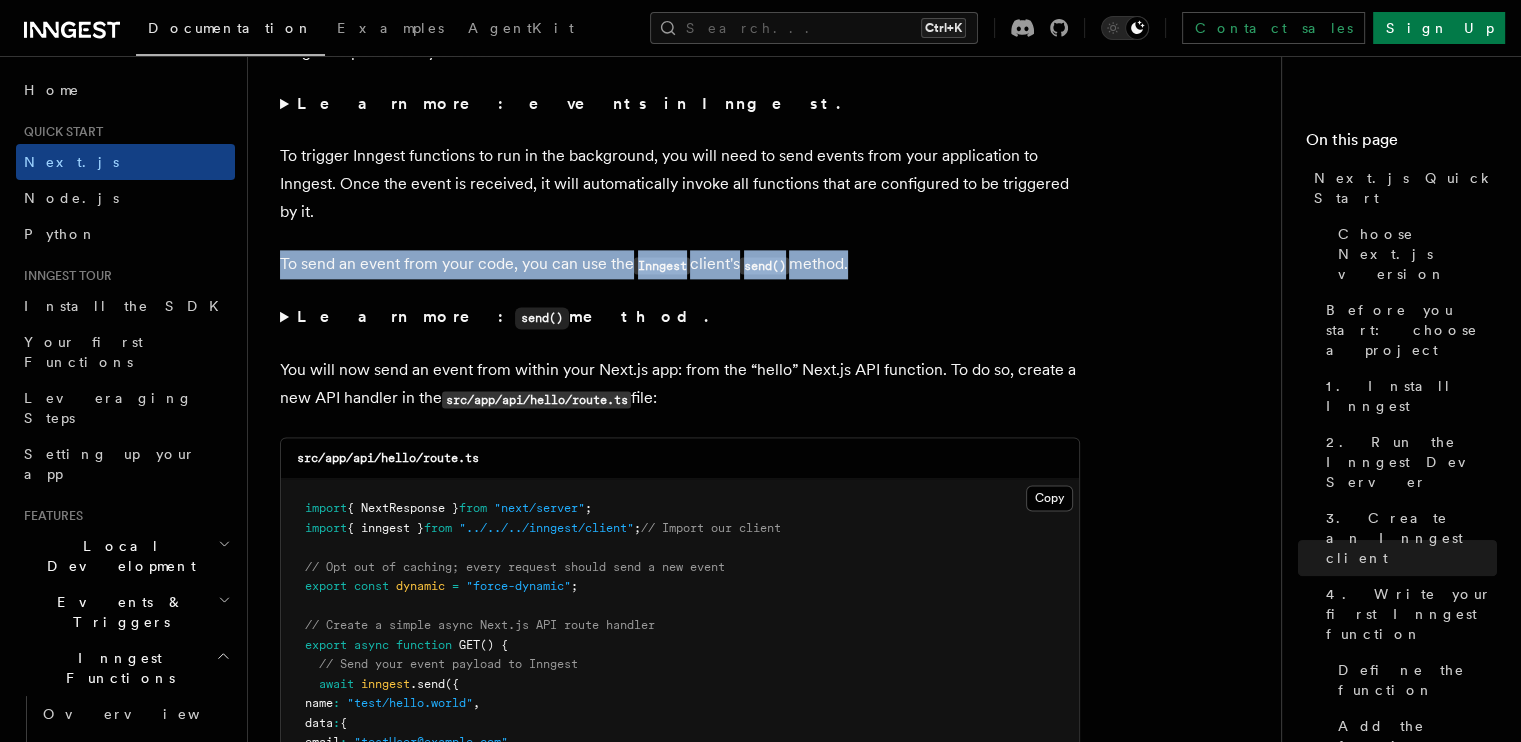 click on "To send an event from your code, you can use the  Inngest  client's  send()  method." at bounding box center (680, 264) 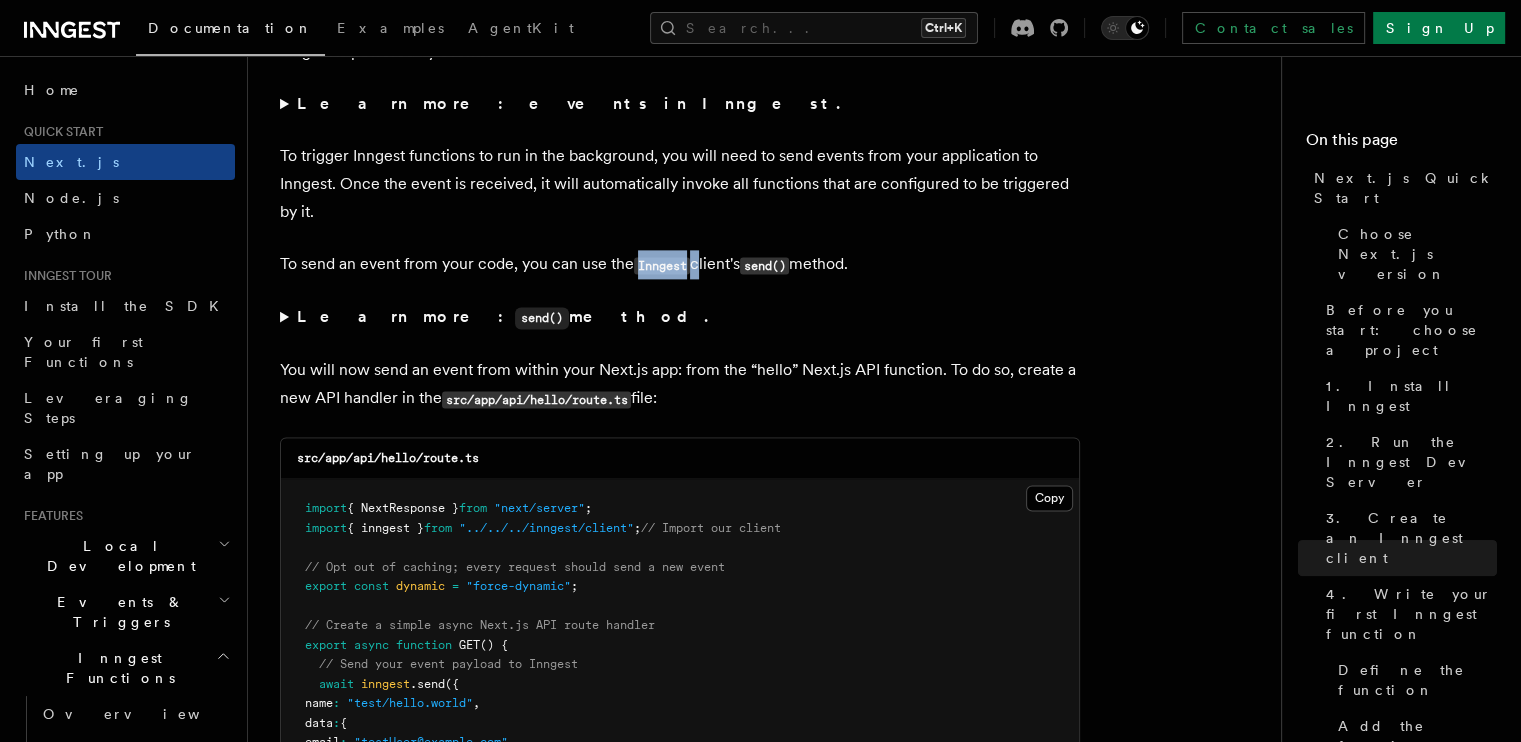 click on "Inngest" at bounding box center [662, 265] 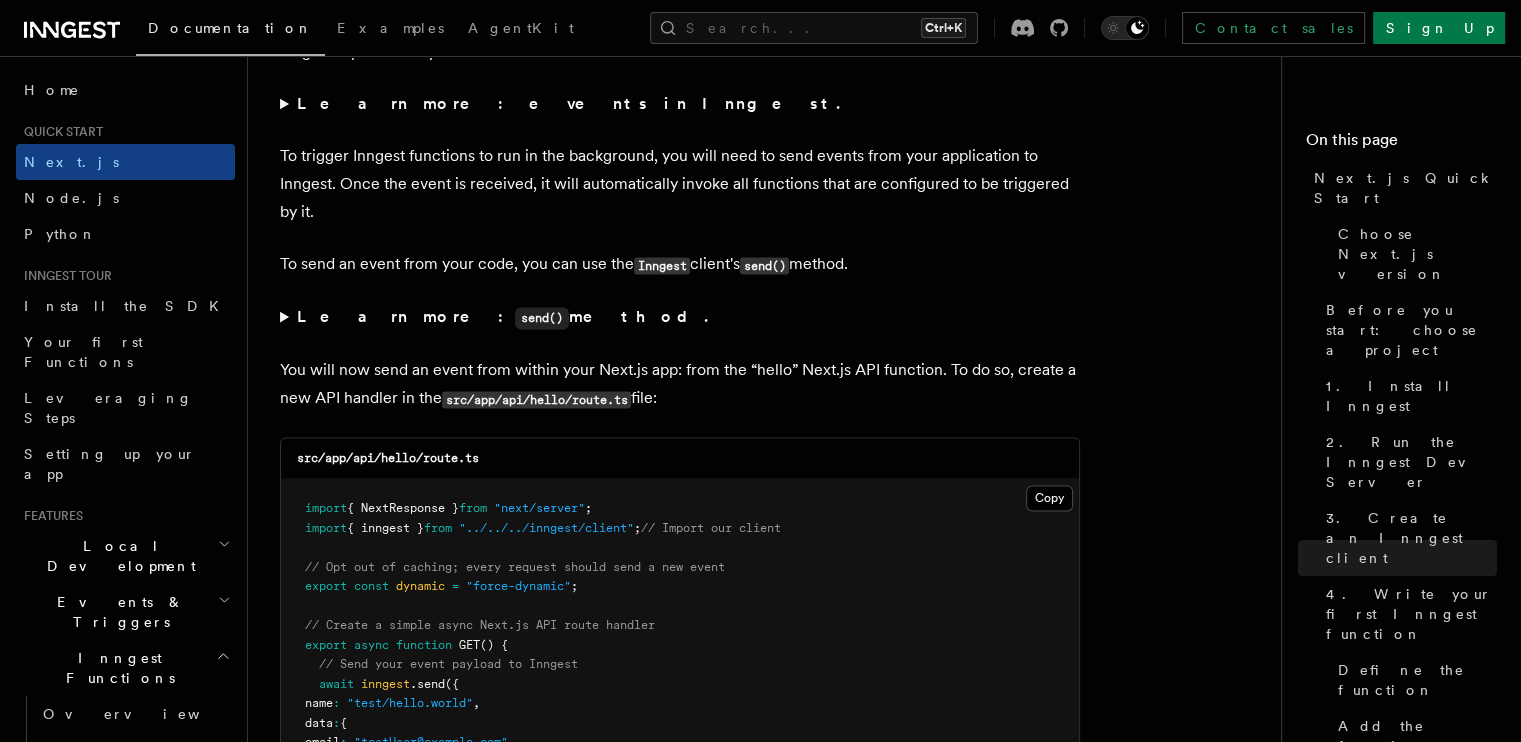 click on "To send an event from your code, you can use the  Inngest  client's  send()  method." at bounding box center (680, 264) 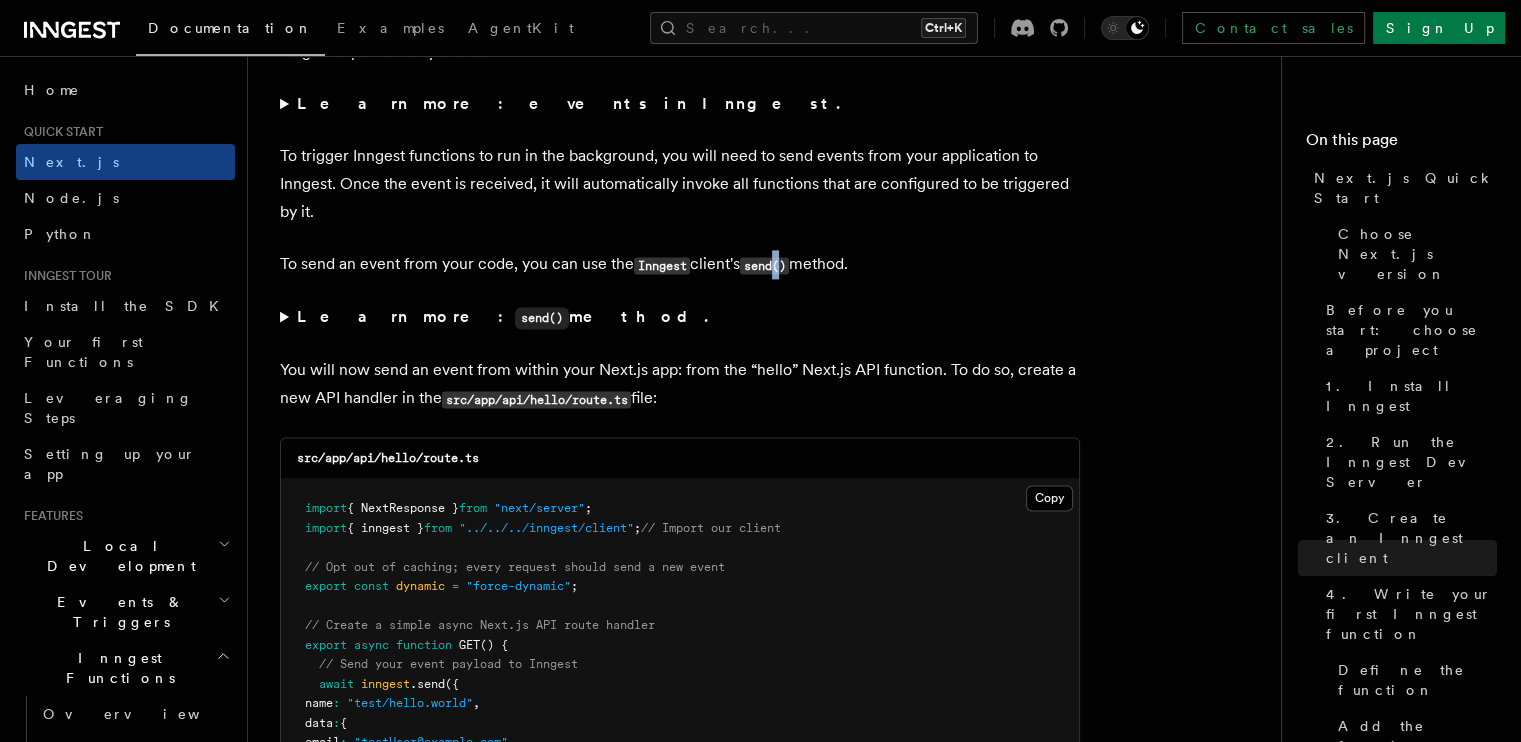 click on "send()" at bounding box center (764, 265) 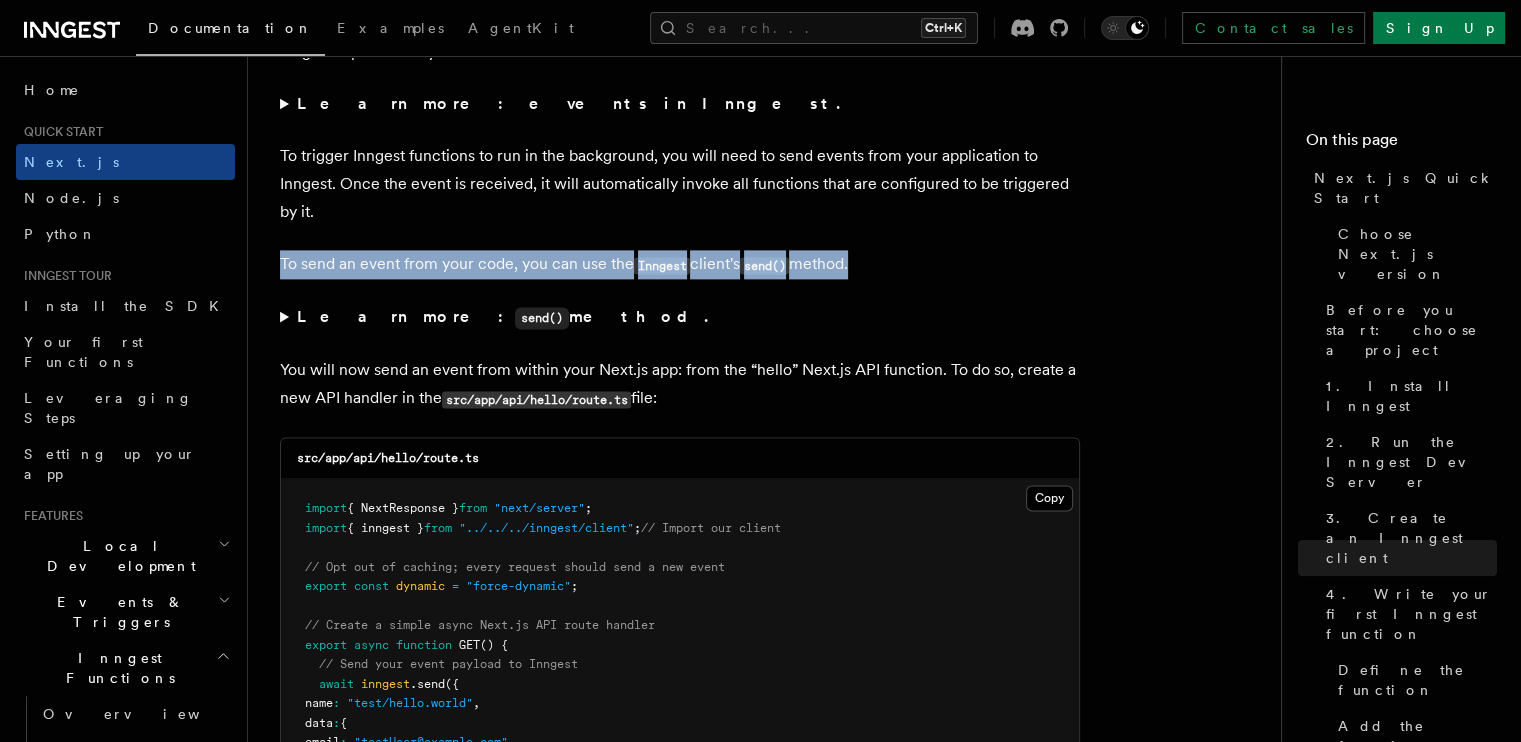 click on "send()" at bounding box center [764, 265] 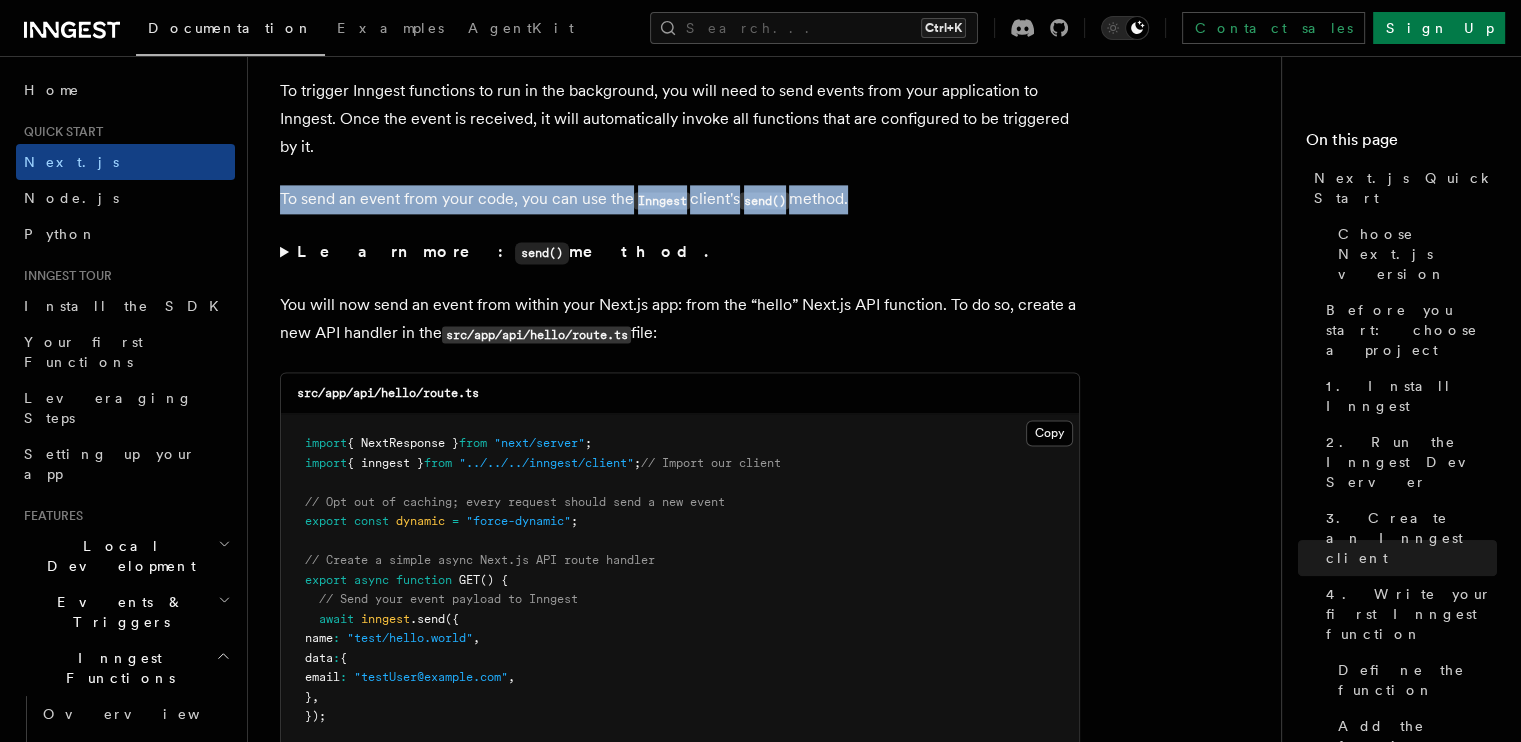 scroll, scrollTop: 10336, scrollLeft: 0, axis: vertical 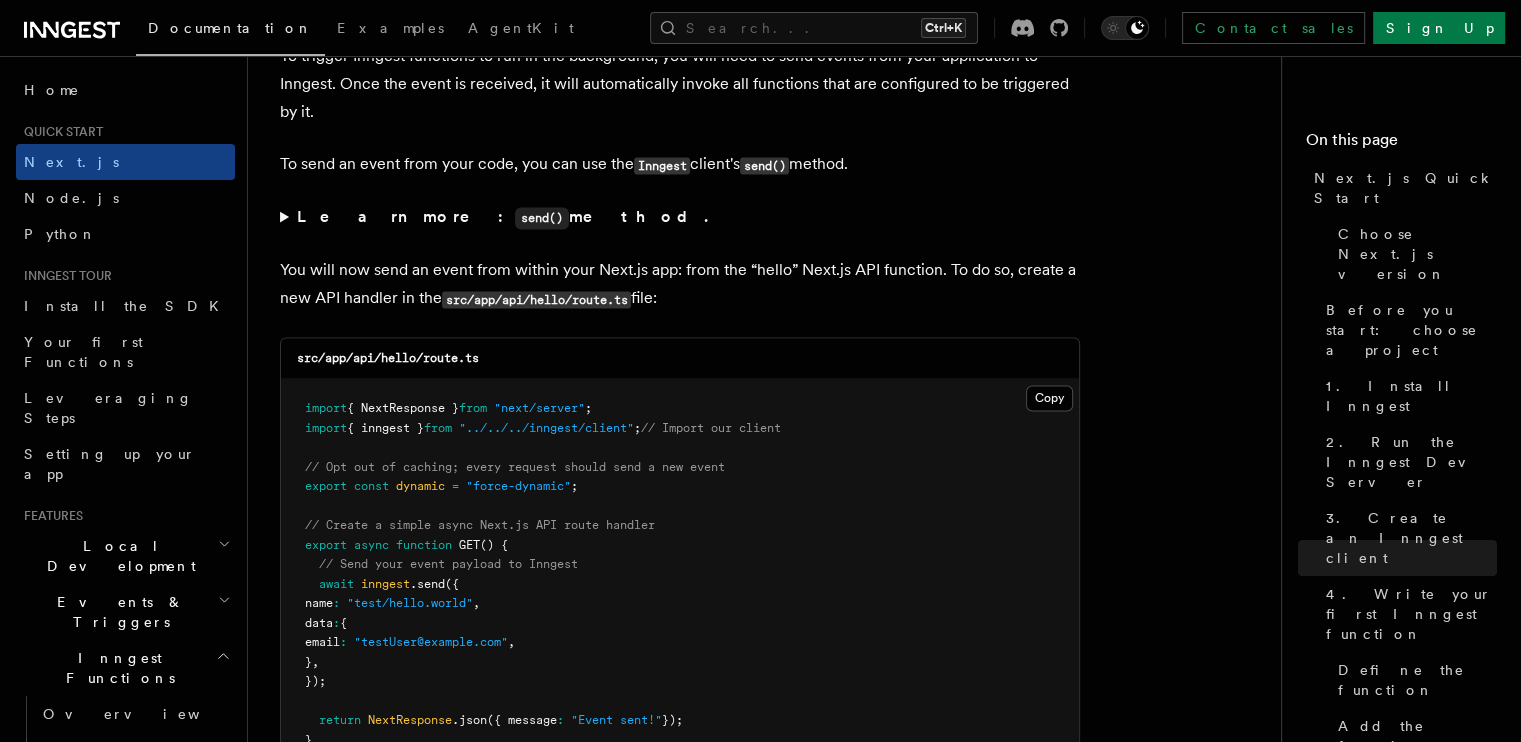 click on "Learn more:  send()  method." at bounding box center (680, 217) 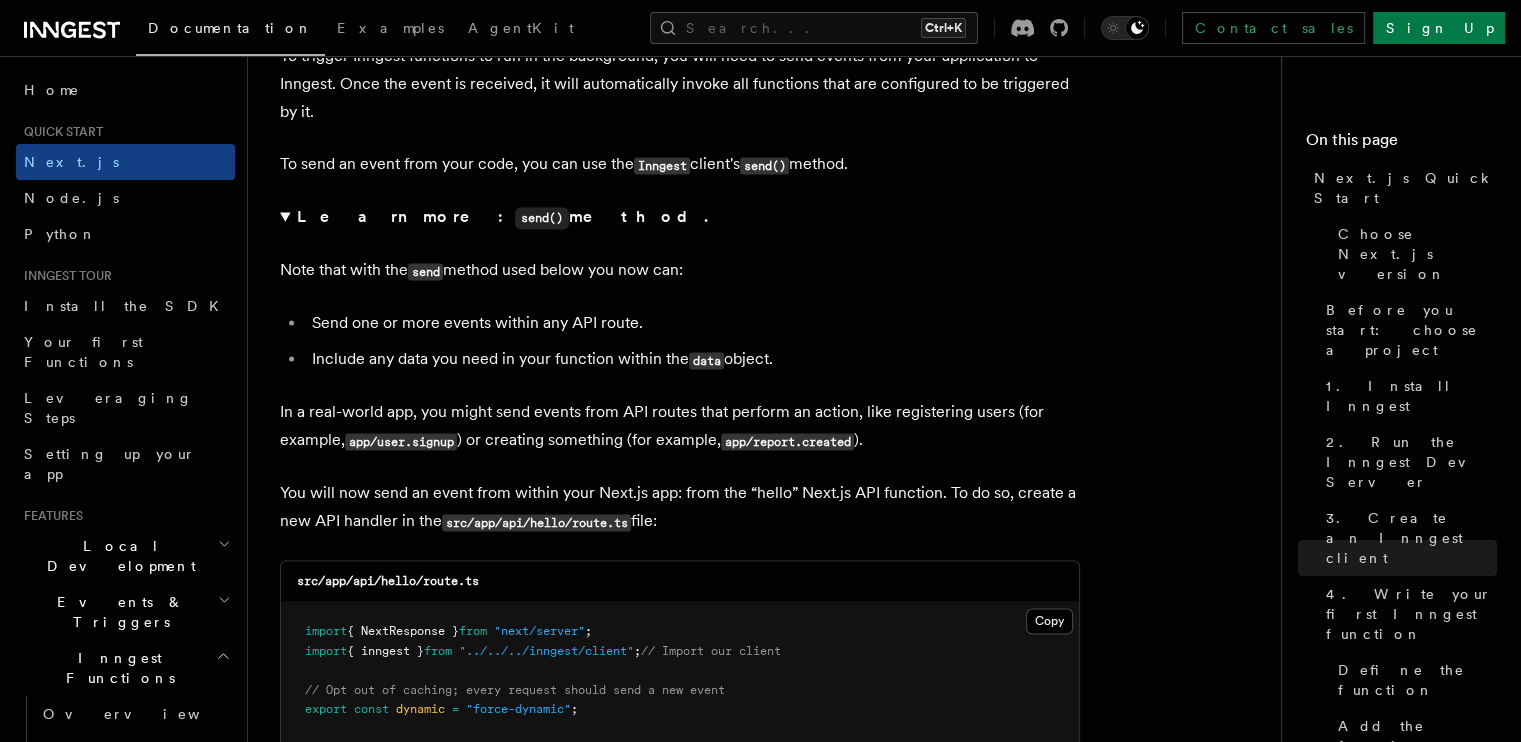 click on "Learn more:  send()  method." at bounding box center [680, 217] 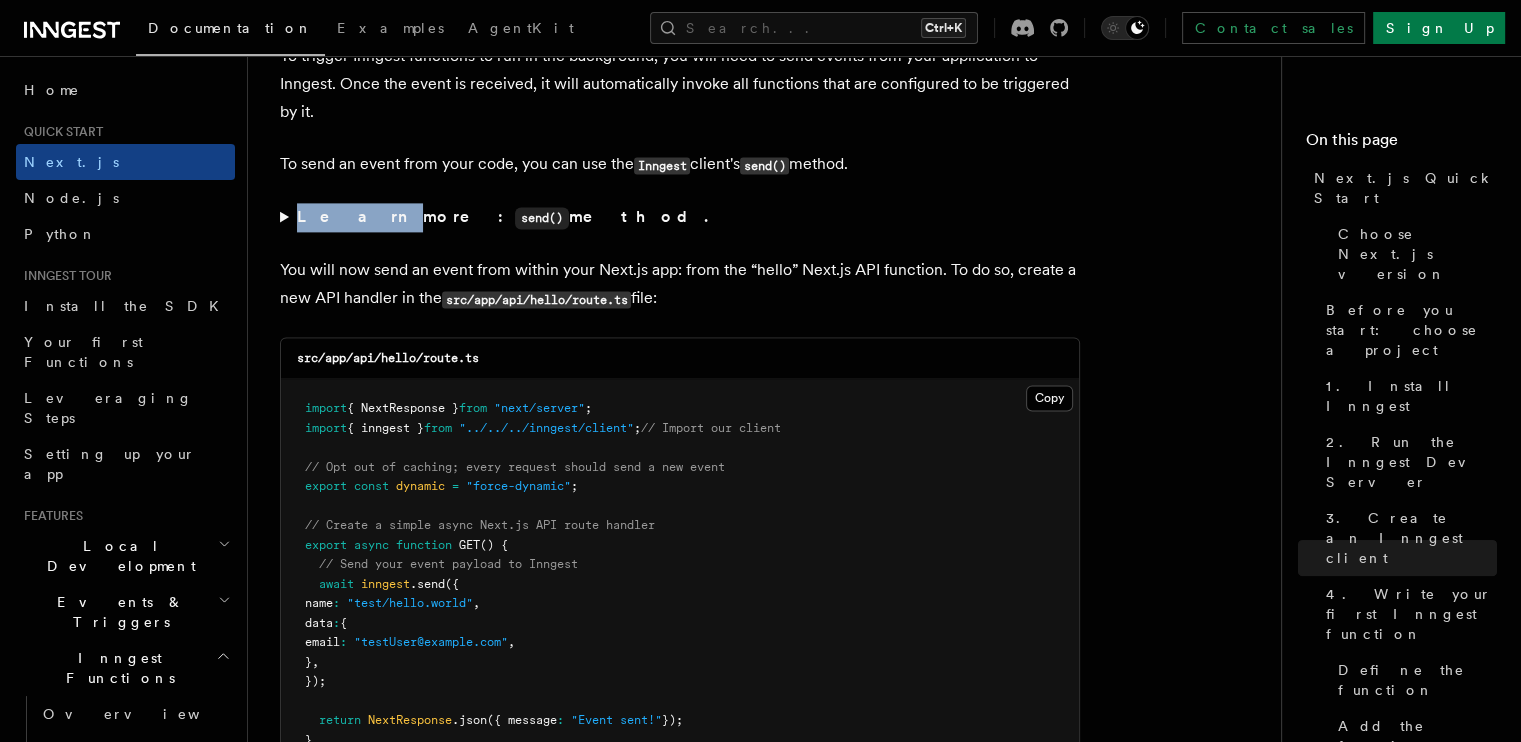 click on "Learn more:  send()  method." at bounding box center (680, 217) 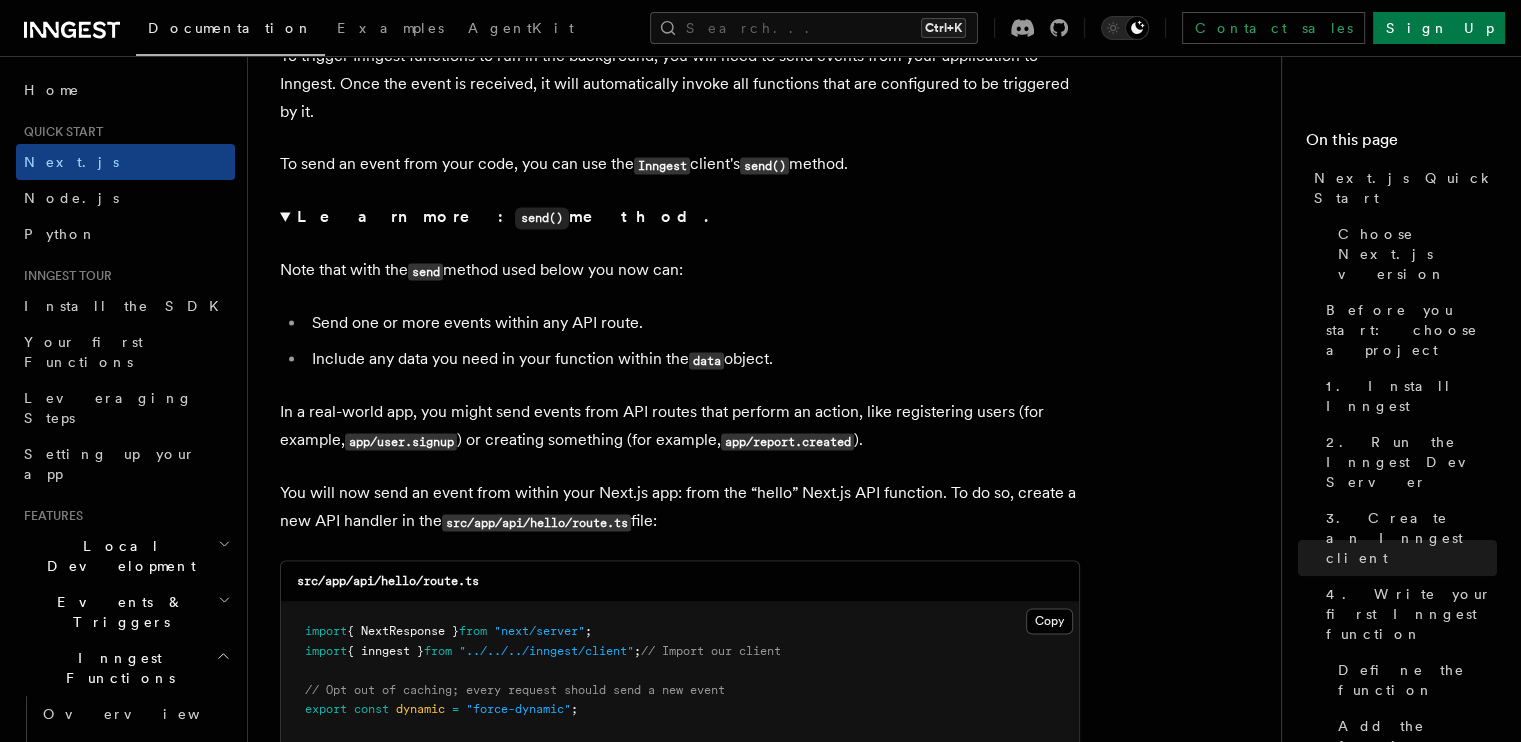 click on "Note that with the  send  method used below you now can:" at bounding box center [680, 270] 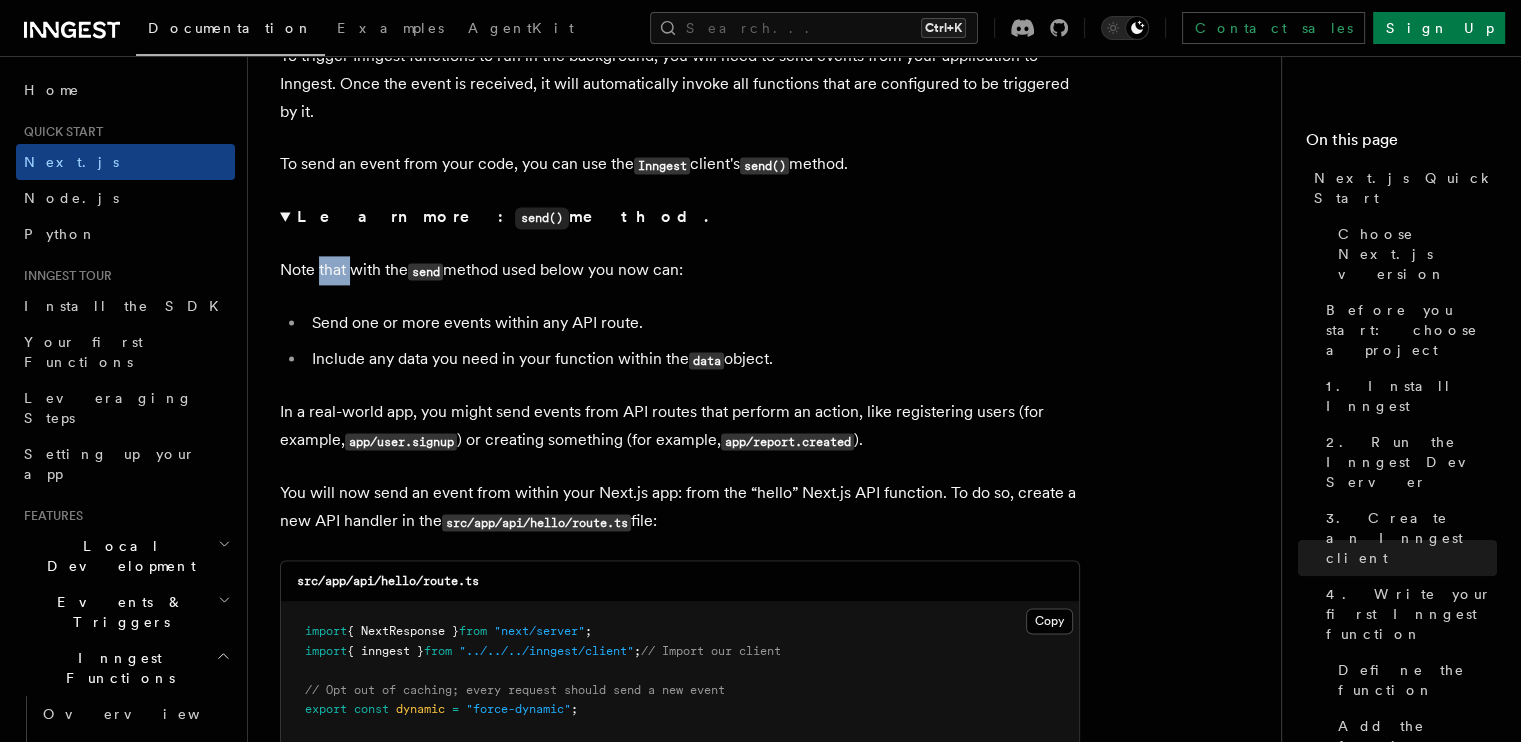 click on "Note that with the  send  method used below you now can:" at bounding box center (680, 270) 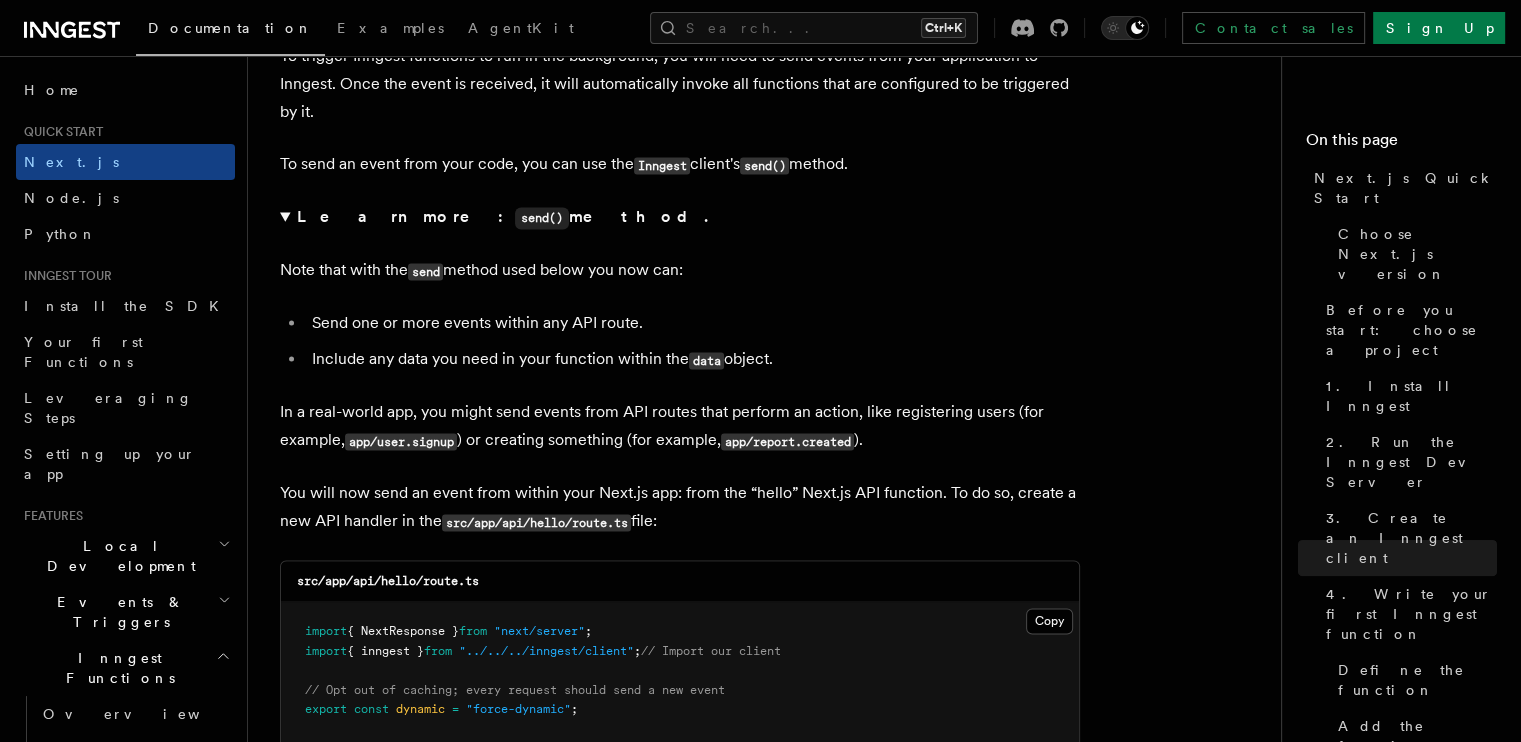 click on "Note that with the  send  method used below you now can:" at bounding box center [680, 270] 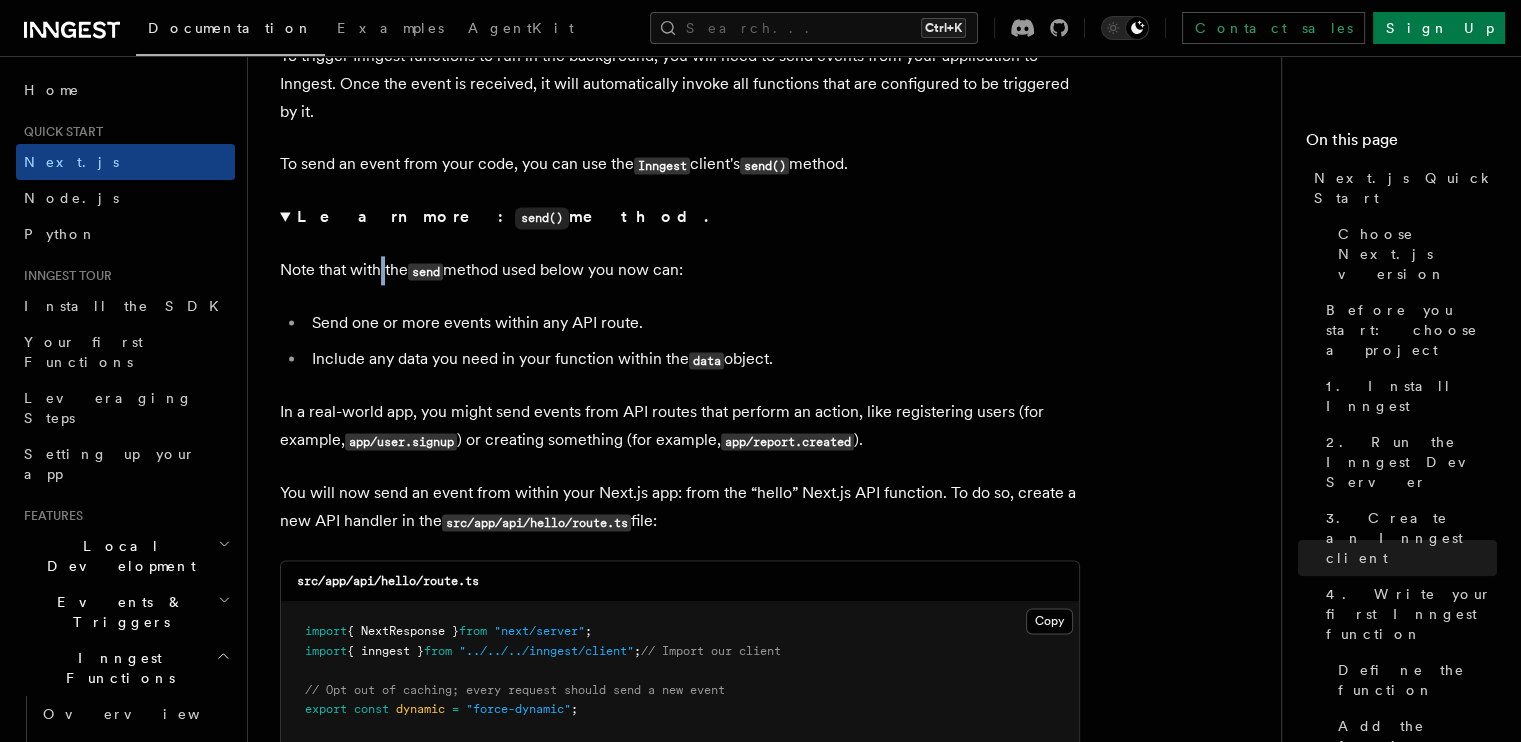 click on "Note that with the  send  method used below you now can:" at bounding box center (680, 270) 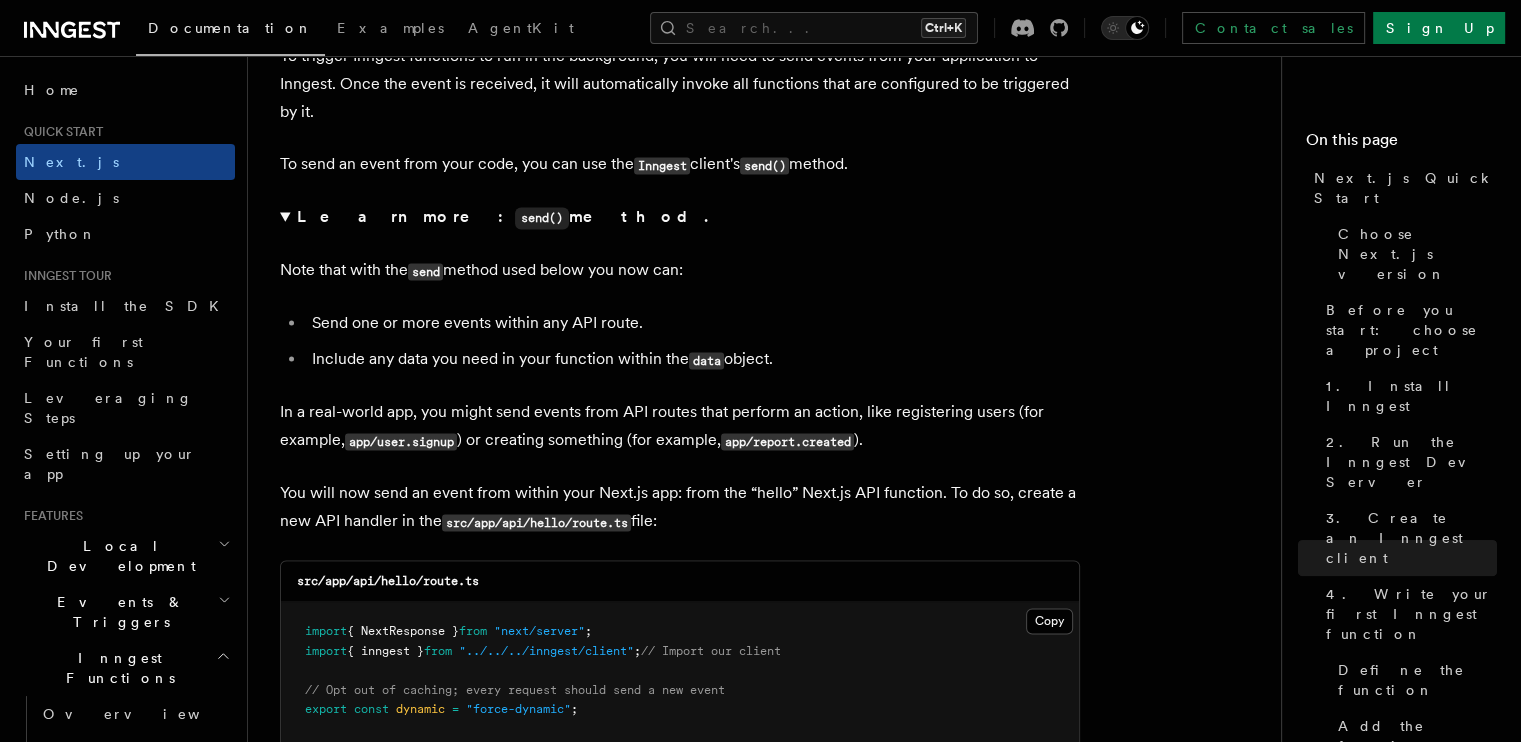 click on "send" at bounding box center [425, 271] 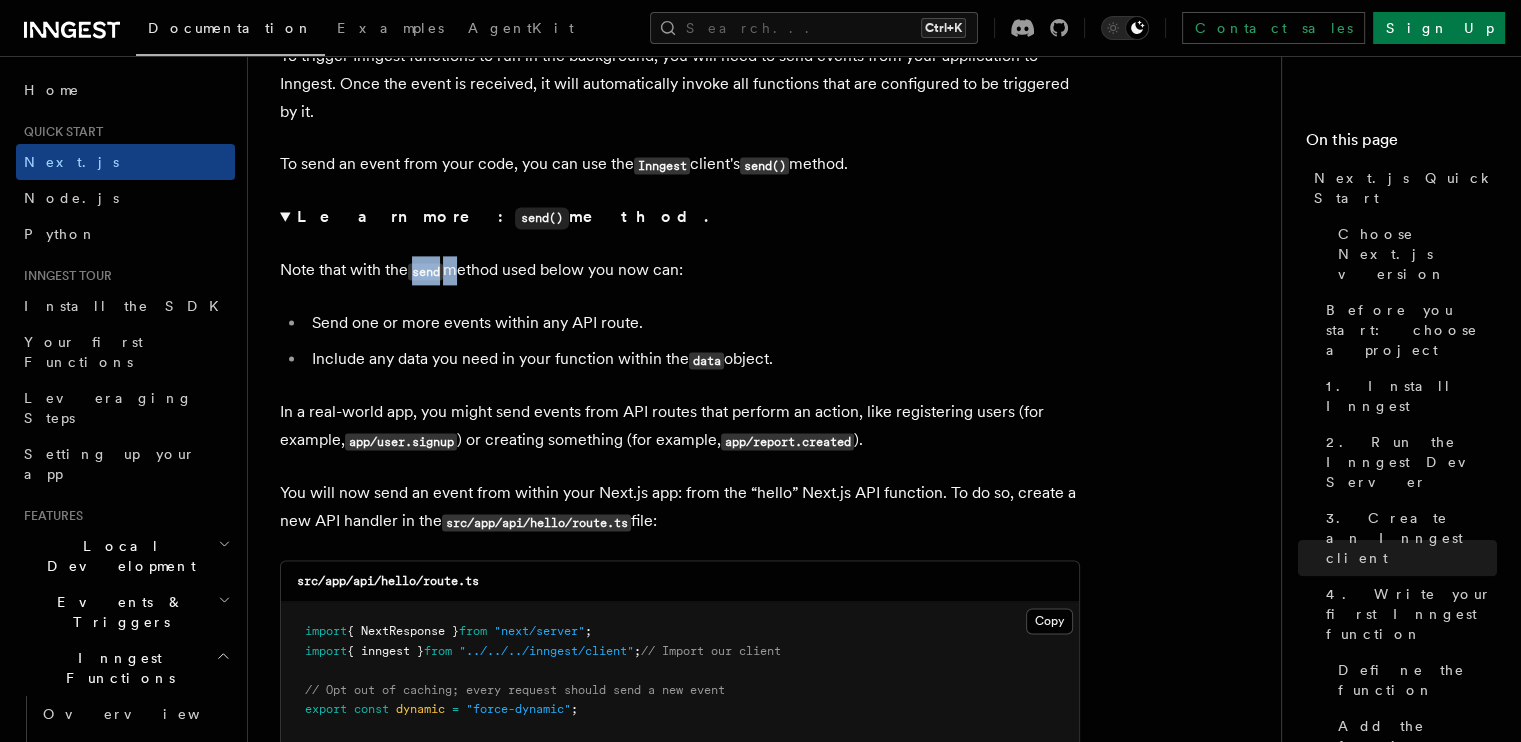 click on "send" at bounding box center [425, 271] 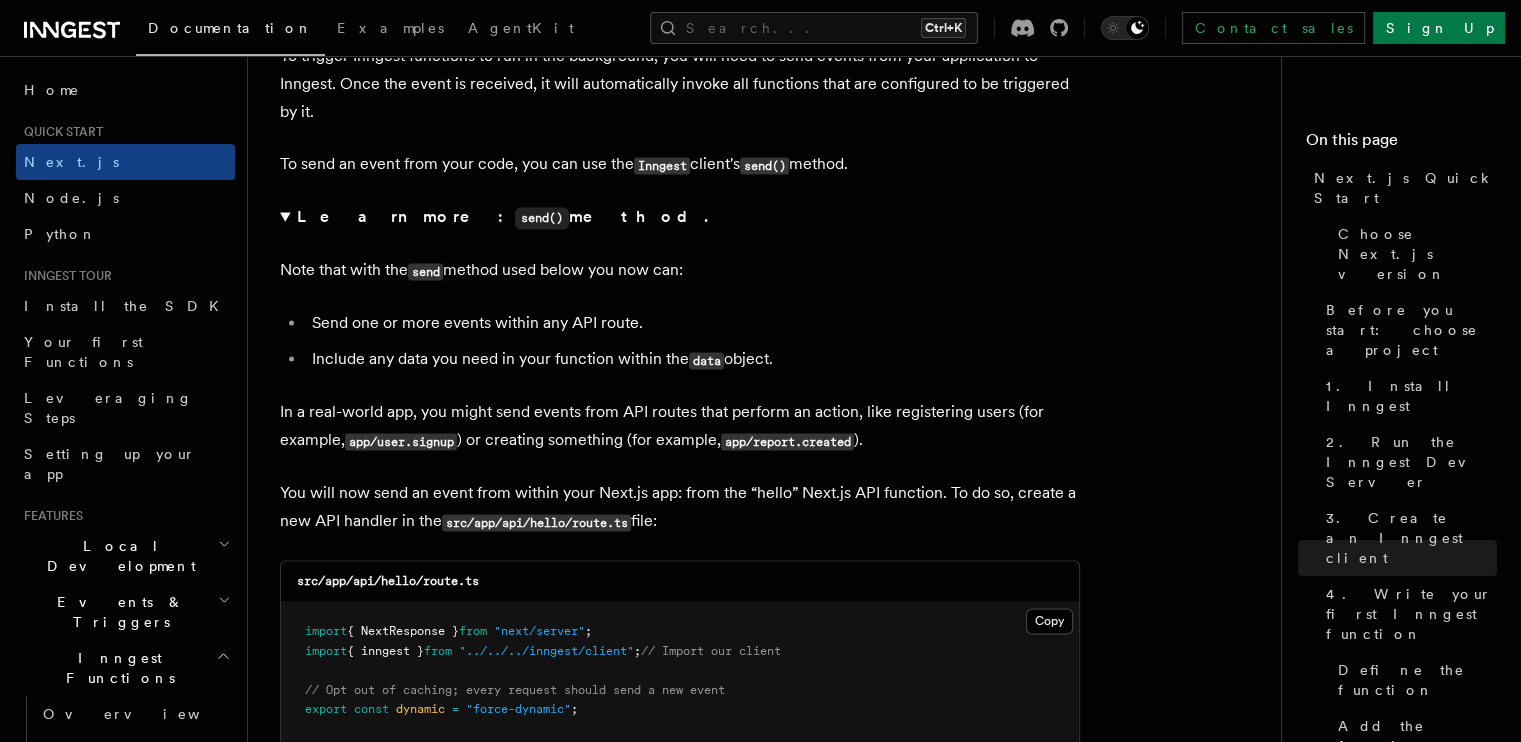 click on "Note that with the  send  method used below you now can:" at bounding box center (680, 270) 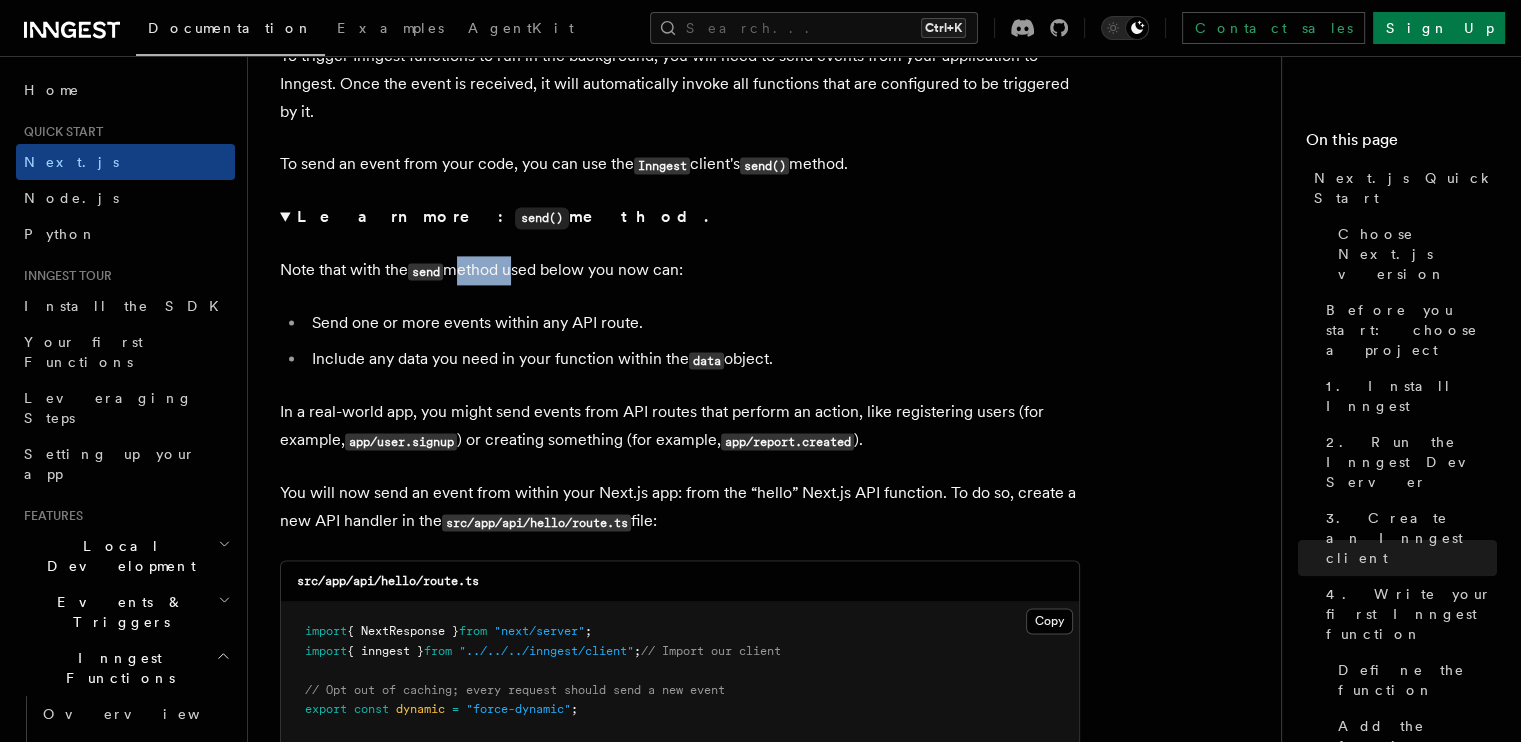click on "Note that with the  send  method used below you now can:" at bounding box center (680, 270) 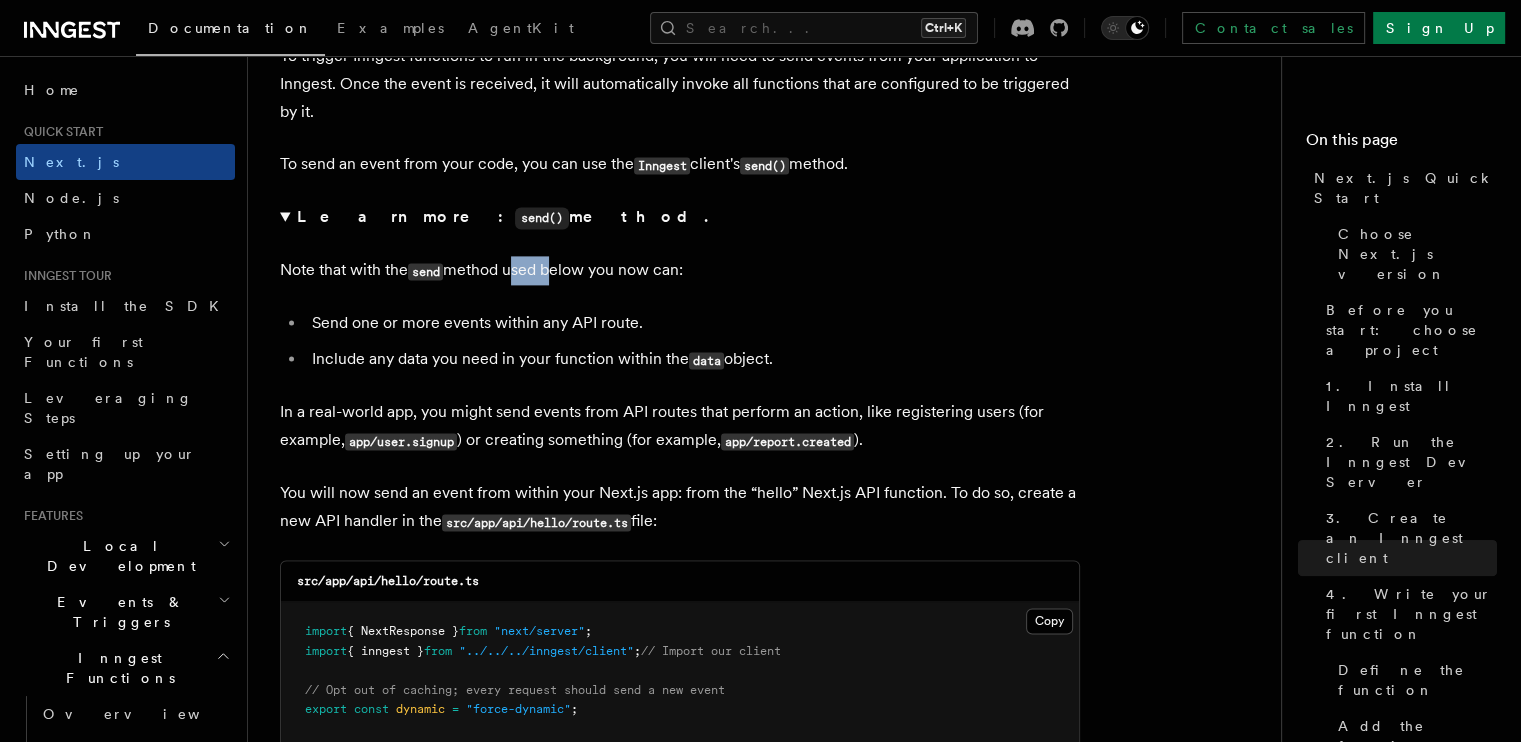 click on "Note that with the  send  method used below you now can:" at bounding box center [680, 270] 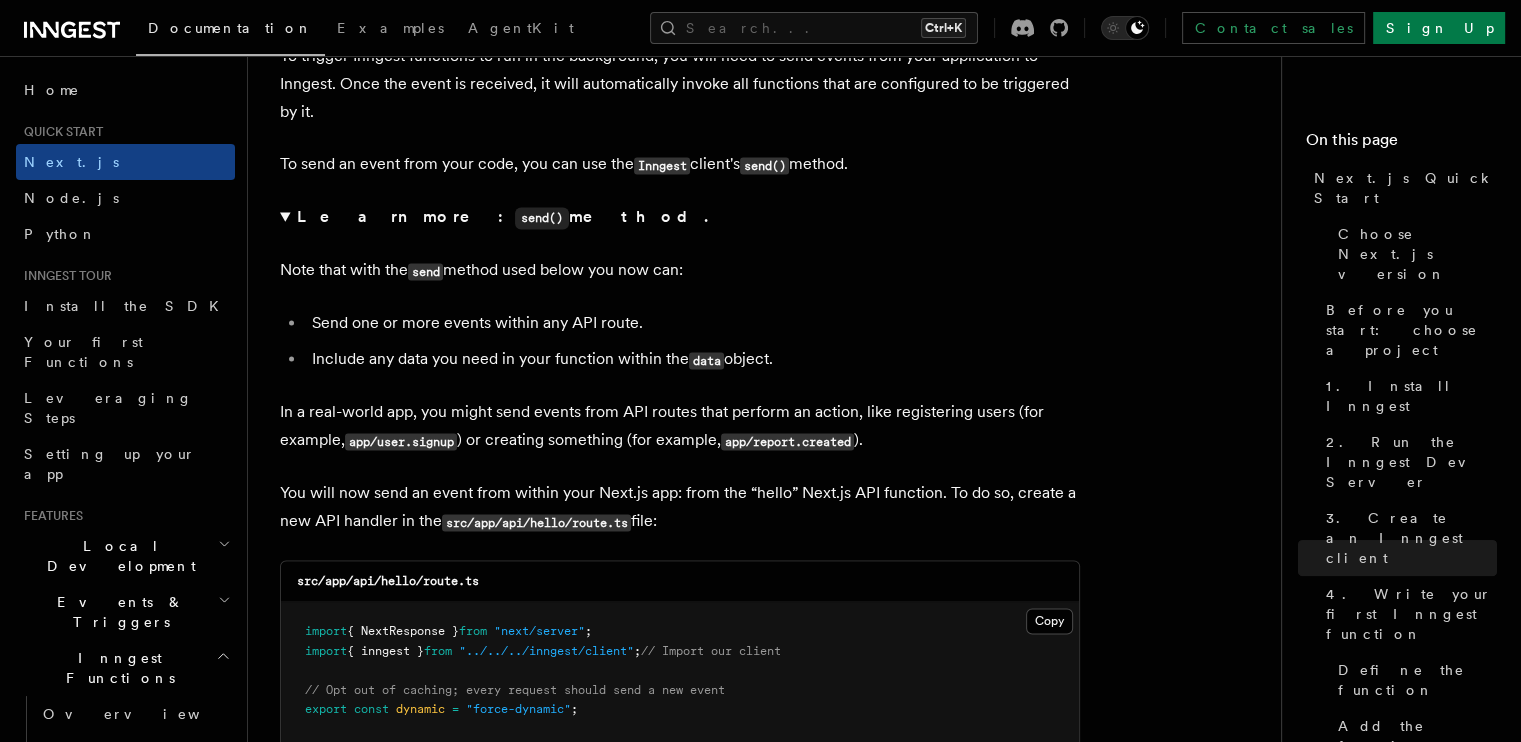 click on "Note that with the  send  method used below you now can:" at bounding box center [680, 270] 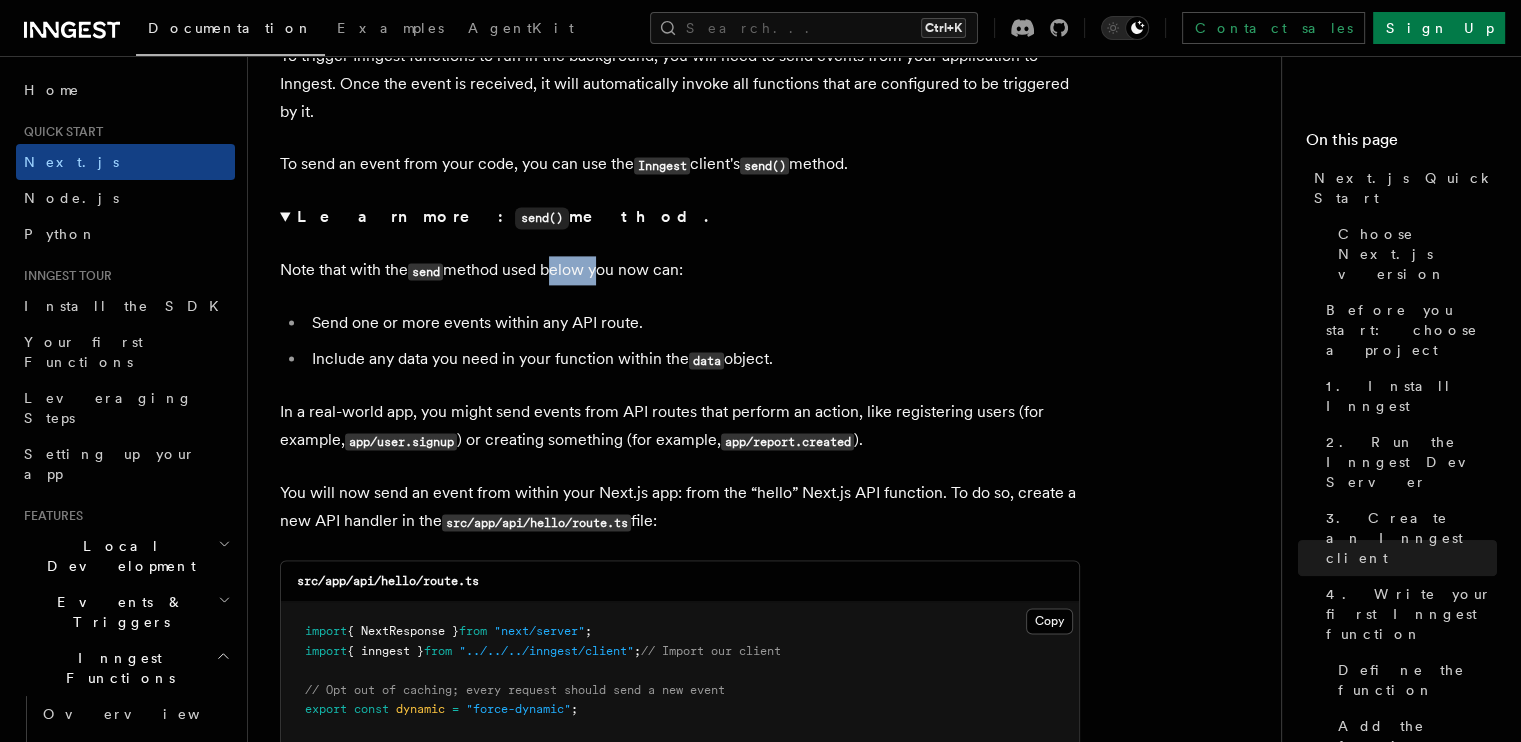 click on "Note that with the  send  method used below you now can:" at bounding box center [680, 270] 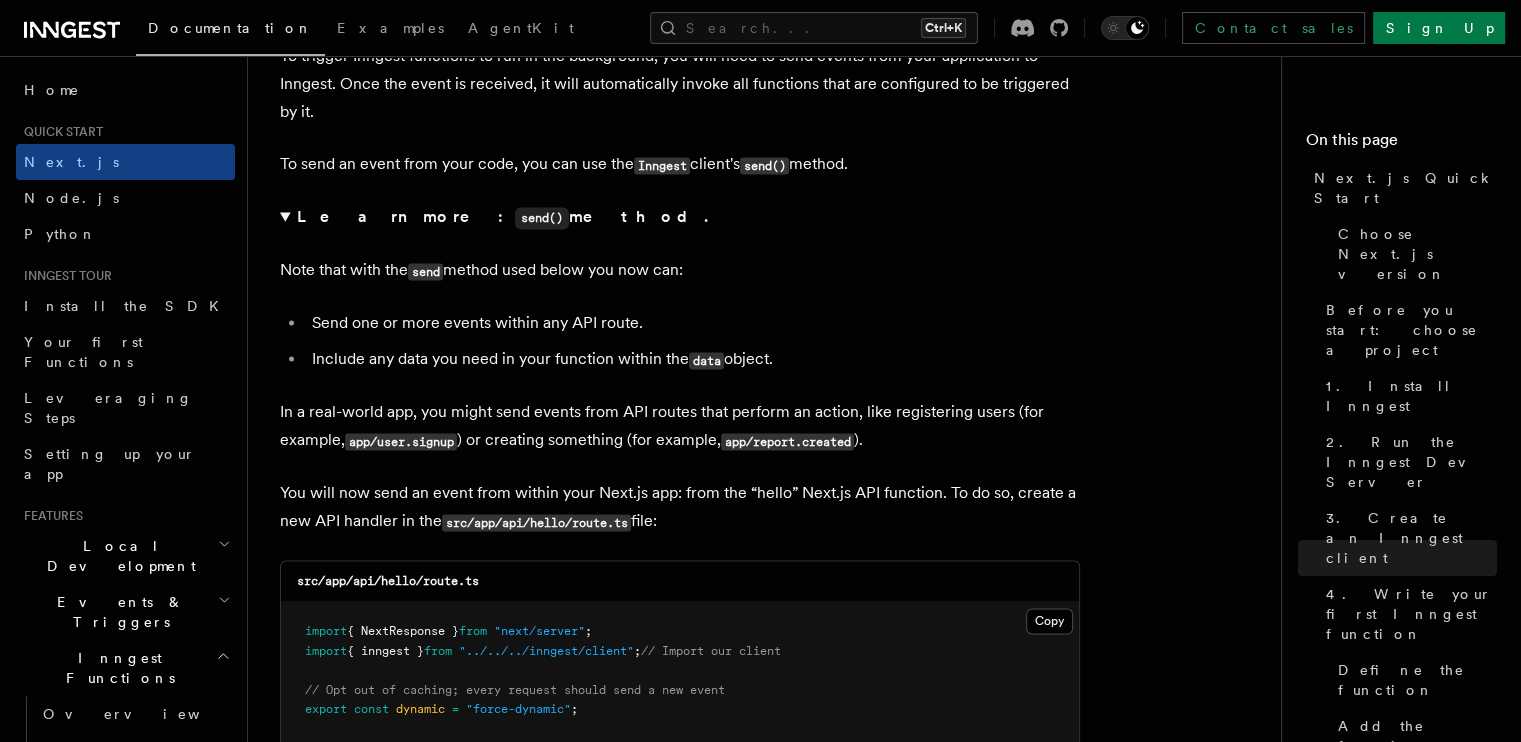 click on "Note that with the  send  method used below you now can:" at bounding box center [680, 270] 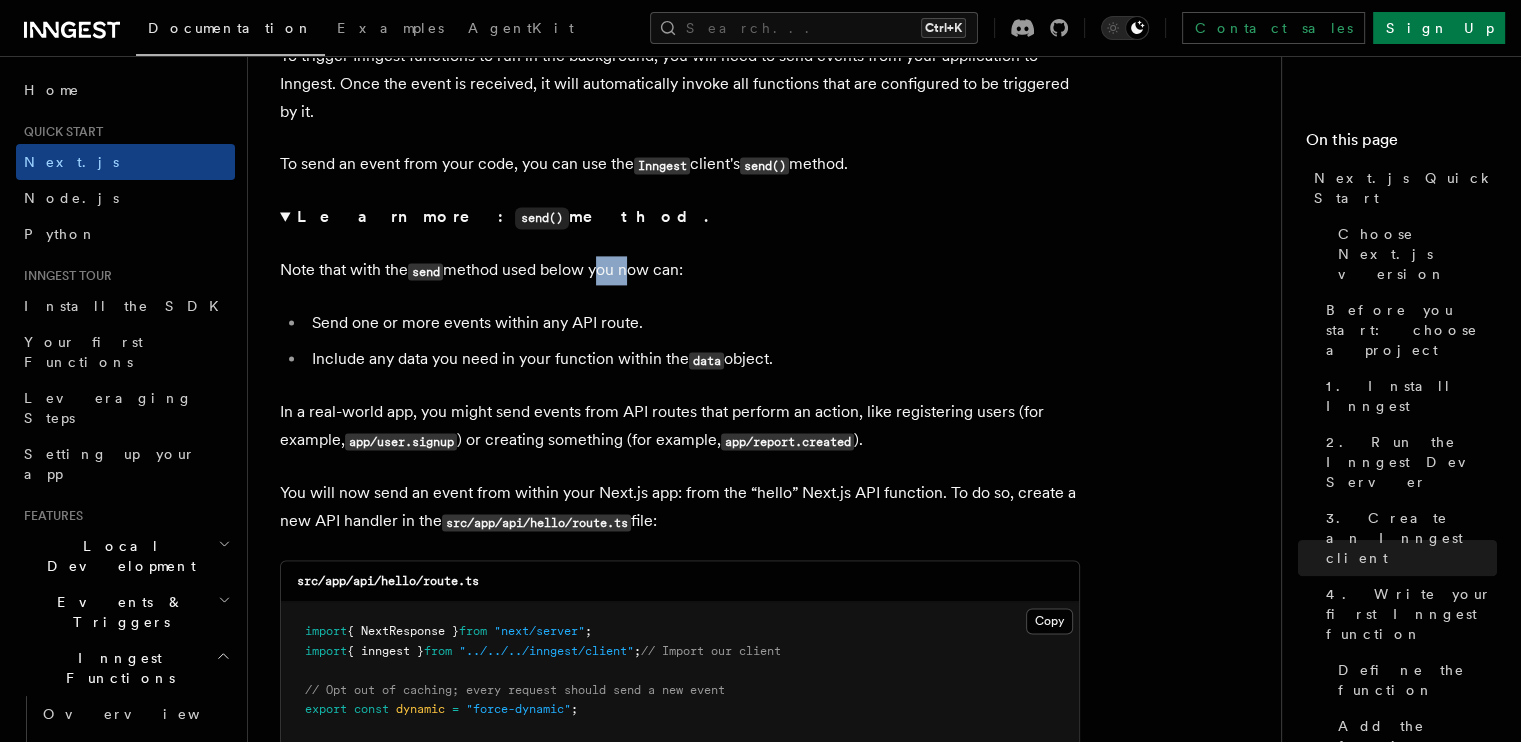 click on "Note that with the  send  method used below you now can:" at bounding box center [680, 270] 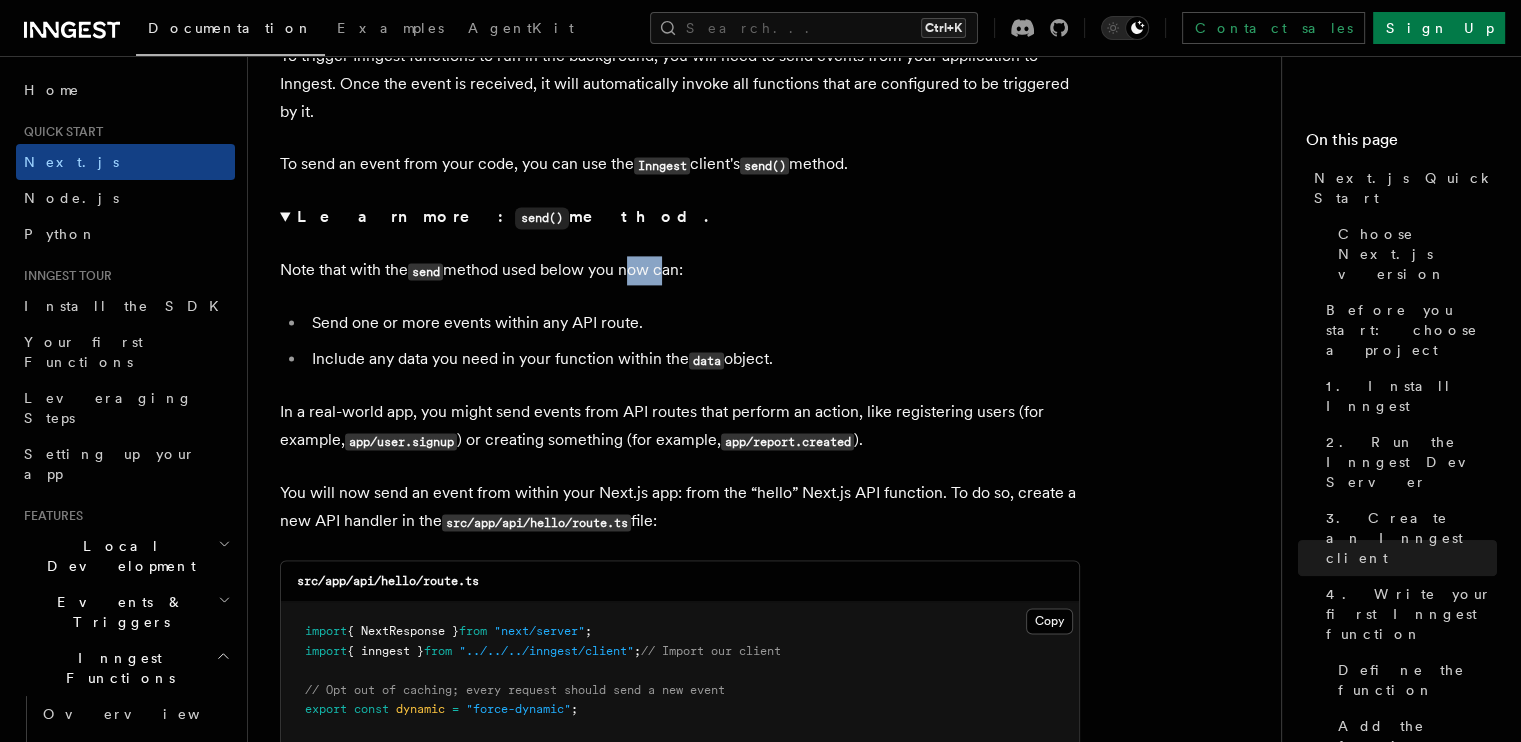 click on "Note that with the  send  method used below you now can:" at bounding box center [680, 270] 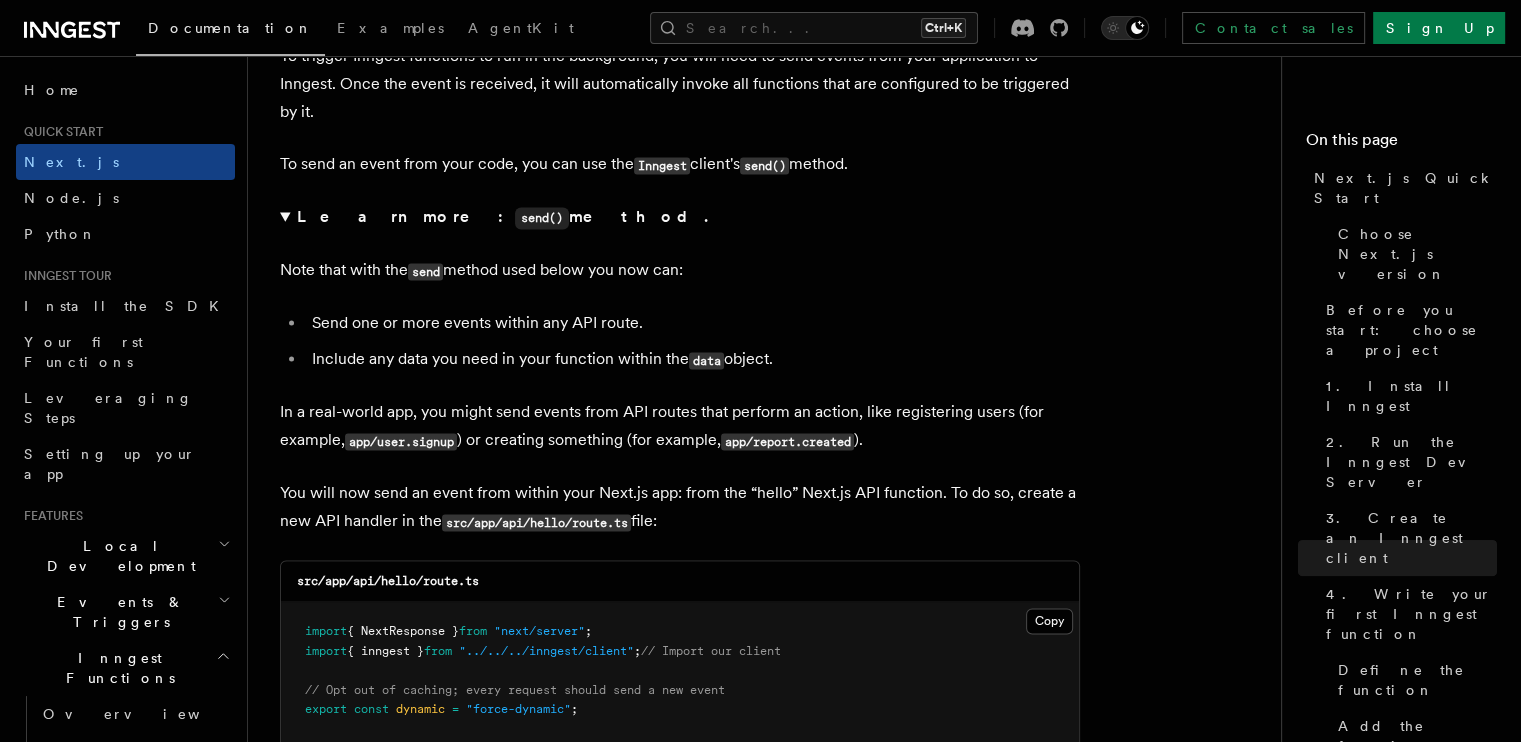 click on "Note that with the  send  method used below you now can:" at bounding box center (680, 270) 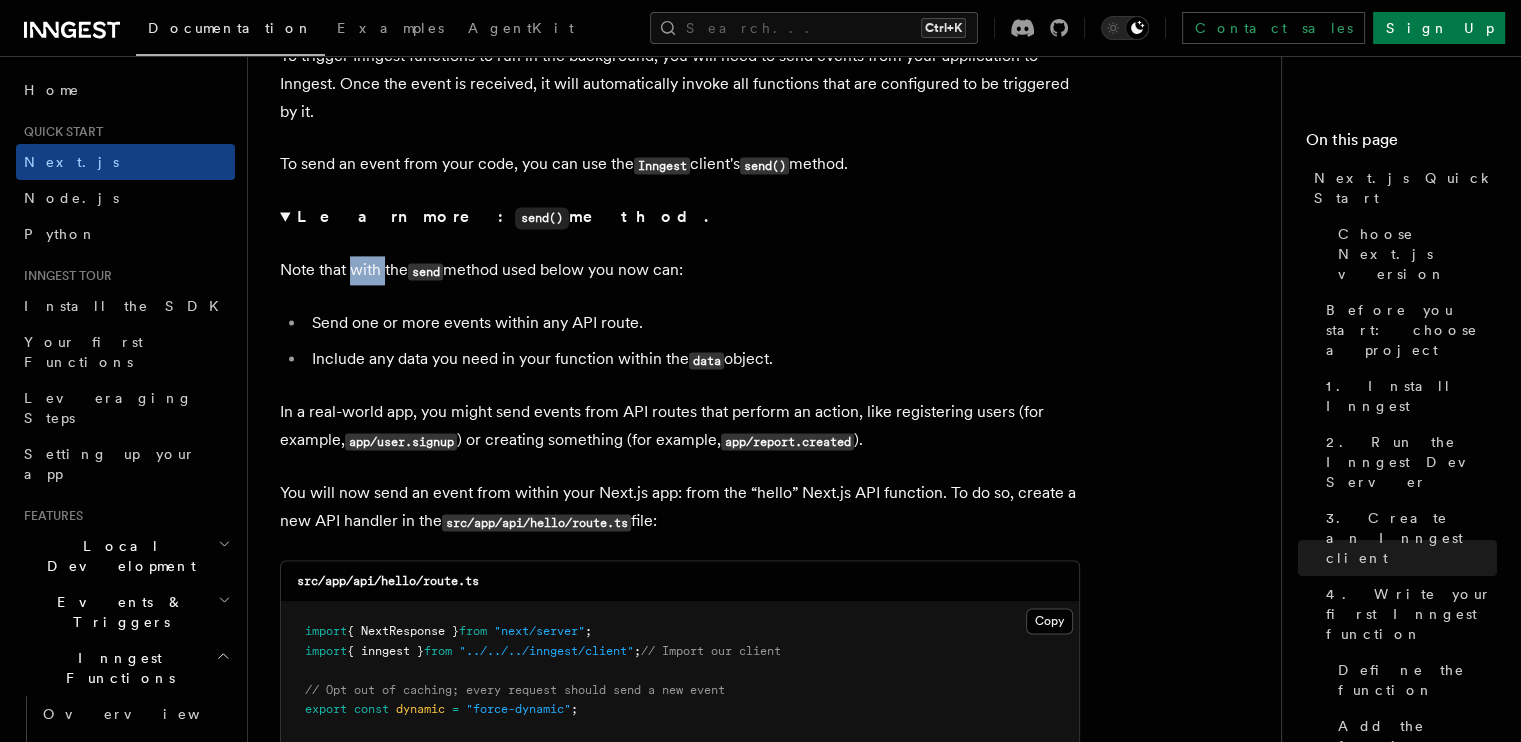 click on "Note that with the  send  method used below you now can:" at bounding box center (680, 270) 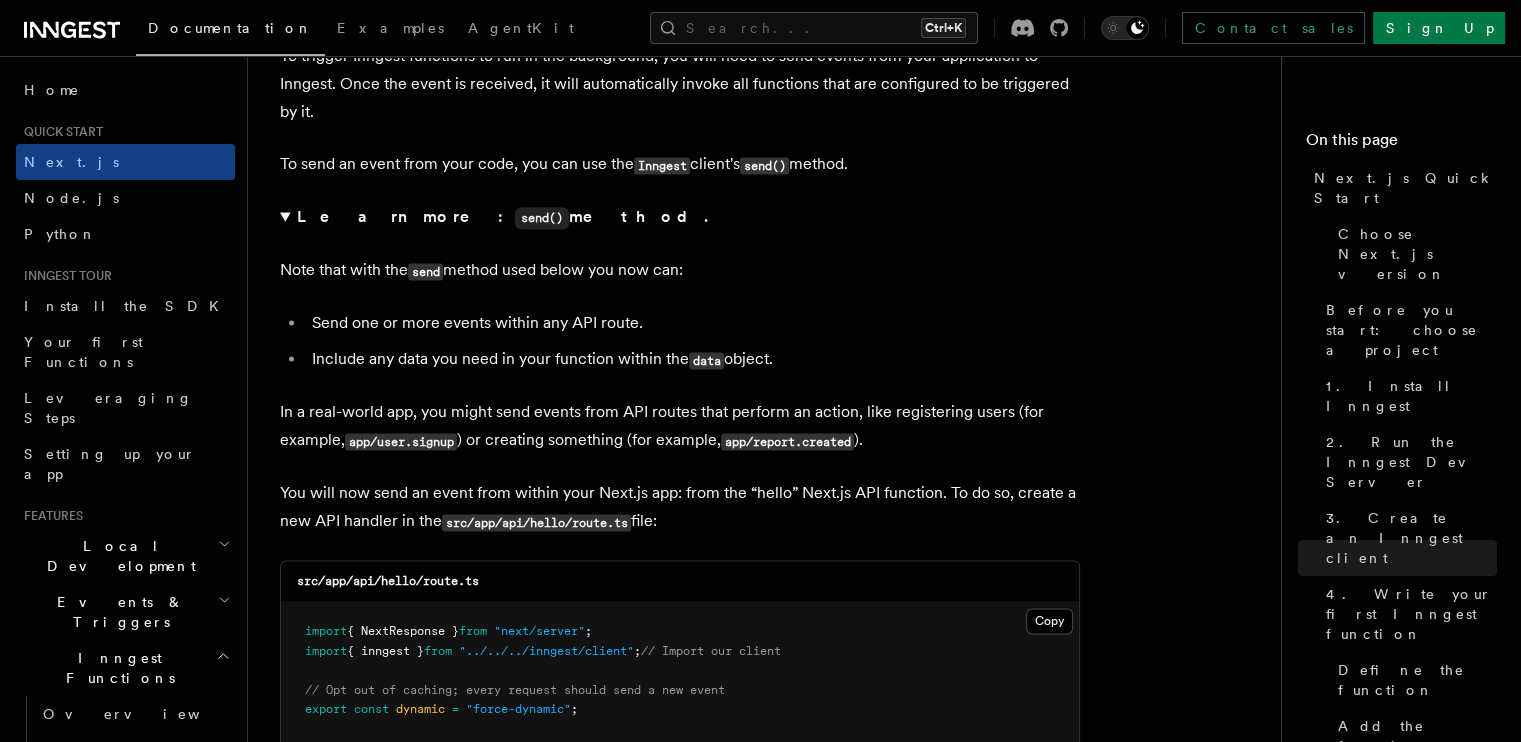 click on "Note that with the  send  method used below you now can:" at bounding box center [680, 270] 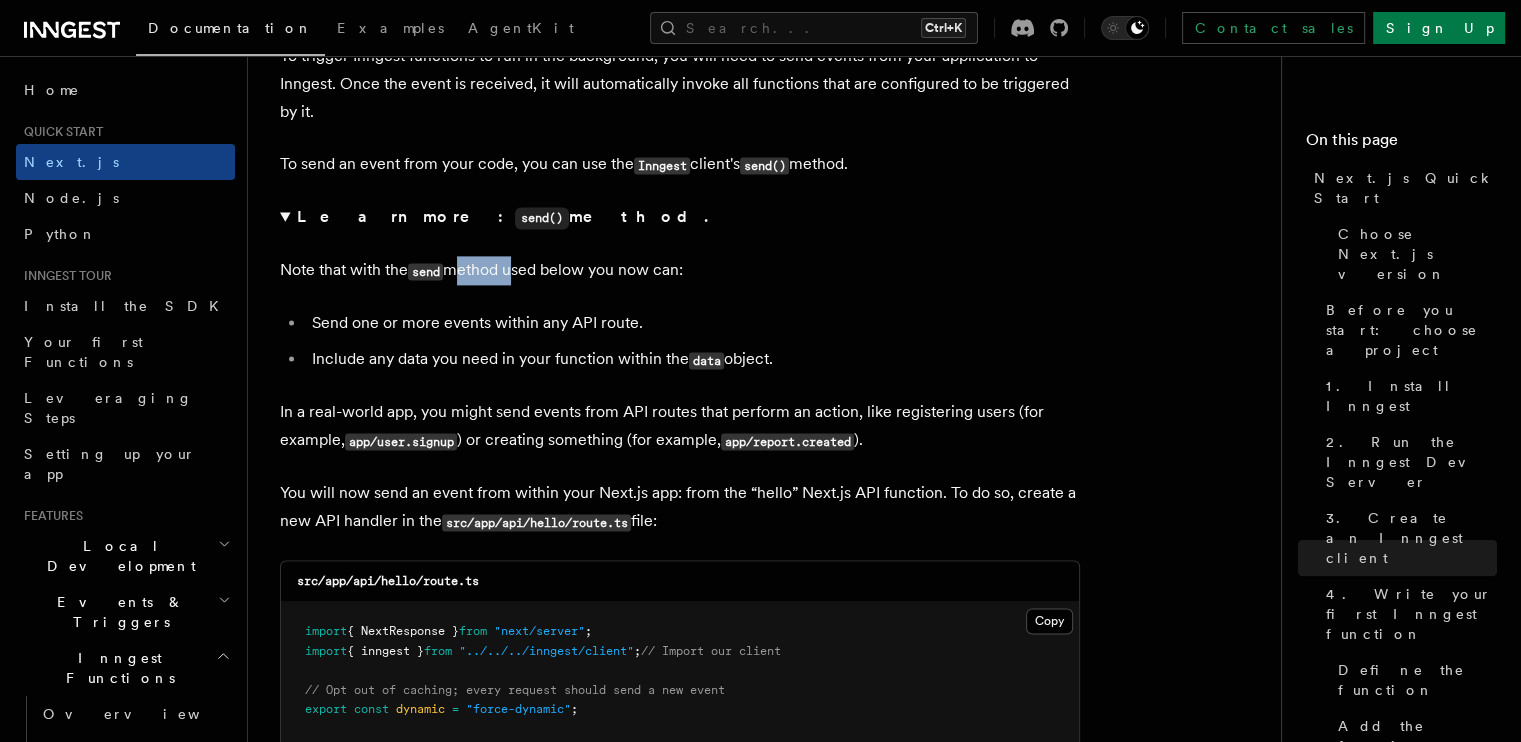 click on "Note that with the  send  method used below you now can:" at bounding box center [680, 270] 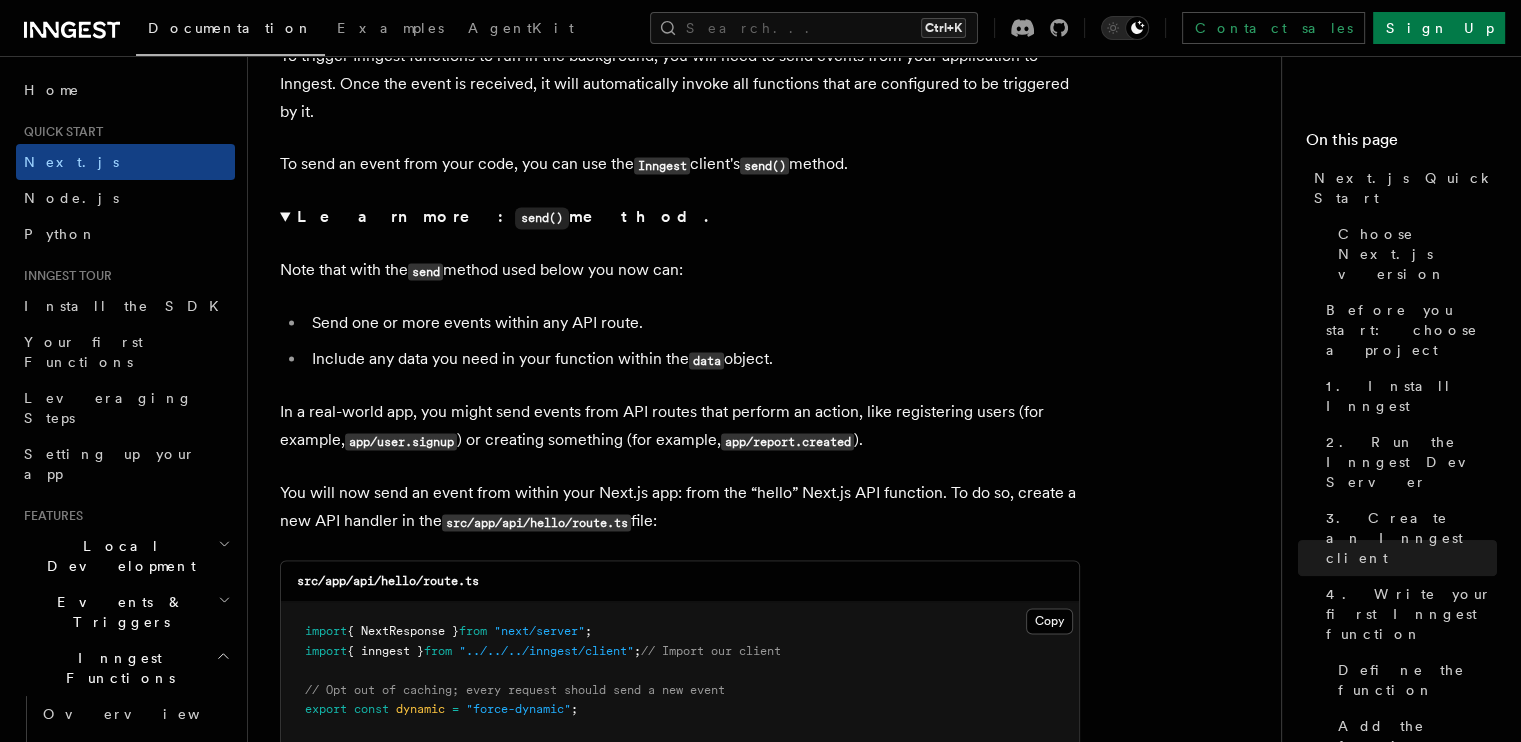 click on "Note that with the  send  method used below you now can:" at bounding box center [680, 270] 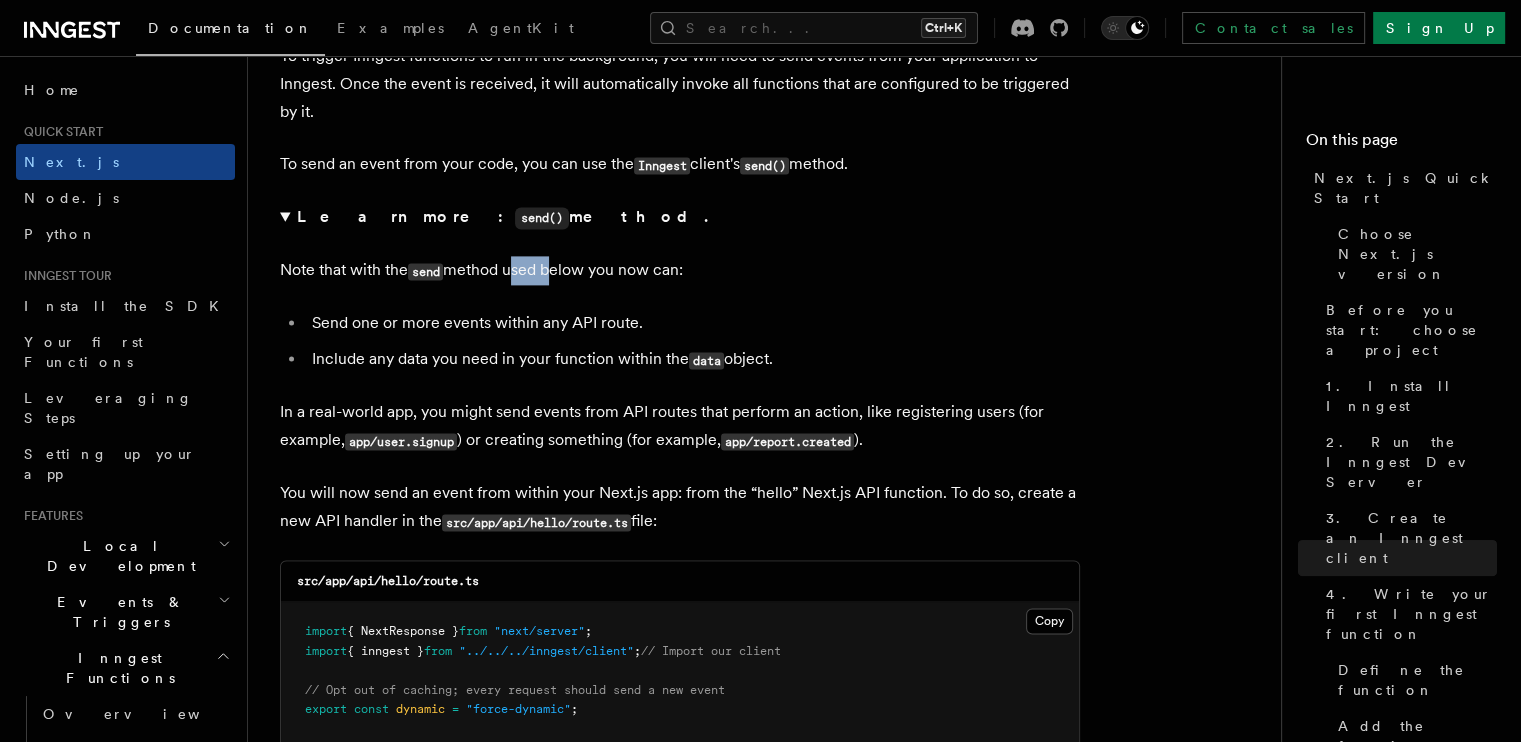 click on "Note that with the  send  method used below you now can:" at bounding box center [680, 270] 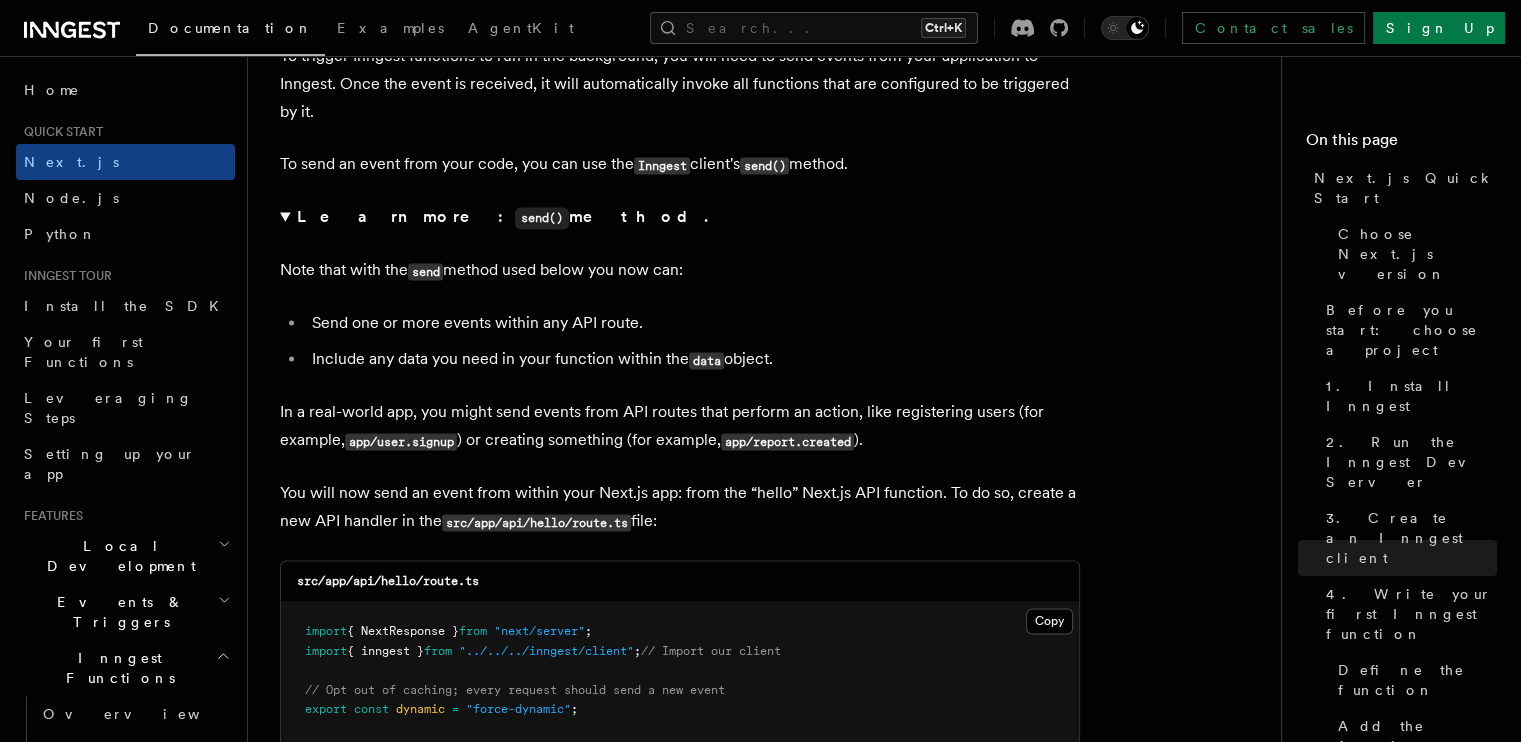click on "Note that with the  send  method used below you now can:" at bounding box center (680, 270) 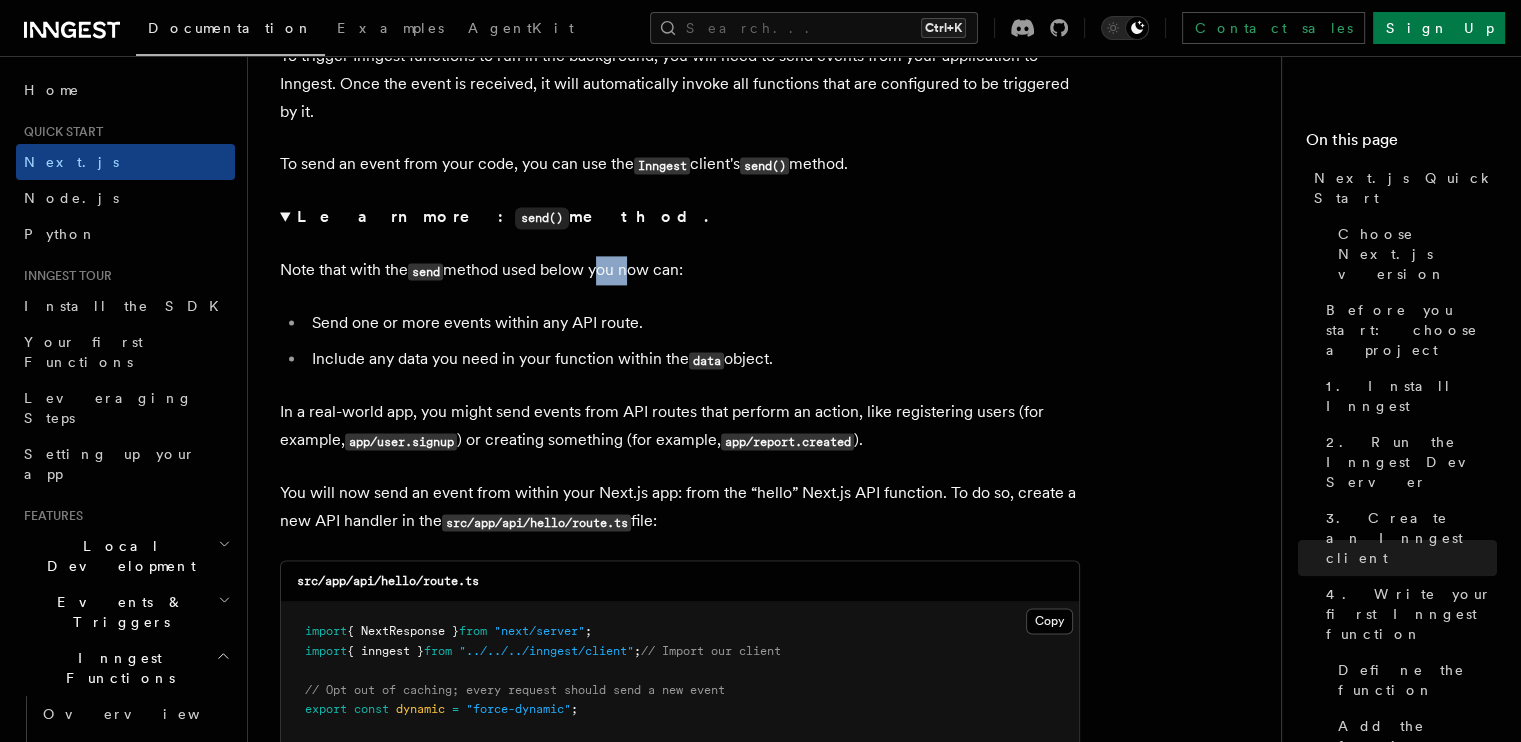click on "Note that with the  send  method used below you now can:" at bounding box center (680, 270) 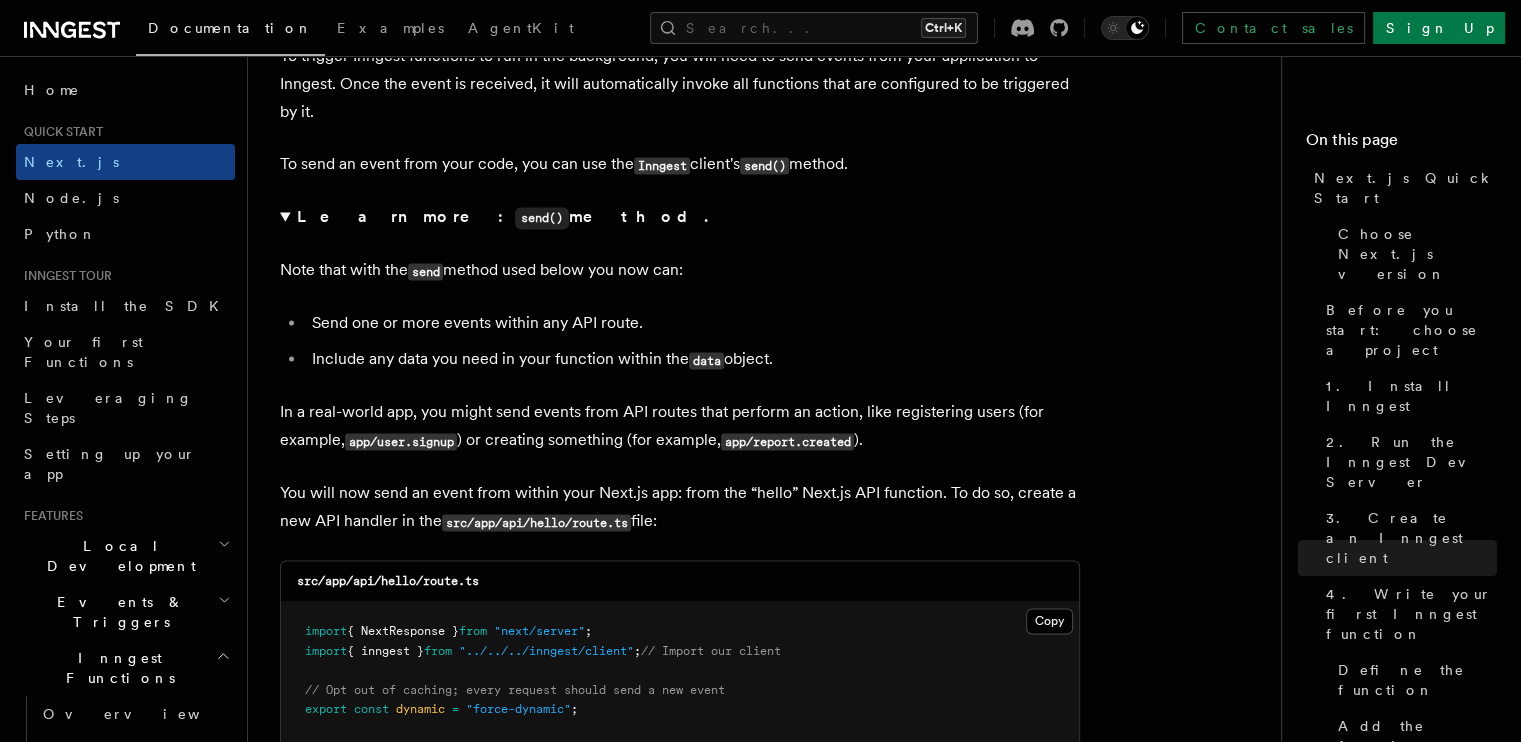 click on "Note that with the  send  method used below you now can:" at bounding box center [680, 270] 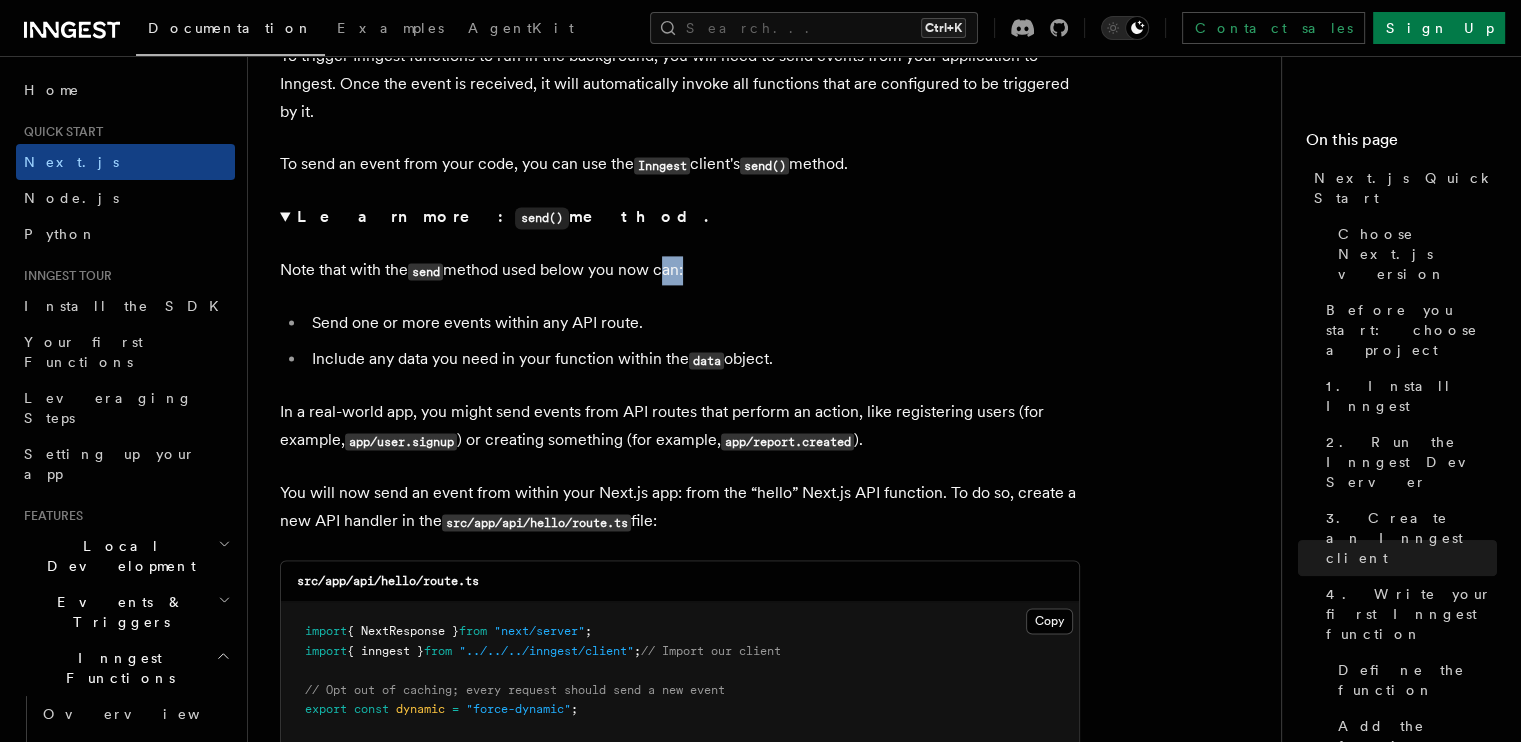 click on "Note that with the  send  method used below you now can:" at bounding box center [680, 270] 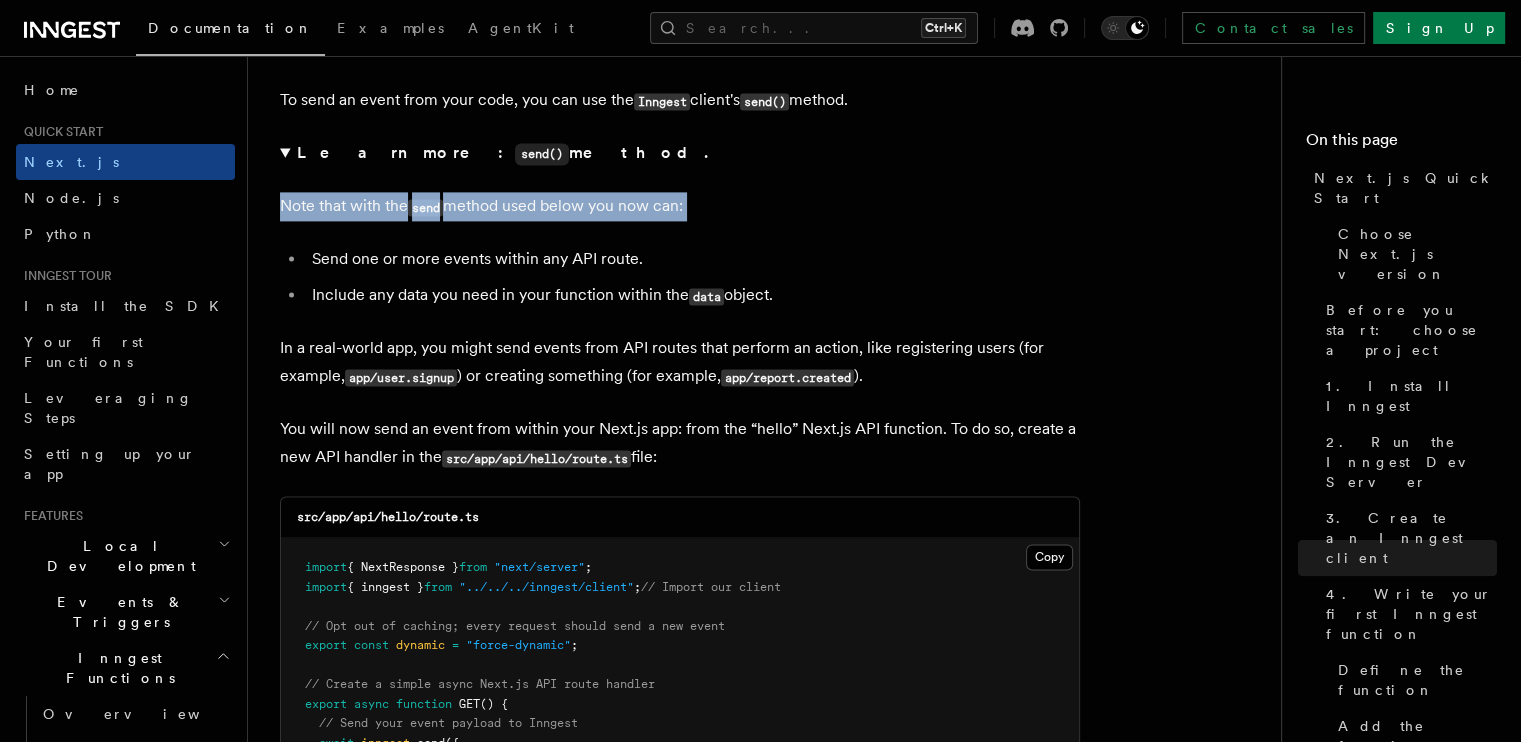 scroll, scrollTop: 10436, scrollLeft: 0, axis: vertical 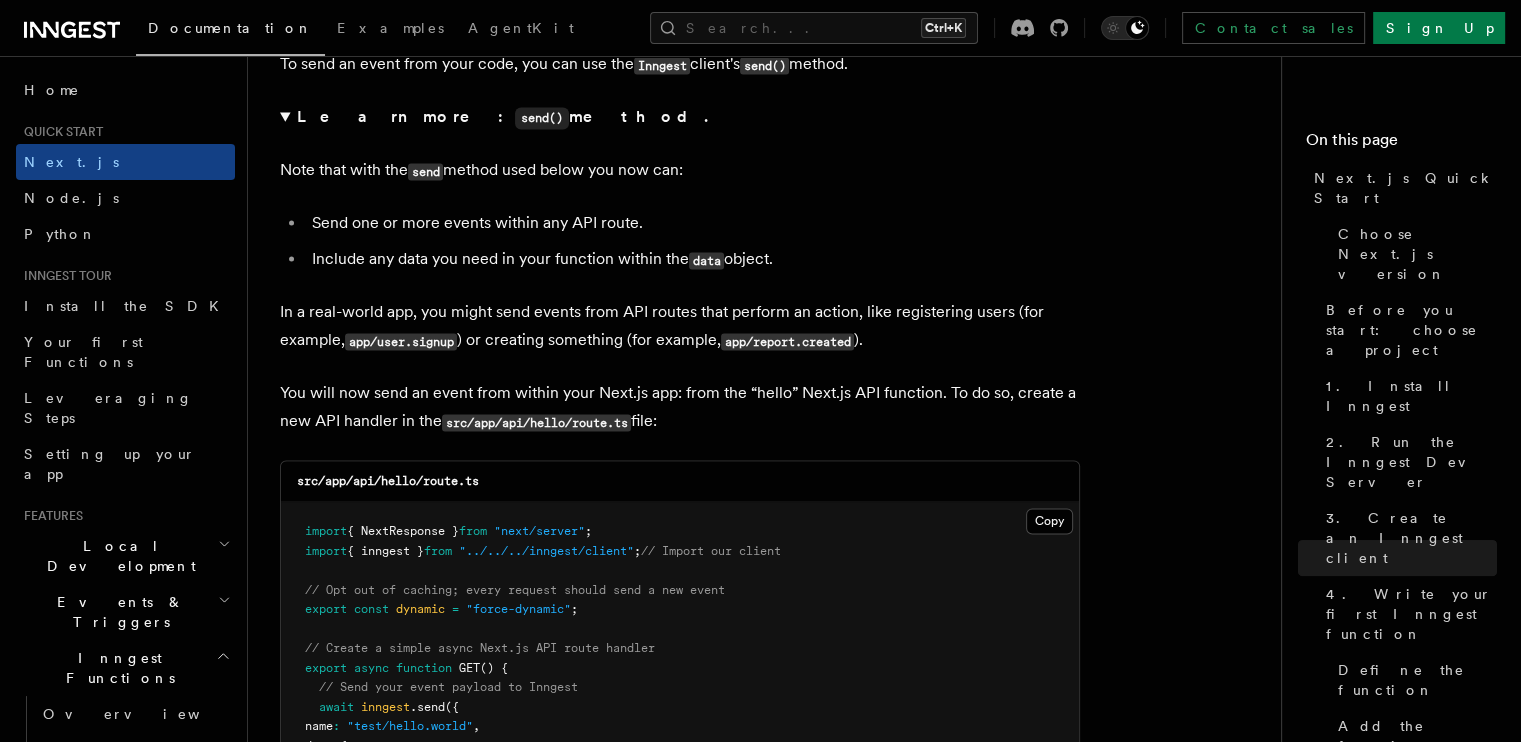 click on "Send one or more events within any API route." at bounding box center [693, 223] 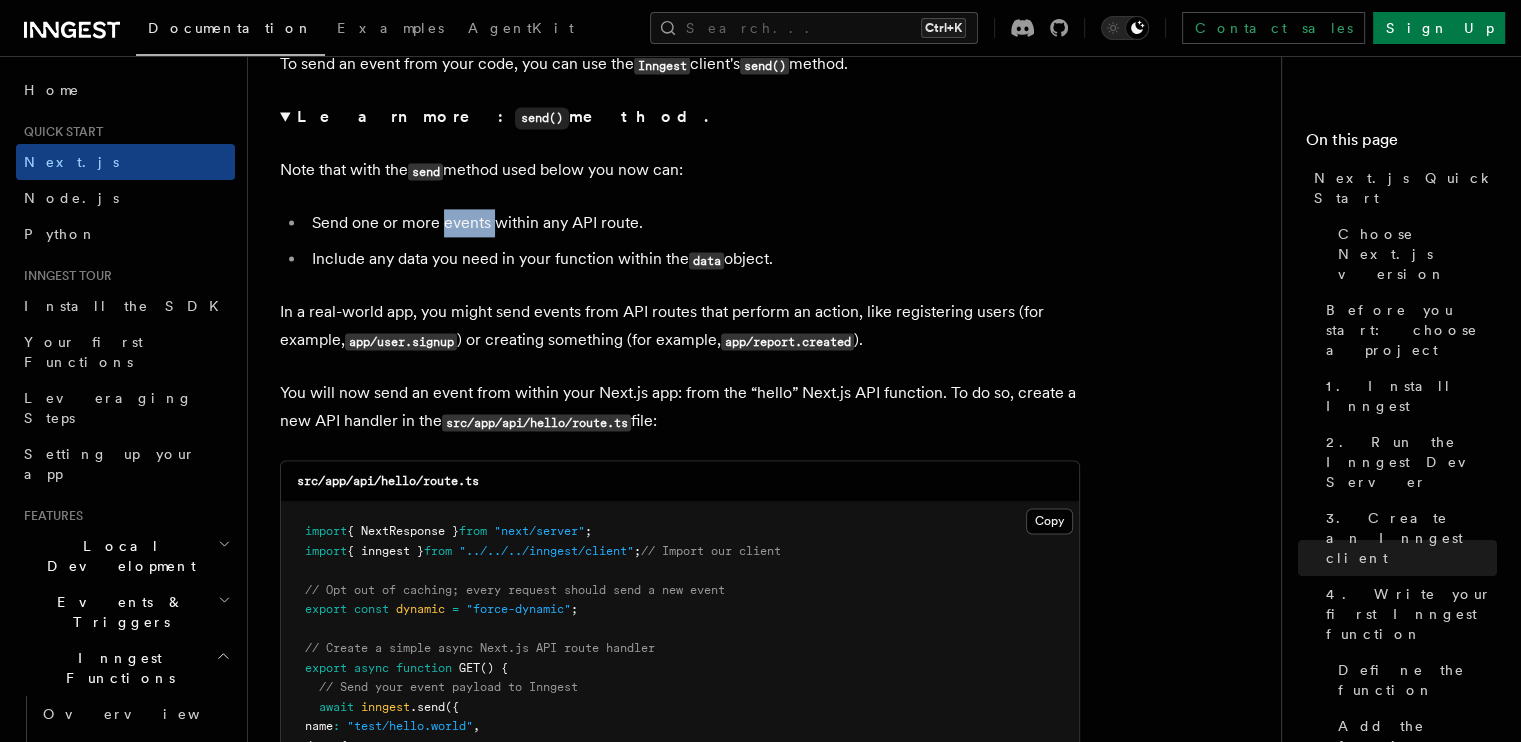 click on "Send one or more events within any API route." at bounding box center [693, 223] 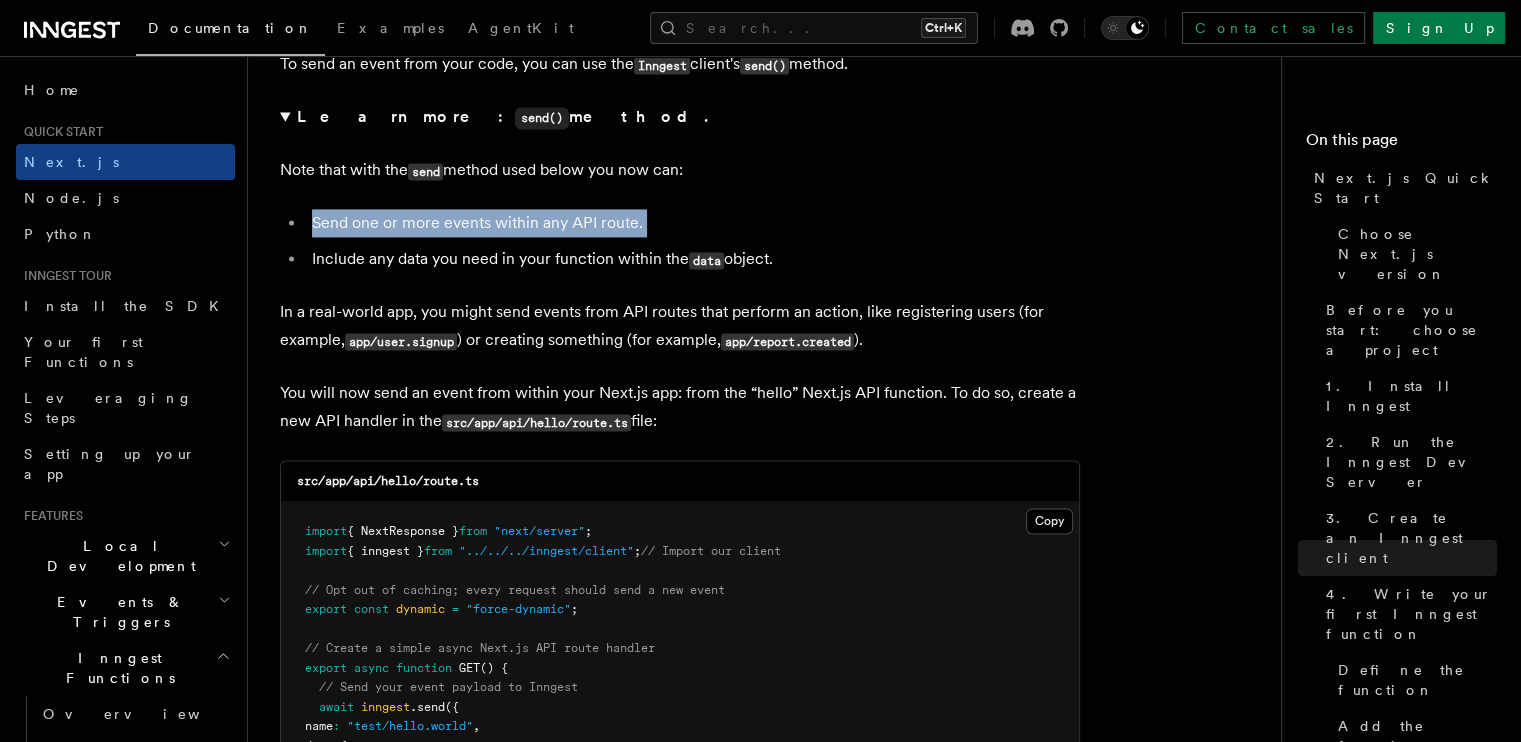click on "Send one or more events within any API route." at bounding box center [693, 223] 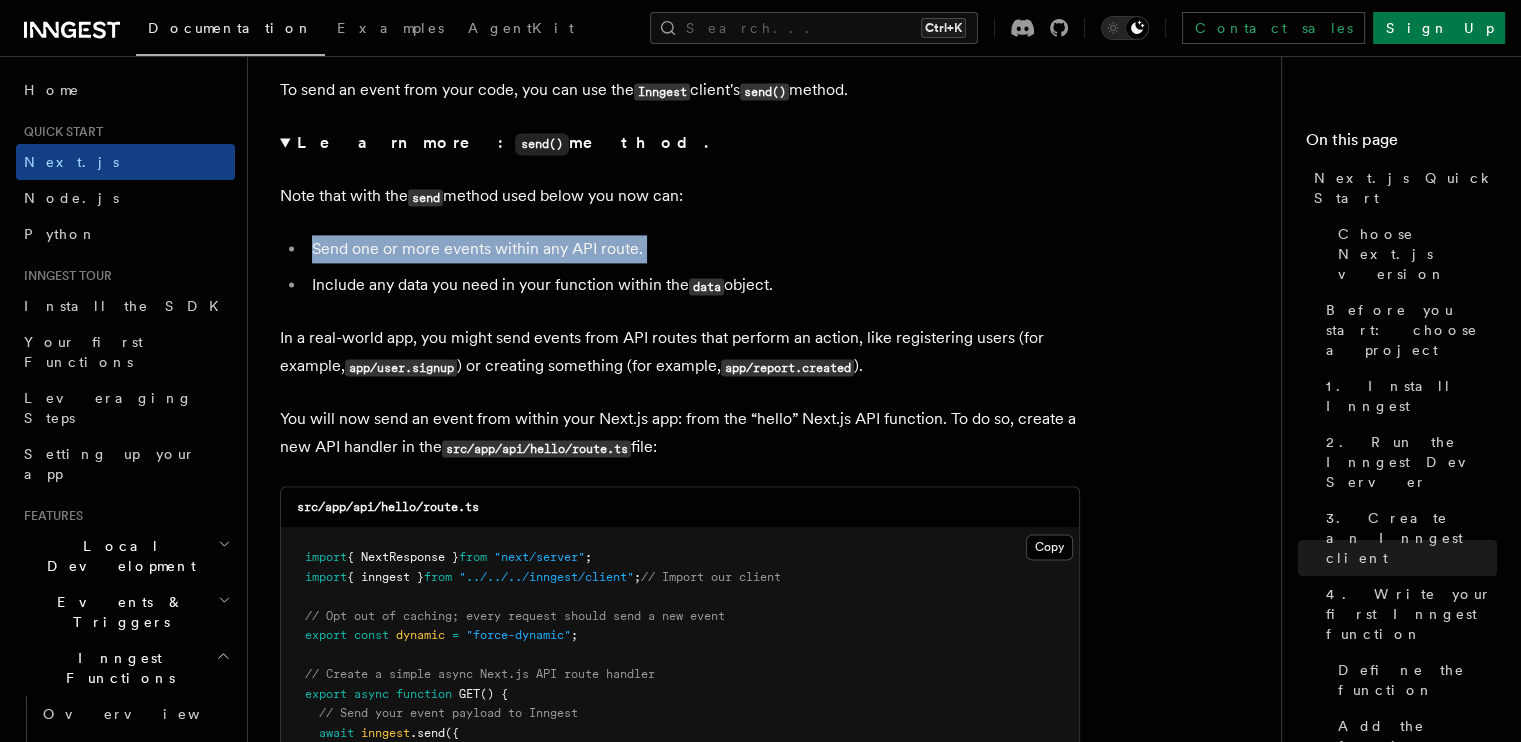 scroll, scrollTop: 10336, scrollLeft: 0, axis: vertical 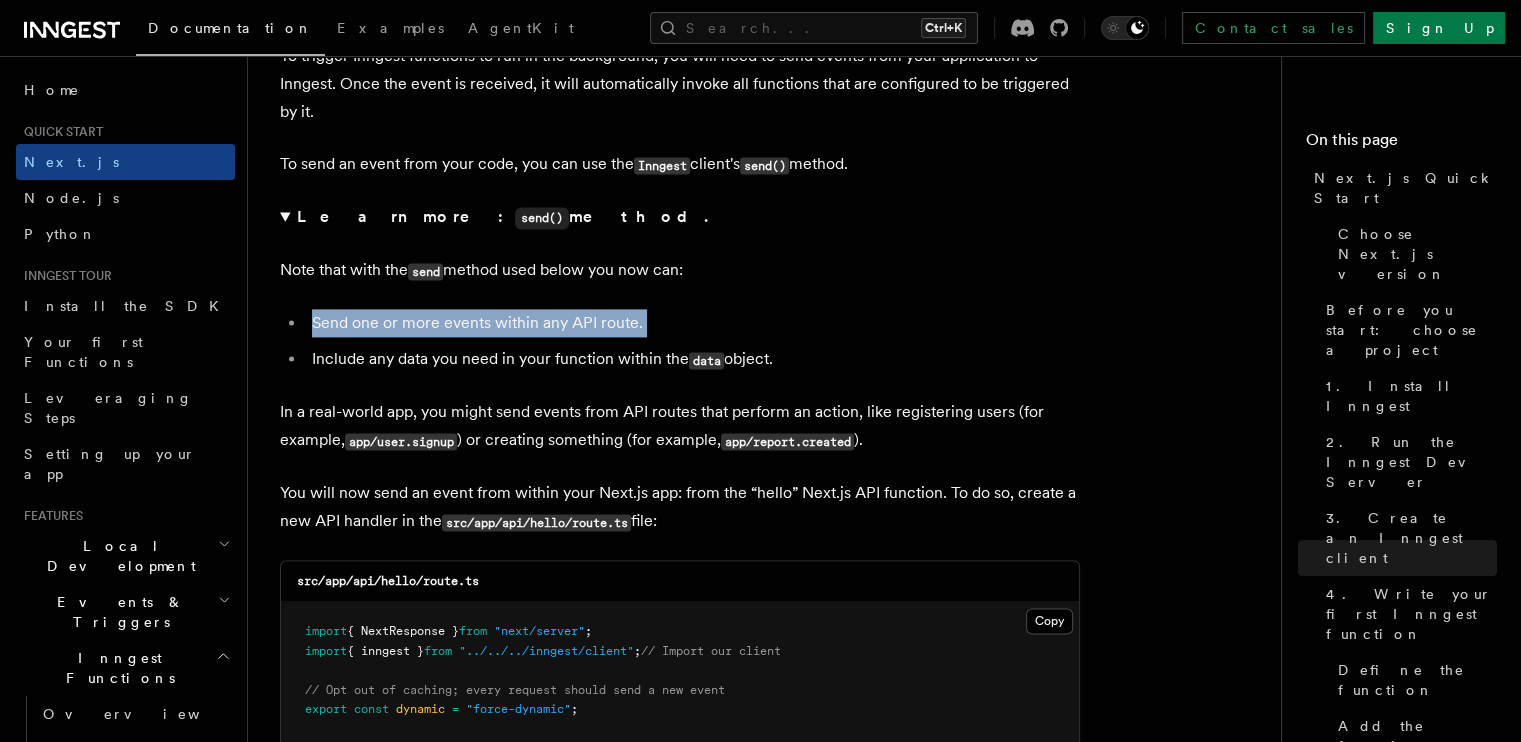 click 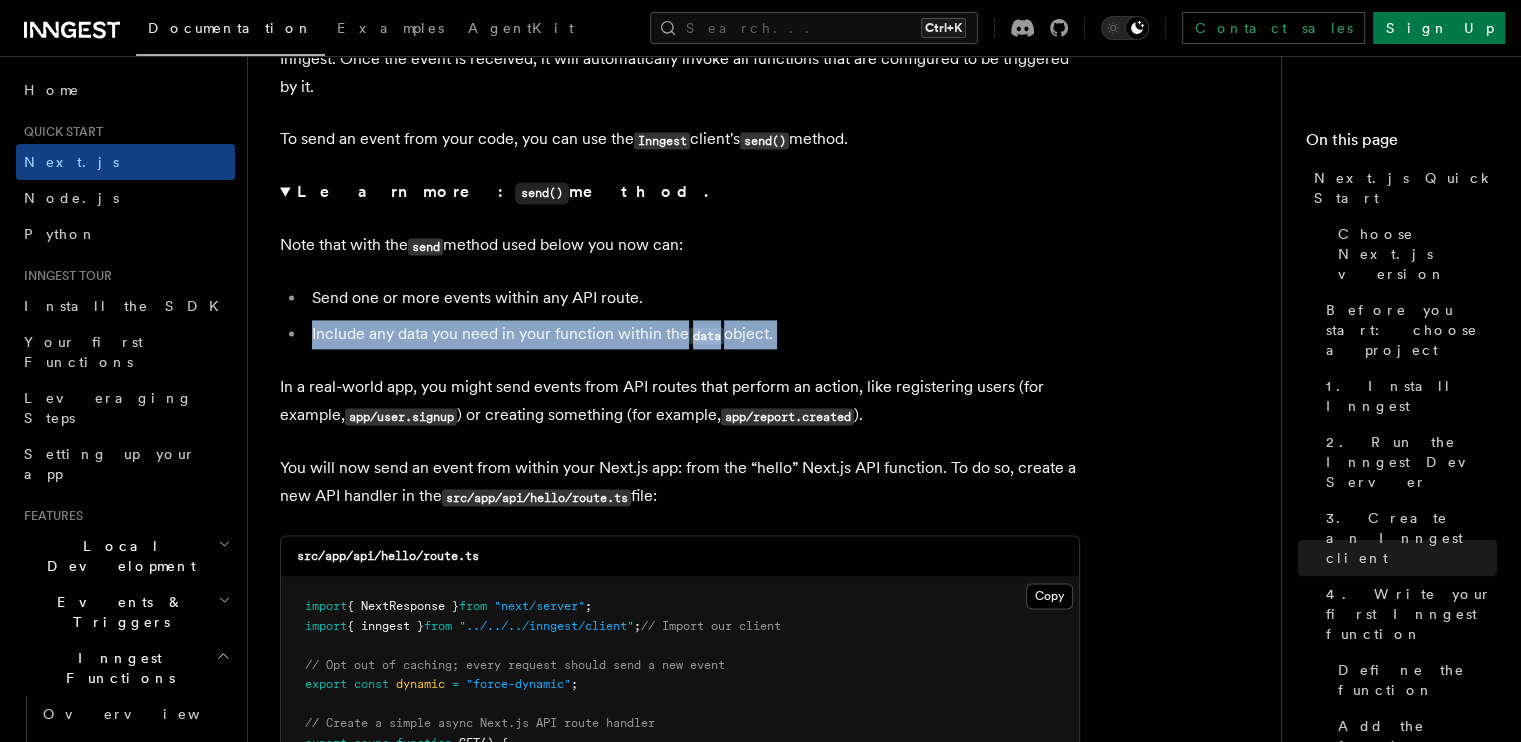 scroll, scrollTop: 10336, scrollLeft: 0, axis: vertical 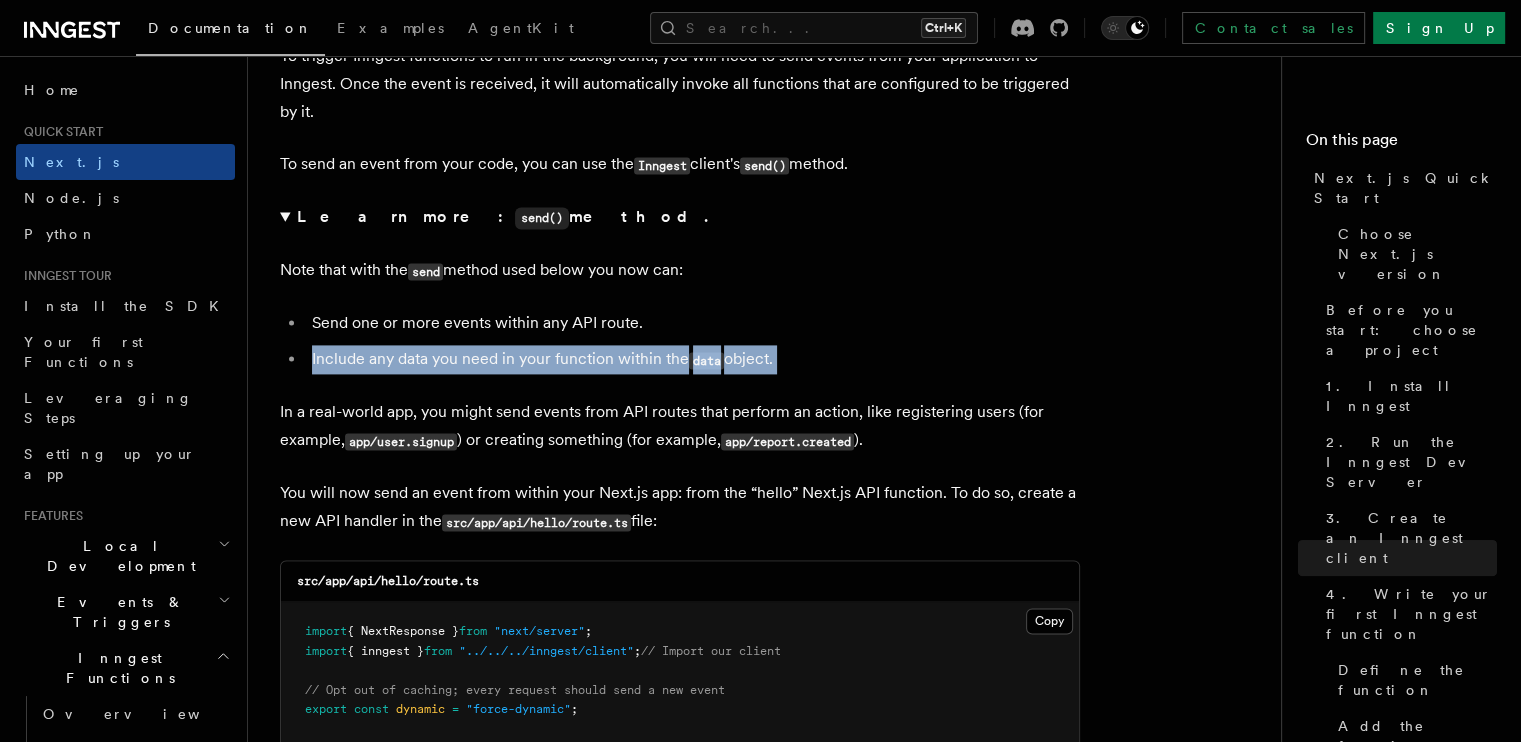 drag, startPoint x: 281, startPoint y: 244, endPoint x: 789, endPoint y: 249, distance: 508.0246 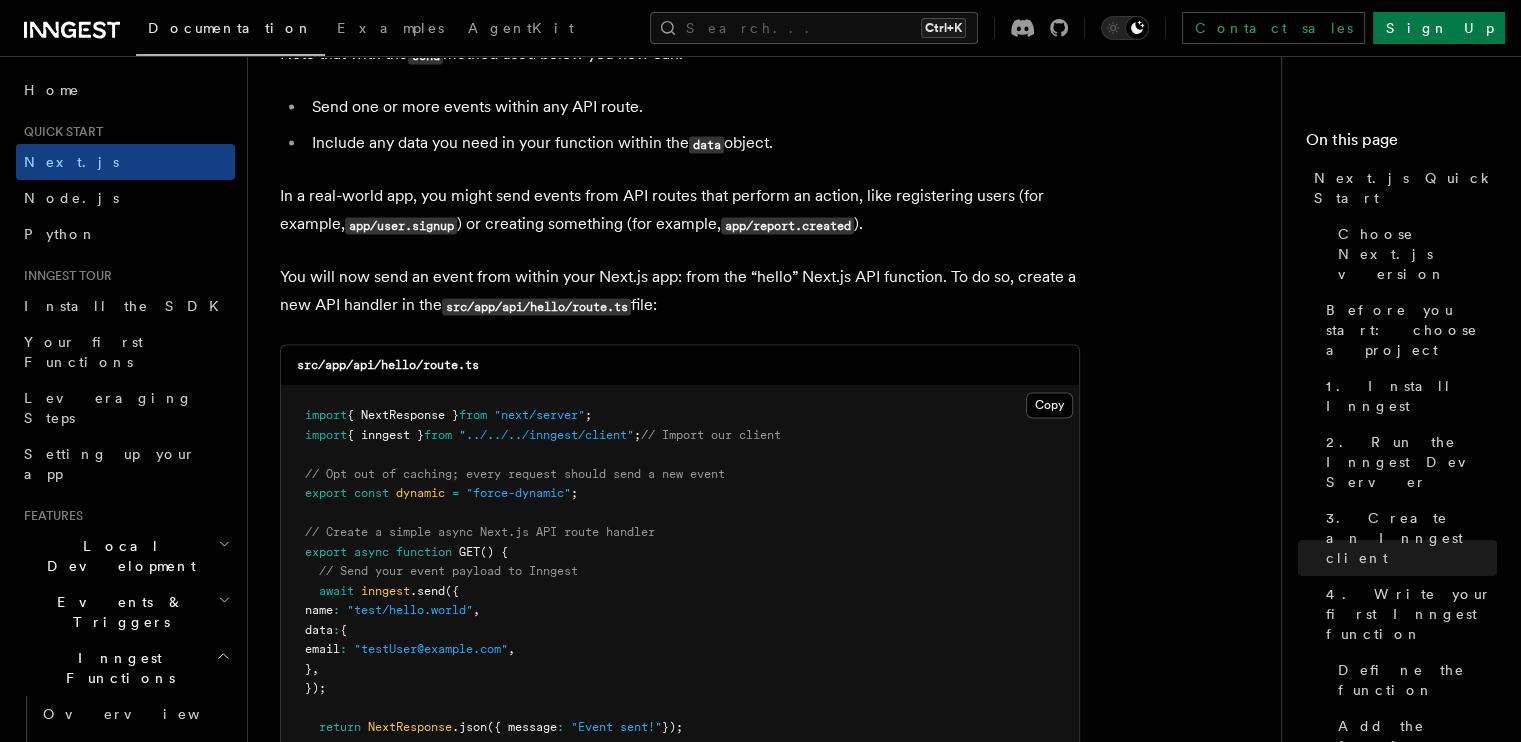 scroll, scrollTop: 10569, scrollLeft: 0, axis: vertical 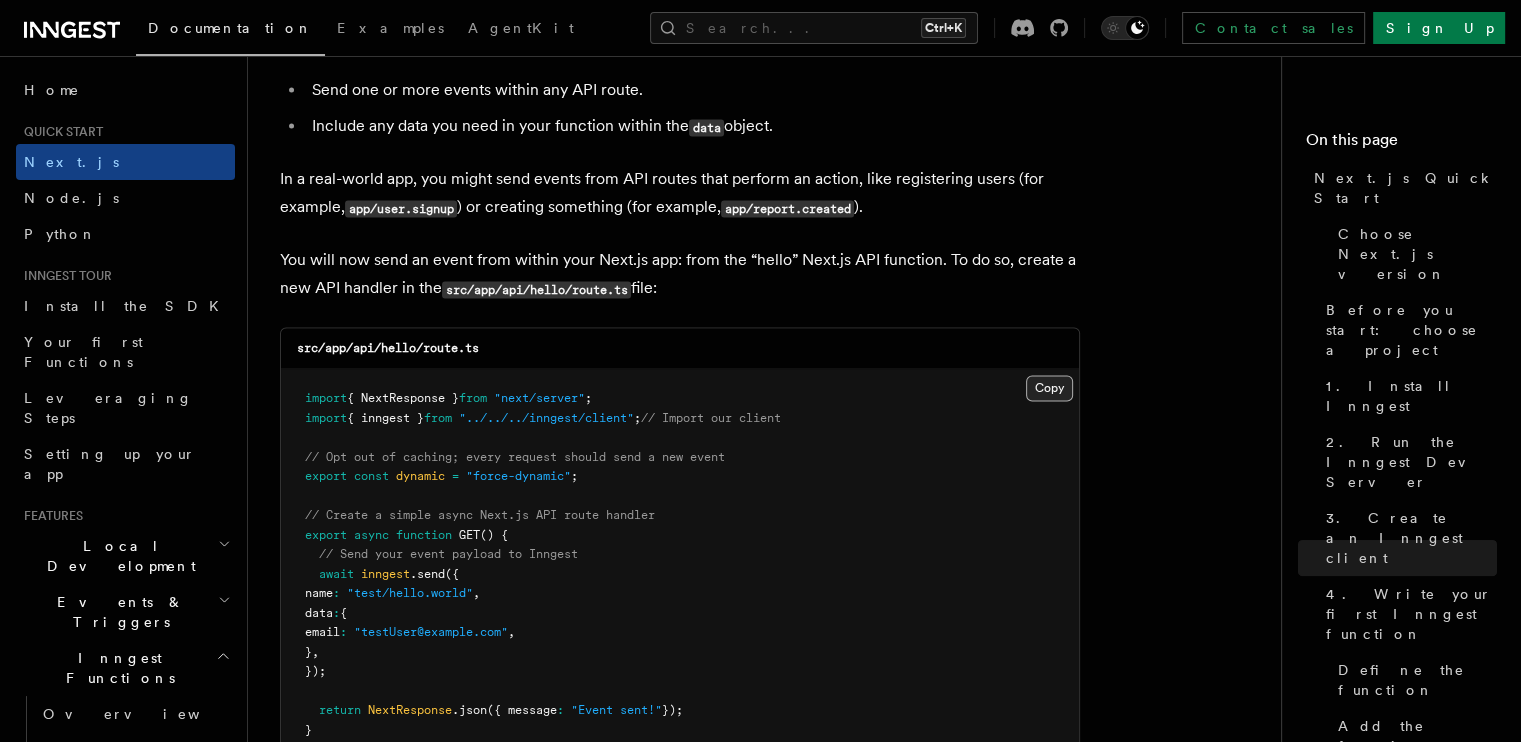type 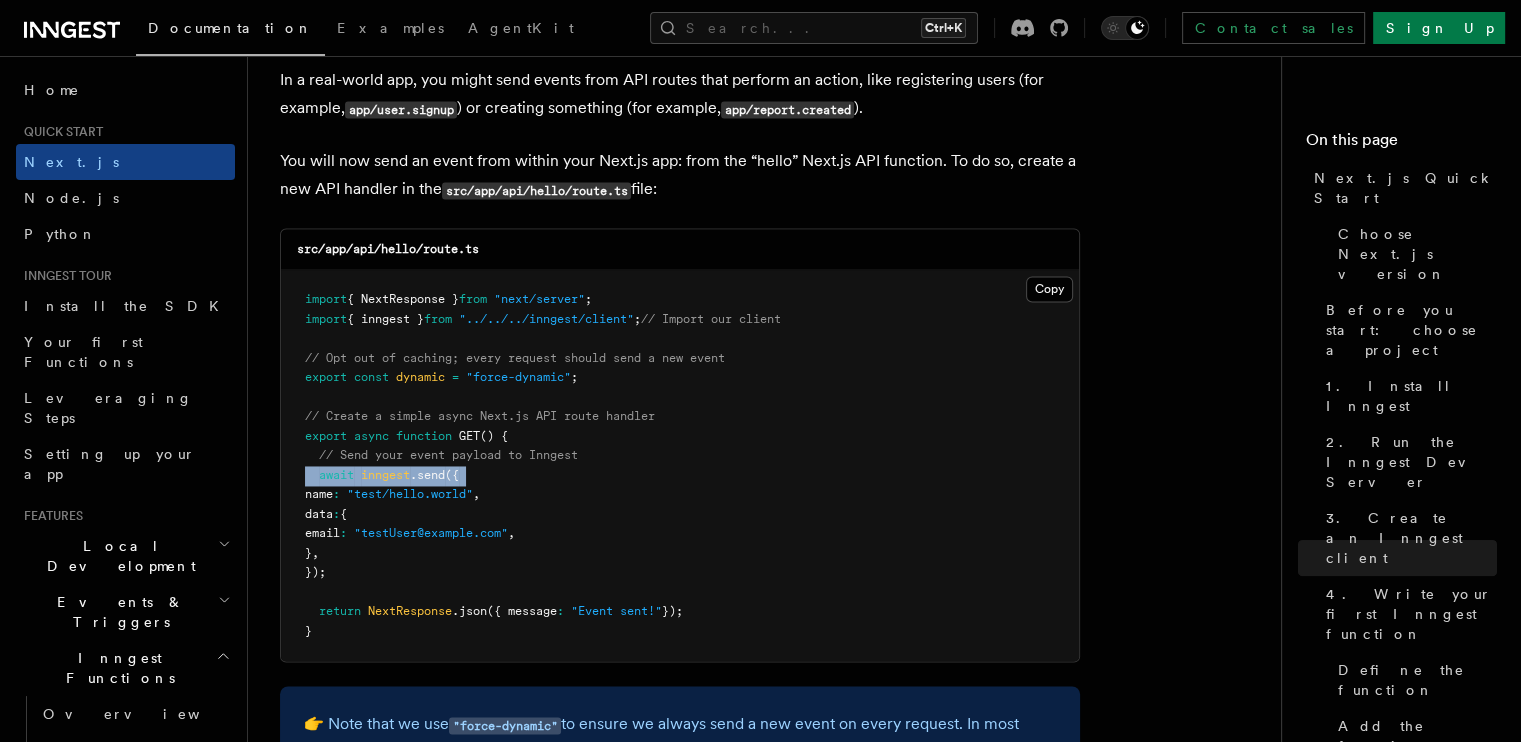 scroll, scrollTop: 10669, scrollLeft: 0, axis: vertical 